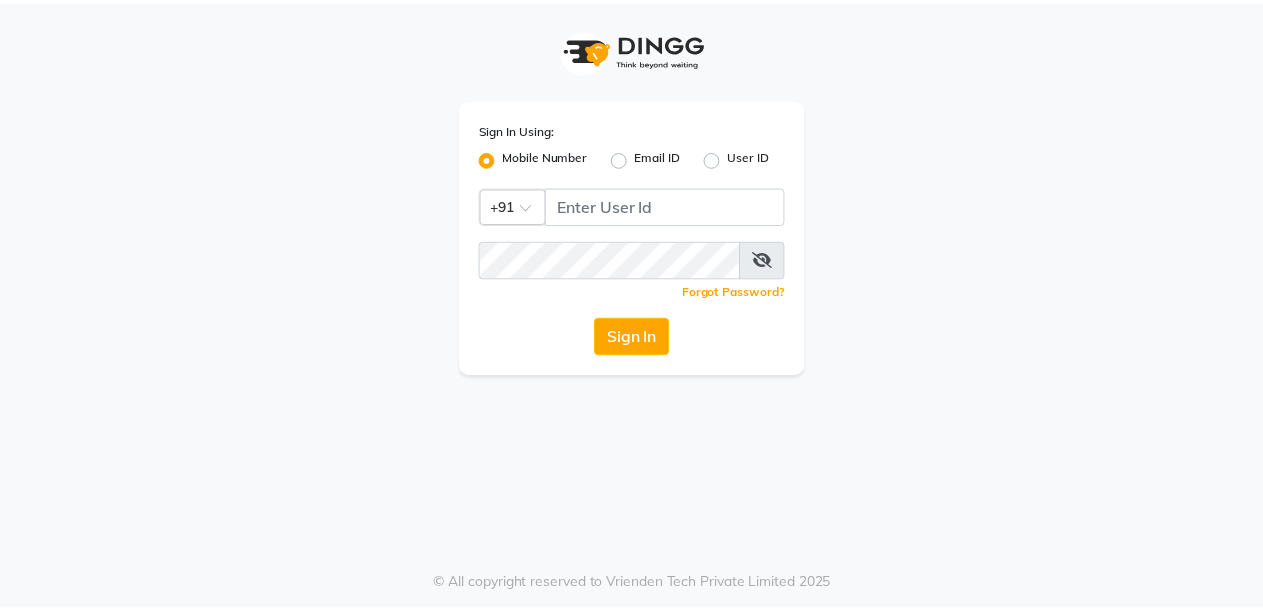 scroll, scrollTop: 0, scrollLeft: 0, axis: both 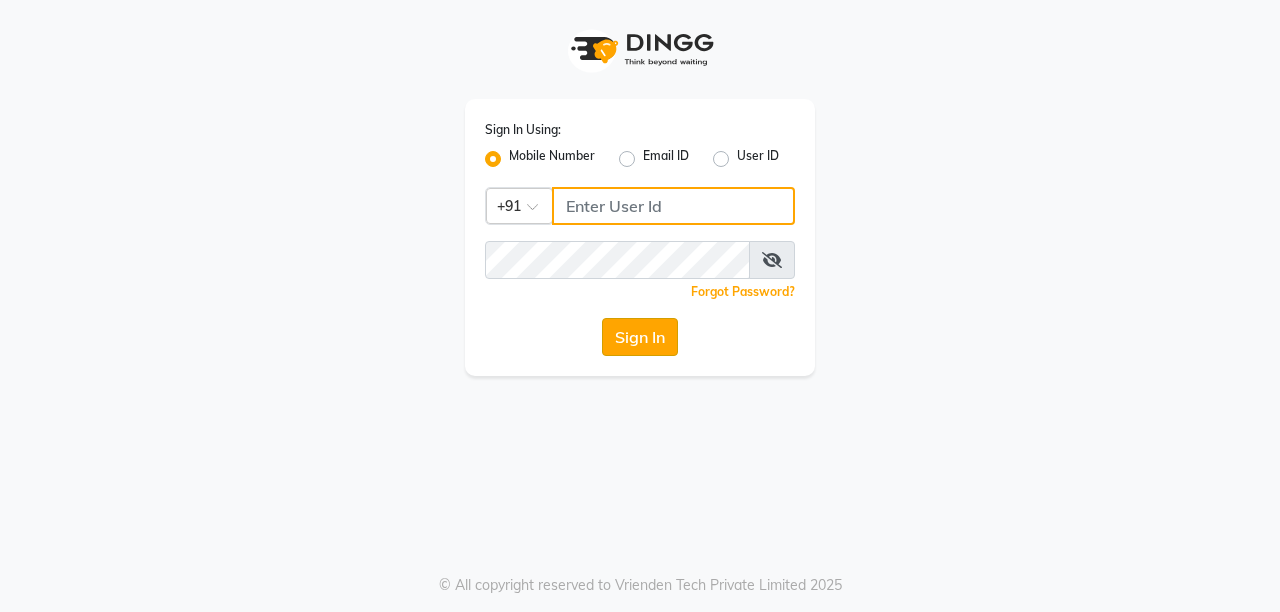 type on "8637218181" 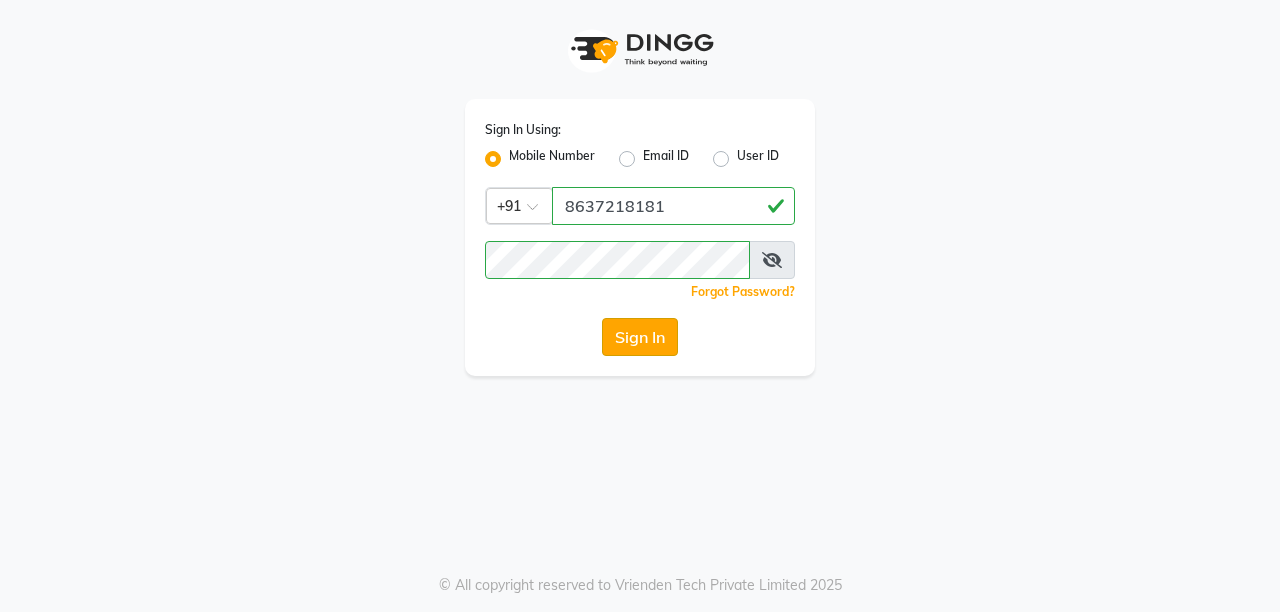 click on "Sign In" 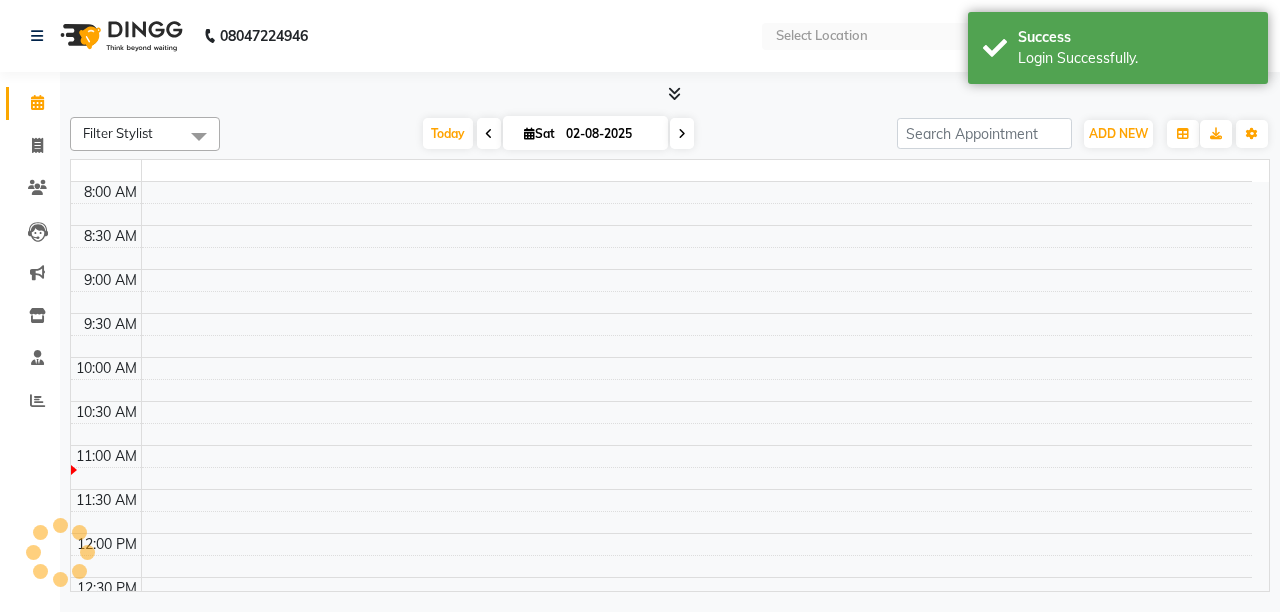 select on "en" 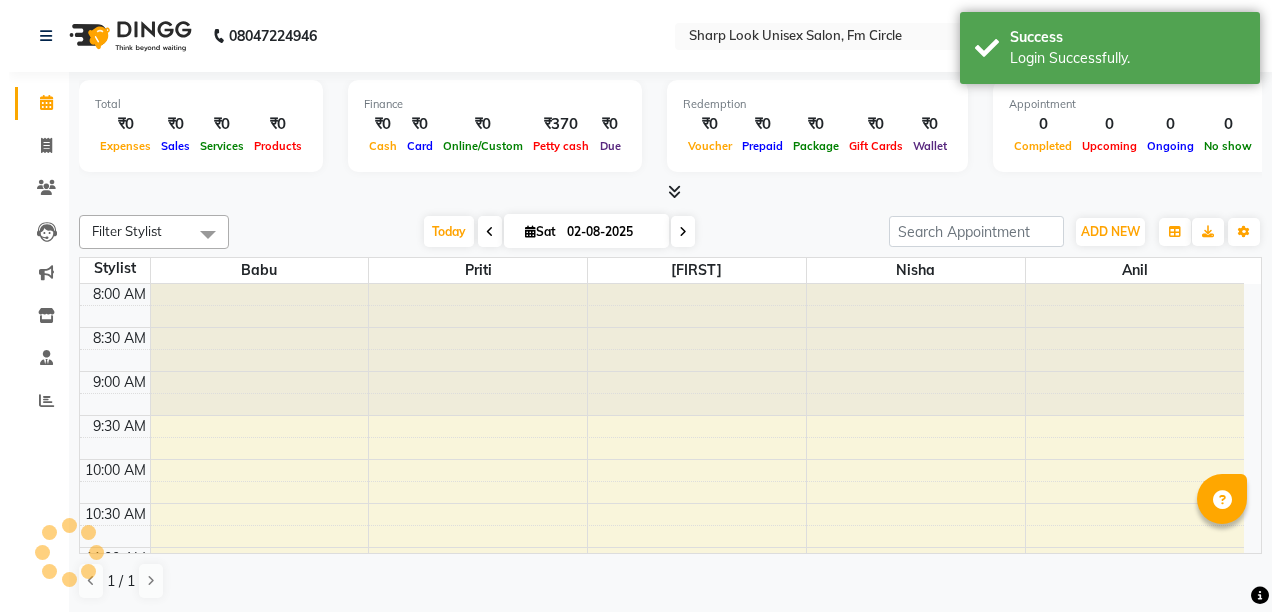 scroll, scrollTop: 0, scrollLeft: 0, axis: both 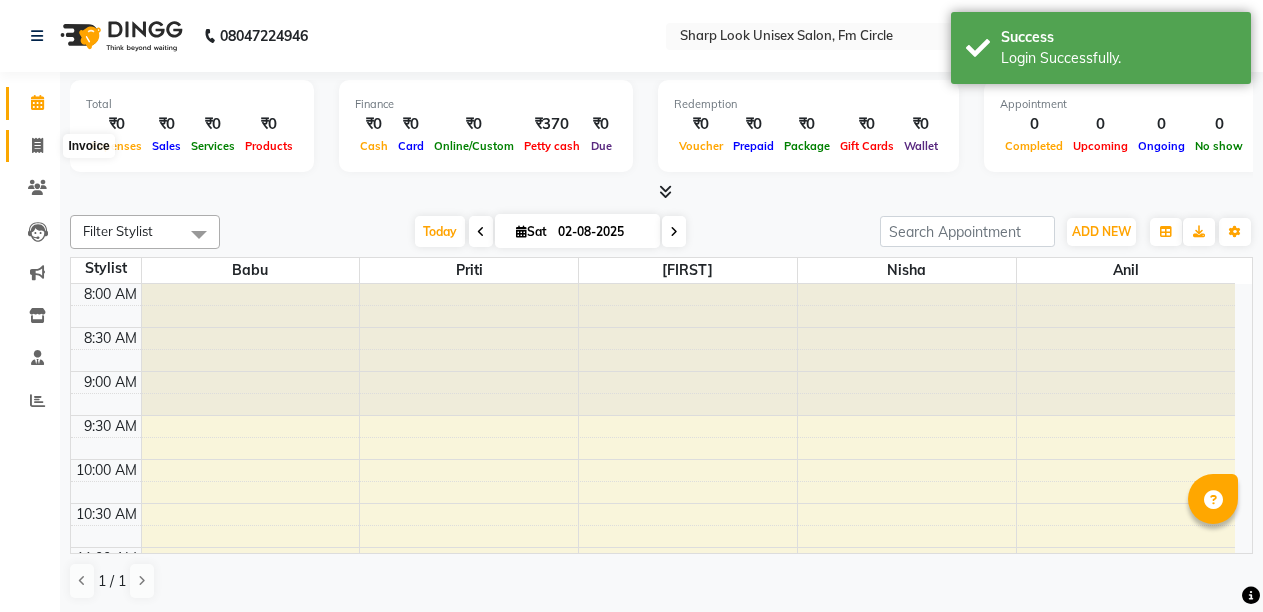 click 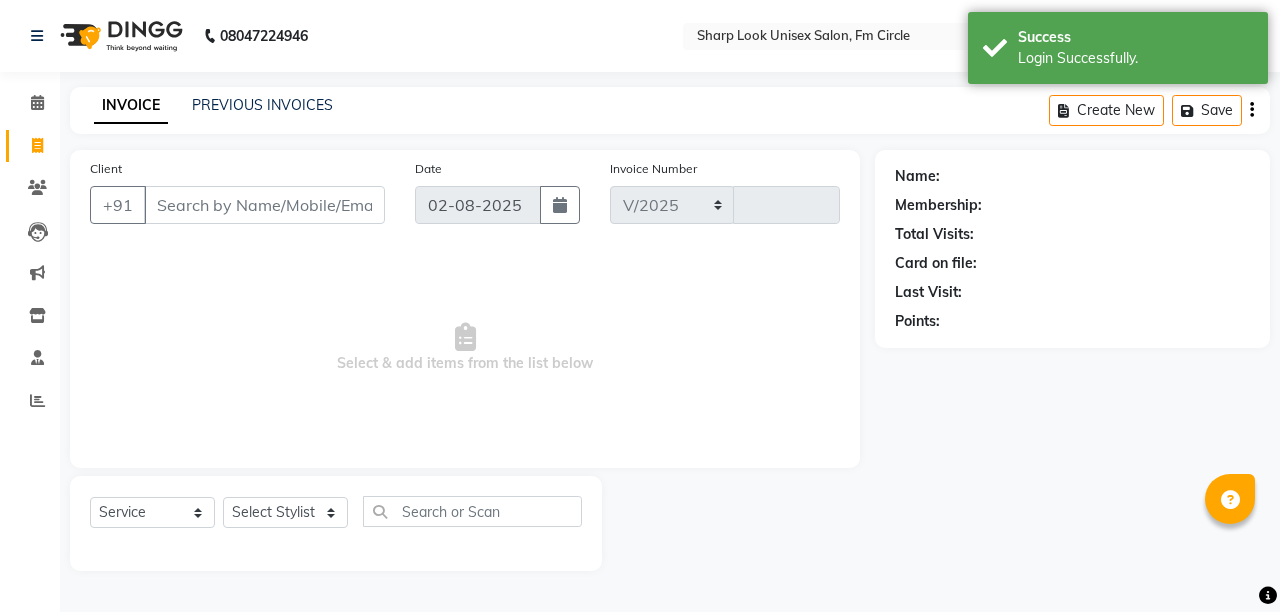 select on "804" 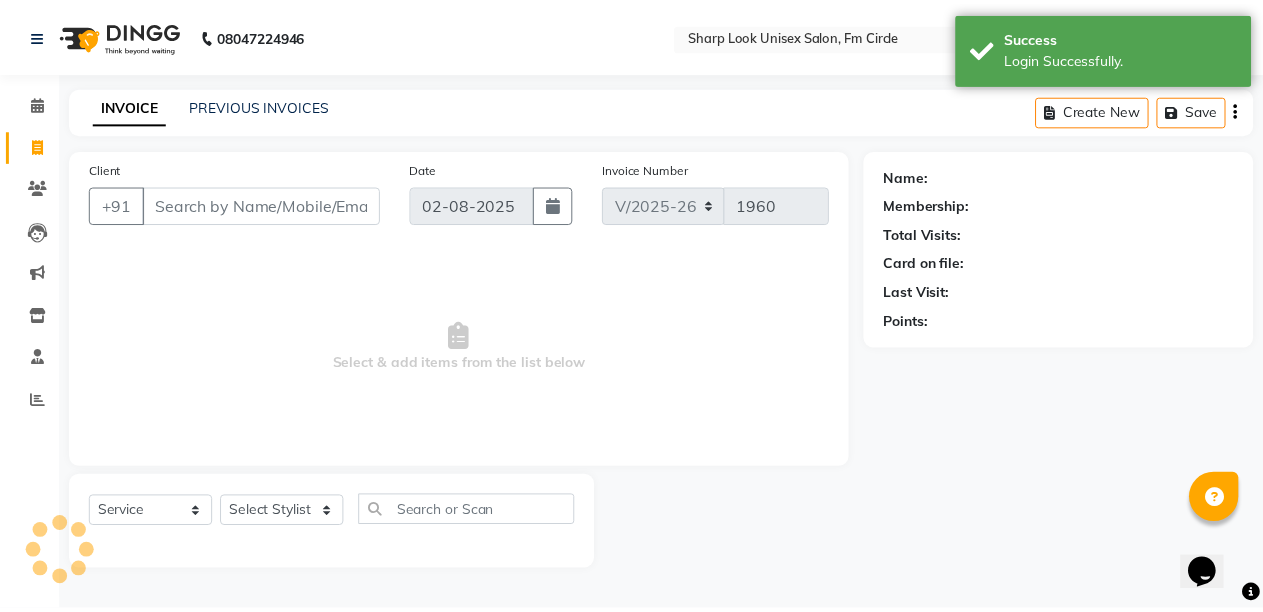 scroll, scrollTop: 0, scrollLeft: 0, axis: both 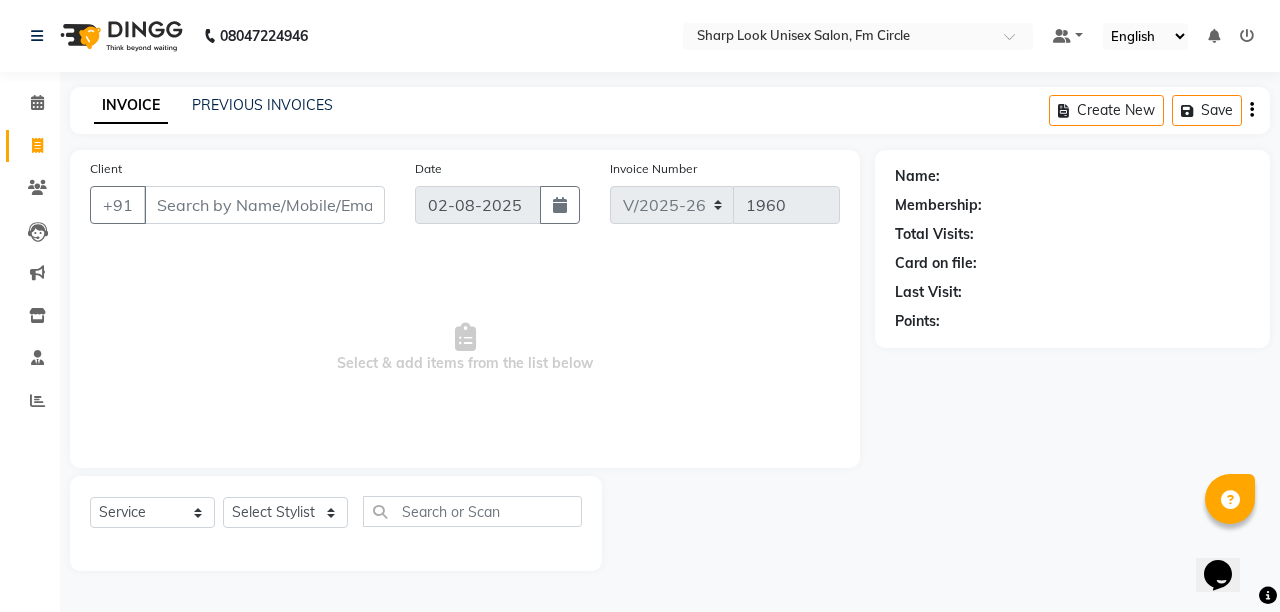 click on "Client" at bounding box center [264, 205] 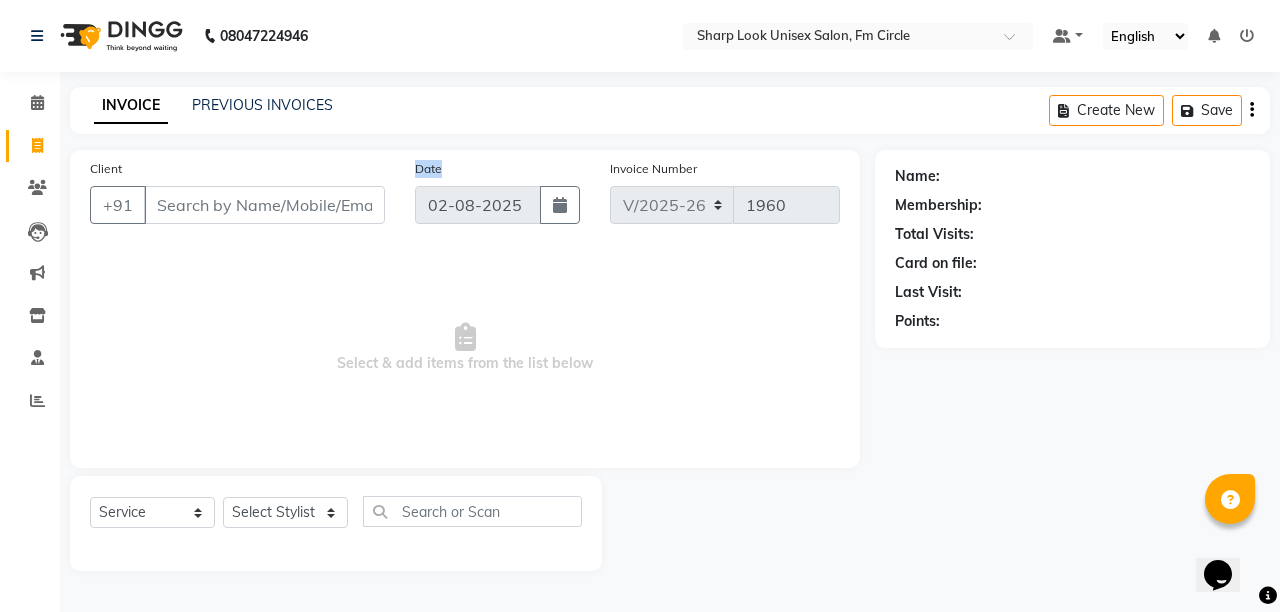 click on "Date" 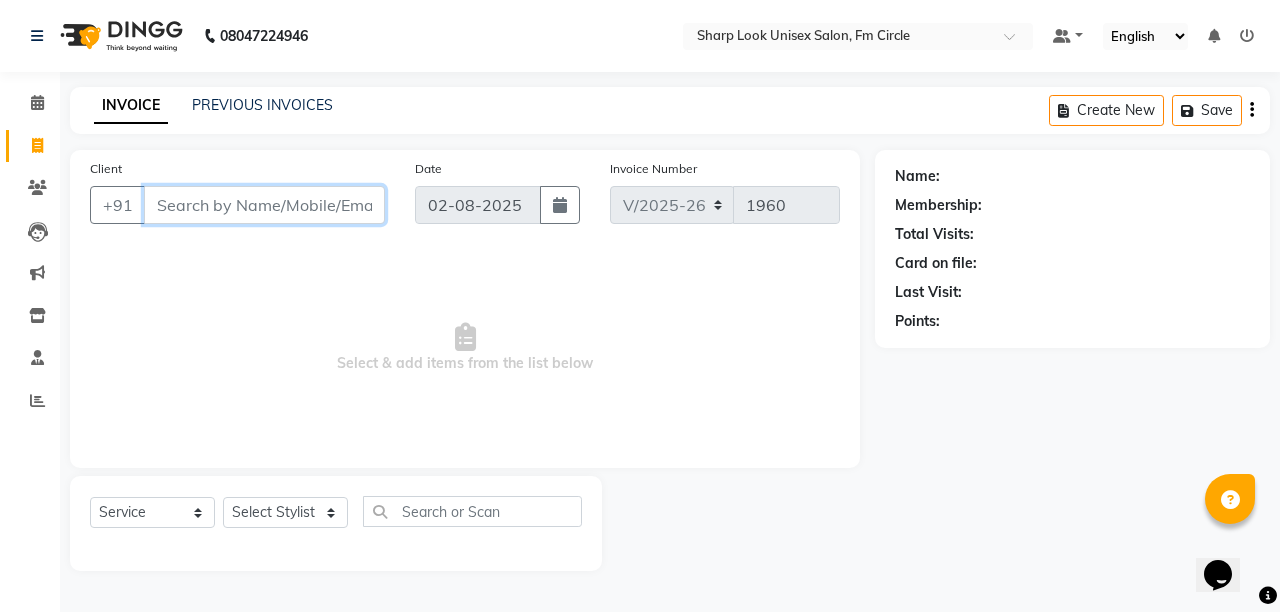 click on "Client" at bounding box center (264, 205) 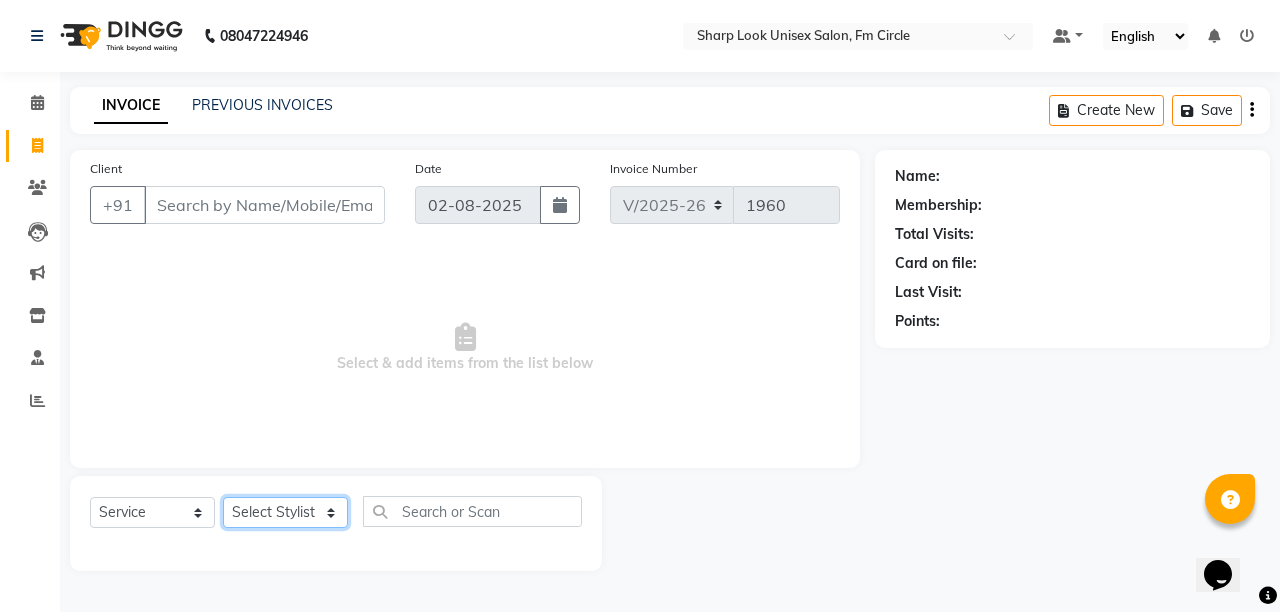 click on "Select Stylist Admin Anil Babu Budhia Monalisa  Nisha Priti" 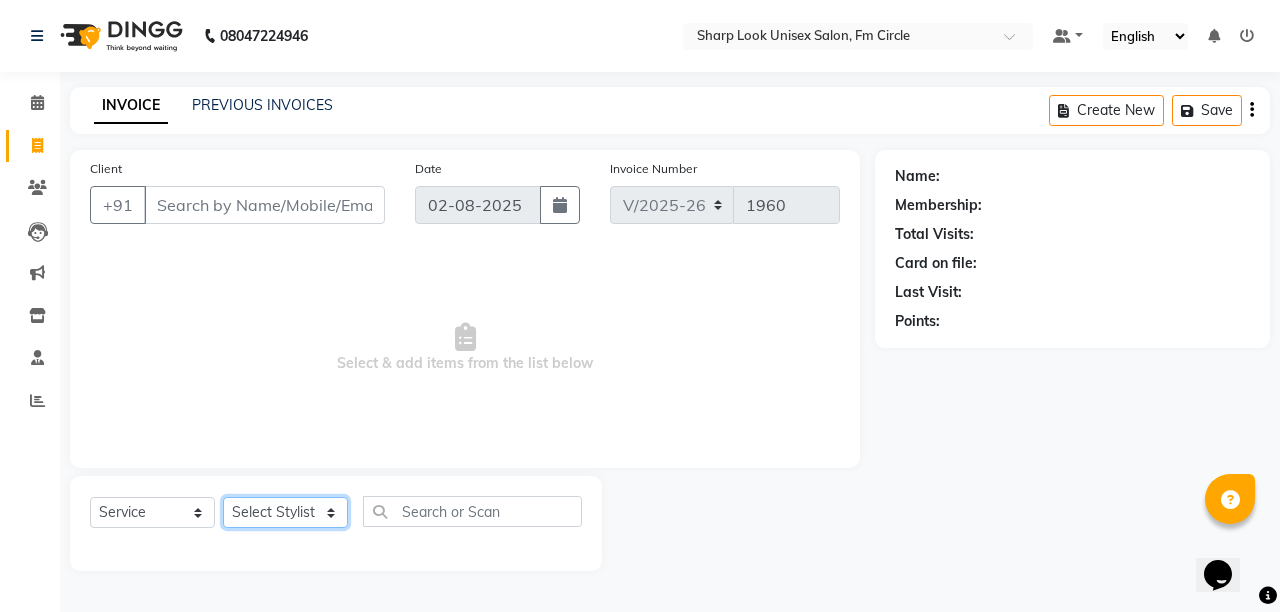 select on "13317" 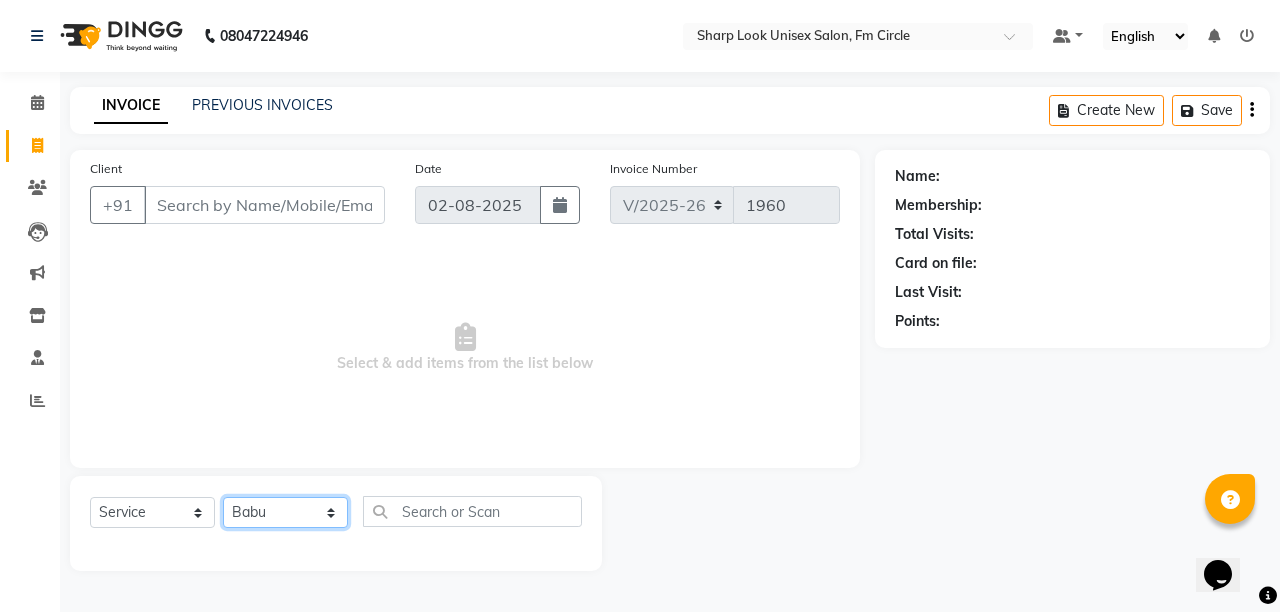 click on "Select Stylist Admin Anil Babu Budhia Monalisa  Nisha Priti" 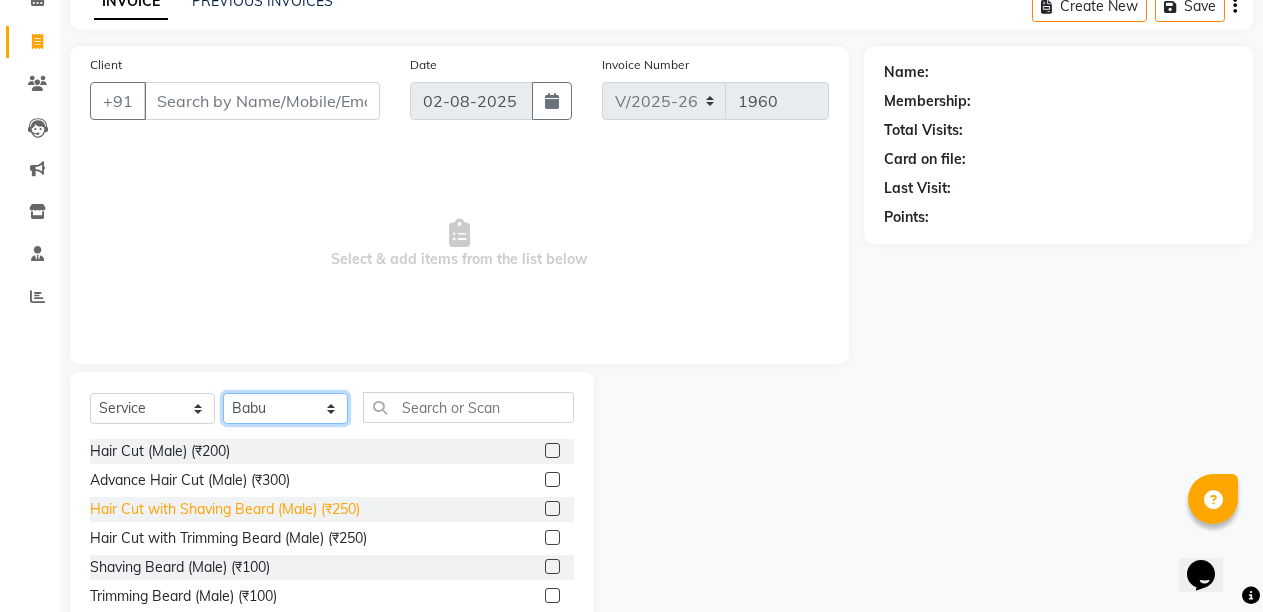 scroll, scrollTop: 189, scrollLeft: 0, axis: vertical 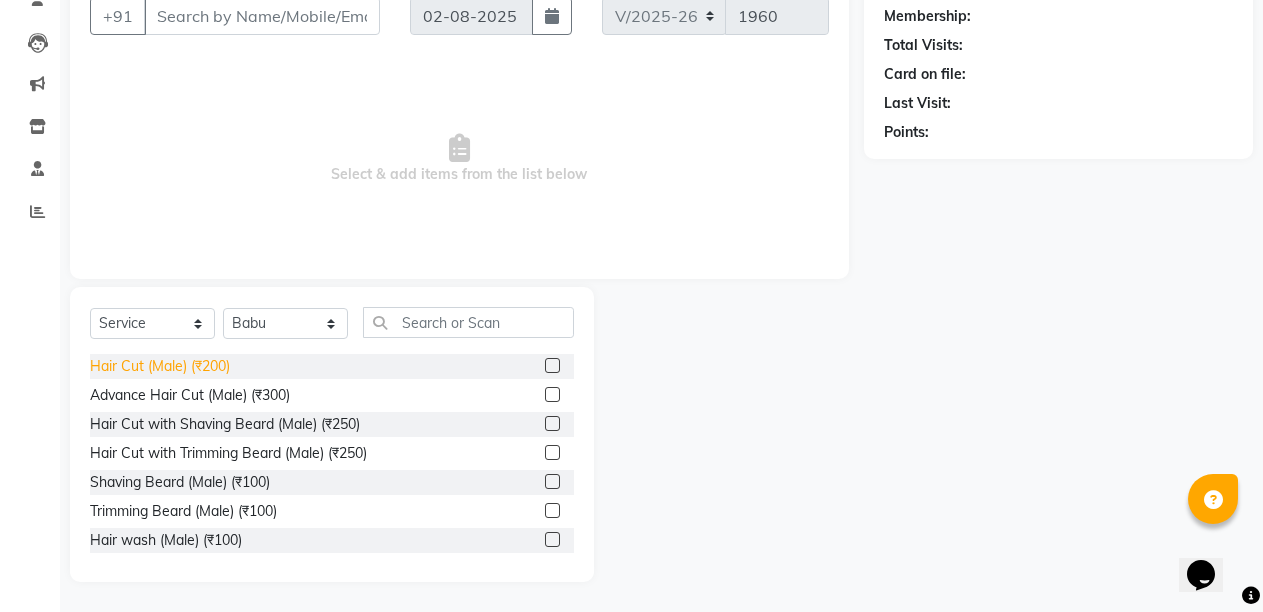 click on "Hair Cut (Male) (₹200)" 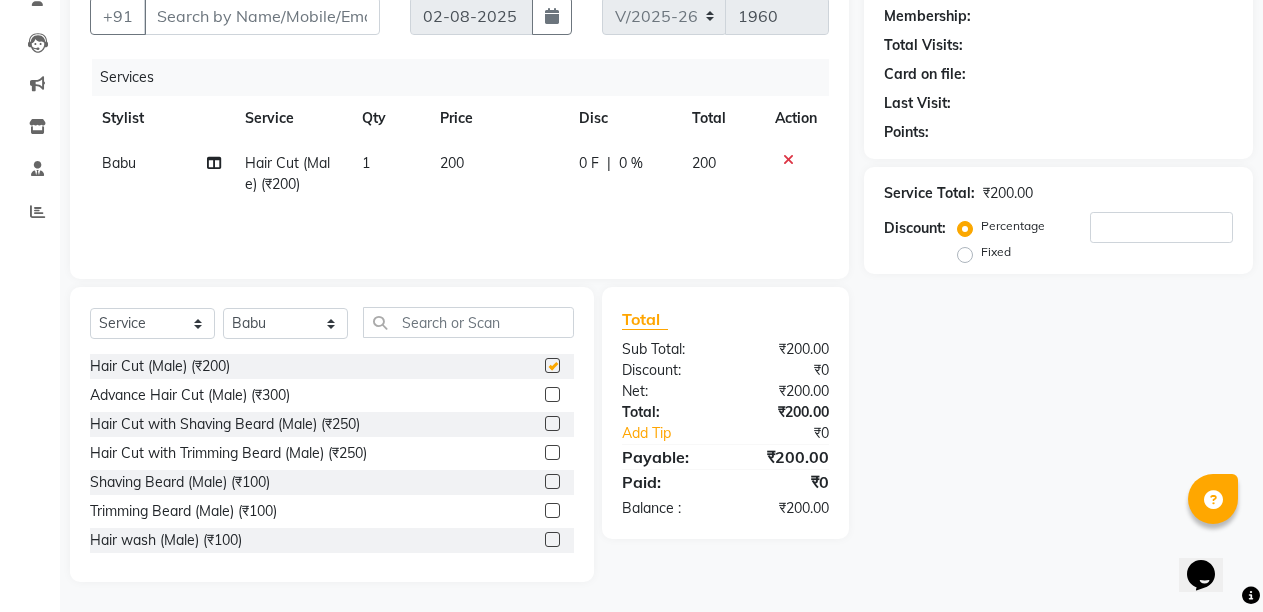 checkbox on "false" 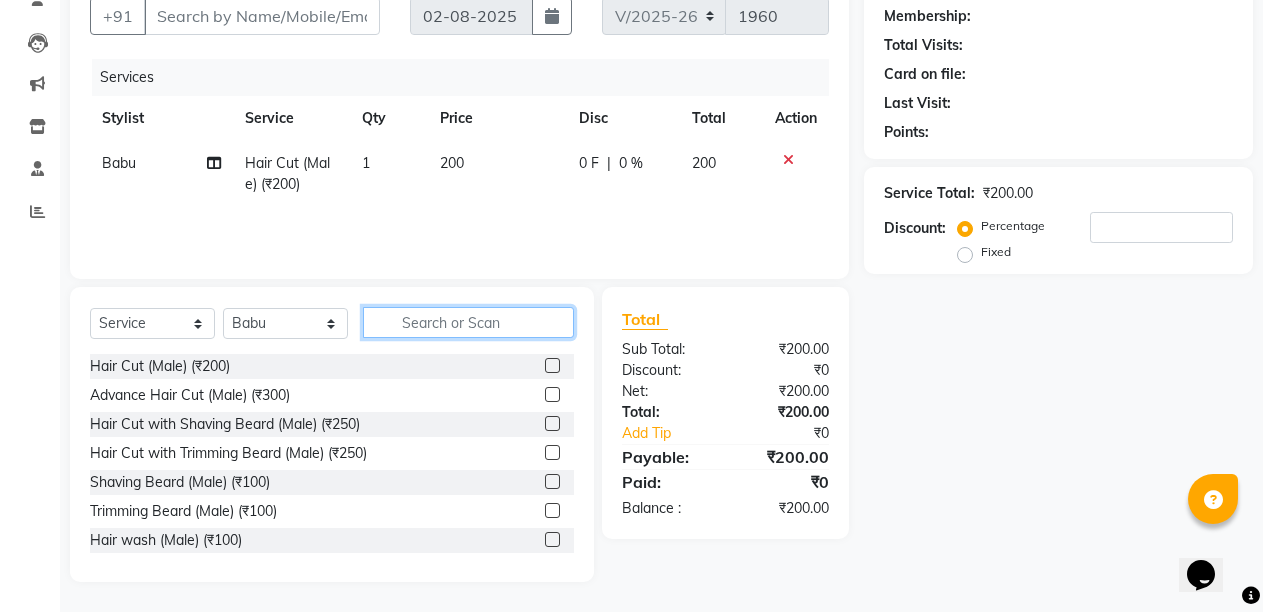 click 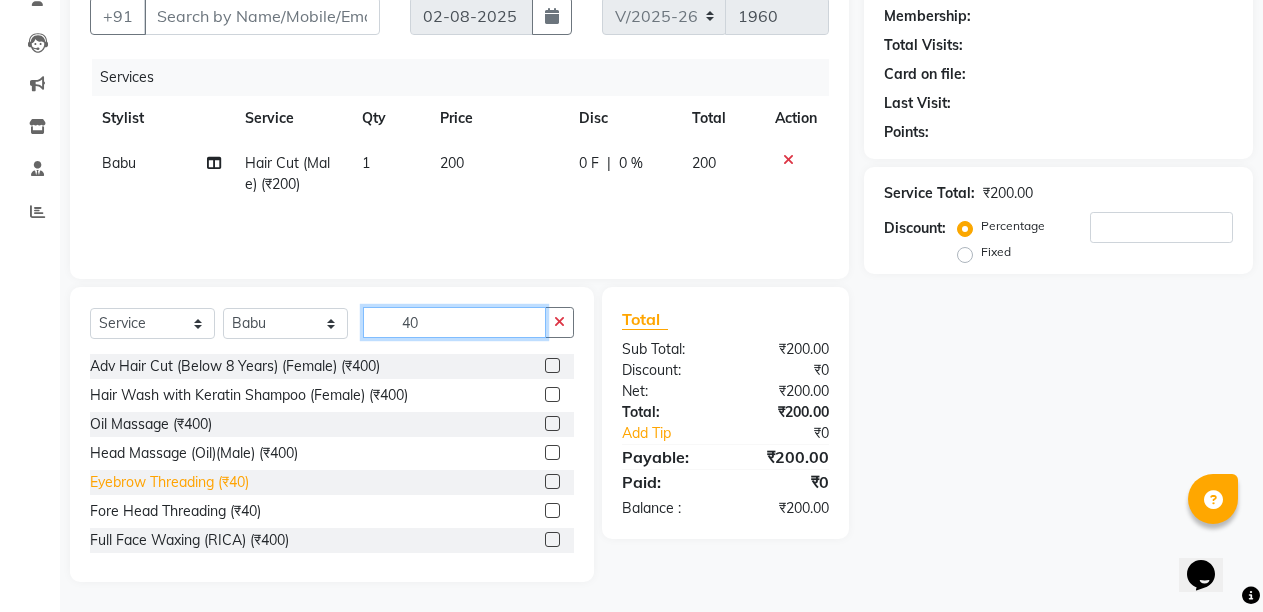 type on "40" 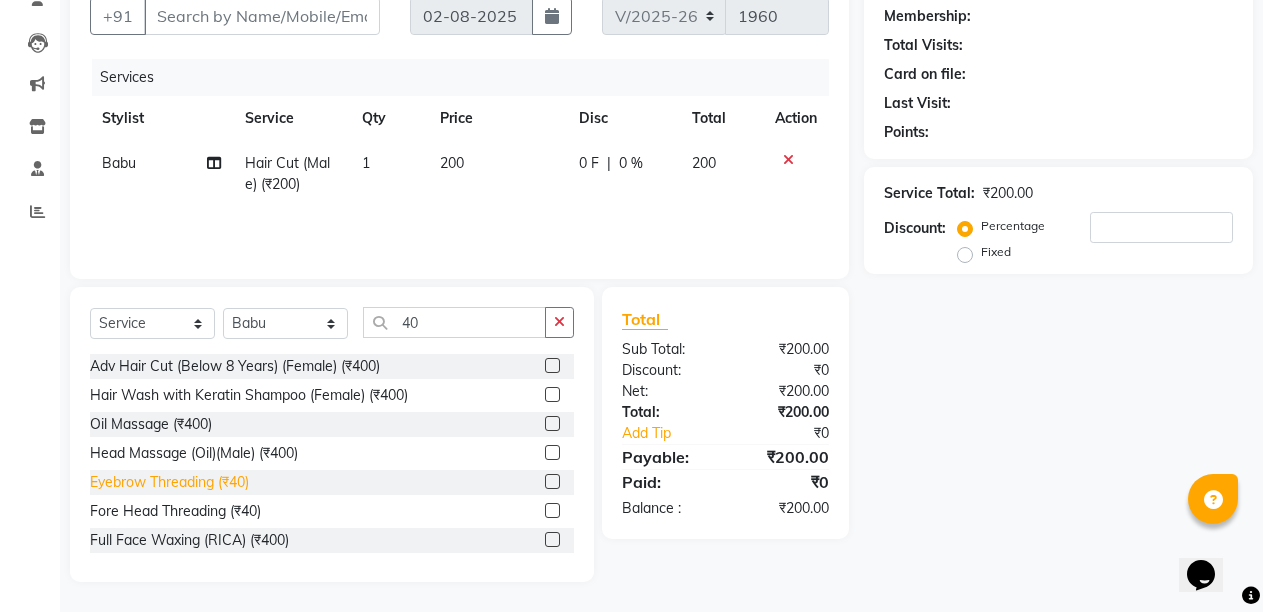 click on "Eyebrow Threading (₹40)" 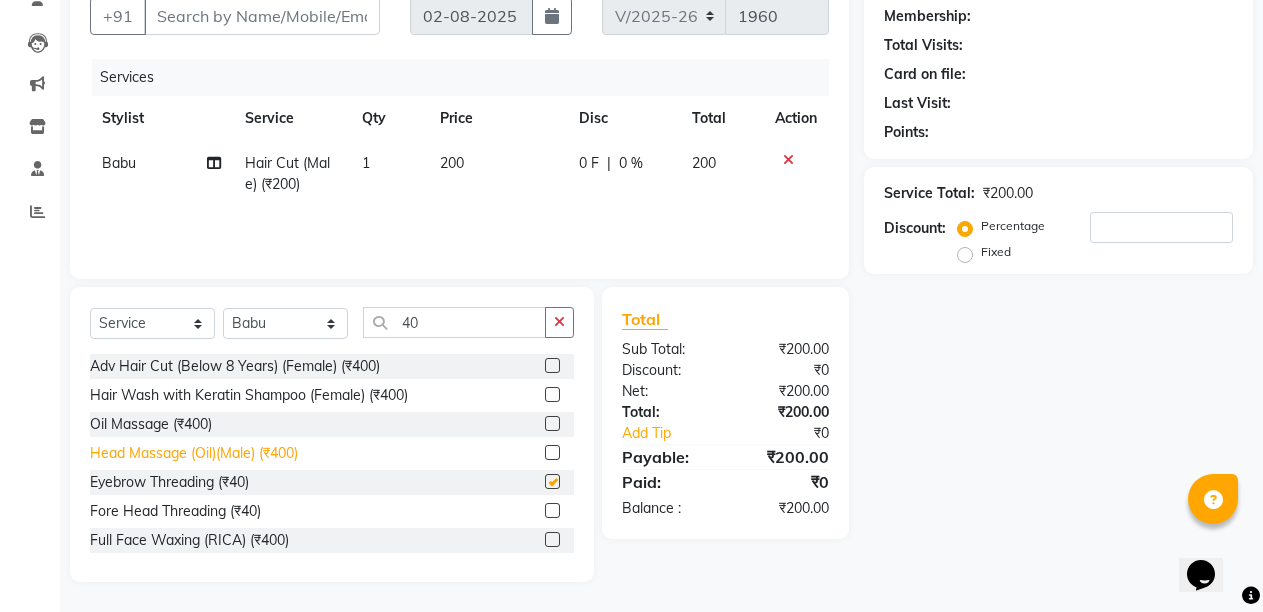 checkbox on "false" 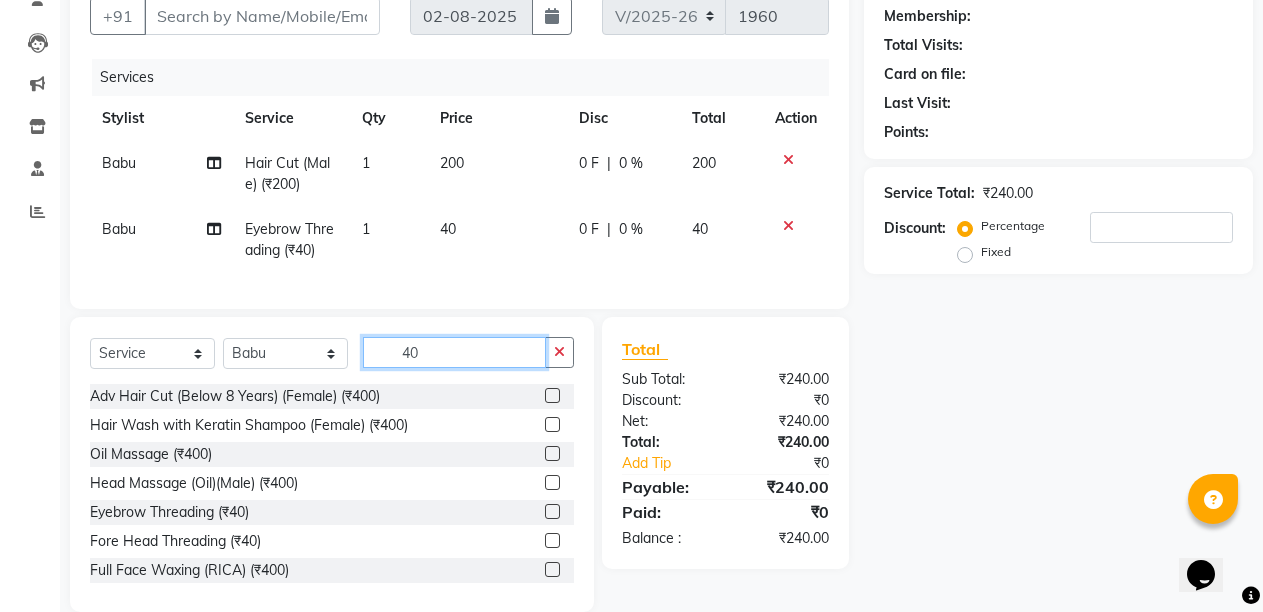 click on "40" 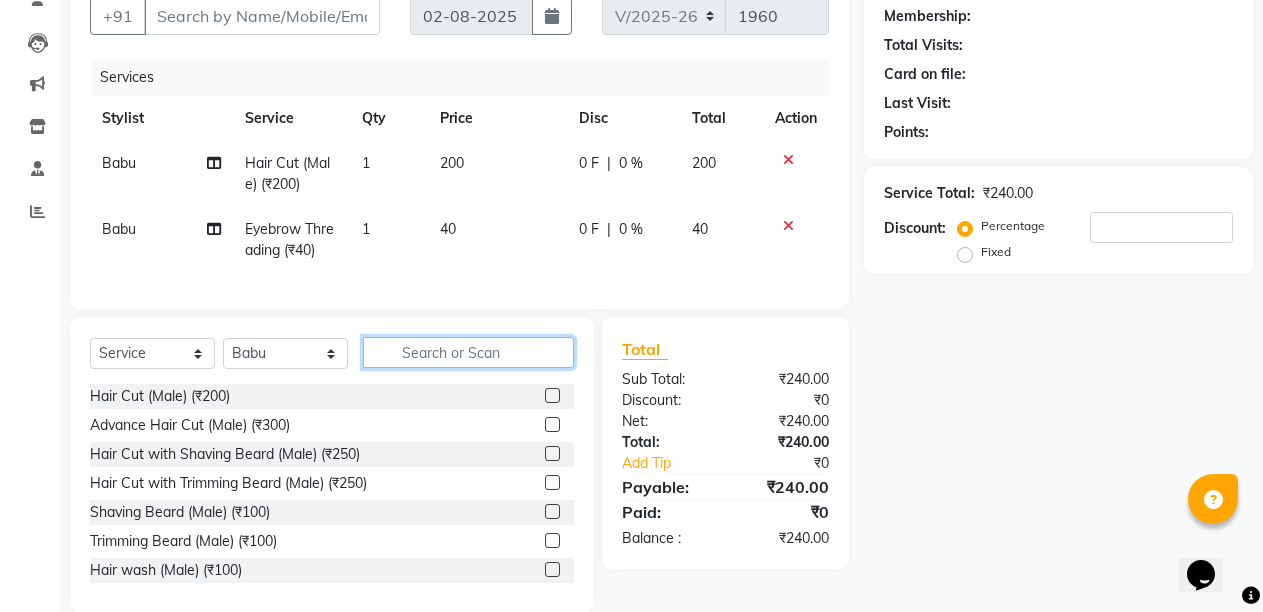 type 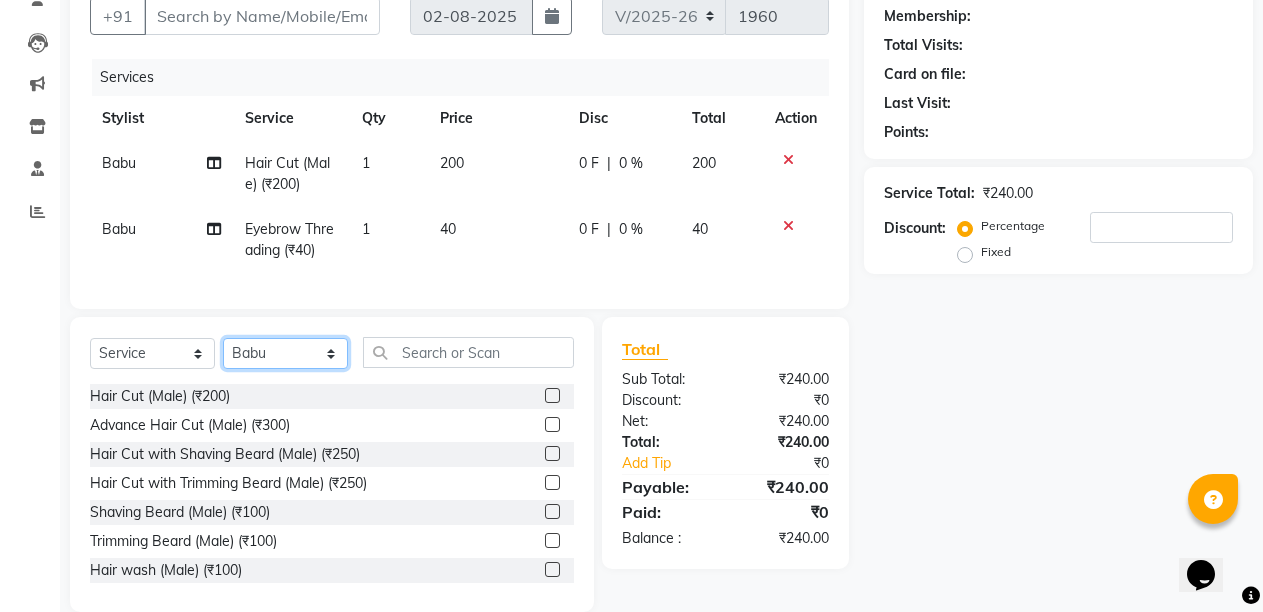 click on "Select Stylist Admin Anil Babu Budhia Monalisa  Nisha Priti" 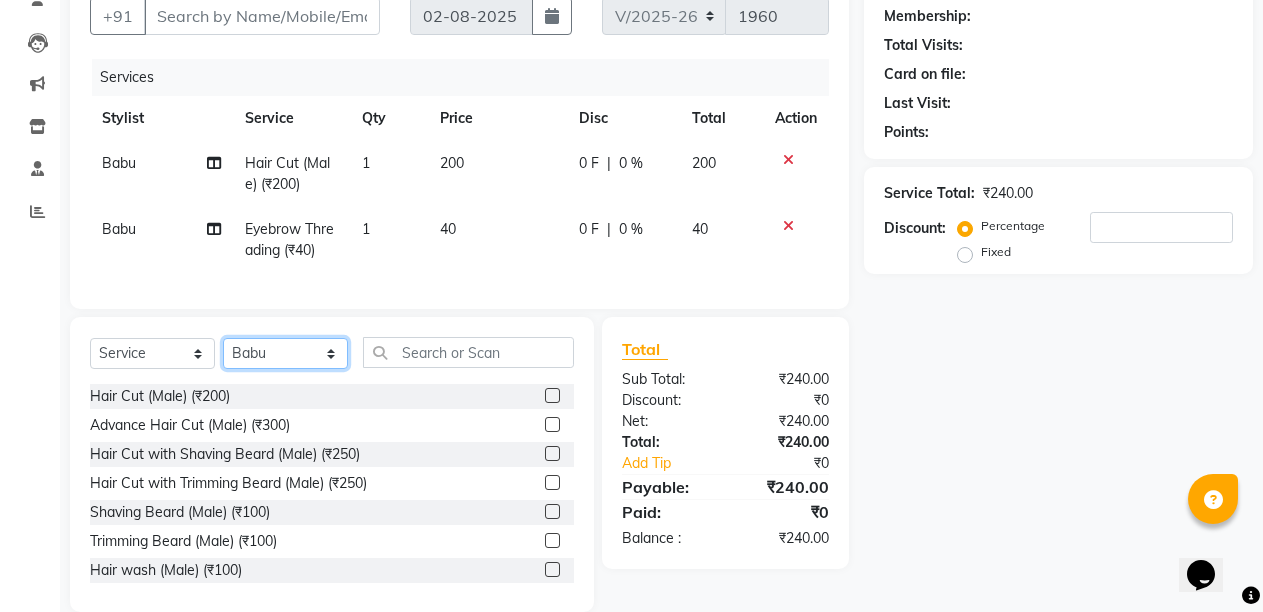 select on "87379" 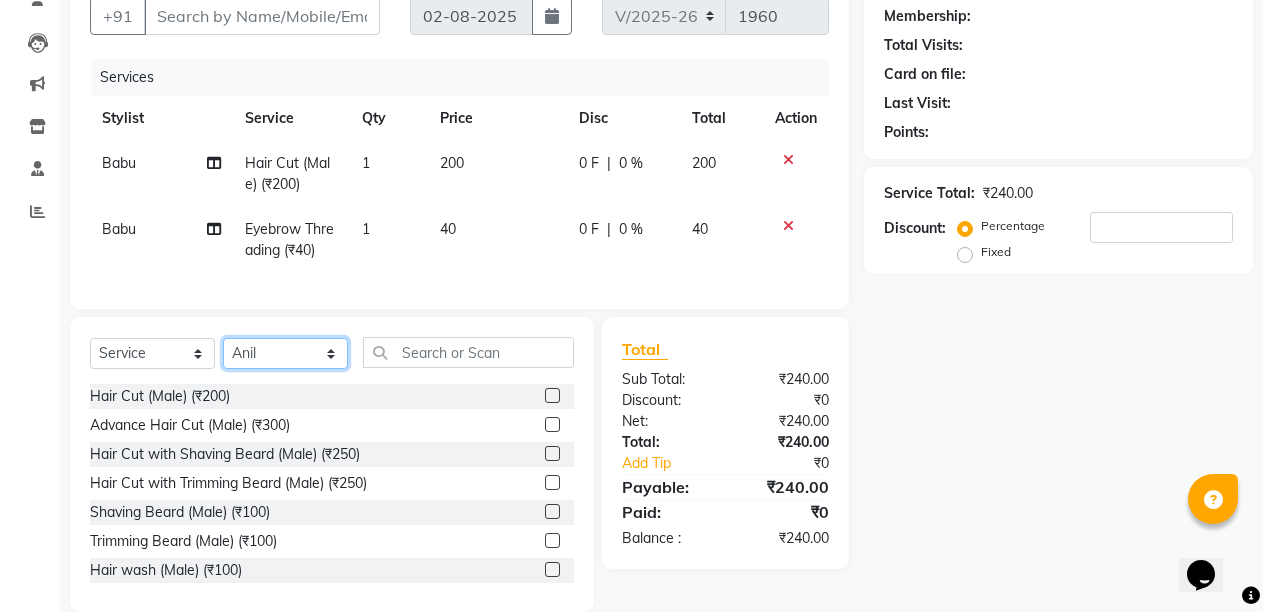 click on "Select Stylist Admin Anil Babu Budhia Monalisa  Nisha Priti" 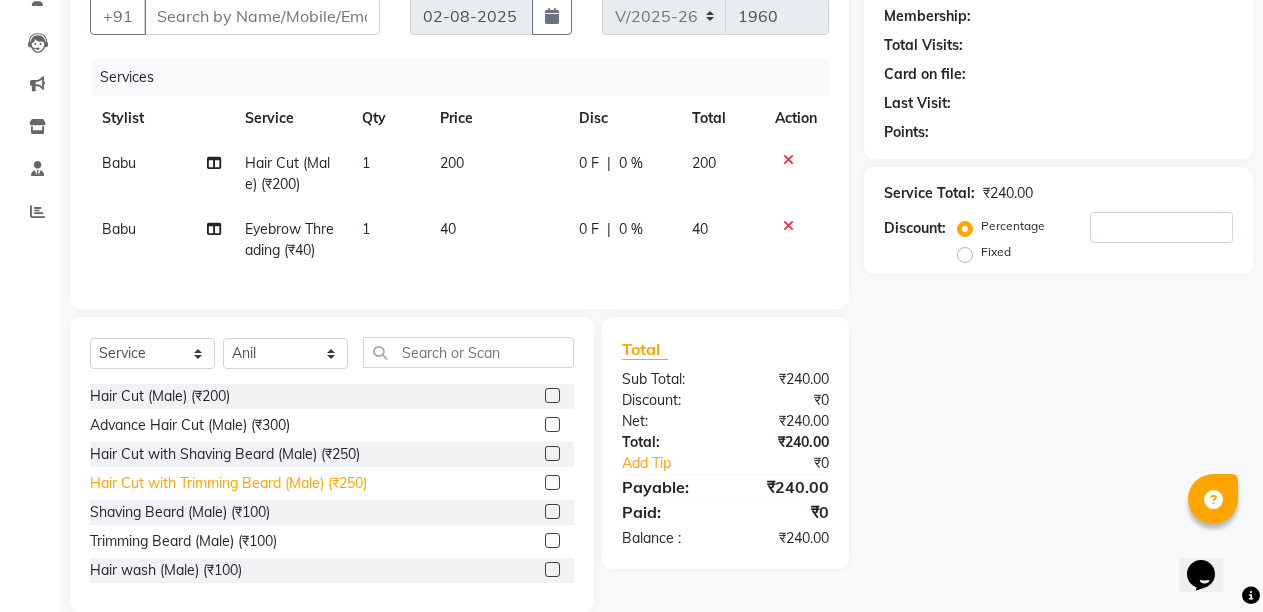 click on "Hair Cut with Trimming Beard (Male) (₹250)" 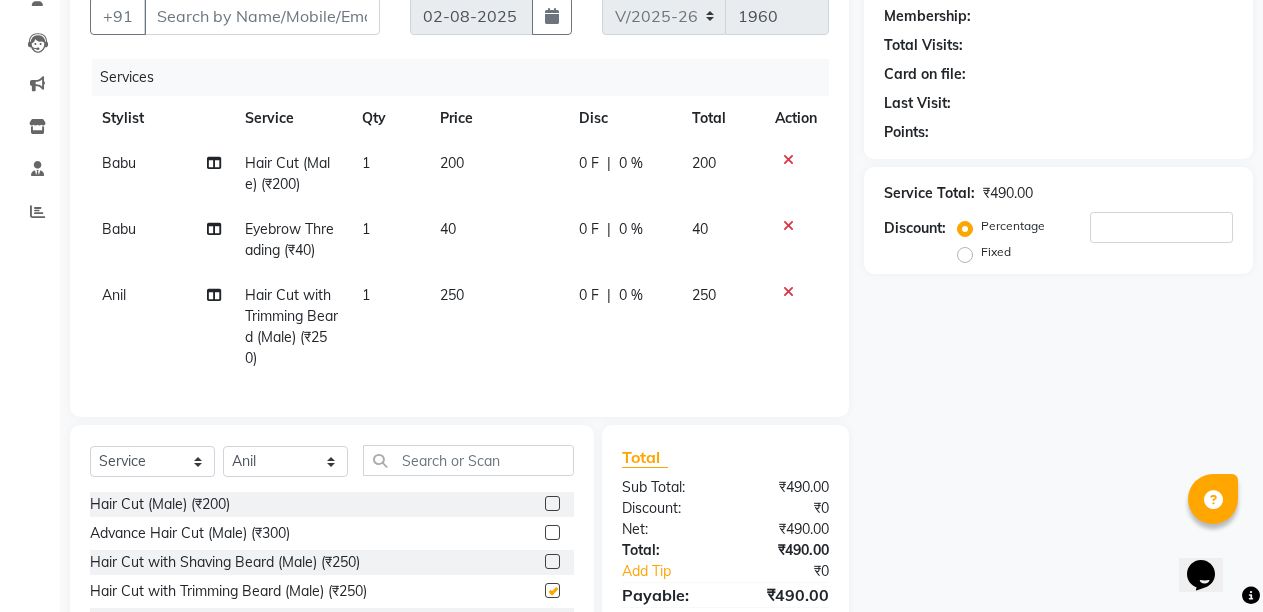 checkbox on "false" 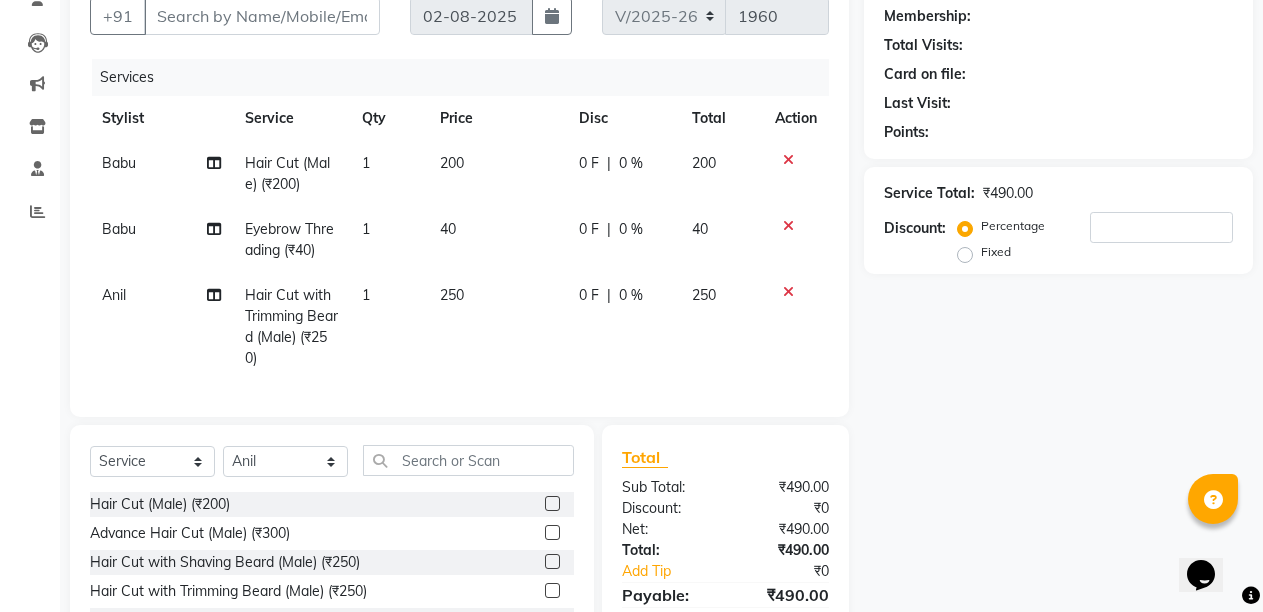 click 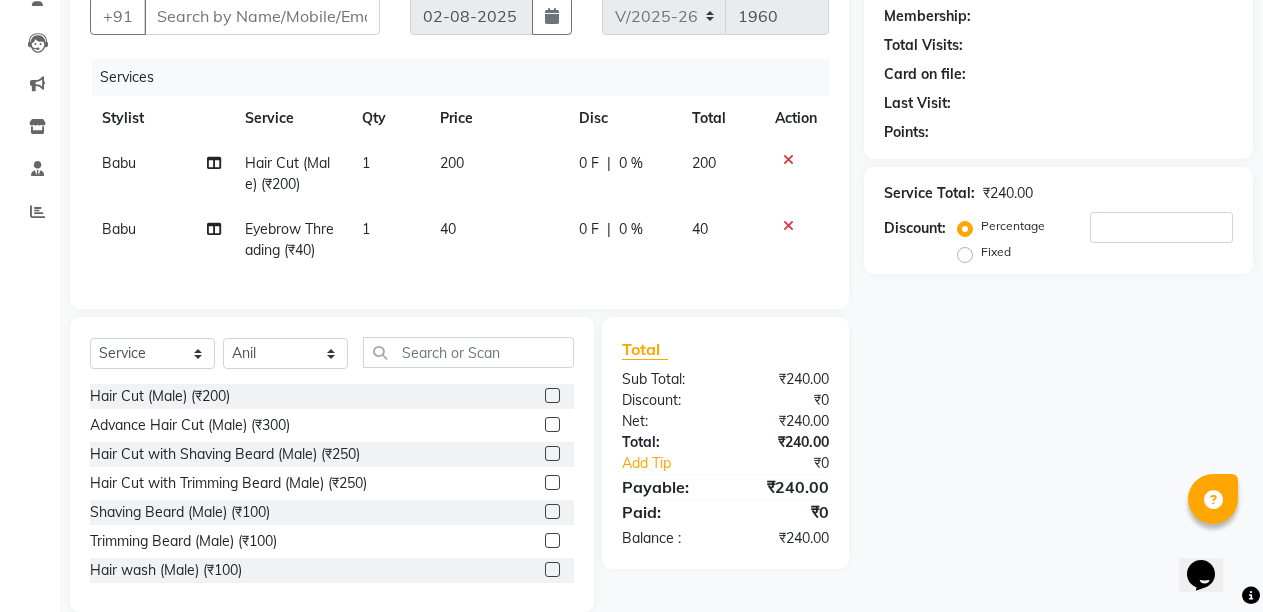 click on "0 F" 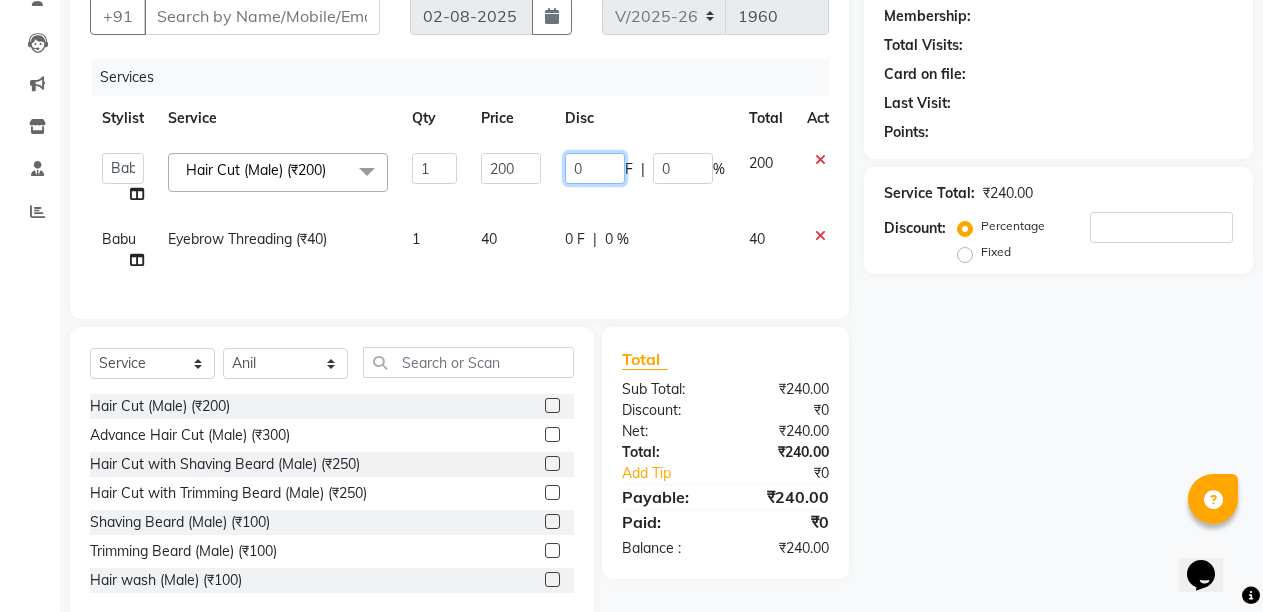 click on "0" 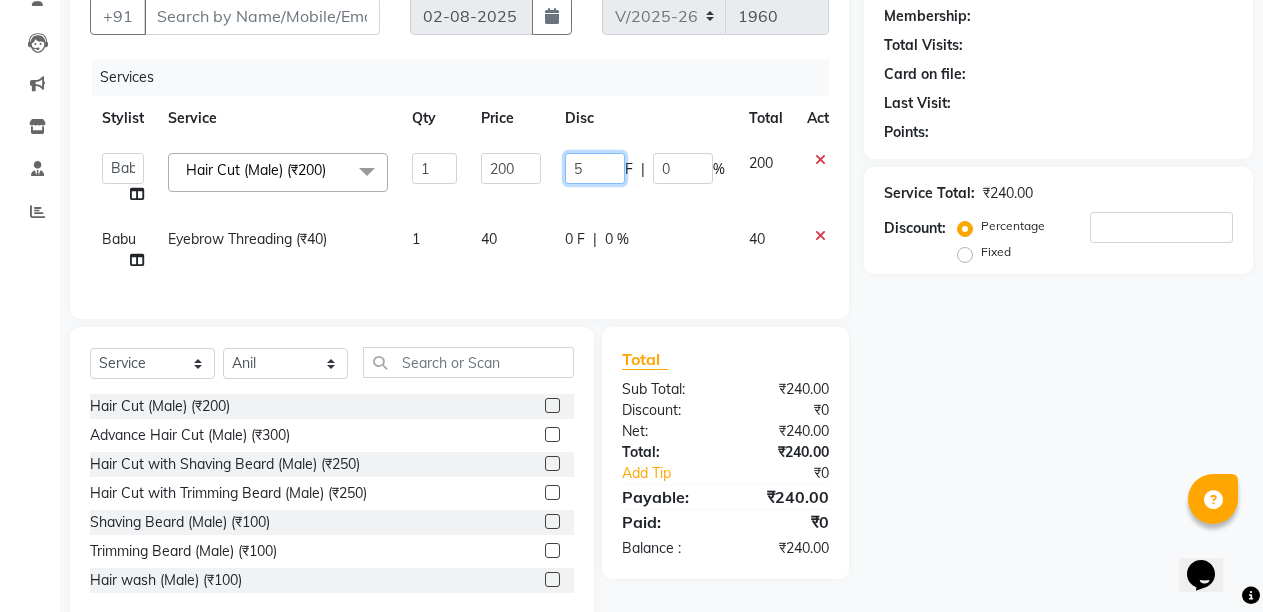type on "50" 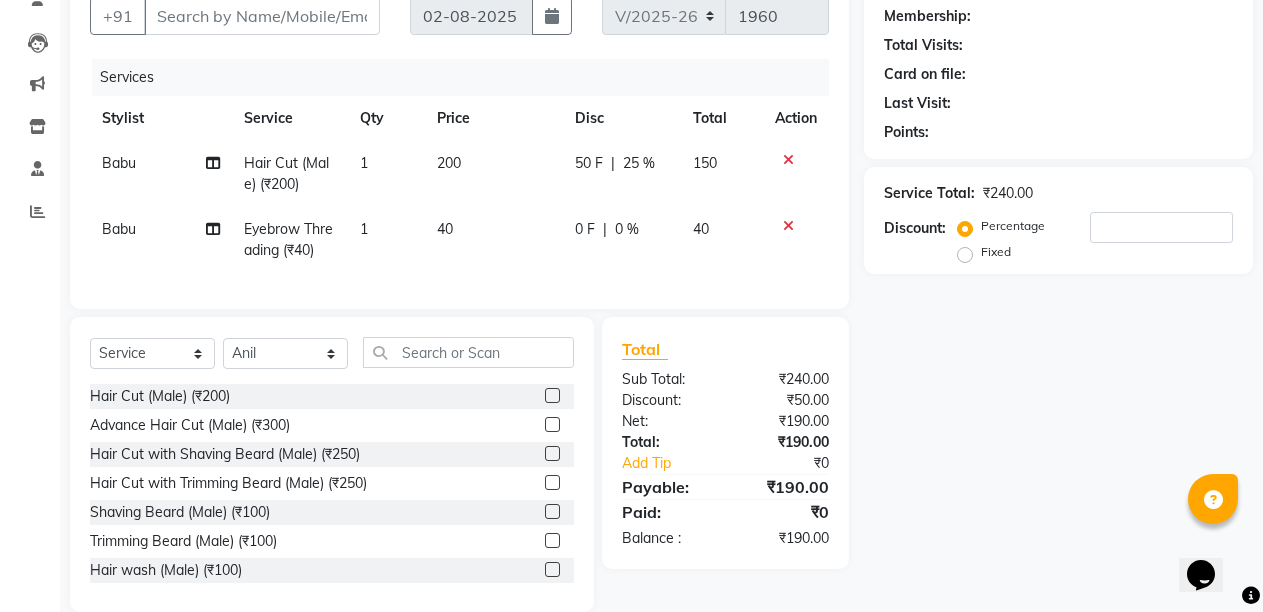 click on "40" 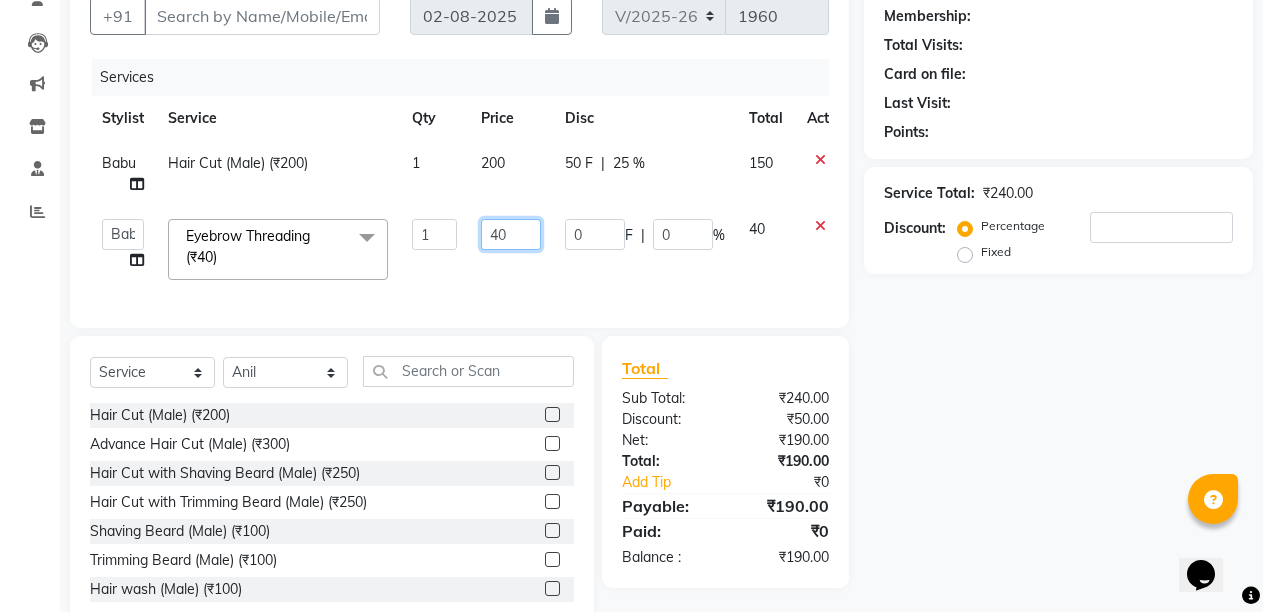 click on "40" 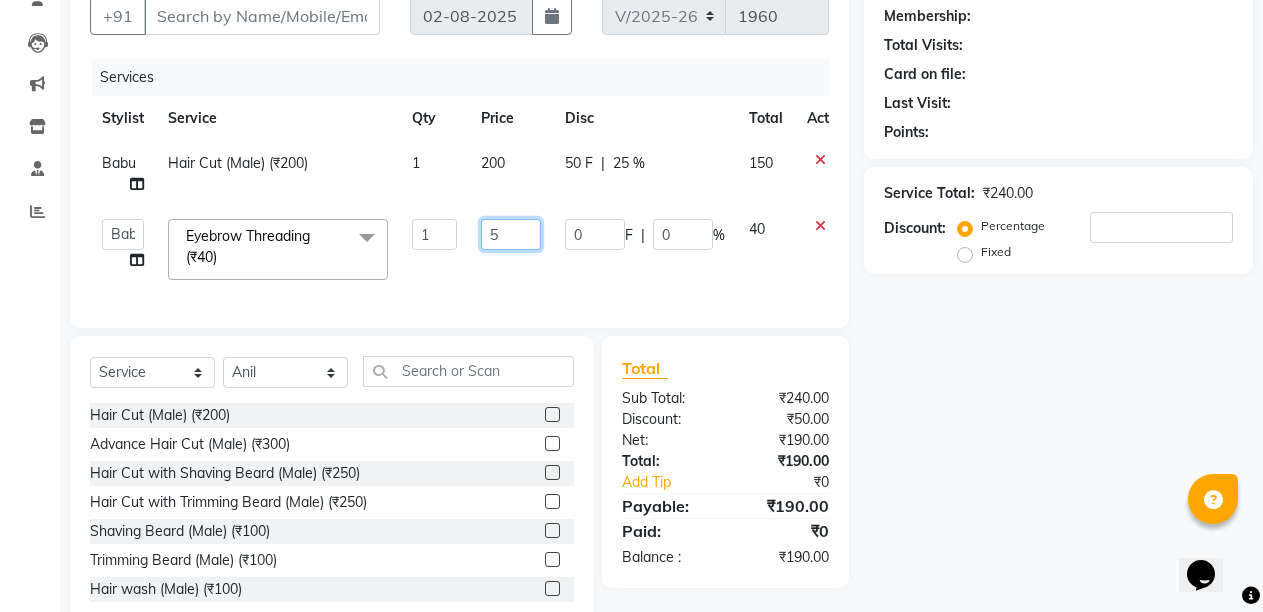 type on "50" 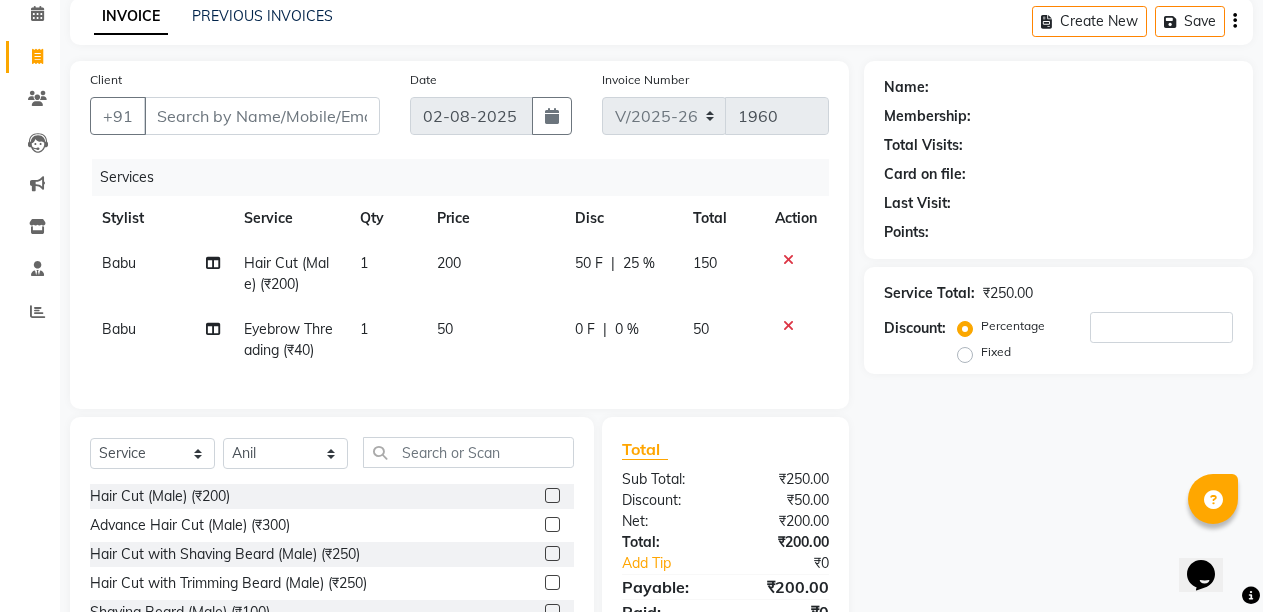 scroll, scrollTop: 0, scrollLeft: 0, axis: both 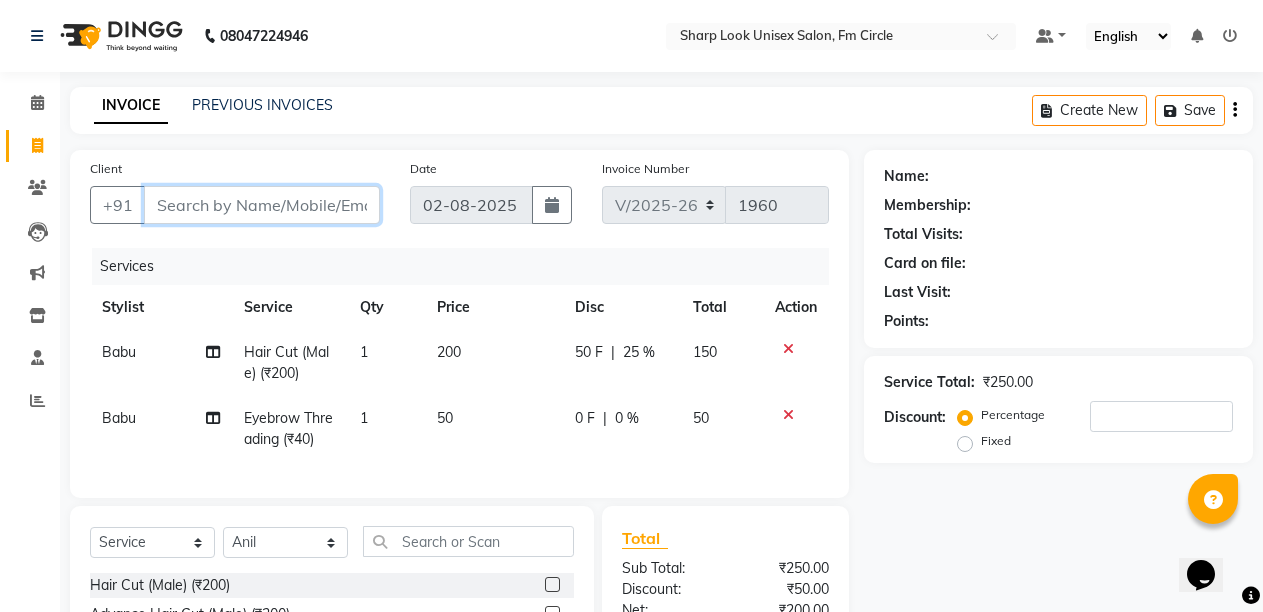 click on "Client" at bounding box center [262, 205] 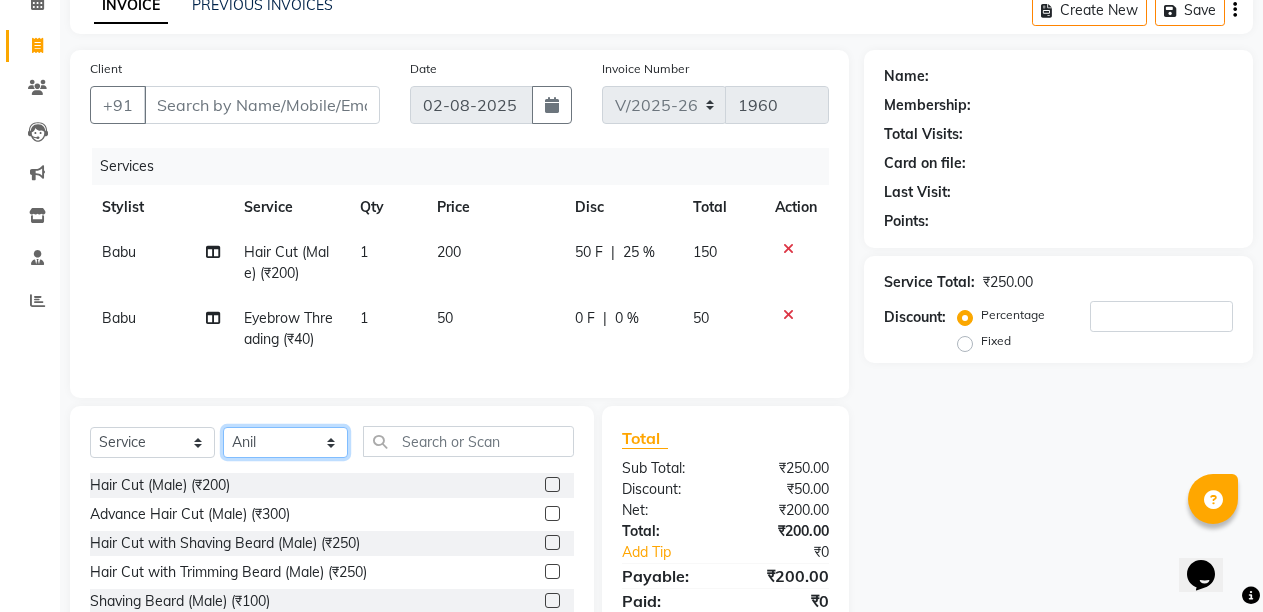 click on "Select Stylist Admin Anil Babu Budhia Monalisa  Nisha Priti" 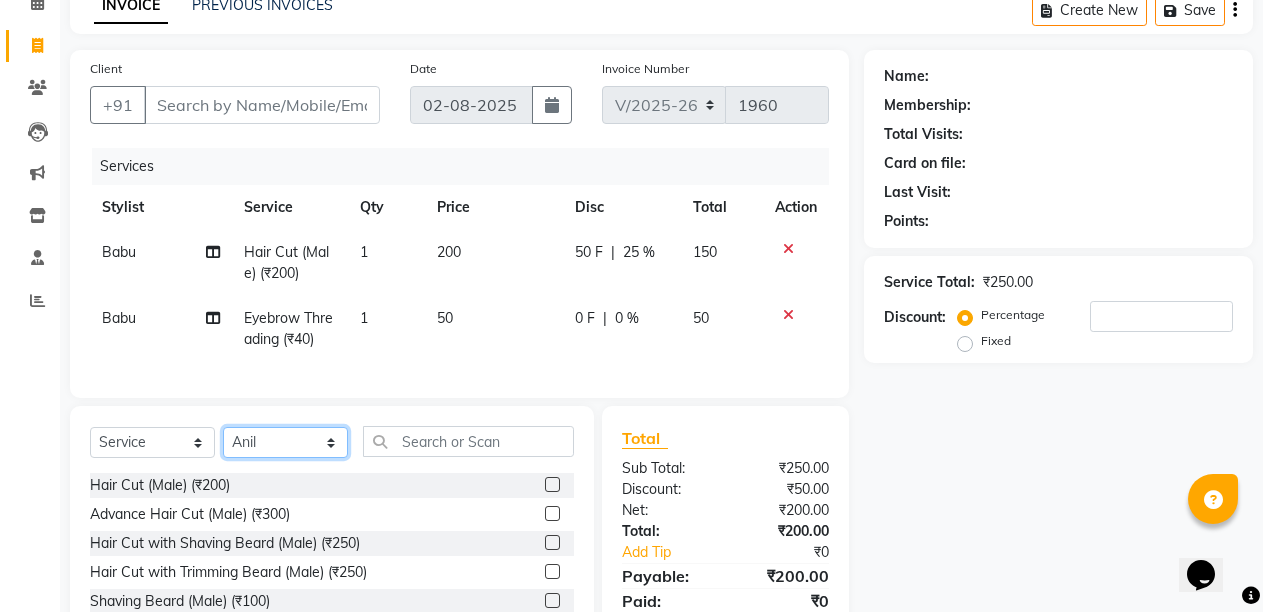 select on "13317" 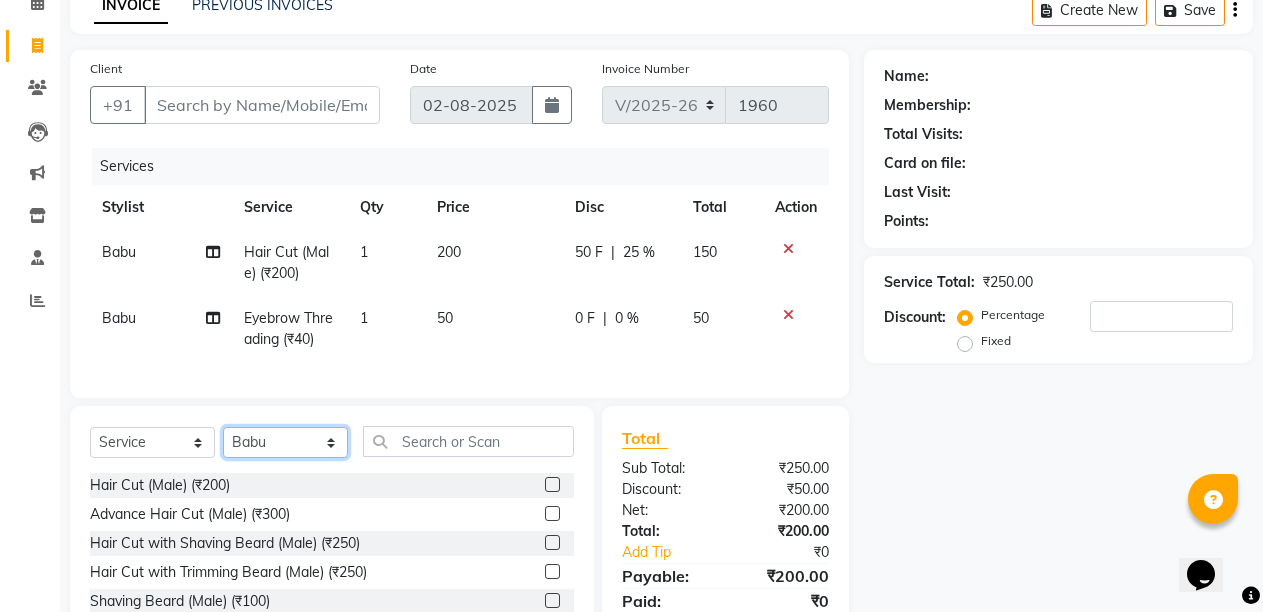 click on "Select Stylist Admin Anil Babu Budhia Monalisa  Nisha Priti" 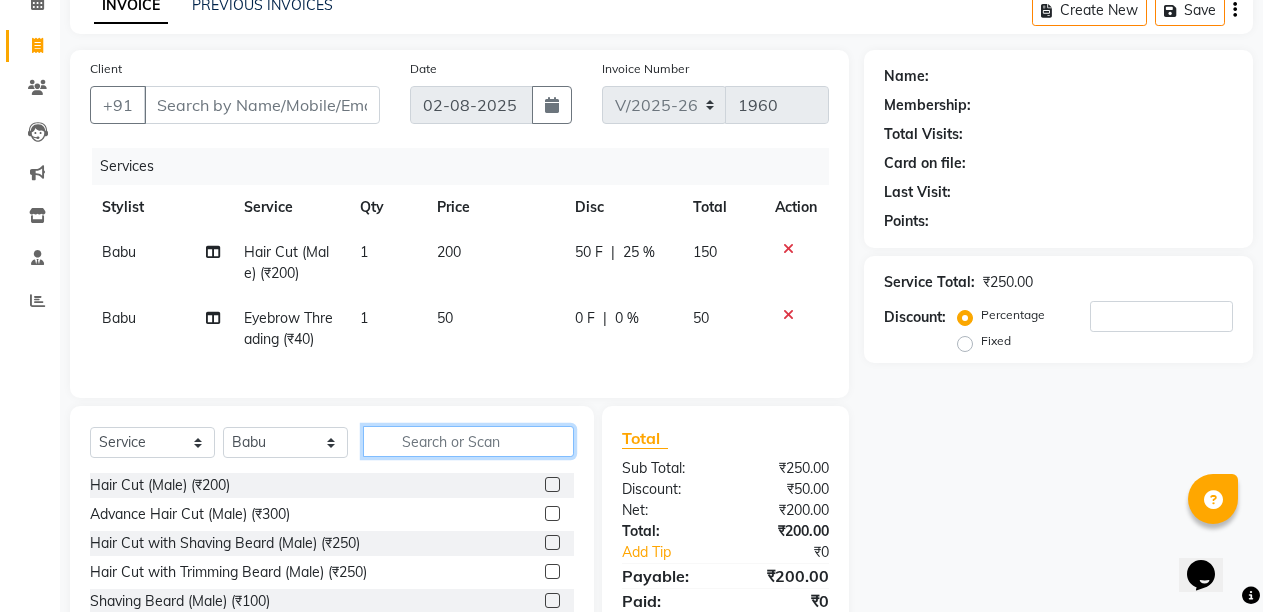 click 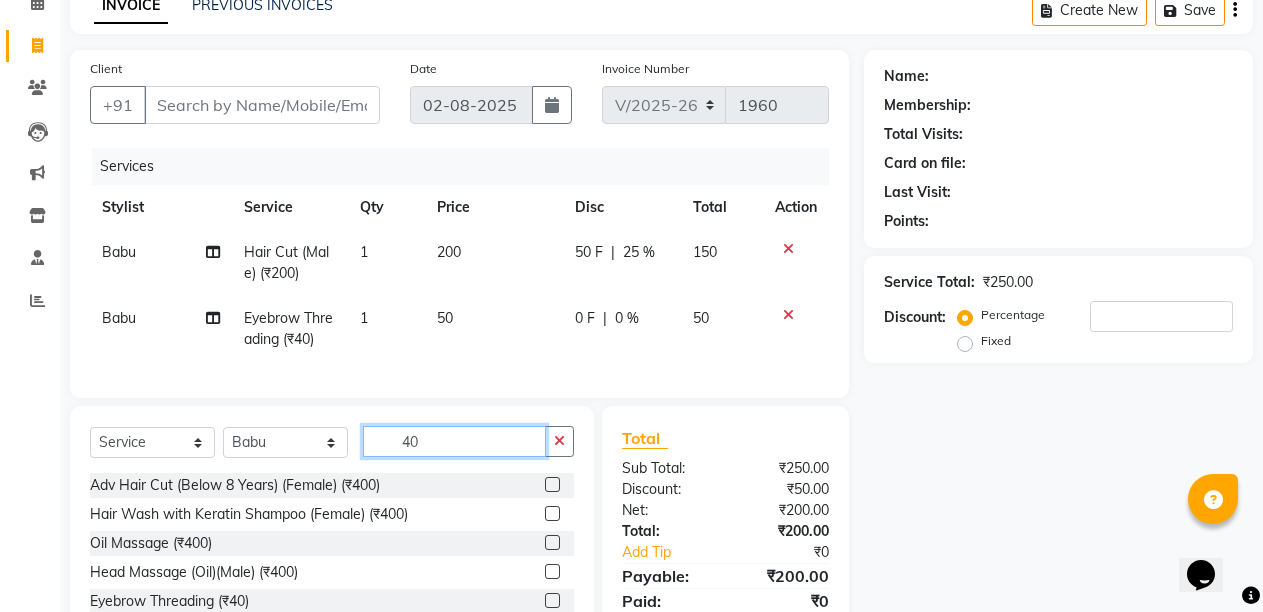 scroll, scrollTop: 200, scrollLeft: 0, axis: vertical 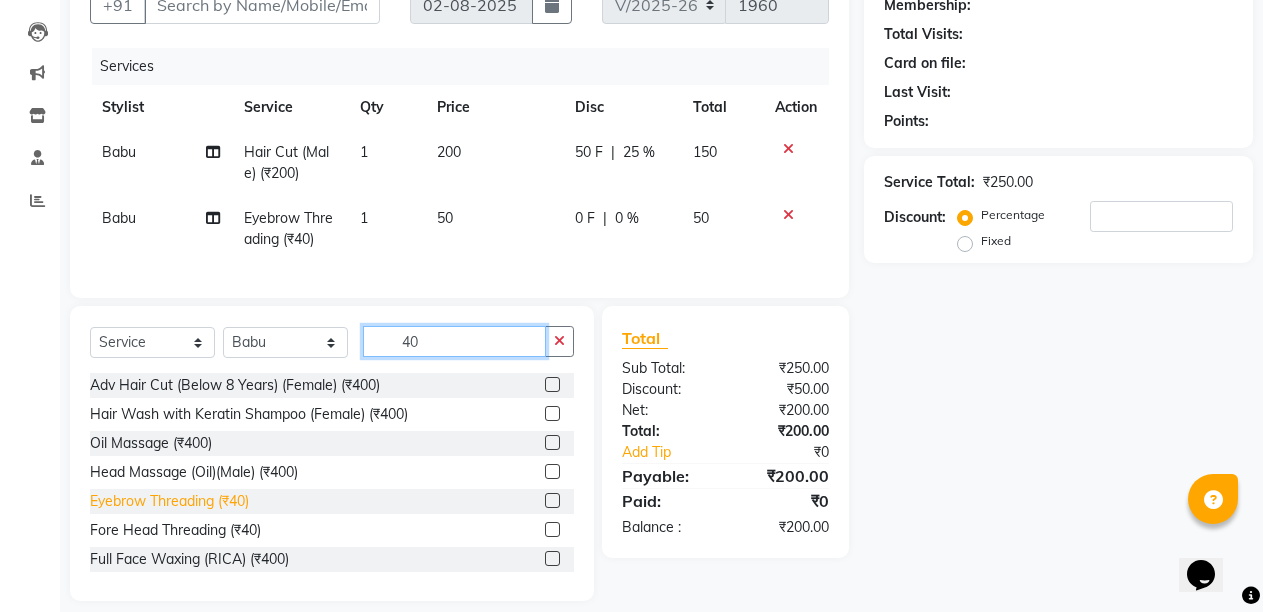 type on "40" 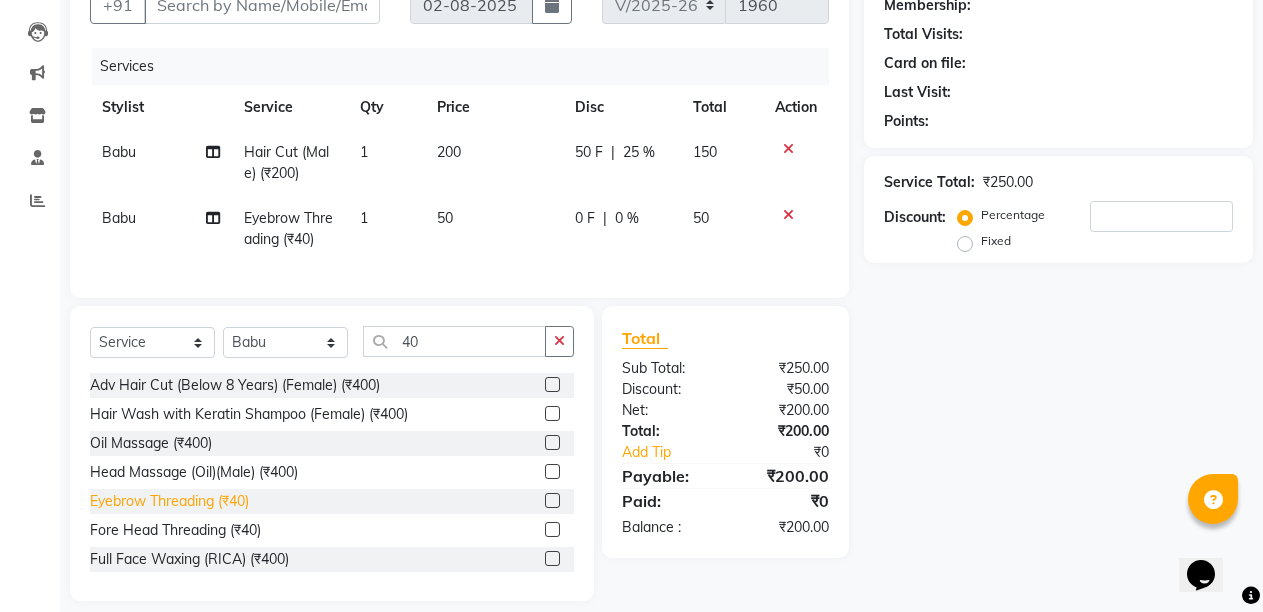 click on "Eyebrow Threading (₹40)" 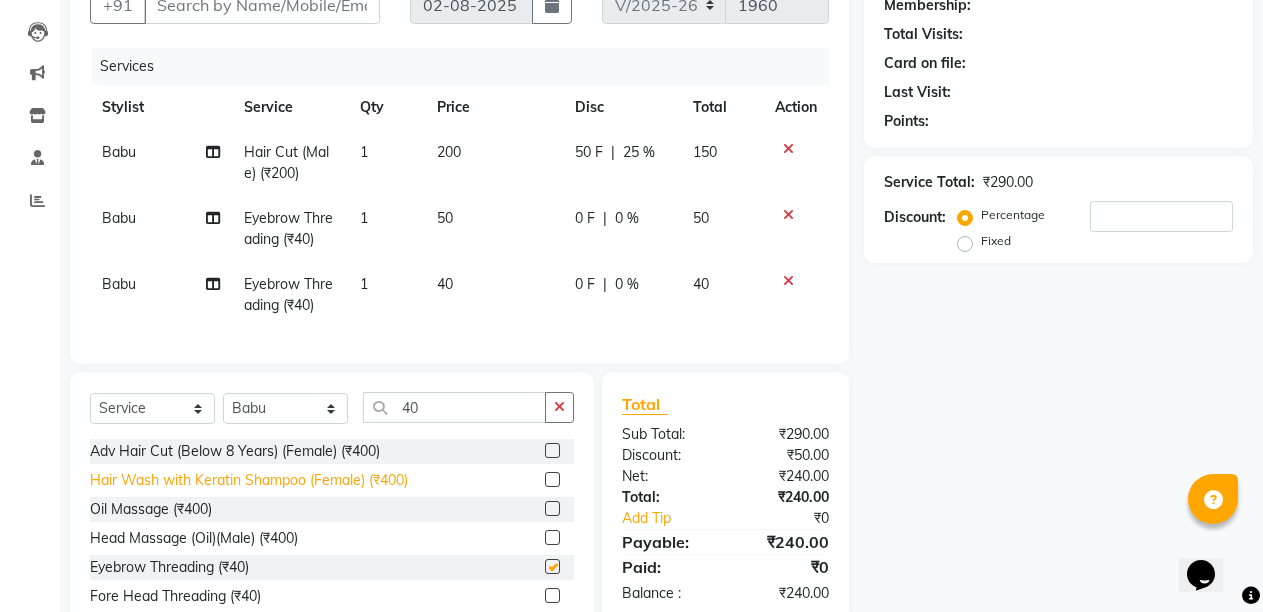 checkbox on "false" 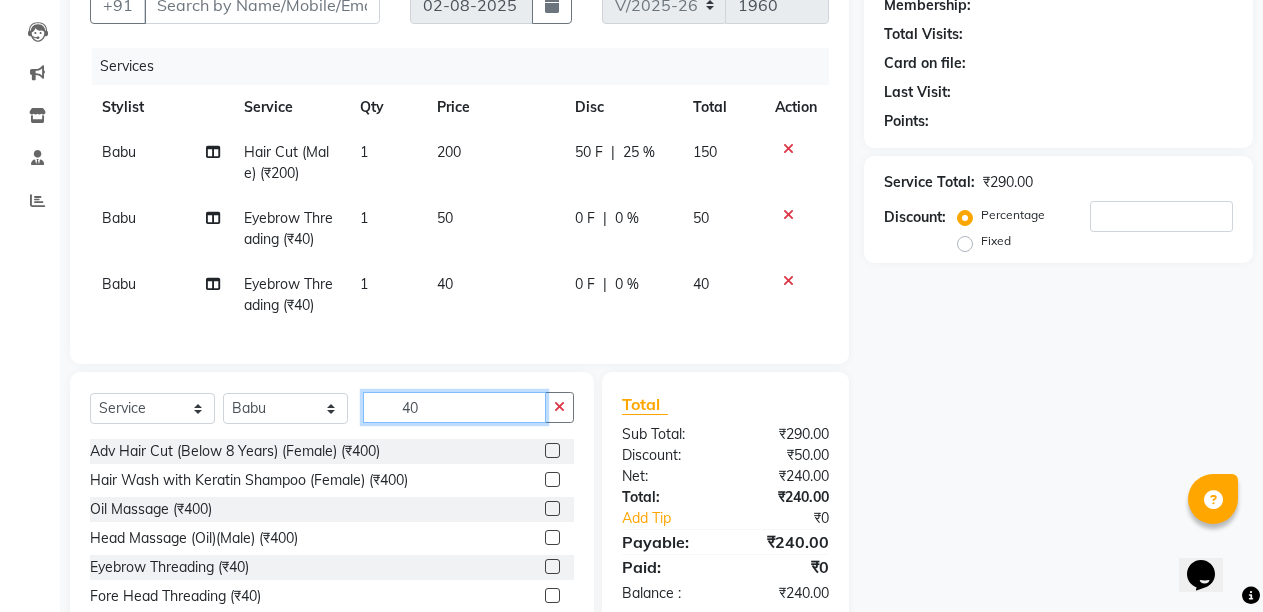 click on "40" 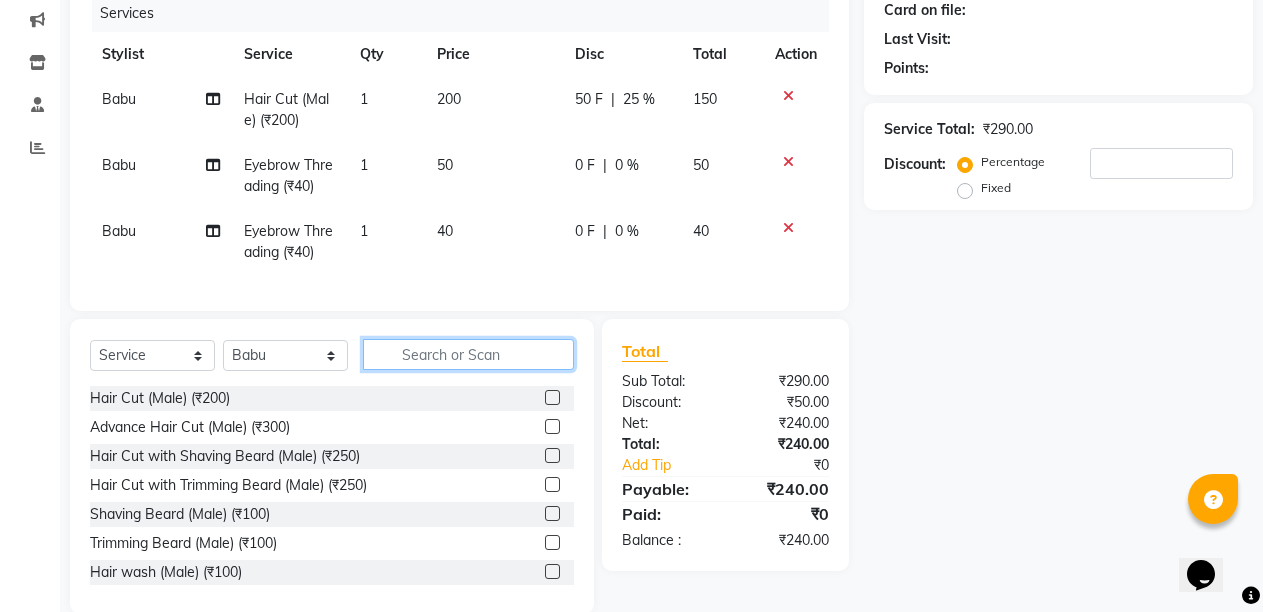 scroll, scrollTop: 302, scrollLeft: 0, axis: vertical 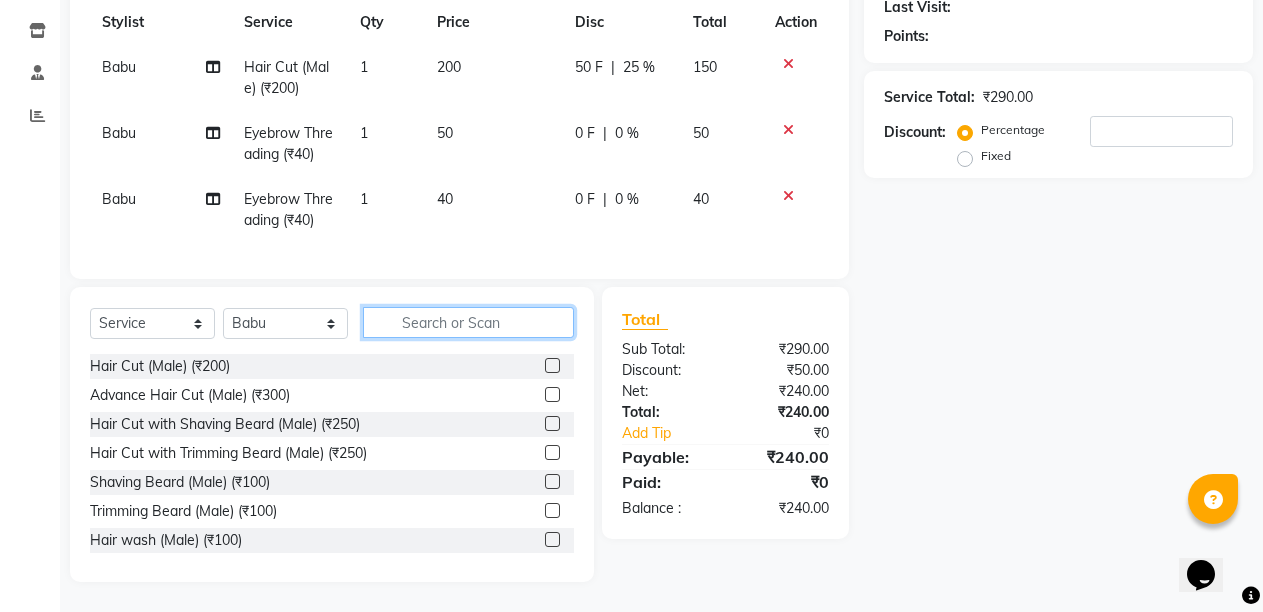 type 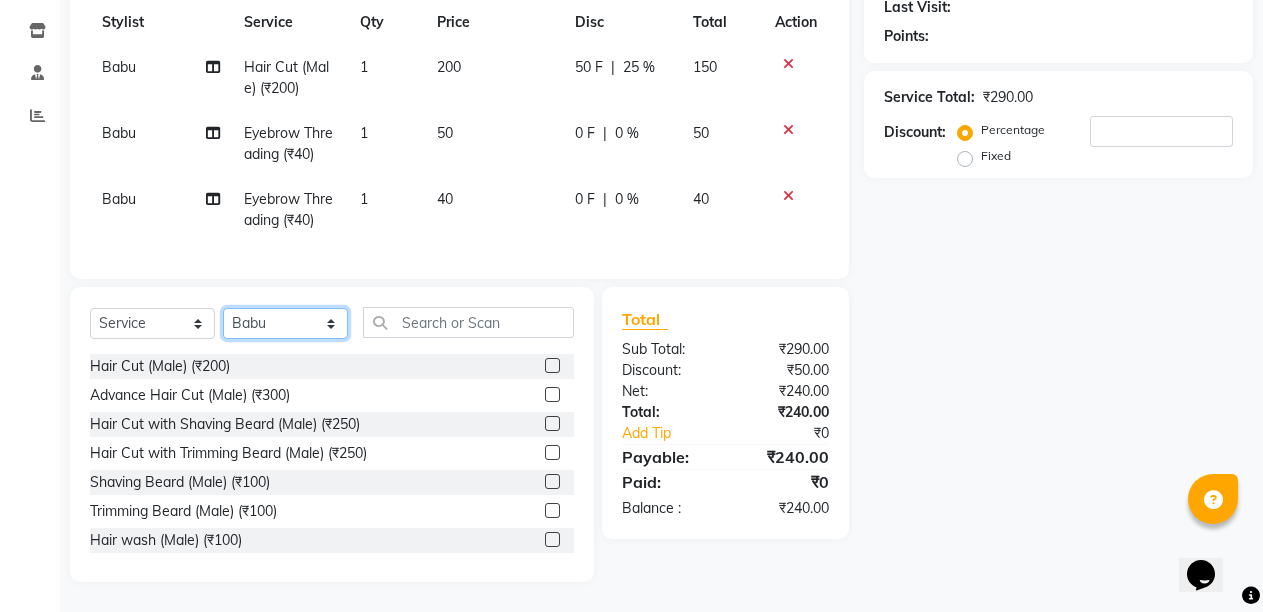 click on "Select Stylist Admin Anil Babu Budhia Monalisa  Nisha Priti" 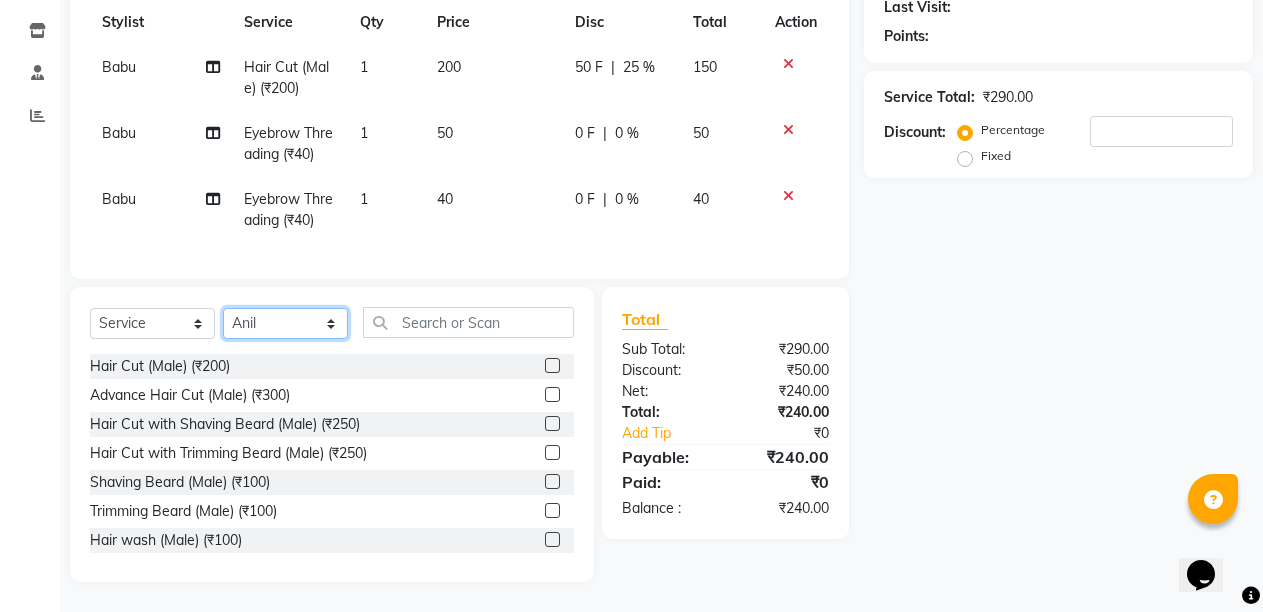click on "Select Stylist Admin Anil Babu Budhia Monalisa  Nisha Priti" 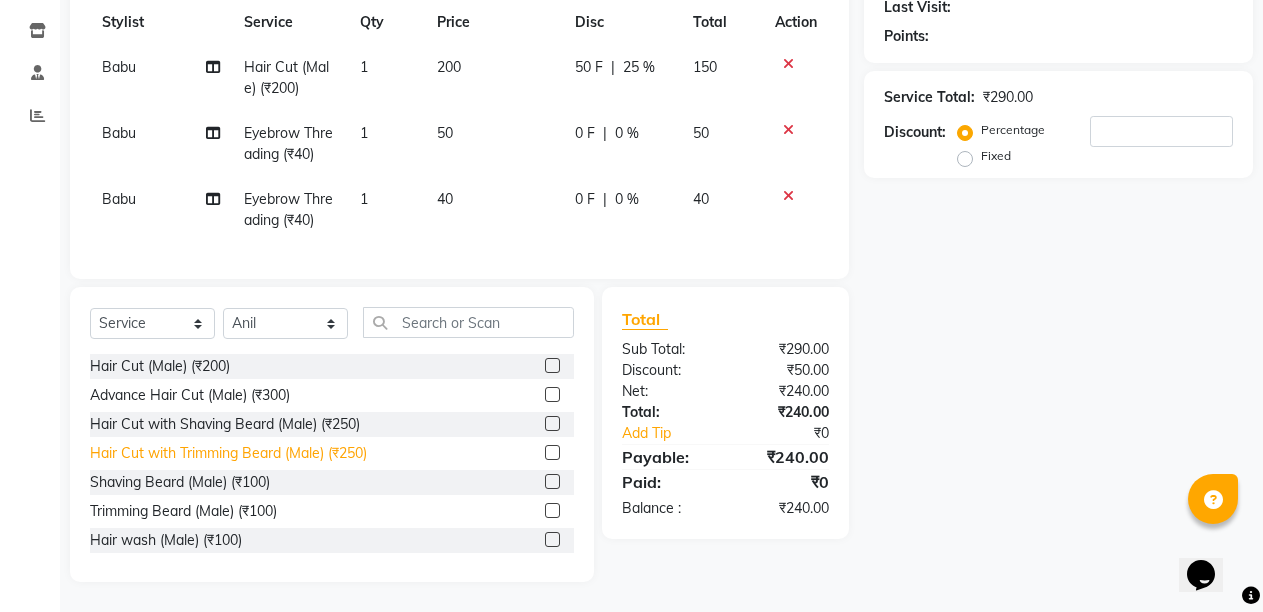 click on "Hair Cut with Trimming Beard (Male) (₹250)" 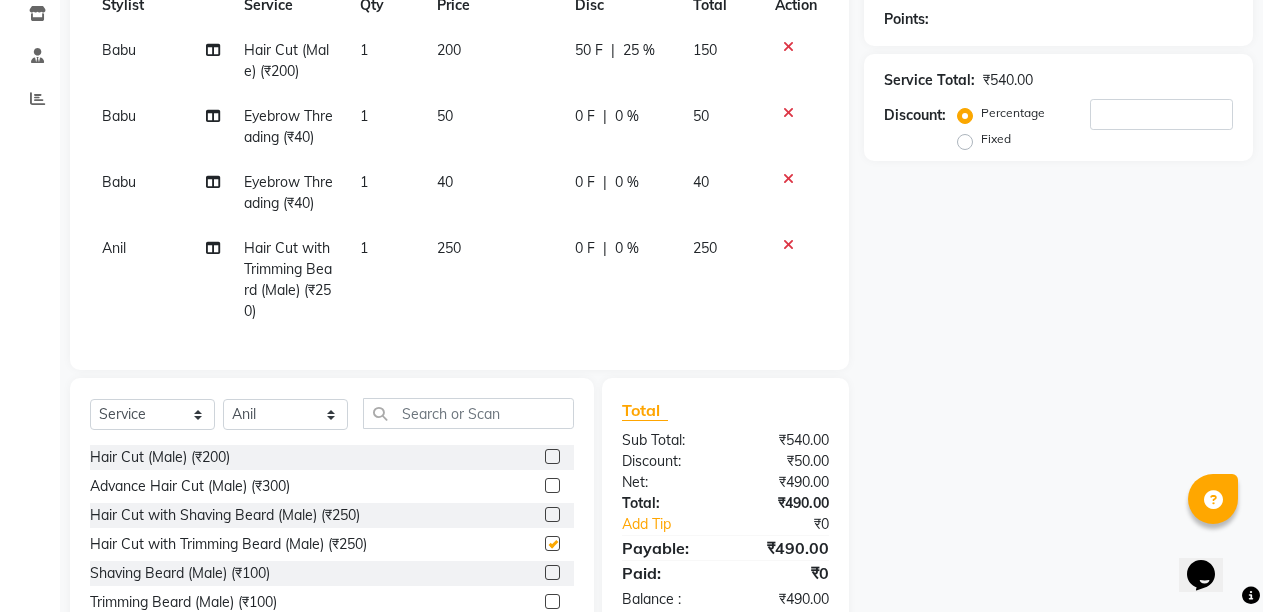 checkbox on "false" 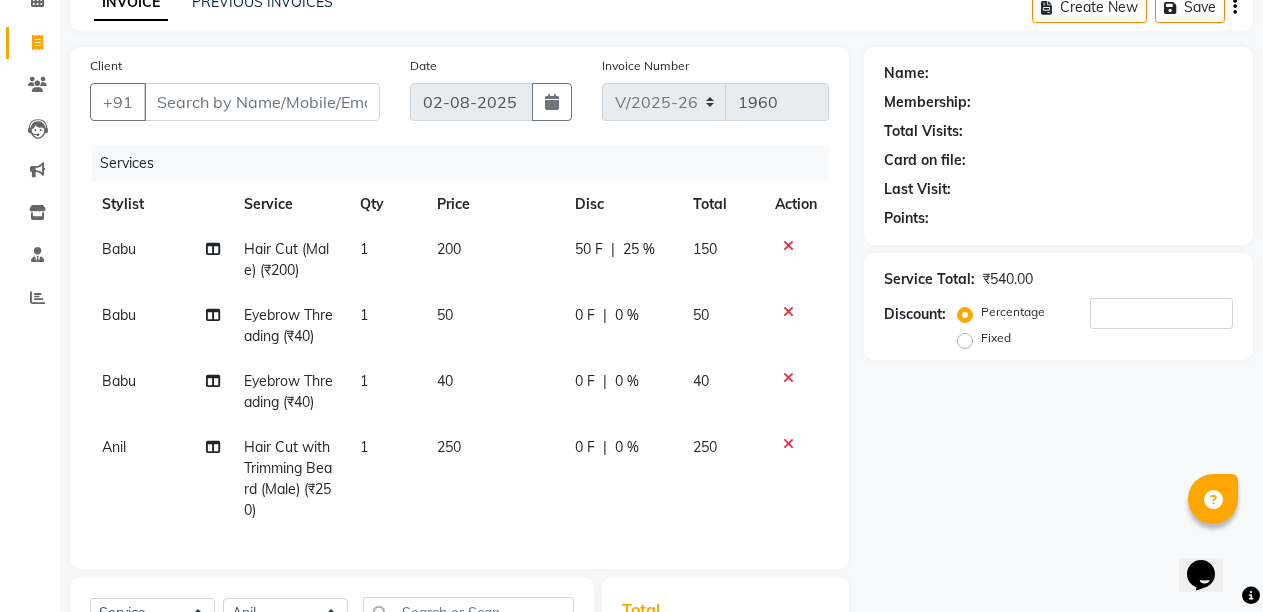 scroll, scrollTop: 102, scrollLeft: 0, axis: vertical 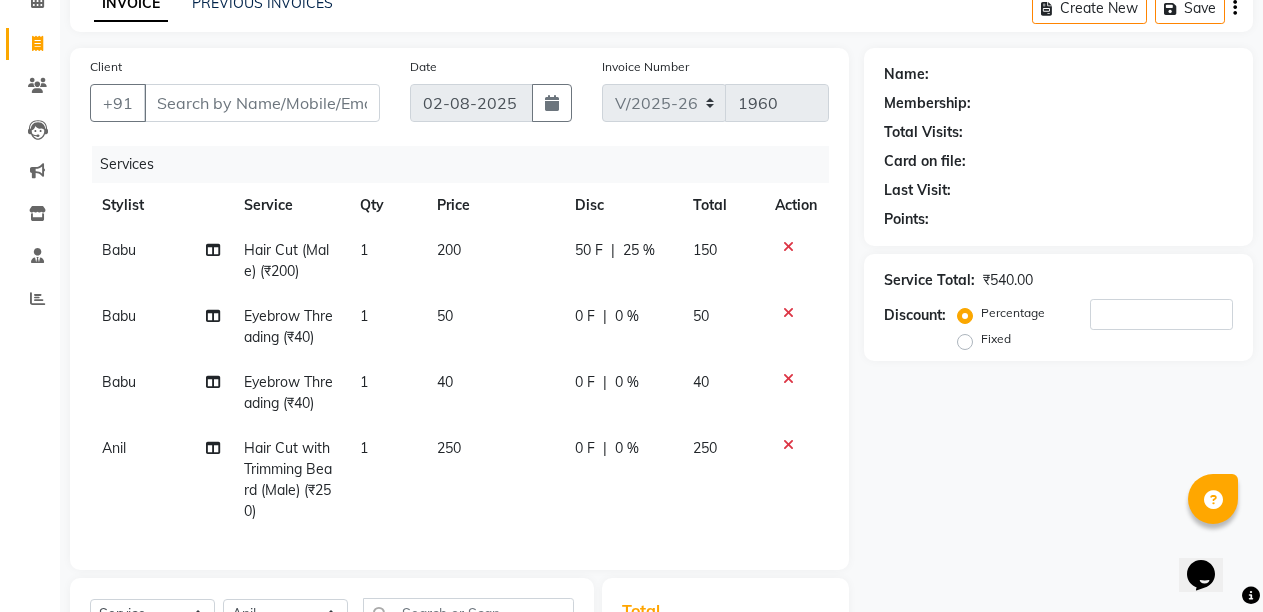 click on "40" 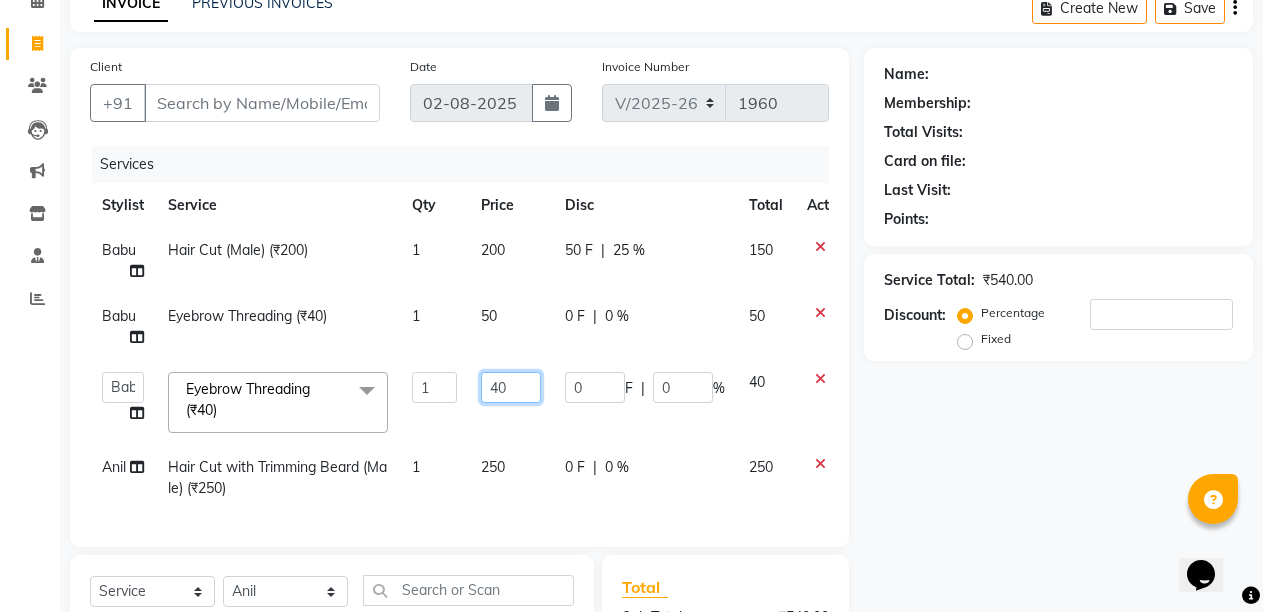 click on "40" 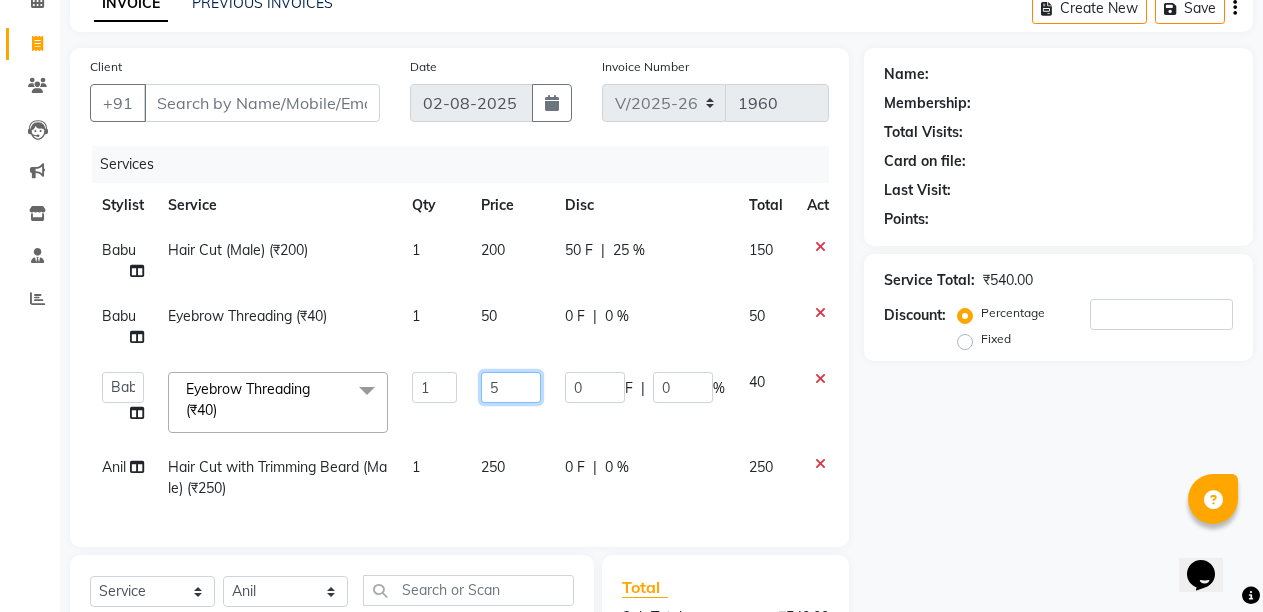 type on "50" 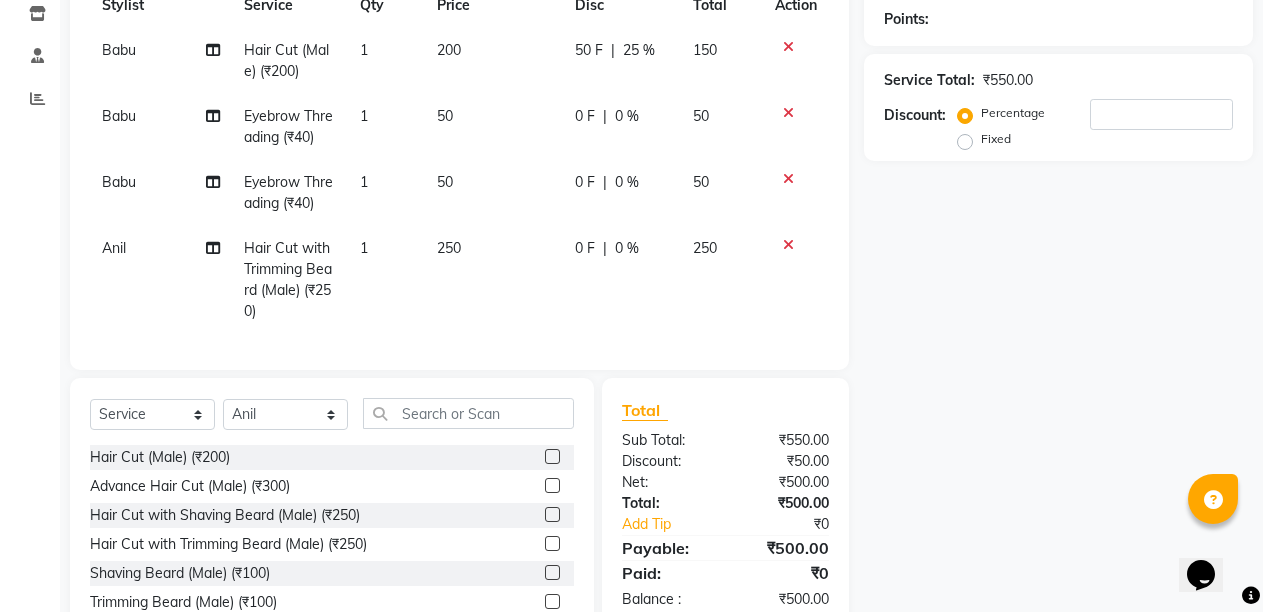 scroll, scrollTop: 2, scrollLeft: 0, axis: vertical 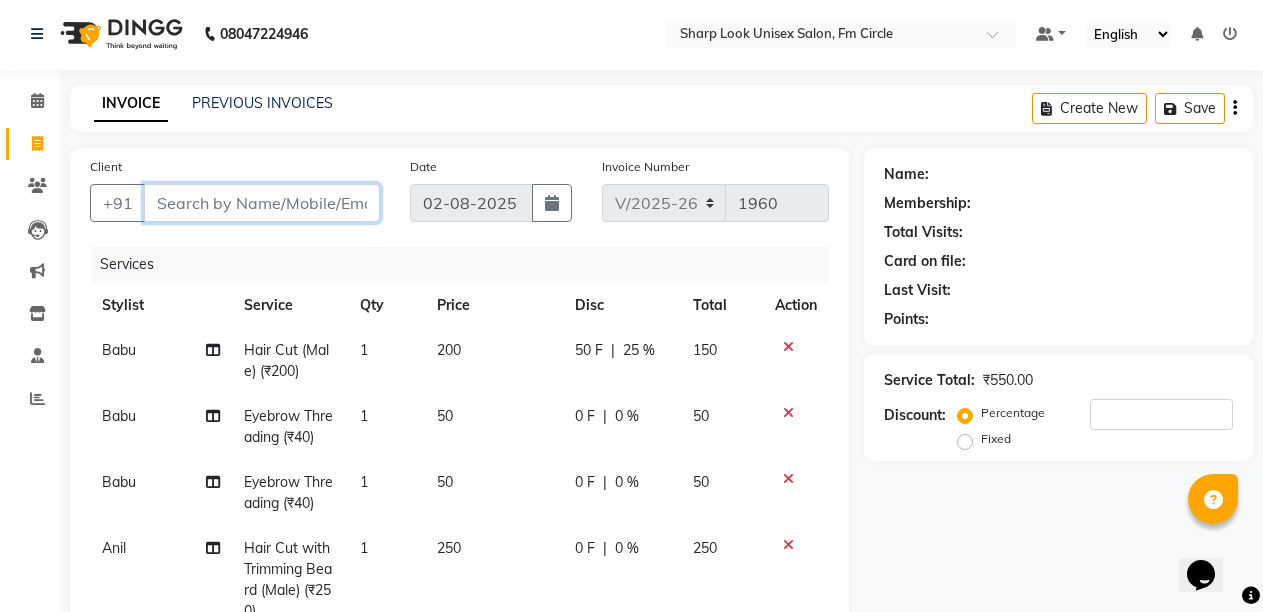 drag, startPoint x: 170, startPoint y: 196, endPoint x: 173, endPoint y: 207, distance: 11.401754 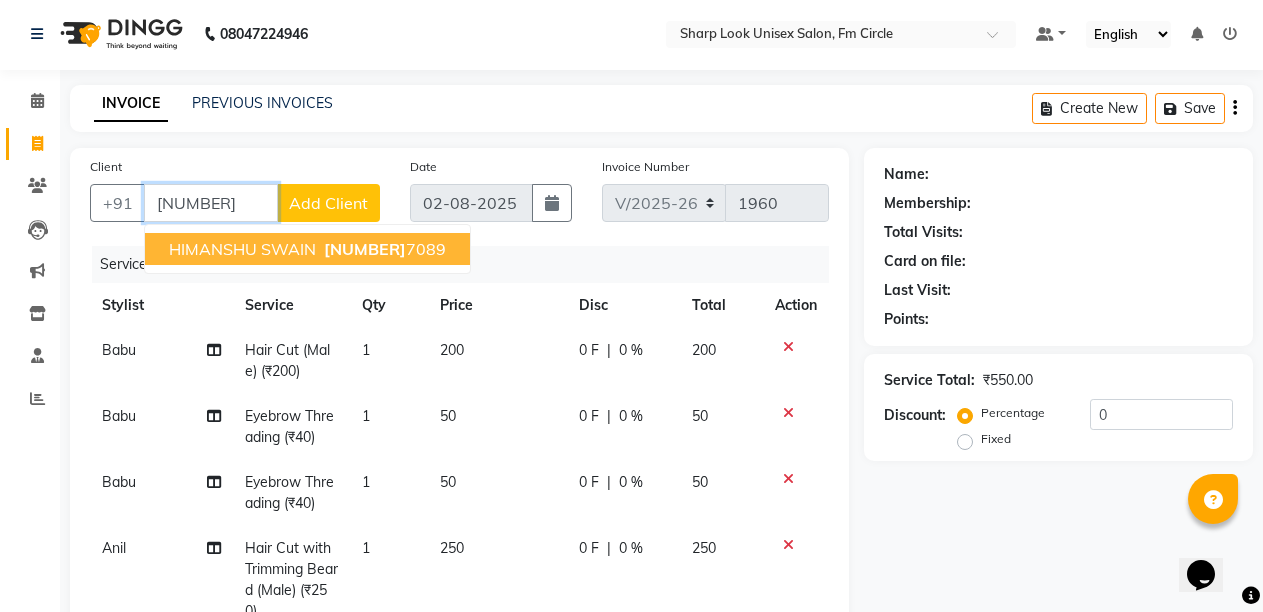 click on "HIMANSHU SWAIN" at bounding box center [242, 249] 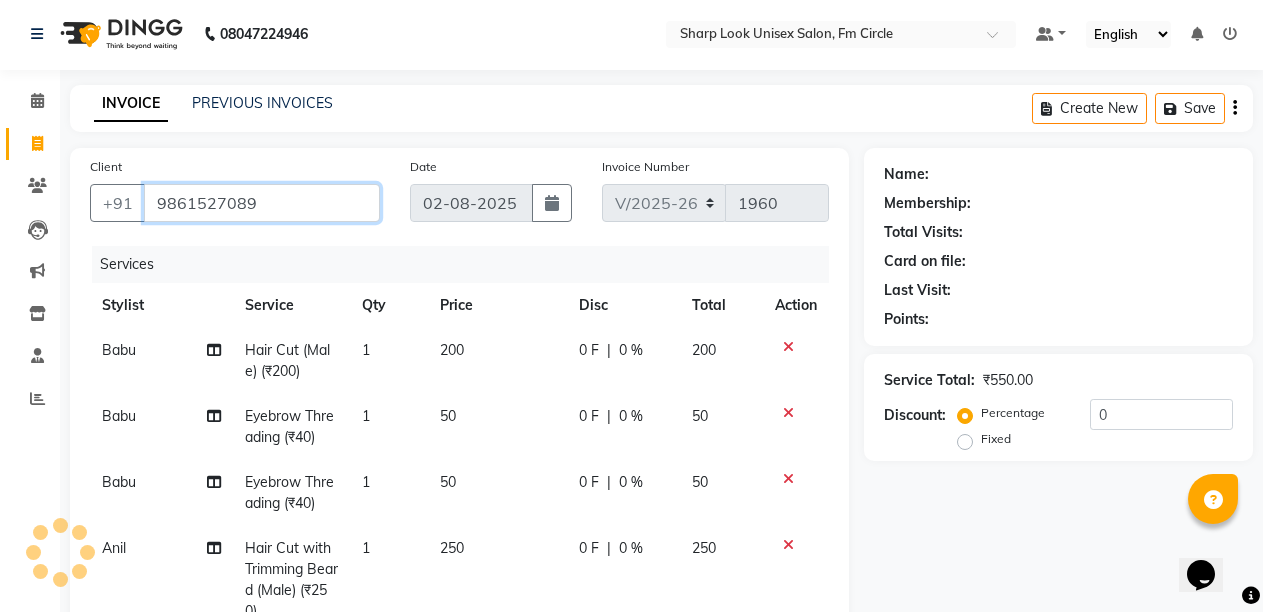 type on "9861527089" 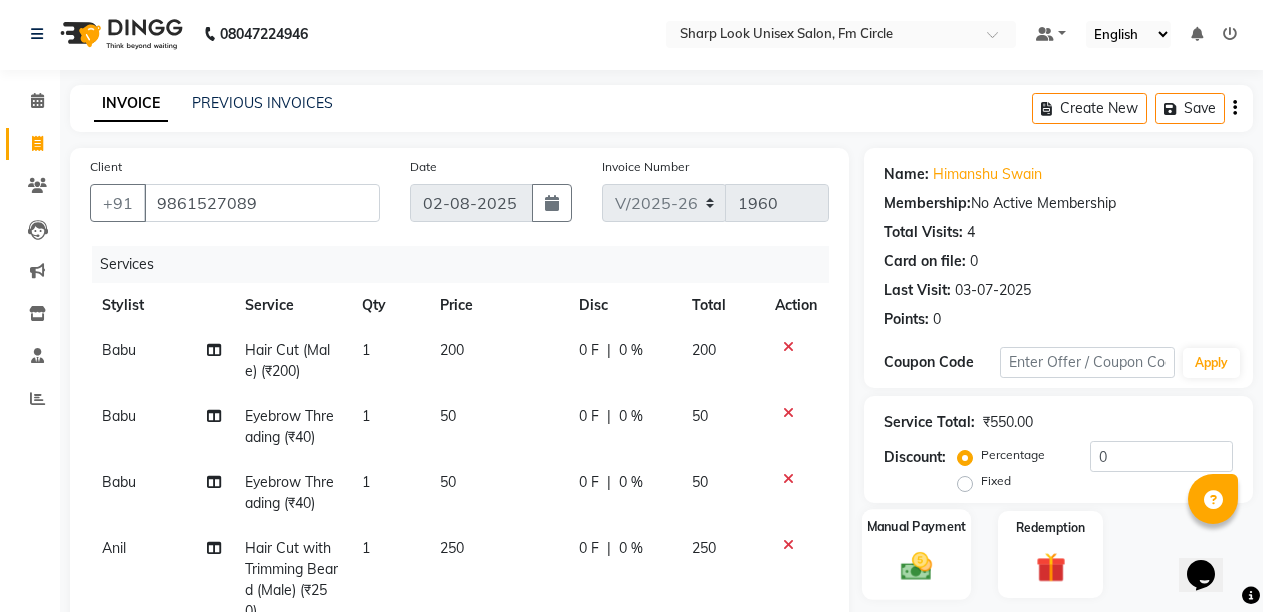 click on "Manual Payment" 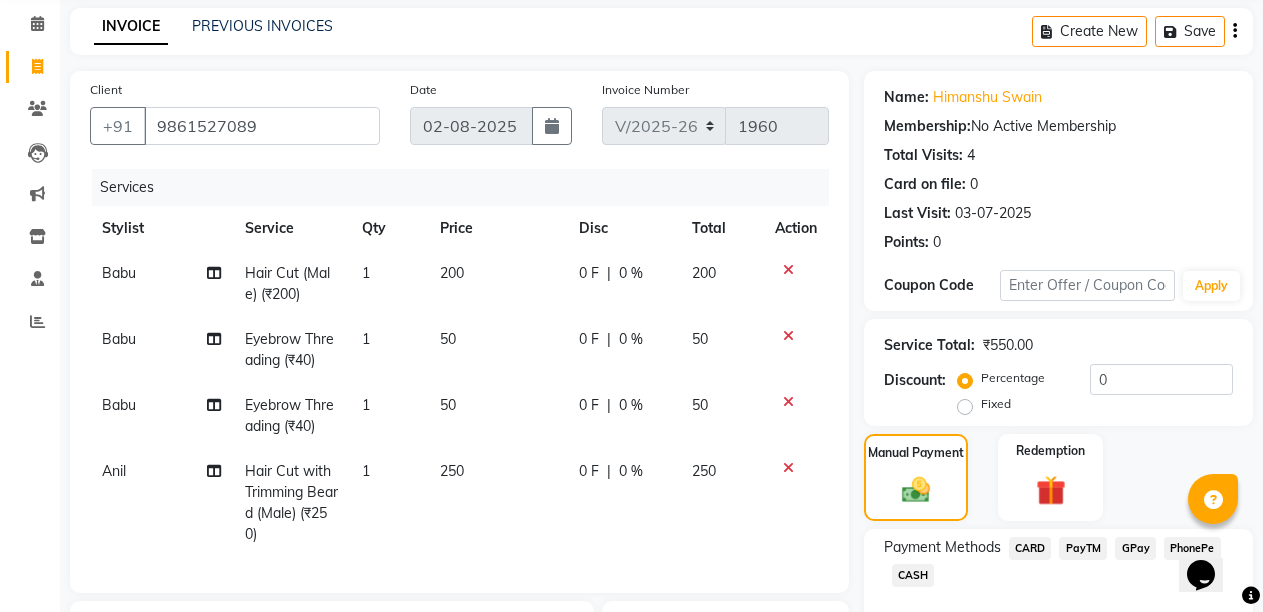 scroll, scrollTop: 2, scrollLeft: 0, axis: vertical 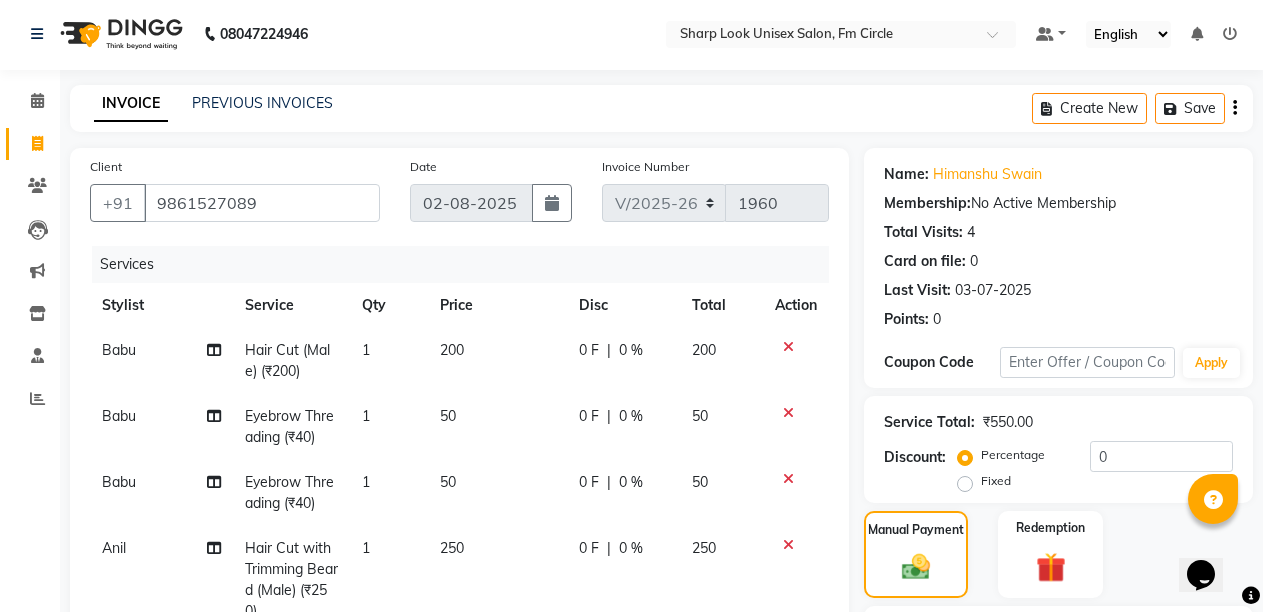 click on "0 F" 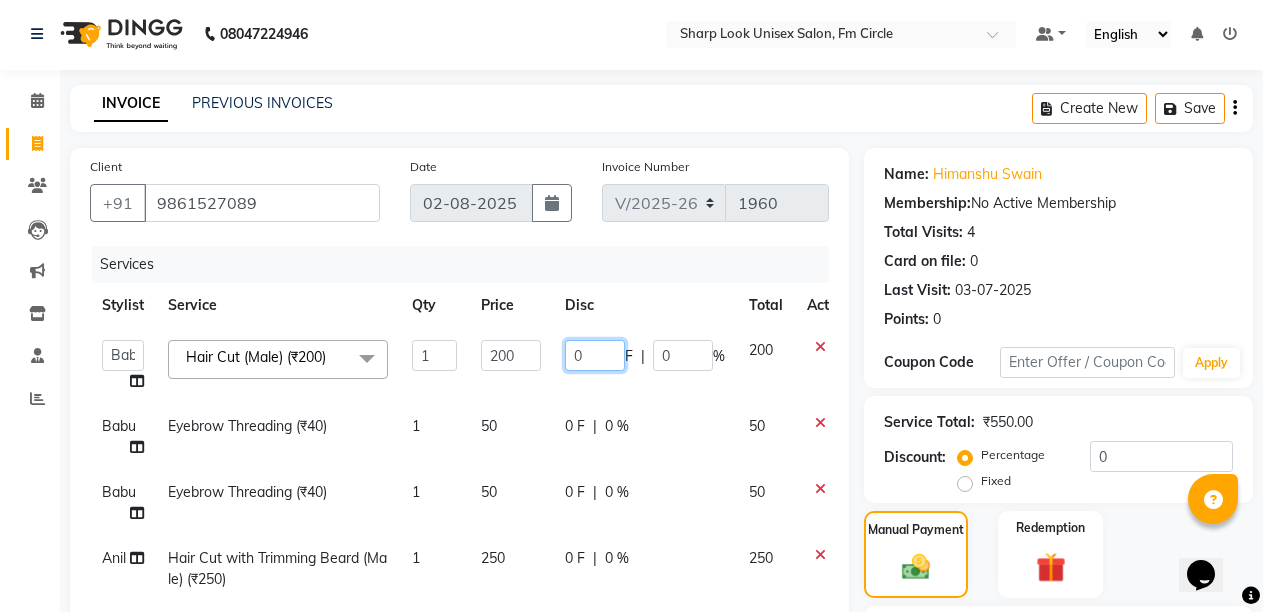 click on "0" 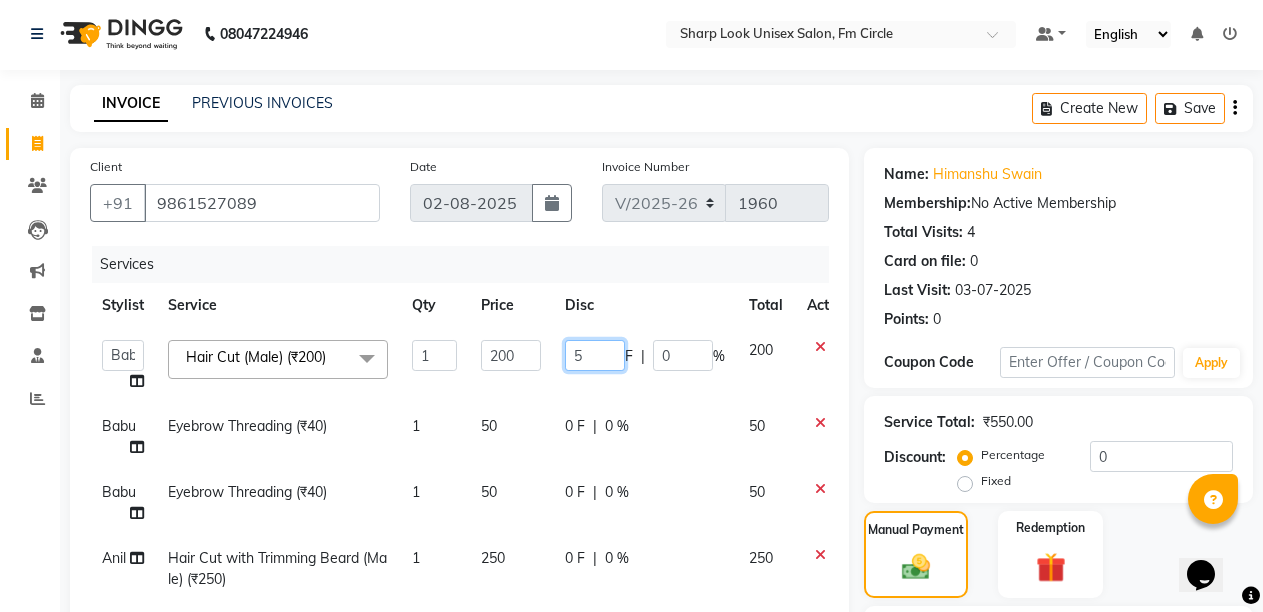 type on "50" 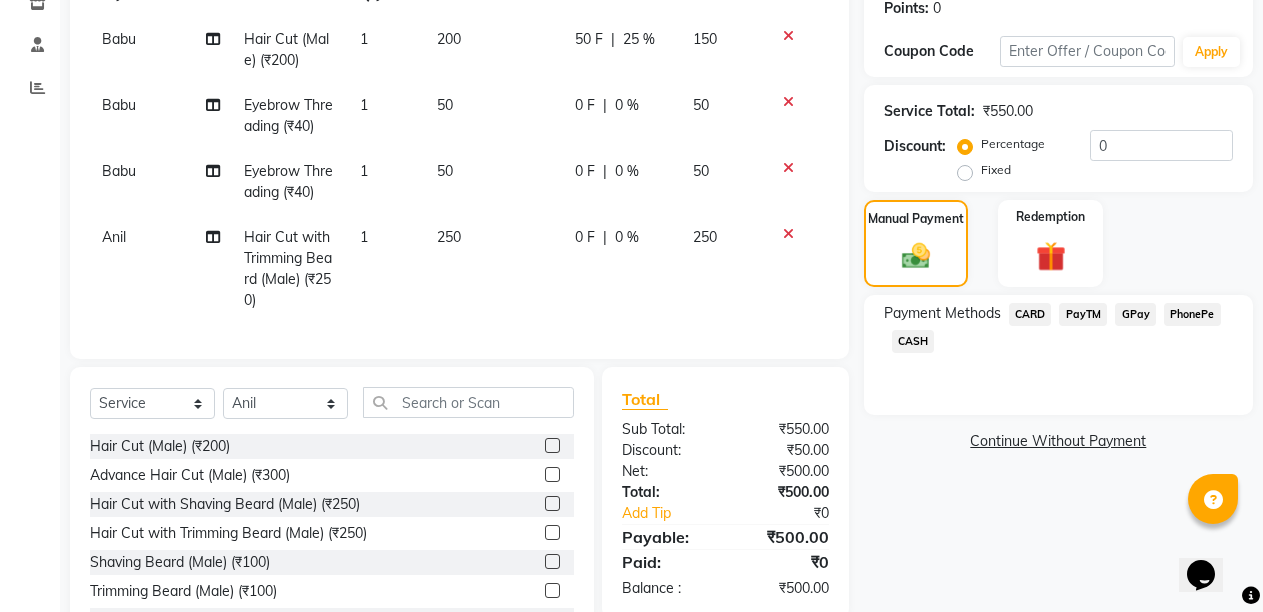 scroll, scrollTop: 210, scrollLeft: 0, axis: vertical 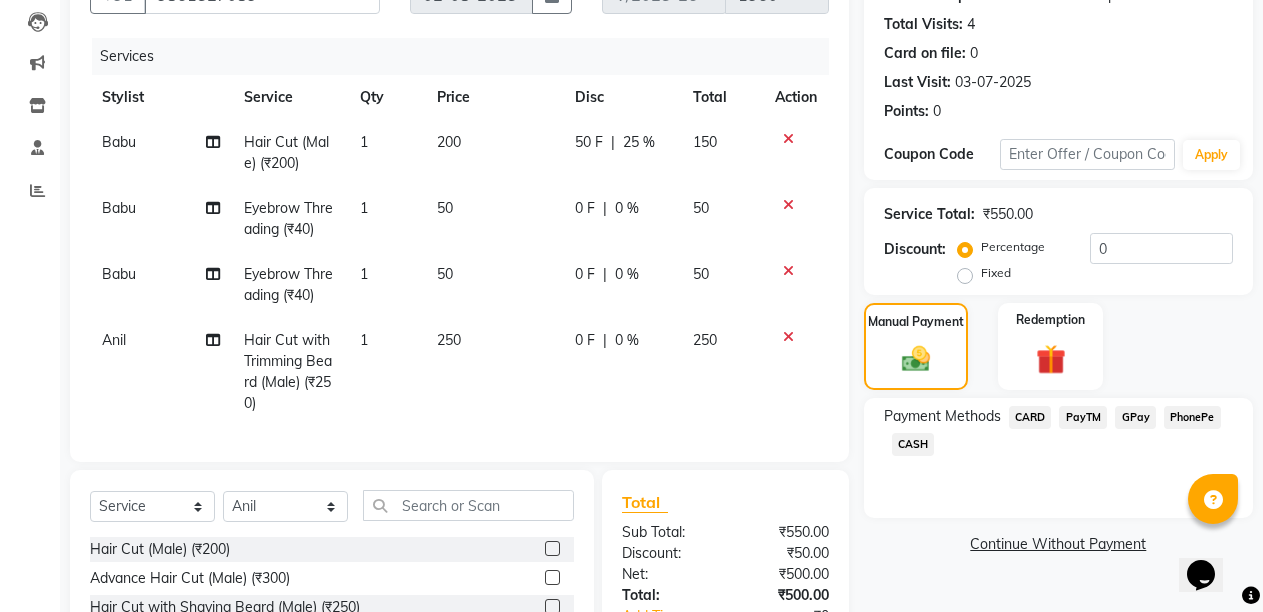 click on "PayTM" 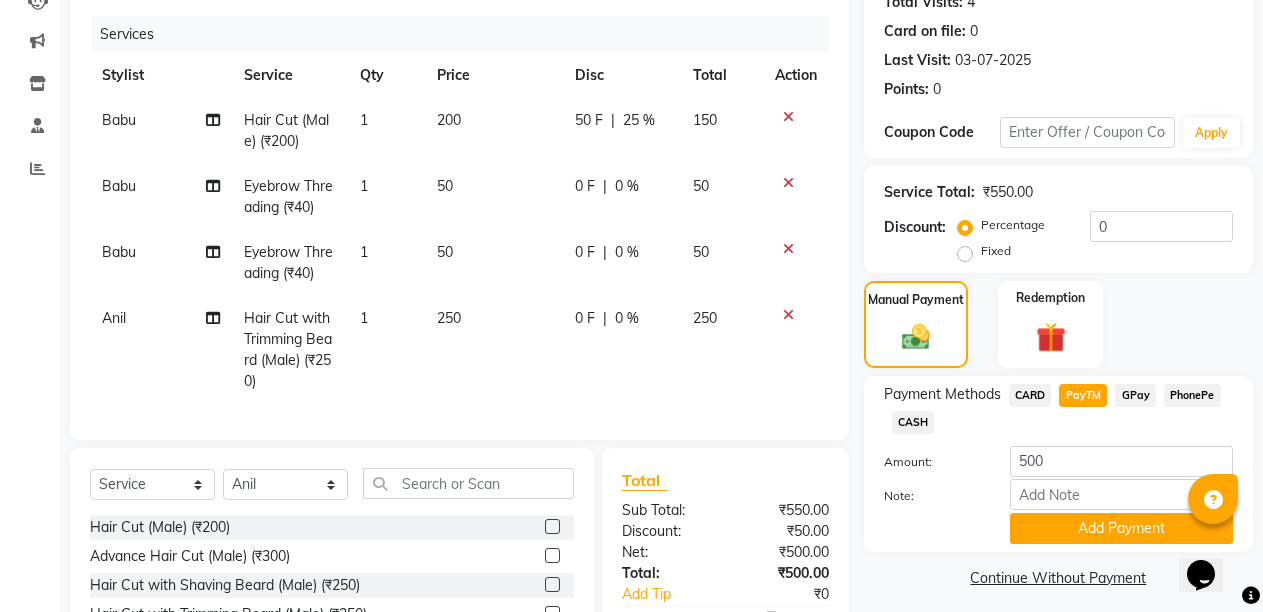 scroll, scrollTop: 310, scrollLeft: 0, axis: vertical 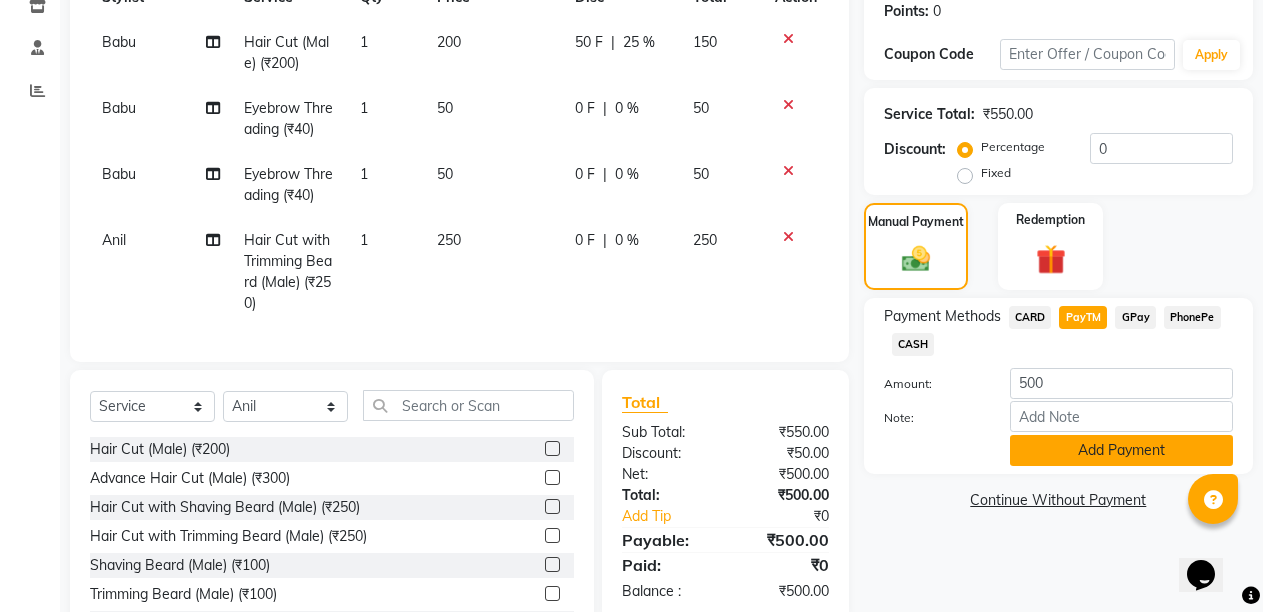 click on "Add Payment" 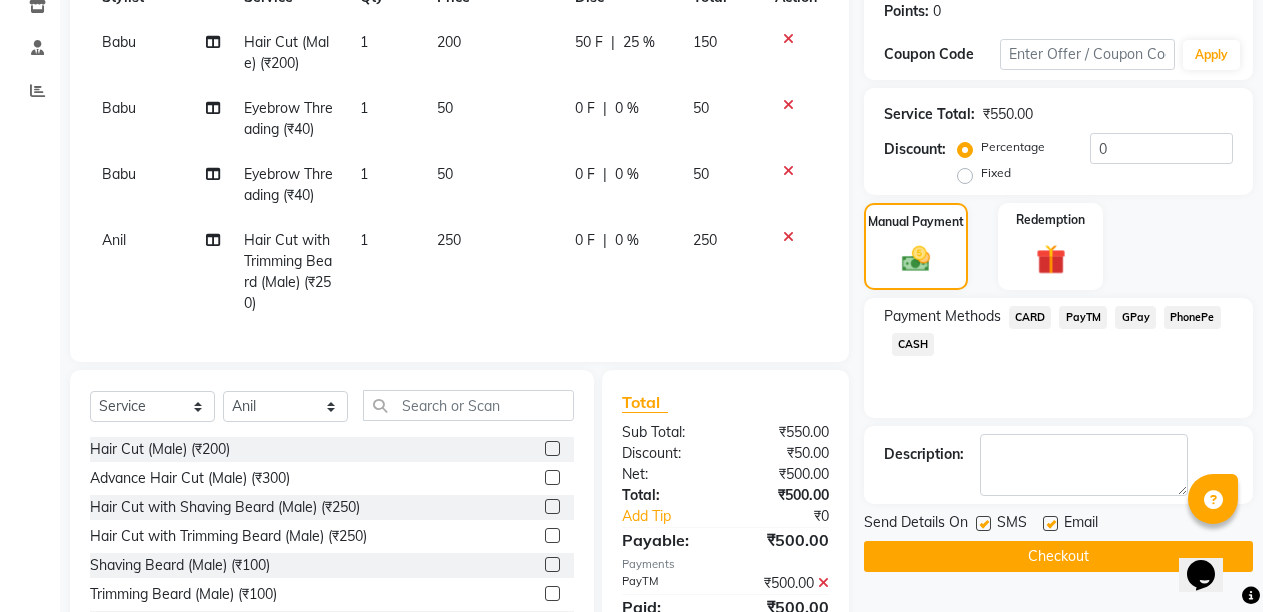 scroll, scrollTop: 410, scrollLeft: 0, axis: vertical 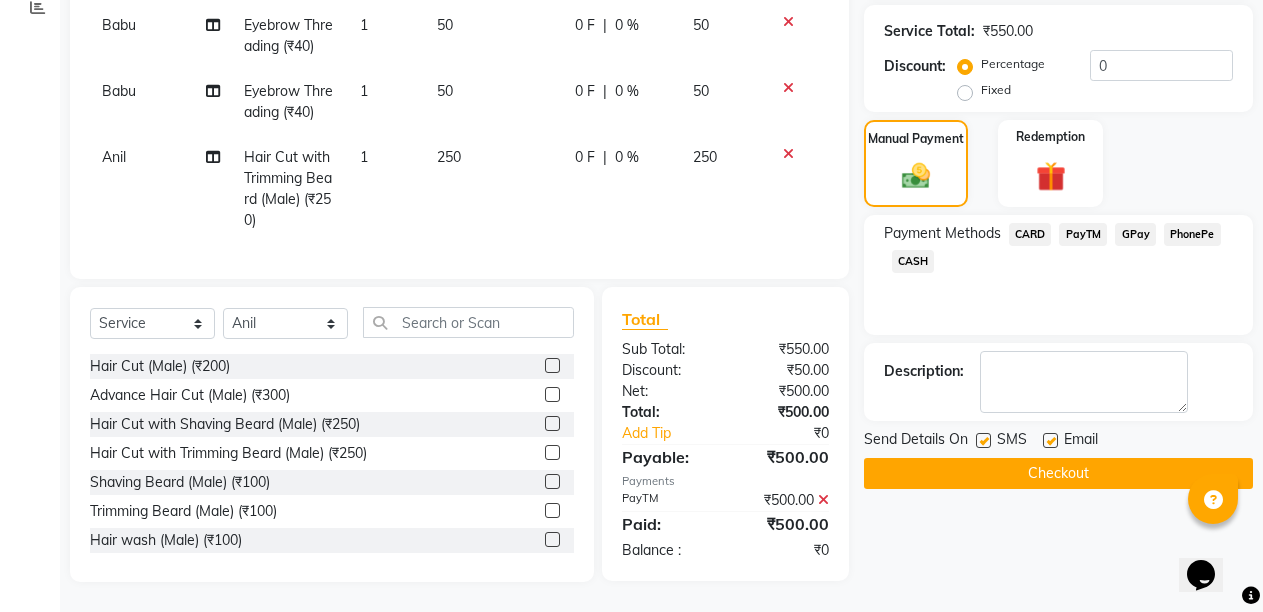 click 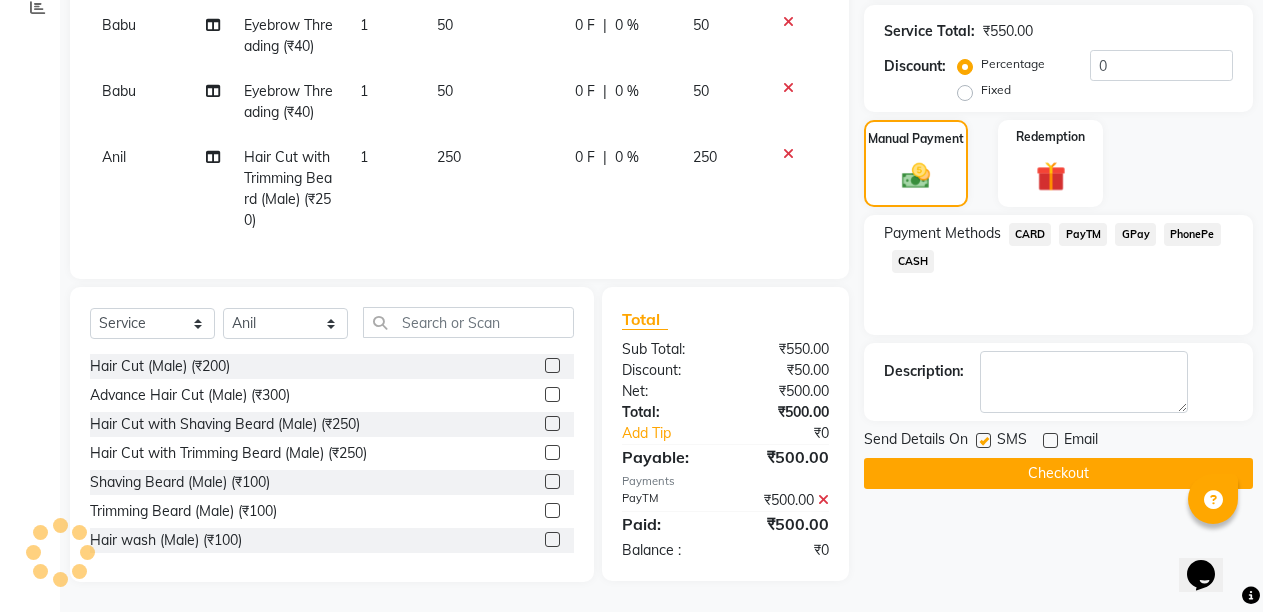 click on "Checkout" 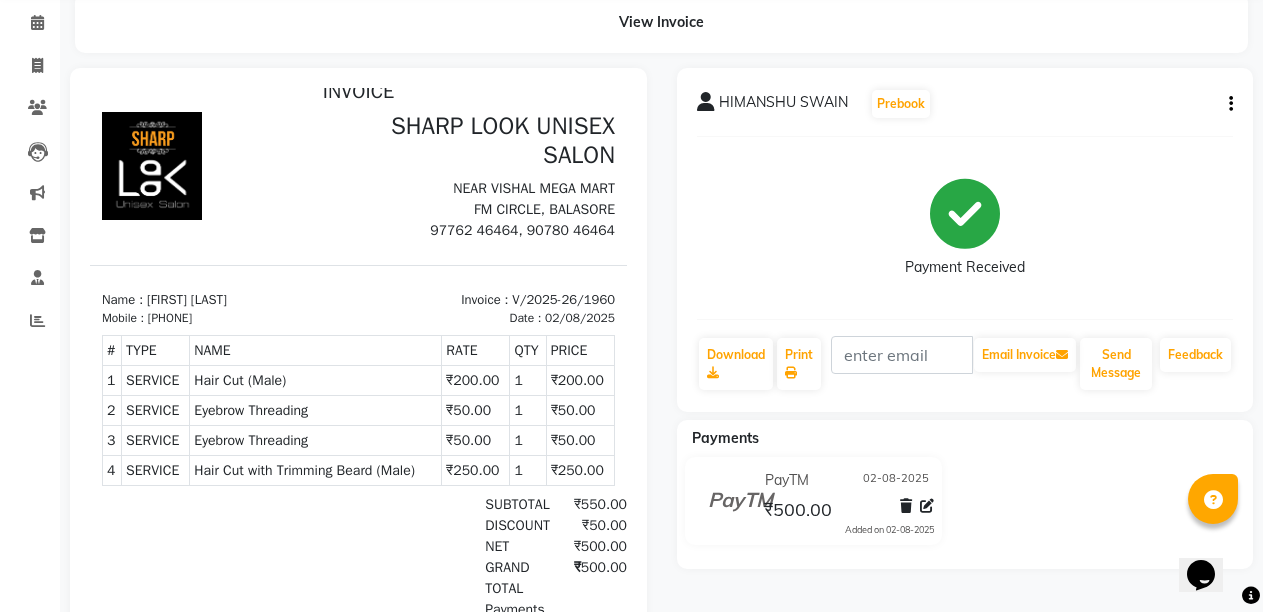 scroll, scrollTop: 0, scrollLeft: 0, axis: both 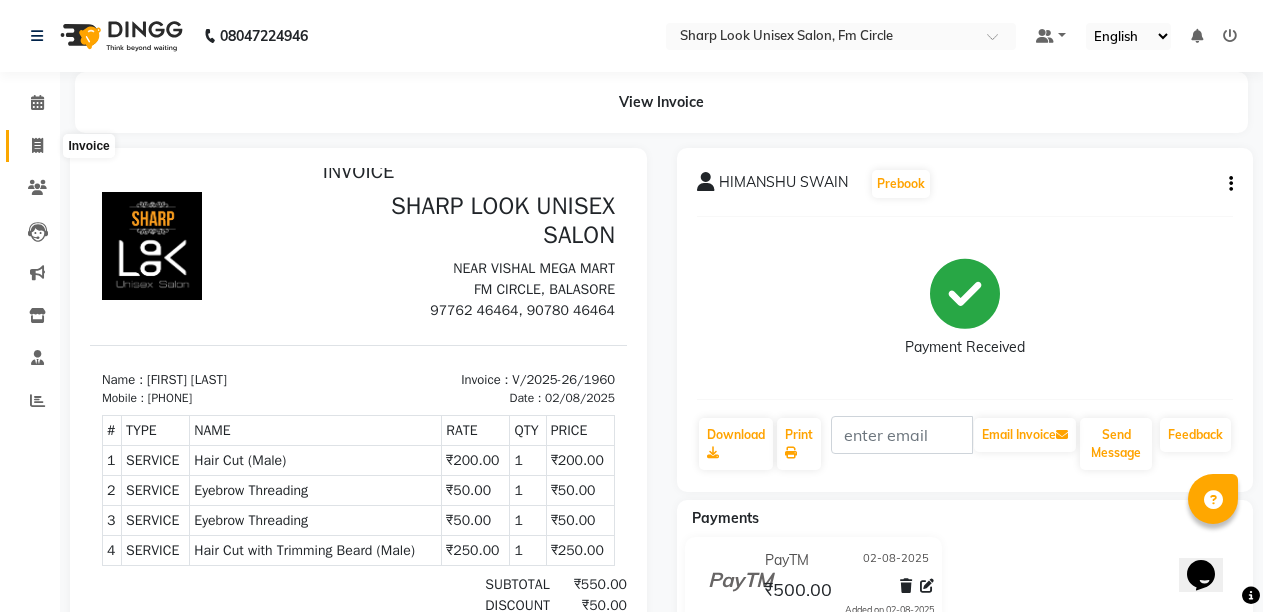 click 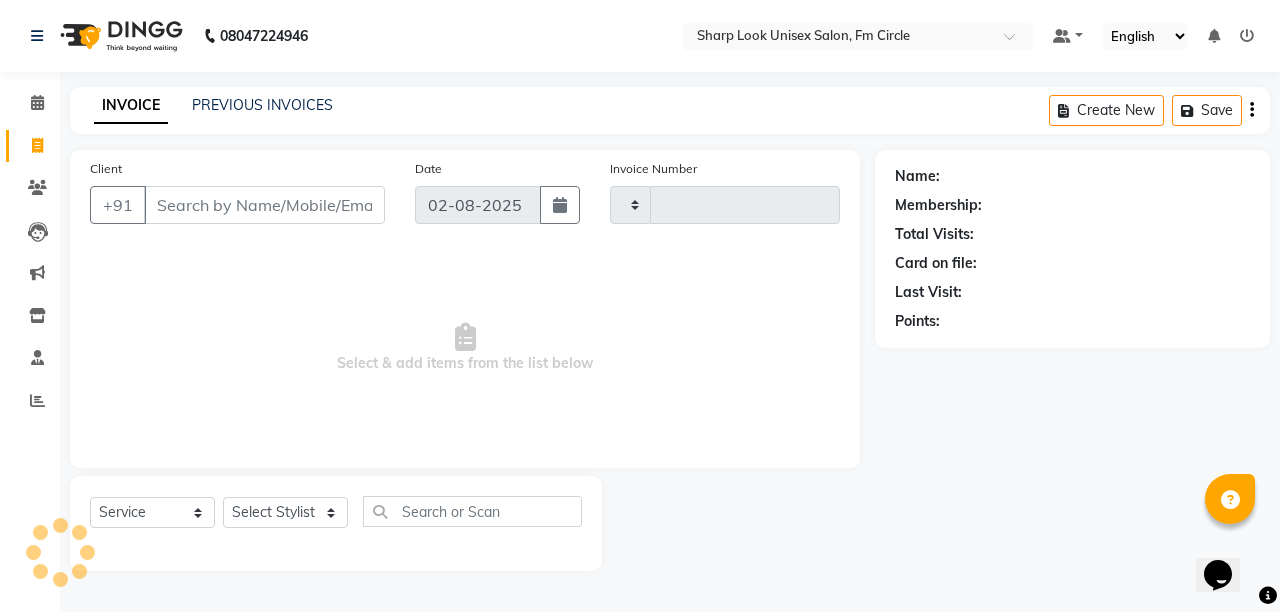 type on "1961" 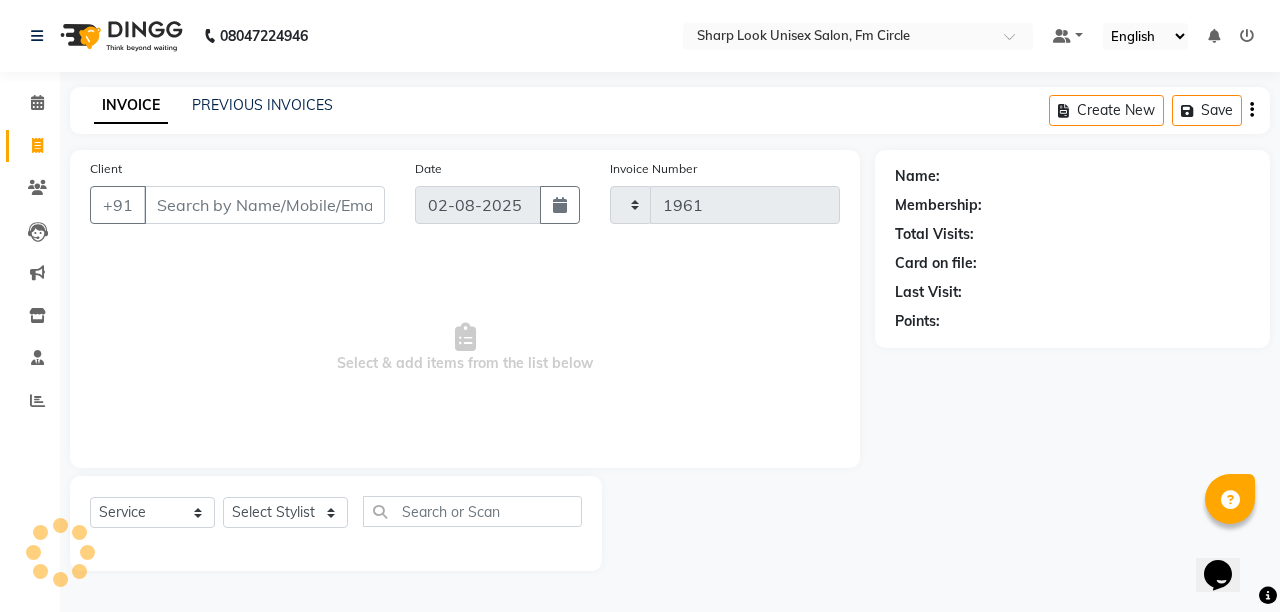 select on "804" 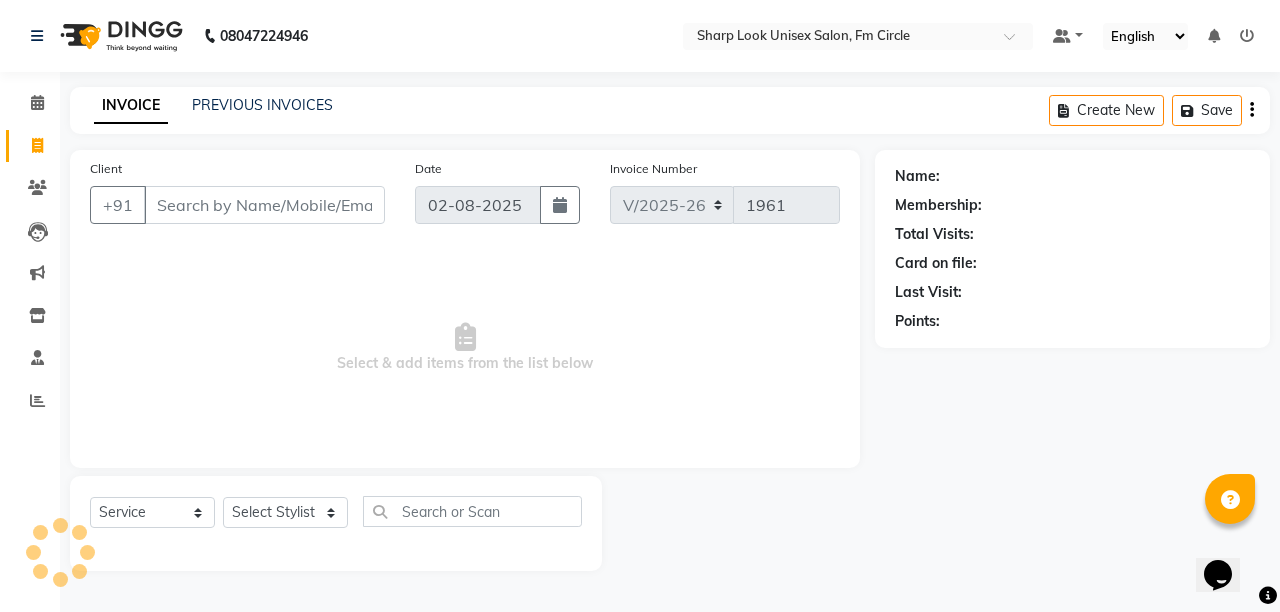 click on "Client" at bounding box center (264, 205) 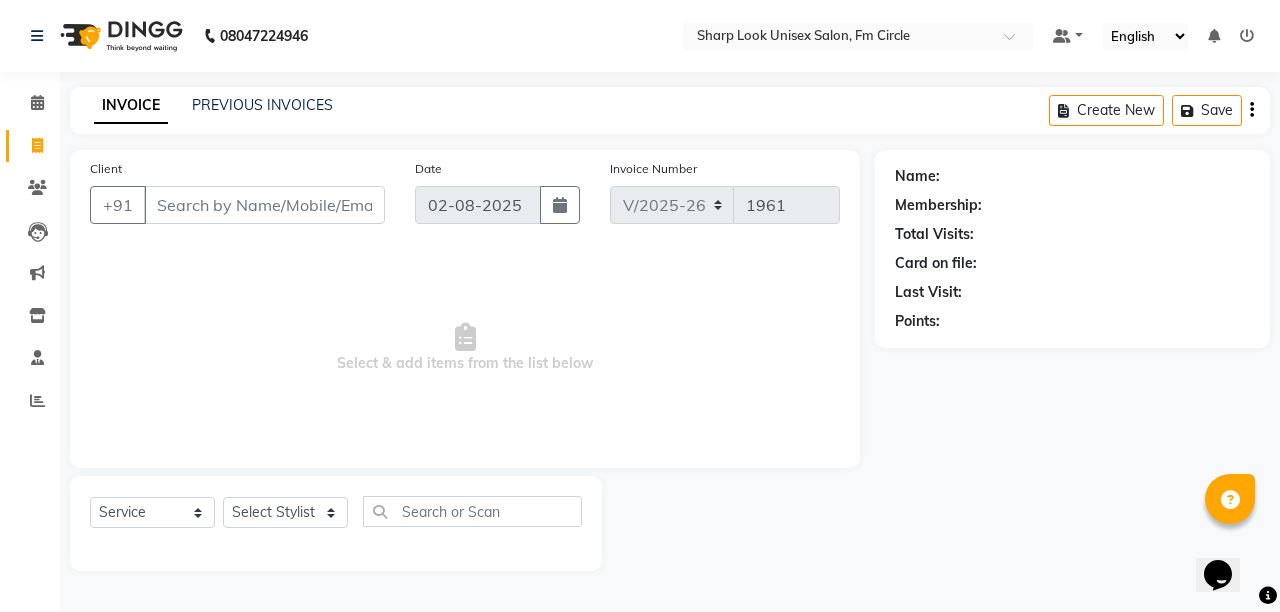 click on "Client" at bounding box center [264, 205] 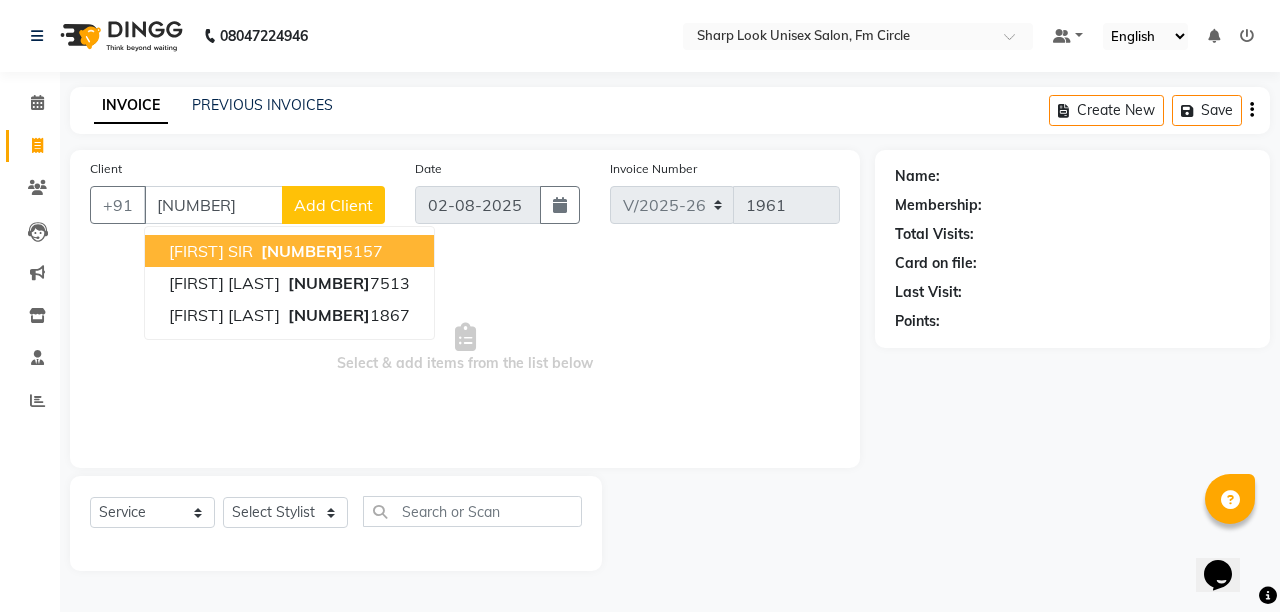click on "[NUMBER]" at bounding box center [302, 251] 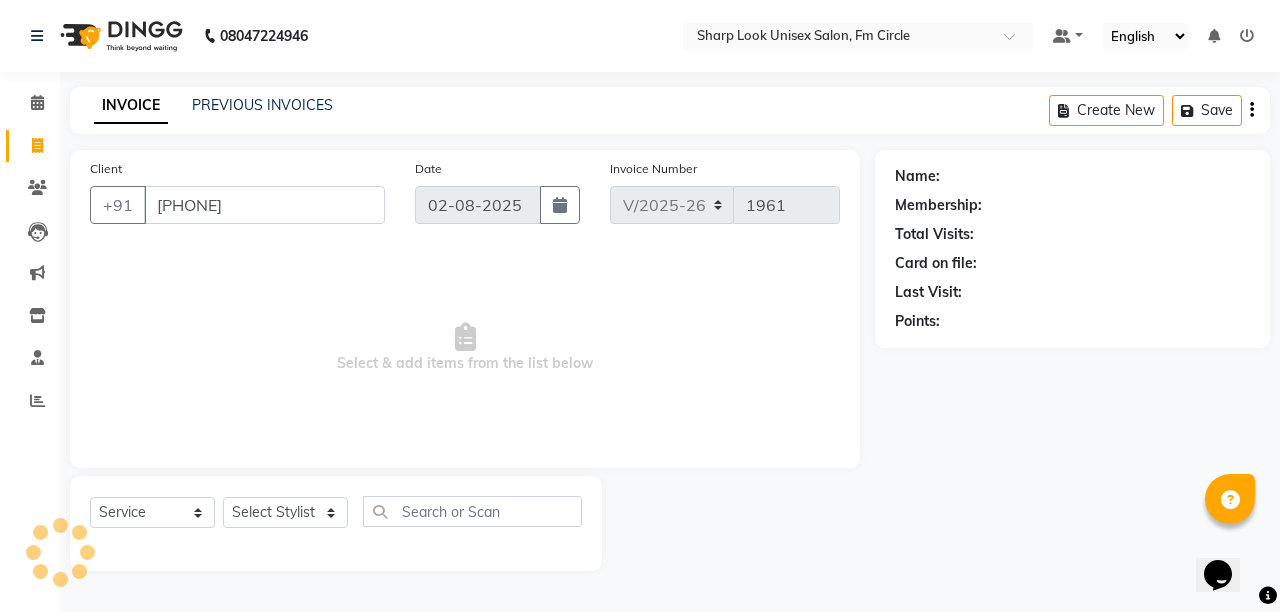 type on "[PHONE]" 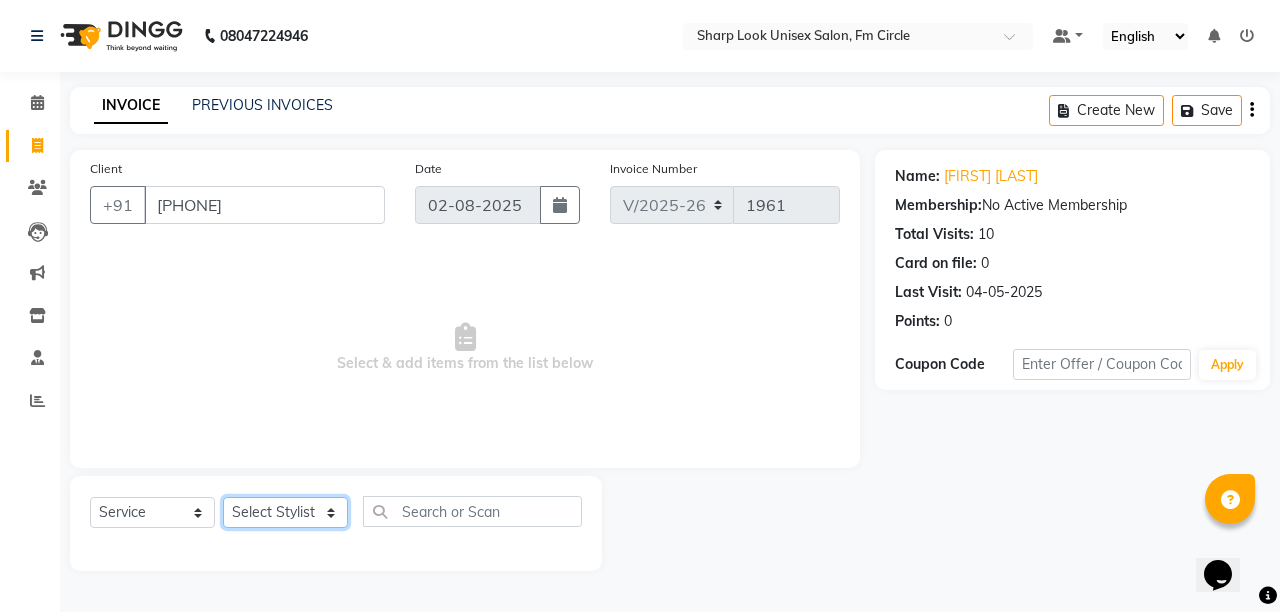 click on "Select Stylist Admin Anil Babu Budhia Monalisa  Nisha Priti" 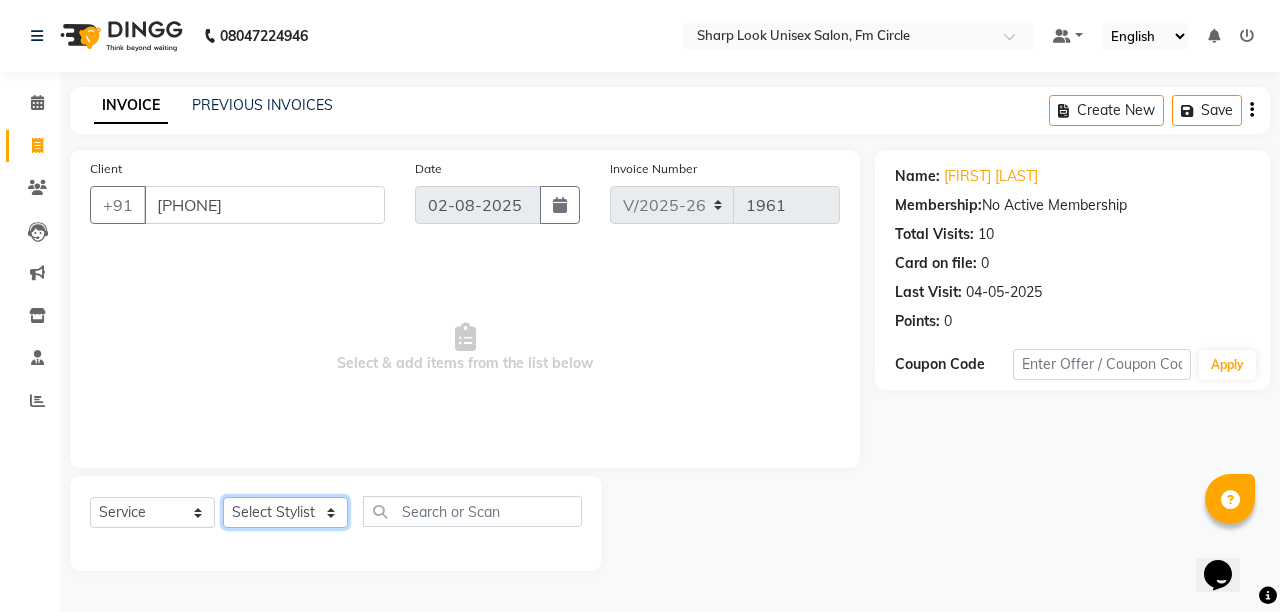 select on "87379" 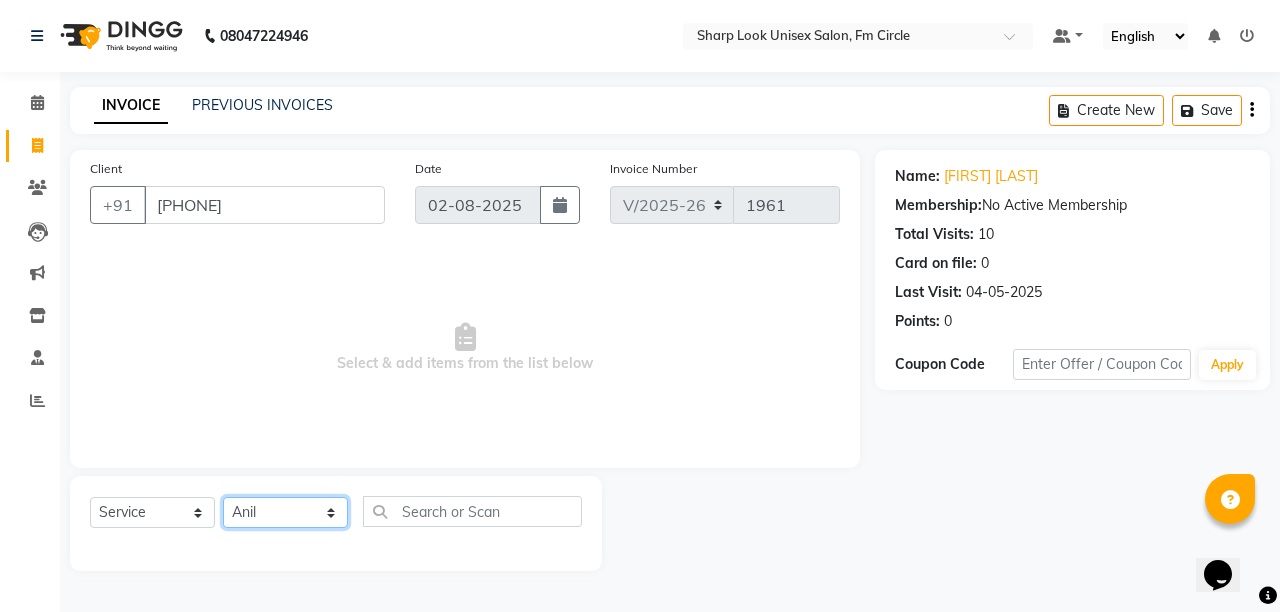 click on "Select Stylist Admin Anil Babu Budhia Monalisa  Nisha Priti" 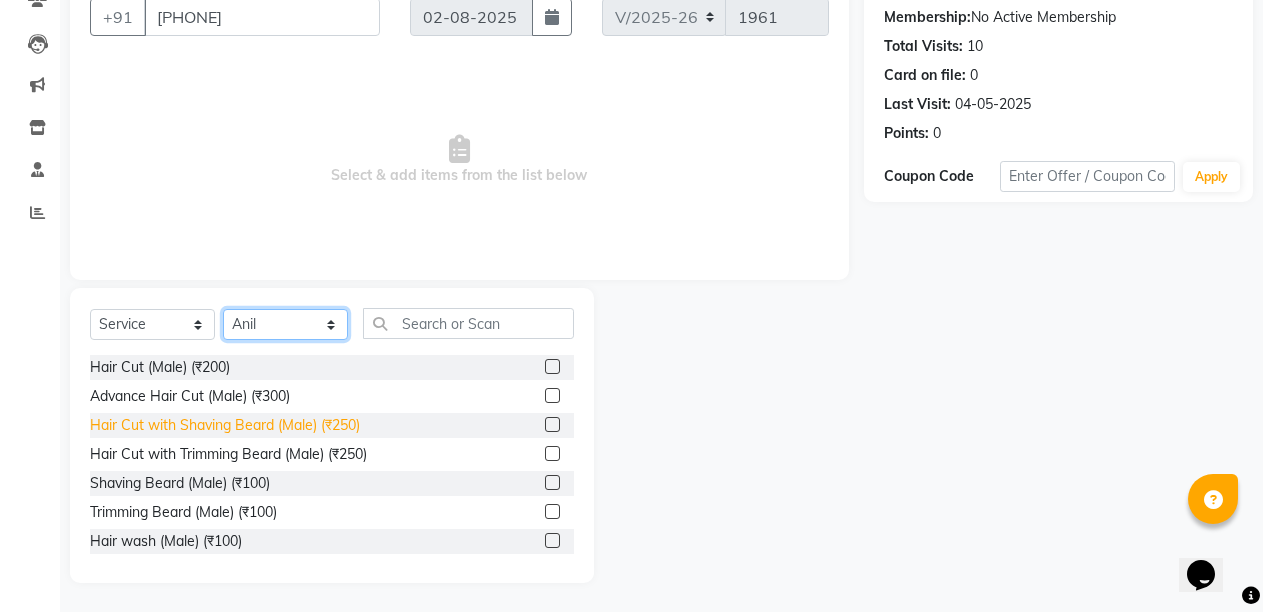 scroll, scrollTop: 189, scrollLeft: 0, axis: vertical 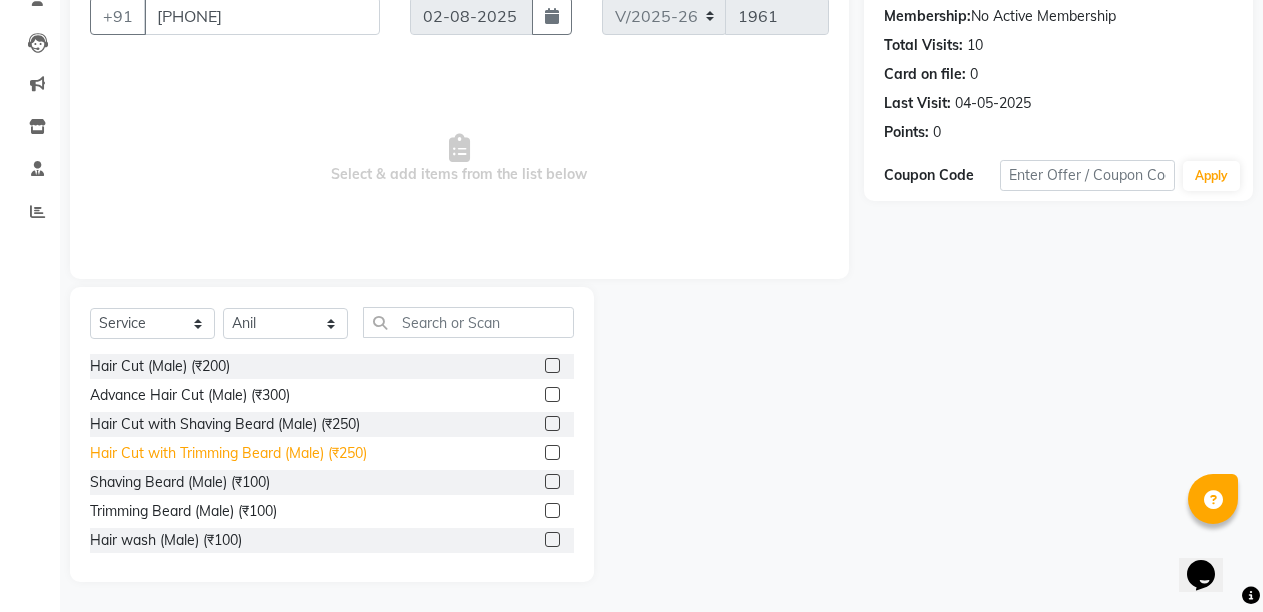 click on "Hair Cut with Trimming Beard (Male) (₹250)" 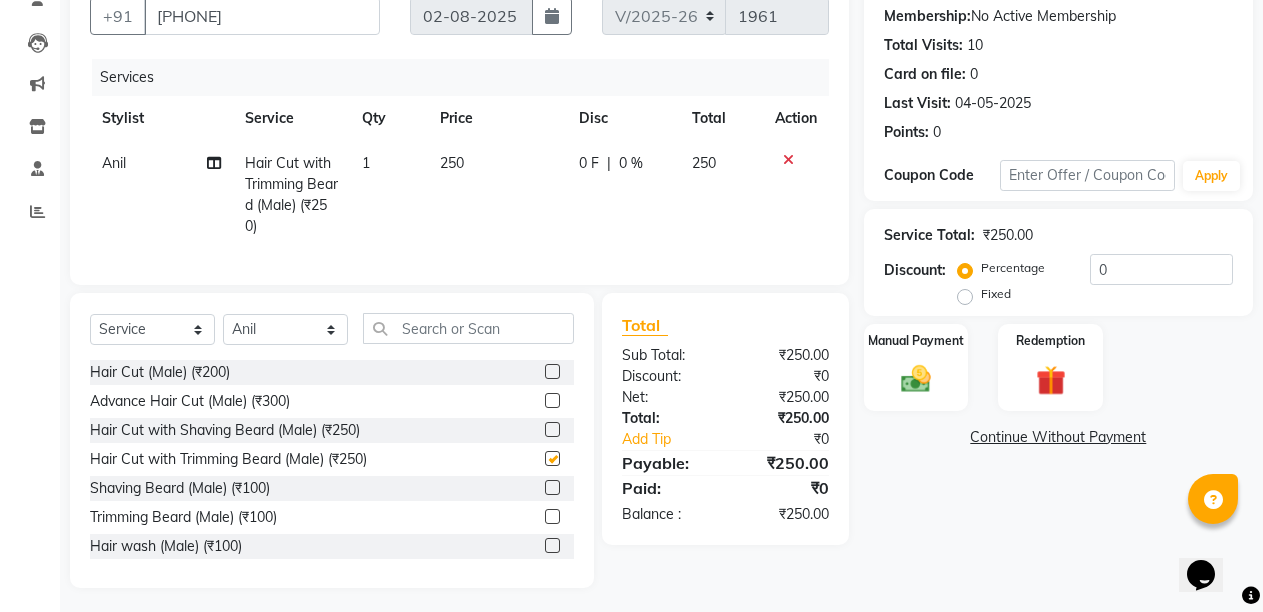 checkbox on "false" 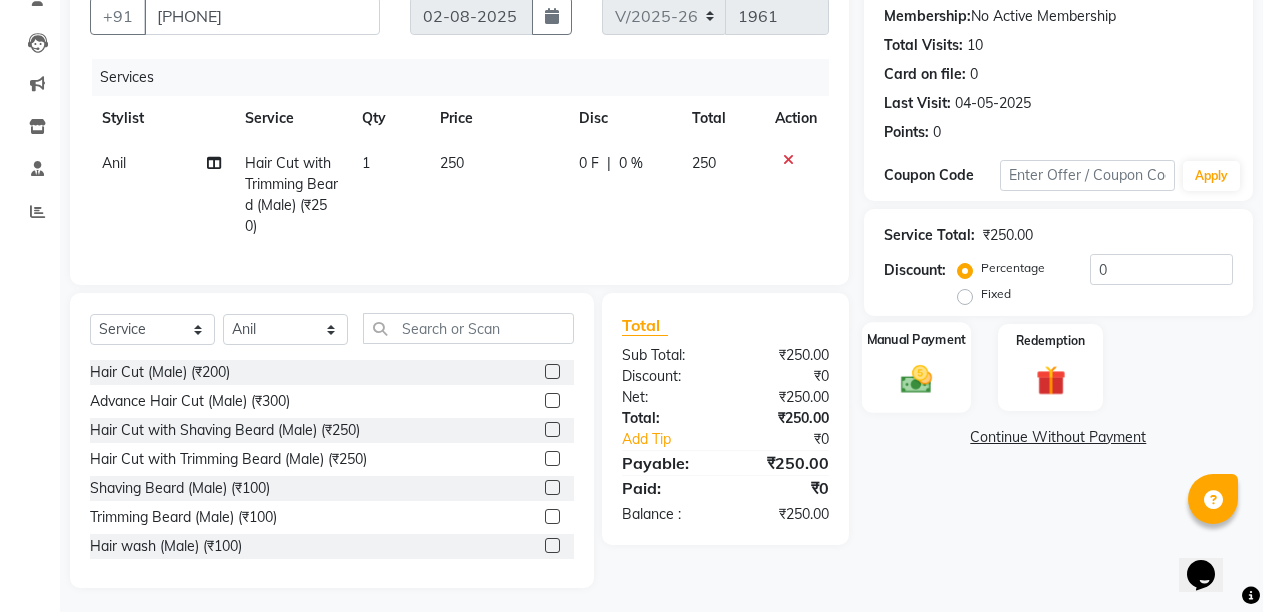 click 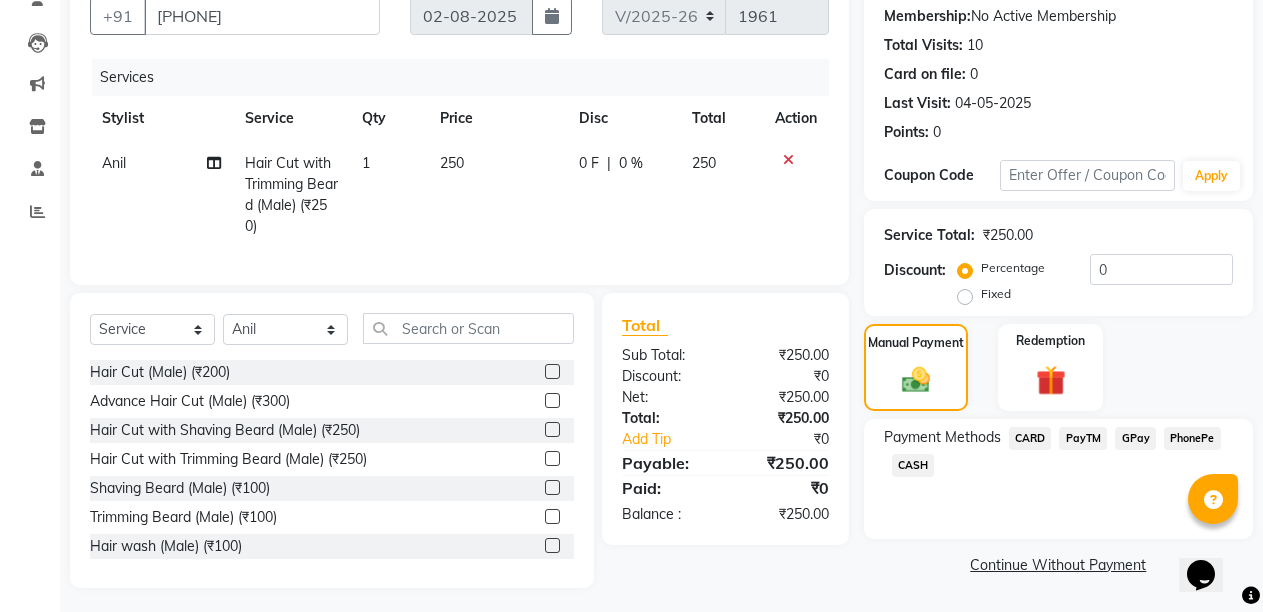 click on "CASH" 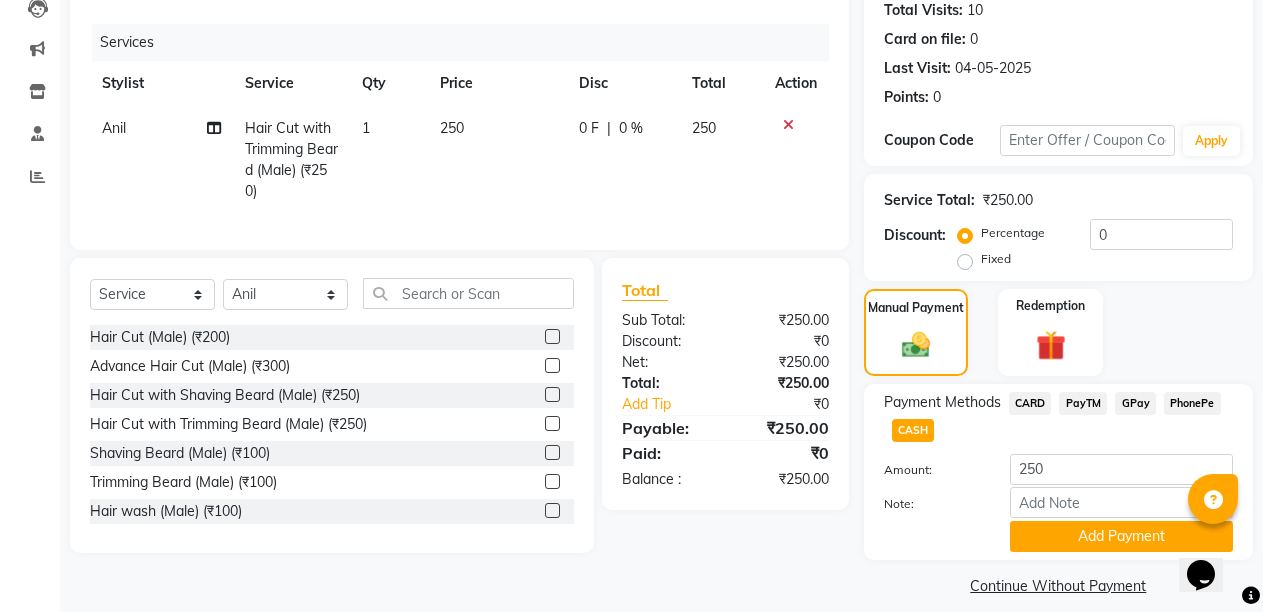 scroll, scrollTop: 243, scrollLeft: 0, axis: vertical 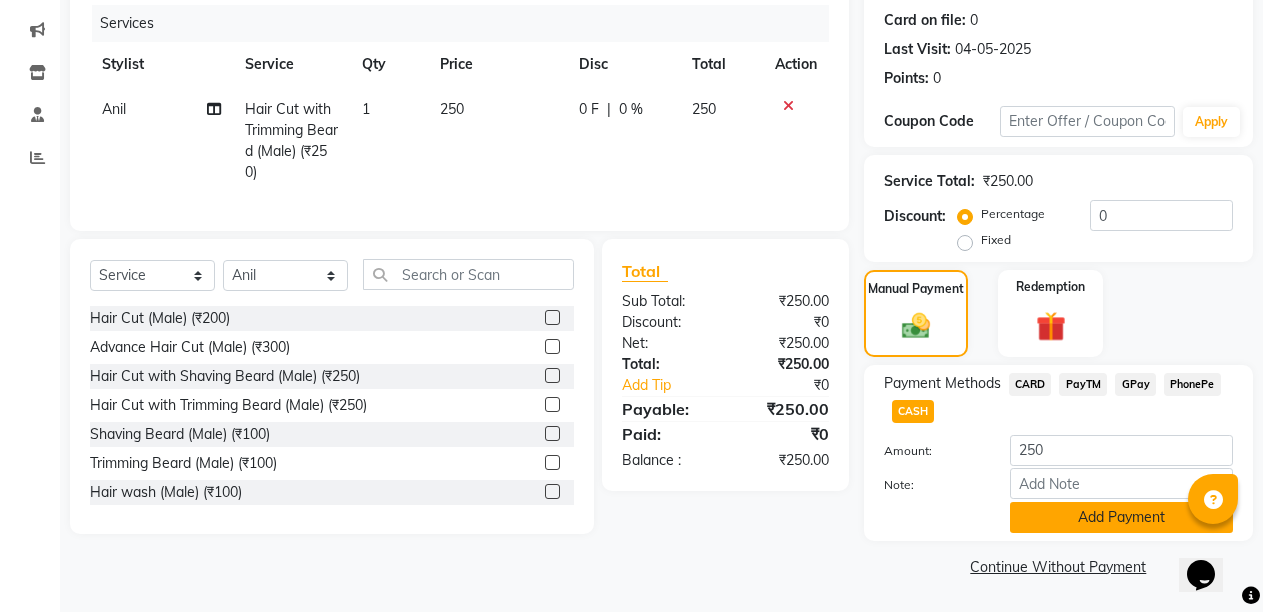 click on "Add Payment" 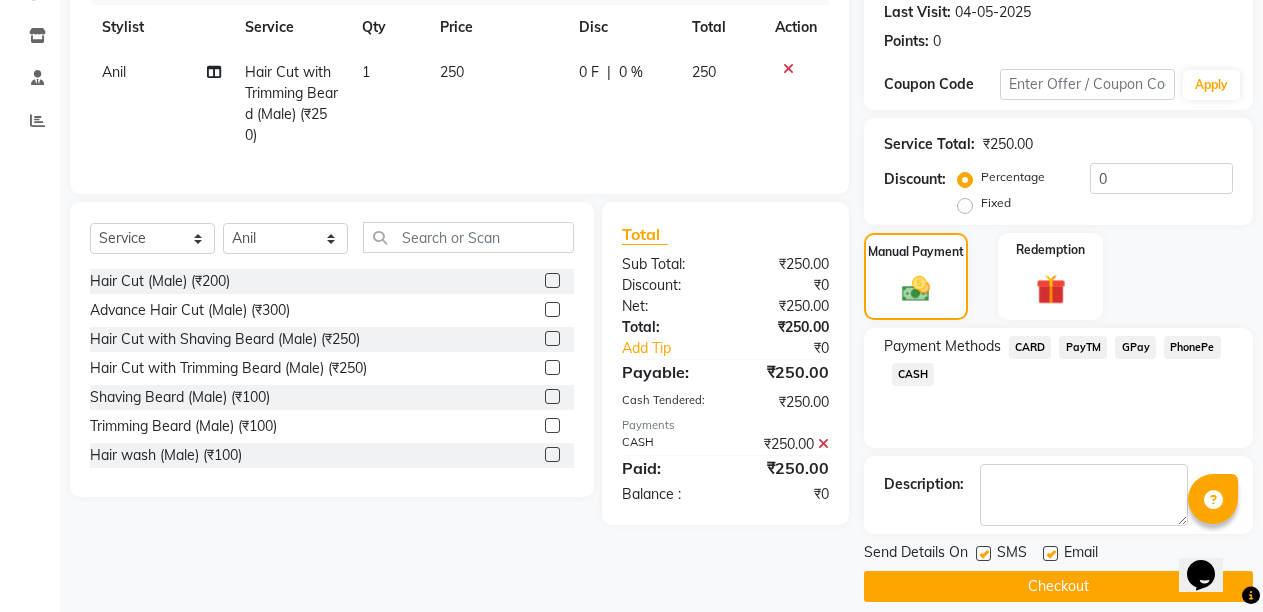 scroll, scrollTop: 300, scrollLeft: 0, axis: vertical 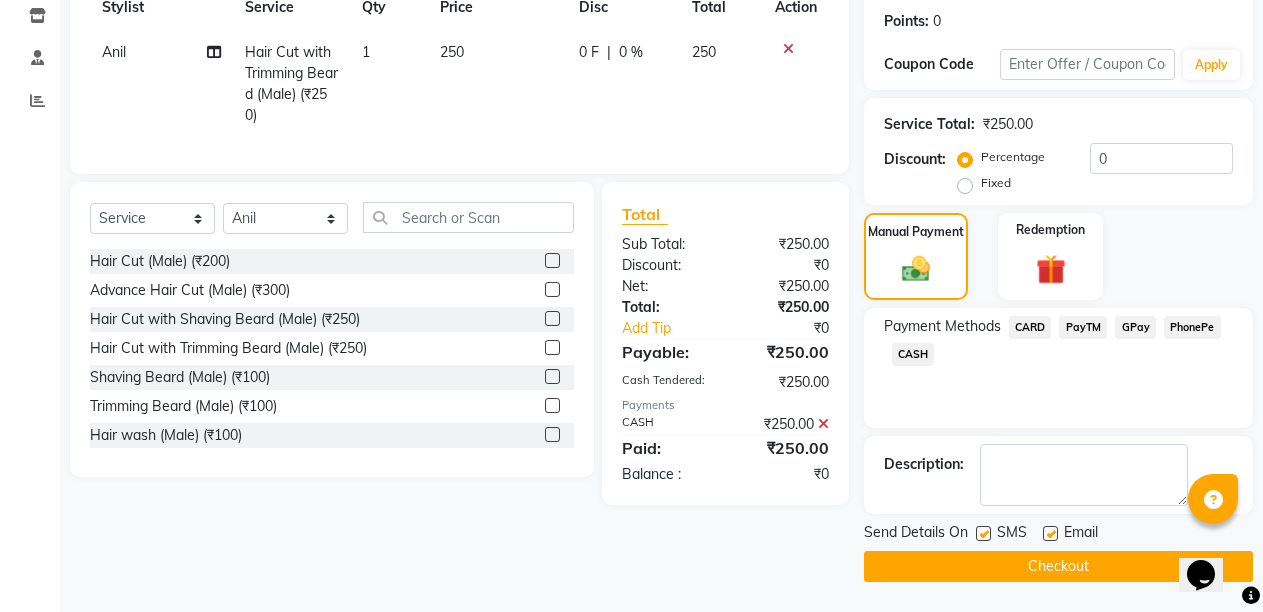 click 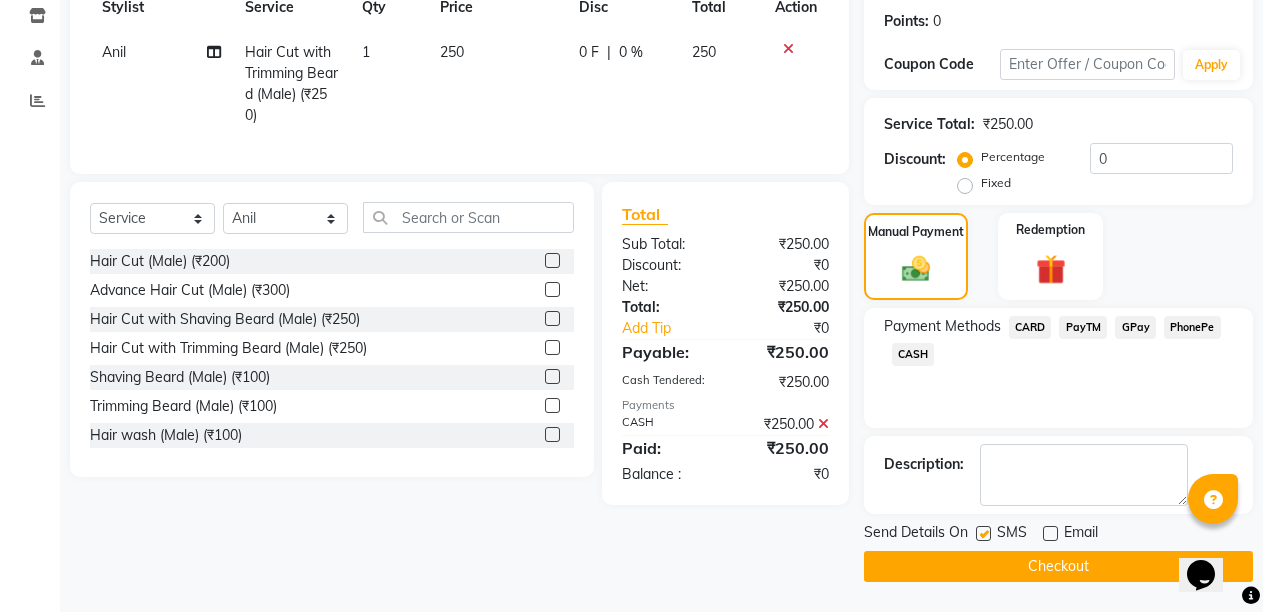 click on "Checkout" 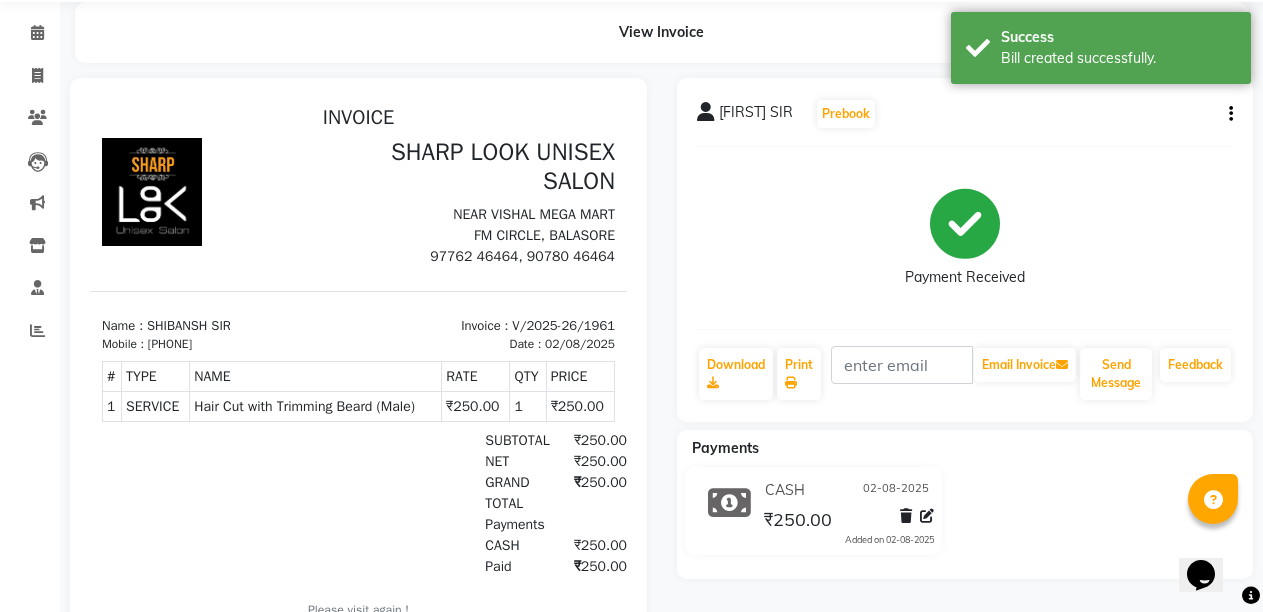 scroll, scrollTop: 0, scrollLeft: 0, axis: both 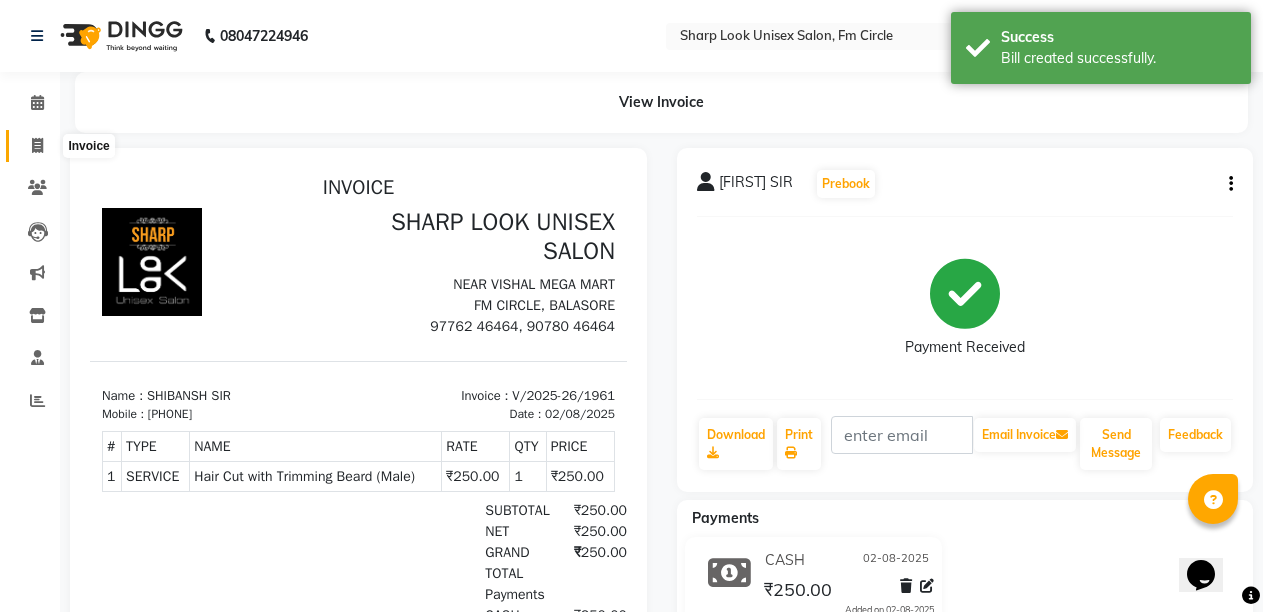 click 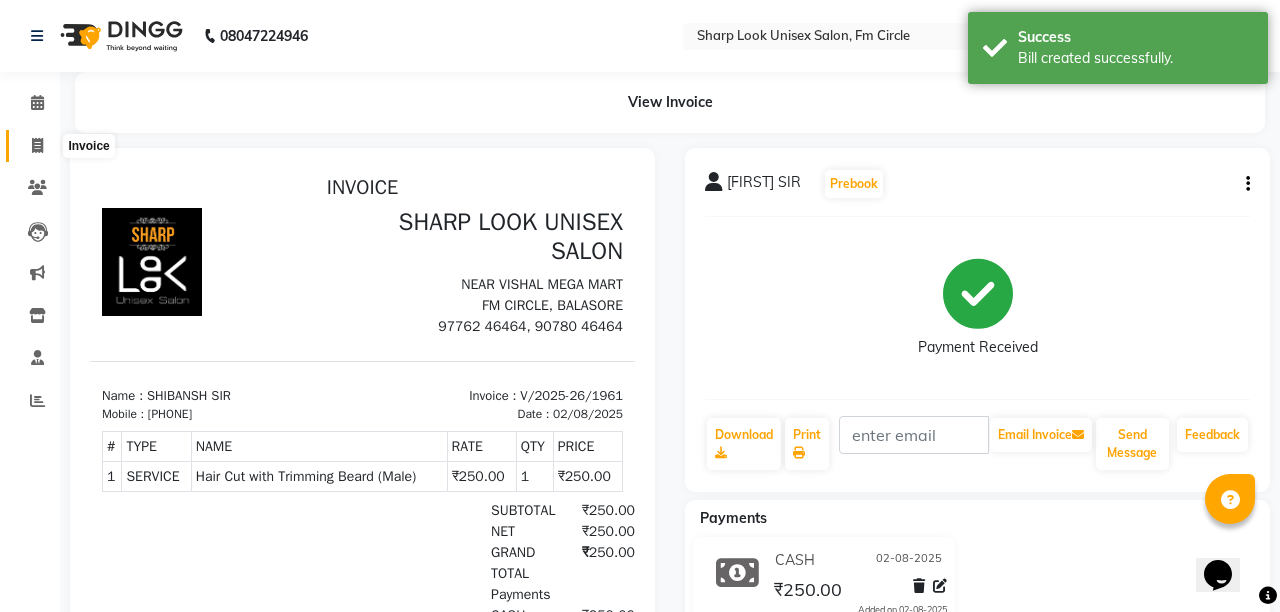 select on "service" 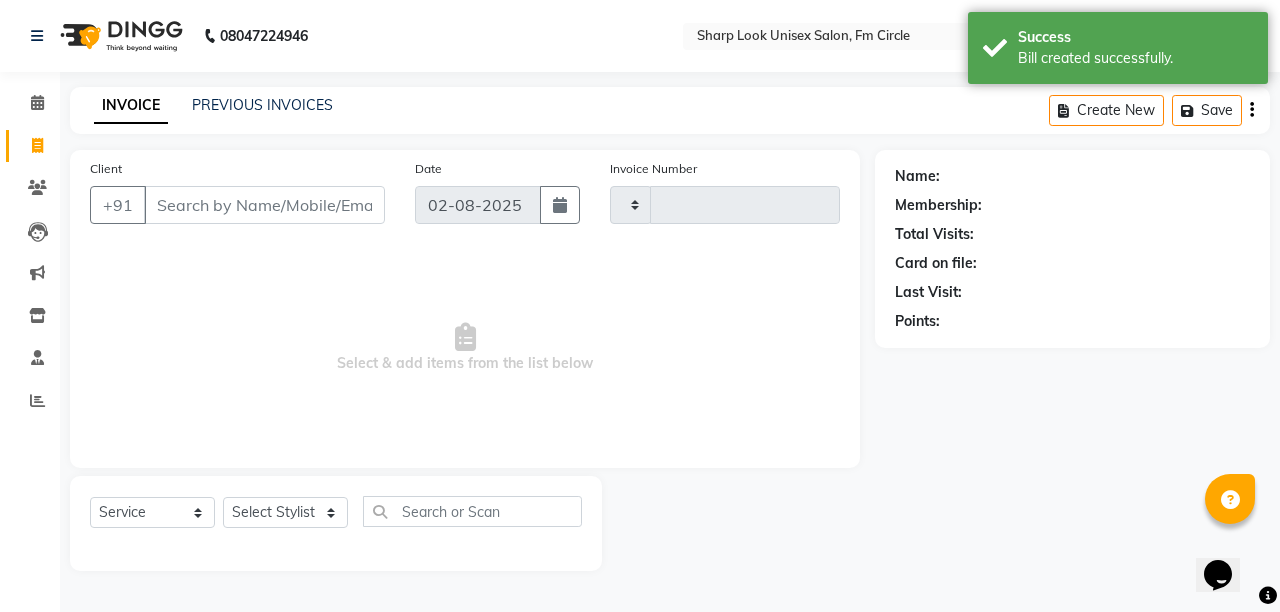 type on "1962" 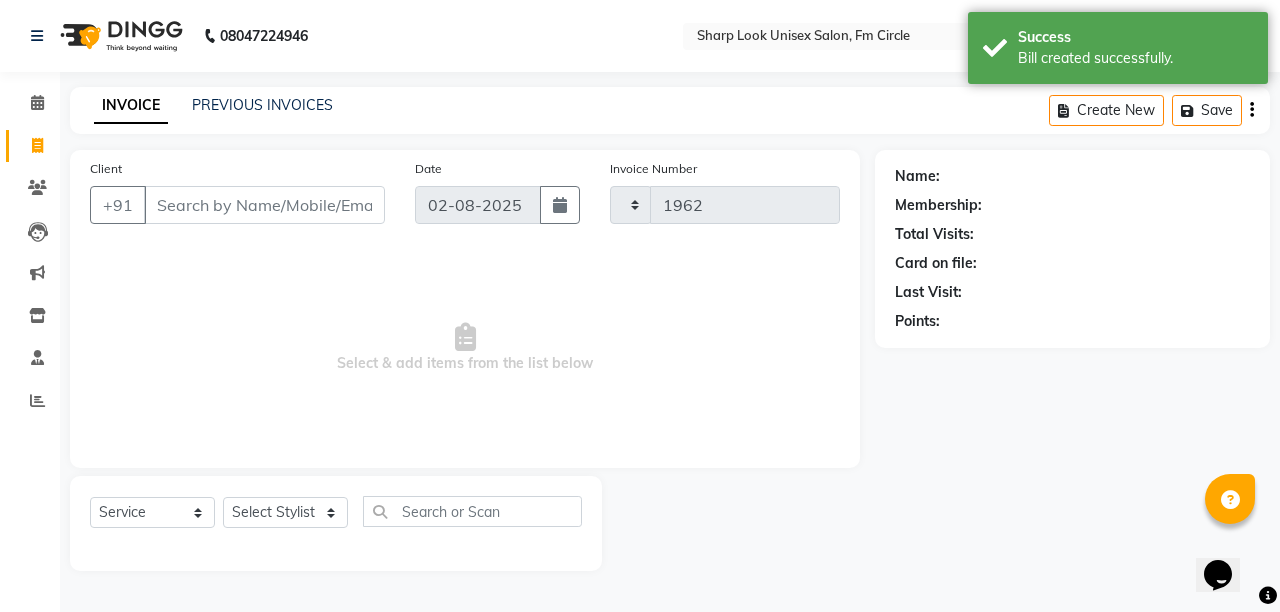 select on "804" 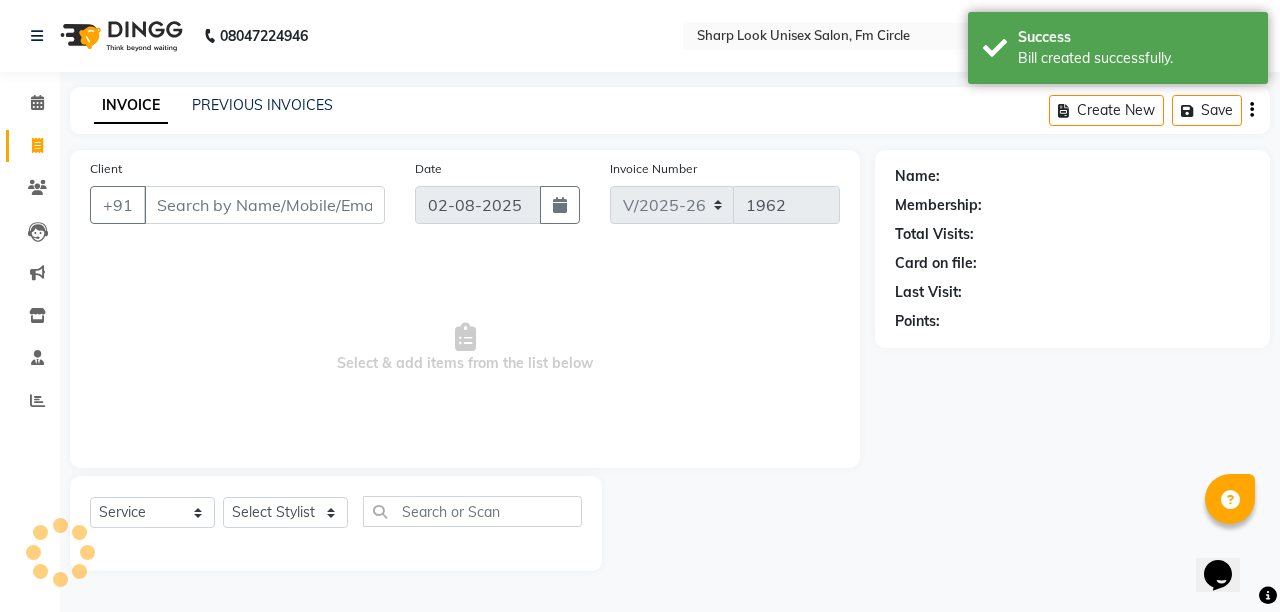 click on "Client" at bounding box center [264, 205] 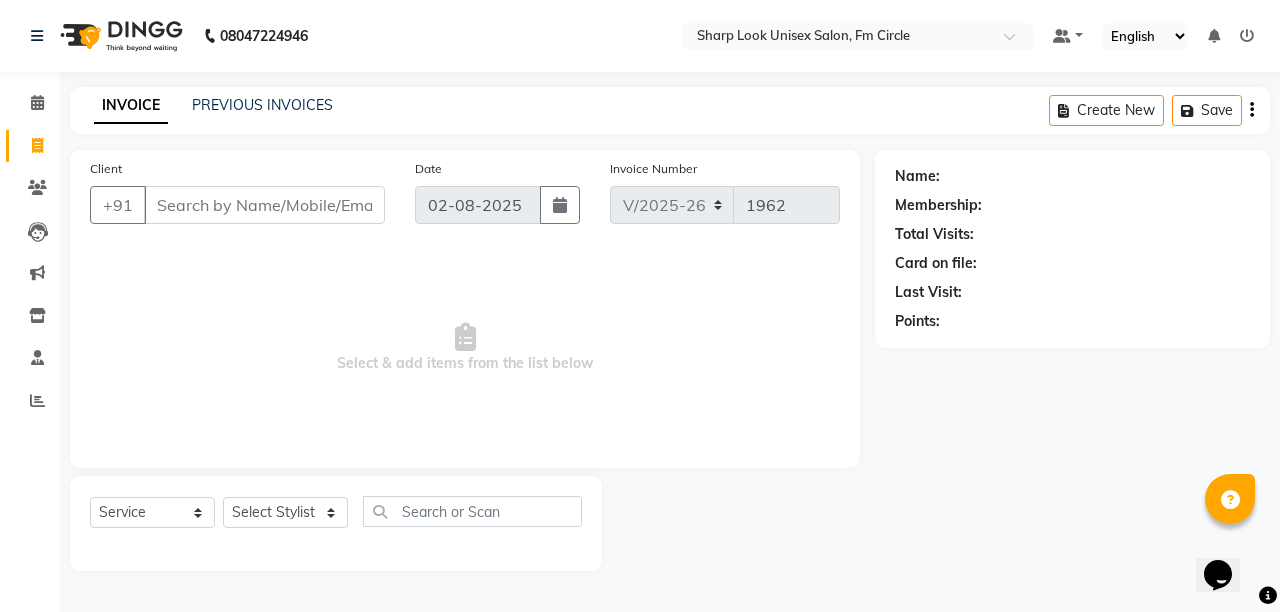 click on "Client" at bounding box center (264, 205) 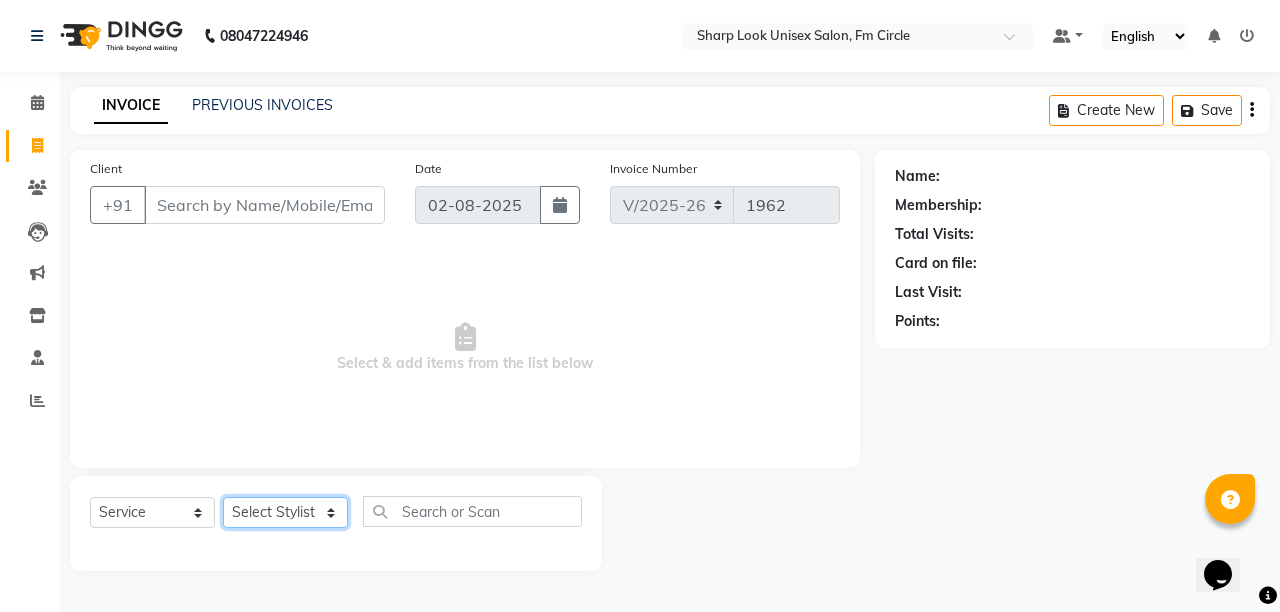 click on "Select Stylist Admin Anil Babu Budhia Monalisa  Nisha Priti" 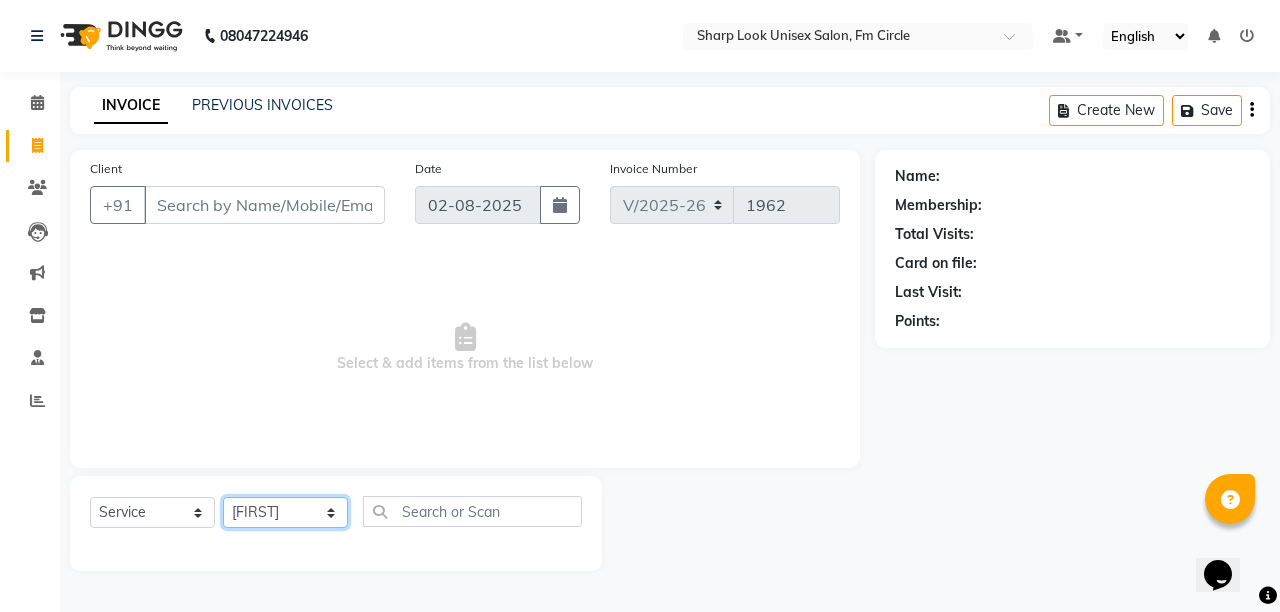 click on "Select Stylist Admin Anil Babu Budhia Monalisa  Nisha Priti" 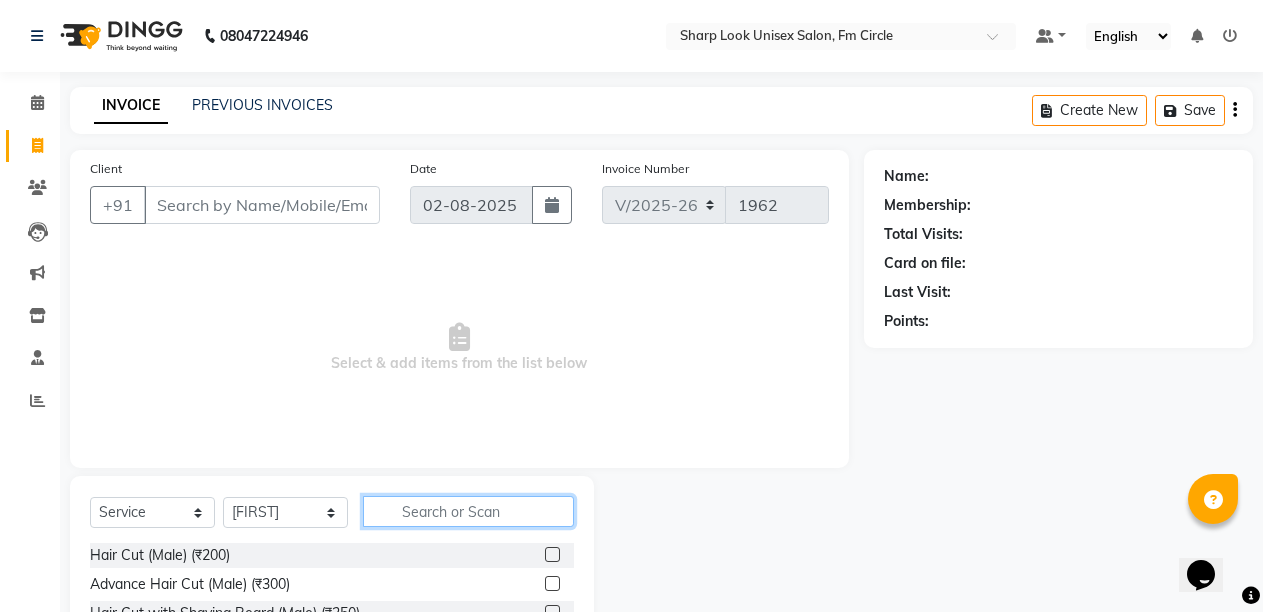 click 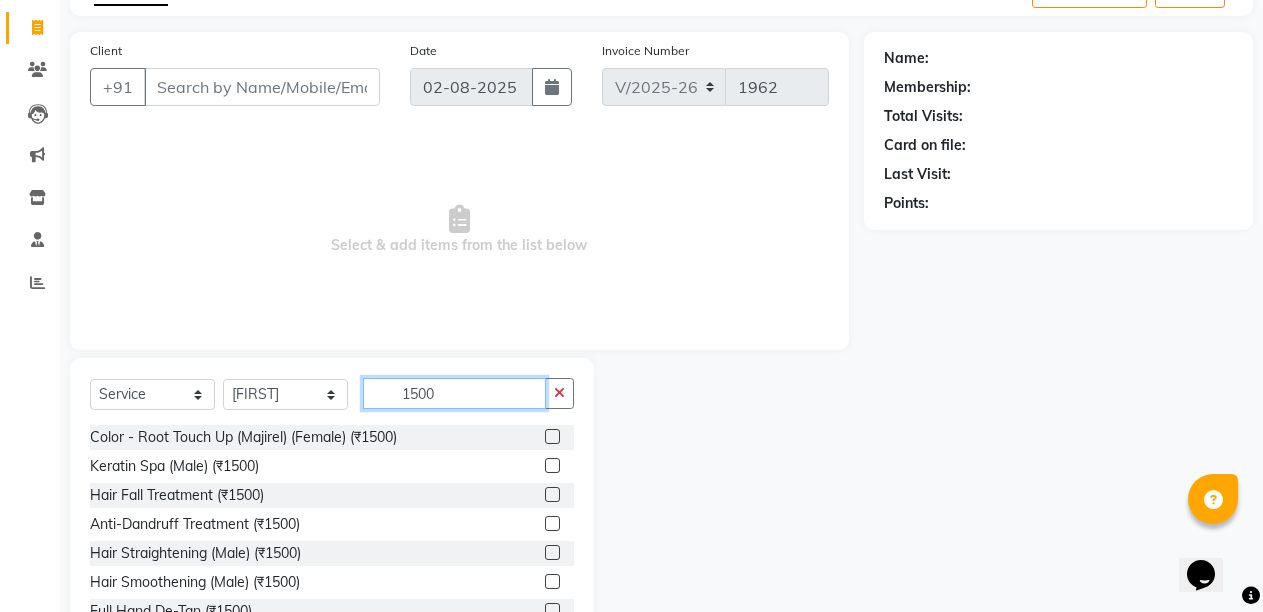 scroll, scrollTop: 189, scrollLeft: 0, axis: vertical 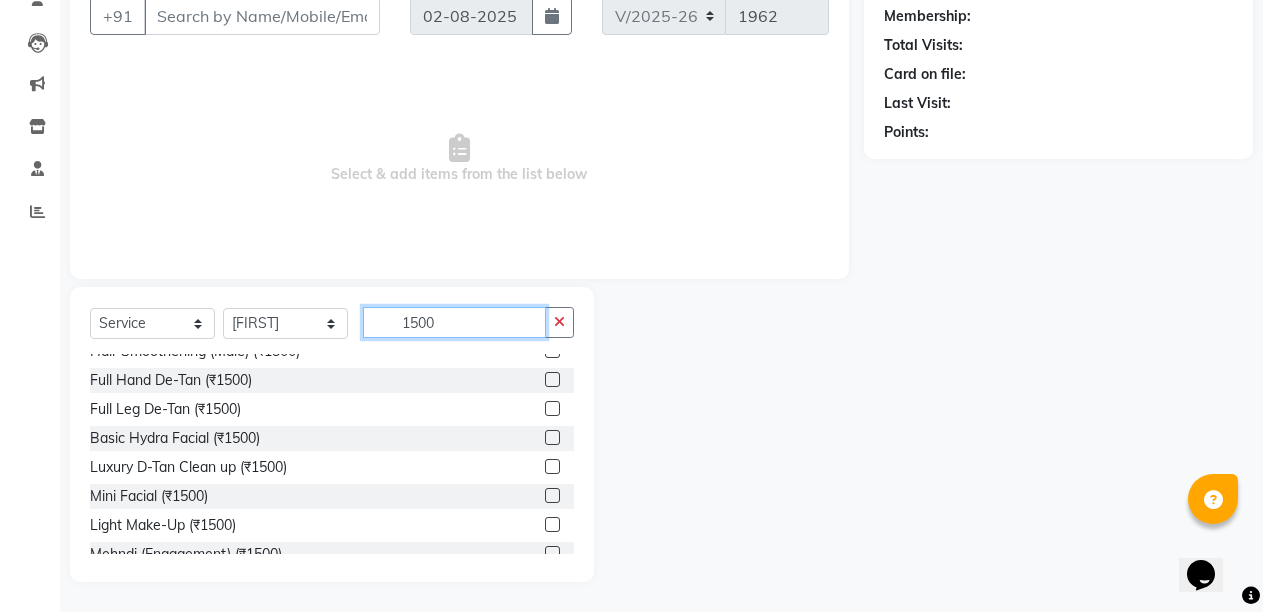click on "1500" 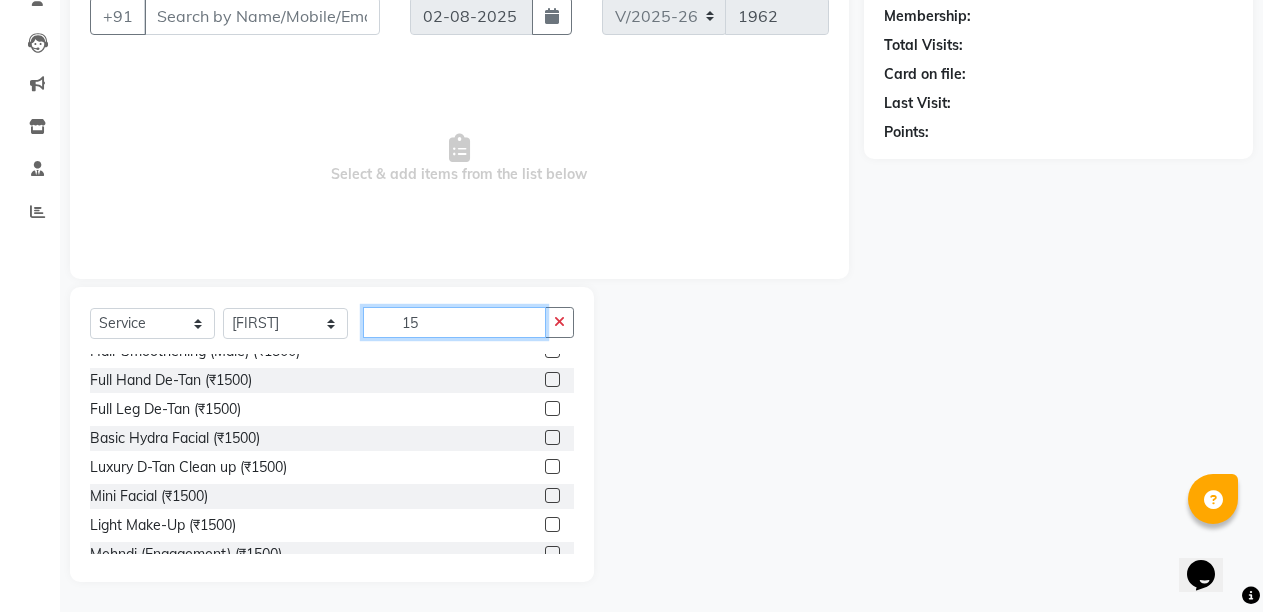 type on "1" 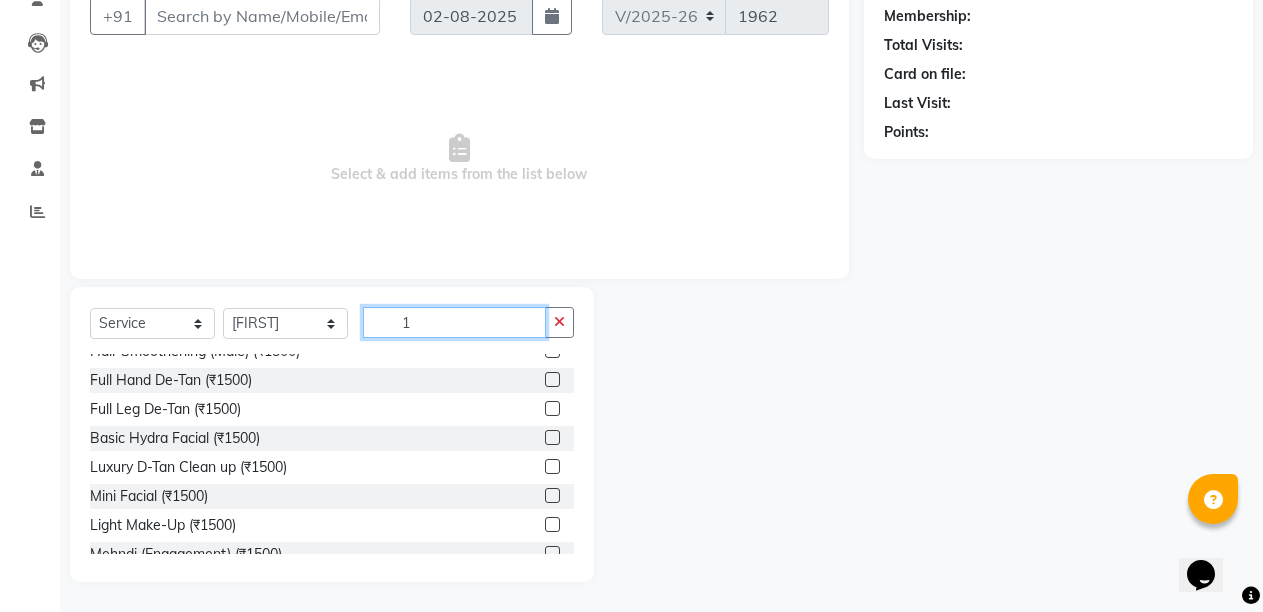 type 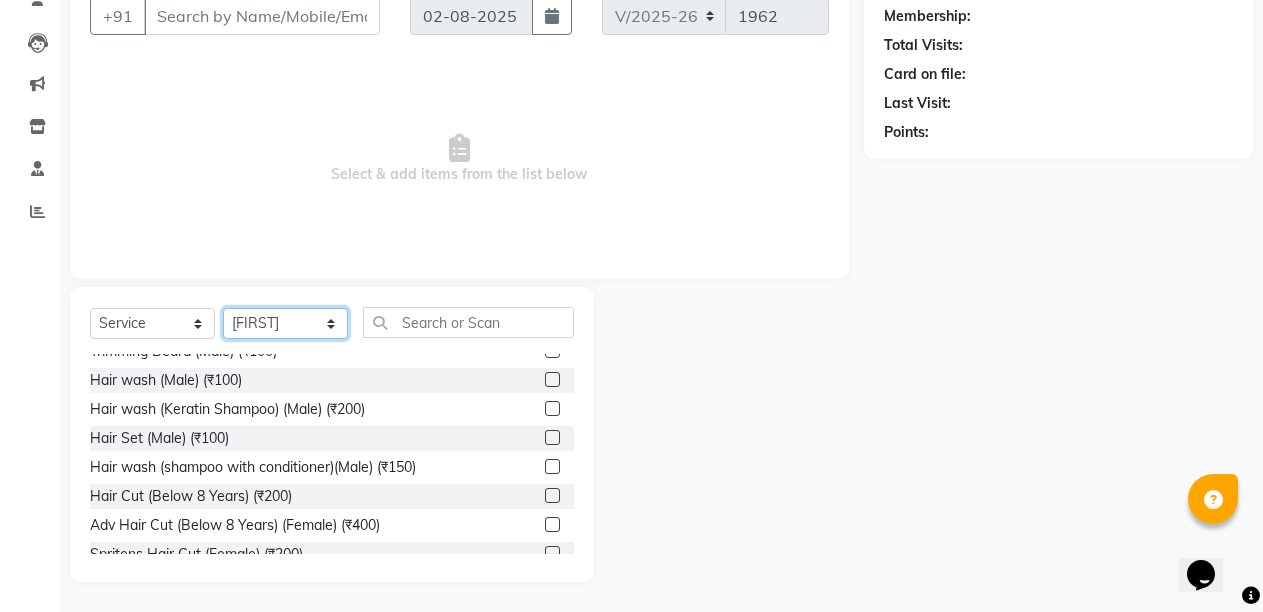 click on "Select Stylist Admin Anil Babu Budhia Monalisa  Nisha Priti" 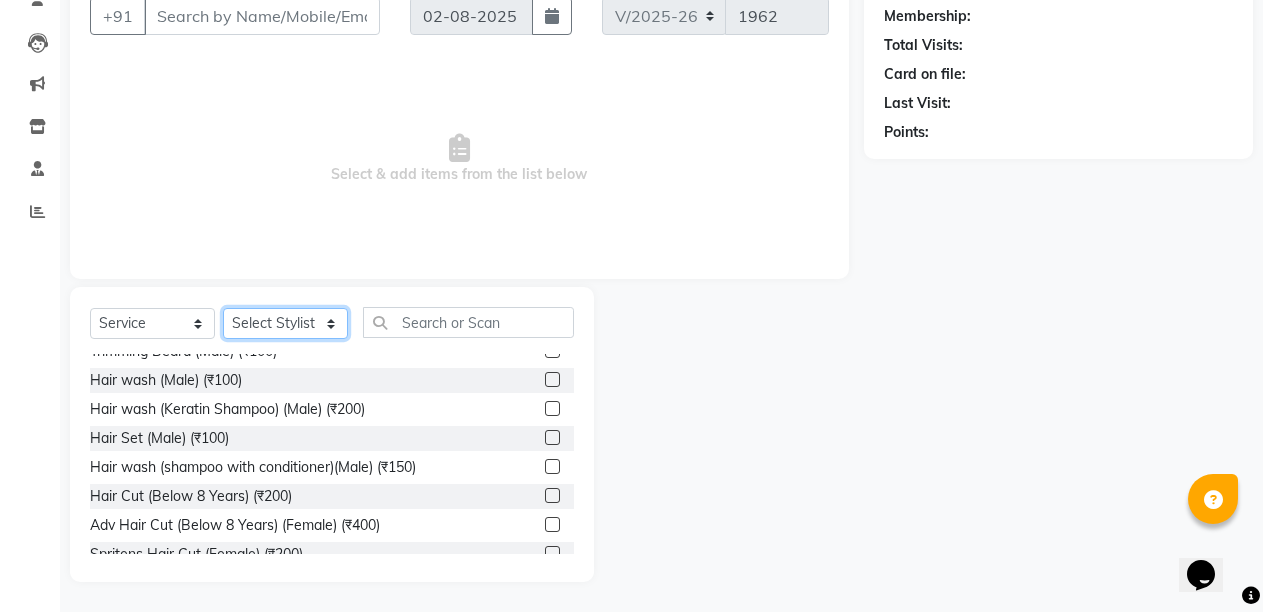 click on "Select Stylist Admin Anil Babu Budhia Monalisa  Nisha Priti" 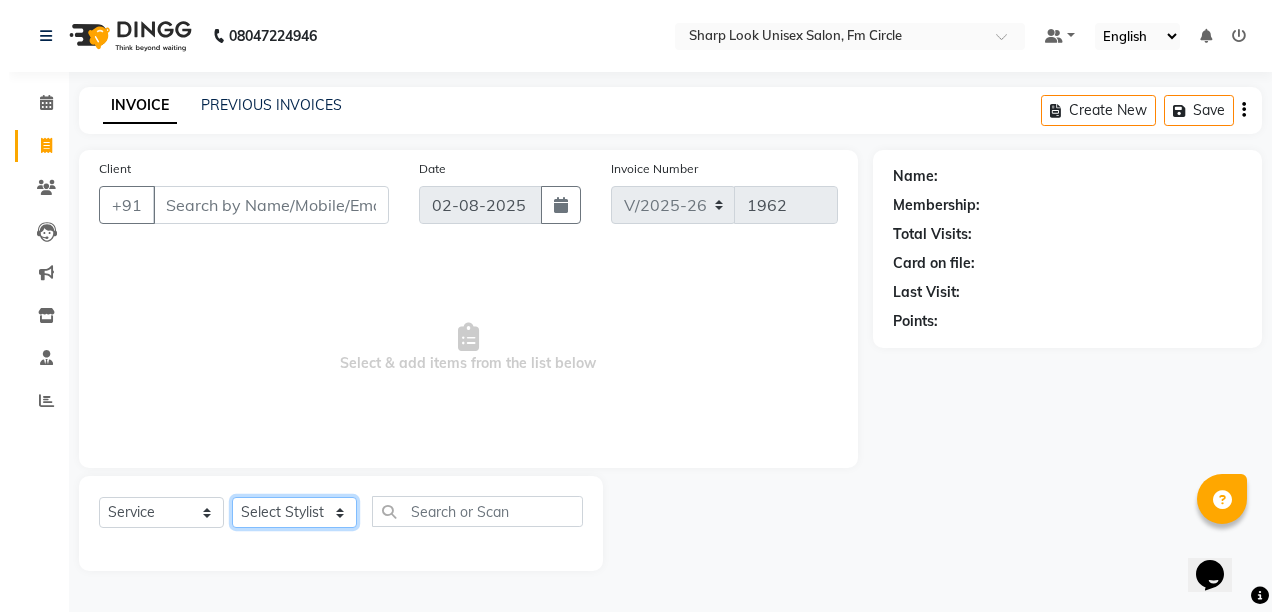scroll, scrollTop: 0, scrollLeft: 0, axis: both 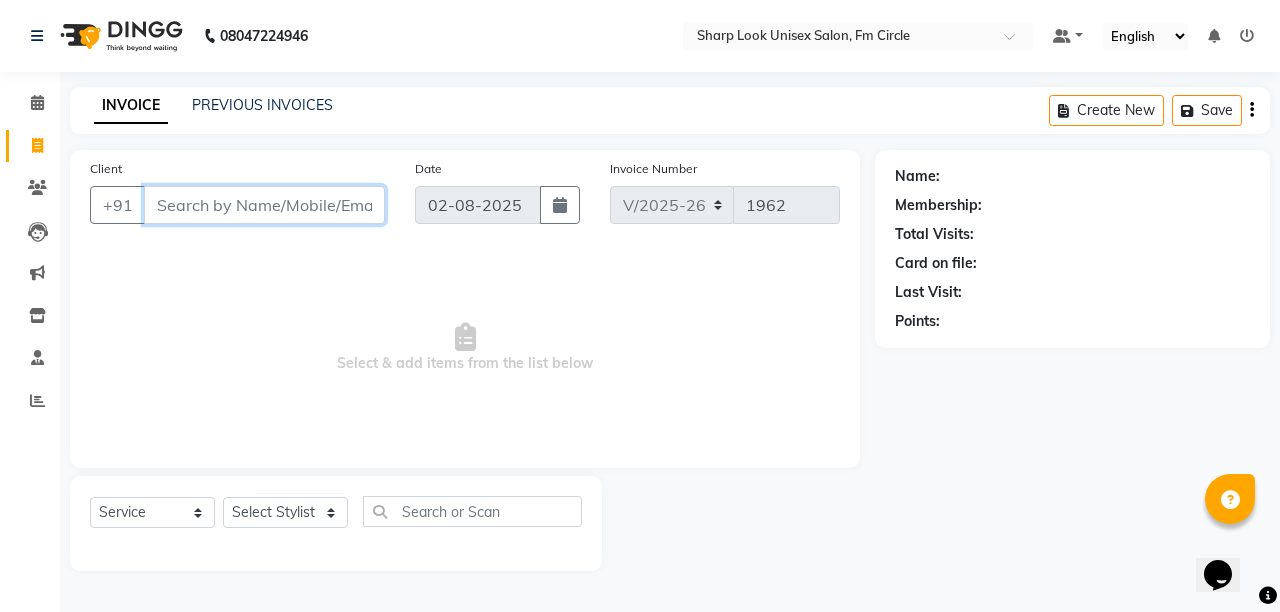 click on "Client" at bounding box center (264, 205) 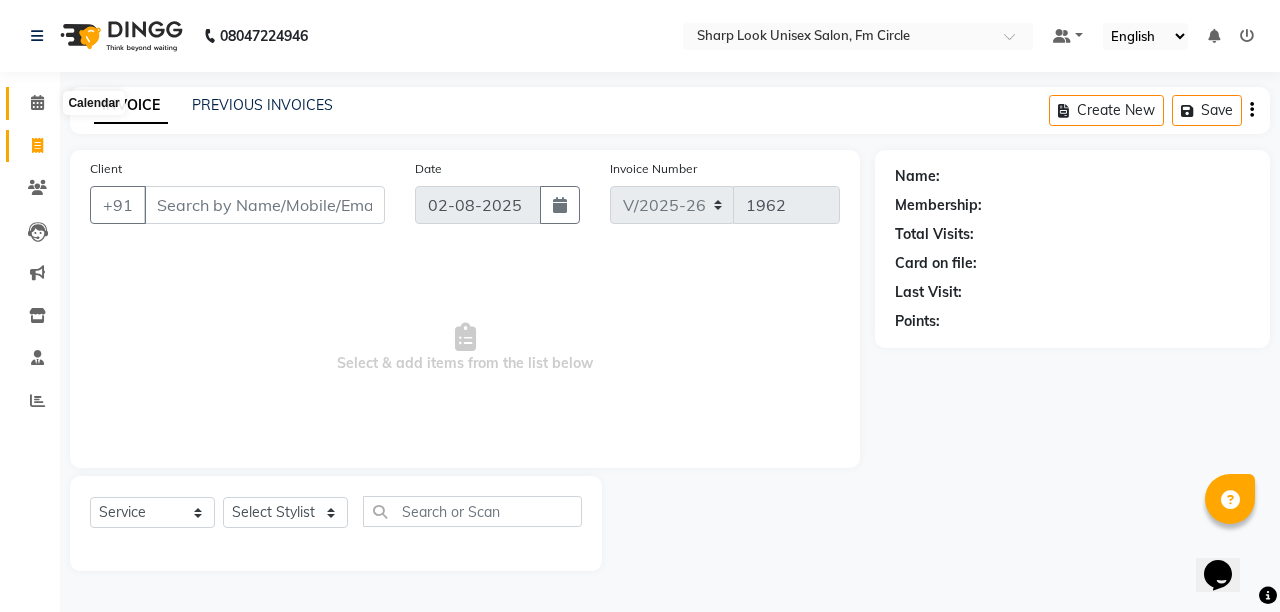 click 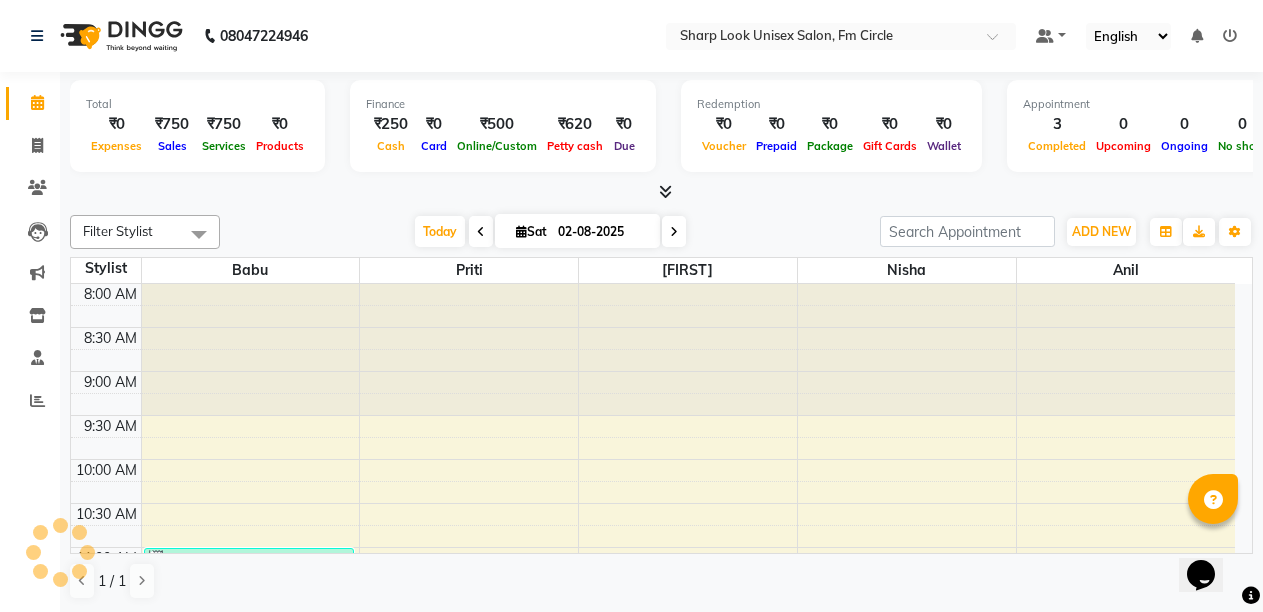 scroll, scrollTop: 0, scrollLeft: 0, axis: both 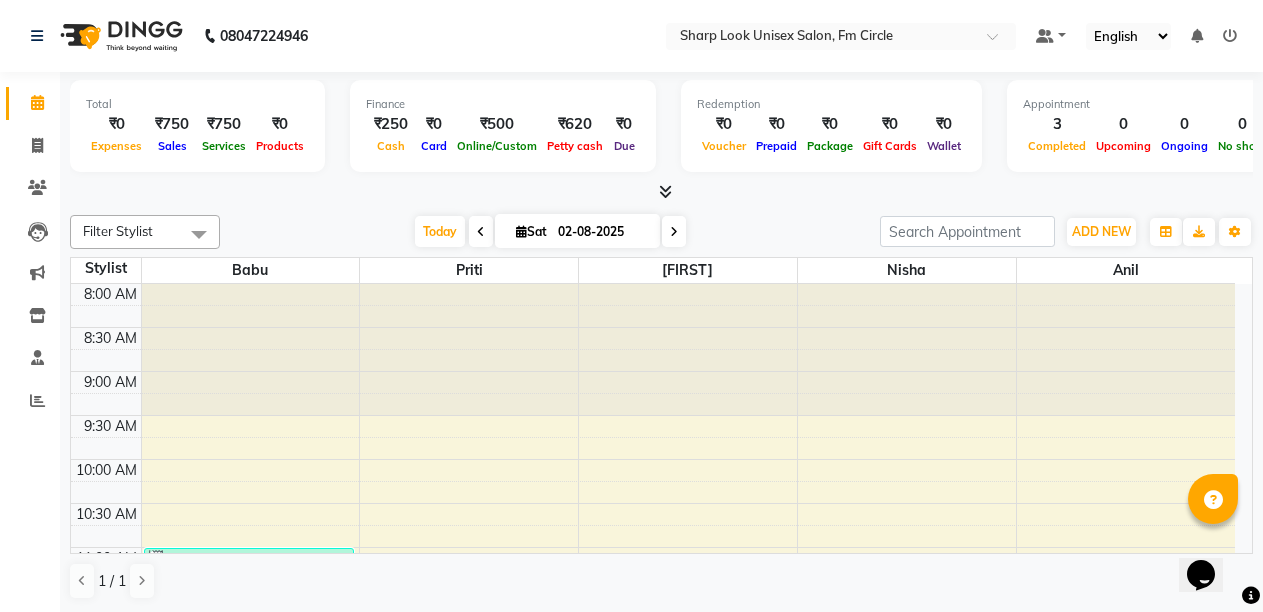 click at bounding box center [688, 350] 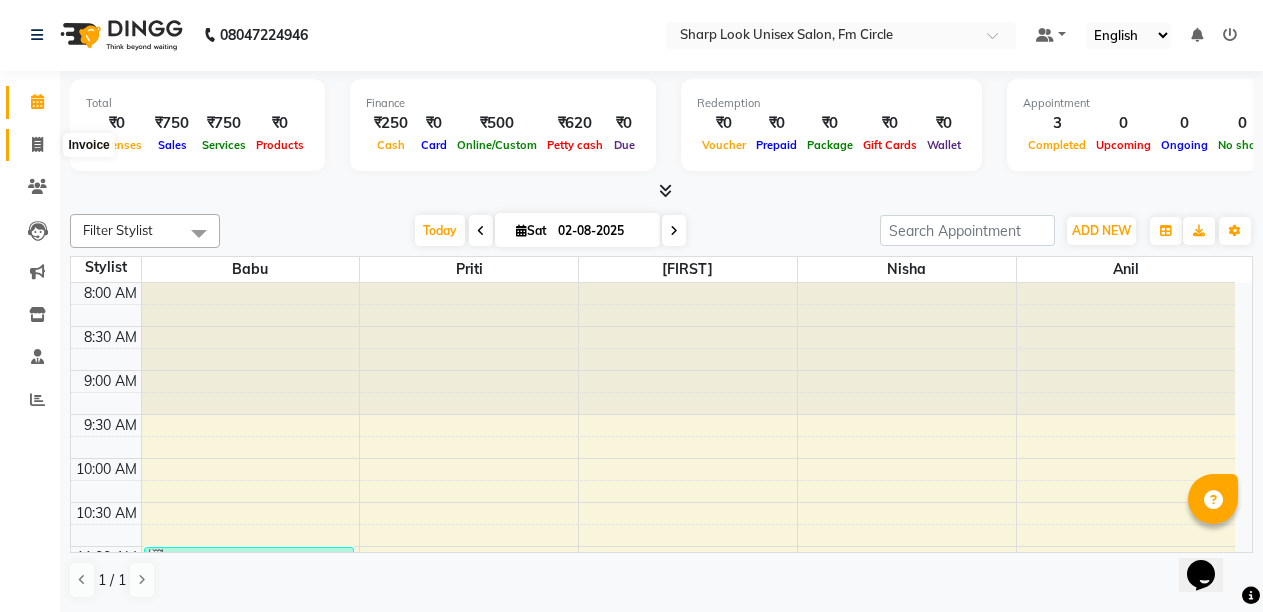 click 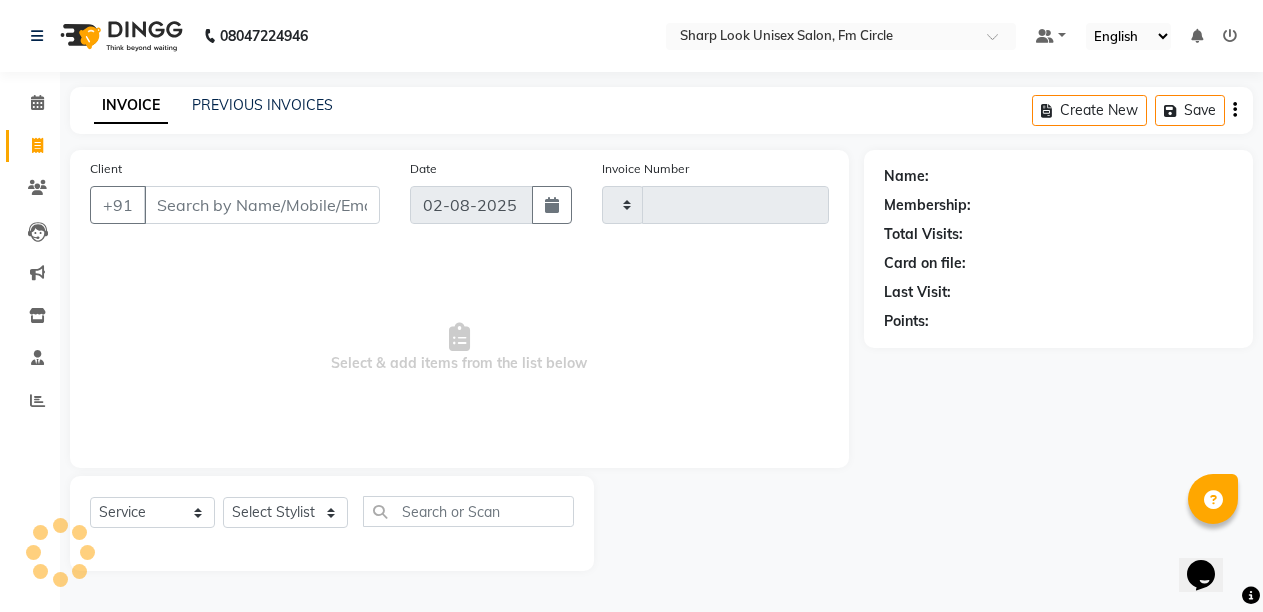 scroll, scrollTop: 0, scrollLeft: 0, axis: both 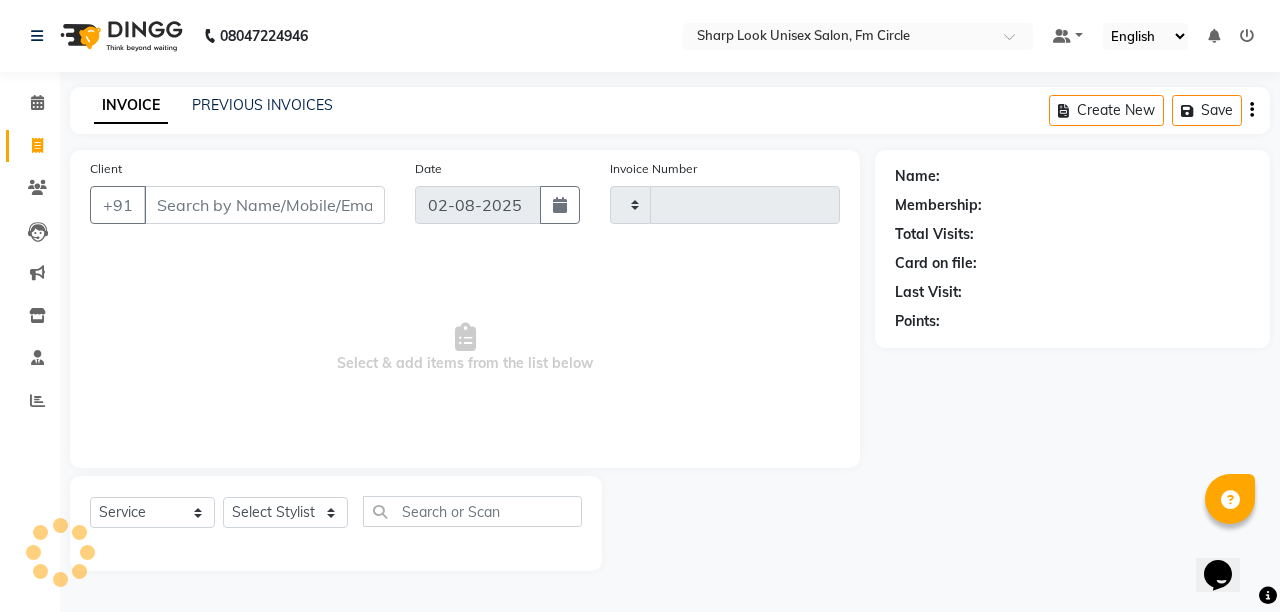 type on "1962" 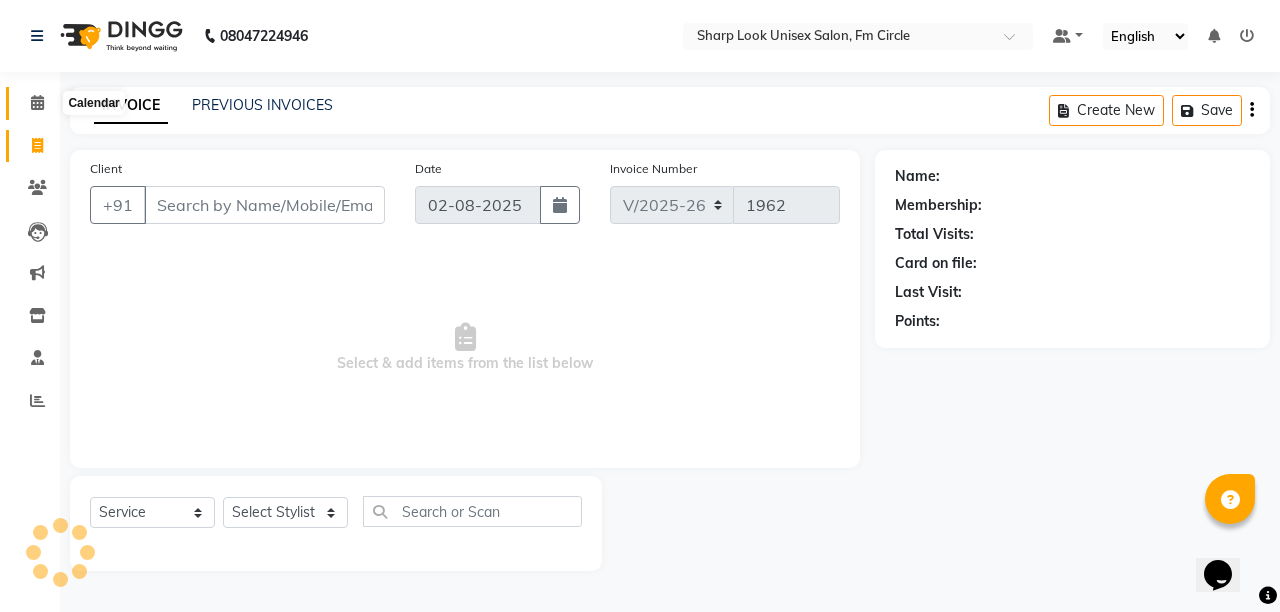 click 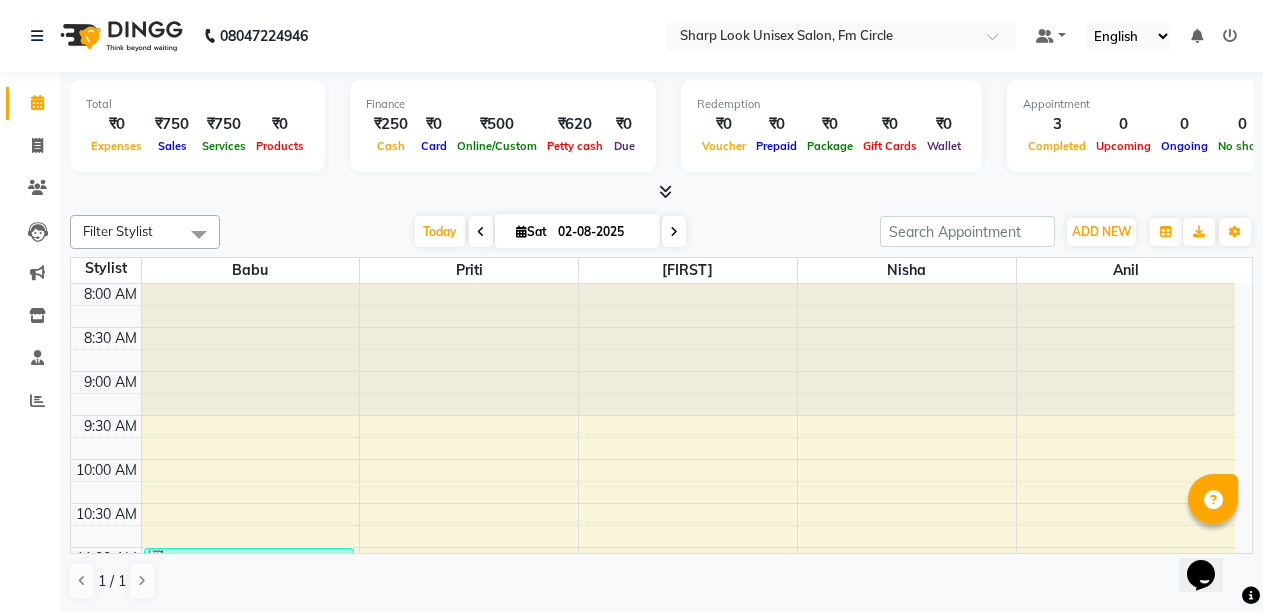 scroll, scrollTop: 0, scrollLeft: 0, axis: both 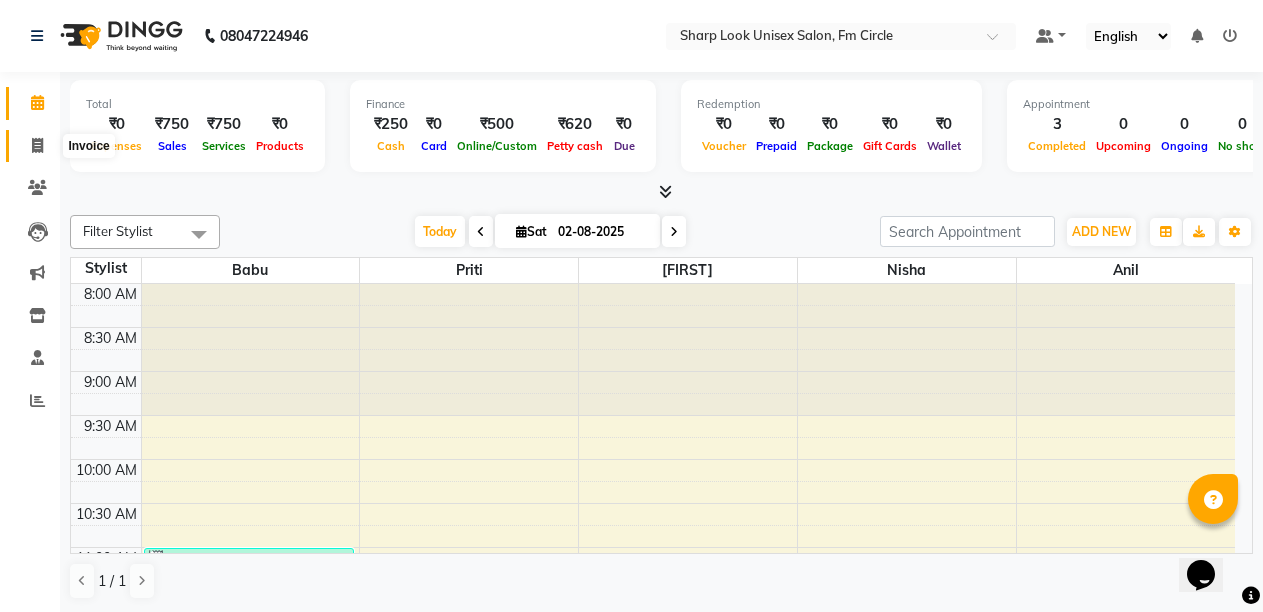 click 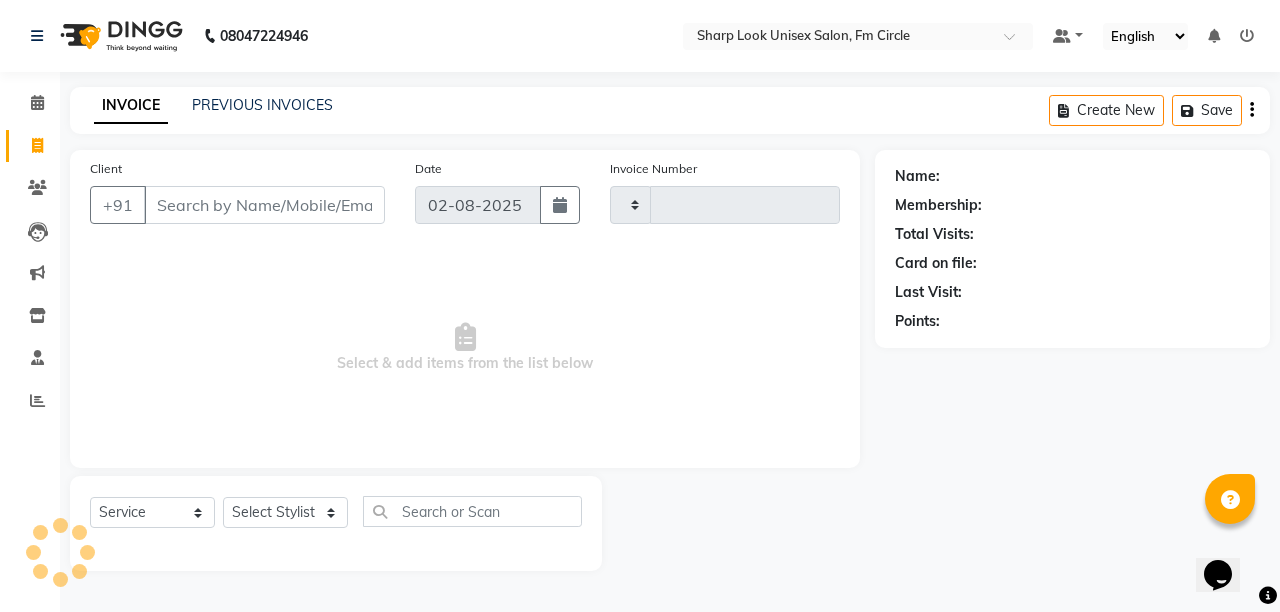 type on "1962" 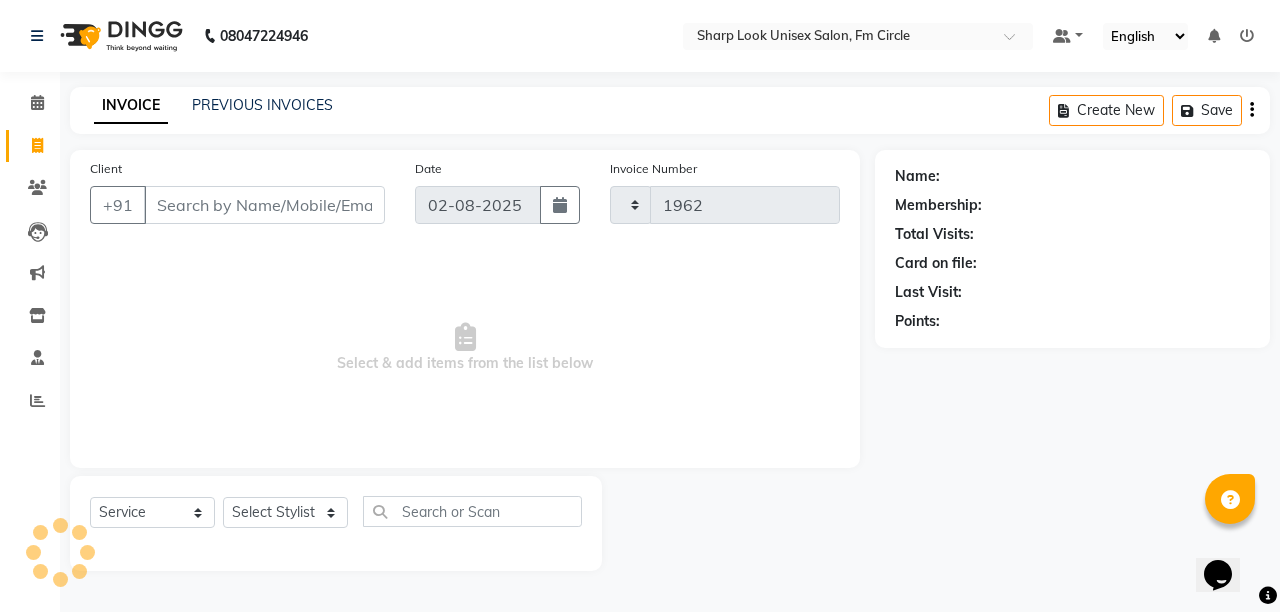 select on "804" 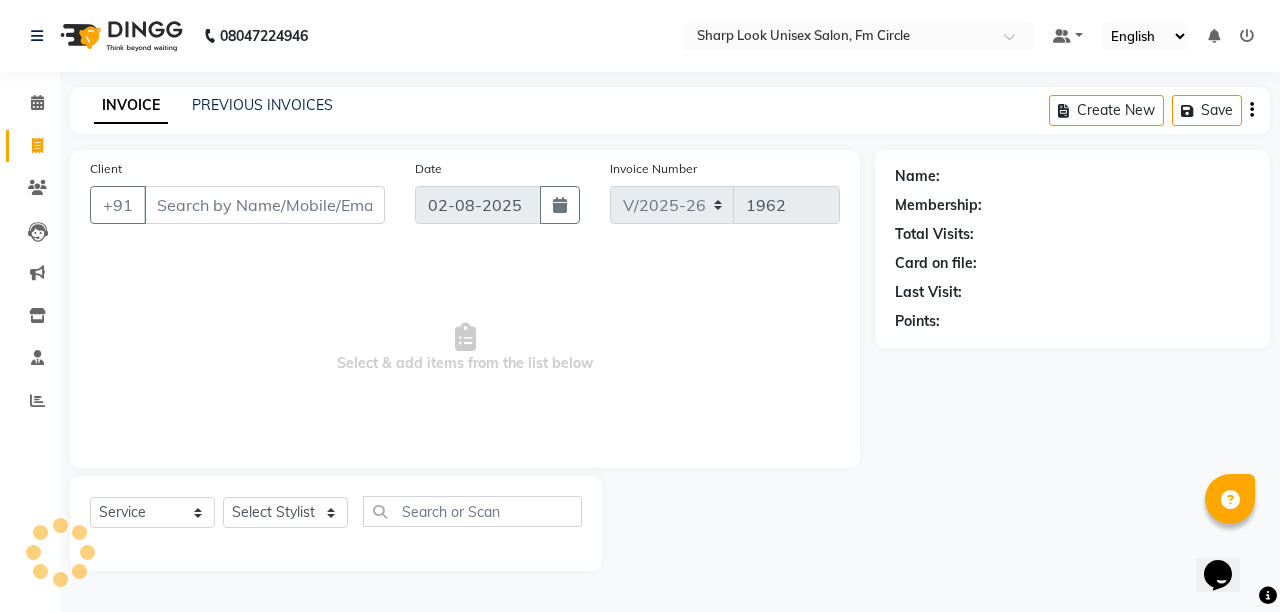 click on "Client" at bounding box center (264, 205) 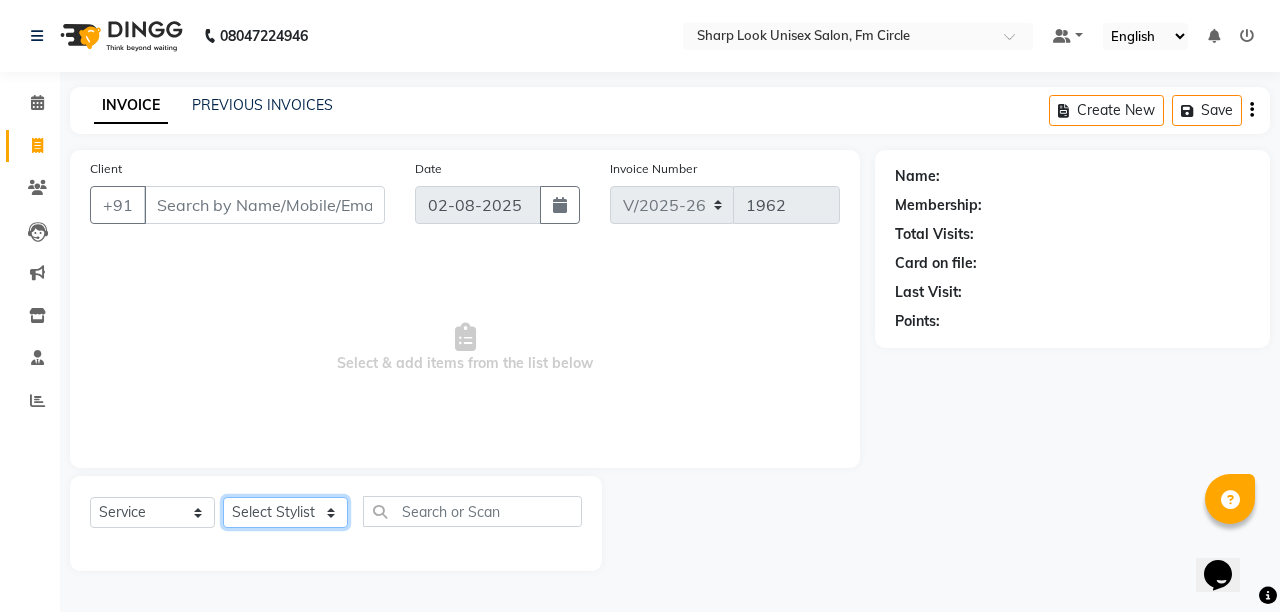 click on "Select Stylist Admin Anil Babu Budhia Monalisa  Nisha Priti" 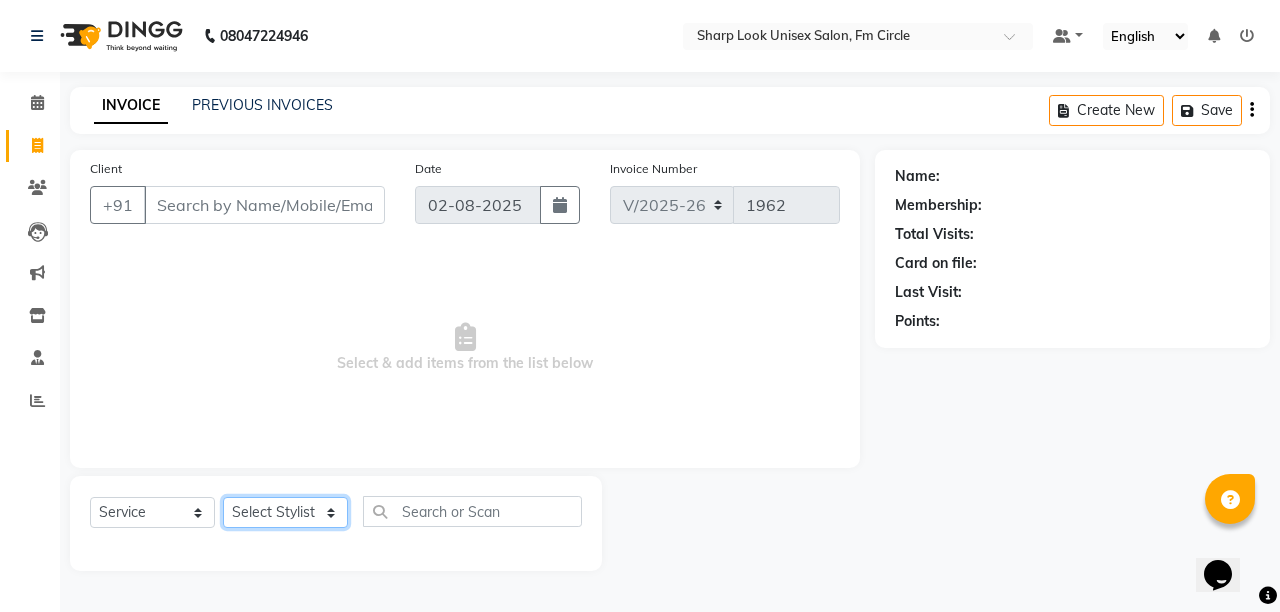 select on "87379" 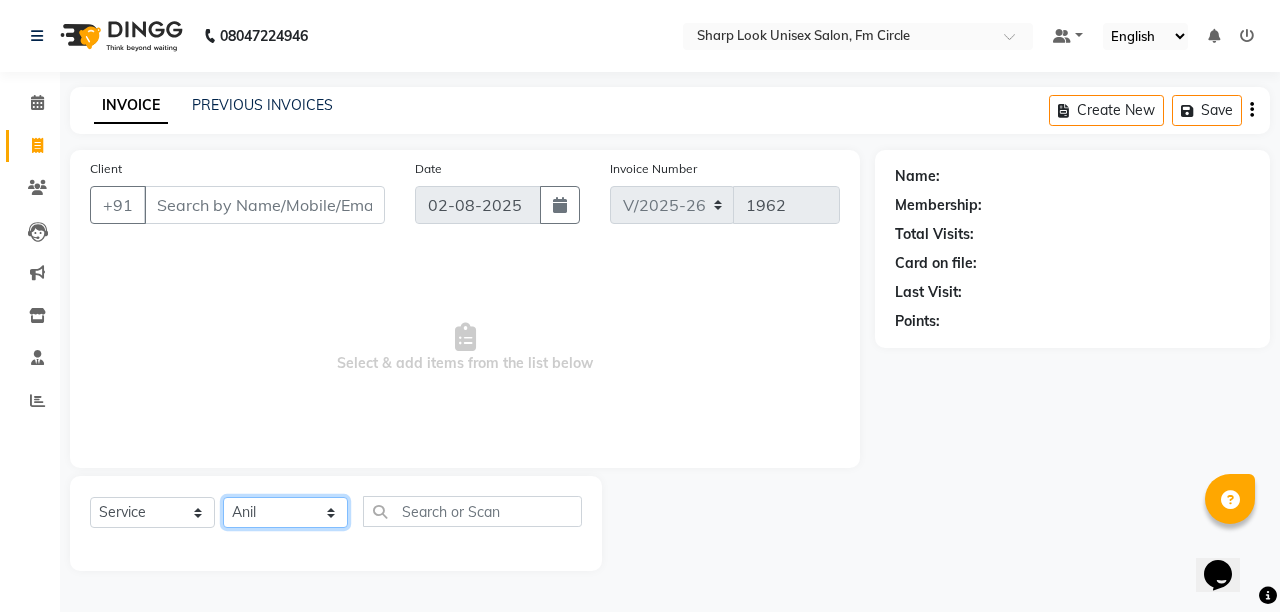 click on "Select Stylist Admin Anil Babu Budhia Monalisa  Nisha Priti" 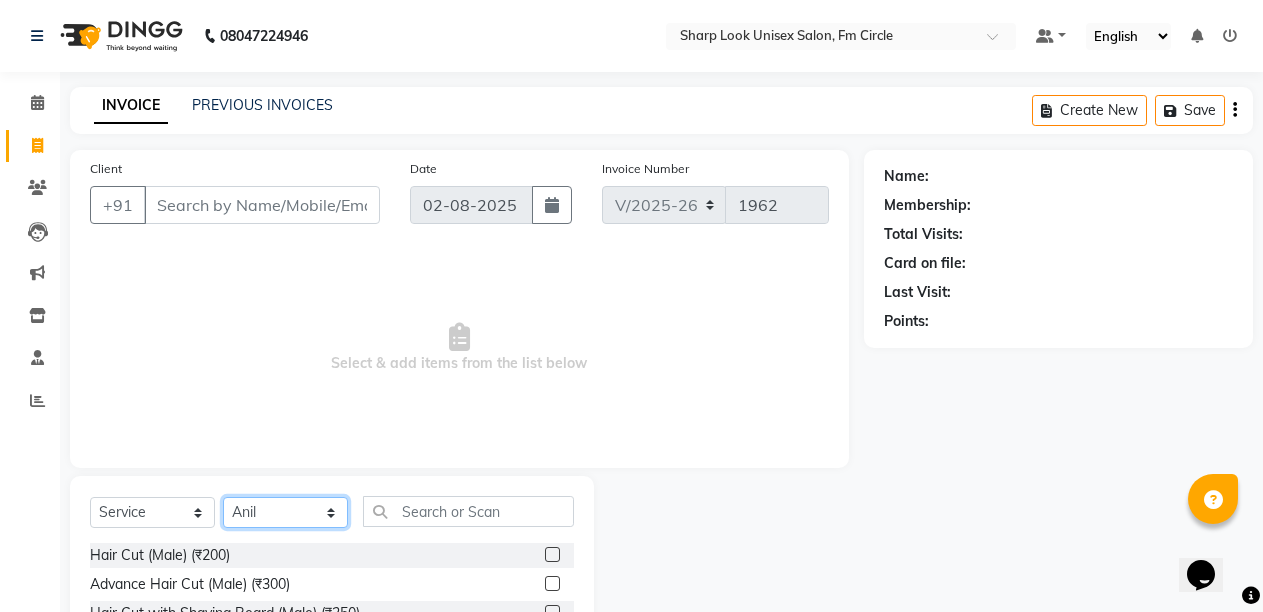 scroll, scrollTop: 189, scrollLeft: 0, axis: vertical 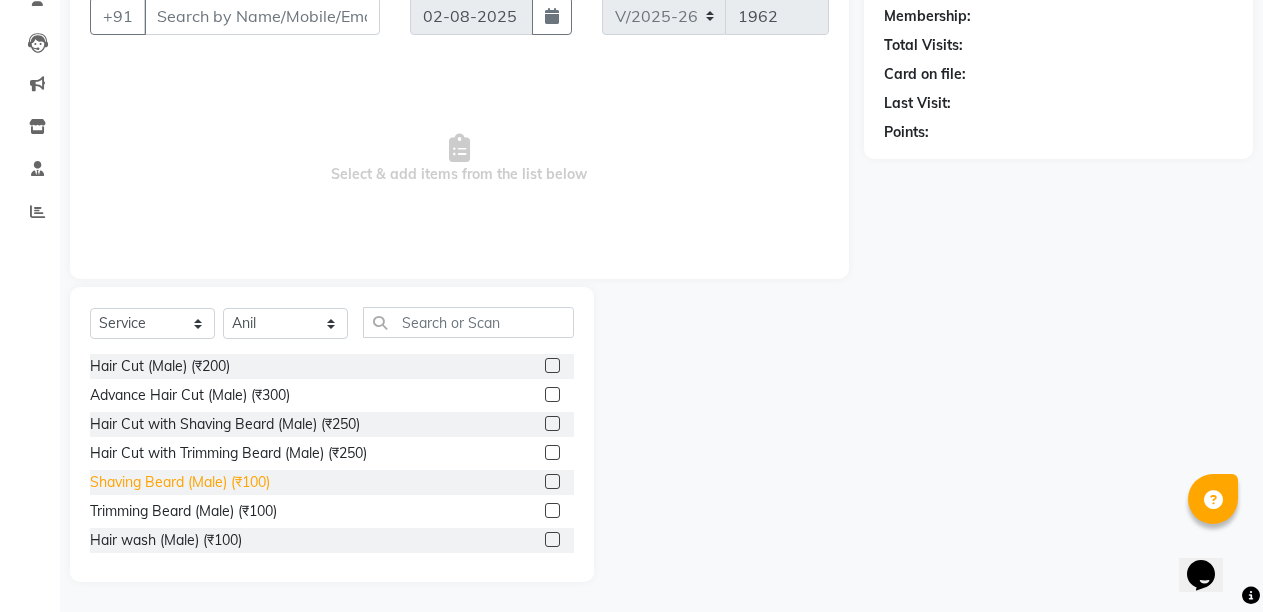 click on "Shaving Beard (Male) (₹100)" 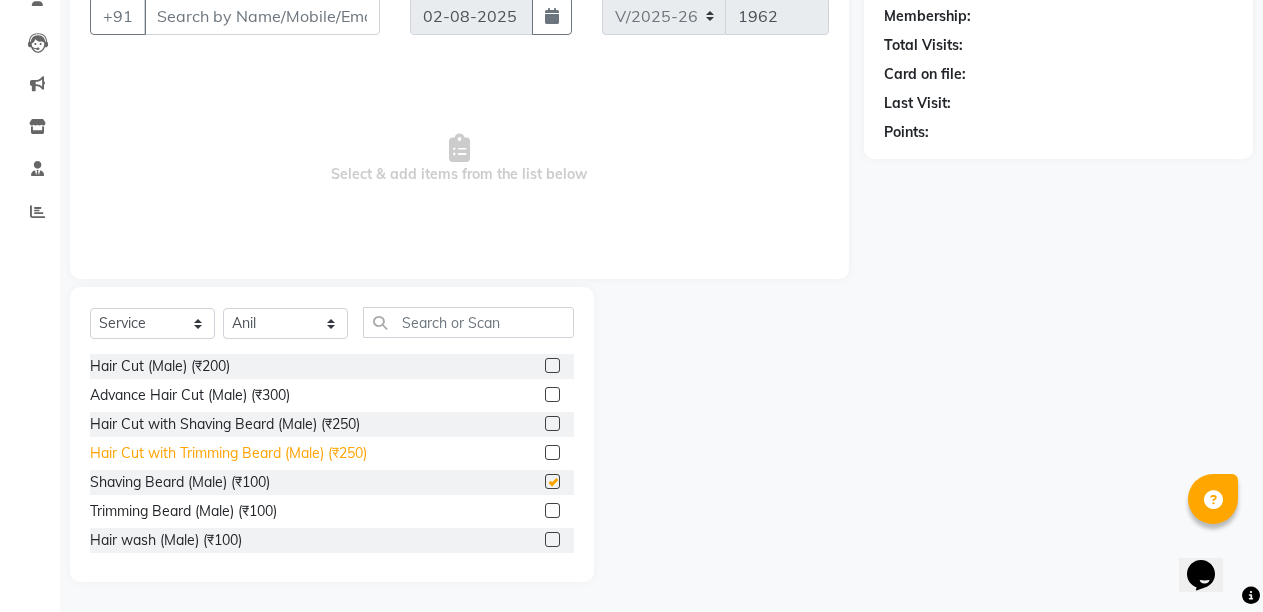checkbox on "false" 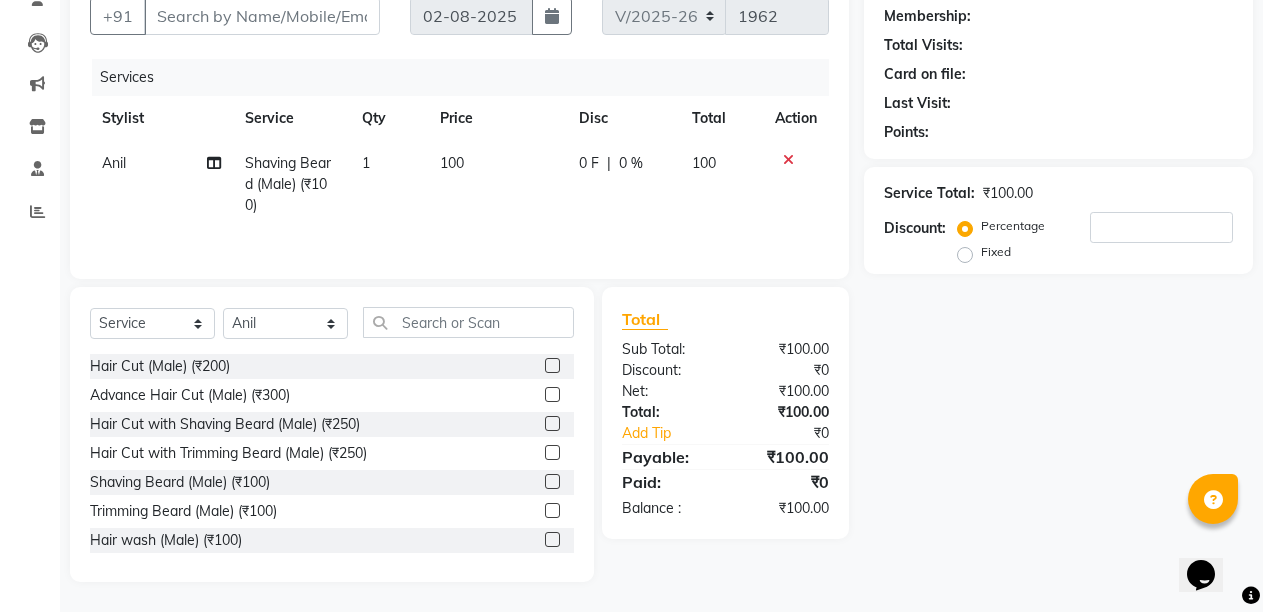 scroll, scrollTop: 0, scrollLeft: 0, axis: both 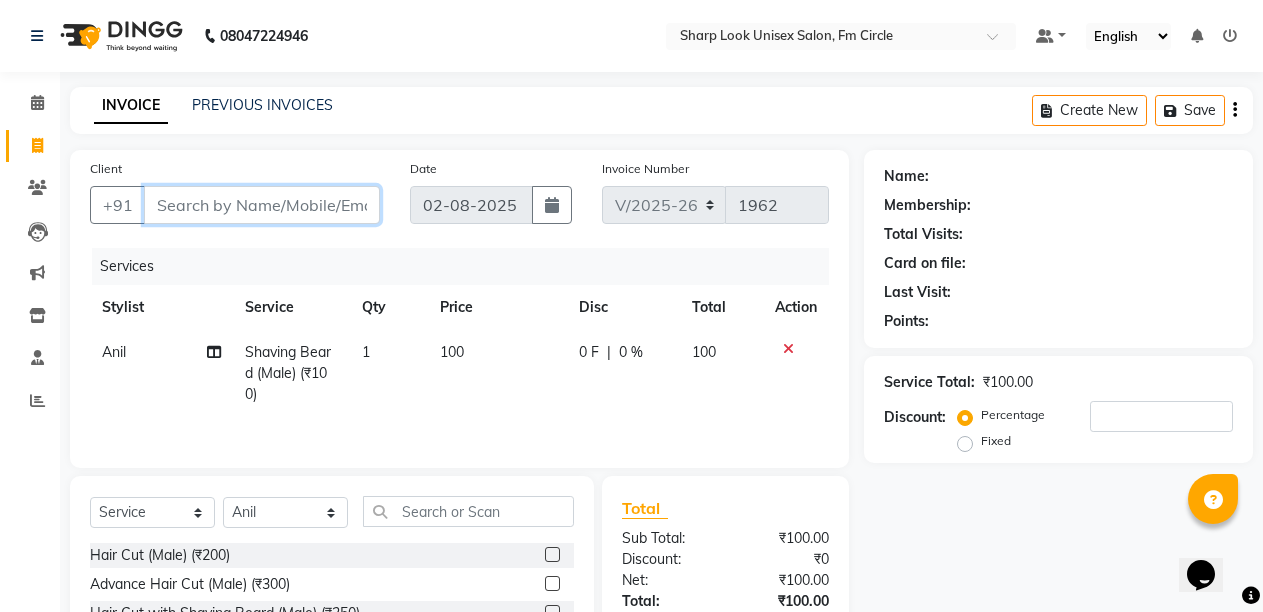 click on "Client" at bounding box center [262, 205] 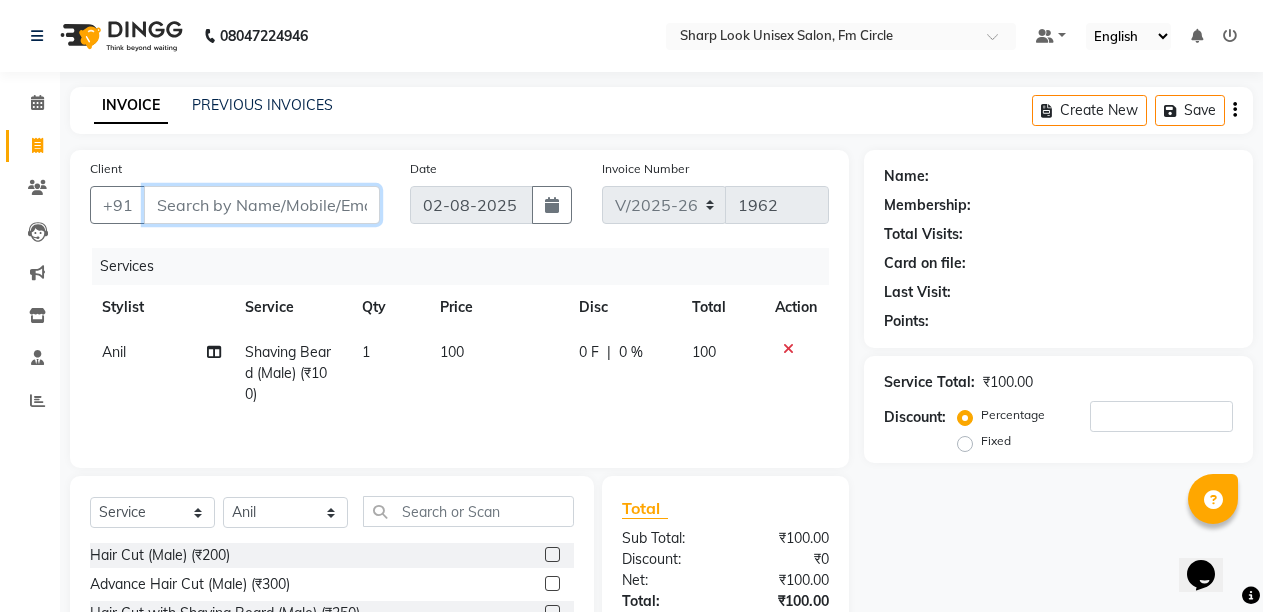 type on "9" 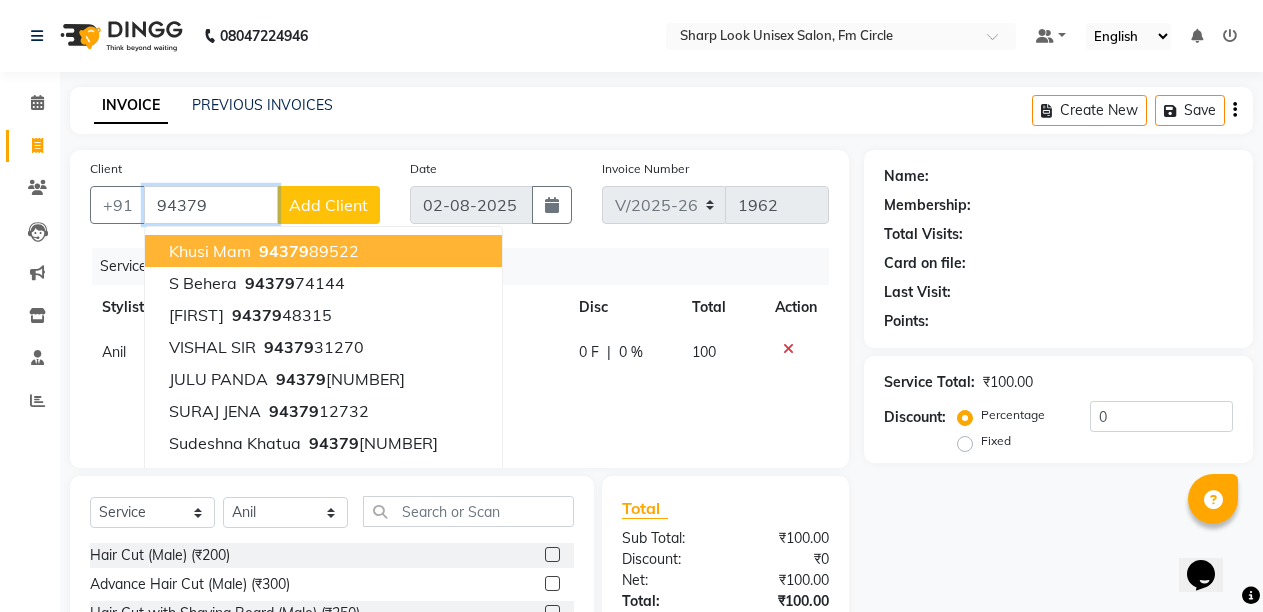 click on "94379" at bounding box center (211, 205) 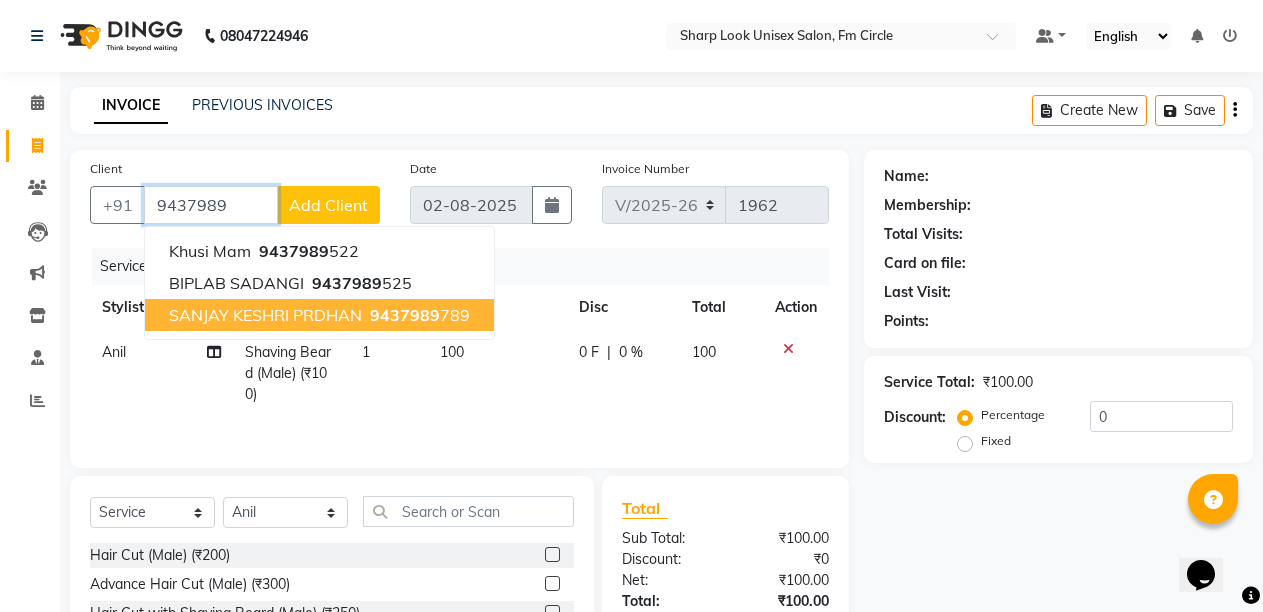 click on "9437989" at bounding box center (405, 315) 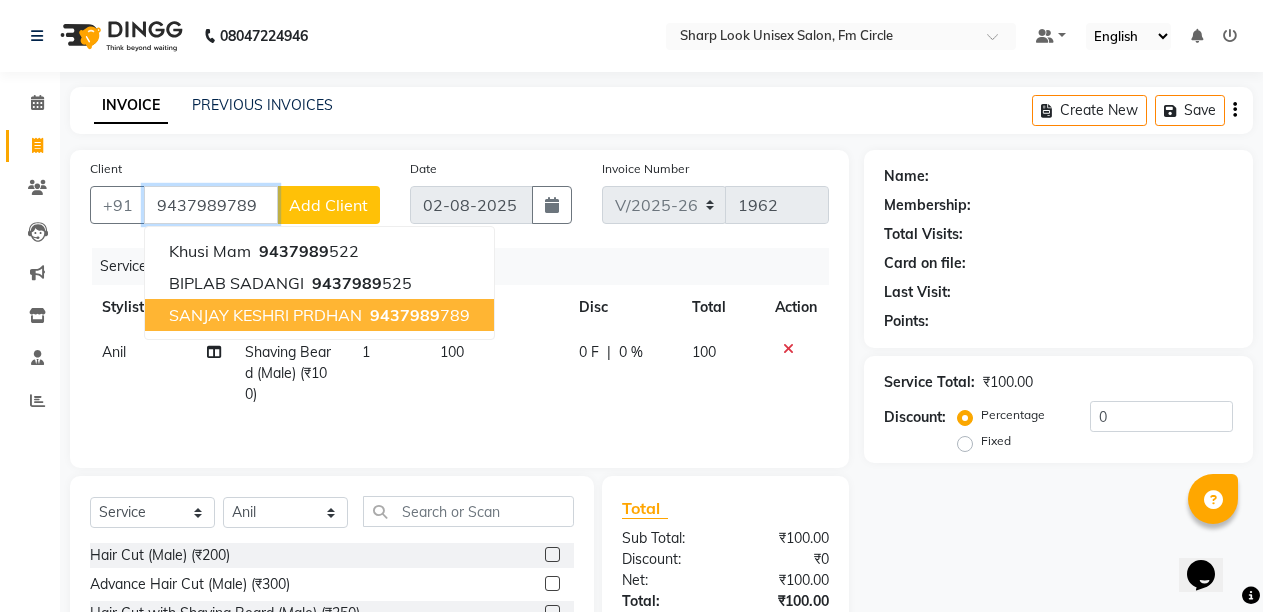 type on "9437989789" 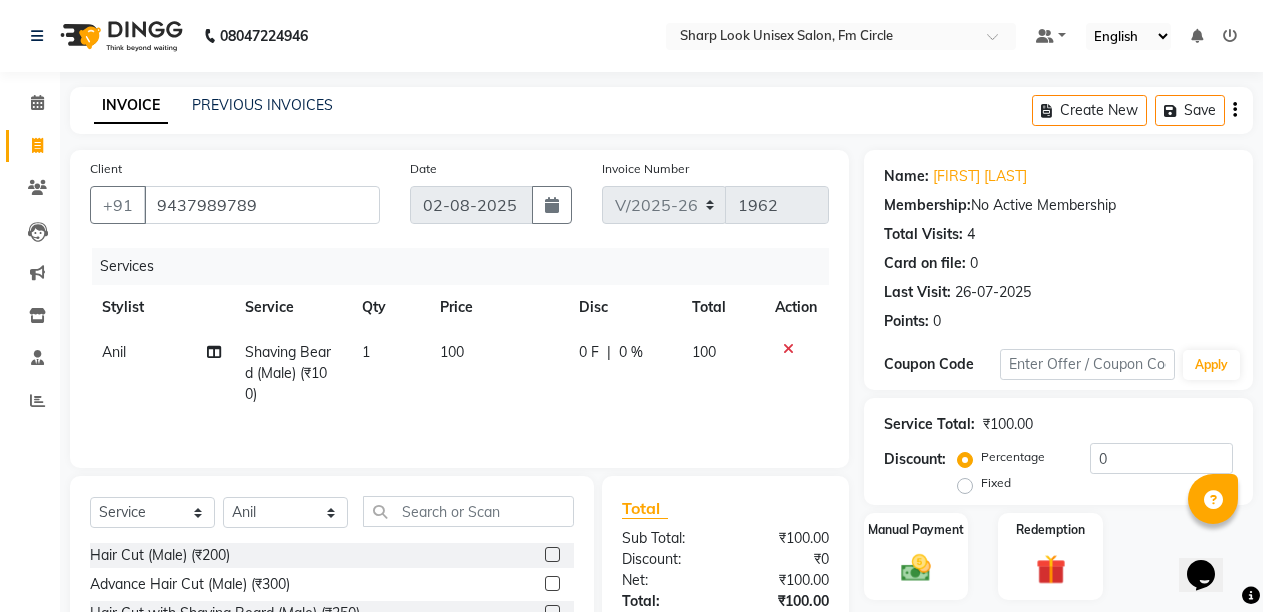 scroll, scrollTop: 191, scrollLeft: 0, axis: vertical 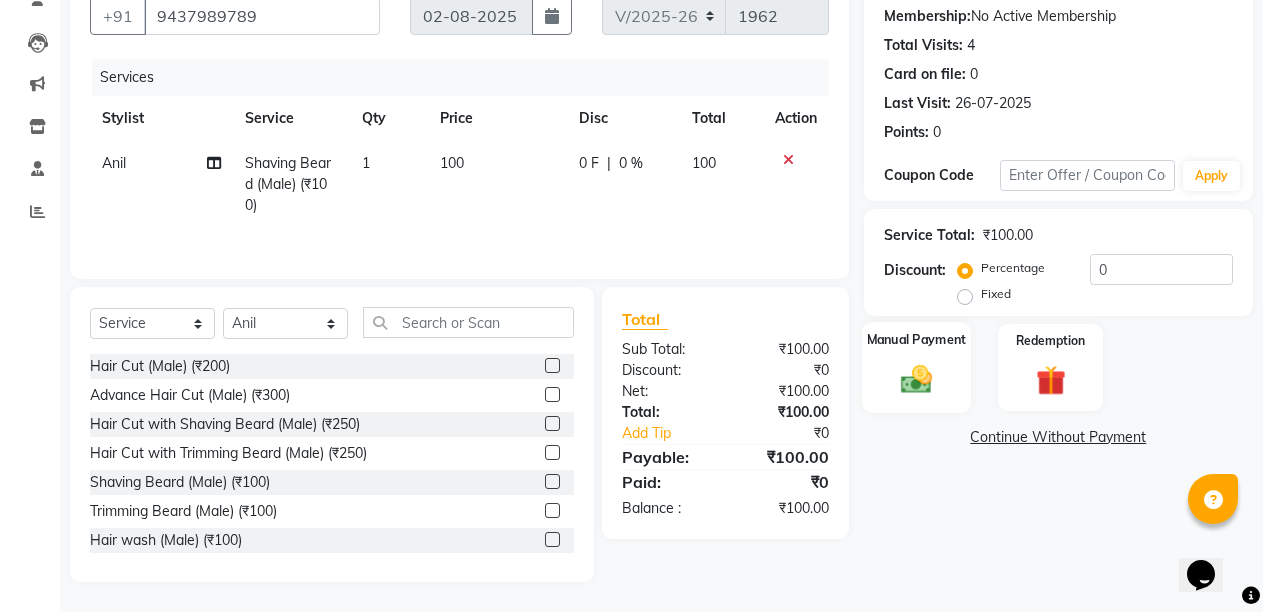 click on "Manual Payment" 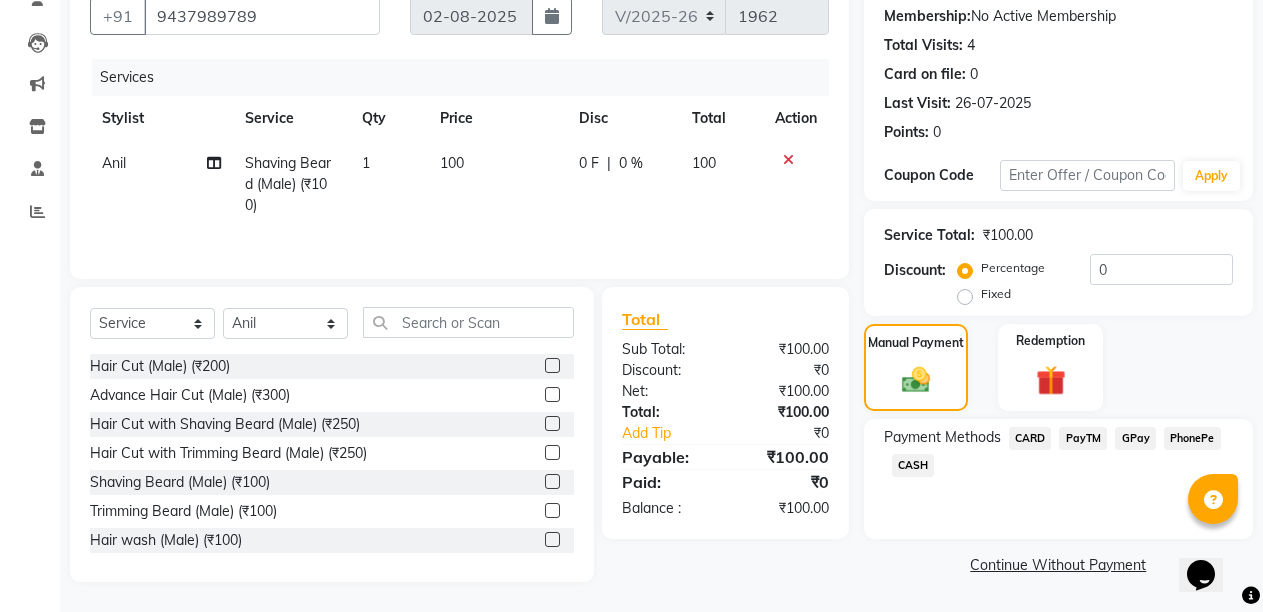 click on "CASH" 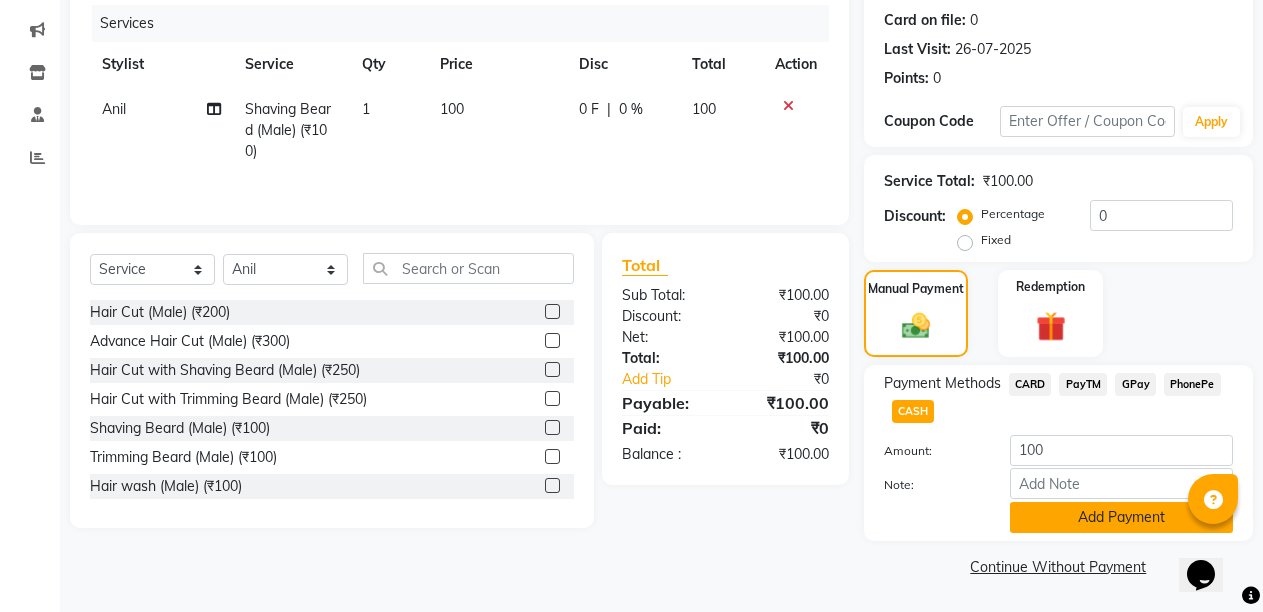 click on "Add Payment" 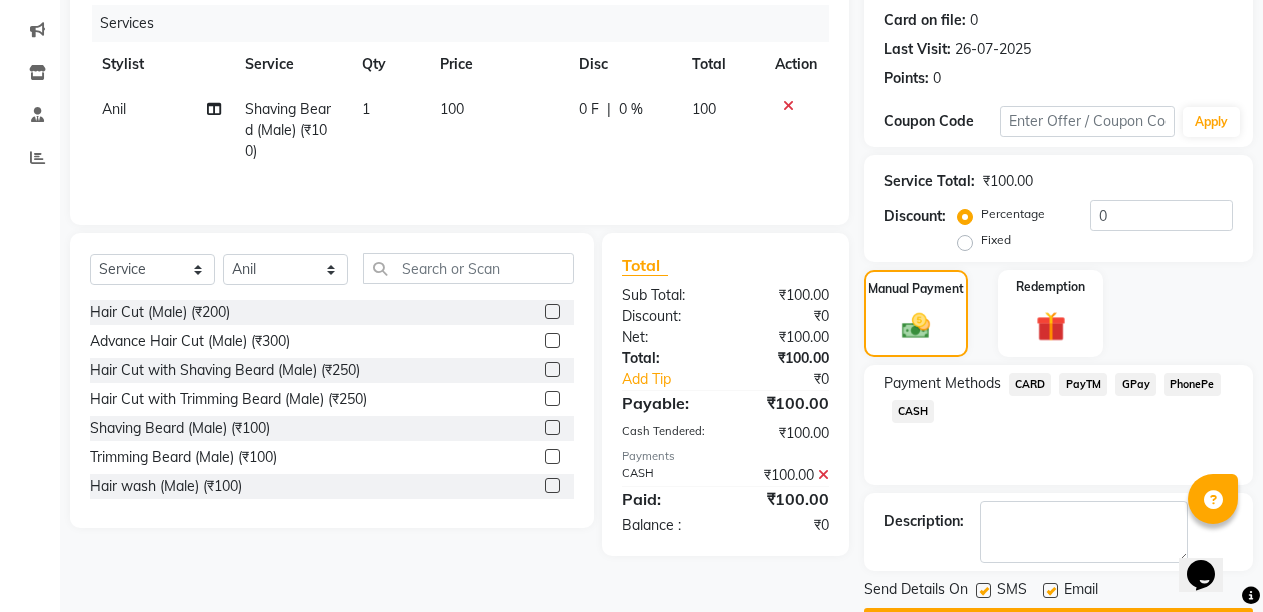 scroll, scrollTop: 300, scrollLeft: 0, axis: vertical 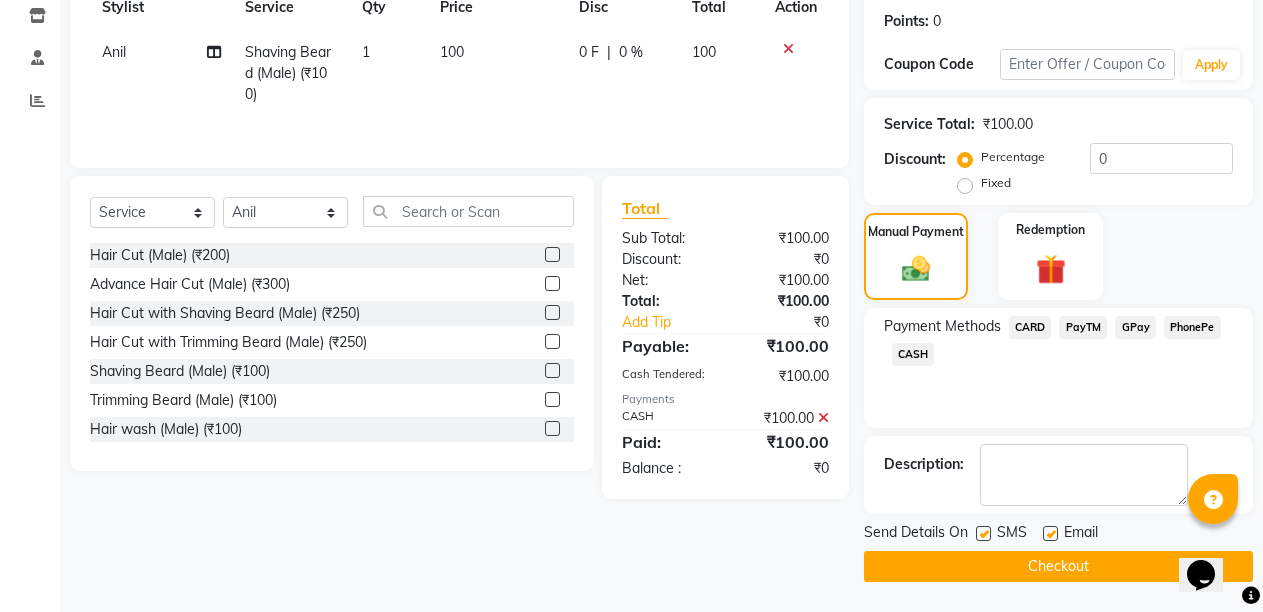 click 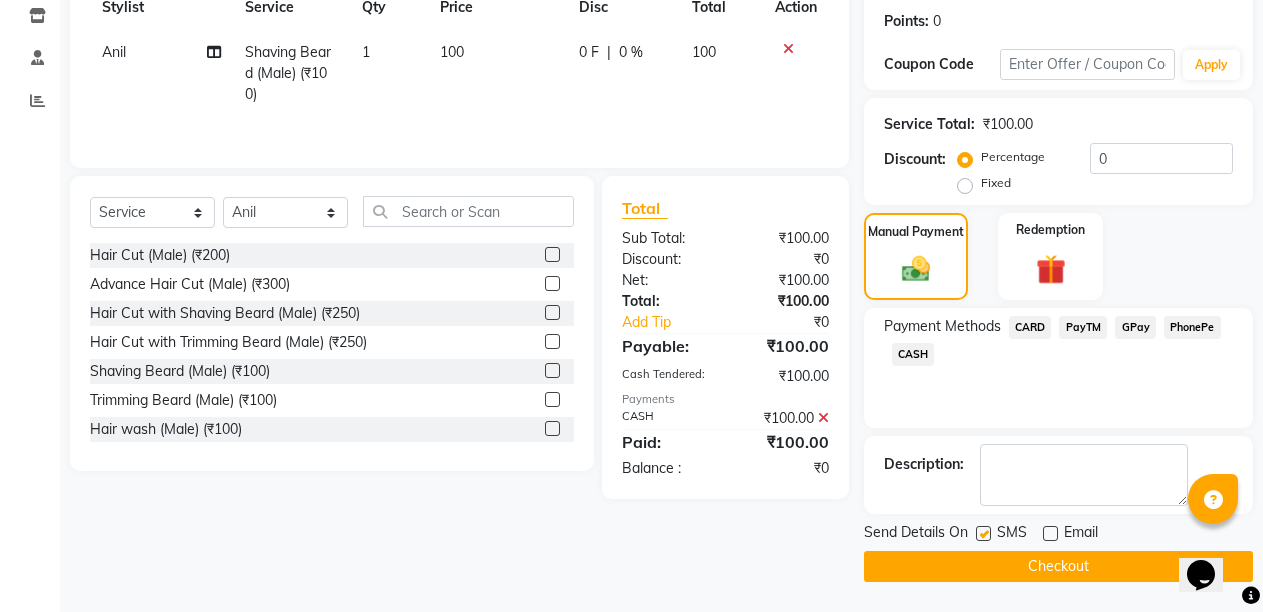 click on "Checkout" 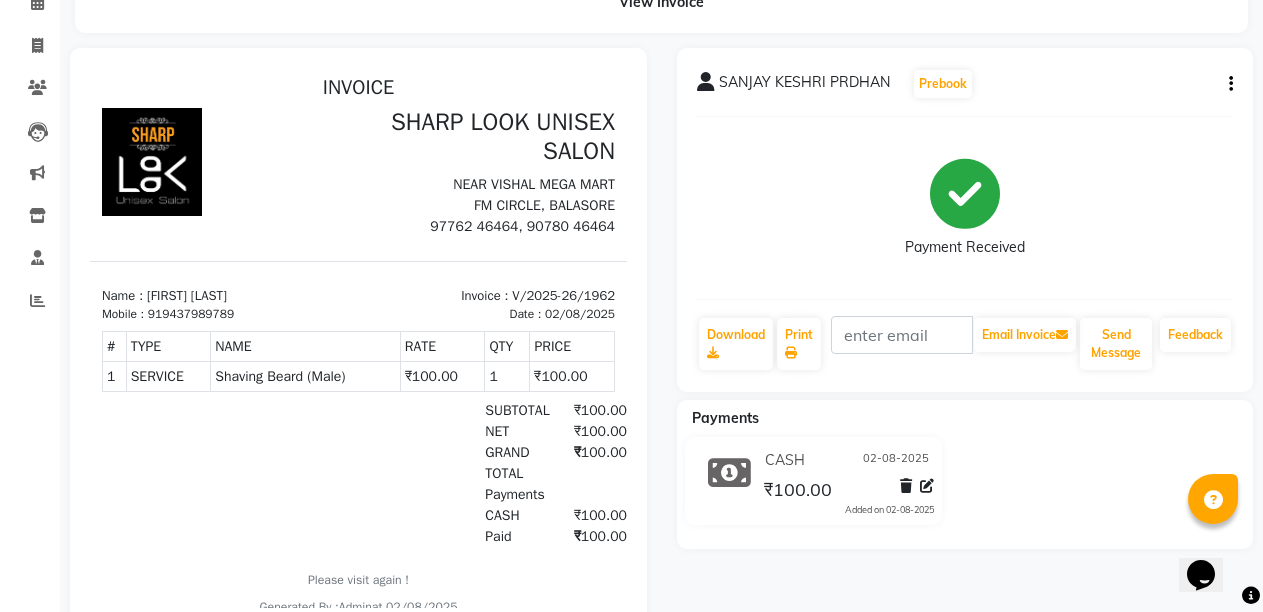 scroll, scrollTop: 0, scrollLeft: 0, axis: both 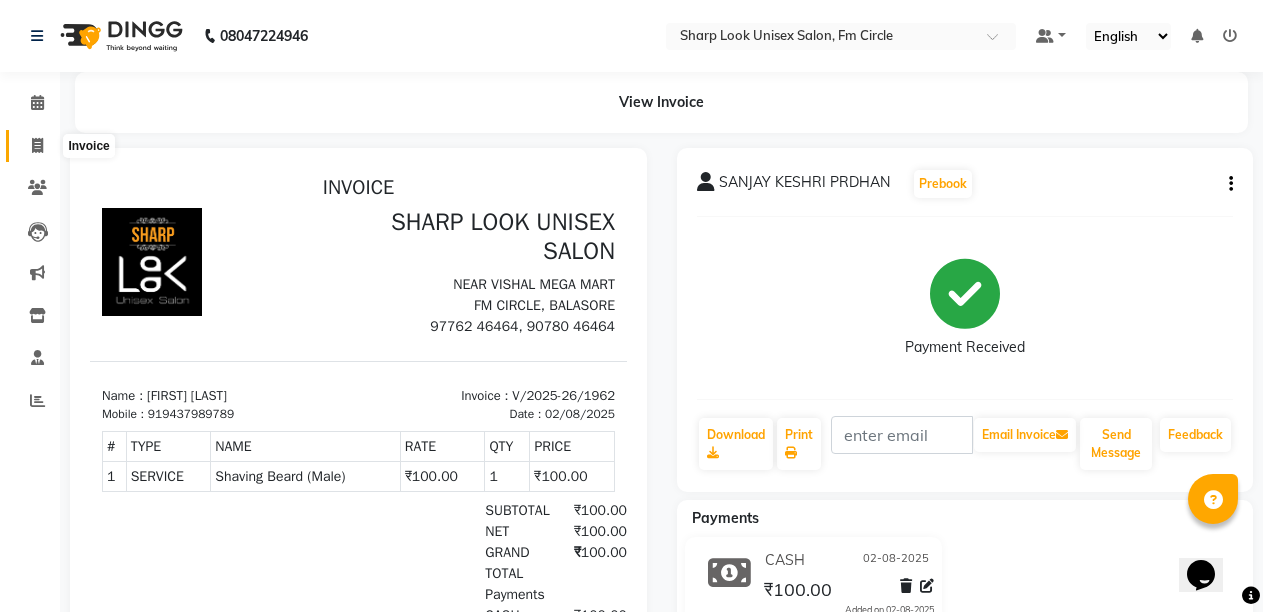 click 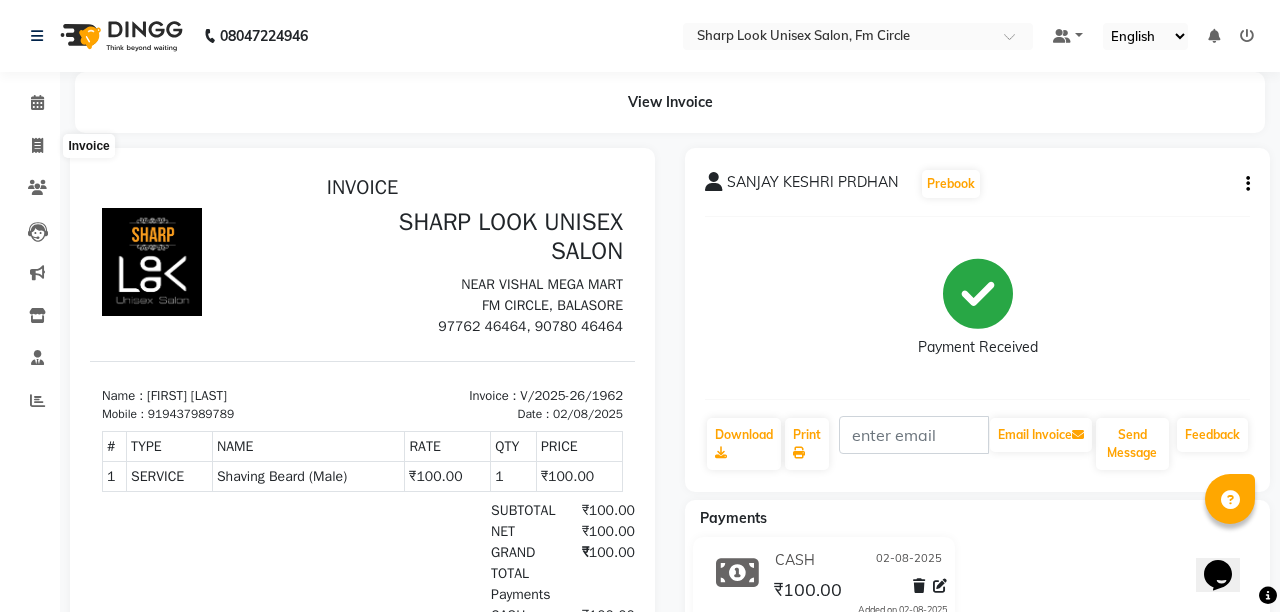 select on "service" 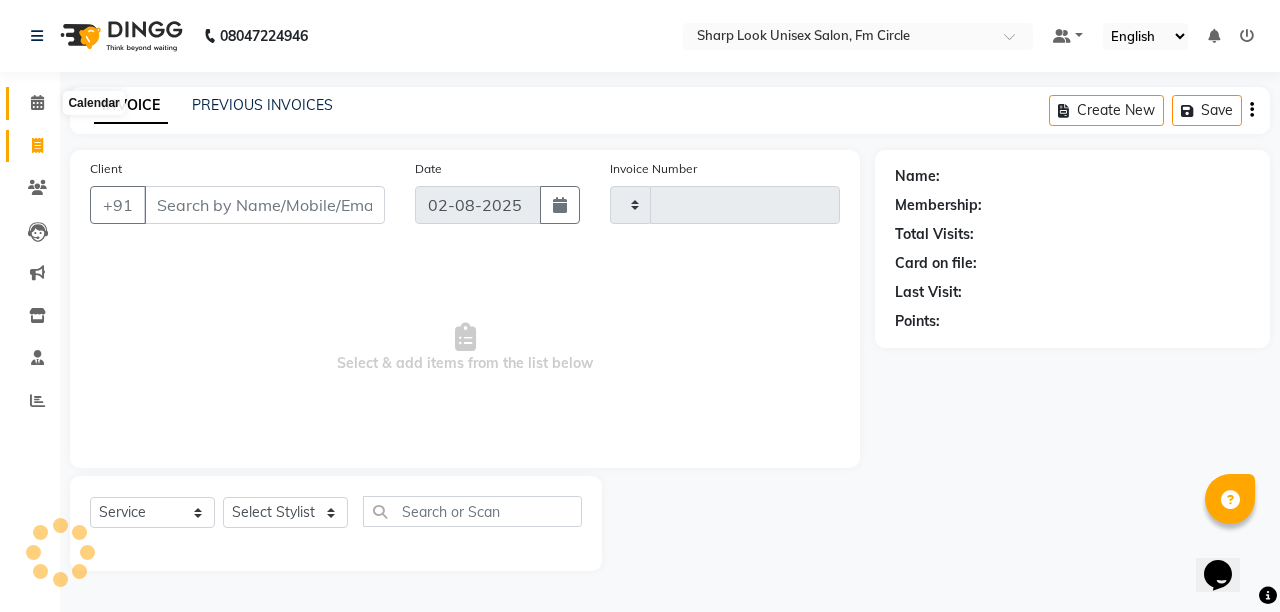 type on "1963" 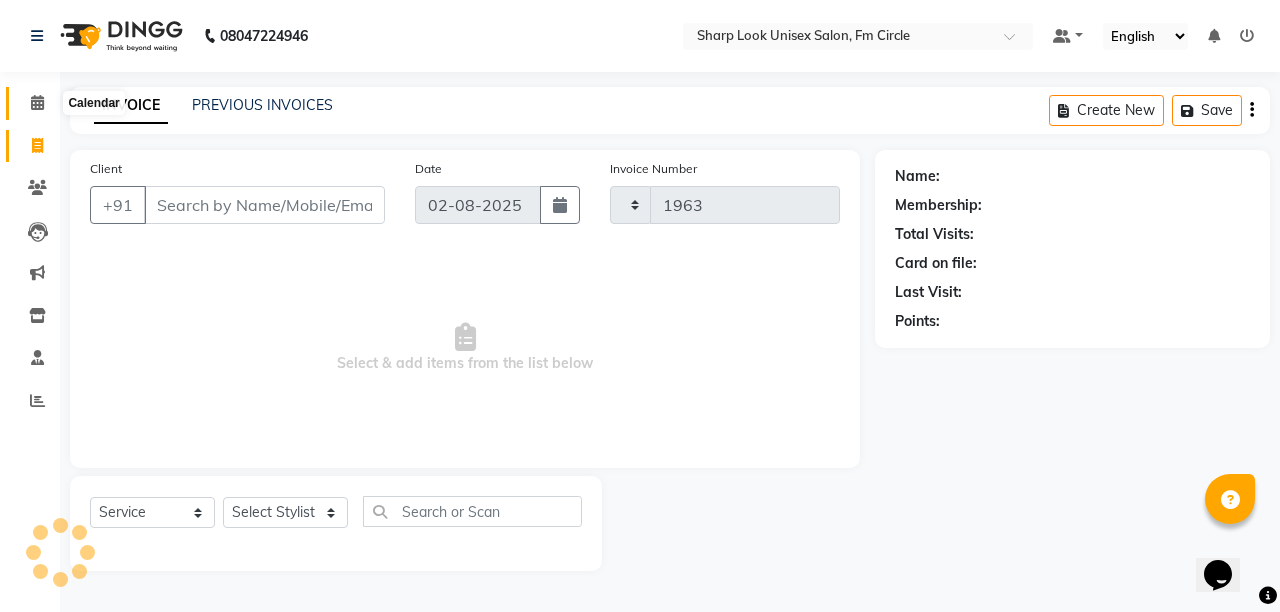 select on "804" 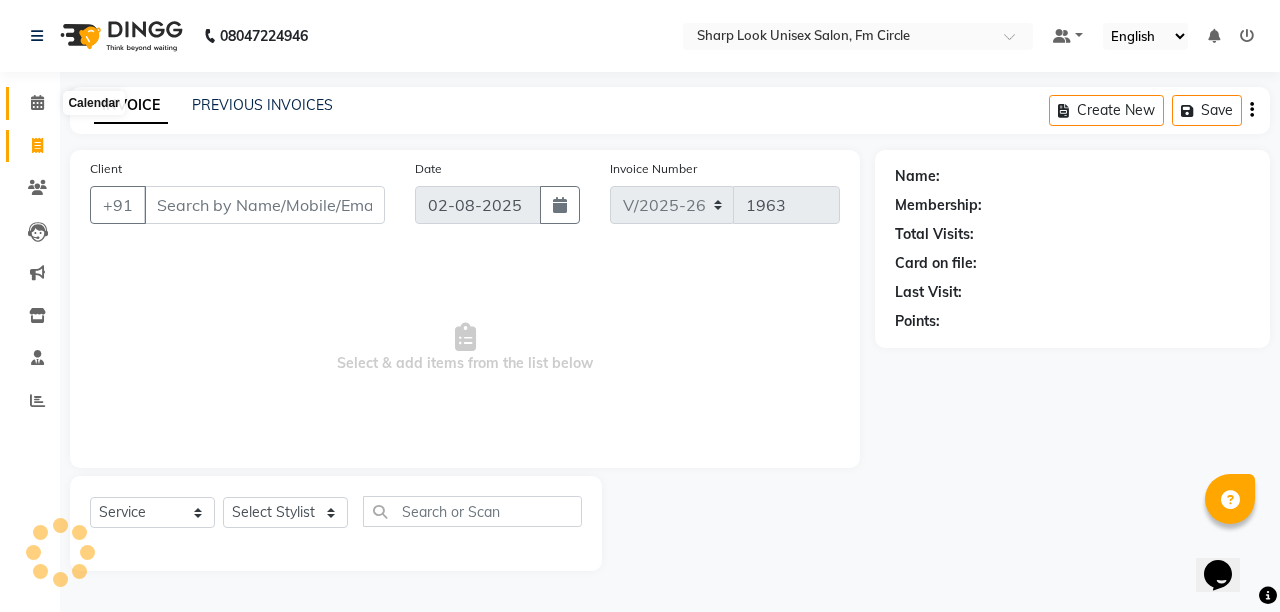 click 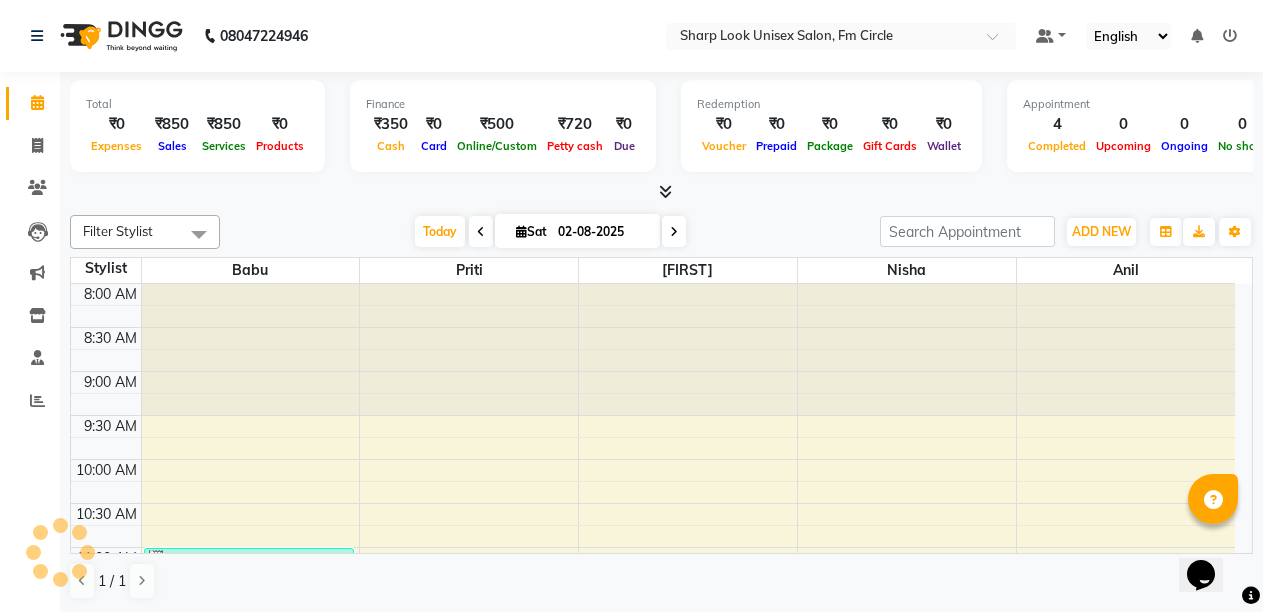 scroll, scrollTop: 0, scrollLeft: 0, axis: both 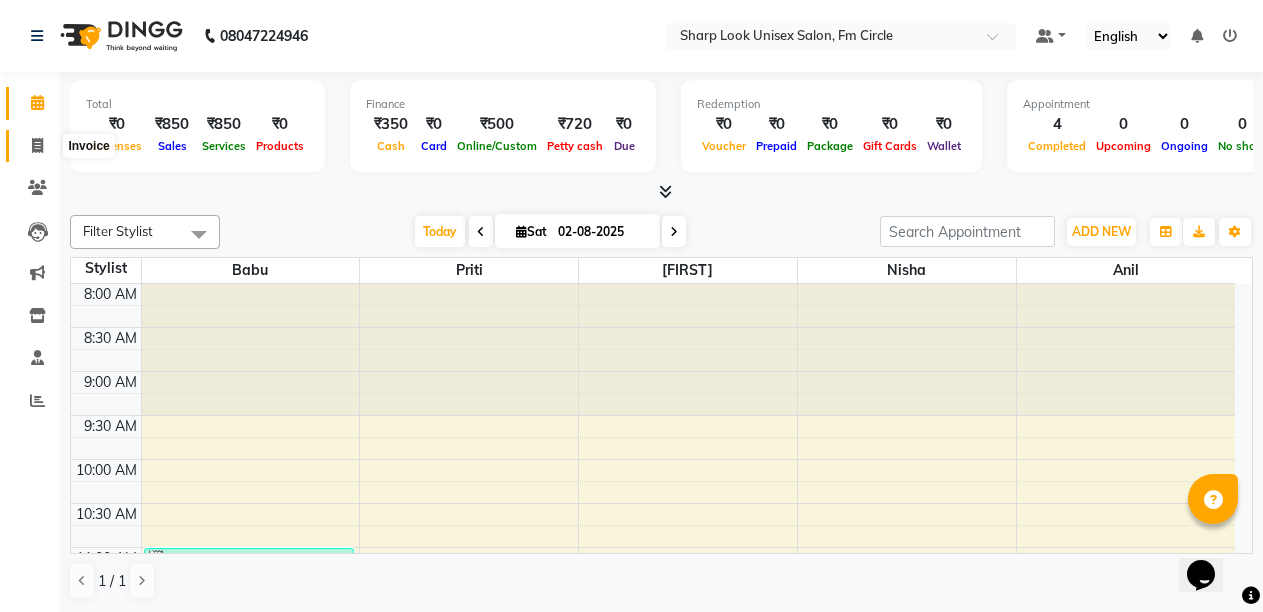 click 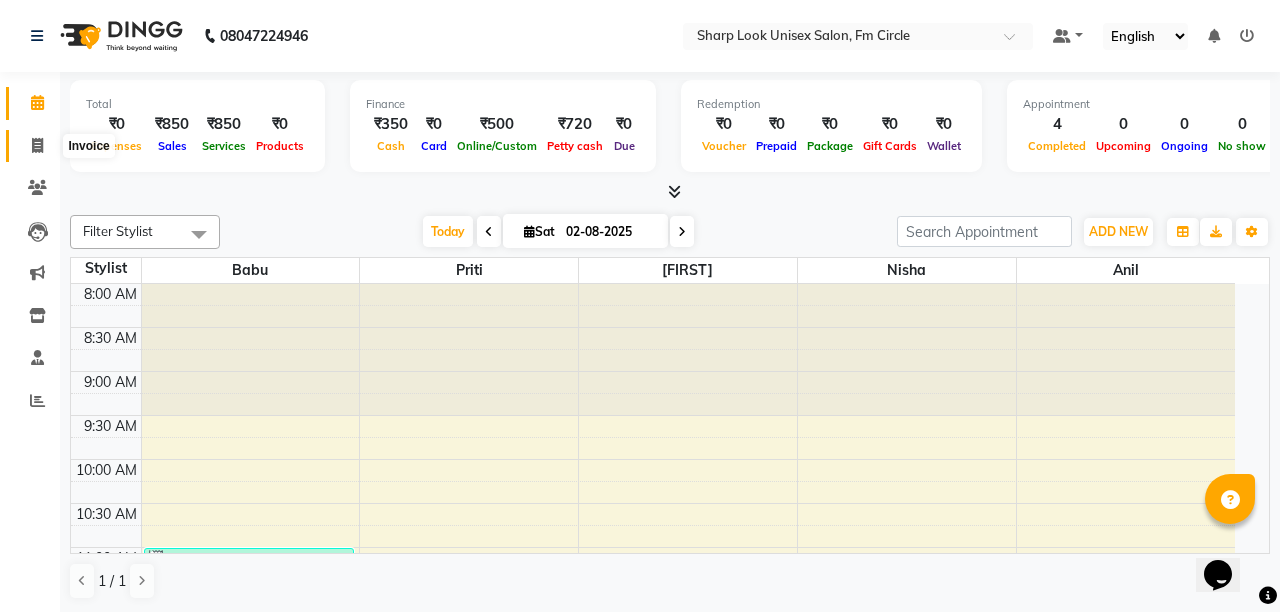 select on "service" 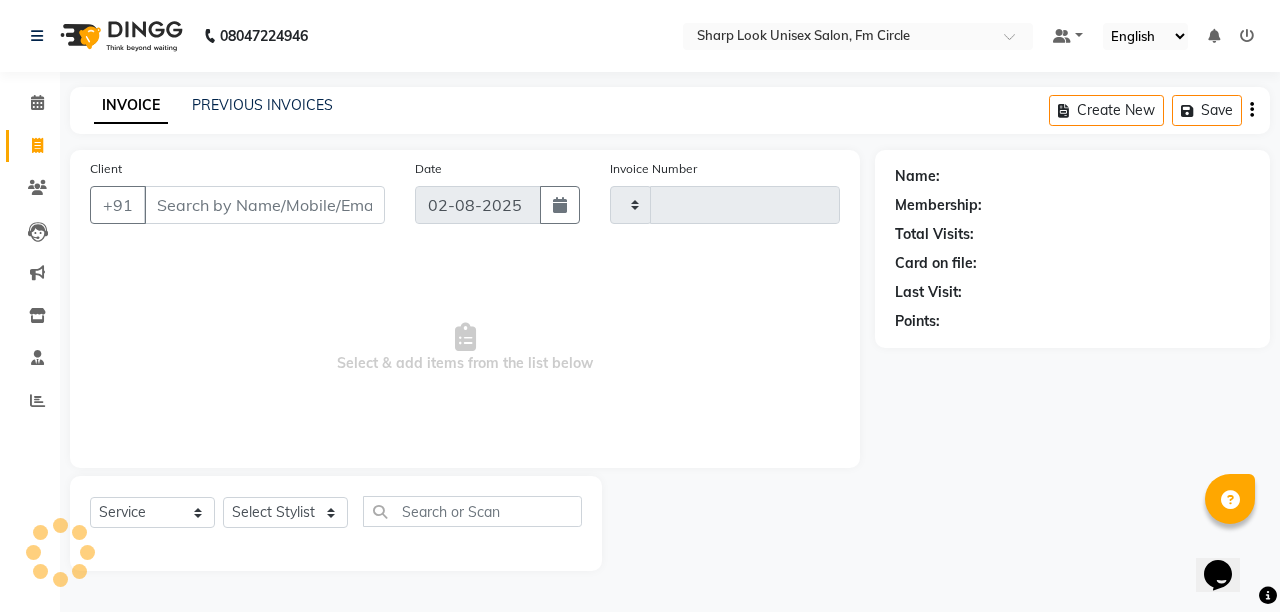 type on "1963" 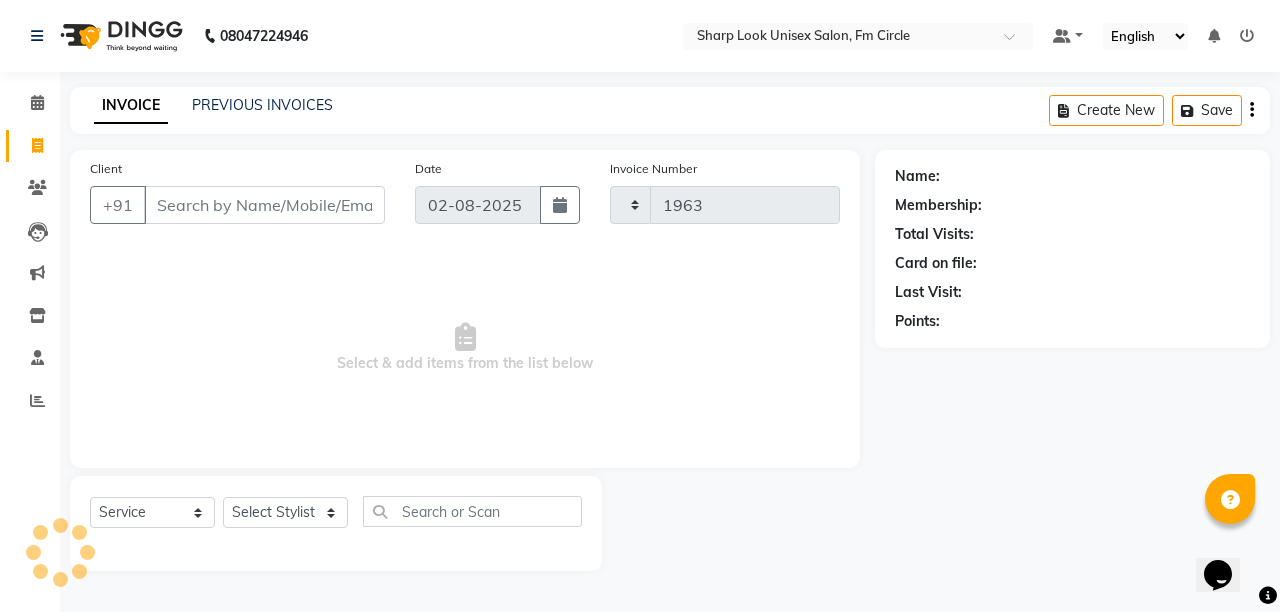 select on "804" 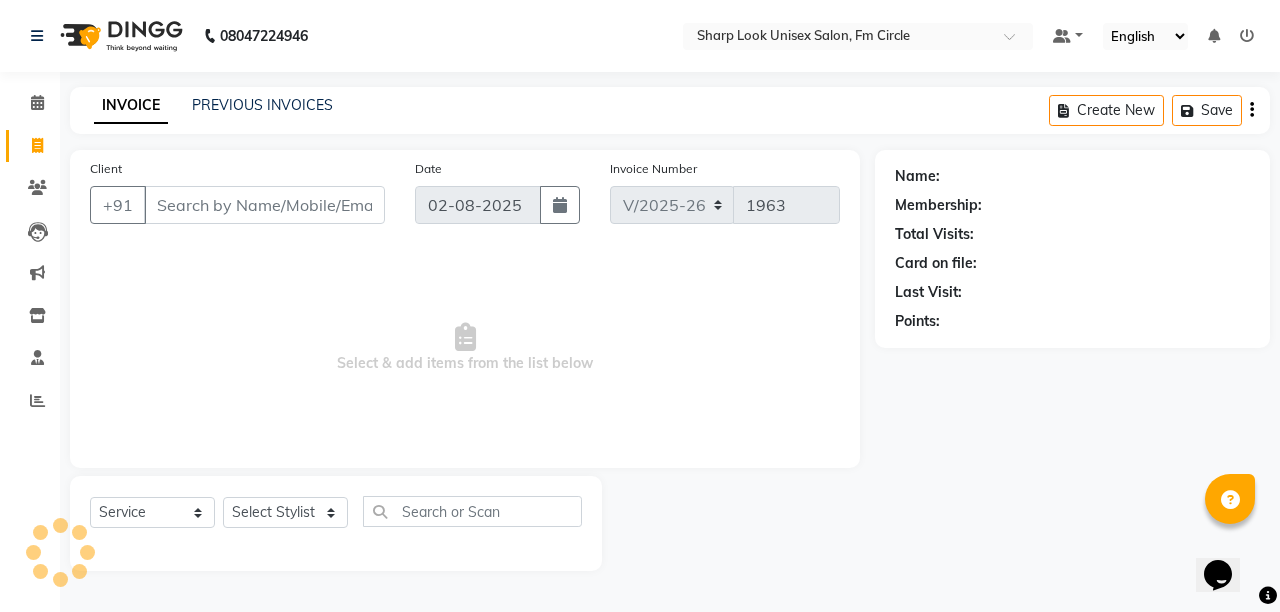 click on "Client" at bounding box center (264, 205) 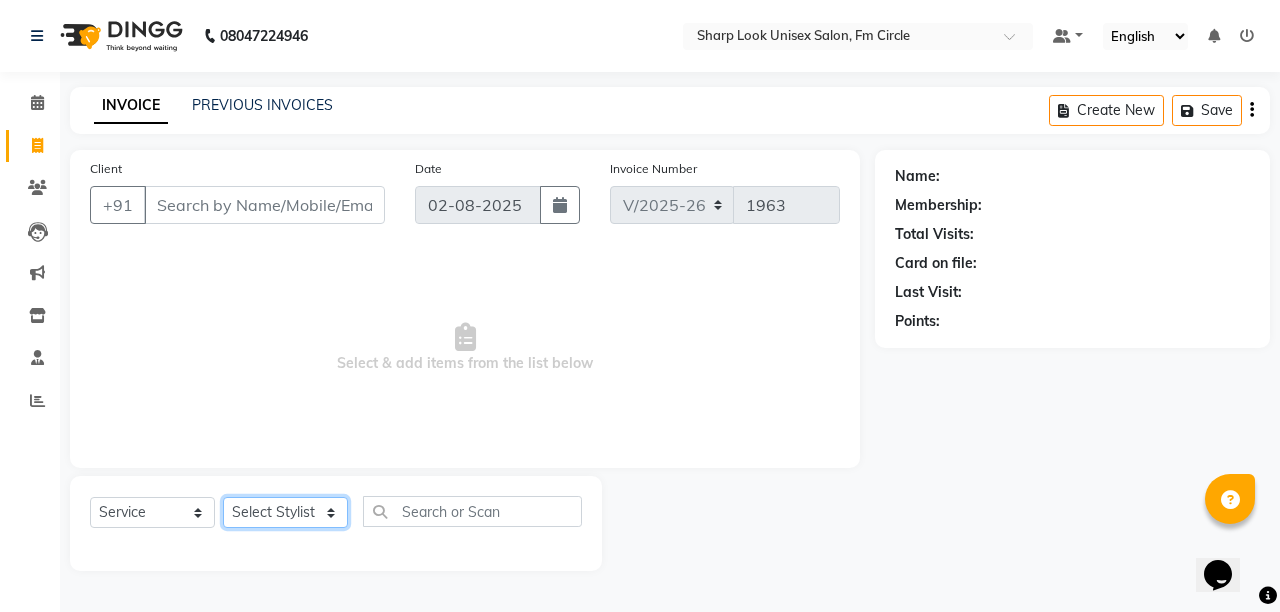 click on "Select Stylist Admin Anil Babu Budhia Monalisa  Nisha Priti" 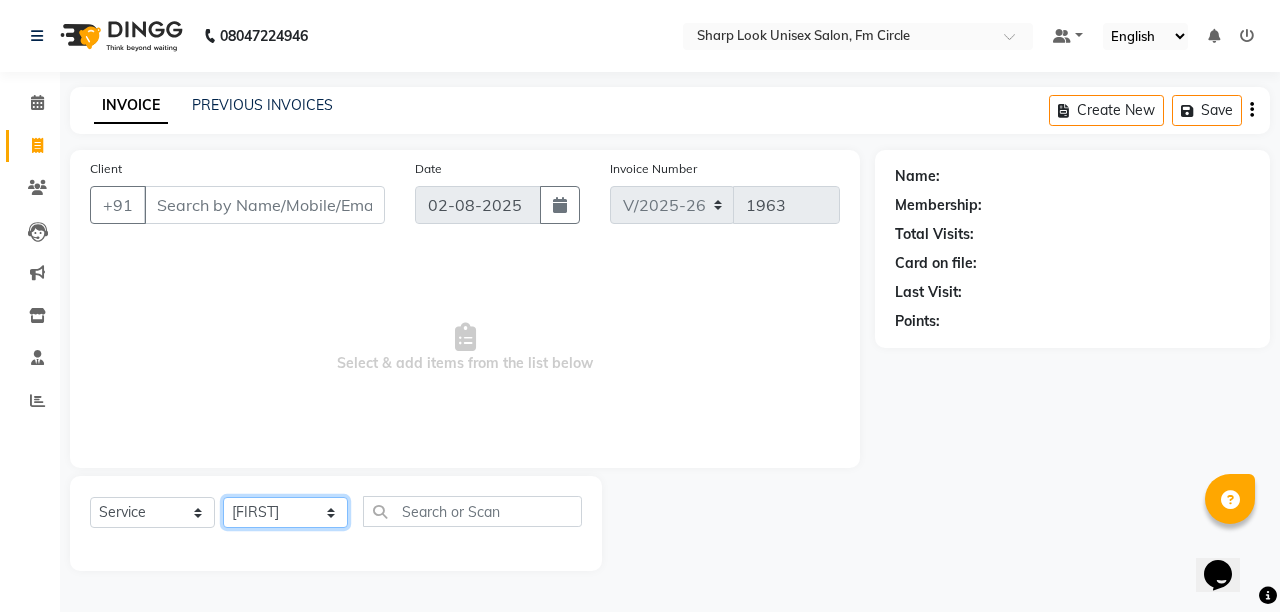 click on "Select Stylist Admin Anil Babu Budhia Monalisa  Nisha Priti" 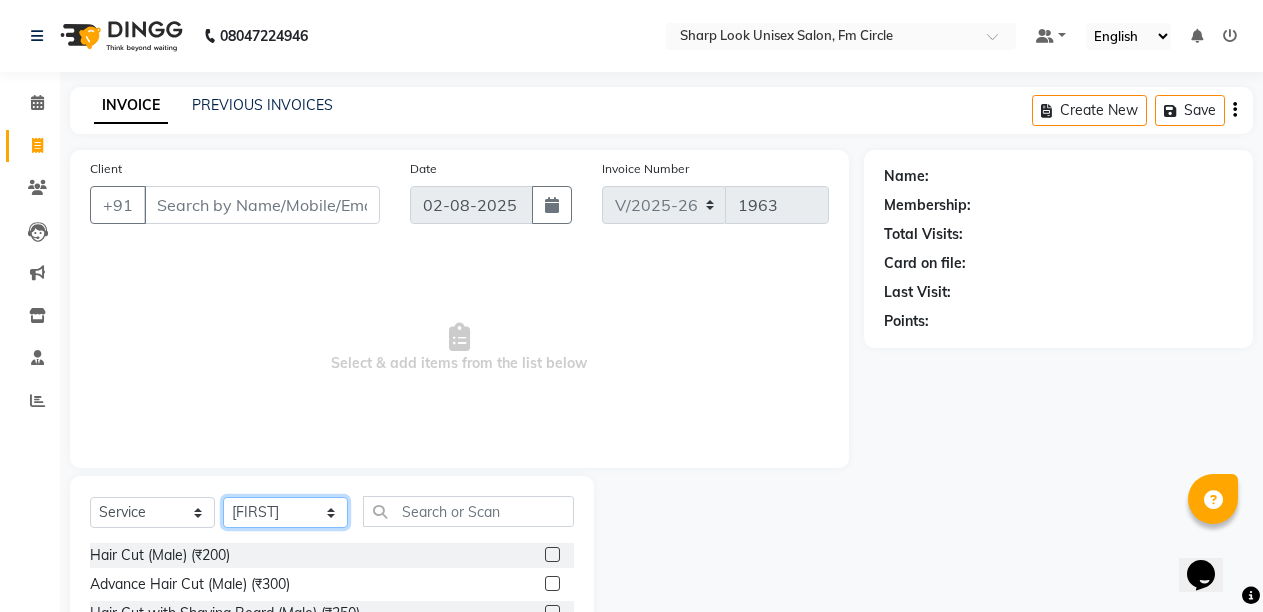 scroll, scrollTop: 189, scrollLeft: 0, axis: vertical 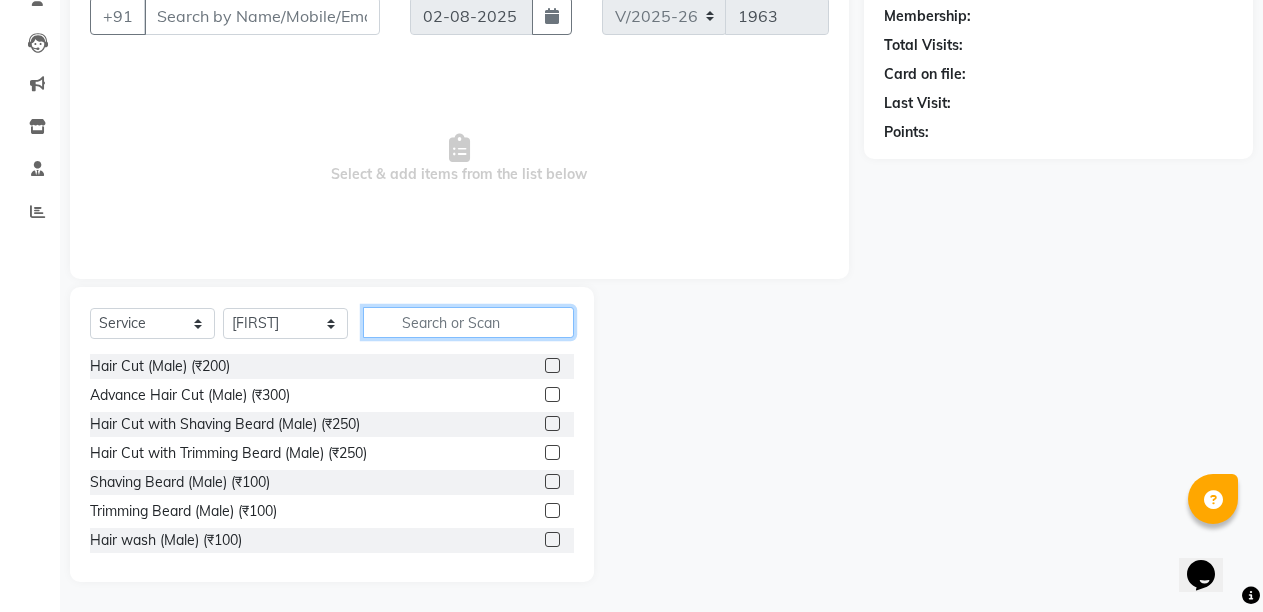 click 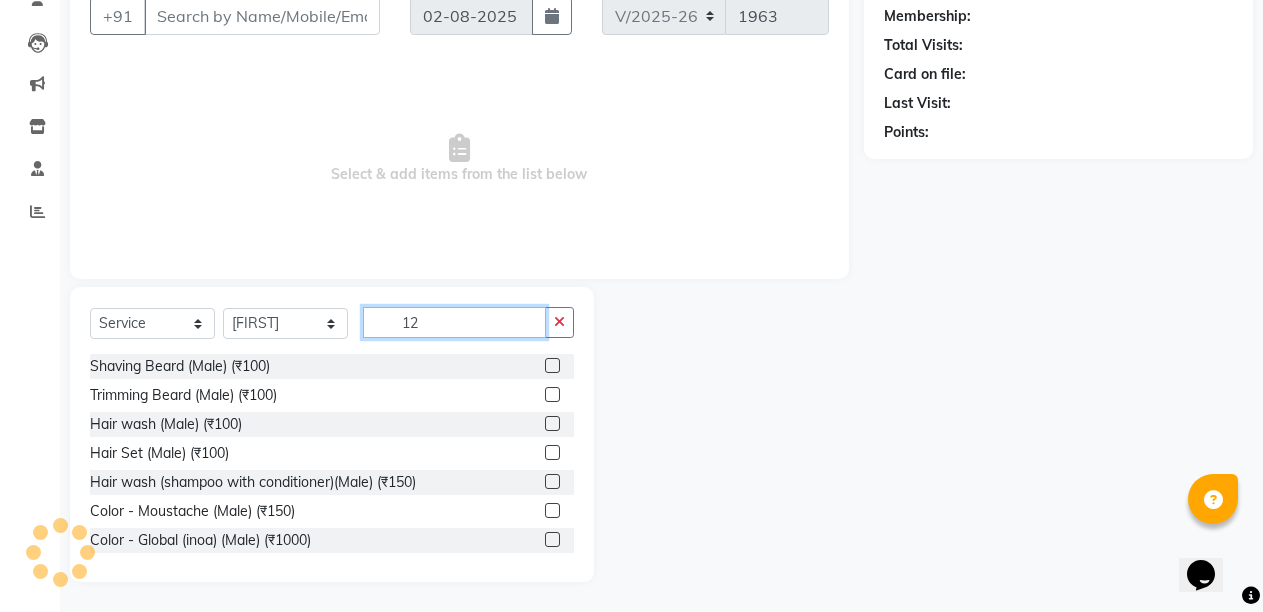 scroll, scrollTop: 47, scrollLeft: 0, axis: vertical 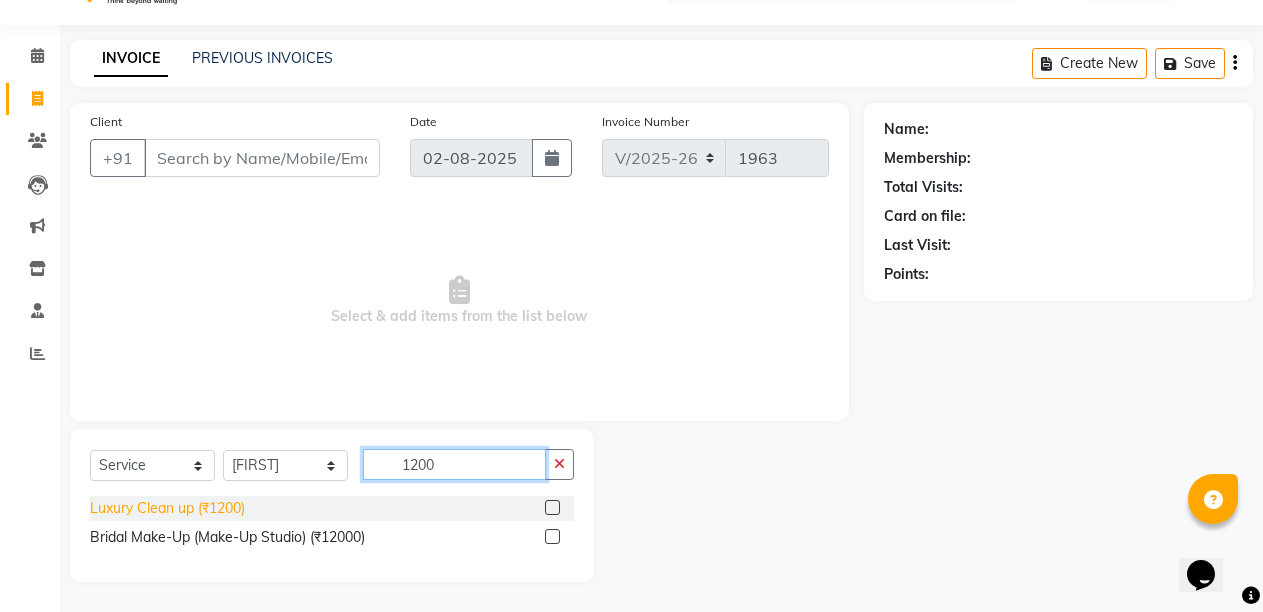 type on "1200" 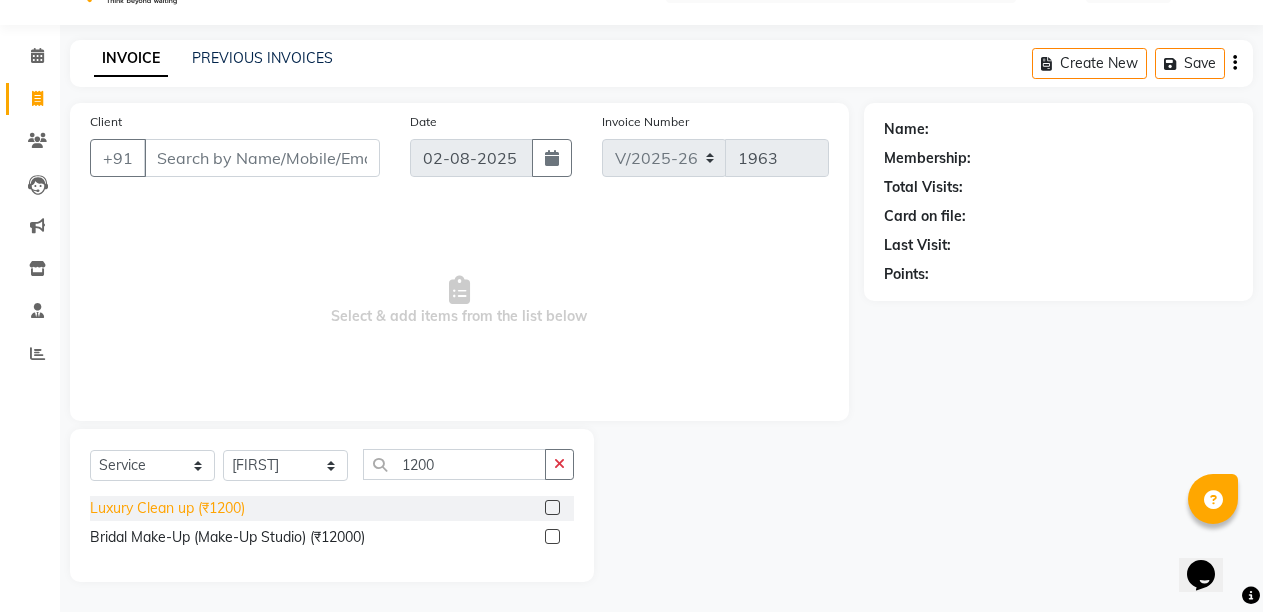 click on "Luxury Clean up (₹1200)" 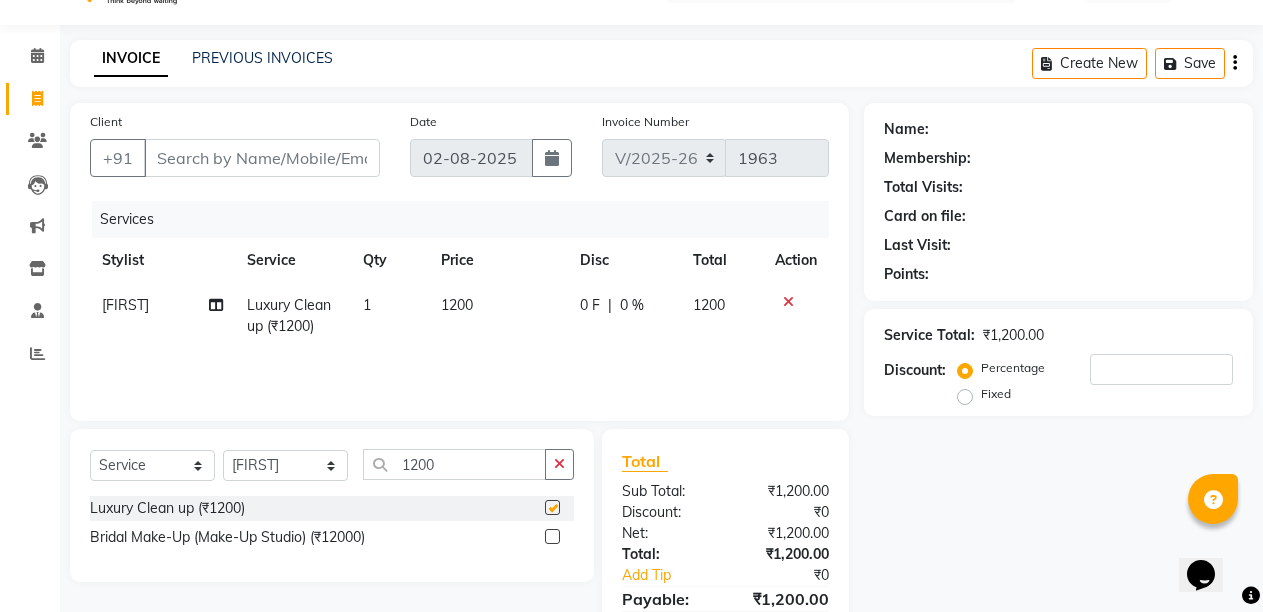 checkbox on "false" 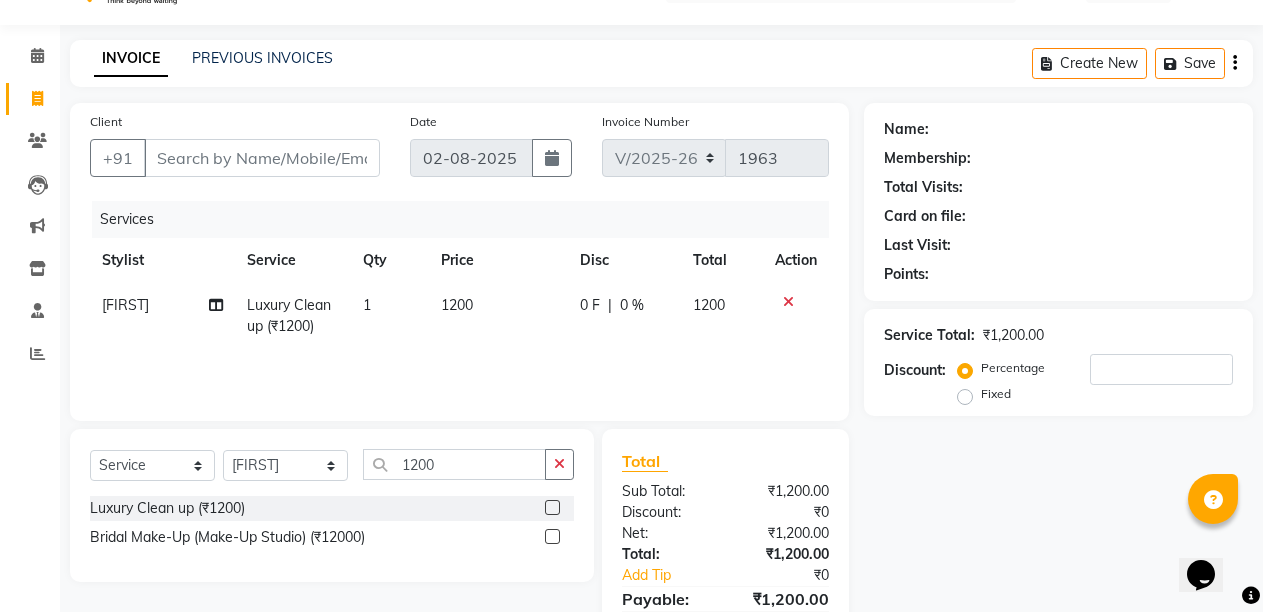 click 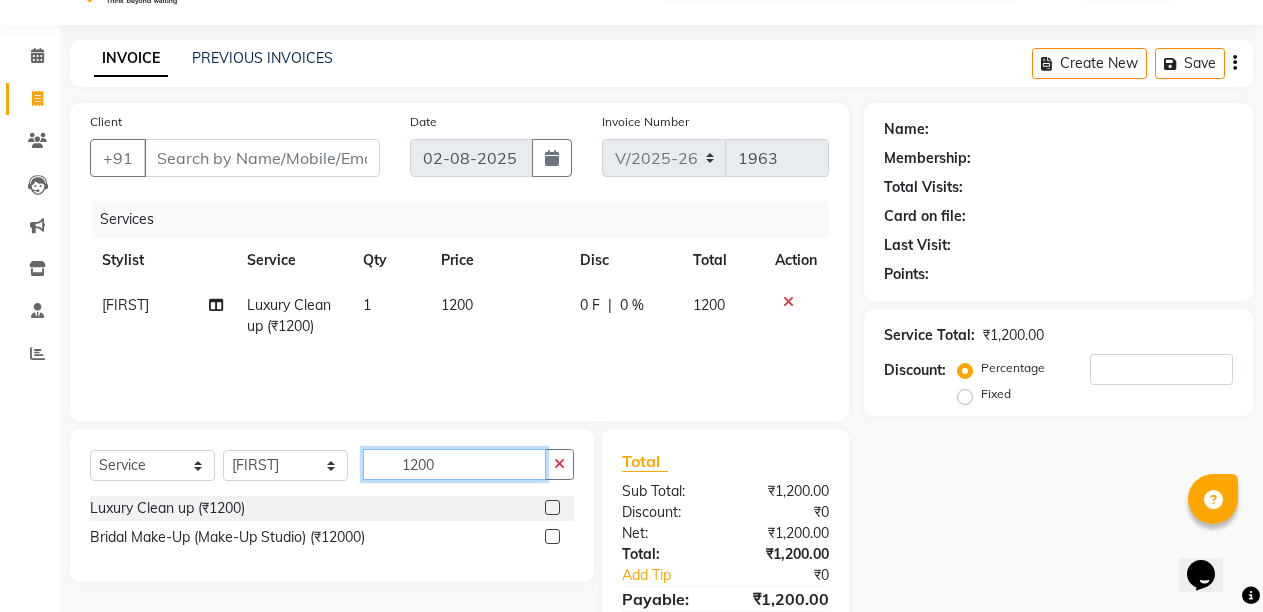 type 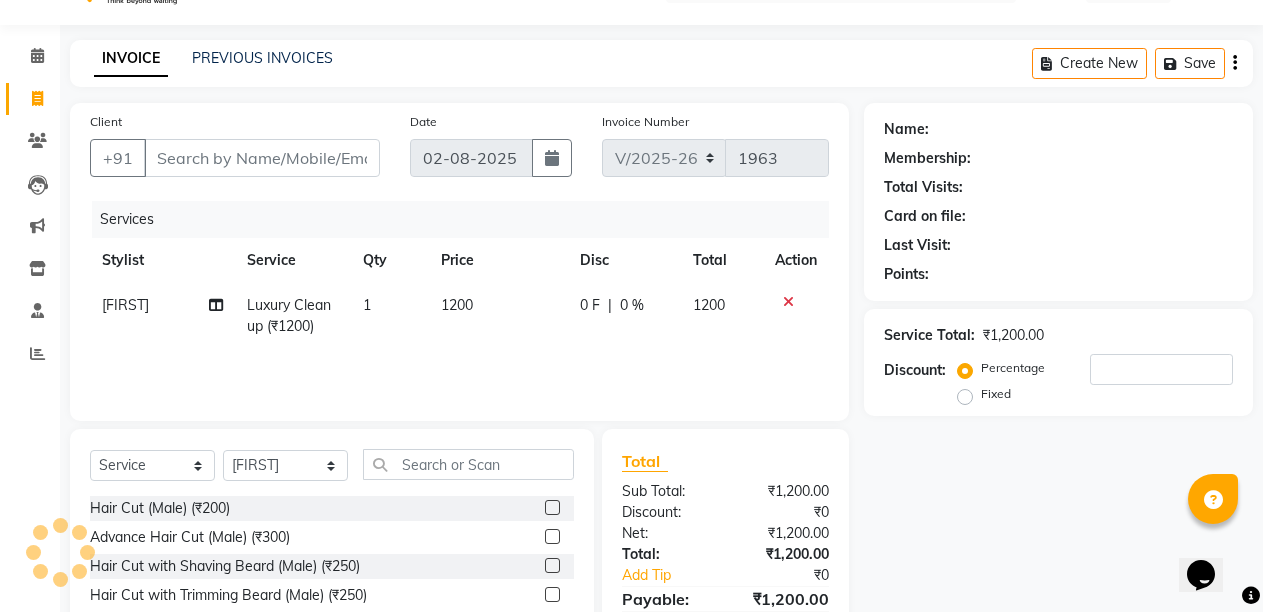 click on "1200" 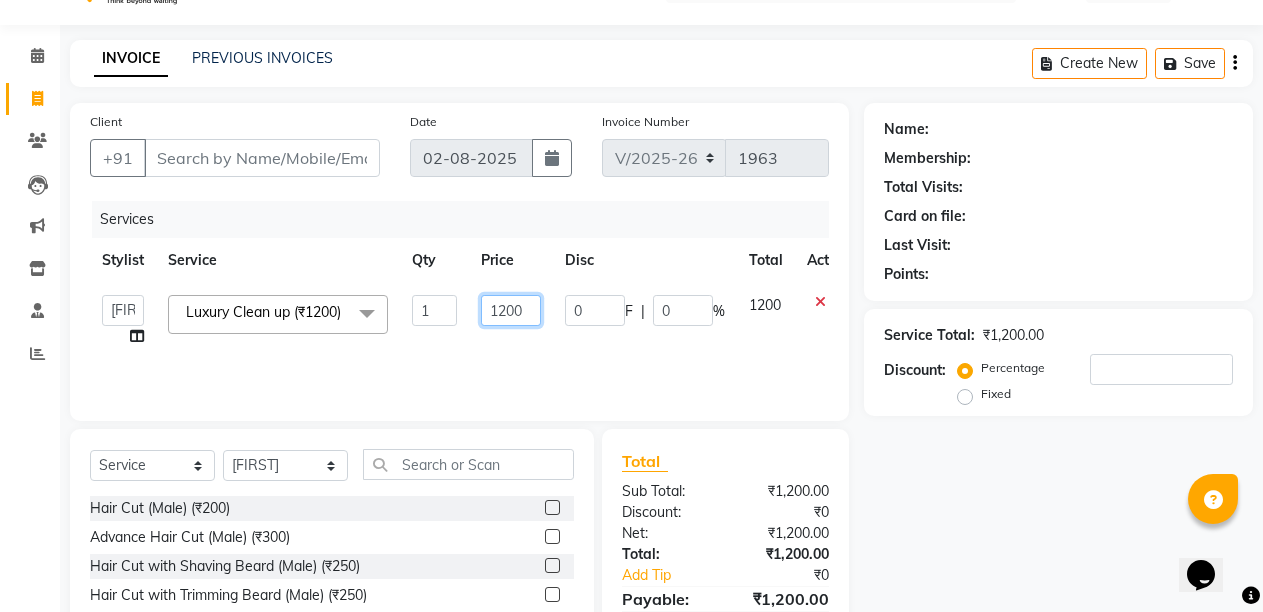click on "1200" 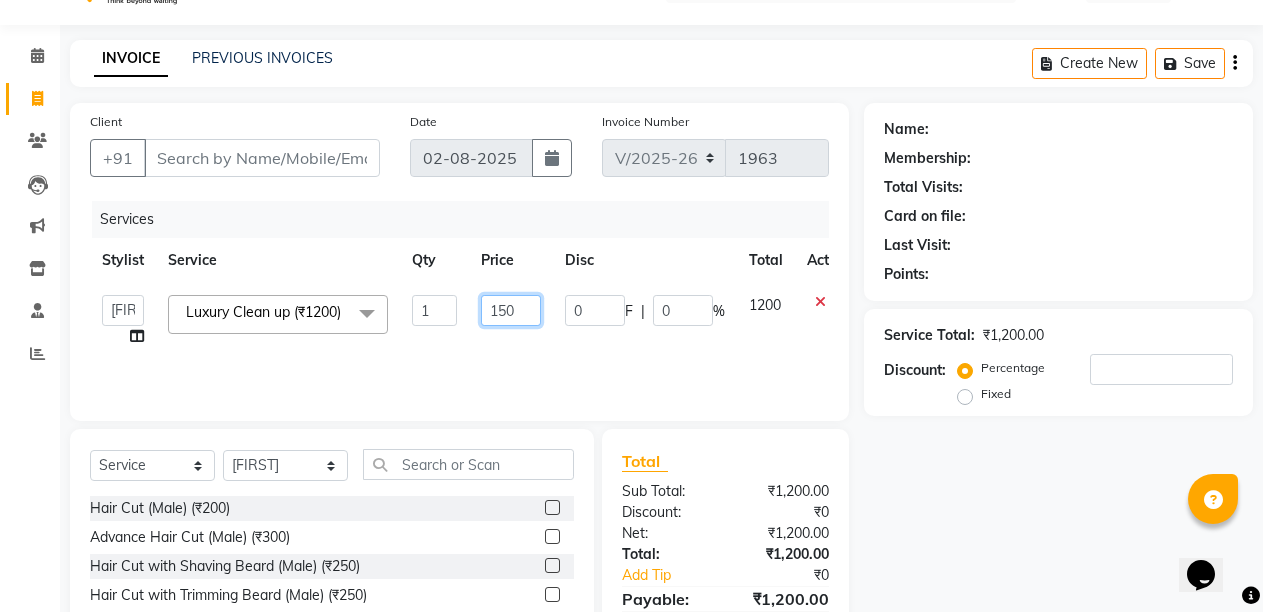type on "1500" 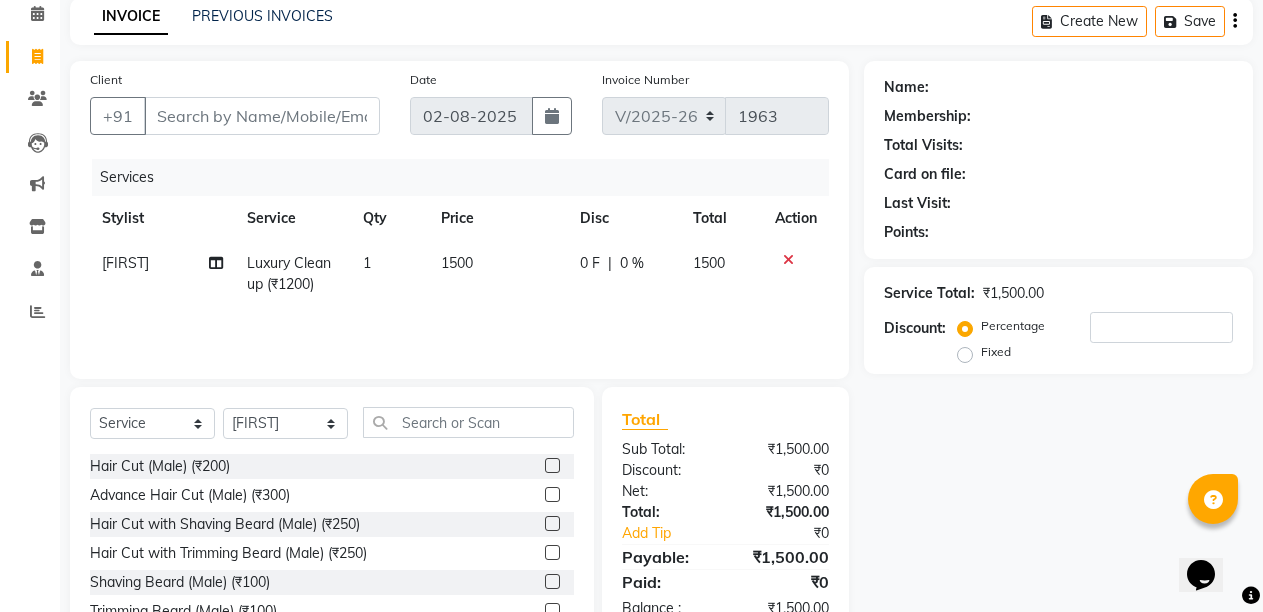 scroll, scrollTop: 189, scrollLeft: 0, axis: vertical 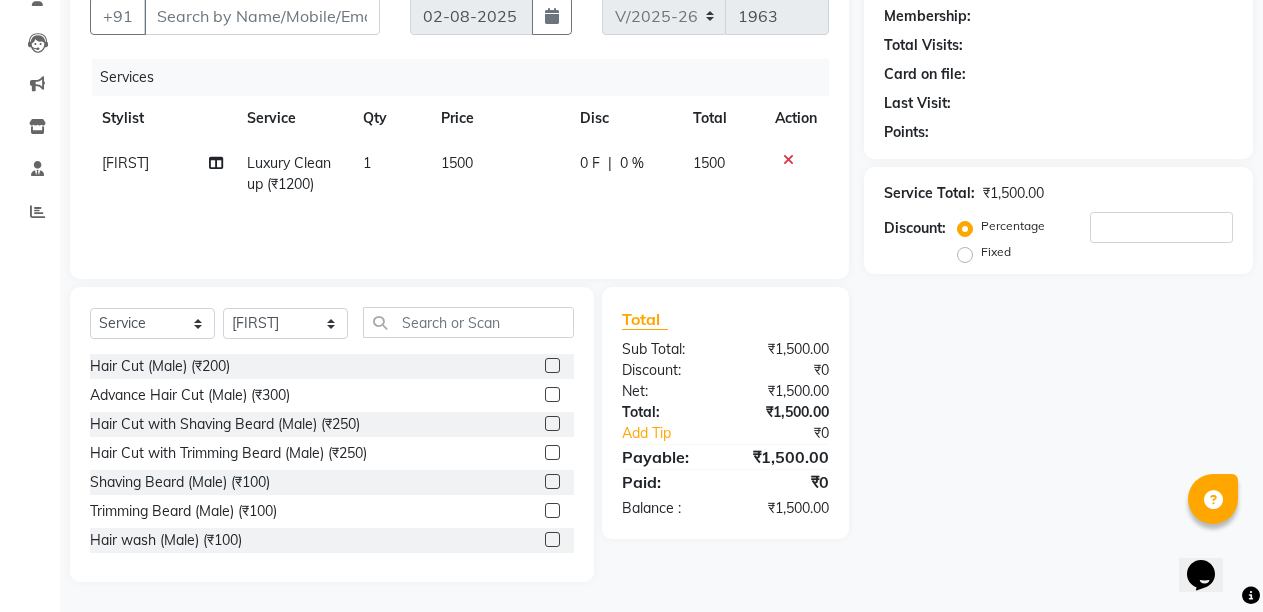 drag, startPoint x: 778, startPoint y: 148, endPoint x: 778, endPoint y: 163, distance: 15 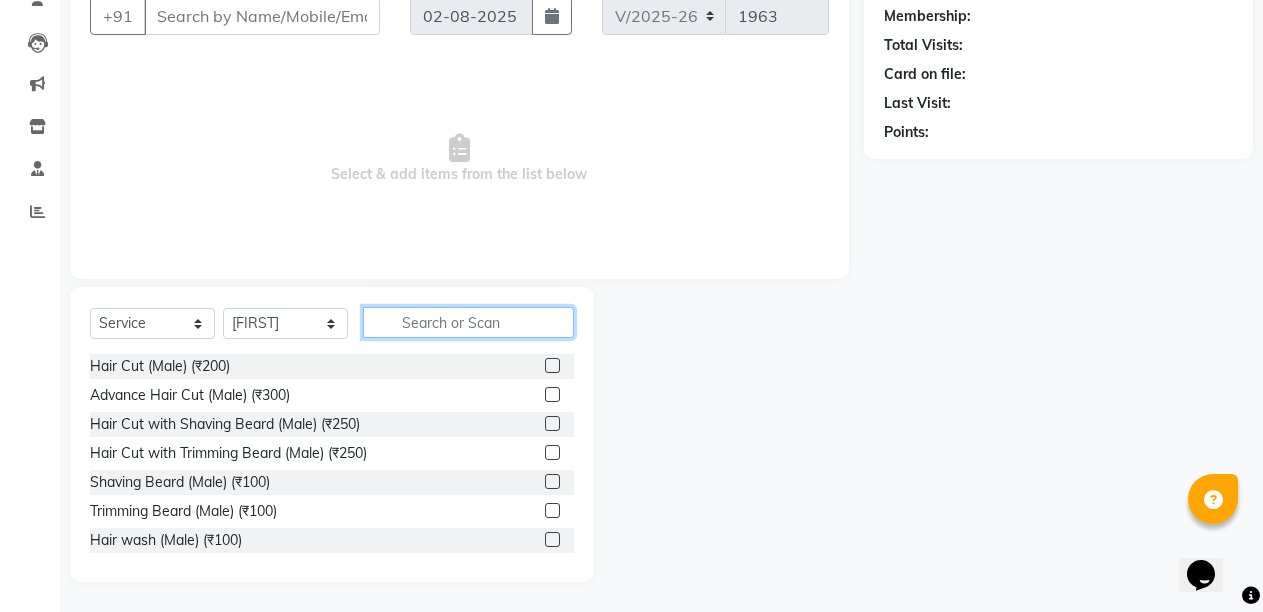 click 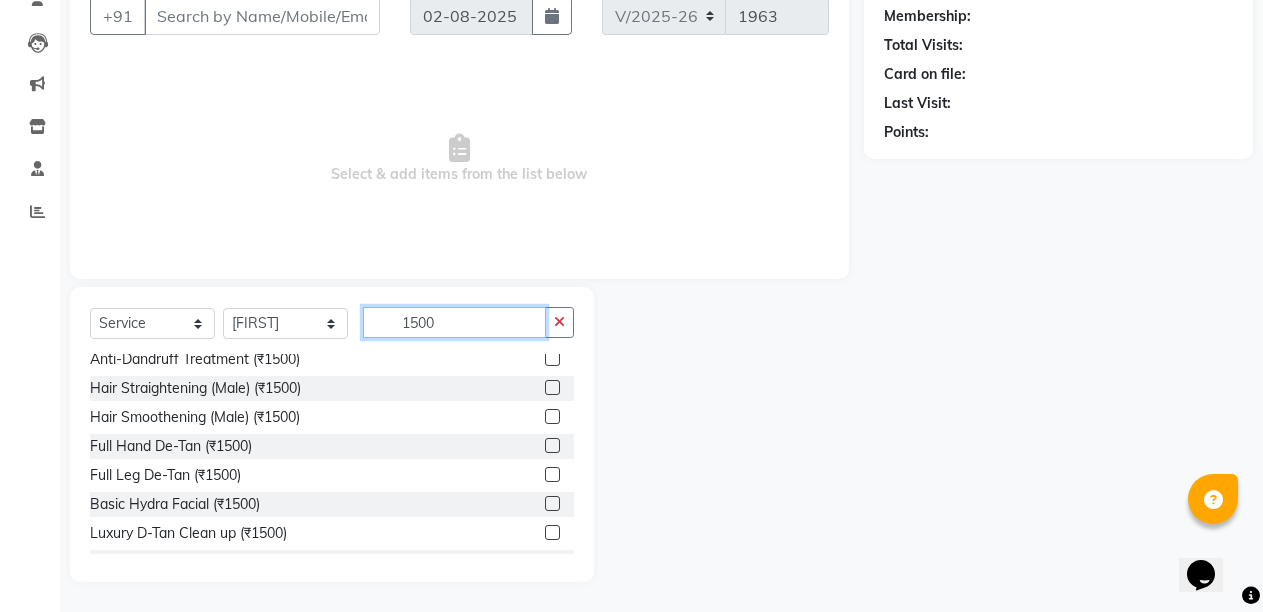 scroll, scrollTop: 0, scrollLeft: 0, axis: both 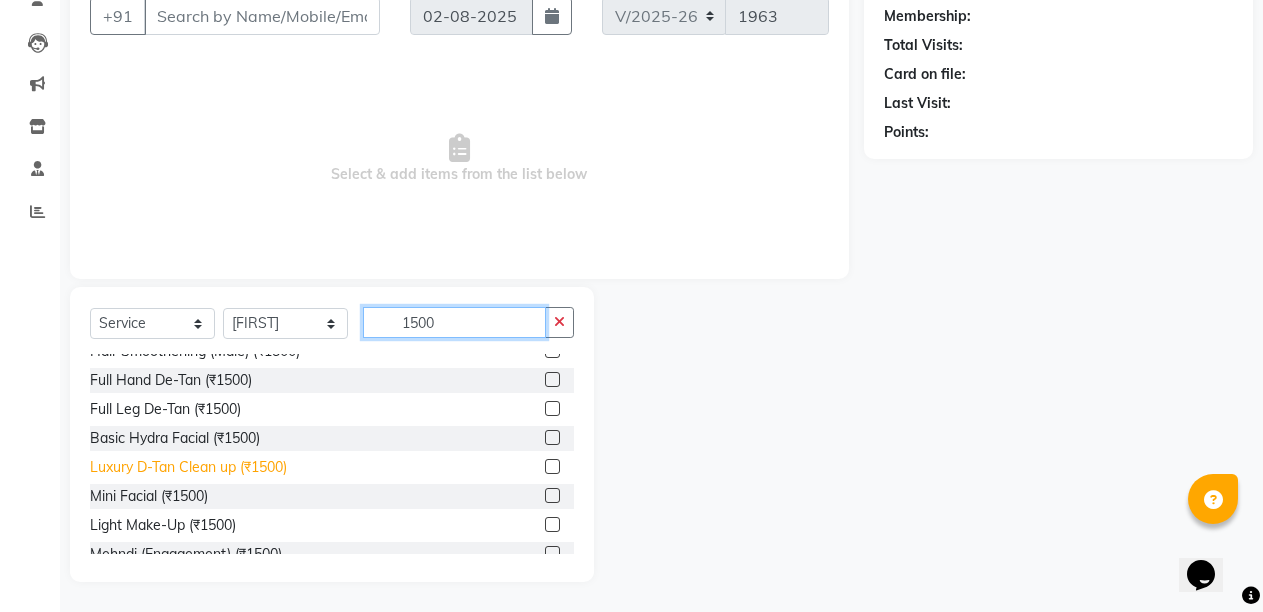 type on "1500" 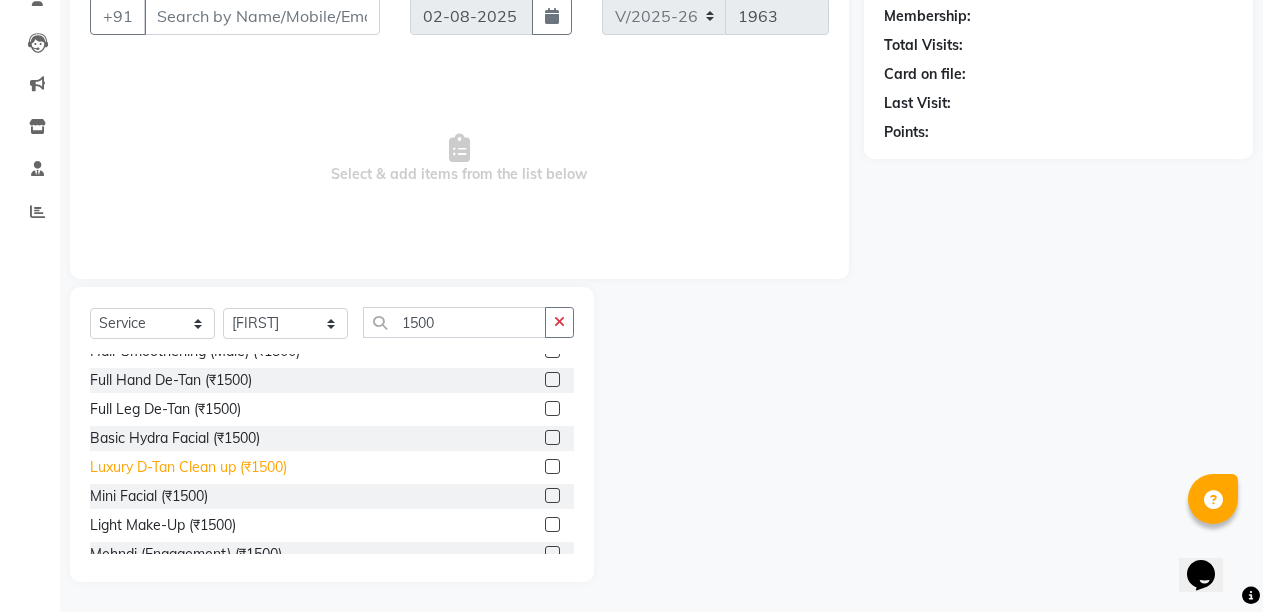 click on "Luxury D-Tan Clean up  (₹1500)" 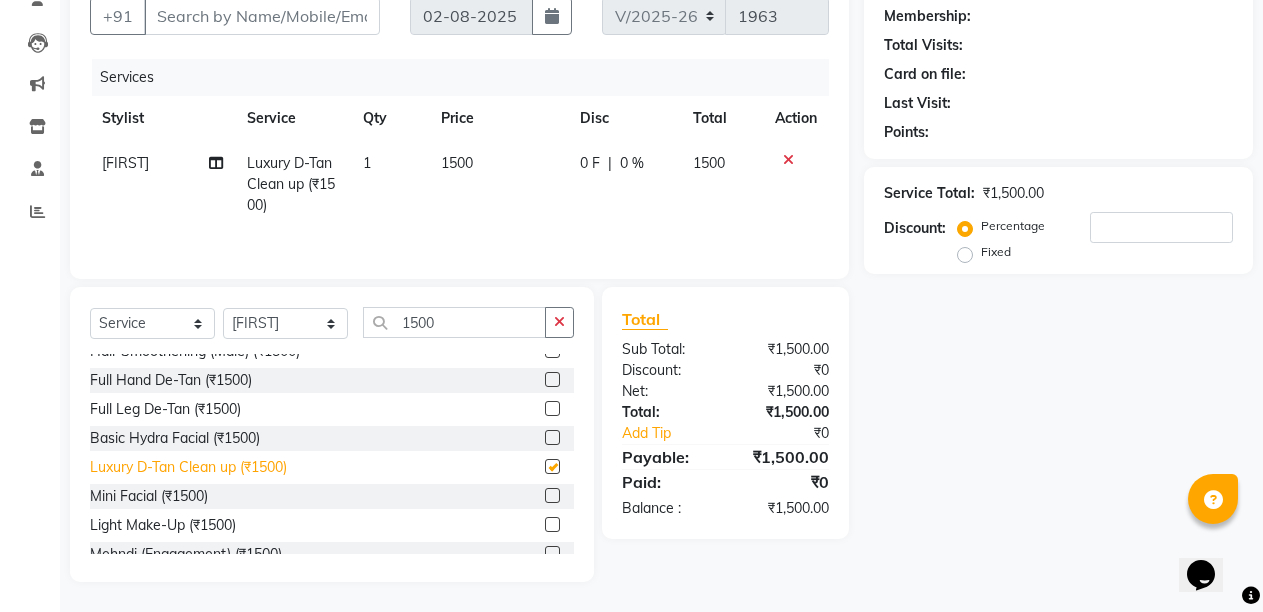 checkbox on "false" 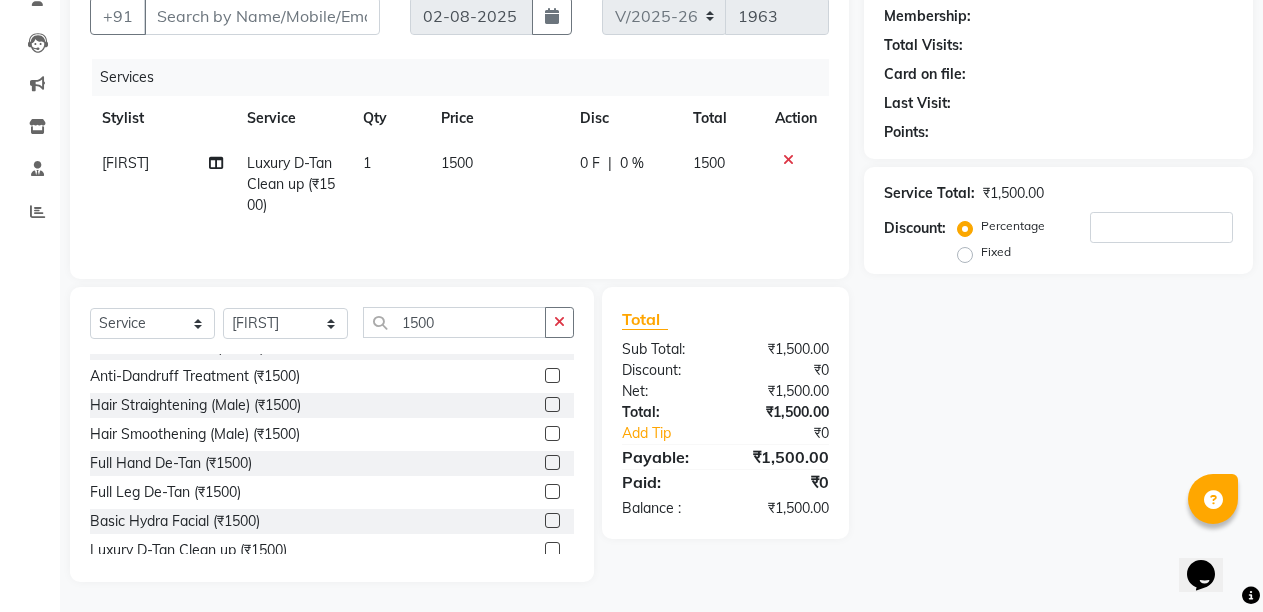scroll, scrollTop: 0, scrollLeft: 0, axis: both 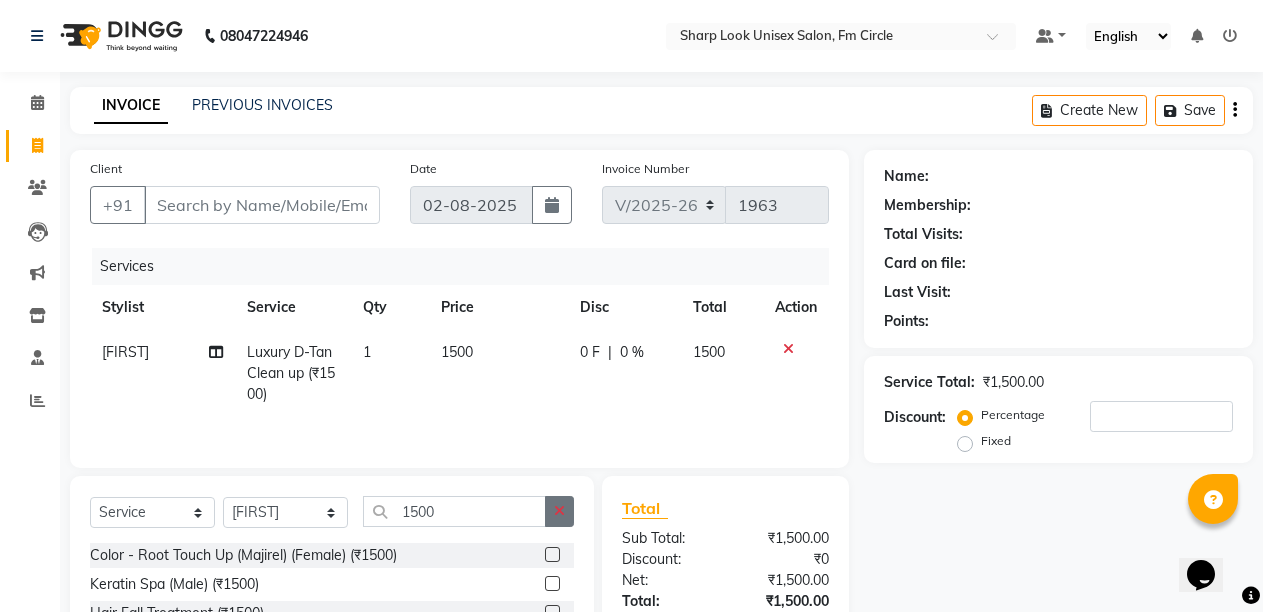 click 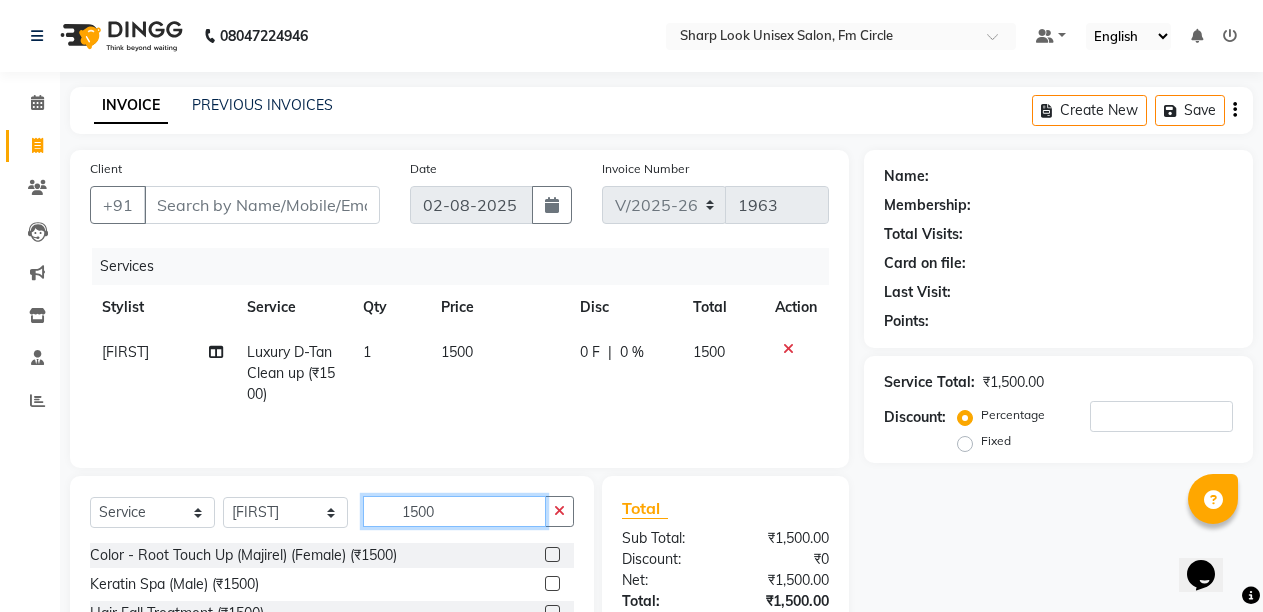 type 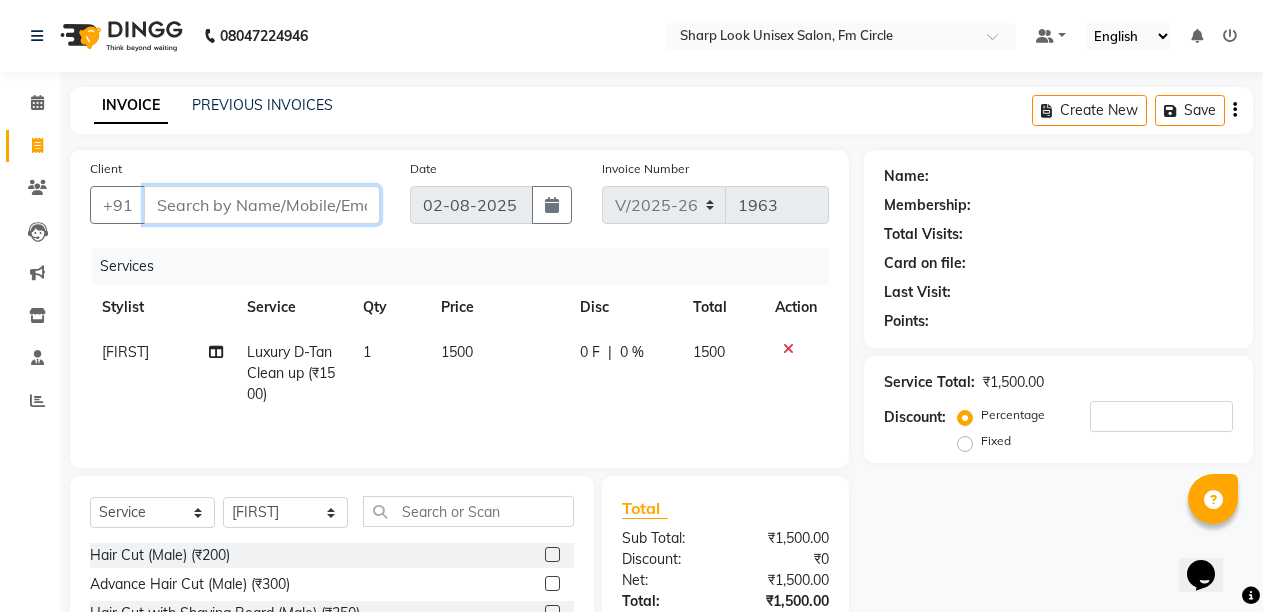 click on "Client" at bounding box center (262, 205) 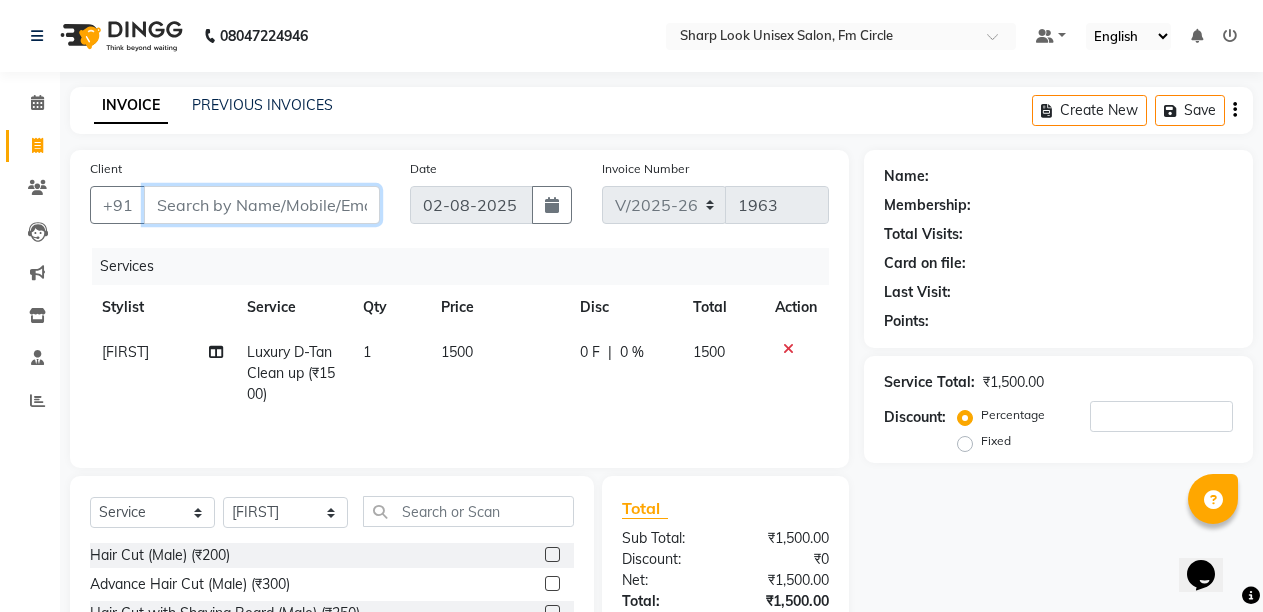 click on "Client" at bounding box center [262, 205] 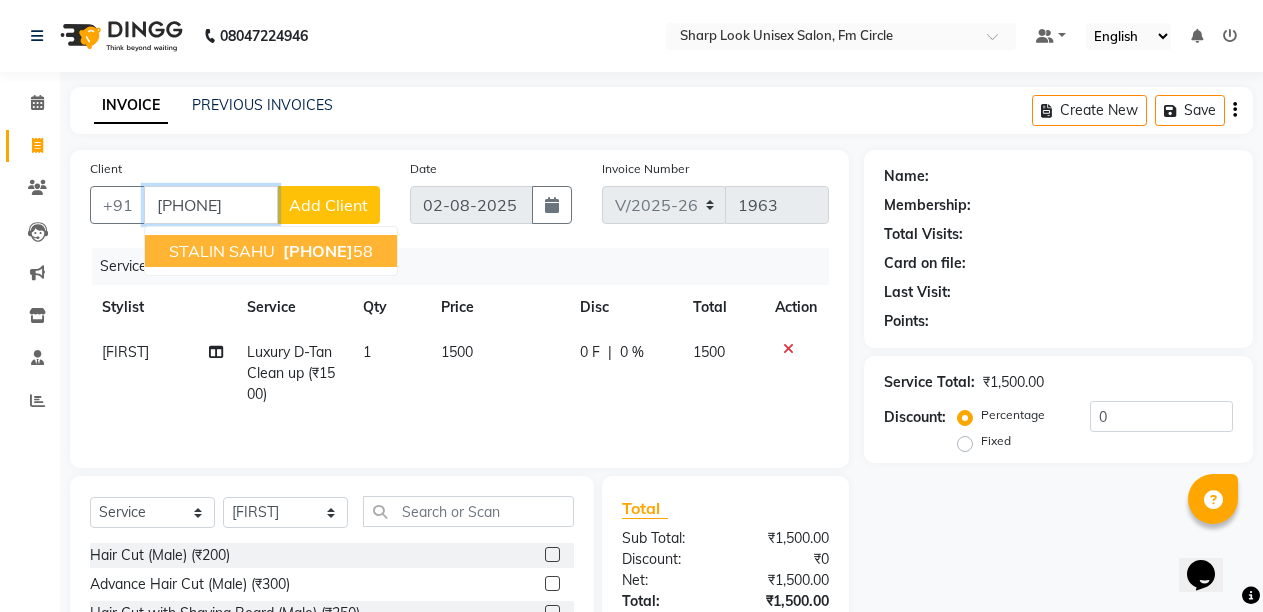 click on "[FIRST] [LAST] [PHONE]" at bounding box center [271, 251] 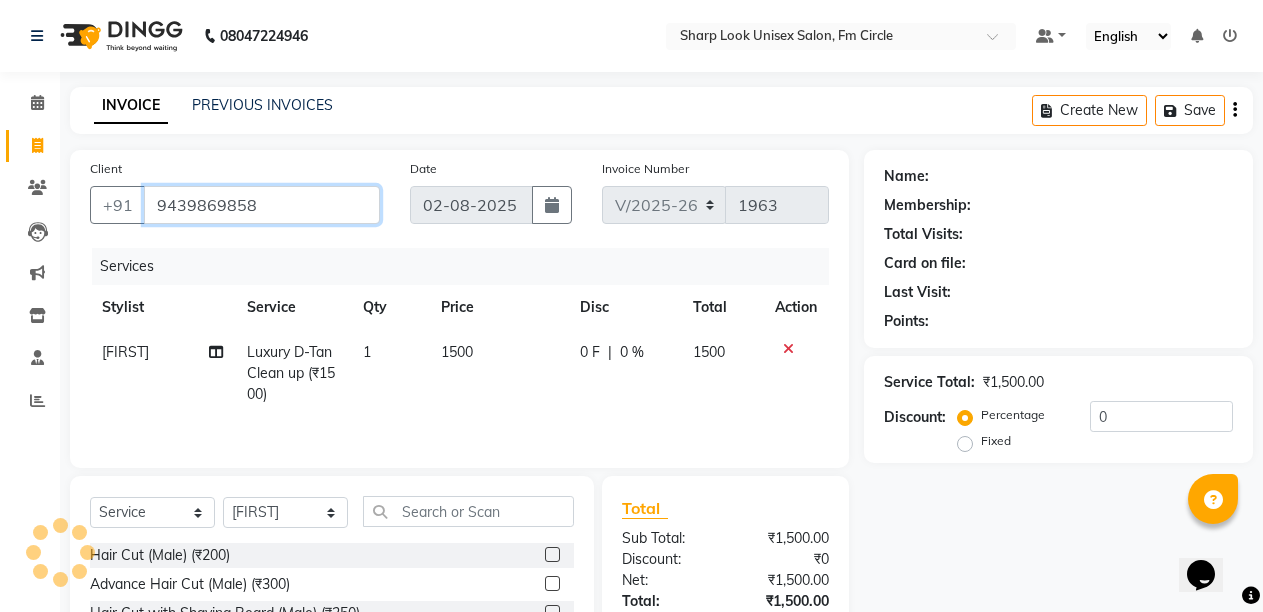 type on "9439869858" 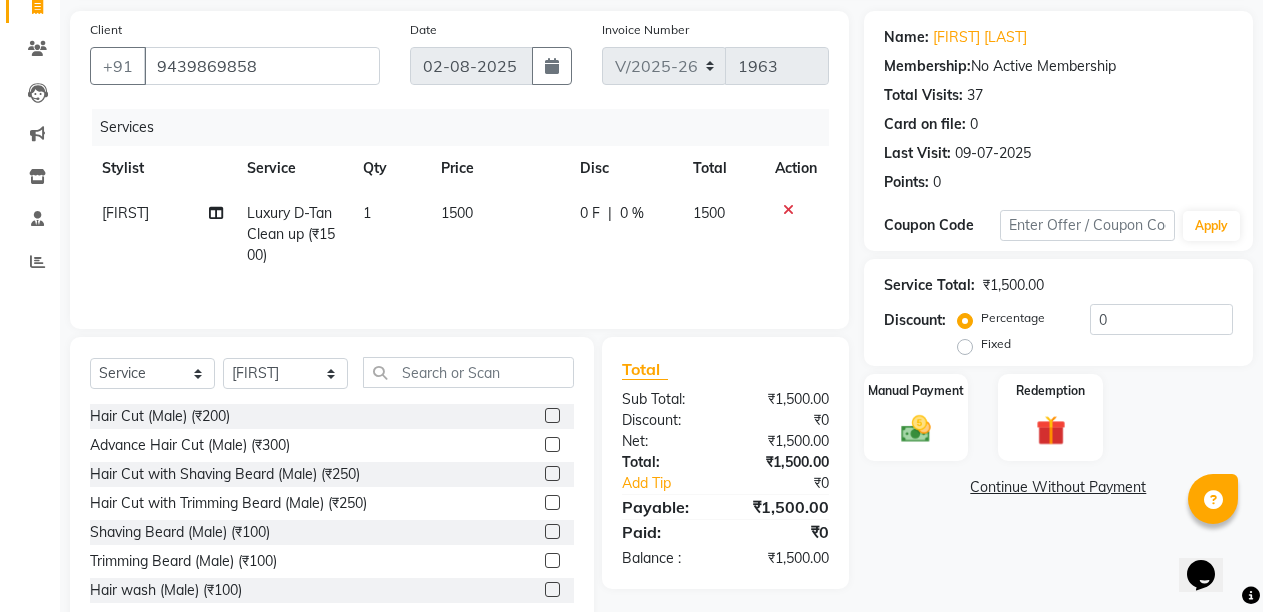 scroll, scrollTop: 191, scrollLeft: 0, axis: vertical 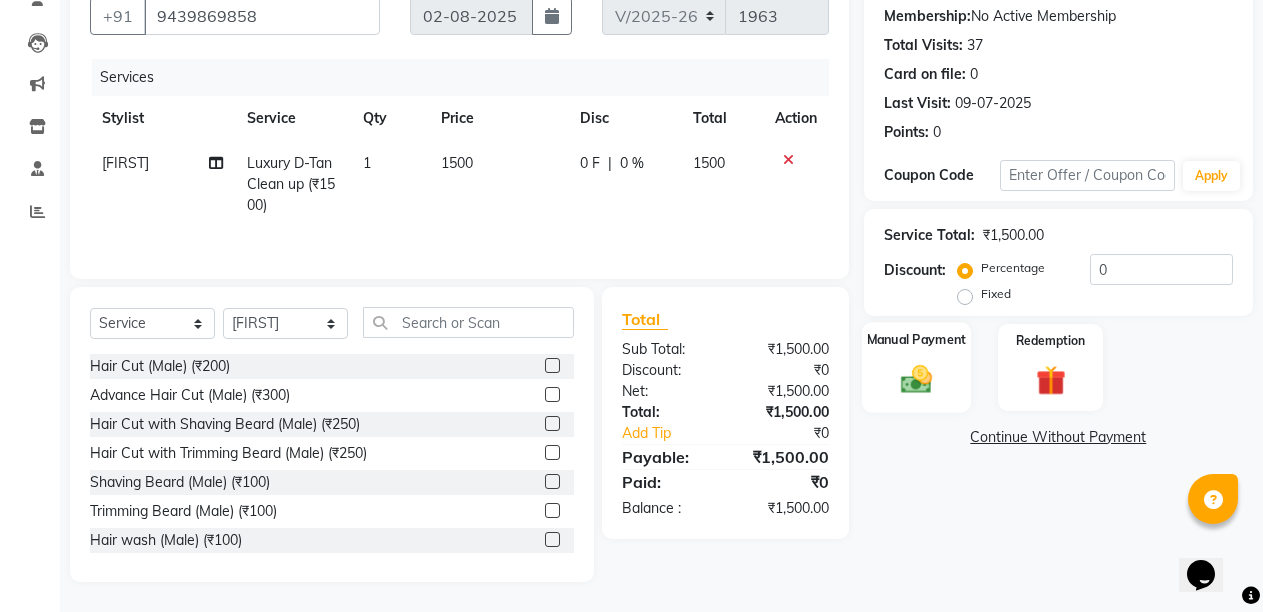 click on "Manual Payment" 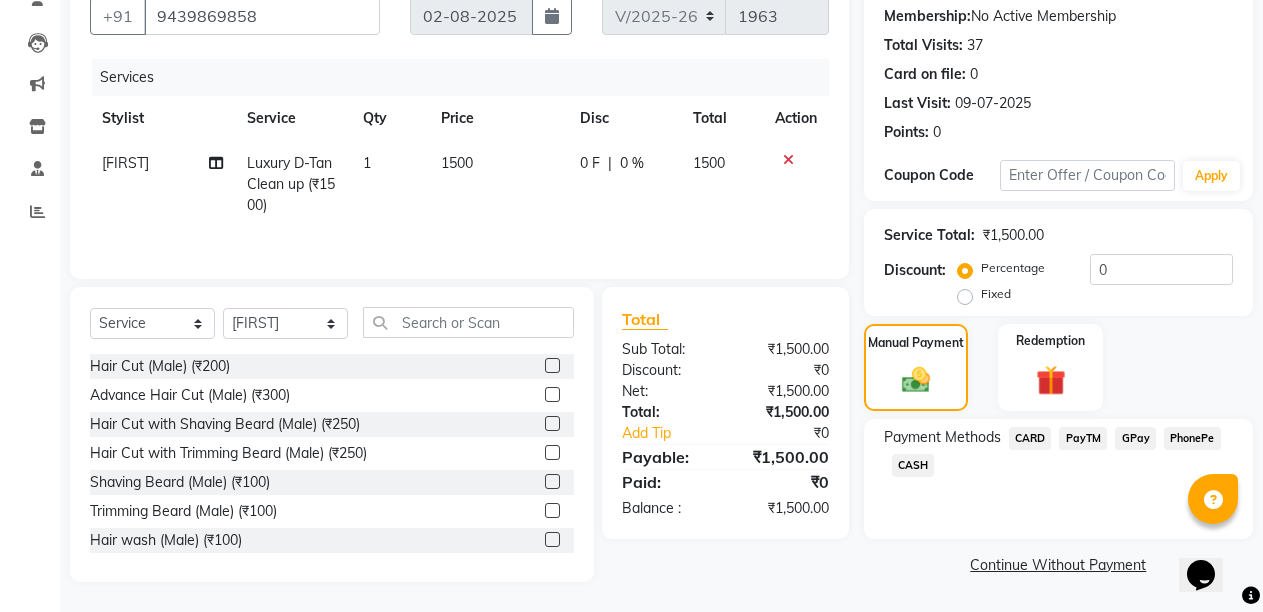 click on "CASH" 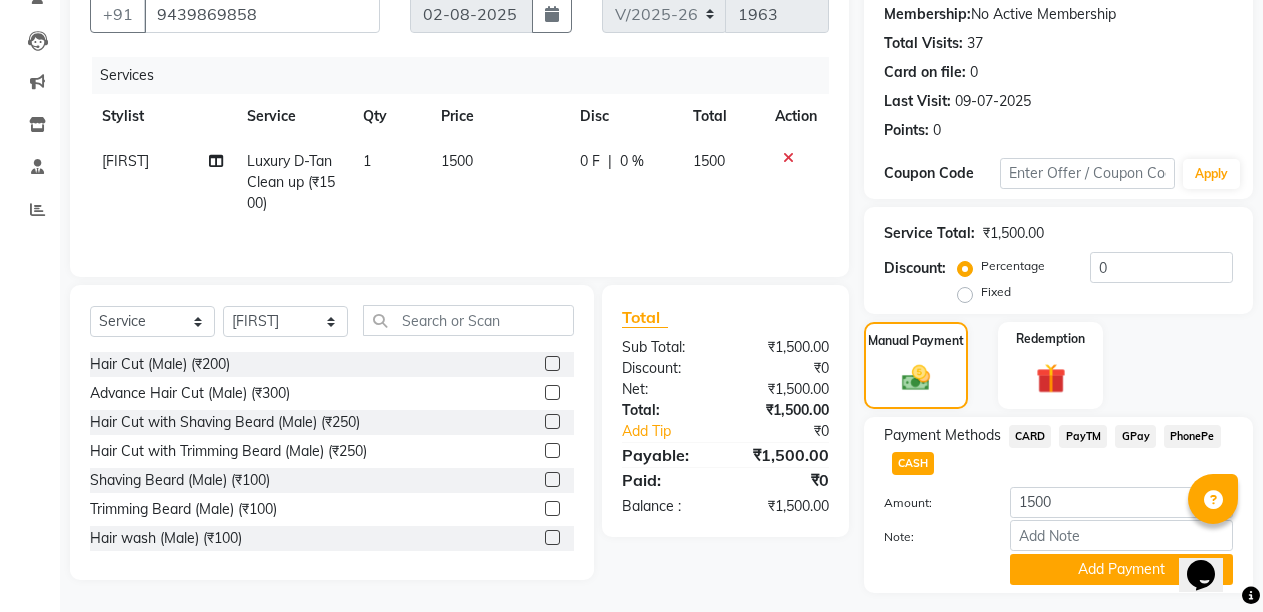 scroll, scrollTop: 243, scrollLeft: 0, axis: vertical 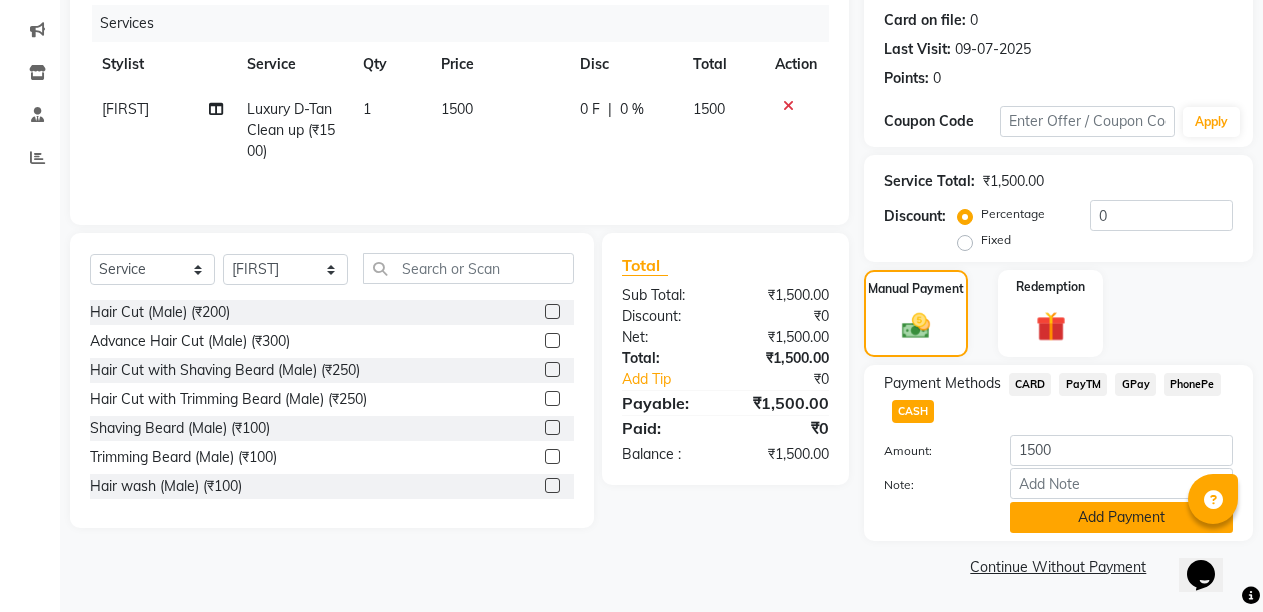click on "Add Payment" 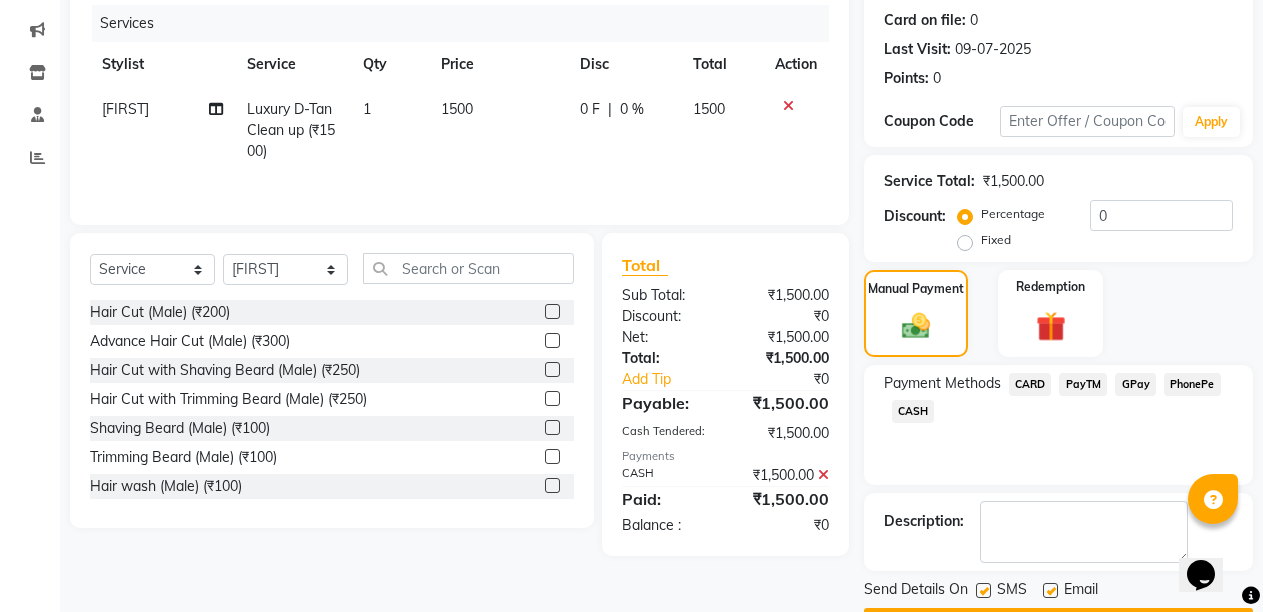 scroll, scrollTop: 300, scrollLeft: 0, axis: vertical 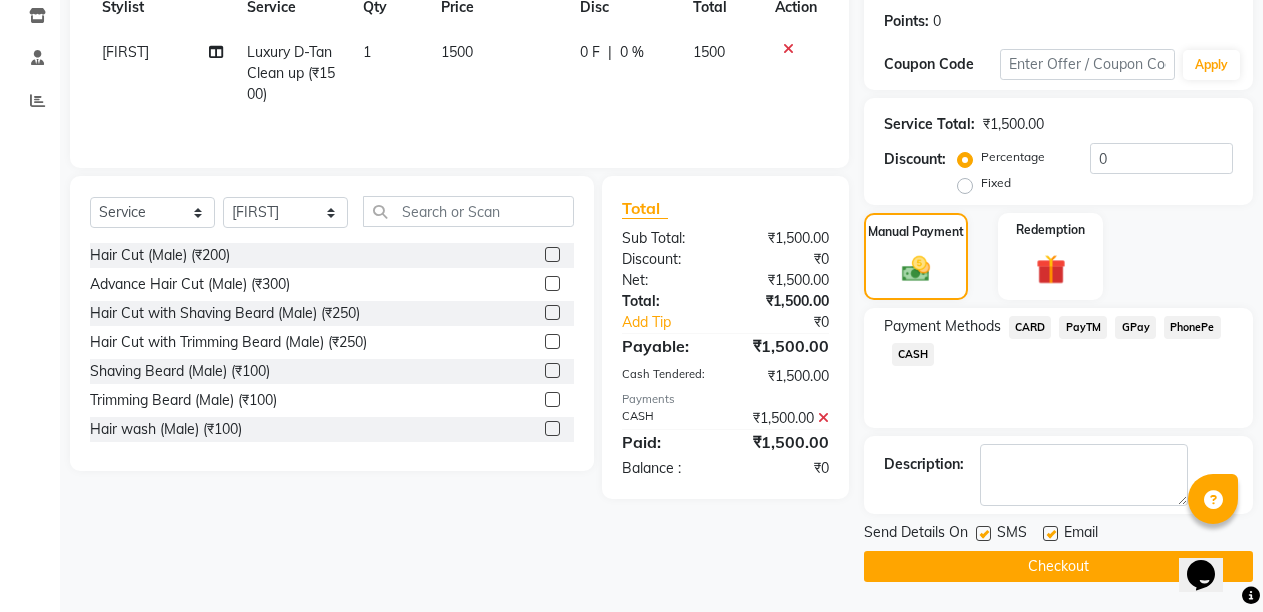click 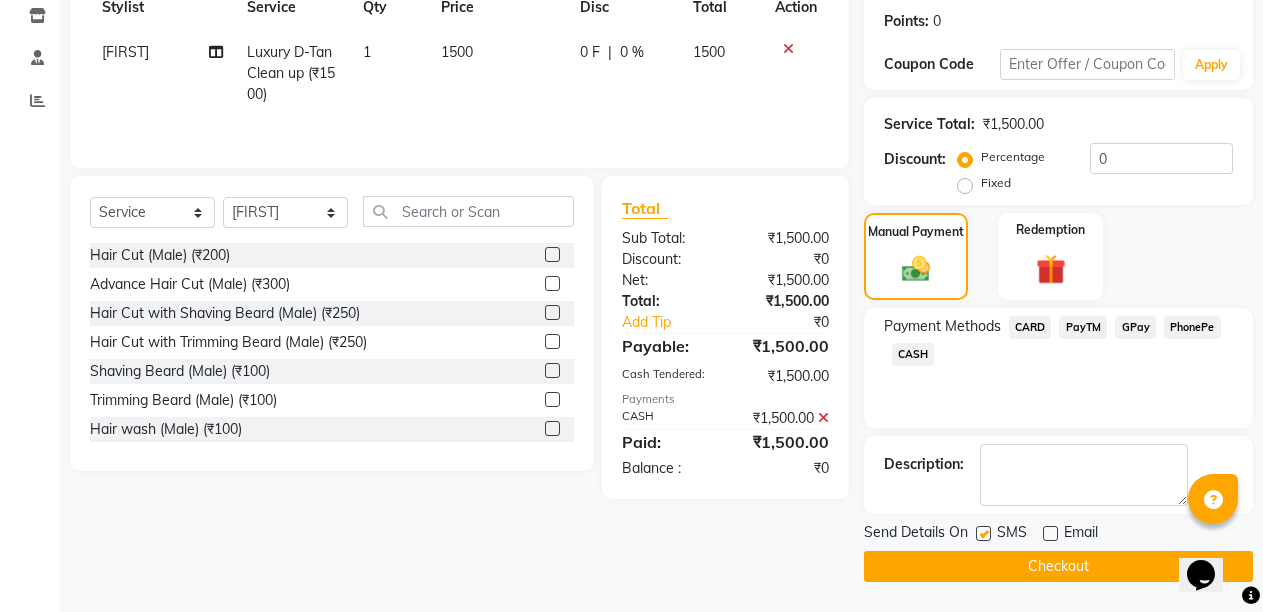 click on "Checkout" 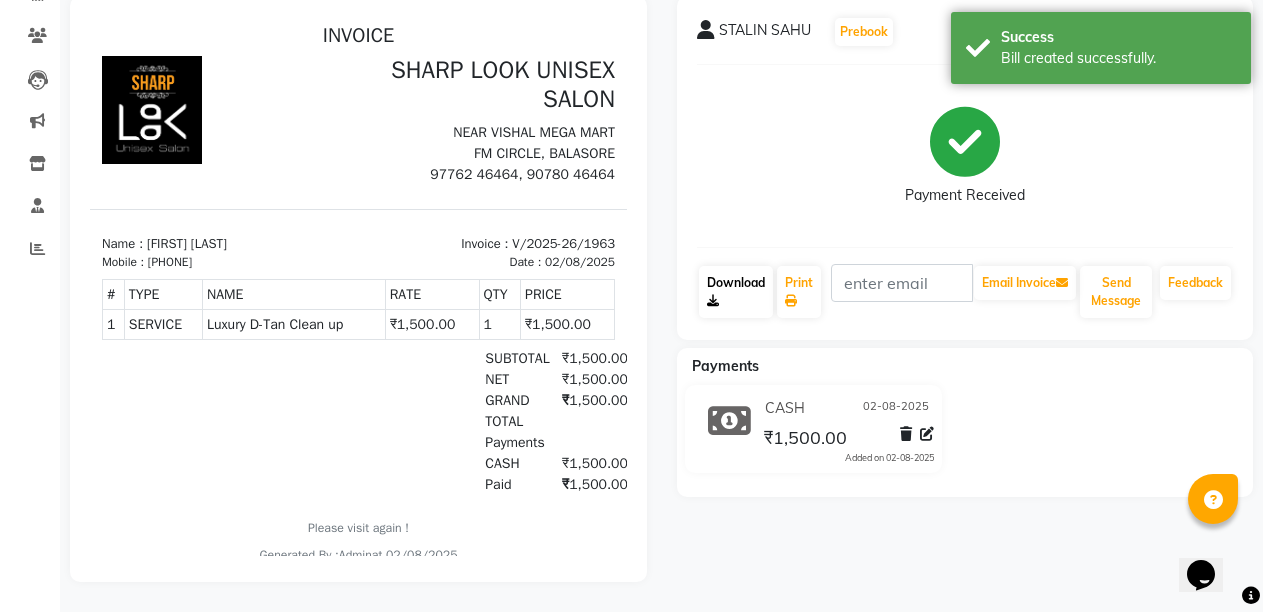 scroll, scrollTop: 0, scrollLeft: 0, axis: both 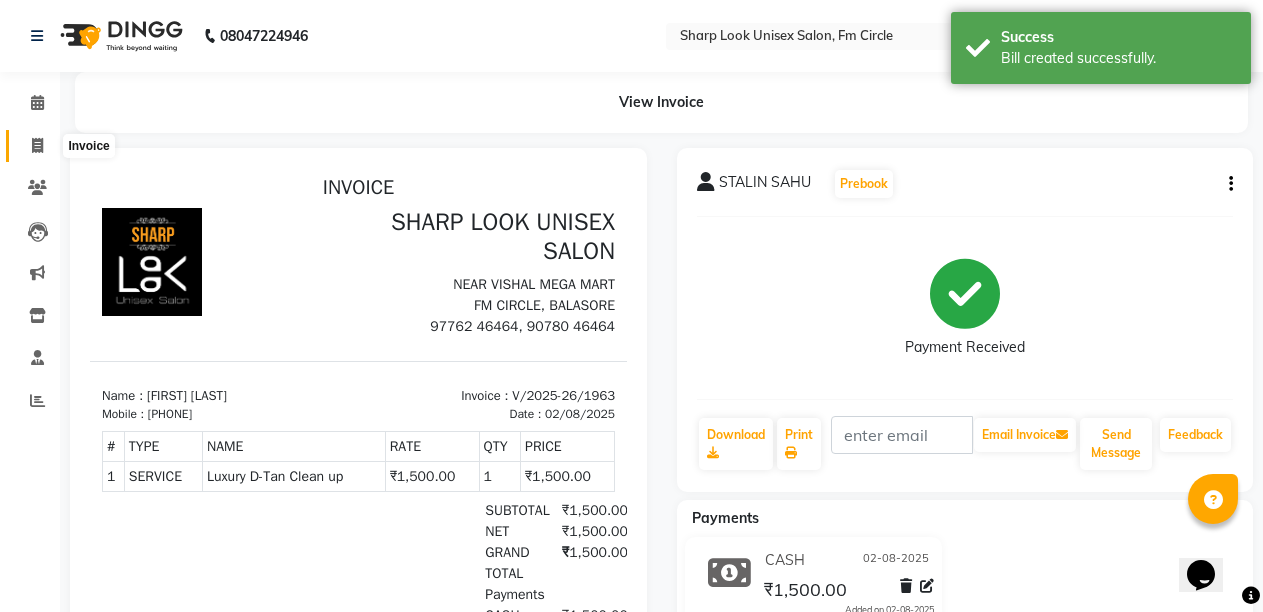 click 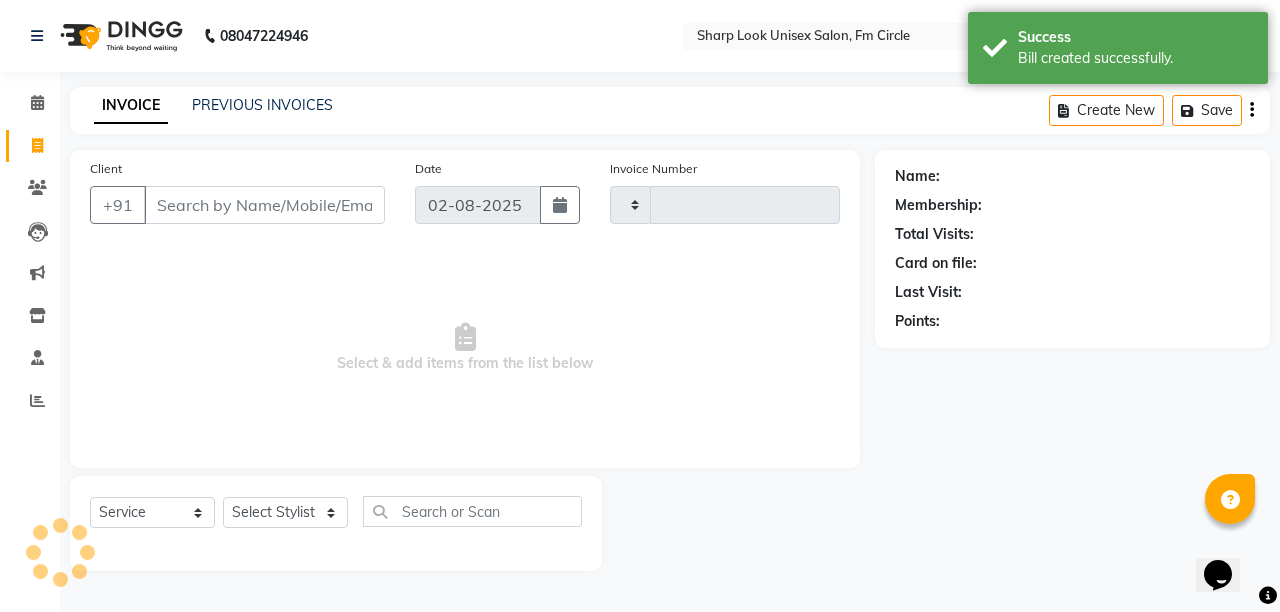 type on "1964" 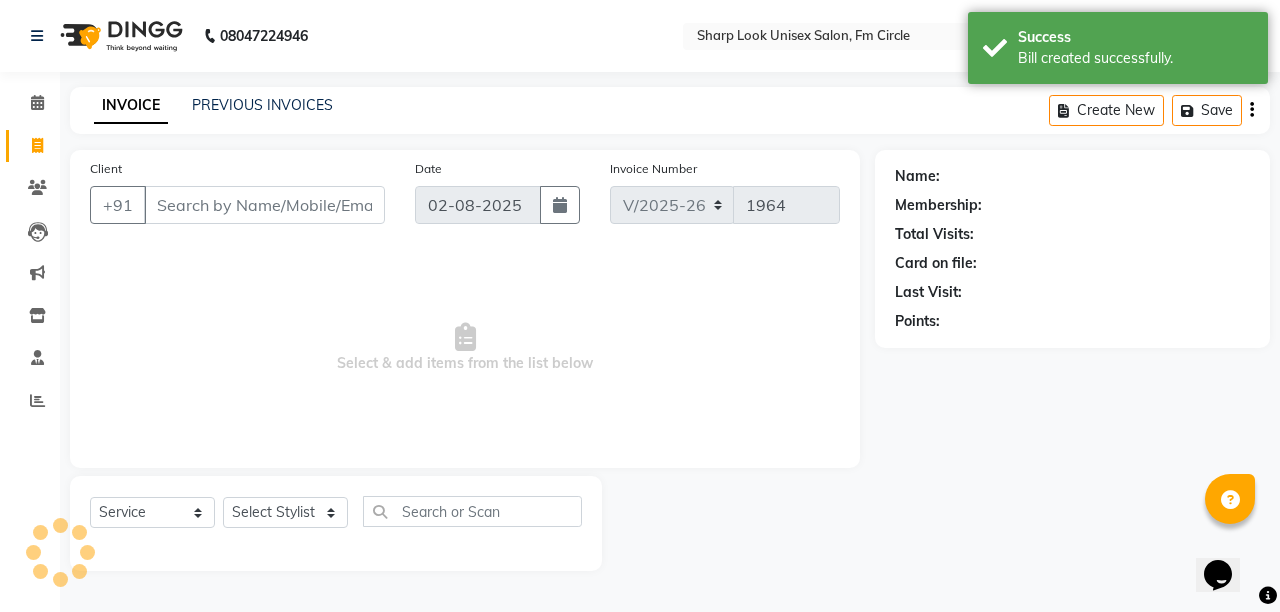 click on "Client" at bounding box center (264, 205) 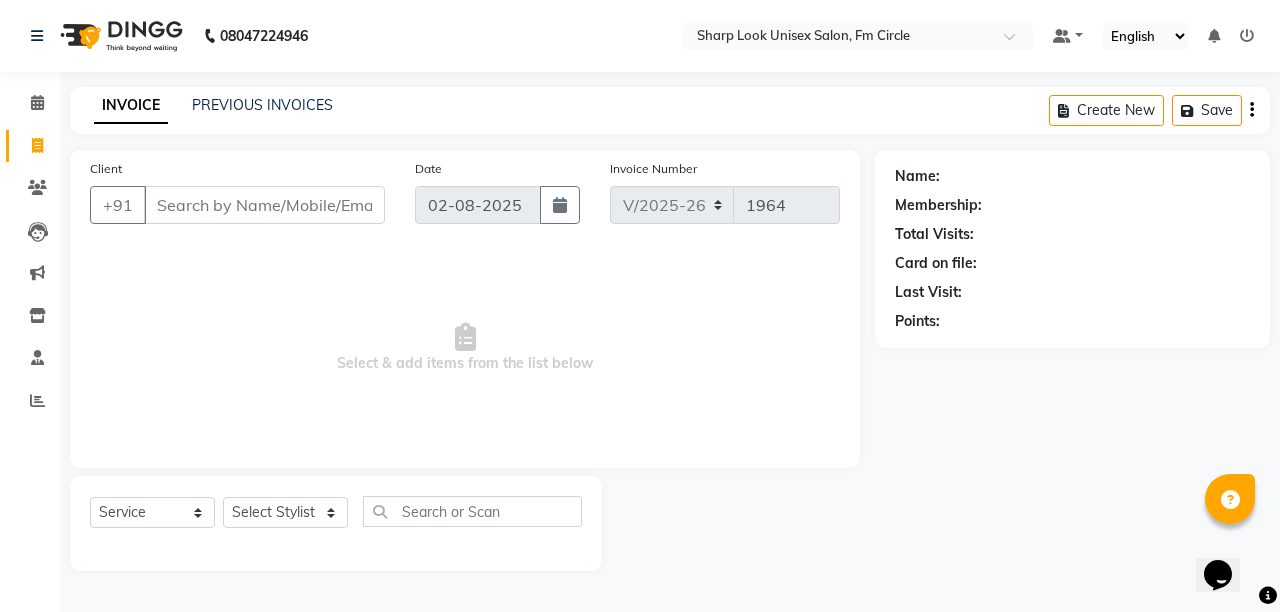 click on "Client" at bounding box center (264, 205) 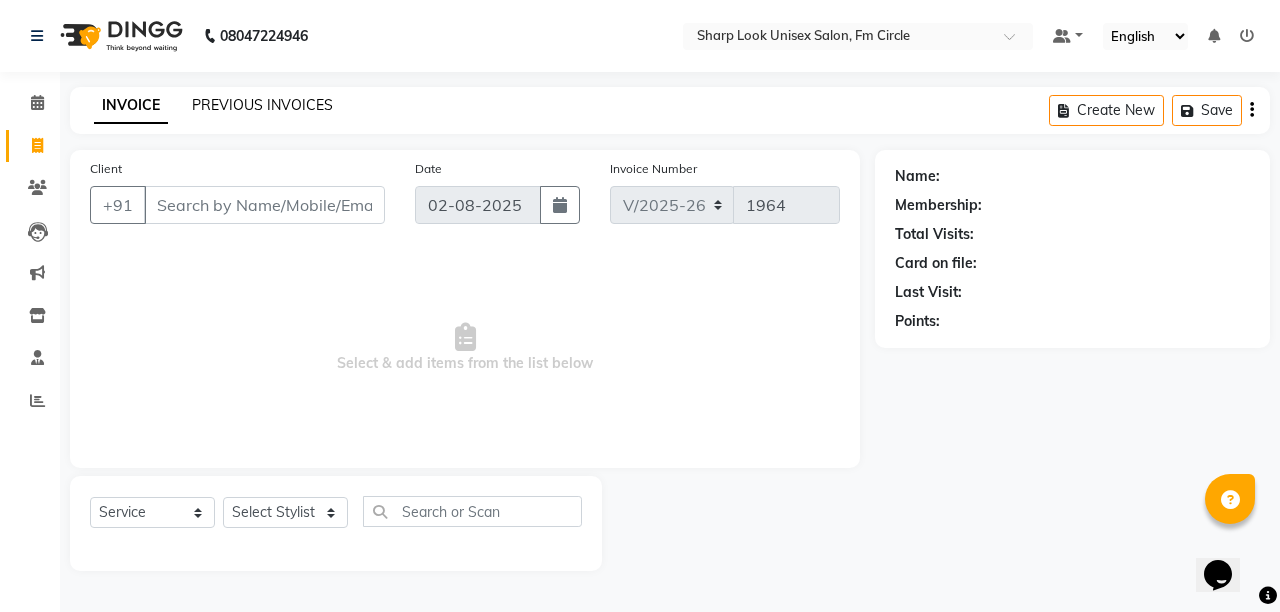 click on "PREVIOUS INVOICES" 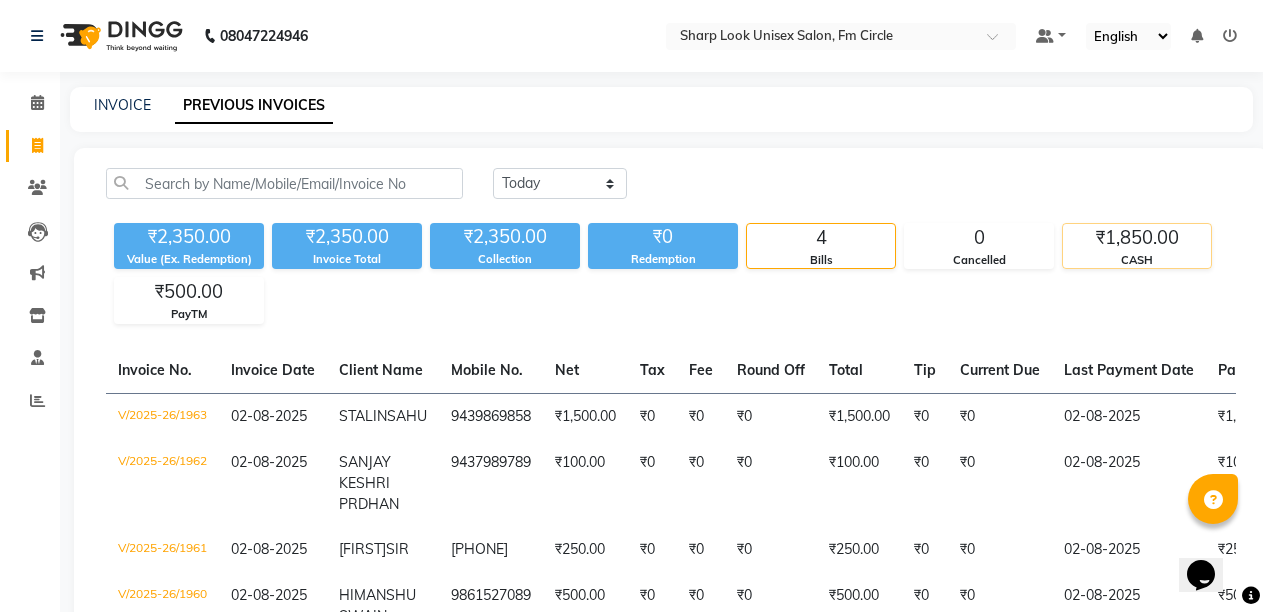click on "CASH" 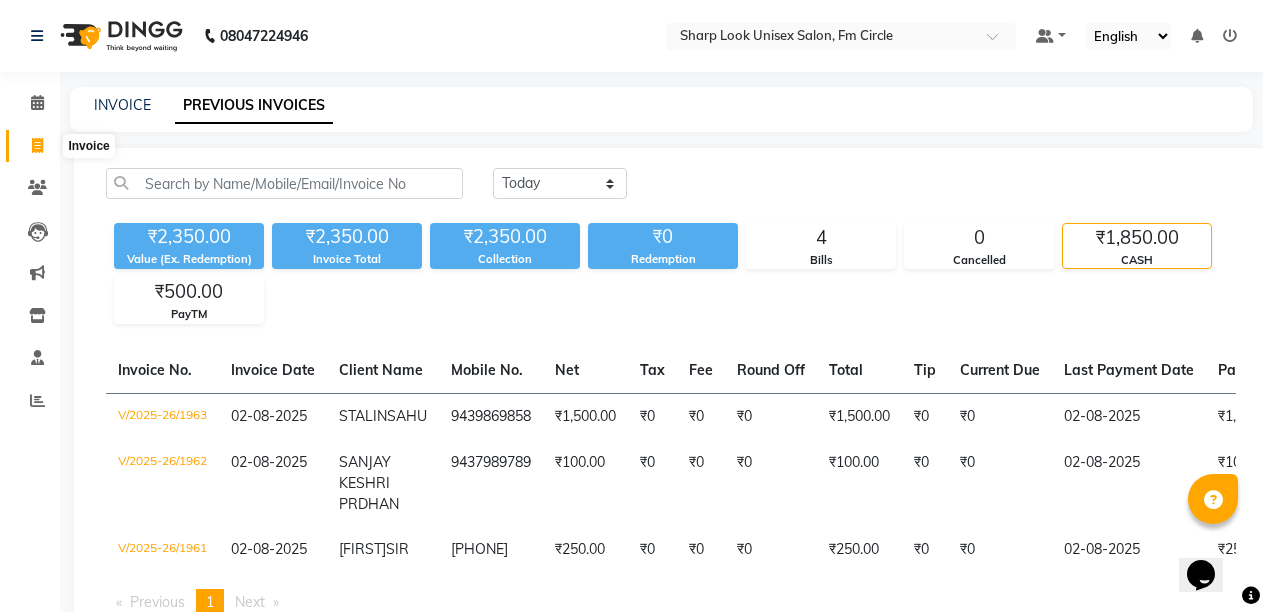 click 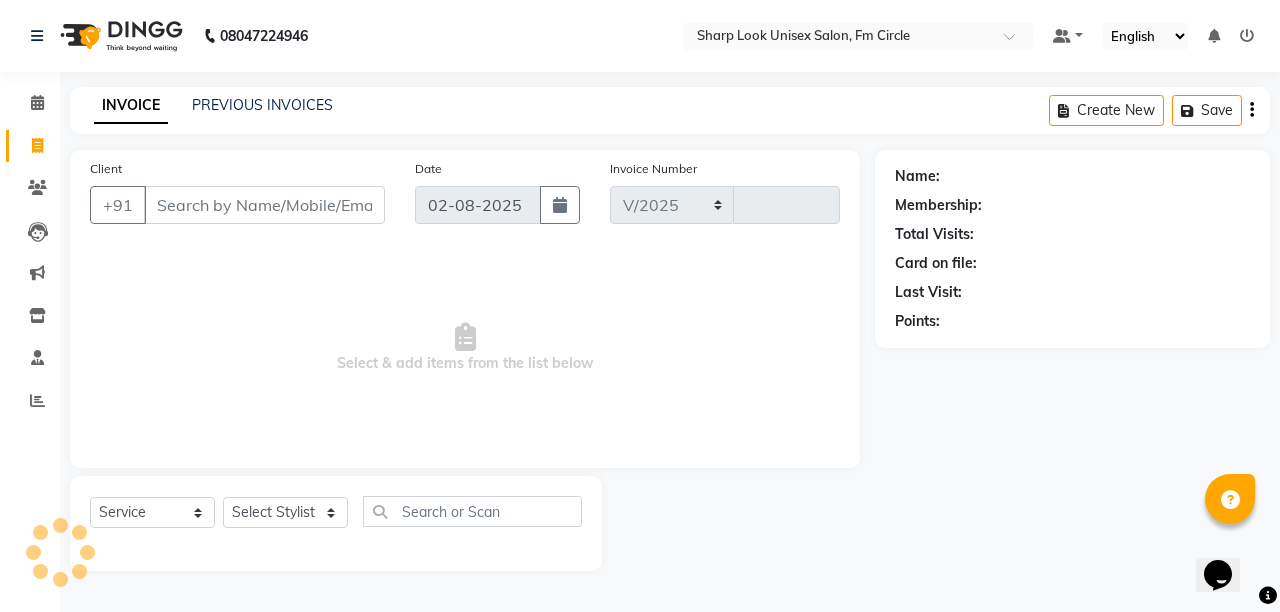 select on "804" 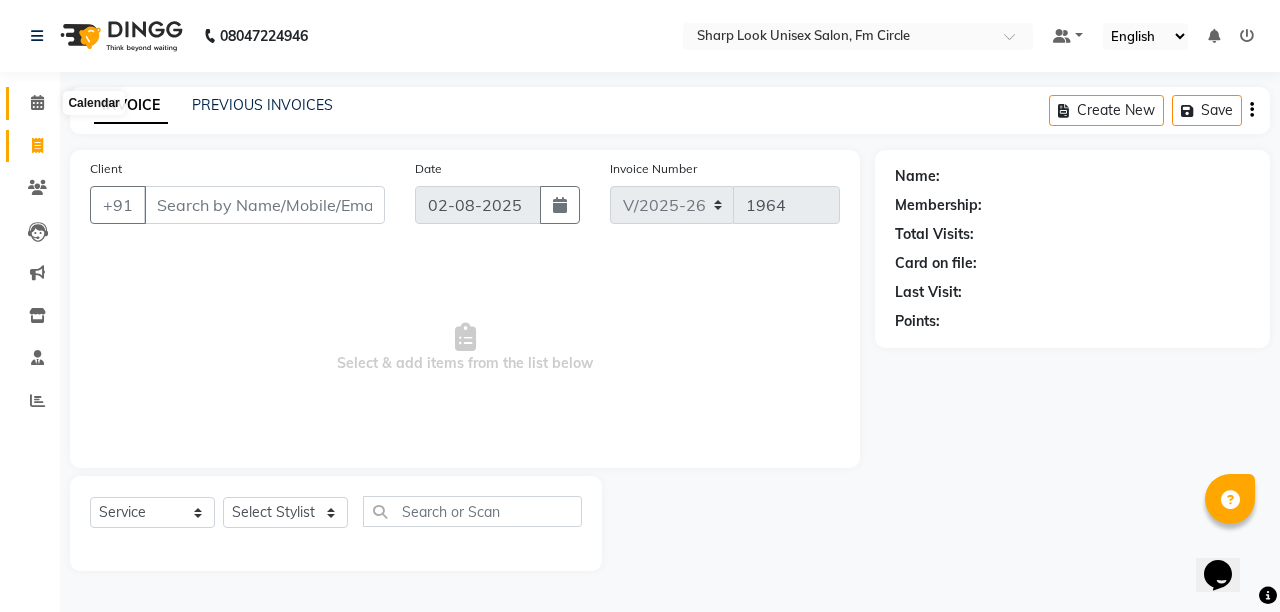 click 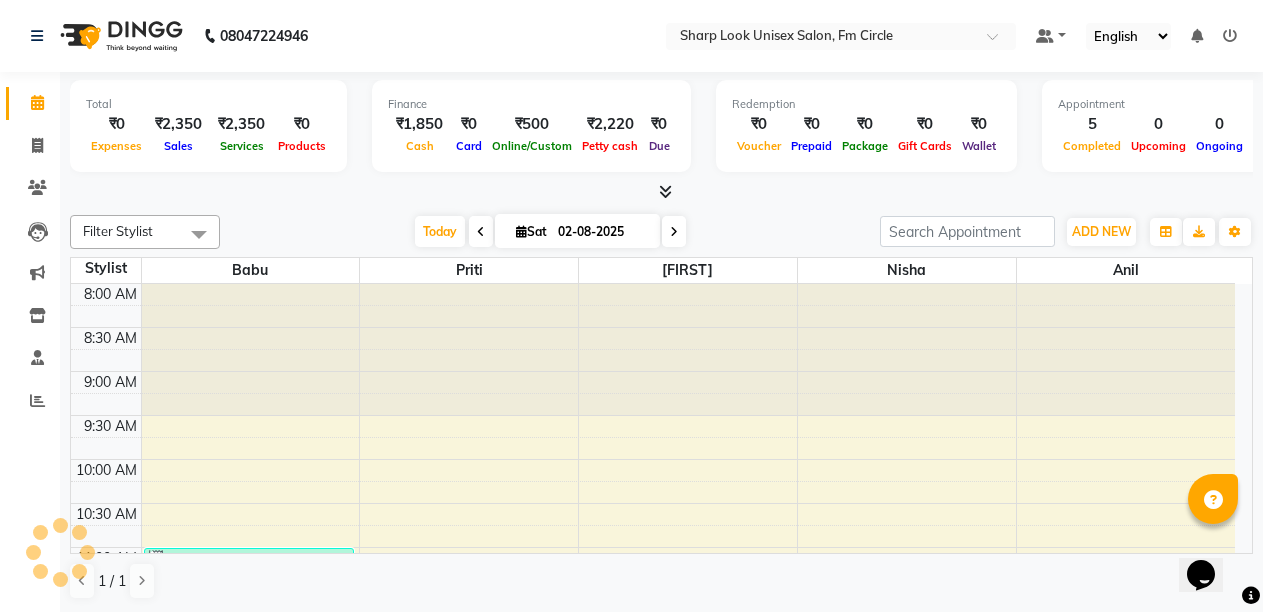 scroll, scrollTop: 0, scrollLeft: 0, axis: both 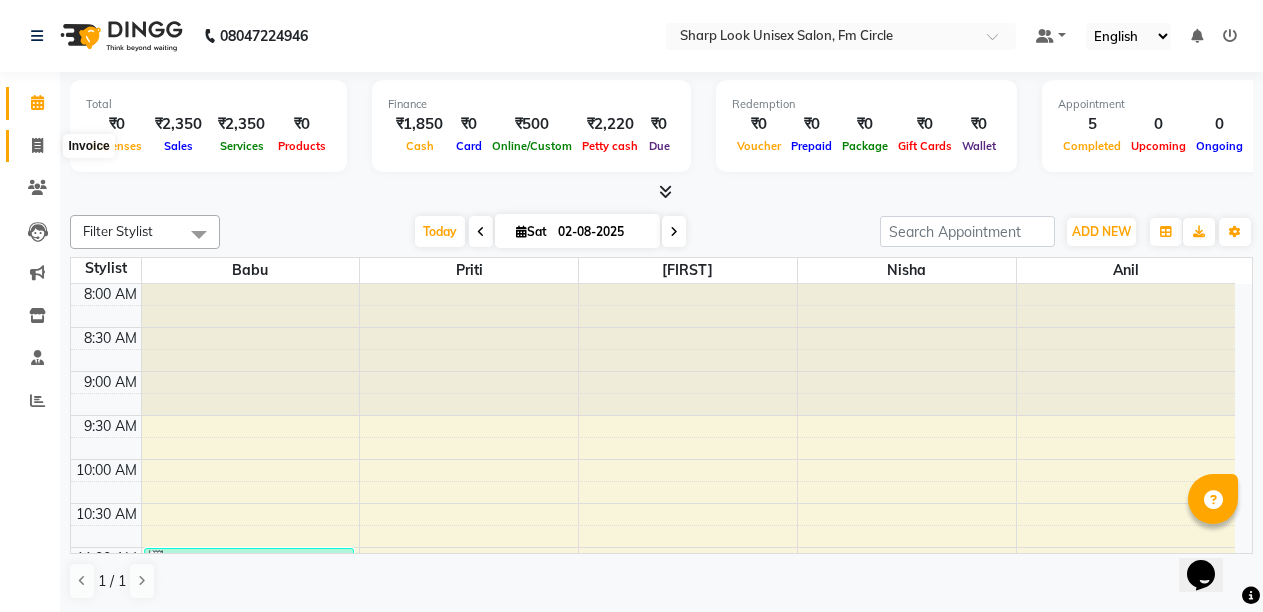 click 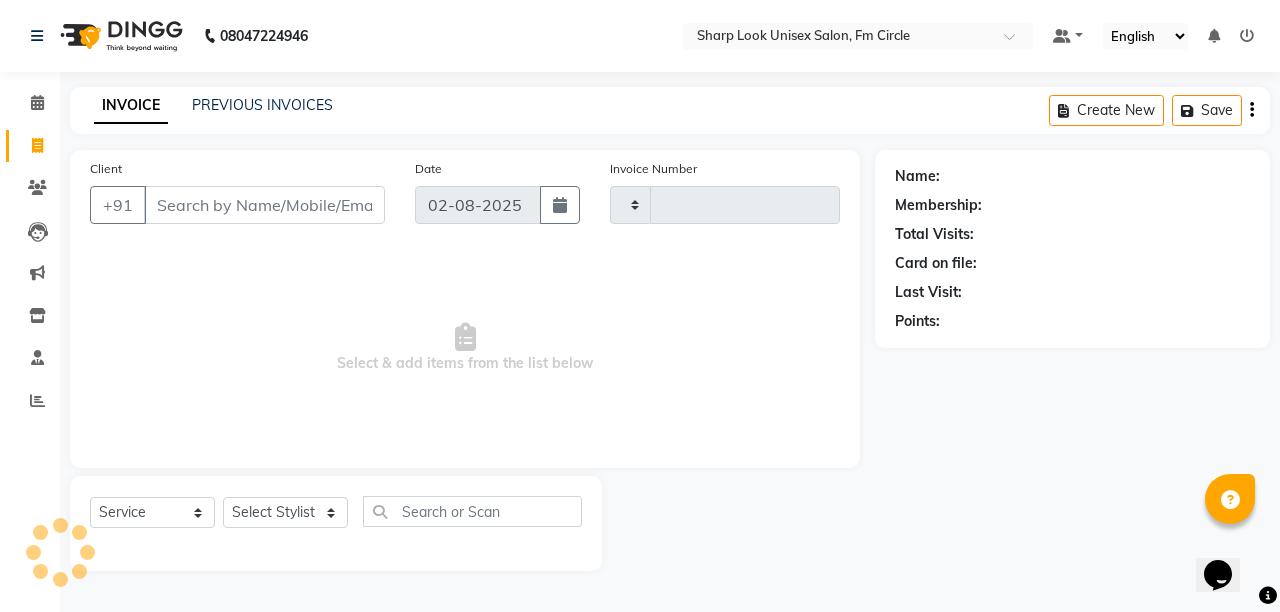 type on "1964" 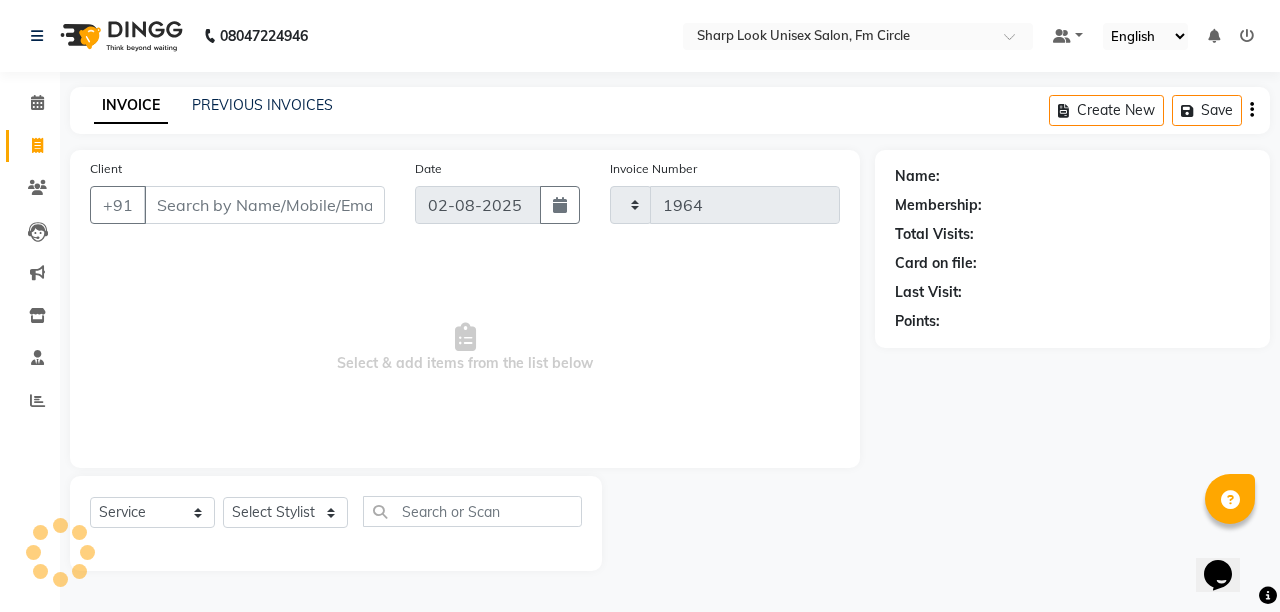 select on "804" 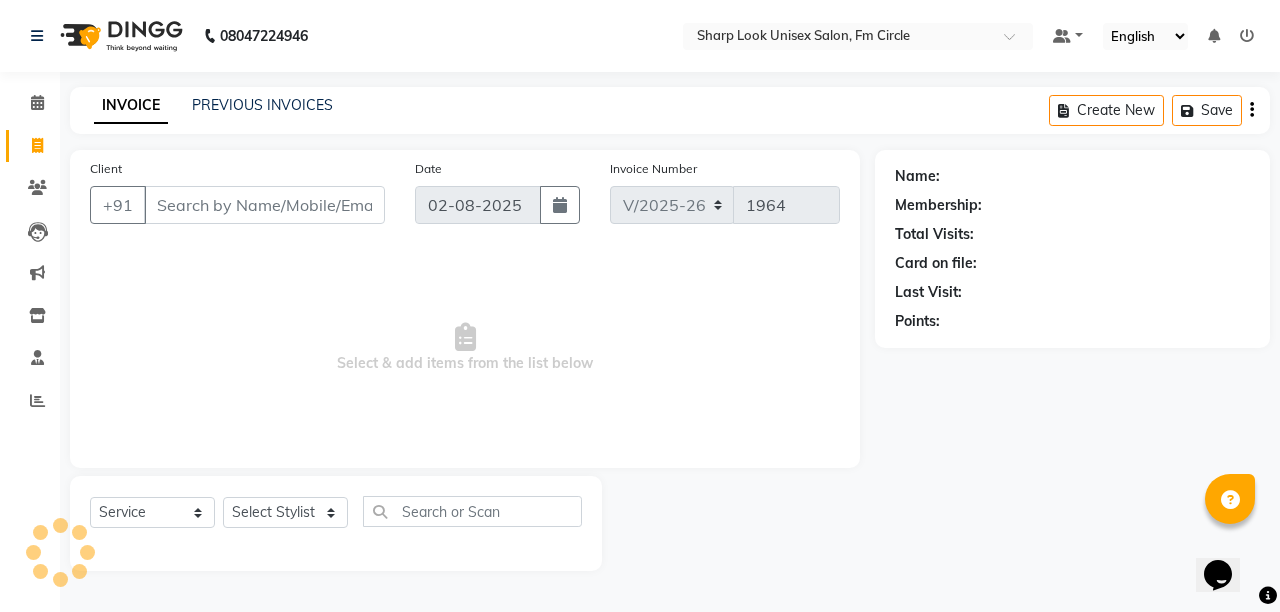 click on "Client" at bounding box center (264, 205) 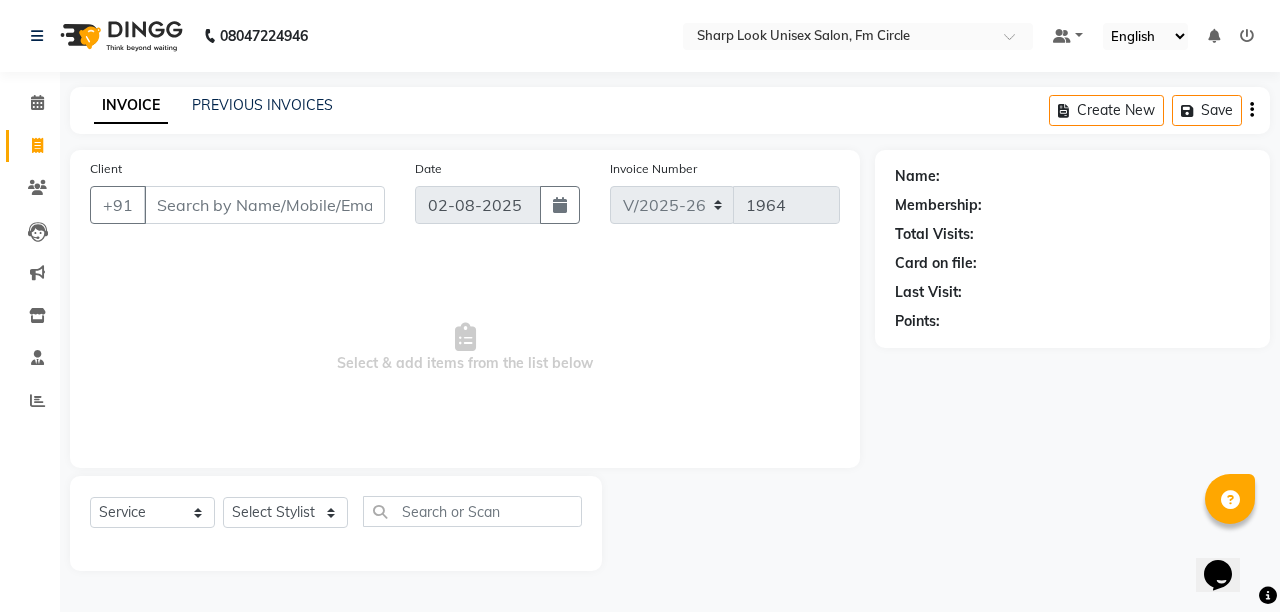 click on "Client" at bounding box center [264, 205] 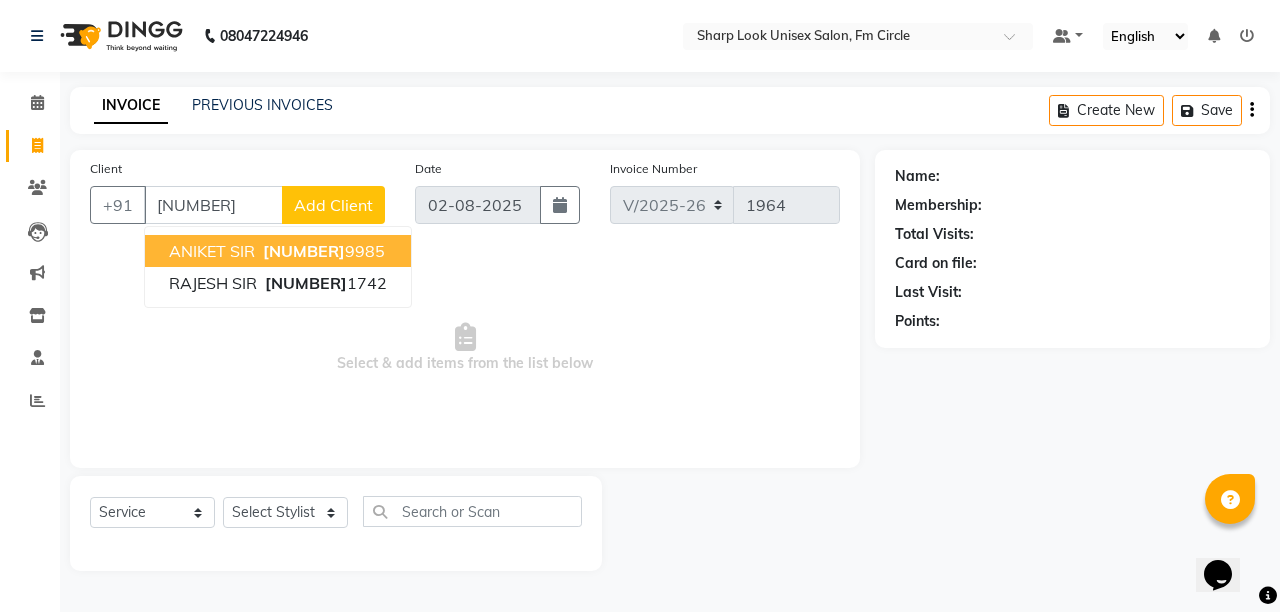 click on "[NUMBER]" at bounding box center [304, 251] 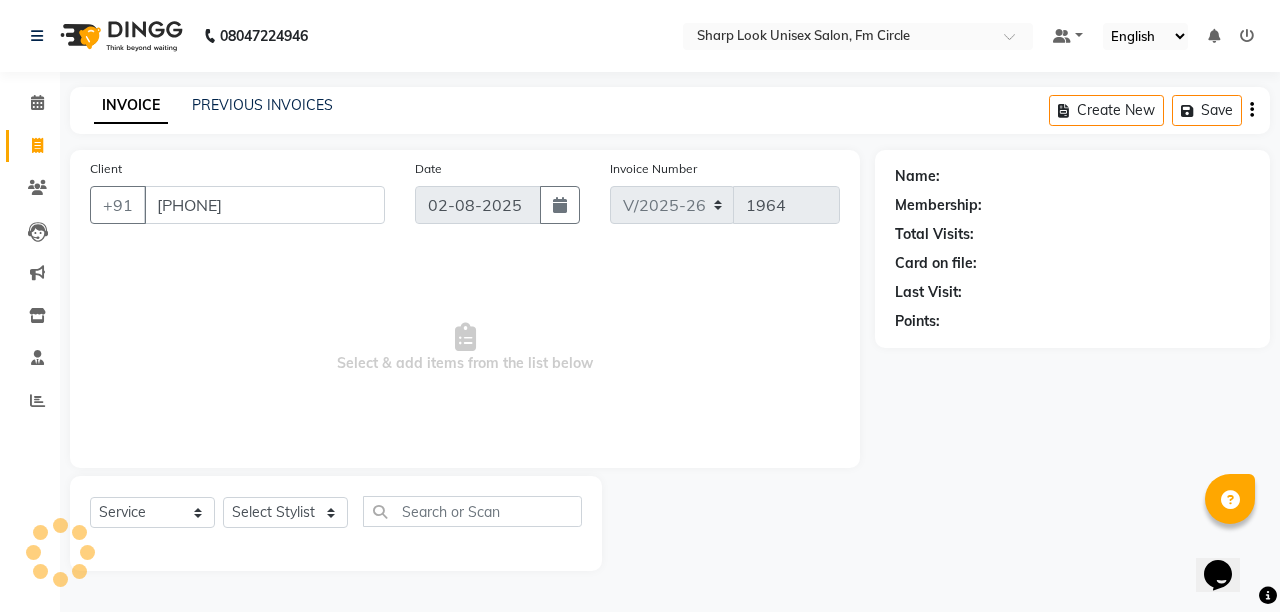 type on "[PHONE]" 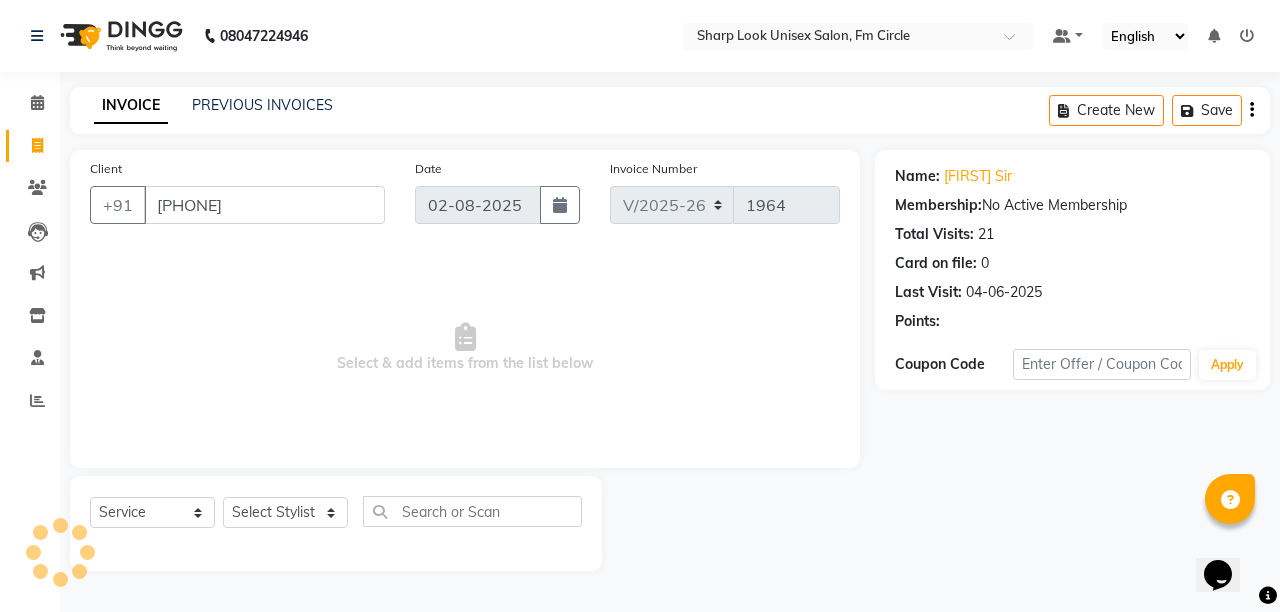 click on "Select  Service  Product  Membership  Package VoucherPrepaid Gift Card  Select Stylist Admin [NAME] [NAME] [NAME] [NAME] [NAME] [NAME]" 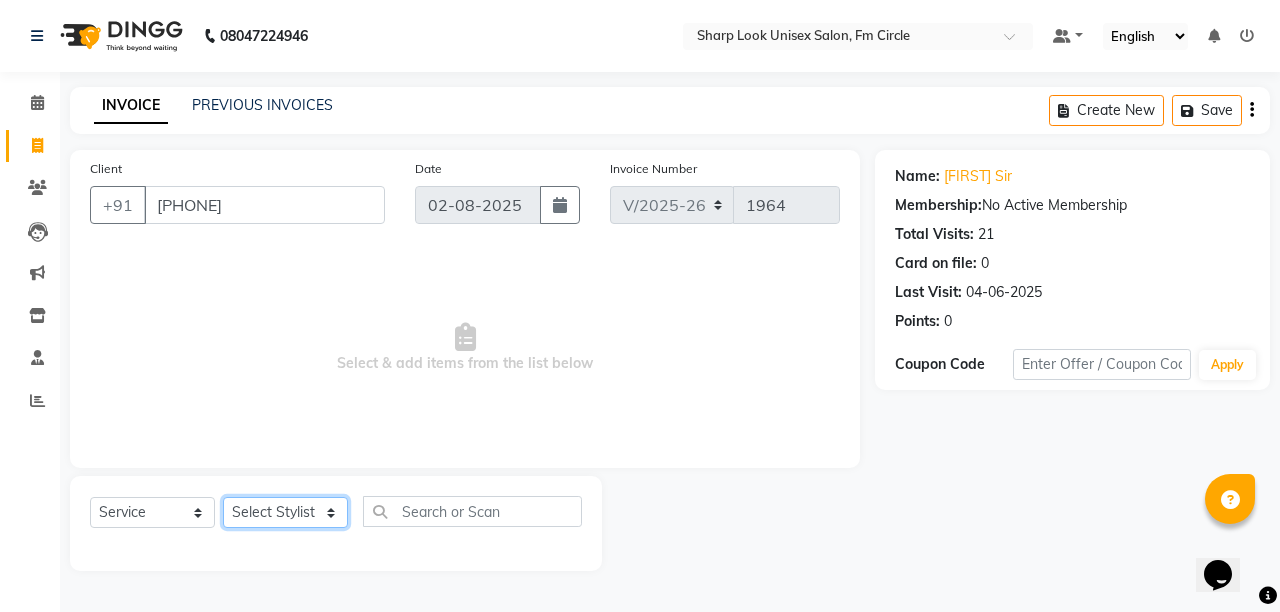 click on "Select Stylist Admin Anil Babu Budhia Monalisa  Nisha Priti" 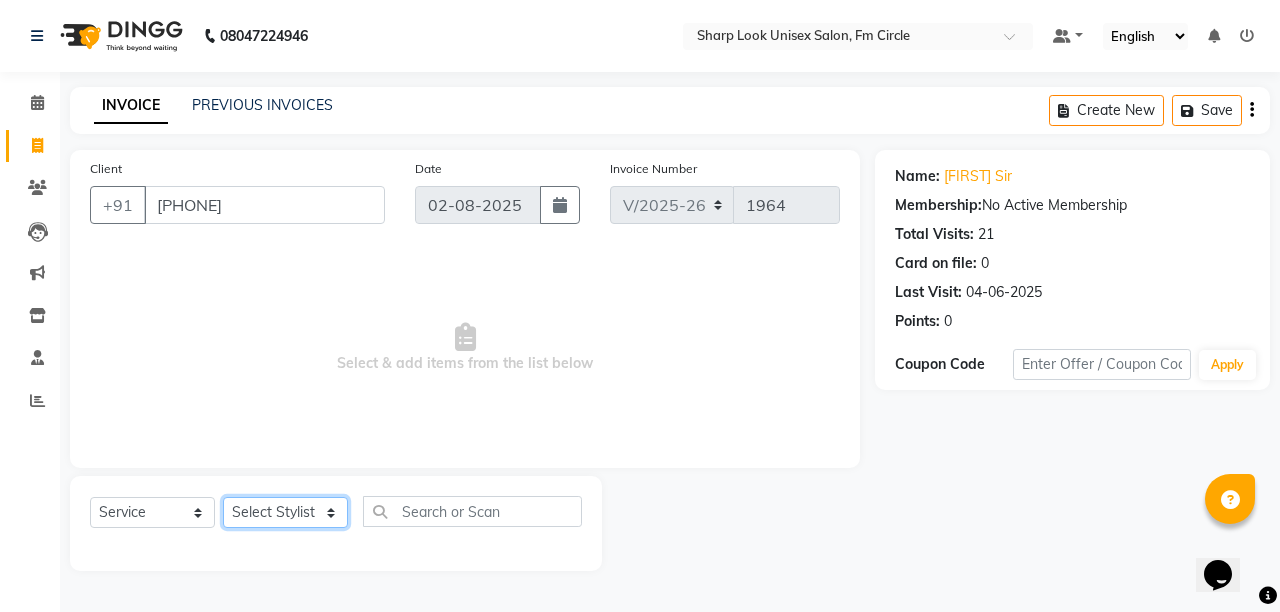 select on "87379" 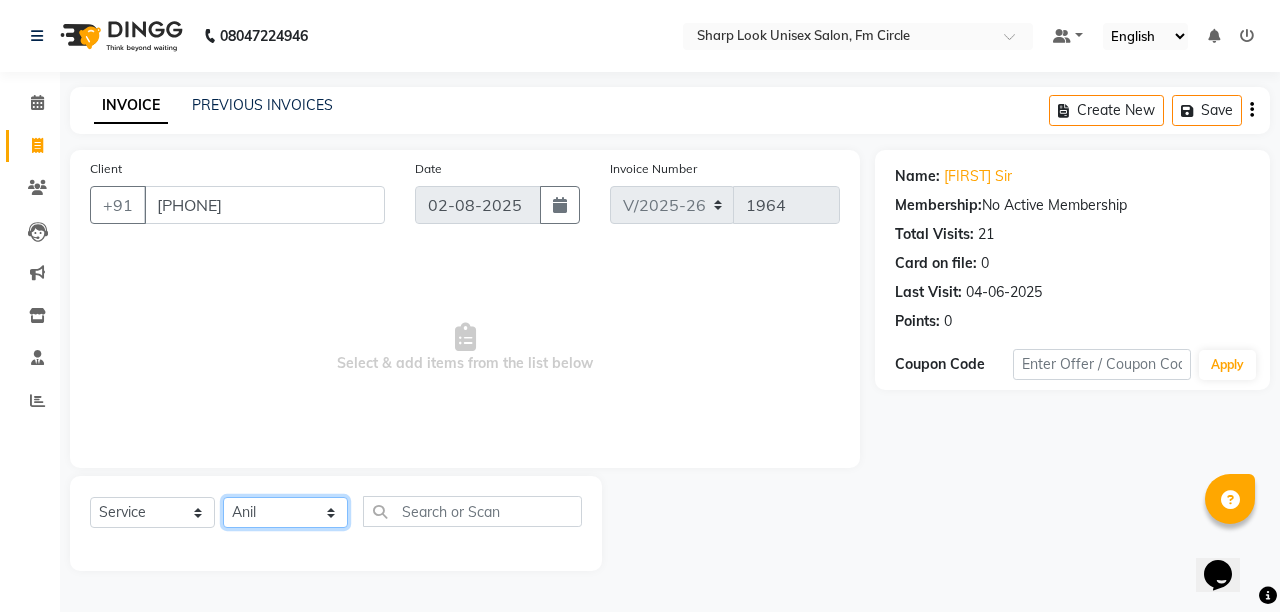 click on "Select Stylist Admin Anil Babu Budhia Monalisa  Nisha Priti" 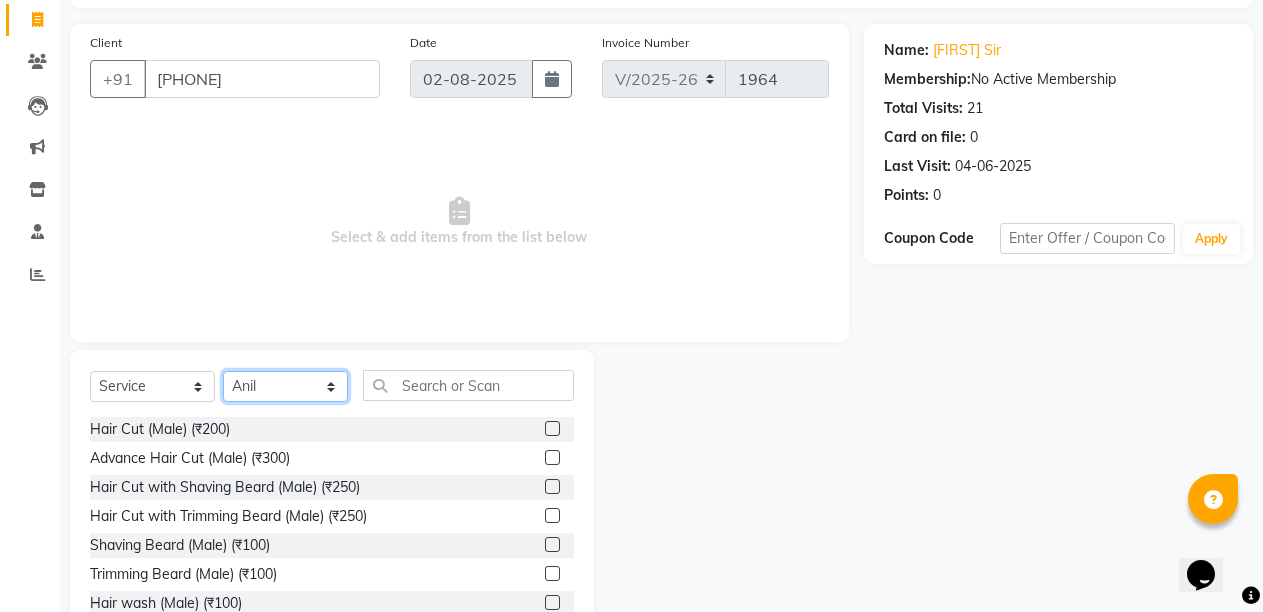 scroll, scrollTop: 189, scrollLeft: 0, axis: vertical 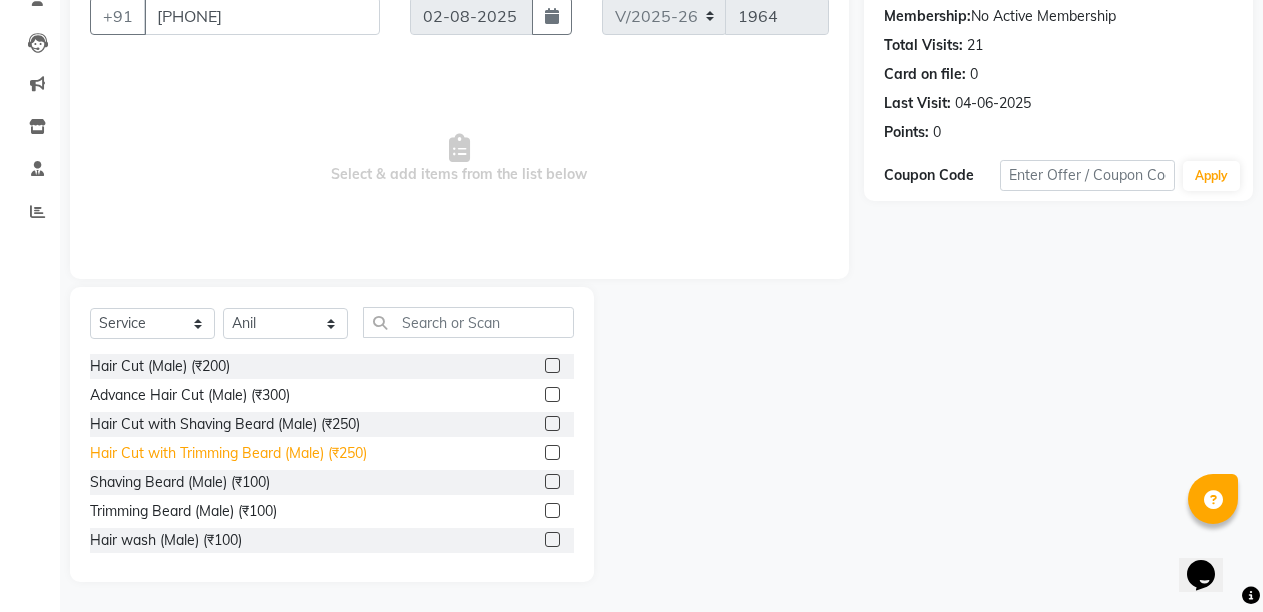click on "Hair Cut with Trimming Beard (Male) (₹250)" 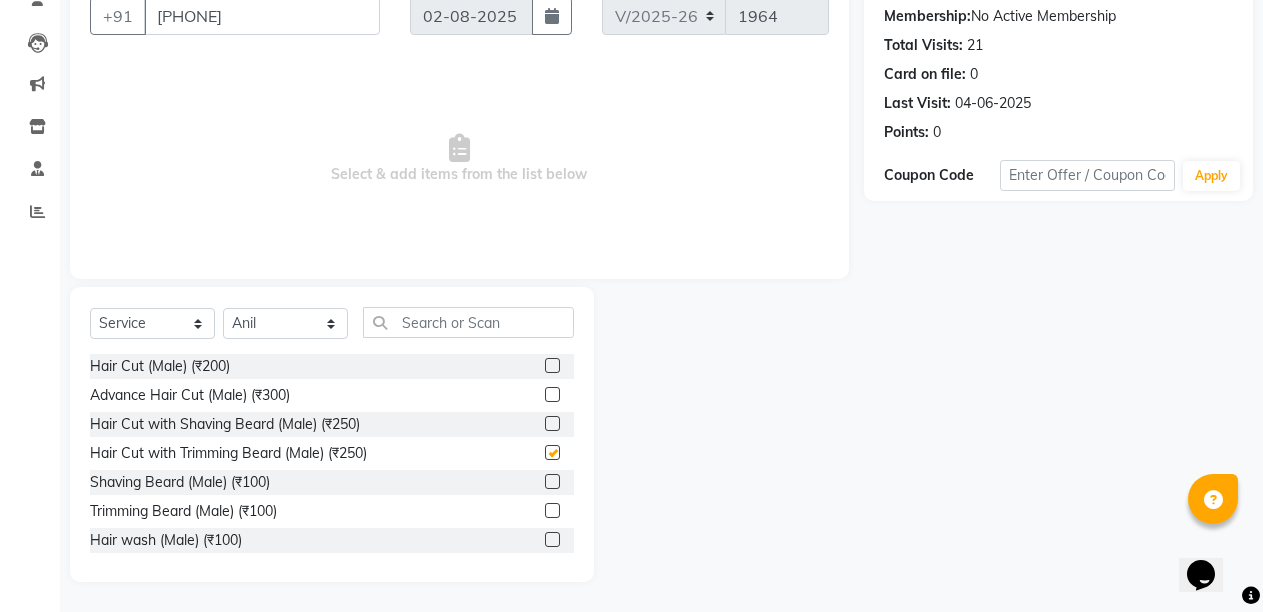 checkbox on "false" 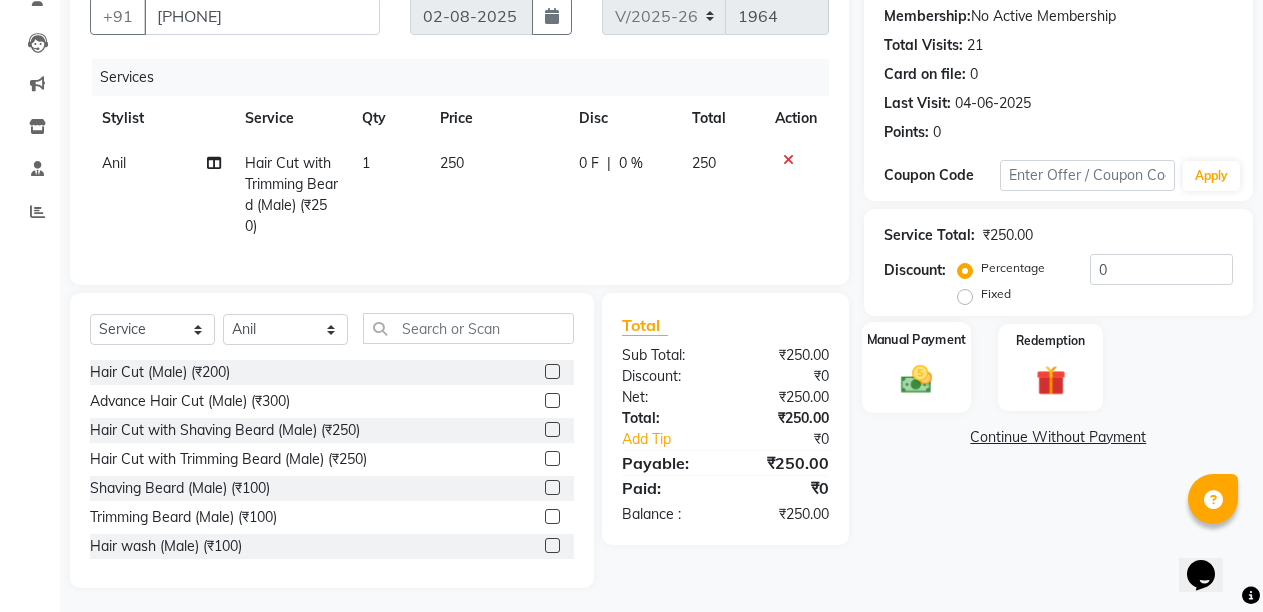 click on "Manual Payment" 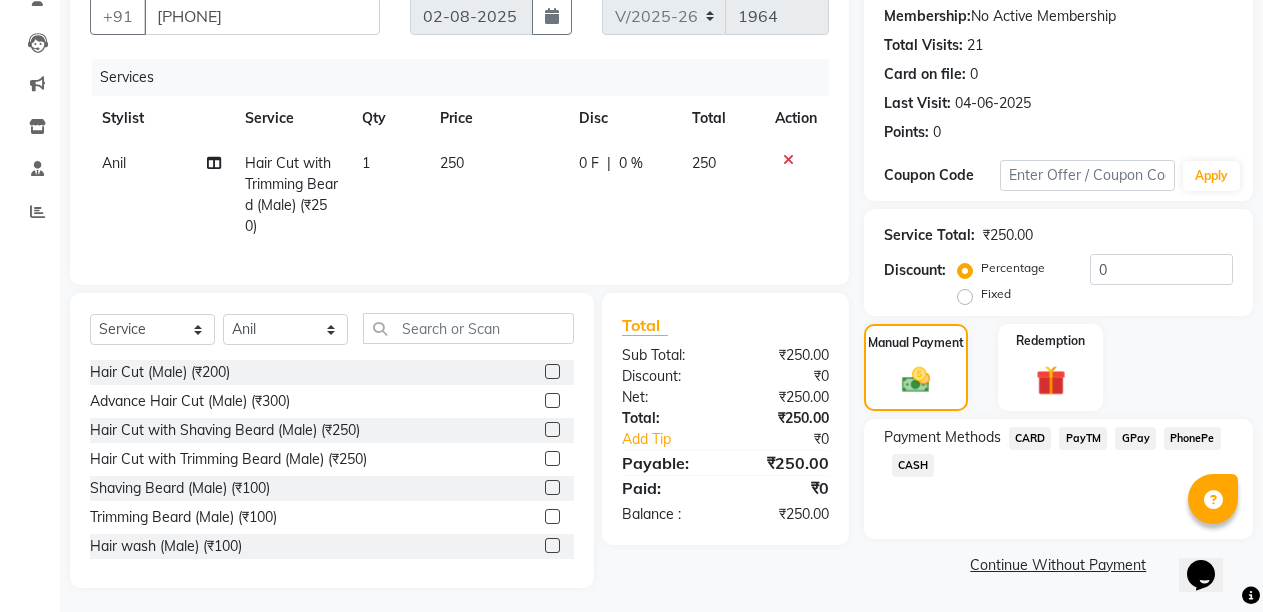 click on "PayTM" 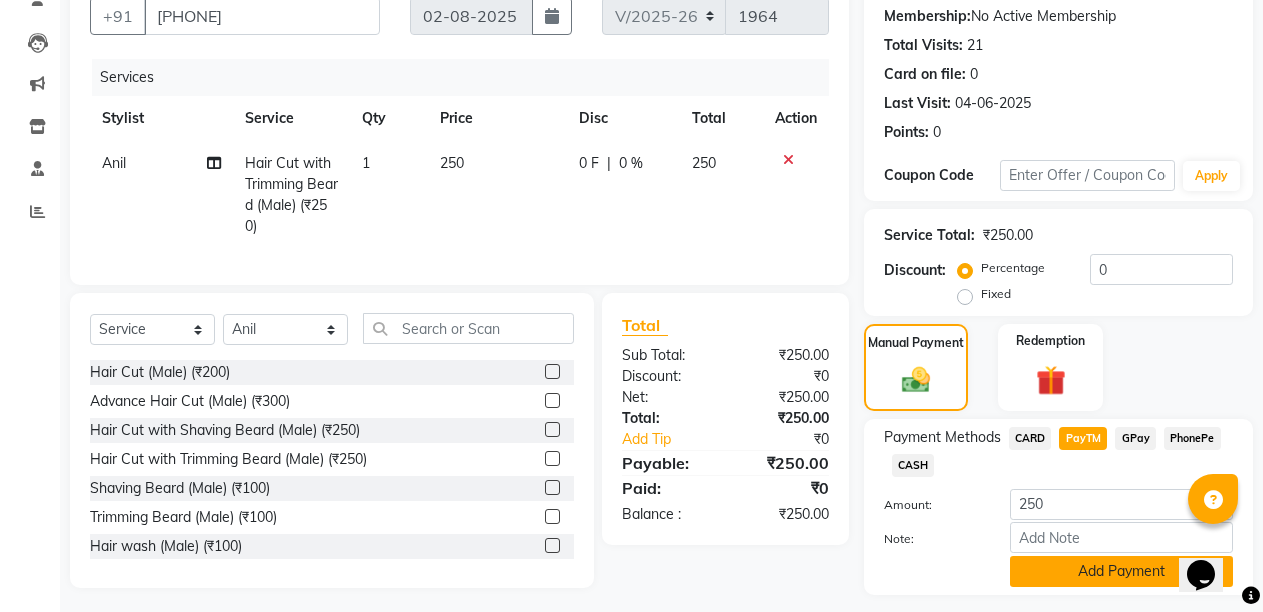 scroll, scrollTop: 243, scrollLeft: 0, axis: vertical 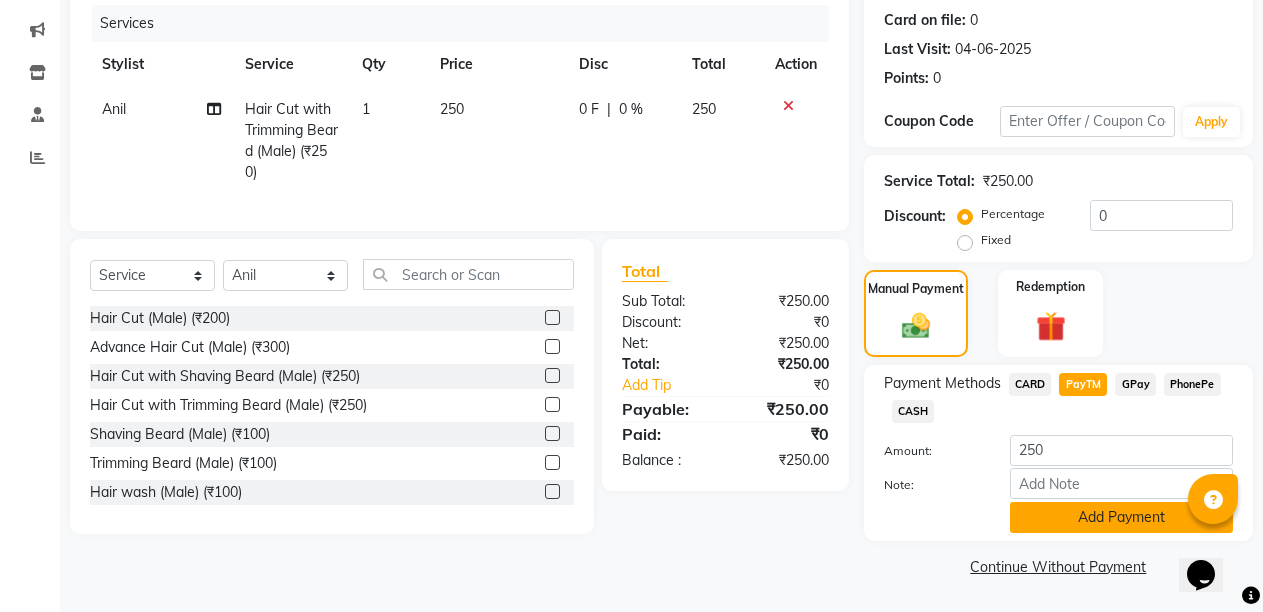 click on "Add Payment" 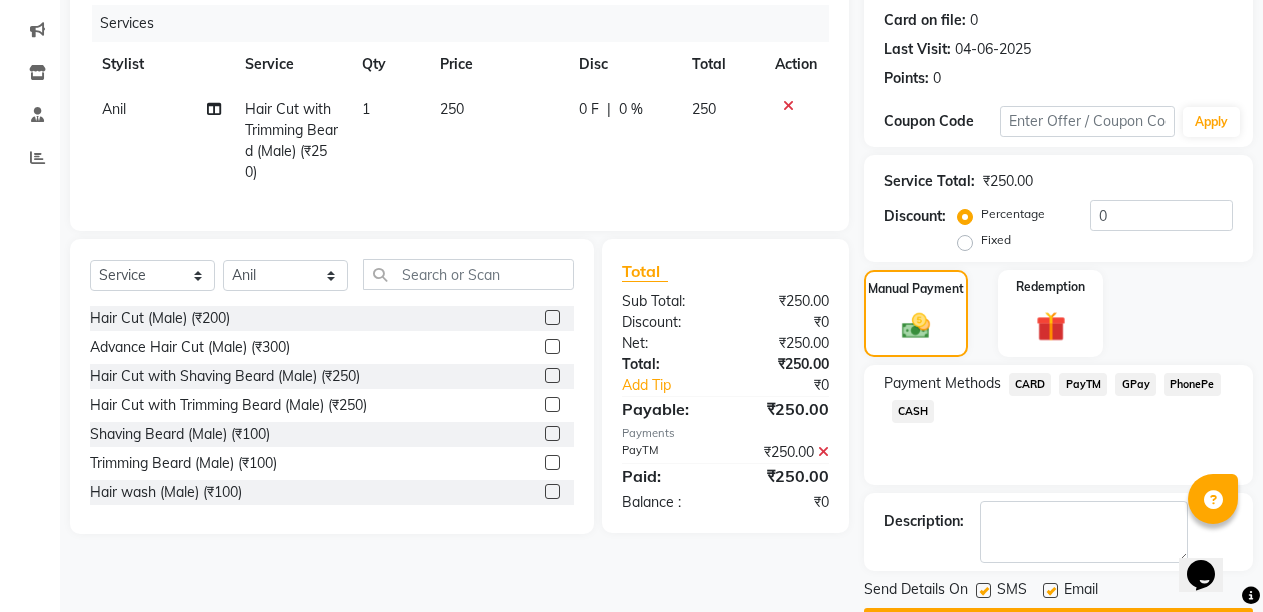 scroll, scrollTop: 300, scrollLeft: 0, axis: vertical 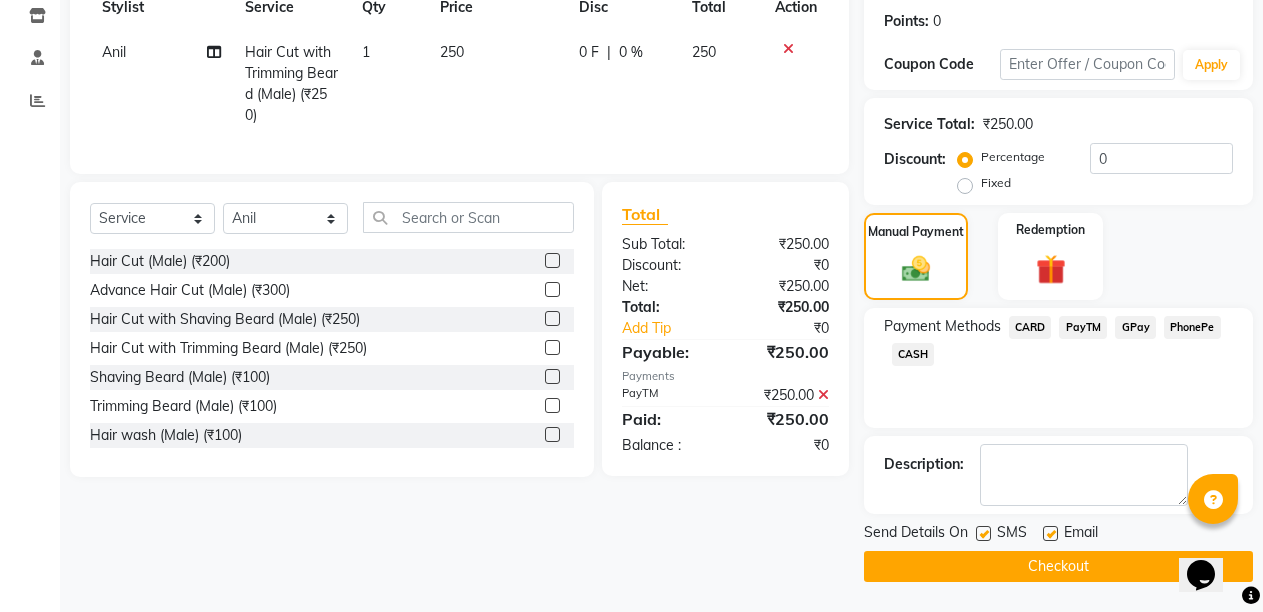 click 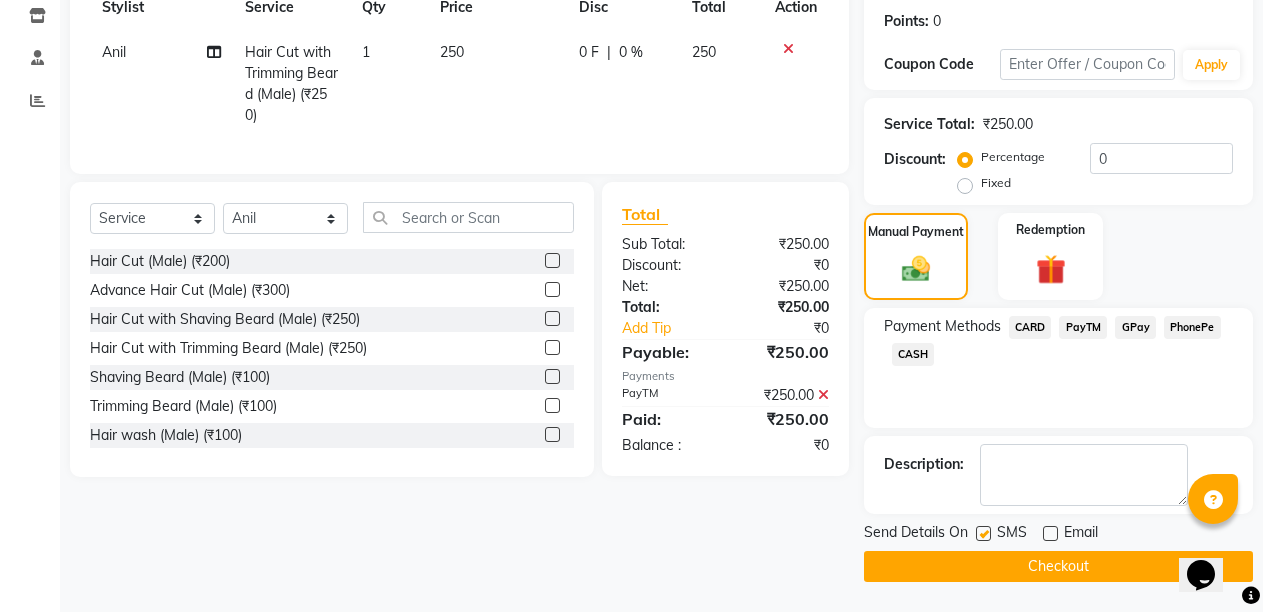 click on "Checkout" 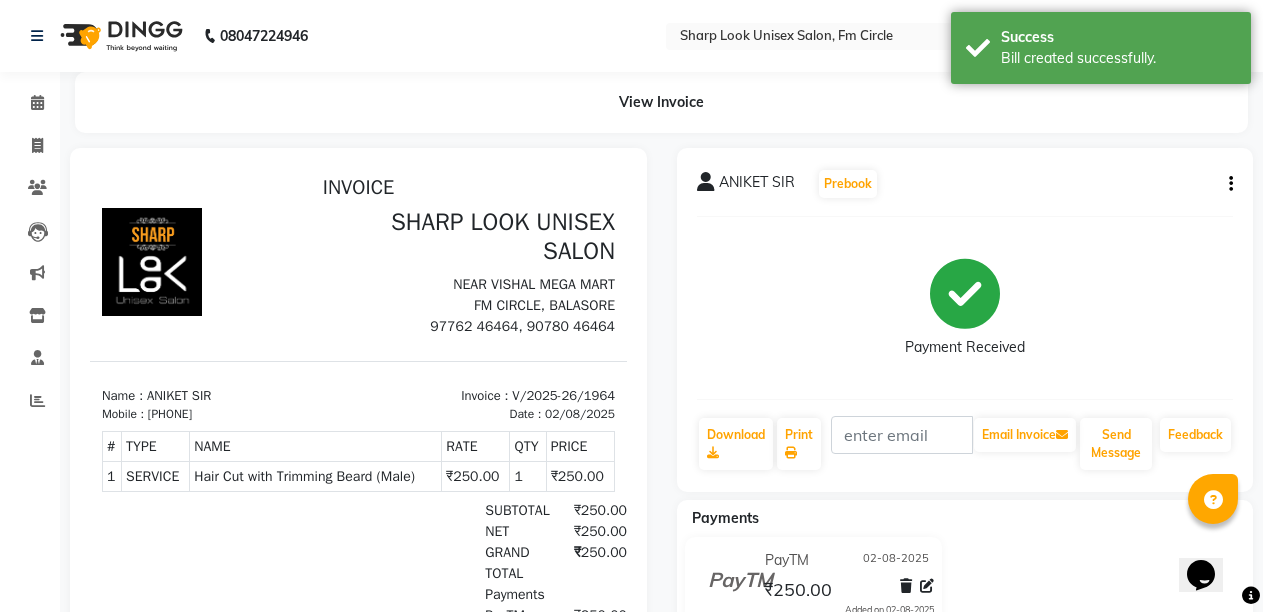 scroll, scrollTop: 0, scrollLeft: 0, axis: both 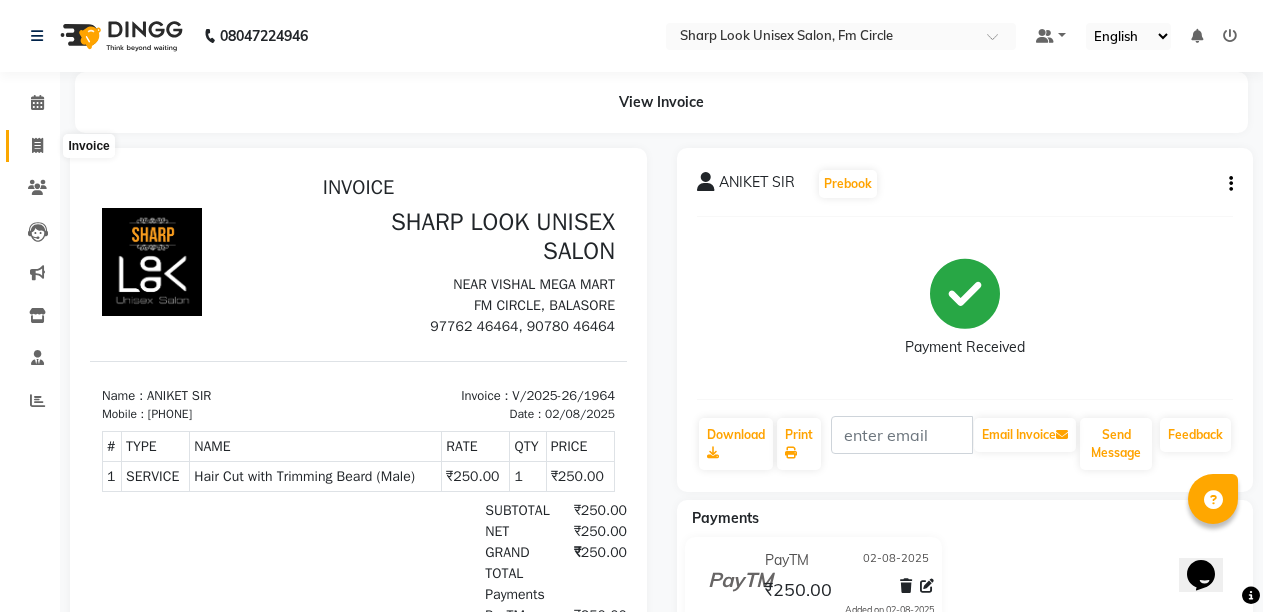 click 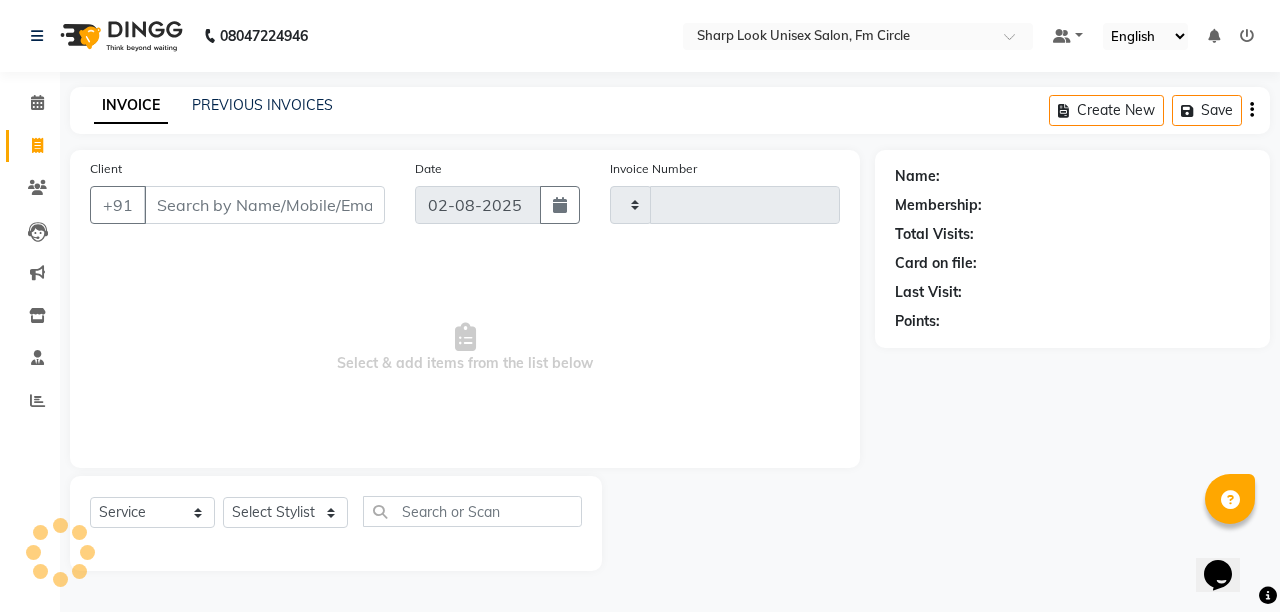 type on "1965" 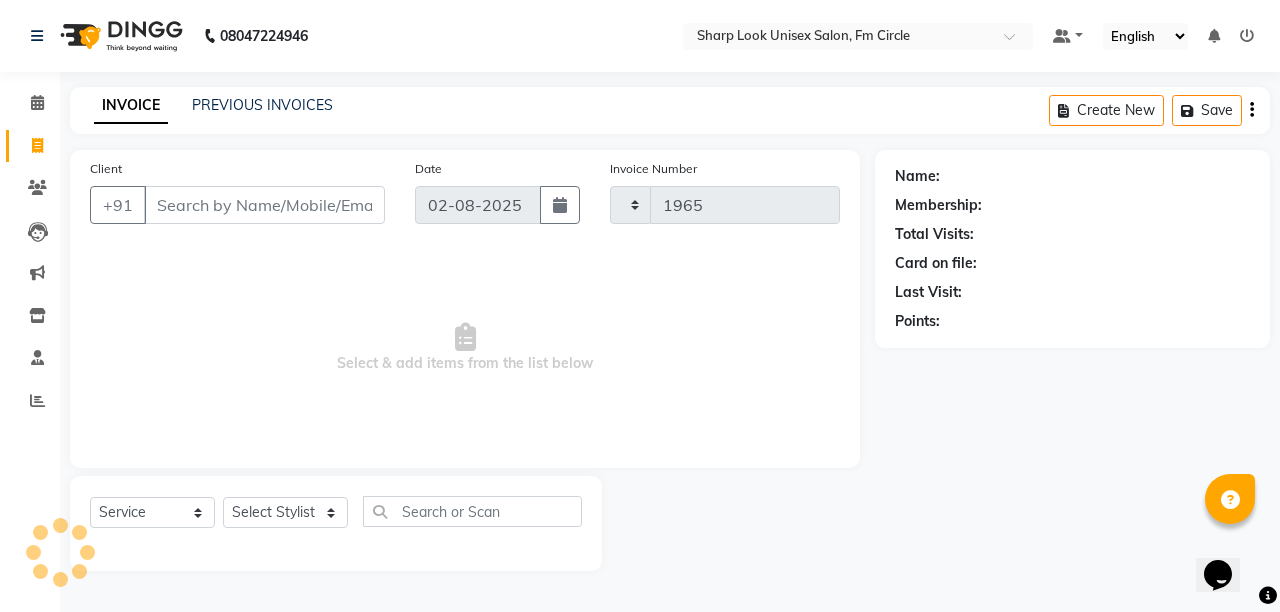 select on "804" 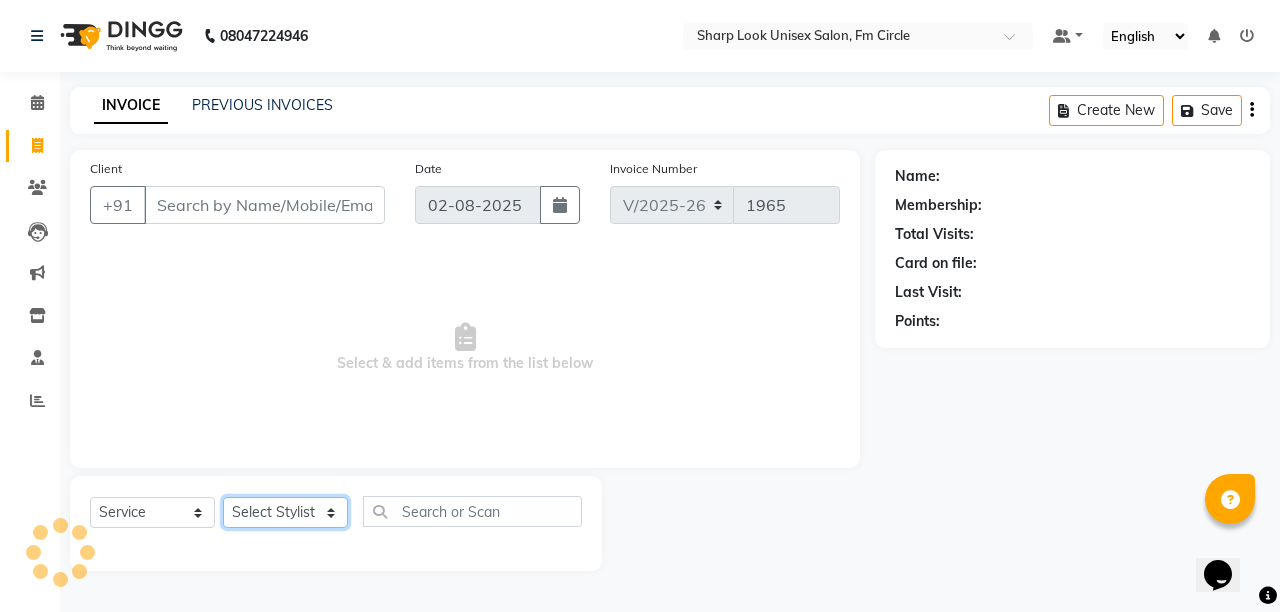 click on "Select Stylist" 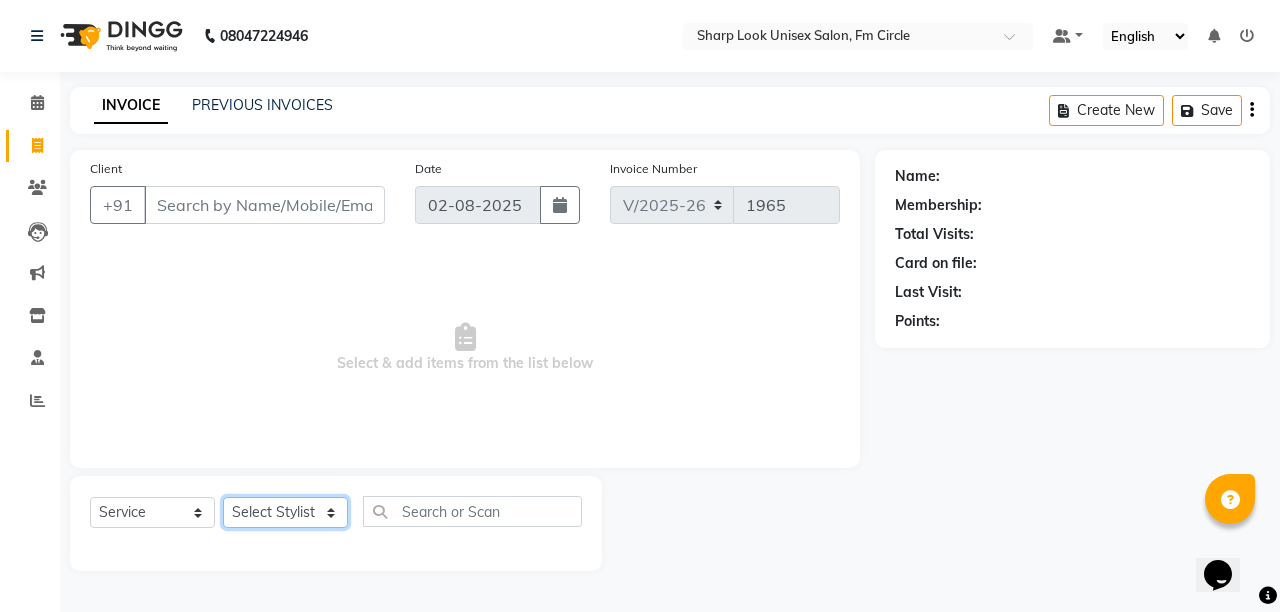 select on "13317" 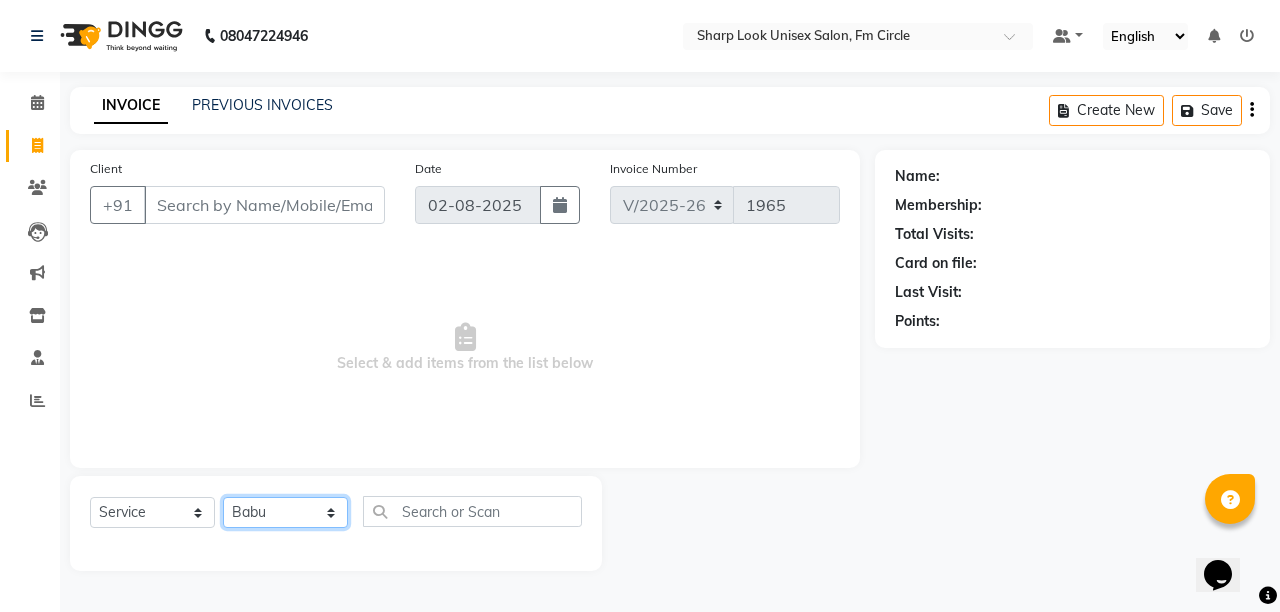 click on "Select Stylist Admin Anil Babu Budhia Monalisa  Nisha Priti" 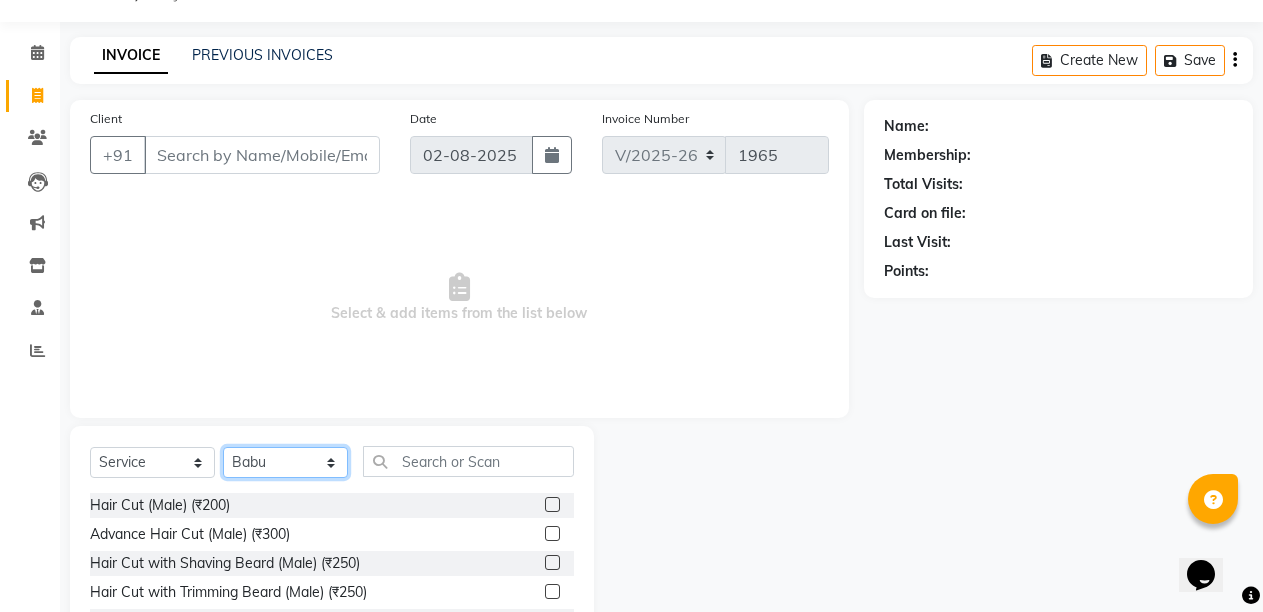 scroll, scrollTop: 100, scrollLeft: 0, axis: vertical 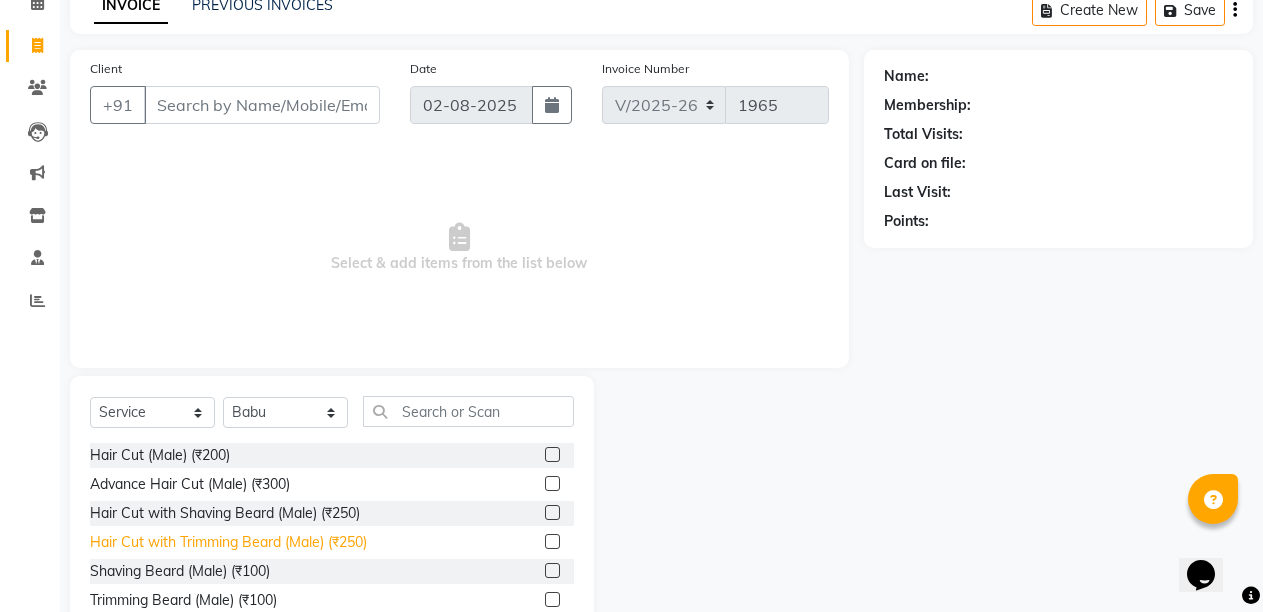 click on "Hair Cut with Trimming Beard (Male) (₹250)" 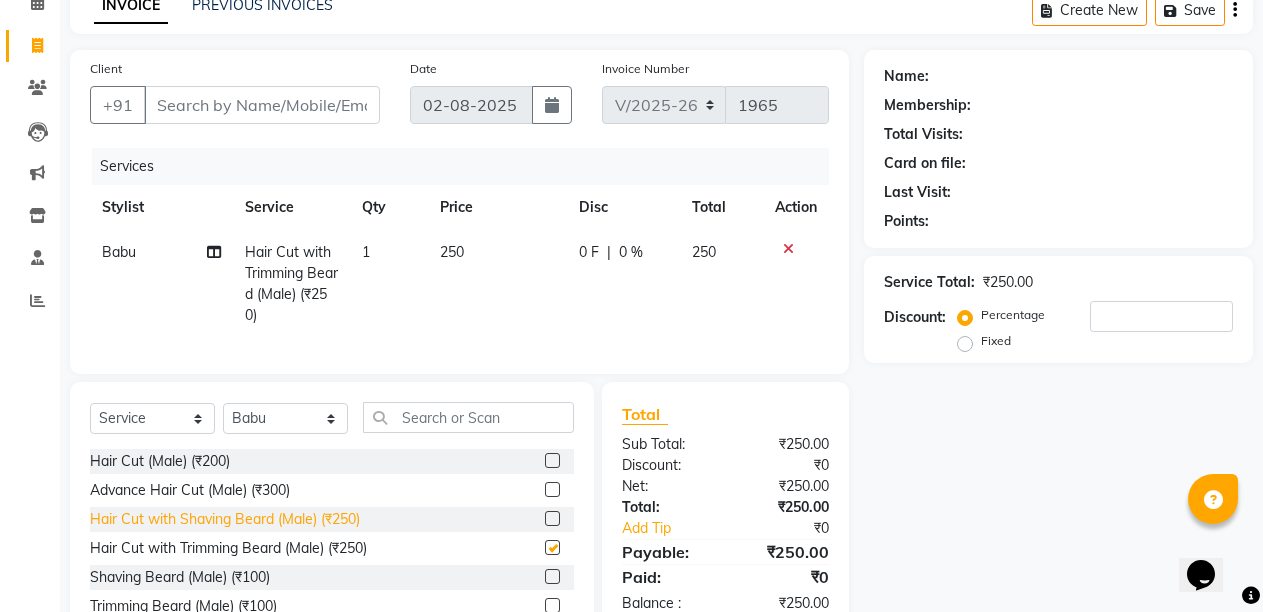 checkbox on "false" 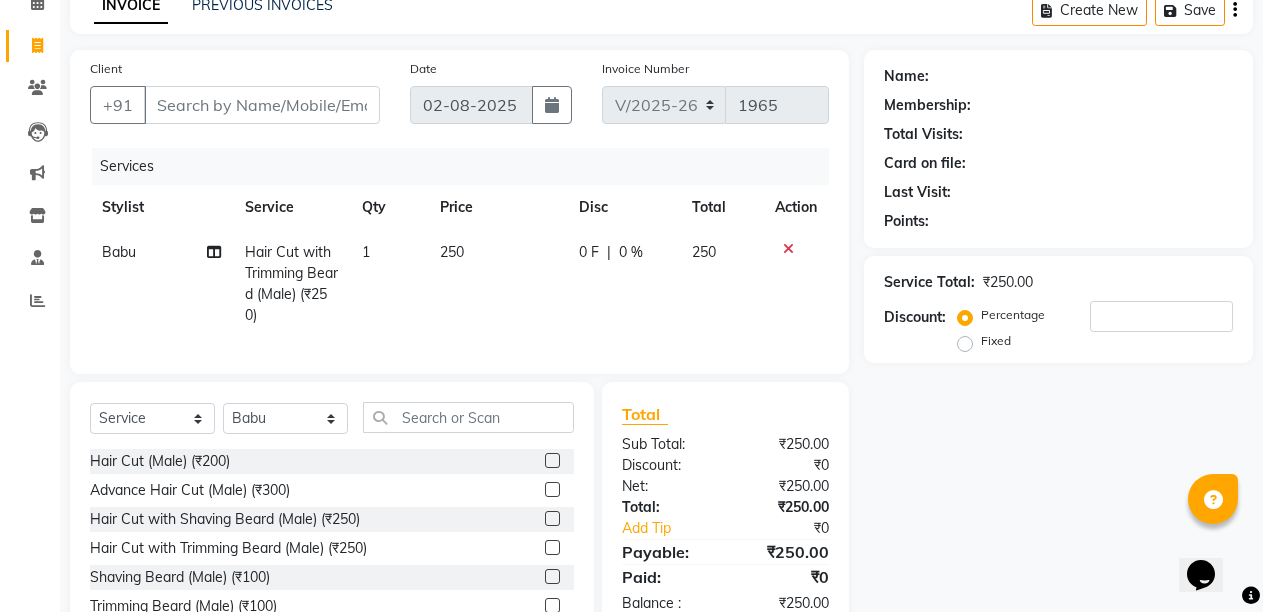 scroll, scrollTop: 0, scrollLeft: 0, axis: both 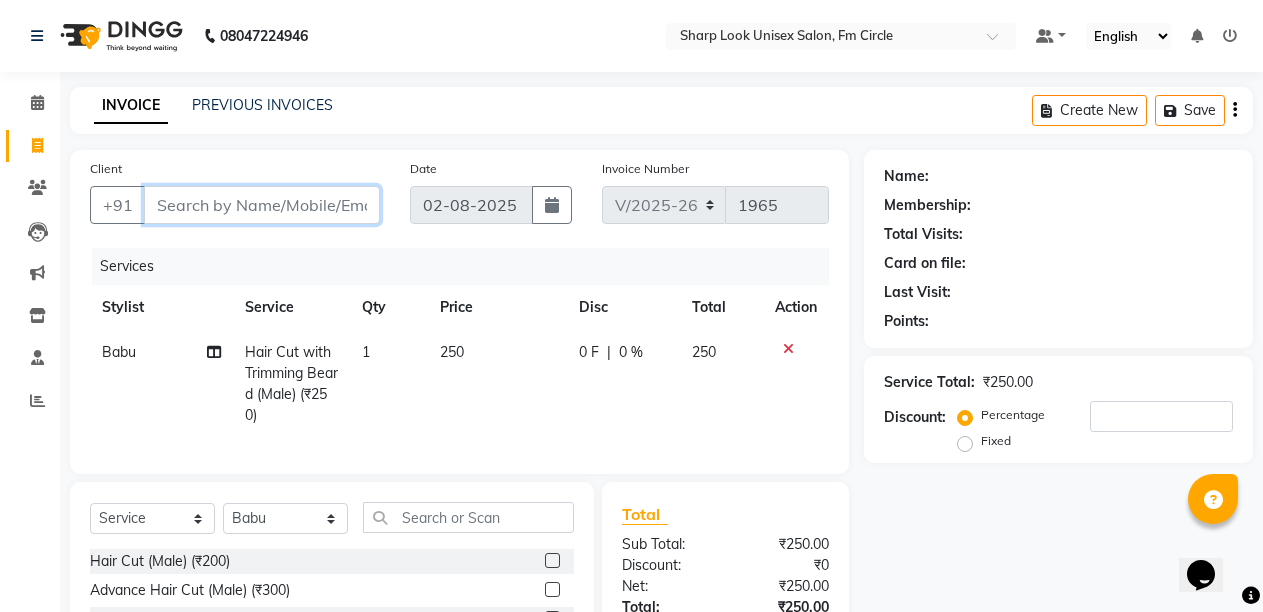 click on "Client" at bounding box center [262, 205] 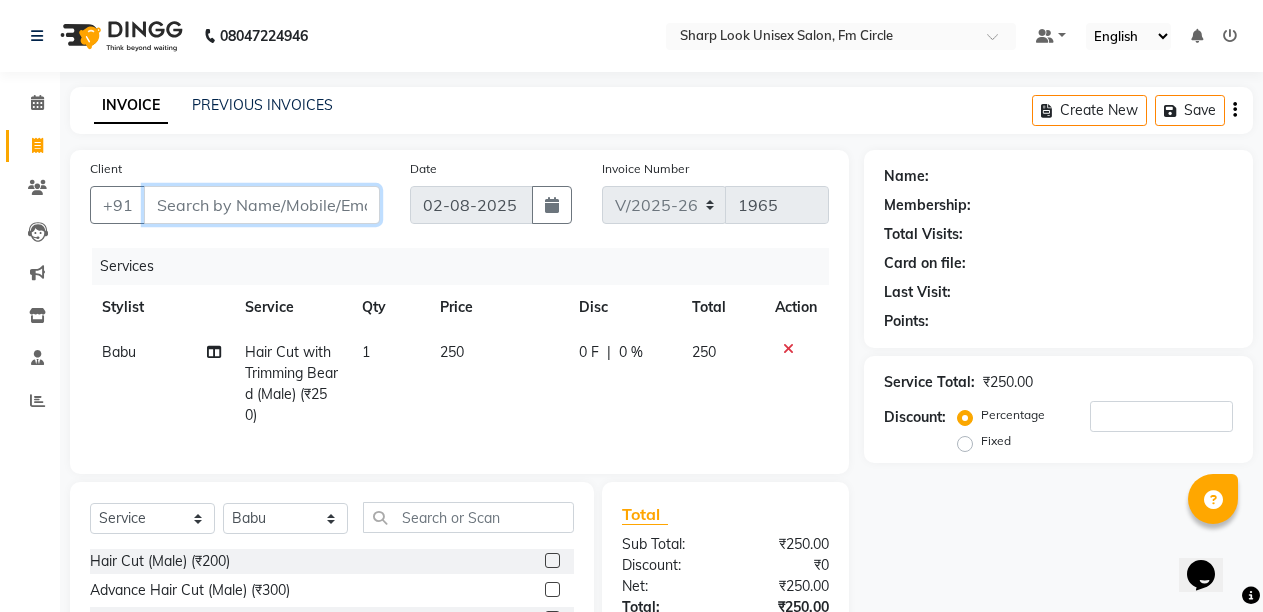 type on "7" 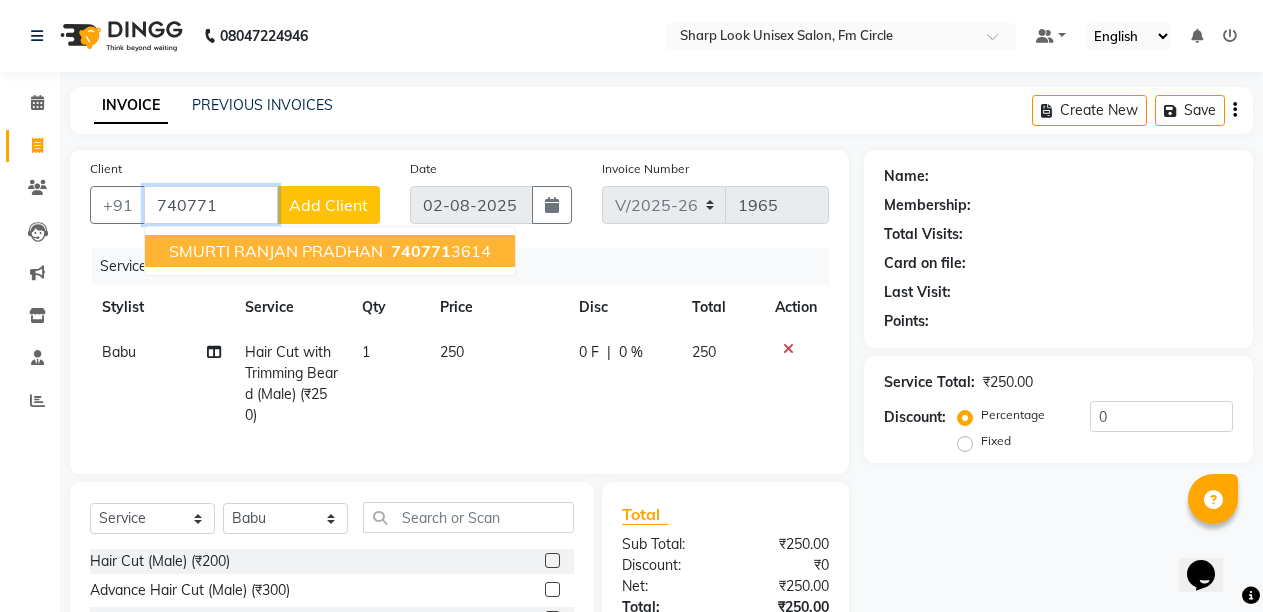 click on "SMURTI RANJAN PRADHAN" at bounding box center (276, 251) 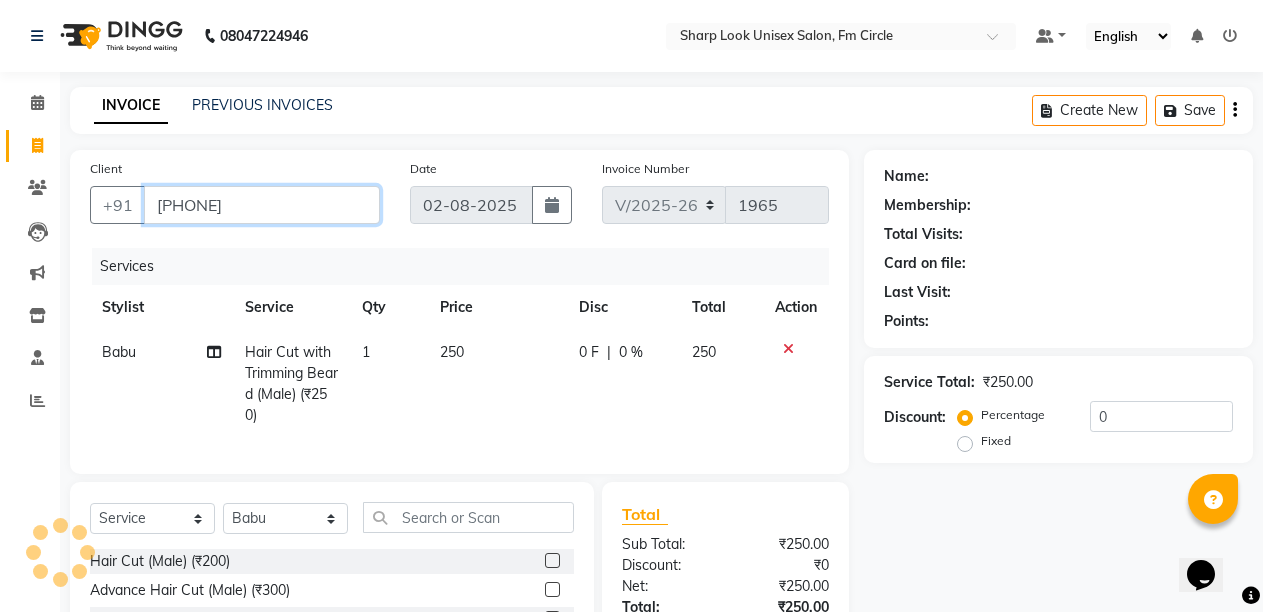 type on "[PHONE]" 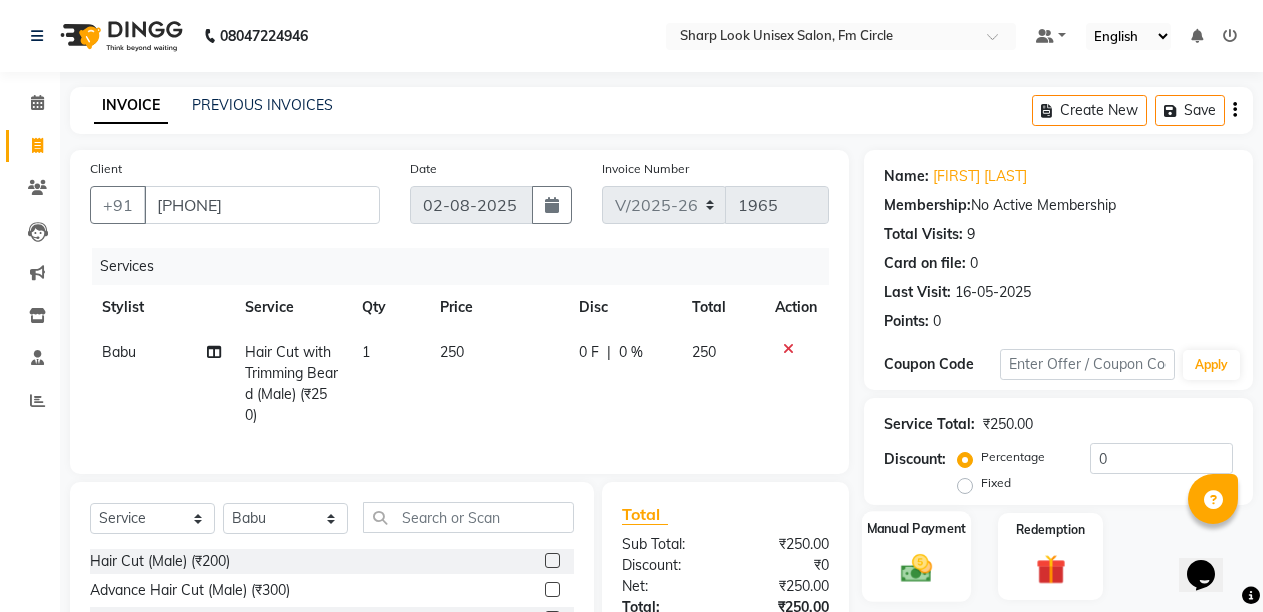 click 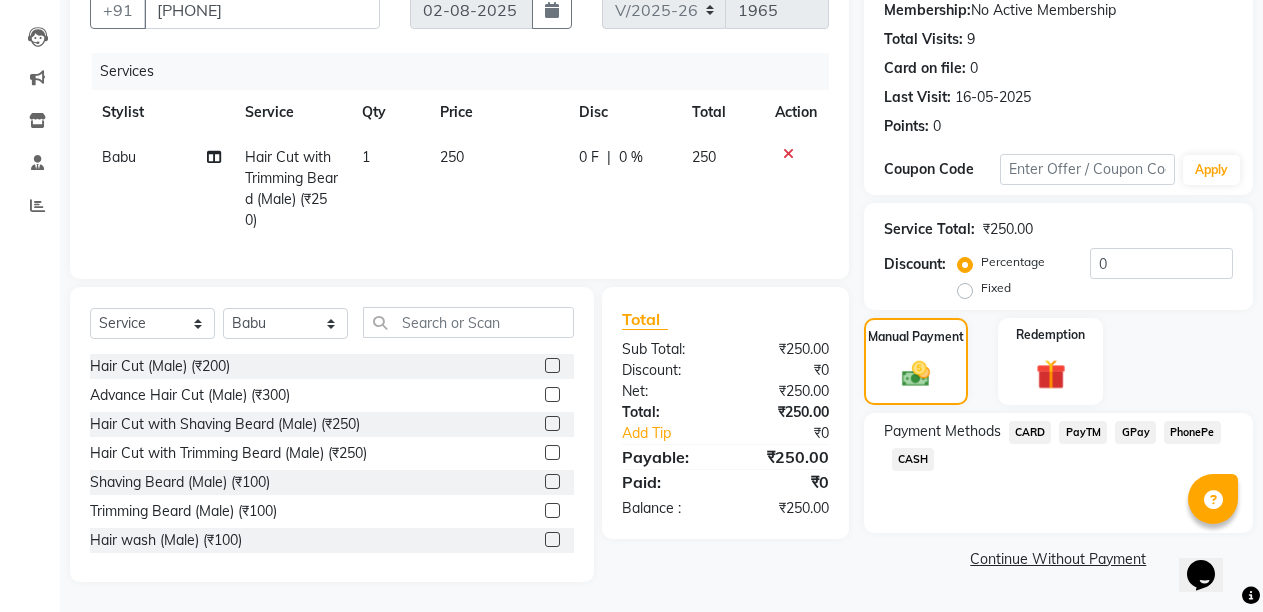 scroll, scrollTop: 212, scrollLeft: 0, axis: vertical 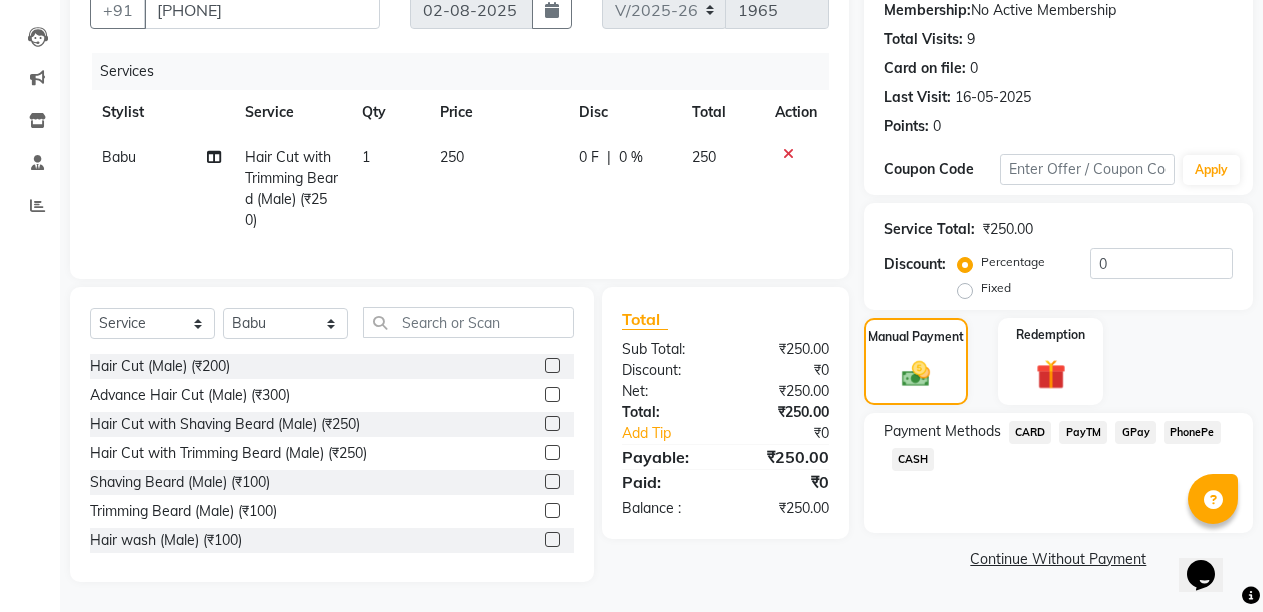 click on "CASH" 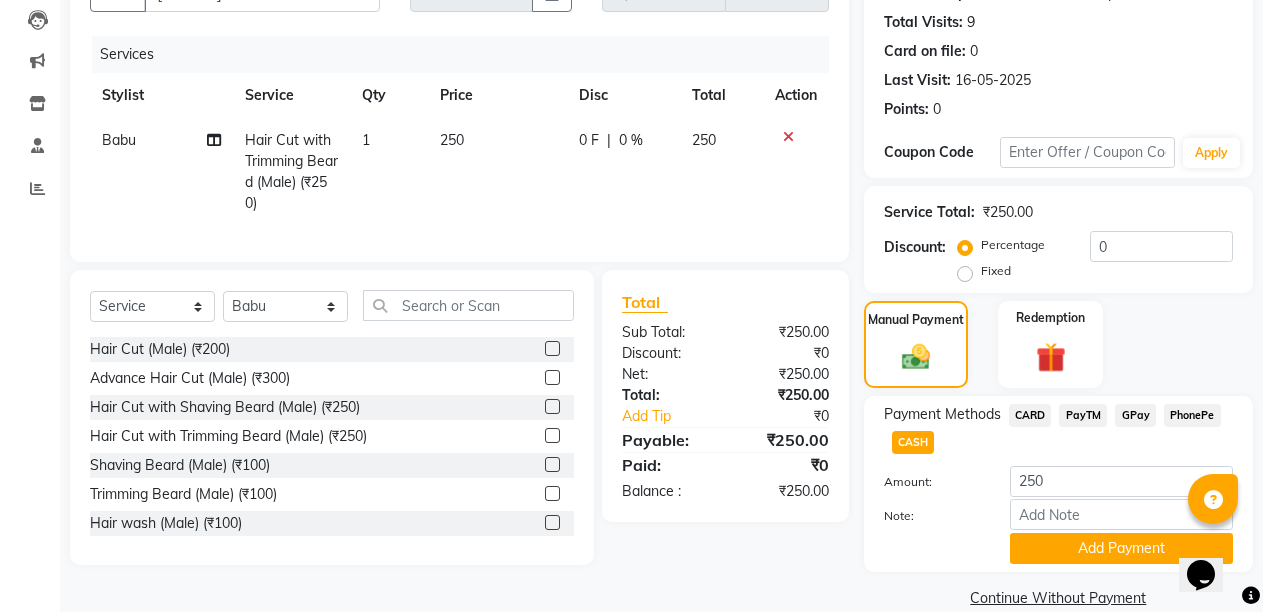 scroll, scrollTop: 243, scrollLeft: 0, axis: vertical 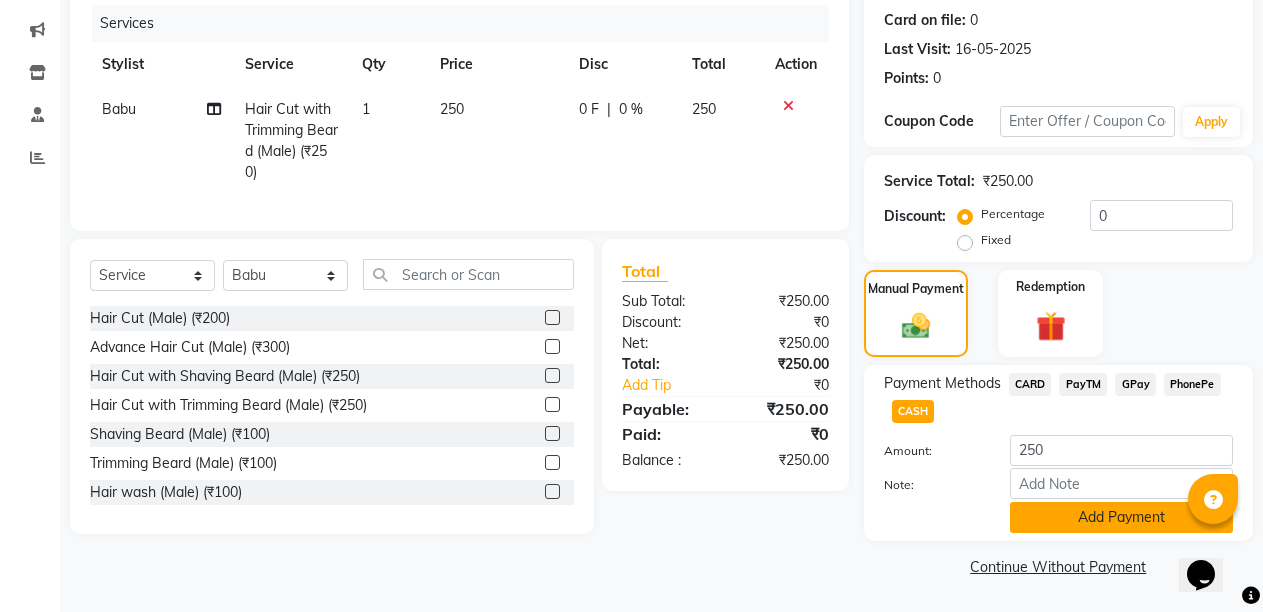 click on "Add Payment" 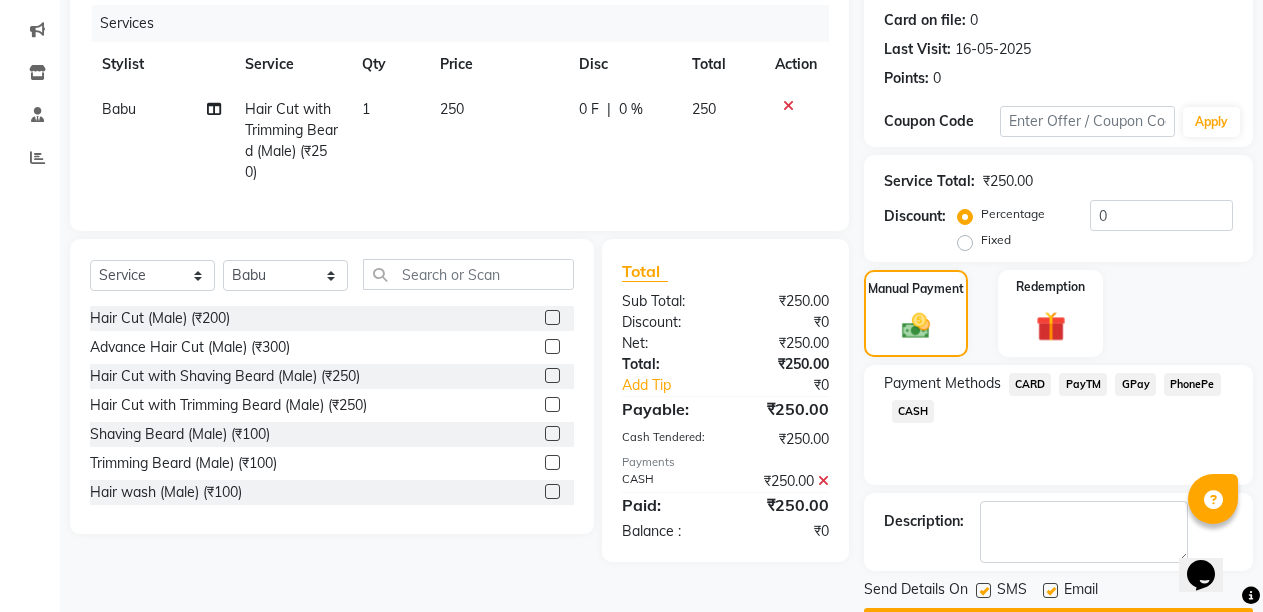scroll, scrollTop: 300, scrollLeft: 0, axis: vertical 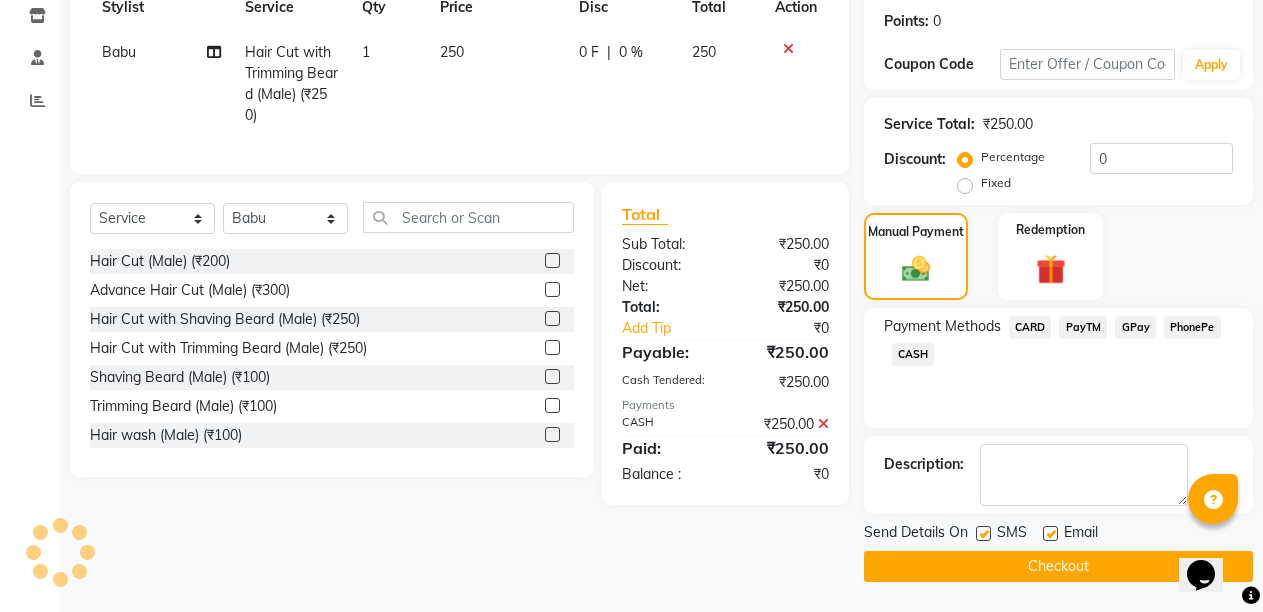 click 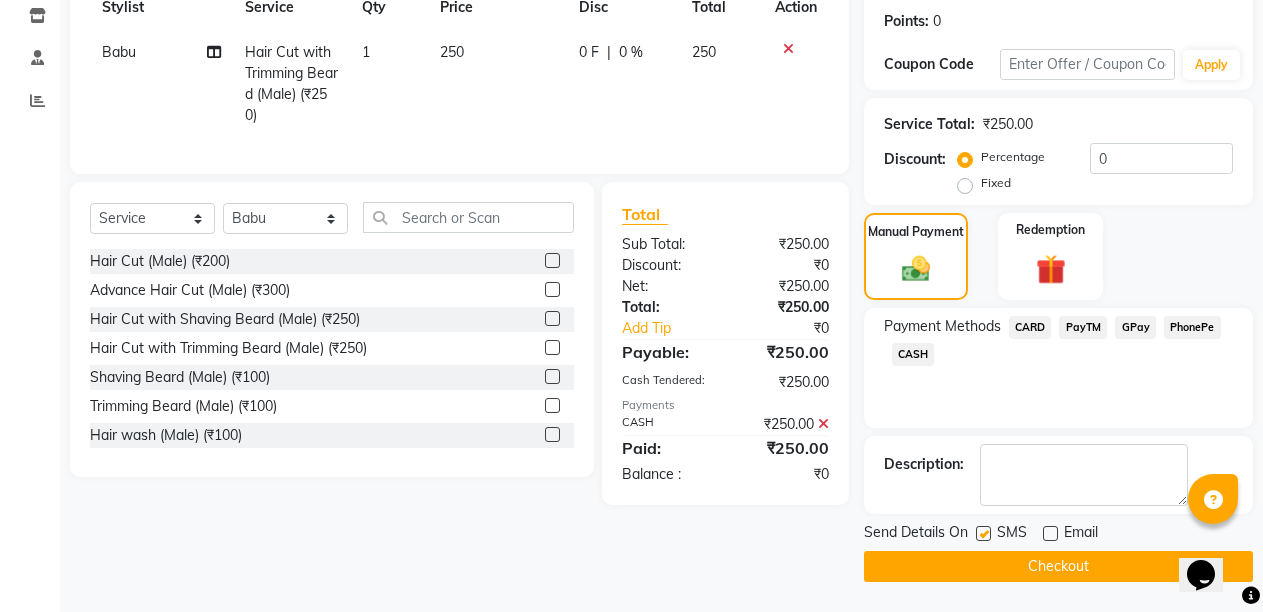 click on "Checkout" 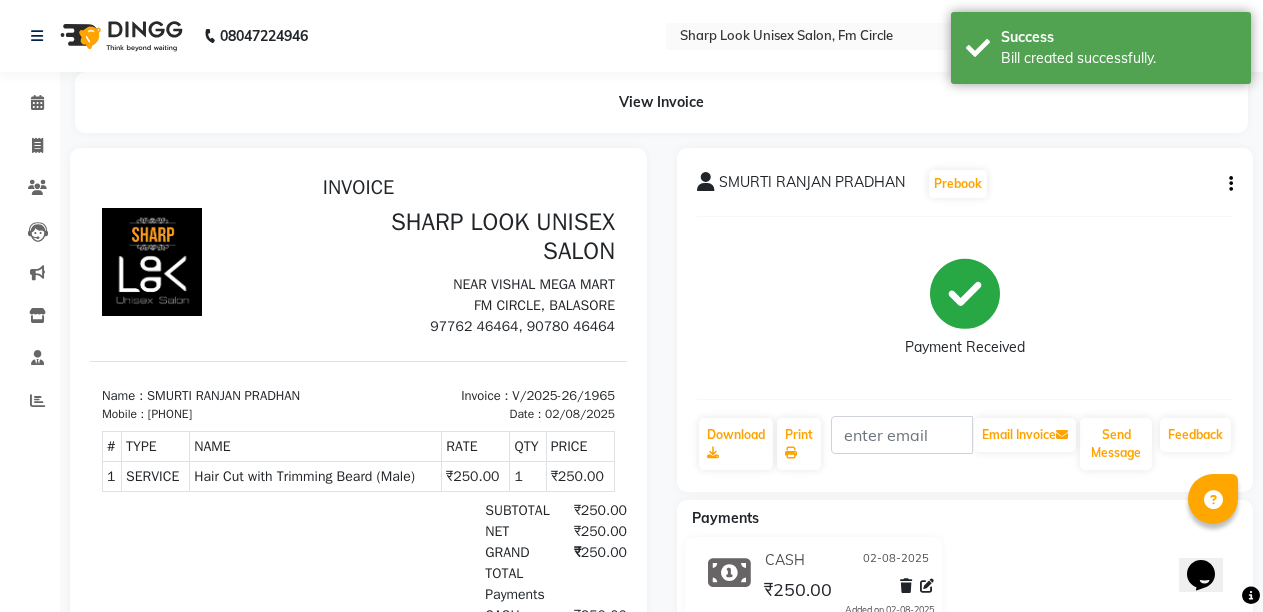 scroll, scrollTop: 0, scrollLeft: 0, axis: both 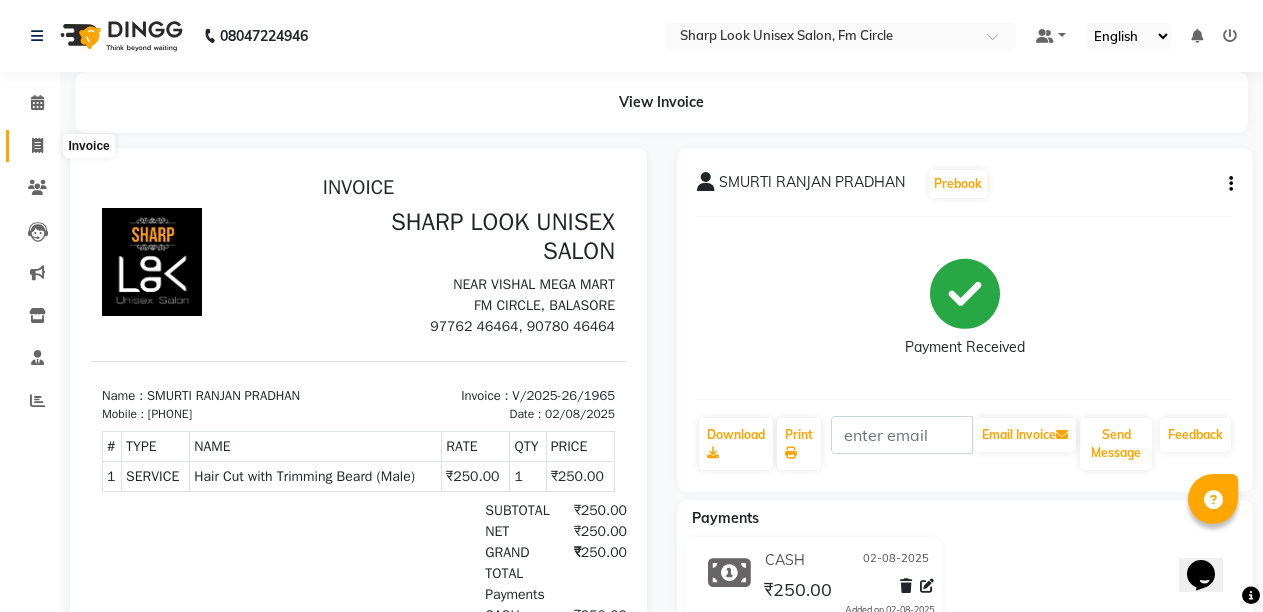 click 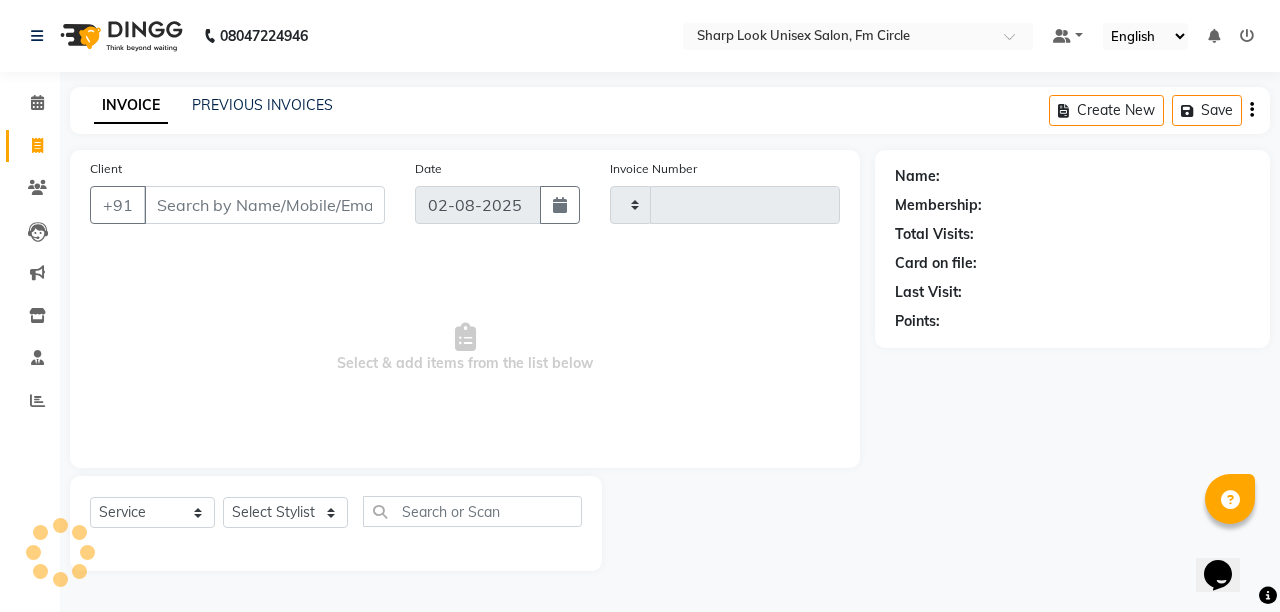 type on "1966" 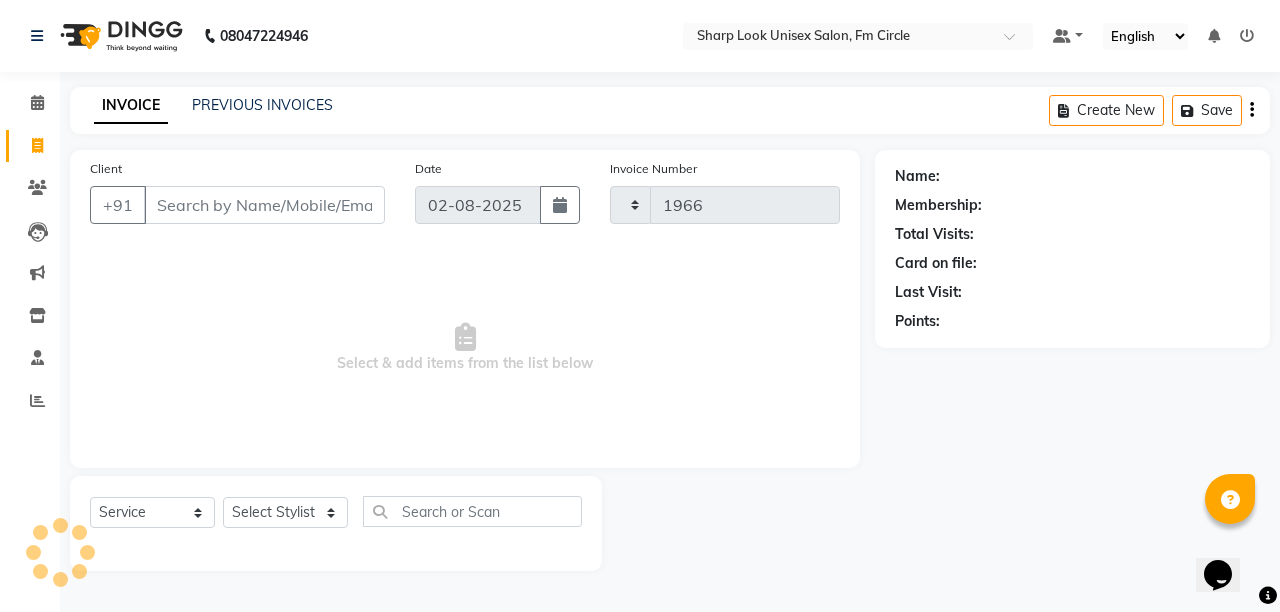 select on "804" 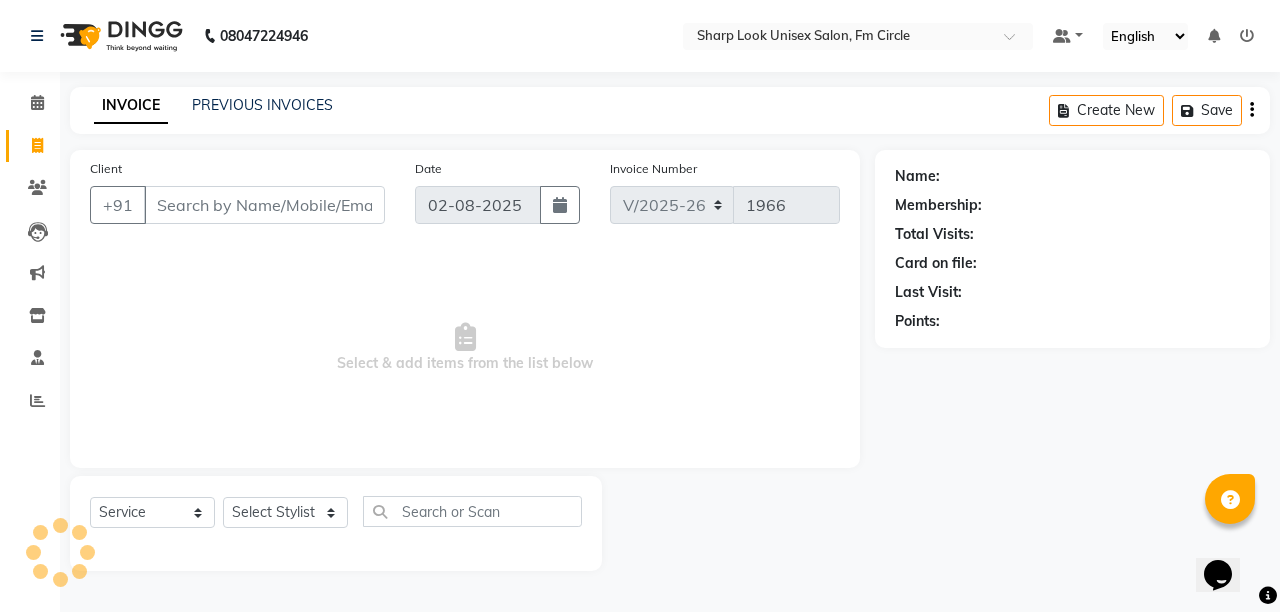 click on "Client" at bounding box center [264, 205] 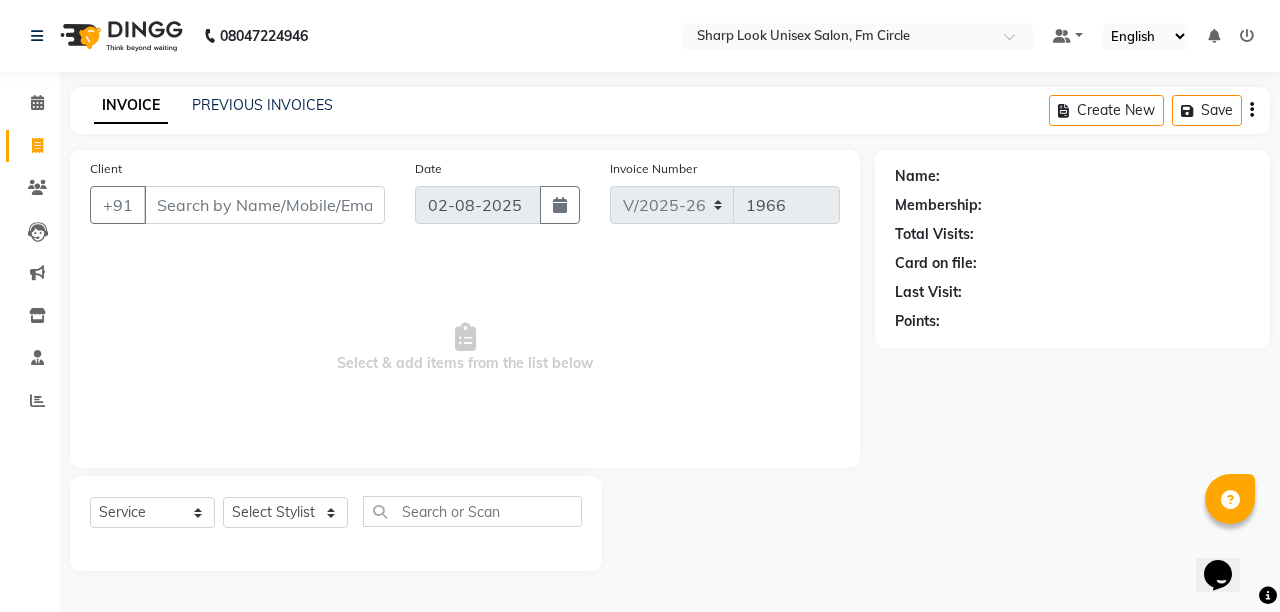 click on "Client" at bounding box center (264, 205) 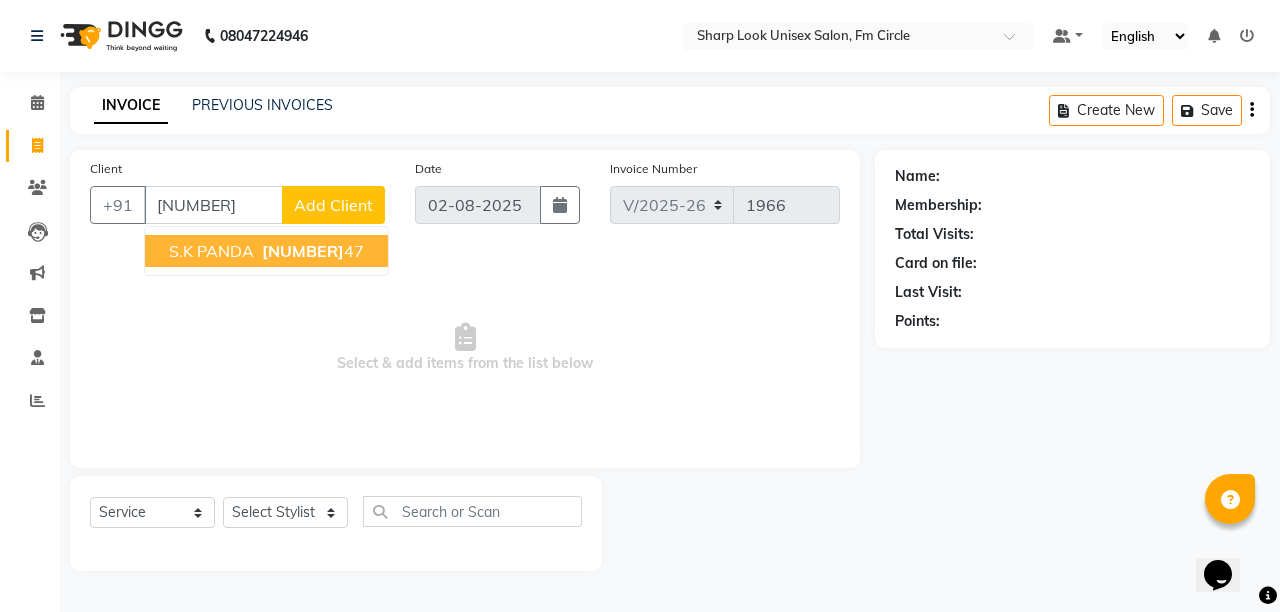 click on "[NUMBER]" at bounding box center [303, 251] 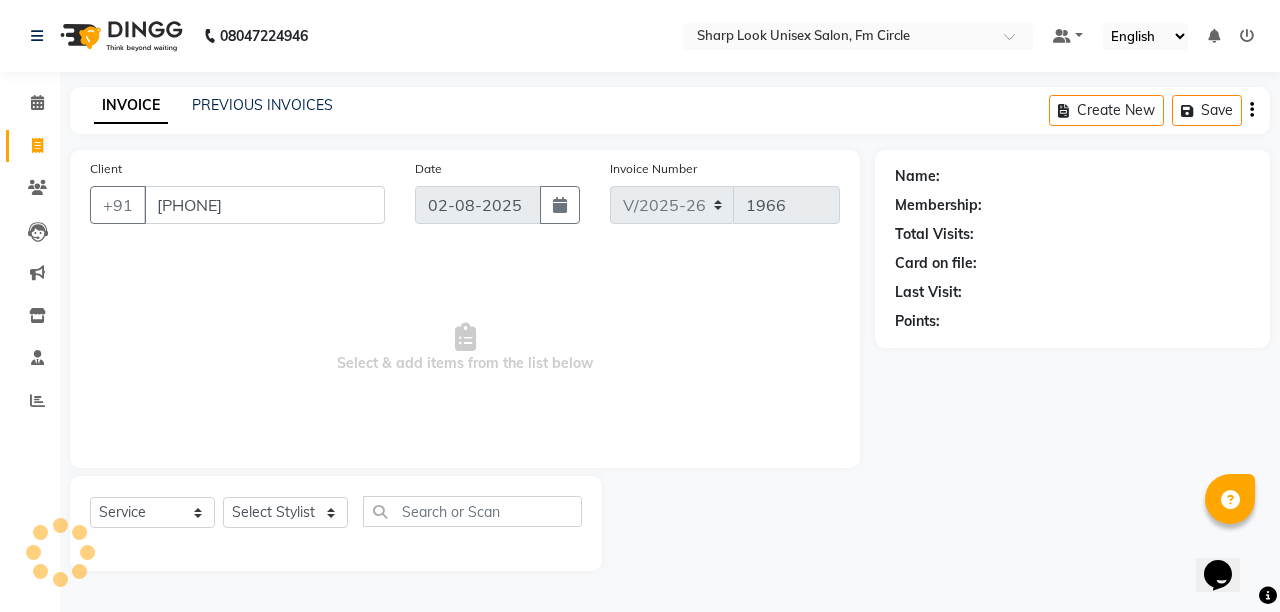 type on "[PHONE]" 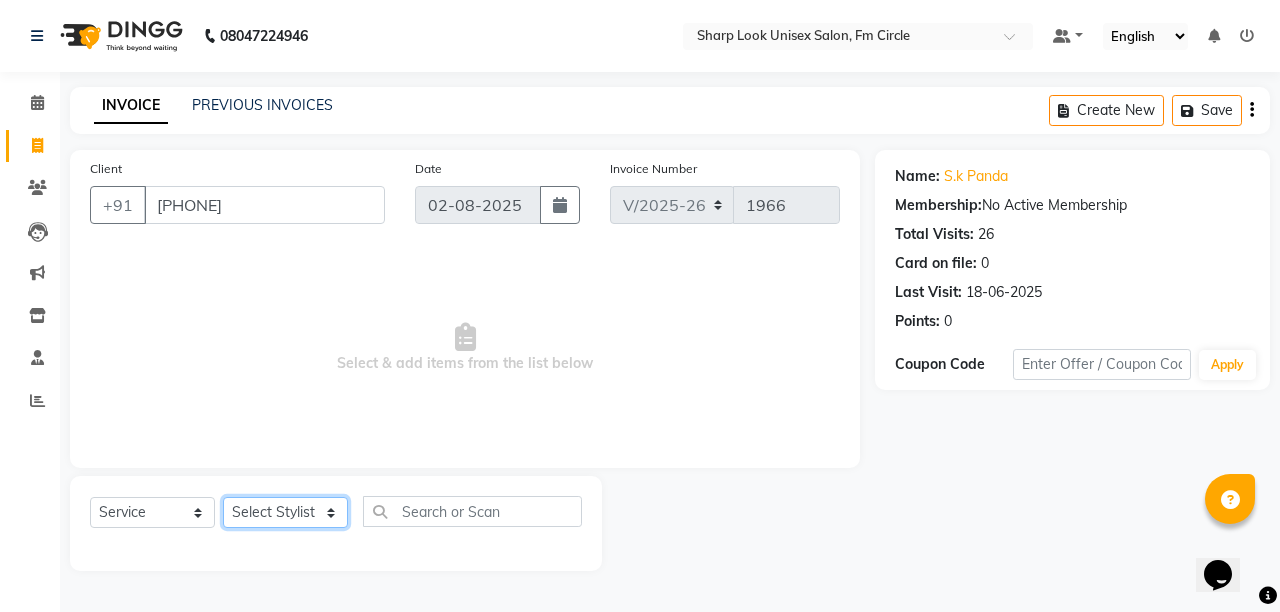 click on "Select Stylist Admin Anil Babu Budhia Monalisa  Nisha Priti" 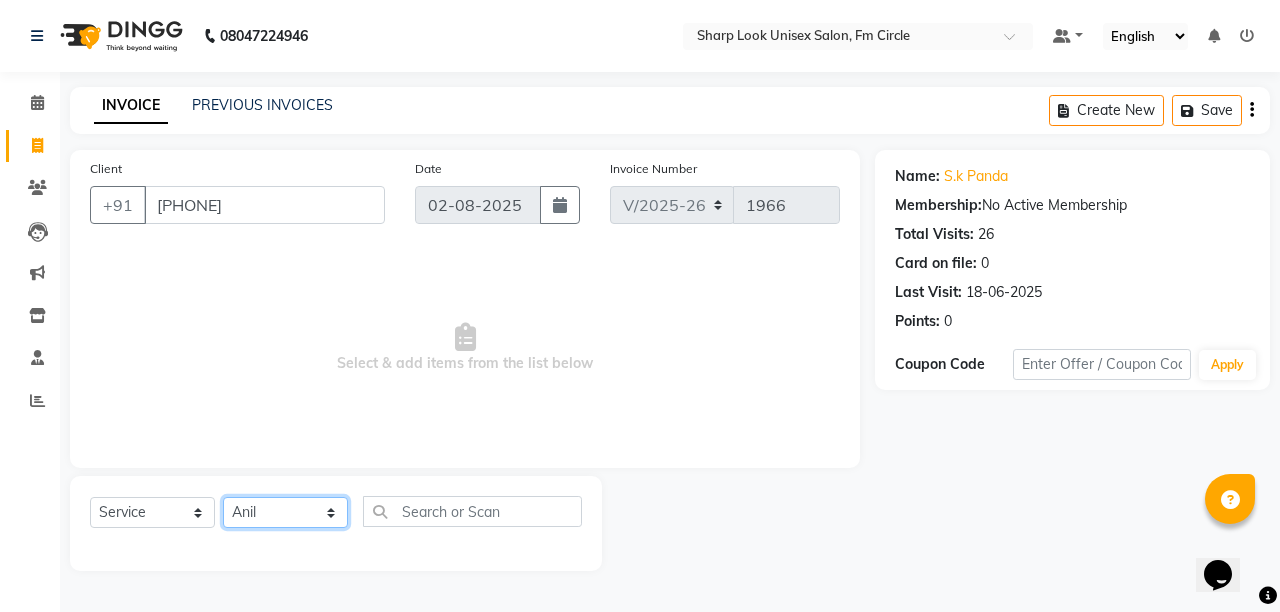 click on "Select Stylist Admin Anil Babu Budhia Monalisa  Nisha Priti" 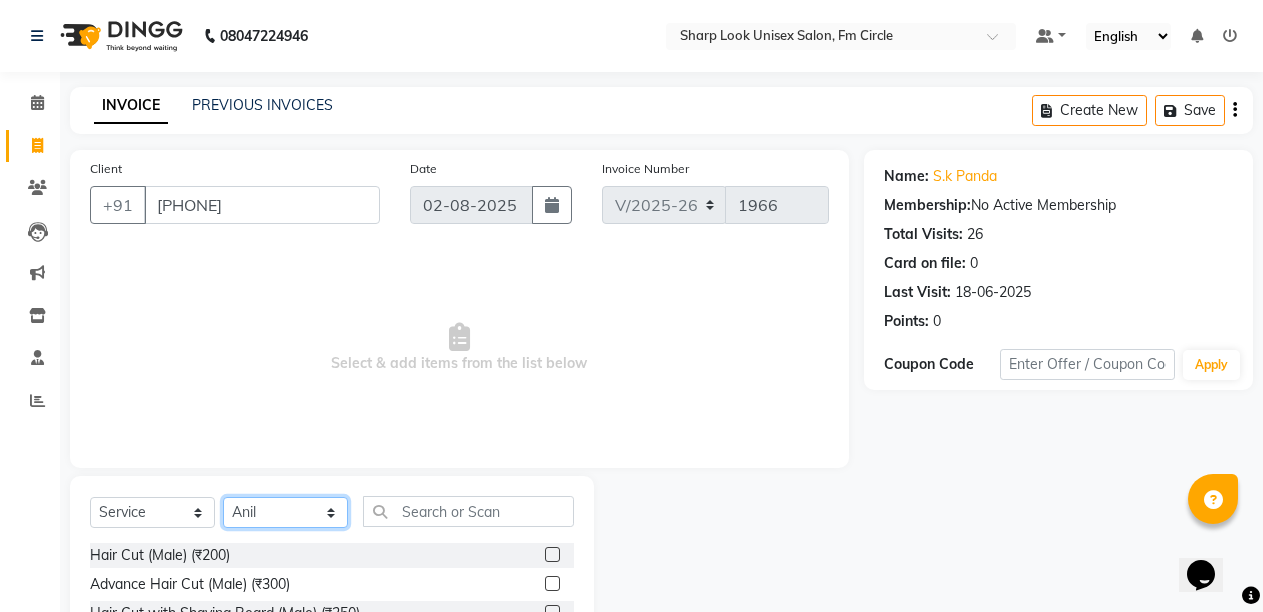 scroll, scrollTop: 189, scrollLeft: 0, axis: vertical 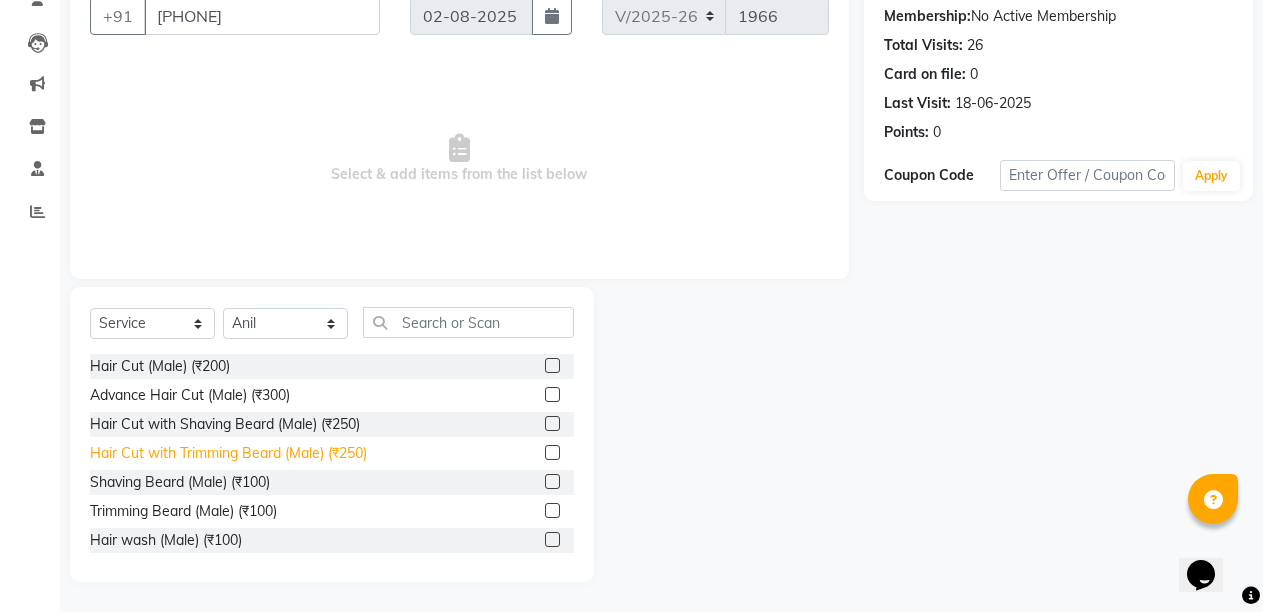click on "Hair Cut with Trimming Beard (Male) (₹250)" 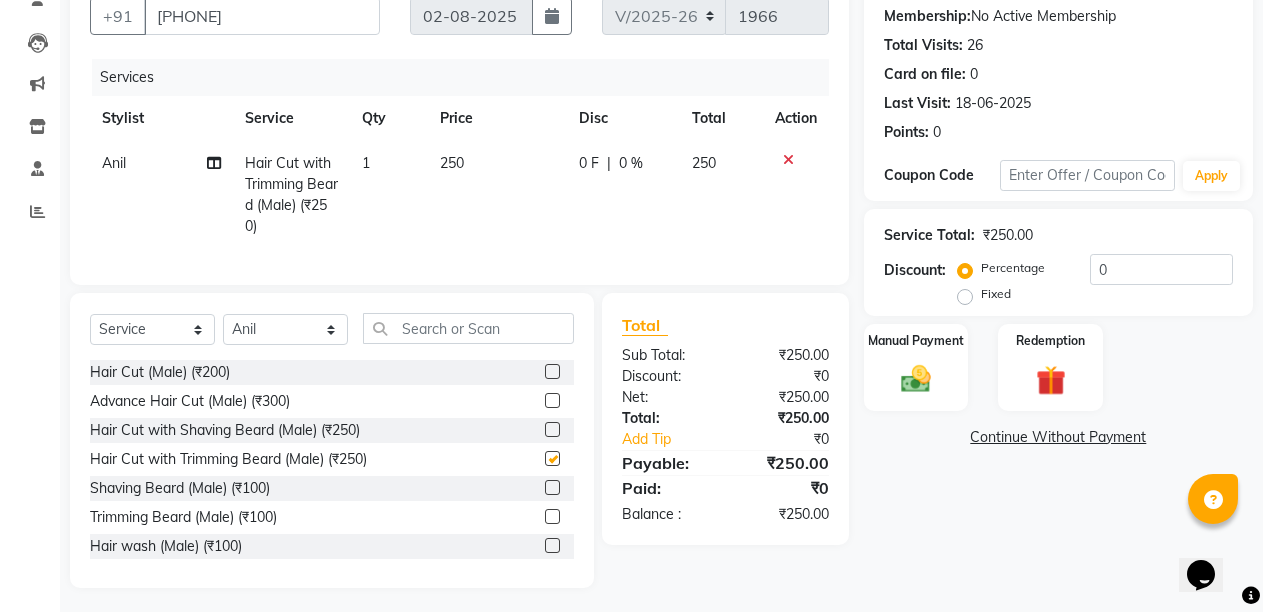 checkbox on "false" 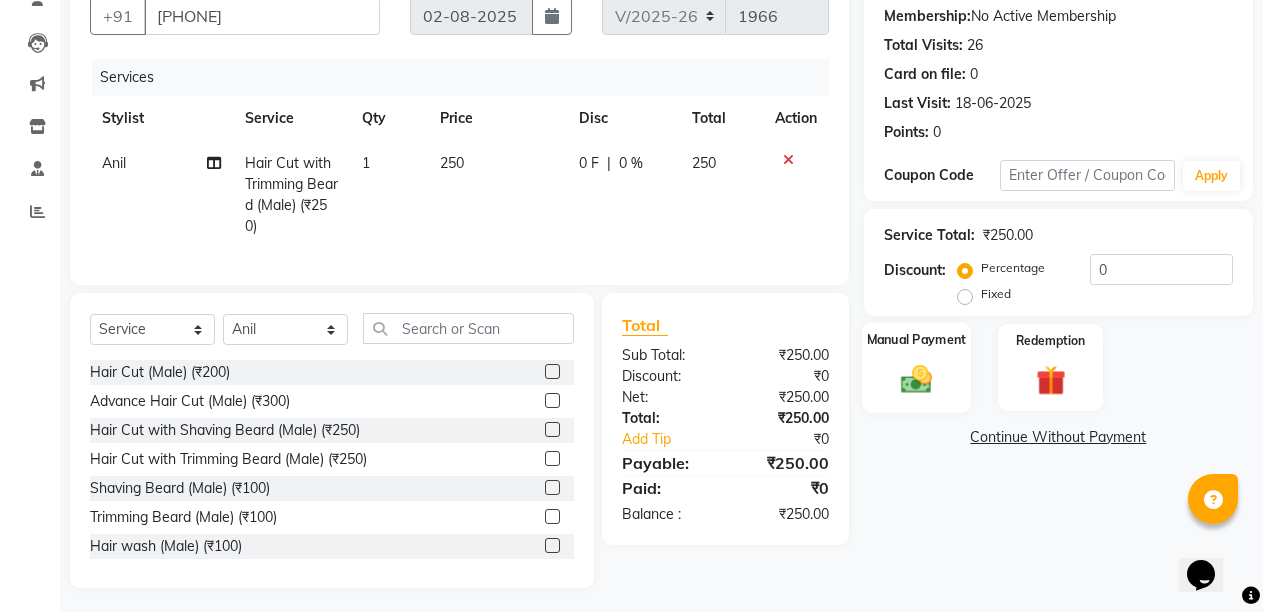click 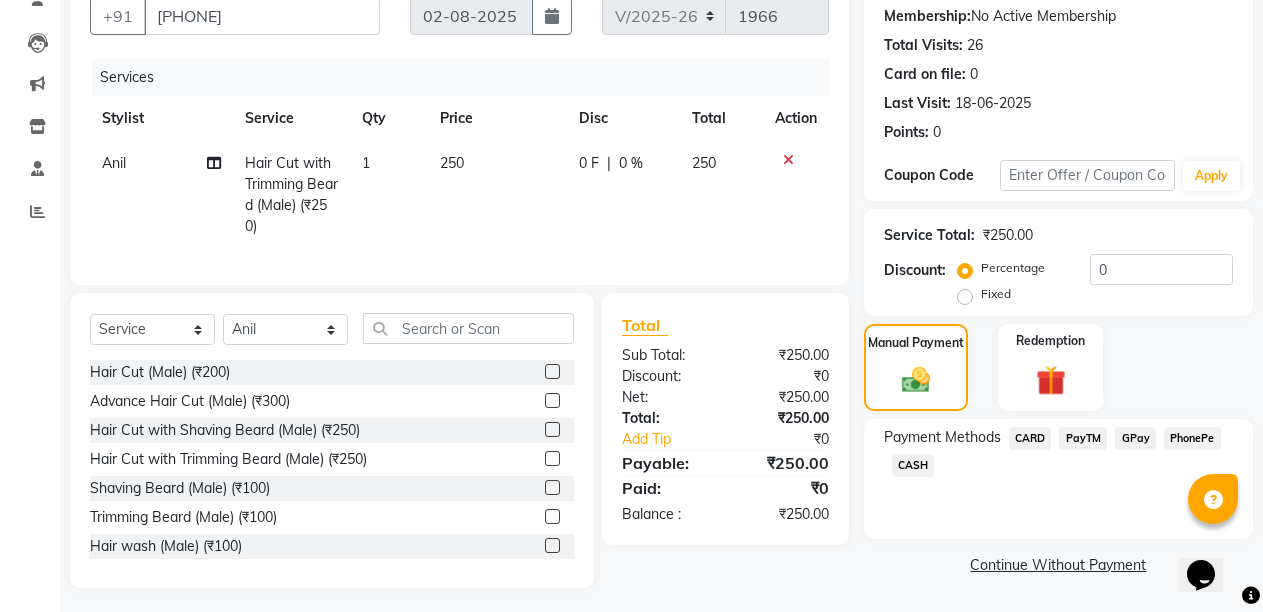 click on "PayTM" 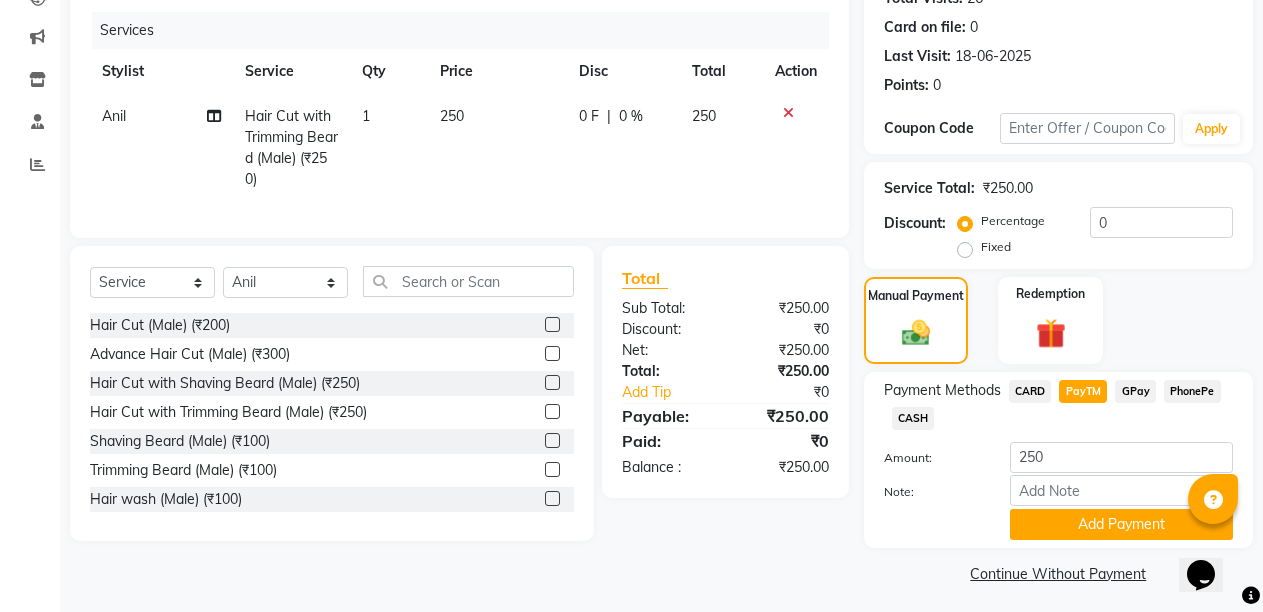 scroll, scrollTop: 243, scrollLeft: 0, axis: vertical 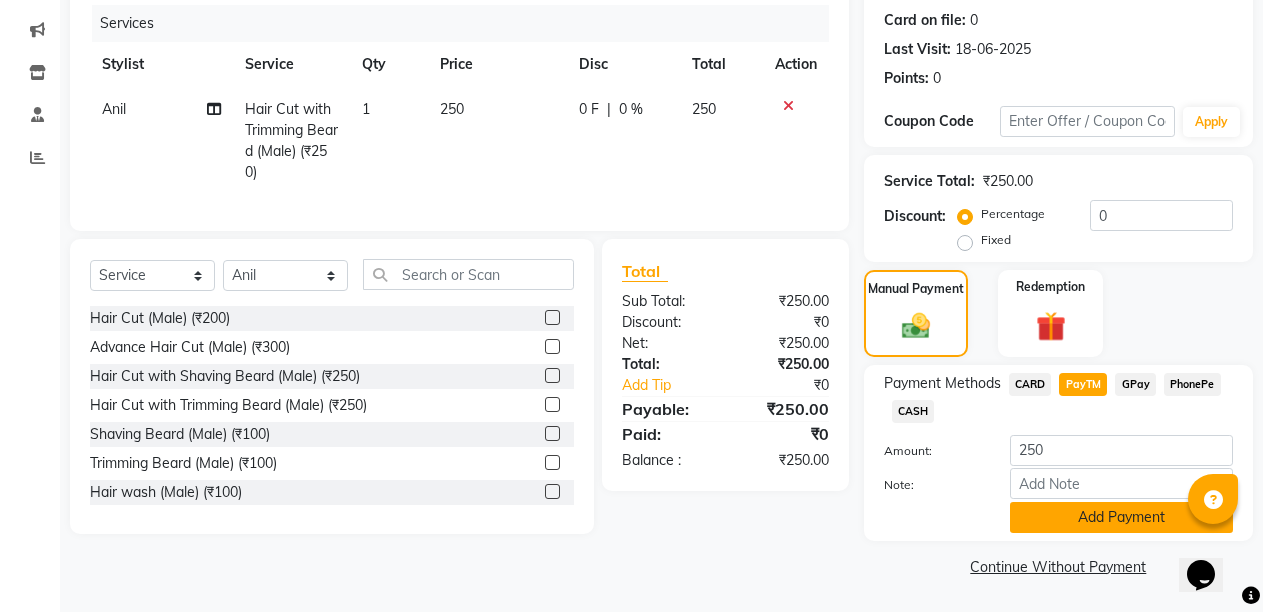 click on "Add Payment" 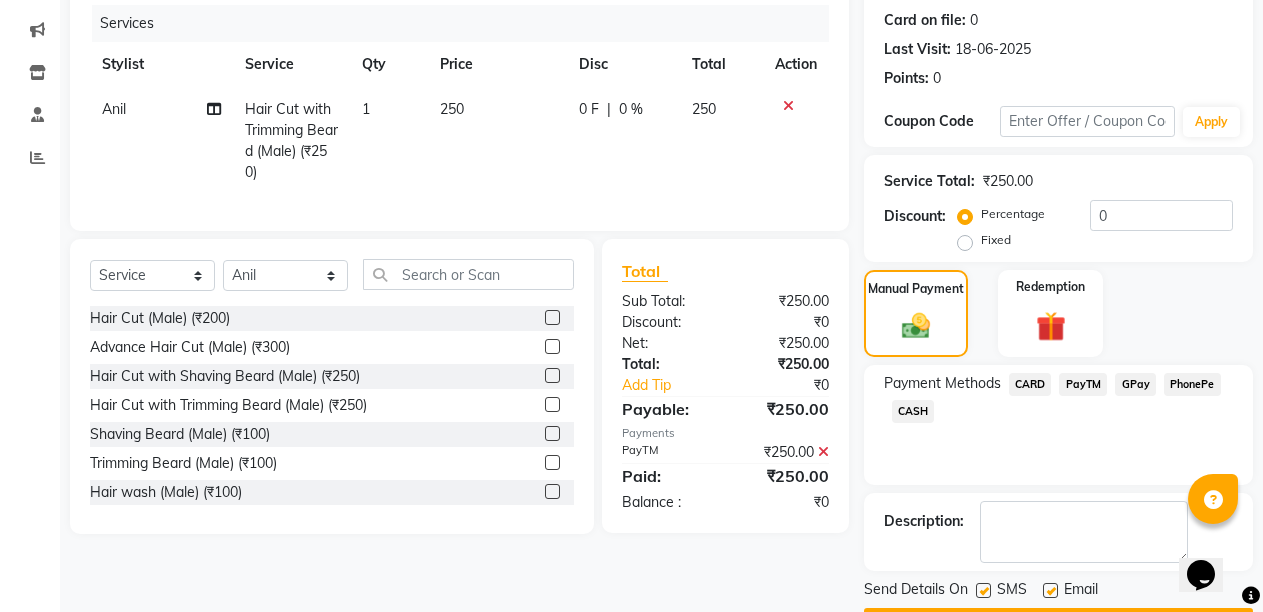 scroll, scrollTop: 300, scrollLeft: 0, axis: vertical 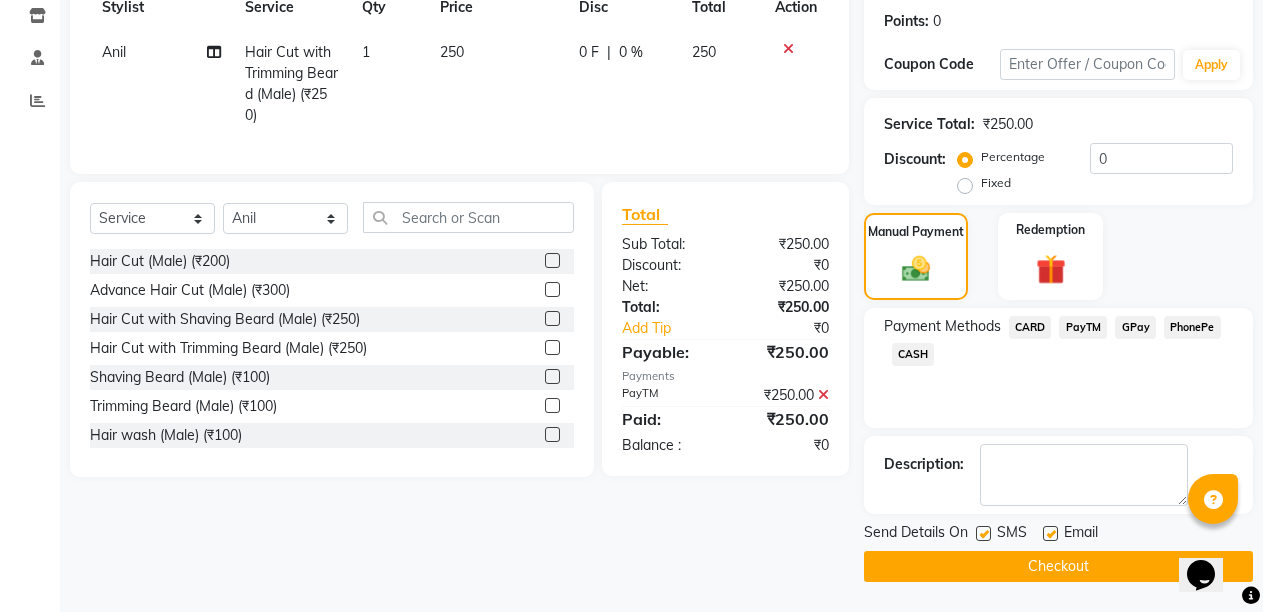 drag, startPoint x: 1052, startPoint y: 526, endPoint x: 1049, endPoint y: 546, distance: 20.22375 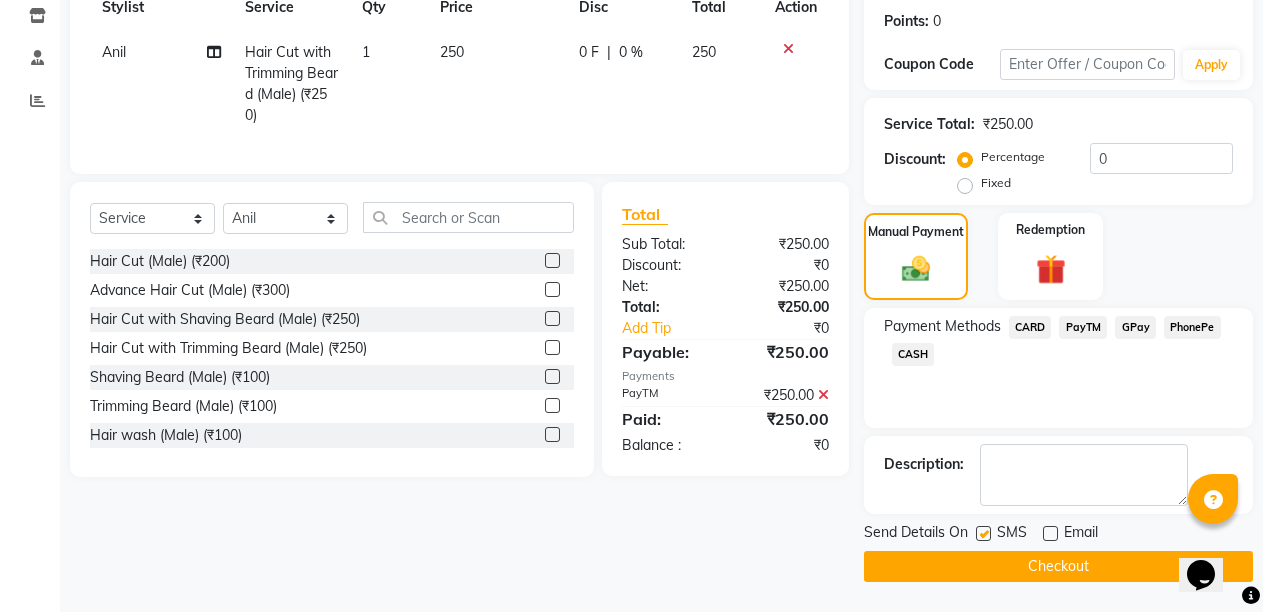 click on "Checkout" 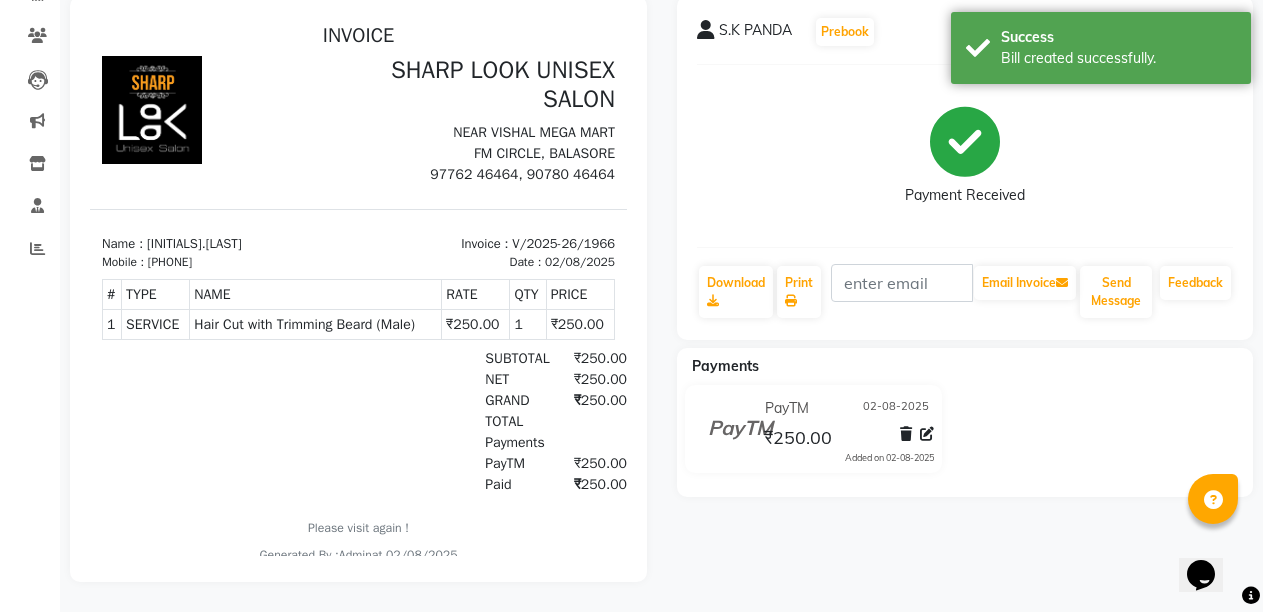 scroll, scrollTop: 0, scrollLeft: 0, axis: both 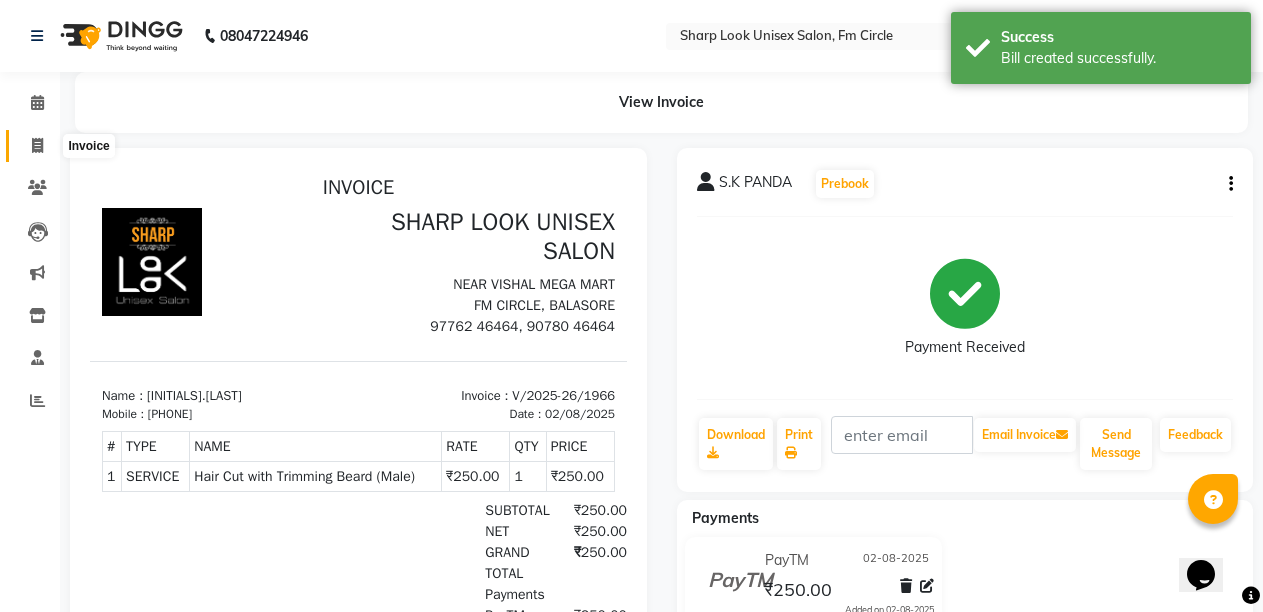 click 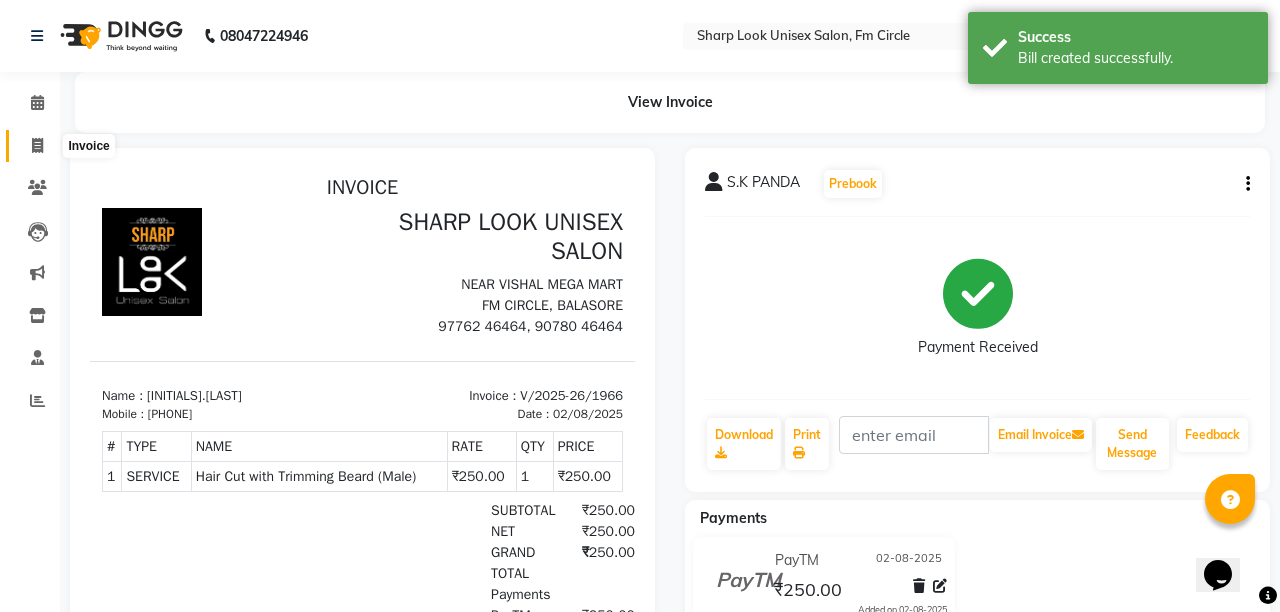 select on "service" 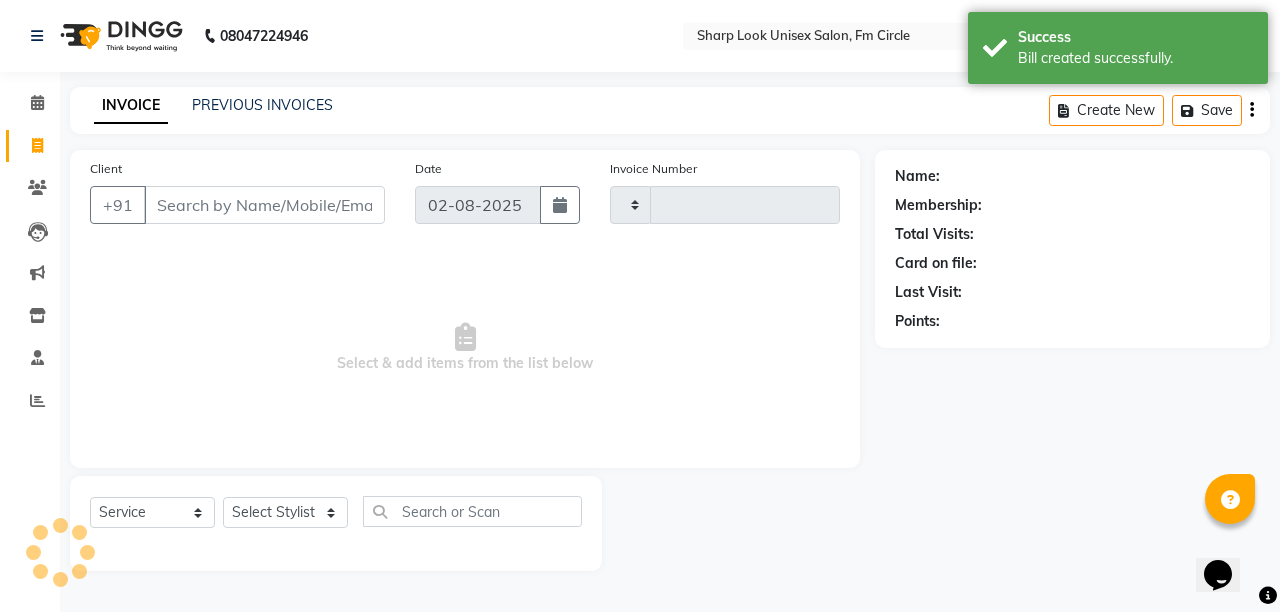 type on "1967" 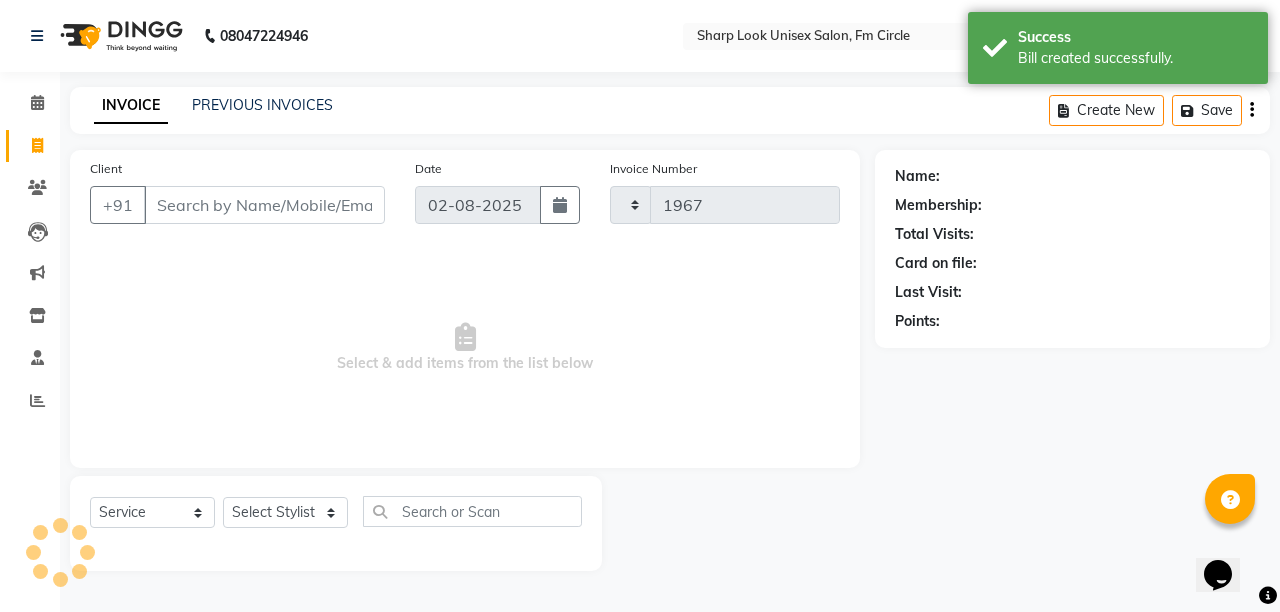 select on "804" 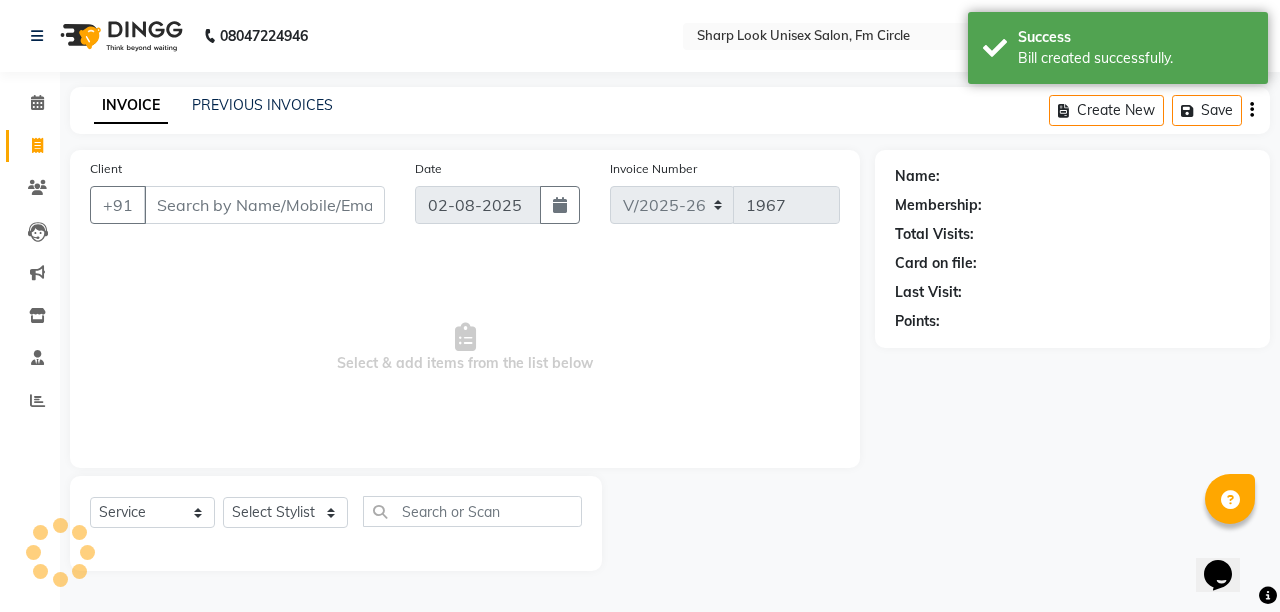 click on "Client" at bounding box center [264, 205] 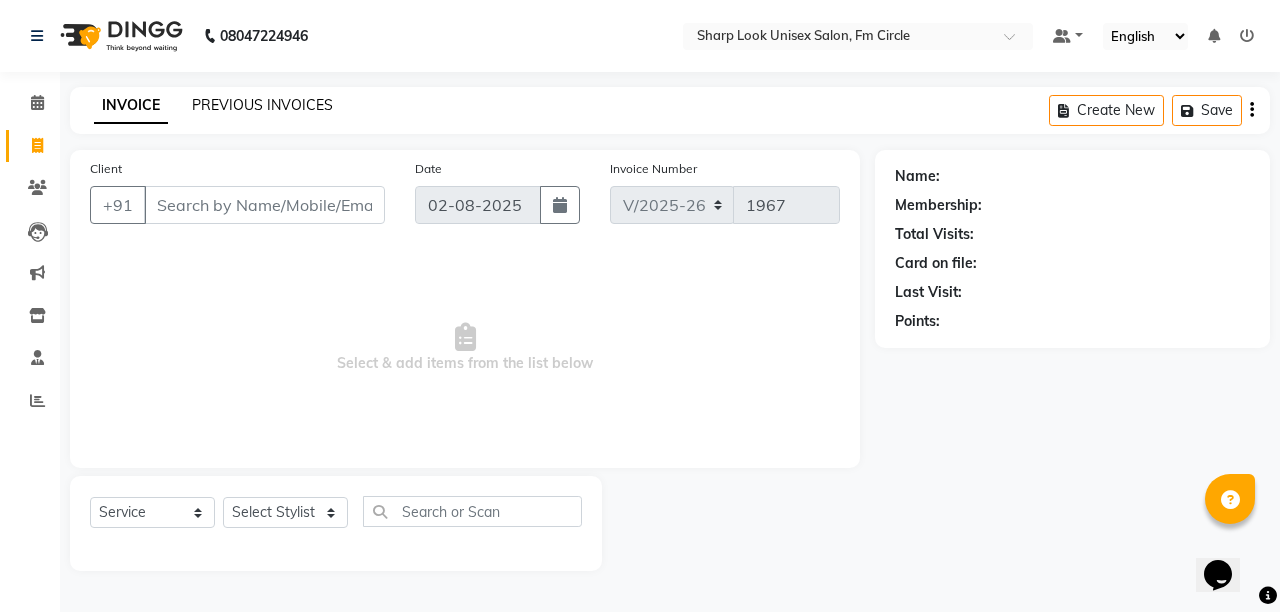 click on "PREVIOUS INVOICES" 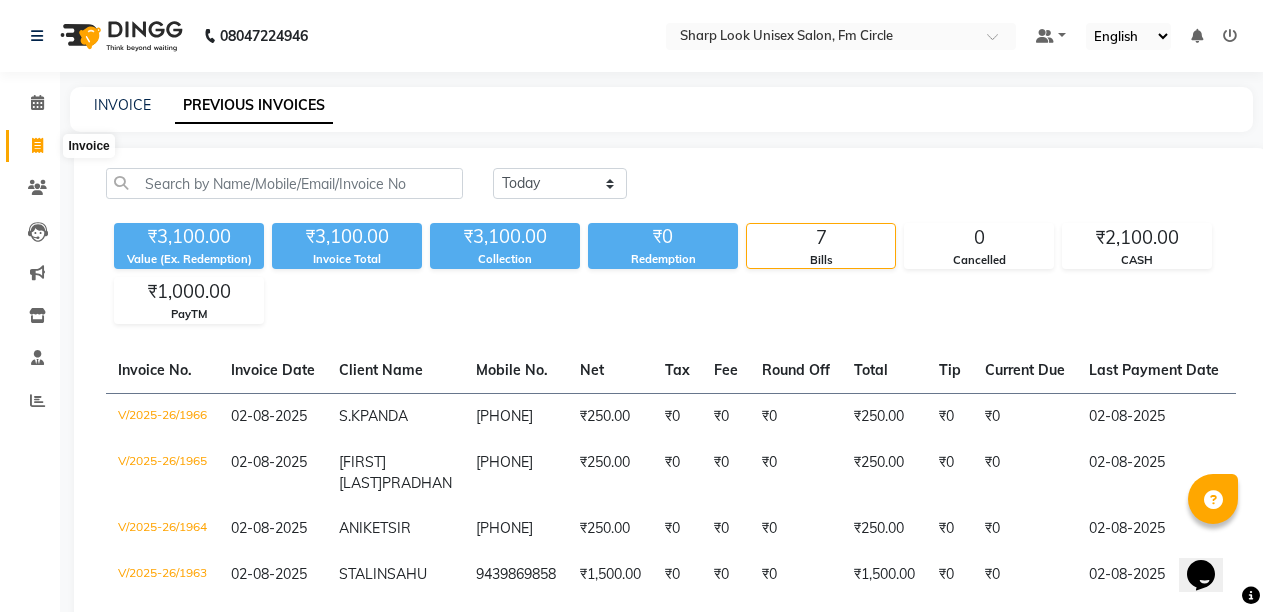 click 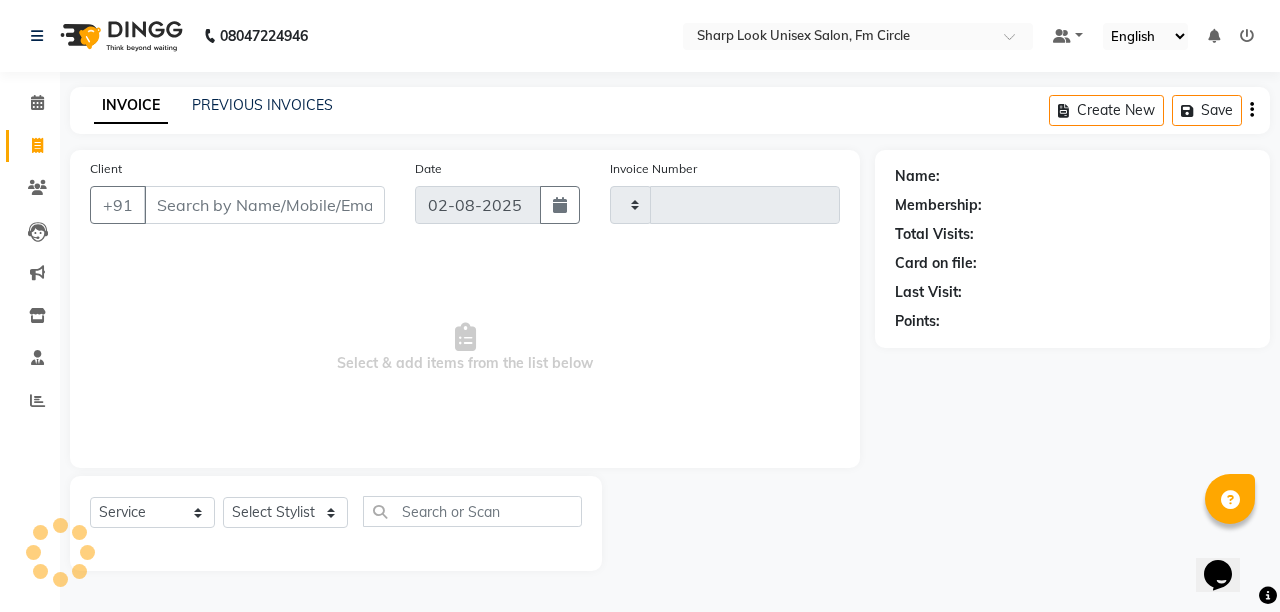 type on "1967" 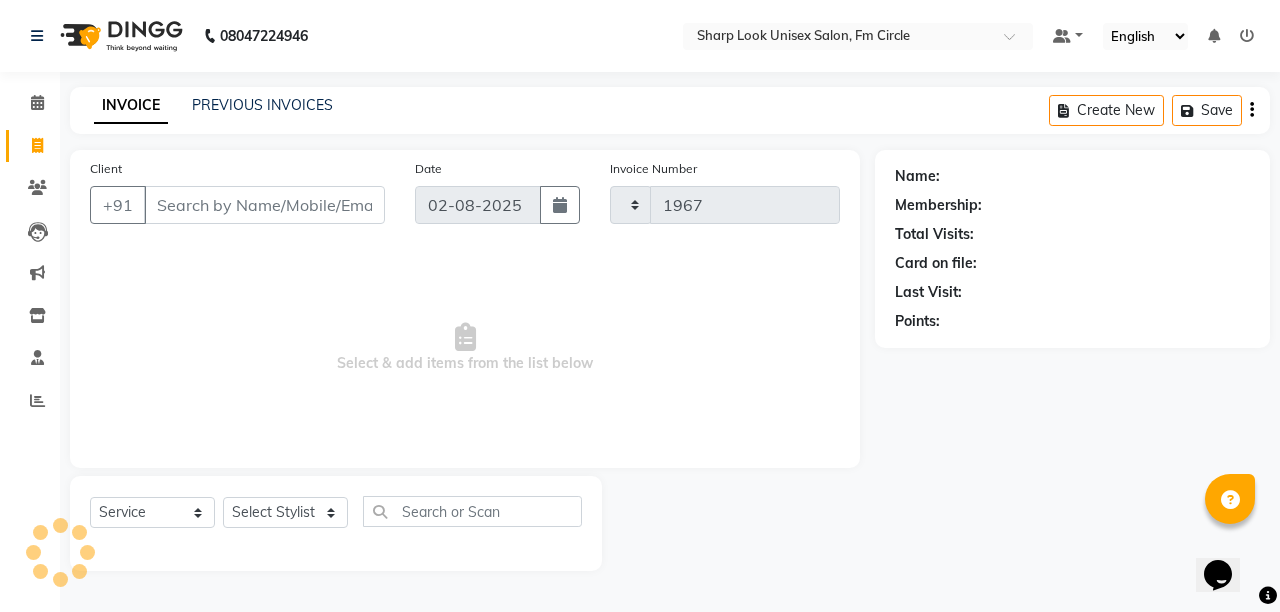 select on "804" 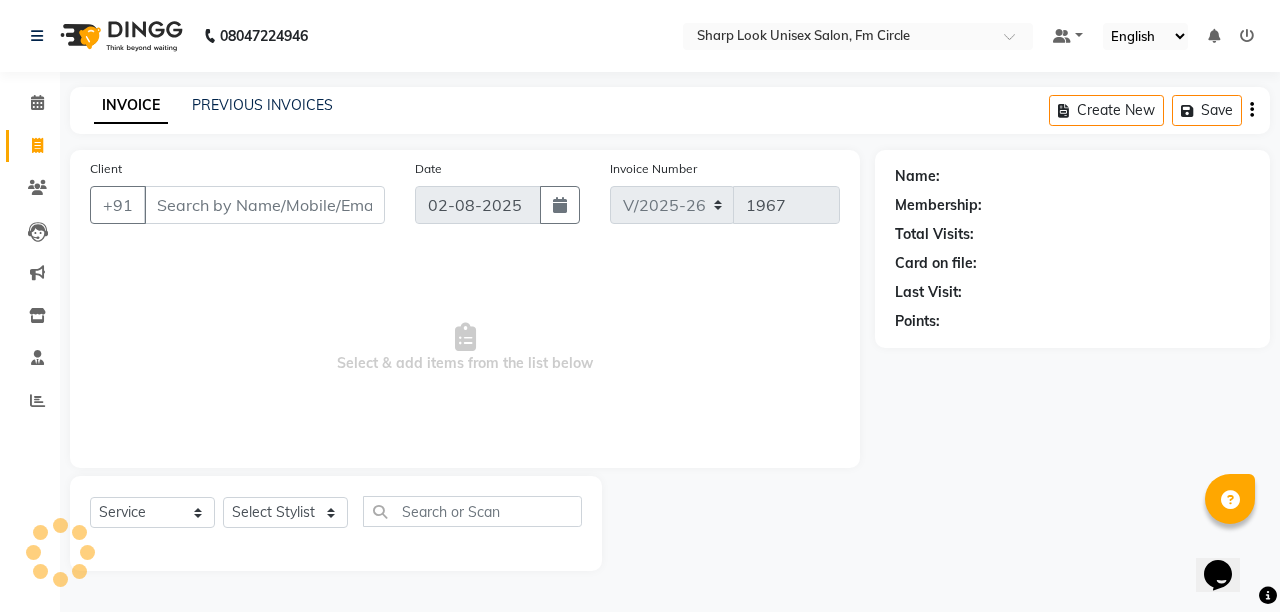click on "Client" at bounding box center [264, 205] 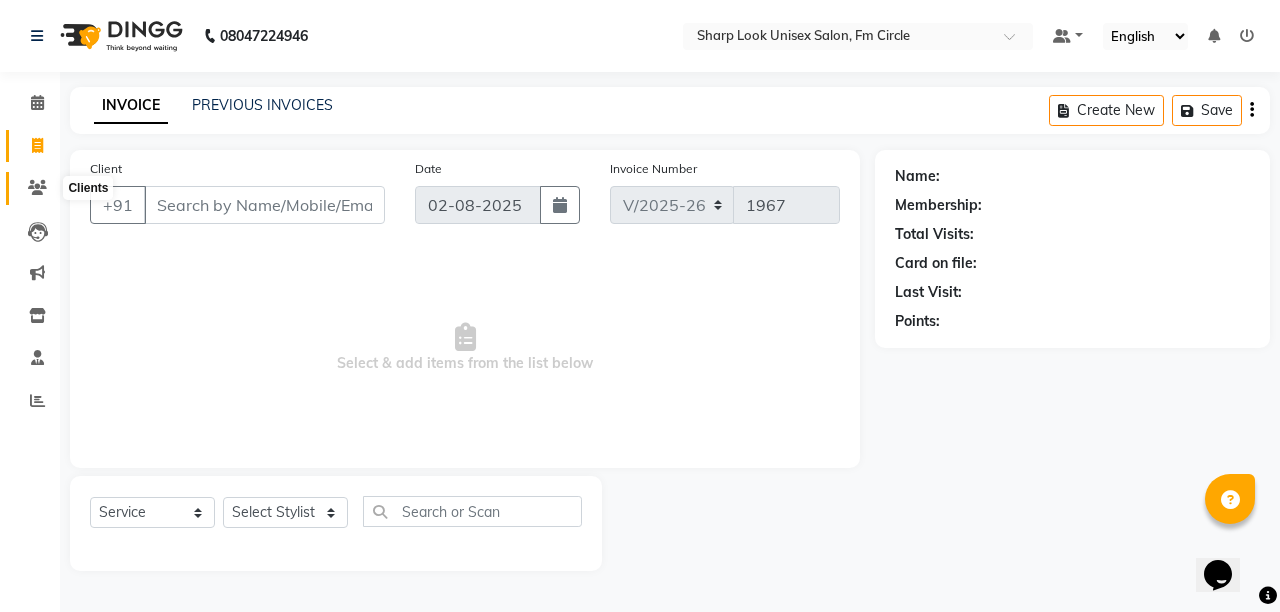 click 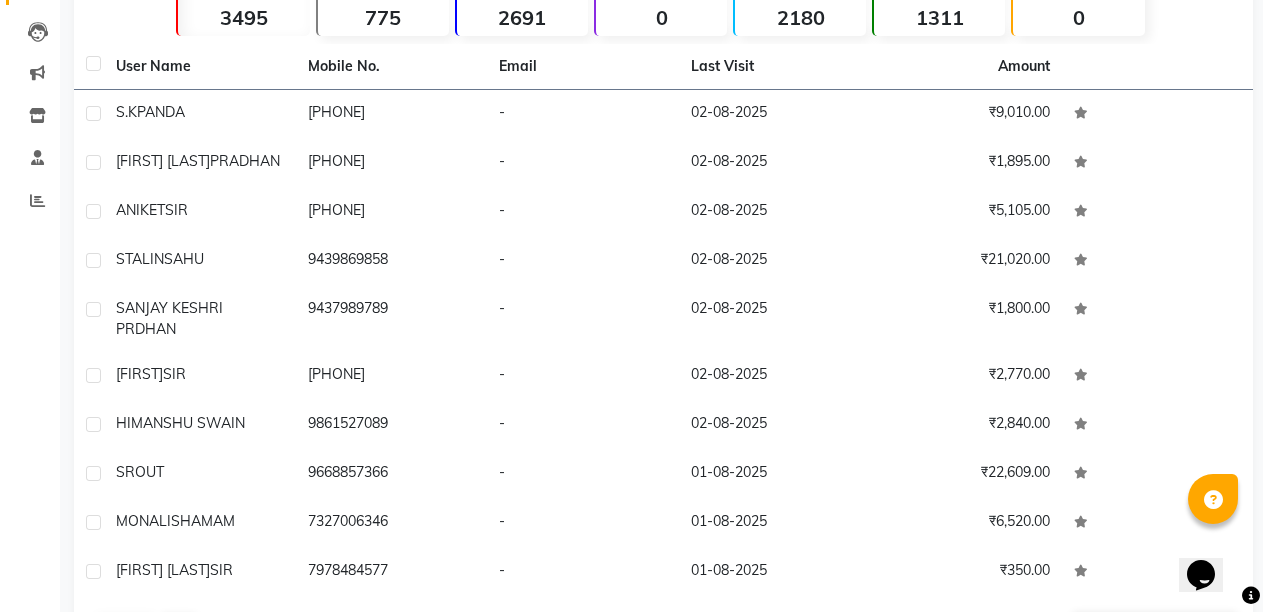 scroll, scrollTop: 0, scrollLeft: 0, axis: both 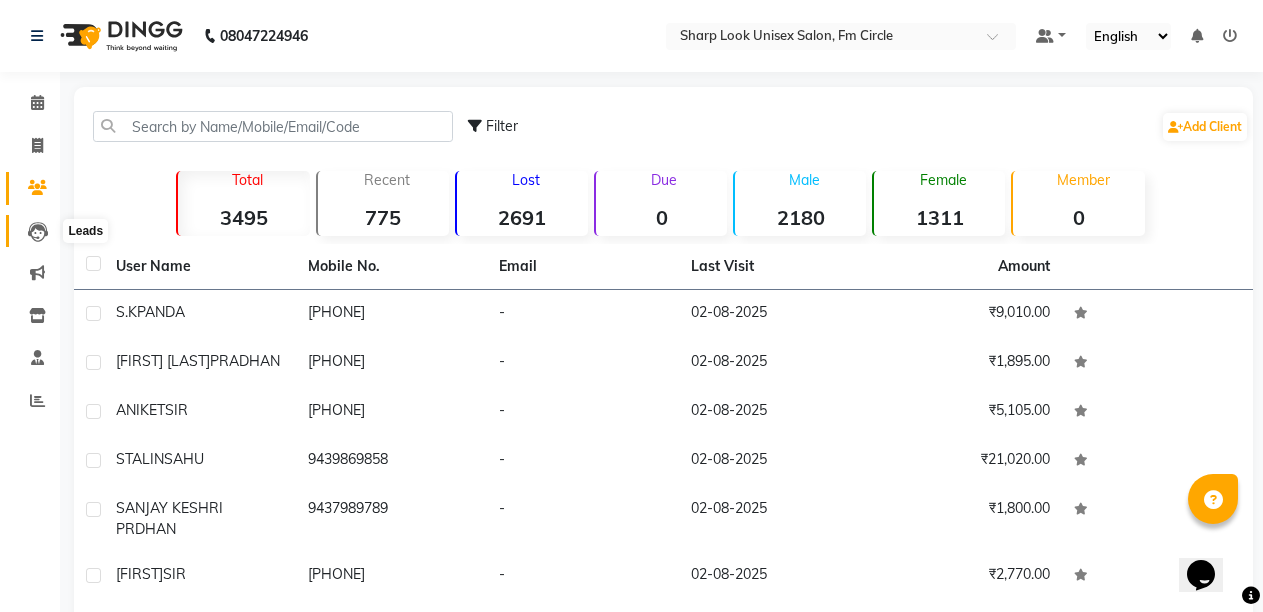 click 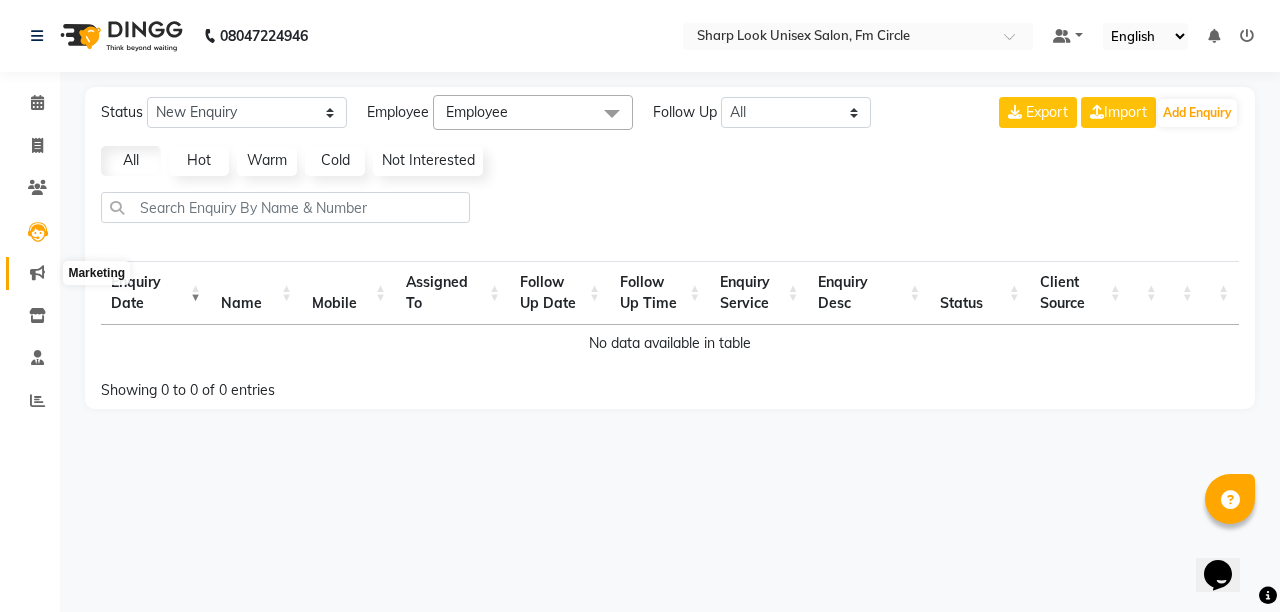 click 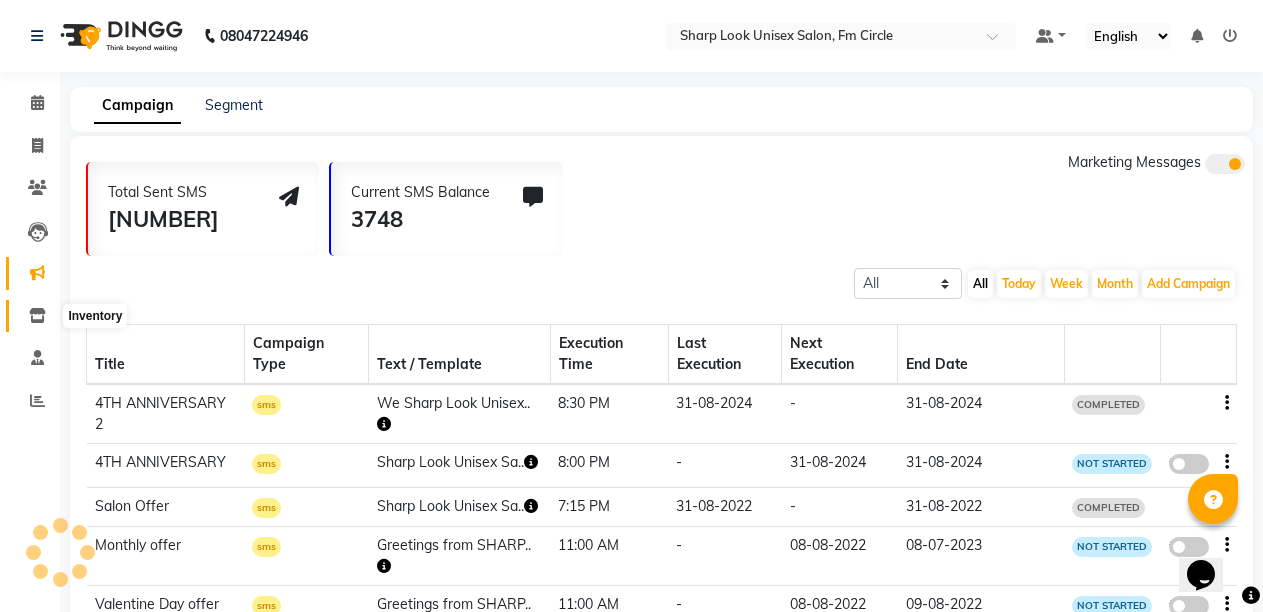 click 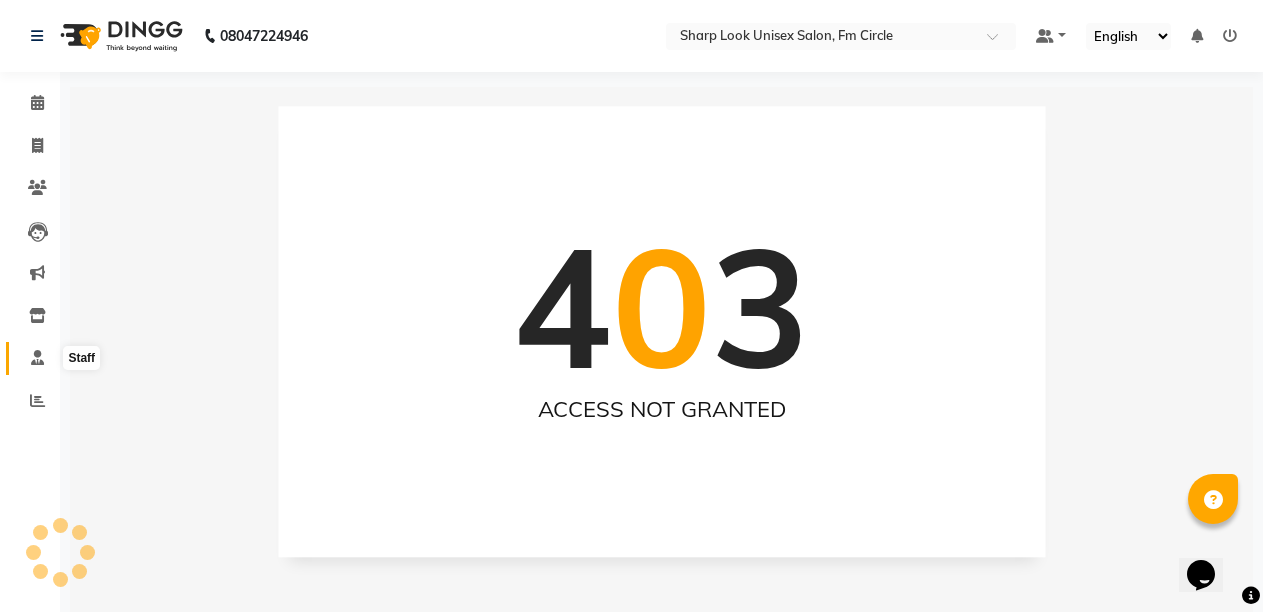 click 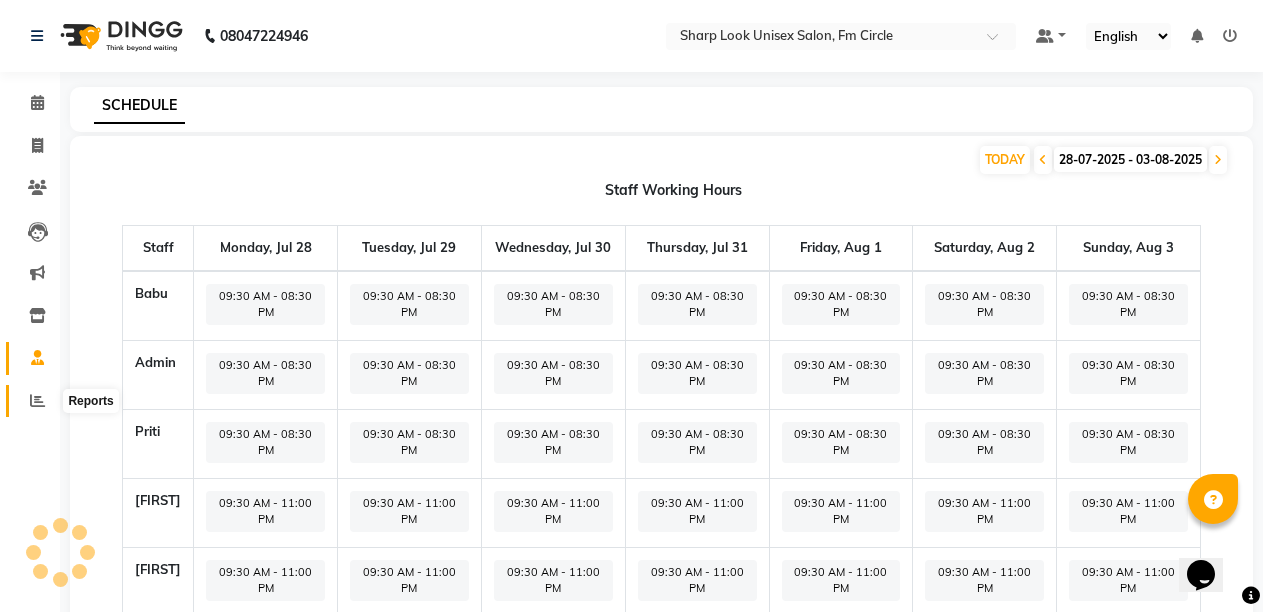 click 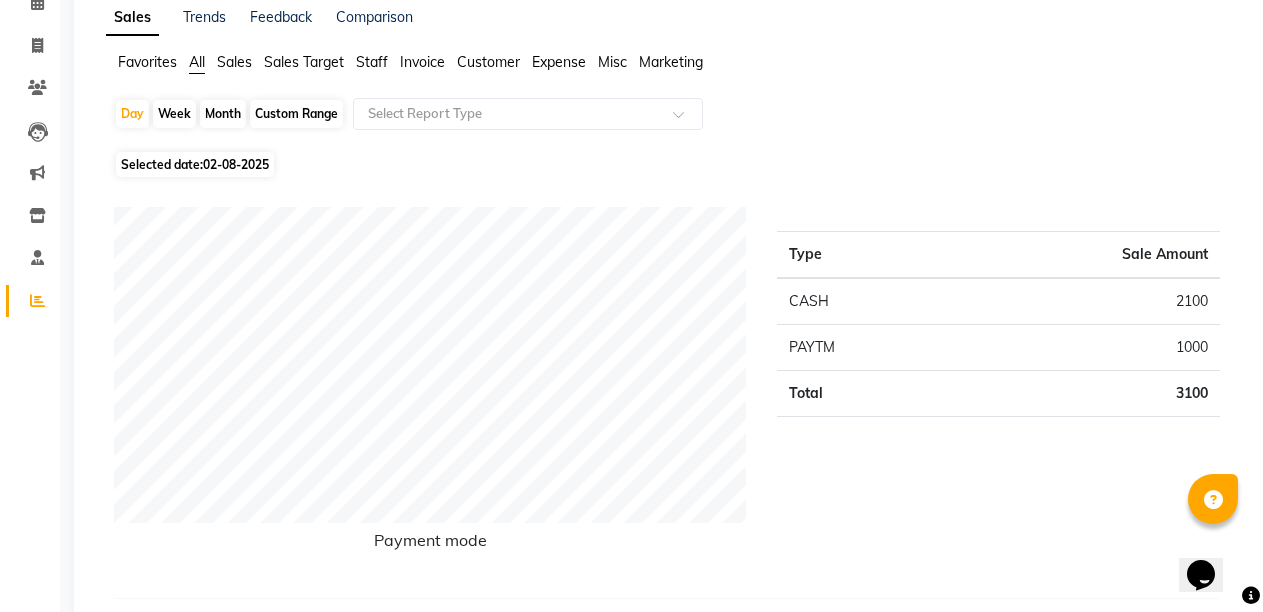 scroll, scrollTop: 0, scrollLeft: 0, axis: both 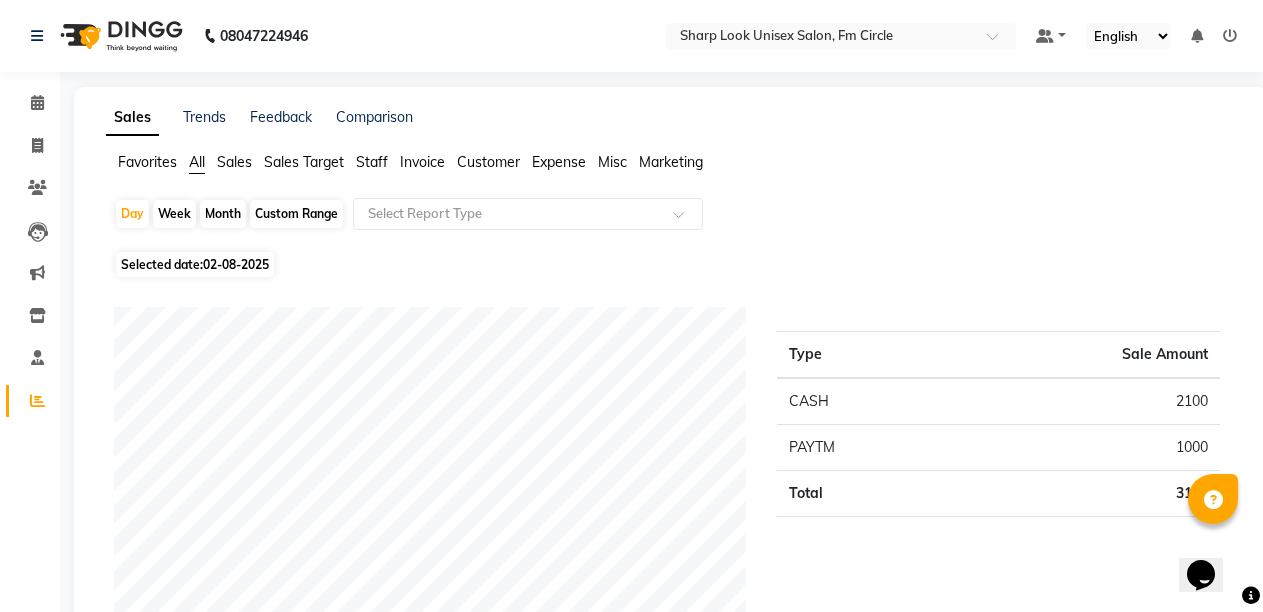 click on "Staff" 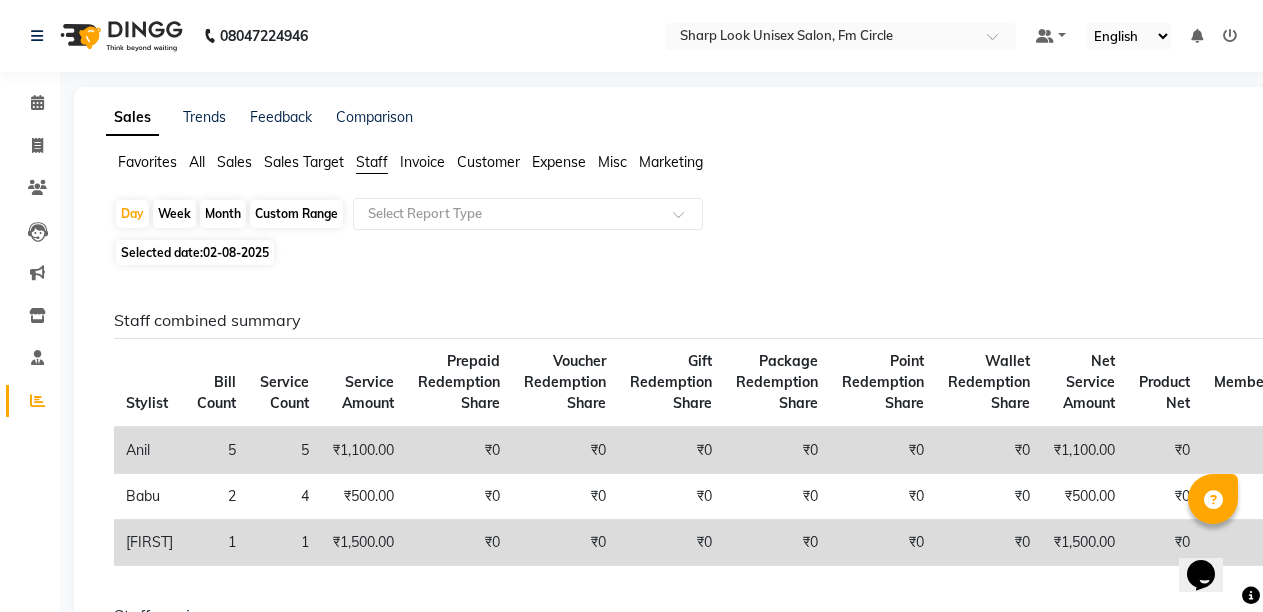 click on "Marketing" 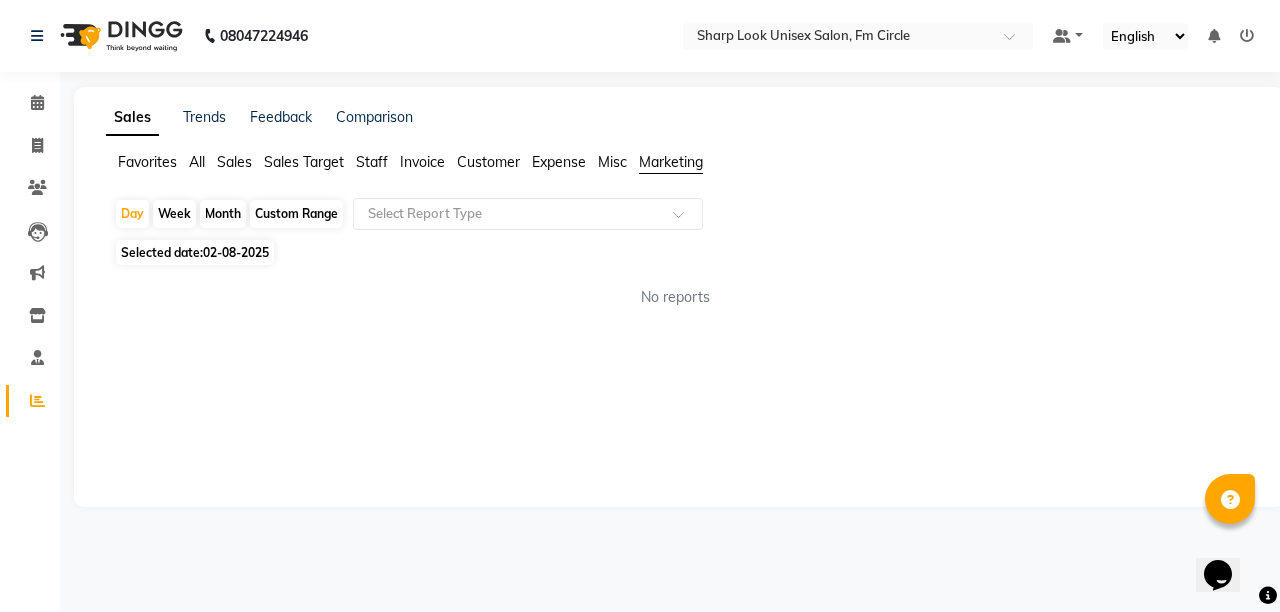click on "02-08-2025" 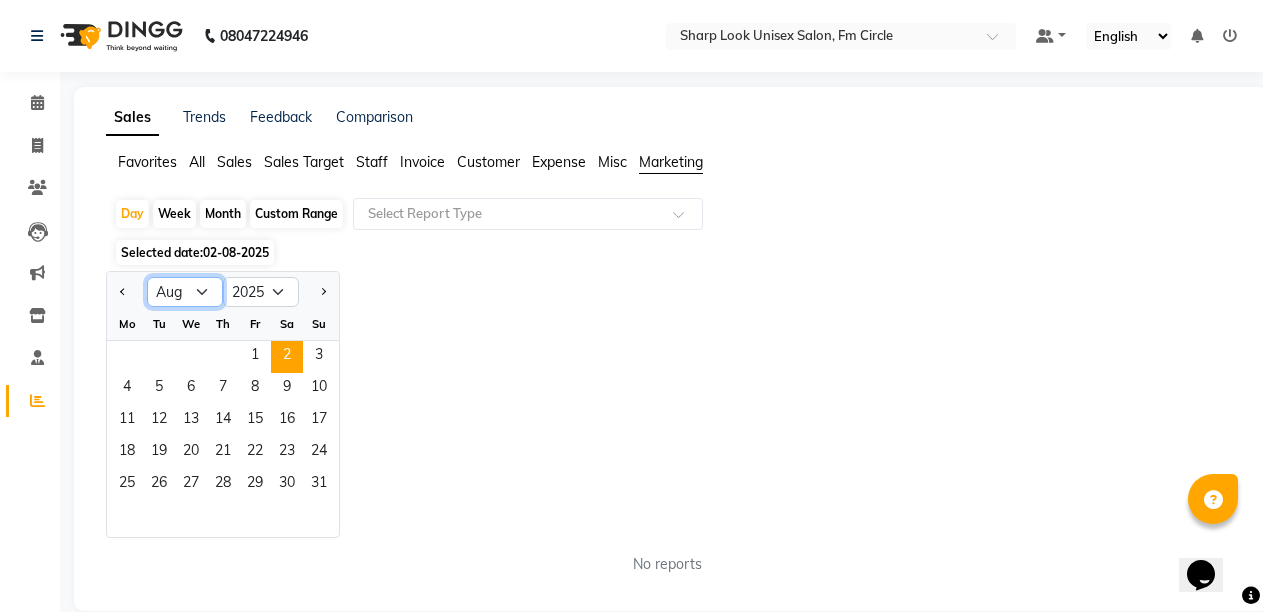 click on "Jan Feb Mar Apr May Jun Jul Aug Sep Oct Nov Dec" 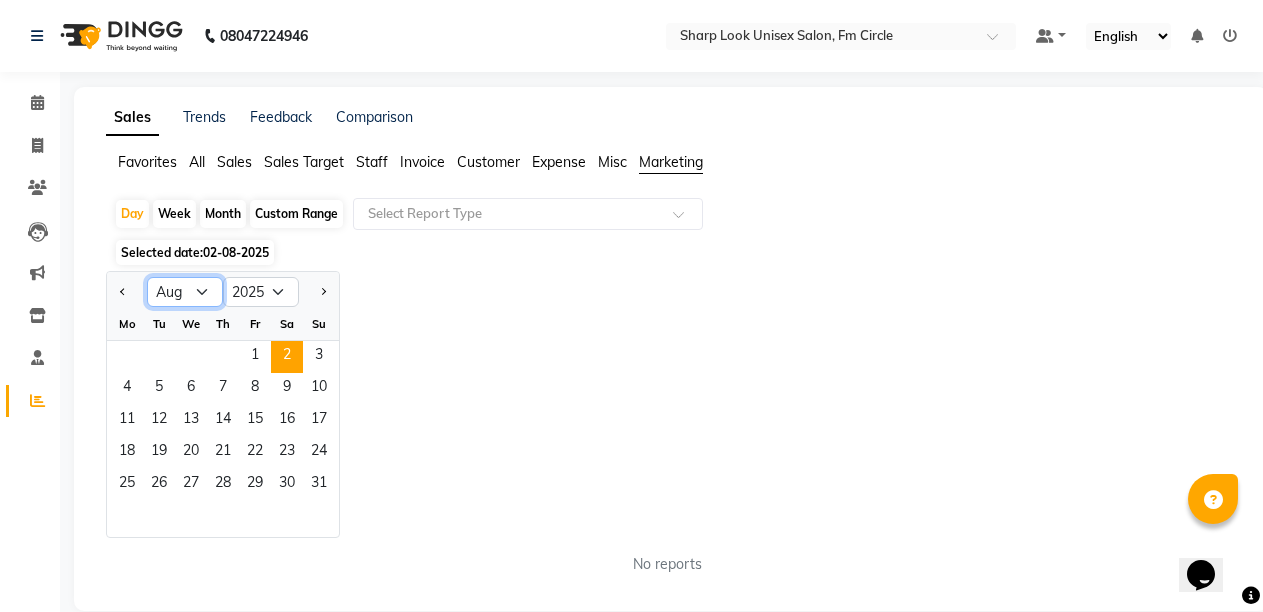 select on "7" 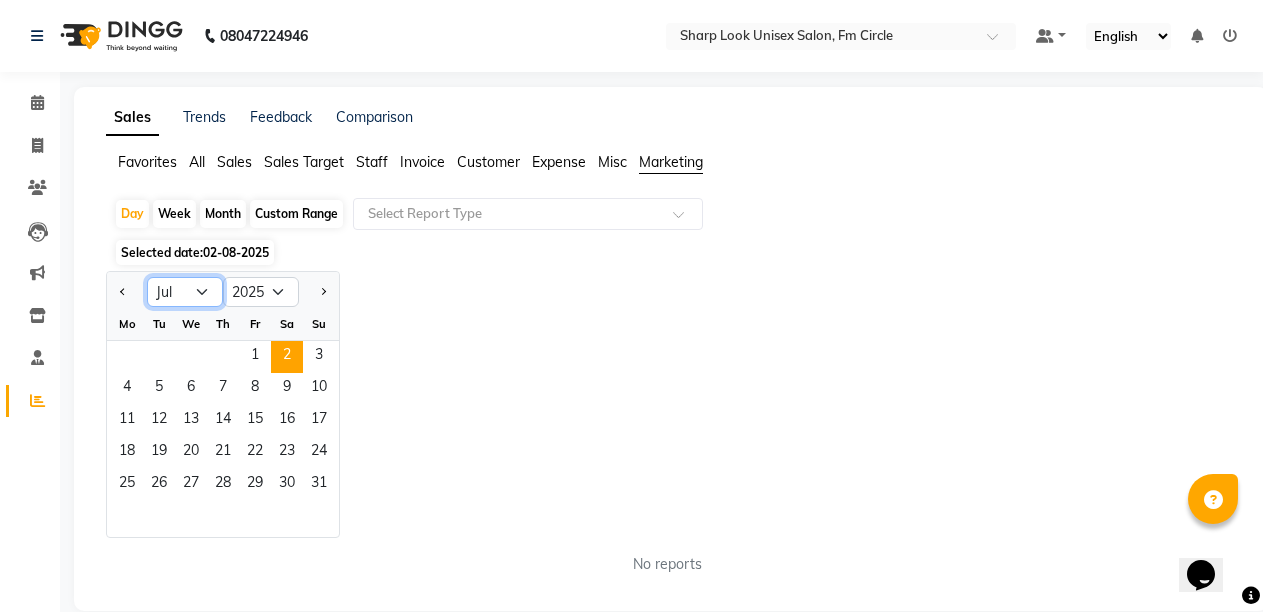 click on "Jan Feb Mar Apr May Jun Jul Aug Sep Oct Nov Dec" 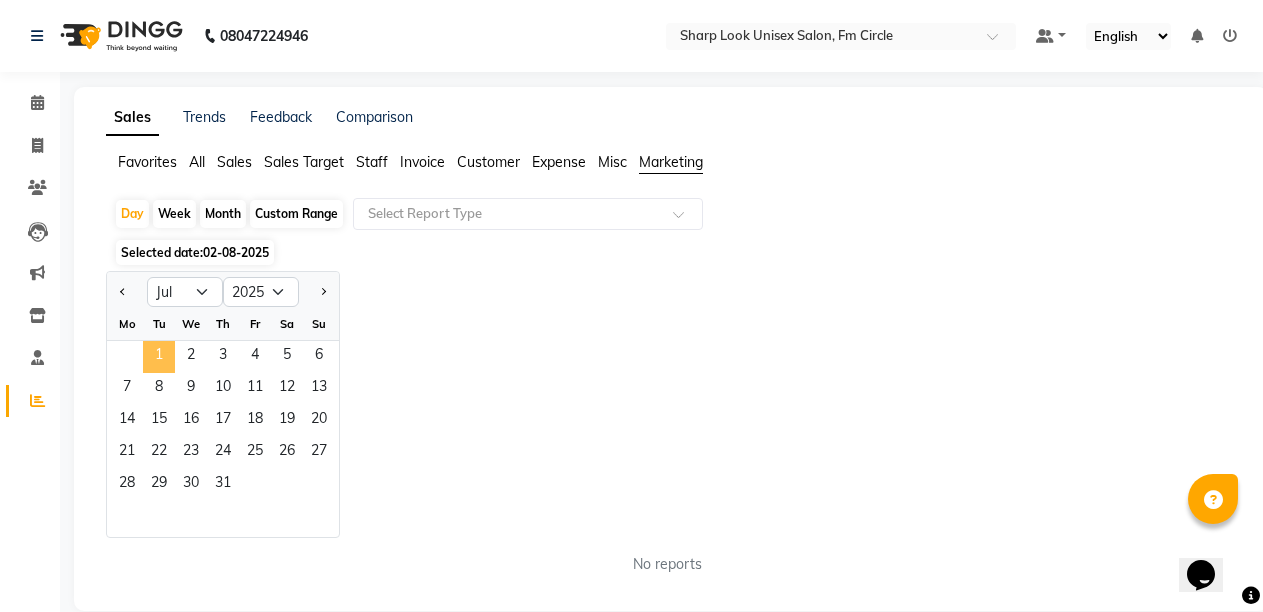 click on "1" 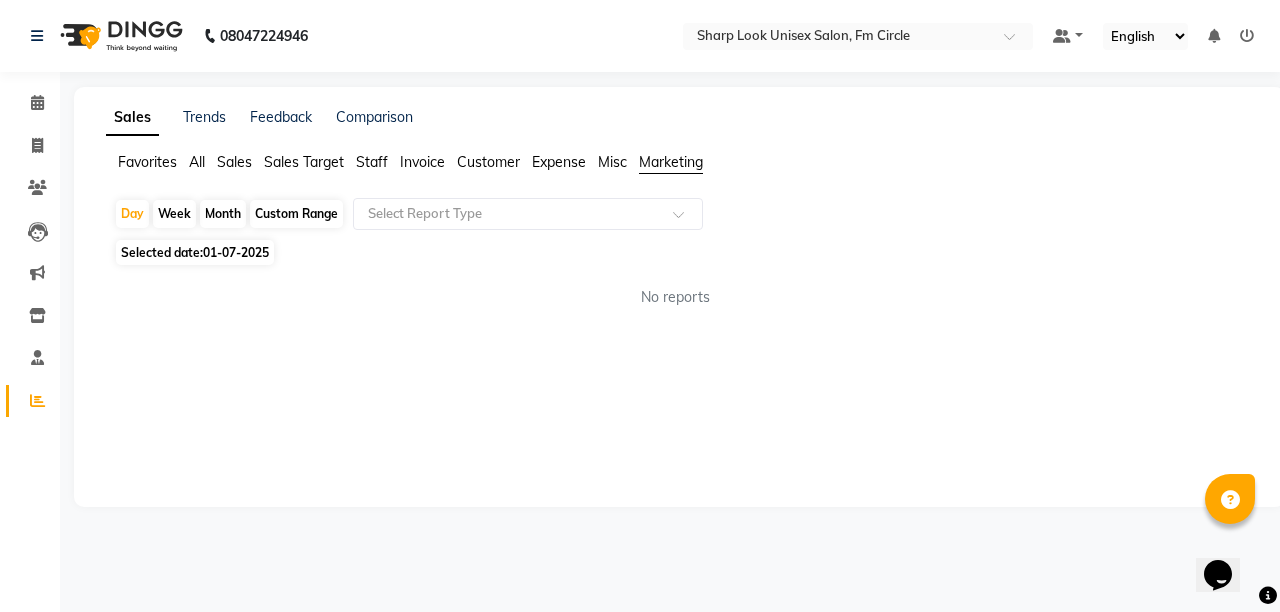 click on "01-07-2025" 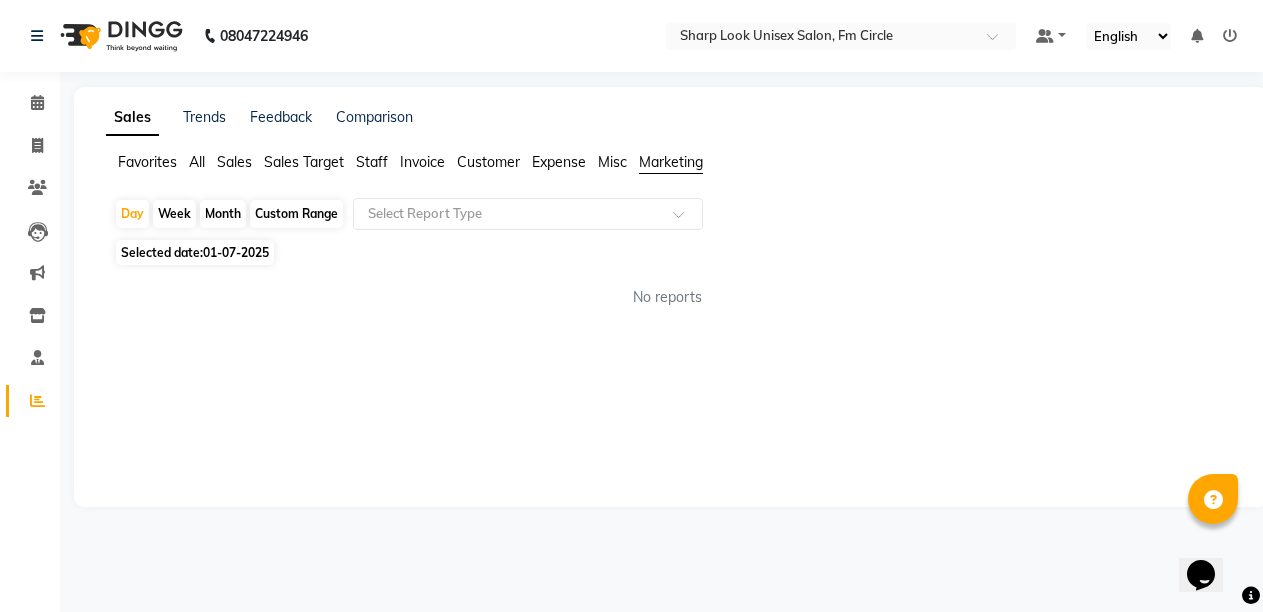 select on "7" 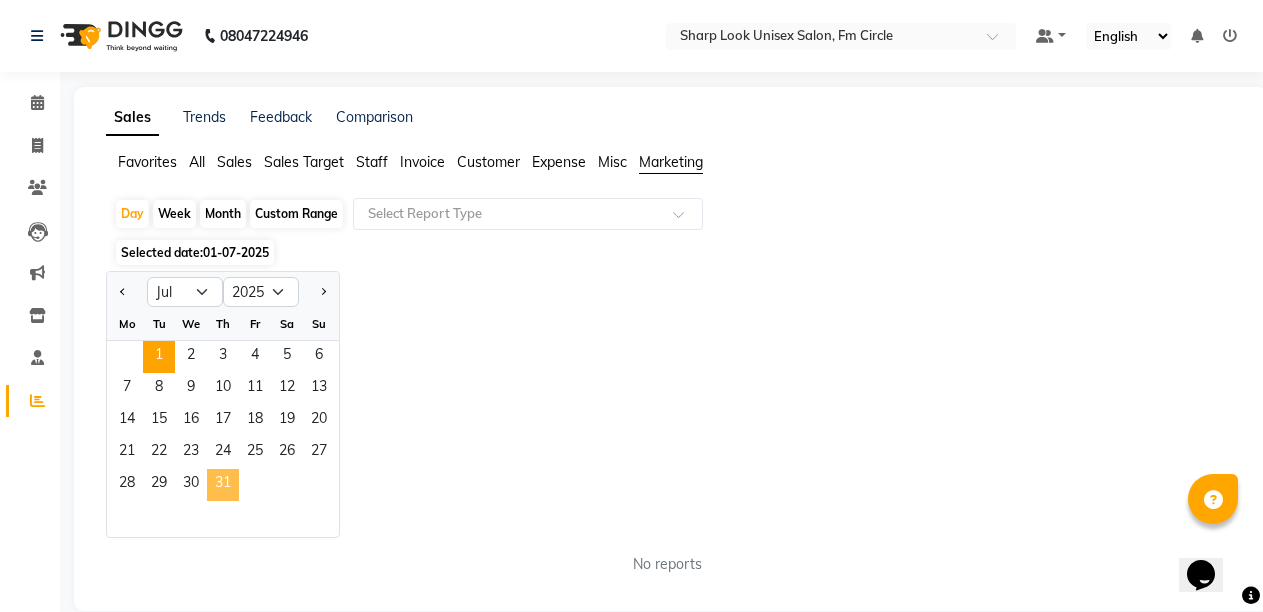 click on "31" 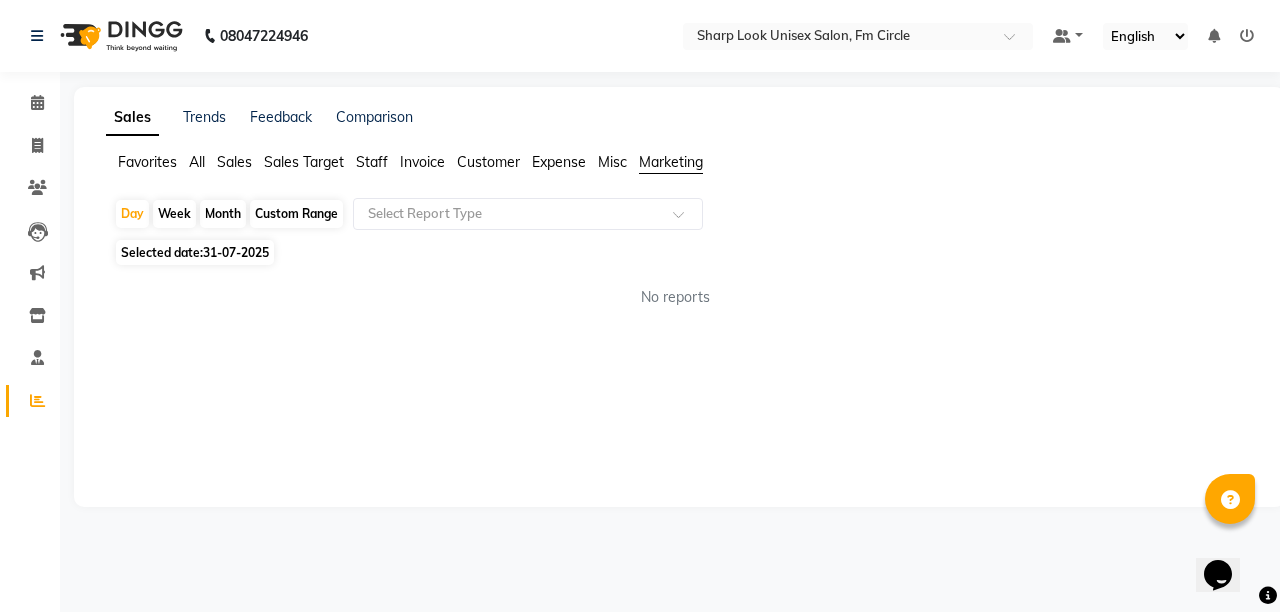 click on "No reports" 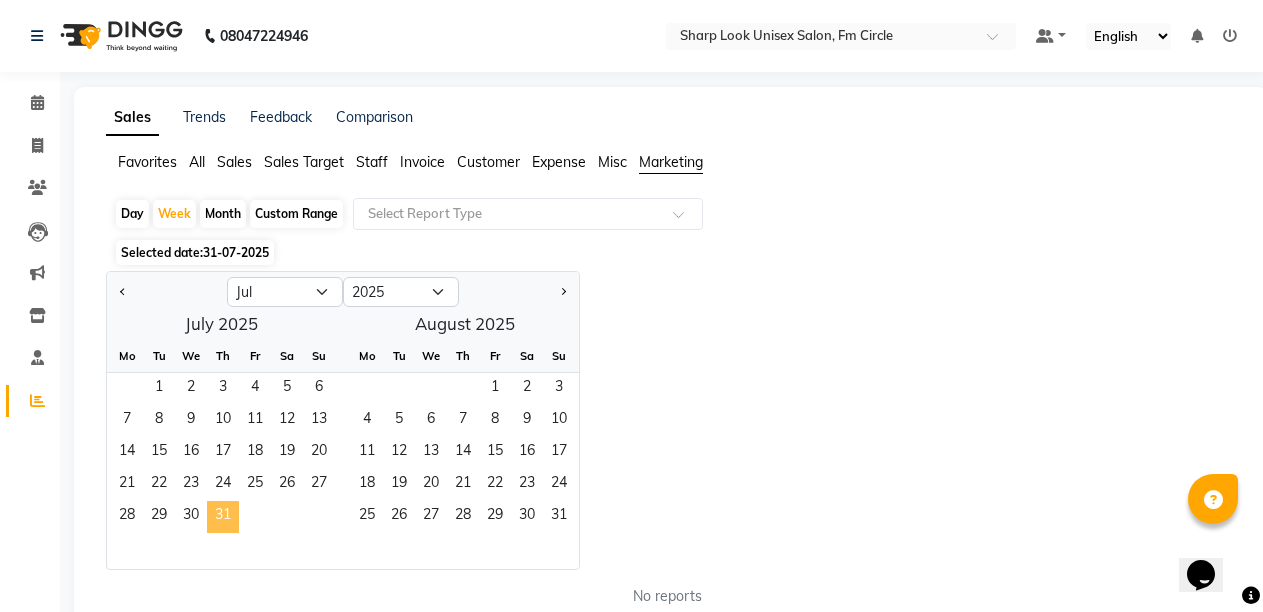 click on "31" 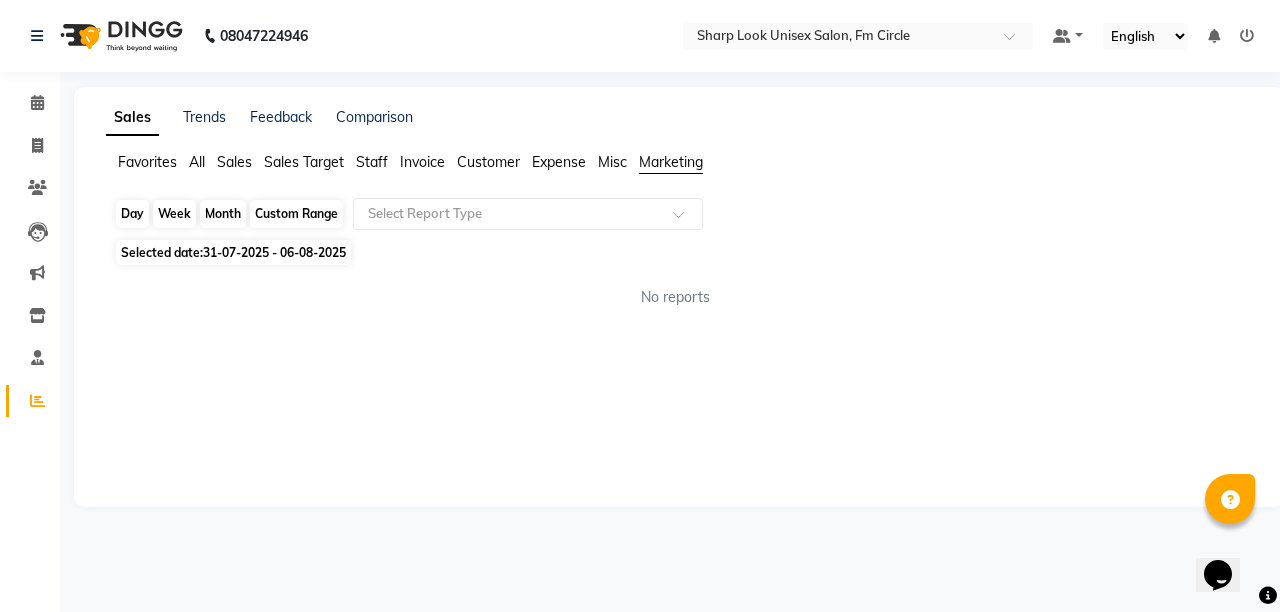 click on "Week" 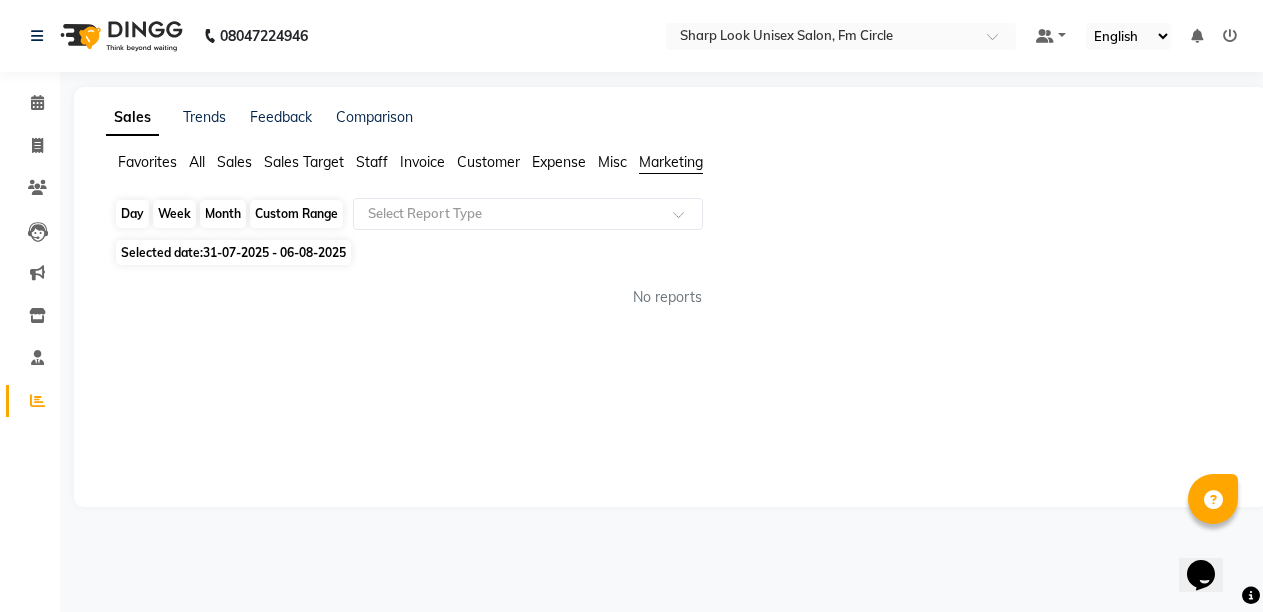 select on "7" 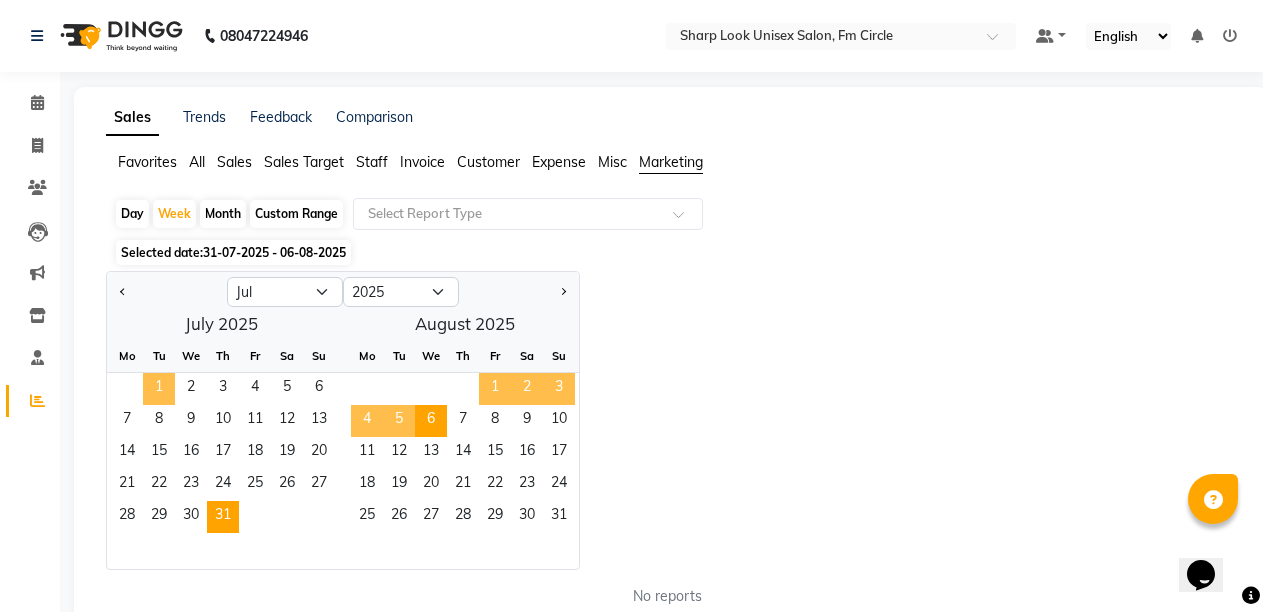 click on "1" 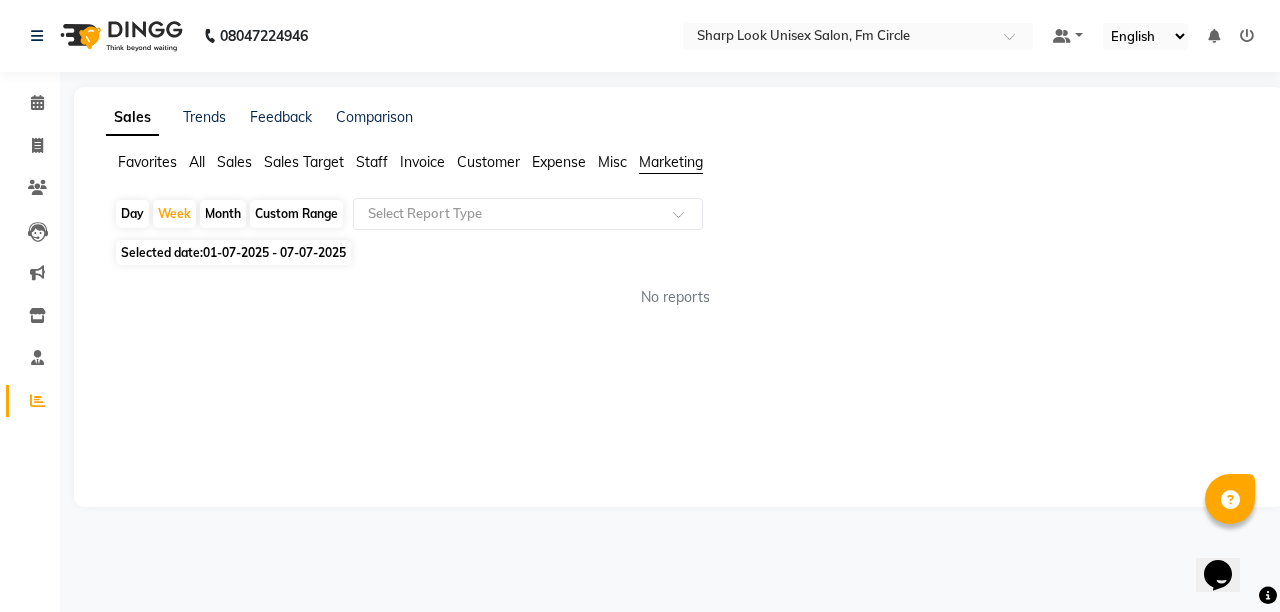 click on "01-07-2025 - 07-07-2025" 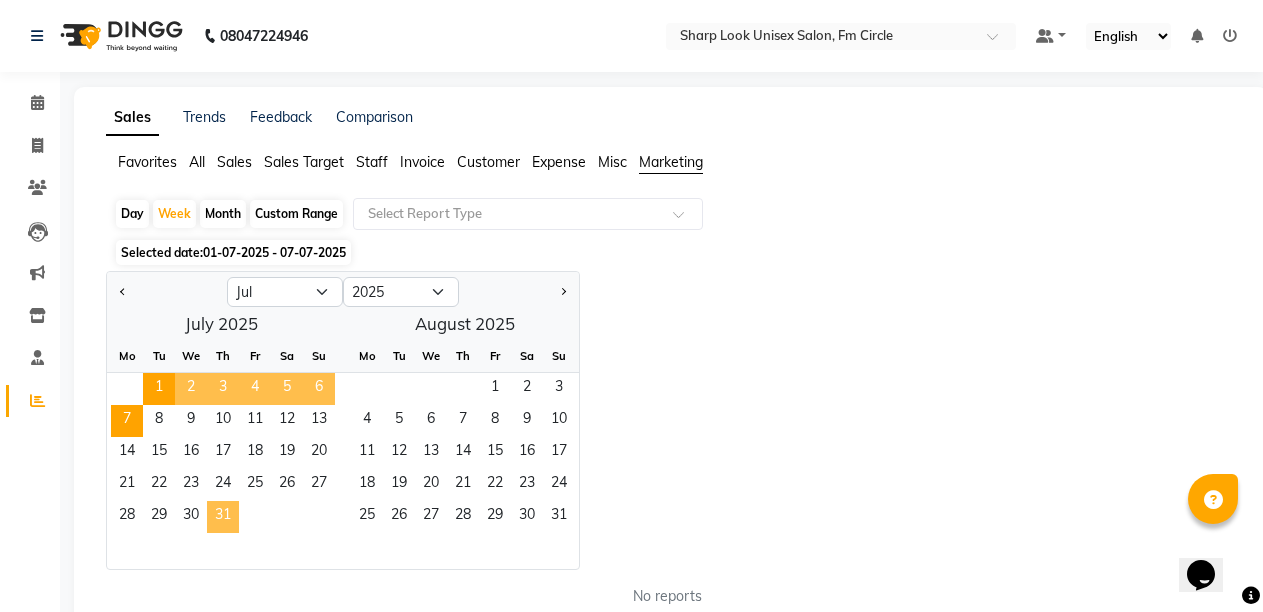 click on "31" 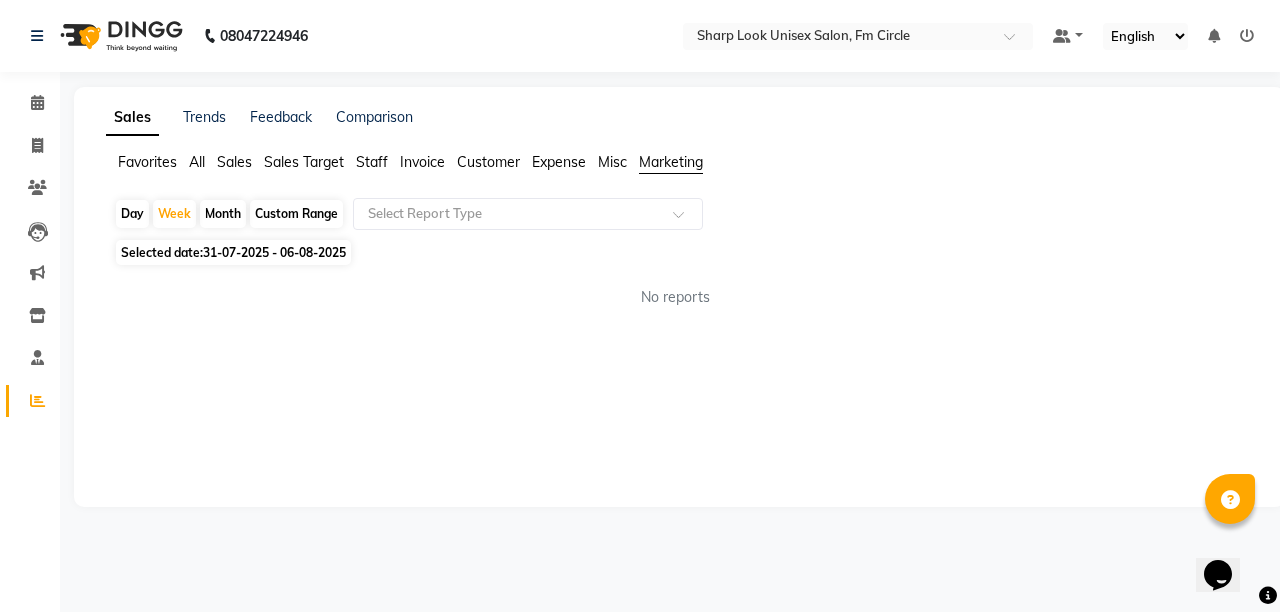 click on "Day" 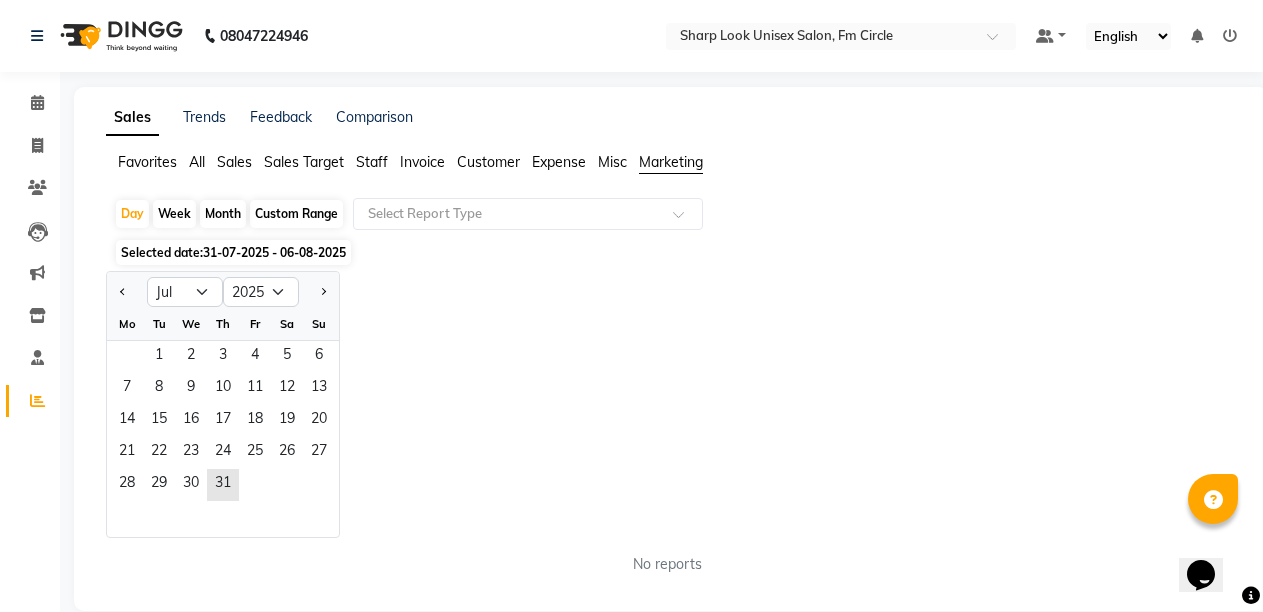 click on "Sales" 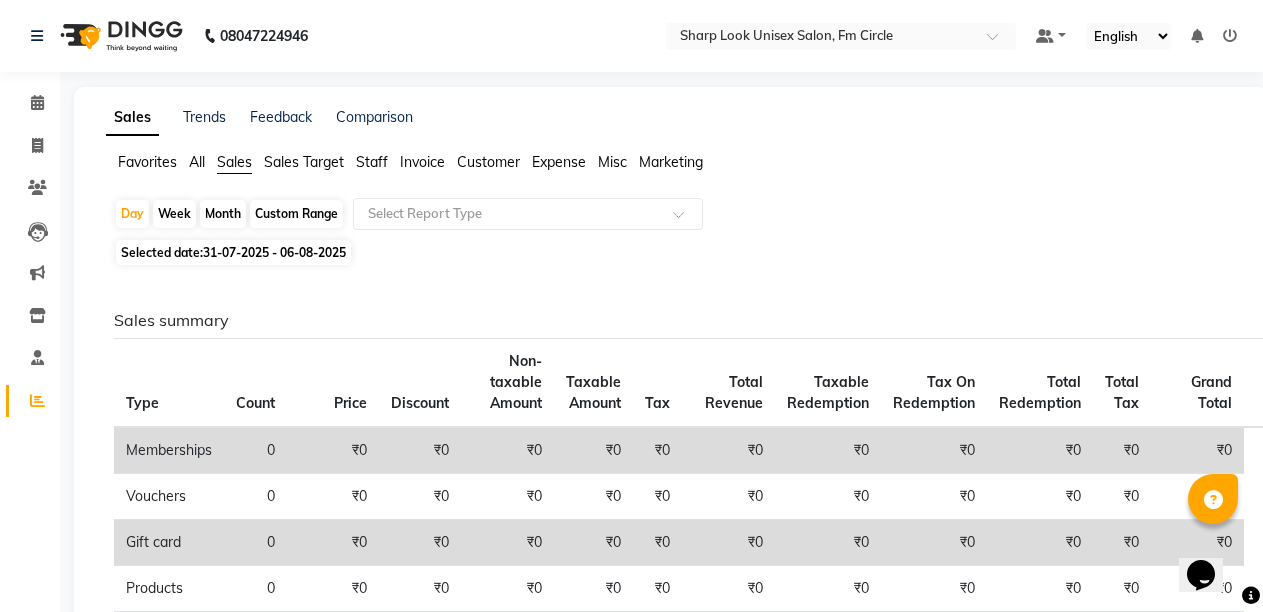 click on "Sales Target" 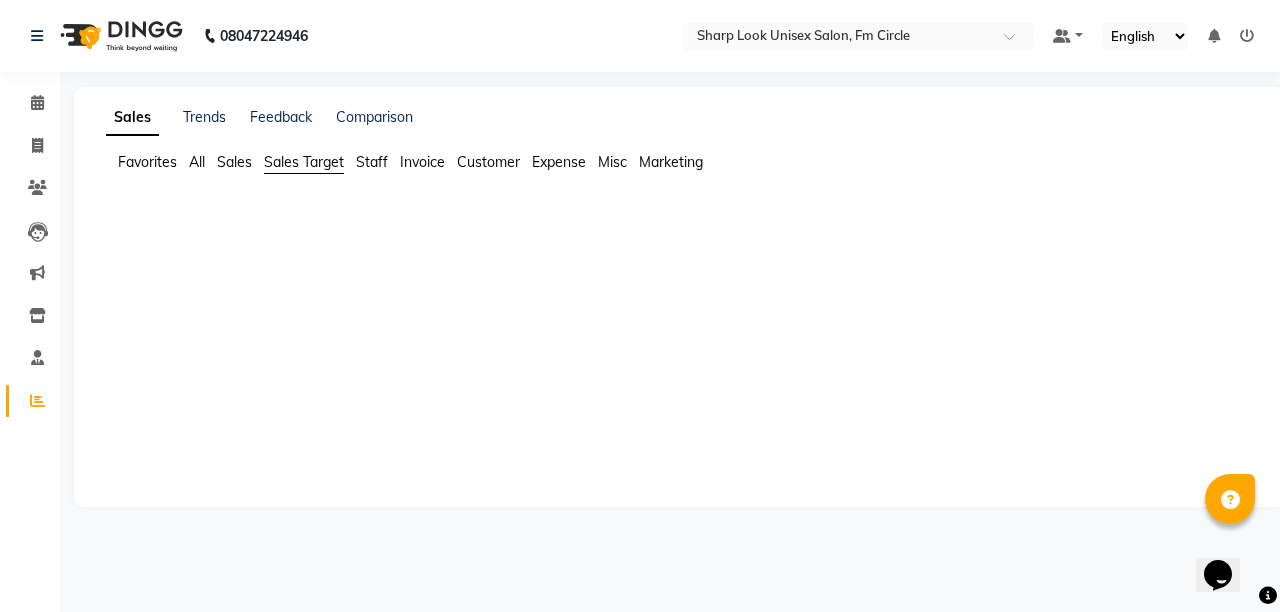 click on "Staff" 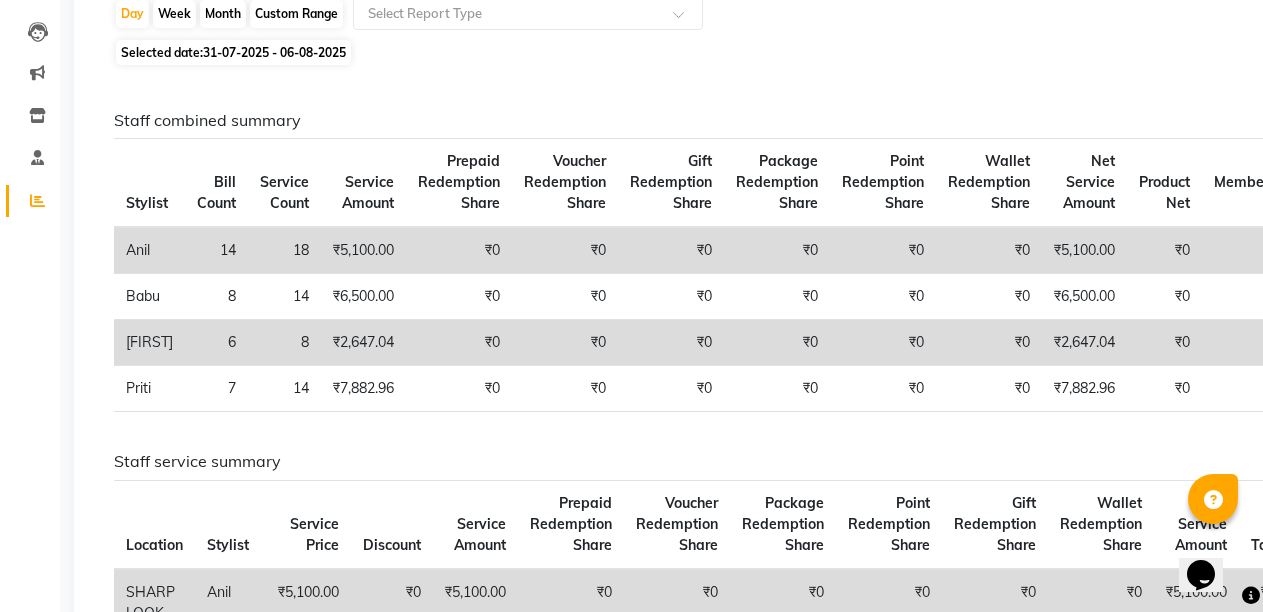 scroll, scrollTop: 0, scrollLeft: 0, axis: both 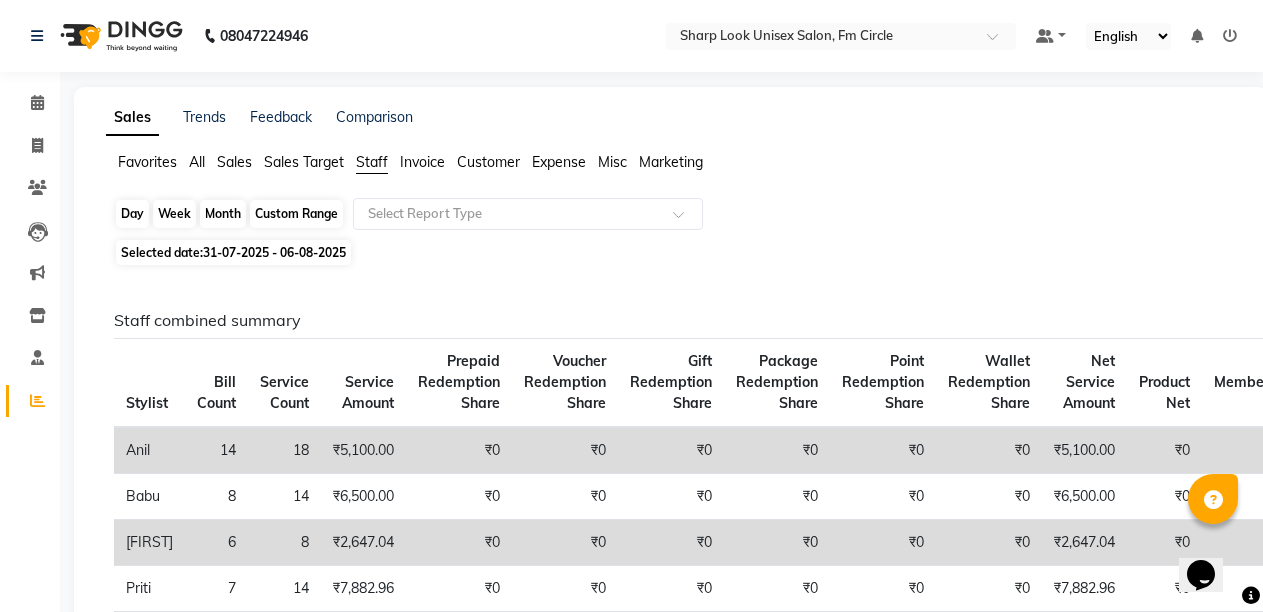click on "Day" 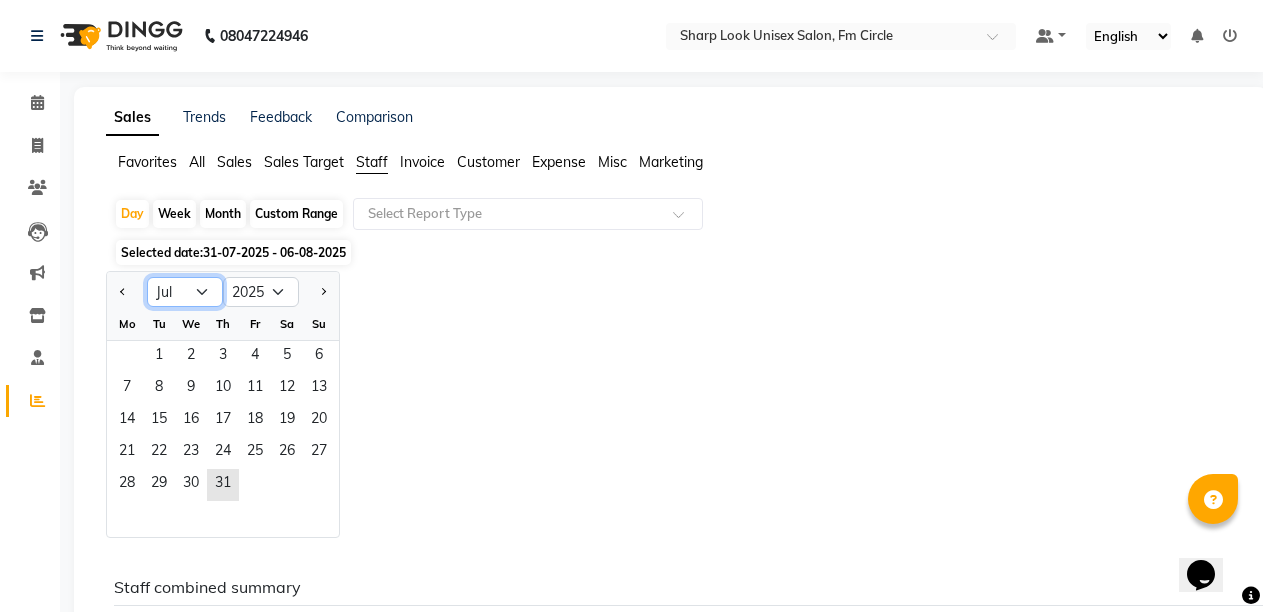 click on "Jan Feb Mar Apr May Jun Jul Aug Sep Oct Nov Dec" 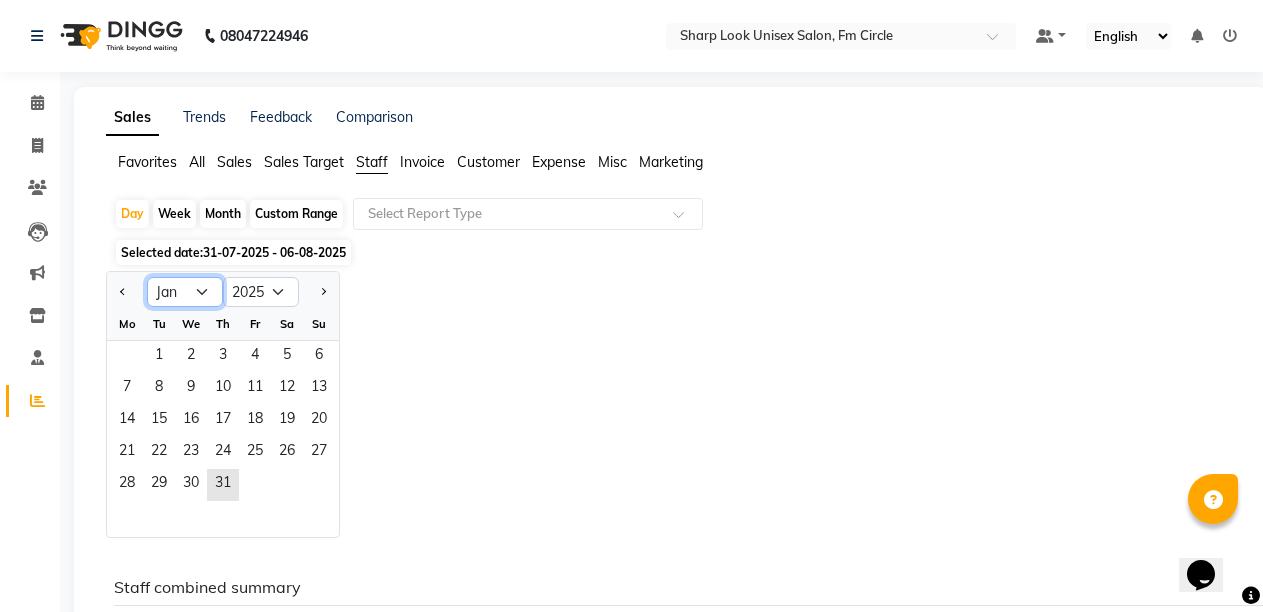 click on "Jan Feb Mar Apr May Jun Jul Aug Sep Oct Nov Dec" 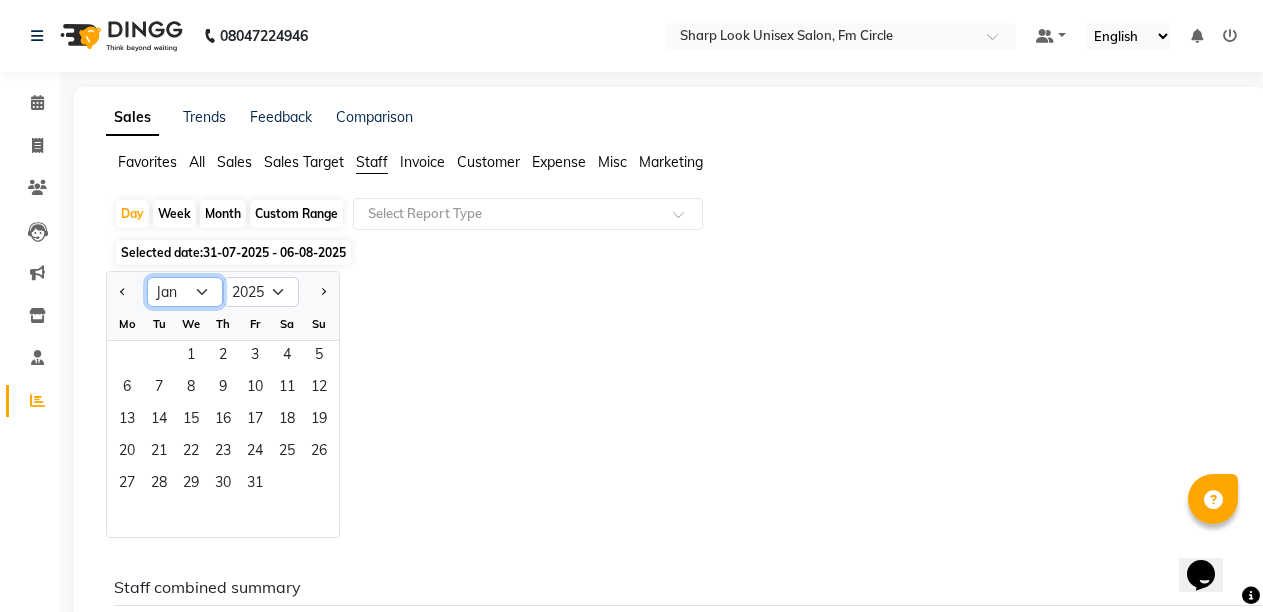 click on "Jan Feb Mar Apr May Jun Jul Aug Sep Oct Nov Dec" 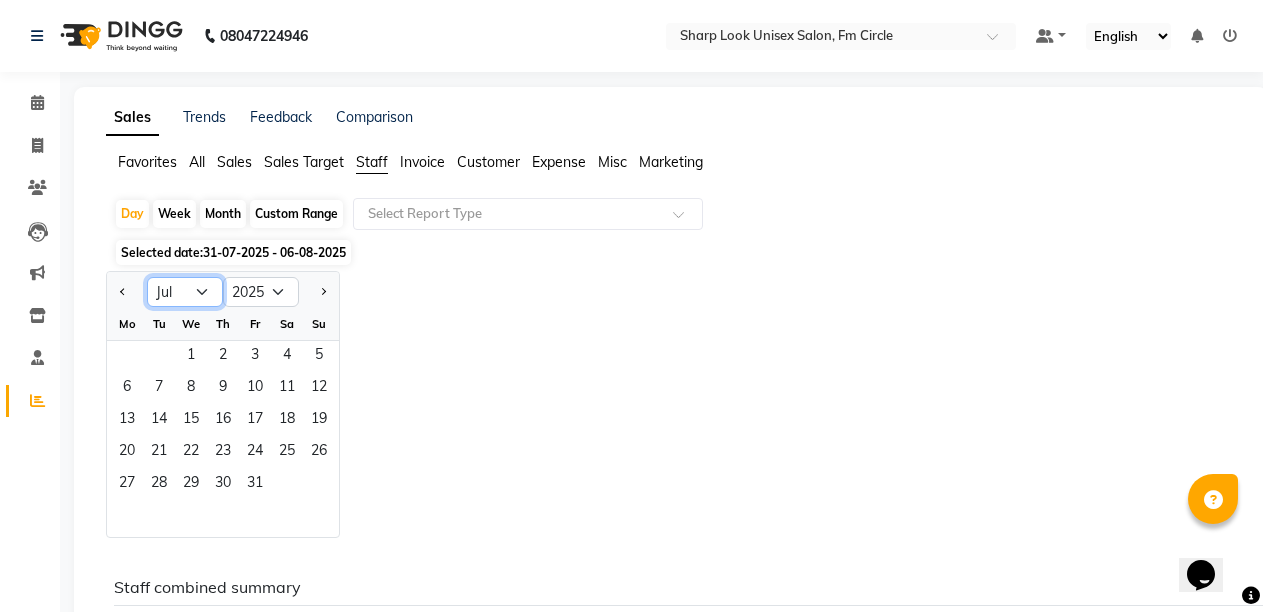 click on "Jan Feb Mar Apr May Jun Jul Aug Sep Oct Nov Dec" 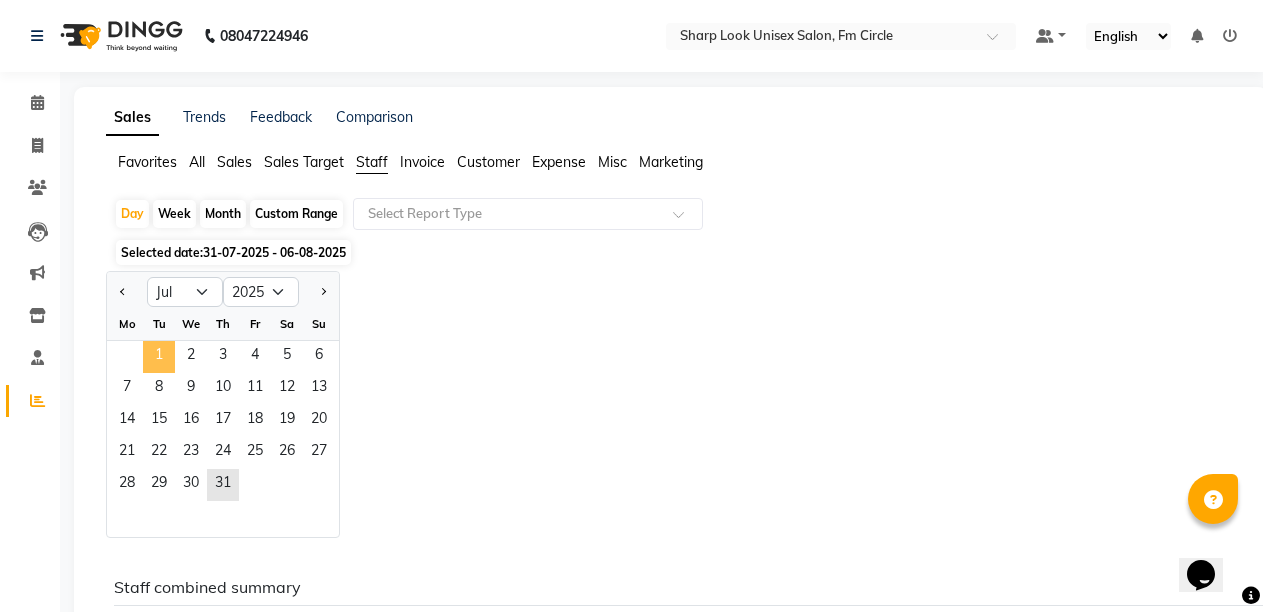 click on "1" 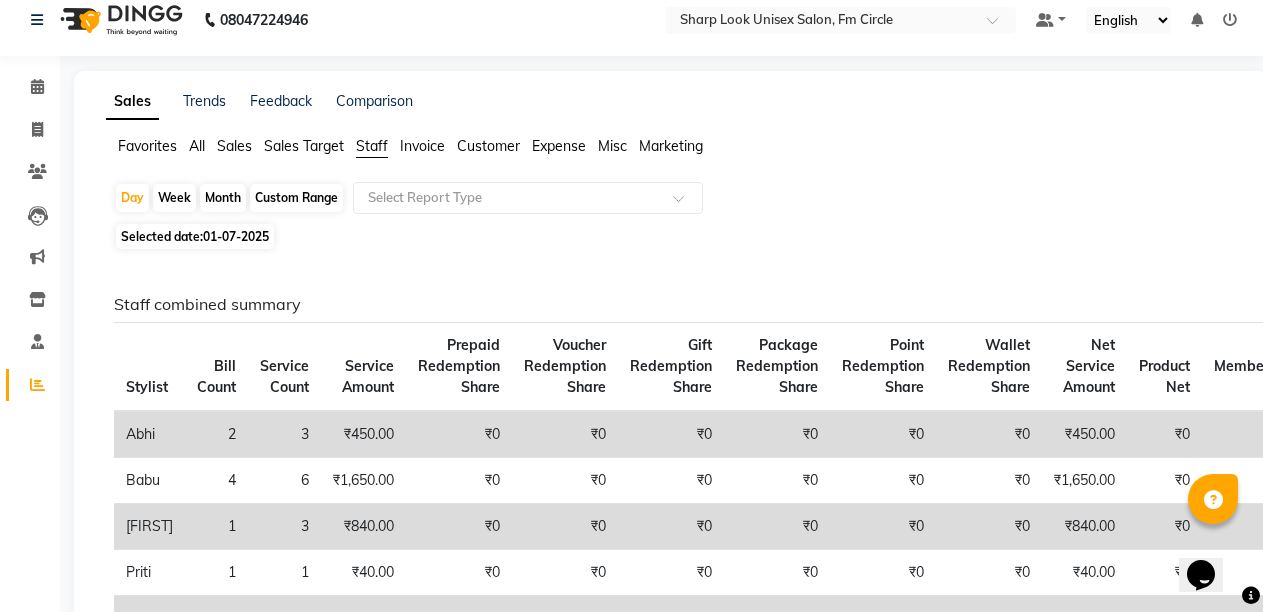 scroll, scrollTop: 0, scrollLeft: 0, axis: both 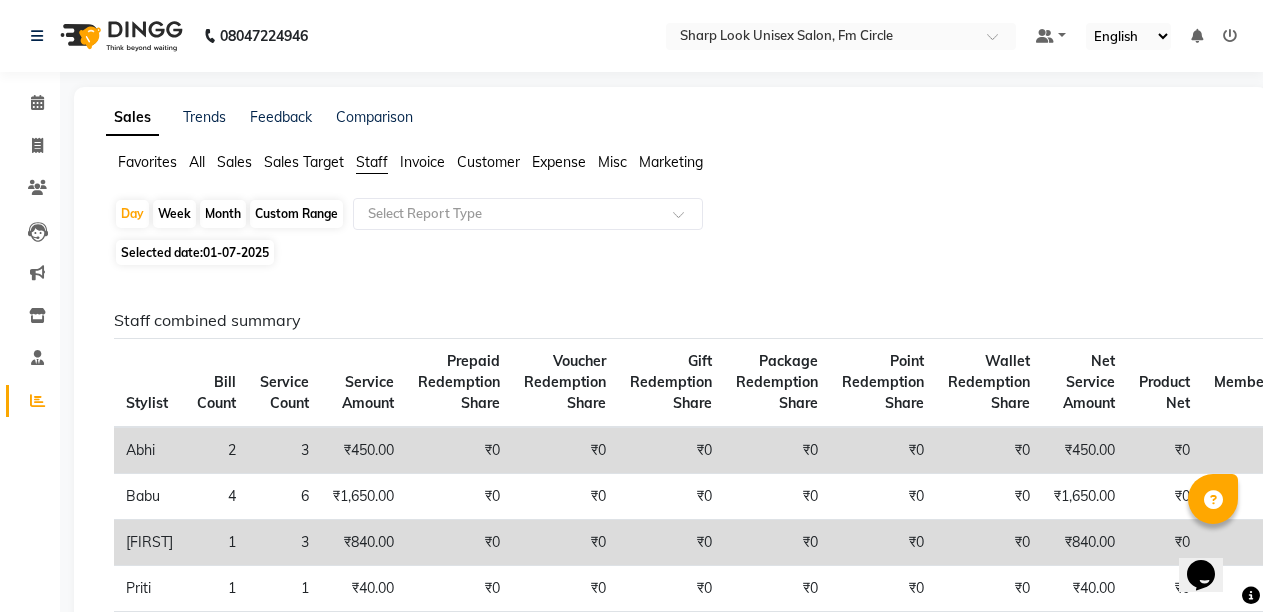 click on "Month" 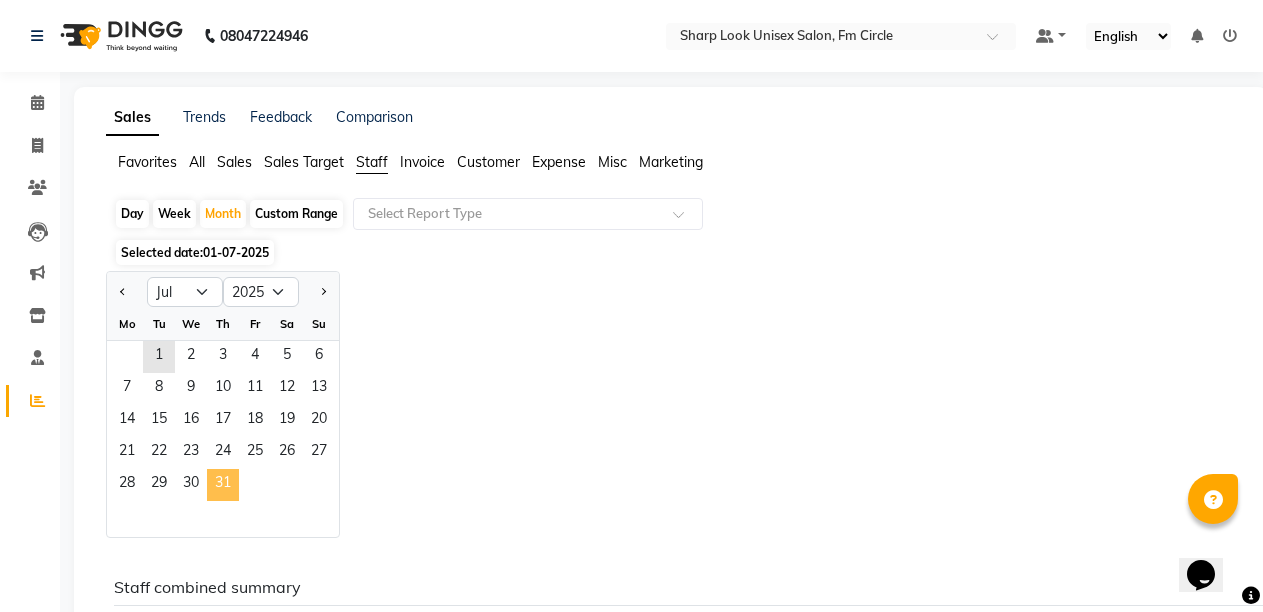 click on "31" 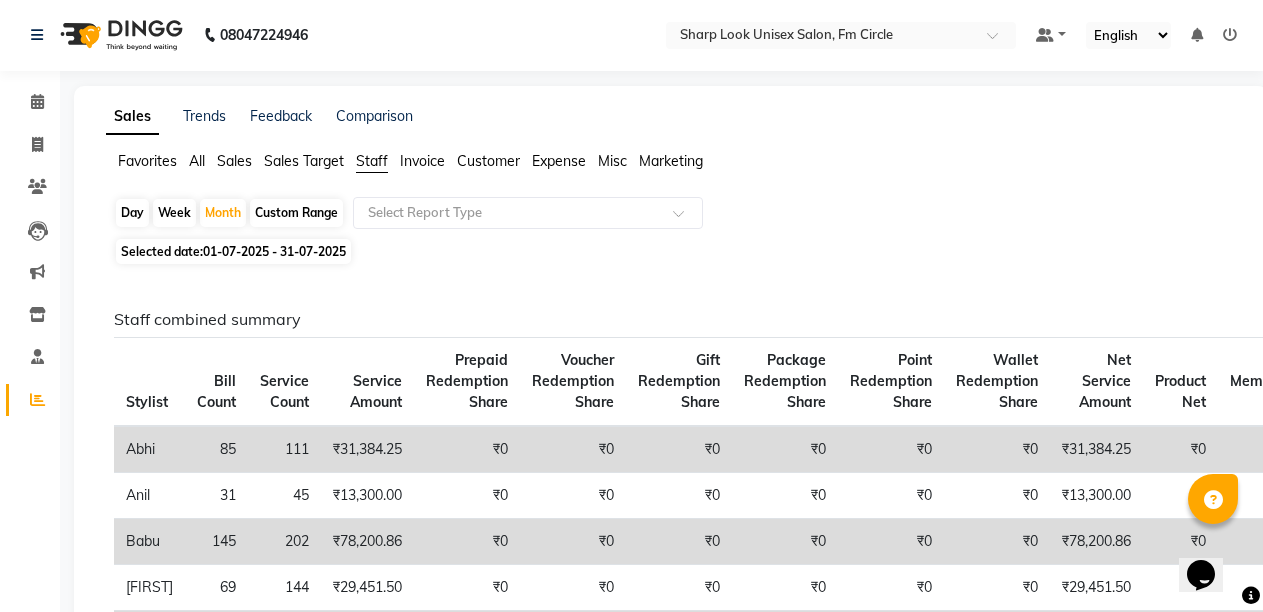 scroll, scrollTop: 0, scrollLeft: 0, axis: both 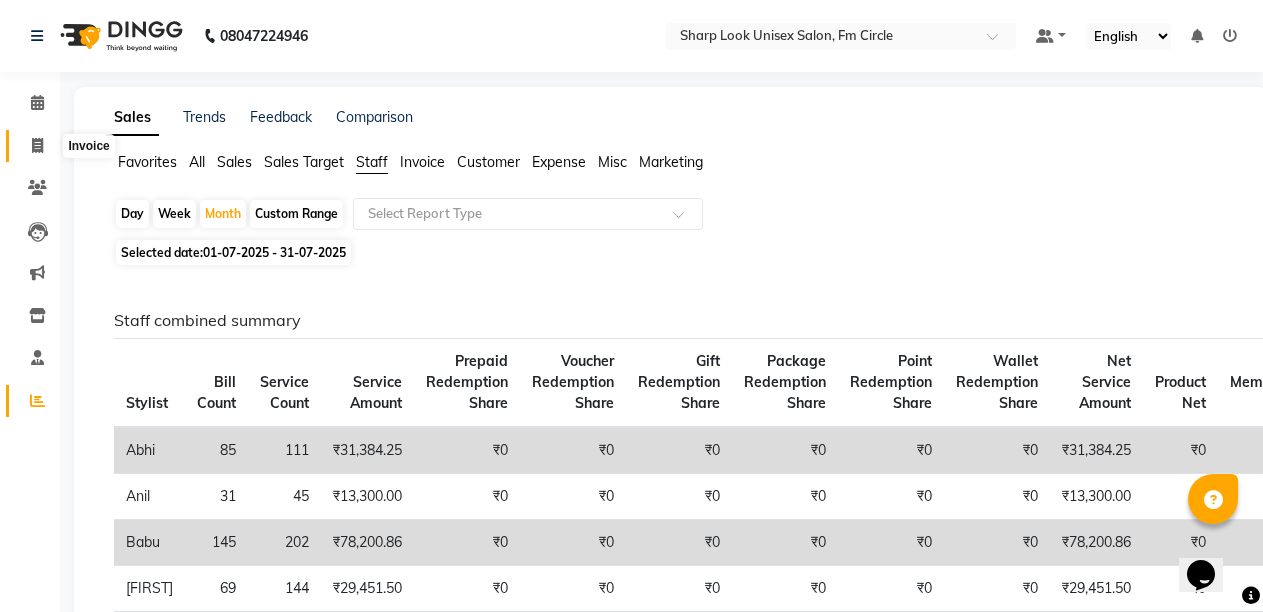click 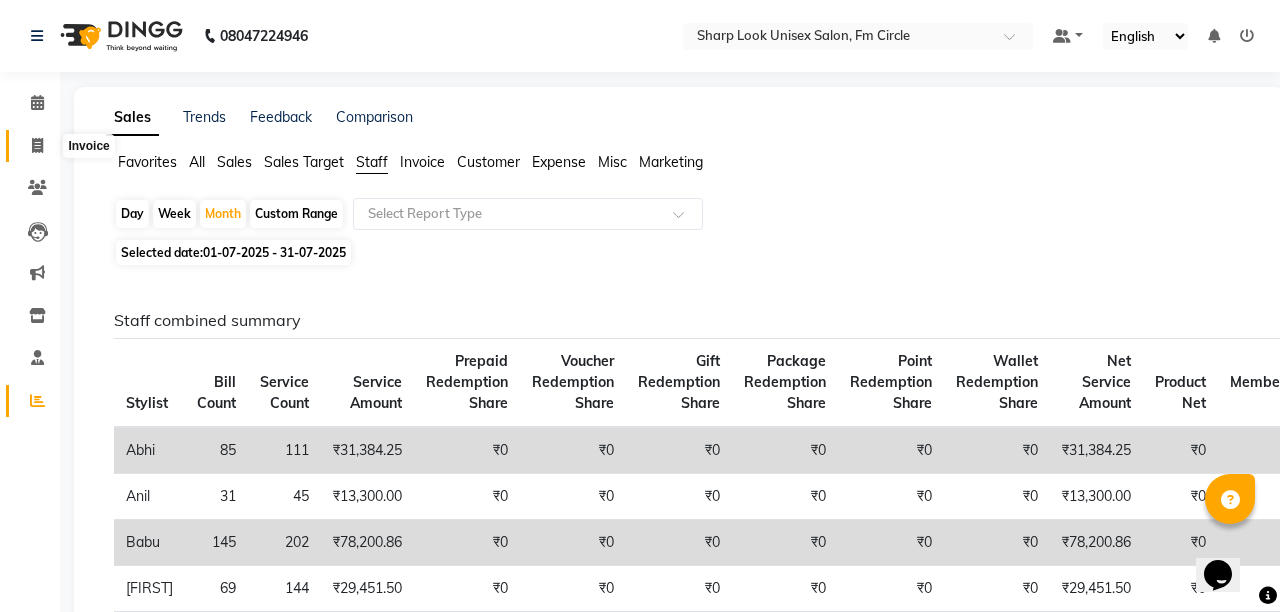 select on "service" 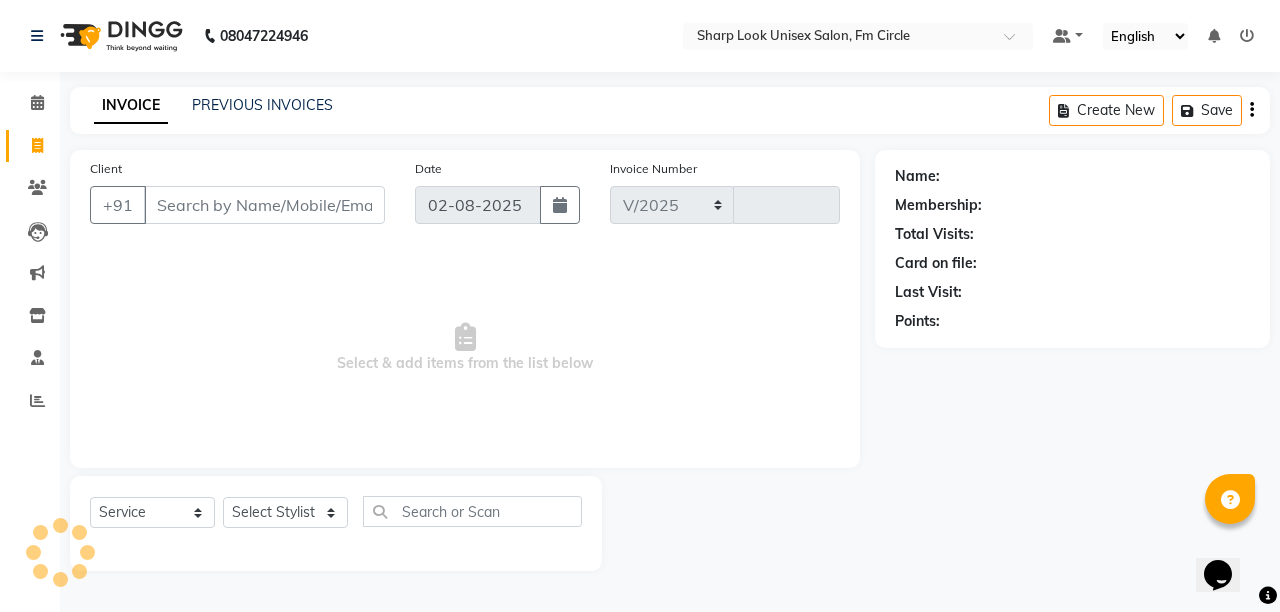 select on "804" 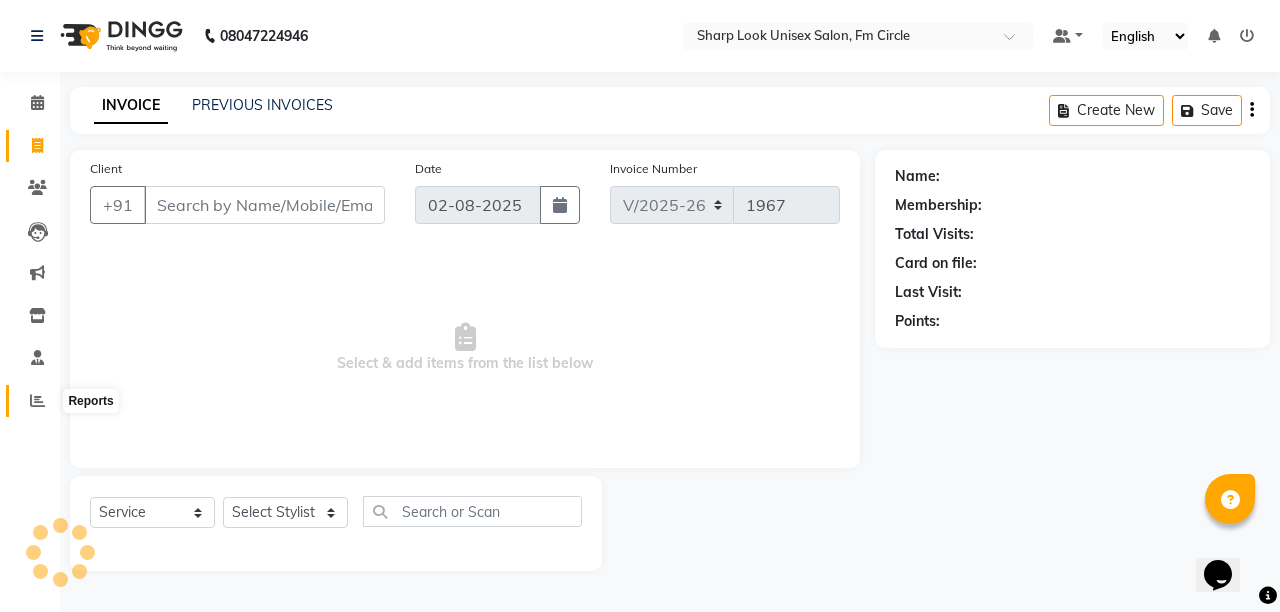 click 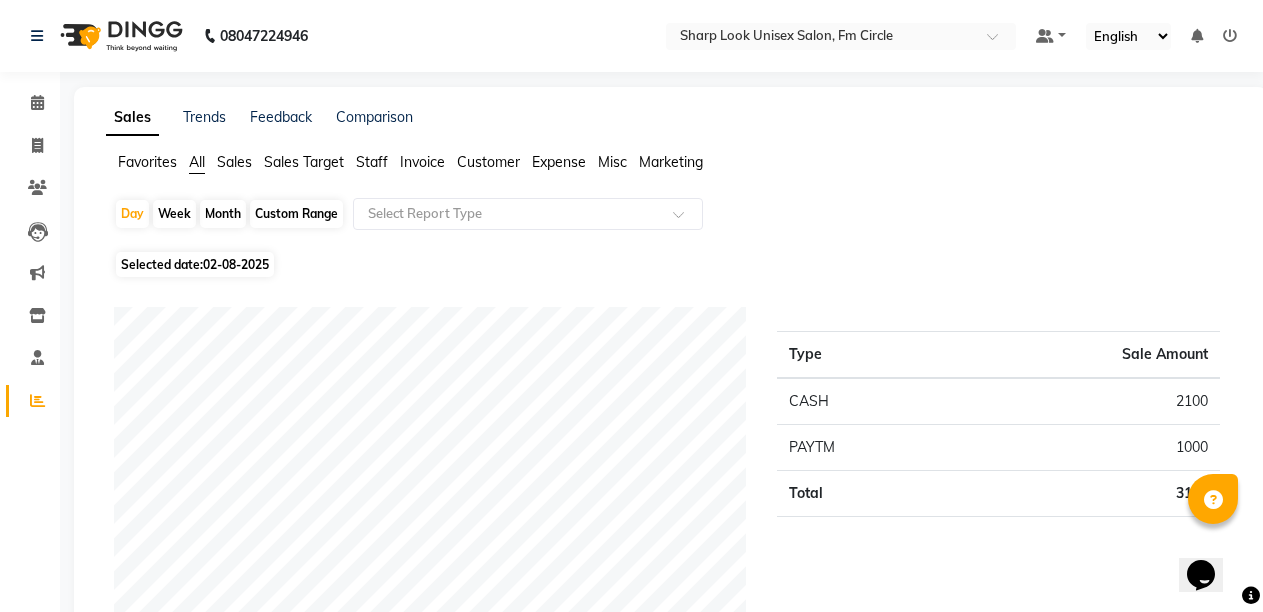 click on "Month" 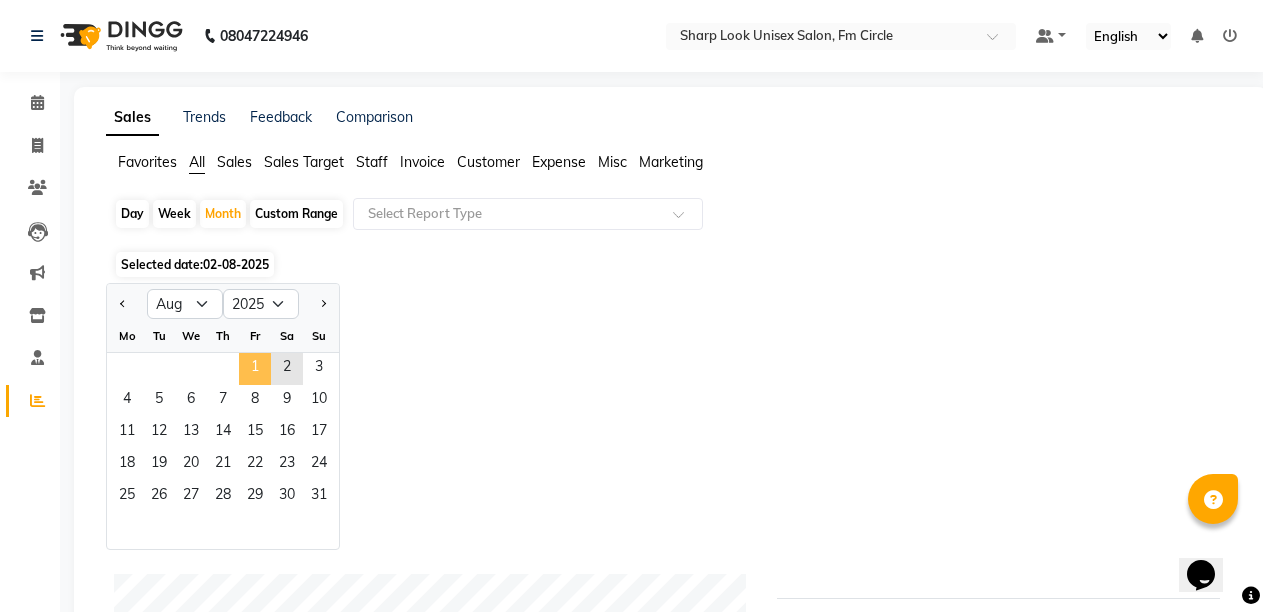 click on "1" 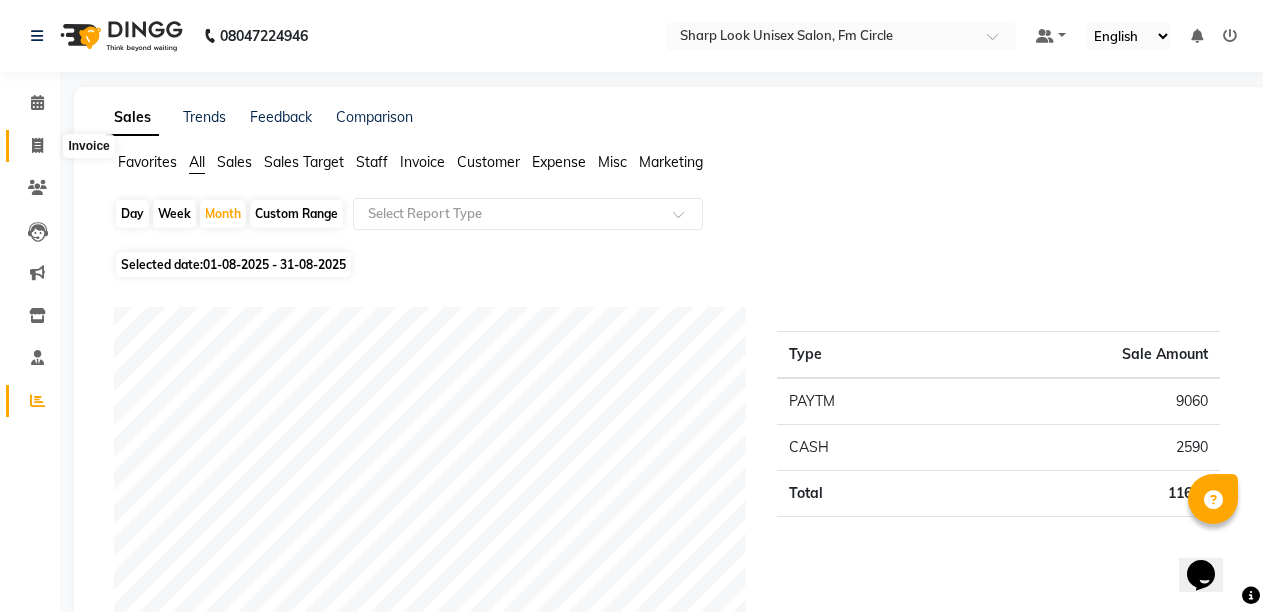 click 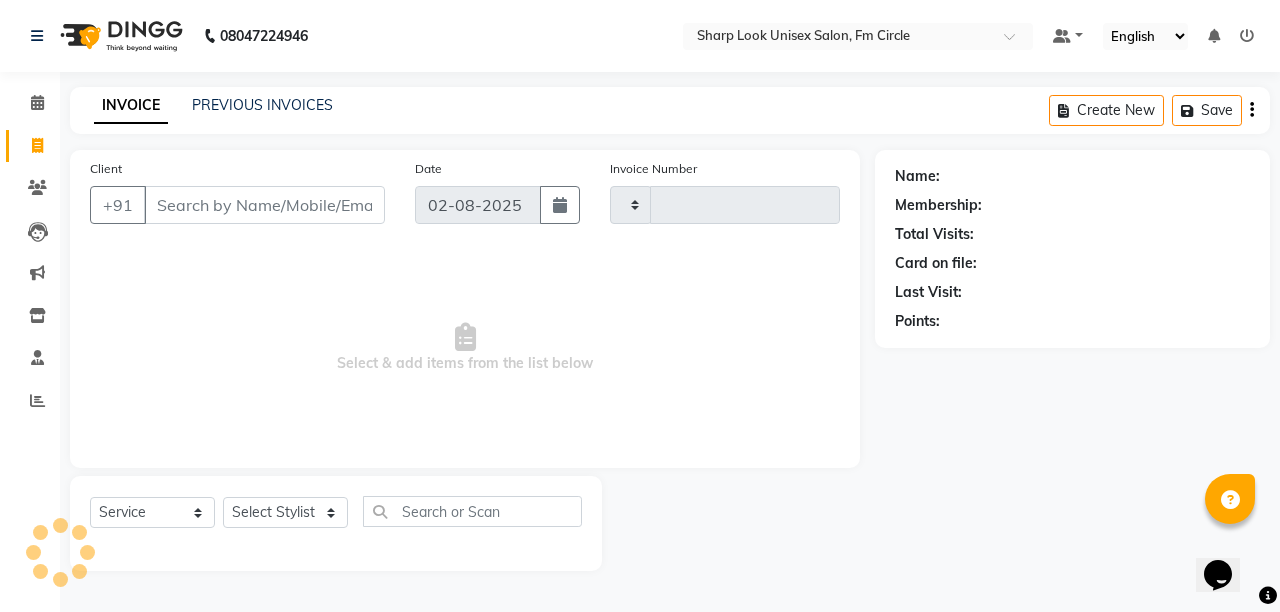 type on "1967" 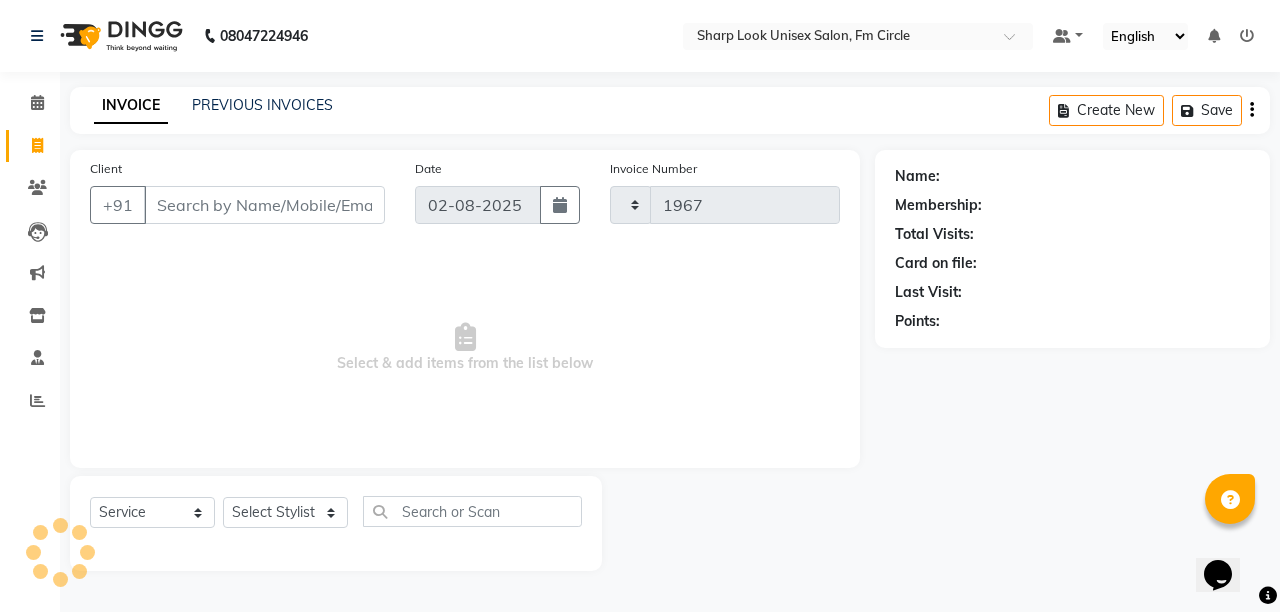 select on "804" 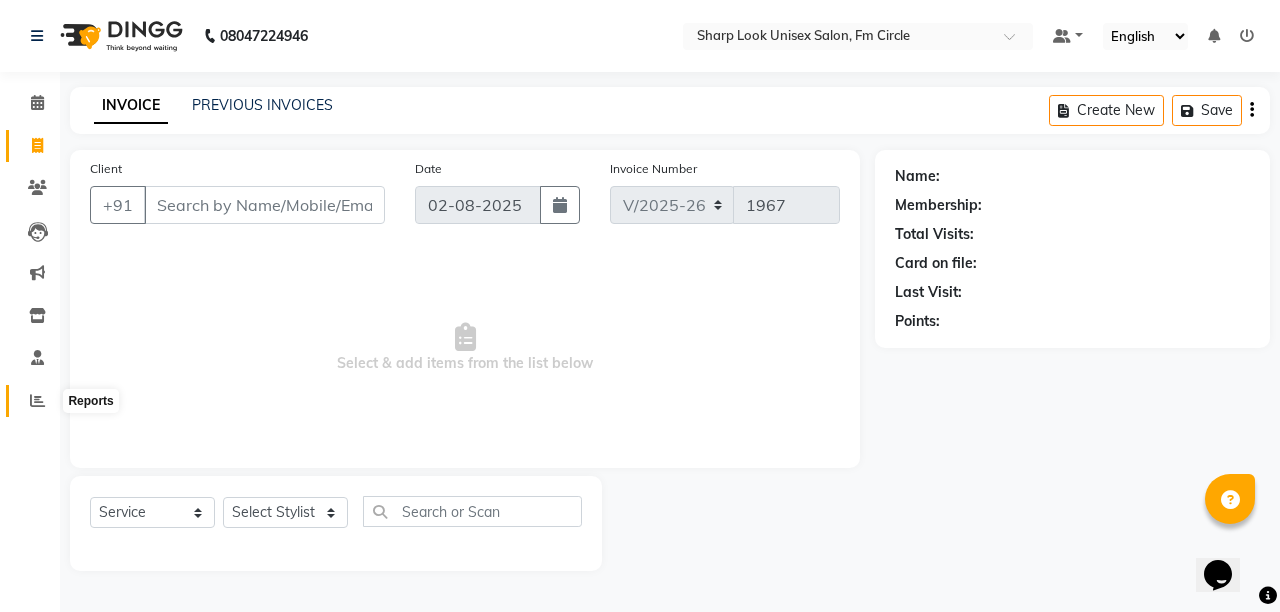 click 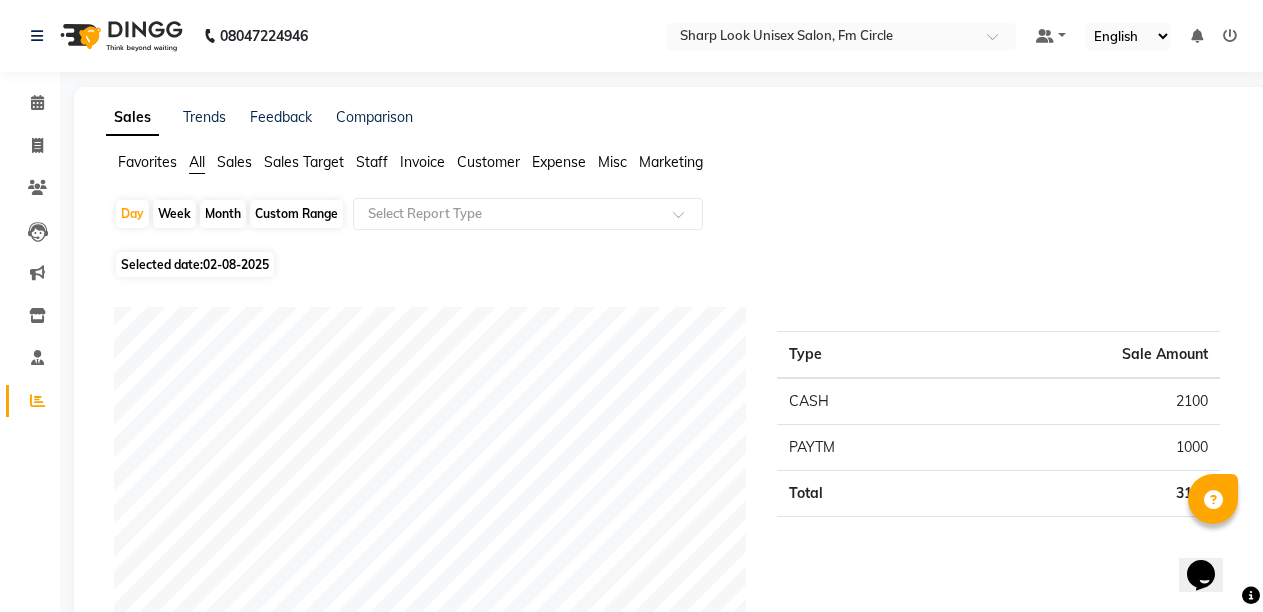 click on "Month" 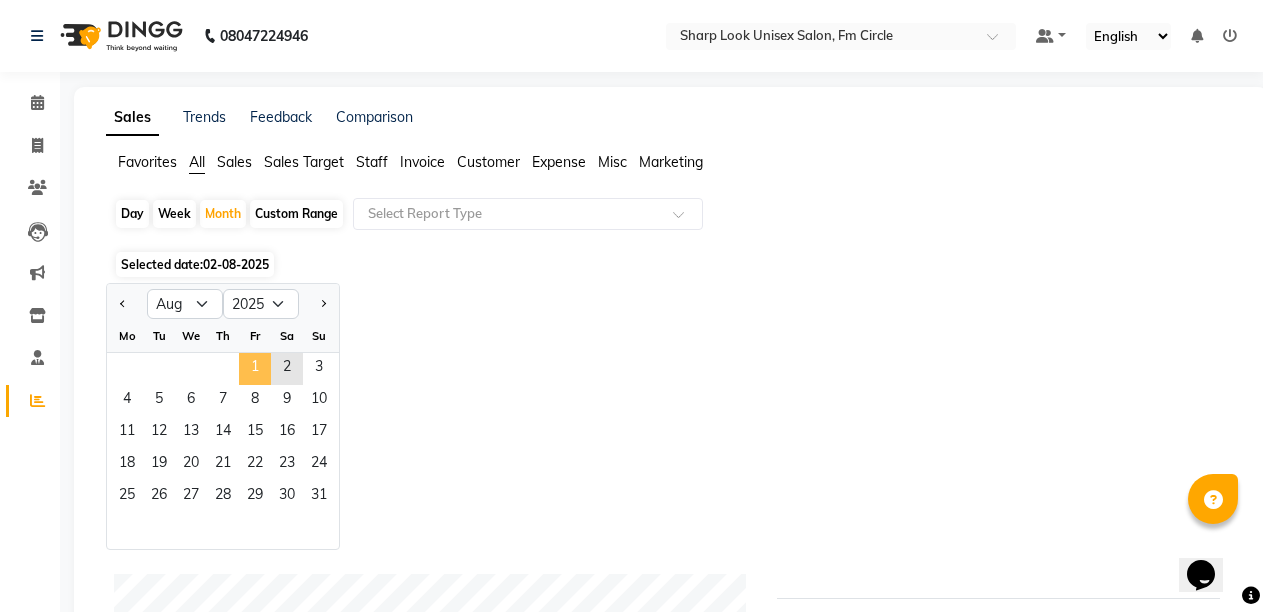 click on "1" 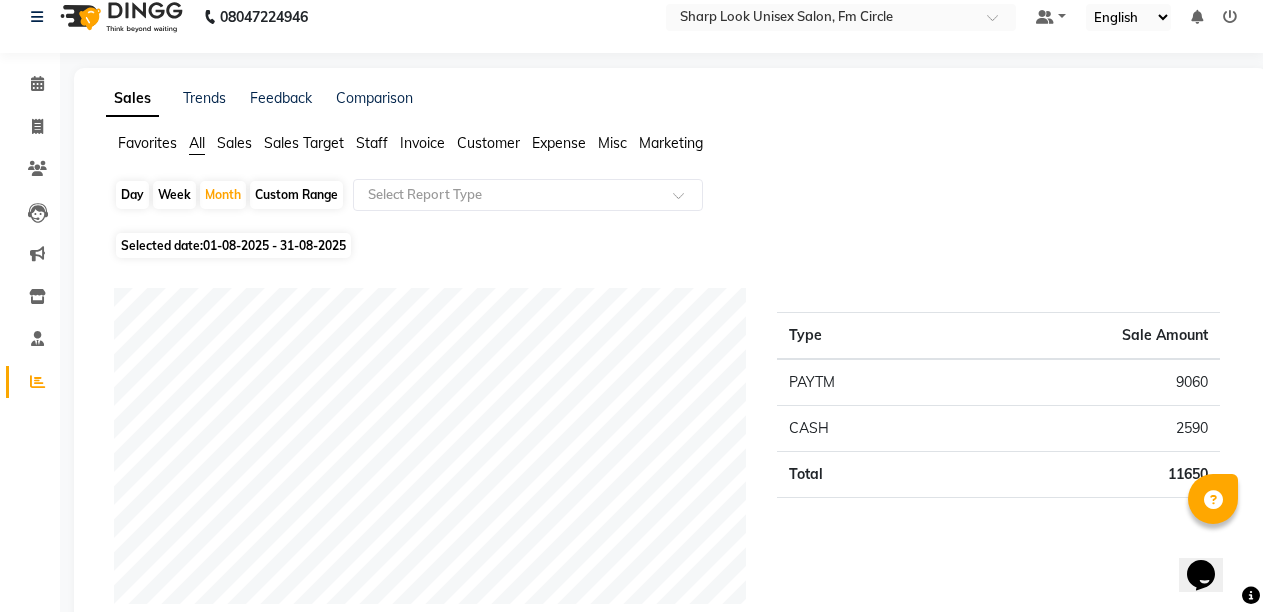 scroll, scrollTop: 0, scrollLeft: 0, axis: both 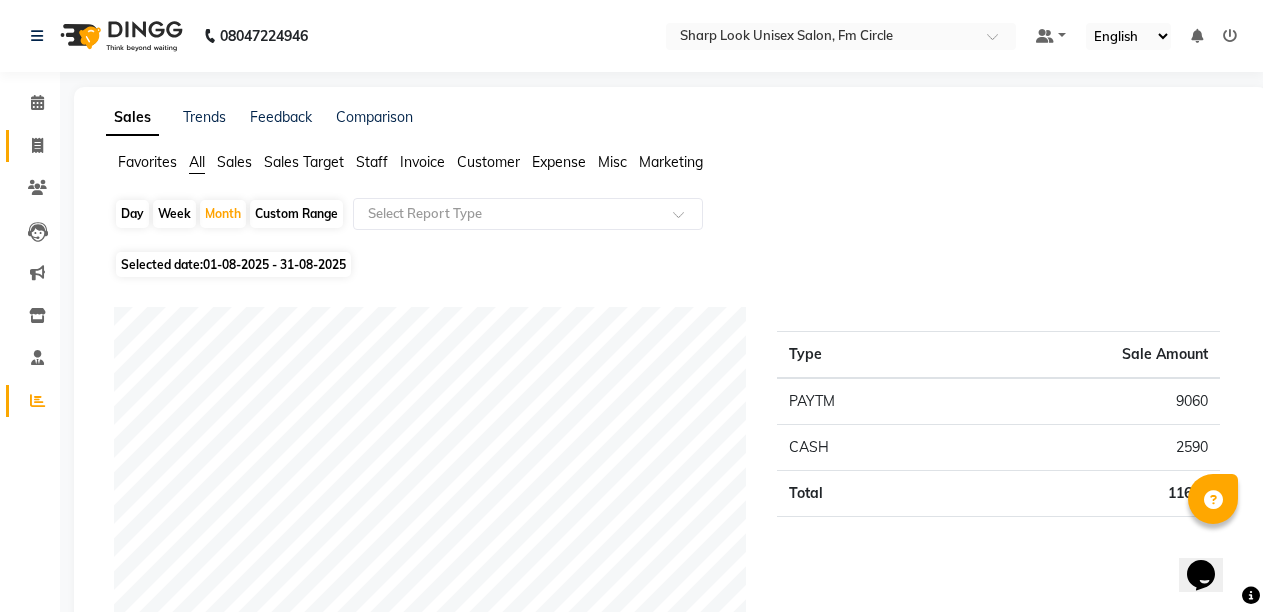 click on "Invoice" 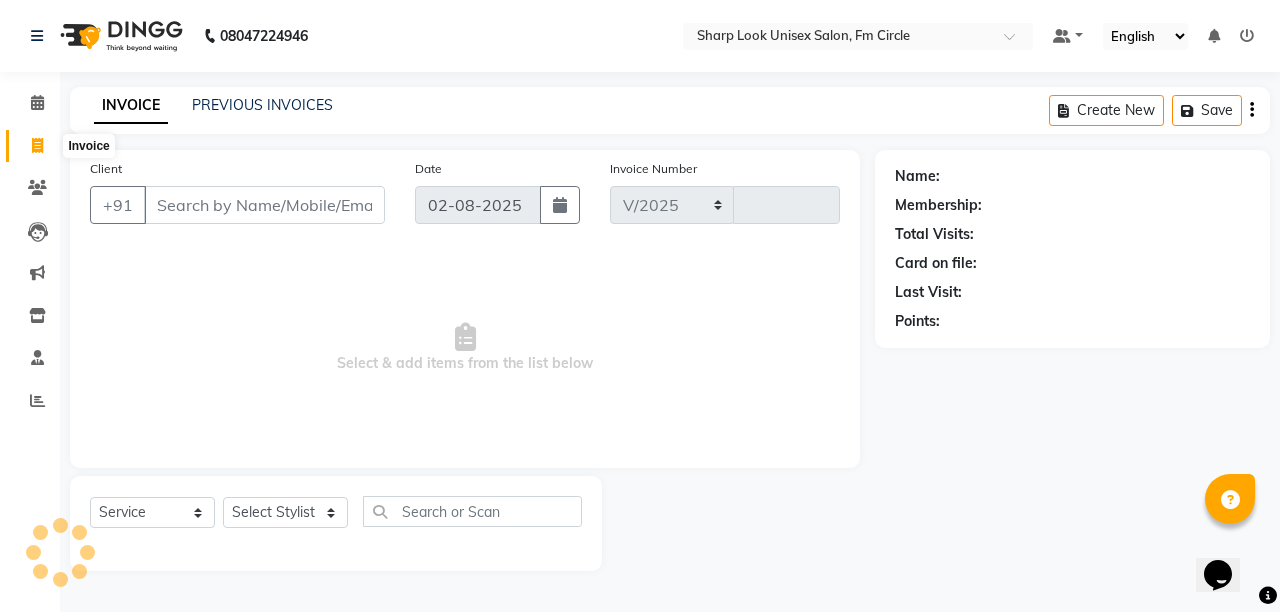 select on "804" 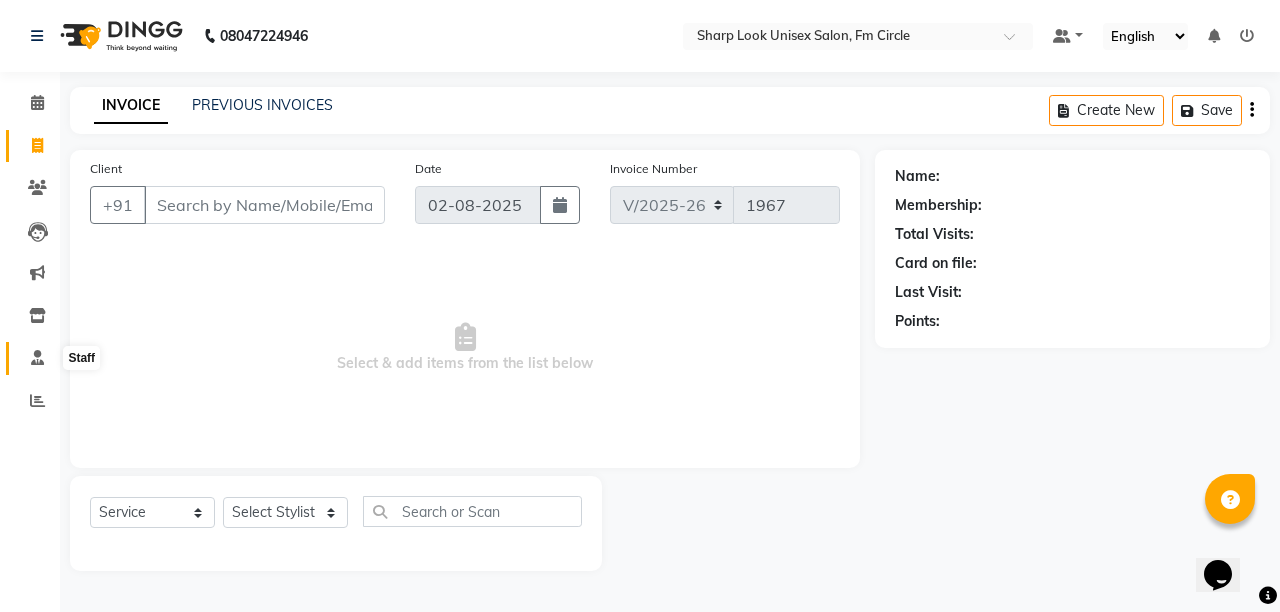 click 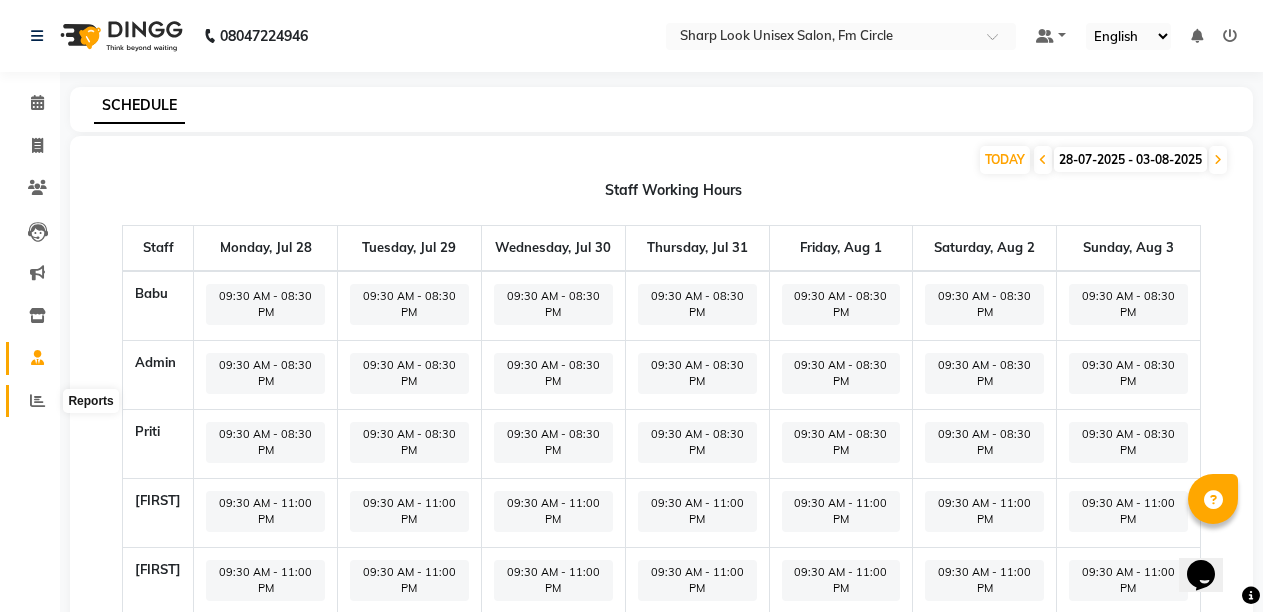 click 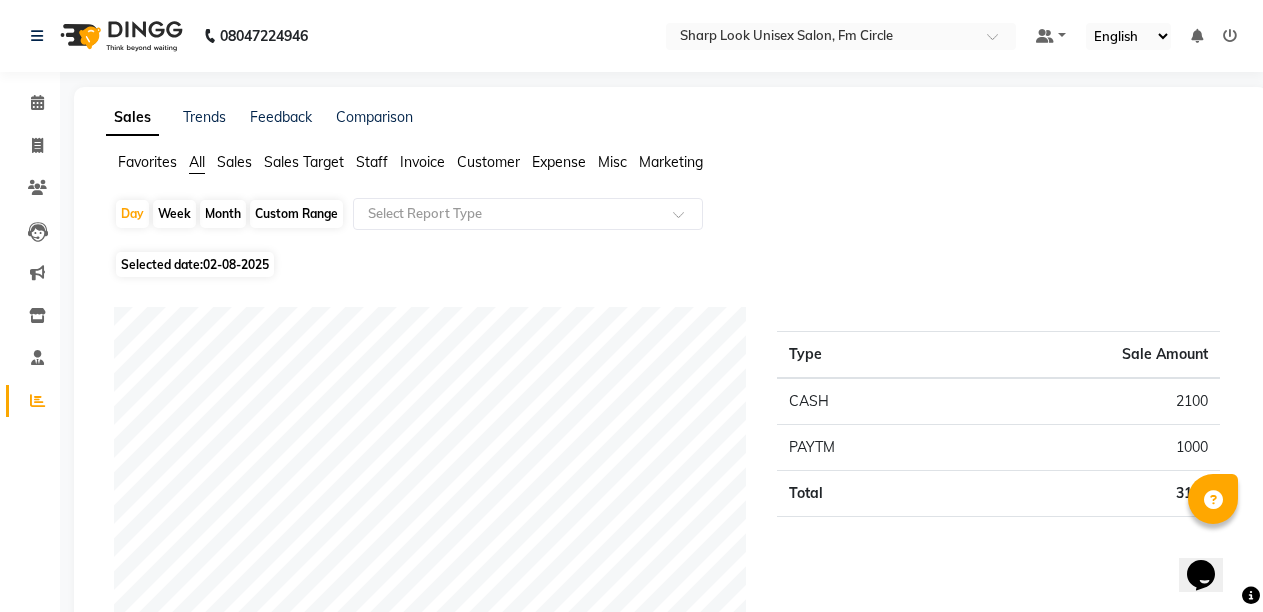 click on "Month" 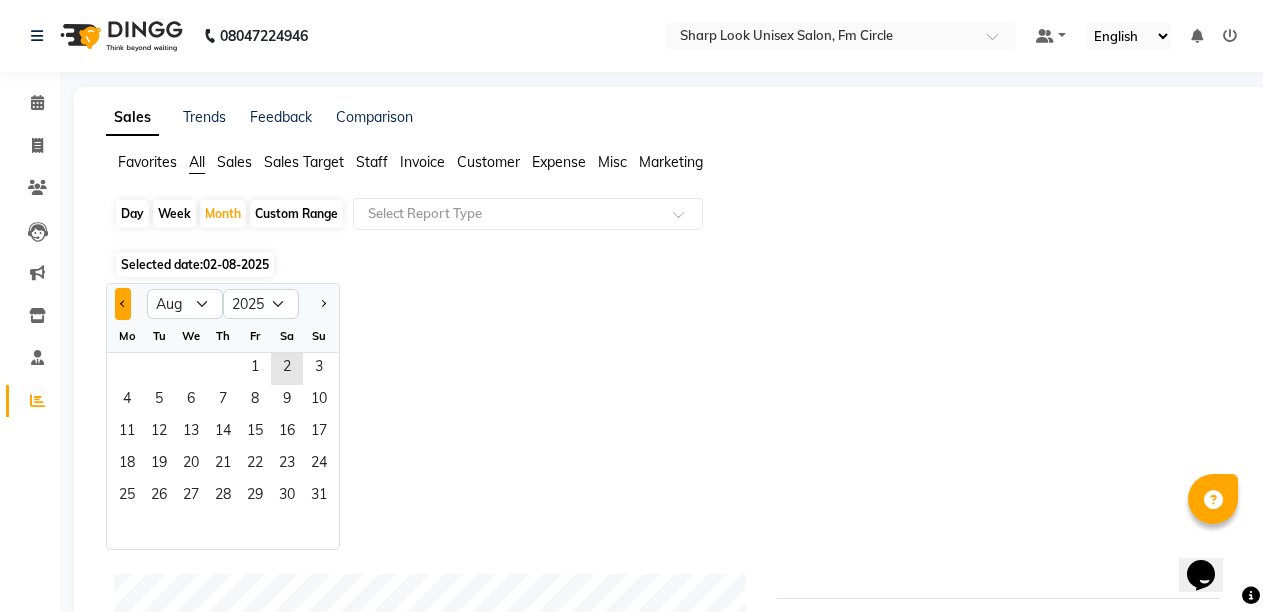 click 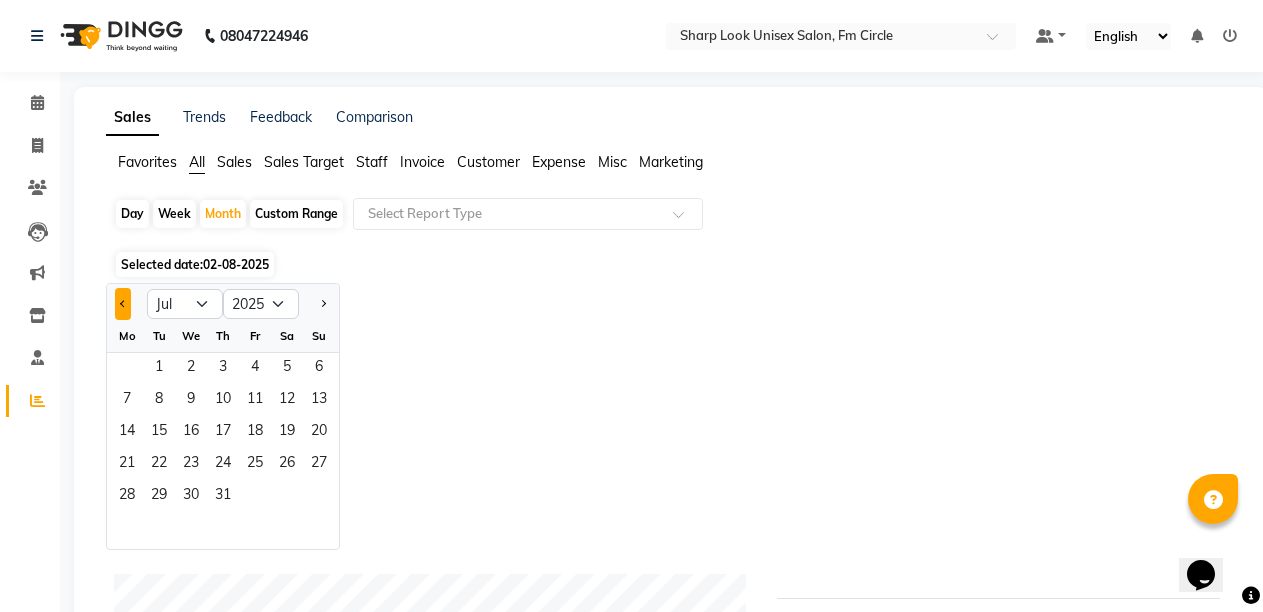 click 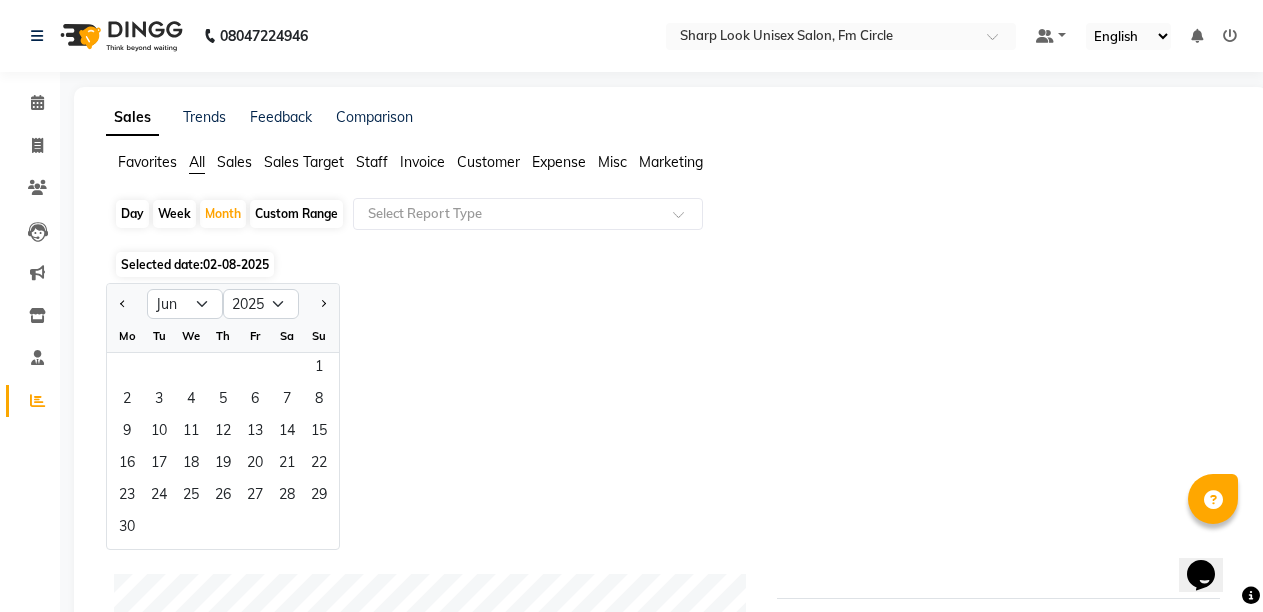 click on "Jan Feb Mar Apr May Jun Jul Aug Sep Oct Nov Dec 2015 2016 2017 2018 2019 2020 2021 2022 2023 2024 2025 2026 2027 2028 2029 2030 2031 2032 2033 2034 2035 Mo Tu We Th Fr Sa Su  1   2   3   4   5   6   7   8   9   10   11   12   13   14   15   16   17   18   19   20   21   22   23   24   25   26   27   28   29   30" 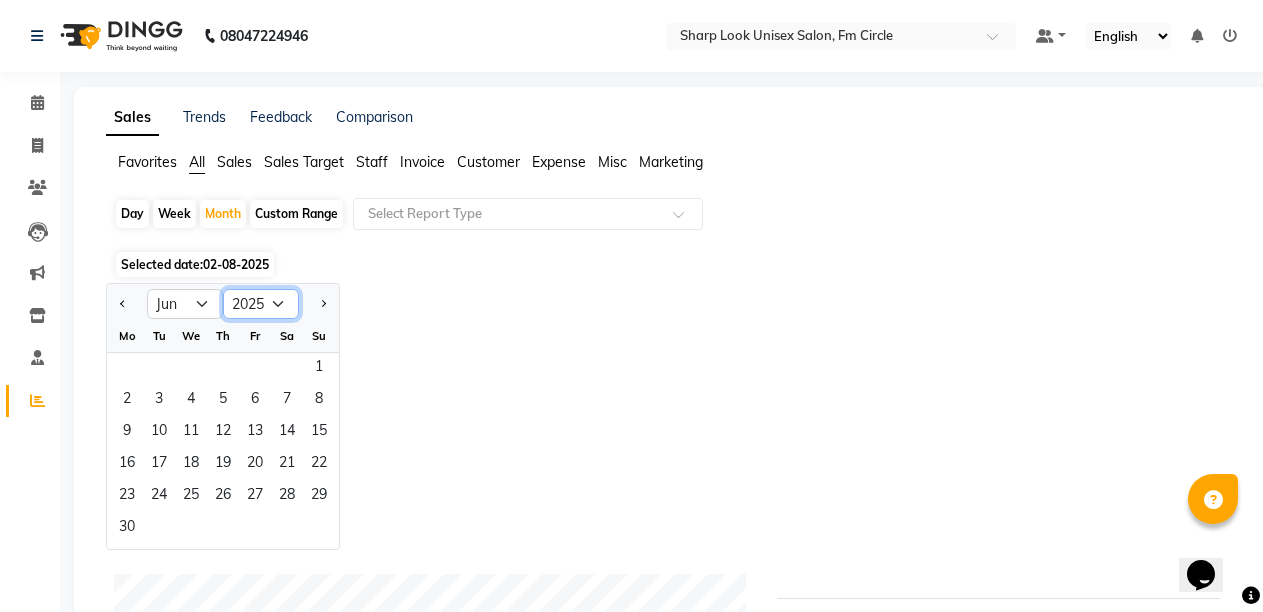click on "2015 2016 2017 2018 2019 2020 2021 2022 2023 2024 2025 2026 2027 2028 2029 2030 2031 2032 2033 2034 2035" 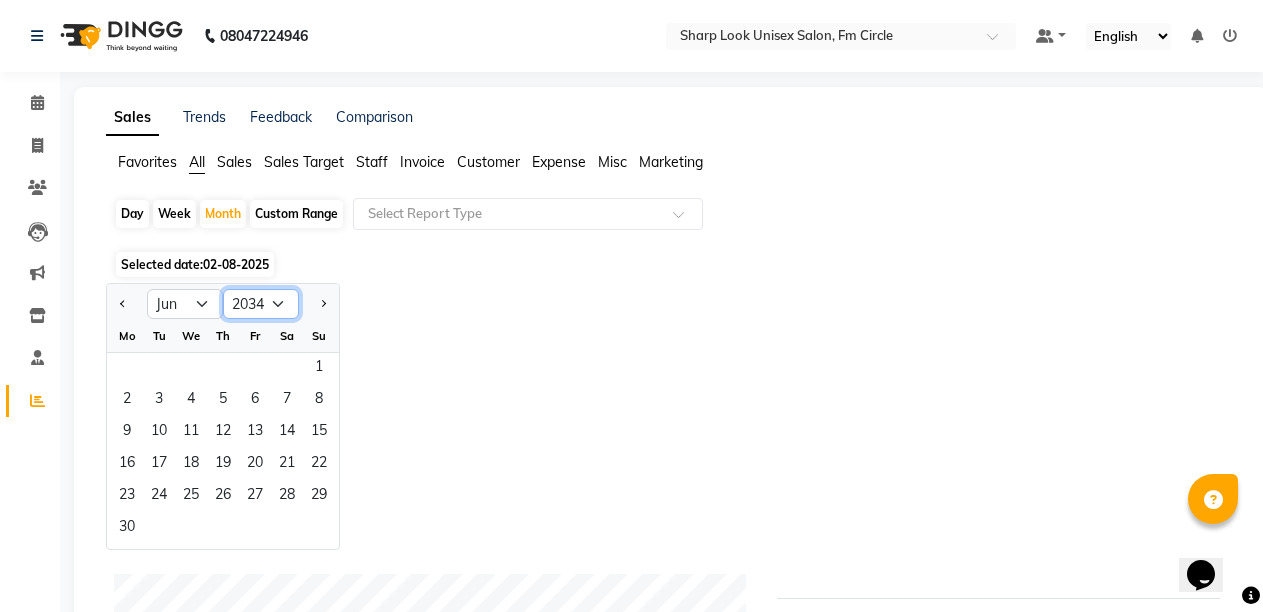 click on "2015 2016 2017 2018 2019 2020 2021 2022 2023 2024 2025 2026 2027 2028 2029 2030 2031 2032 2033 2034 2035" 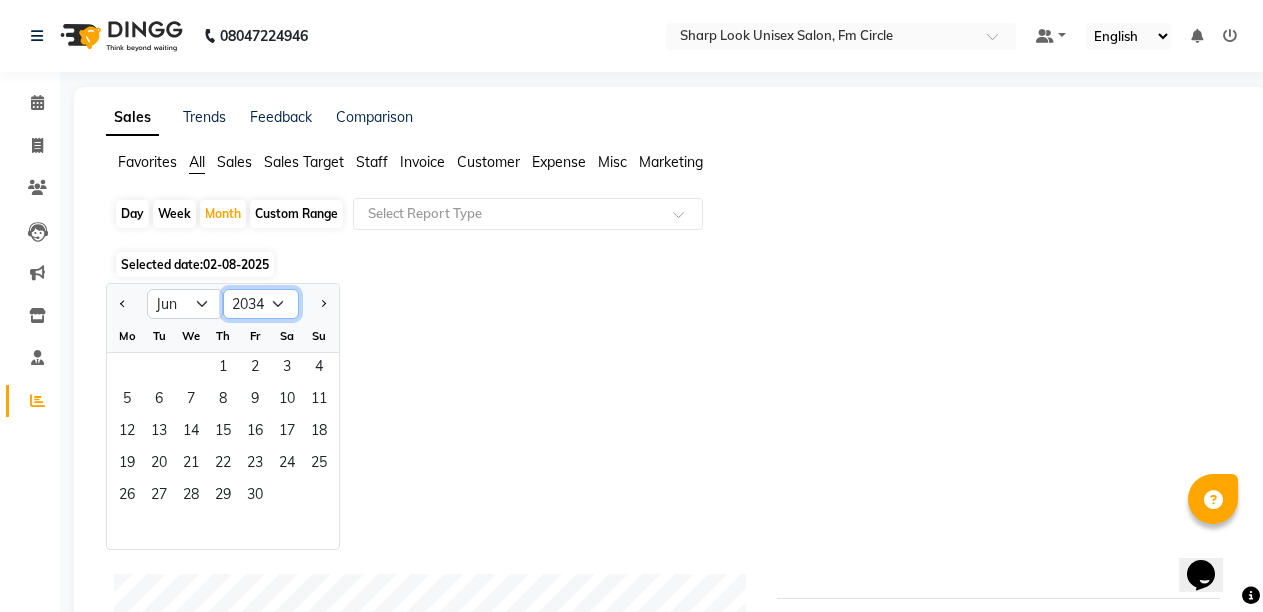 click on "2024 2025 2026 2027 2028 2029 2030 2031 2032 2033 2034 2035 2036 2037 2038 2039 2040 2041 2042 2043 2044" 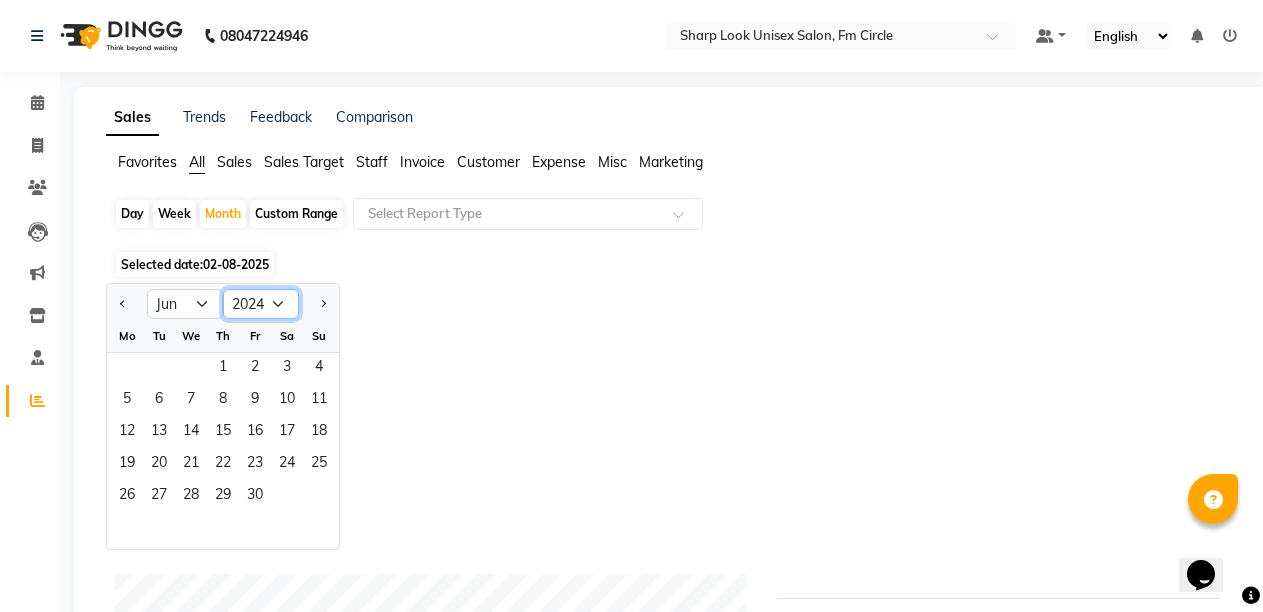 click on "2024 2025 2026 2027 2028 2029 2030 2031 2032 2033 2034 2035 2036 2037 2038 2039 2040 2041 2042 2043 2044" 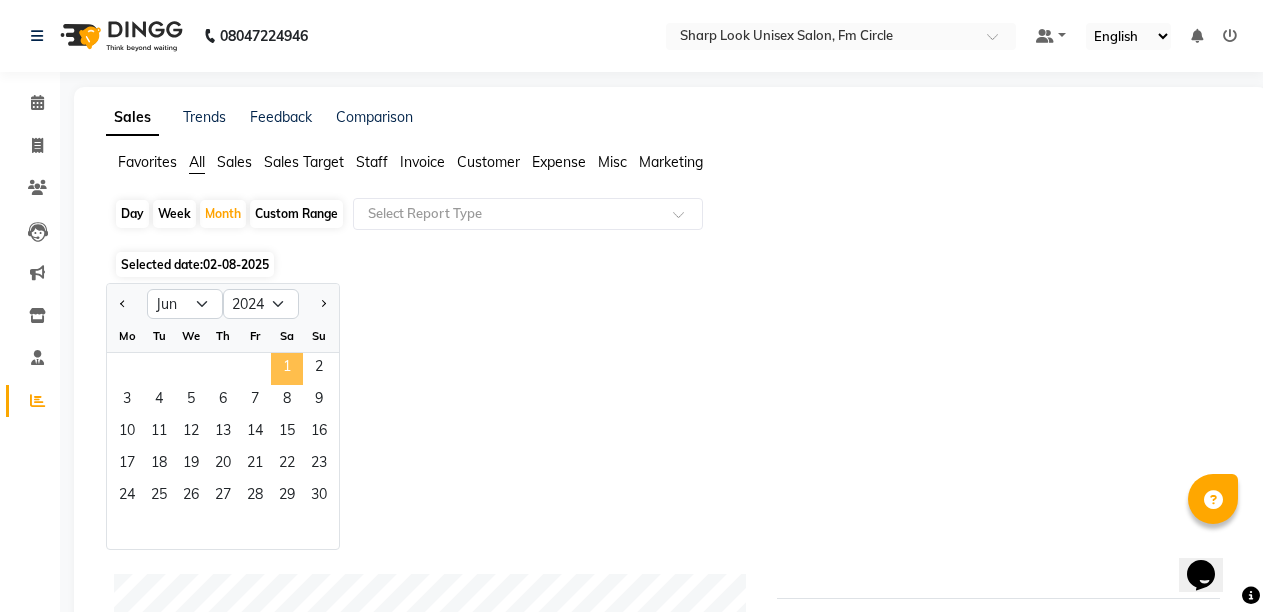 click on "1" 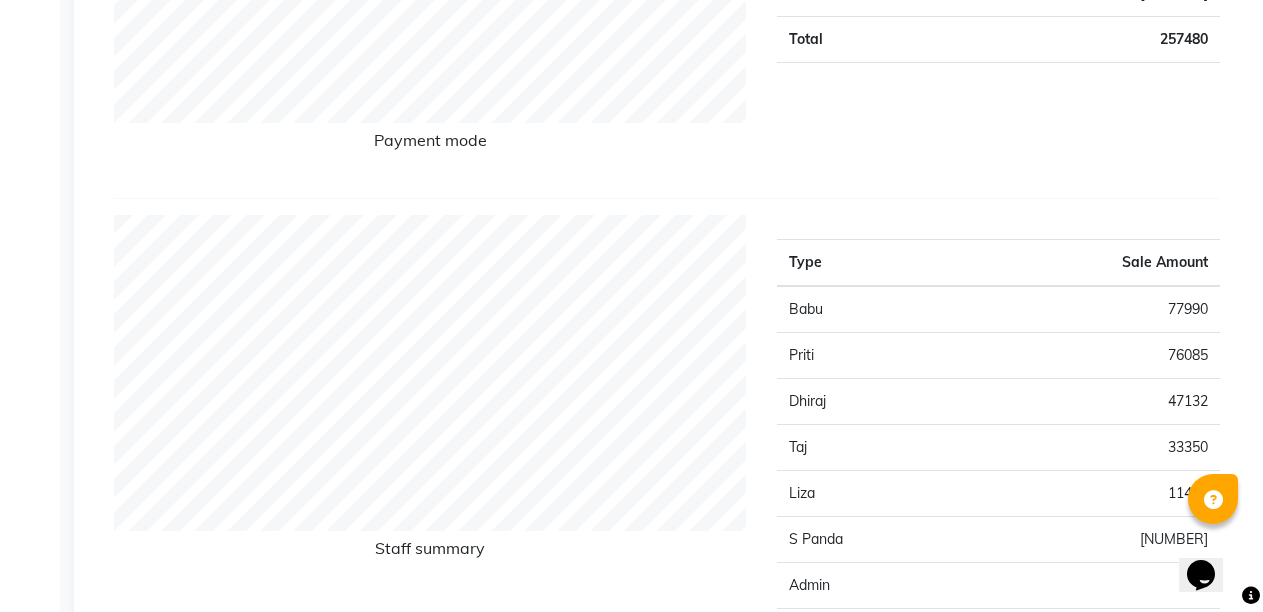 scroll, scrollTop: 100, scrollLeft: 0, axis: vertical 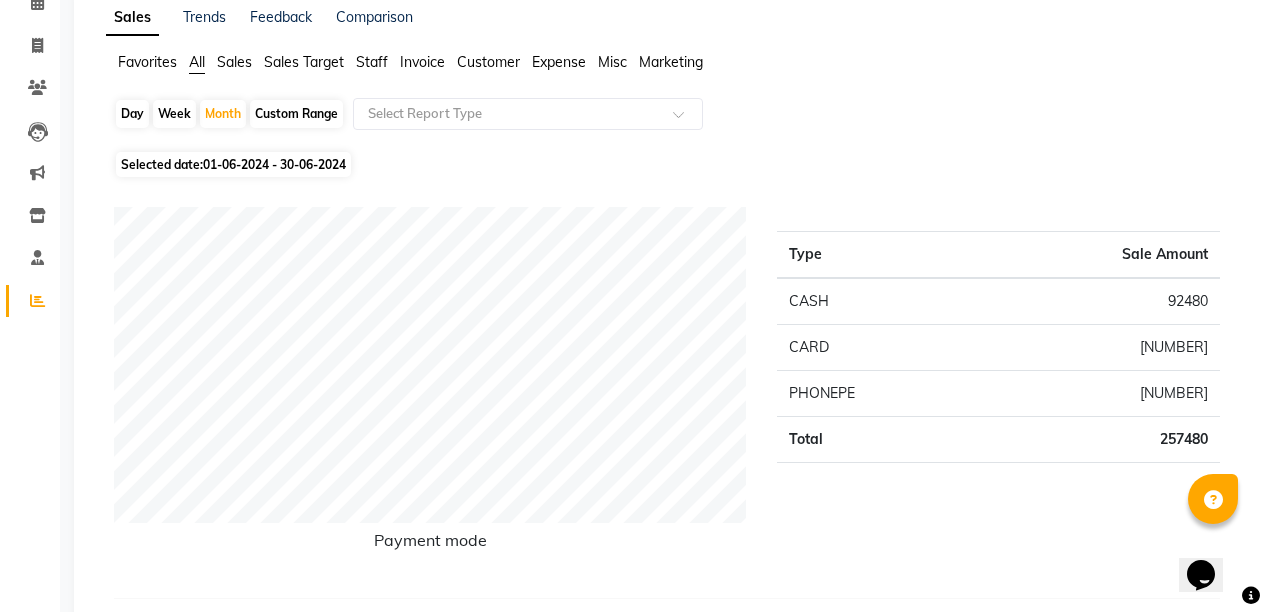 click on "Day" 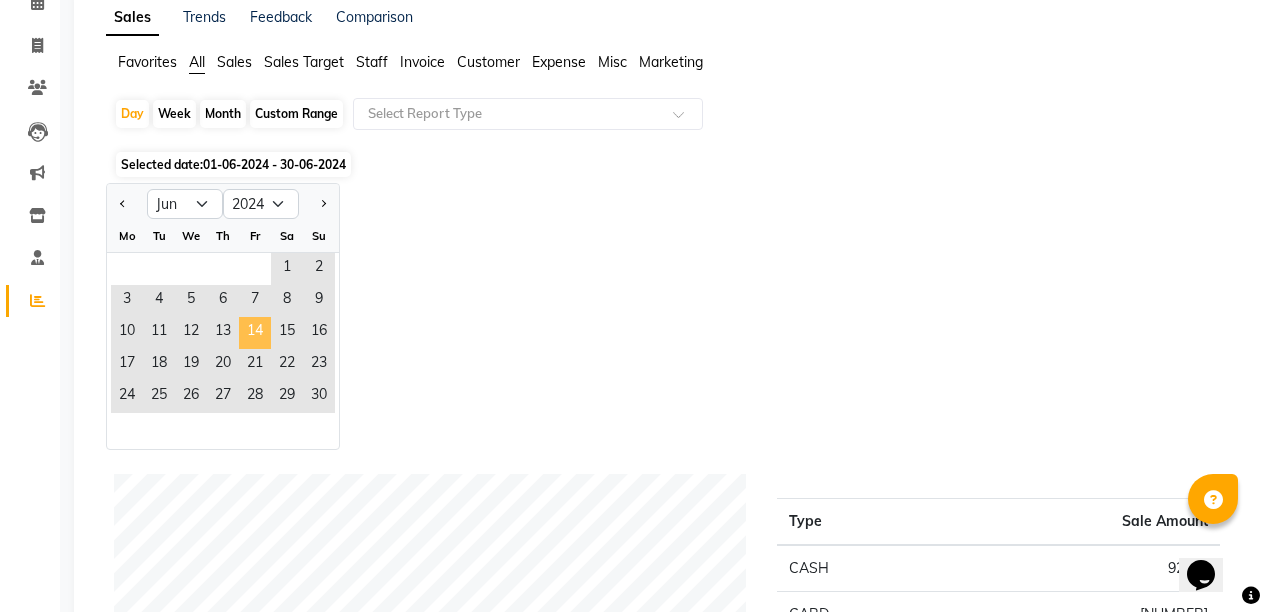 click on "14" 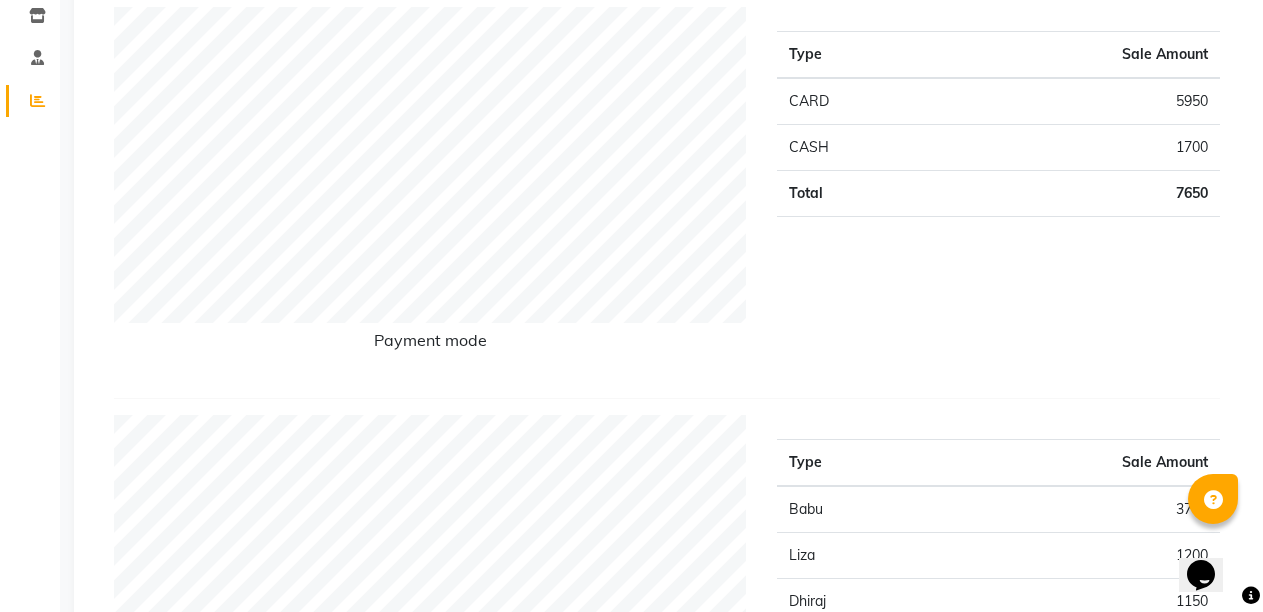 scroll, scrollTop: 100, scrollLeft: 0, axis: vertical 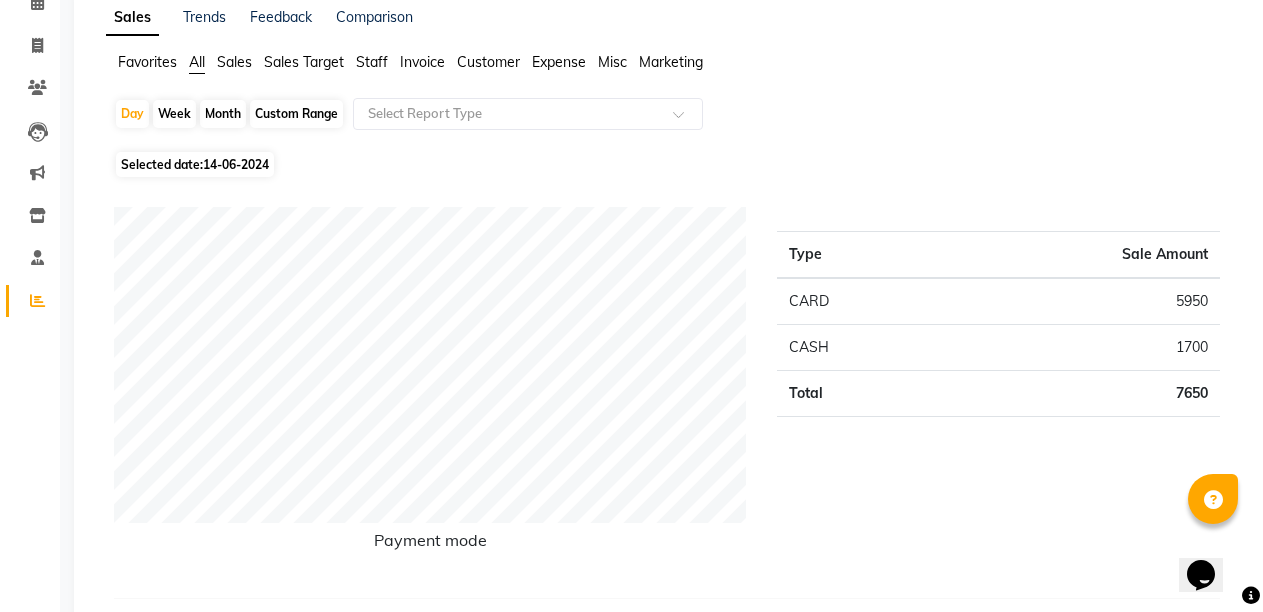 click on "Month" 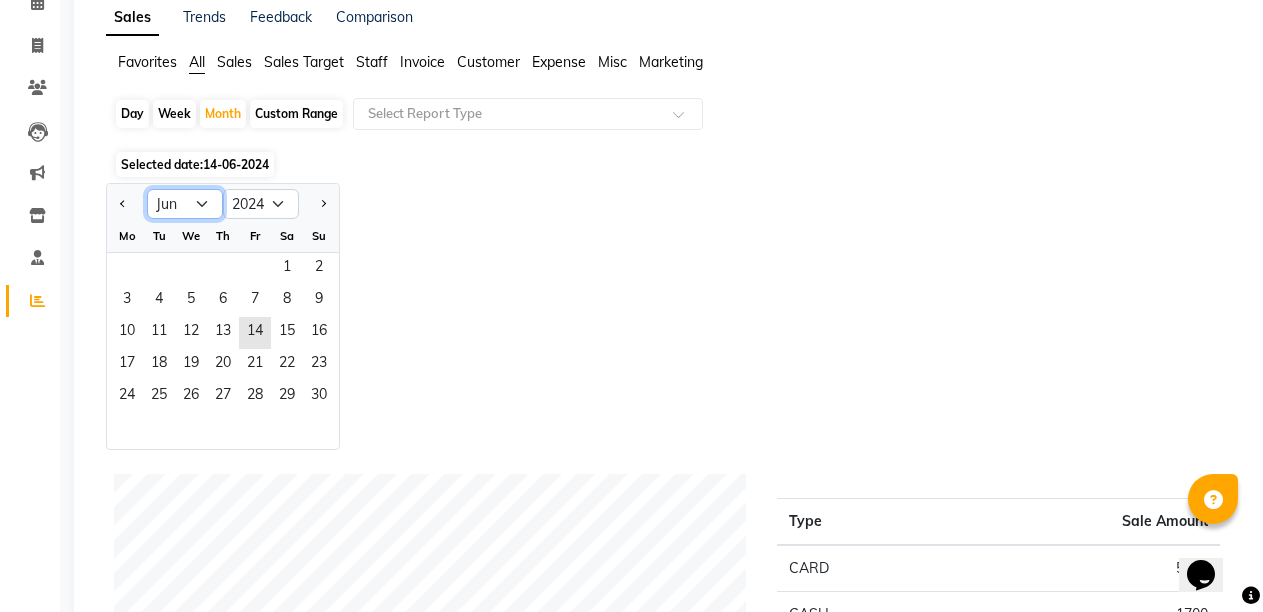 click on "Jan Feb Mar Apr May Jun Jul Aug Sep Oct Nov Dec" 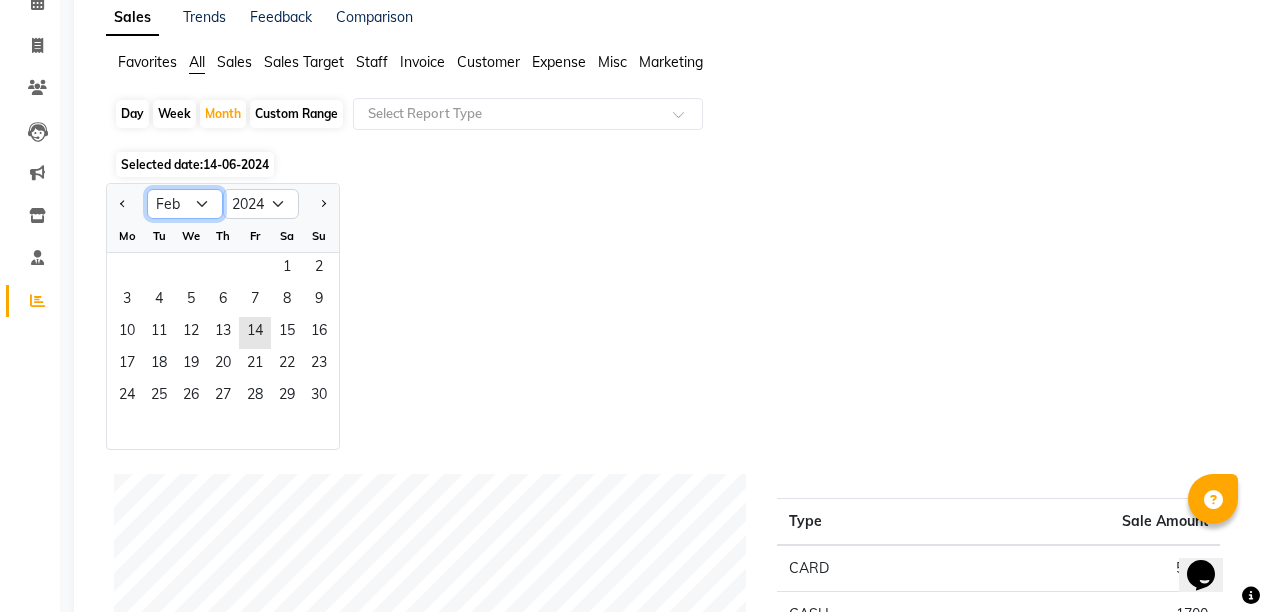 click on "Jan Feb Mar Apr May Jun Jul Aug Sep Oct Nov Dec" 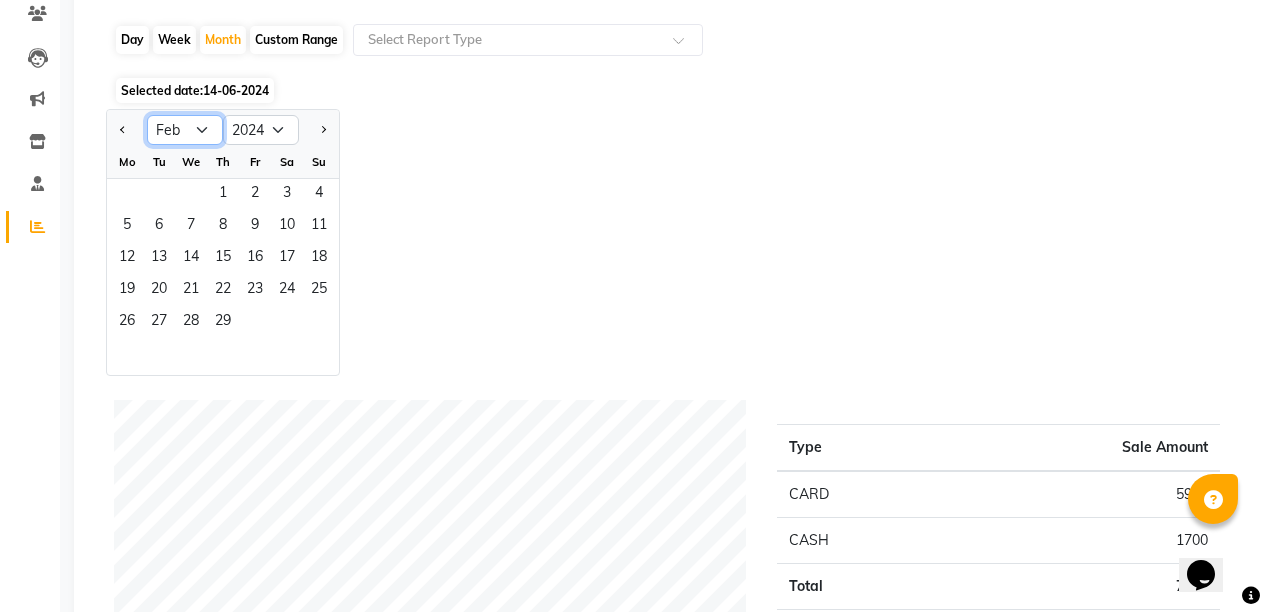 scroll, scrollTop: 100, scrollLeft: 0, axis: vertical 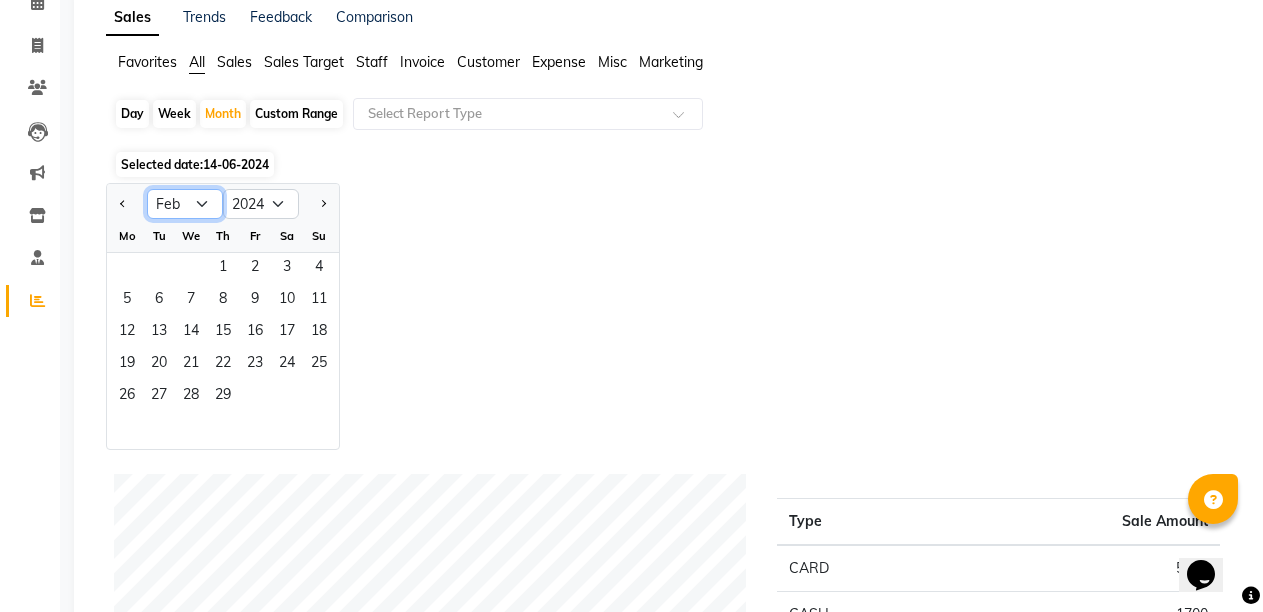 click on "Jan Feb Mar Apr May Jun Jul Aug Sep Oct Nov Dec" 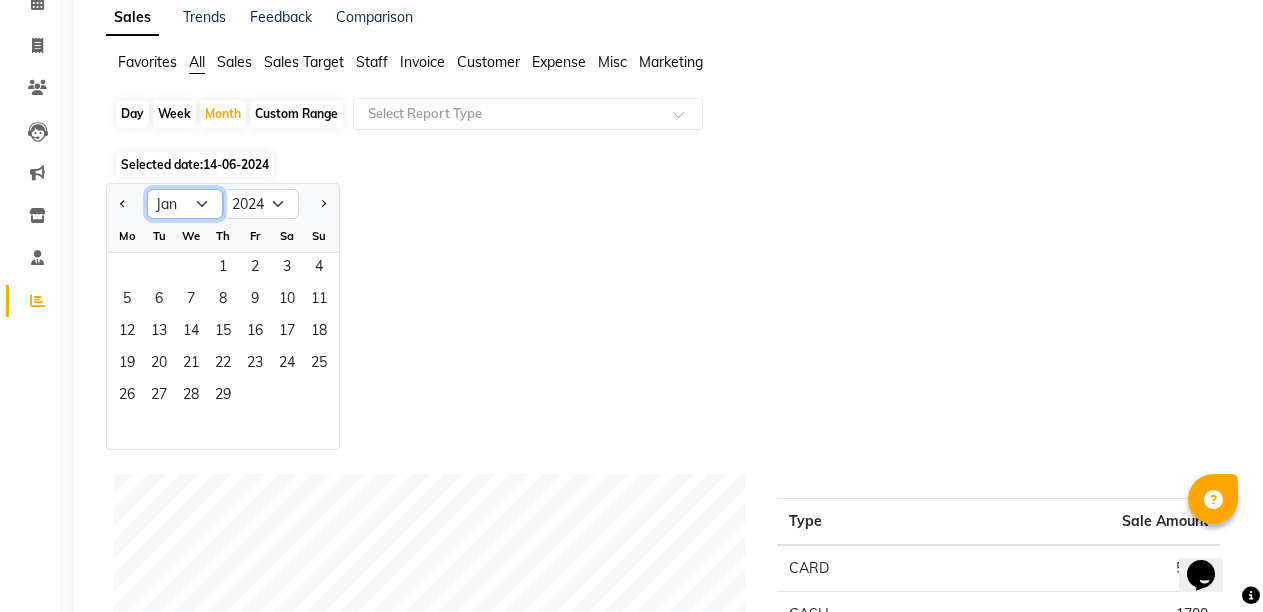 click on "Jan Feb Mar Apr May Jun Jul Aug Sep Oct Nov Dec" 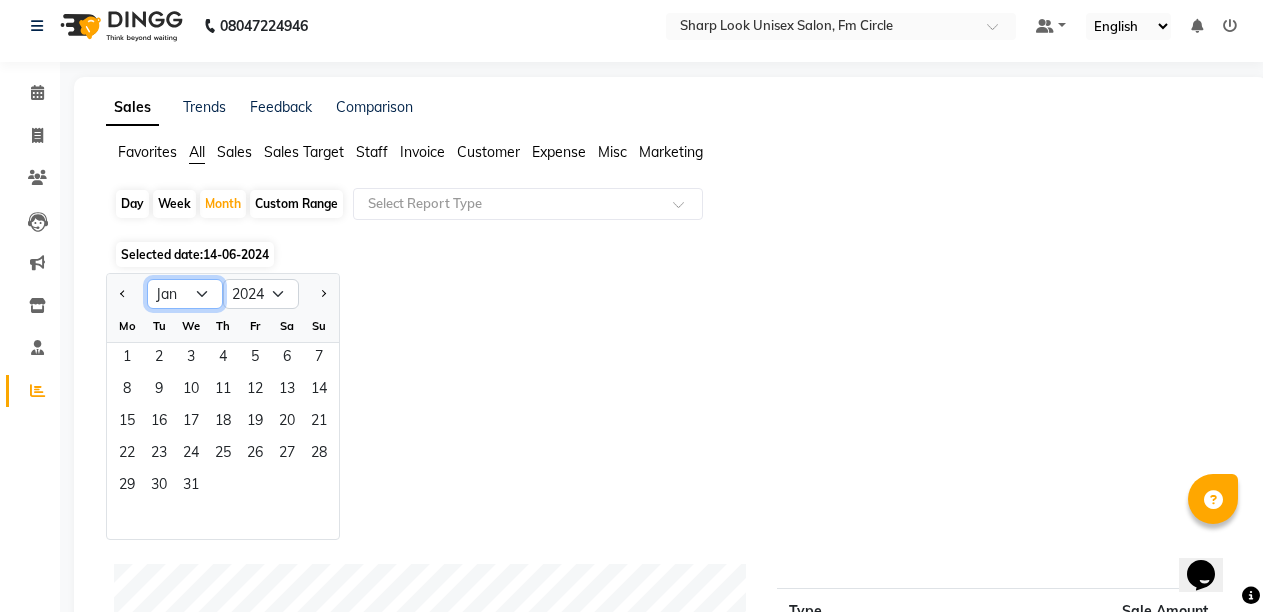 scroll, scrollTop: 0, scrollLeft: 0, axis: both 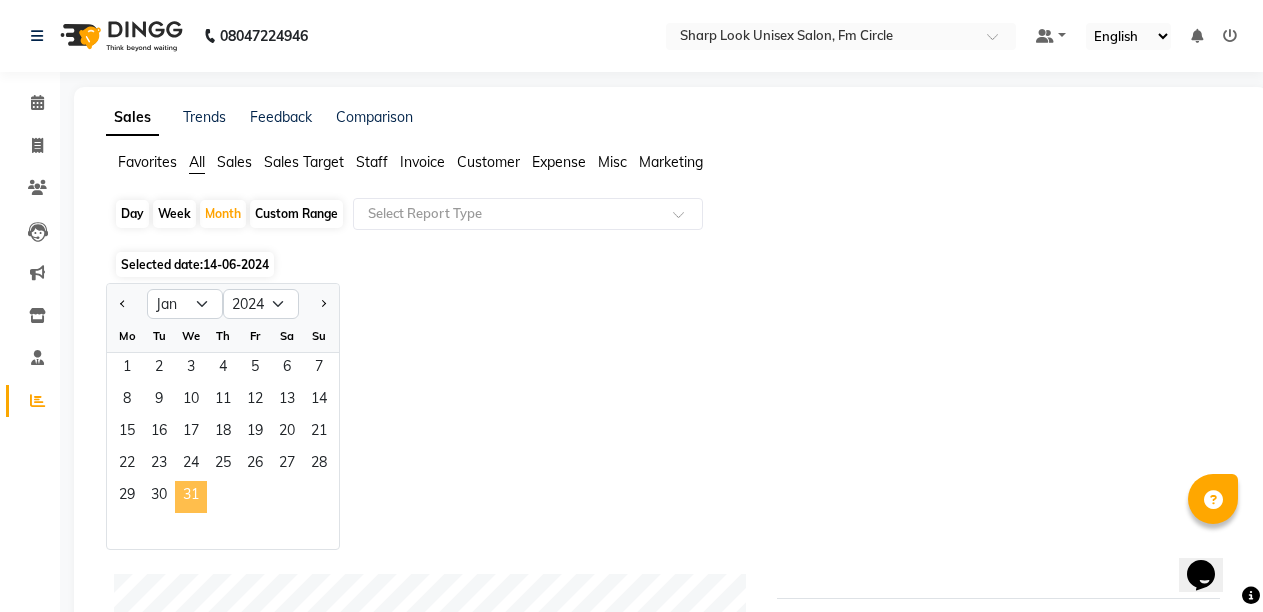 click on "31" 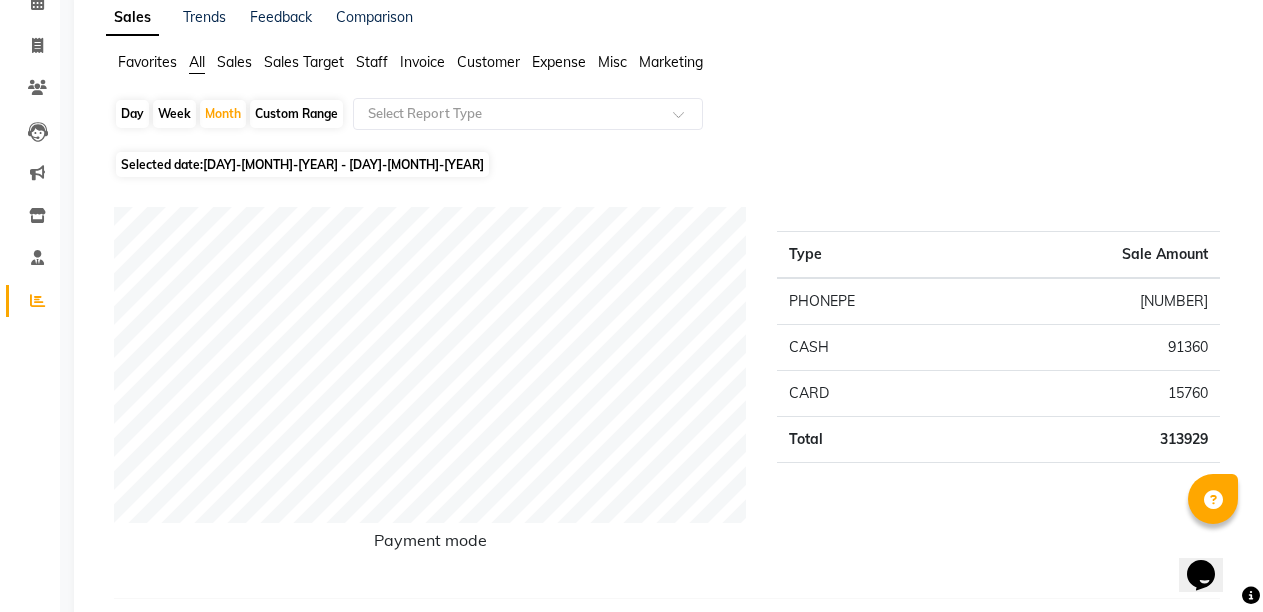 scroll, scrollTop: 0, scrollLeft: 0, axis: both 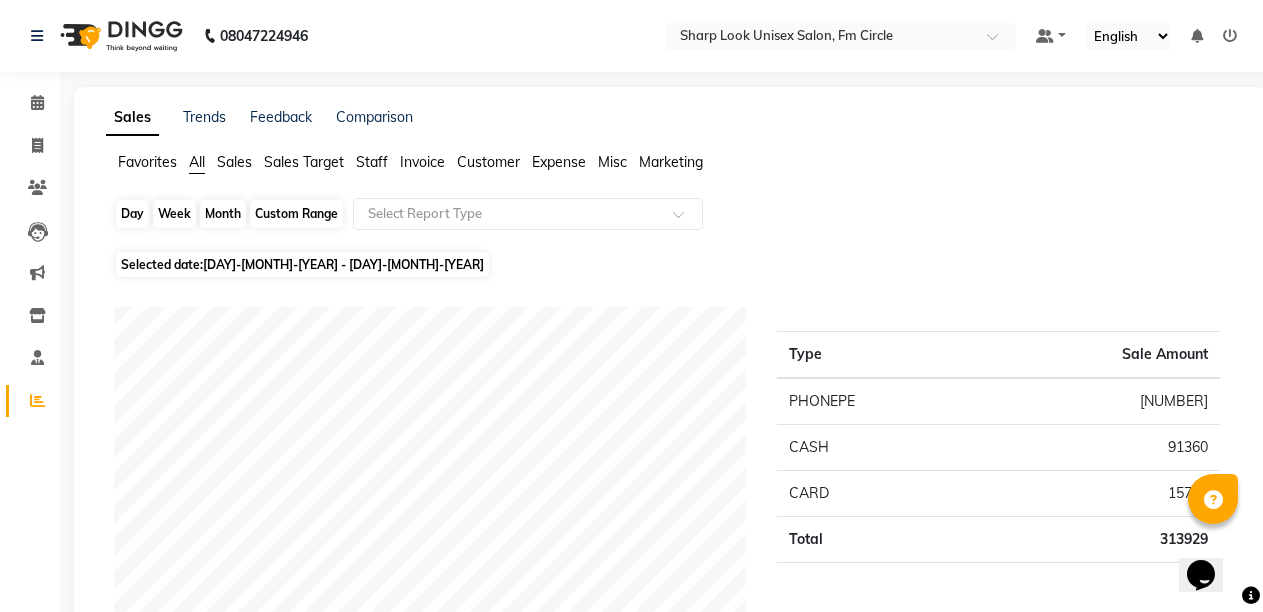 click on "Month" 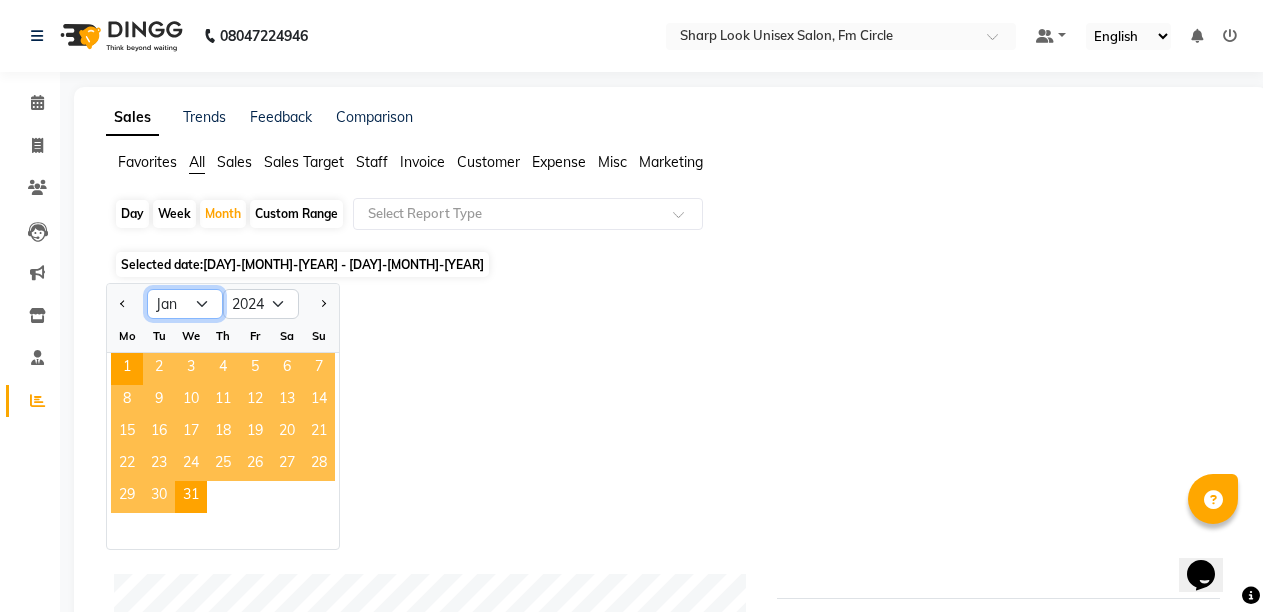 click on "Jan Feb Mar Apr May Jun Jul Aug Sep Oct Nov Dec" 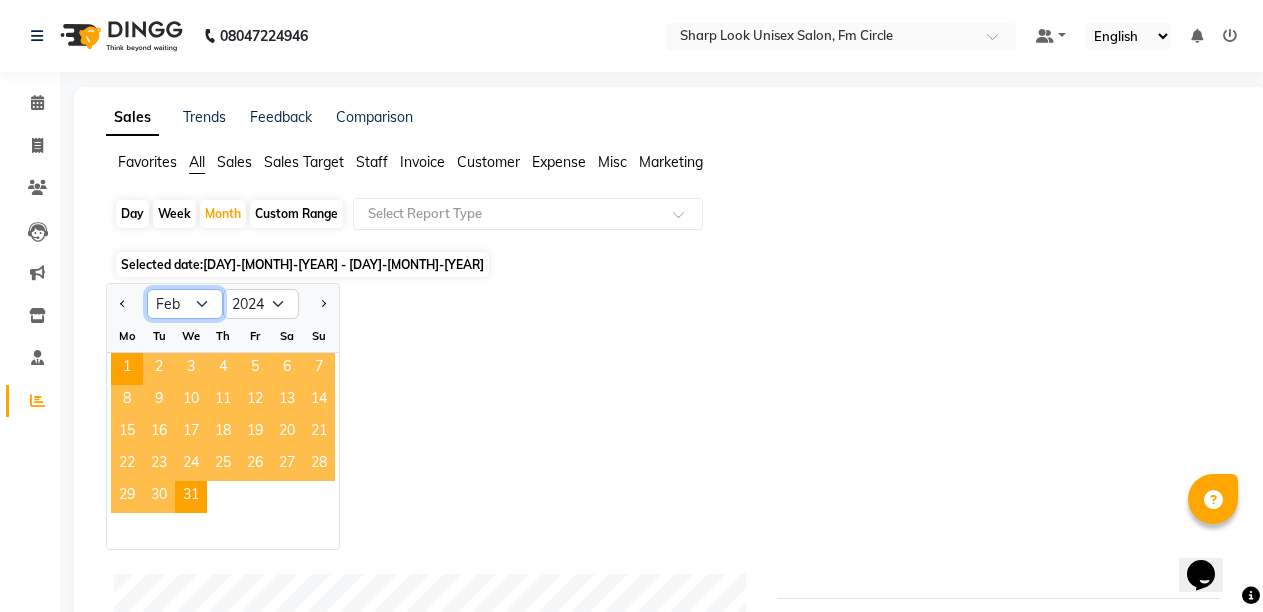 click on "Jan Feb Mar Apr May Jun Jul Aug Sep Oct Nov Dec" 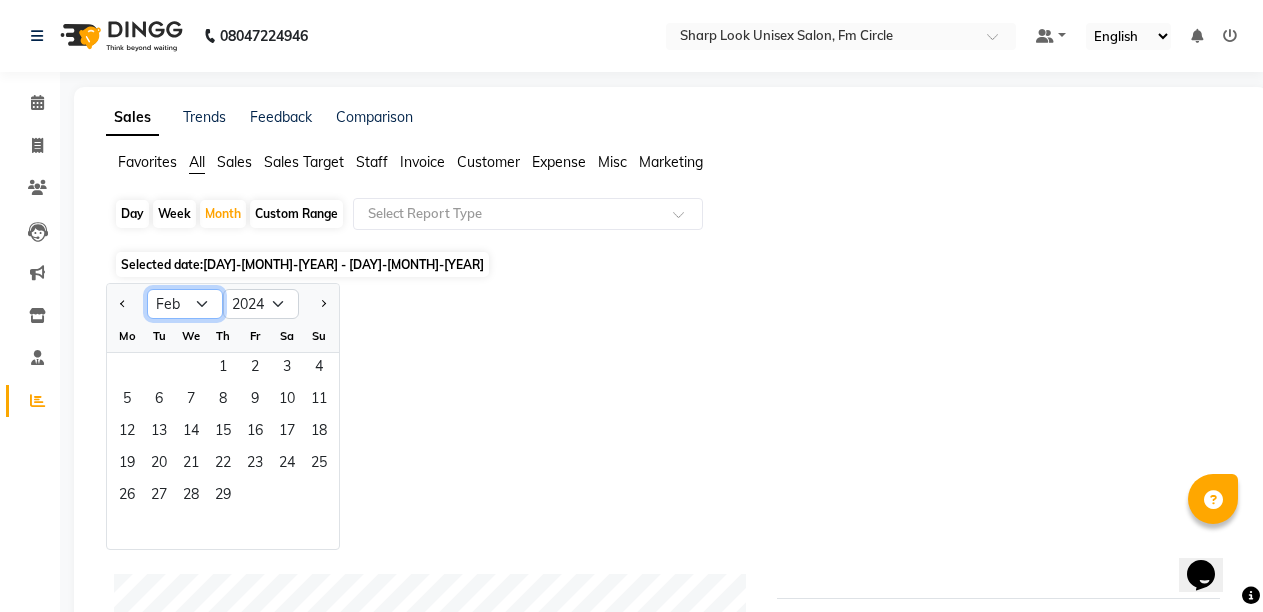 click on "Jan Feb Mar Apr May Jun Jul Aug Sep Oct Nov Dec" 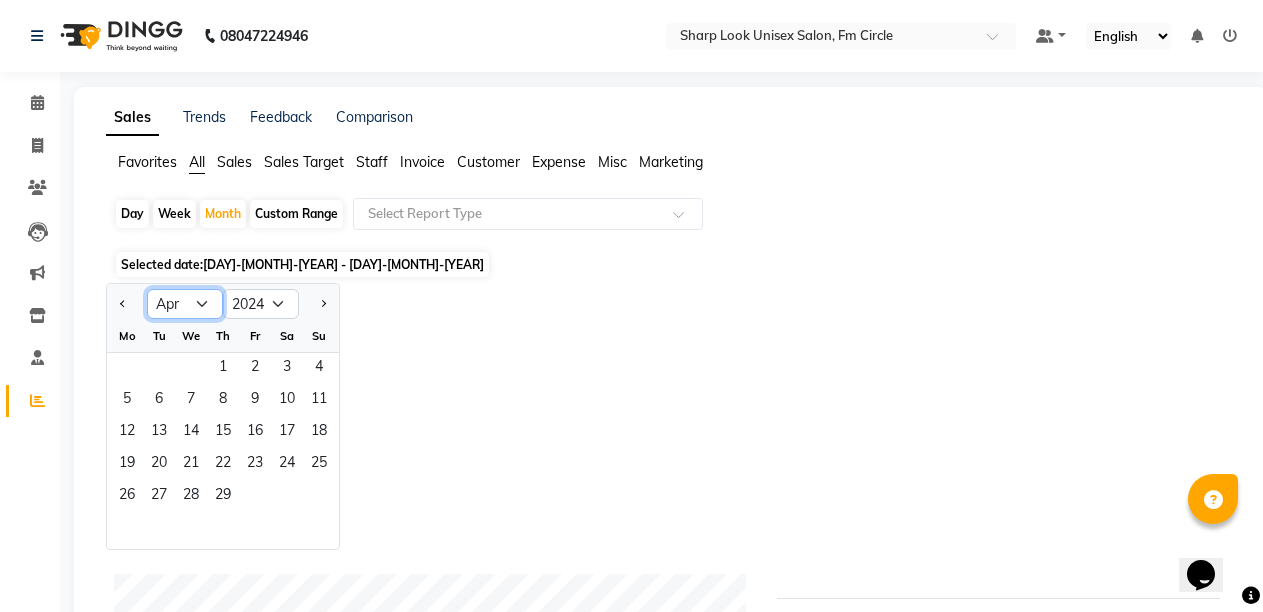 click on "Jan Feb Mar Apr May Jun Jul Aug Sep Oct Nov Dec" 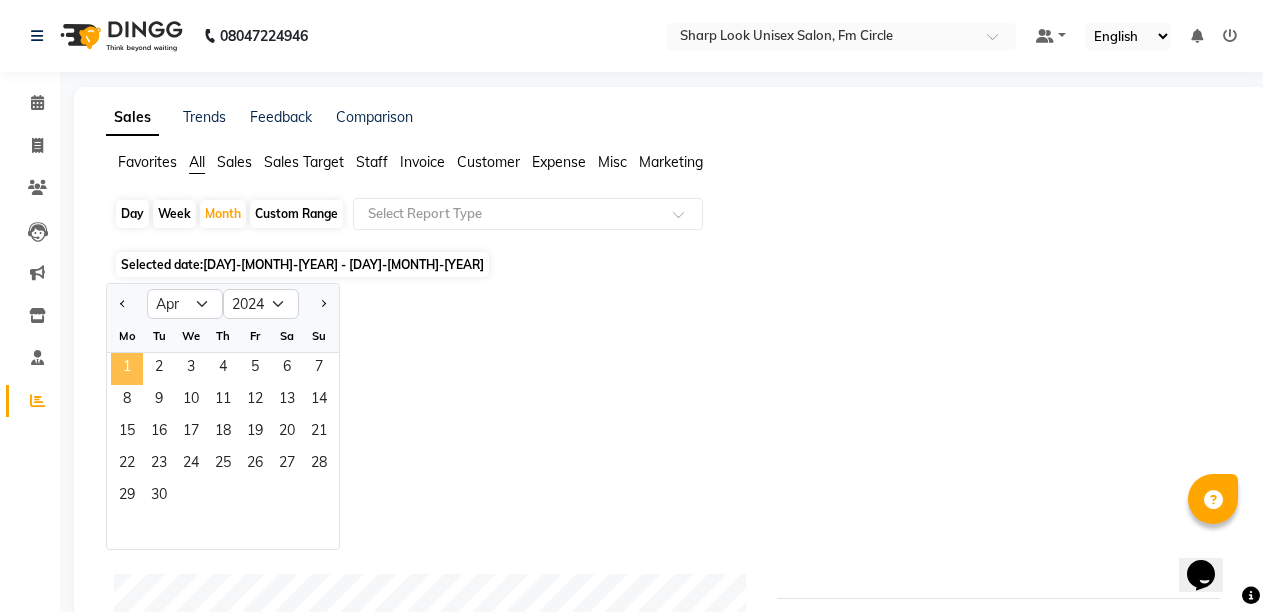 click on "1" 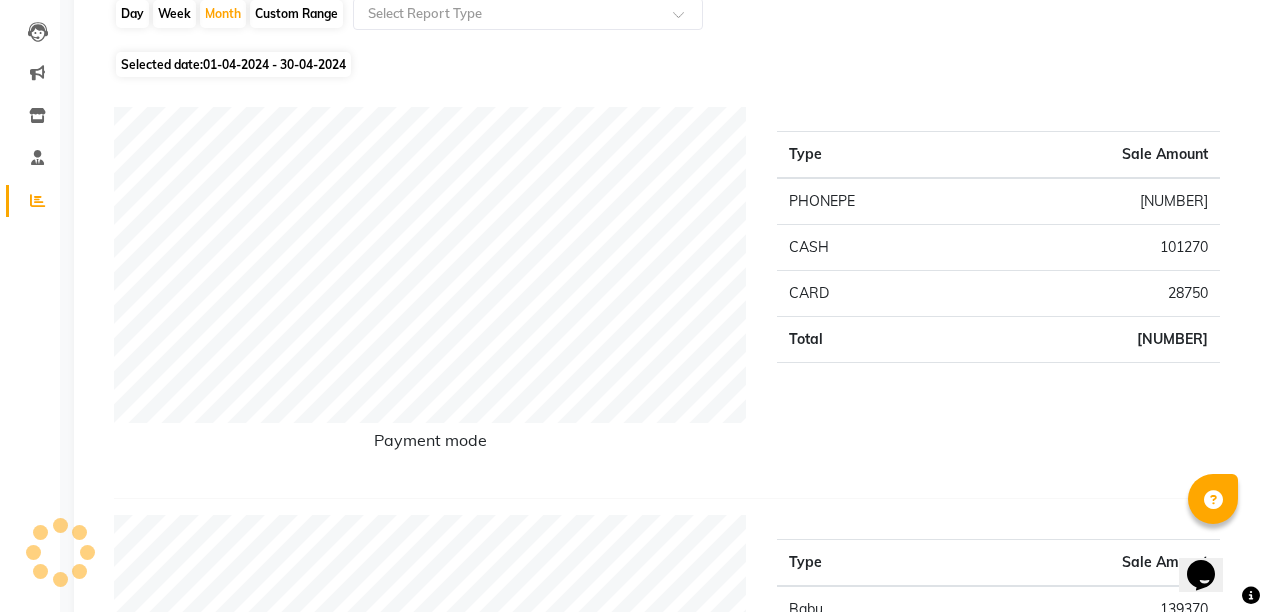 scroll, scrollTop: 0, scrollLeft: 0, axis: both 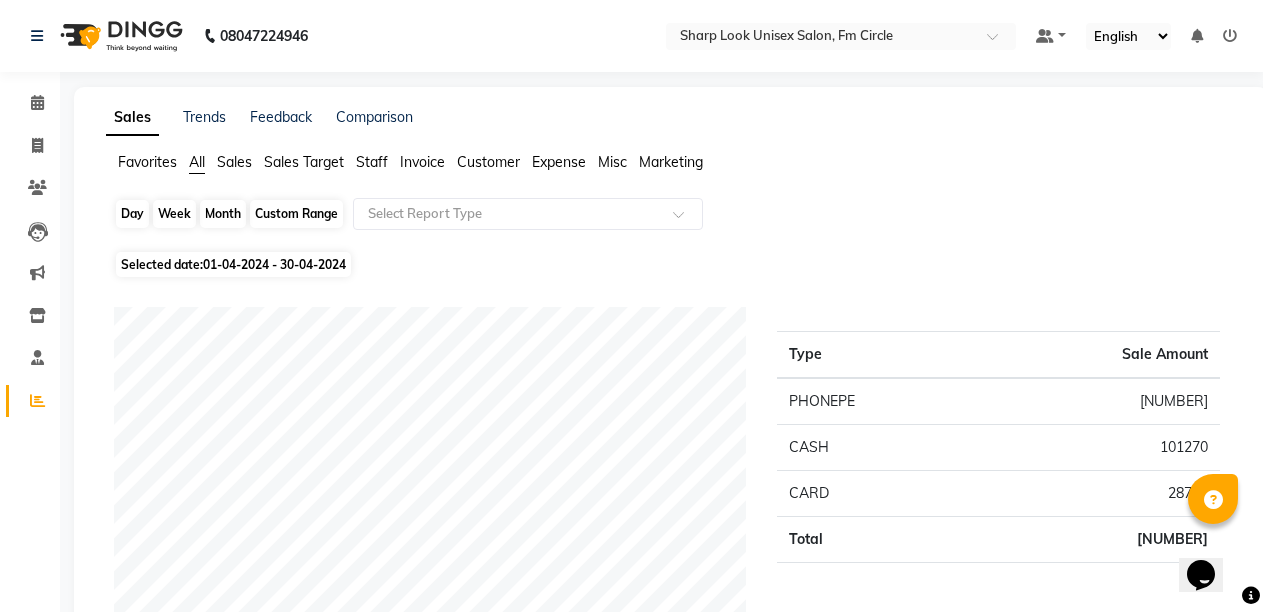 click on "Month" 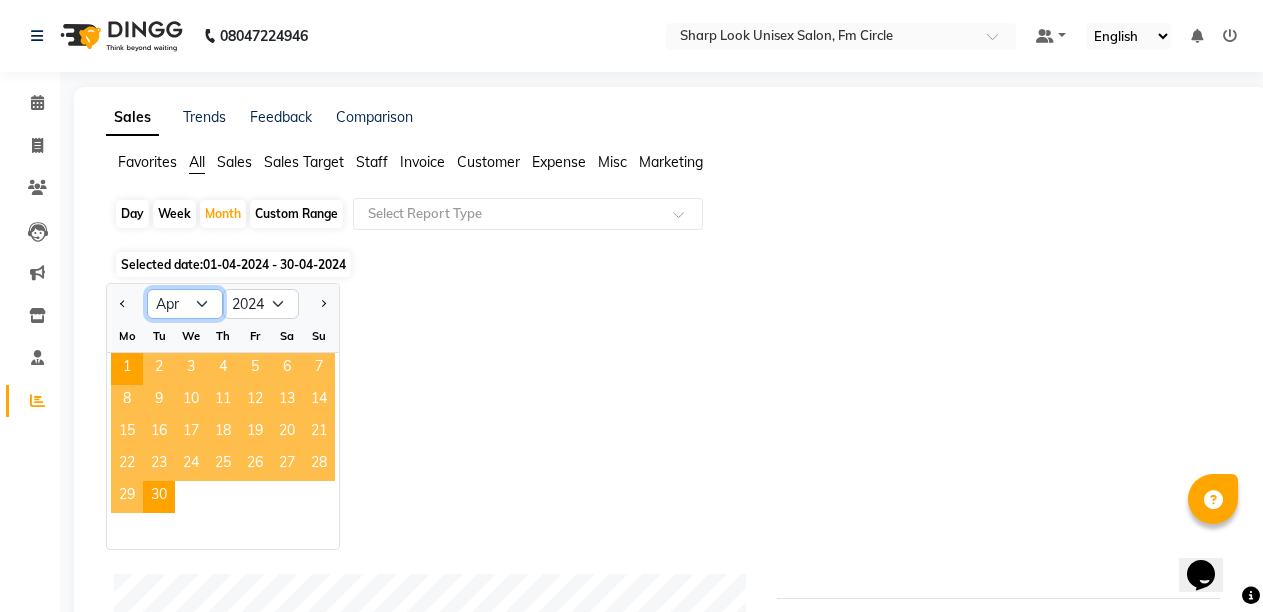 click on "Jan Feb Mar Apr May Jun Jul Aug Sep Oct Nov Dec" 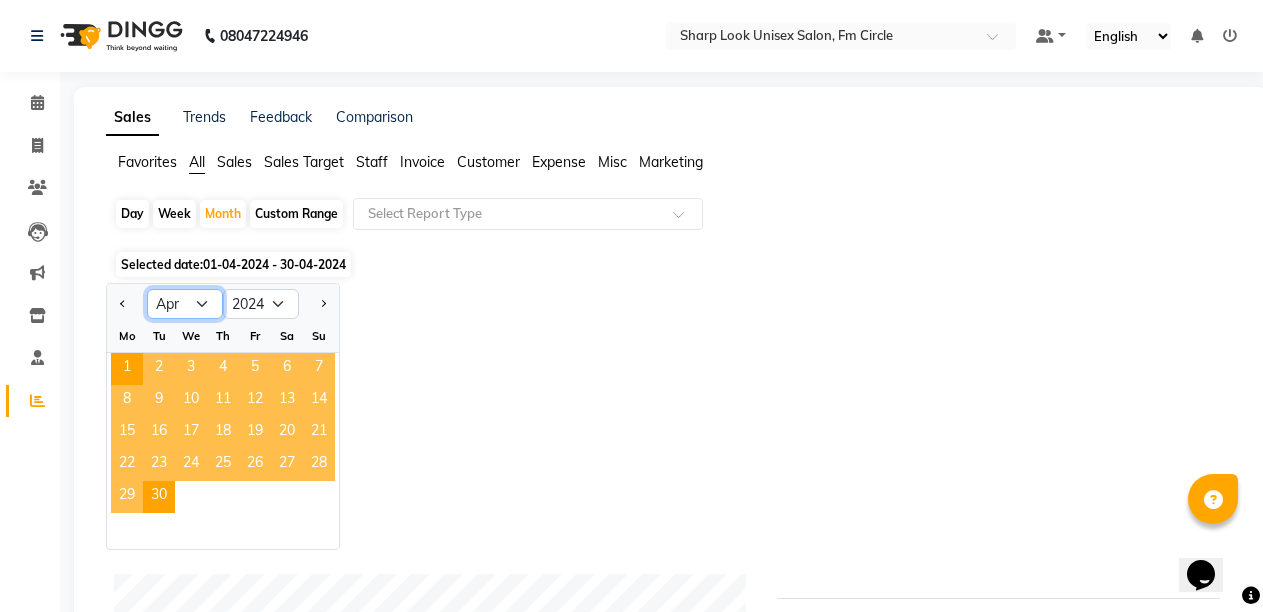 select on "2" 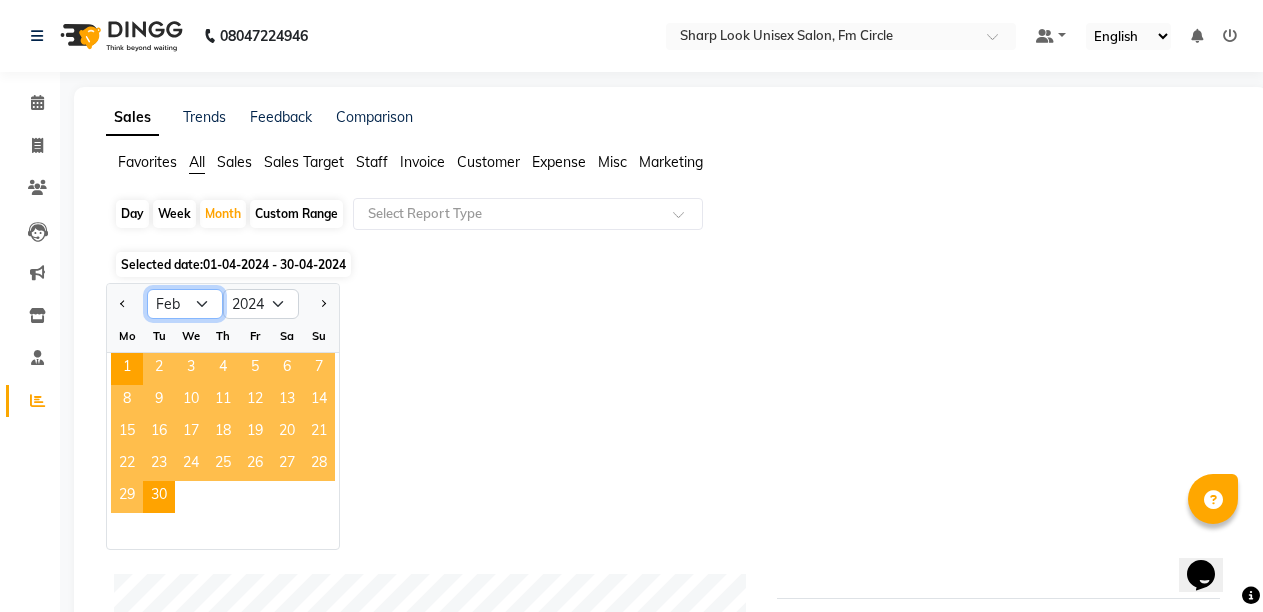 click on "Jan Feb Mar Apr May Jun Jul Aug Sep Oct Nov Dec" 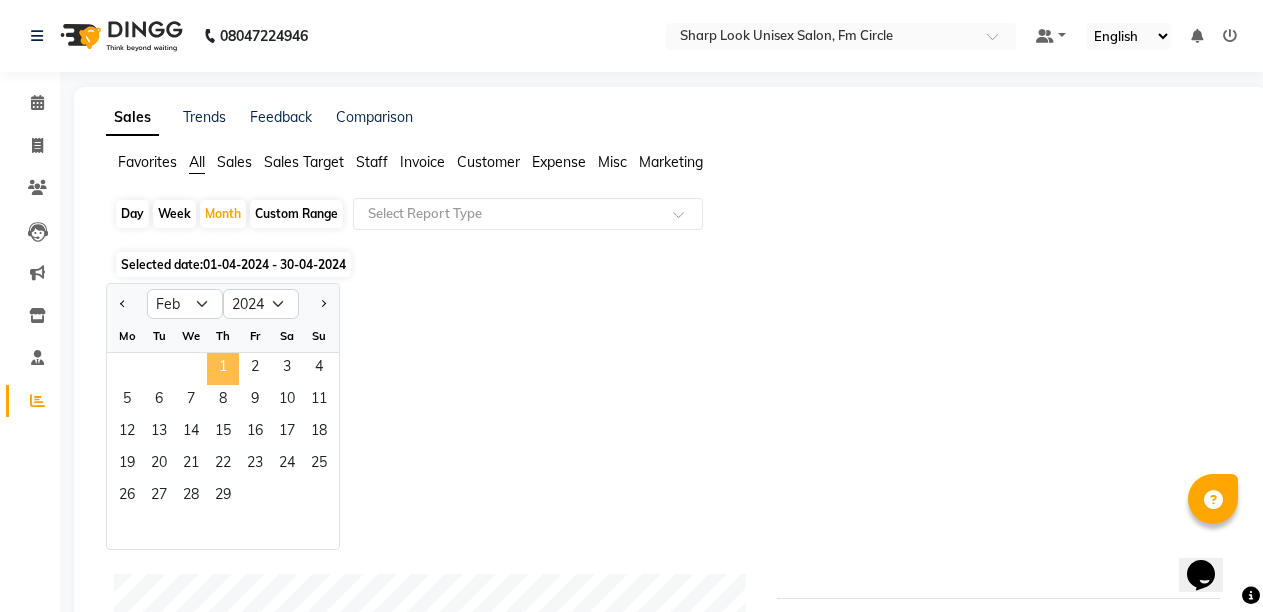 click on "1" 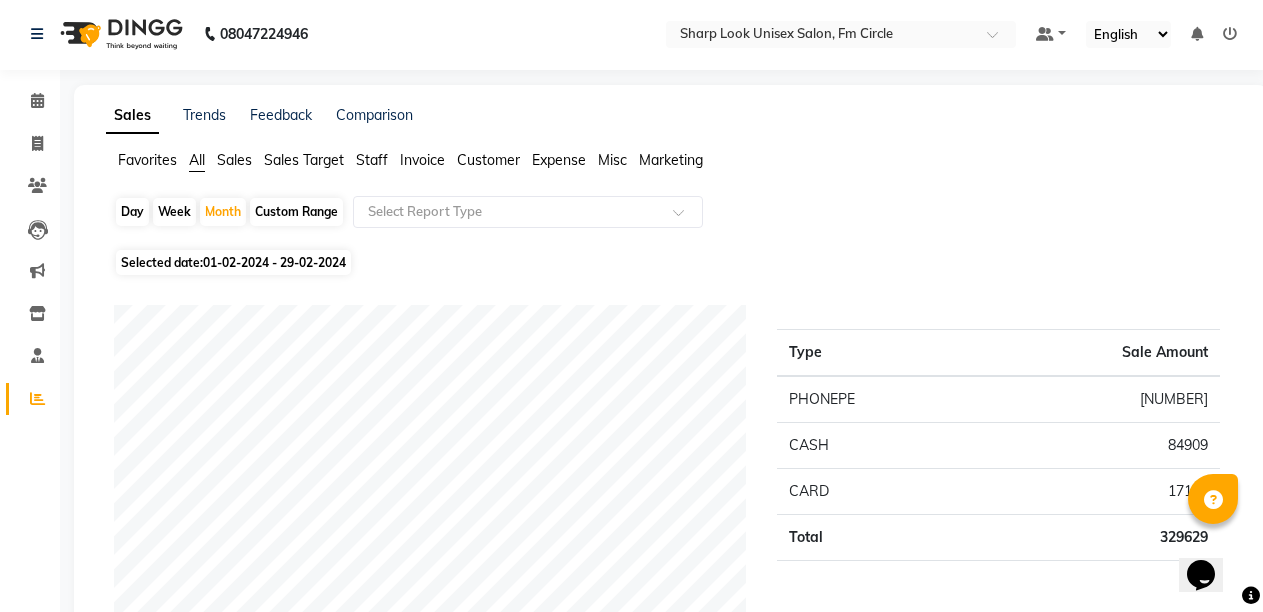 scroll, scrollTop: 0, scrollLeft: 0, axis: both 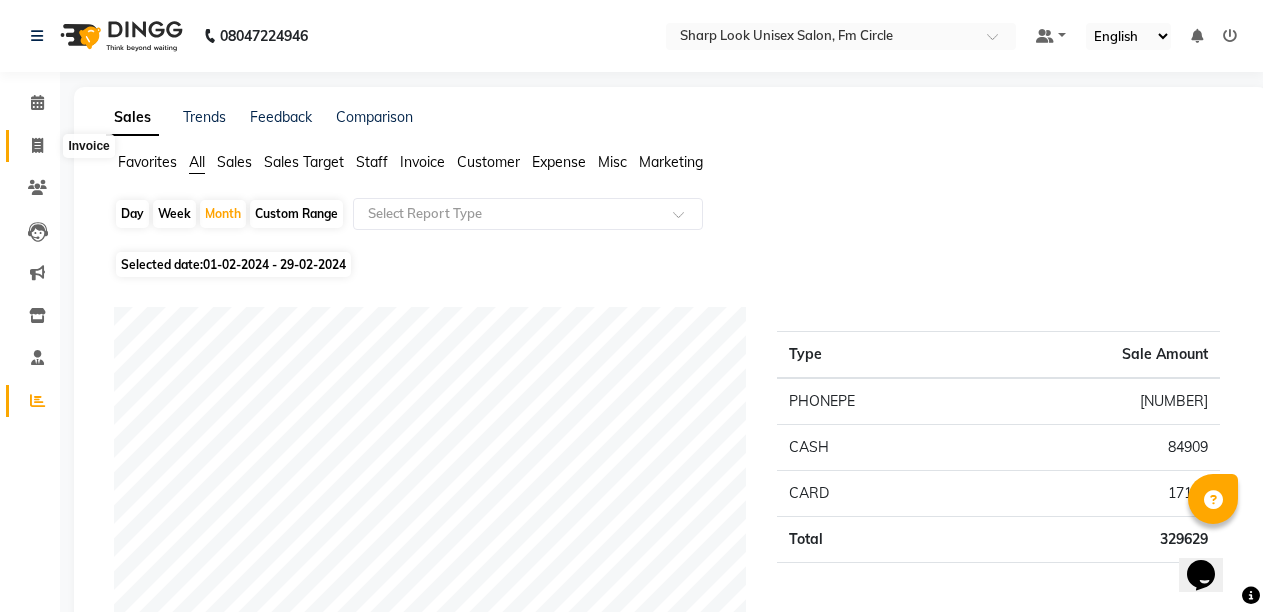 click 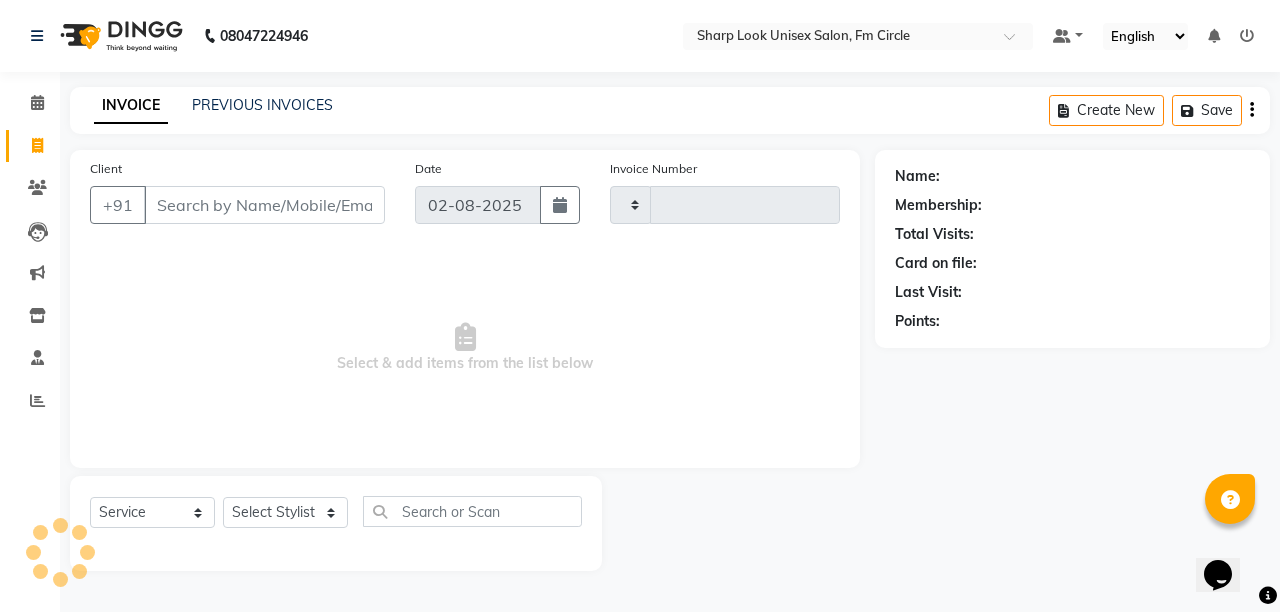 click on "Client" at bounding box center (264, 205) 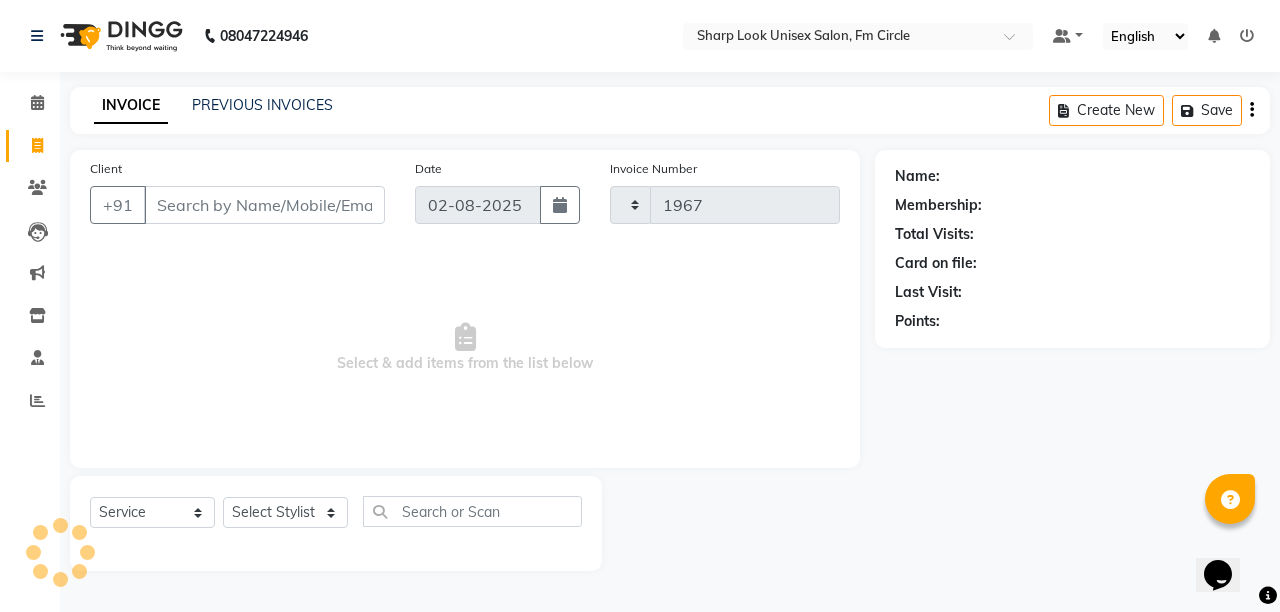 select on "804" 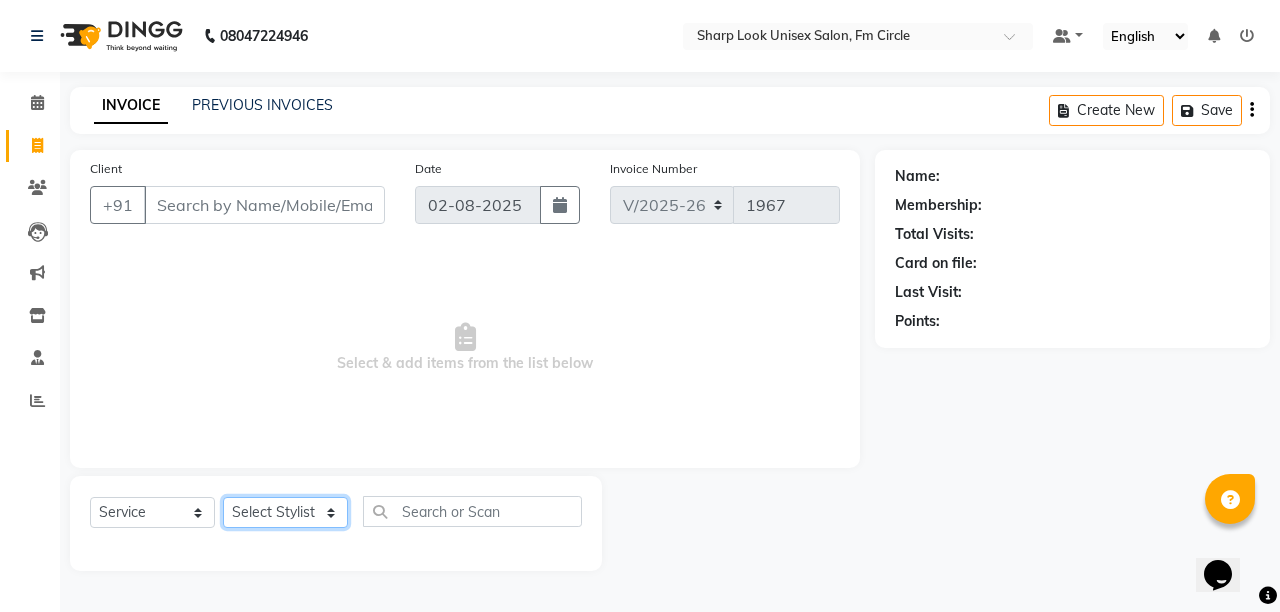click on "Select Stylist Admin Anil Babu Budhia Monalisa  Nisha Priti" 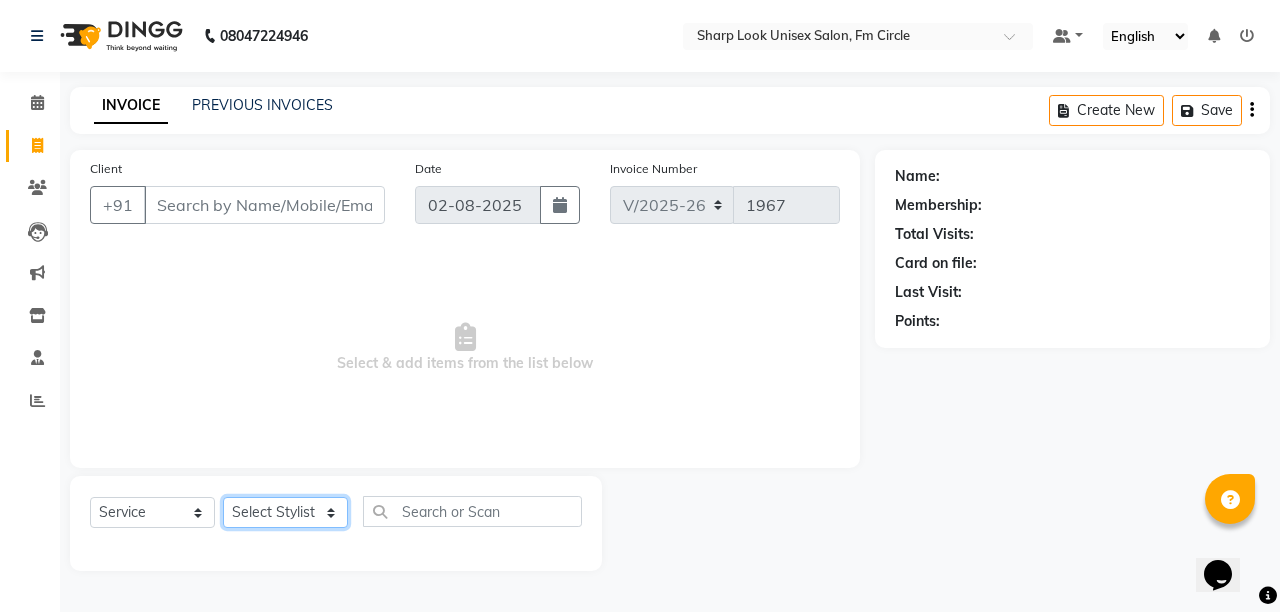 select on "13317" 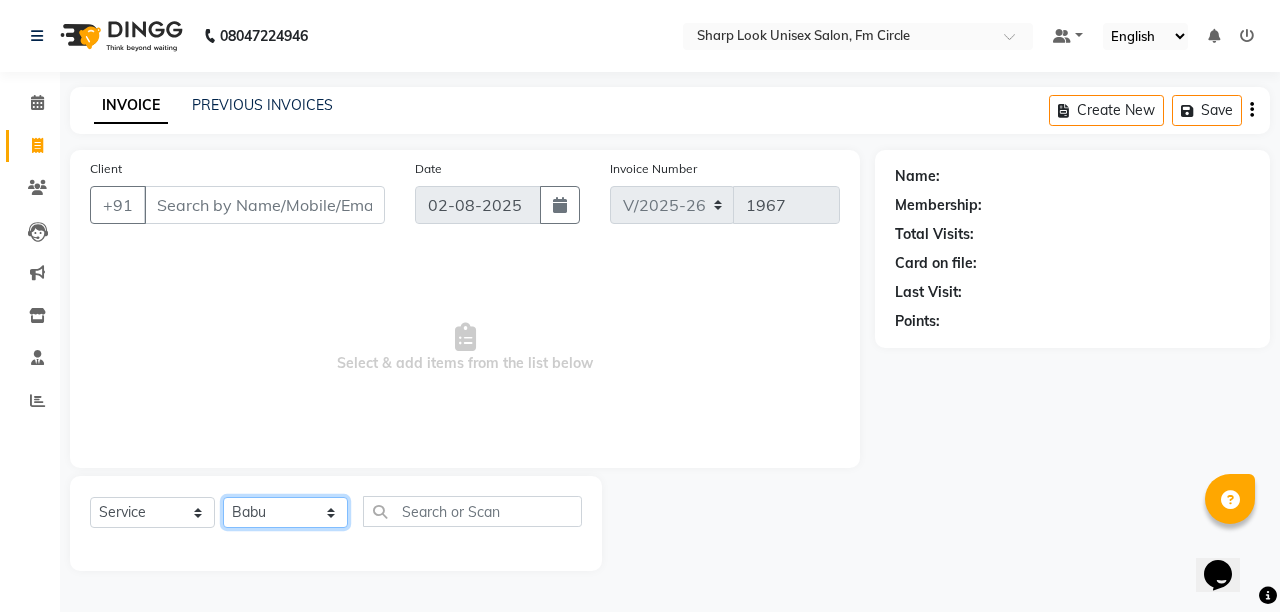 click on "Select Stylist Admin Anil Babu Budhia Monalisa  Nisha Priti" 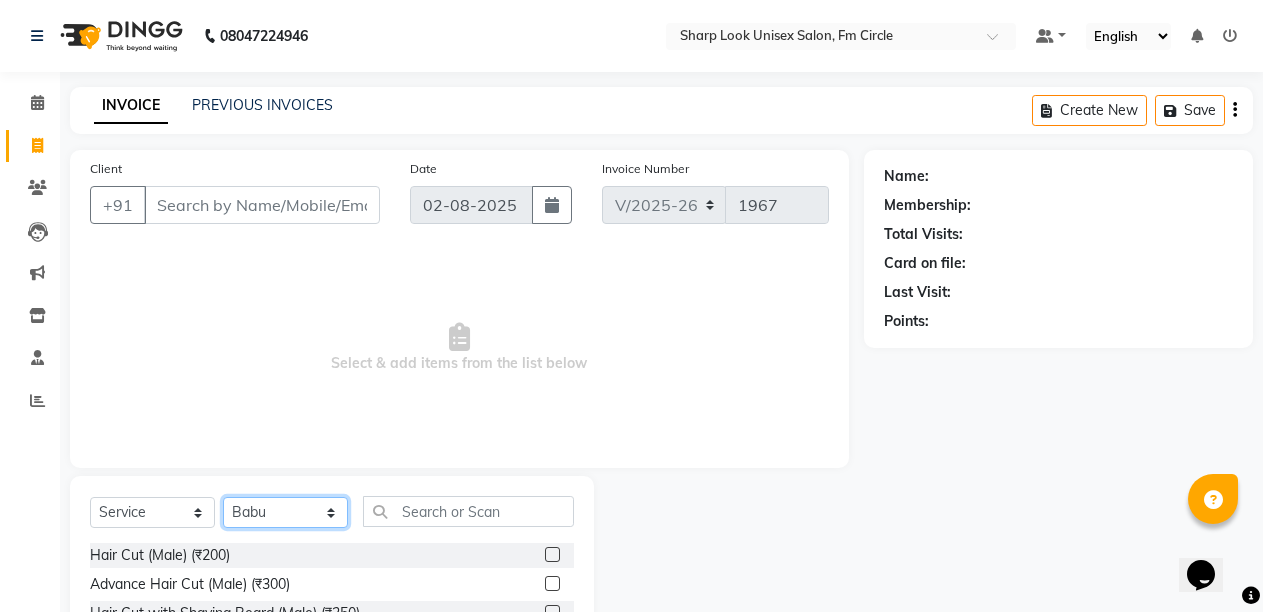 scroll, scrollTop: 189, scrollLeft: 0, axis: vertical 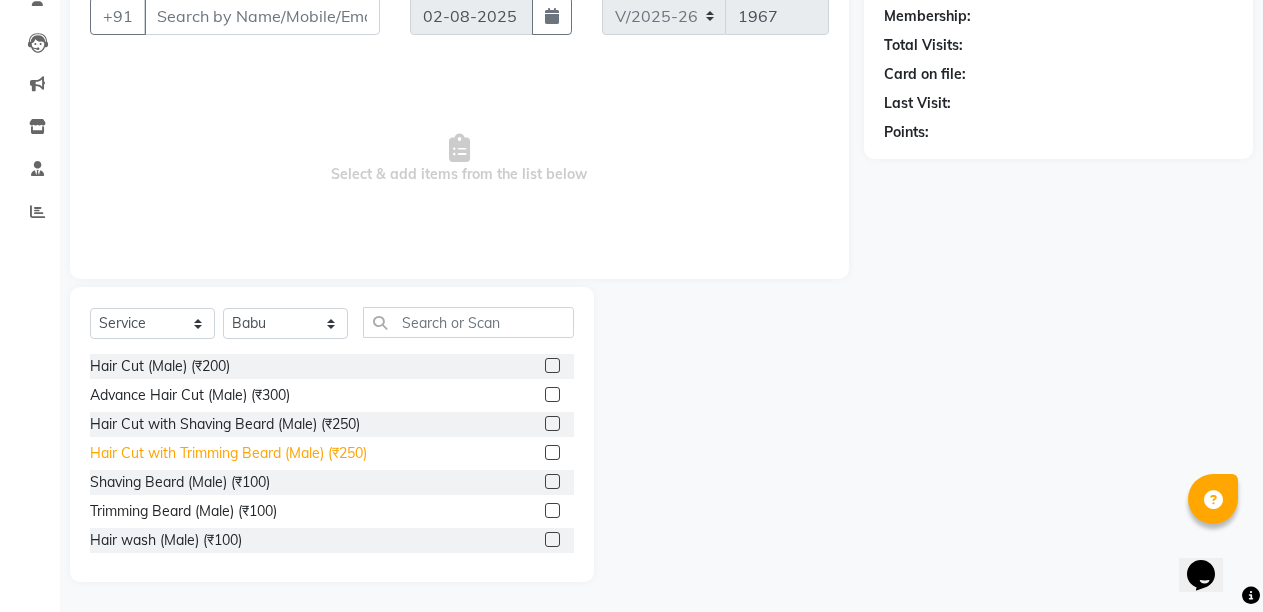 click on "Hair Cut with Trimming Beard (Male) (₹250)" 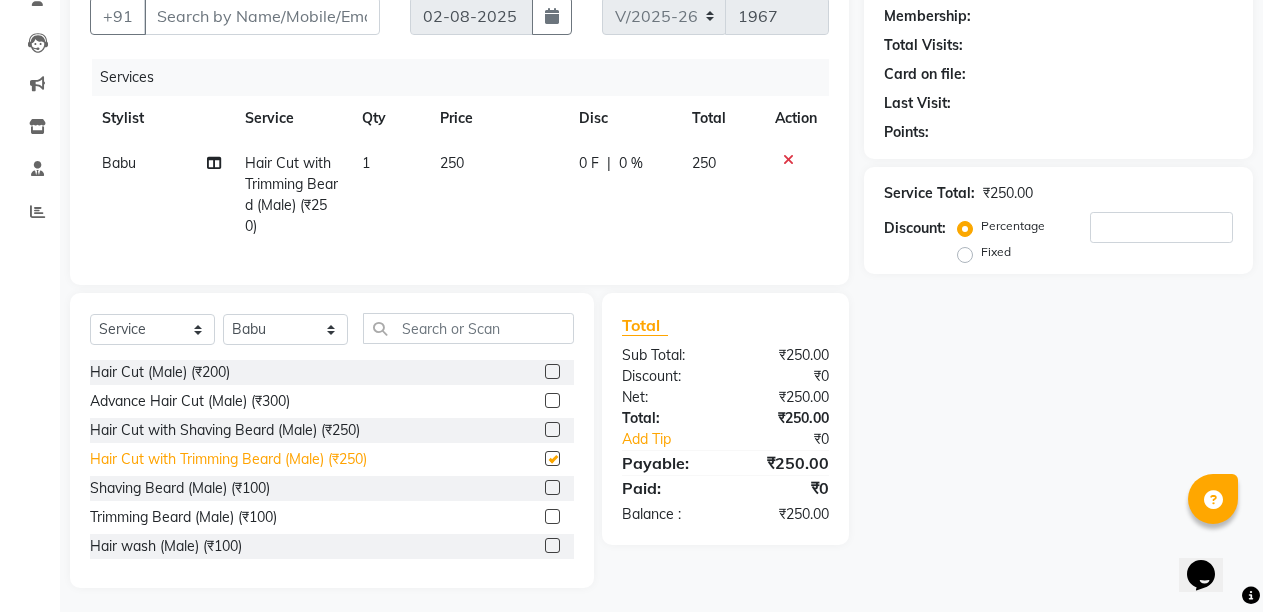 checkbox on "false" 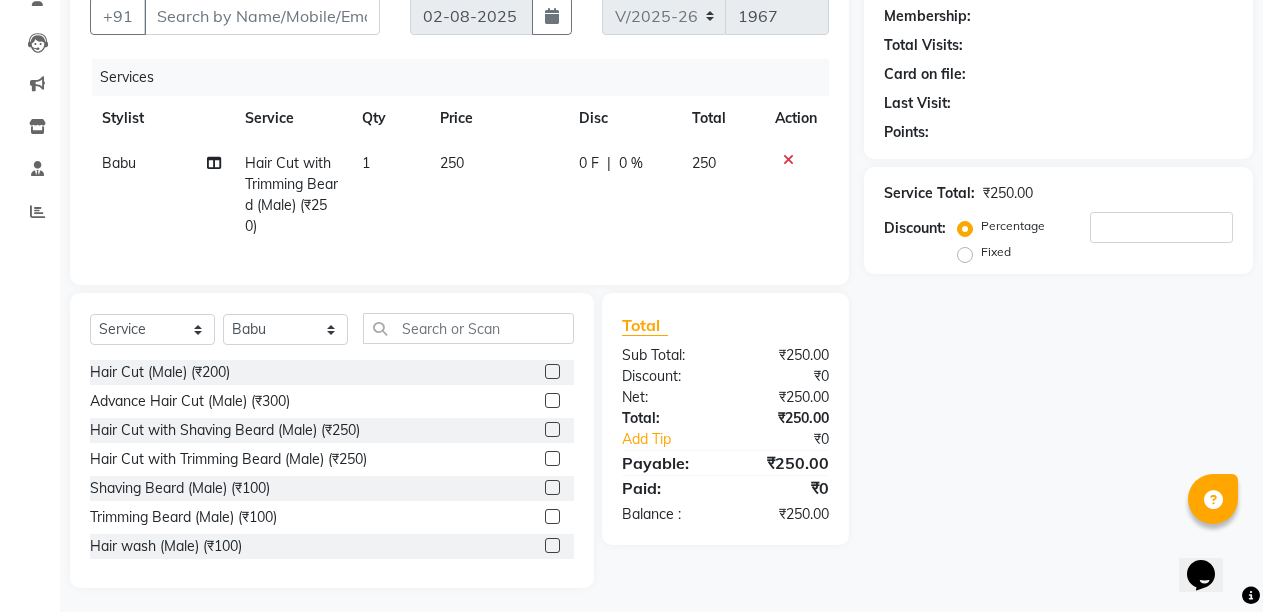 scroll, scrollTop: 0, scrollLeft: 0, axis: both 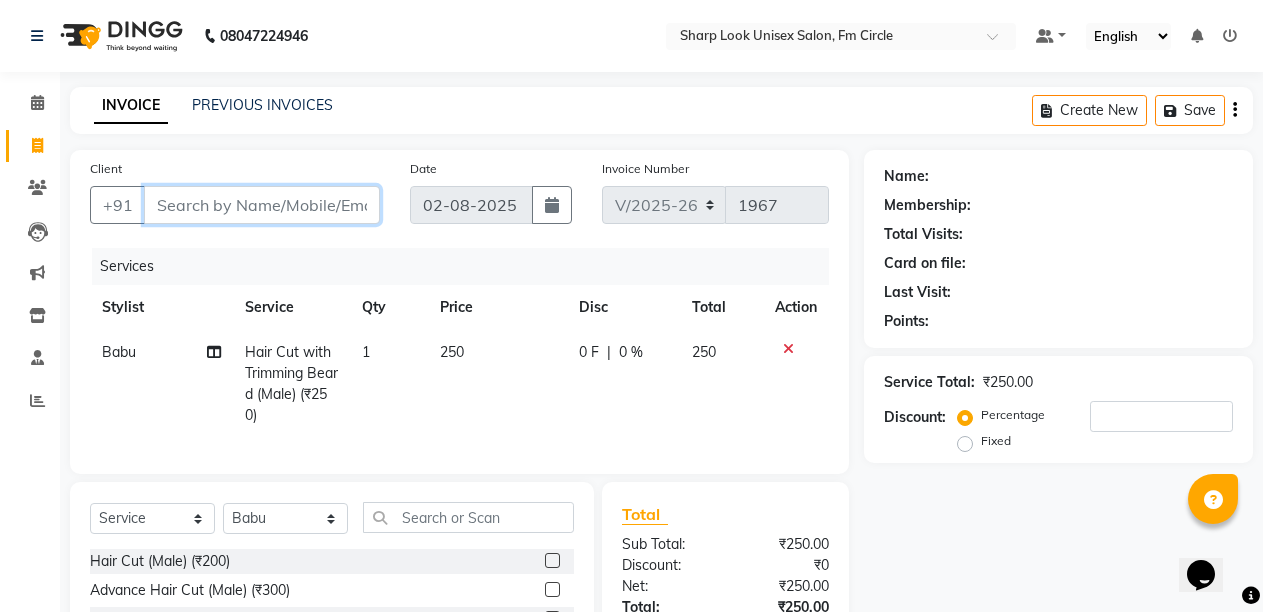 click on "Client" at bounding box center (262, 205) 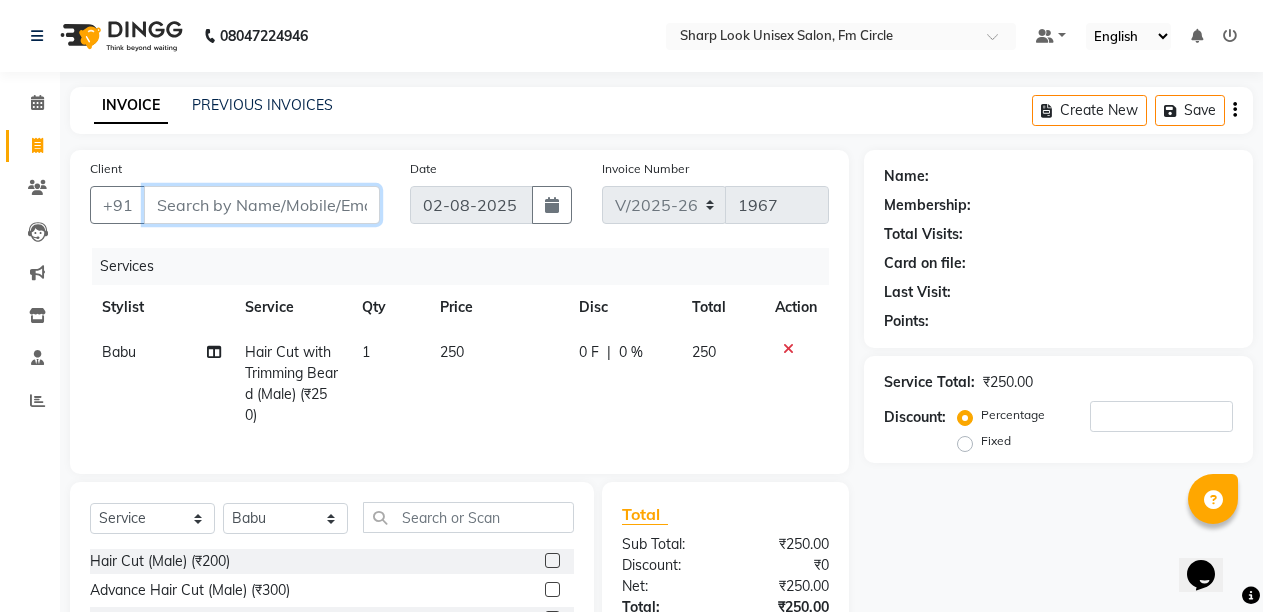 type on "8" 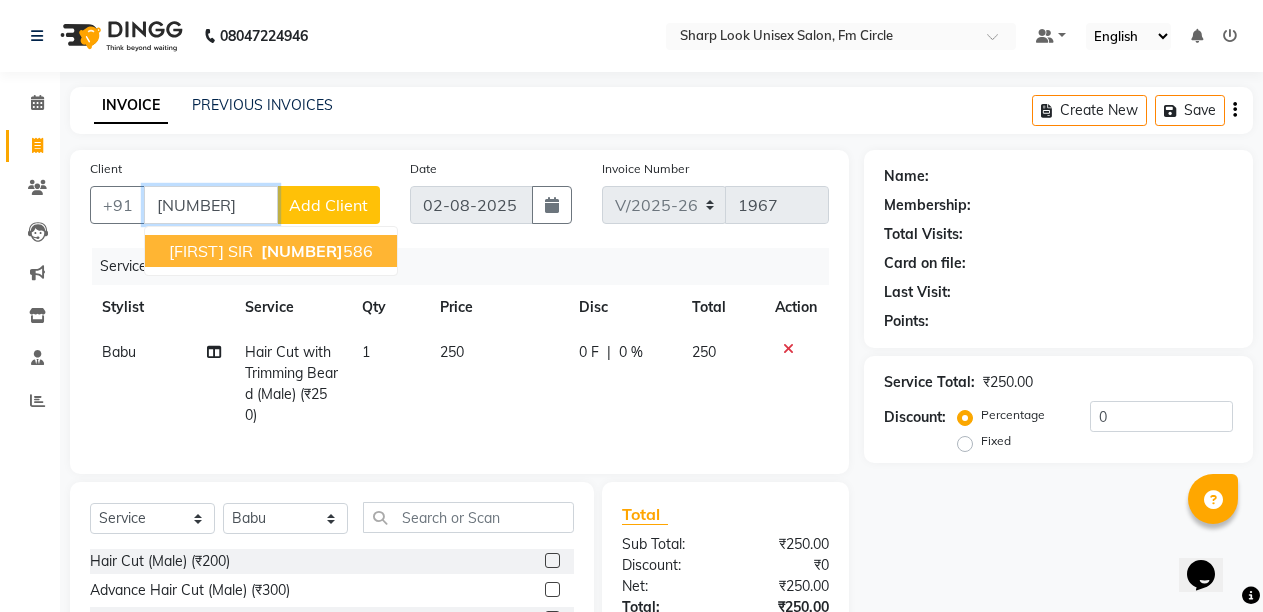 click on "[PHONE]" at bounding box center (315, 251) 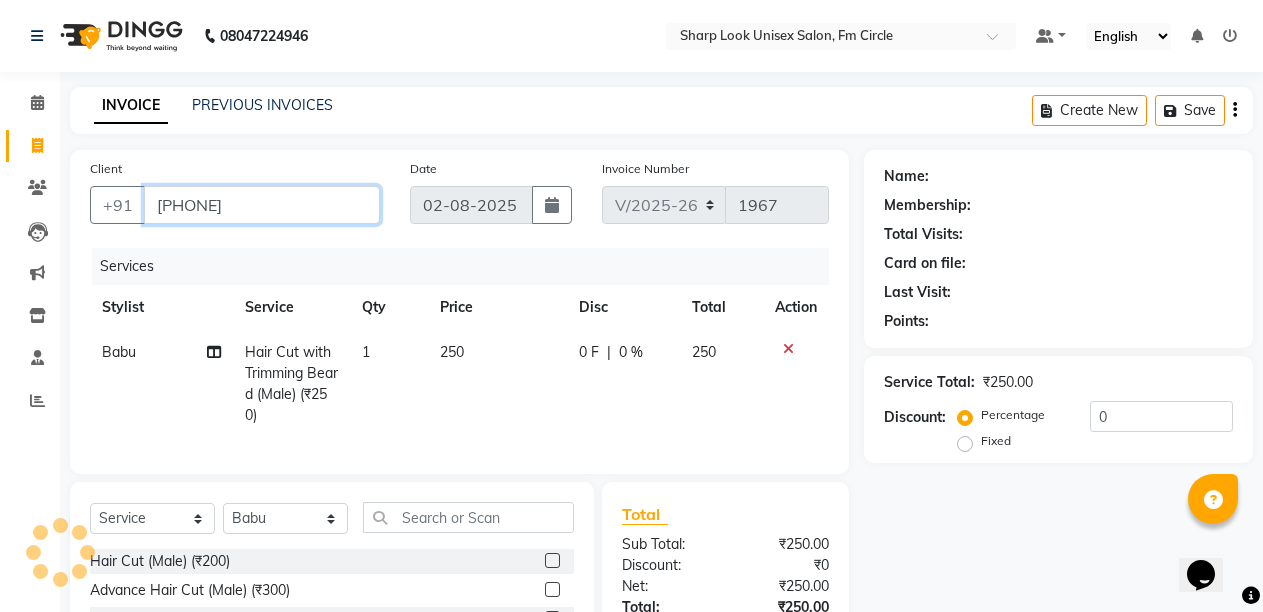 type on "[PHONE]" 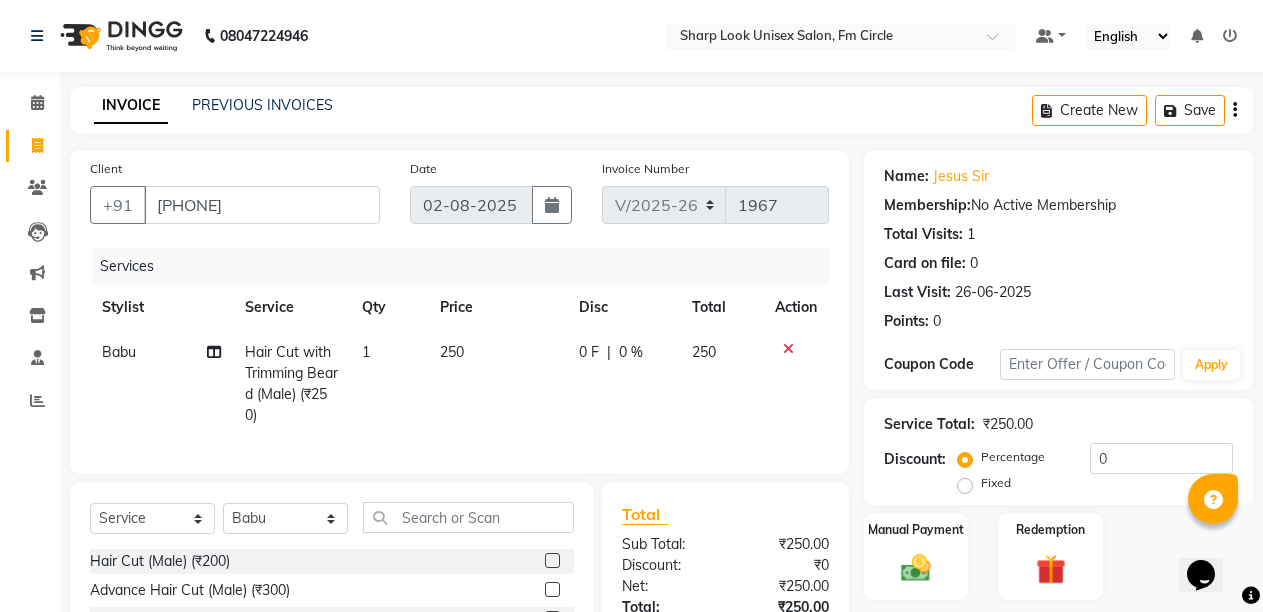 scroll, scrollTop: 212, scrollLeft: 0, axis: vertical 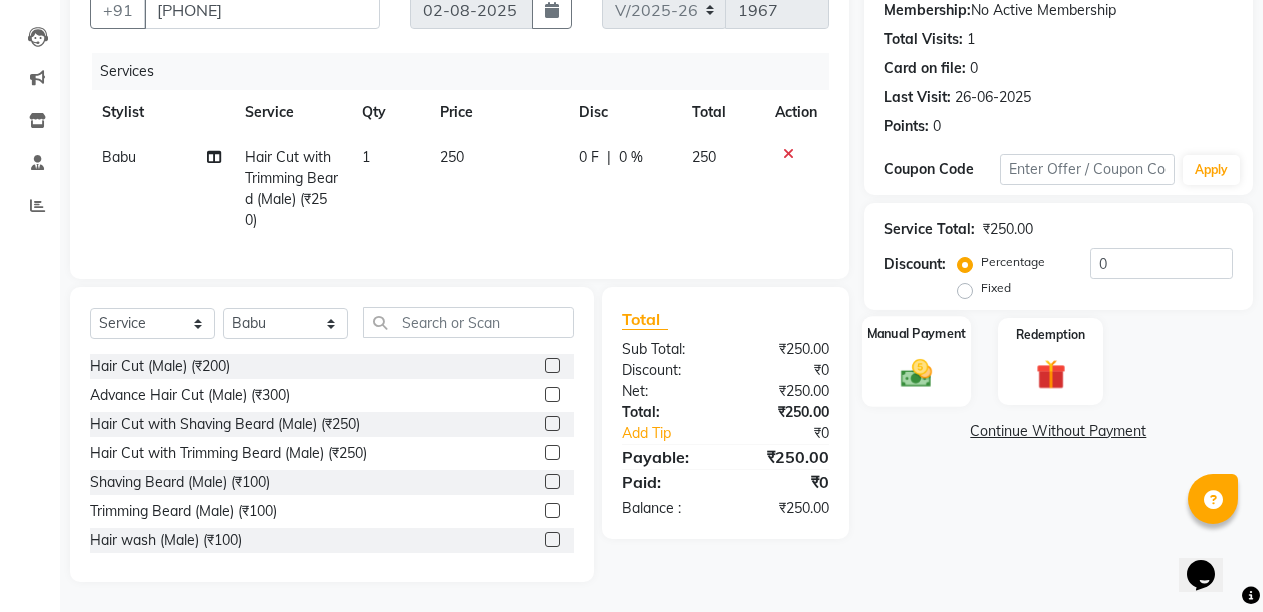click 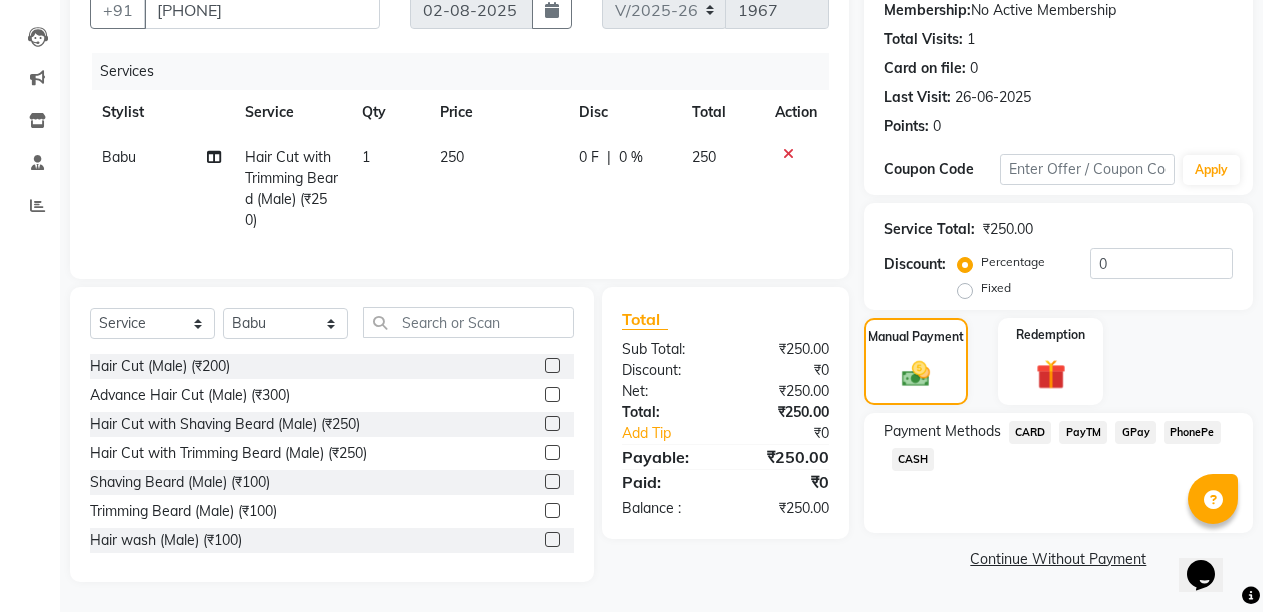 click on "PayTM" 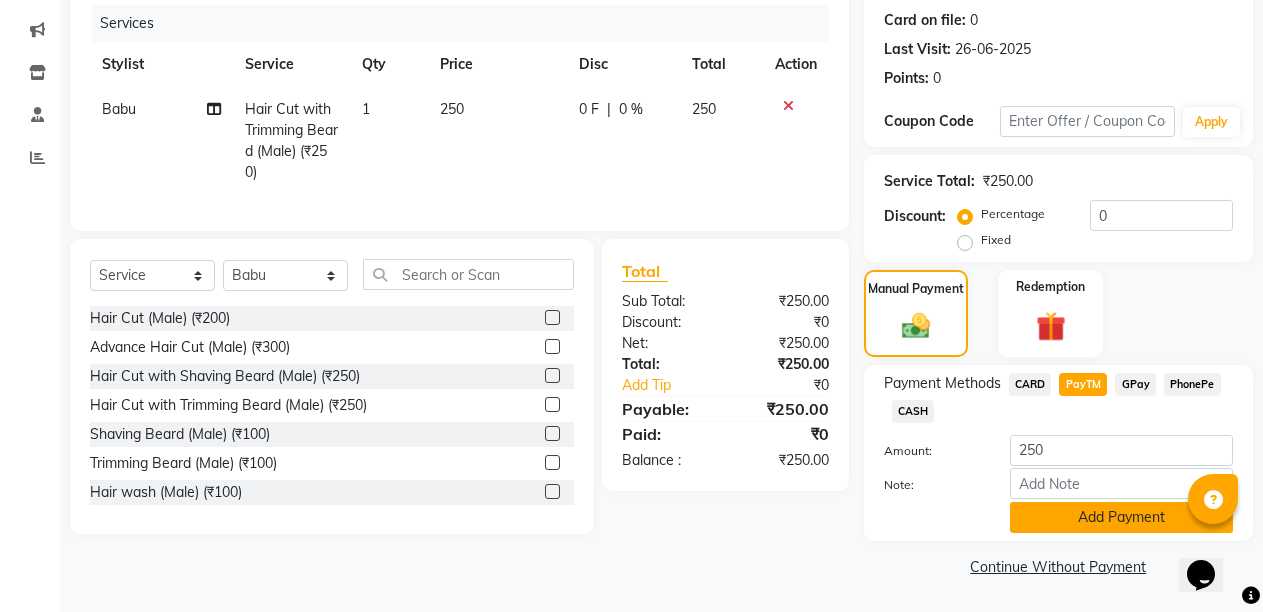 click on "Add Payment" 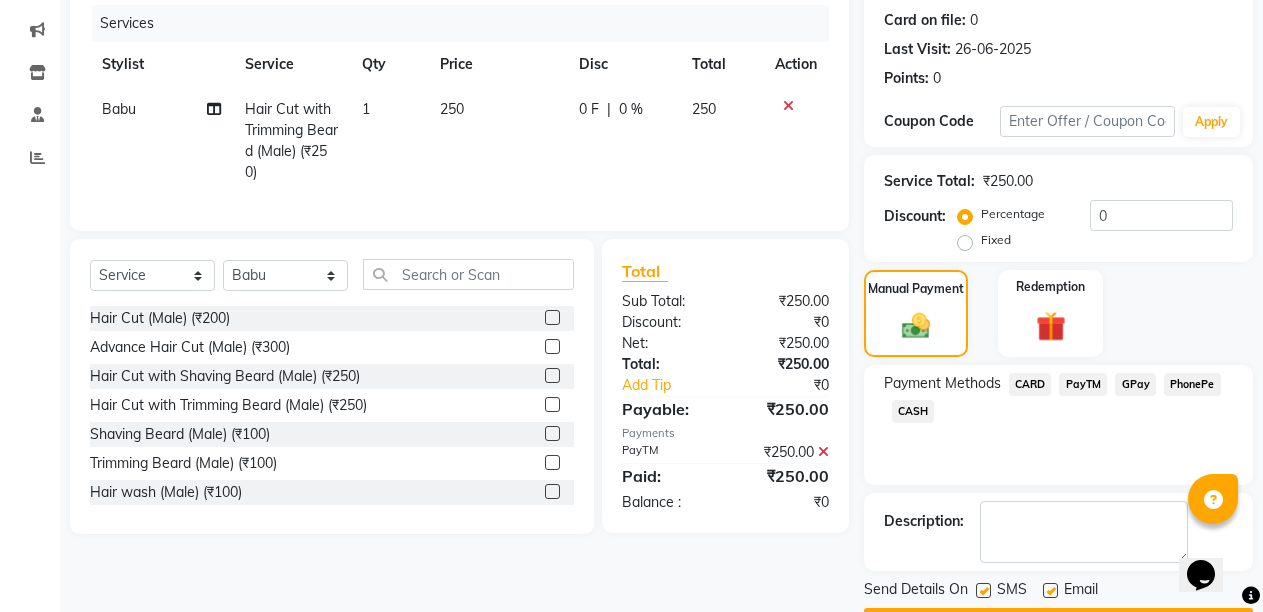 scroll, scrollTop: 300, scrollLeft: 0, axis: vertical 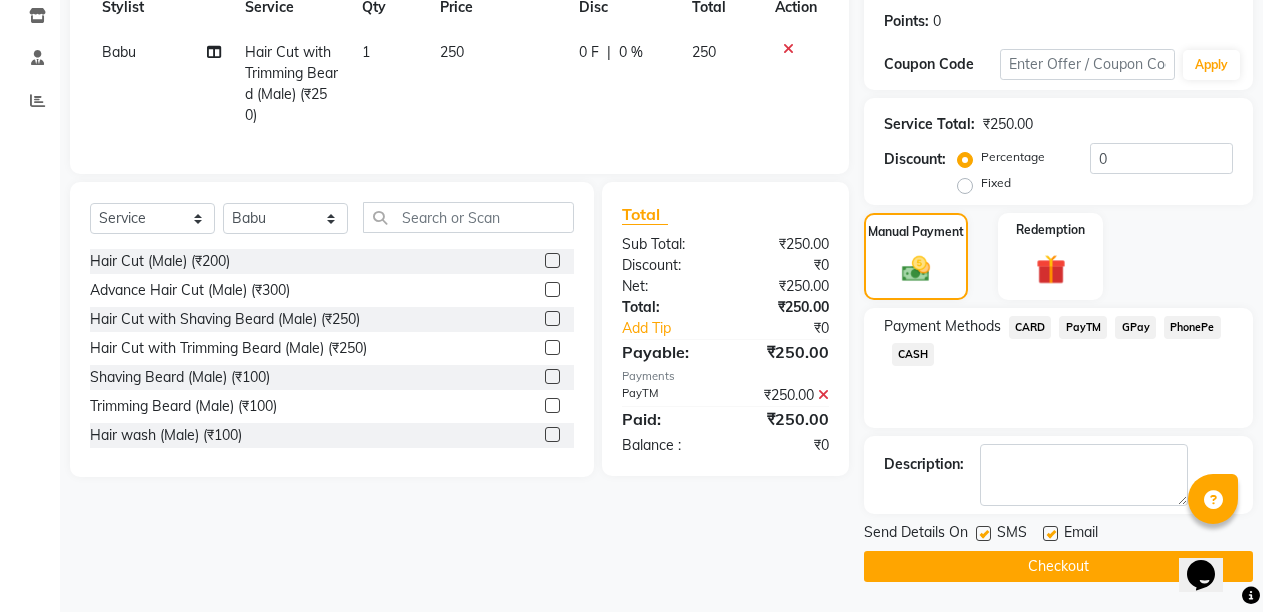click 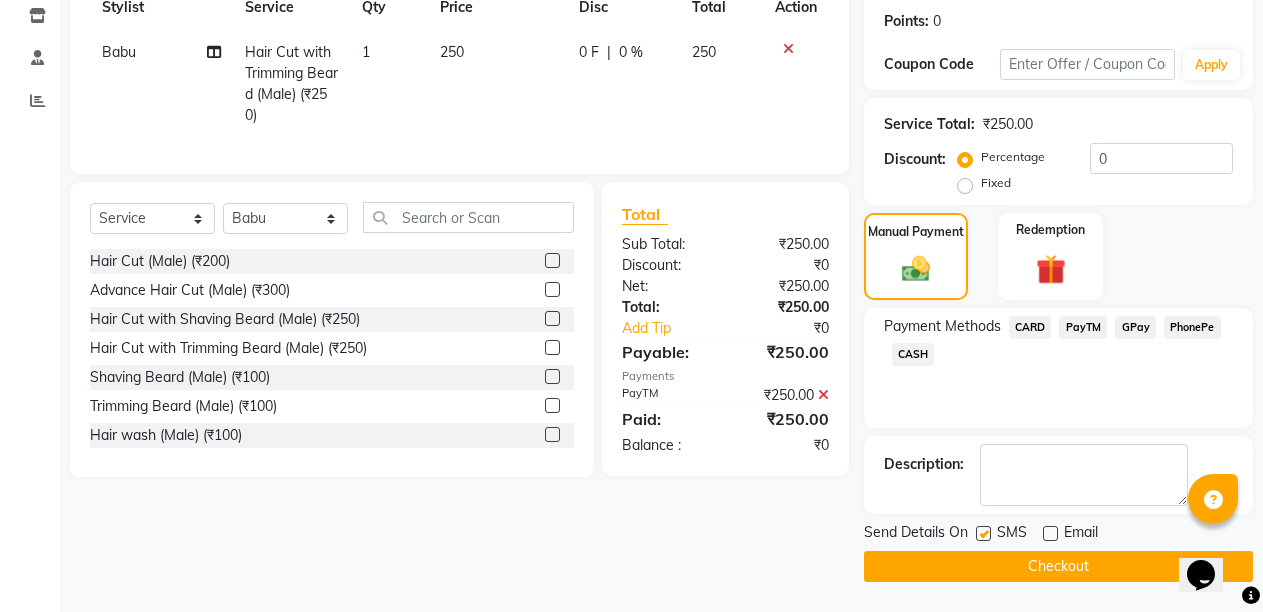 click on "Checkout" 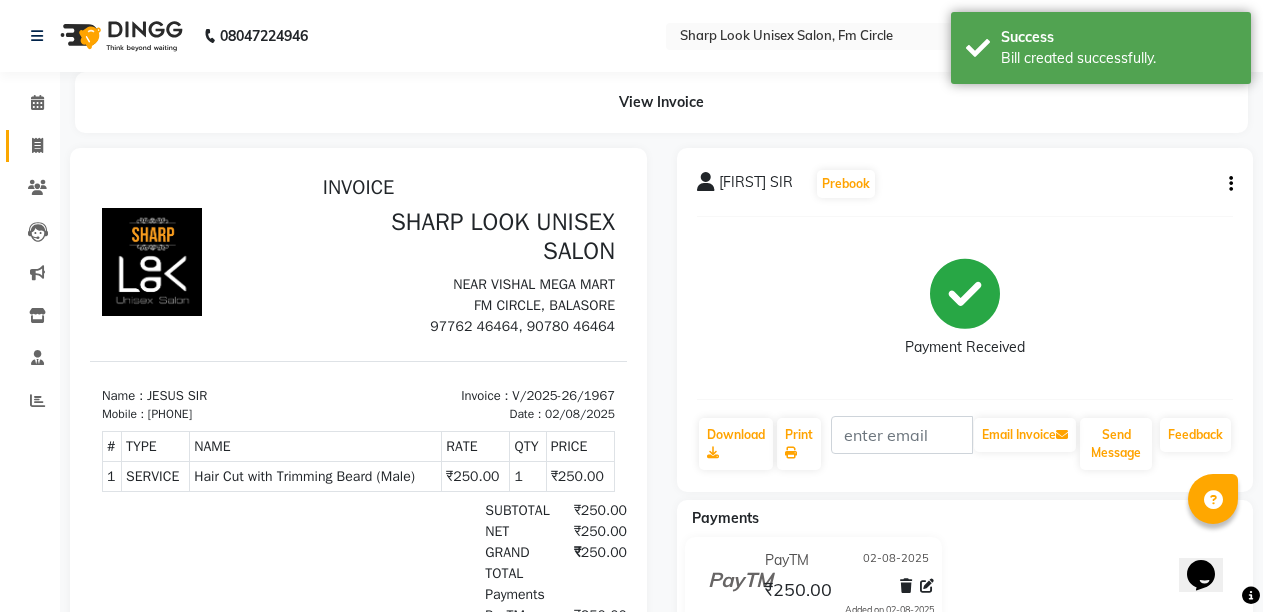 scroll, scrollTop: 0, scrollLeft: 0, axis: both 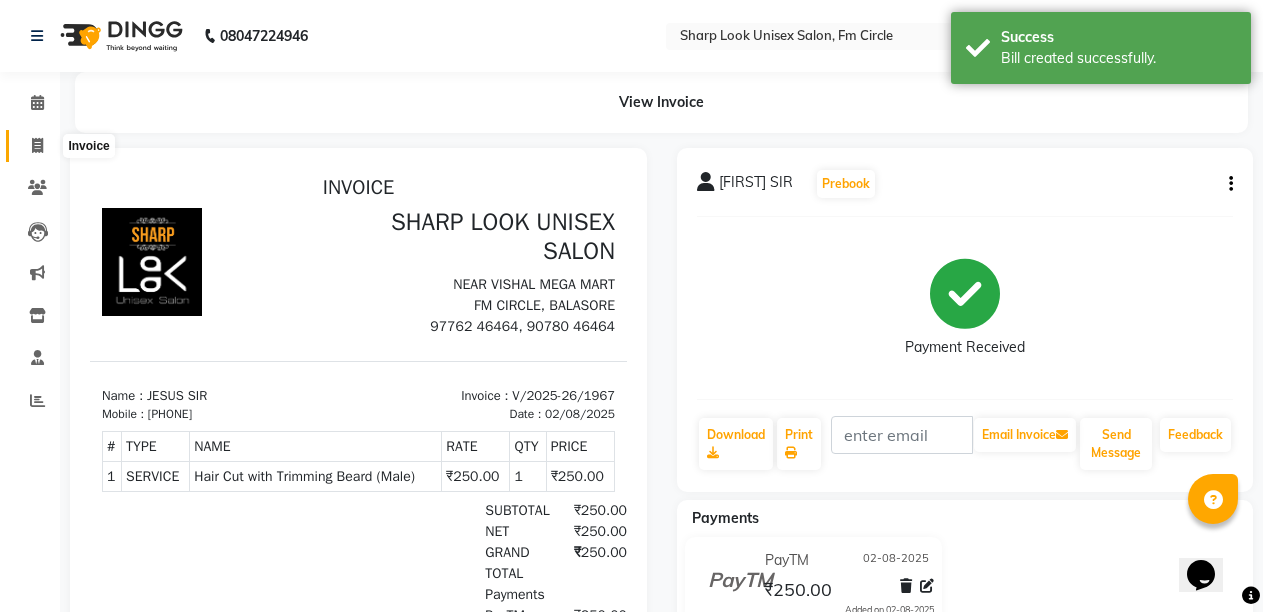 click 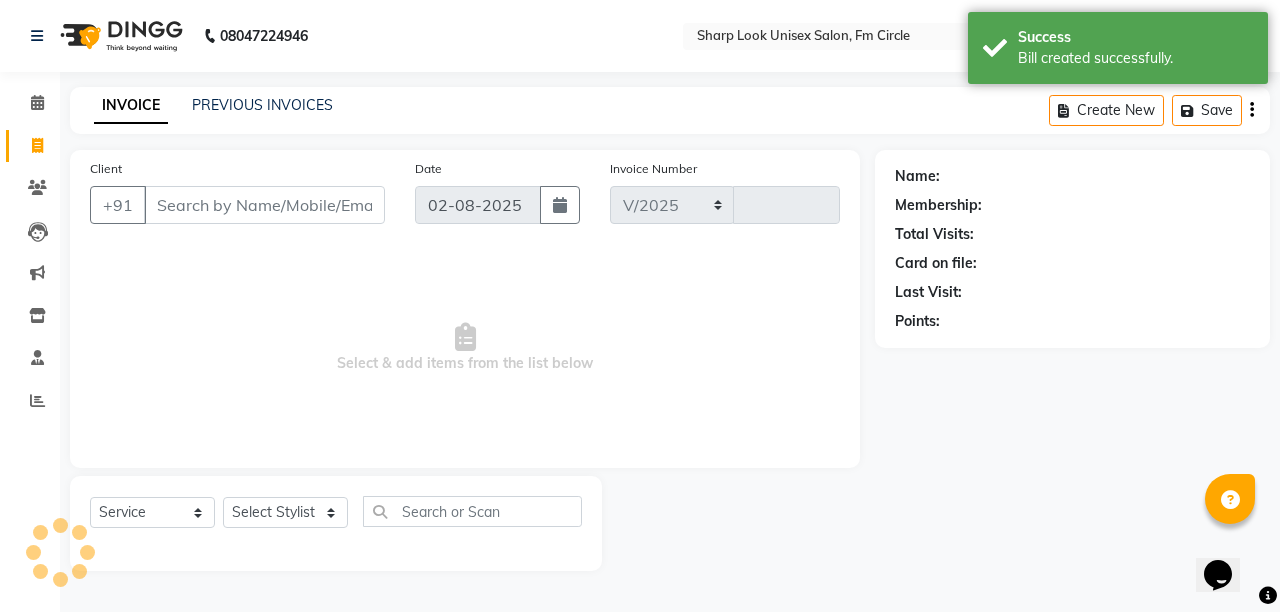 select on "804" 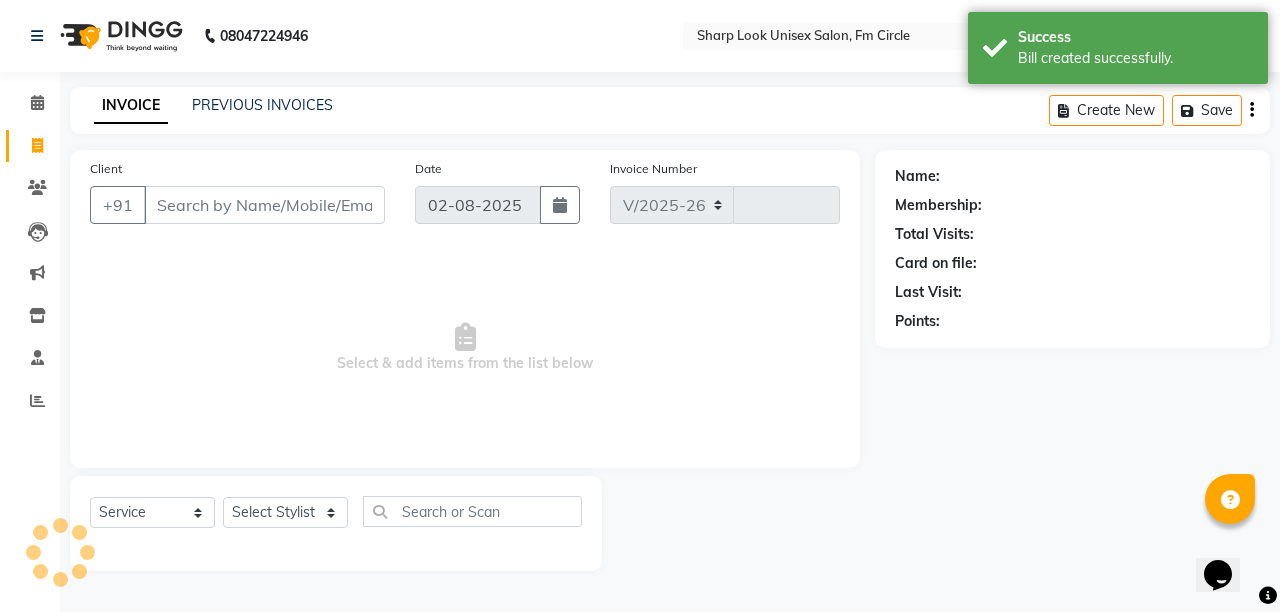 type on "1968" 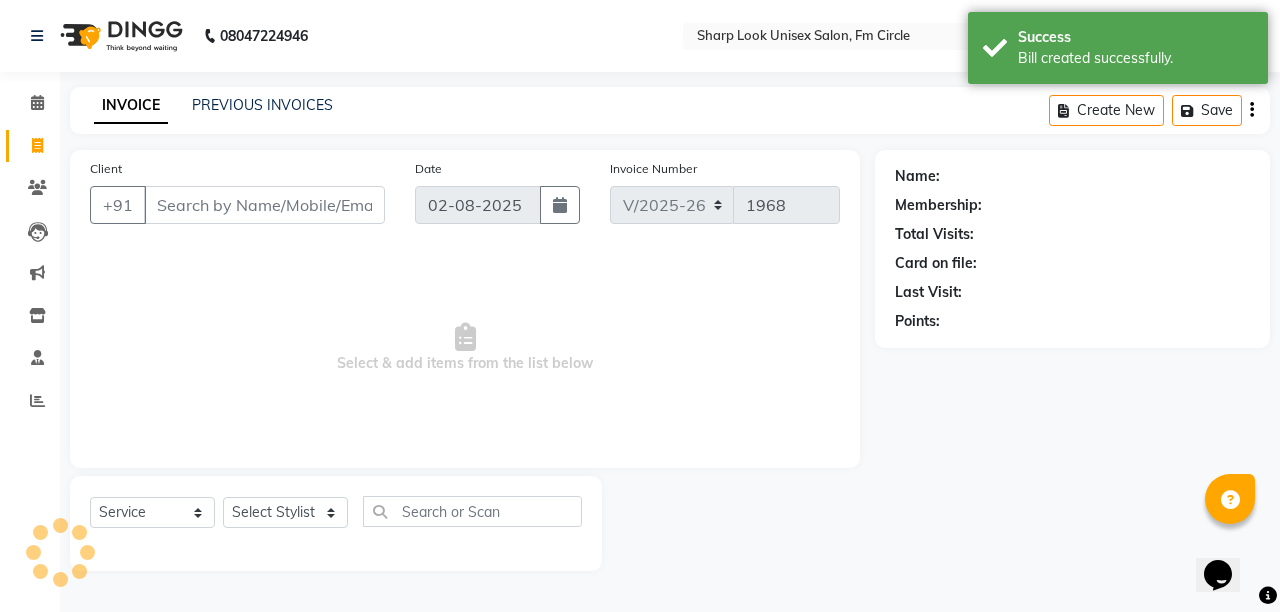 click on "Client" at bounding box center (264, 205) 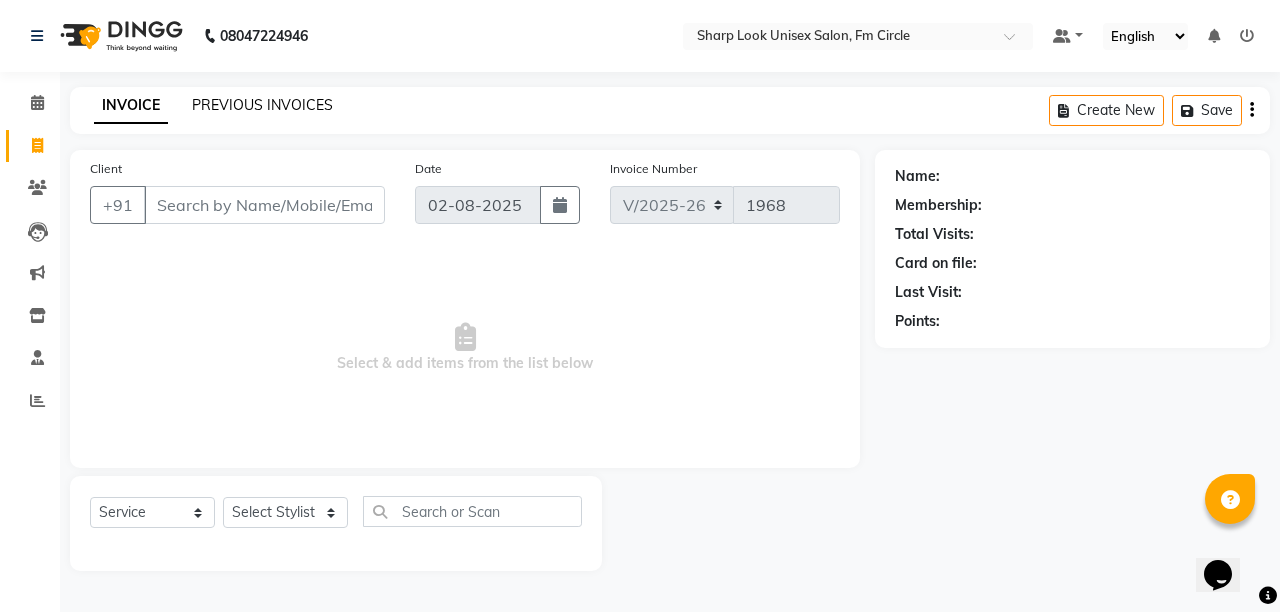 click on "PREVIOUS INVOICES" 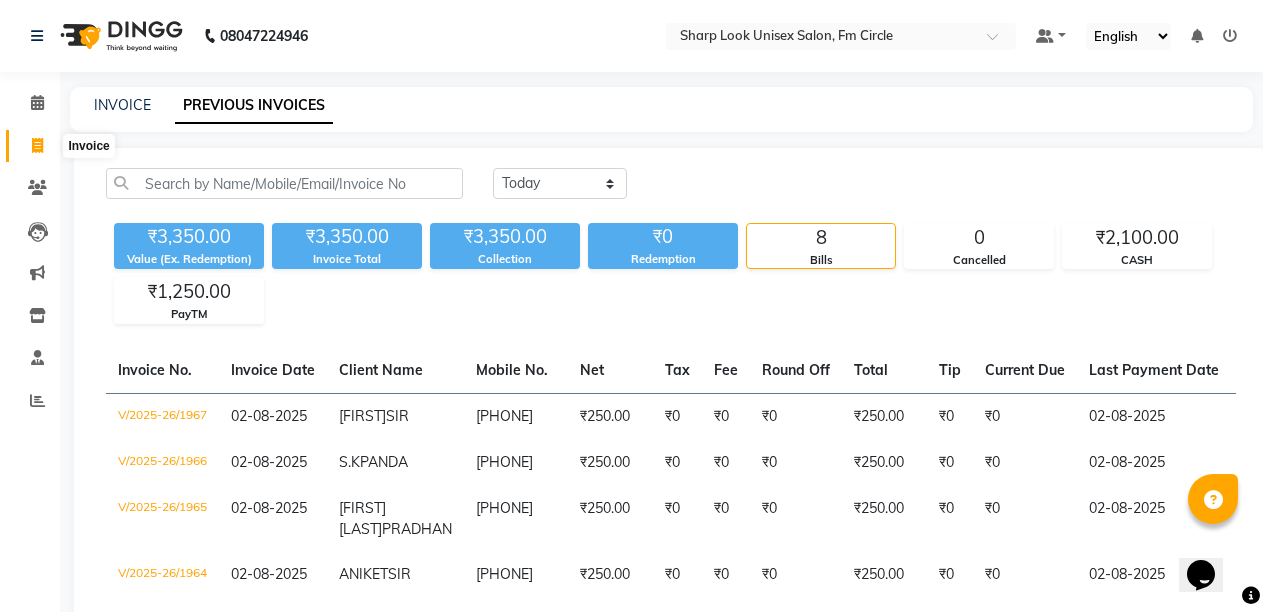 click 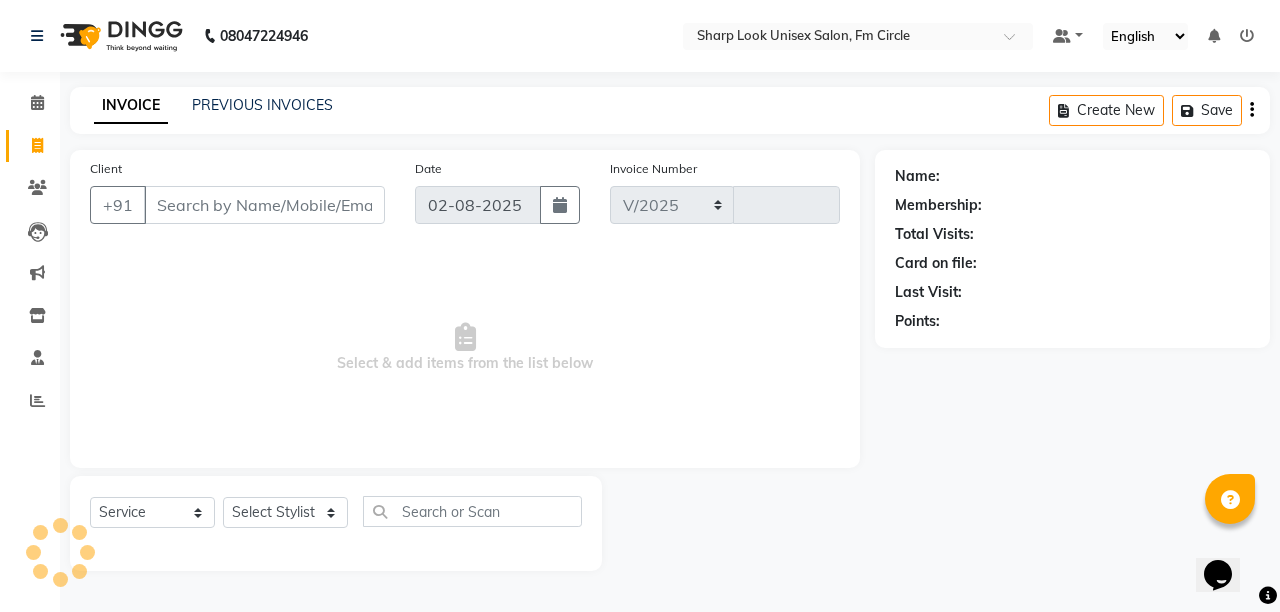 select on "804" 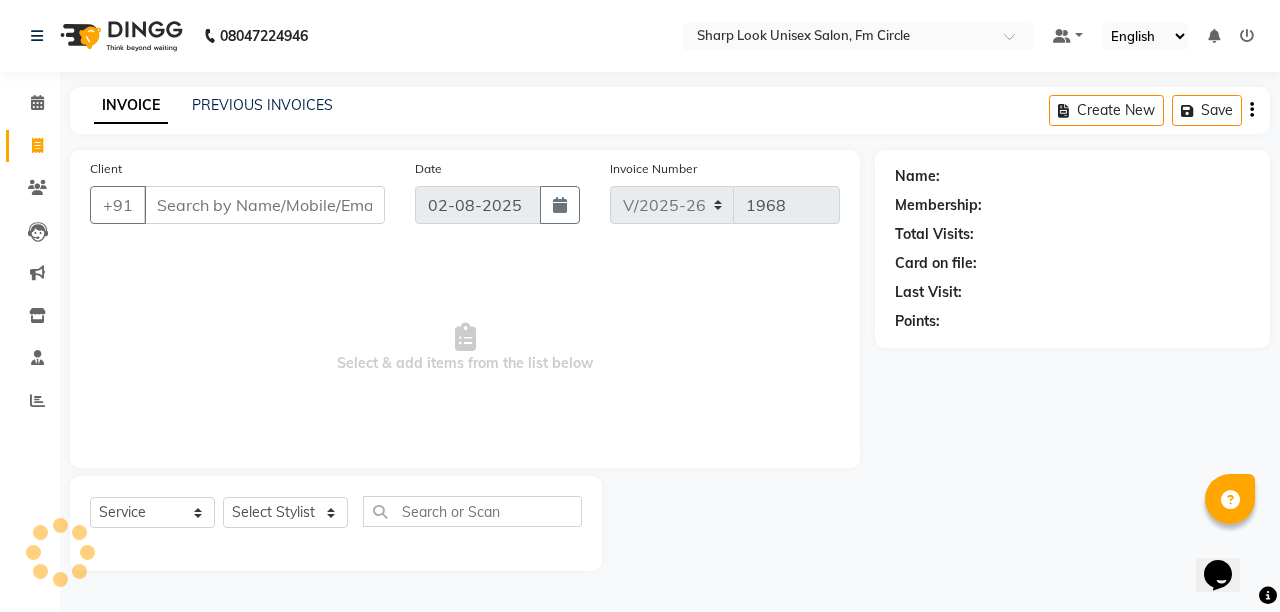 click on "Client" at bounding box center (264, 205) 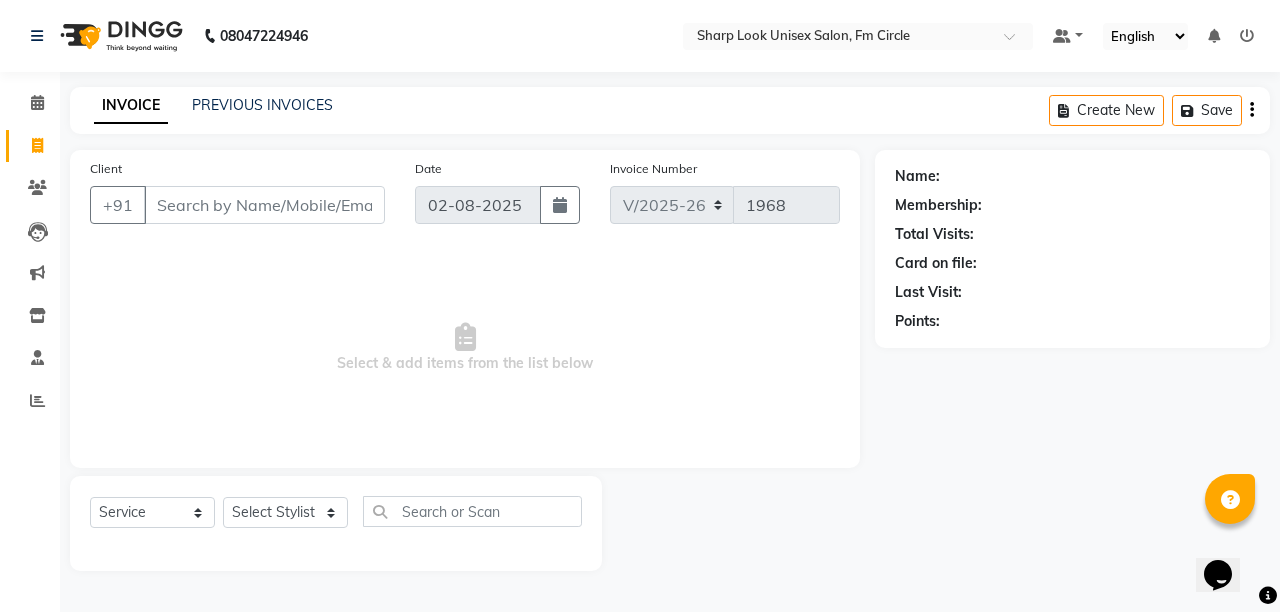 click on "Client" at bounding box center (264, 205) 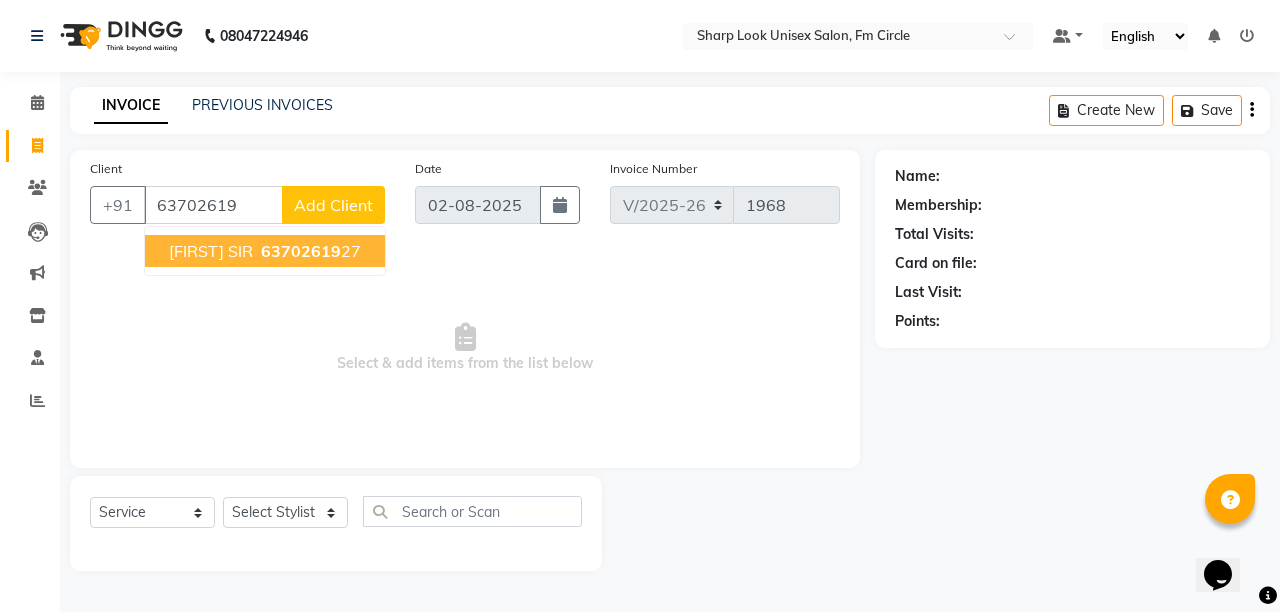 click on "63702619" at bounding box center (301, 251) 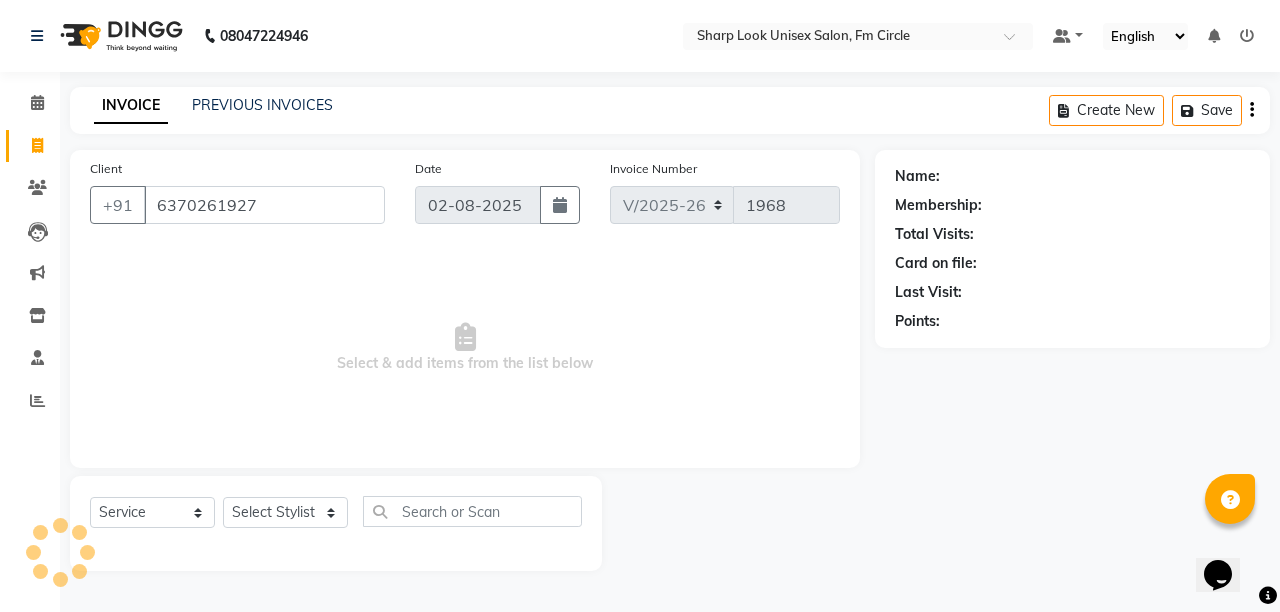 type on "6370261927" 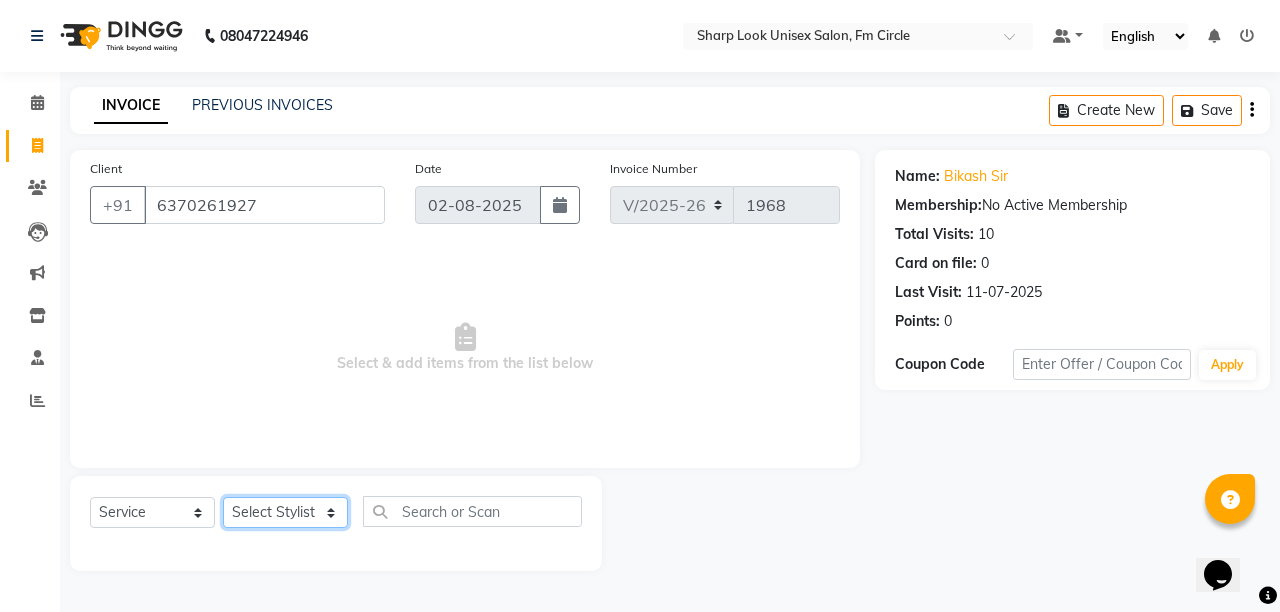 click on "Select Stylist Admin Anil Babu Budhia Monalisa  Nisha Priti" 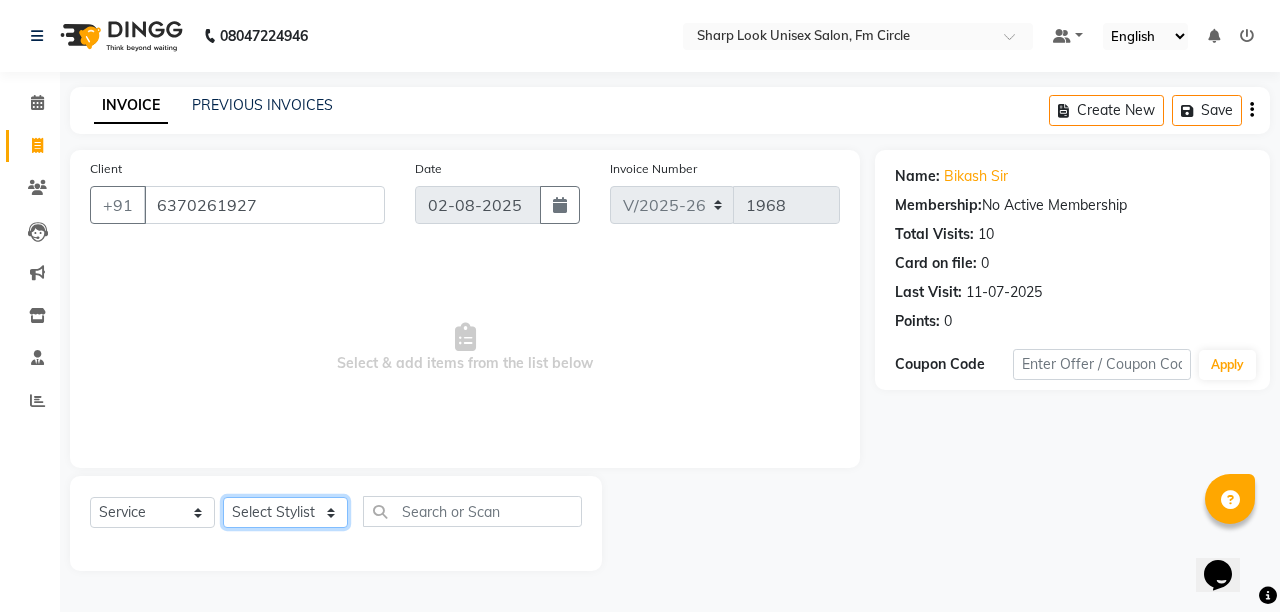 select on "87379" 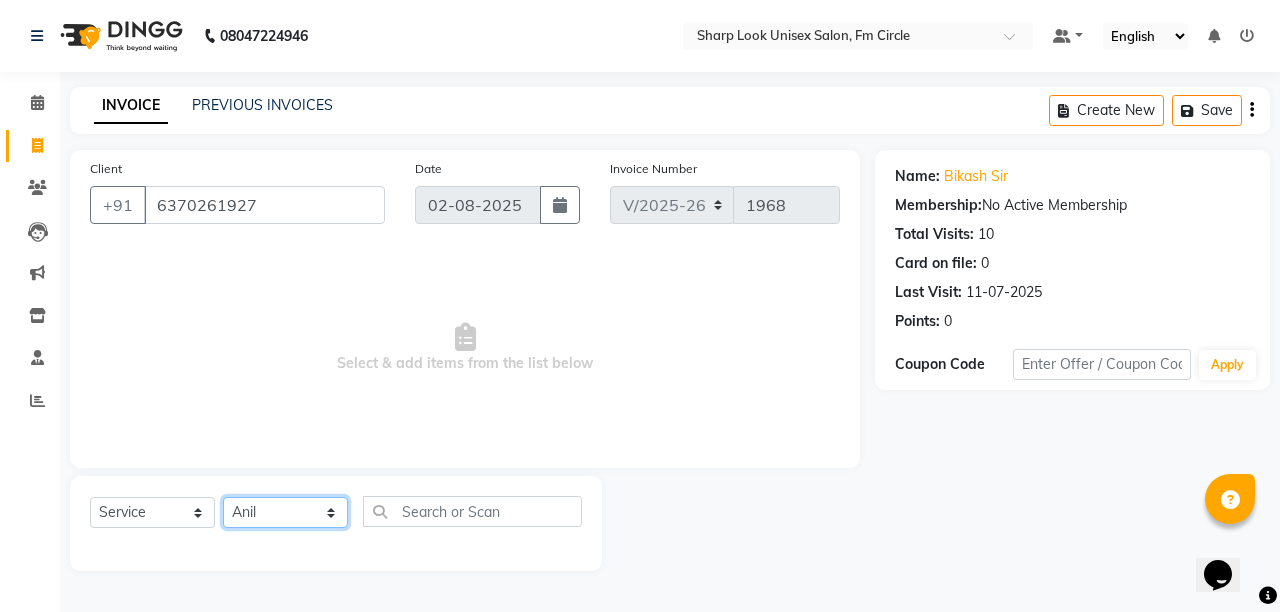 click on "Select Stylist Admin Anil Babu Budhia Monalisa  Nisha Priti" 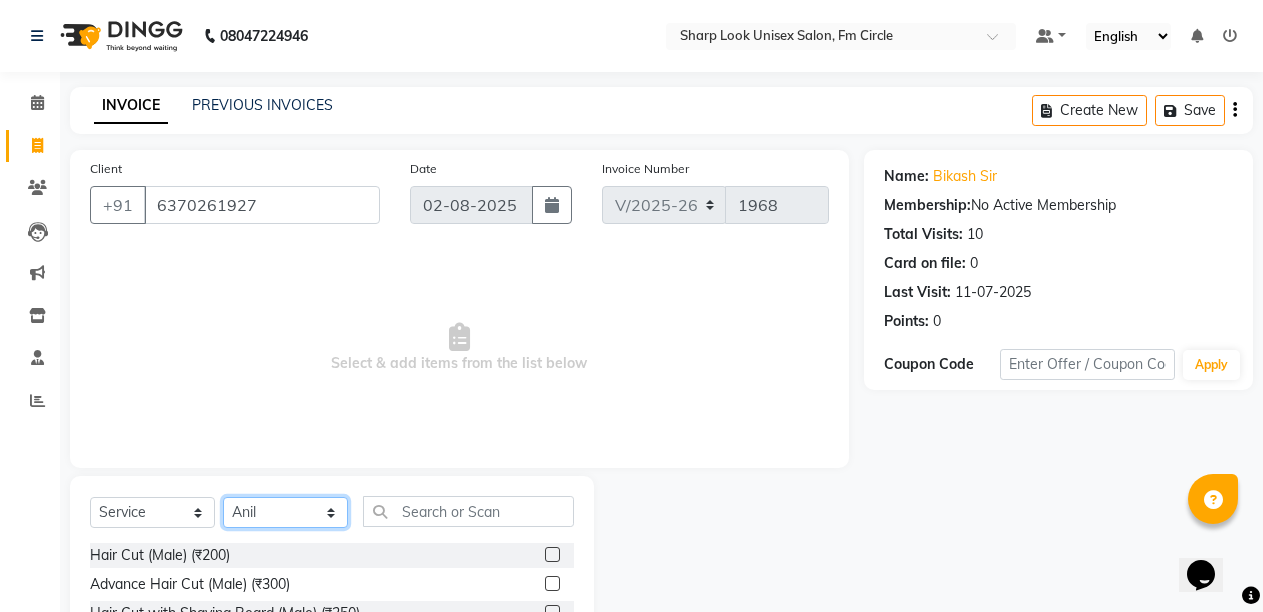 scroll, scrollTop: 189, scrollLeft: 0, axis: vertical 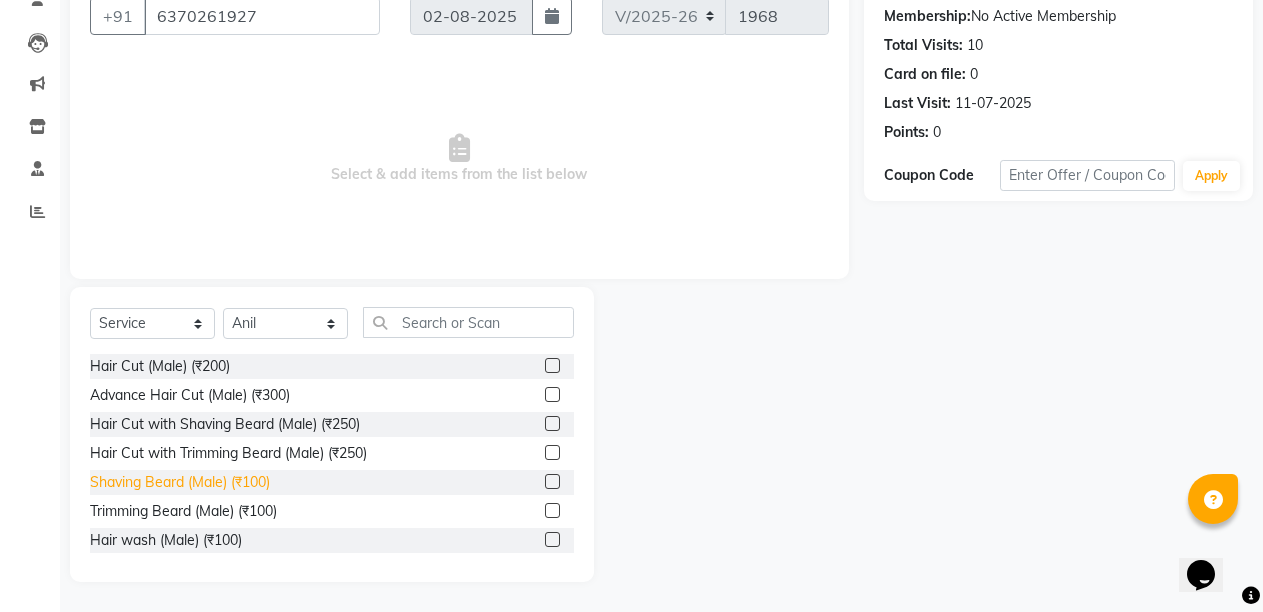 click on "Shaving Beard (Male) (₹100)" 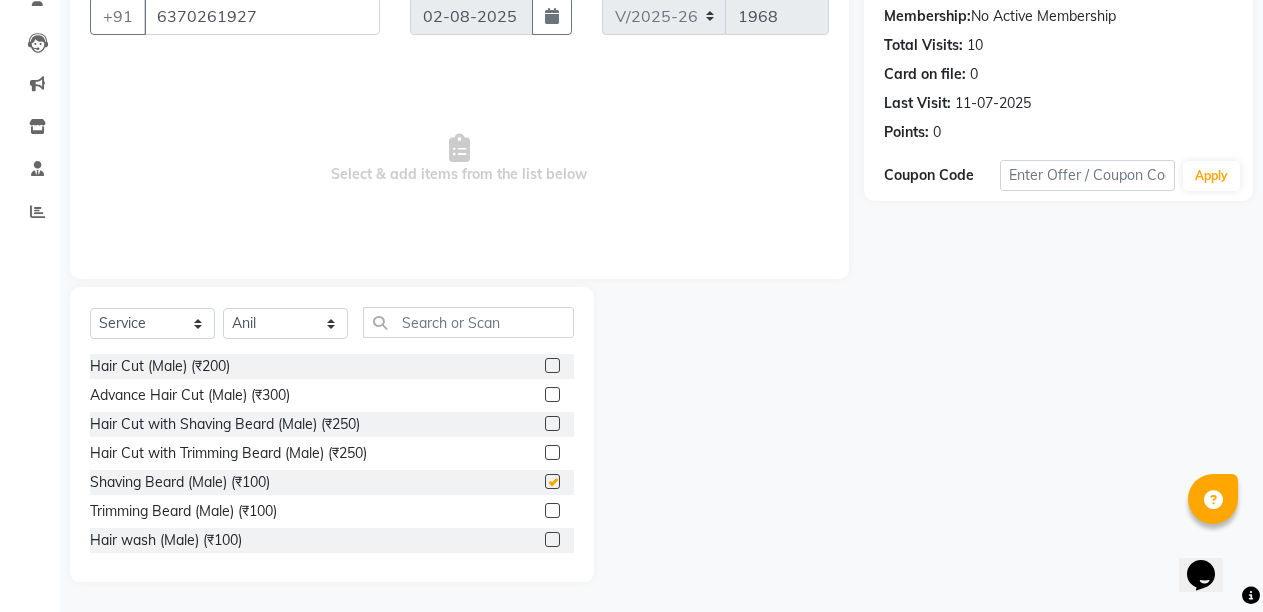 checkbox on "false" 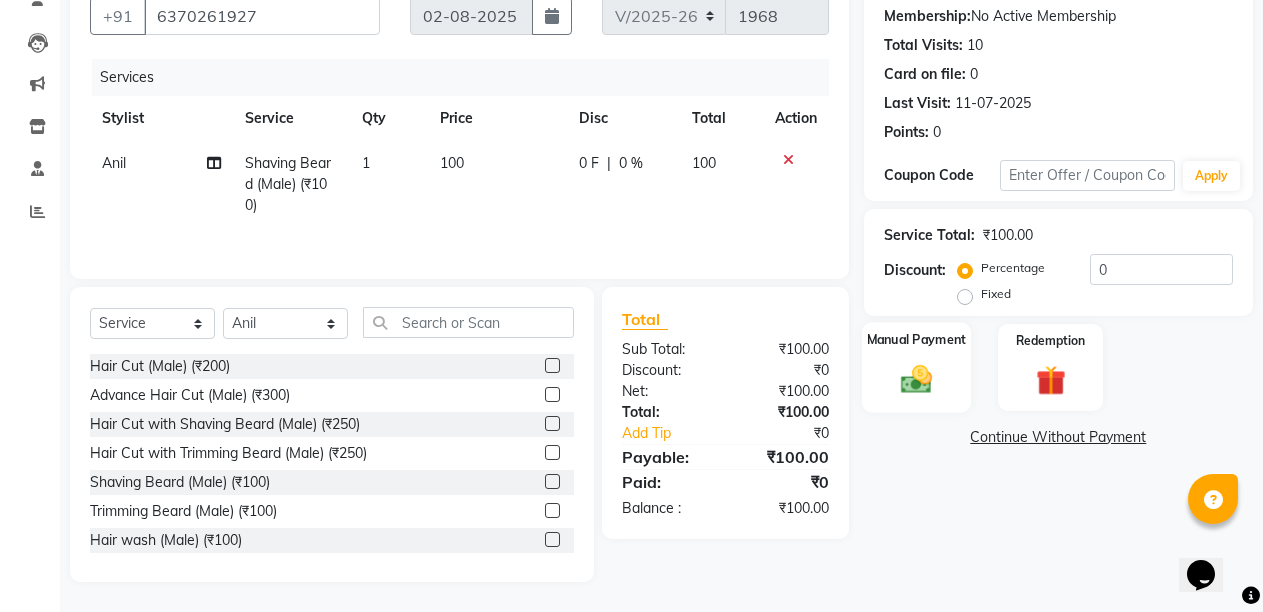 click 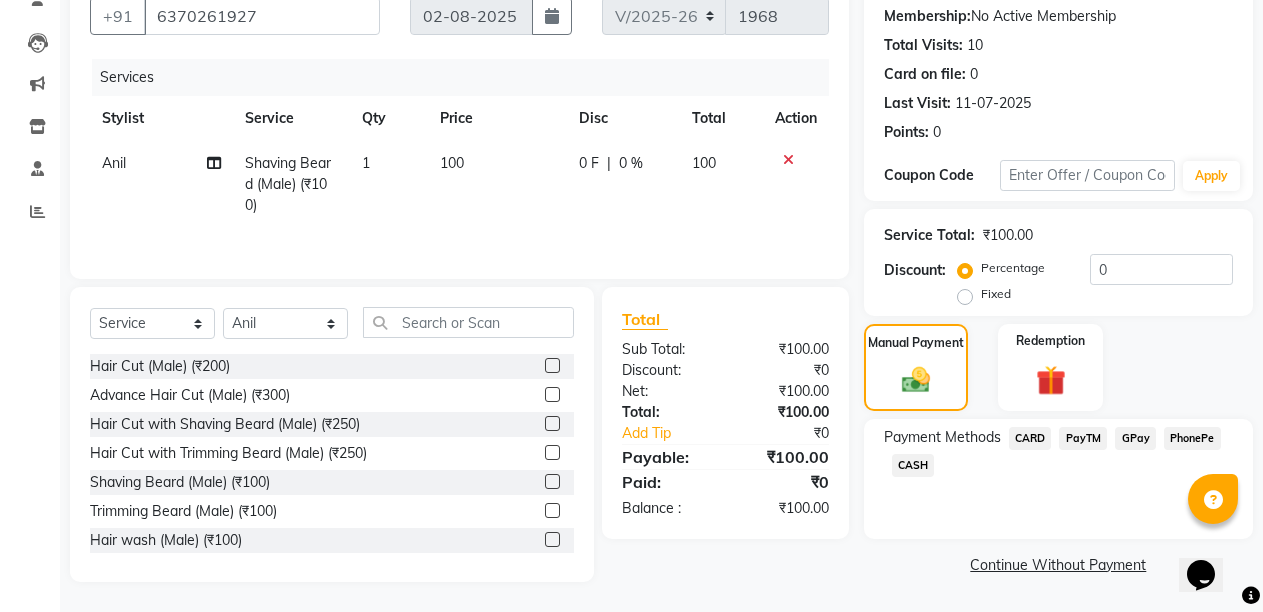 click on "PayTM" 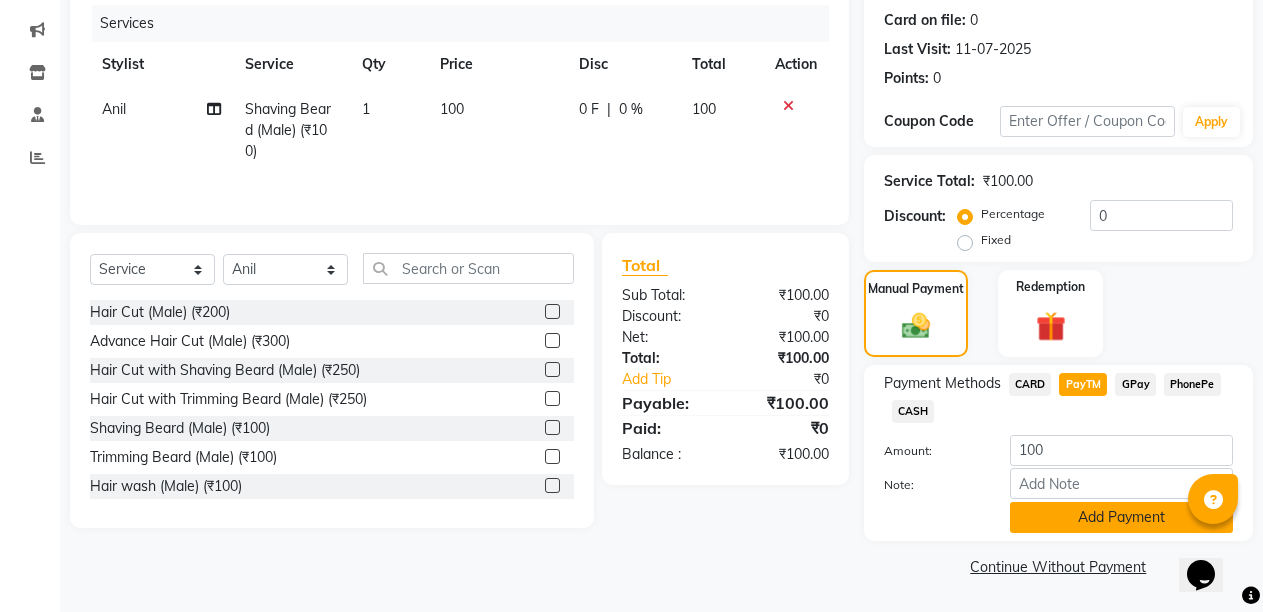 click on "Add Payment" 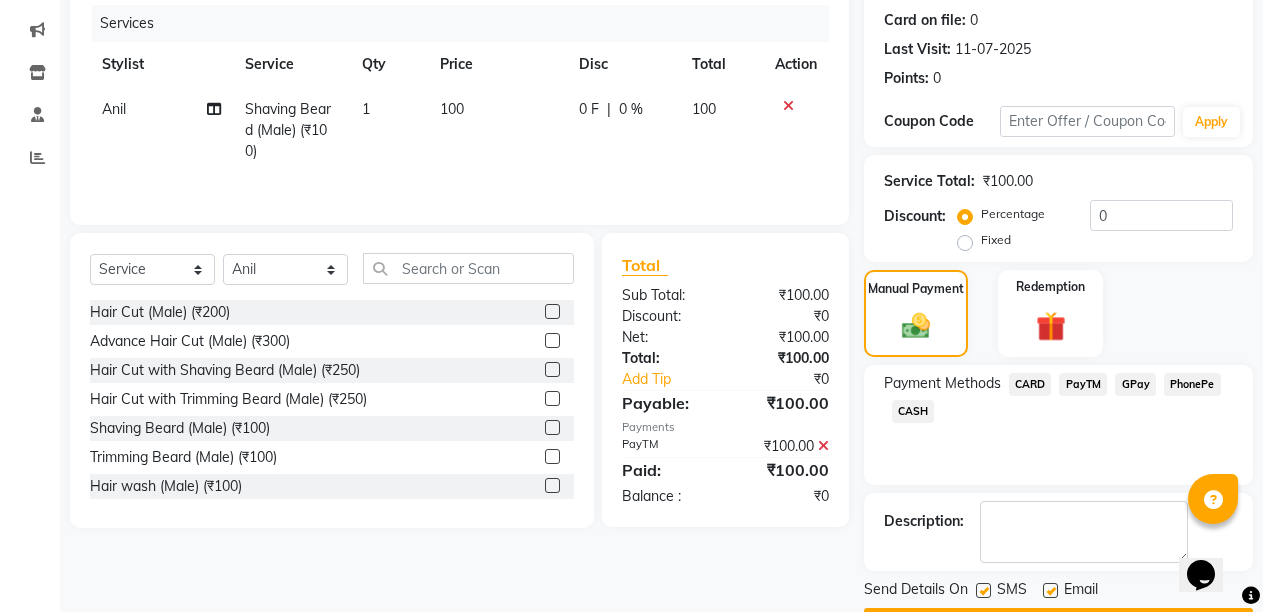 scroll, scrollTop: 300, scrollLeft: 0, axis: vertical 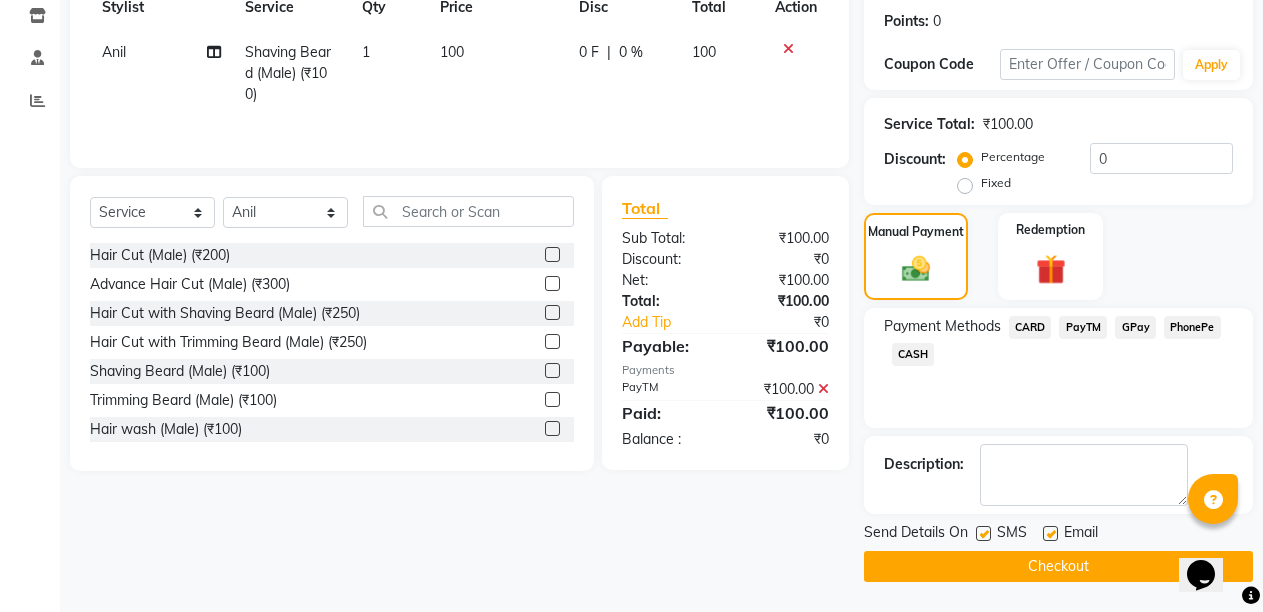 click 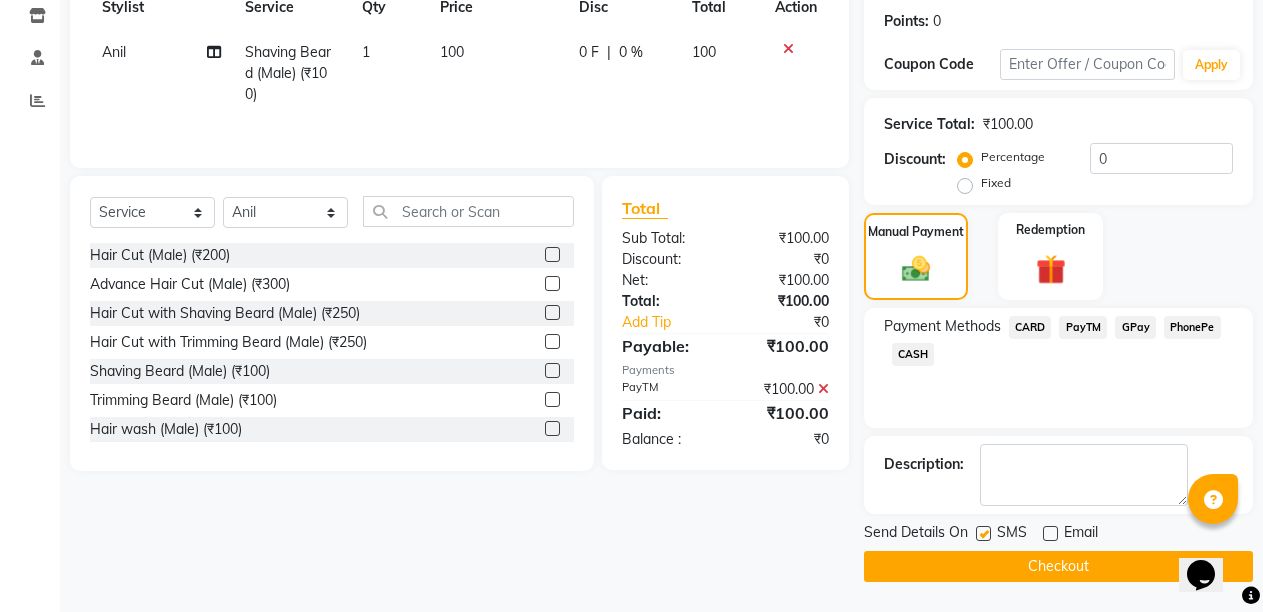 click on "Checkout" 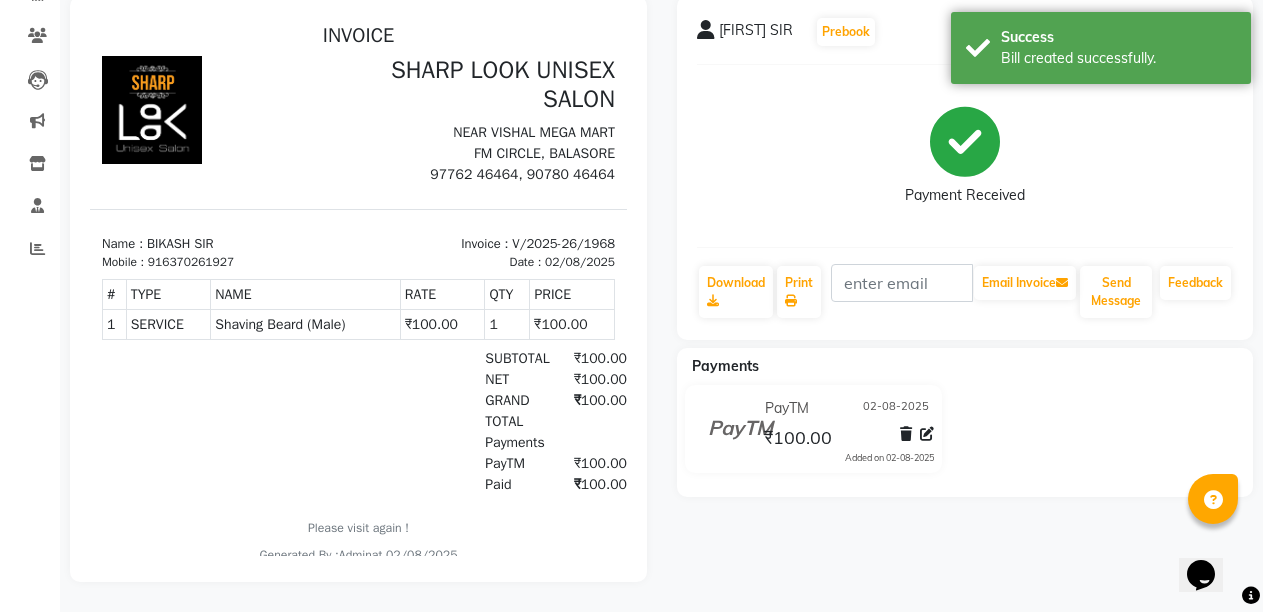 scroll, scrollTop: 0, scrollLeft: 0, axis: both 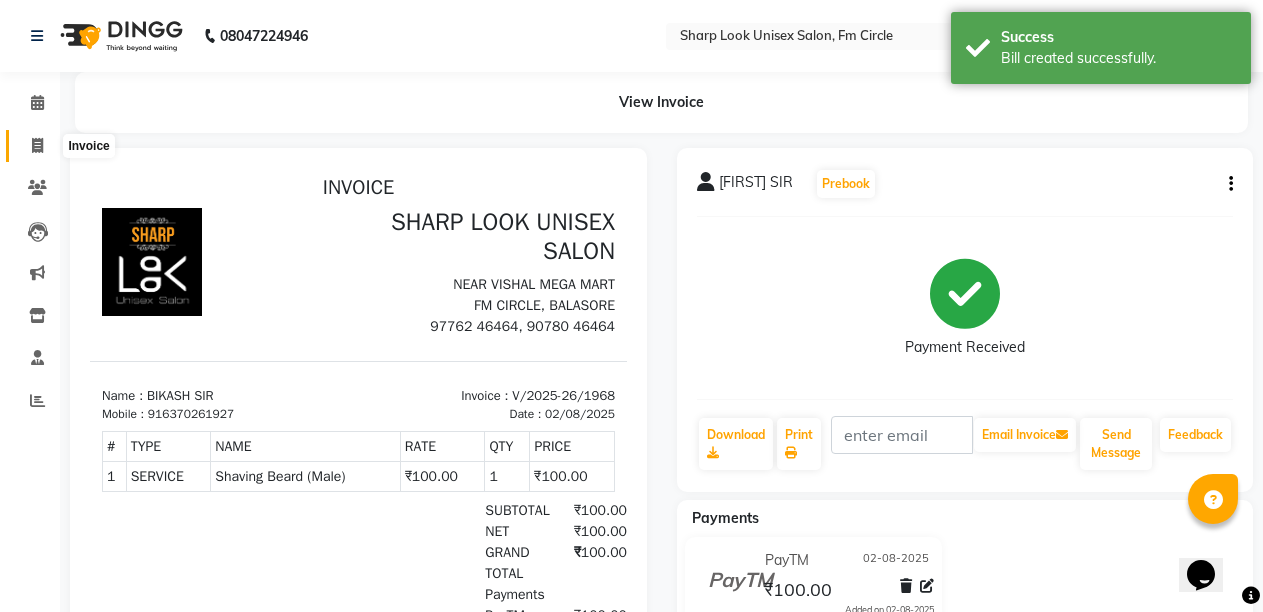 click 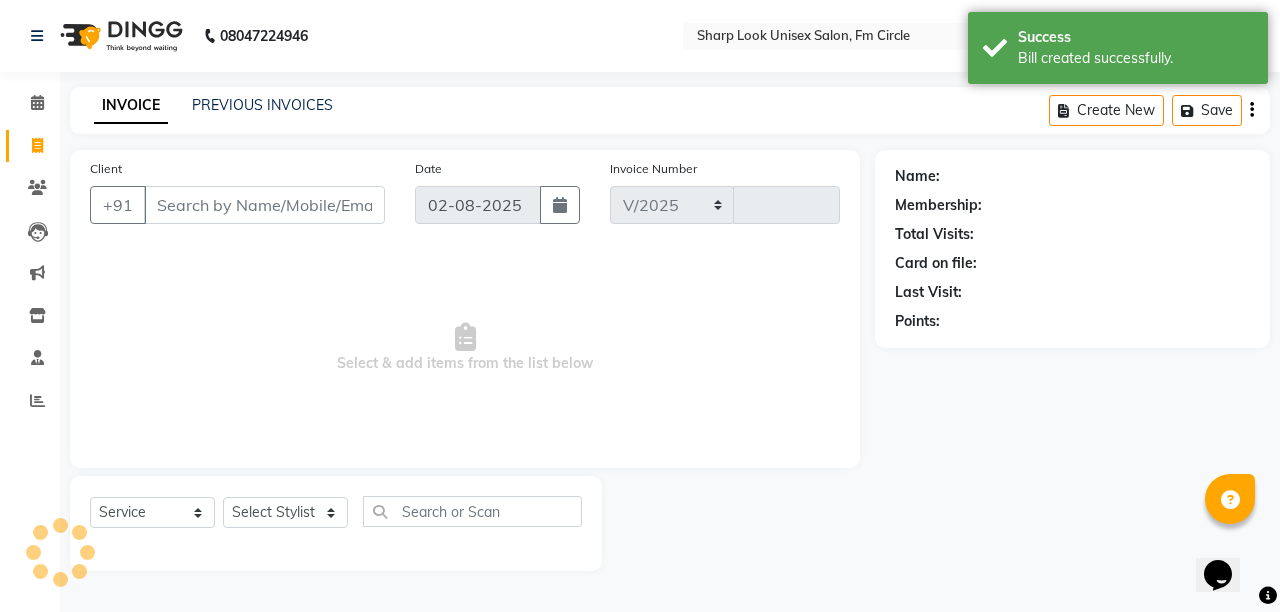 select on "804" 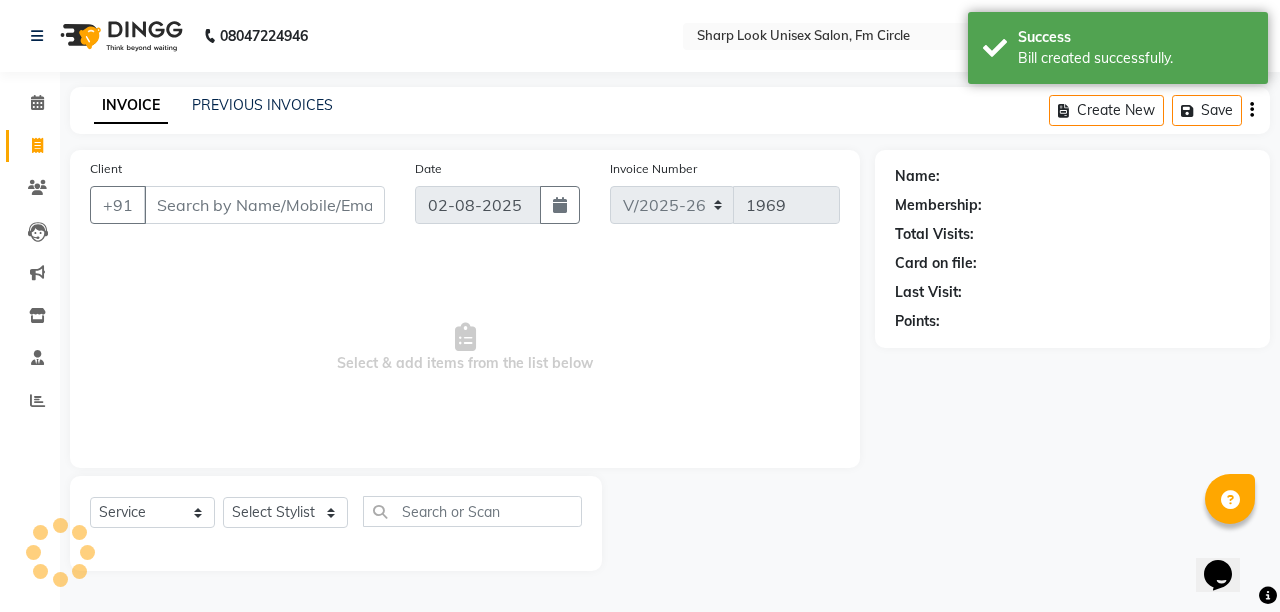 click on "Client" at bounding box center (264, 205) 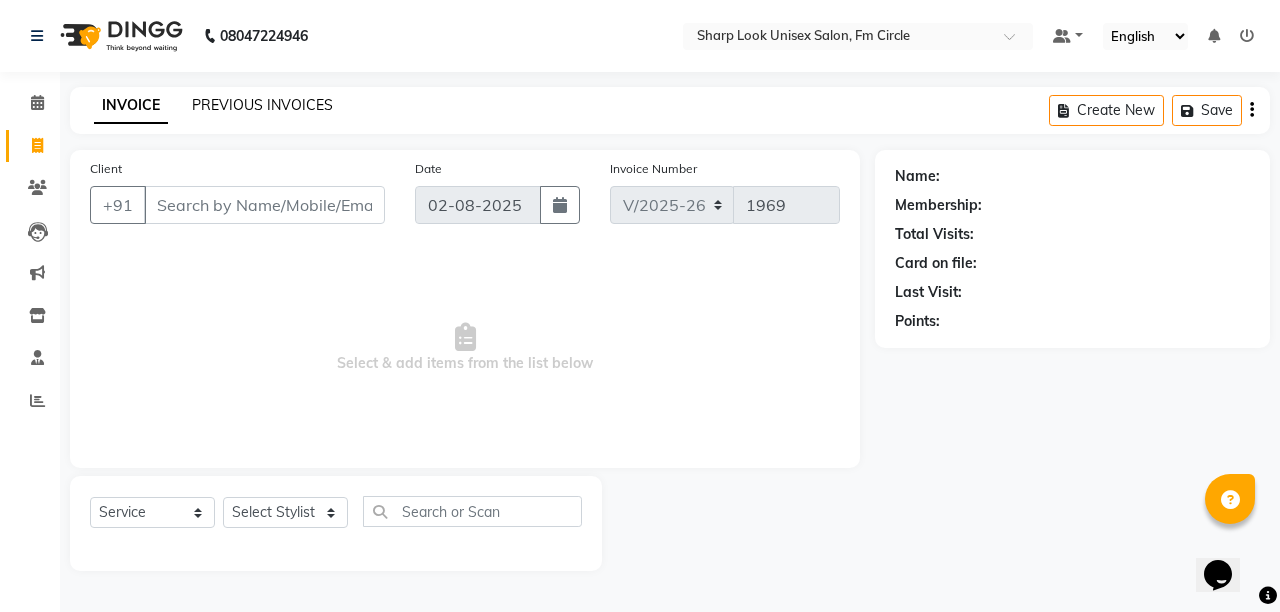 click on "PREVIOUS INVOICES" 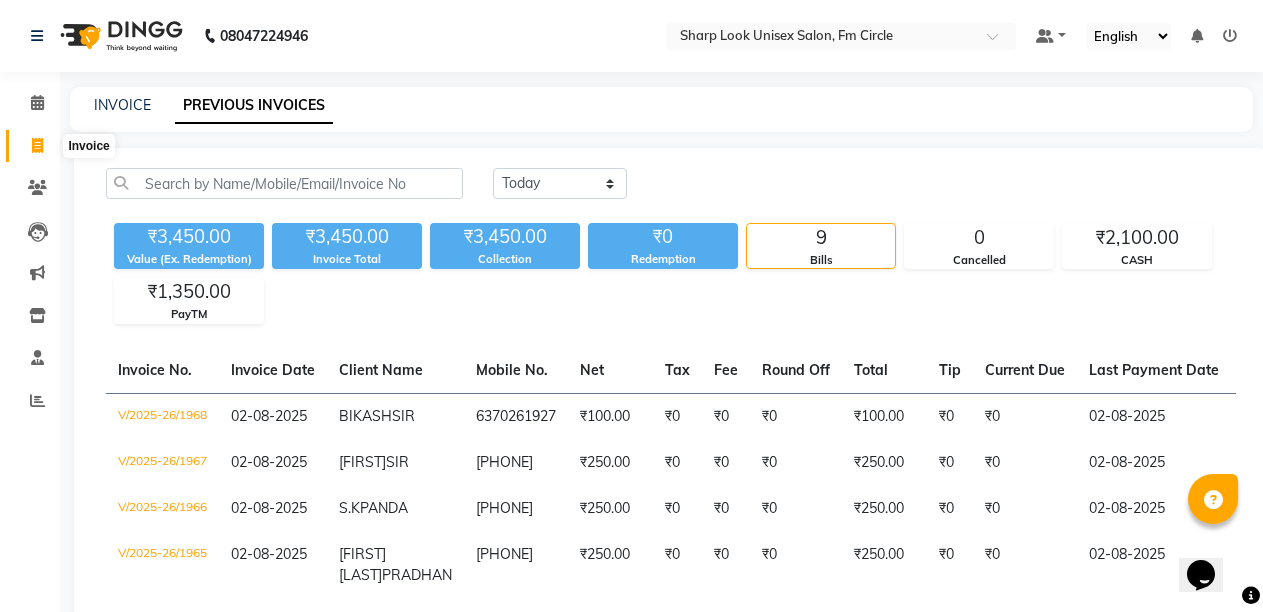 click 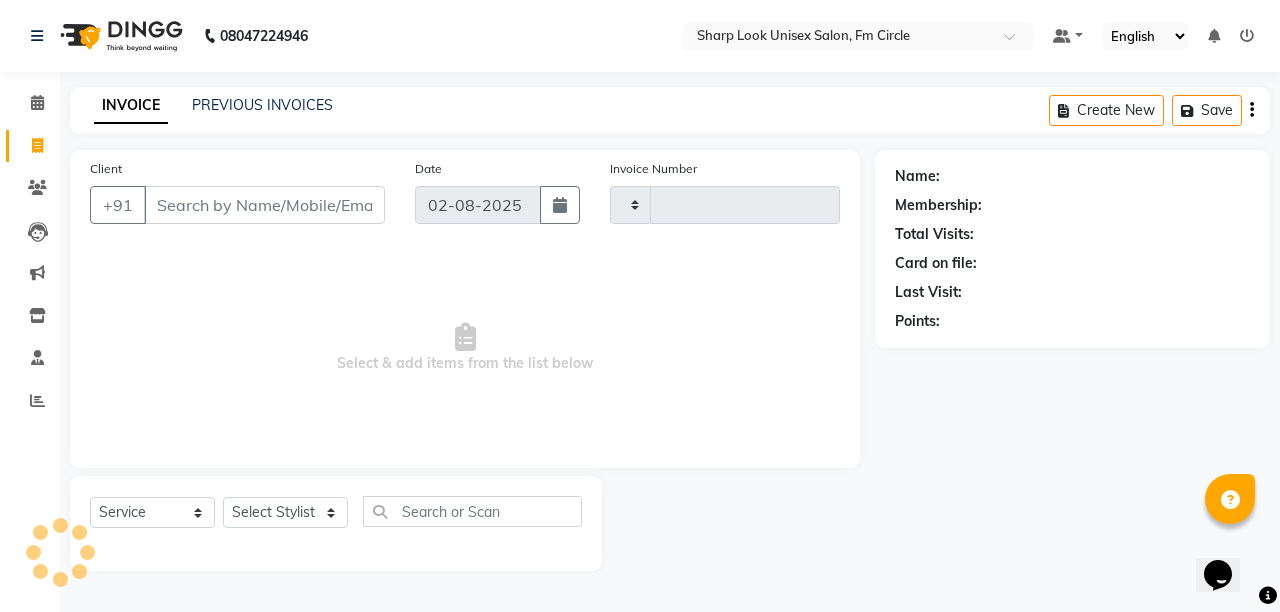 type on "1969" 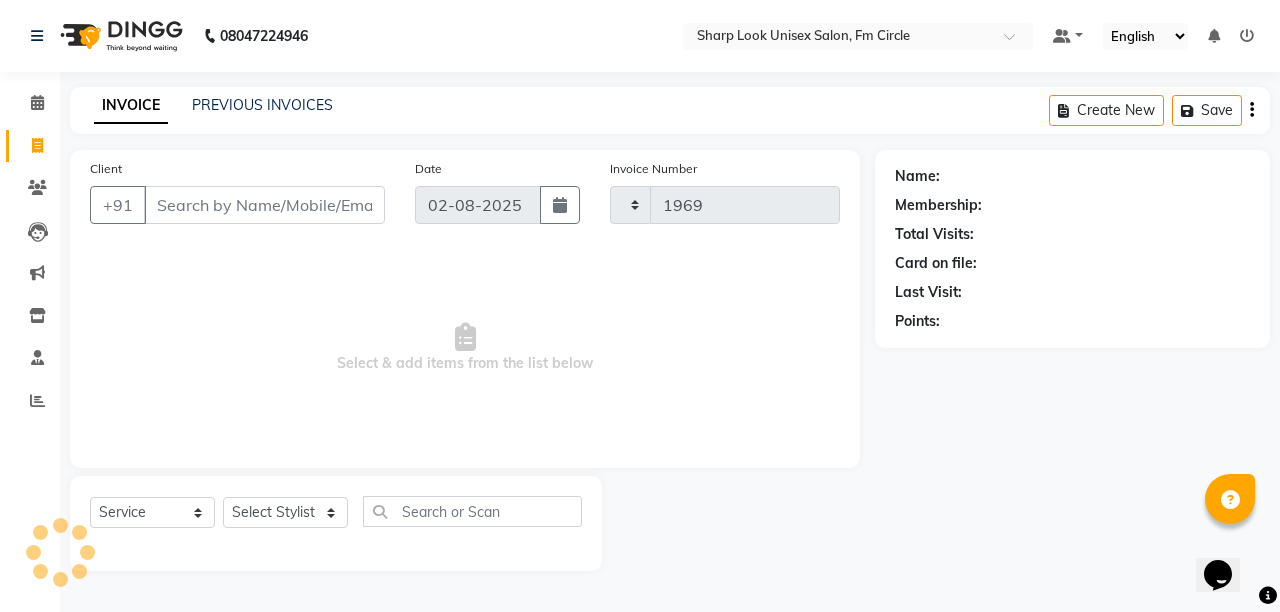 select on "804" 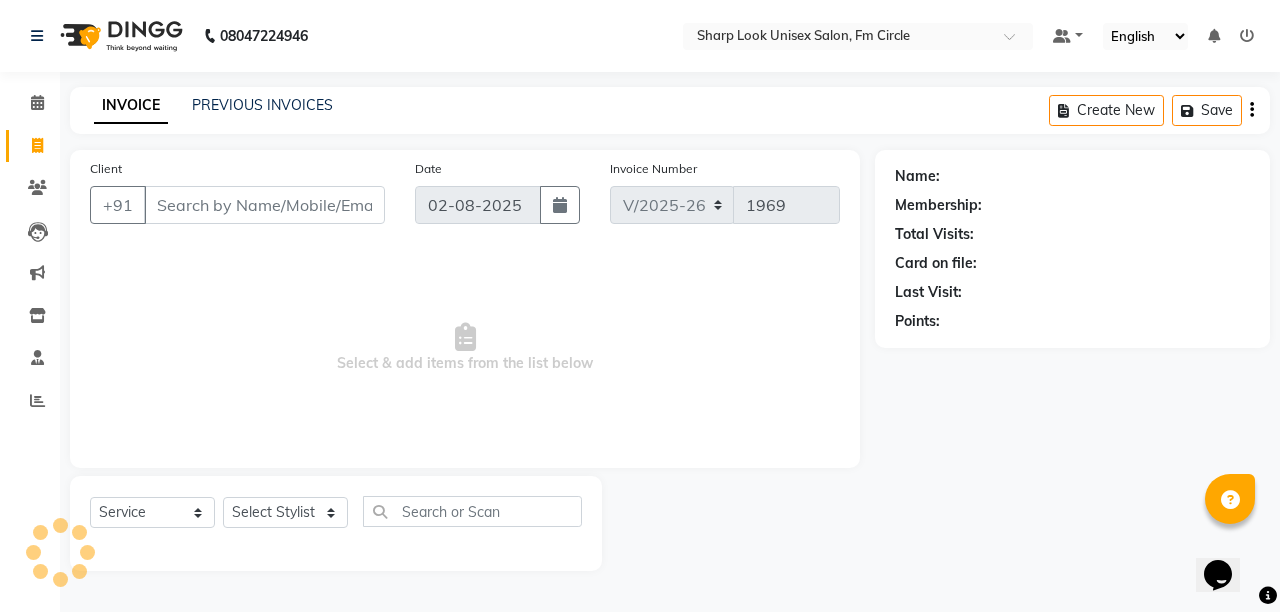 click on "Client" at bounding box center [264, 205] 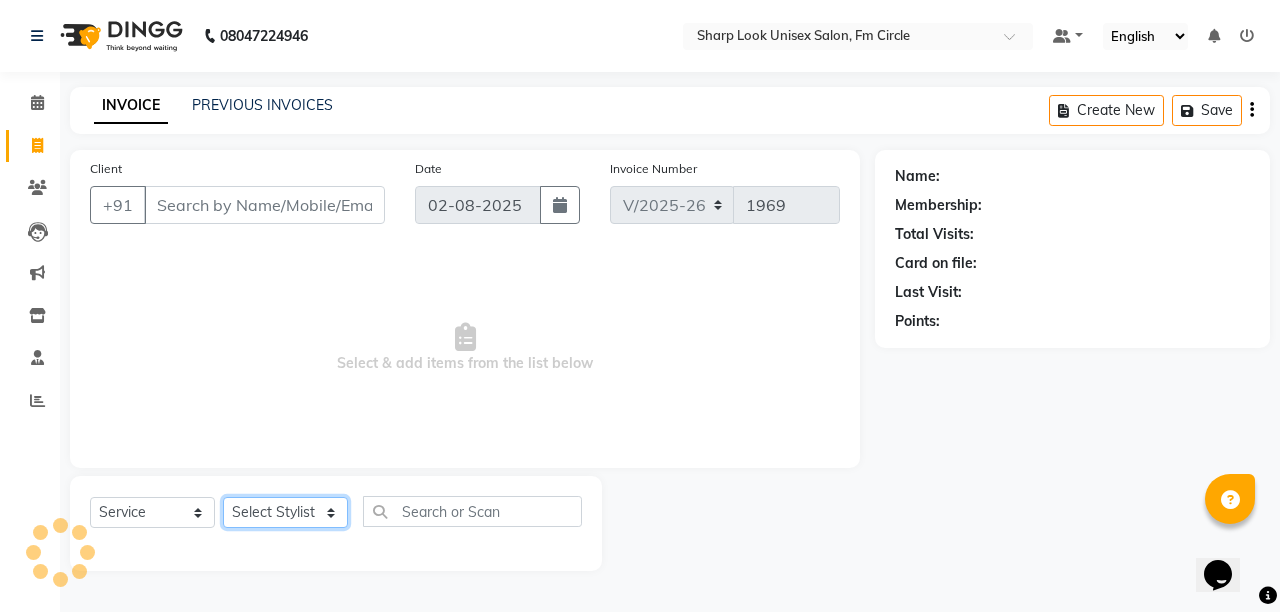click on "Select Stylist Admin Anil Babu Budhia Monalisa  Nisha Priti" 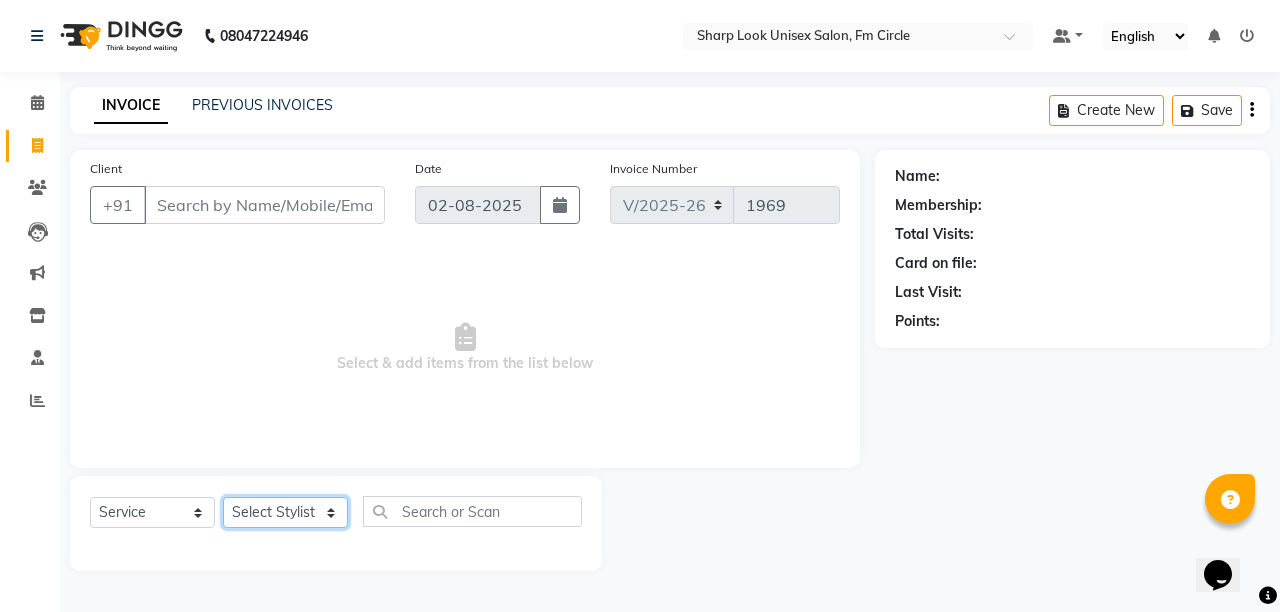 select on "87379" 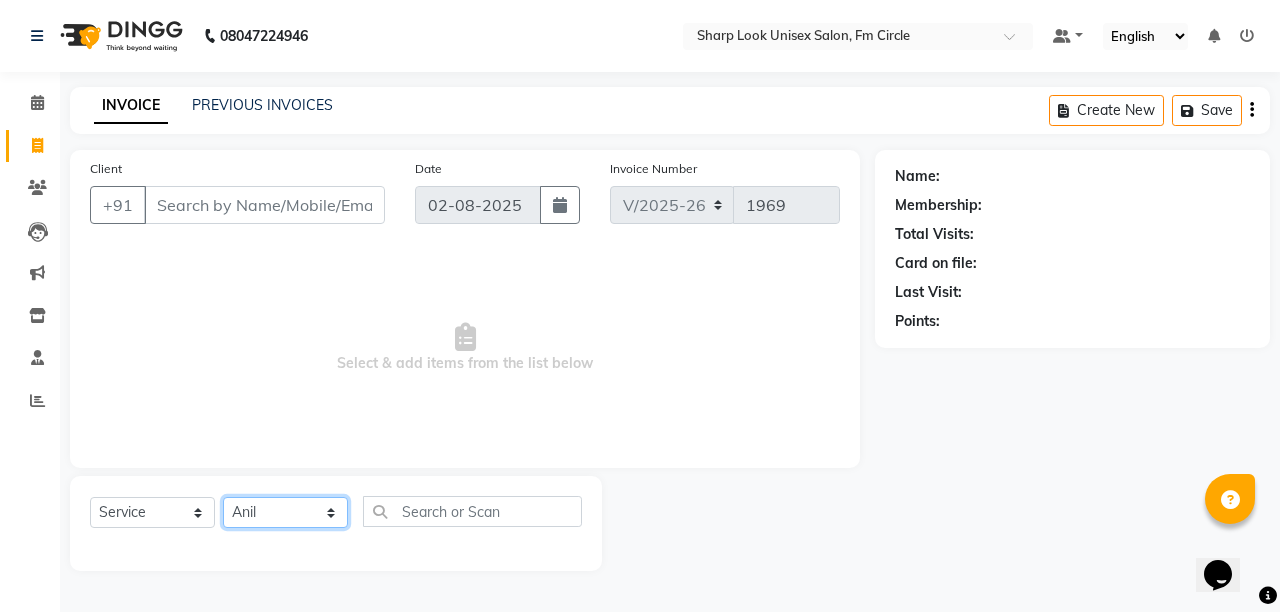 click on "Select Stylist Admin Anil Babu Budhia Monalisa  Nisha Priti" 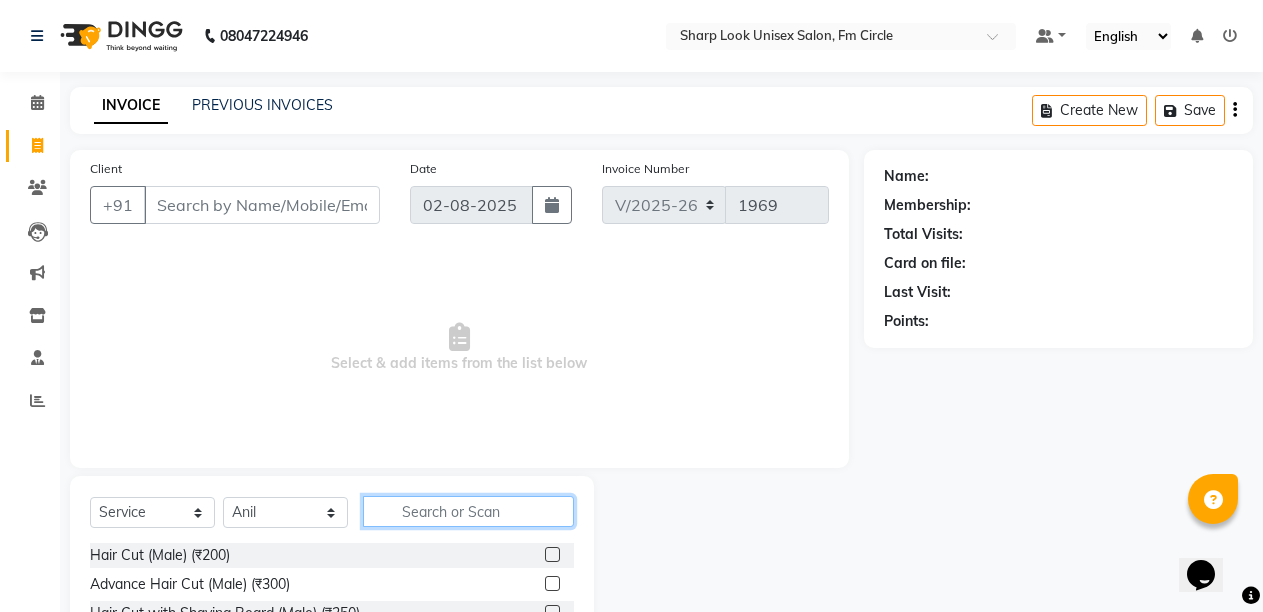 click 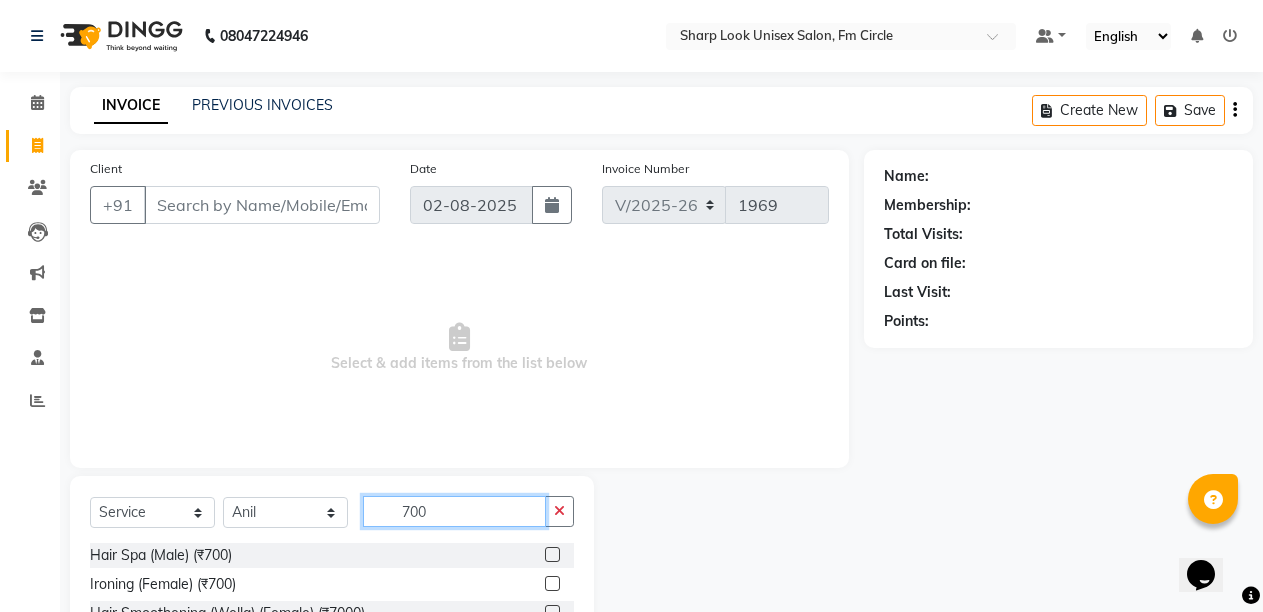 scroll, scrollTop: 189, scrollLeft: 0, axis: vertical 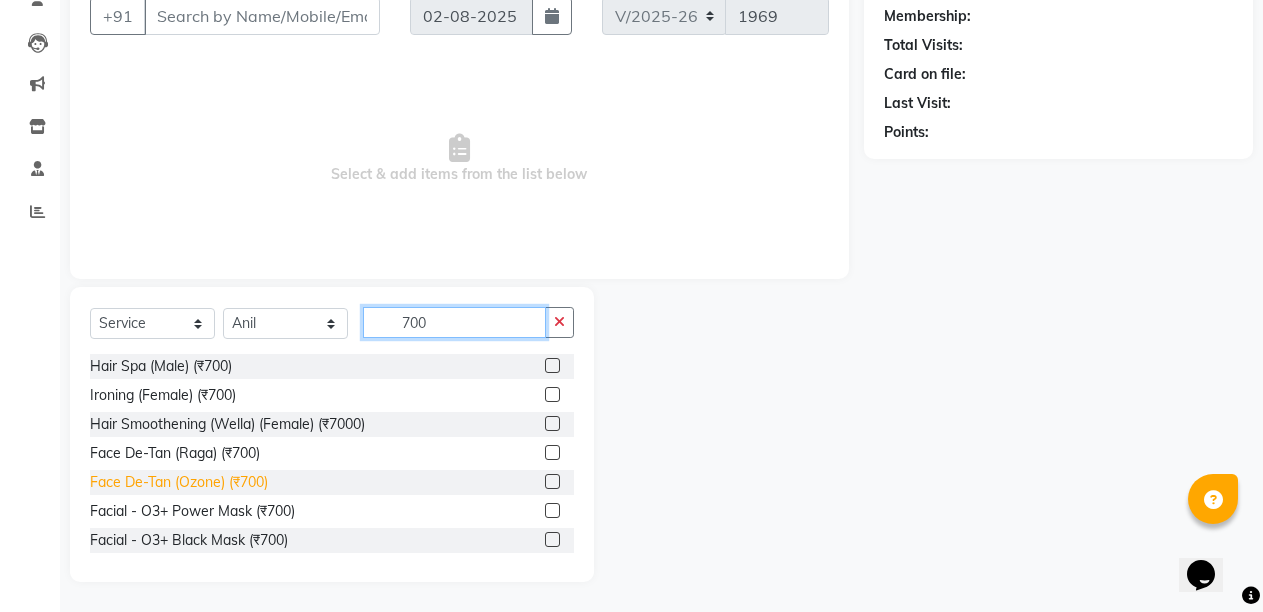 type on "700" 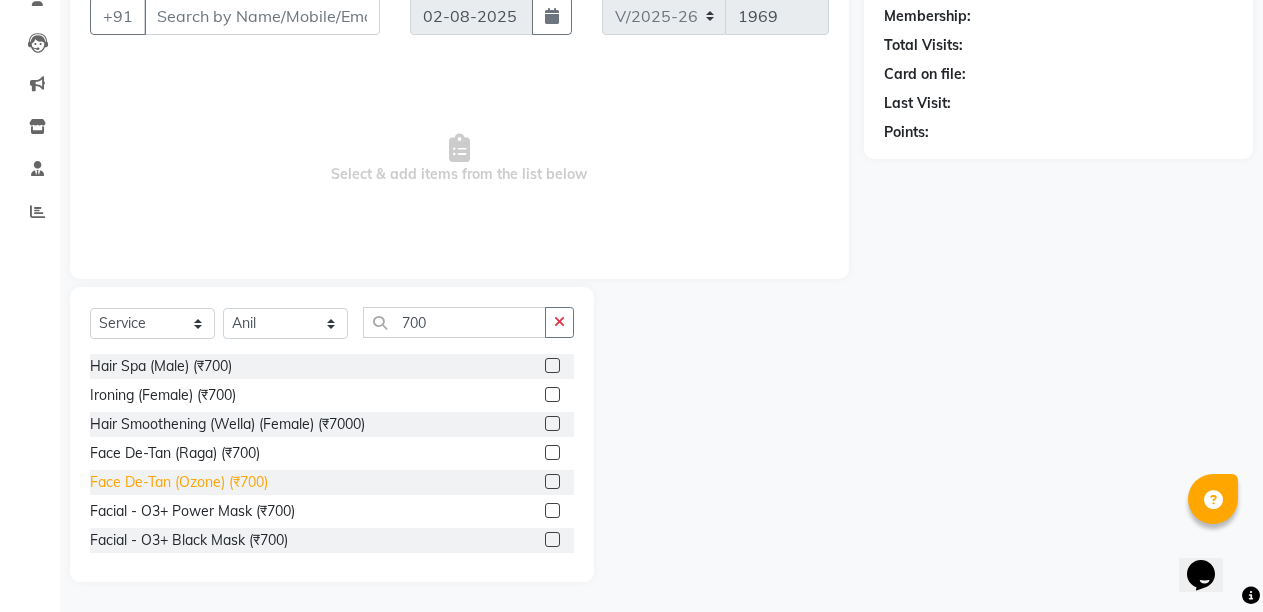 drag, startPoint x: 164, startPoint y: 476, endPoint x: 218, endPoint y: 492, distance: 56.32051 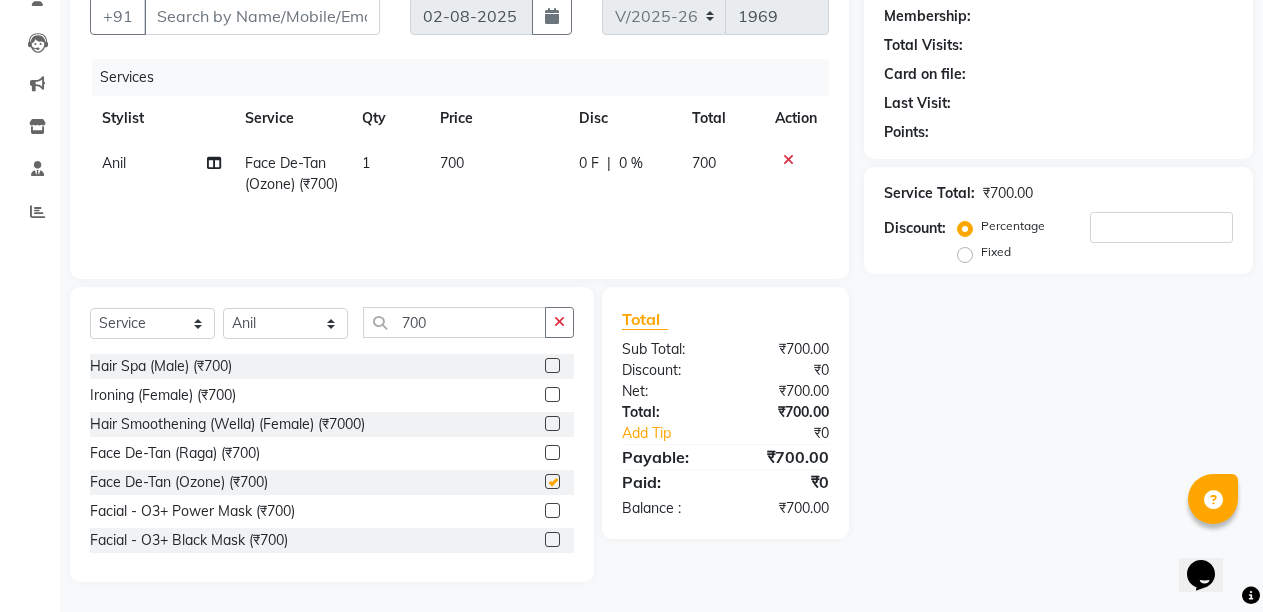 checkbox on "false" 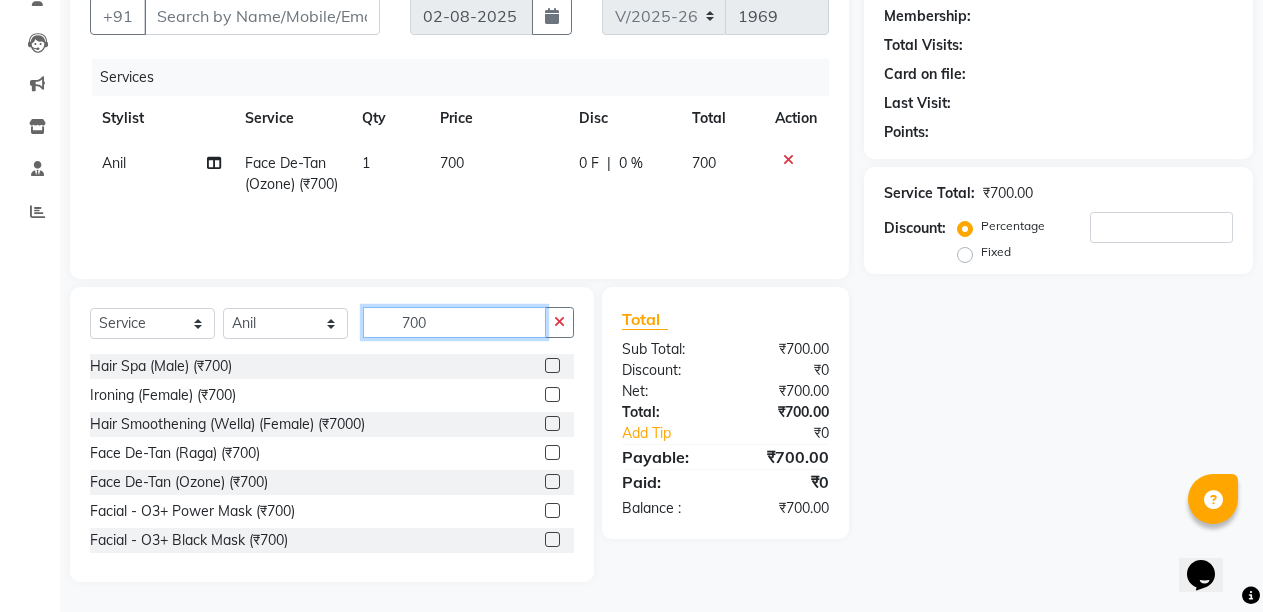 click on "700" 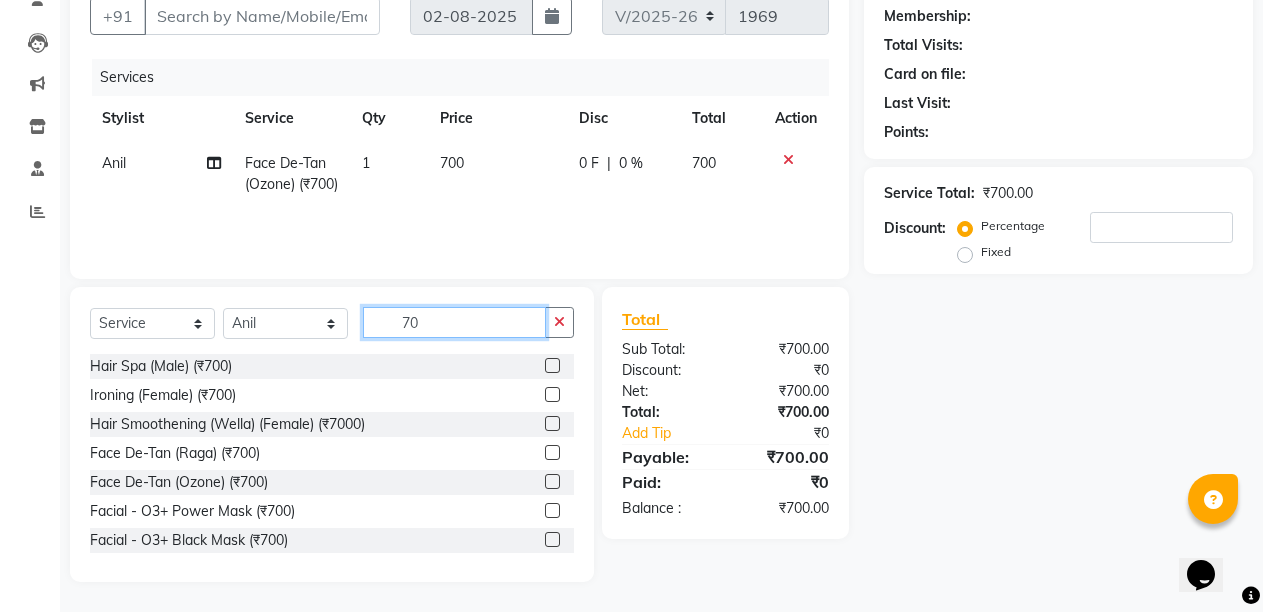 type on "7" 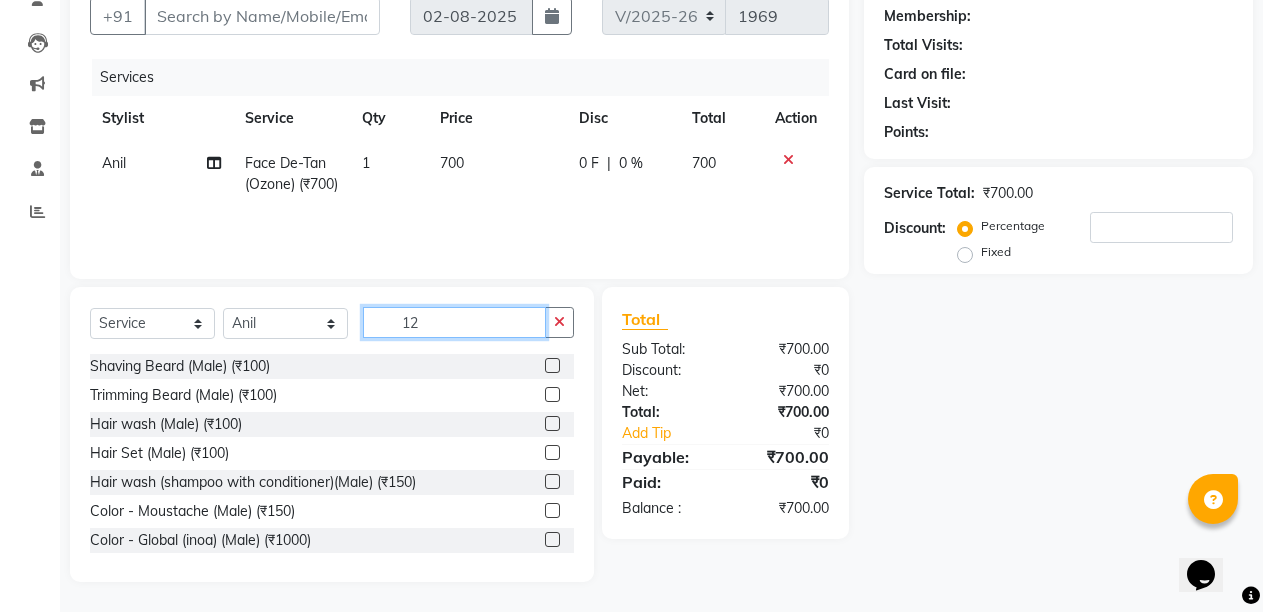 scroll, scrollTop: 148, scrollLeft: 0, axis: vertical 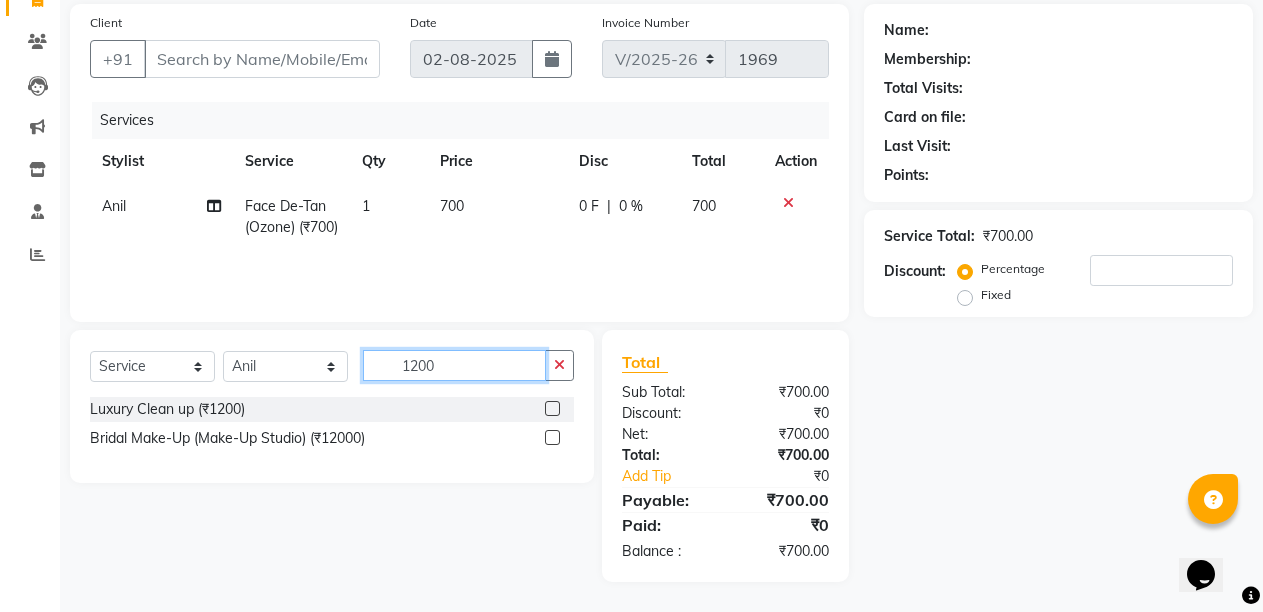 click on "1200" 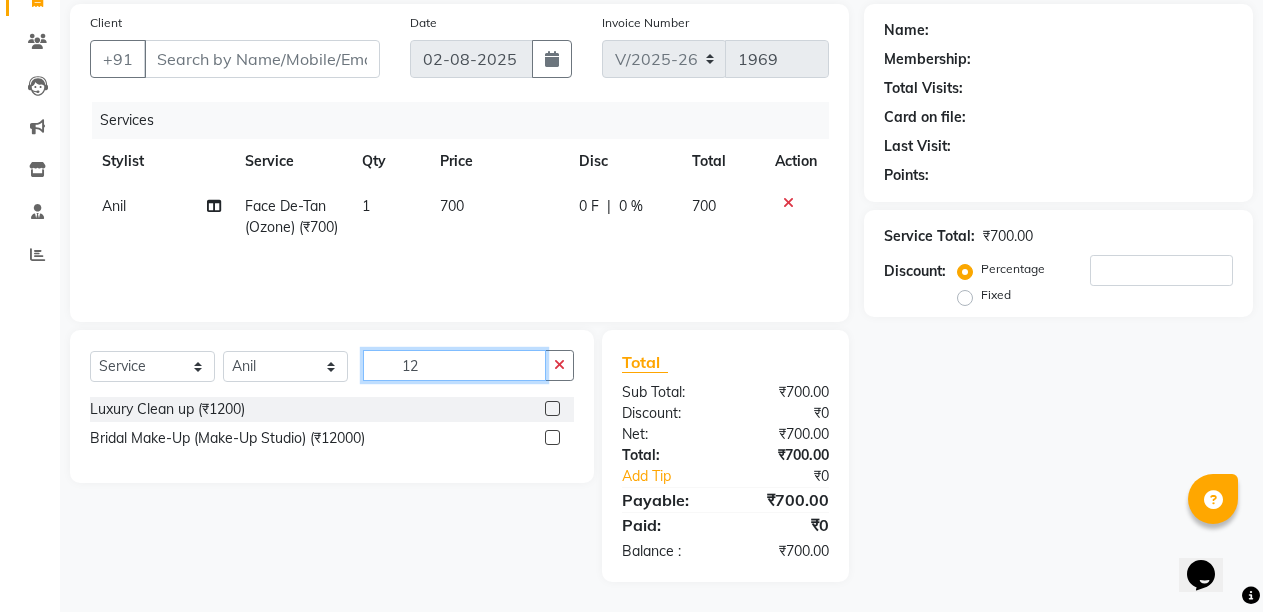 type on "1" 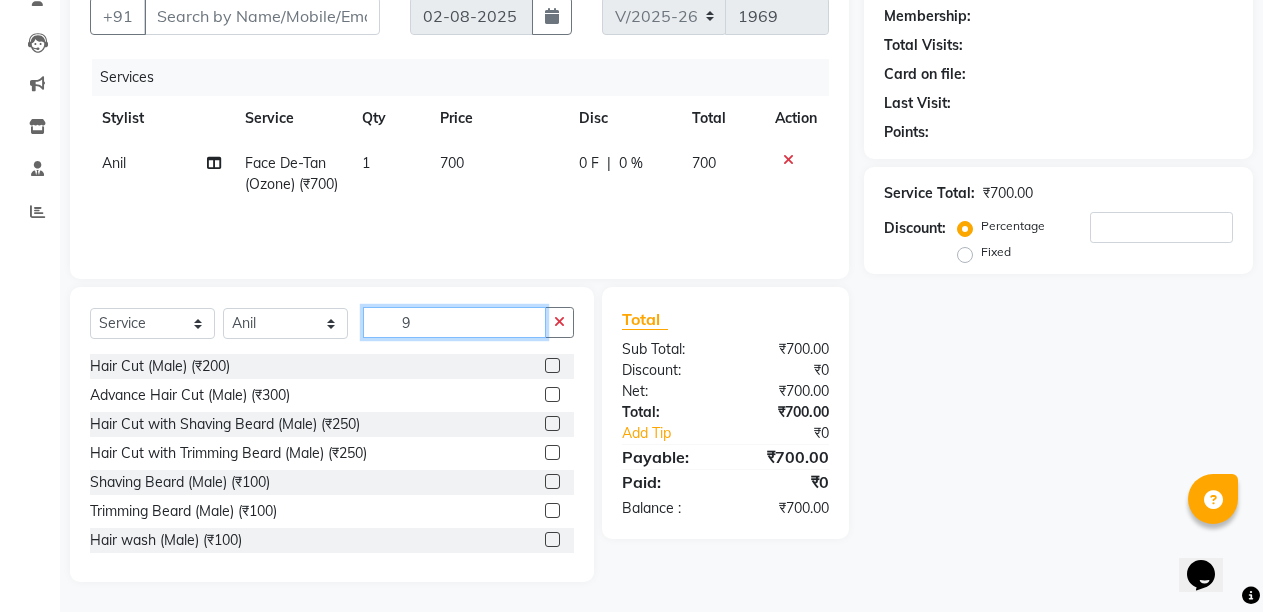 scroll, scrollTop: 148, scrollLeft: 0, axis: vertical 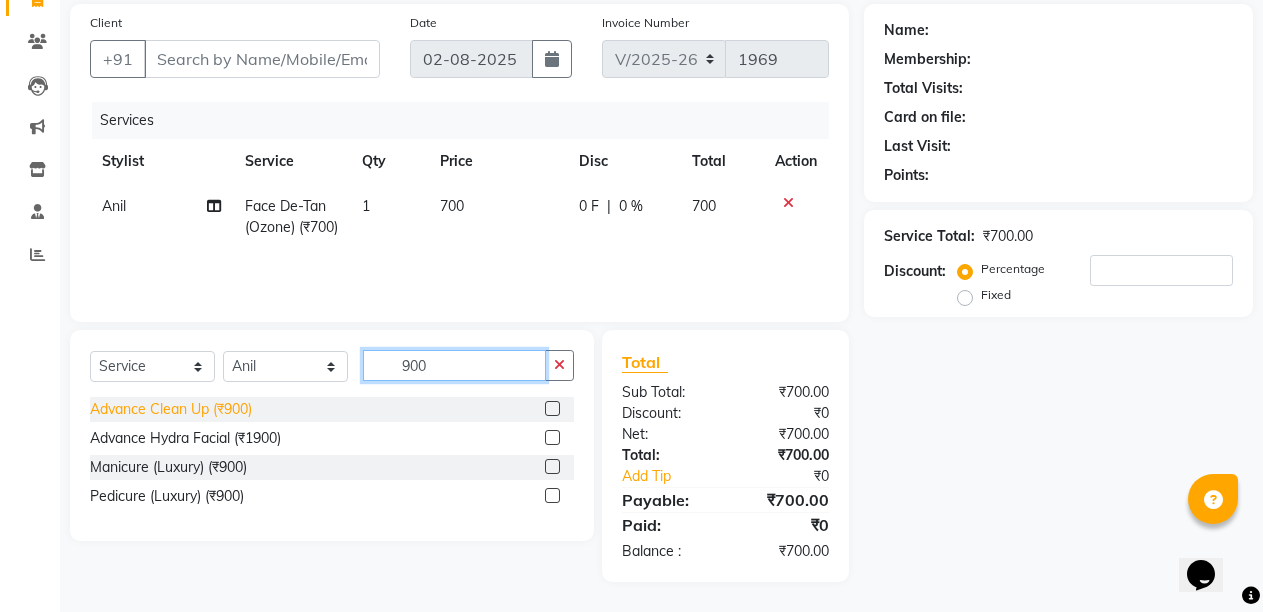 type on "900" 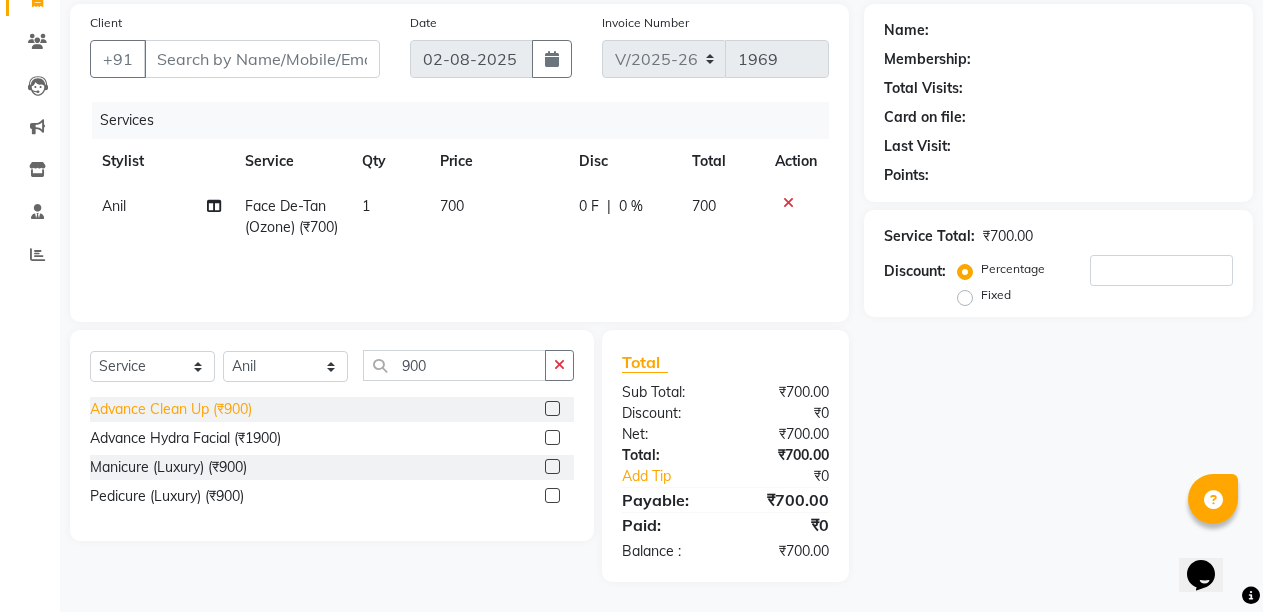 click on "Advance Clean Up (₹900)" 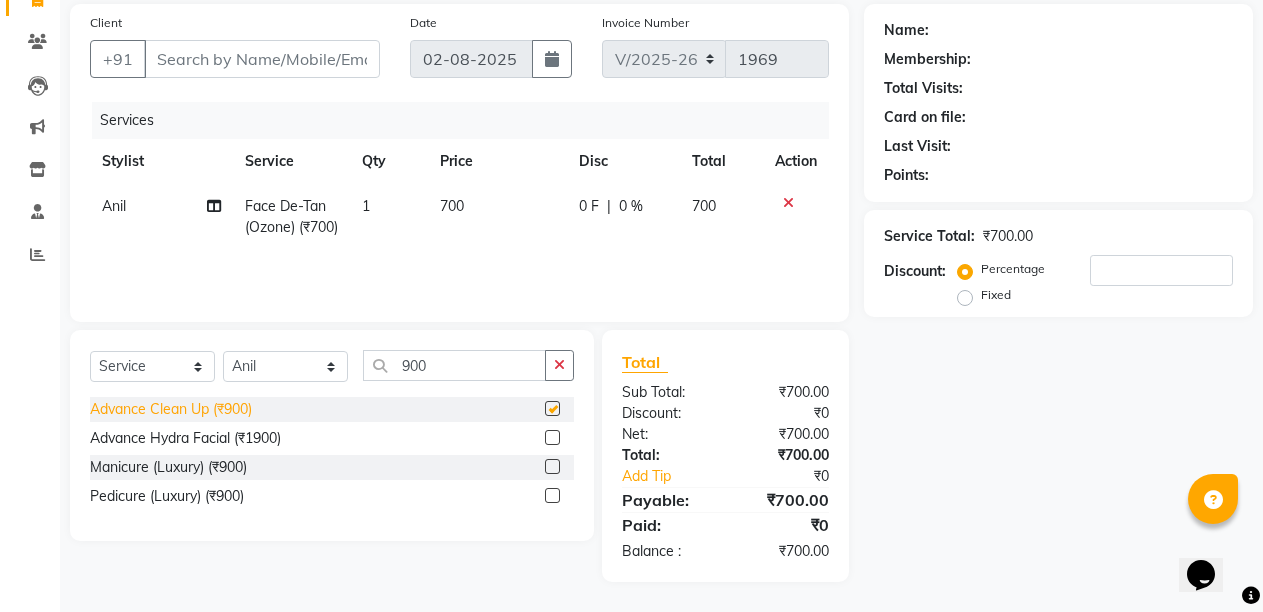 checkbox on "false" 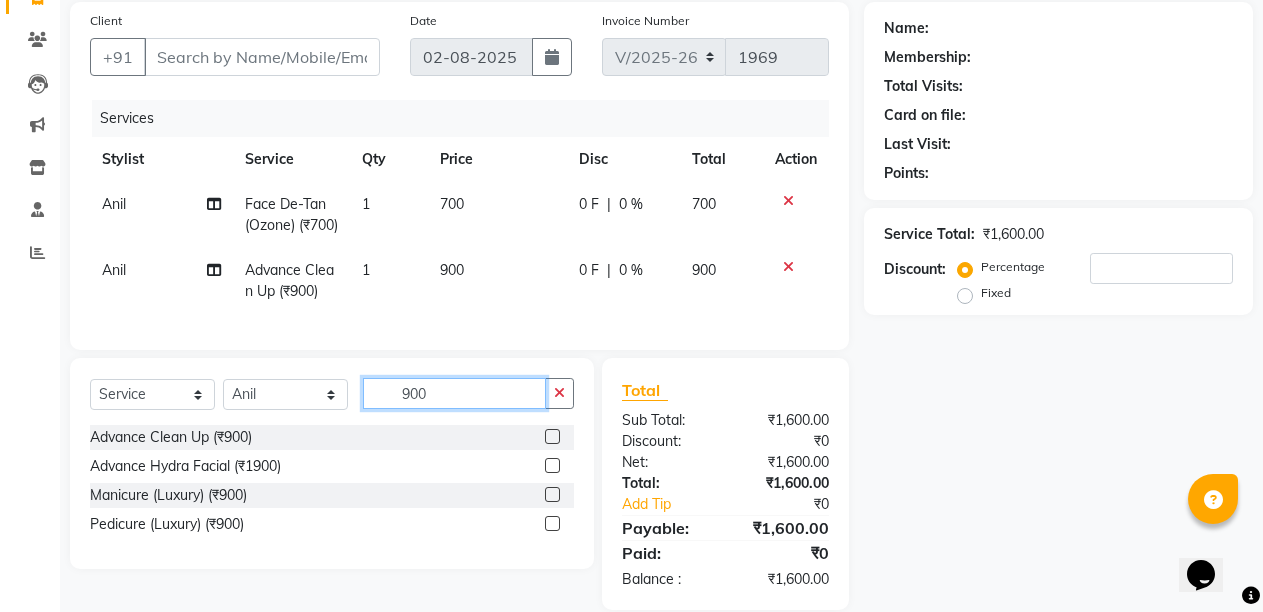 click on "900" 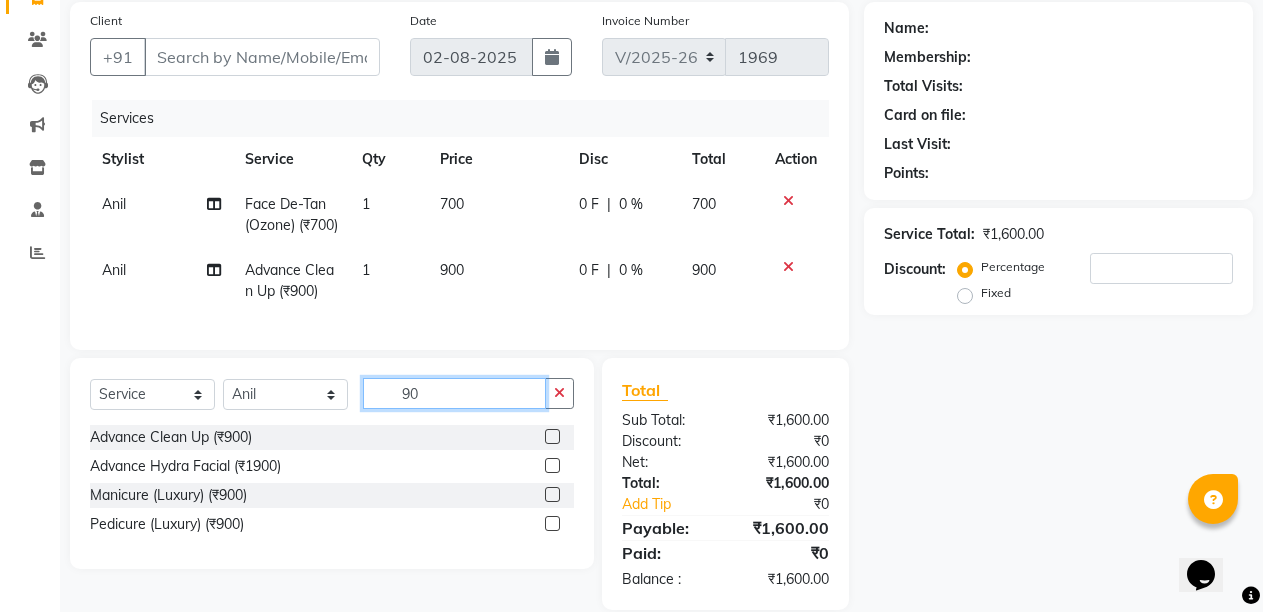 type on "9" 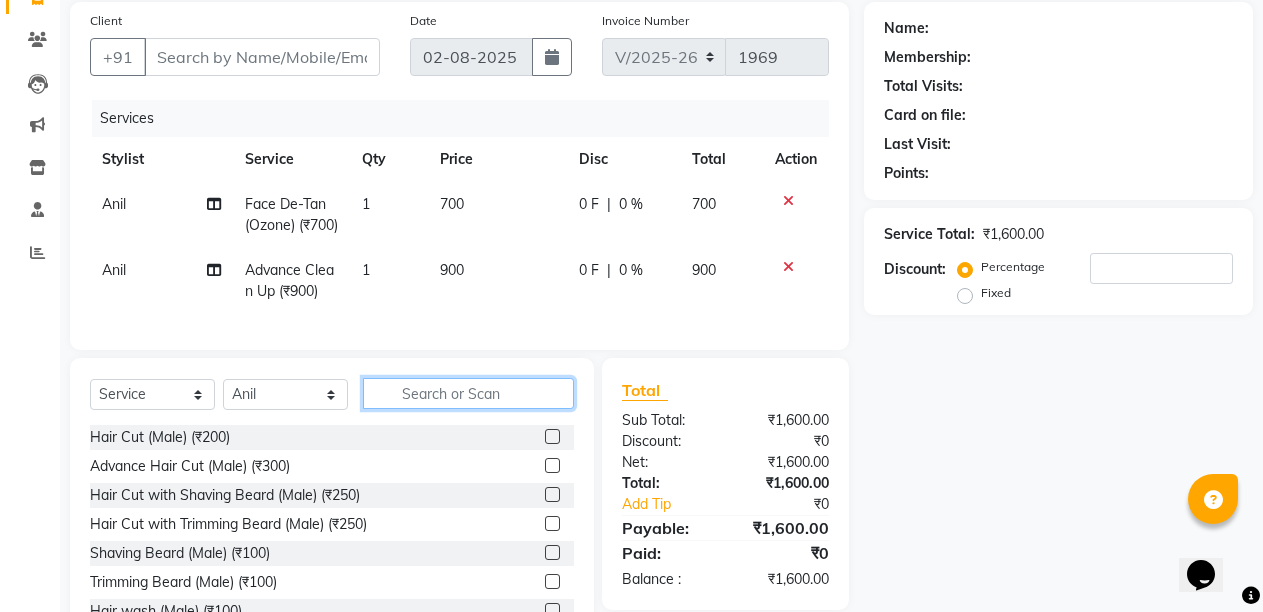 click 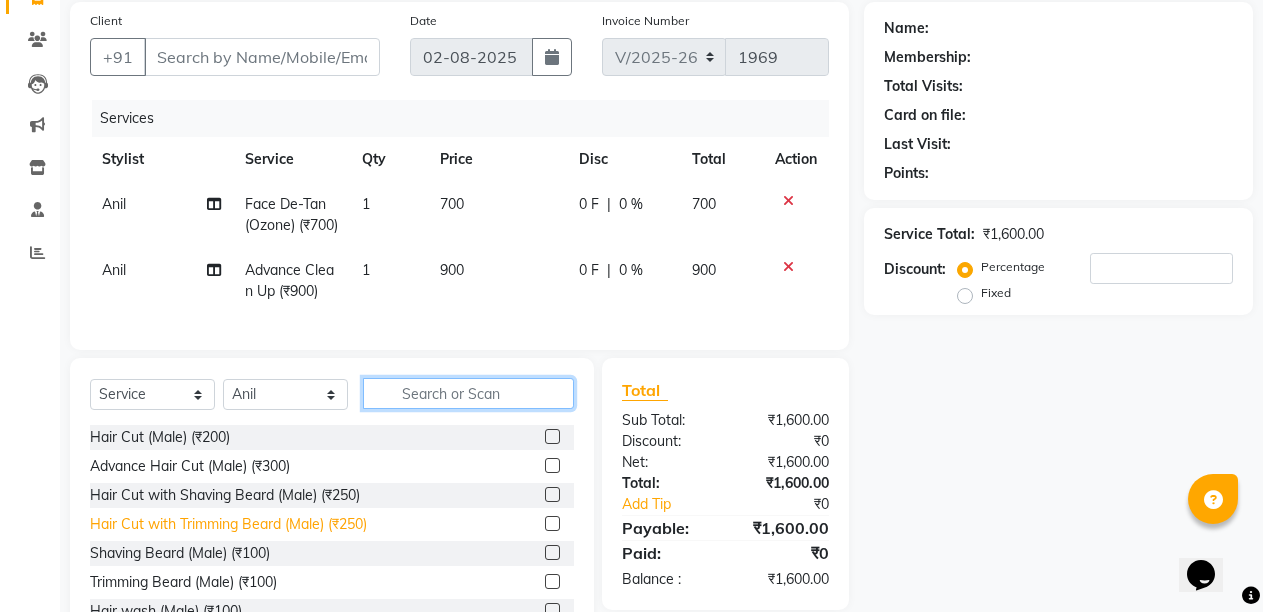 type 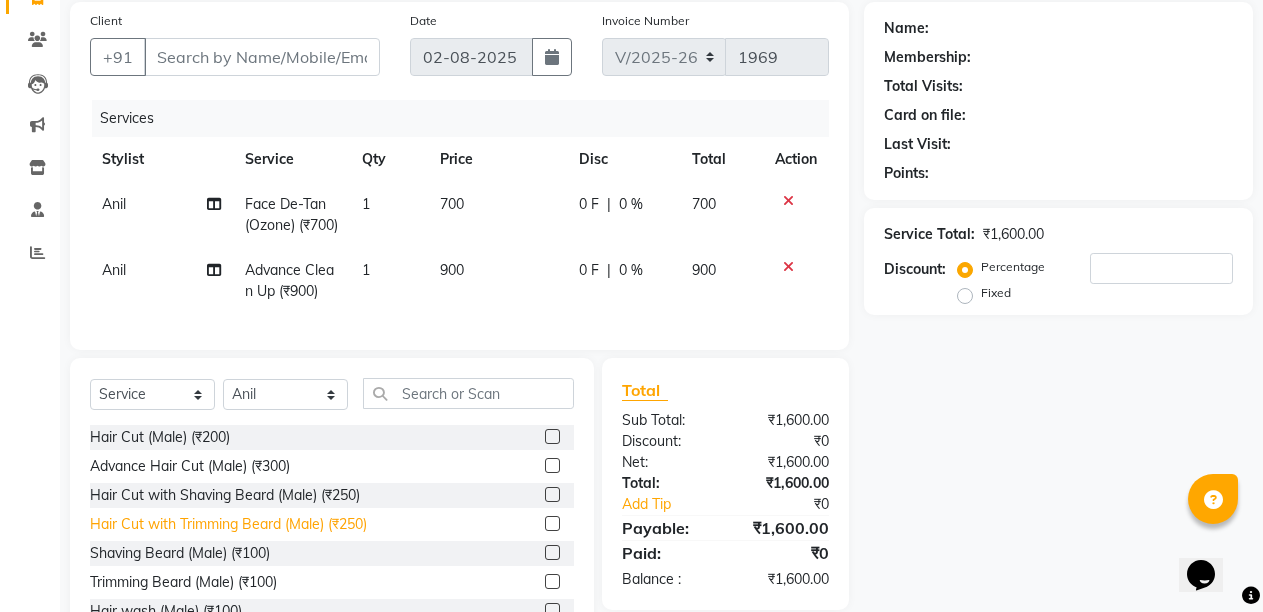 click on "Hair Cut with Trimming Beard (Male) (₹250)" 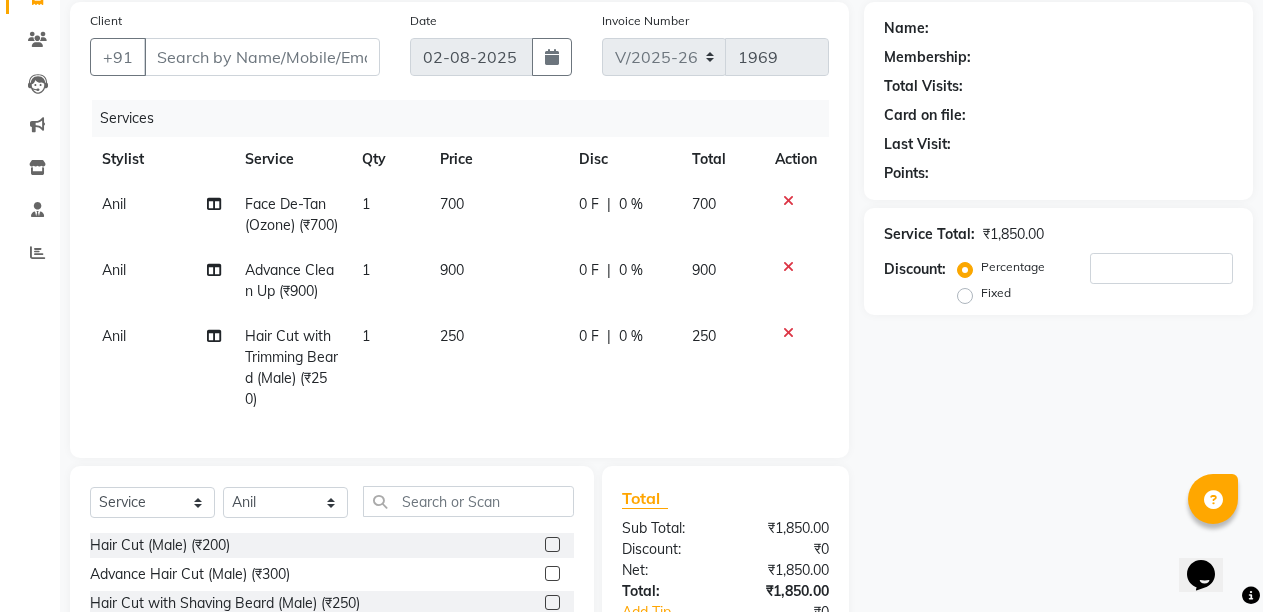 checkbox on "false" 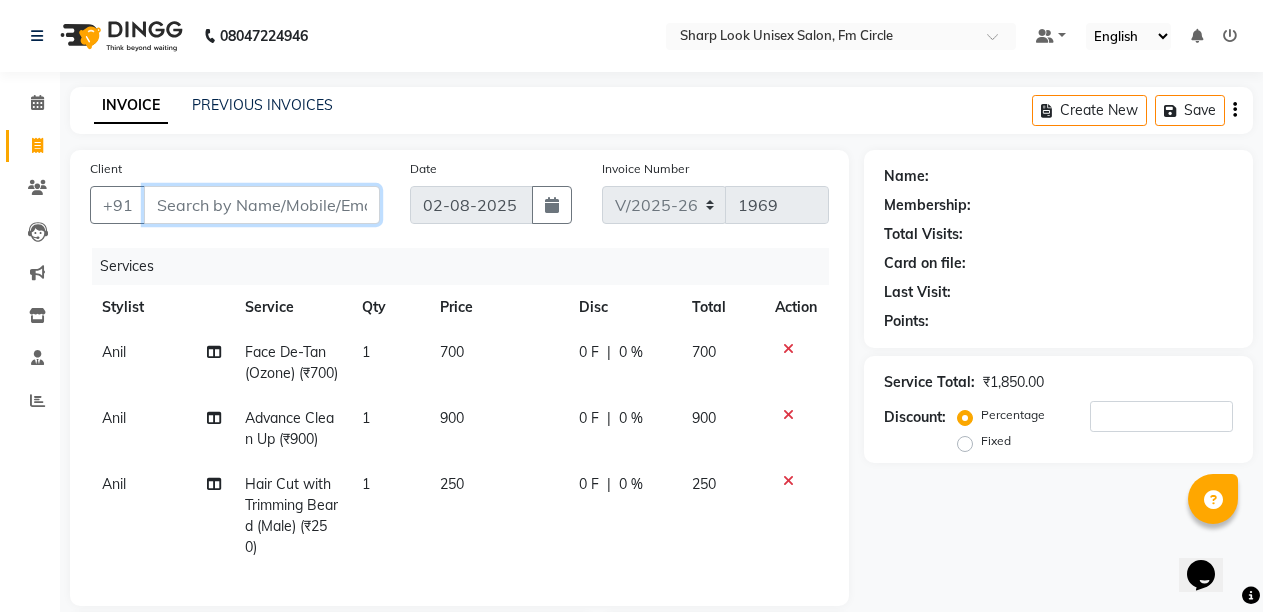 click on "Client" at bounding box center (262, 205) 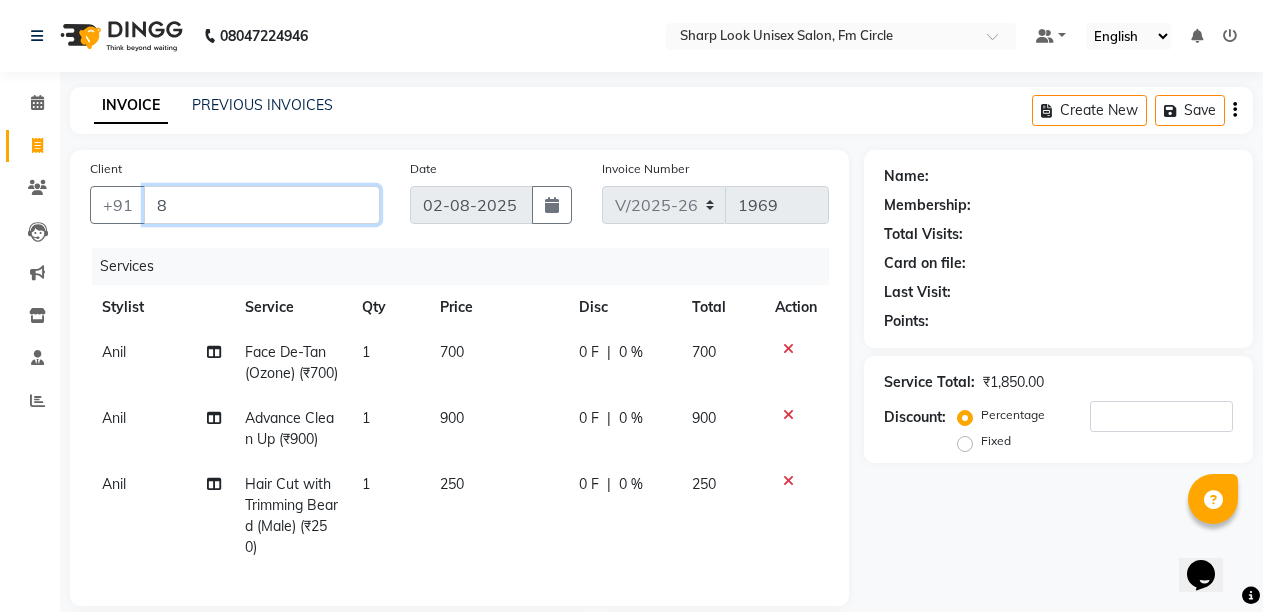 type on "0" 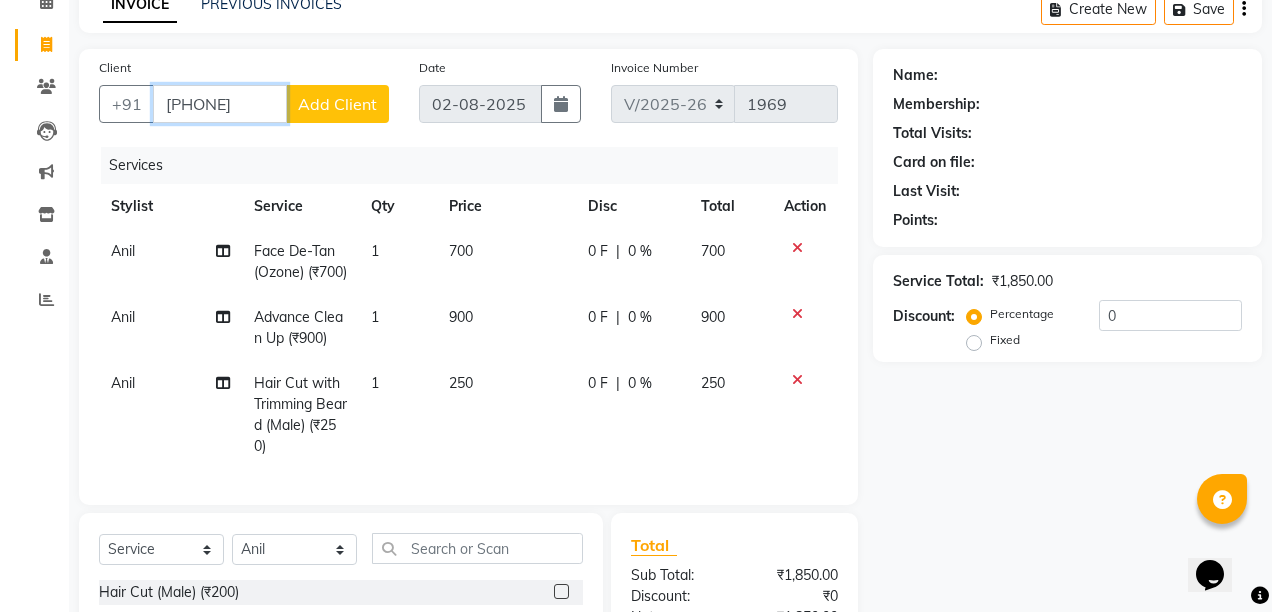 scroll, scrollTop: 100, scrollLeft: 0, axis: vertical 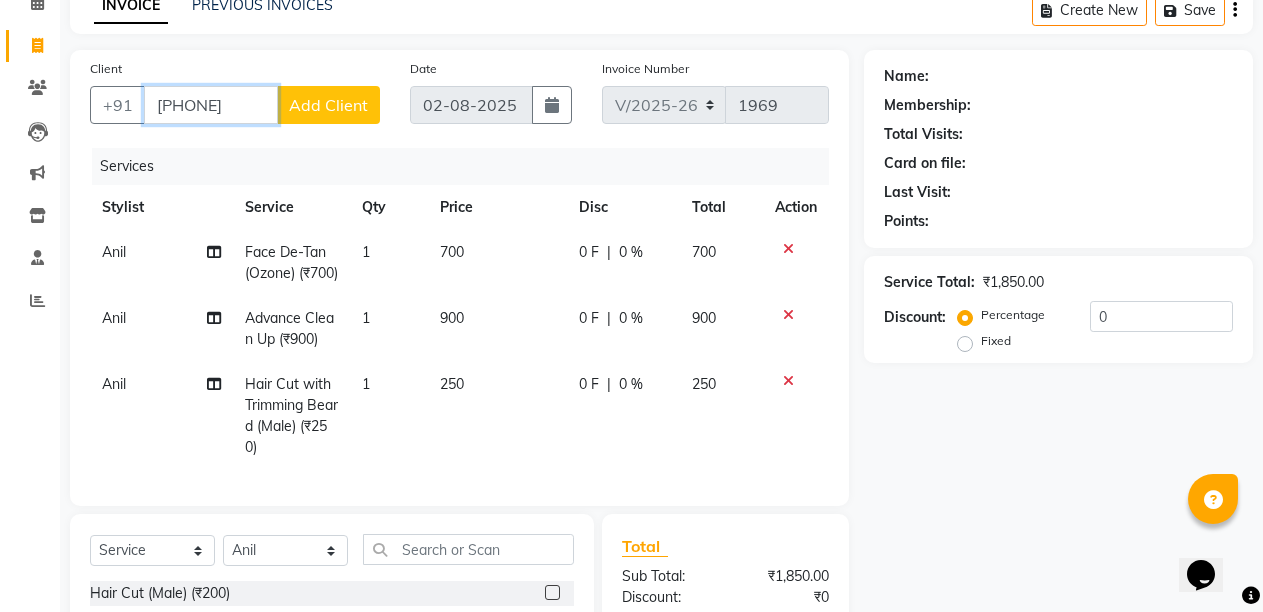 type on "[PHONE]" 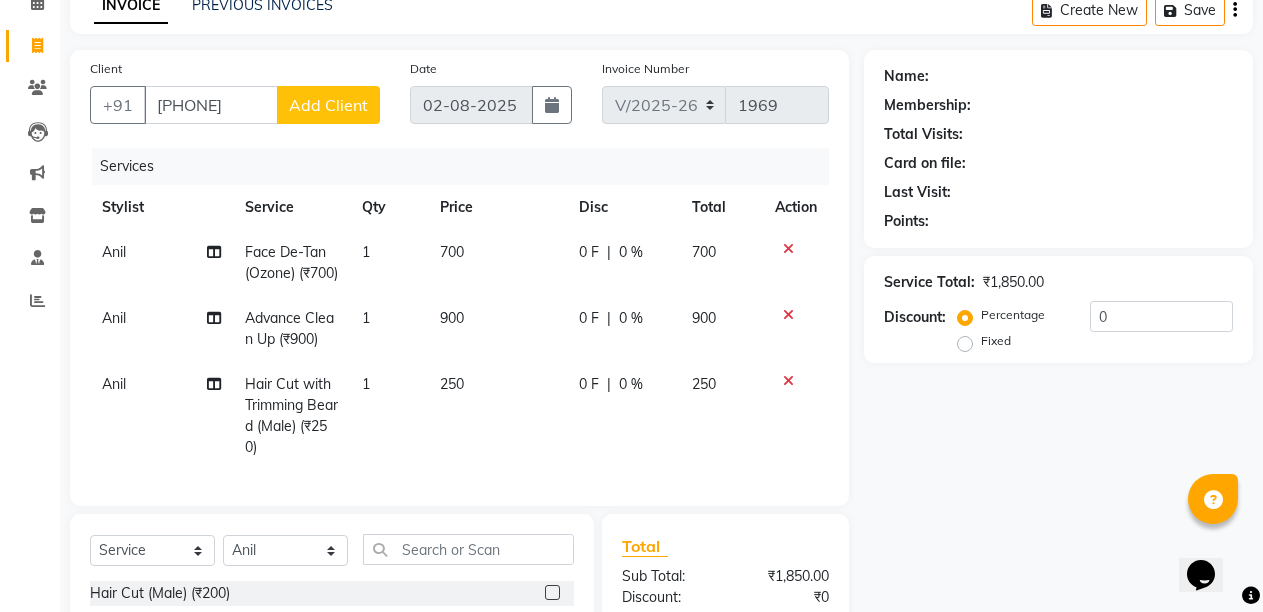 click on "Add Client" 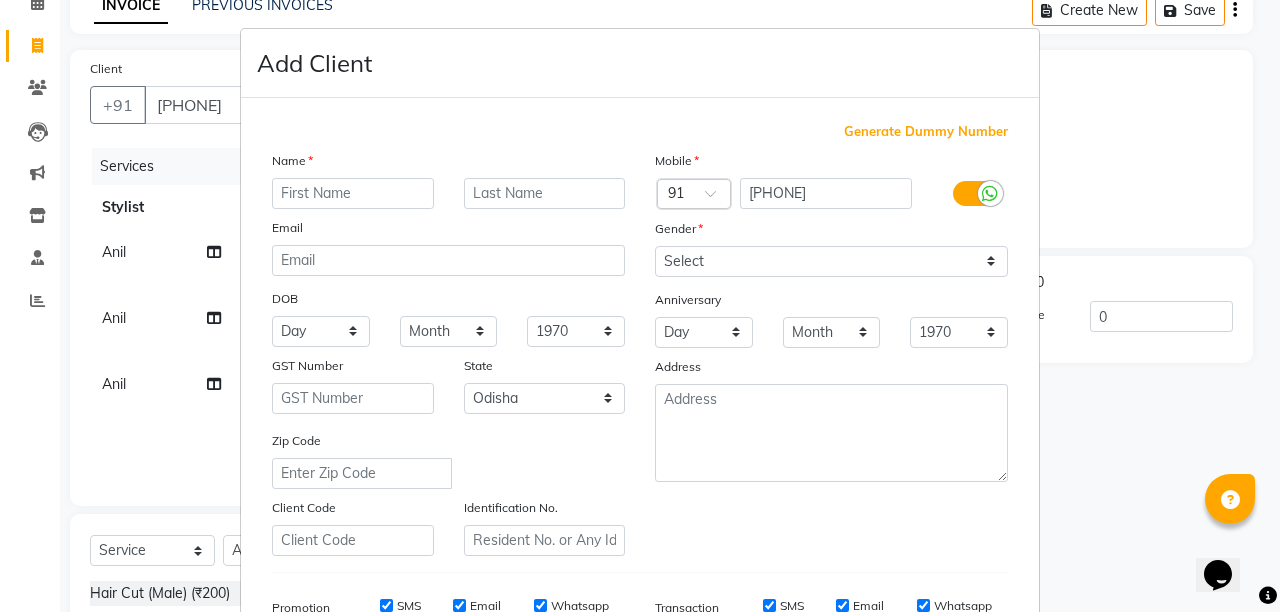 click at bounding box center [353, 193] 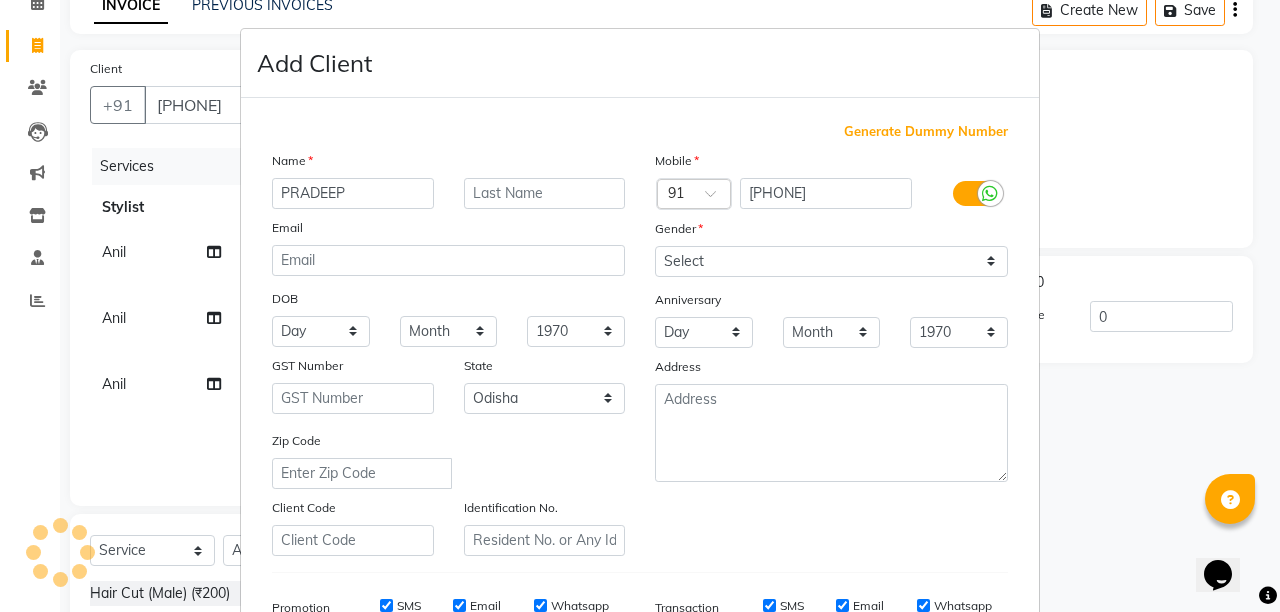 type on "PRADEEP" 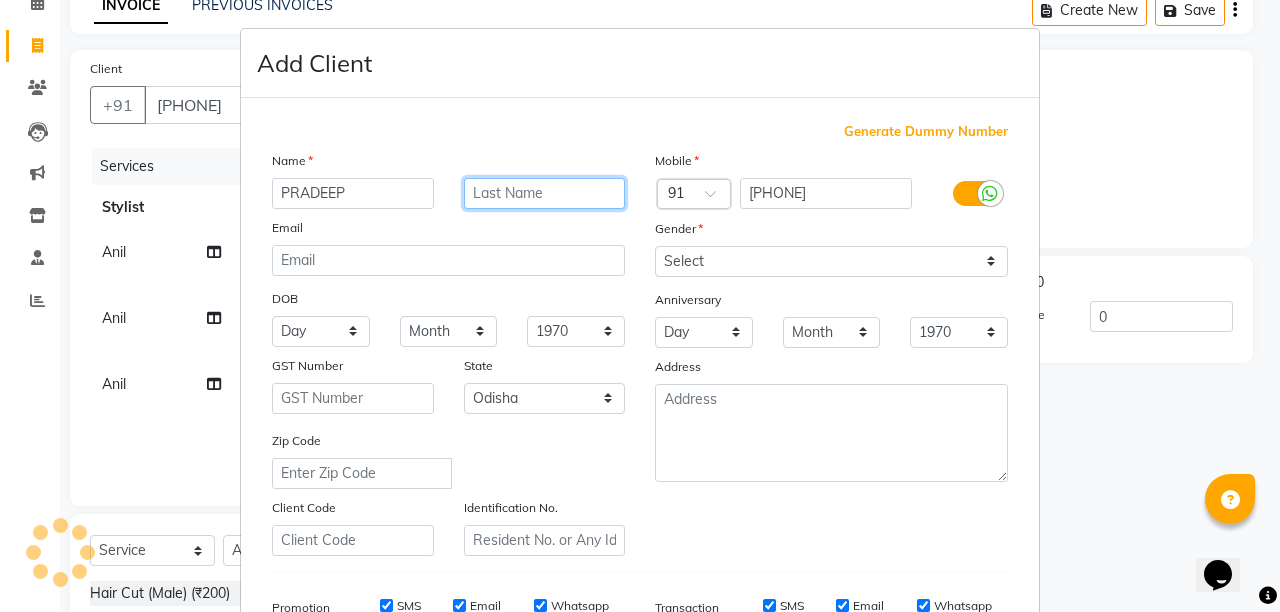 click at bounding box center (545, 193) 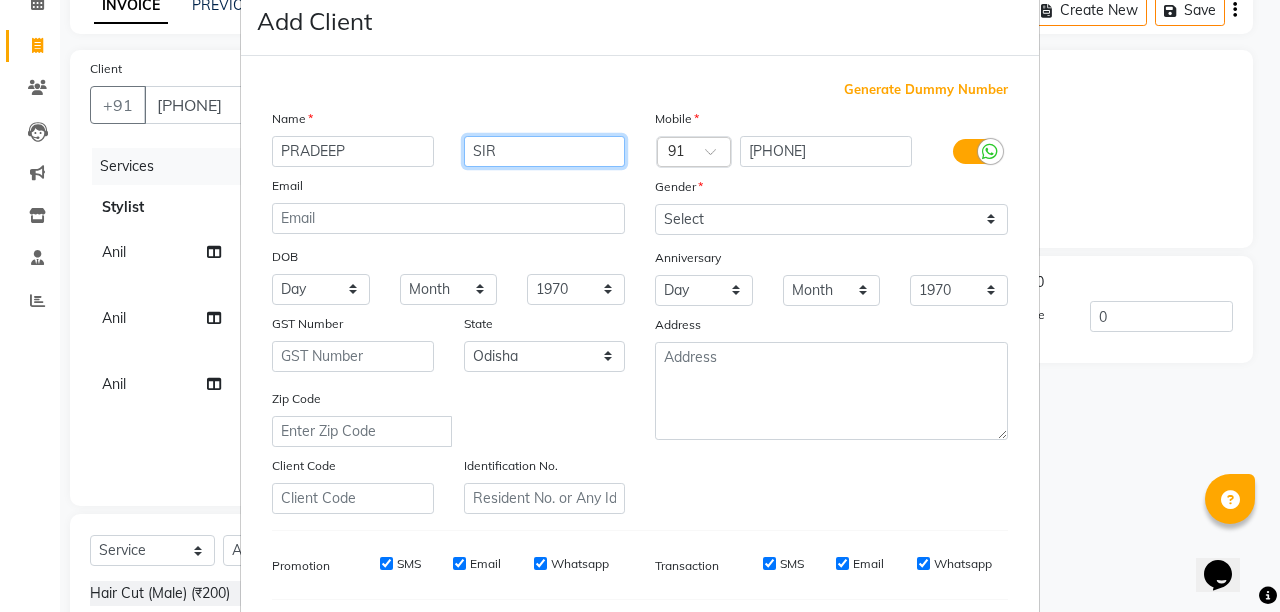 scroll, scrollTop: 0, scrollLeft: 0, axis: both 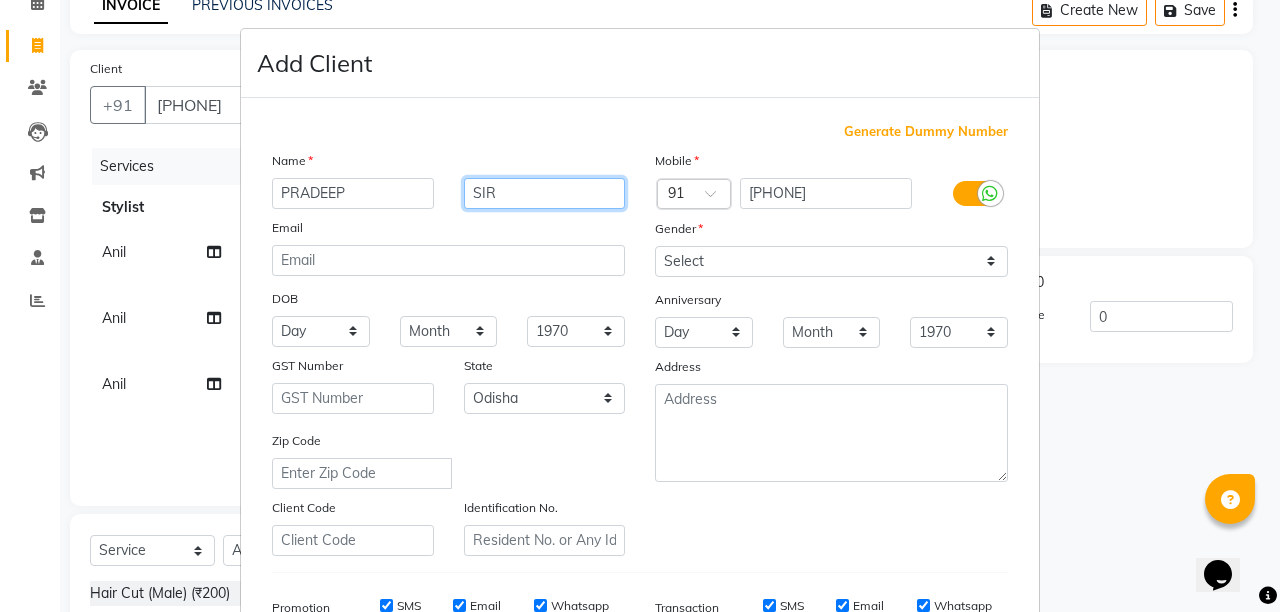 type on "SIR" 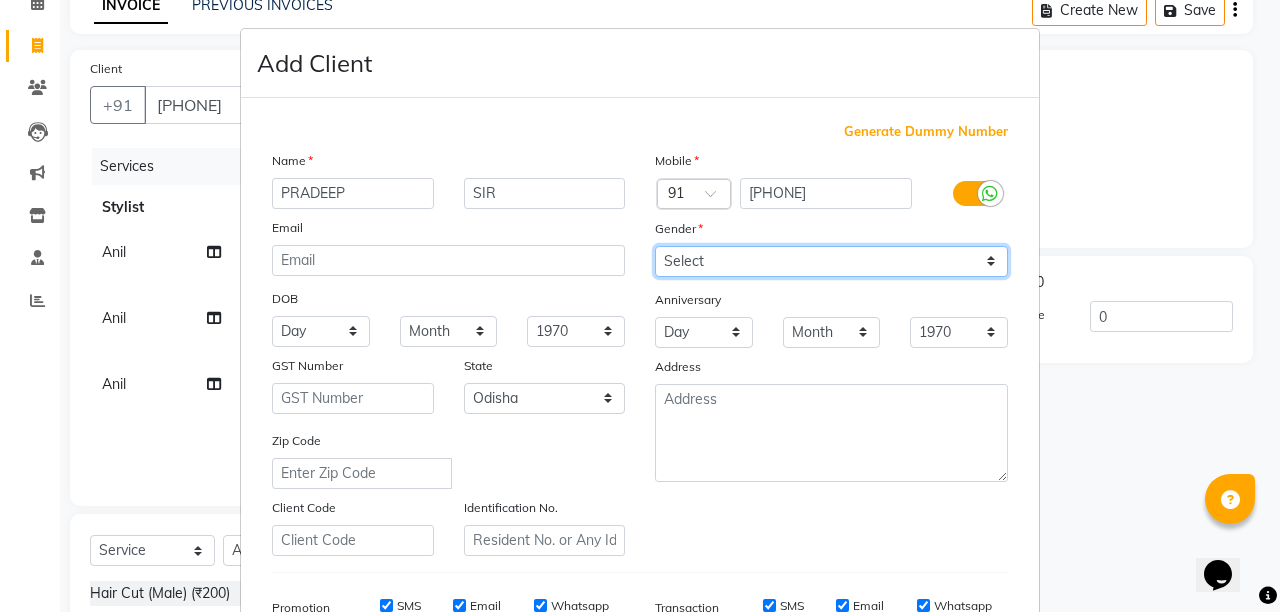 click on "Select Male Female Other Prefer Not To Say" at bounding box center (831, 261) 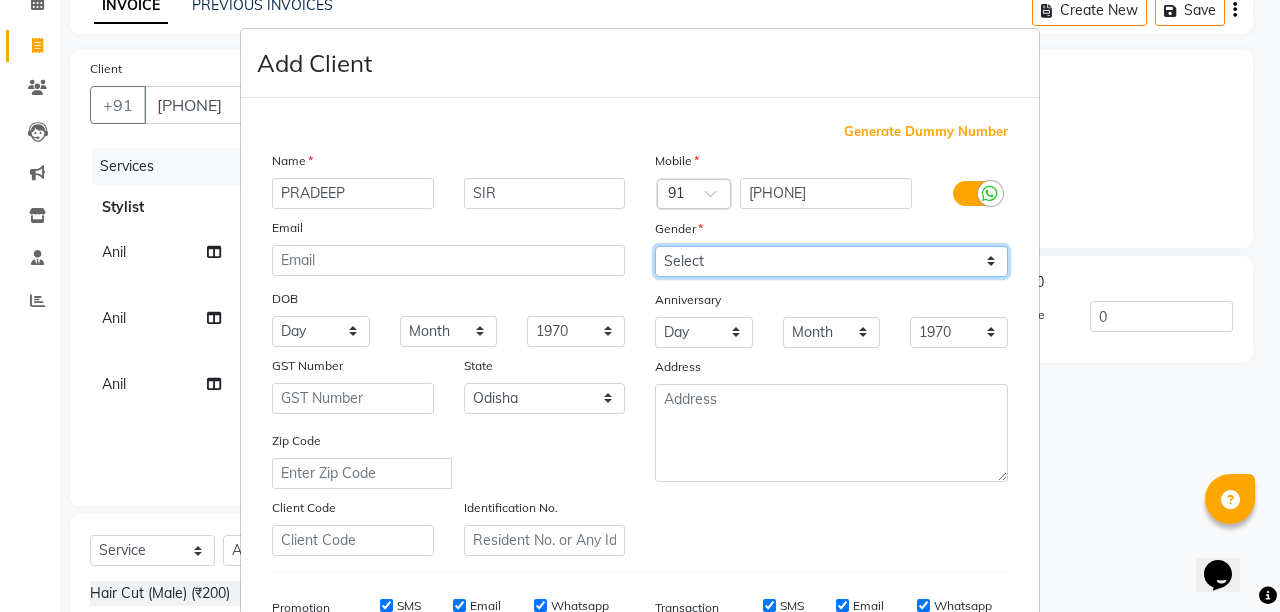 type 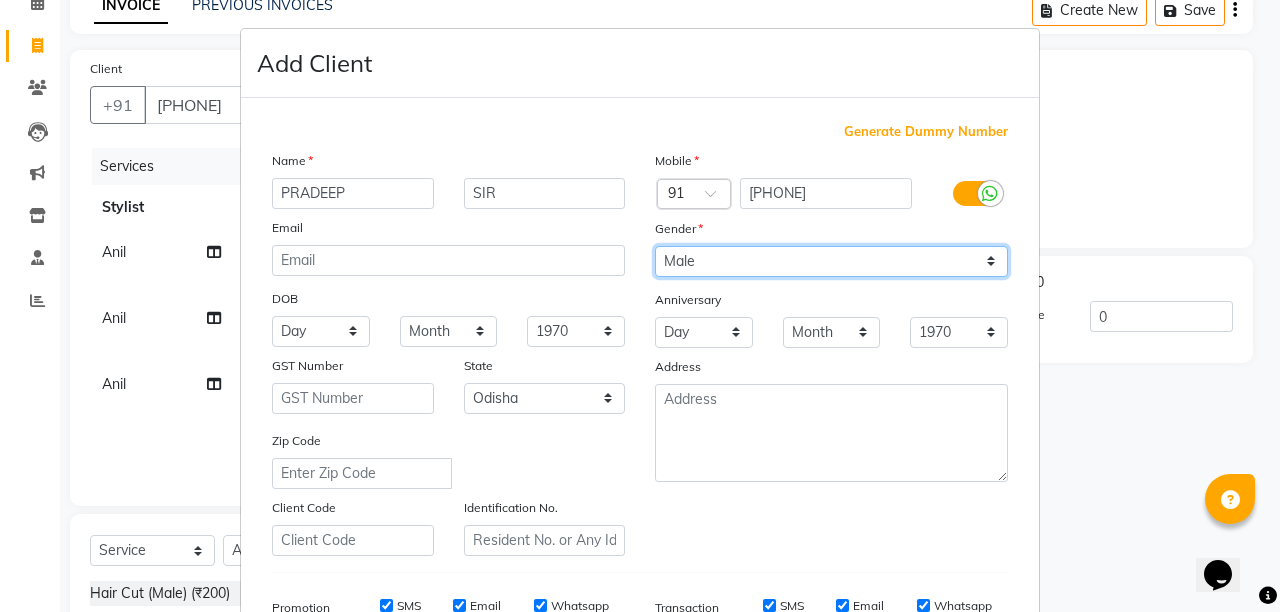 click on "Select Male Female Other Prefer Not To Say" at bounding box center [831, 261] 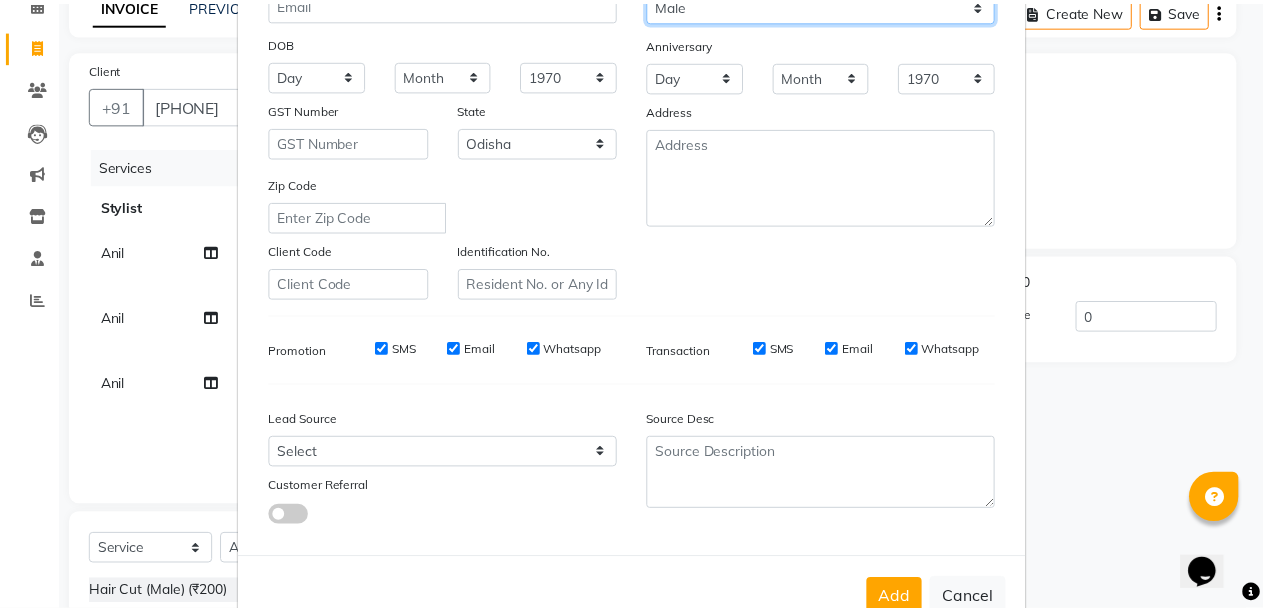 scroll, scrollTop: 311, scrollLeft: 0, axis: vertical 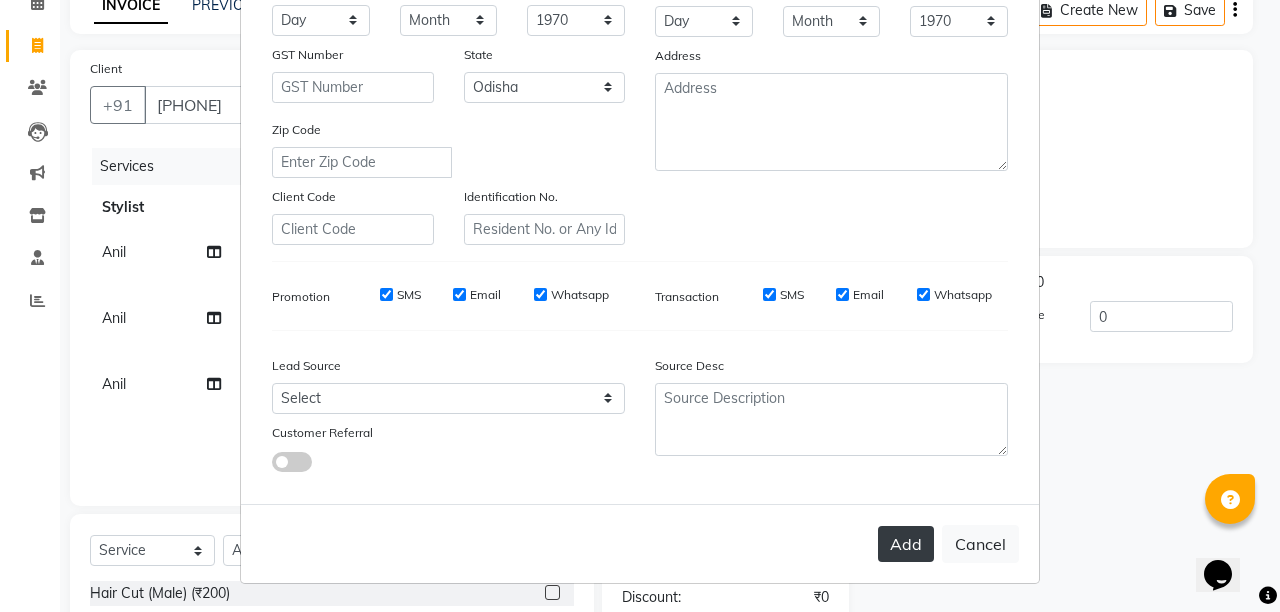 click on "Add" at bounding box center [906, 544] 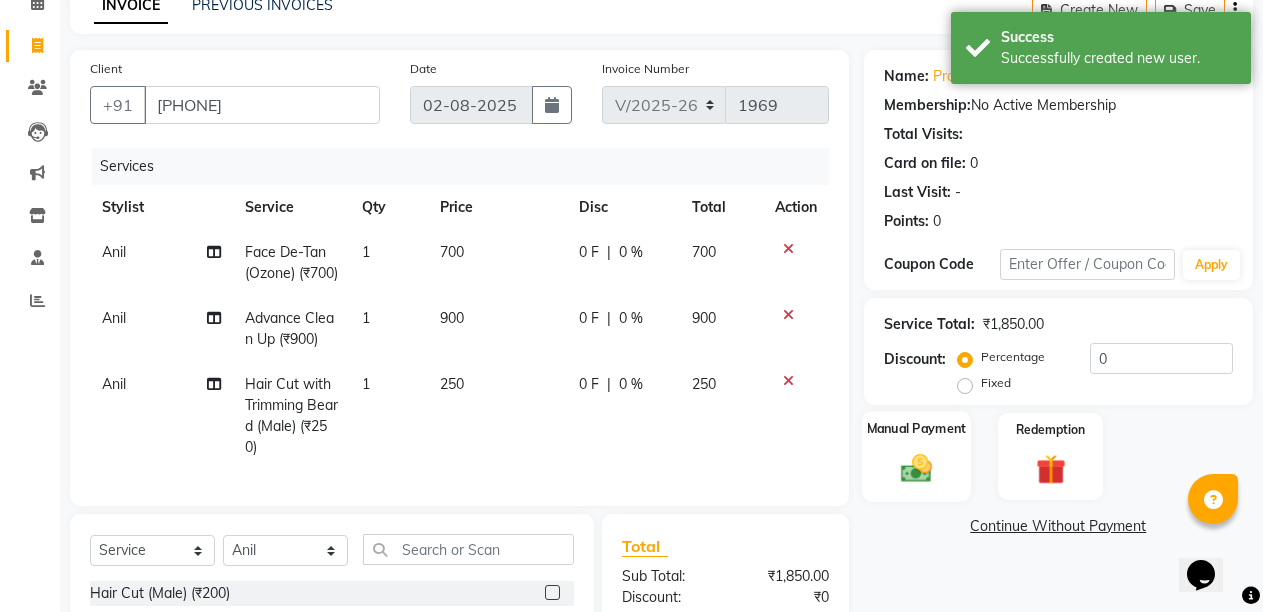 click 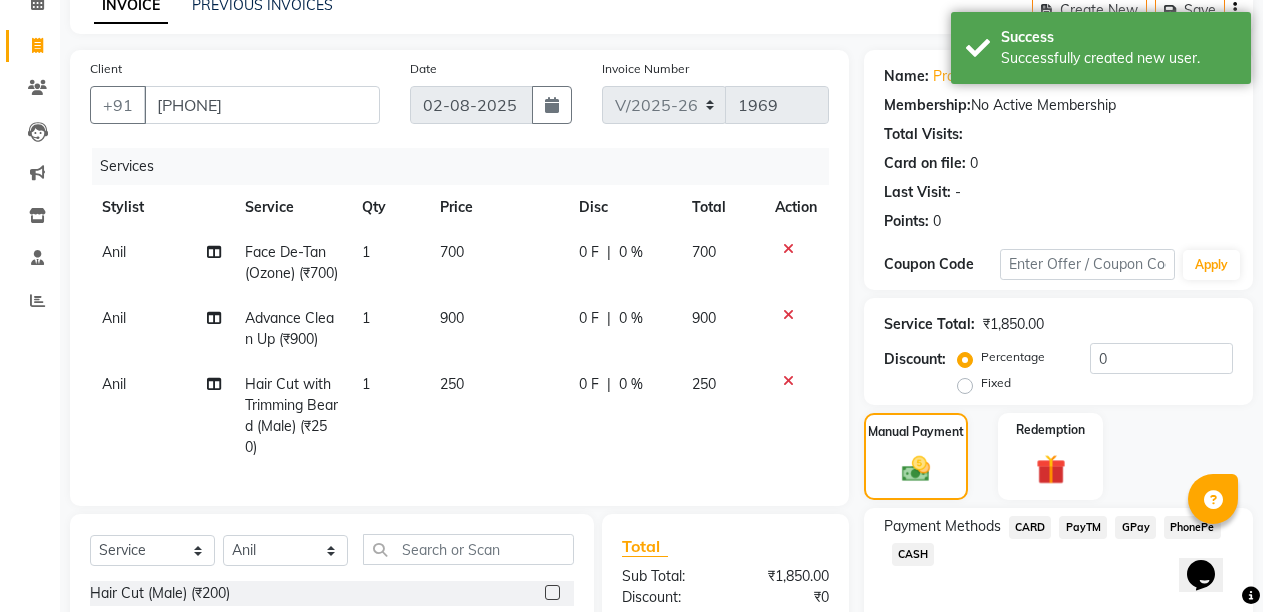 scroll, scrollTop: 200, scrollLeft: 0, axis: vertical 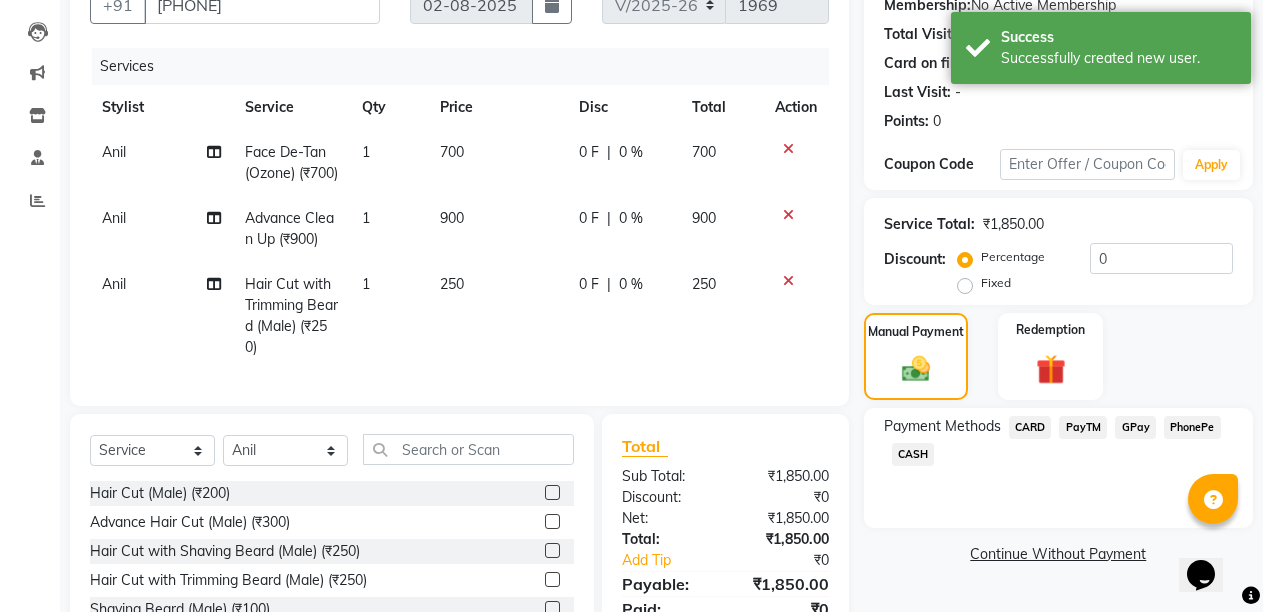 click on "PayTM" 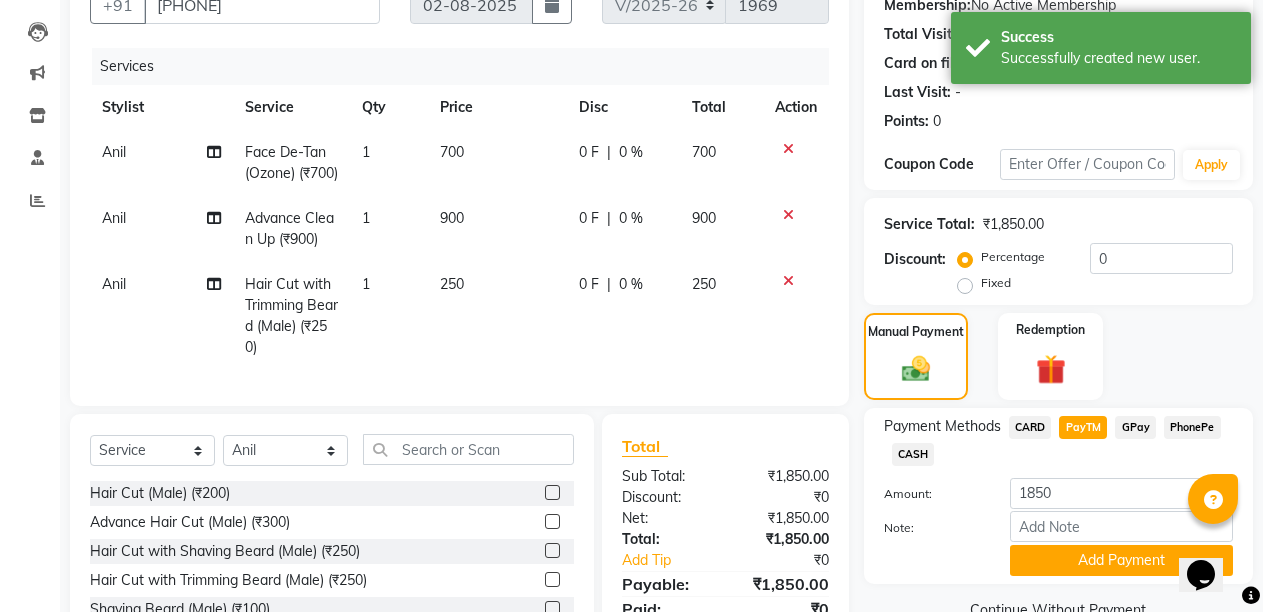 scroll, scrollTop: 365, scrollLeft: 0, axis: vertical 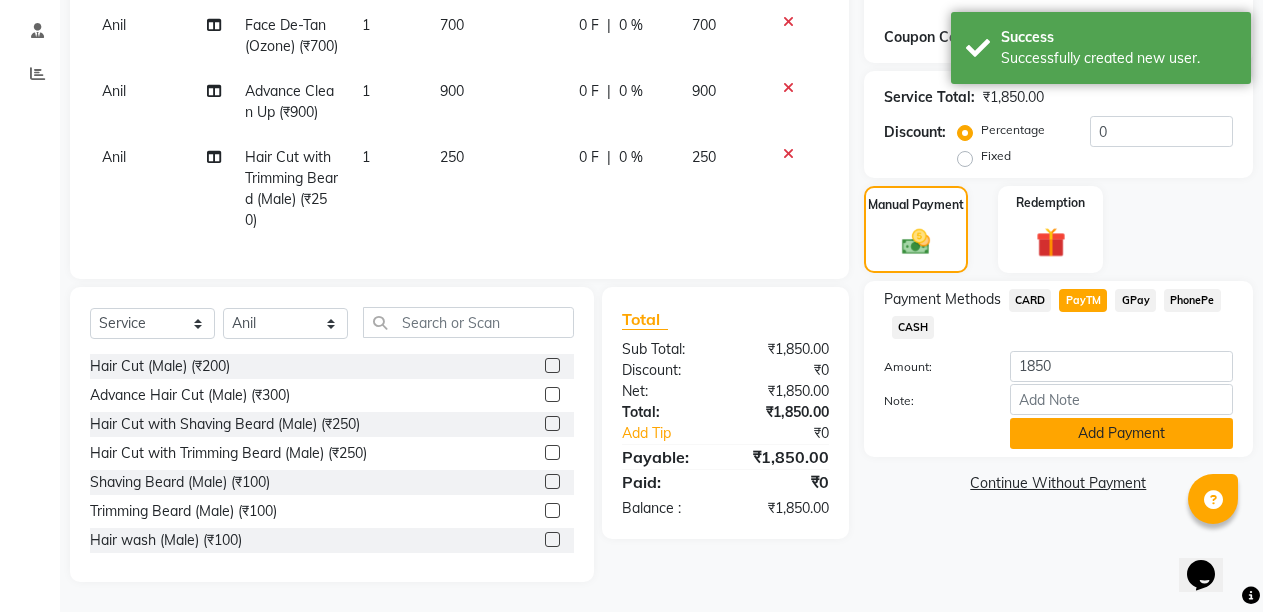 click on "Add Payment" 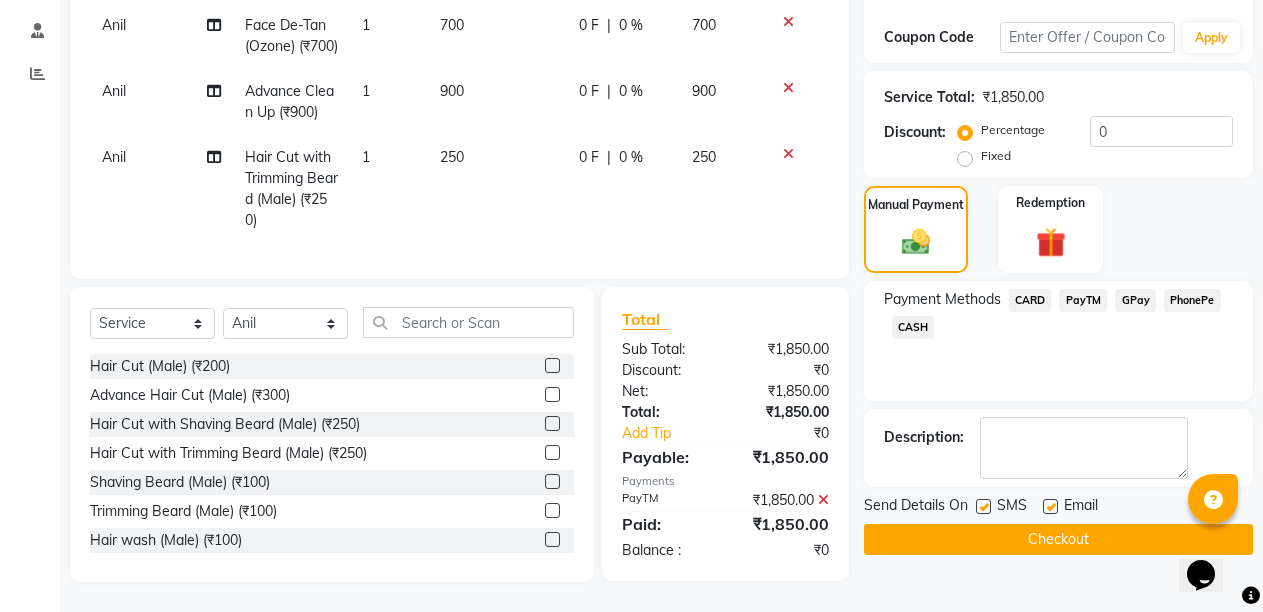 click 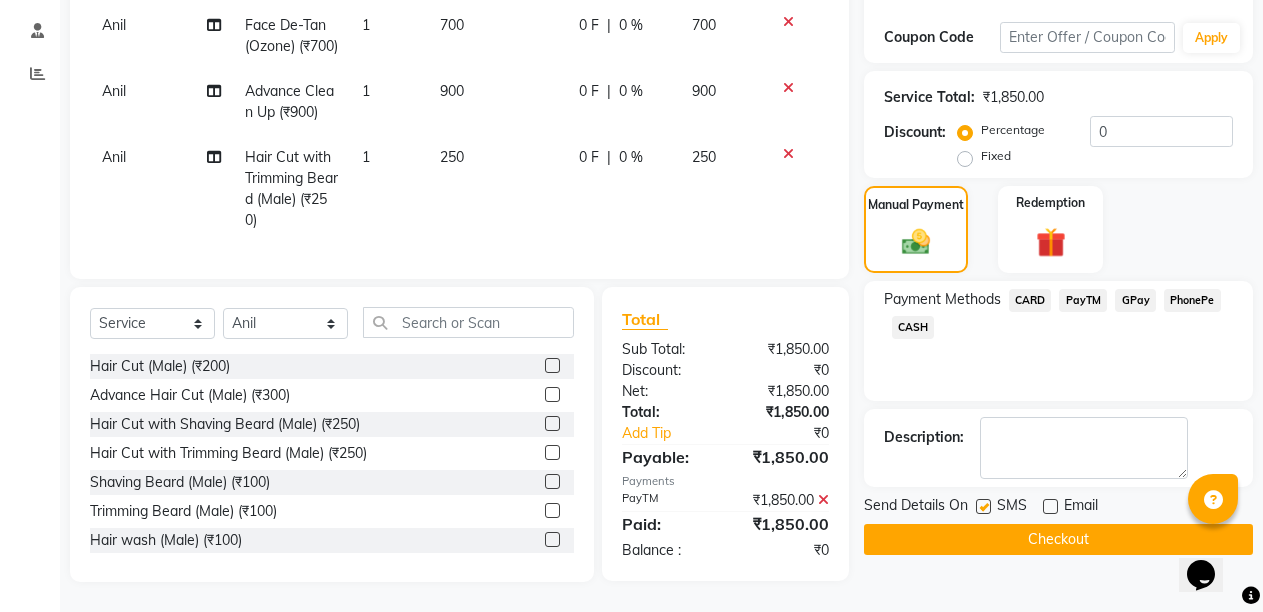 click on "Checkout" 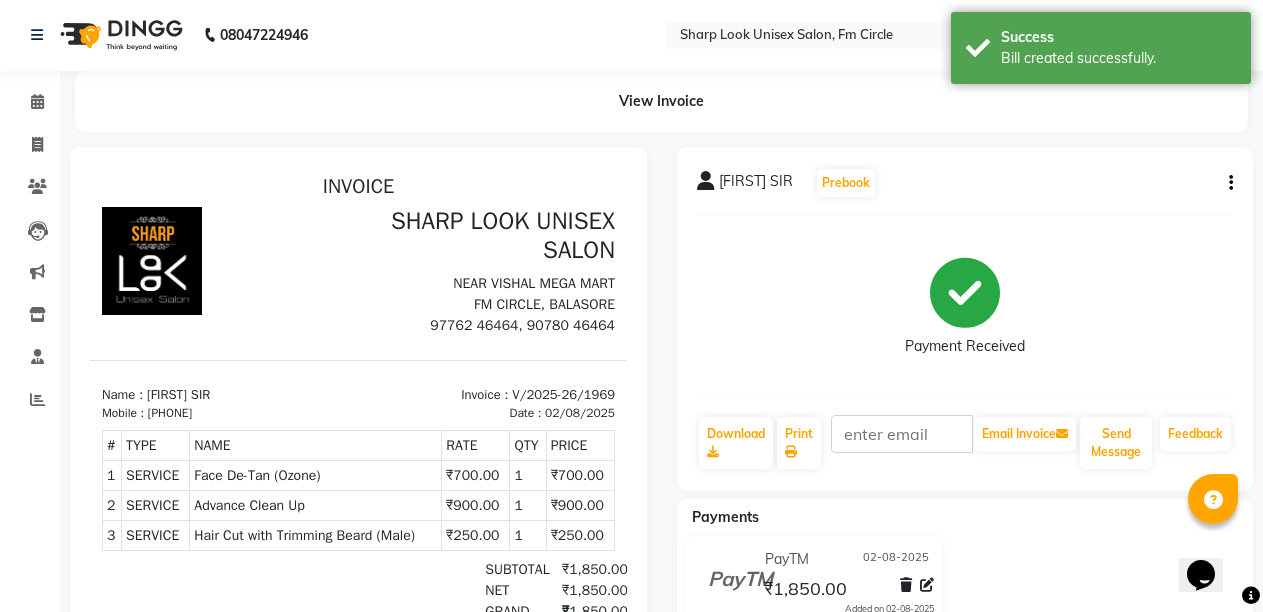 scroll, scrollTop: 0, scrollLeft: 0, axis: both 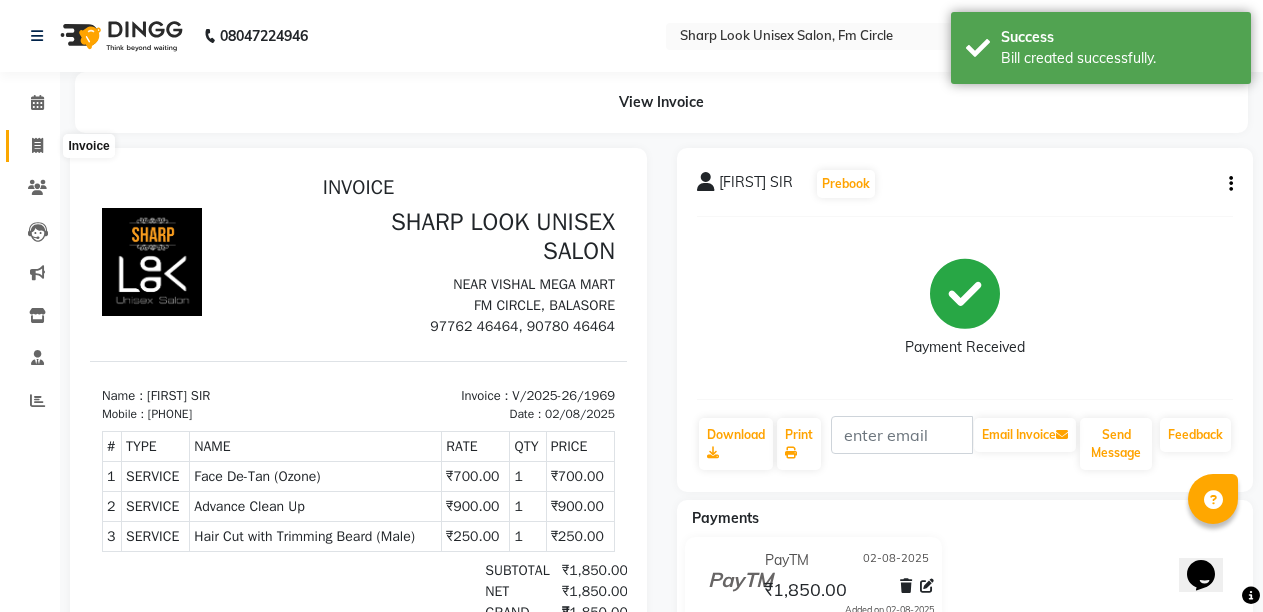 click 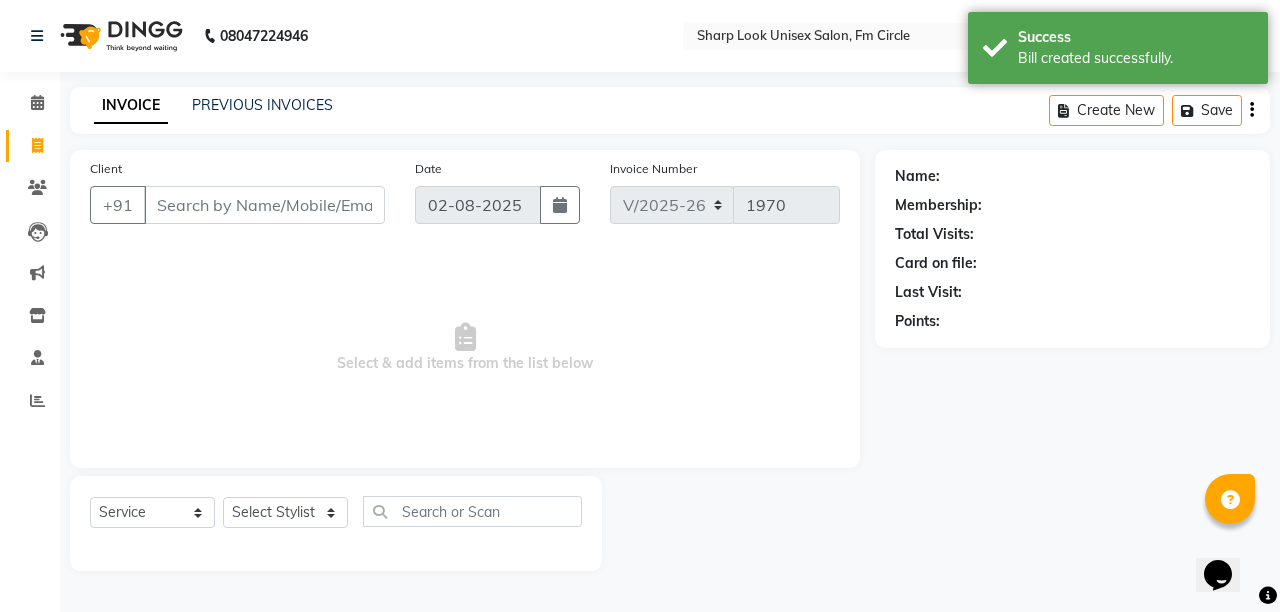 click on "Client" at bounding box center (264, 205) 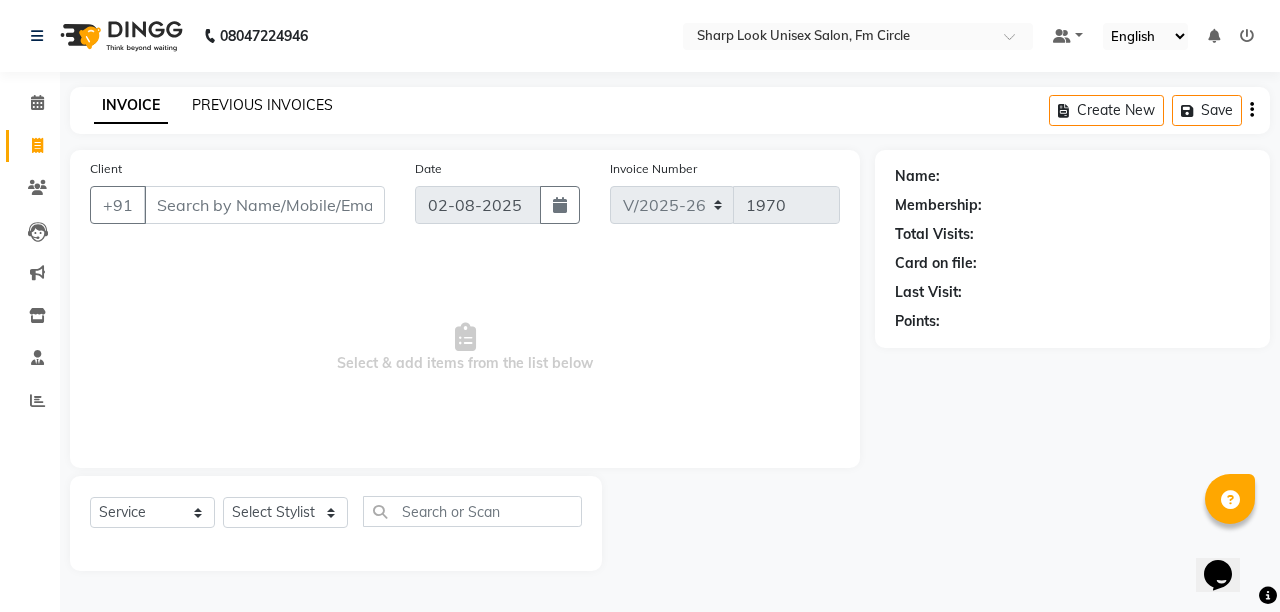 click on "PREVIOUS INVOICES" 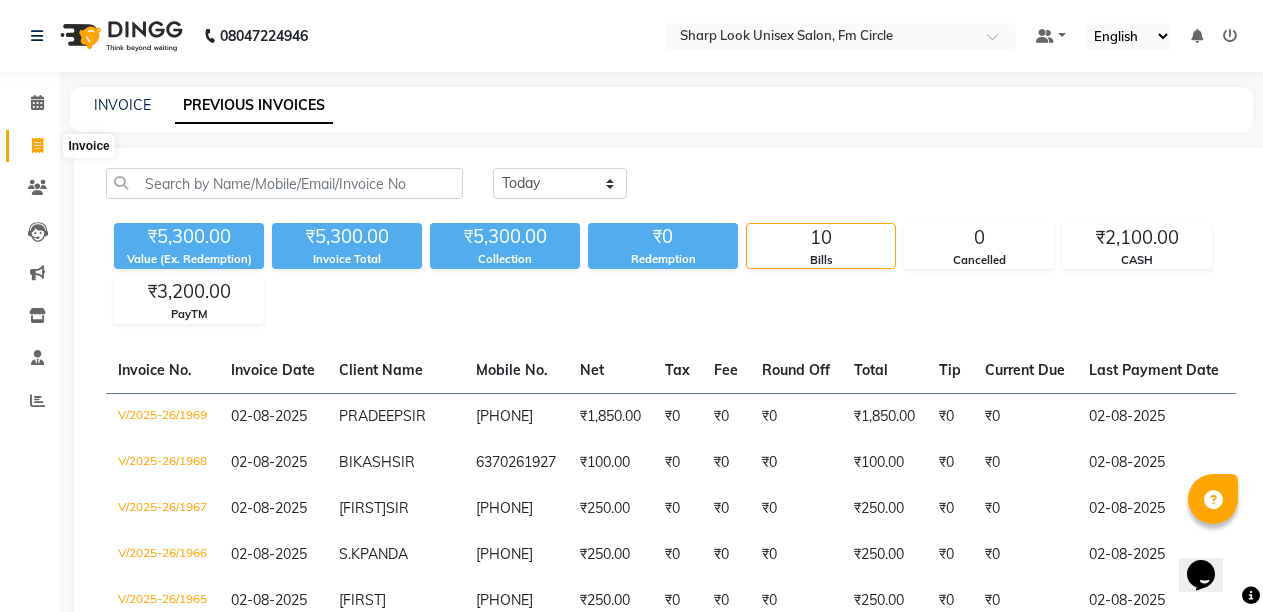 click 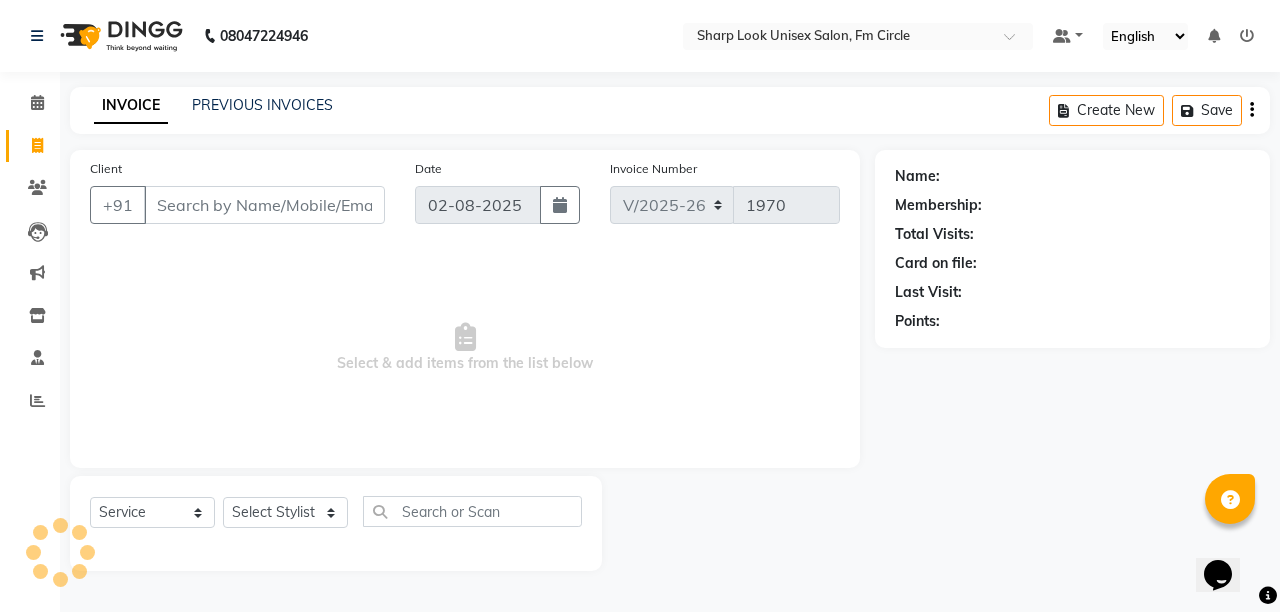 click on "Client" at bounding box center [264, 205] 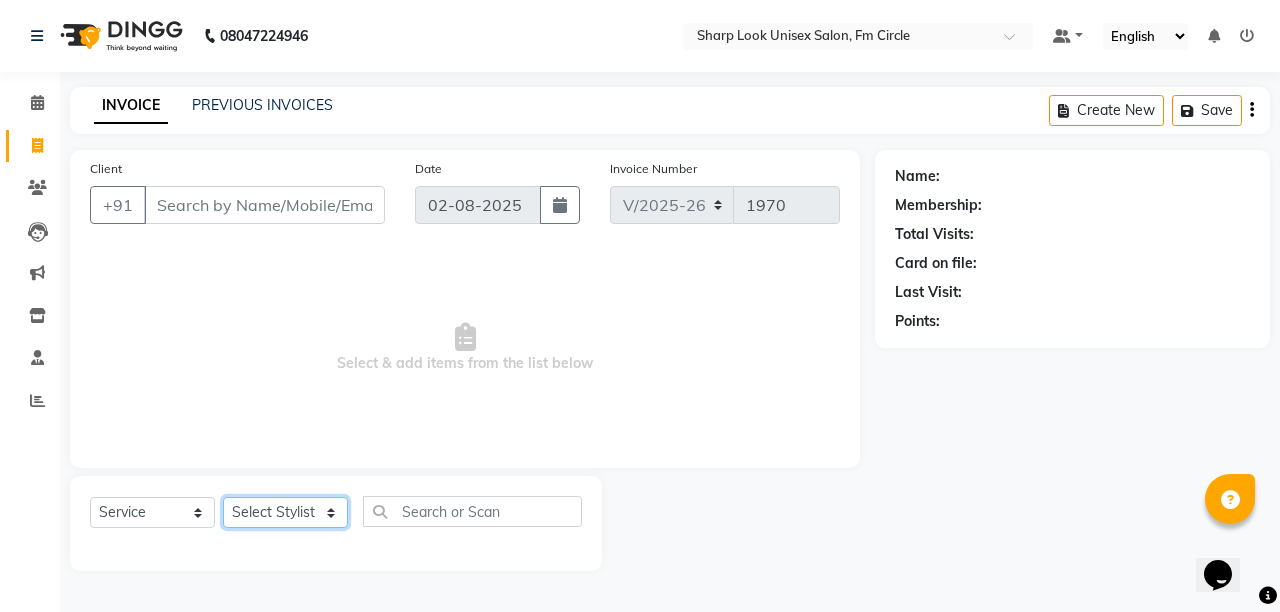click on "Select Stylist Admin Anil Babu Budhia Monalisa  Nisha Priti" 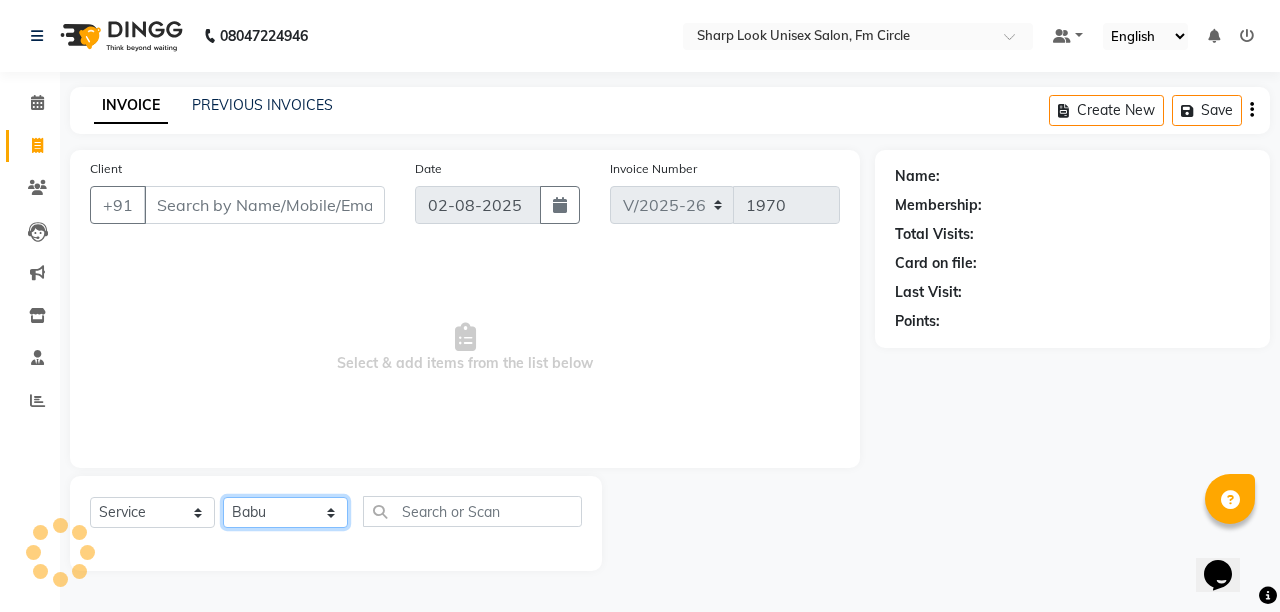 click on "Select Stylist Admin Anil Babu Budhia Monalisa  Nisha Priti" 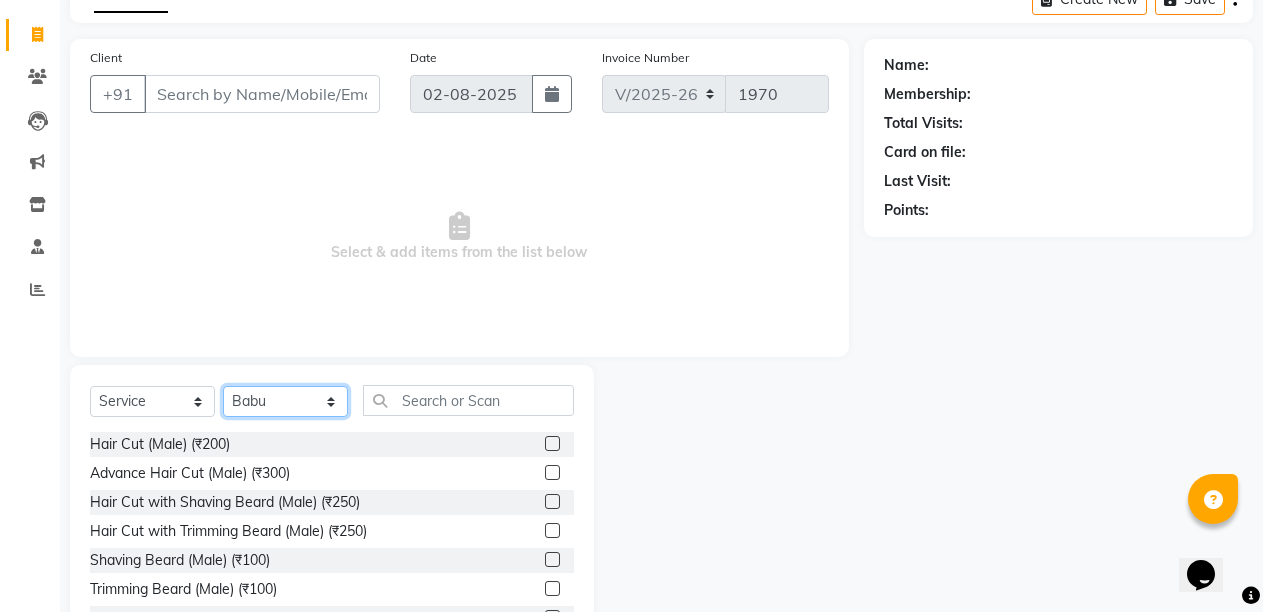 scroll, scrollTop: 189, scrollLeft: 0, axis: vertical 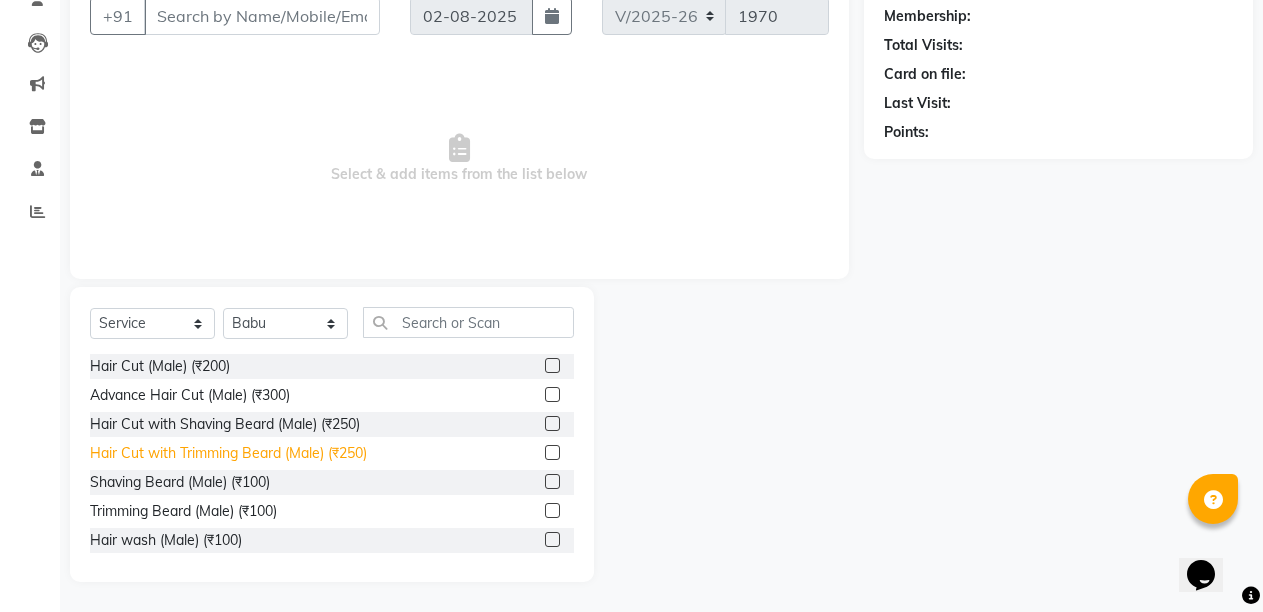 click on "Hair Cut with Trimming Beard (Male) (₹250)" 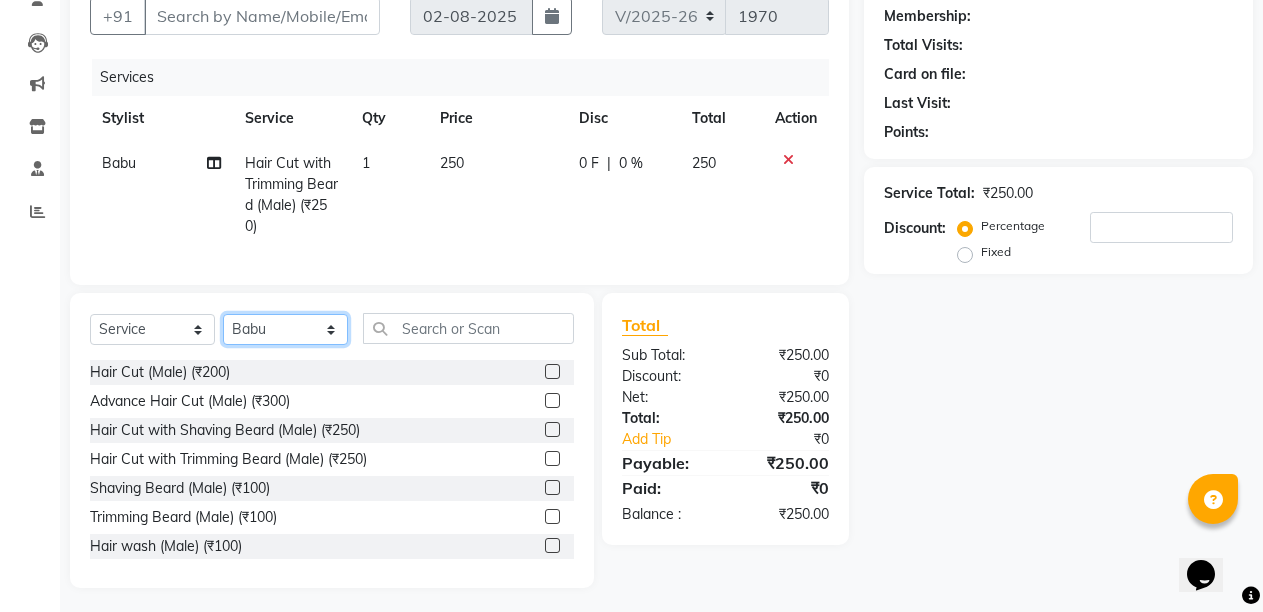 click on "Select Stylist Admin Anil Babu Budhia Monalisa  Nisha Priti" 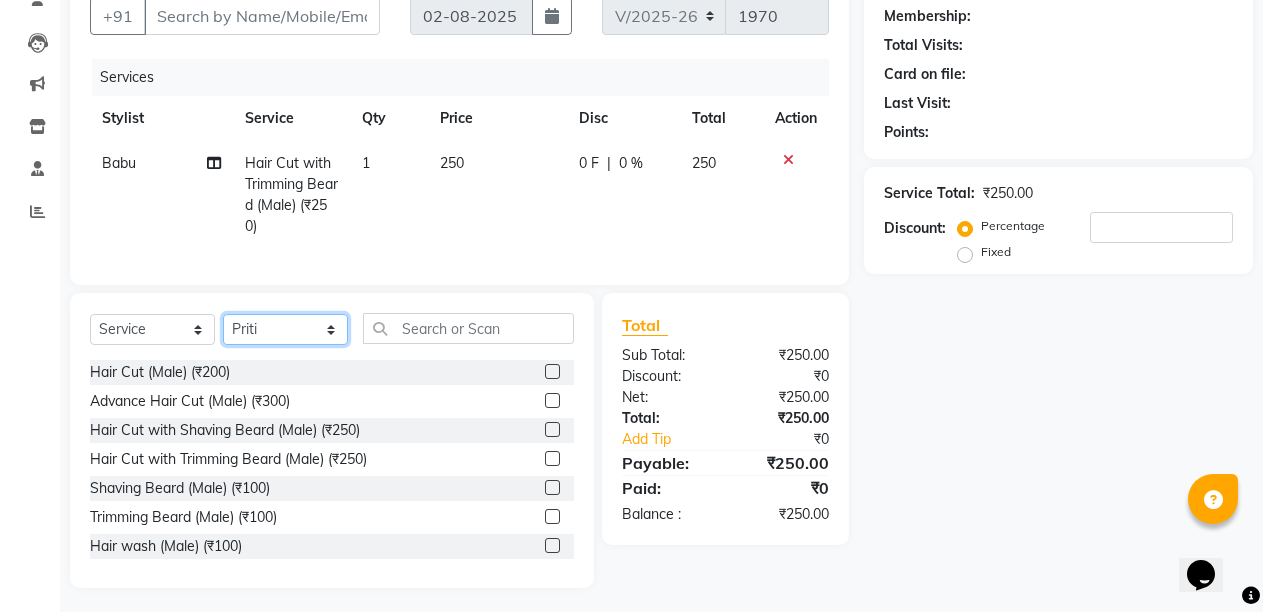 click on "Select Stylist Admin Anil Babu Budhia Monalisa  Nisha Priti" 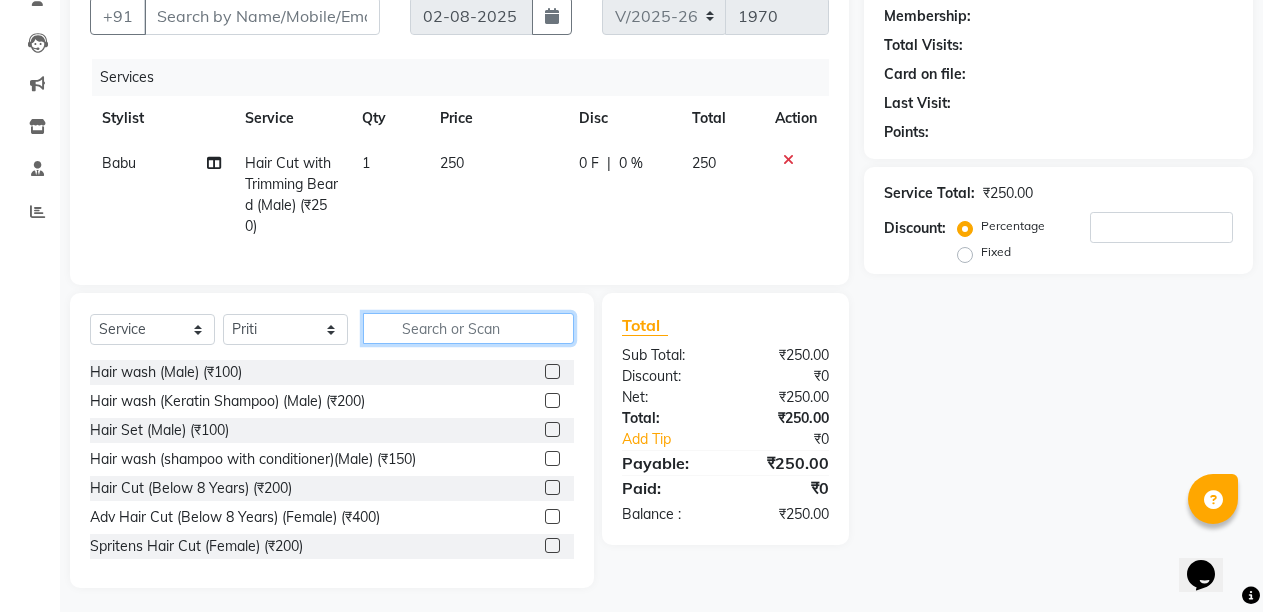 click 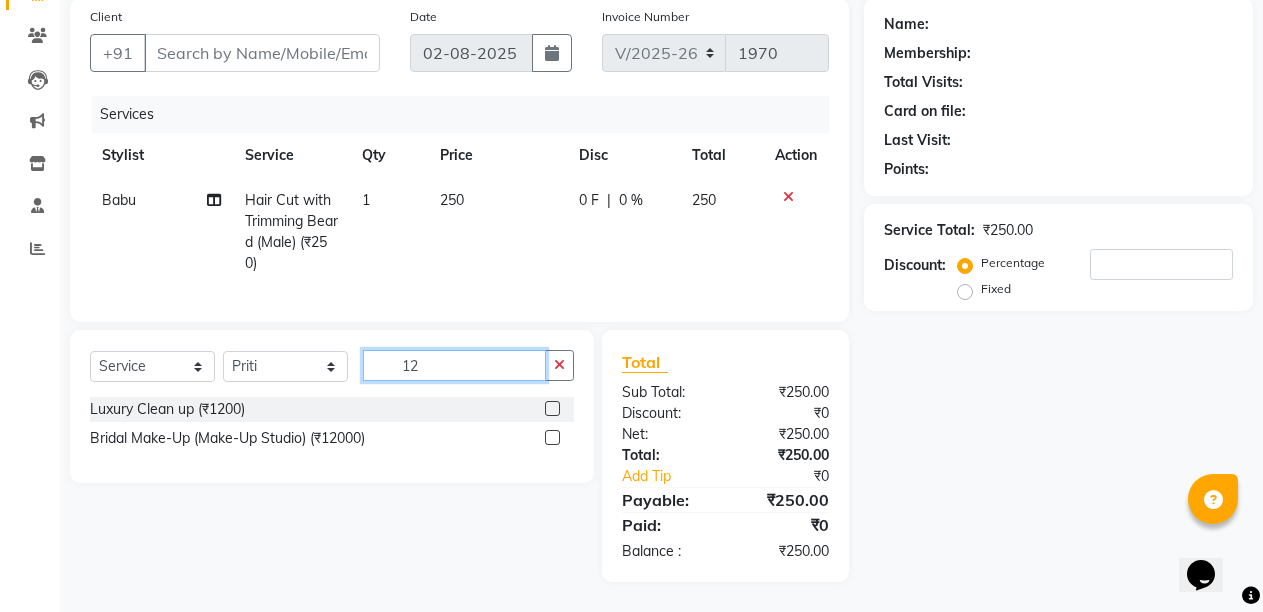 scroll, scrollTop: 169, scrollLeft: 0, axis: vertical 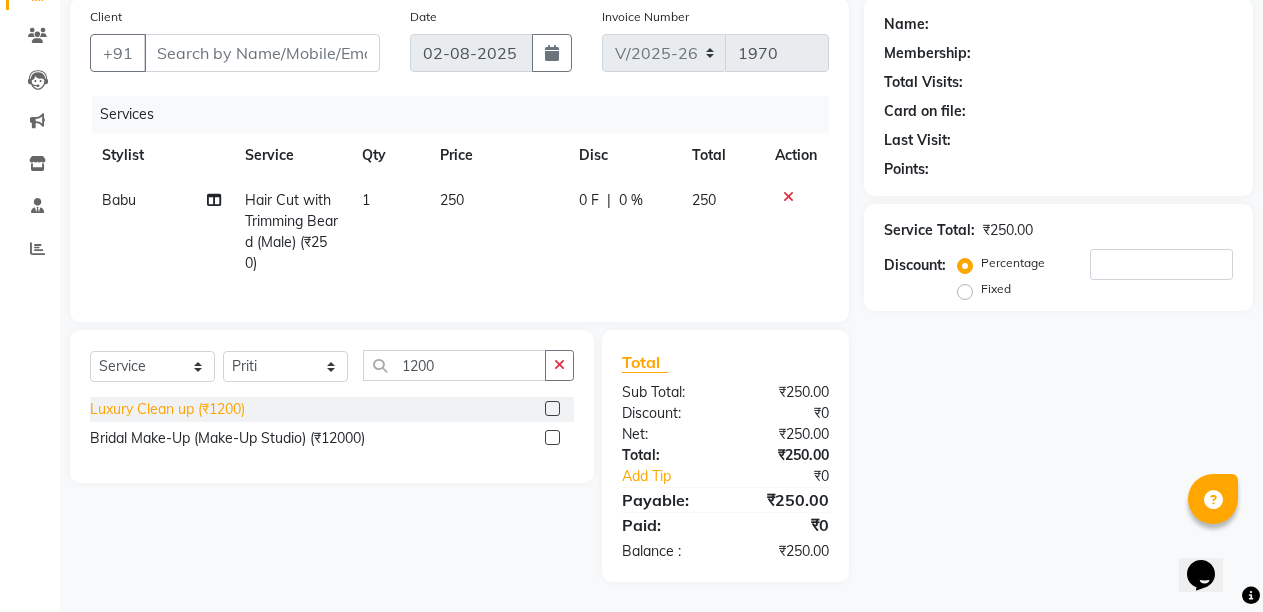 click on "Luxury Clean up (₹1200)" 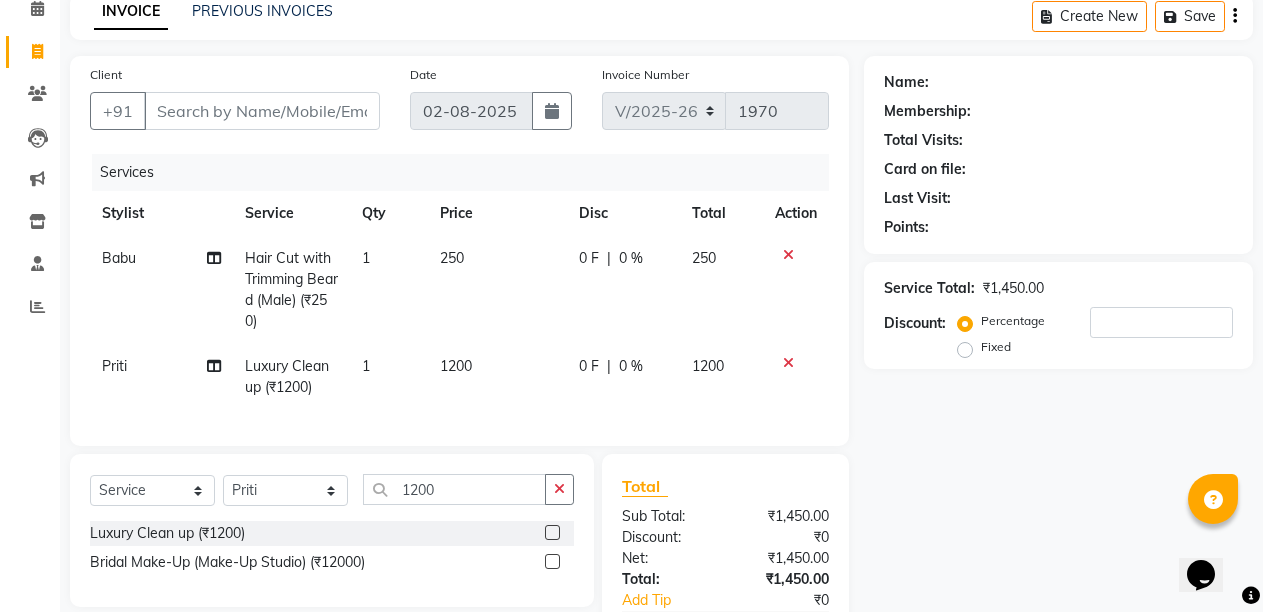 scroll, scrollTop: 0, scrollLeft: 0, axis: both 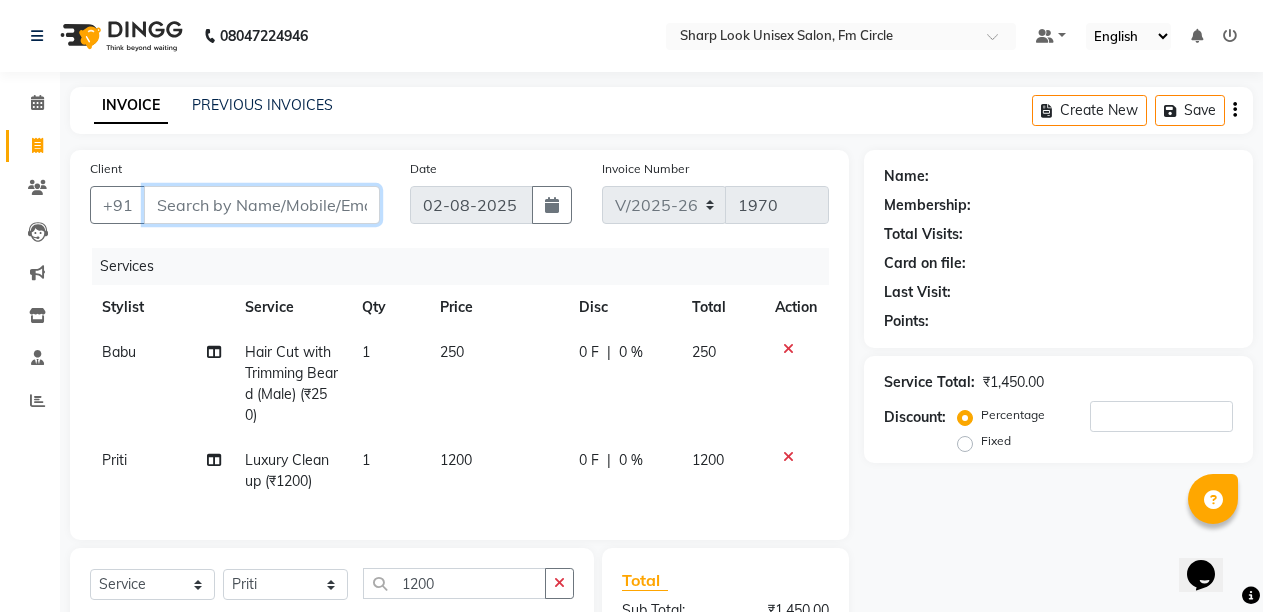 click on "Client" at bounding box center (262, 205) 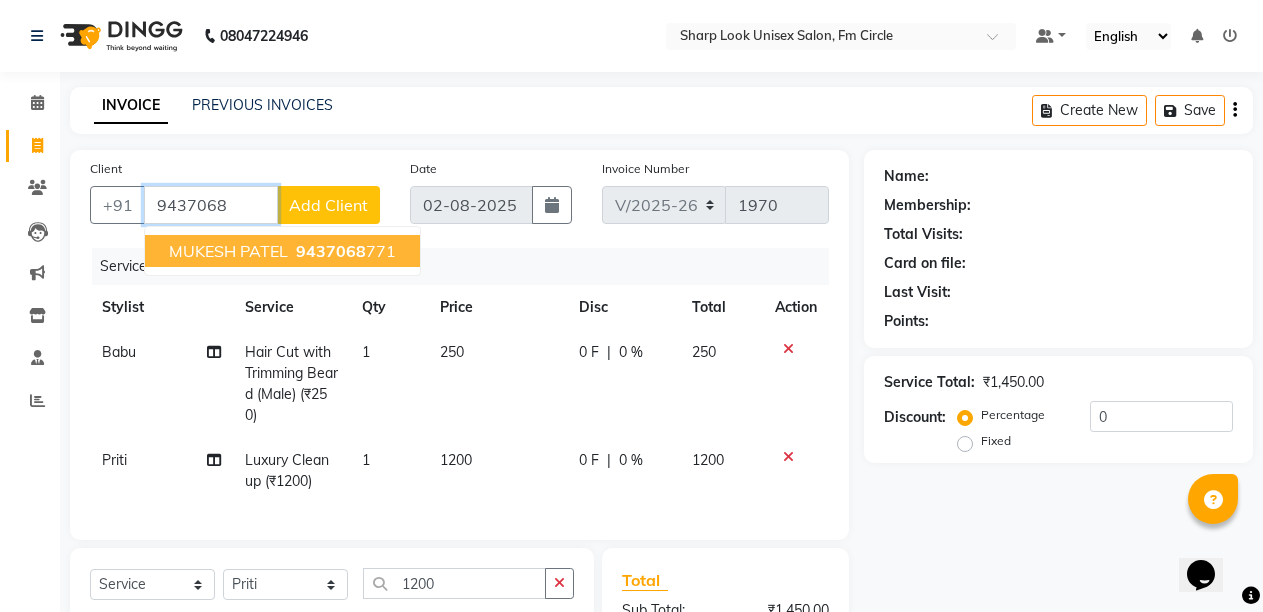 click on "[FIRST] [LAST] [PHONE]" at bounding box center [282, 251] 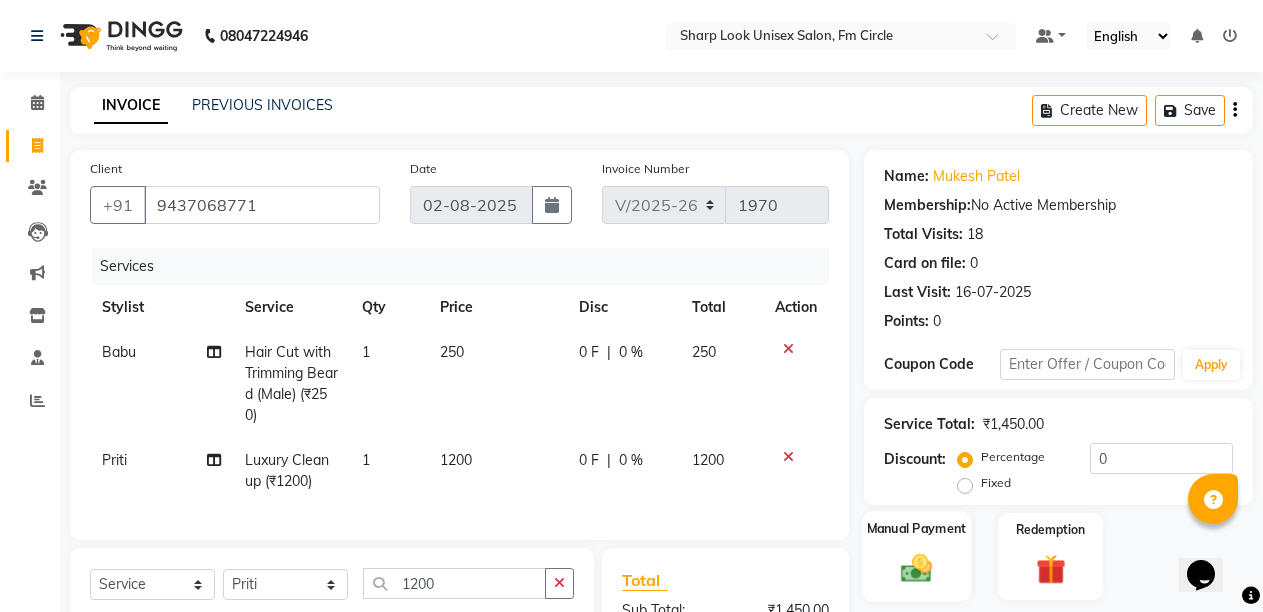 click on "Manual Payment" 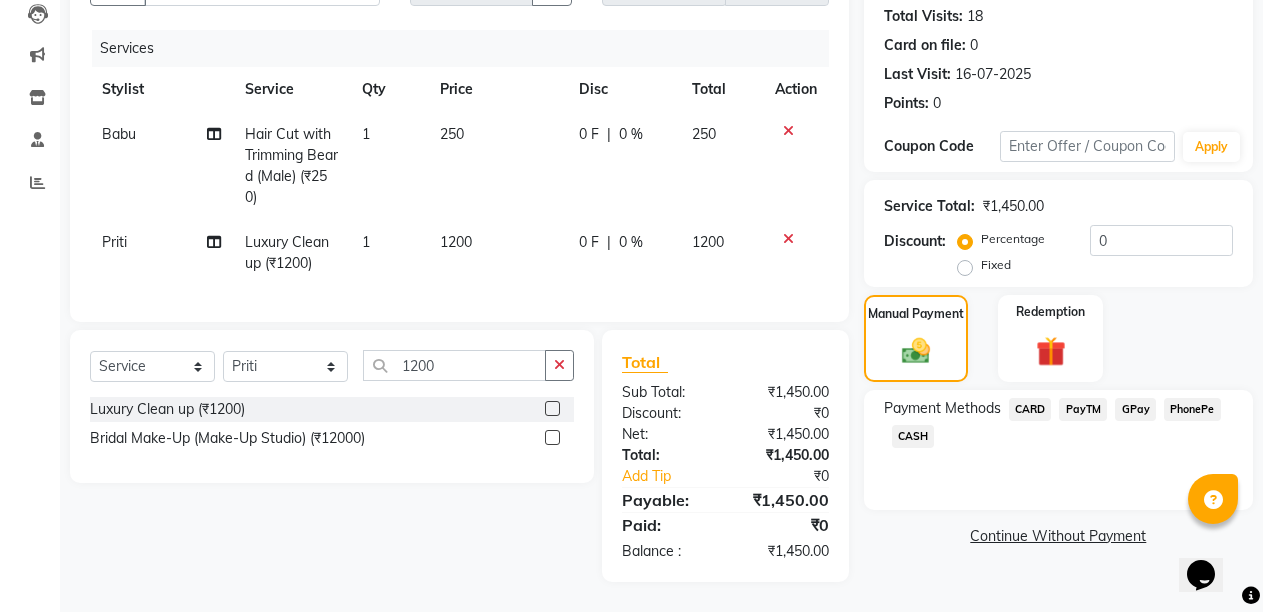scroll, scrollTop: 35, scrollLeft: 0, axis: vertical 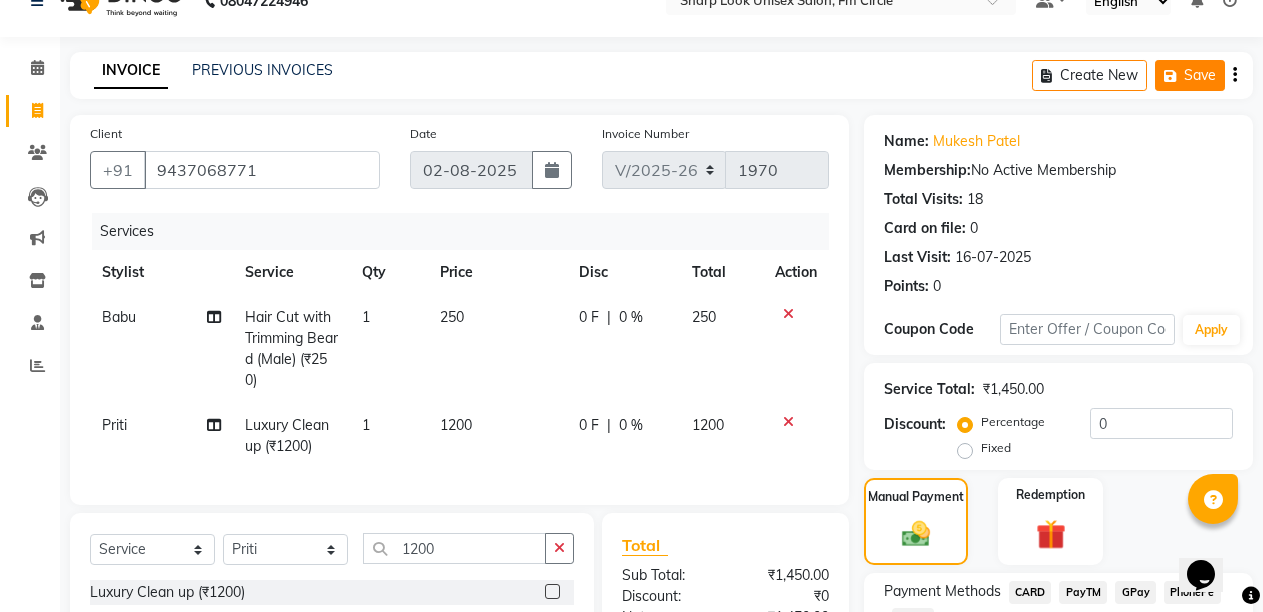 click on "Save" 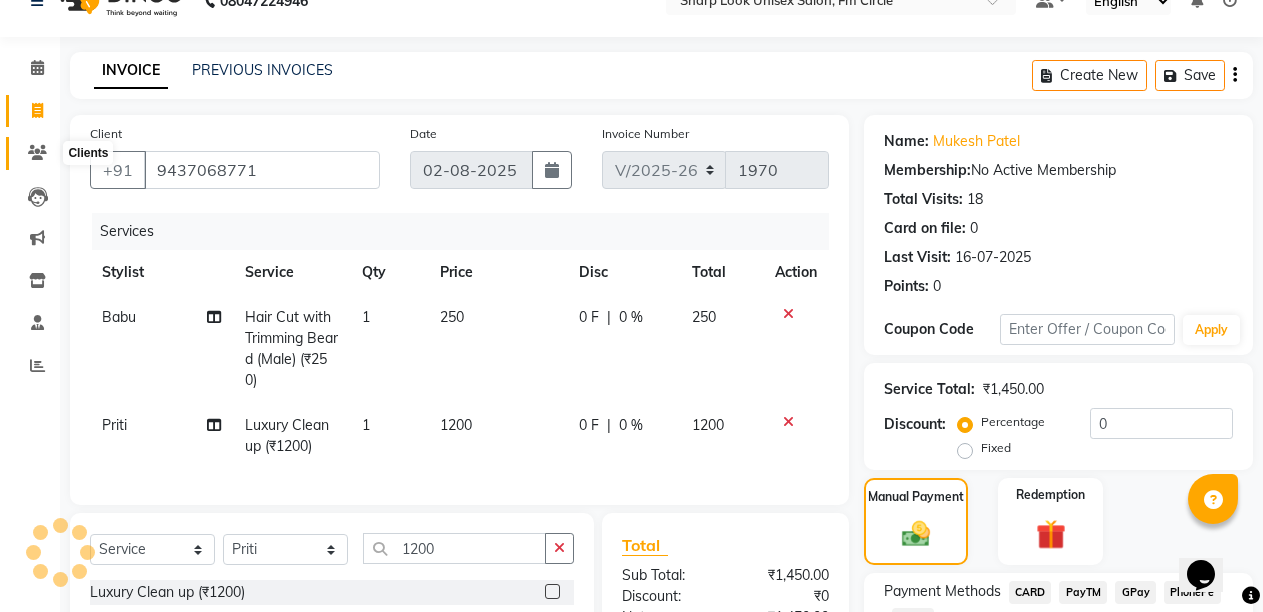 click 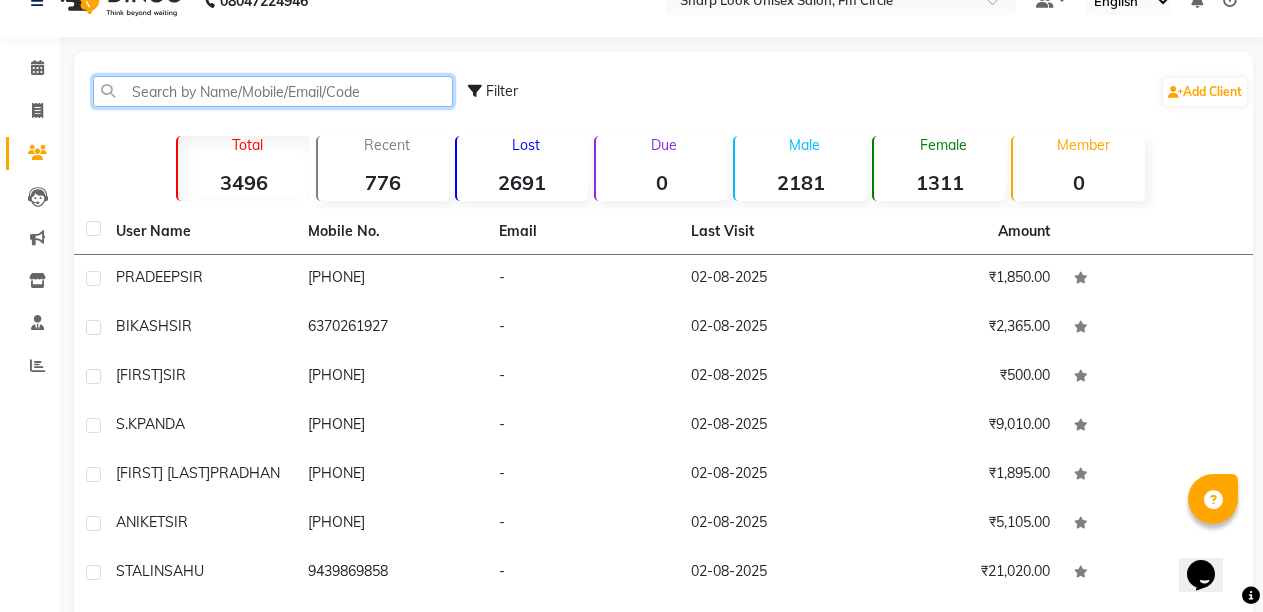 click 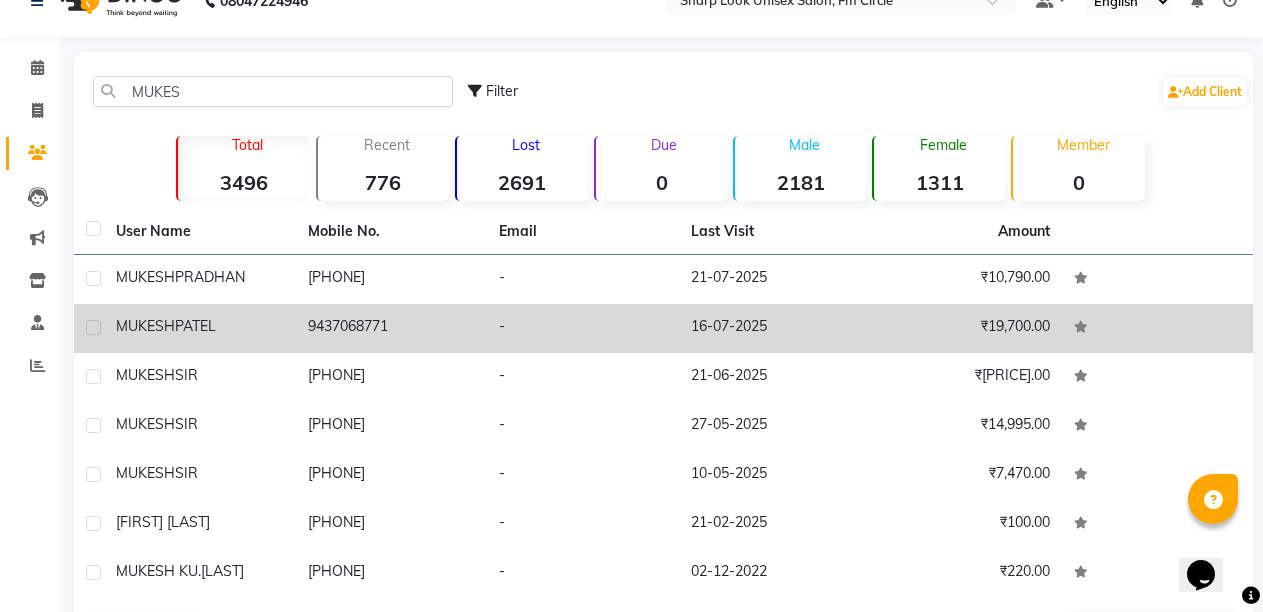 click on "MUKESH  PATEL" 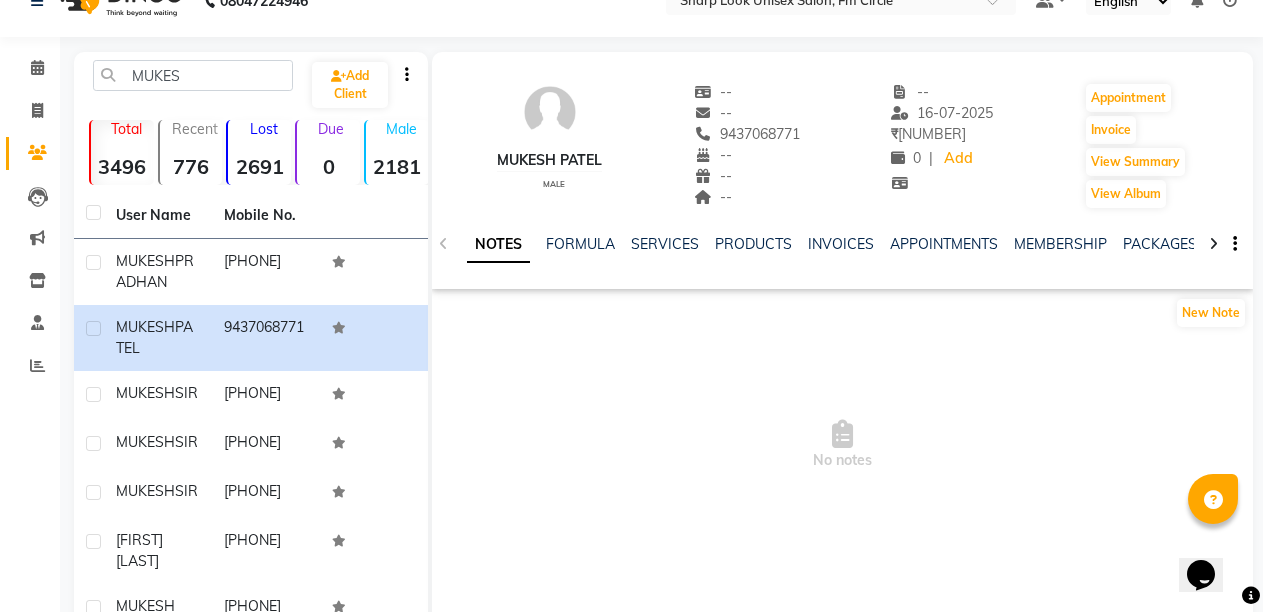 click on "NOTES FORMULA SERVICES PRODUCTS INVOICES APPOINTMENTS MEMBERSHIP PACKAGES VOUCHERS GIFTCARDS POINTS FORMS FAMILY CARDS WALLET" 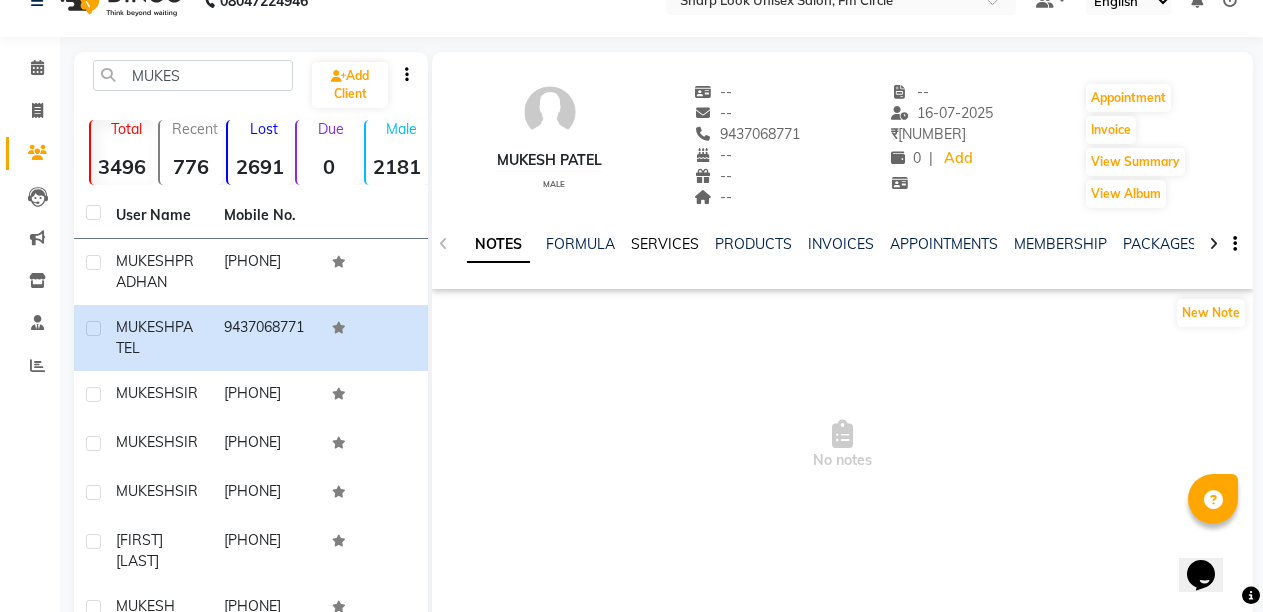 click on "SERVICES" 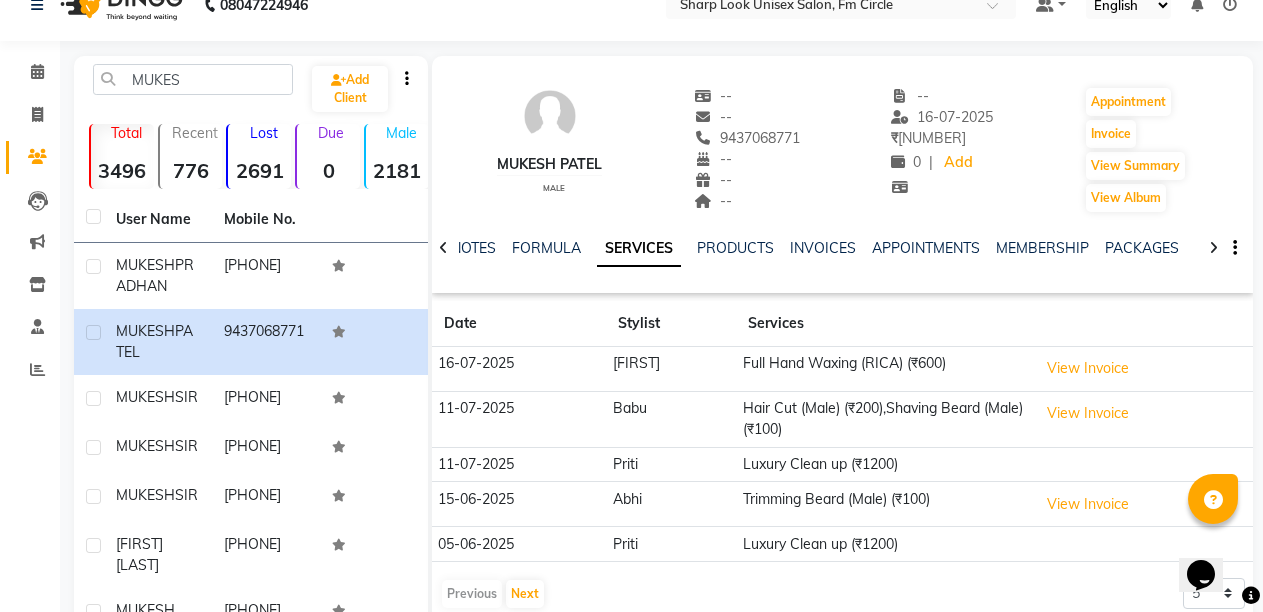 scroll, scrollTop: 0, scrollLeft: 0, axis: both 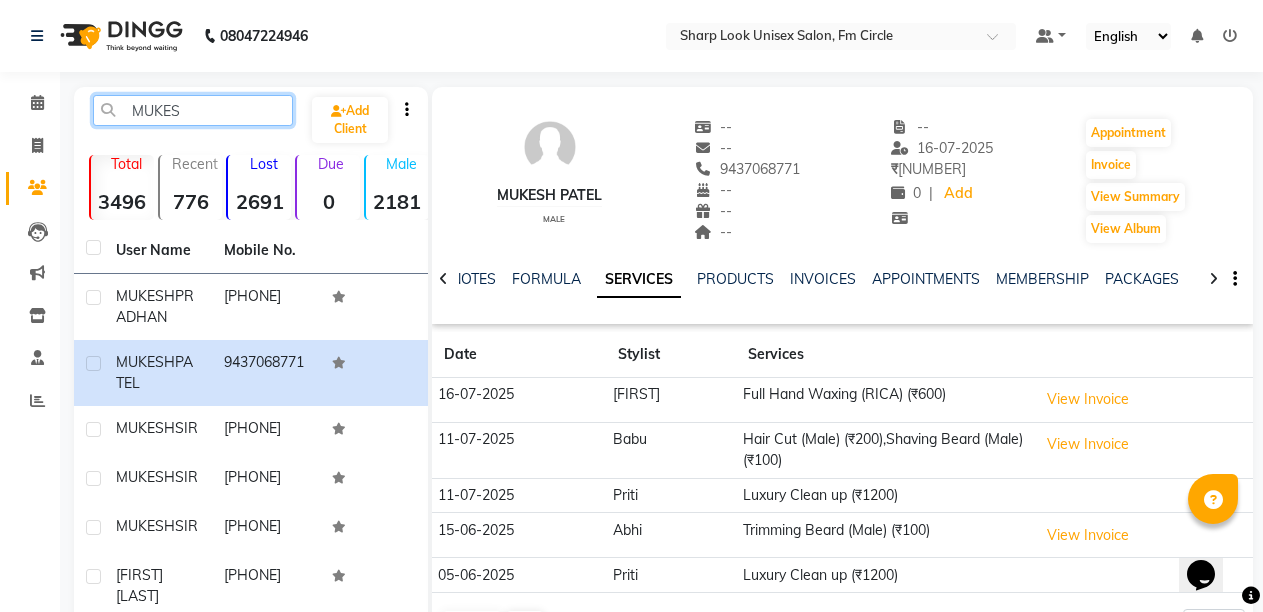 click on "MUKES" 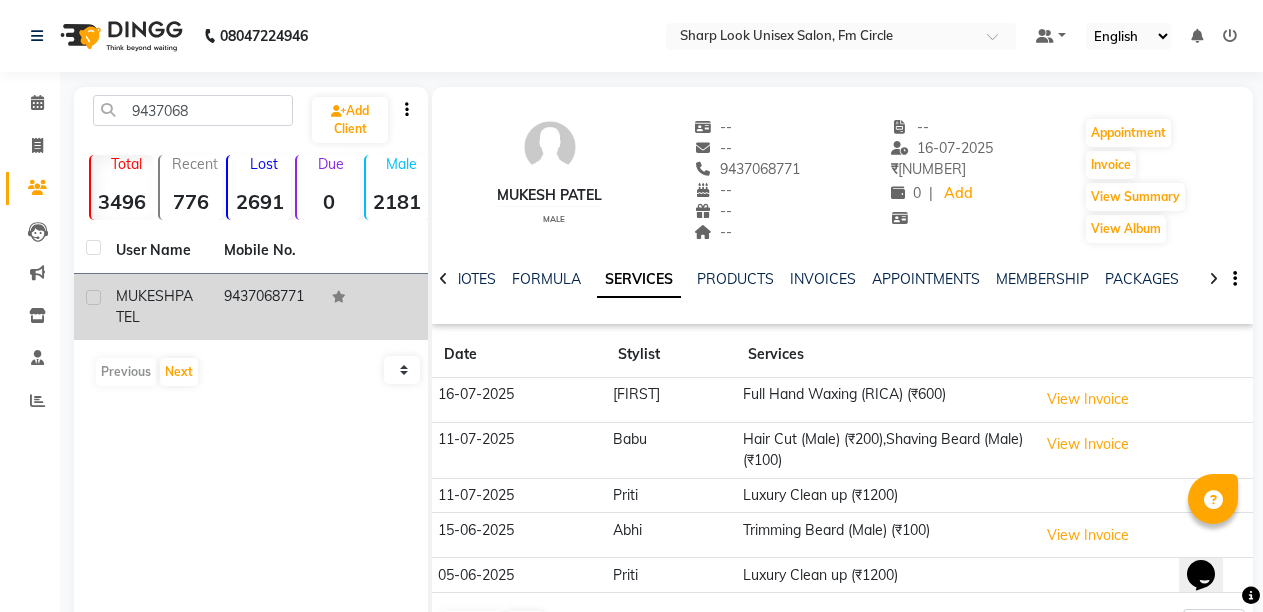 click on "9437068771" 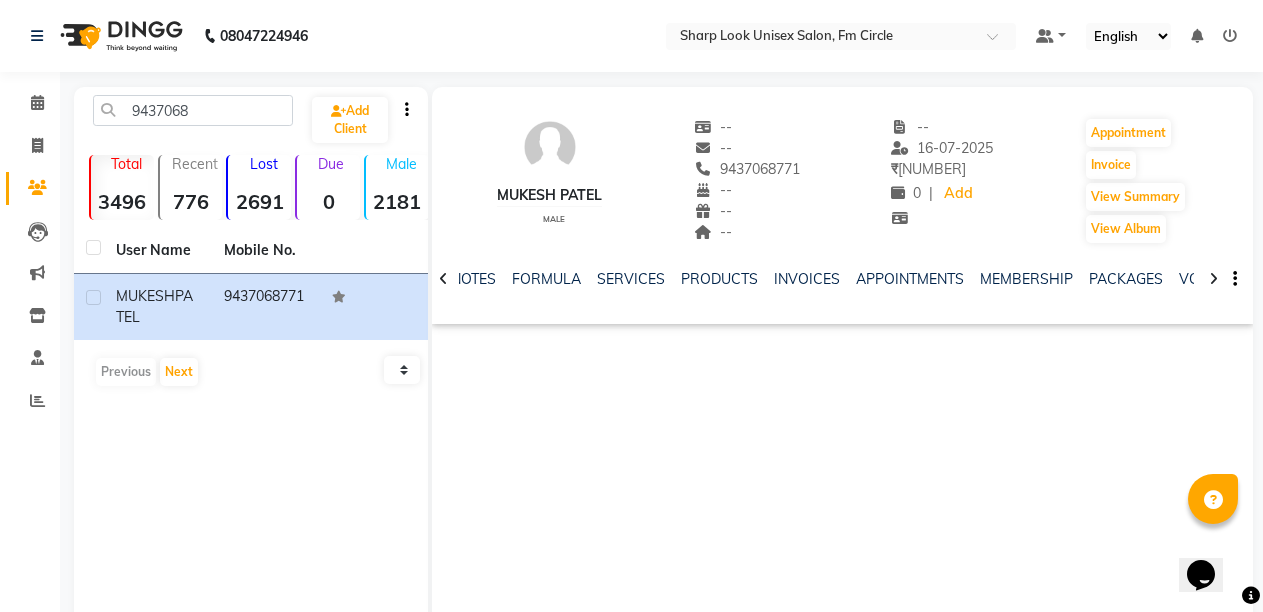 click on "NOTES FORMULA SERVICES PRODUCTS INVOICES APPOINTMENTS MEMBERSHIP PACKAGES VOUCHERS GIFTCARDS POINTS FORMS FAMILY CARDS WALLET" 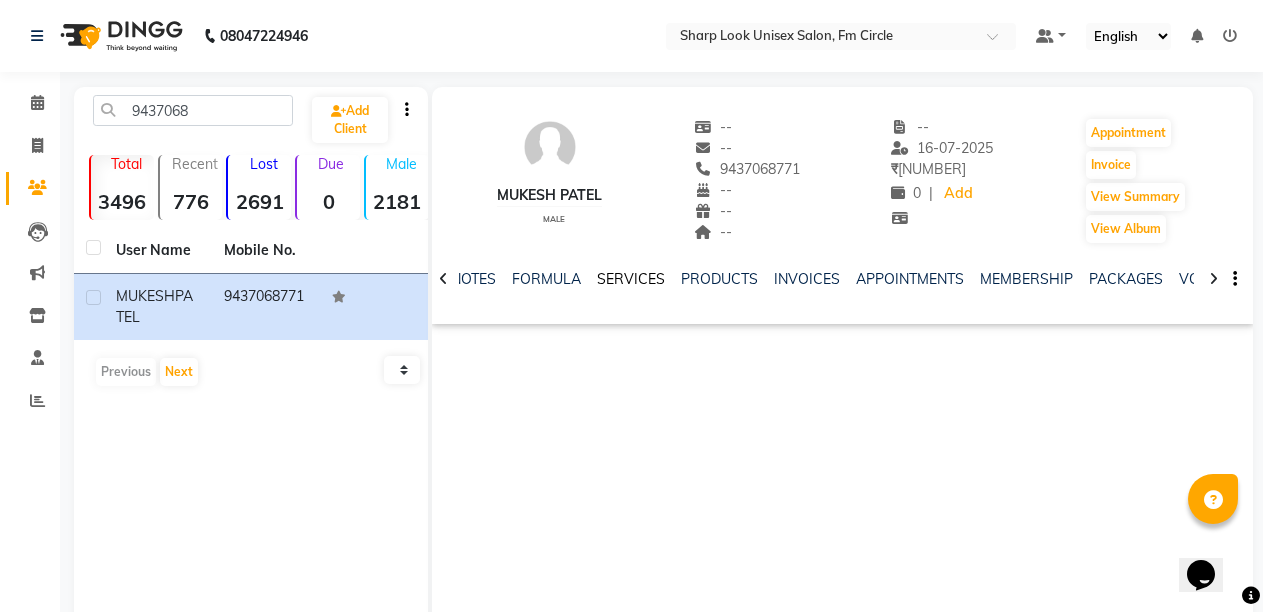 click on "SERVICES" 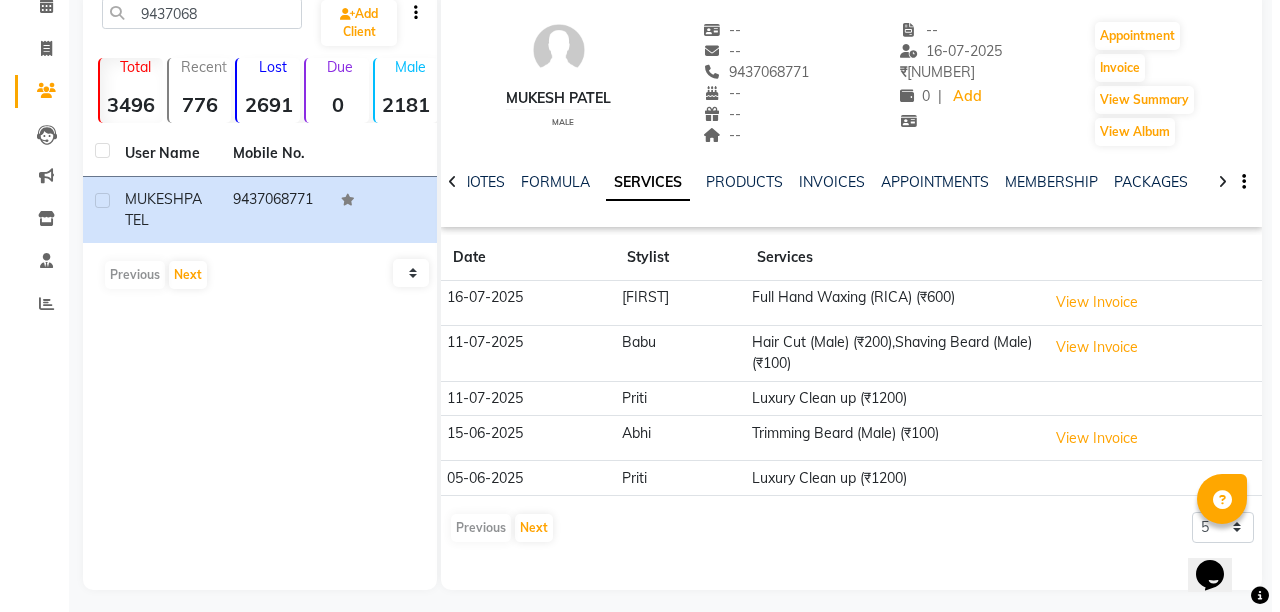 scroll, scrollTop: 105, scrollLeft: 0, axis: vertical 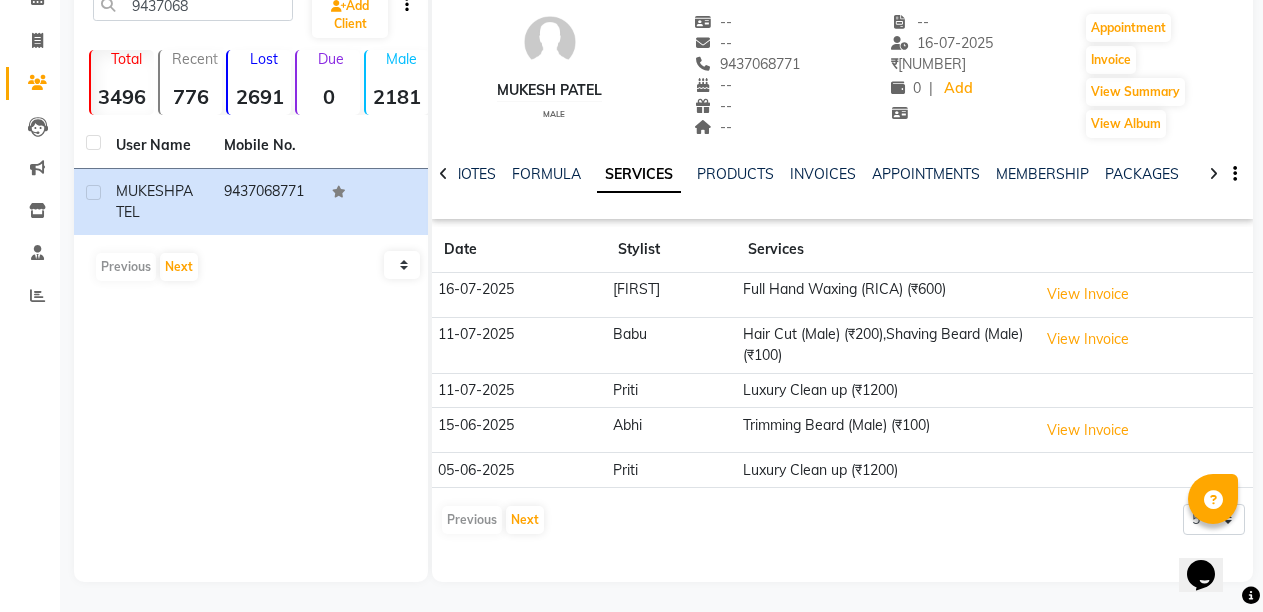 click on "Luxury Clean up (₹1200)" 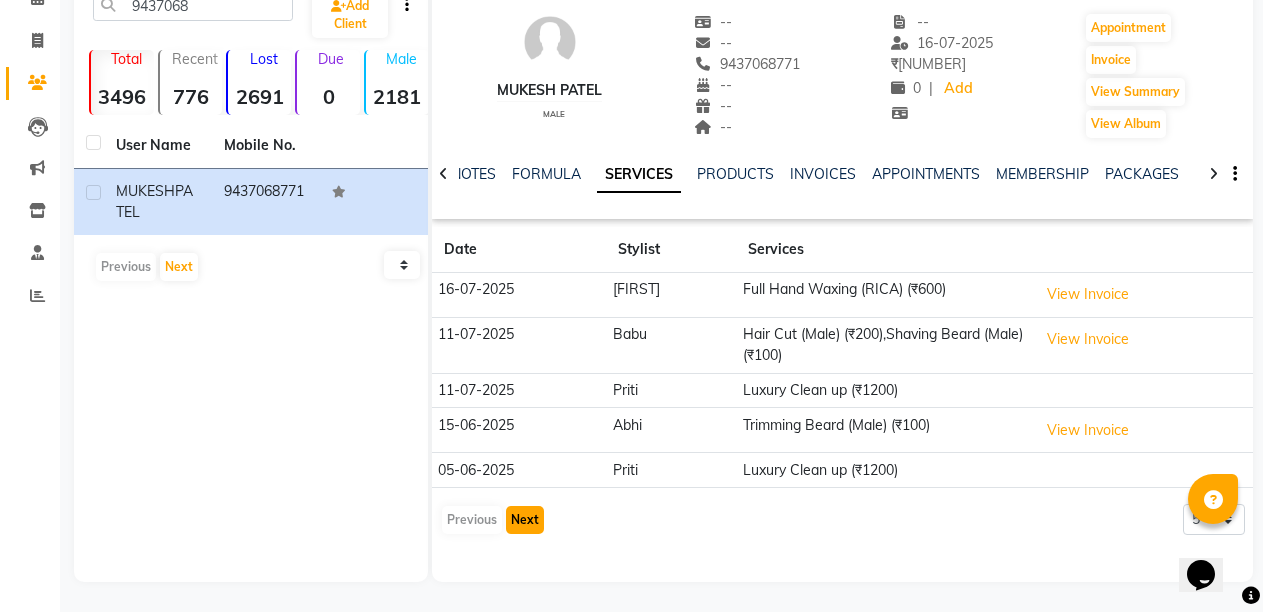 click on "Next" 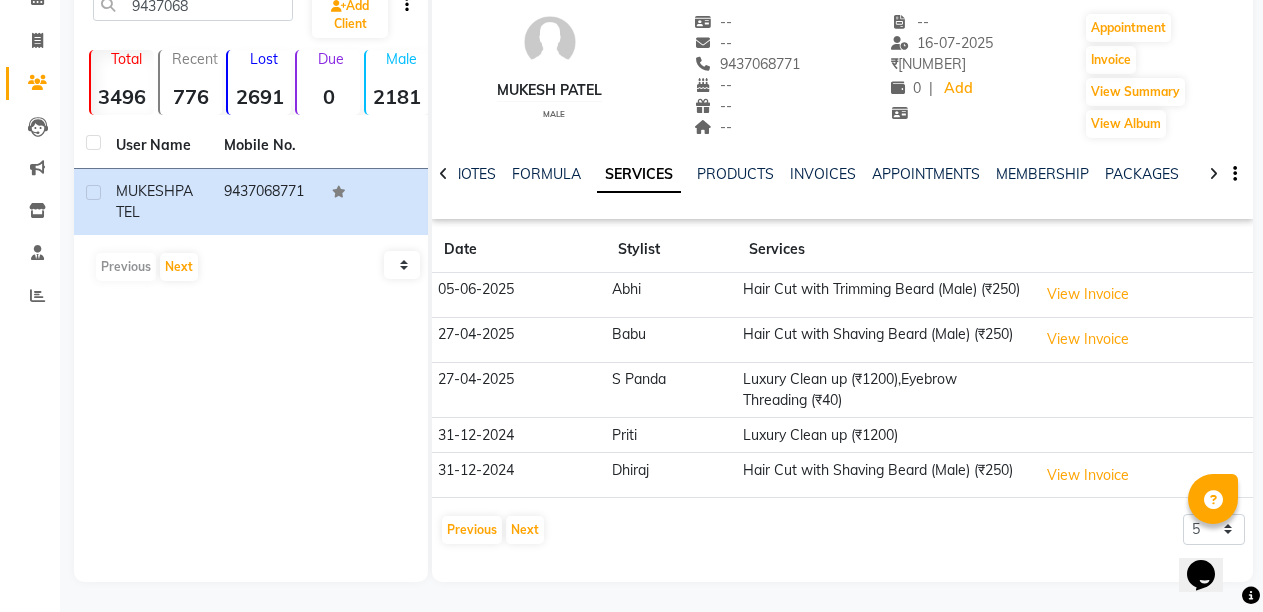 click on "Luxury Clean up (₹1200),Eyebrow Threading (₹40)" 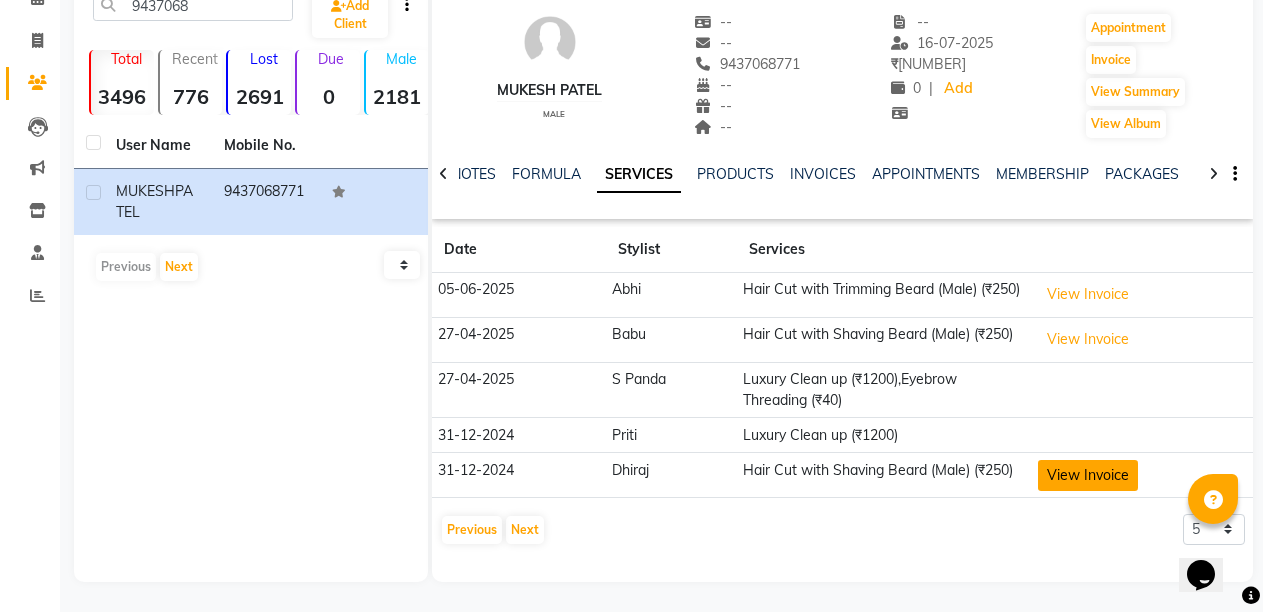 click on "View Invoice" 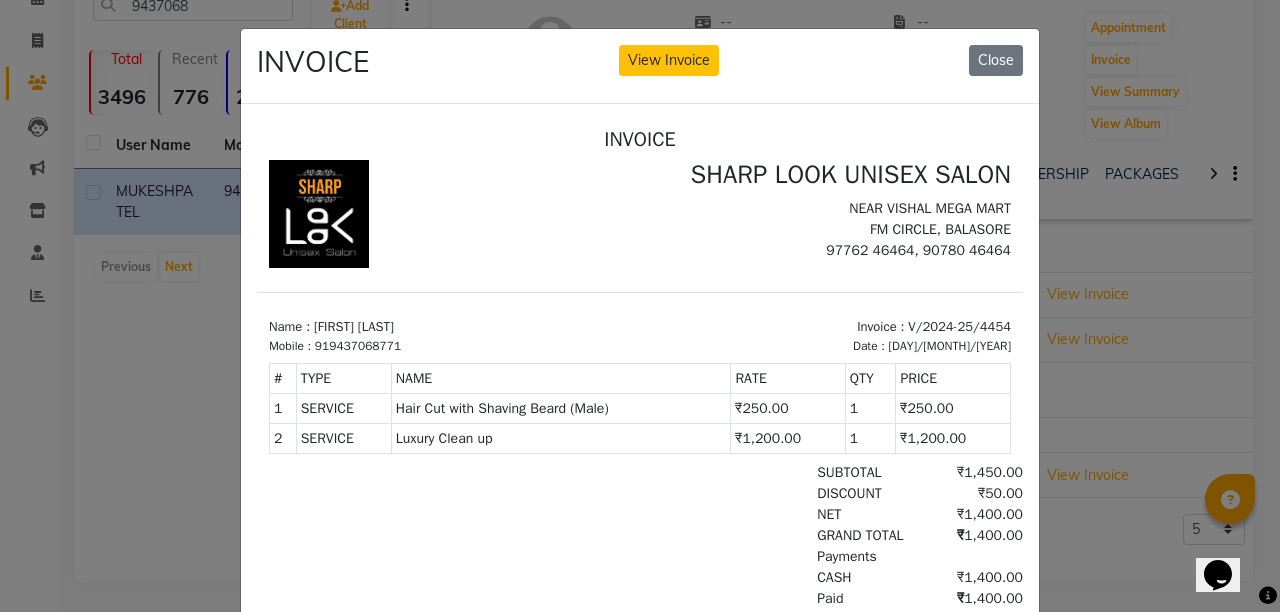scroll, scrollTop: 16, scrollLeft: 0, axis: vertical 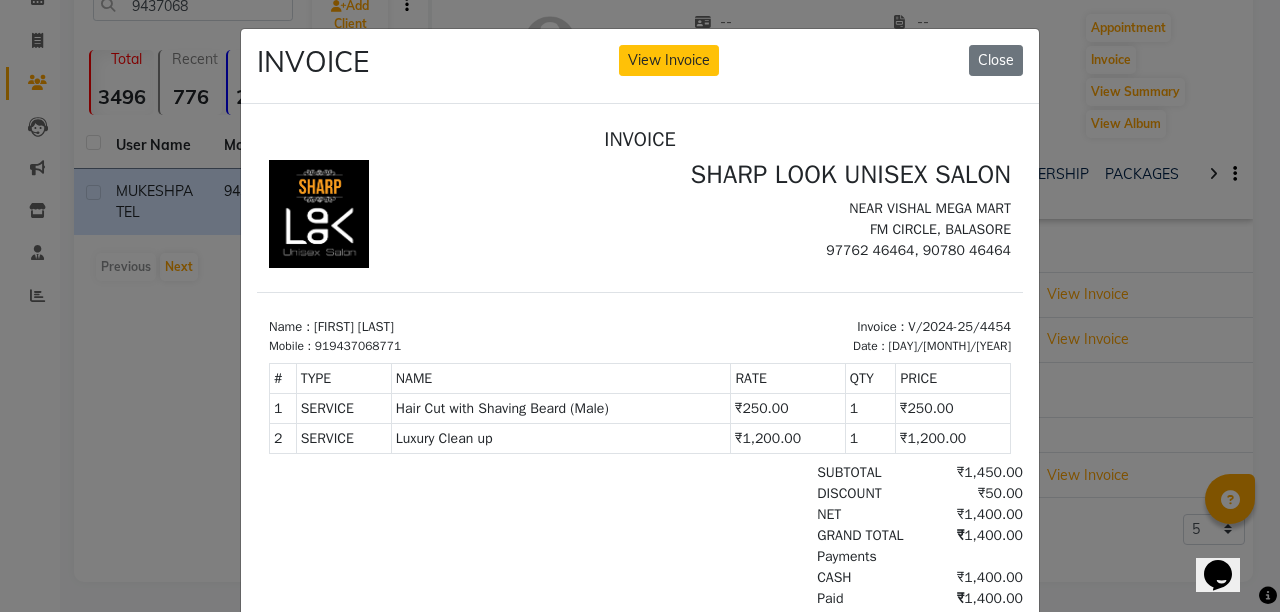 click on "INVOICE View Invoice Close" 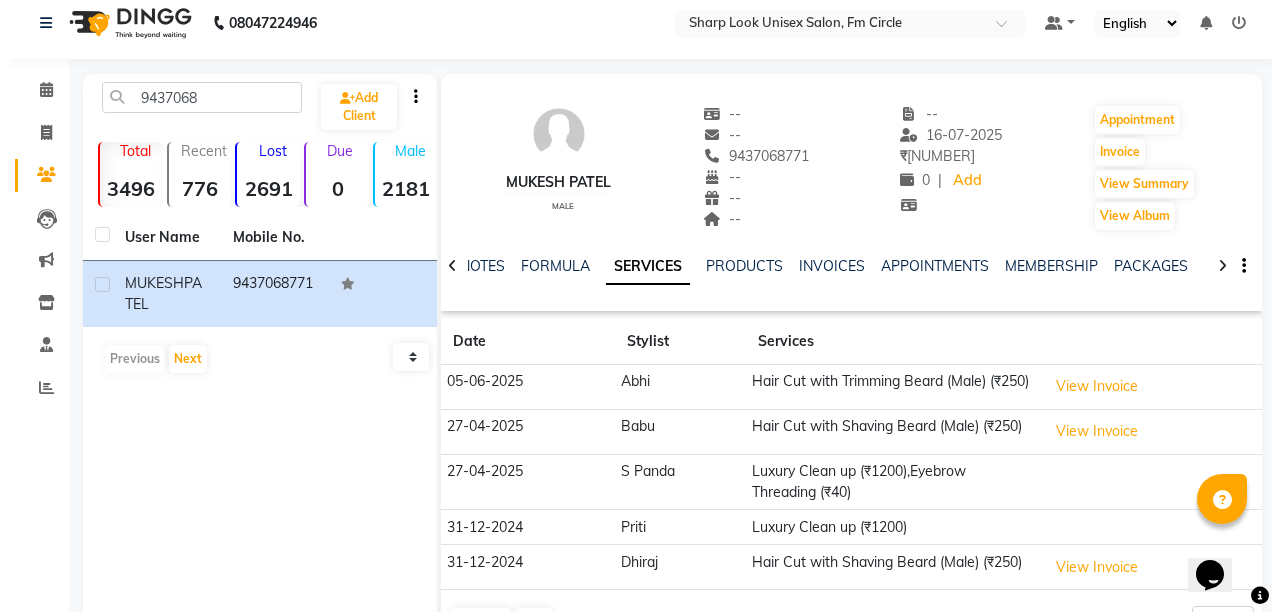 scroll, scrollTop: 0, scrollLeft: 0, axis: both 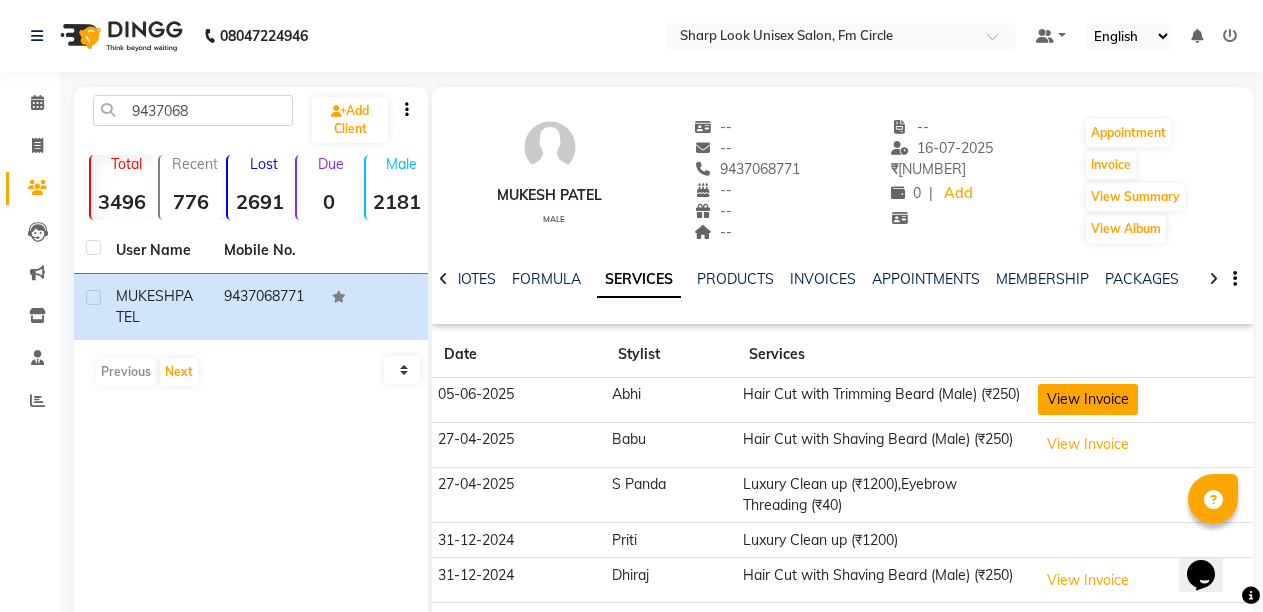 click on "View Invoice" 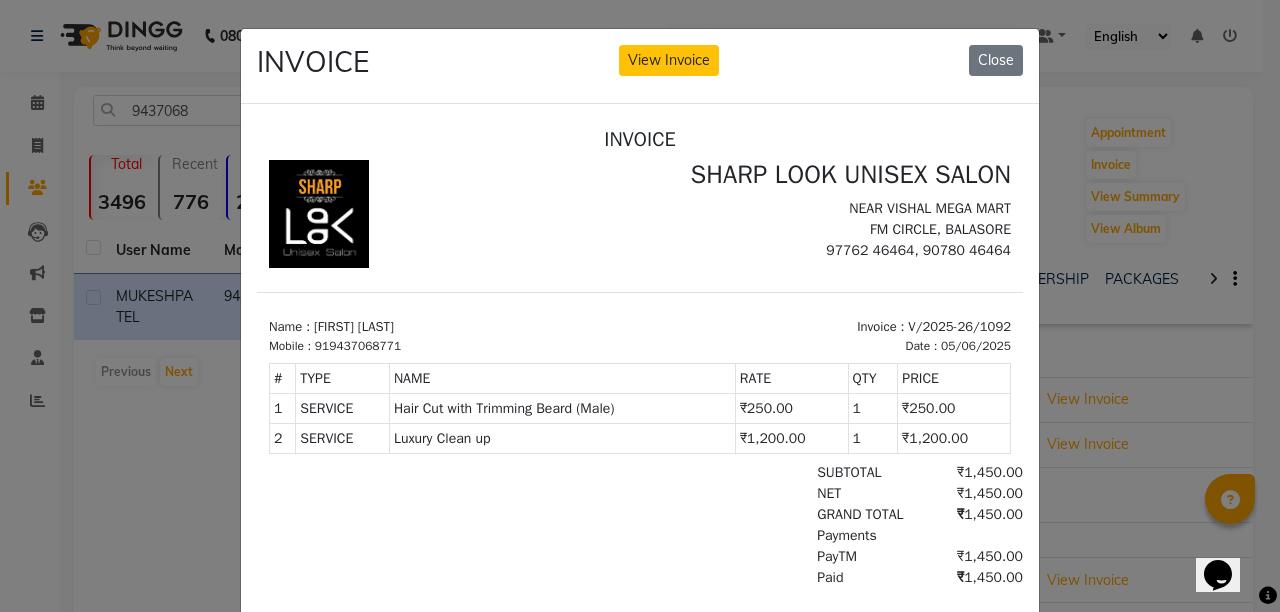 scroll, scrollTop: 16, scrollLeft: 0, axis: vertical 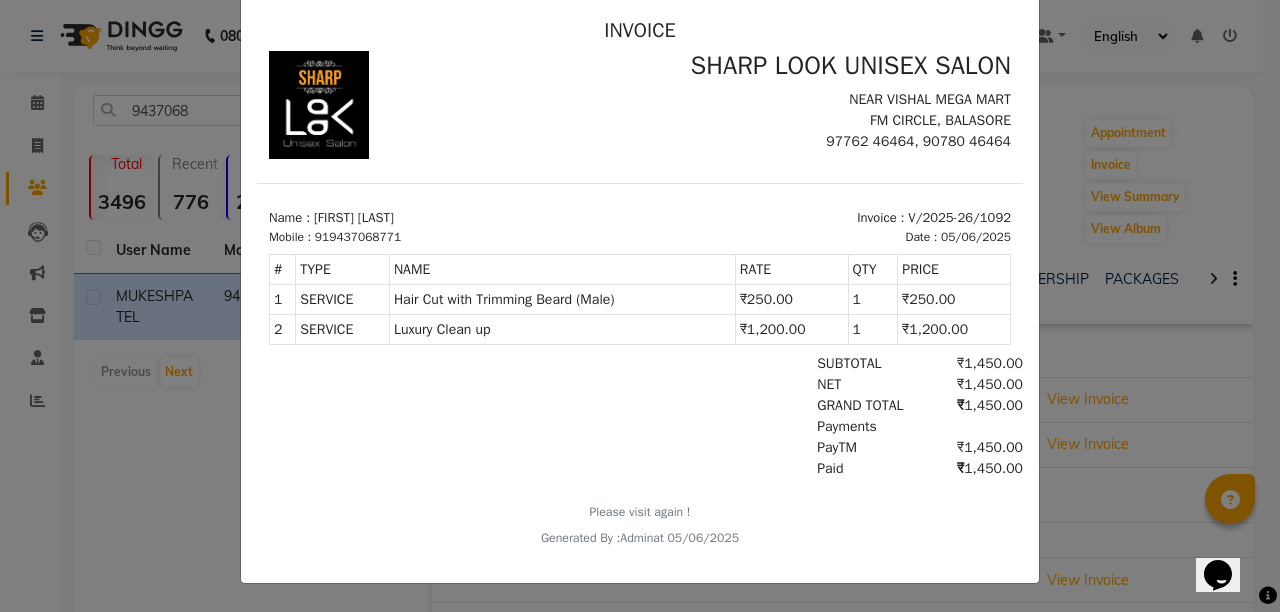 click on "INVOICE View Invoice Close" 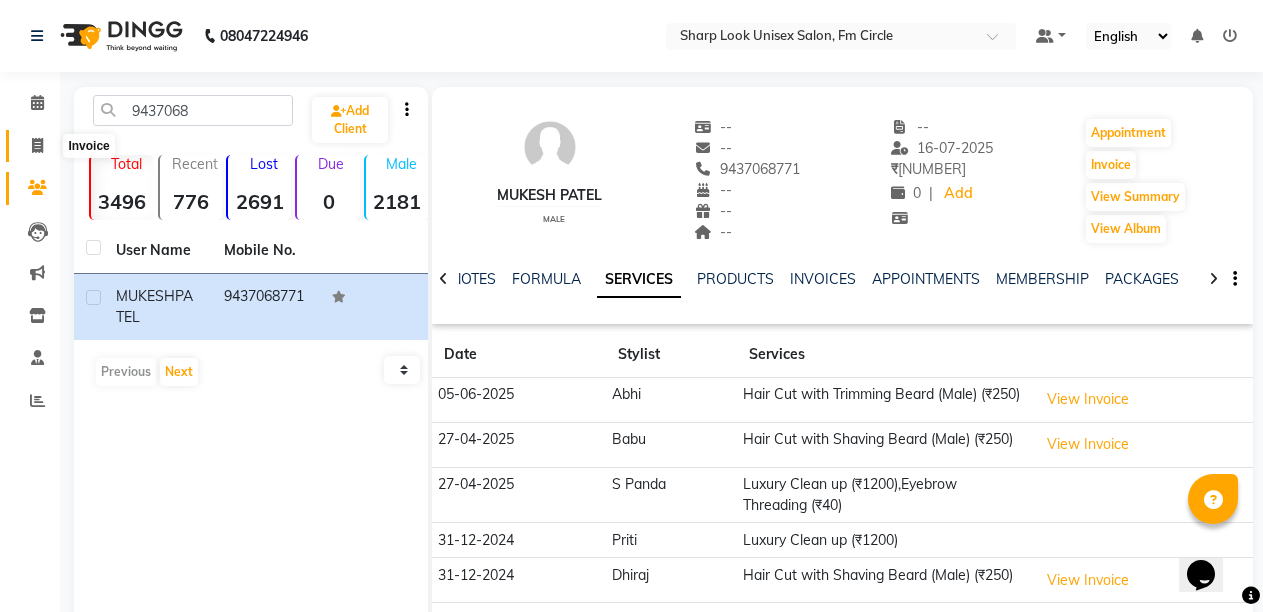 click 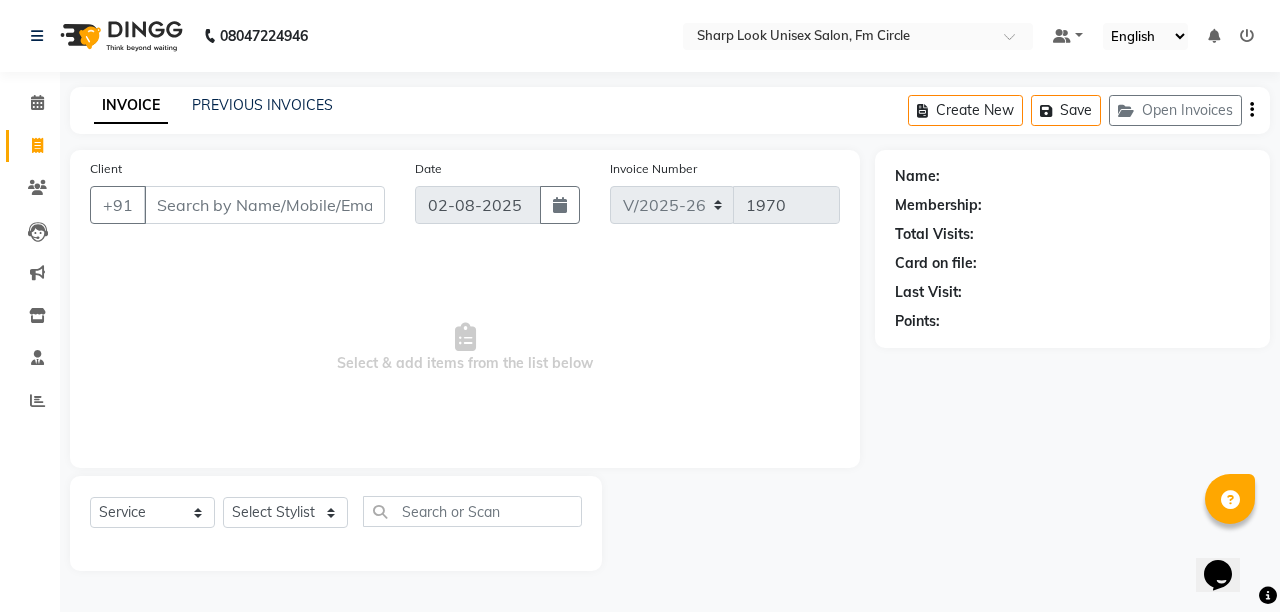 click on "Client" at bounding box center [264, 205] 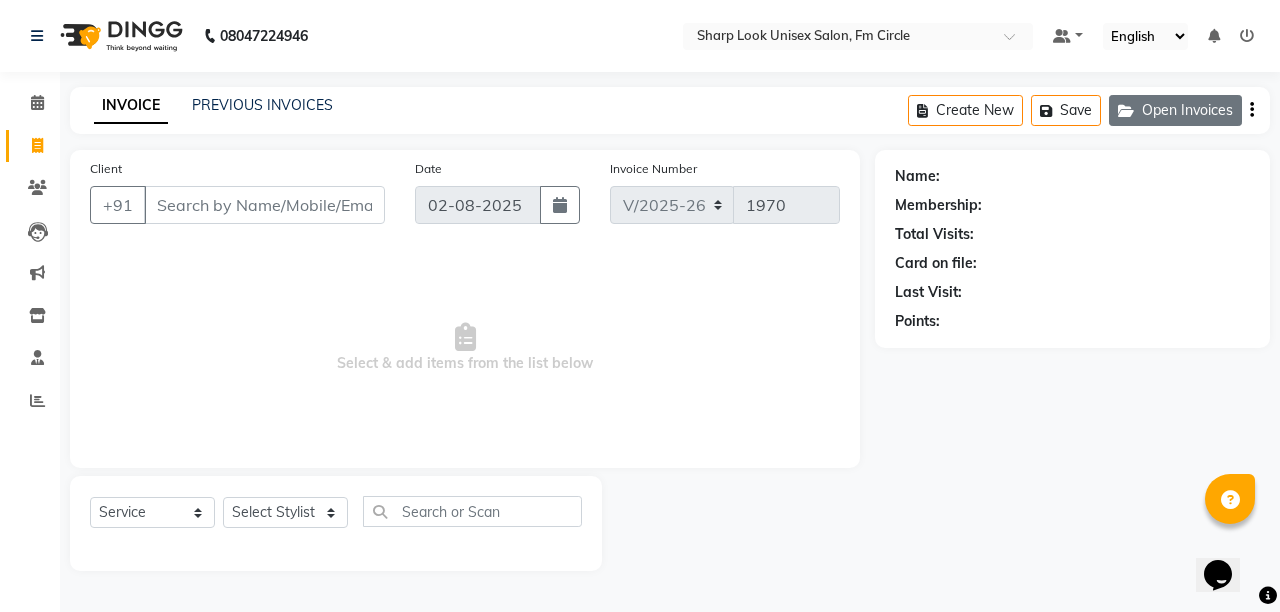 click on "Open Invoices" 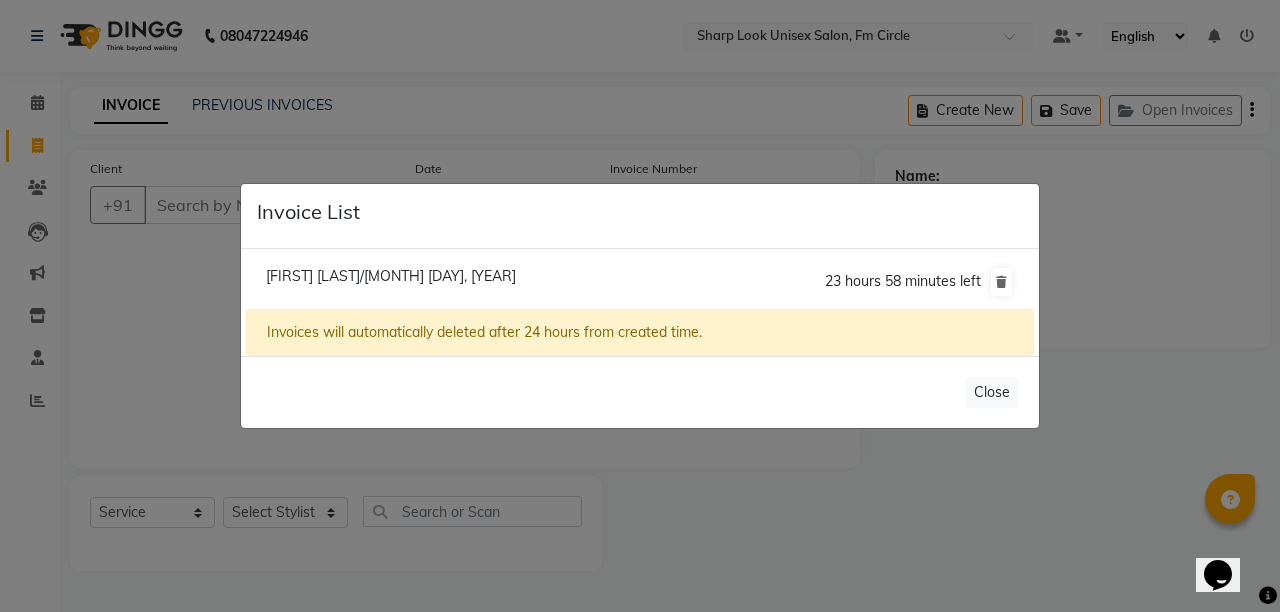 click on "[FIRST] [LAST]/[MONTH] [DAY], [YEAR]" 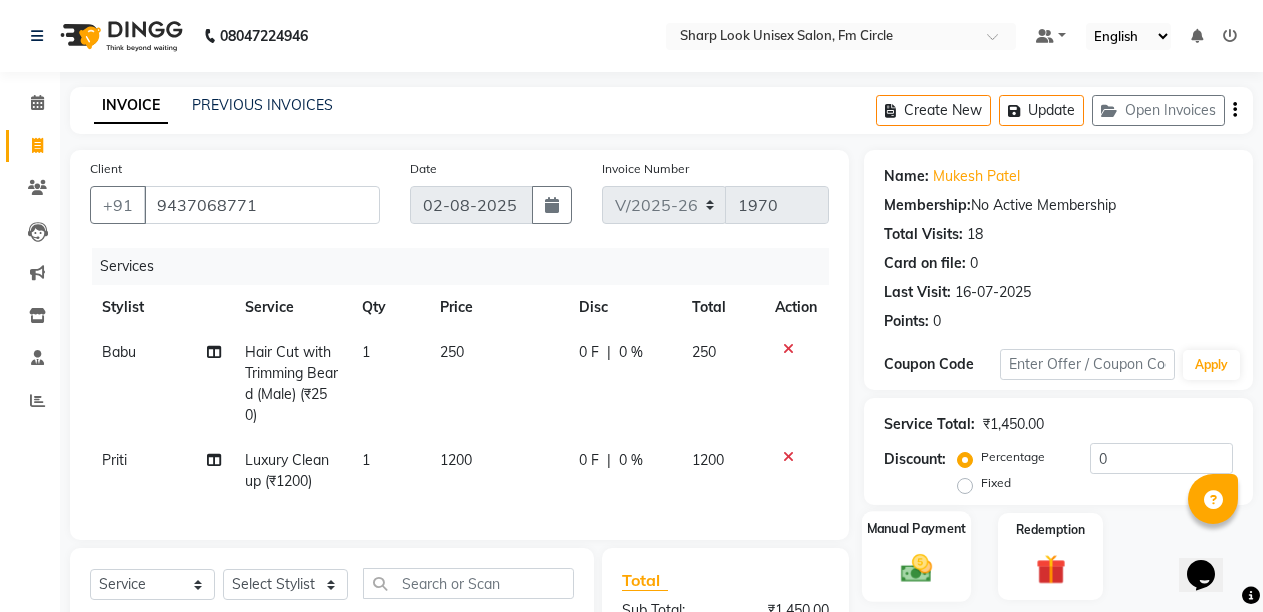click 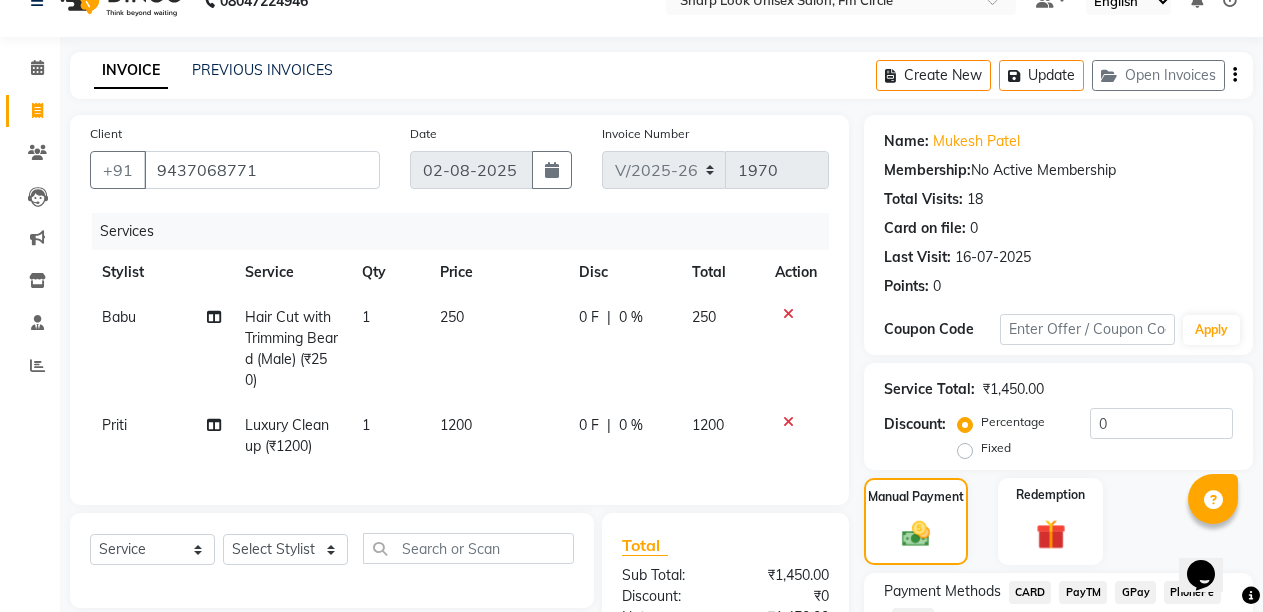 scroll, scrollTop: 235, scrollLeft: 0, axis: vertical 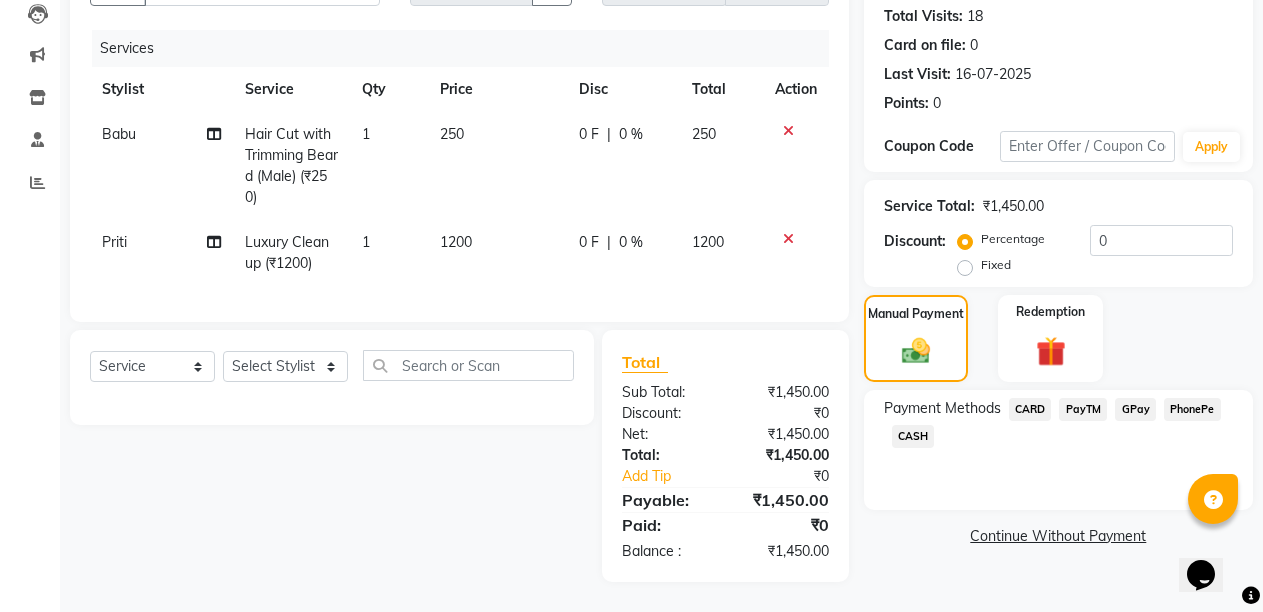 click on "PayTM" 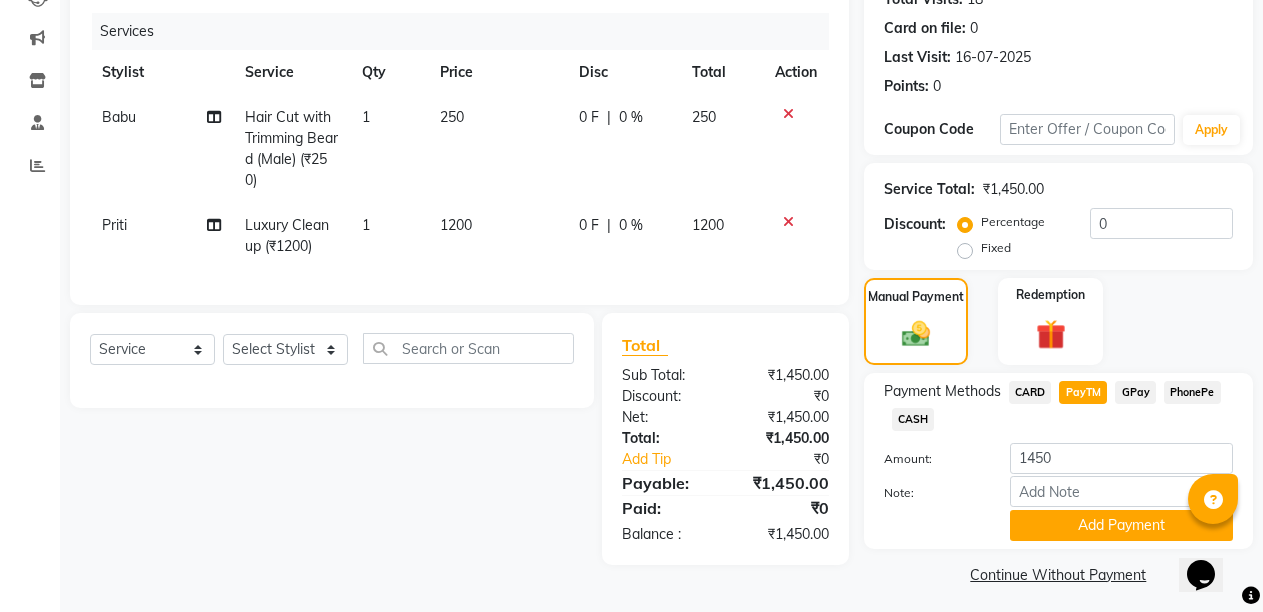 scroll, scrollTop: 243, scrollLeft: 0, axis: vertical 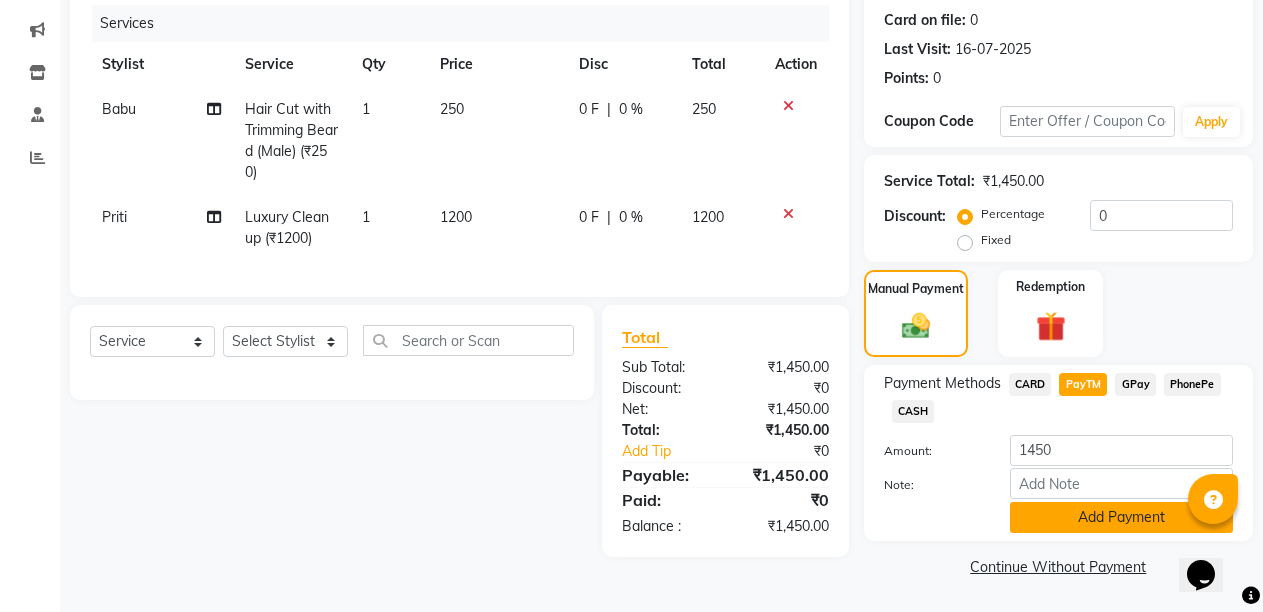 click on "Add Payment" 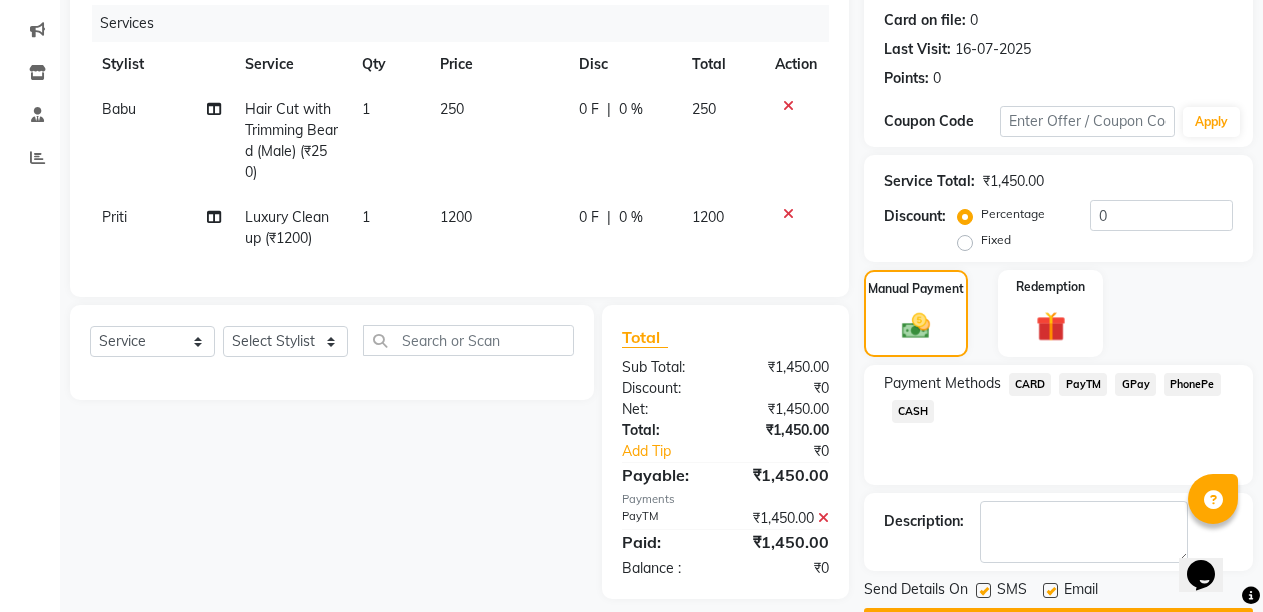 scroll, scrollTop: 300, scrollLeft: 0, axis: vertical 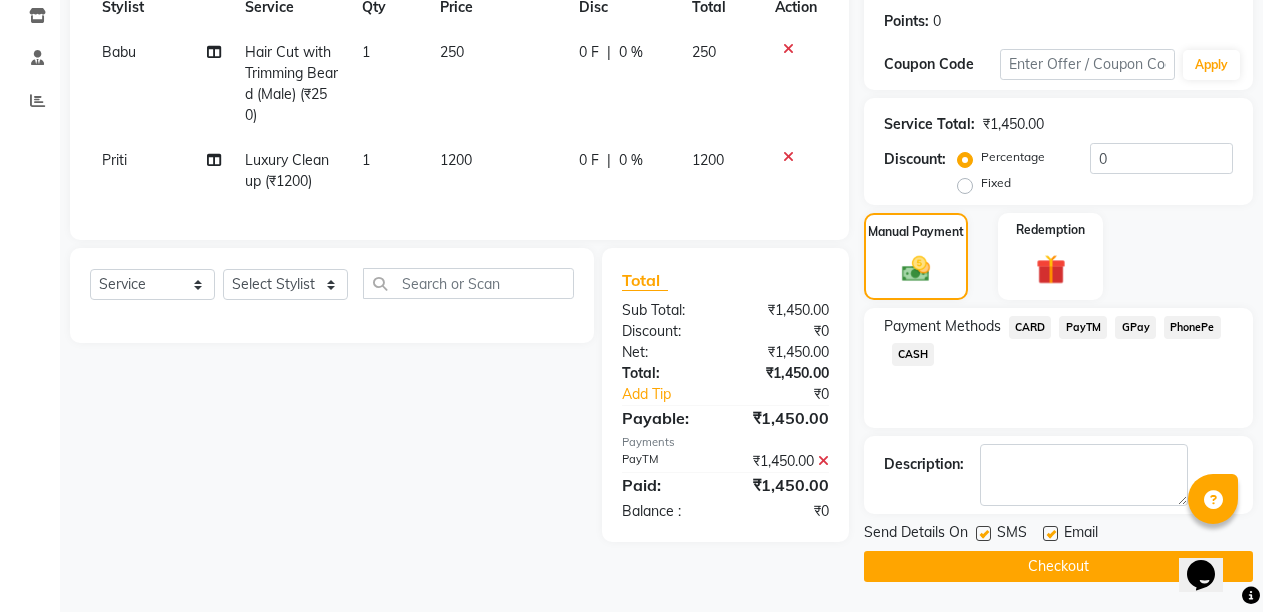 click 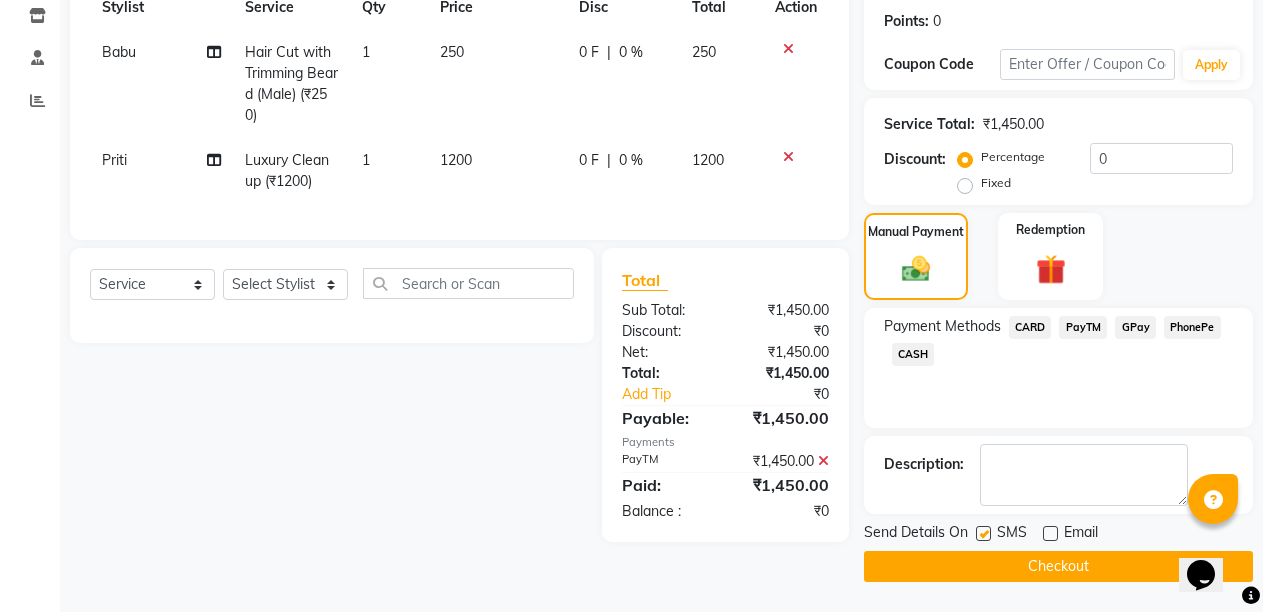 click on "Checkout" 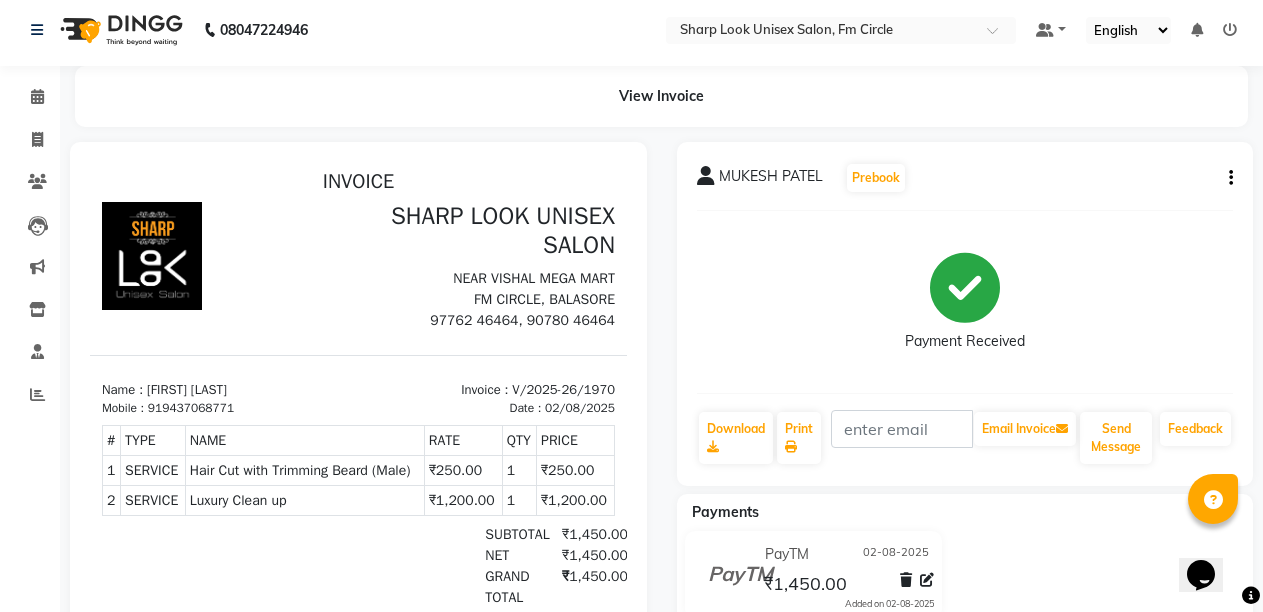 scroll, scrollTop: 0, scrollLeft: 0, axis: both 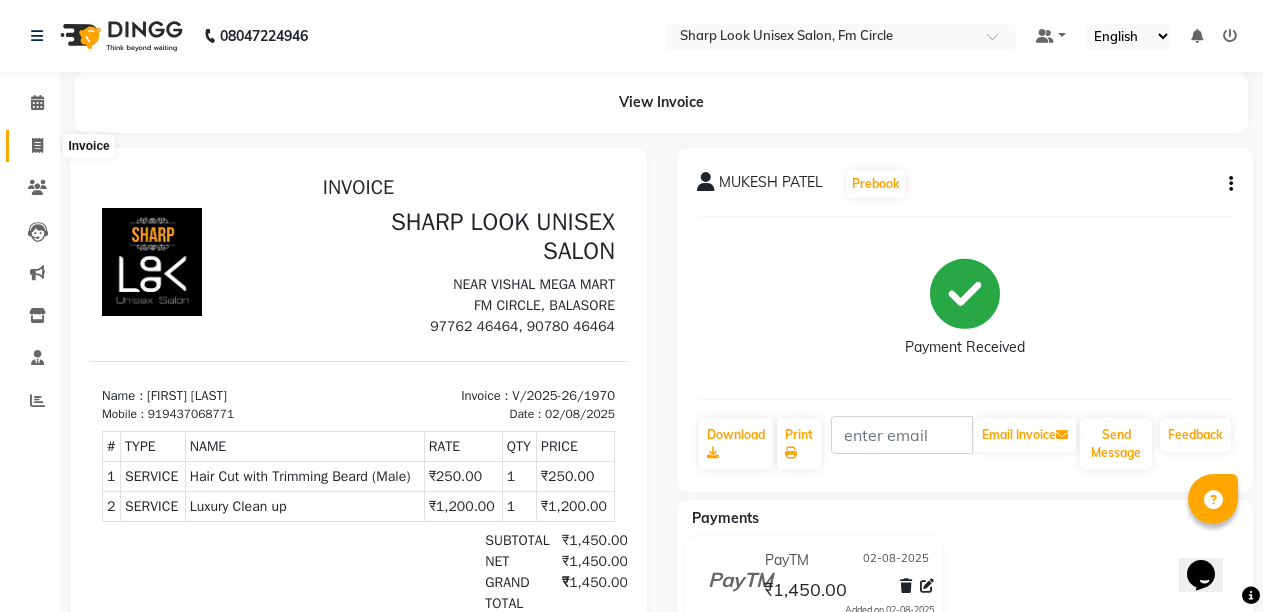 click 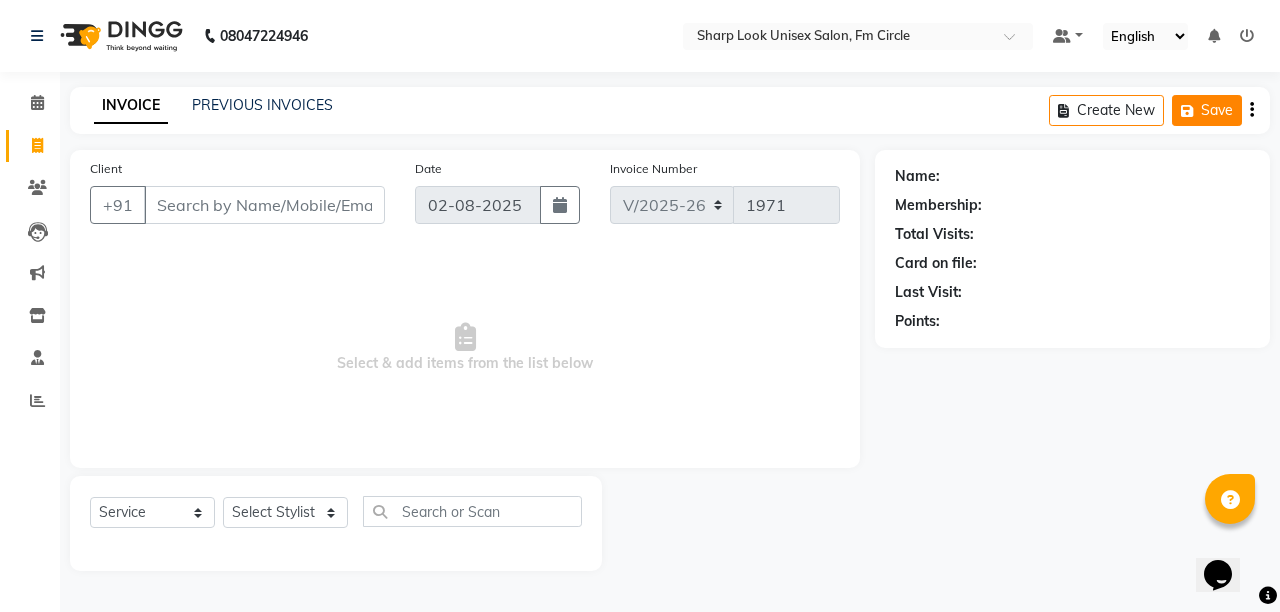 click on "Save" 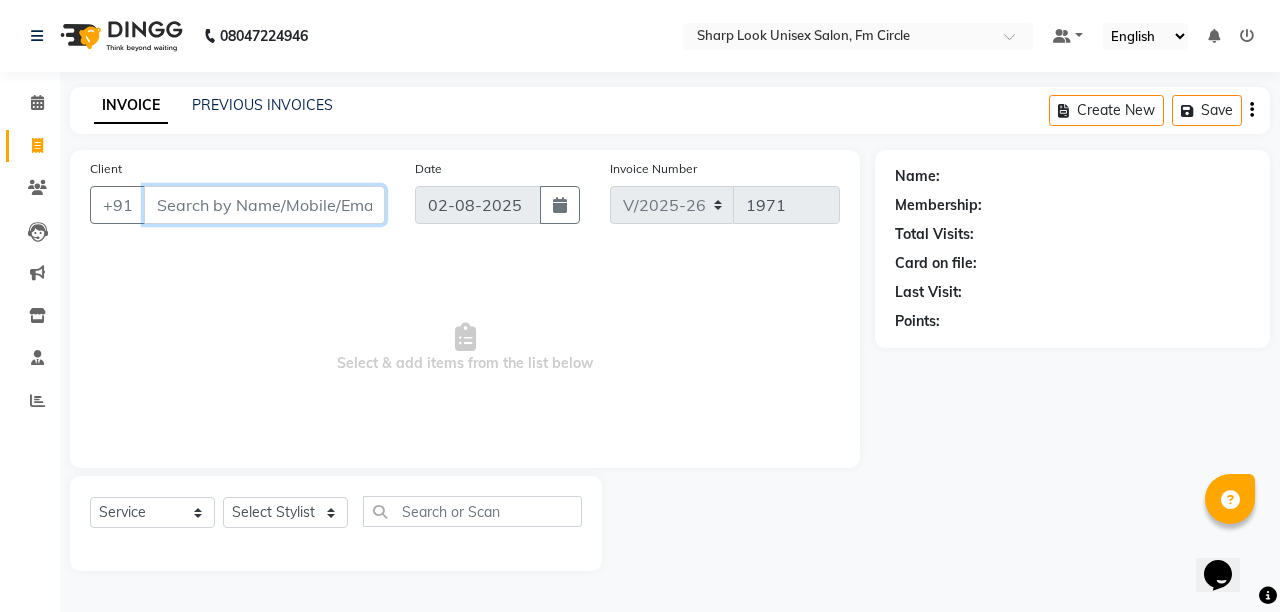 click on "Client" at bounding box center [264, 205] 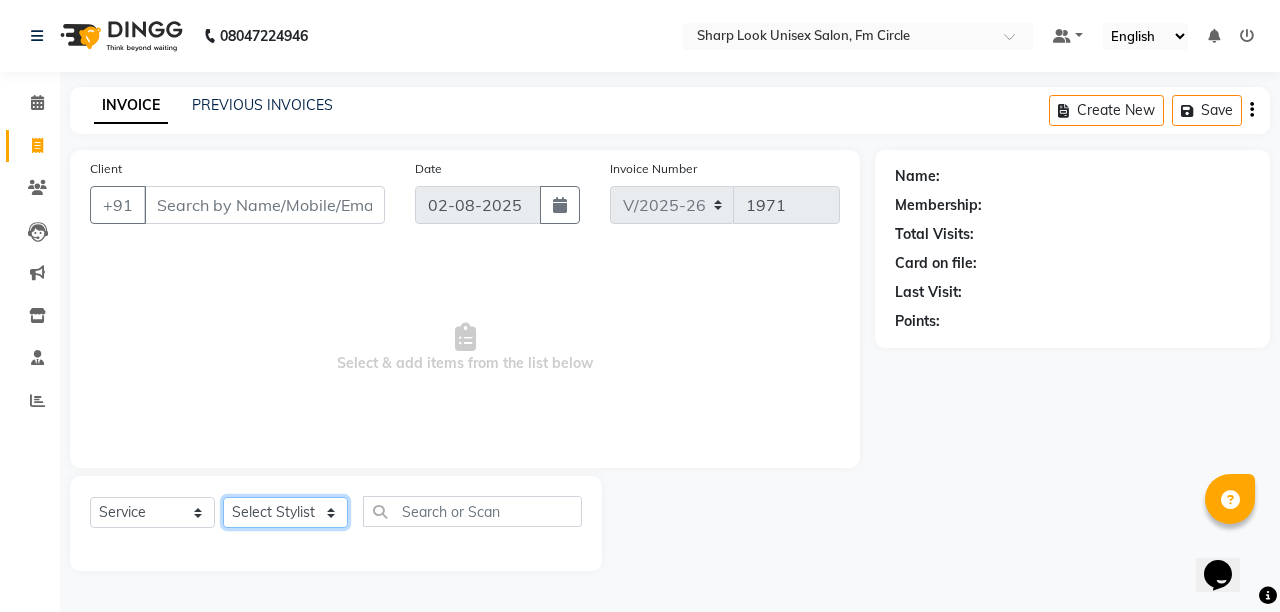 click on "Select Stylist Admin Anil Babu Budhia Monalisa  Nisha Priti" 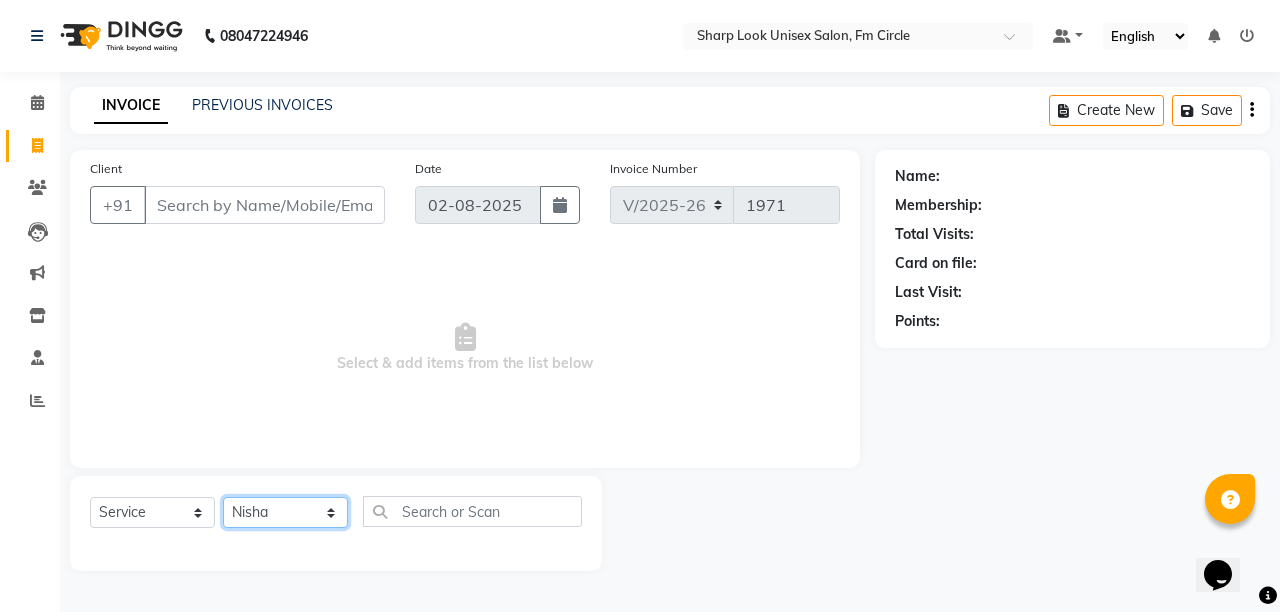 click on "Select Stylist Admin Anil Babu Budhia Monalisa  Nisha Priti" 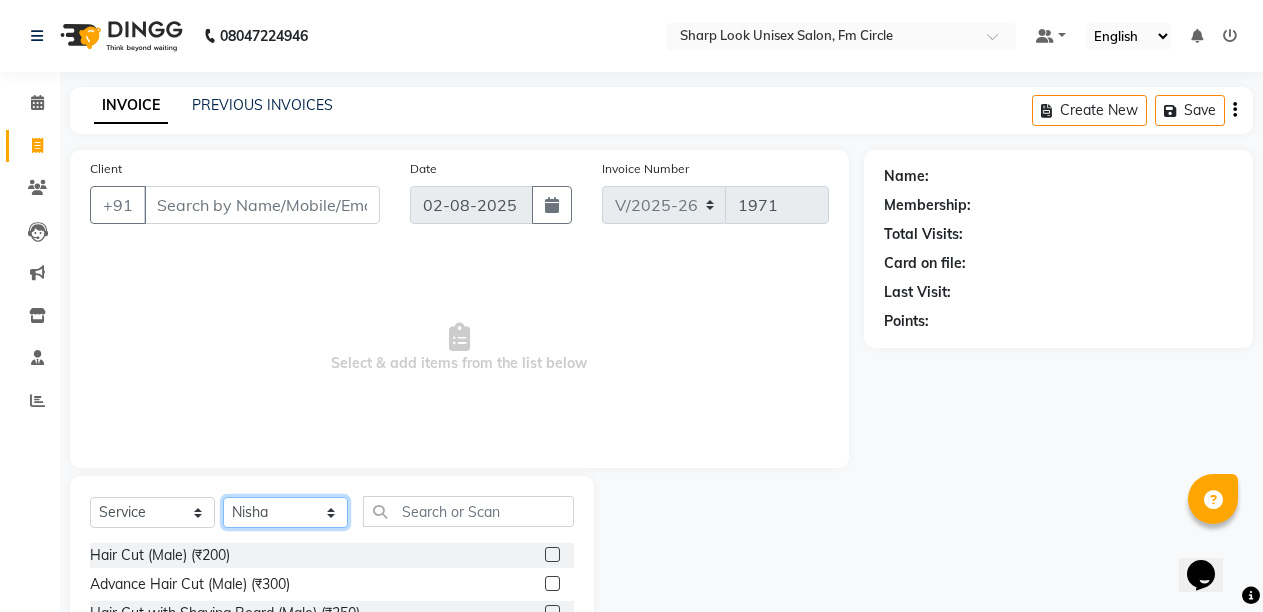 click on "Select Stylist Admin Anil Babu Budhia Monalisa  Nisha Priti" 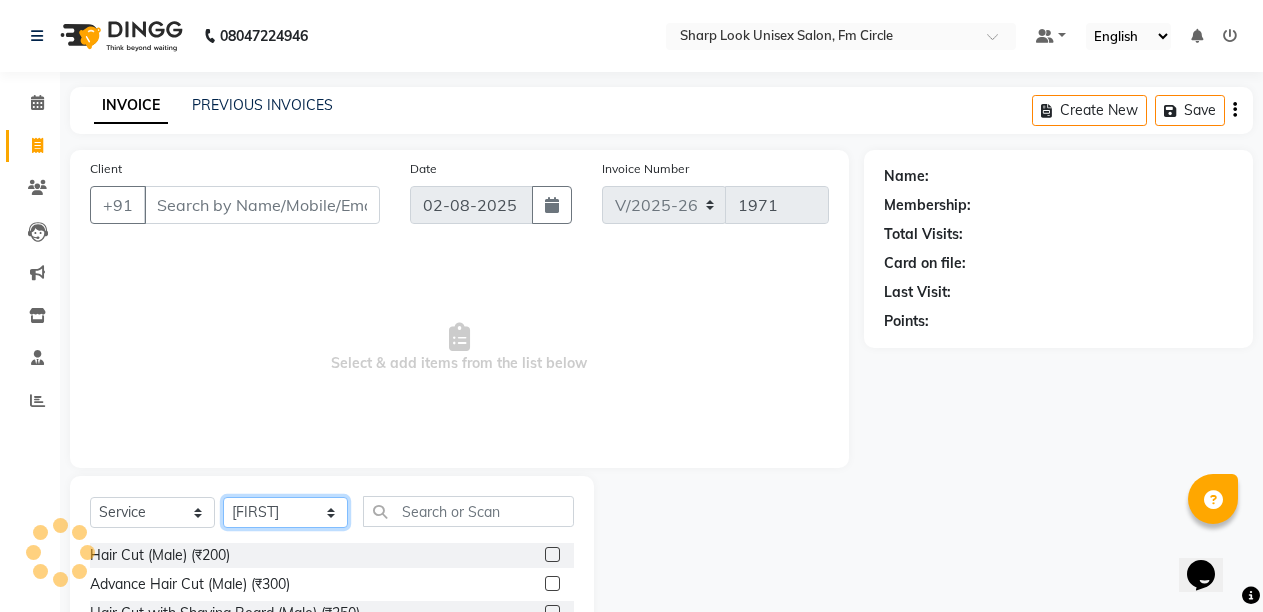 click on "Select Stylist Admin Anil Babu Budhia Monalisa  Nisha Priti" 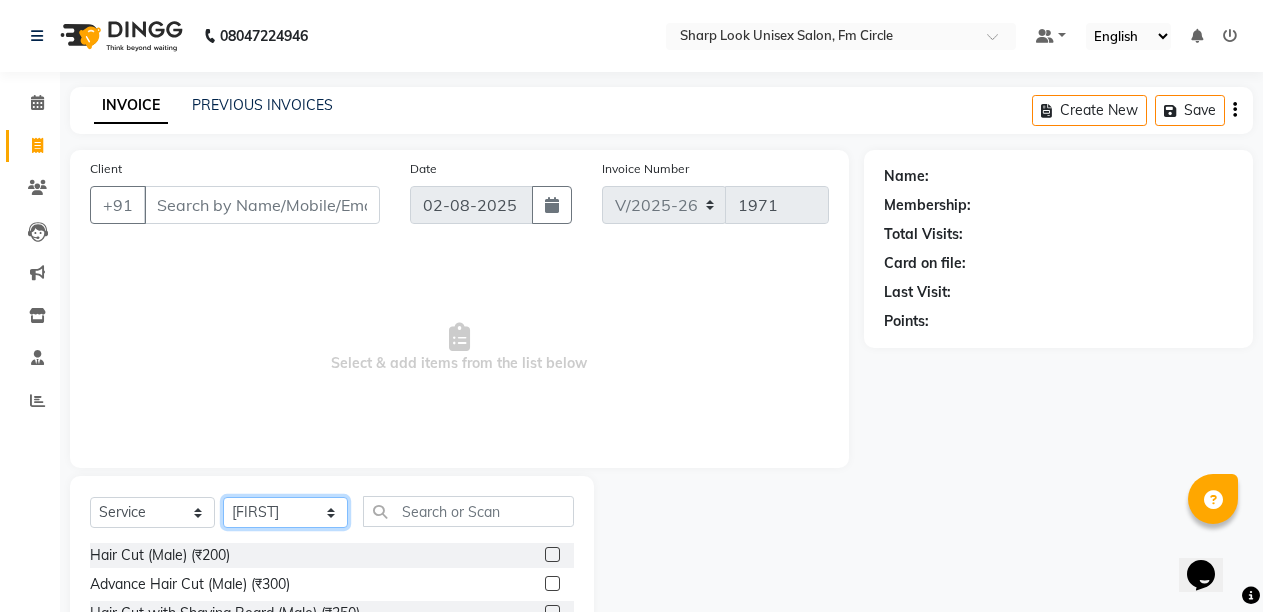 scroll, scrollTop: 189, scrollLeft: 0, axis: vertical 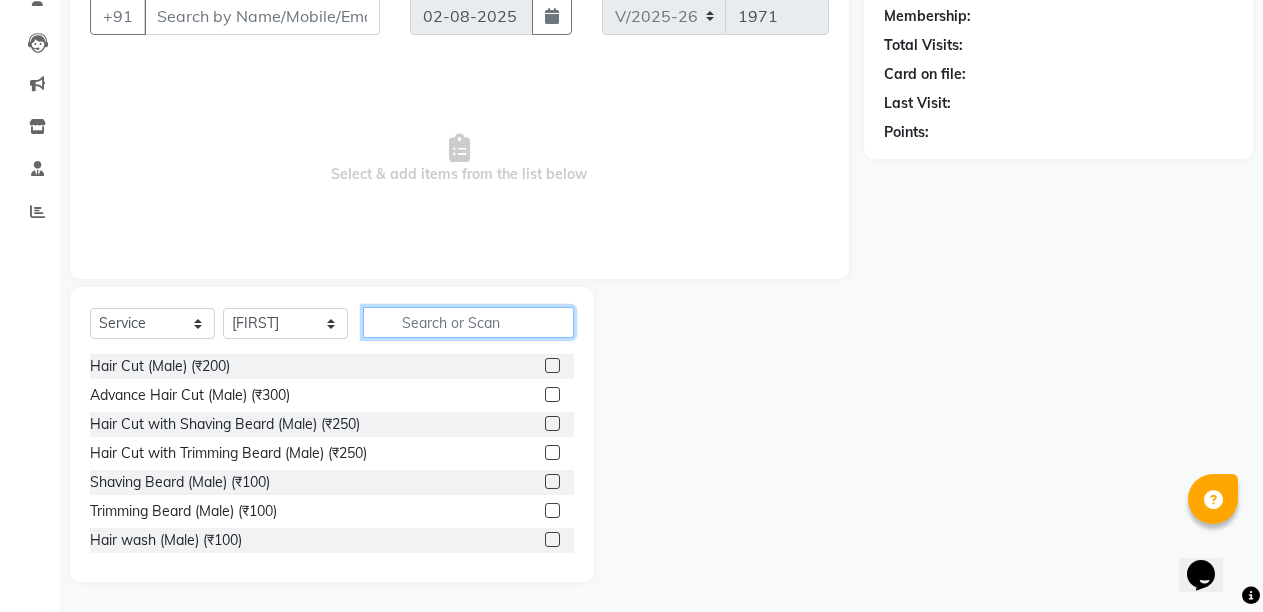 click 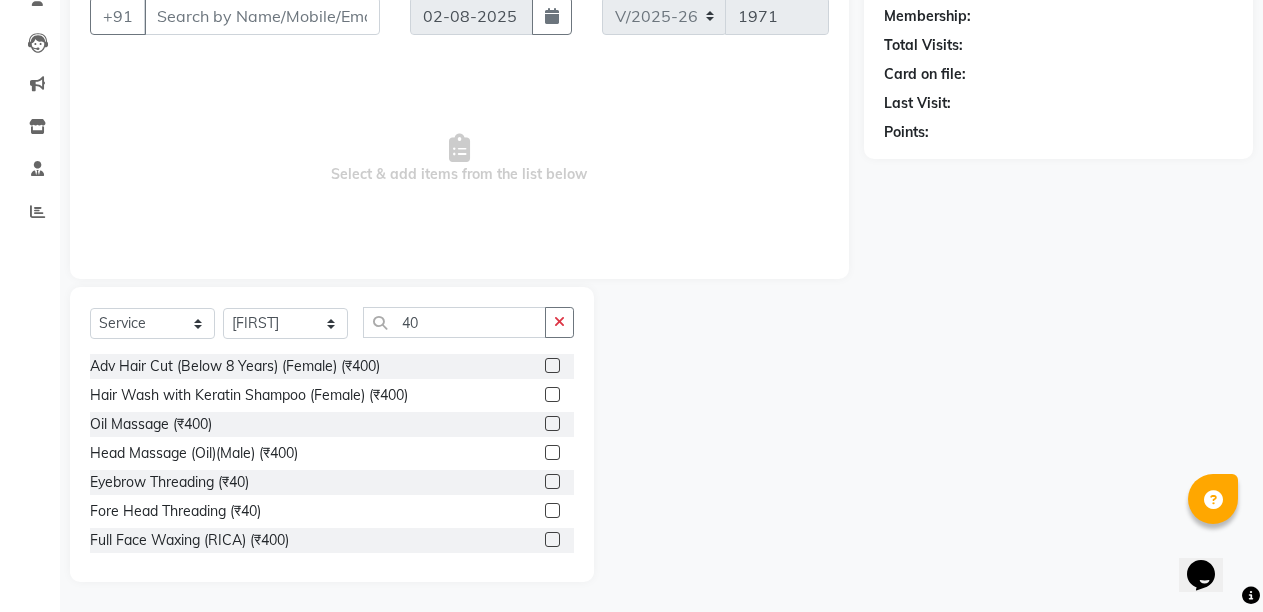 click on "Adv Hair Cut (Below 8 Years) (Female) (₹400)  Hair Wash with Keratin Shampoo (Female) (₹400)  Oil Massage (₹400)  Head Massage (Oil)(Male) (₹400)  Eyebrow Threading (₹40)  Fore Head Threading (₹40)  Full Face Waxing (RICA) (₹400)  Full Face Waxing (₹400)  Upper lip waxing (₹40)  Chin waxing (₹40)  Body Polishing (₹4000)  Full Body De-Tan (₹4000)  Back Scrub (₹400)  Facial - Ultimo Perl (₹4000)  Hydra Facial (Platinum) (₹4000)  O3+ Vitamin C (₹4000)  O3+ Radiant (₹4000)" 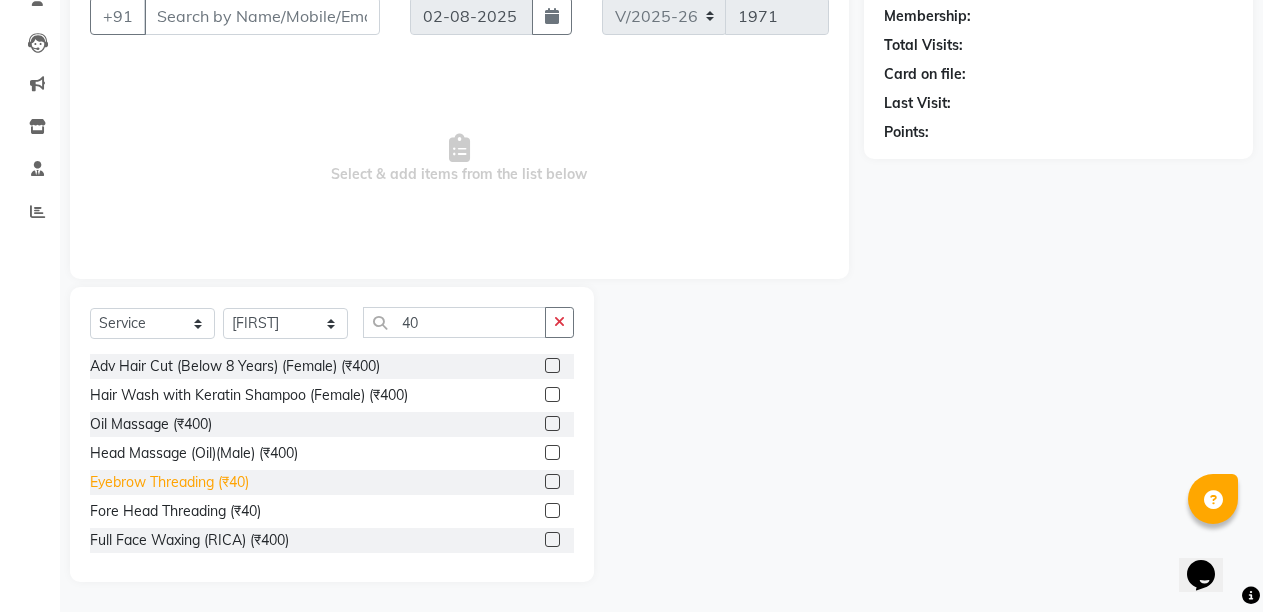 click on "Eyebrow Threading (₹40)" 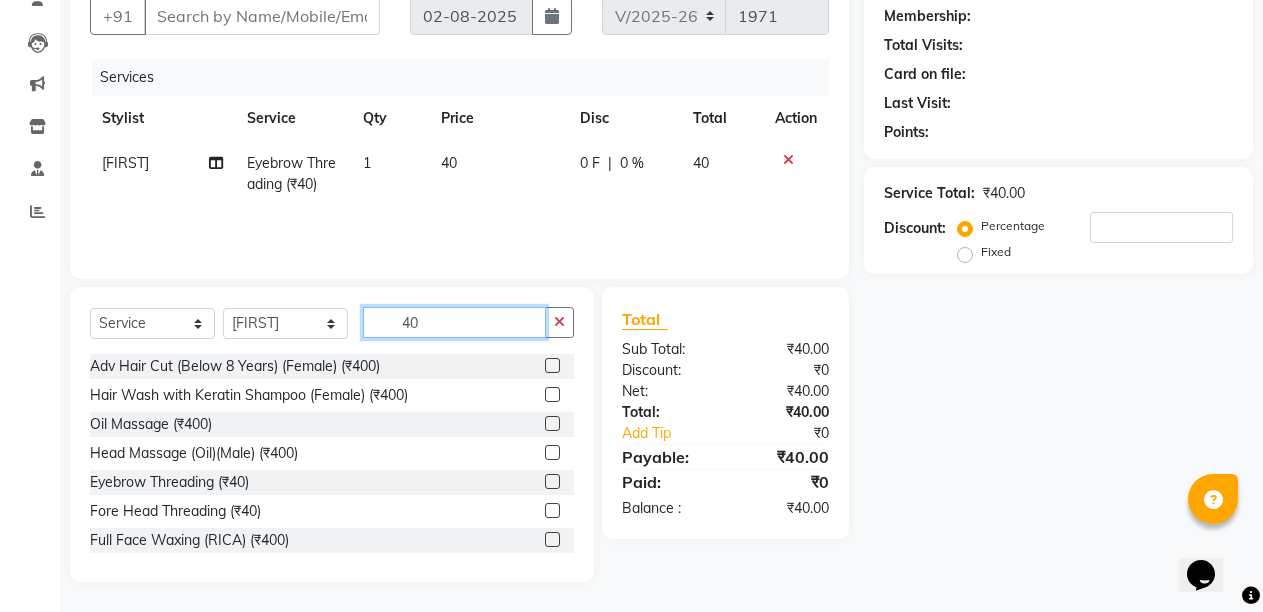 click on "40" 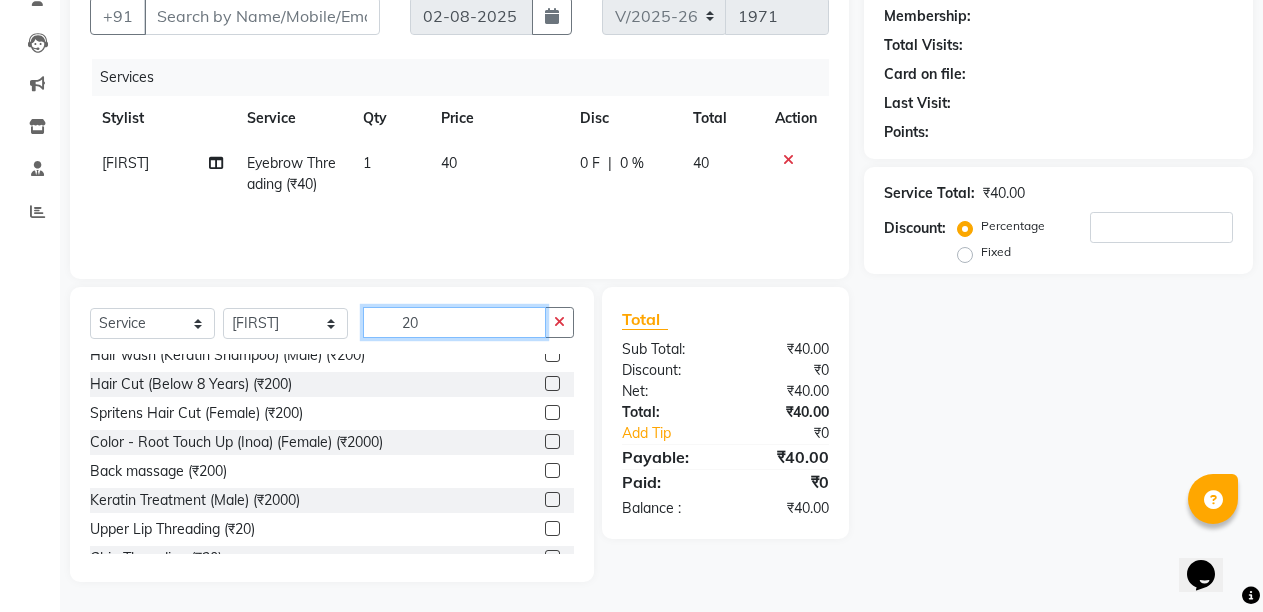scroll, scrollTop: 80, scrollLeft: 0, axis: vertical 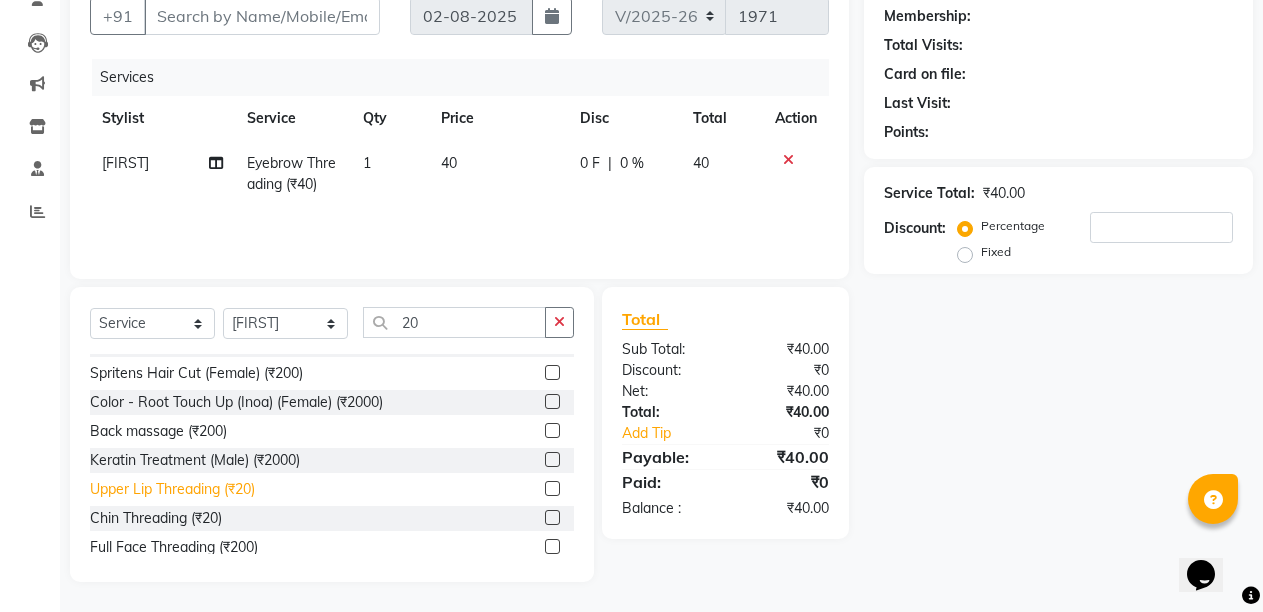 click on "Upper Lip Threading (₹20)" 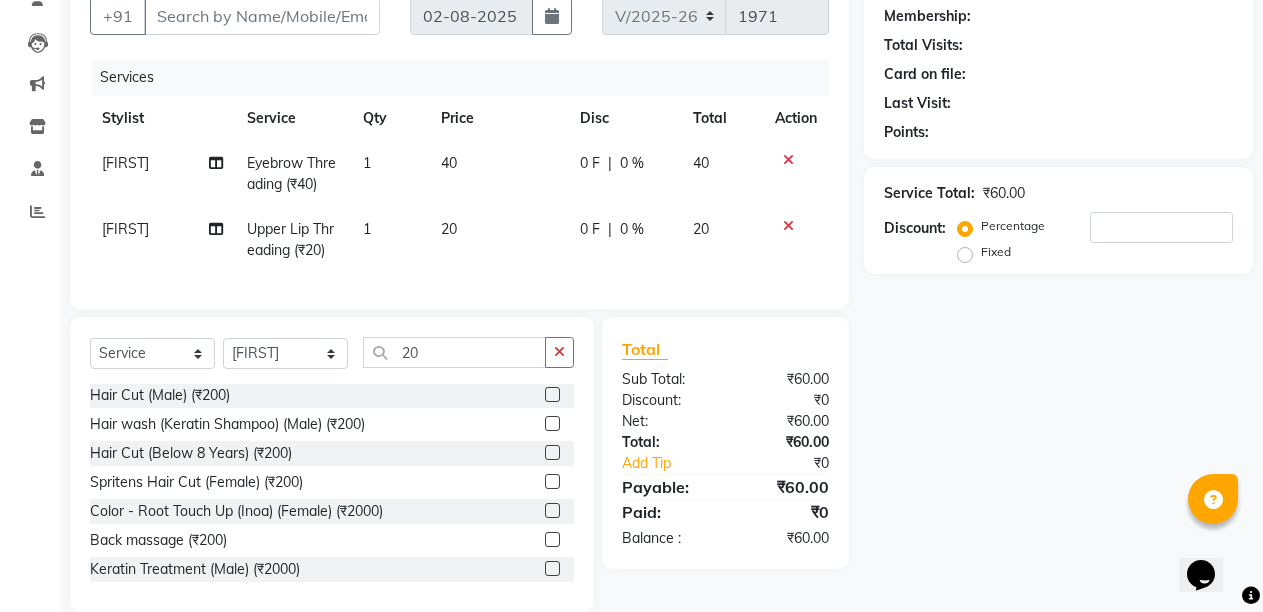 scroll, scrollTop: 0, scrollLeft: 0, axis: both 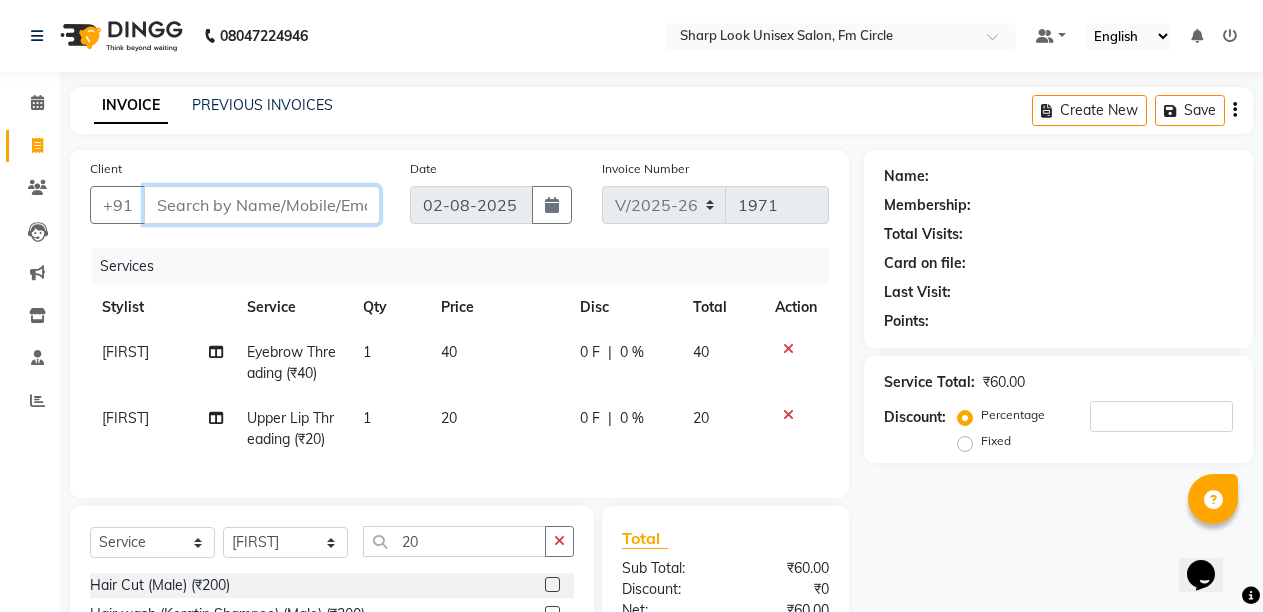 click on "Client" at bounding box center (262, 205) 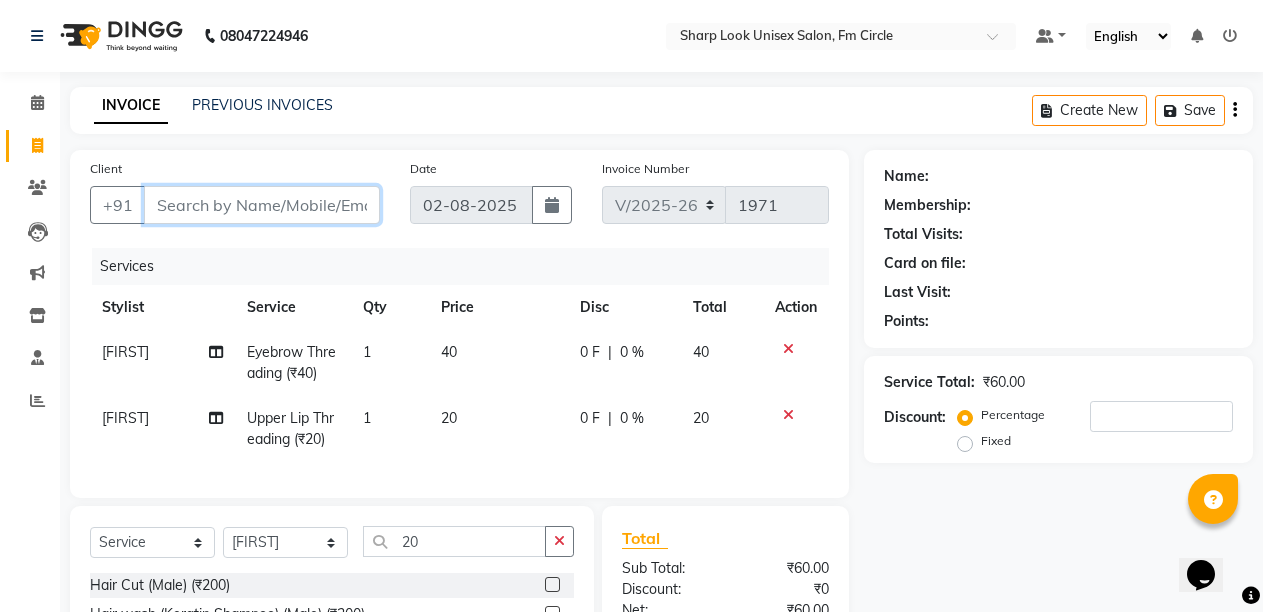 click on "Client" at bounding box center [262, 205] 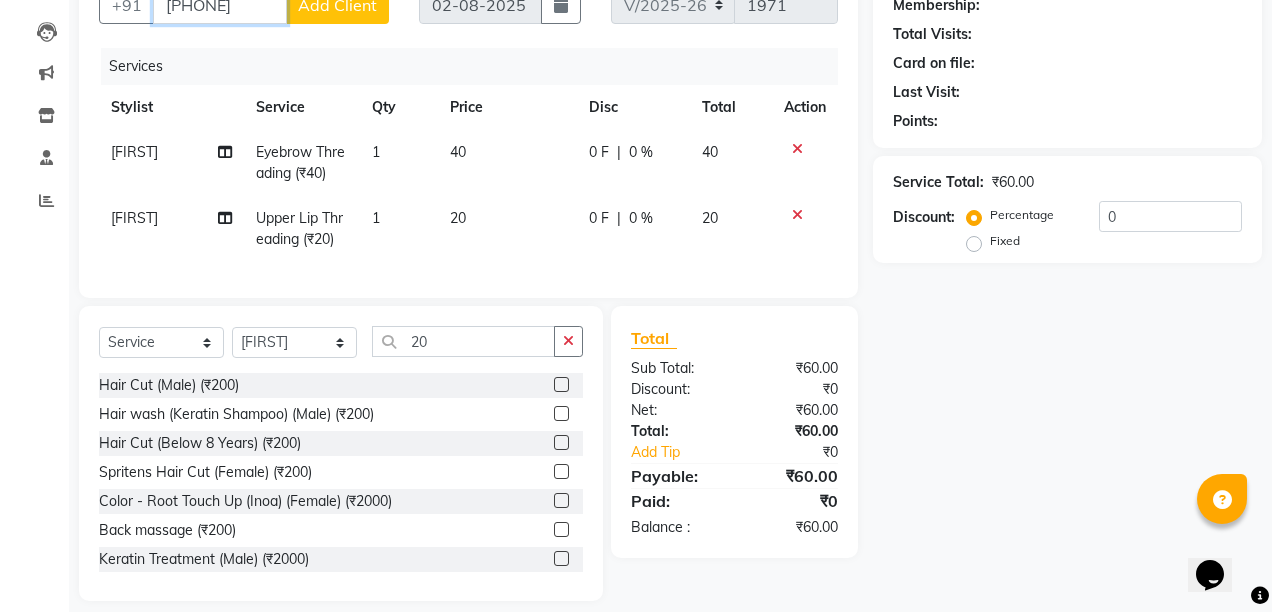 scroll, scrollTop: 0, scrollLeft: 0, axis: both 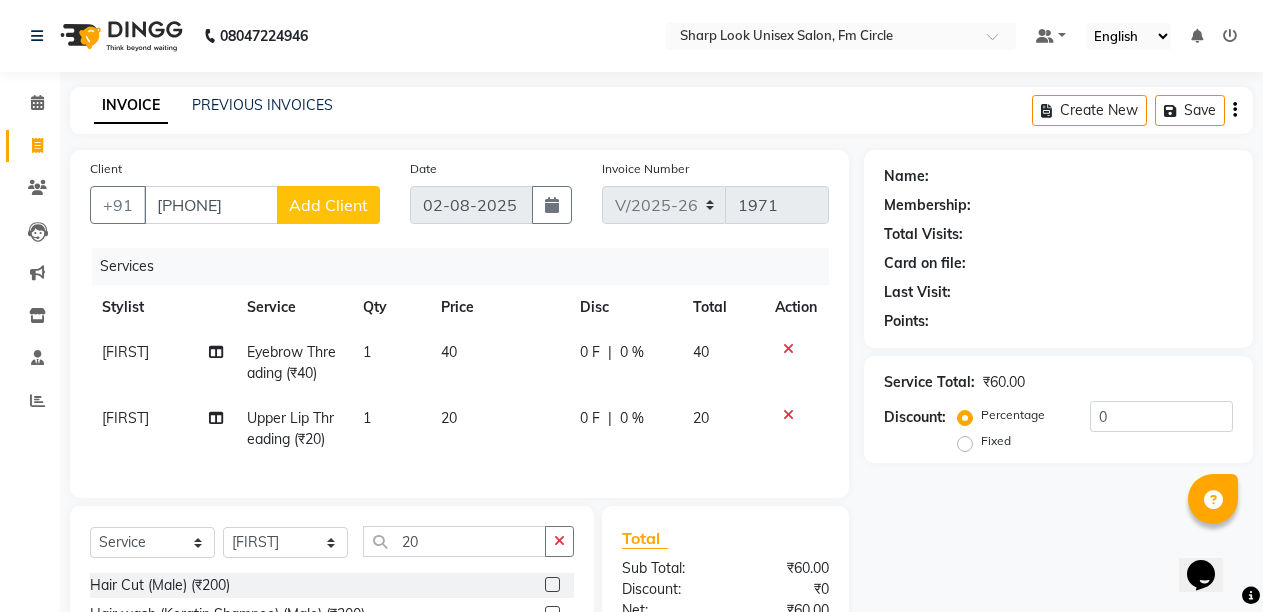 click on "Add Client" 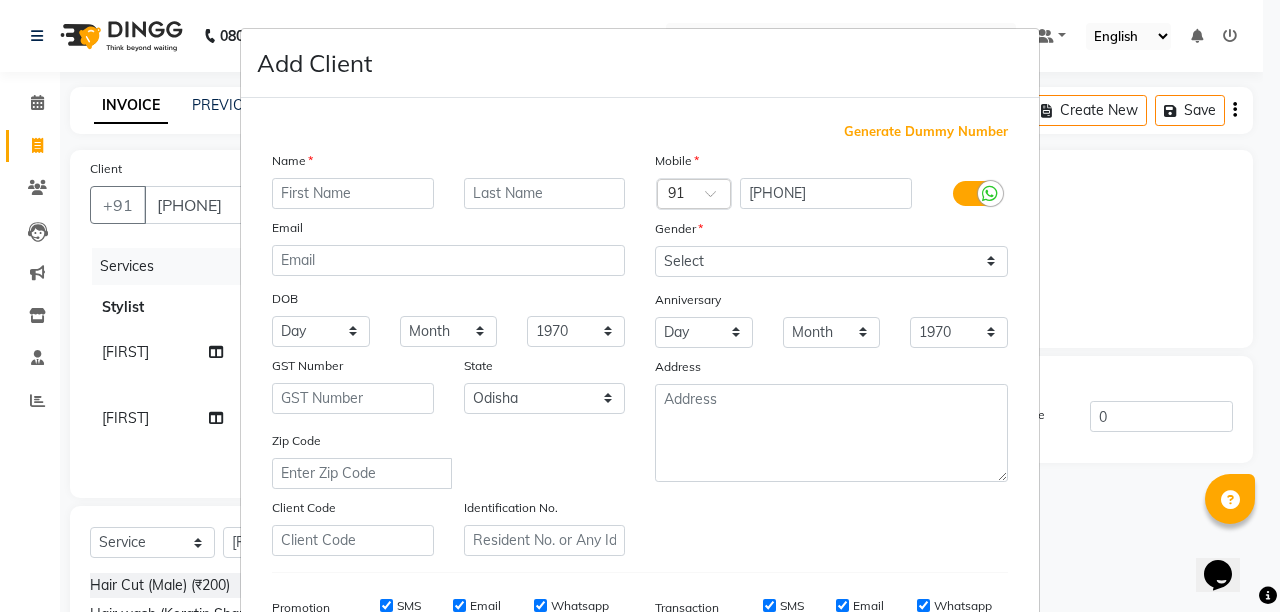 click at bounding box center [353, 193] 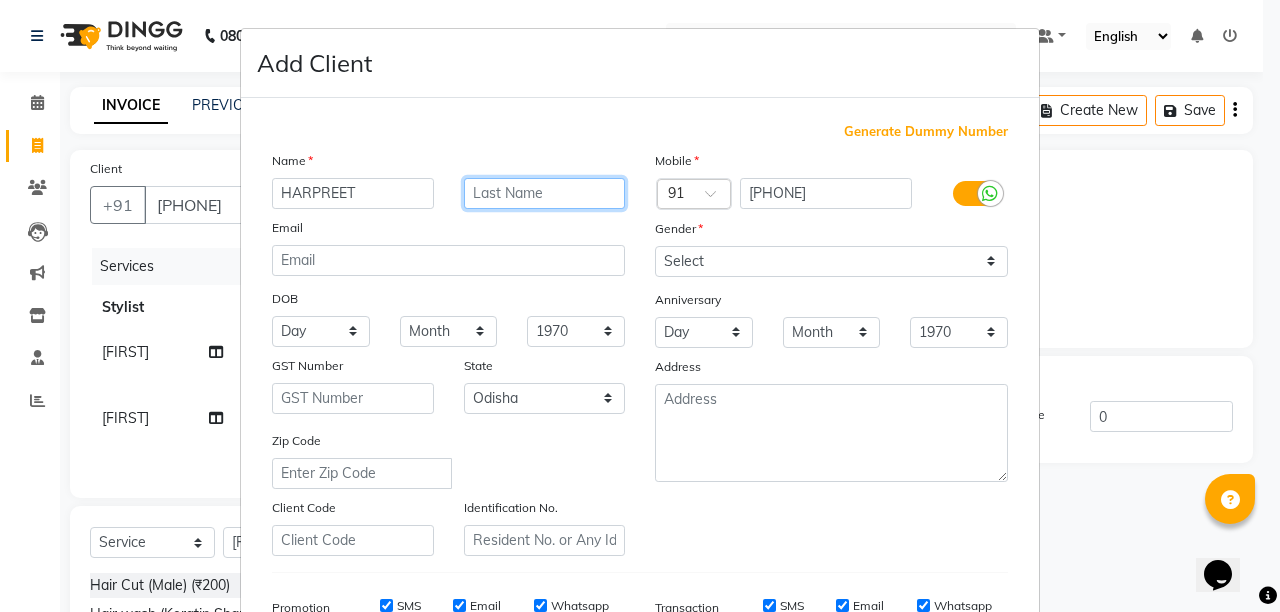 click at bounding box center (545, 193) 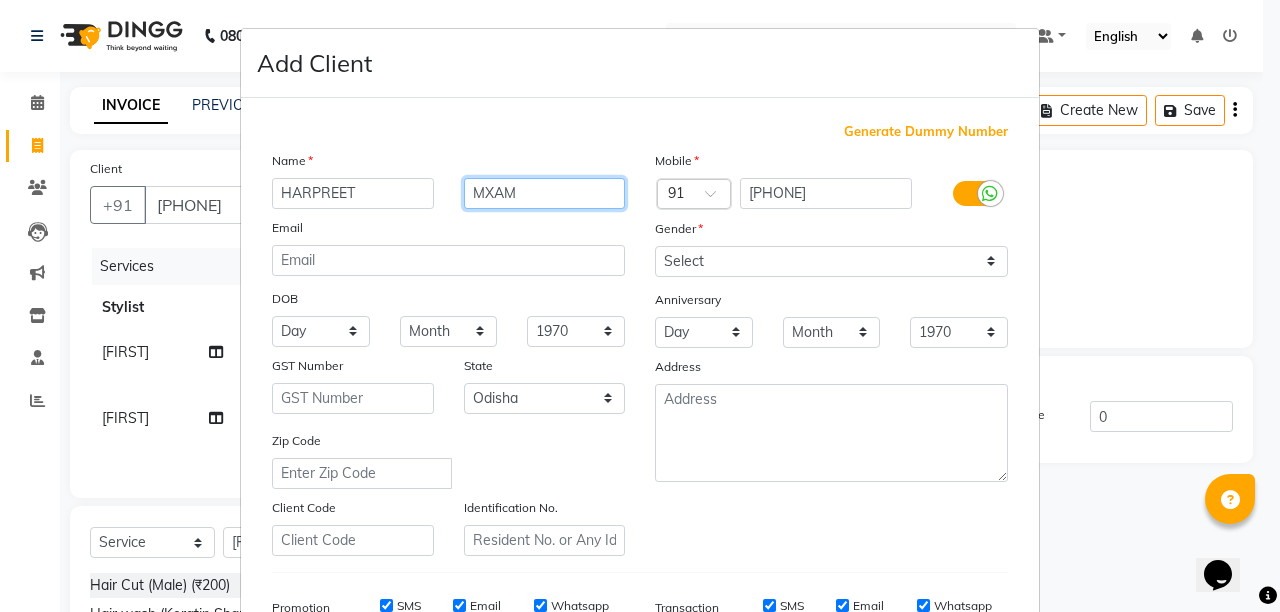 click on "MXAM" at bounding box center [545, 193] 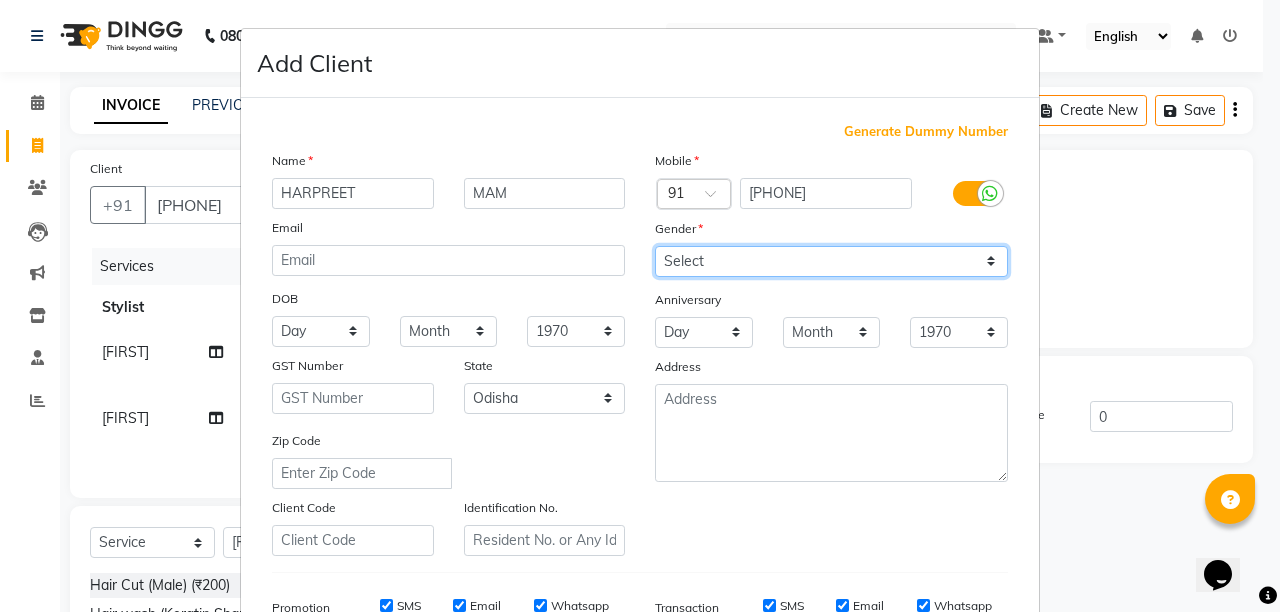 click on "Select Male Female Other Prefer Not To Say" at bounding box center [831, 261] 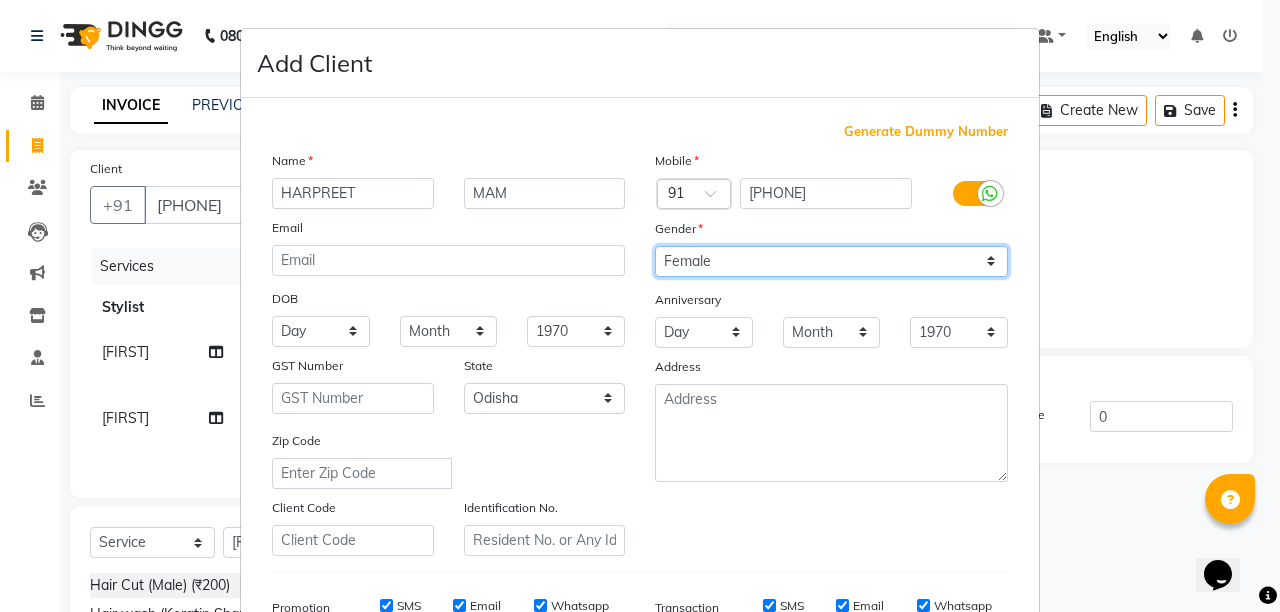 click on "Select Male Female Other Prefer Not To Say" at bounding box center [831, 261] 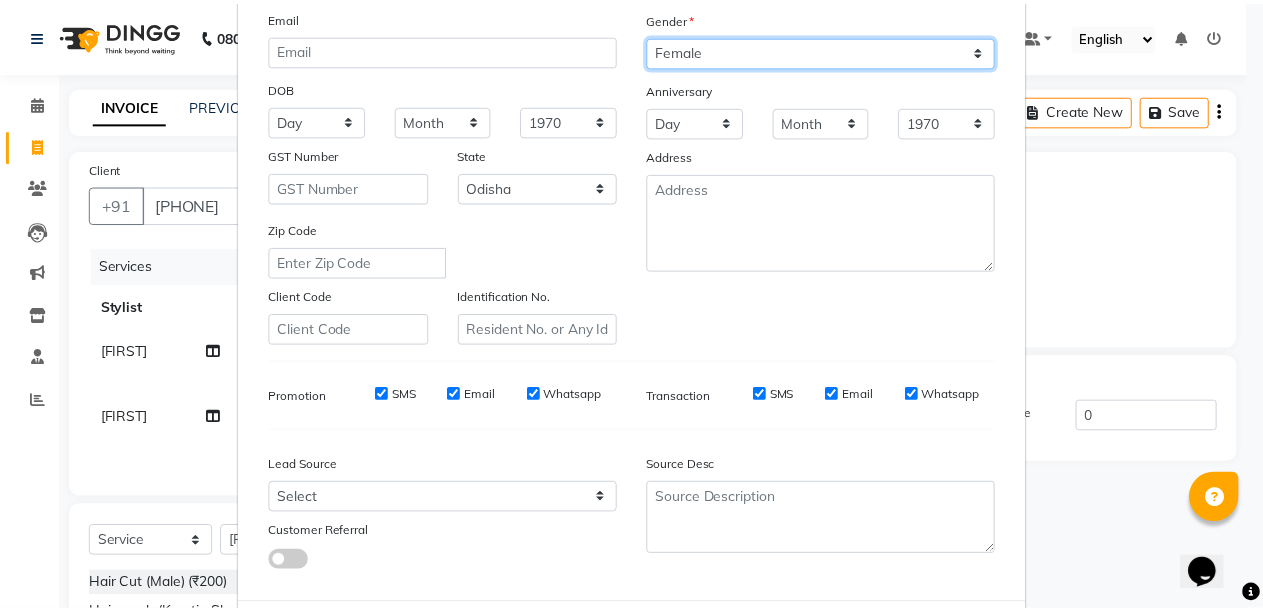 scroll, scrollTop: 311, scrollLeft: 0, axis: vertical 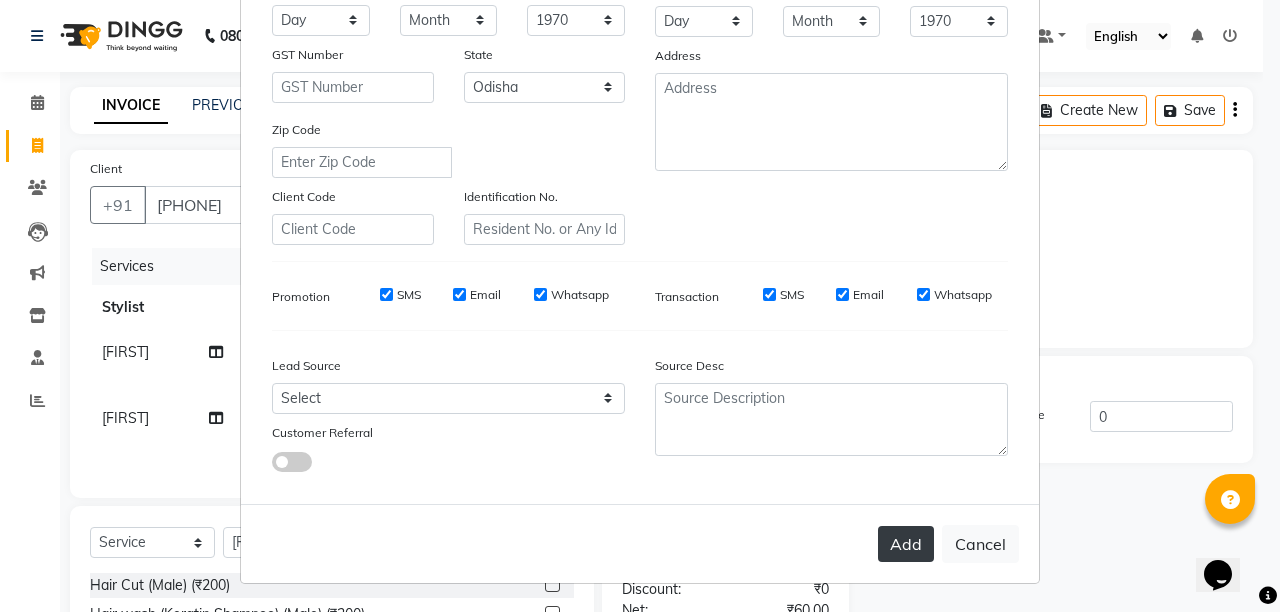 click on "Add" at bounding box center (906, 544) 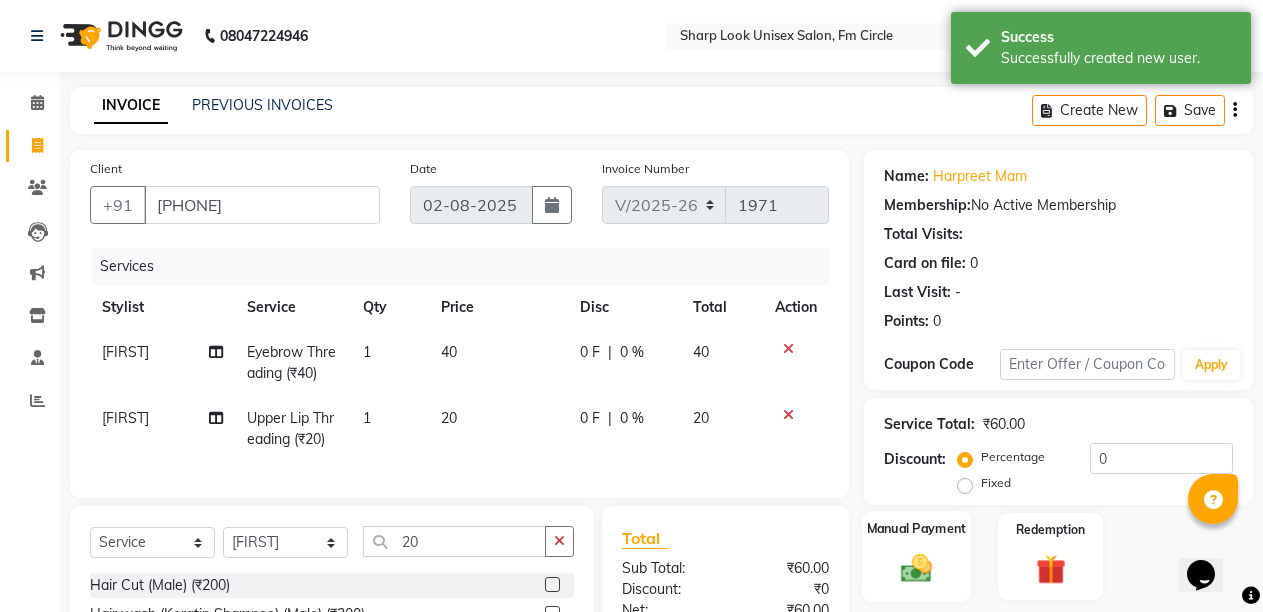 click 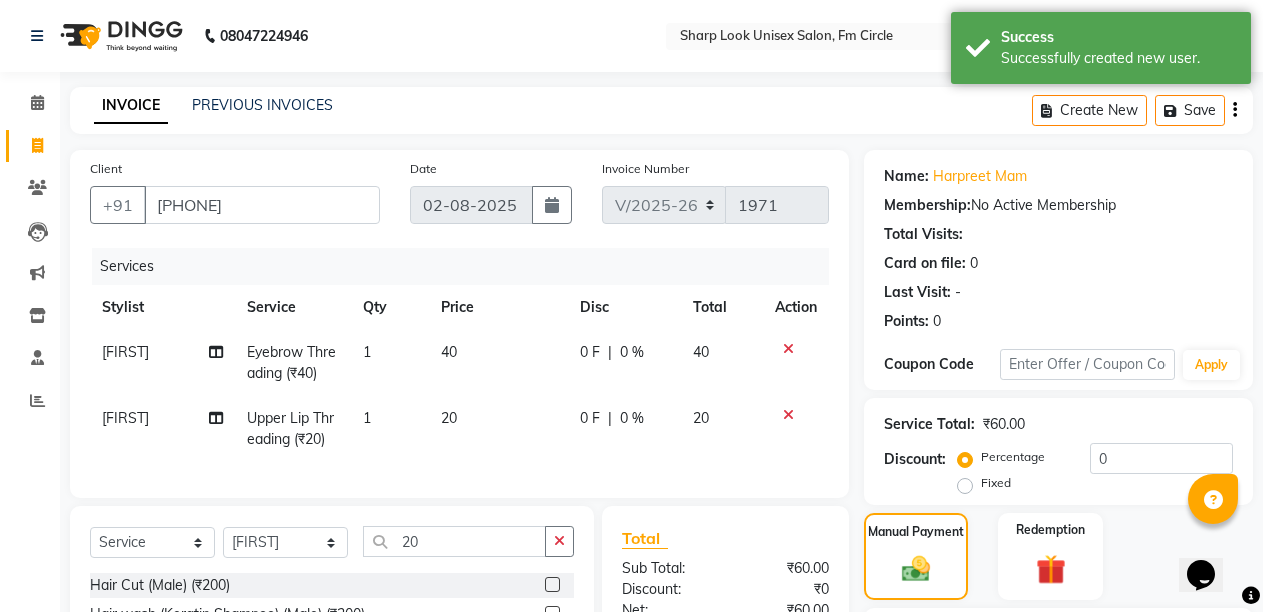 scroll, scrollTop: 200, scrollLeft: 0, axis: vertical 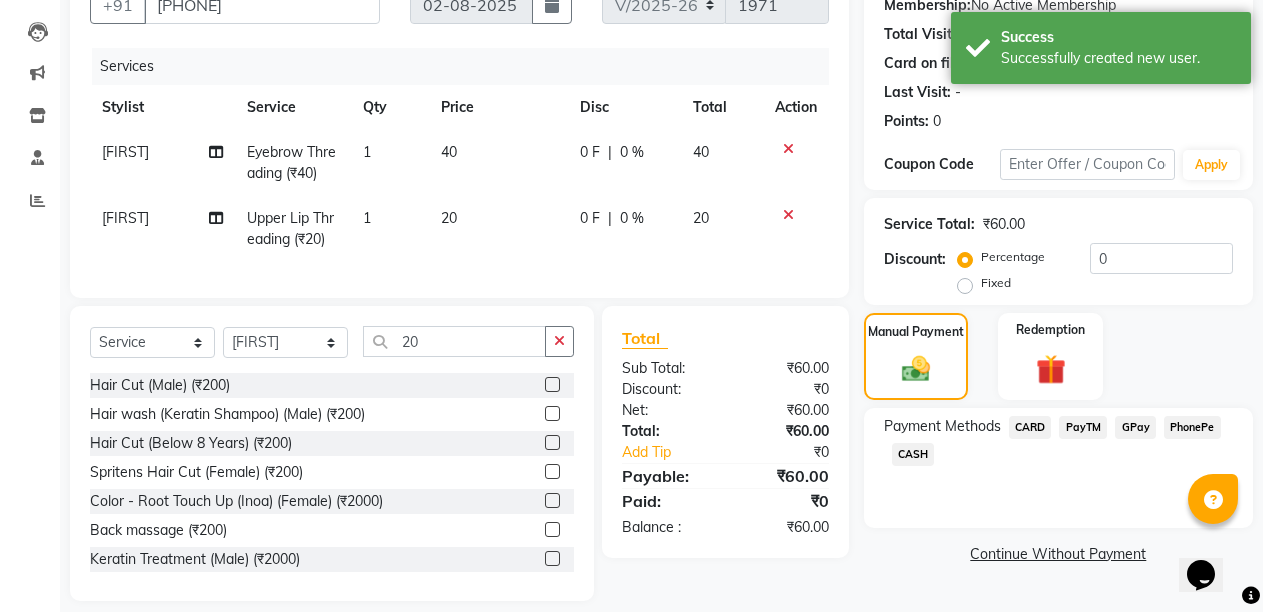 click on "CASH" 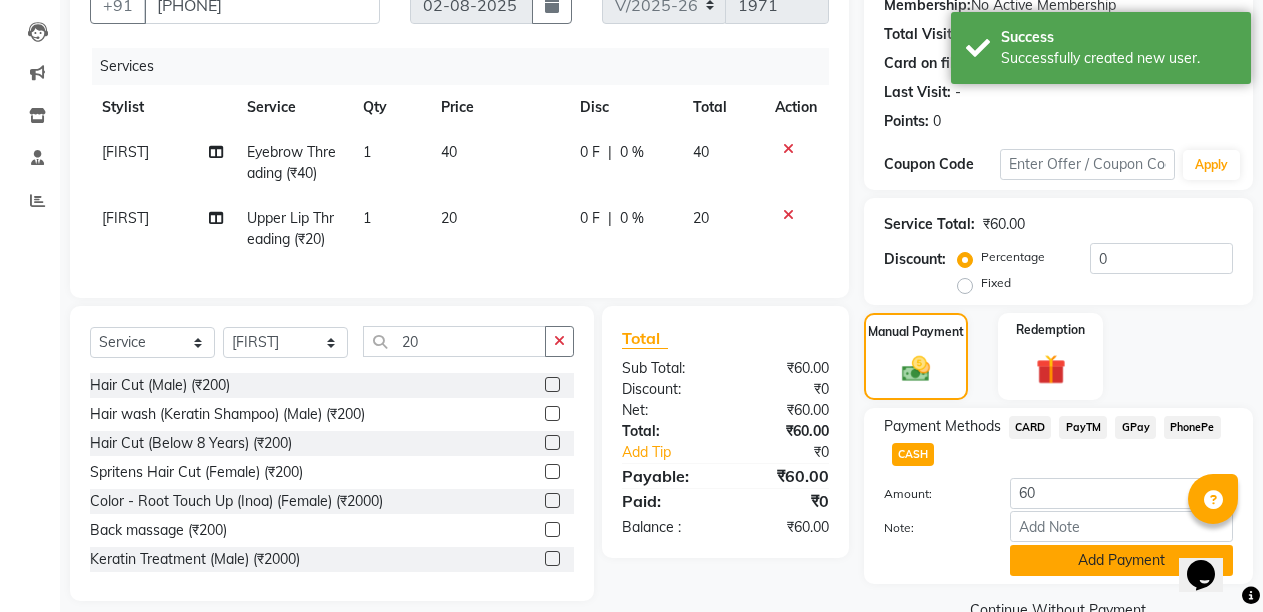 click on "Add Payment" 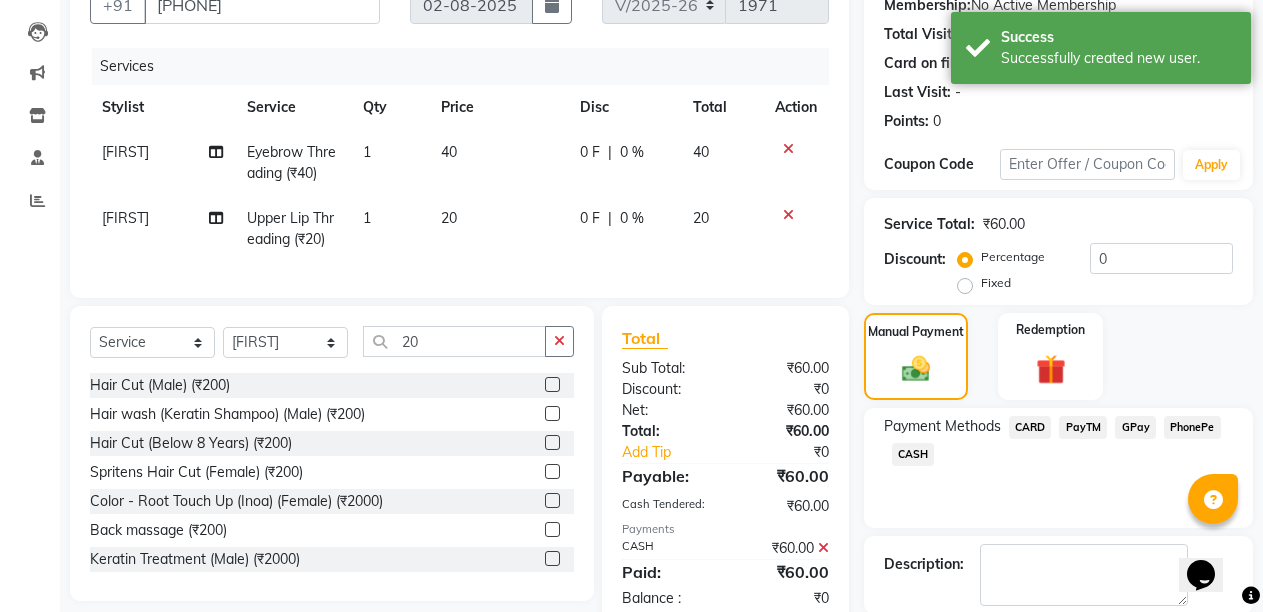 scroll, scrollTop: 300, scrollLeft: 0, axis: vertical 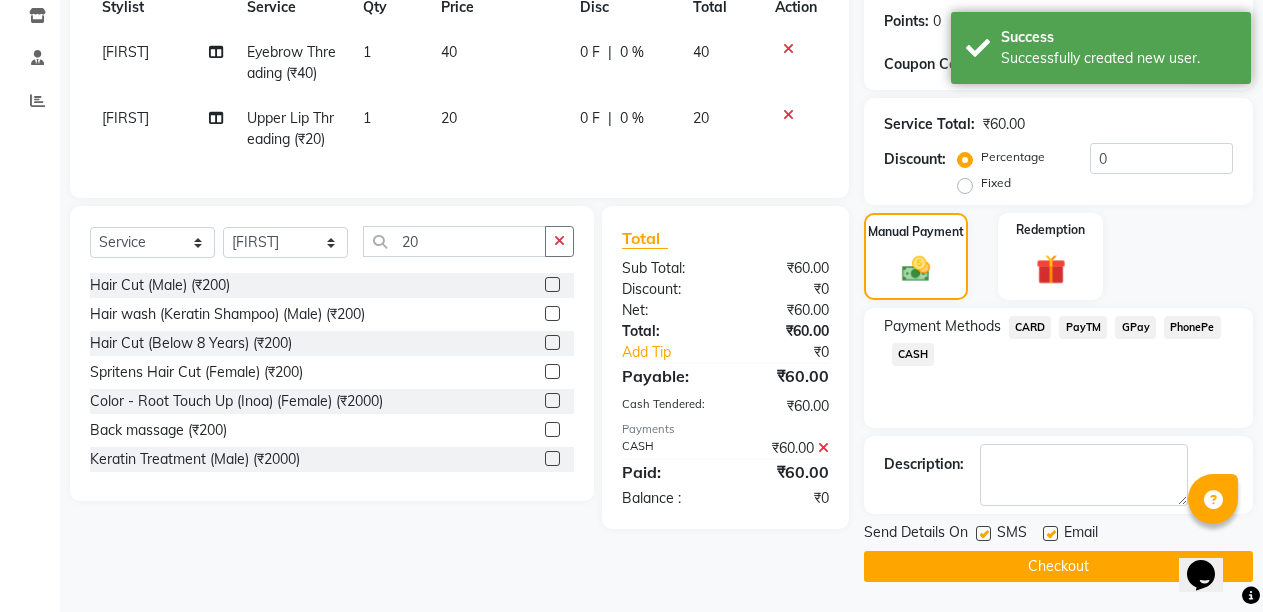 click 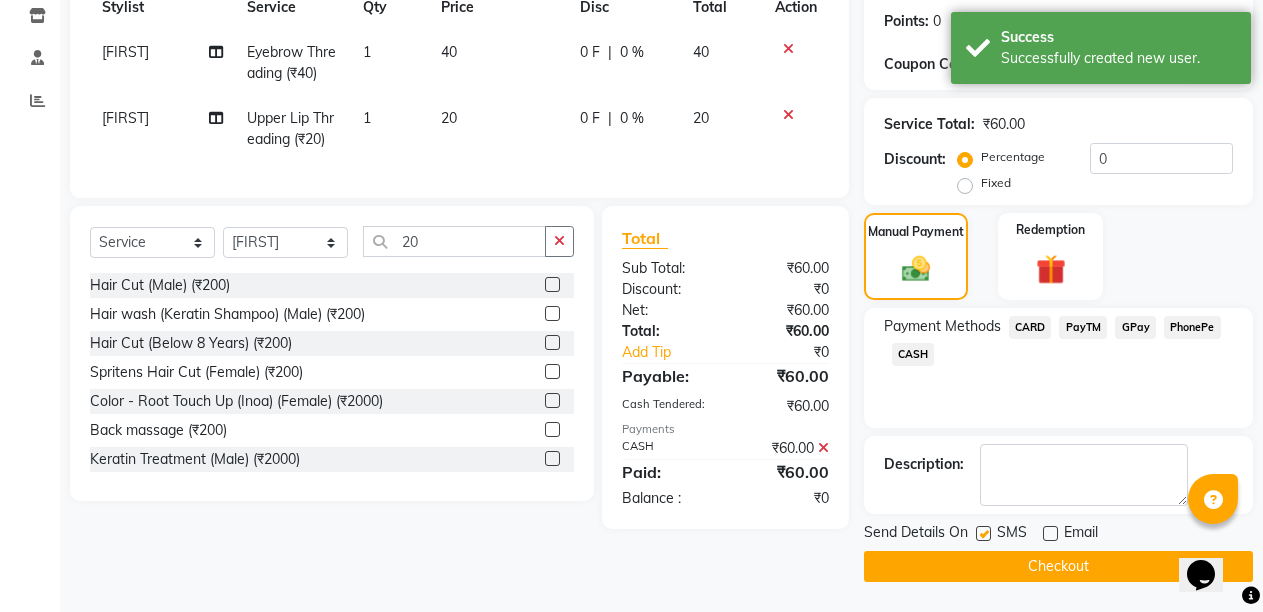 click on "Checkout" 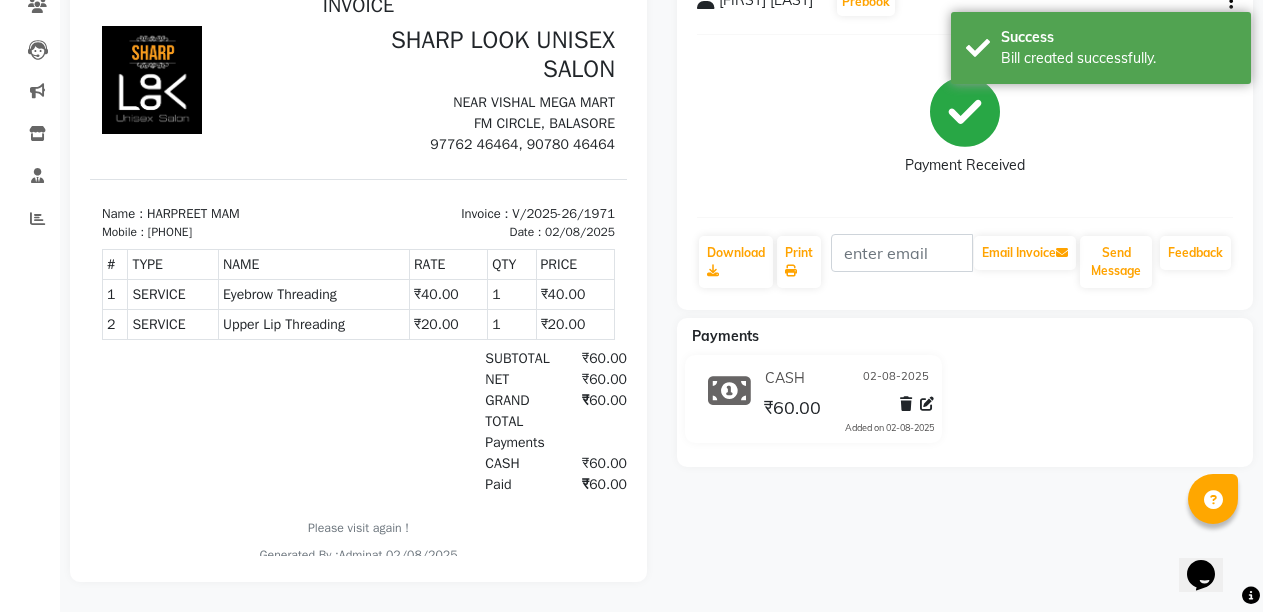 scroll, scrollTop: 0, scrollLeft: 0, axis: both 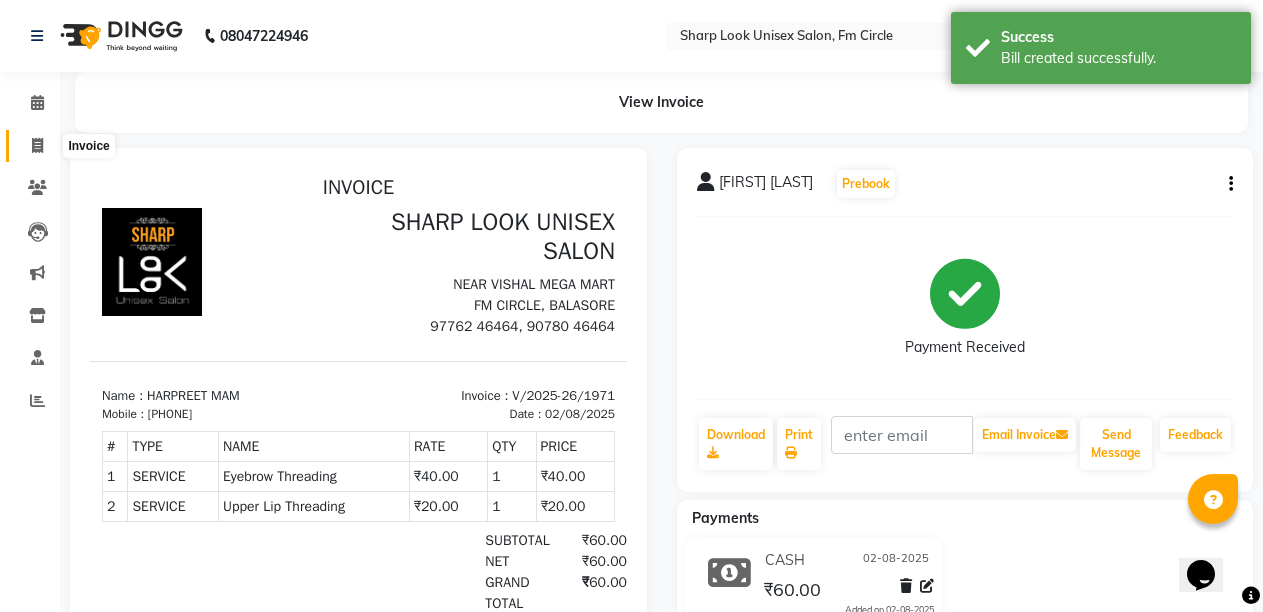 click 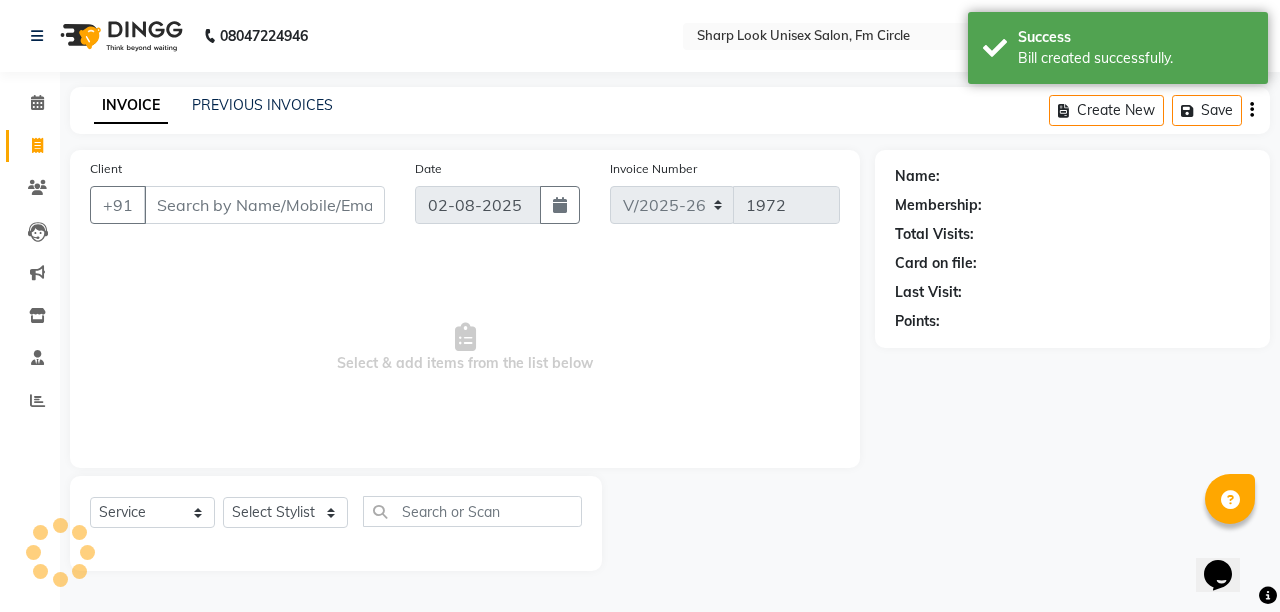 click on "Client" at bounding box center [264, 205] 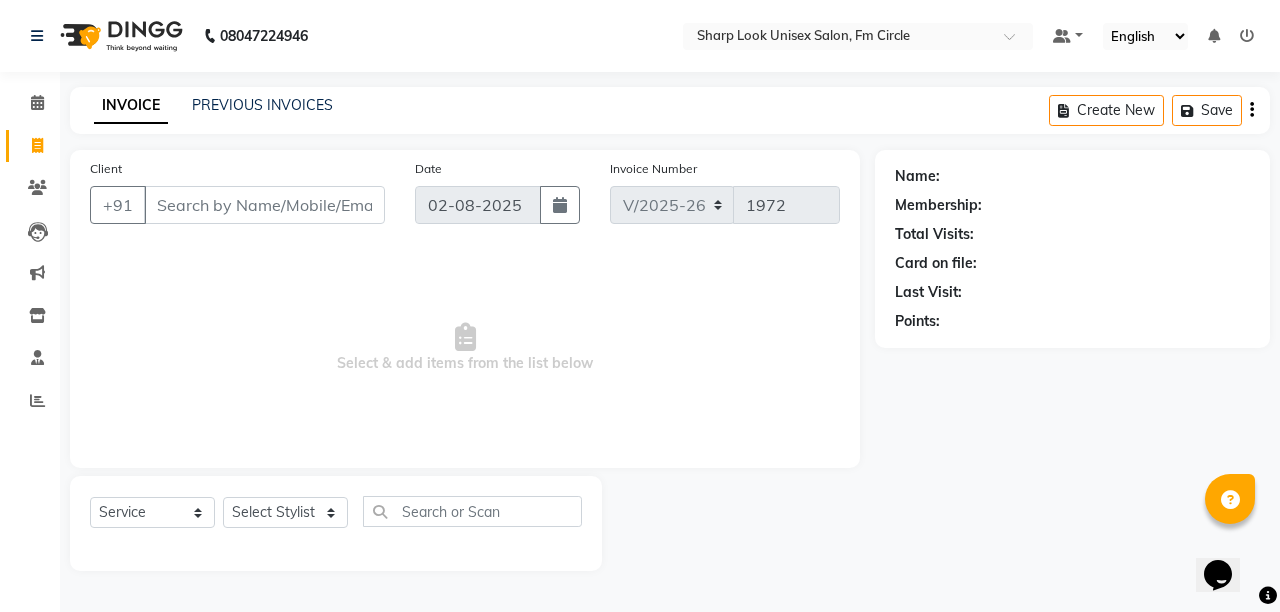 click on "Client" at bounding box center (264, 205) 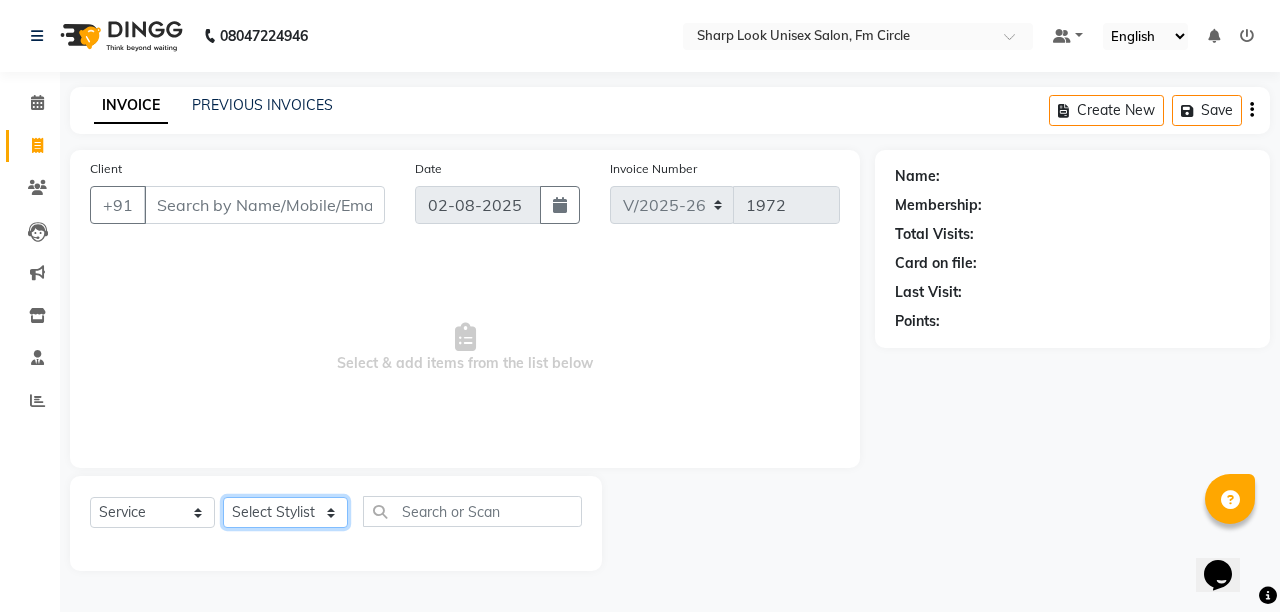 click on "Select Stylist Admin Anil Babu Budhia Monalisa  Nisha Priti" 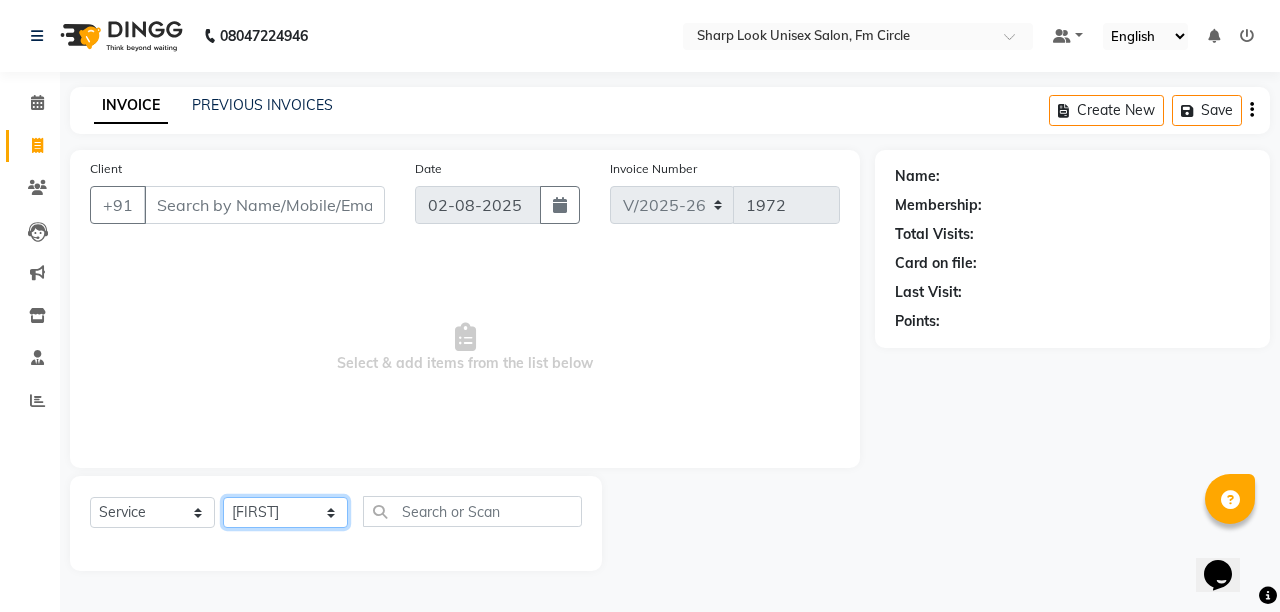 click on "Select Stylist Admin Anil Babu Budhia Monalisa  Nisha Priti" 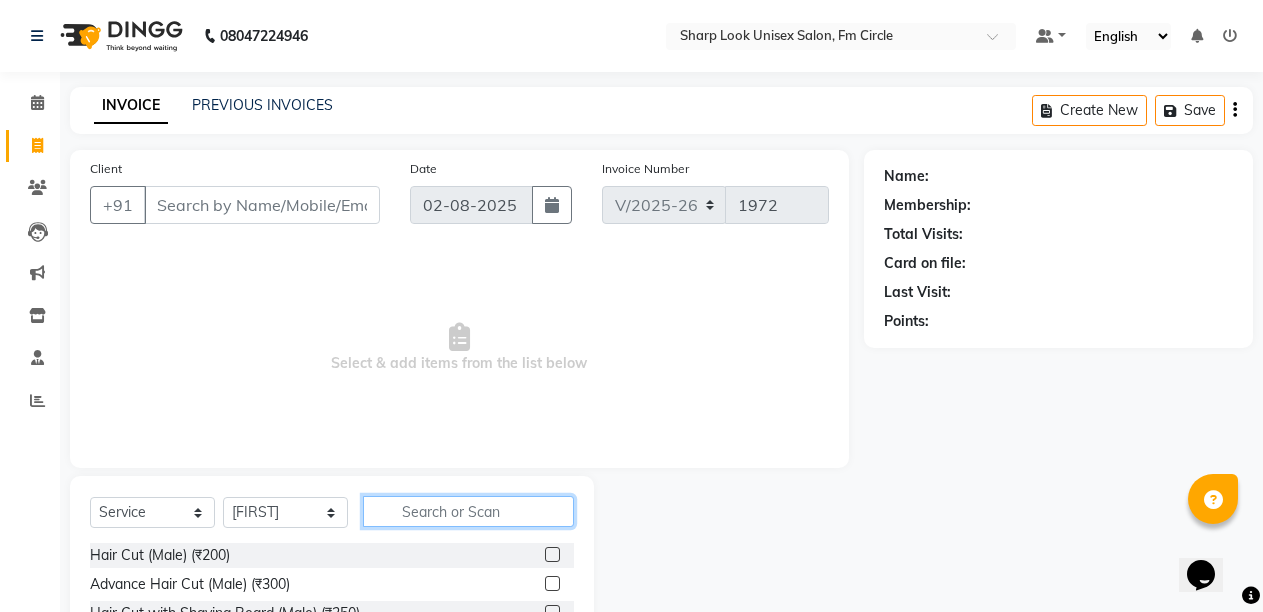 click 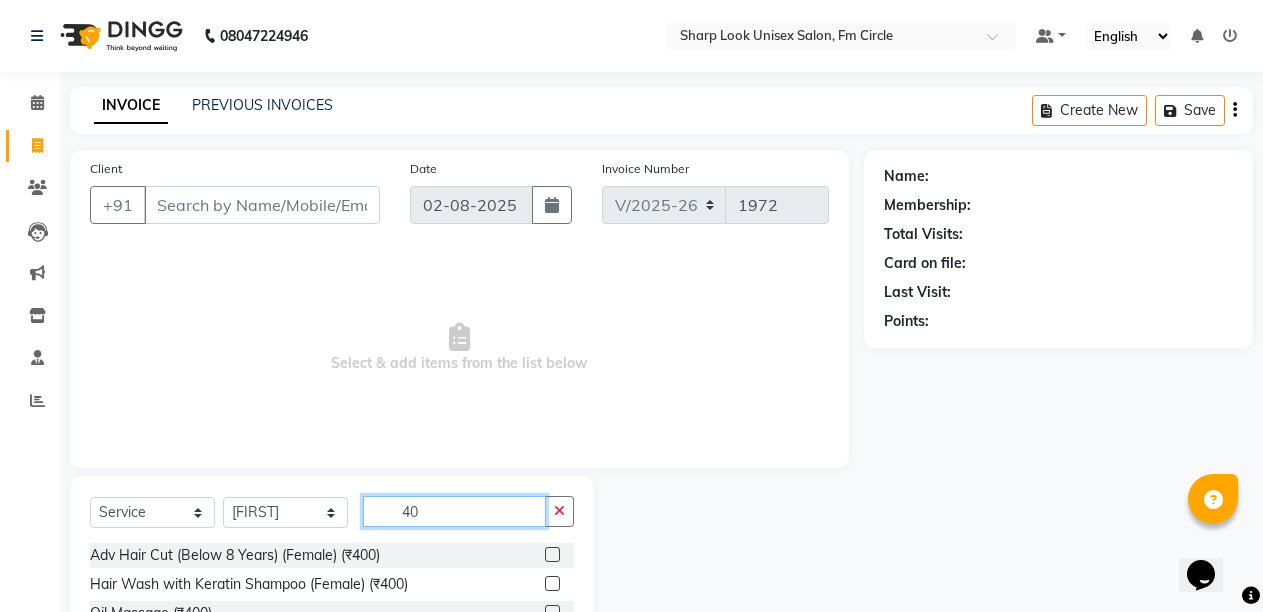 scroll, scrollTop: 189, scrollLeft: 0, axis: vertical 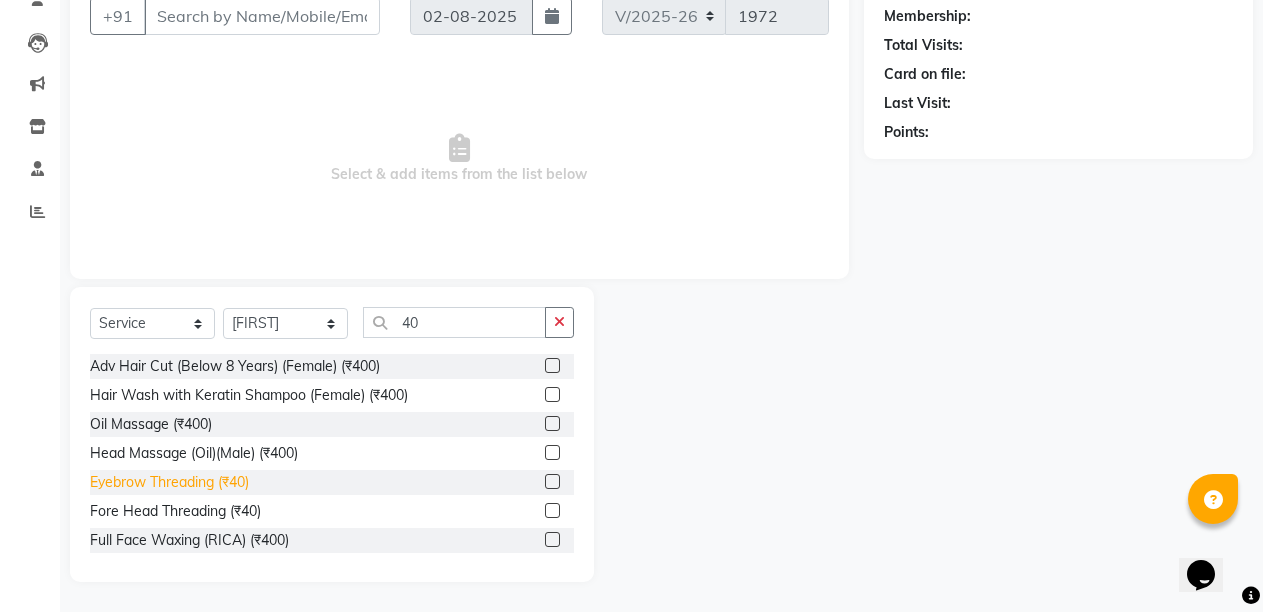 click on "Eyebrow Threading (₹40)" 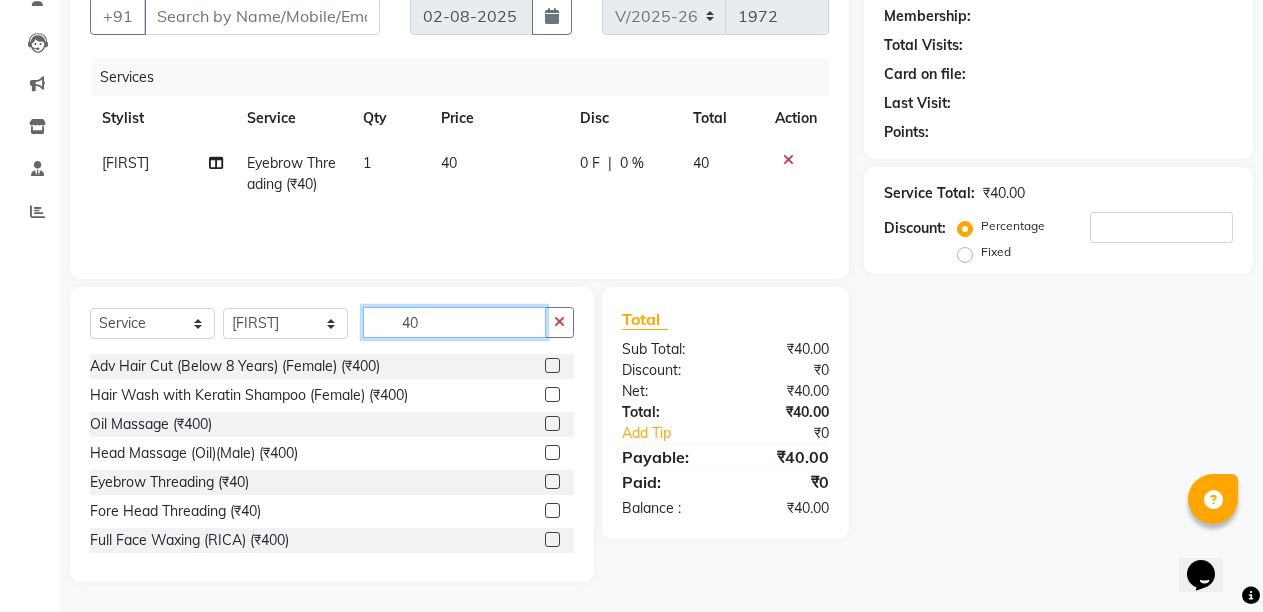 click on "40" 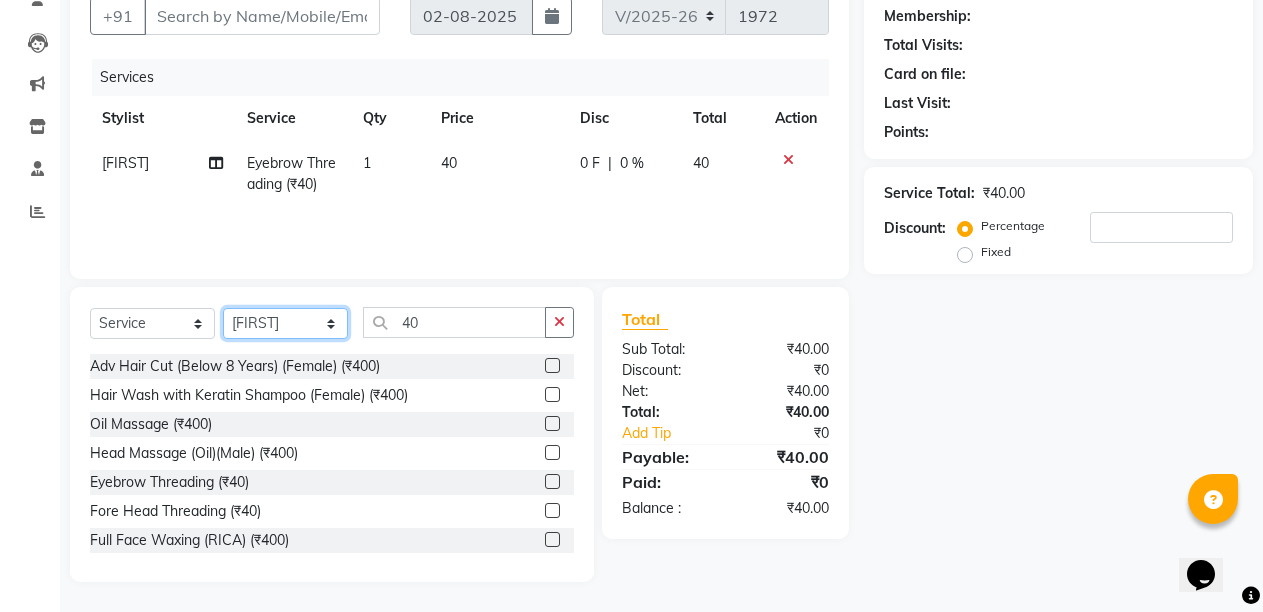click on "Select Stylist Admin Anil Babu Budhia Monalisa  Nisha Priti" 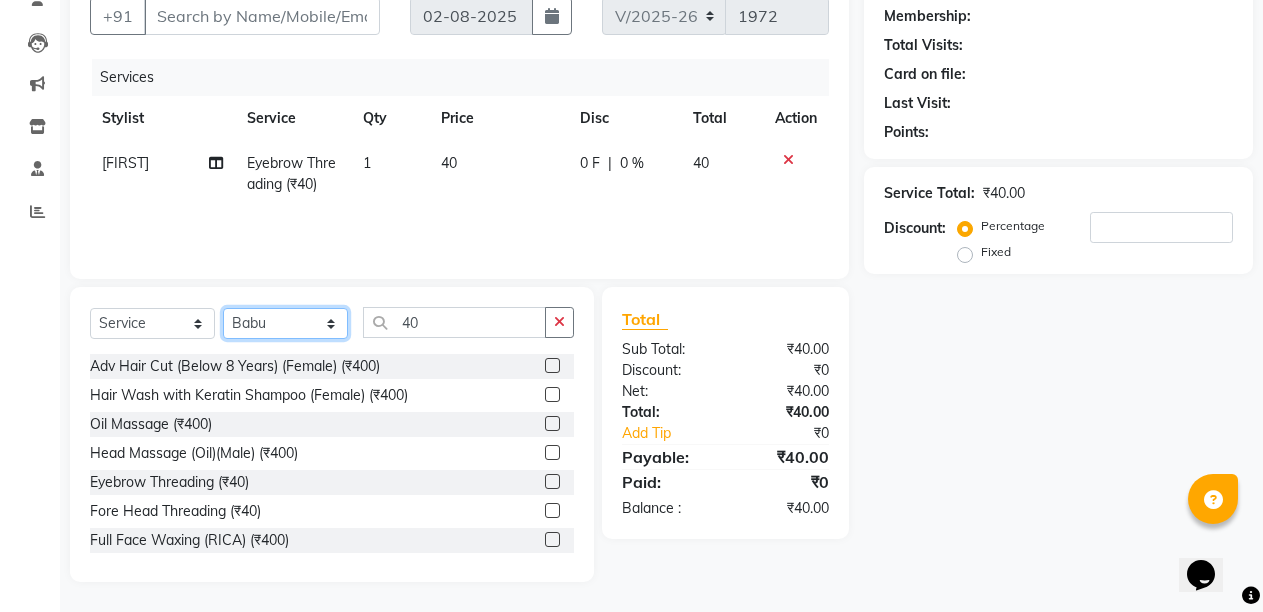 click on "Select Stylist Admin Anil Babu Budhia Monalisa  Nisha Priti" 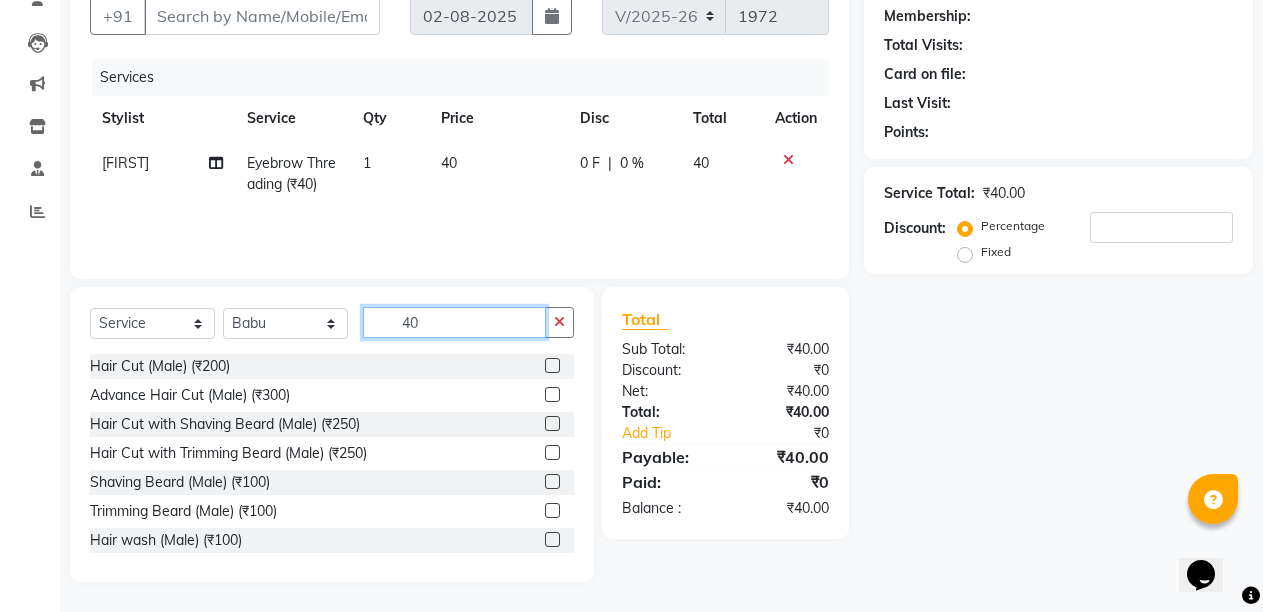click on "40" 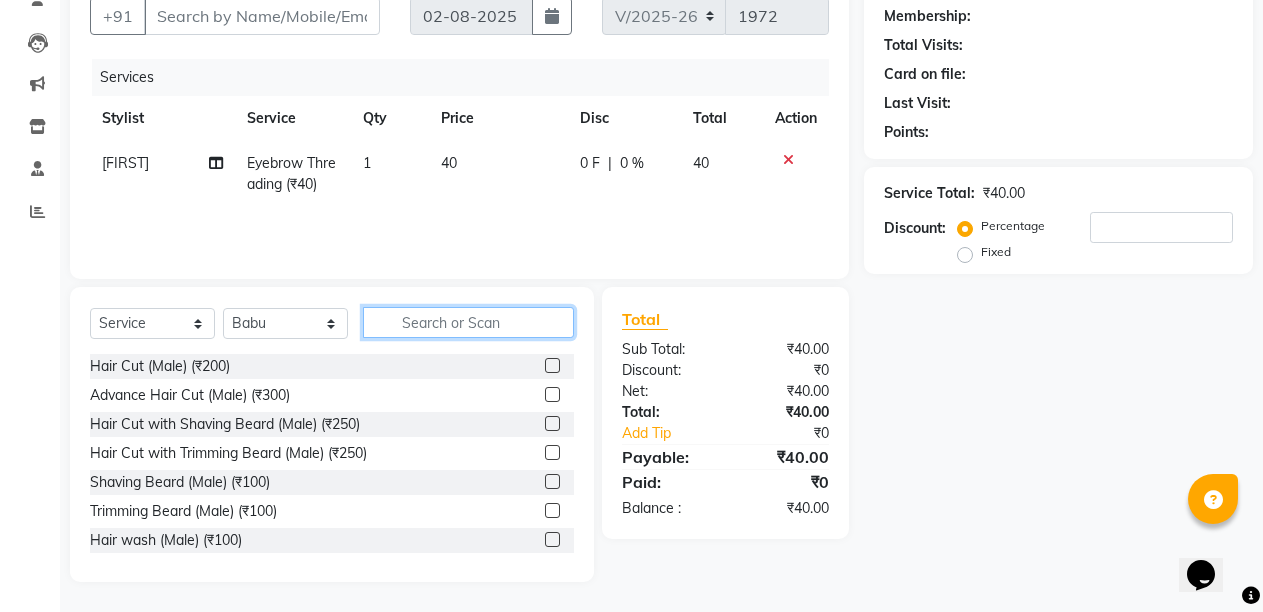 click 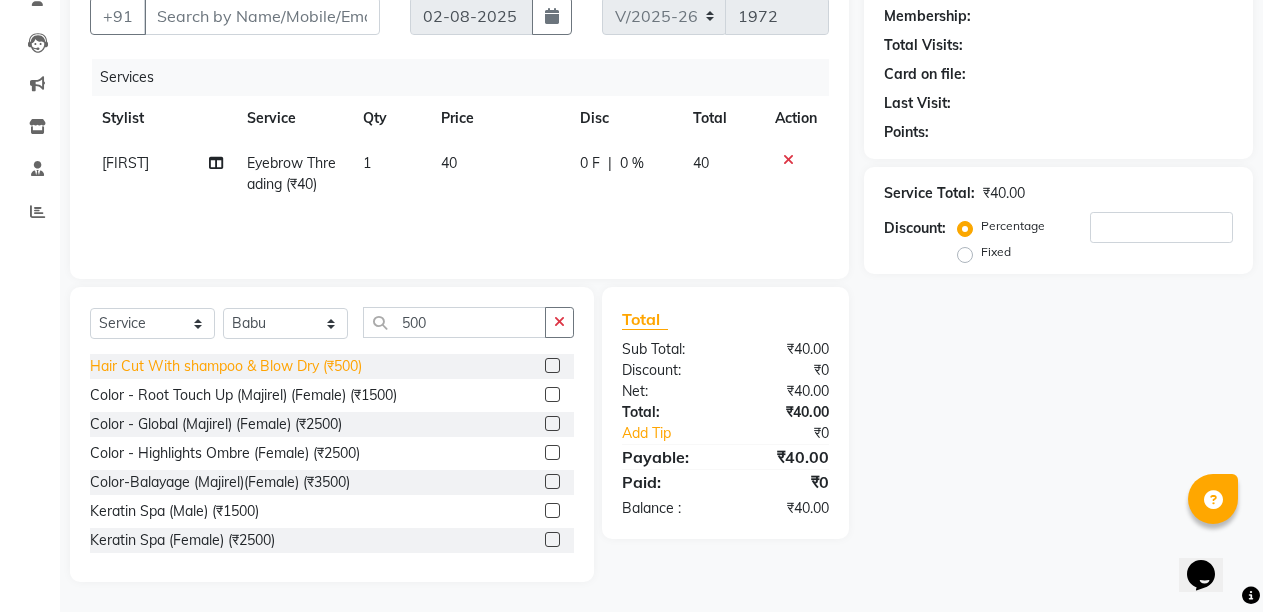 click on "Hair Cut With shampoo & Blow Dry (₹500)" 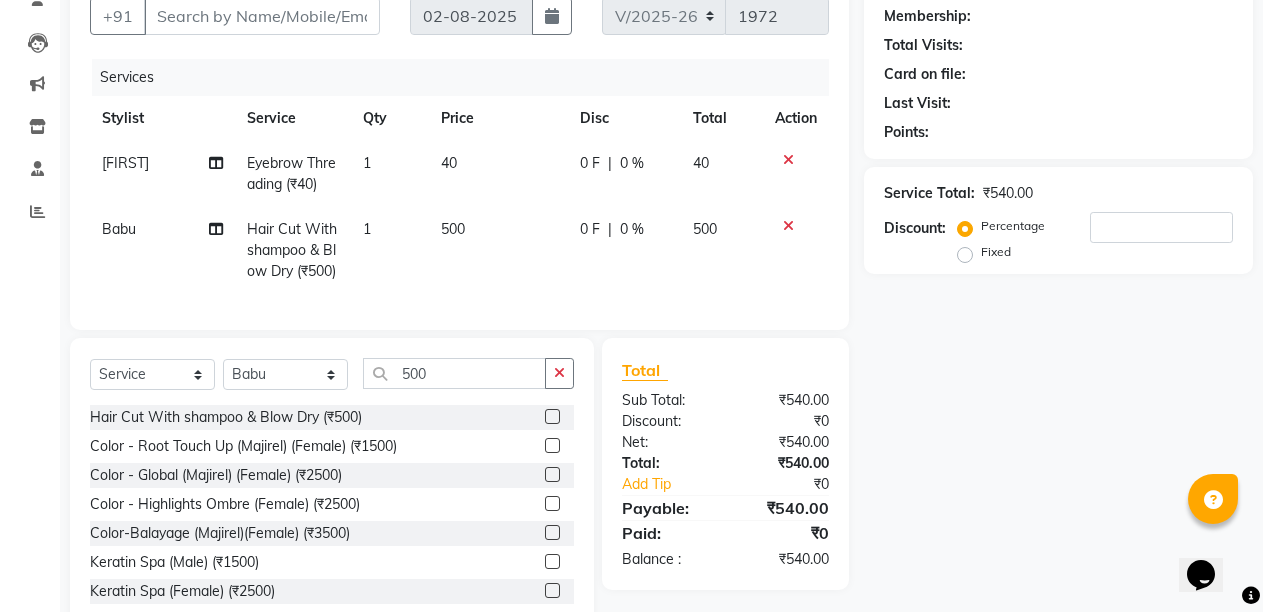 scroll, scrollTop: 0, scrollLeft: 0, axis: both 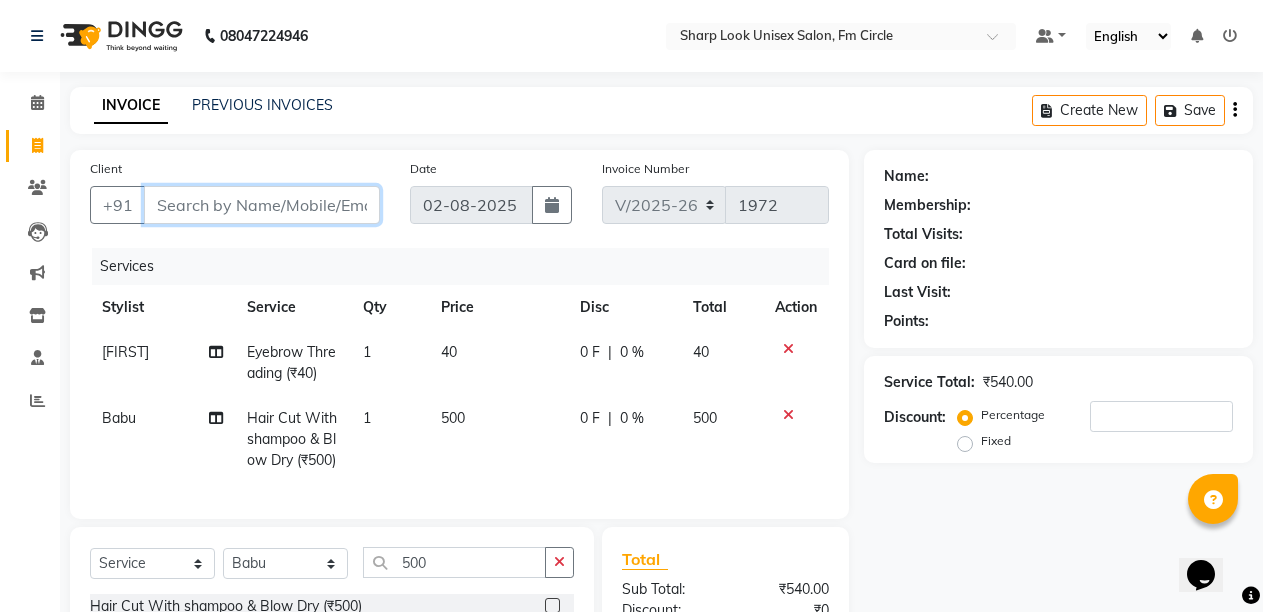 click on "Client" at bounding box center [262, 205] 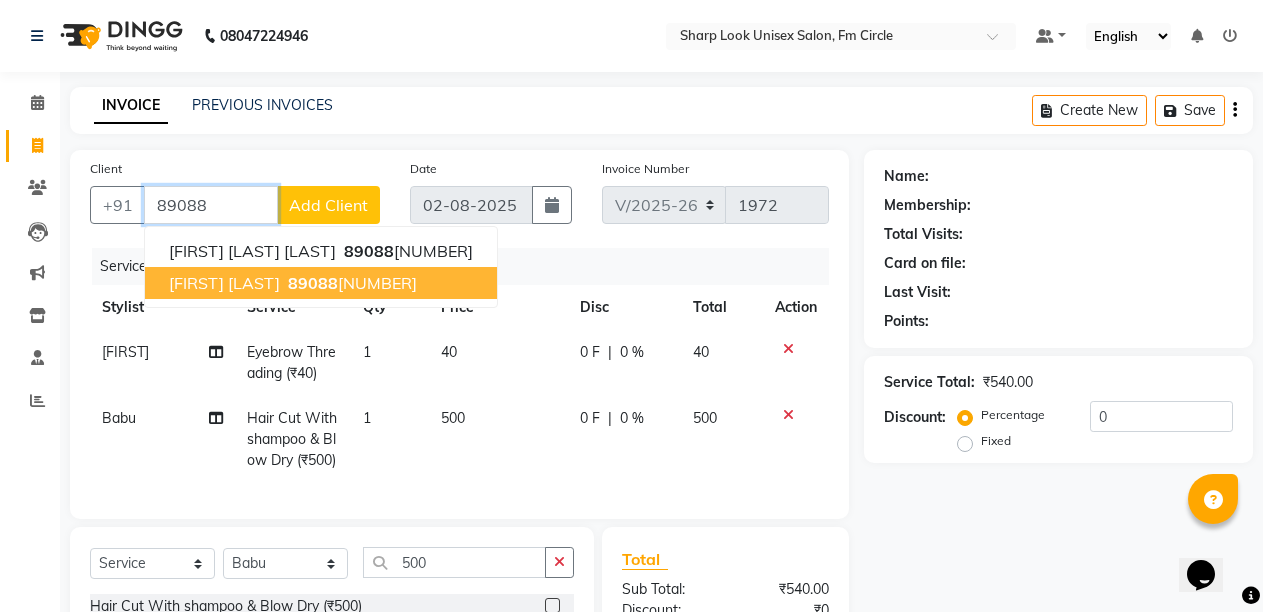 click on "[FIRST] [LAST]" at bounding box center [224, 283] 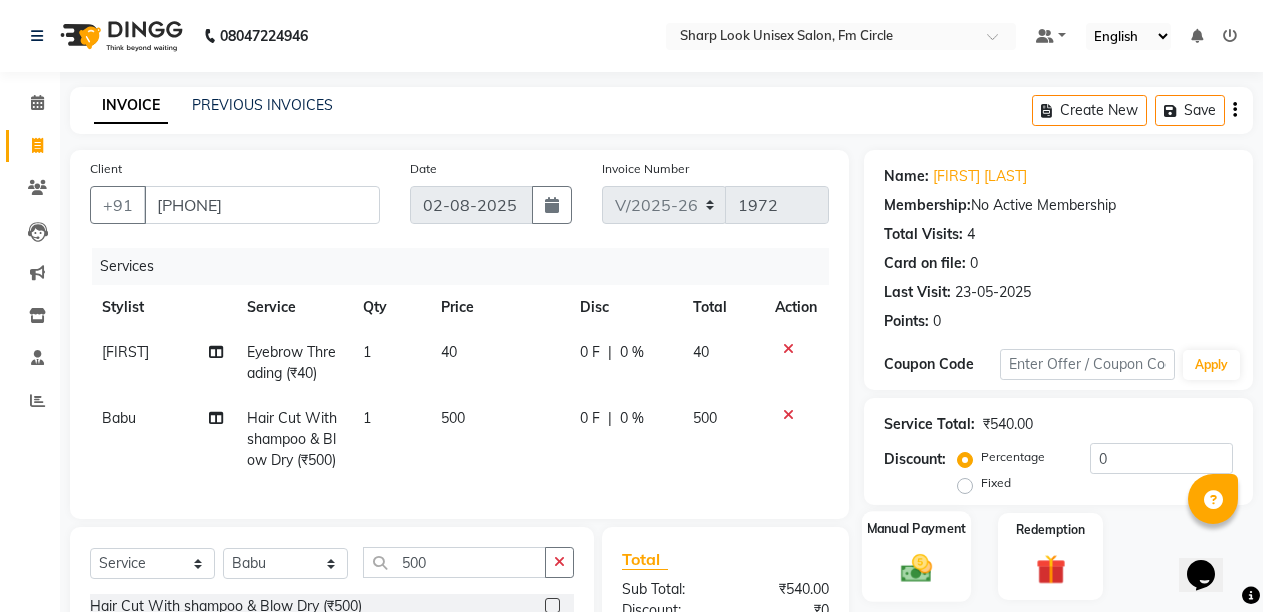 click 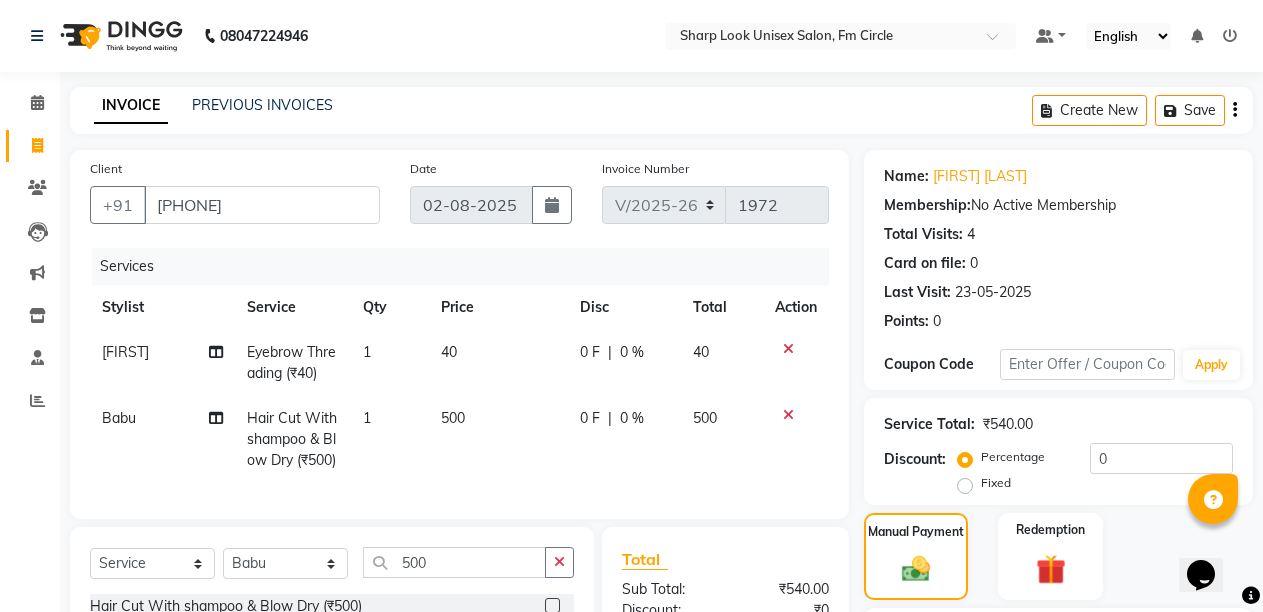 scroll, scrollTop: 257, scrollLeft: 0, axis: vertical 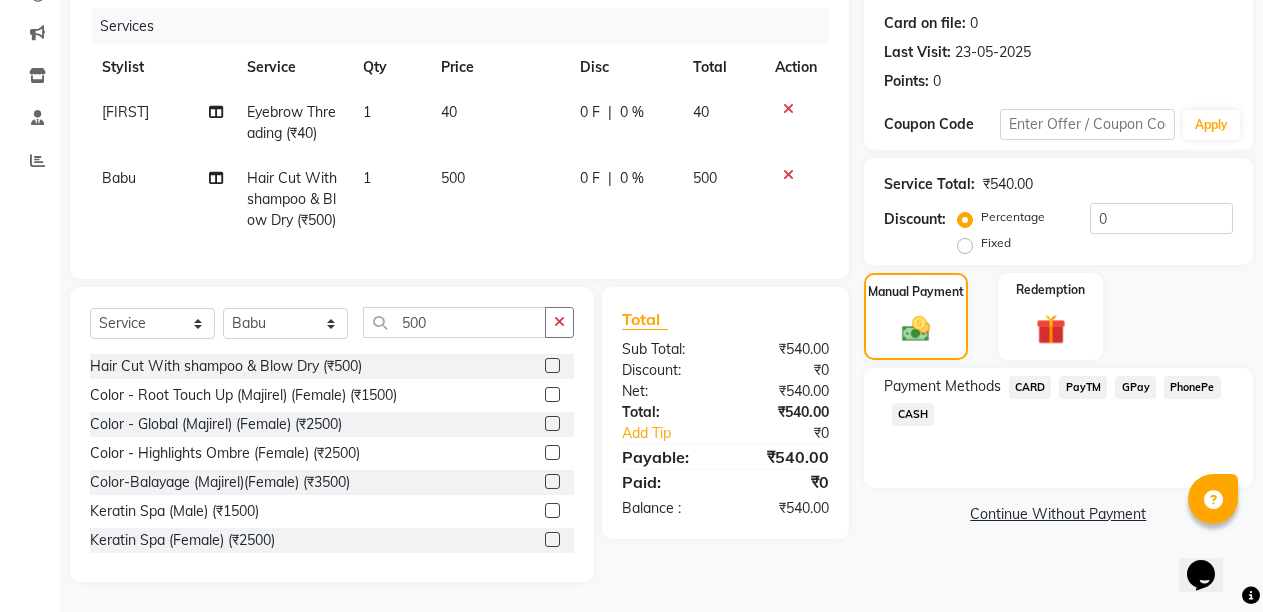 click on "PayTM" 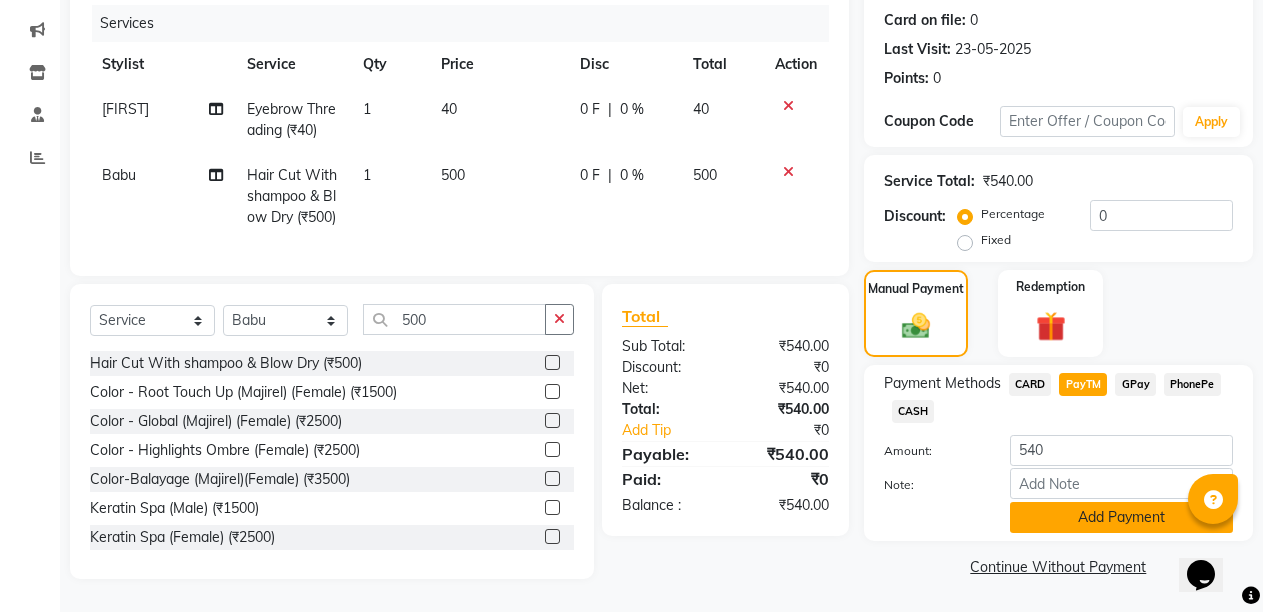 click on "Add Payment" 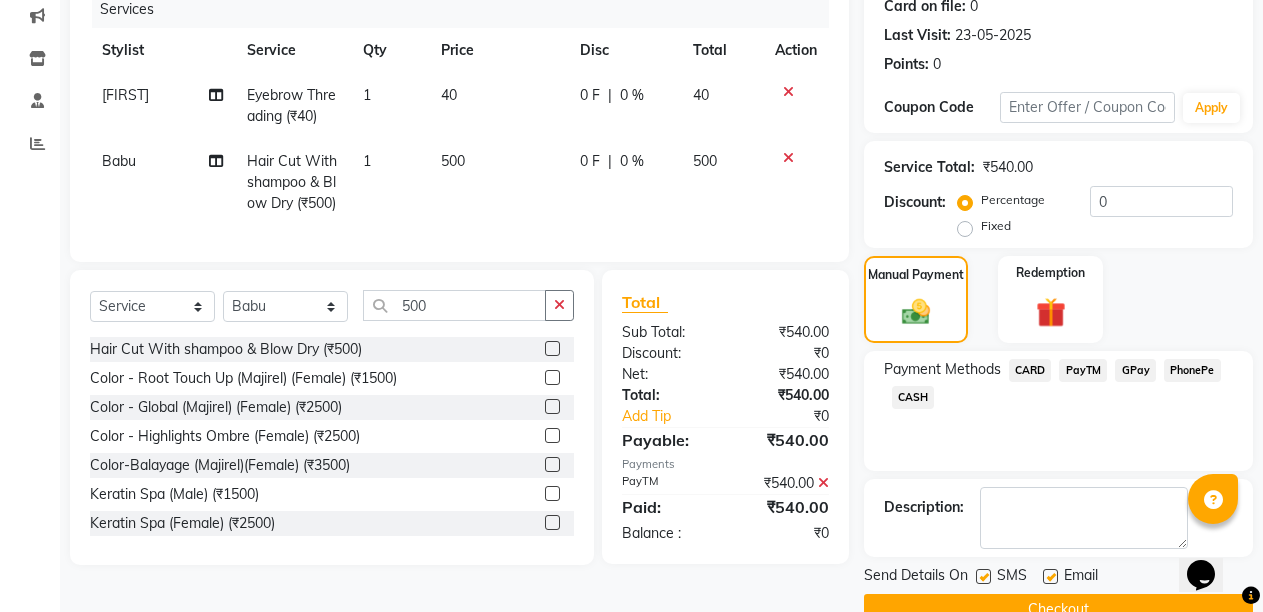 scroll, scrollTop: 300, scrollLeft: 0, axis: vertical 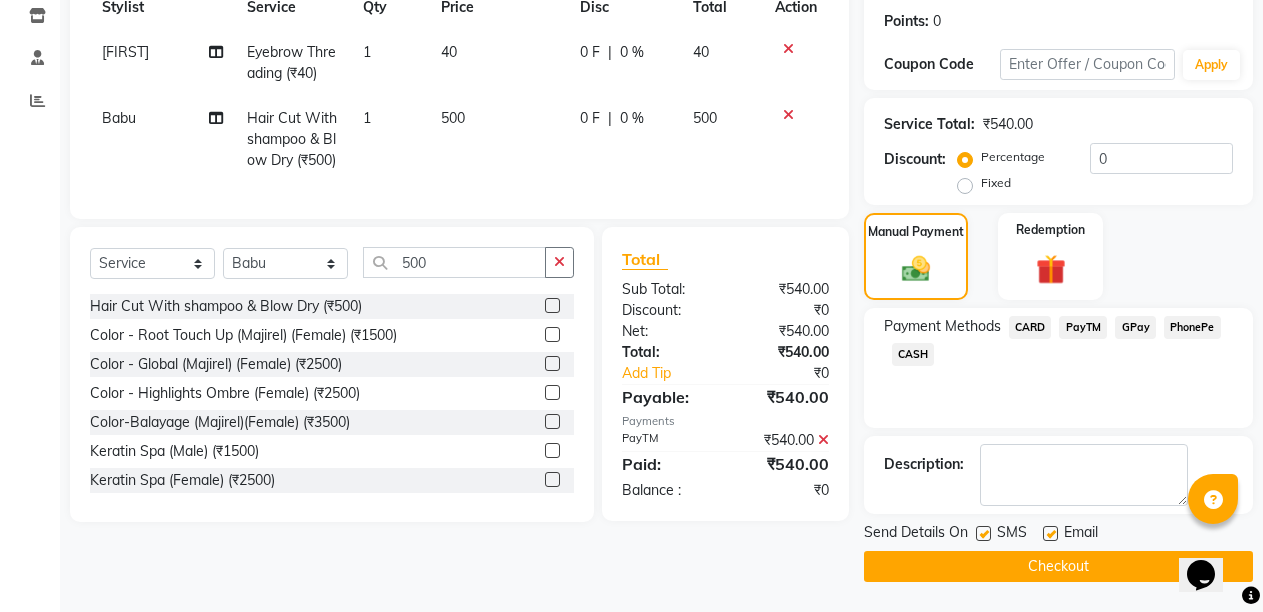 drag, startPoint x: 1050, startPoint y: 527, endPoint x: 1048, endPoint y: 582, distance: 55.03635 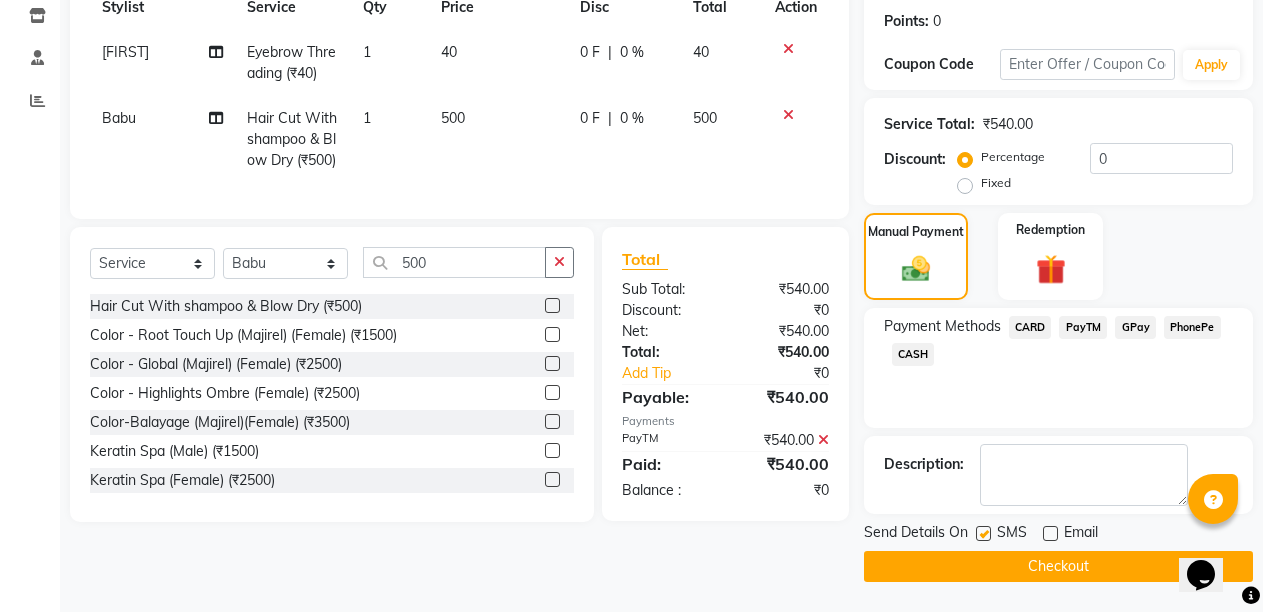 click on "Client +[PHONE] [MONTH]-[DAY]-[YEAR] V/[YEAR] V/[YEAR]-[YEAR] [NUMBER] [SERVICE] [FIRST] [SERVICE] (₹[PRICE]) [PRICE] [PRICE] [SERVICE] [SERVICE] (₹[PRICE]) [SERVICE] (Majirel) (Female) (₹[PRICE]) [SERVICE] (Majirel) (Female) (₹[PRICE]) [SERVICE] Ombre (Female) (₹[PRICE]) [SERVICE] (Majirel)(Female) (₹[PRICE]) [SERVICE] (Male) (₹[PRICE]) [SERVICE] (Female) (₹[PRICE]) [SERVICE] (Dry) (Female) (₹[PRICE]) [SERVICE] (Female) (₹[PRICE]) [SERVICE] (₹[PRICE]) [SERVICE] (Basic) (Female) (₹[PRICE]) [SERVICE] (Female) (₹[PRICE]) [SERVICE] (Male) (₹[PRICE]) [SERVICE] (₹[PRICE])" 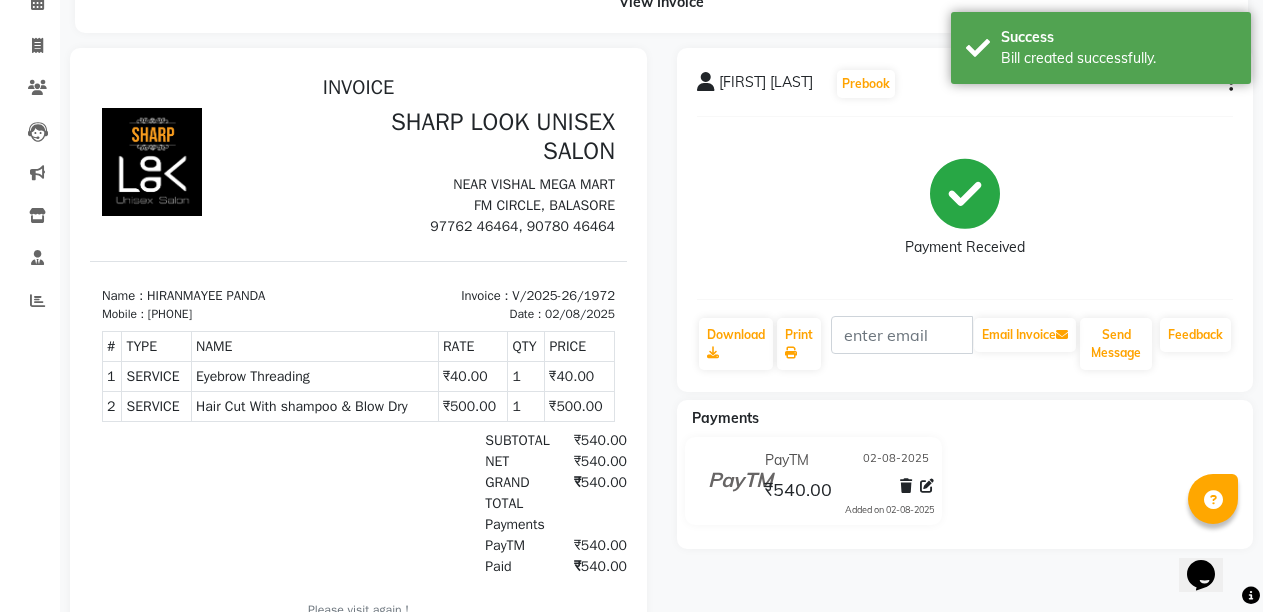 scroll, scrollTop: 0, scrollLeft: 0, axis: both 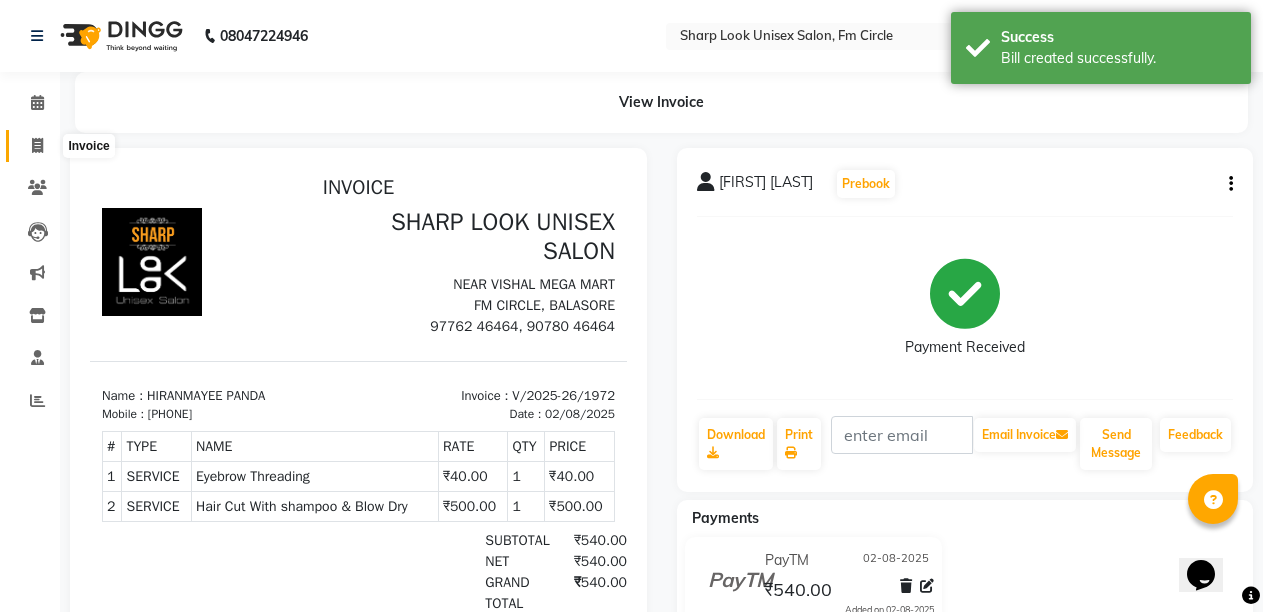 click 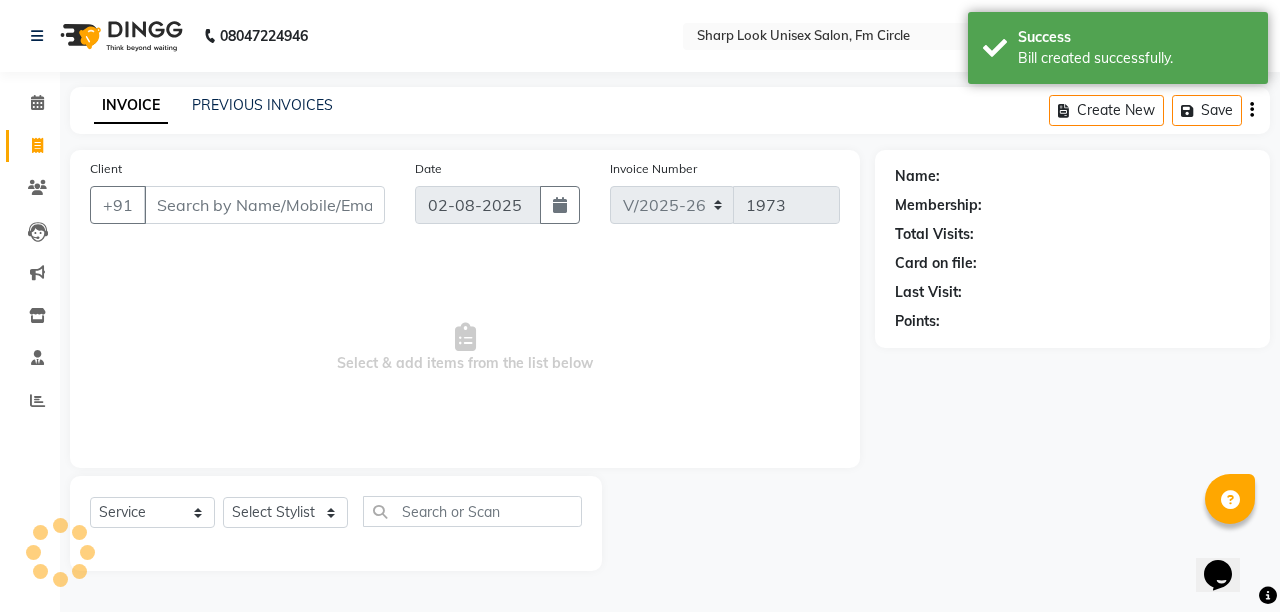 click on "Client" at bounding box center (264, 205) 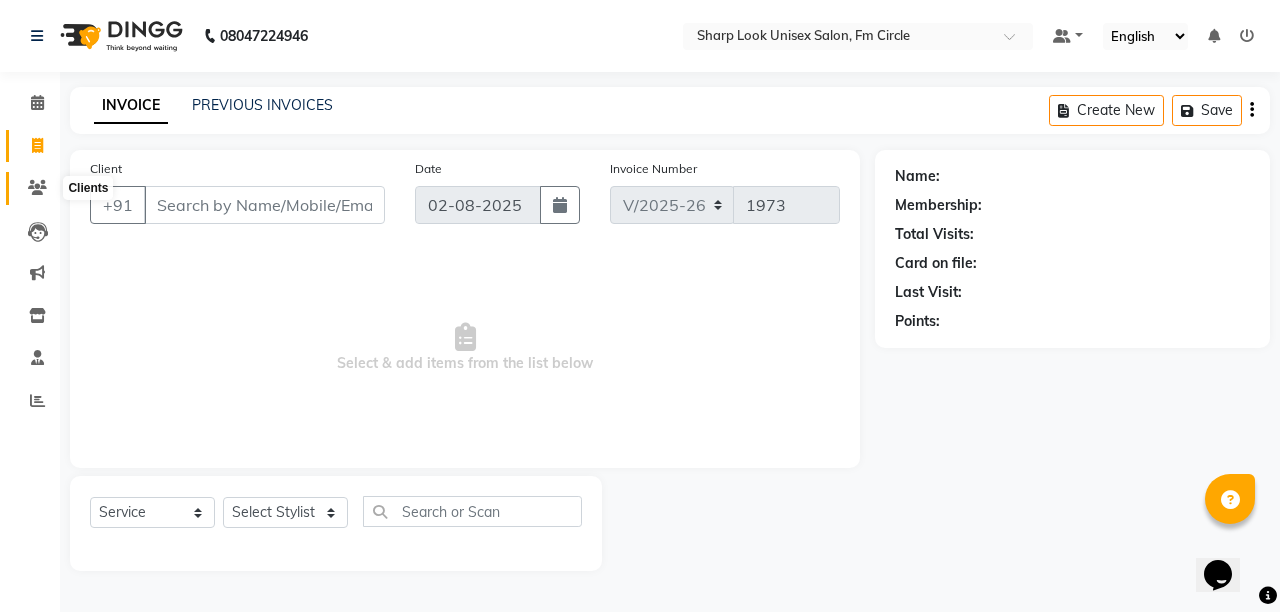 click 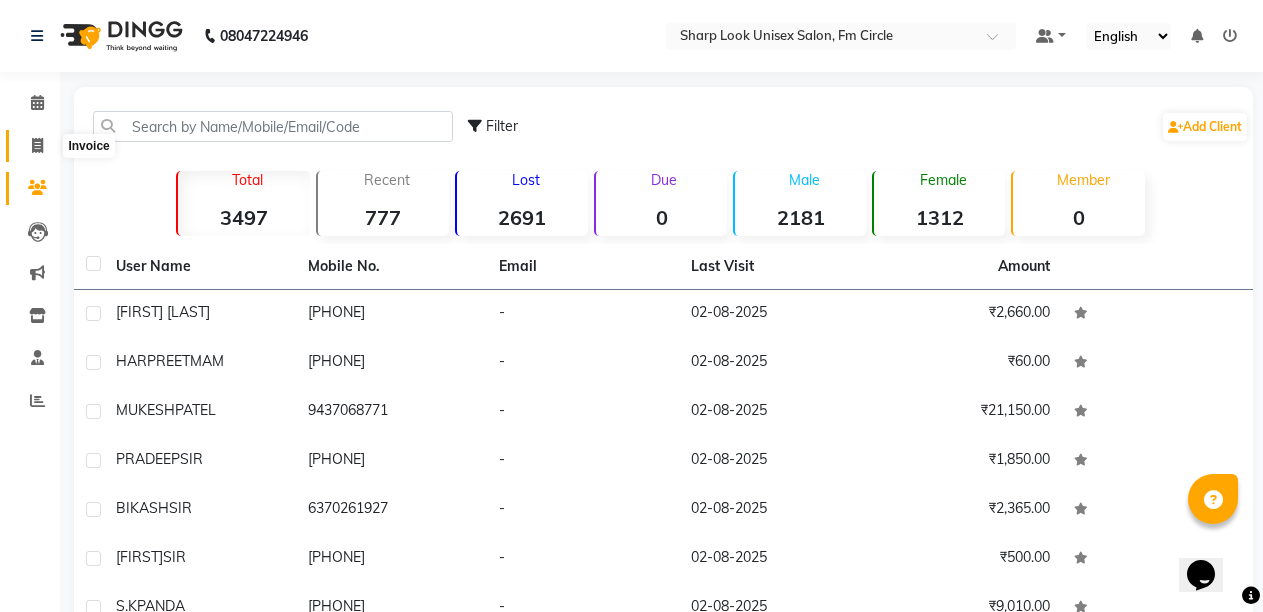 click 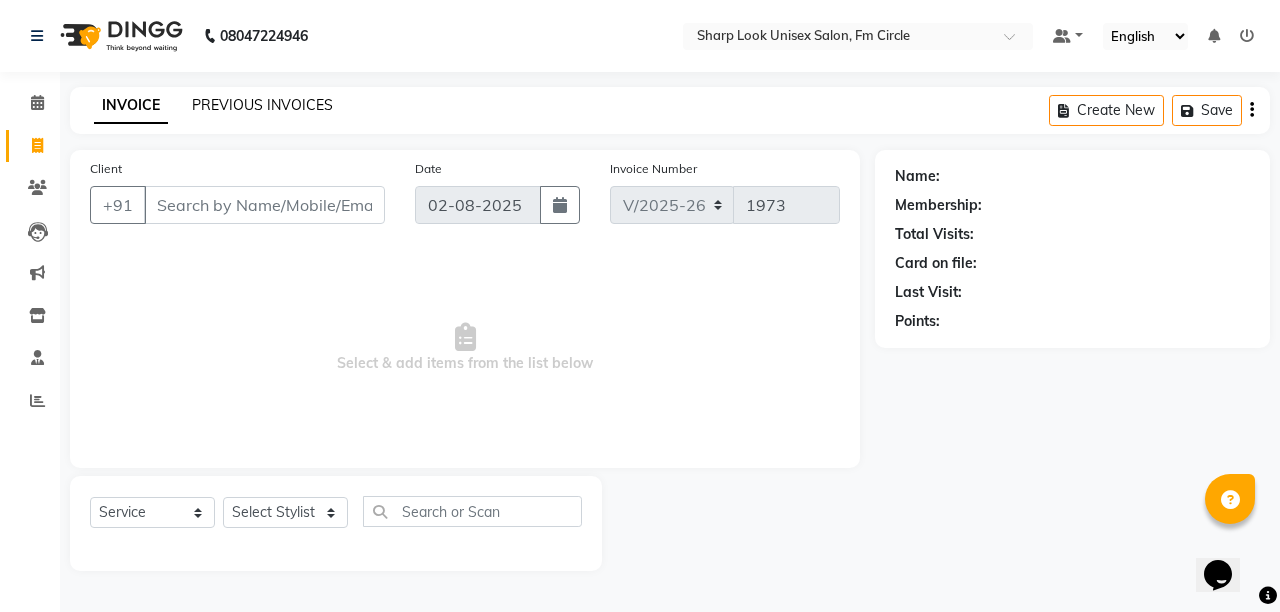 click on "PREVIOUS INVOICES" 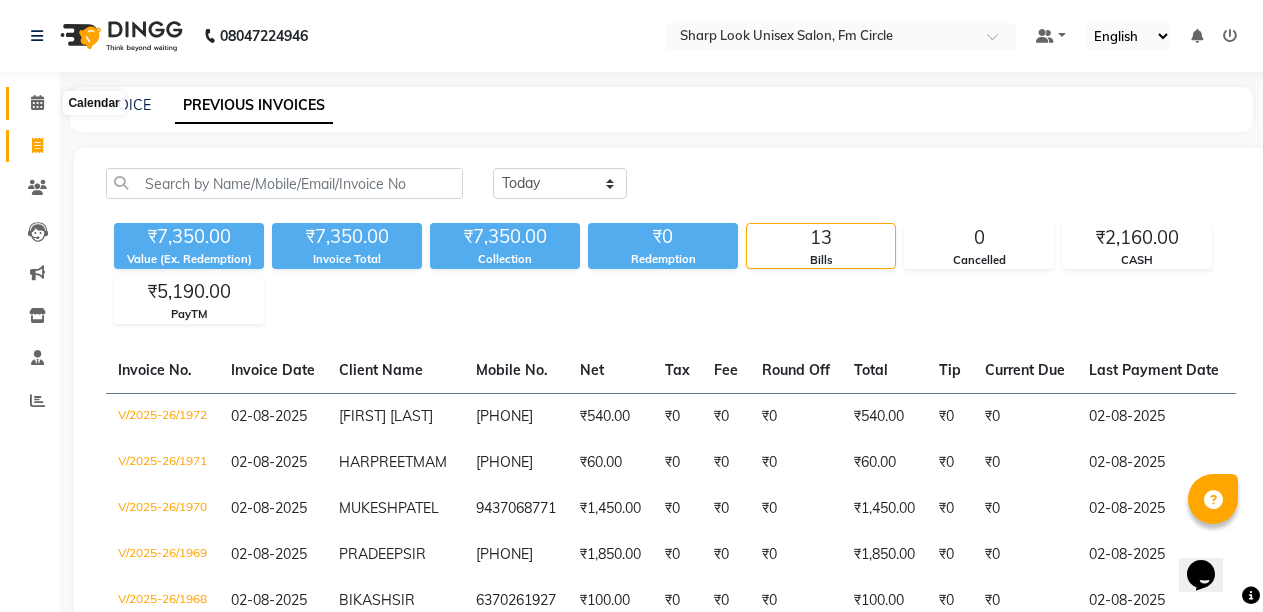 click 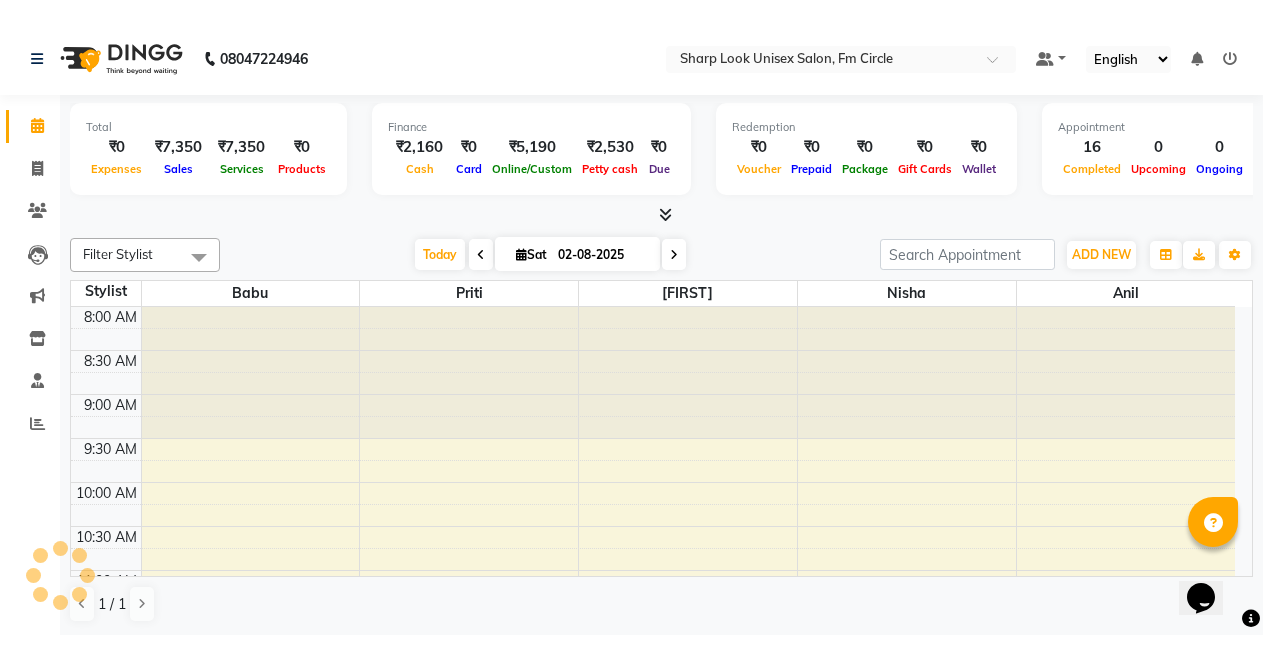 scroll, scrollTop: 705, scrollLeft: 0, axis: vertical 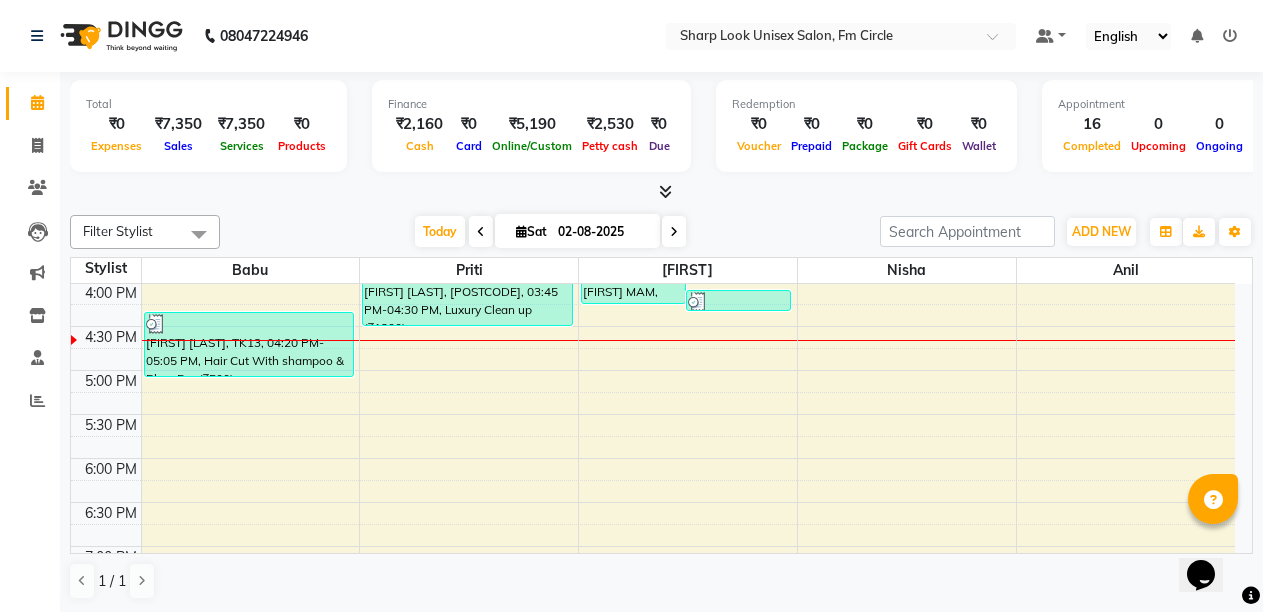 click at bounding box center [665, 191] 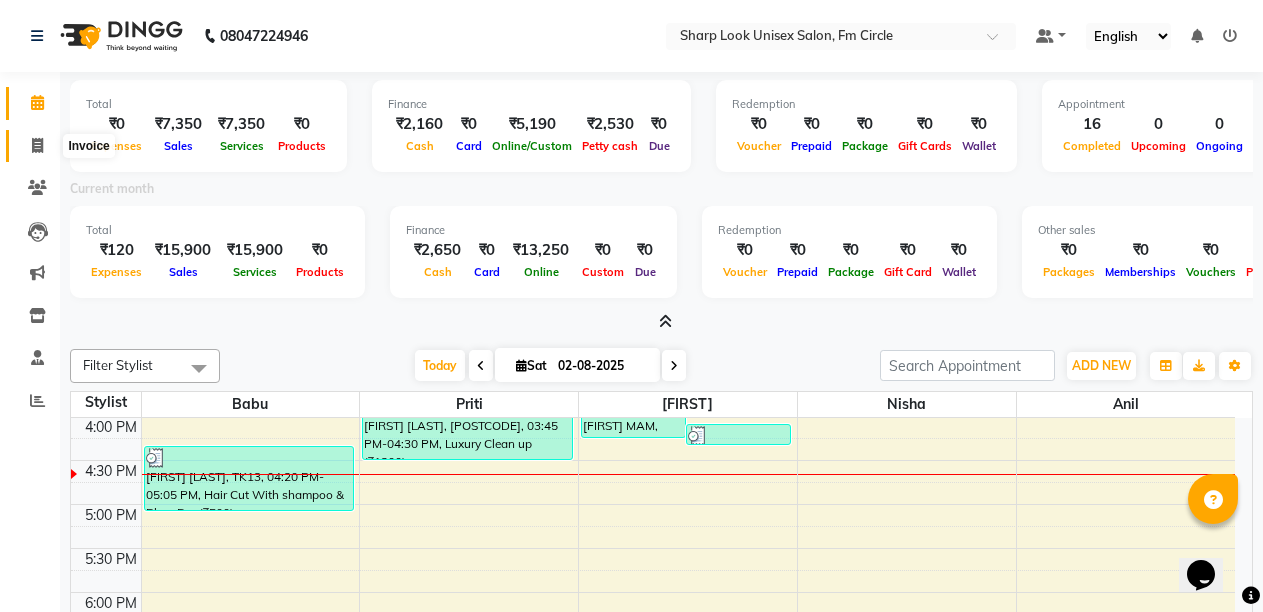 click 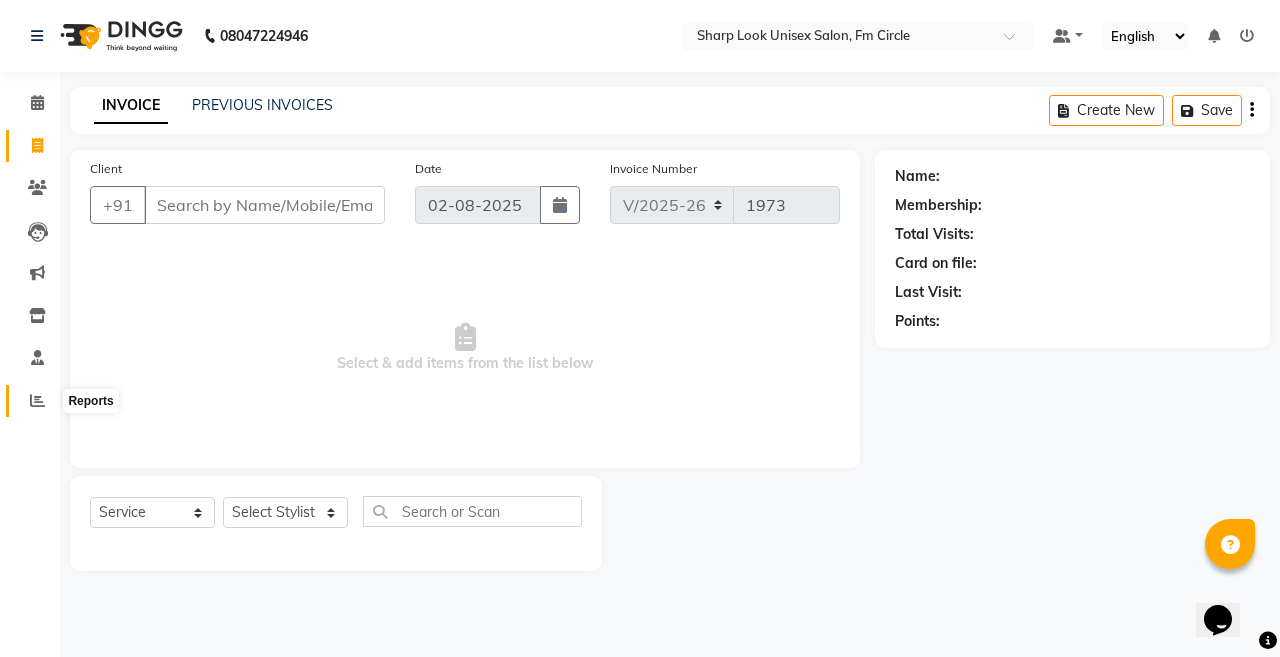 click 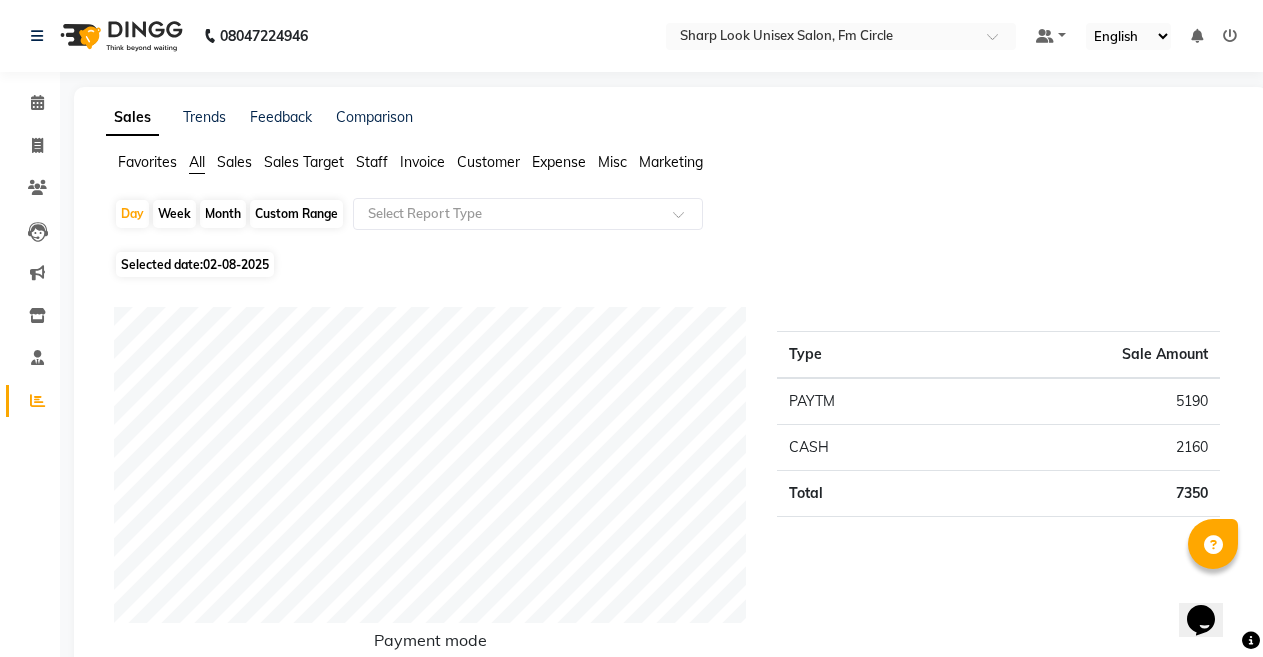 click on "Customer" 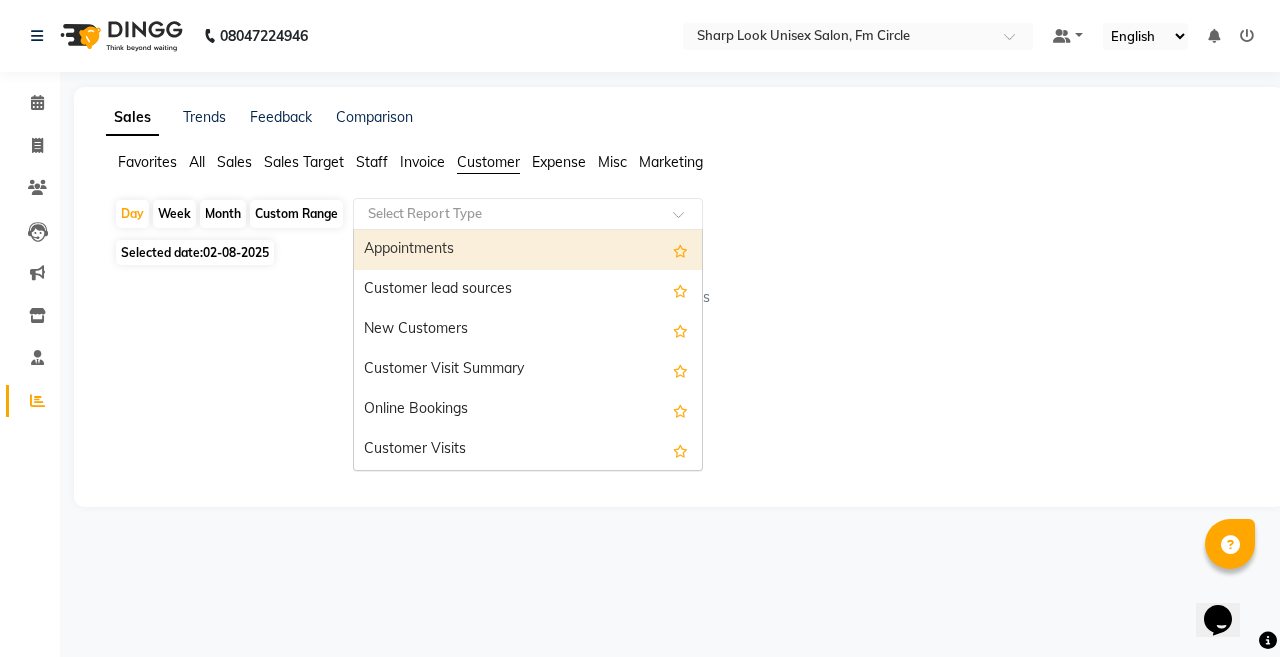 click 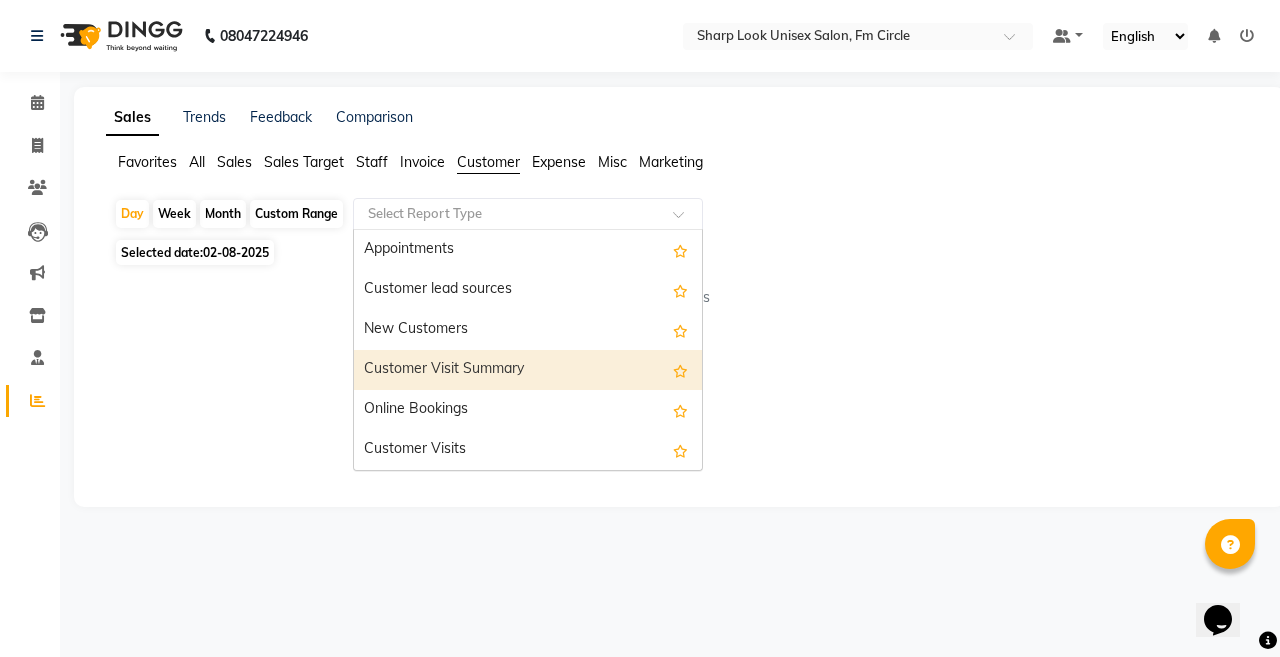 click on "Customer Visit Summary" at bounding box center (528, 370) 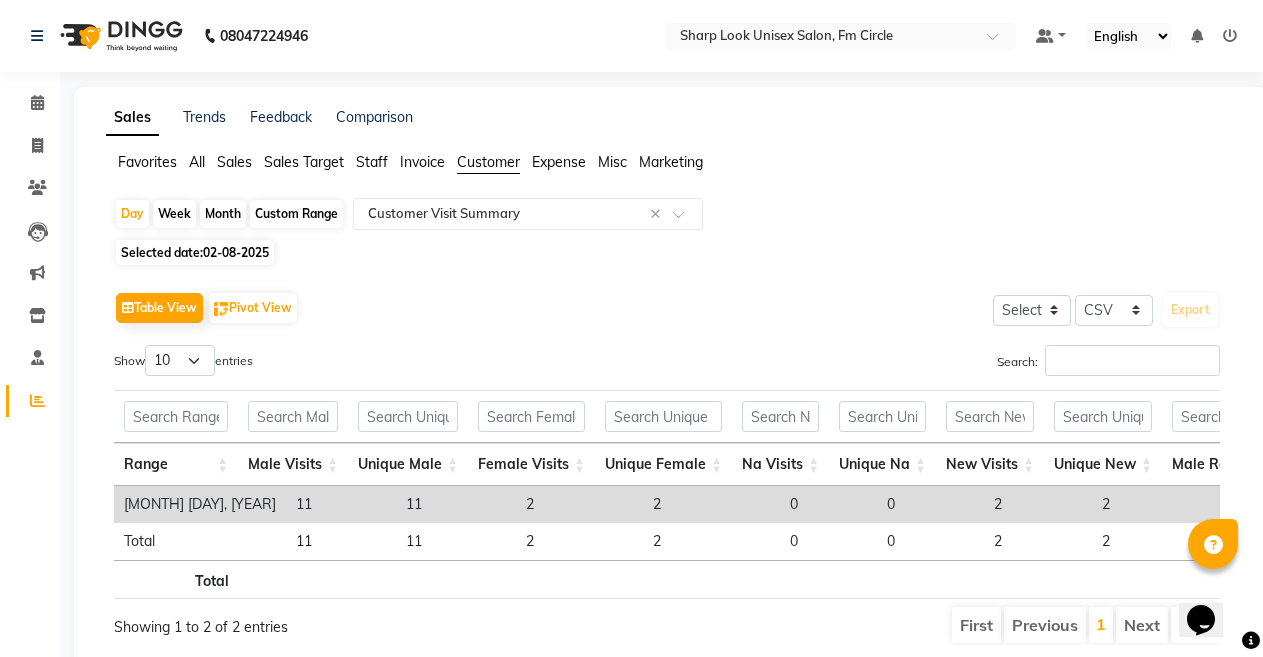 click on "Staff" 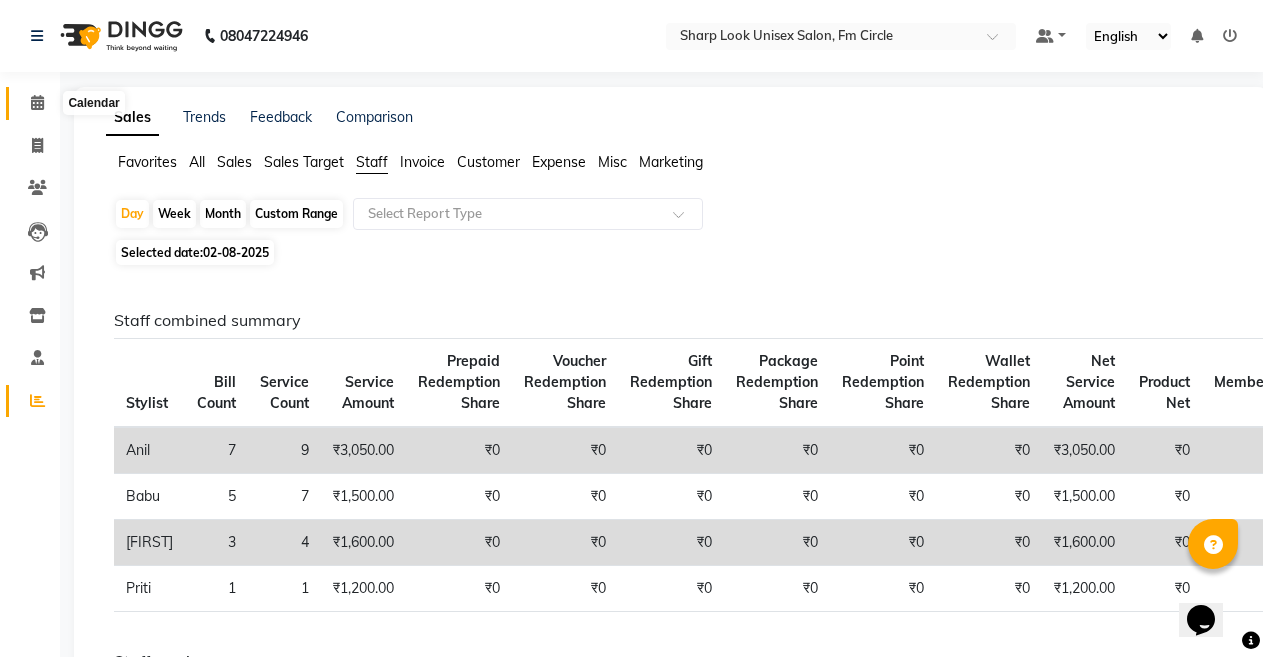 click 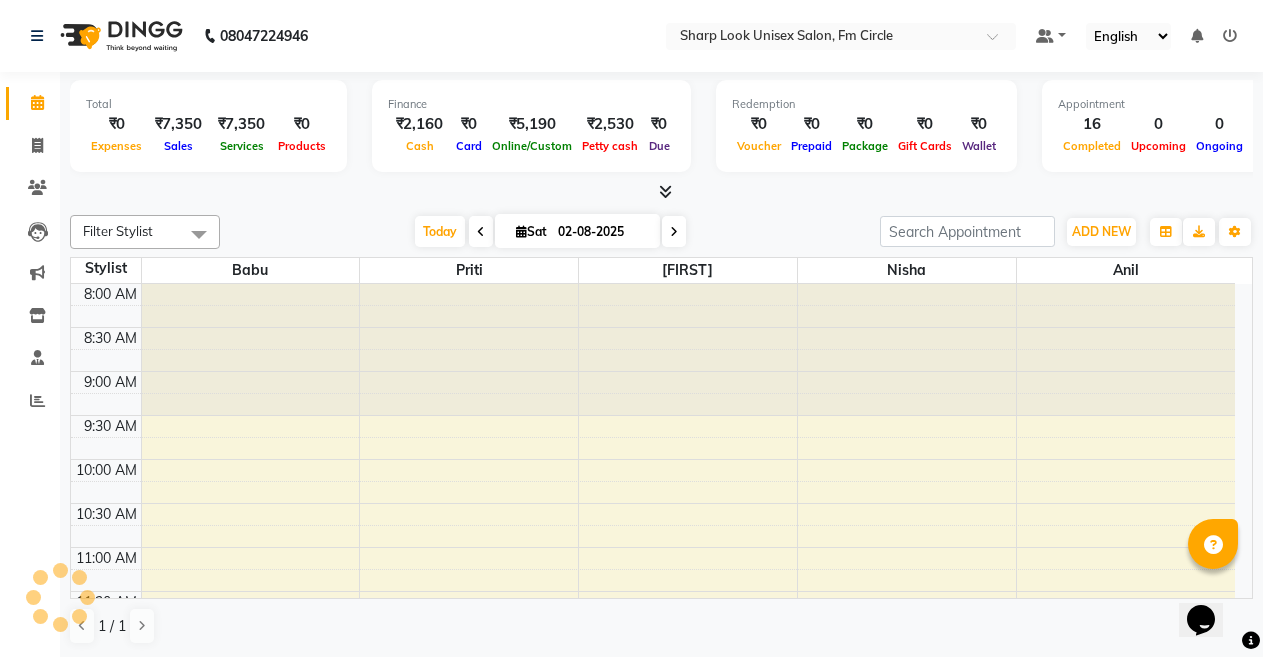 scroll, scrollTop: 705, scrollLeft: 0, axis: vertical 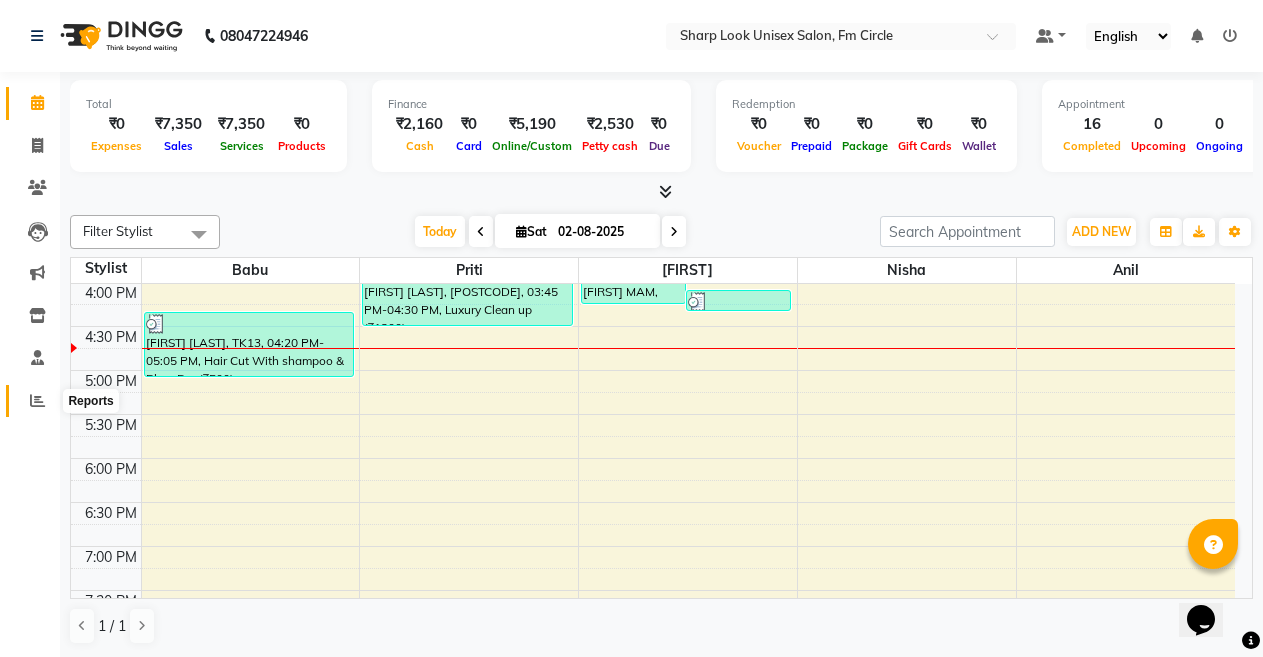 click 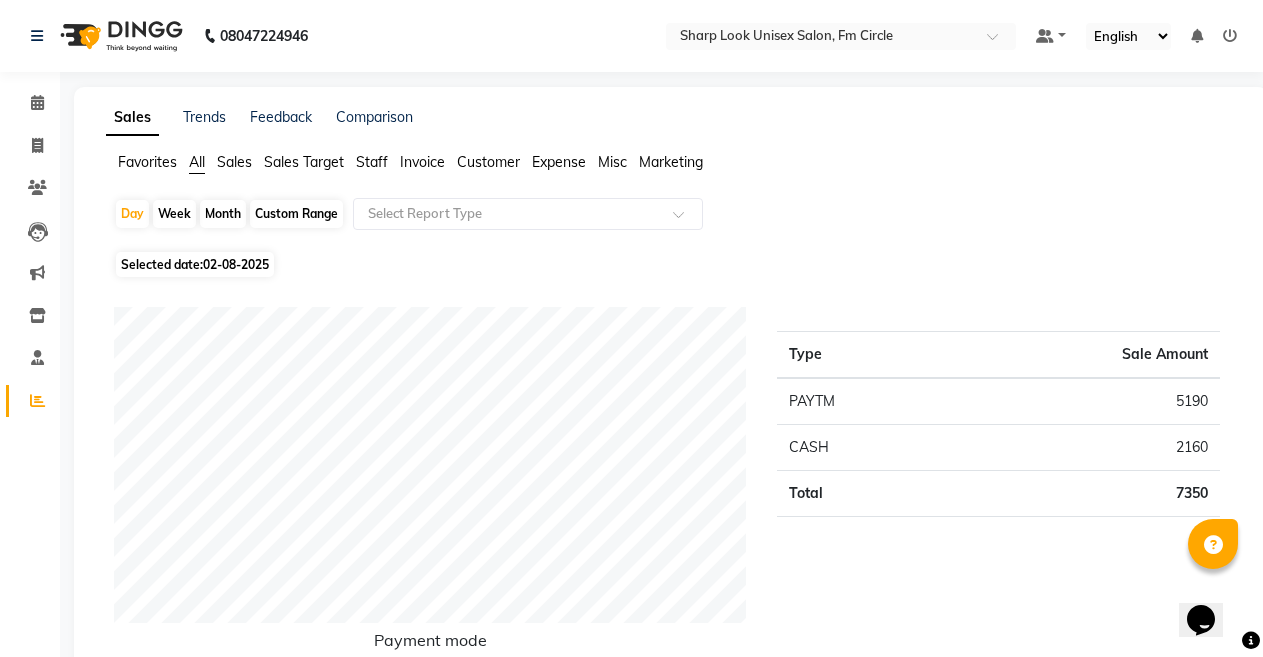 click on "Customer" 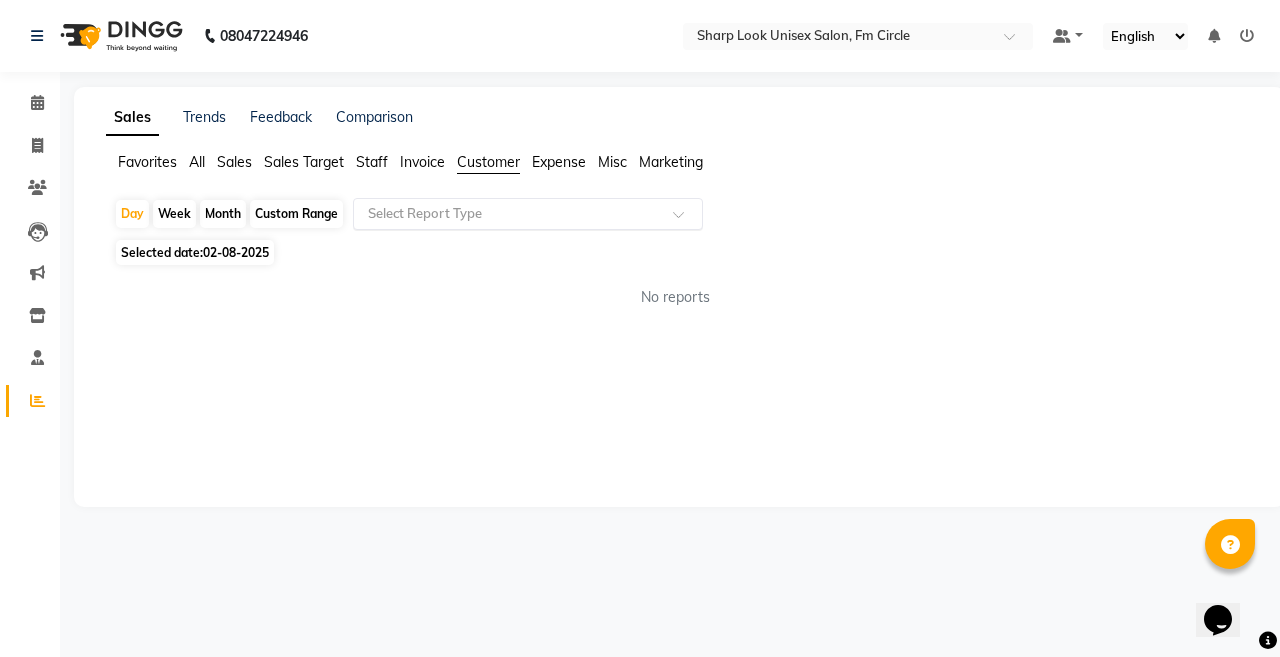 click 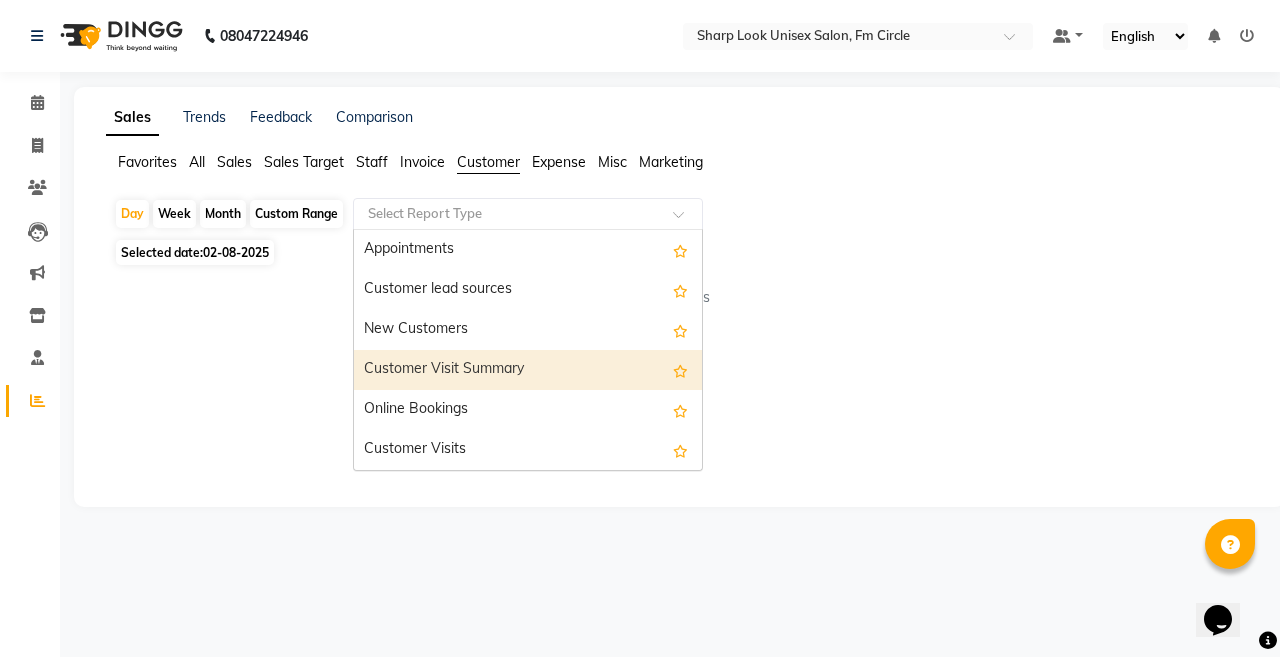 click on "Customer Visit Summary" at bounding box center (528, 370) 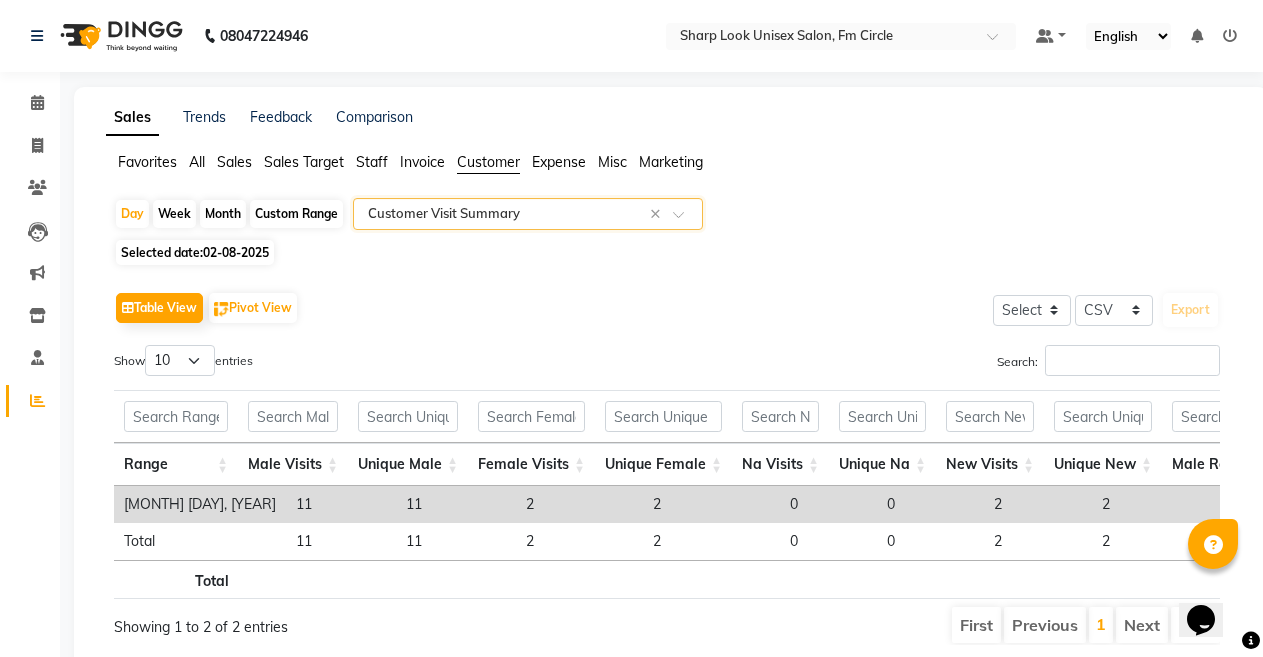 click 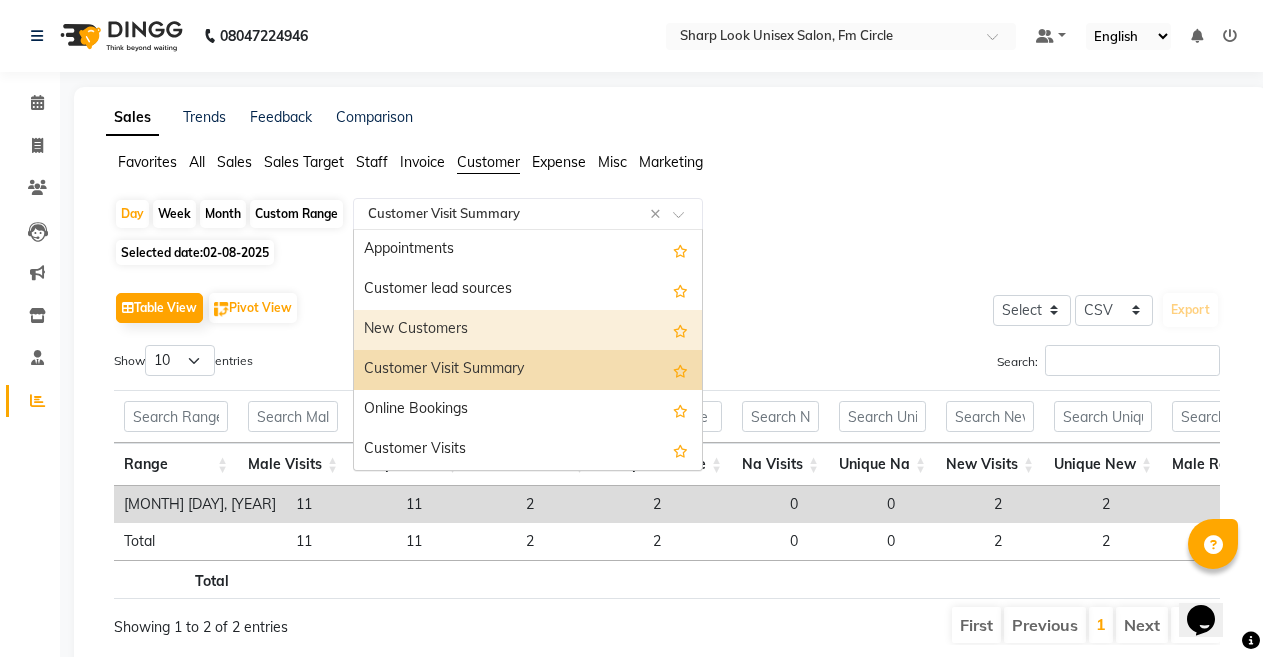 click on "New Customers" at bounding box center [528, 330] 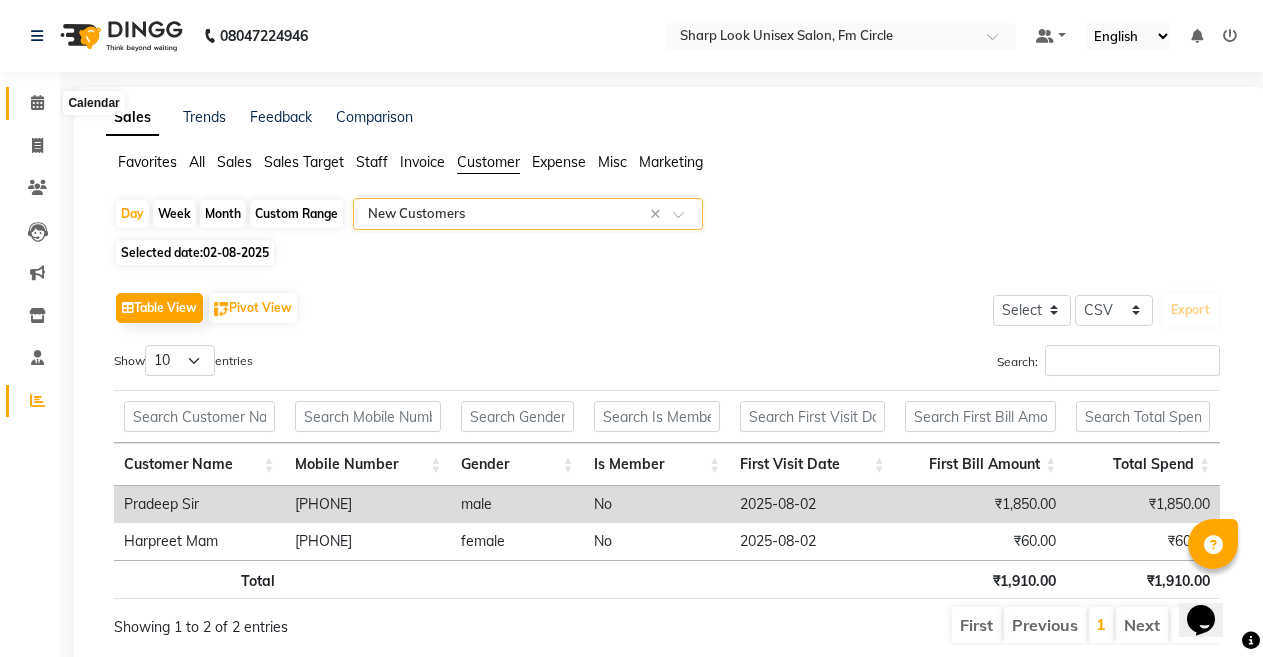 click 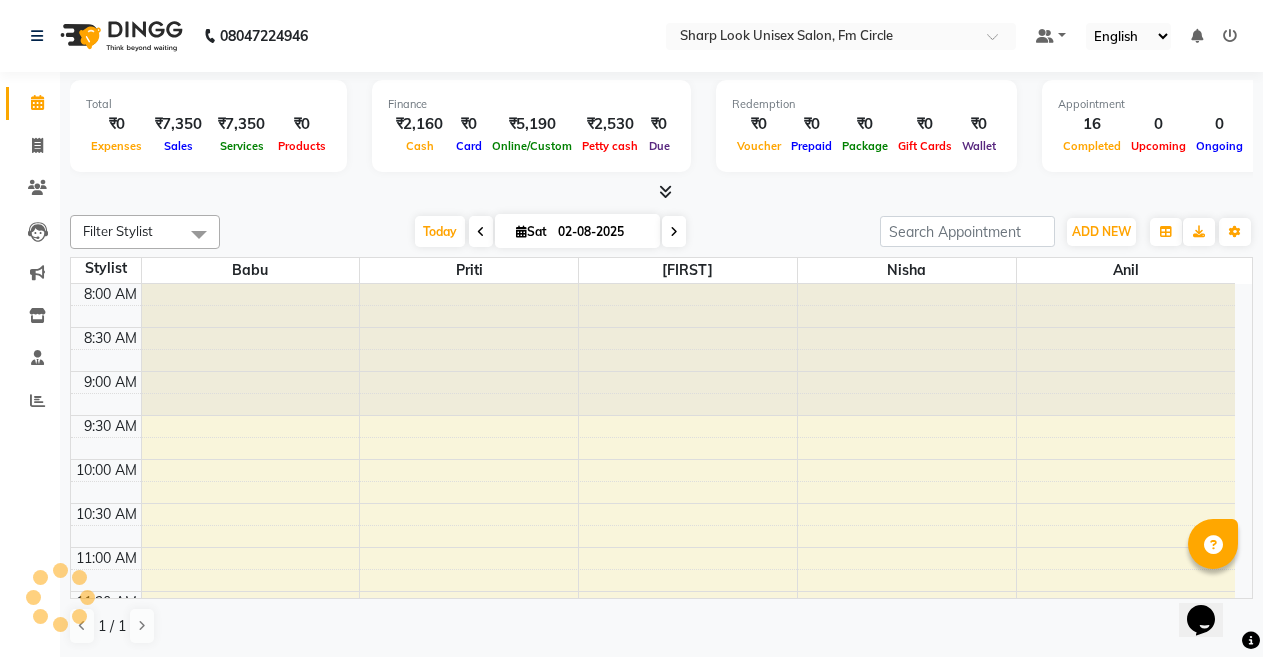 scroll, scrollTop: 0, scrollLeft: 0, axis: both 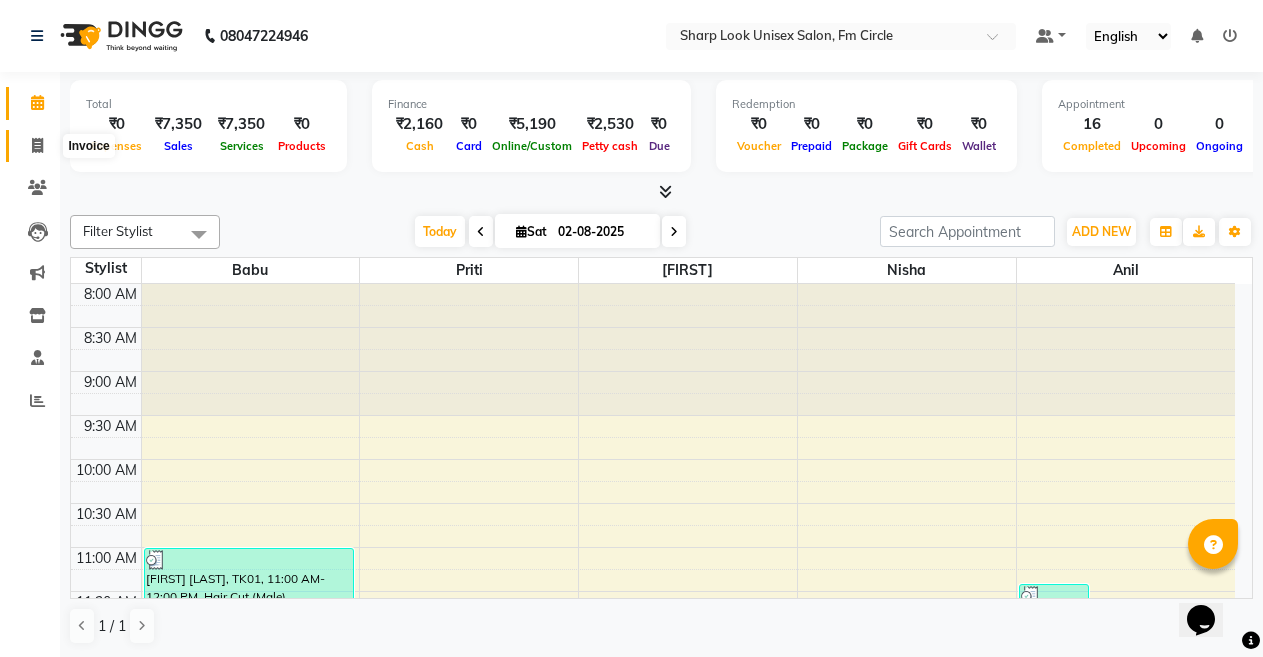 click 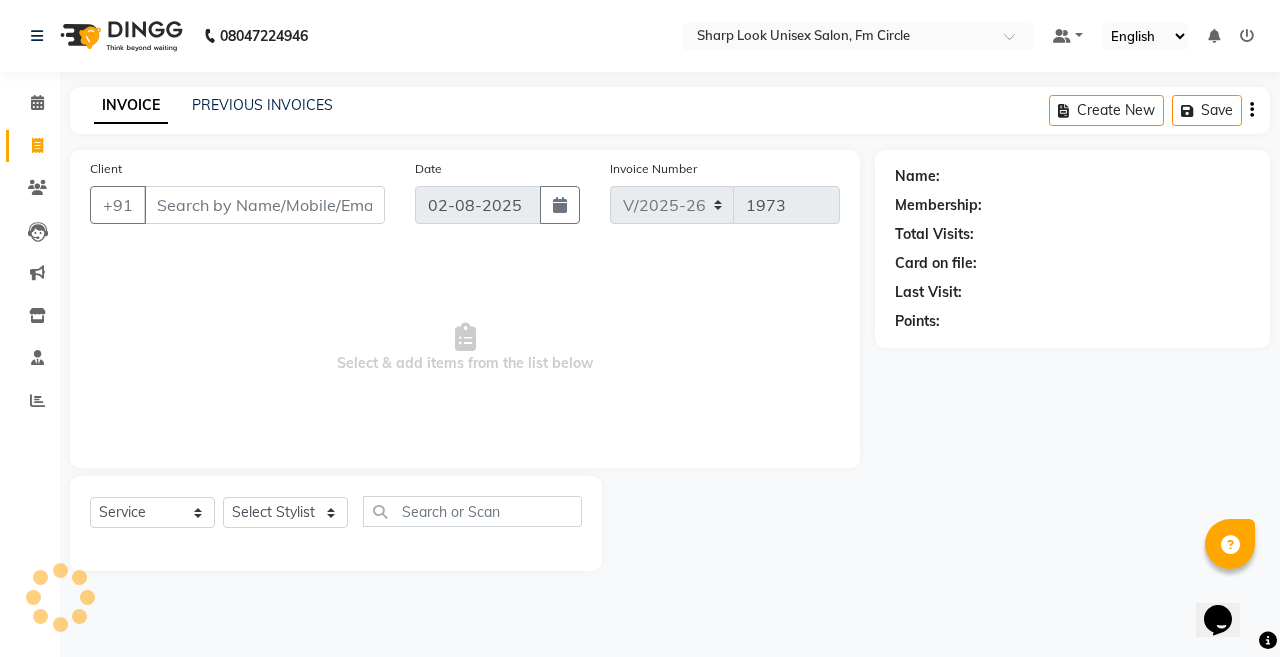 click on "Client" at bounding box center [264, 205] 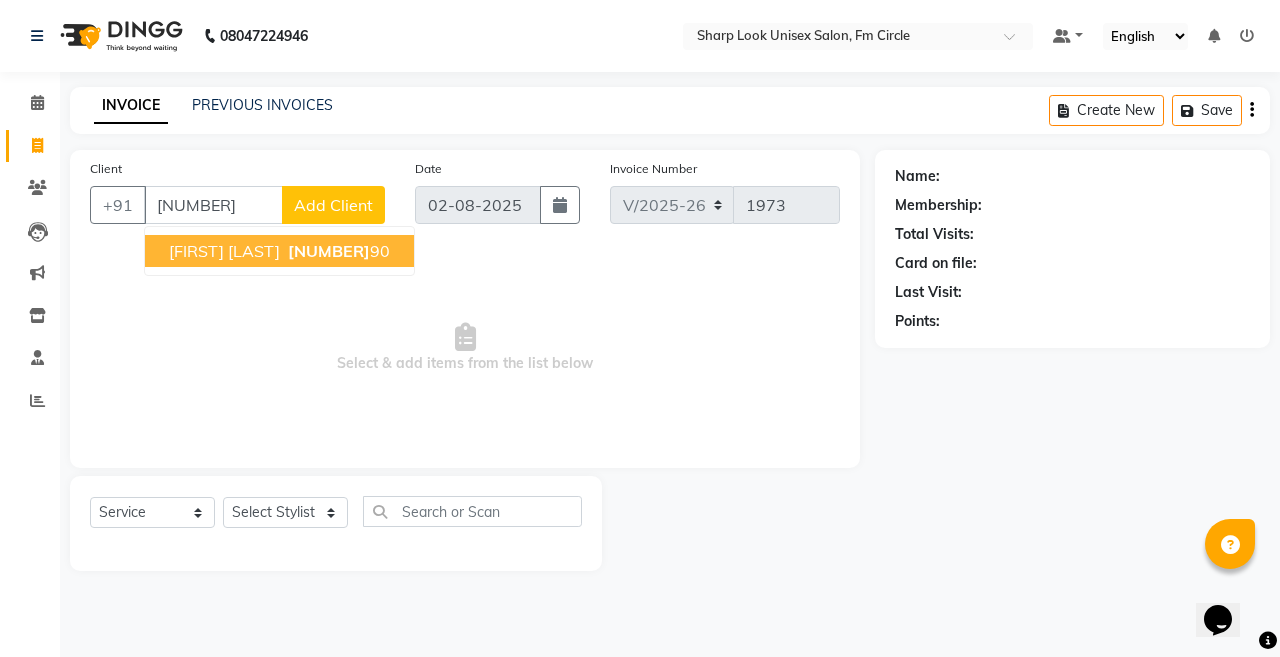 click on "[FIRST] [LAST]" at bounding box center (224, 251) 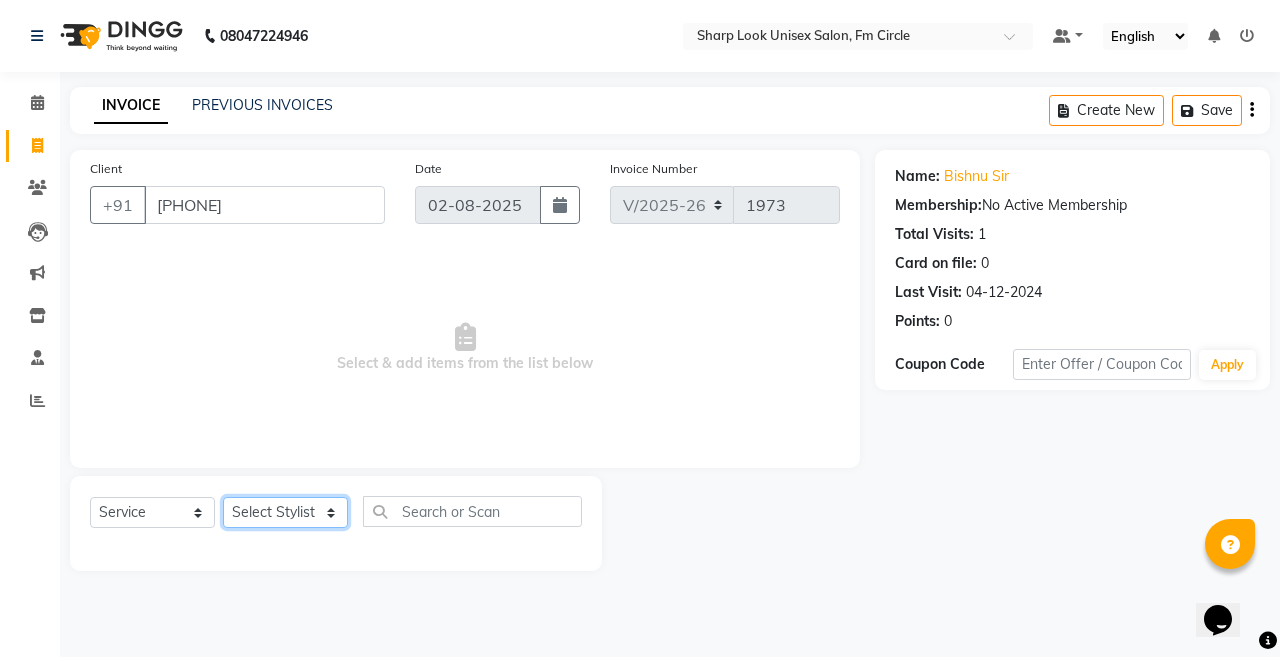 click on "Select Stylist Admin Anil Babu Budhia Monalisa  Nisha Priti" 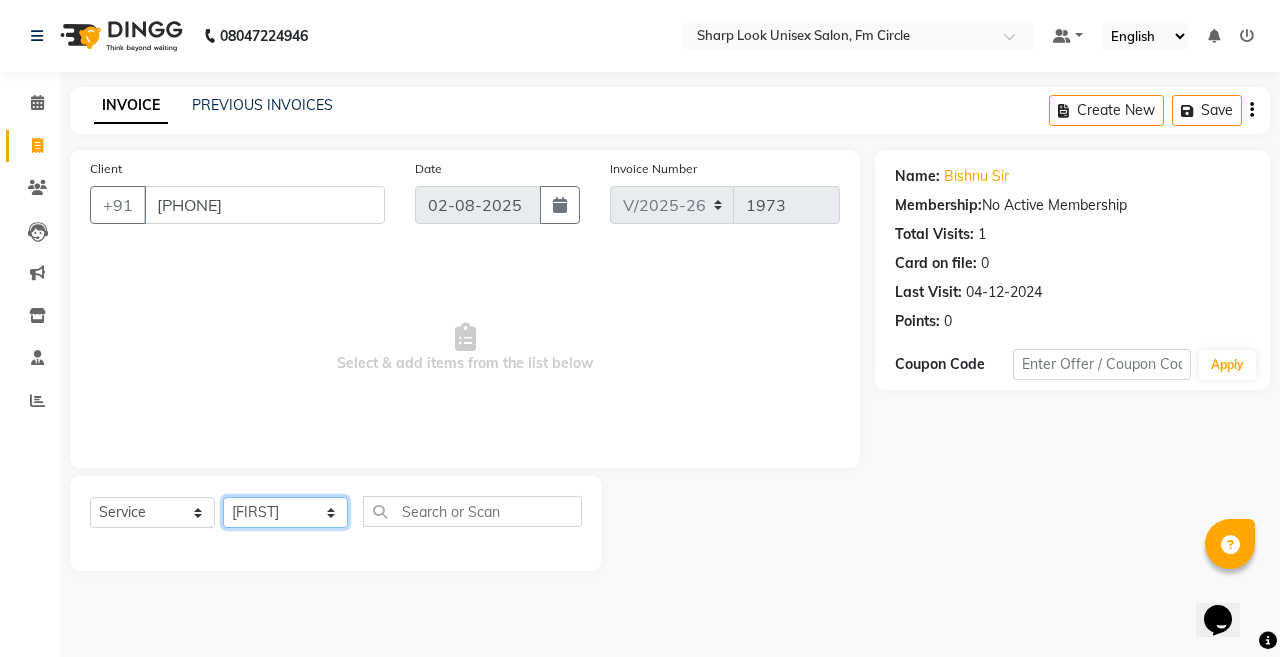 click on "Select Stylist Admin Anil Babu Budhia Monalisa  Nisha Priti" 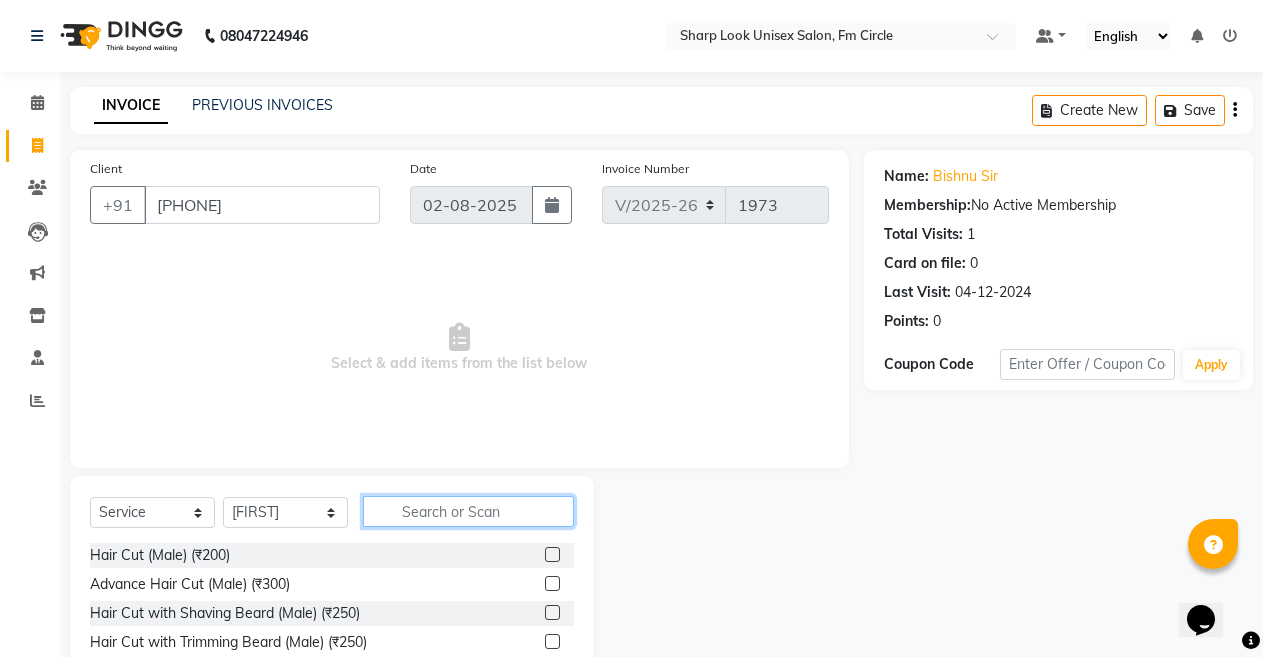 click 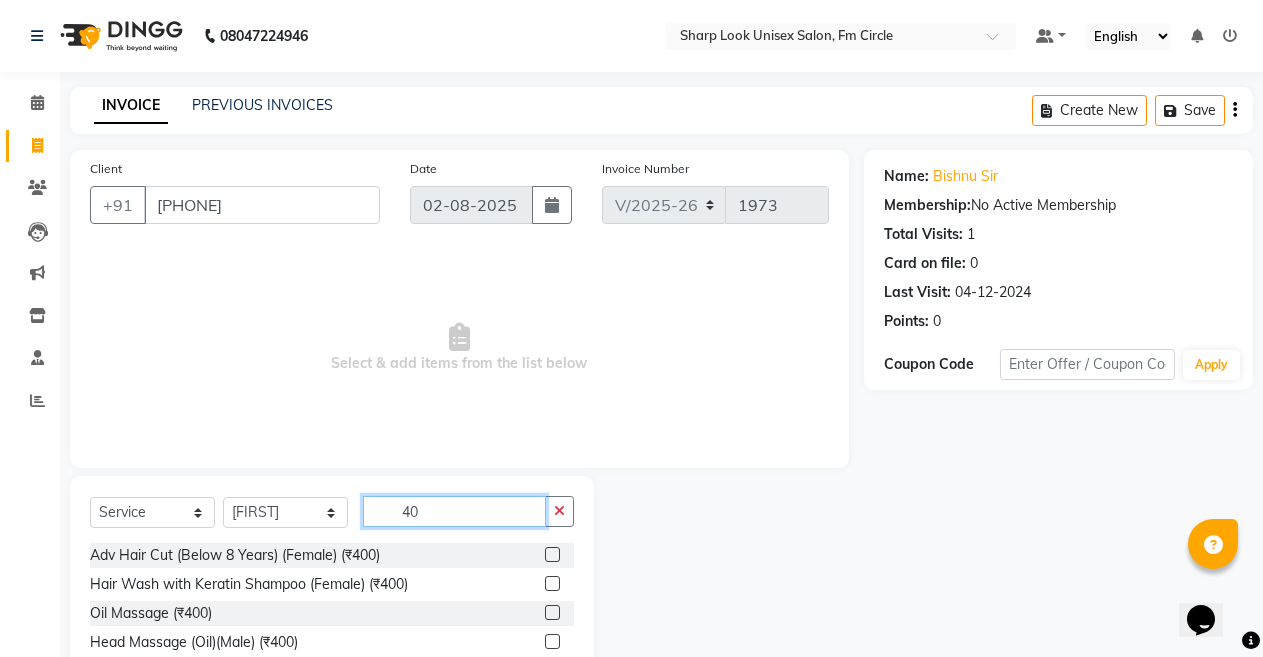 scroll, scrollTop: 144, scrollLeft: 0, axis: vertical 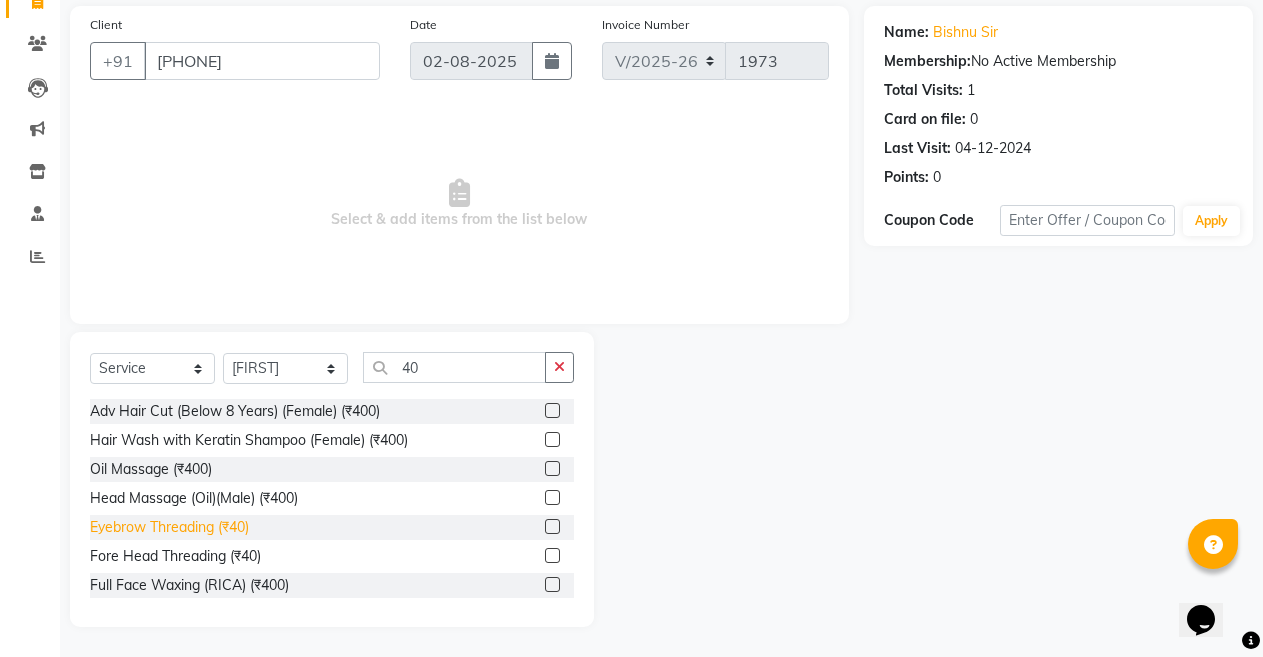 click on "Eyebrow Threading (₹40)" 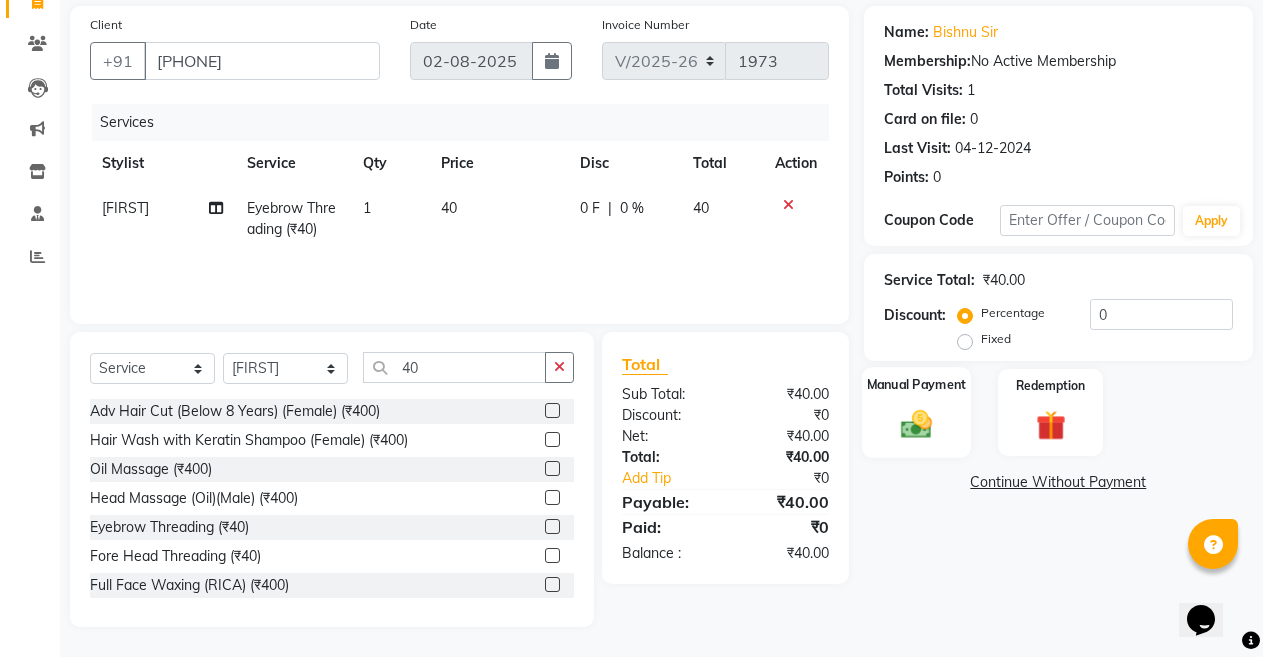 click 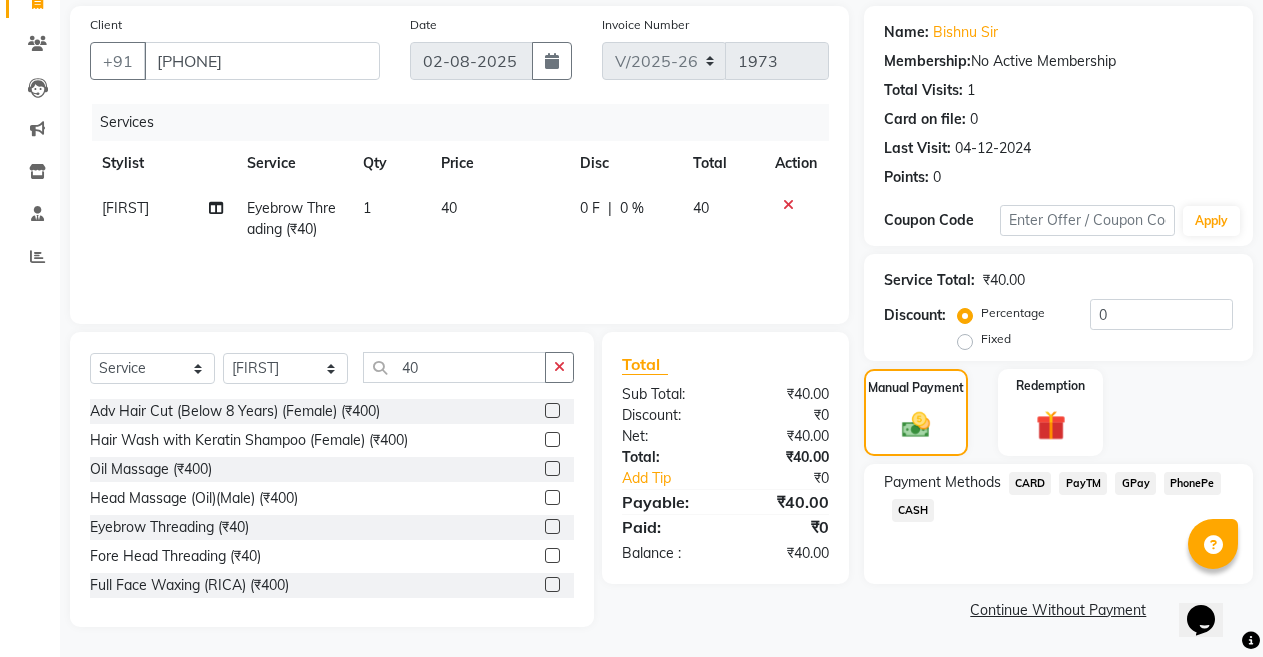click on "PayTM" 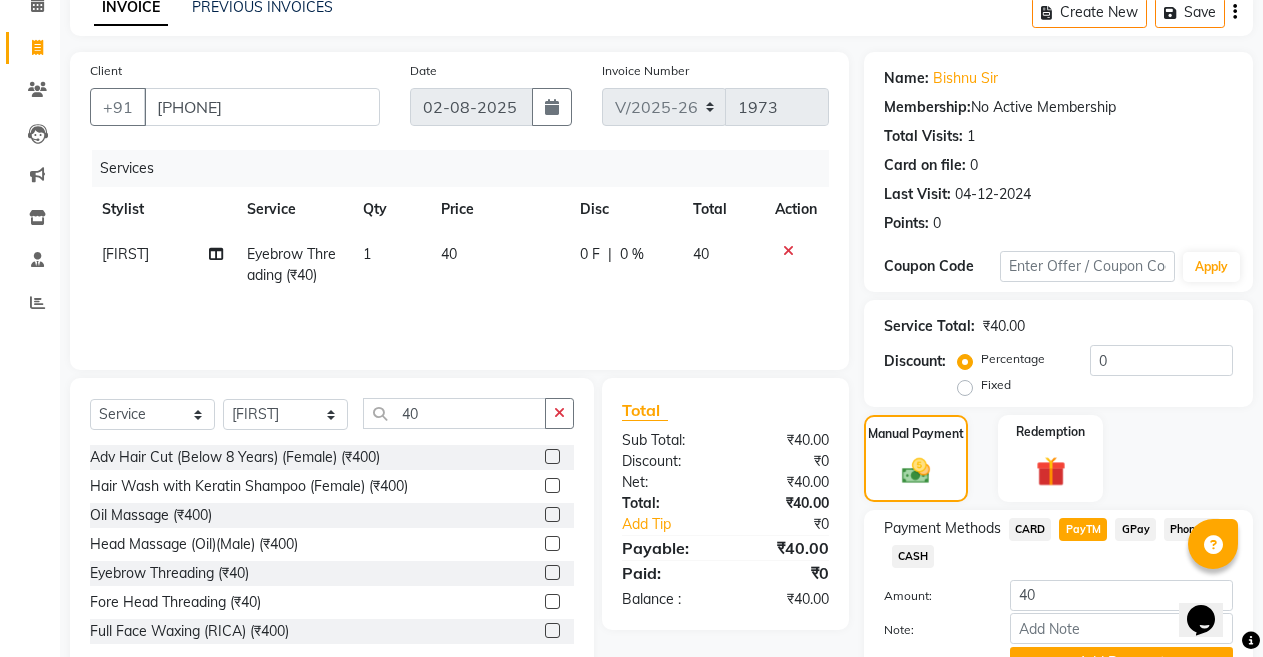 scroll, scrollTop: 198, scrollLeft: 0, axis: vertical 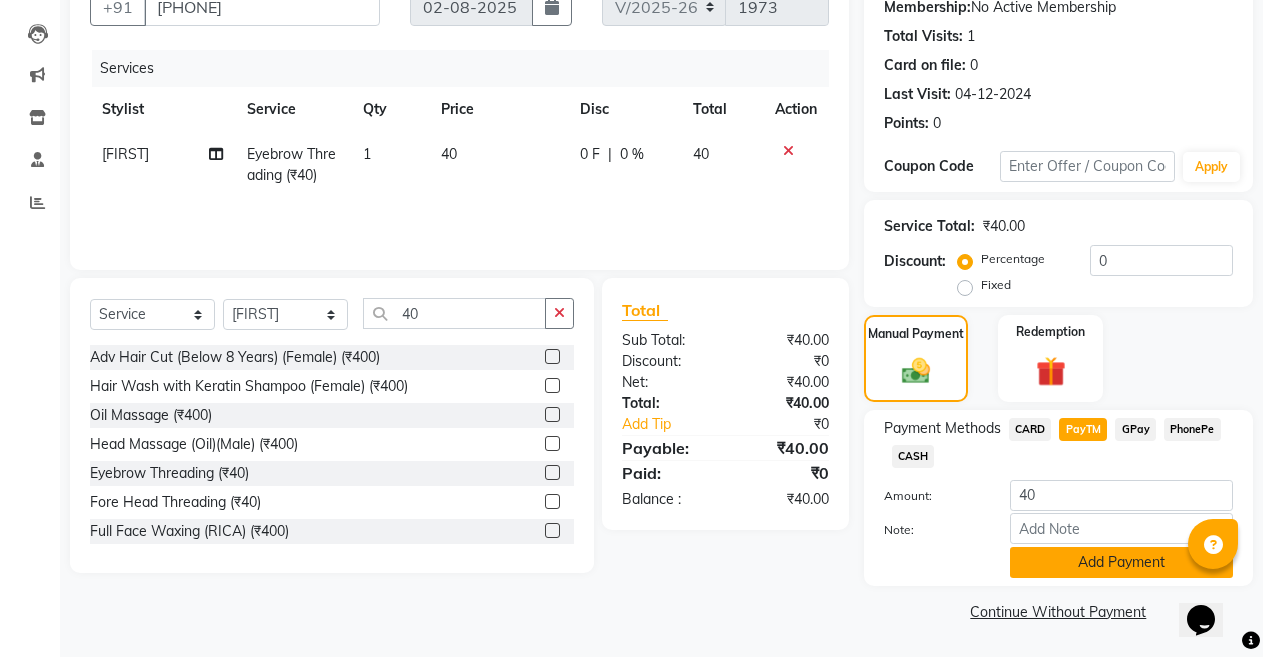 click on "Add Payment" 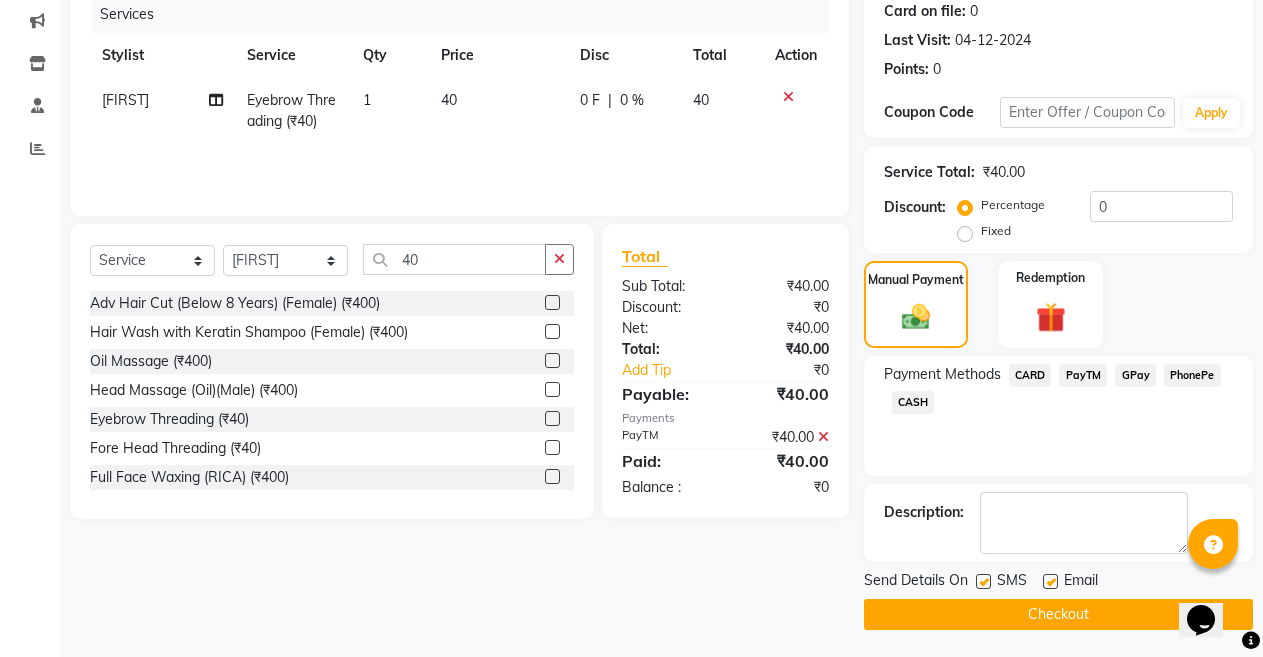 scroll, scrollTop: 255, scrollLeft: 0, axis: vertical 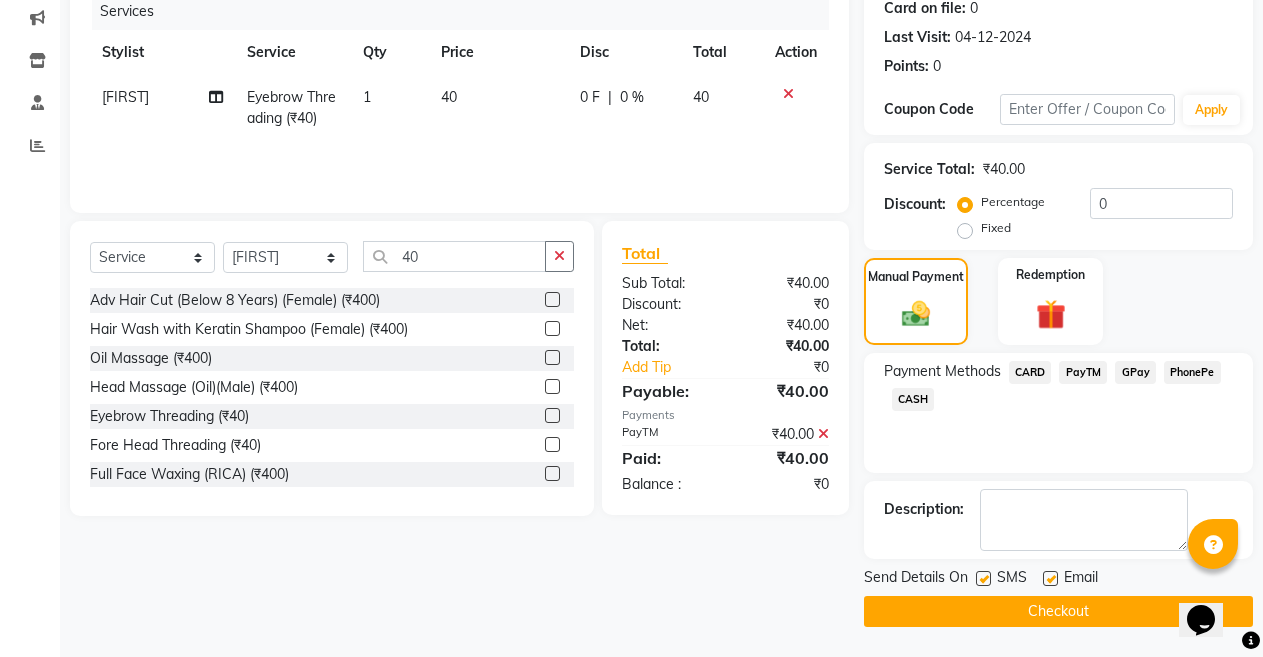 click 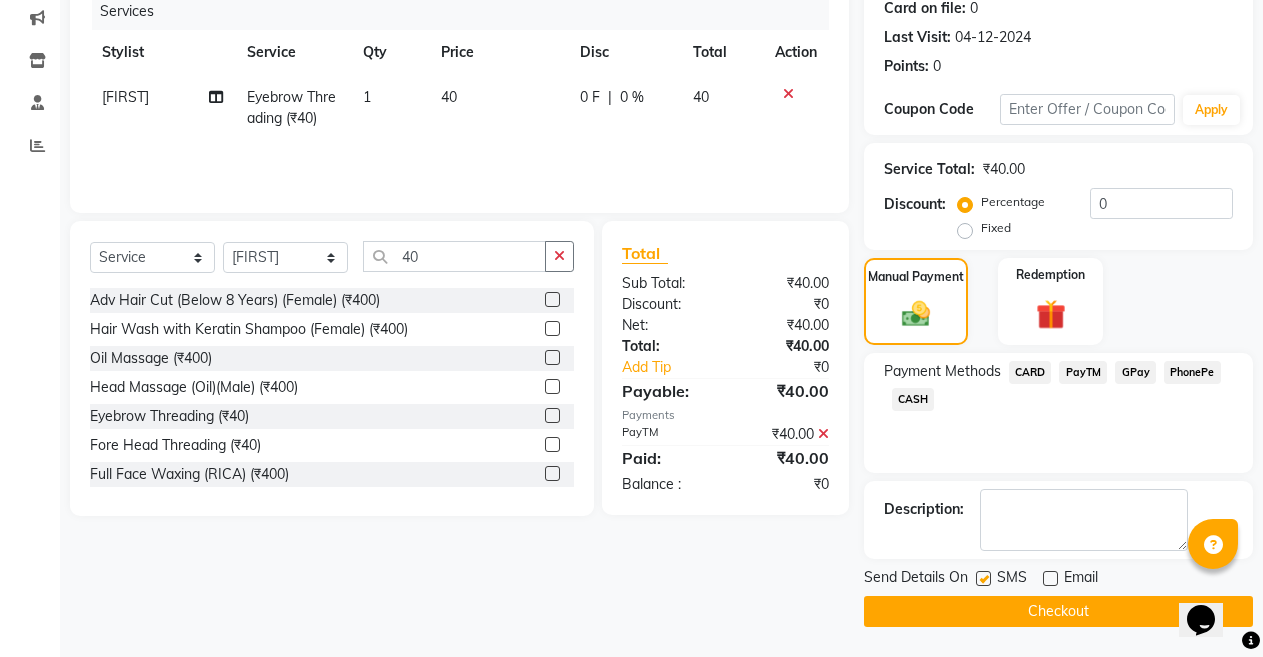 click on "Checkout" 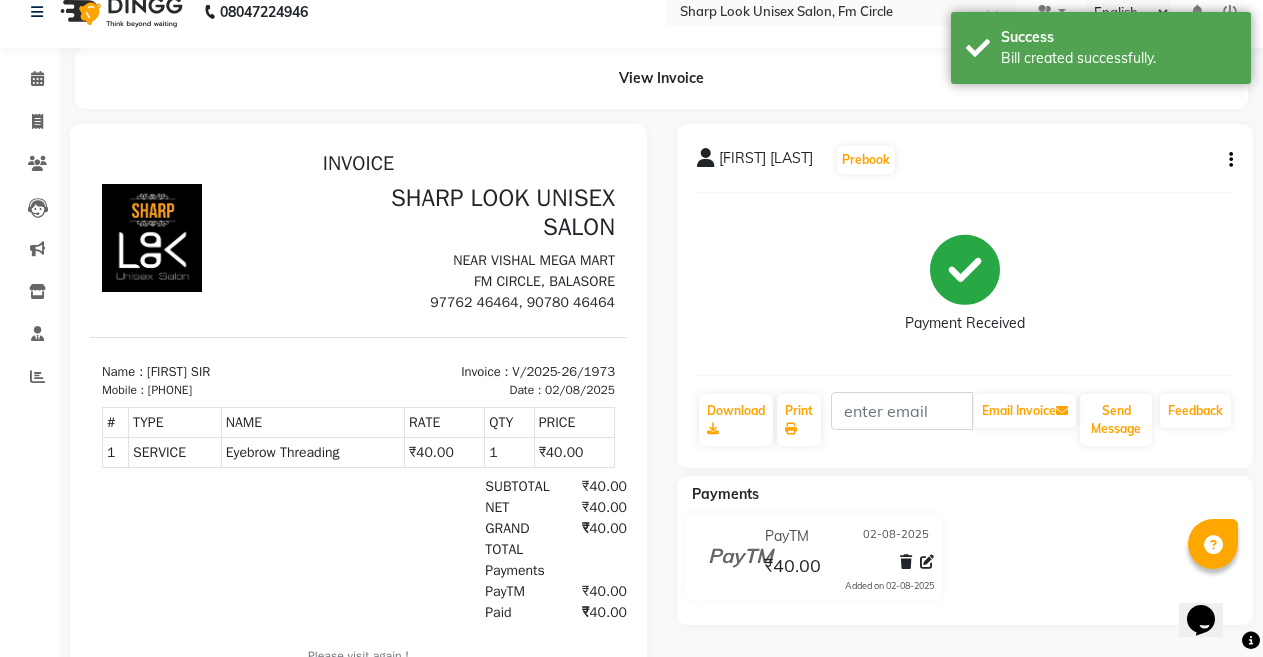 scroll, scrollTop: 0, scrollLeft: 0, axis: both 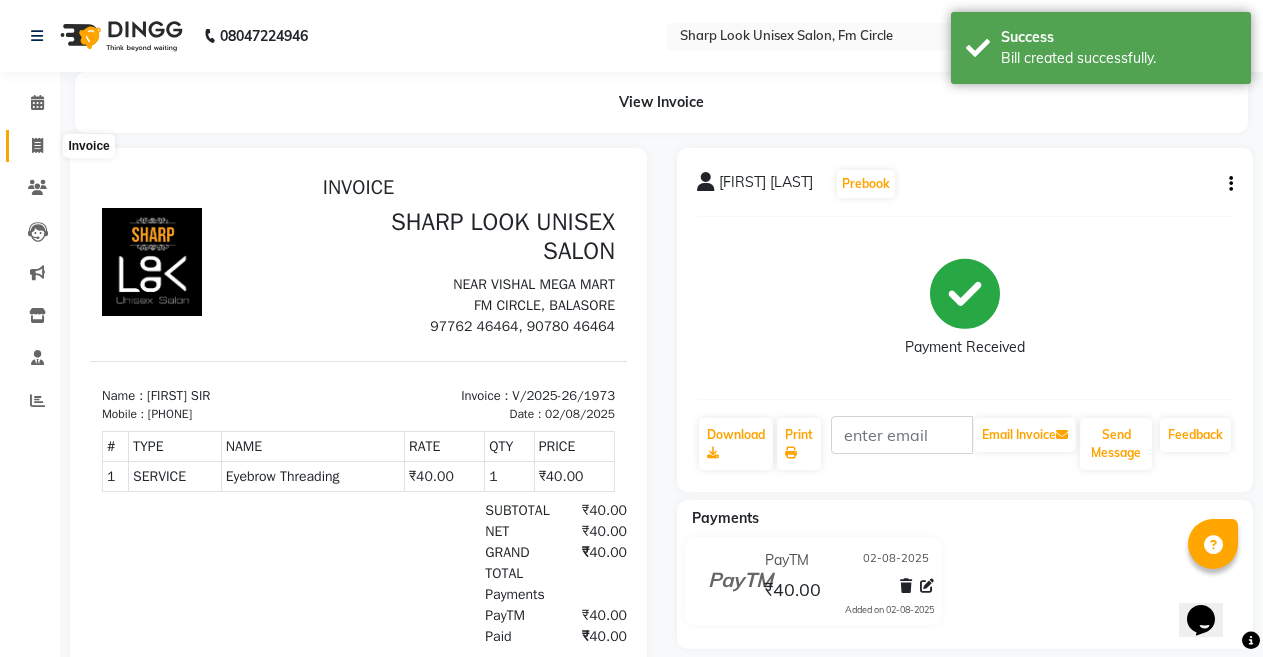 click 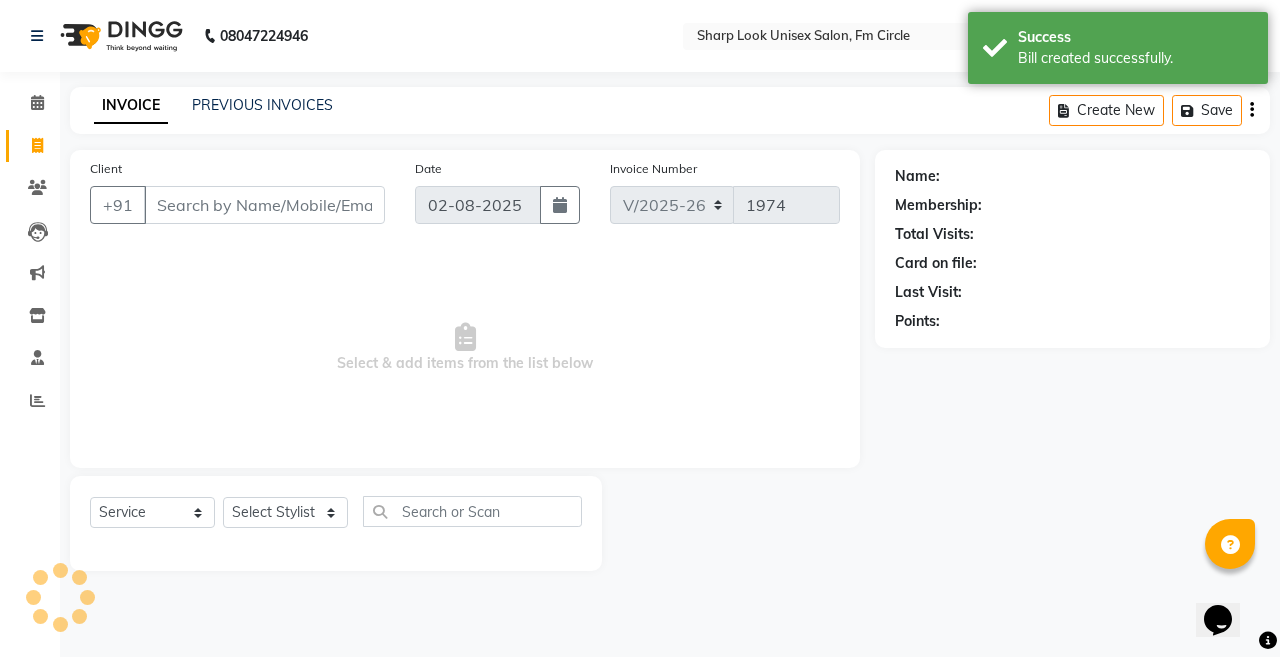 click on "Client" at bounding box center [264, 205] 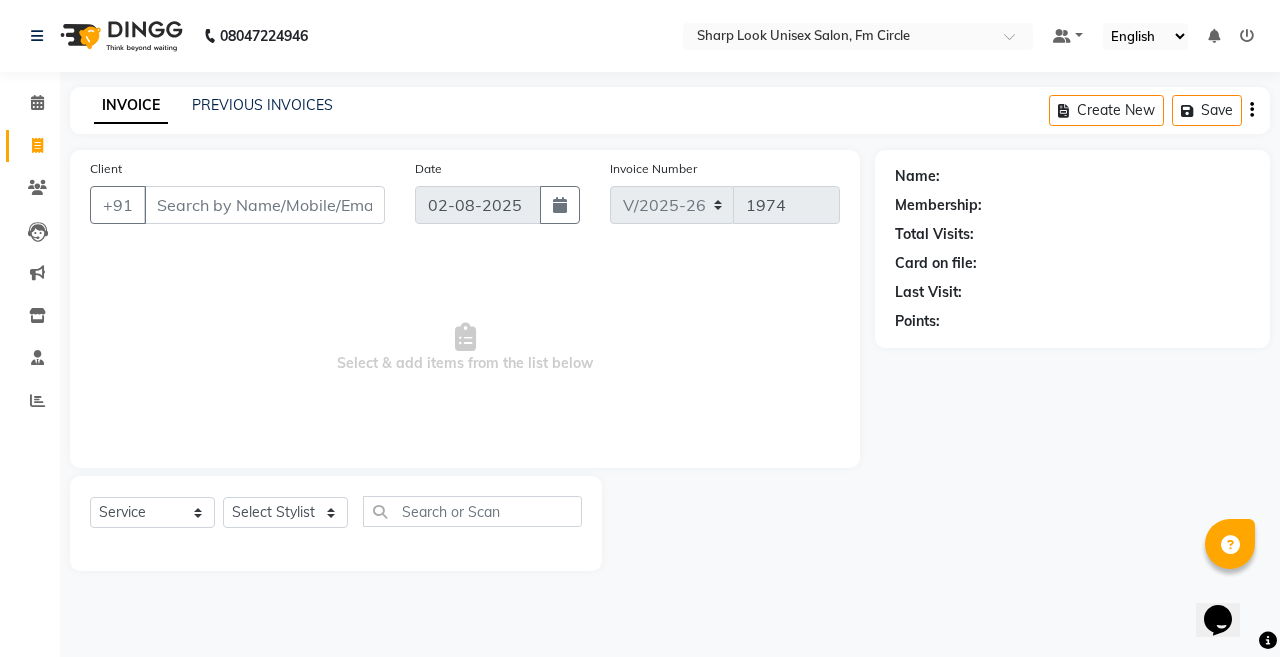 click on "Client" at bounding box center (264, 205) 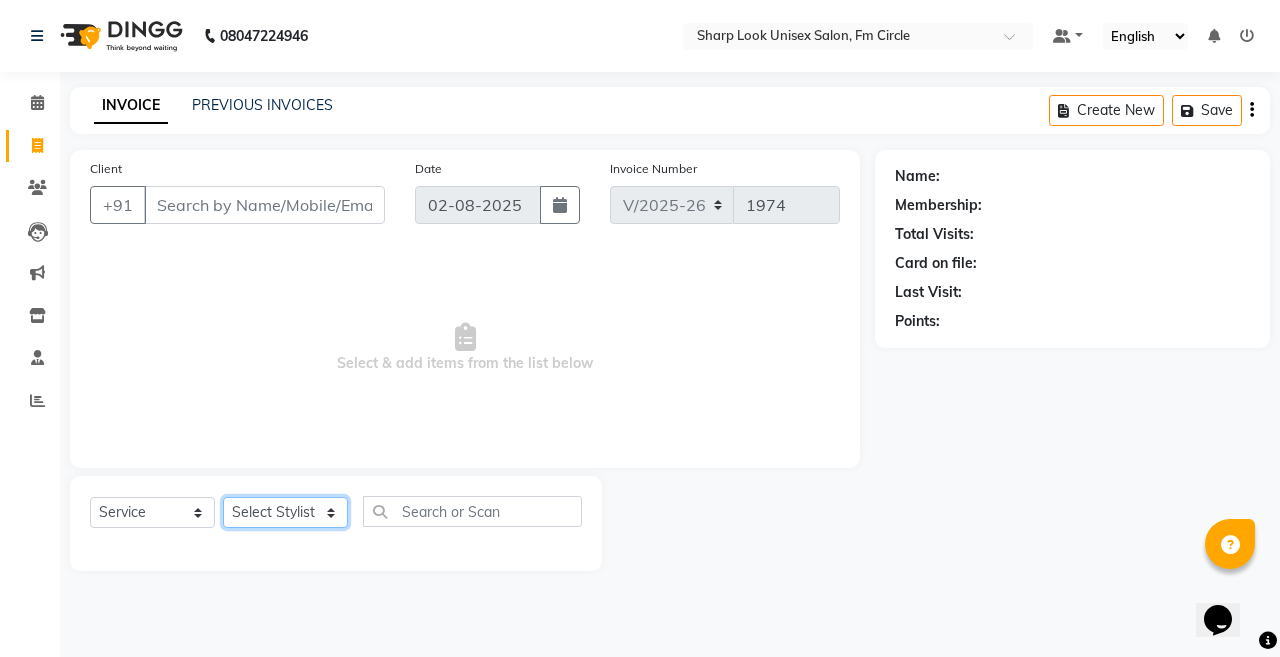 click on "Select Stylist Admin Anil Babu Budhia Monalisa  Nisha Priti" 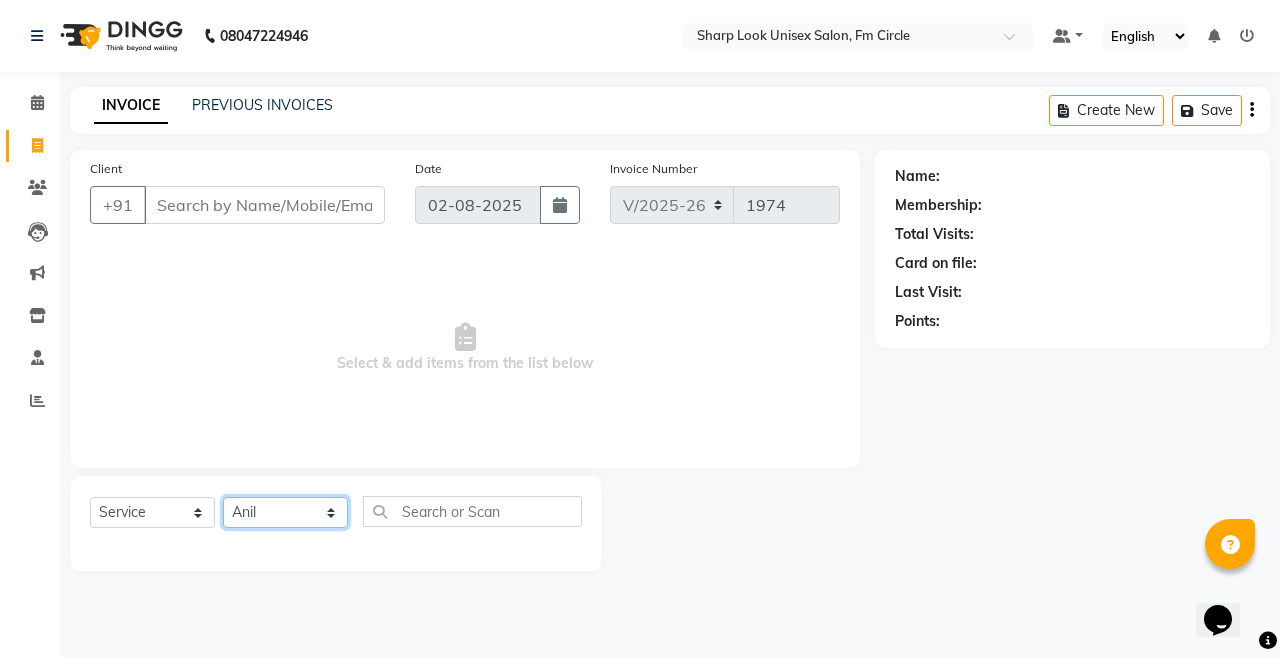 click on "Select Stylist Admin Anil Babu Budhia Monalisa  Nisha Priti" 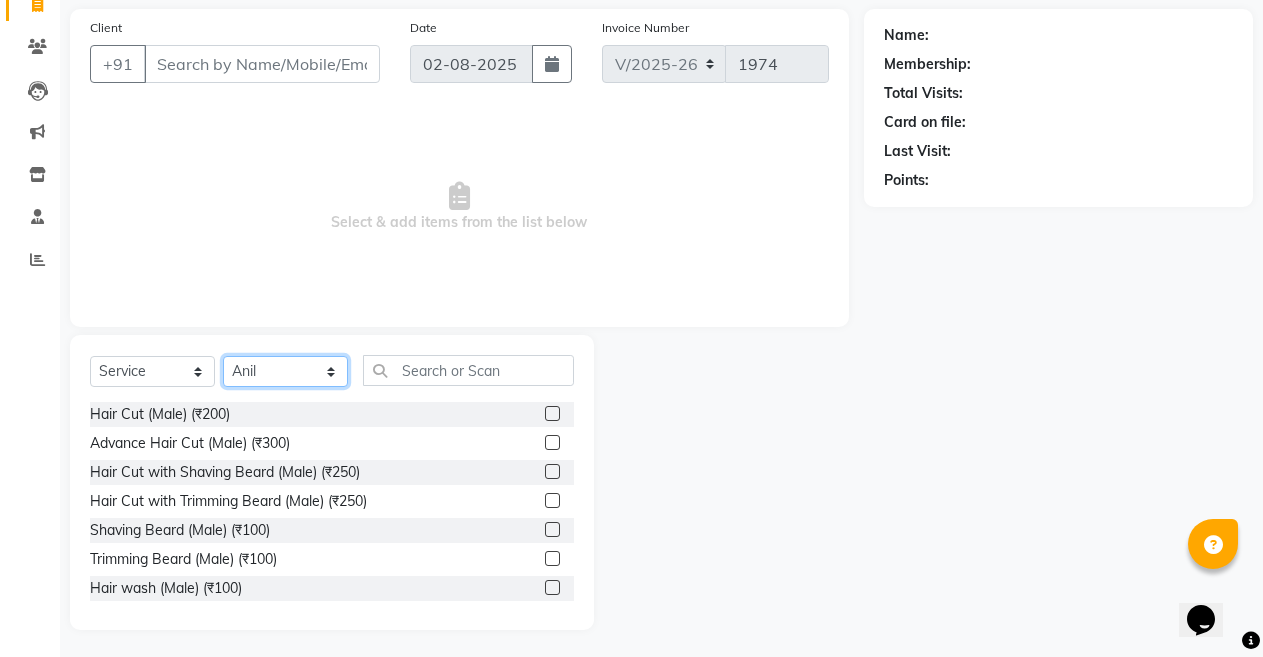 scroll, scrollTop: 144, scrollLeft: 0, axis: vertical 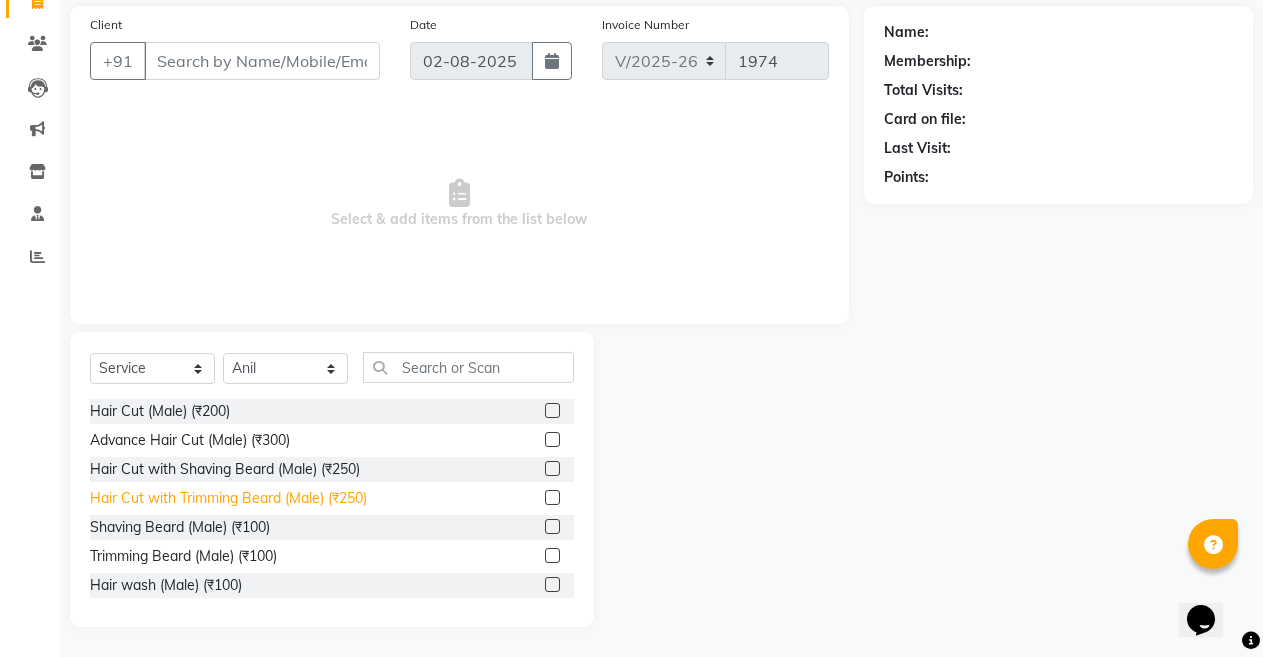 click on "Hair Cut with Trimming Beard (Male) (₹250)" 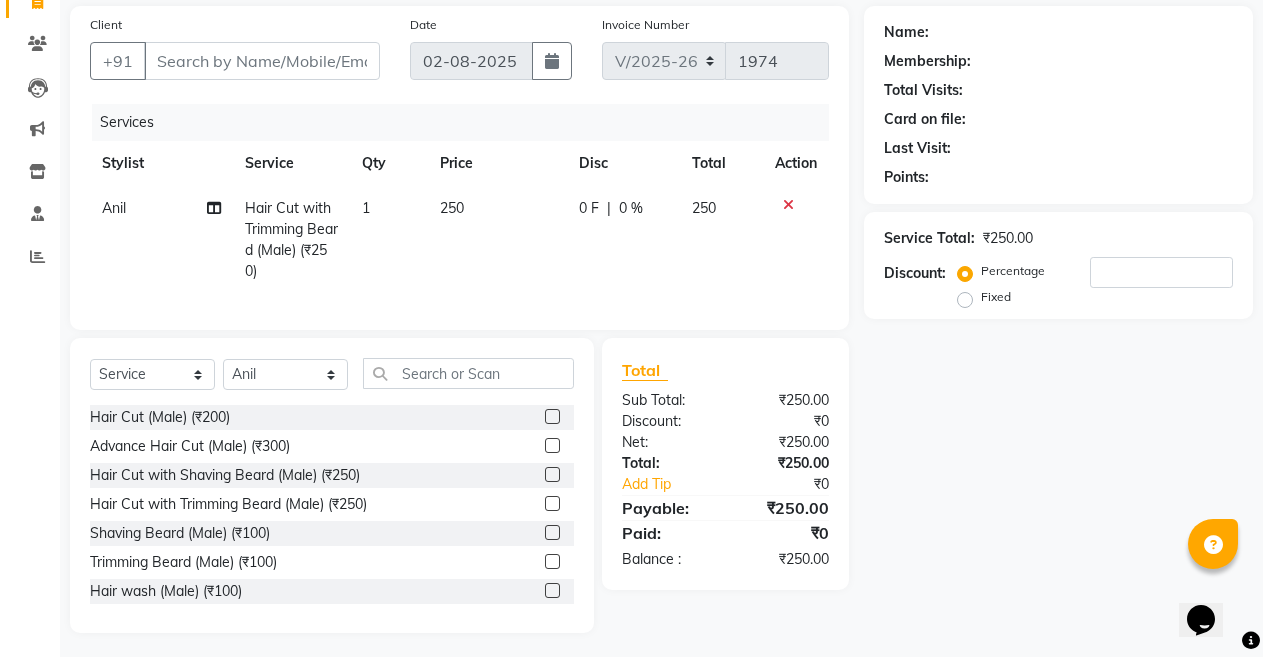 scroll, scrollTop: 0, scrollLeft: 0, axis: both 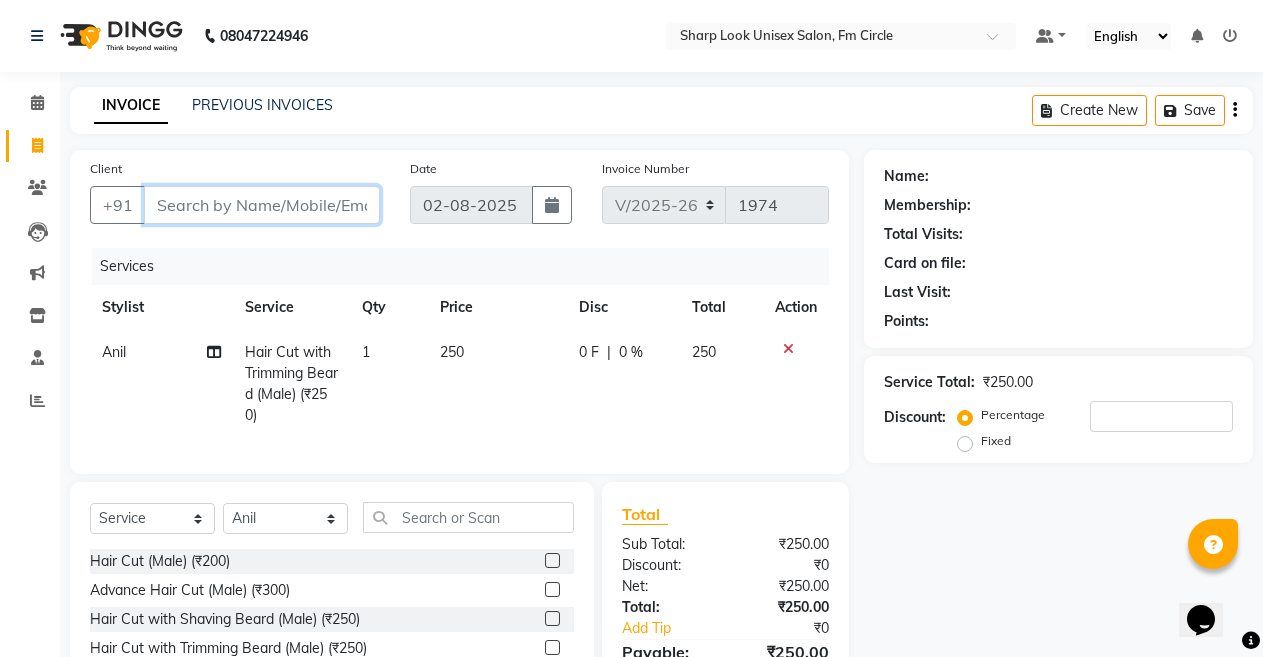 click on "Client" at bounding box center (262, 205) 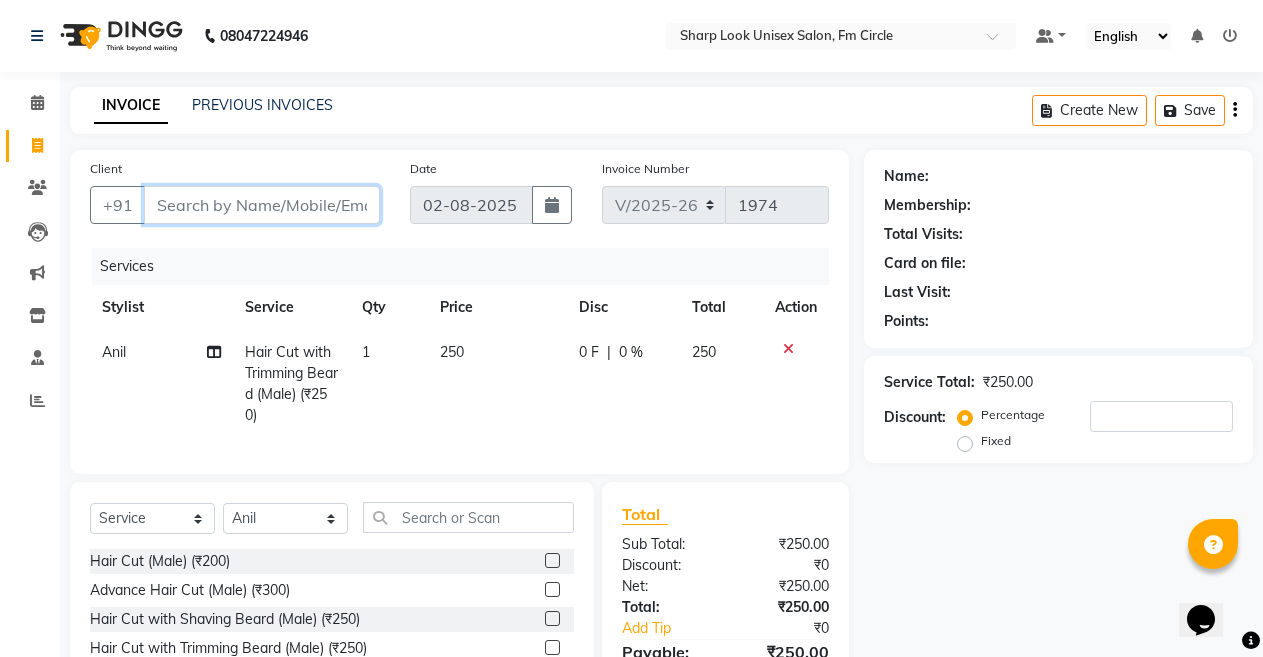 click on "Client" at bounding box center [262, 205] 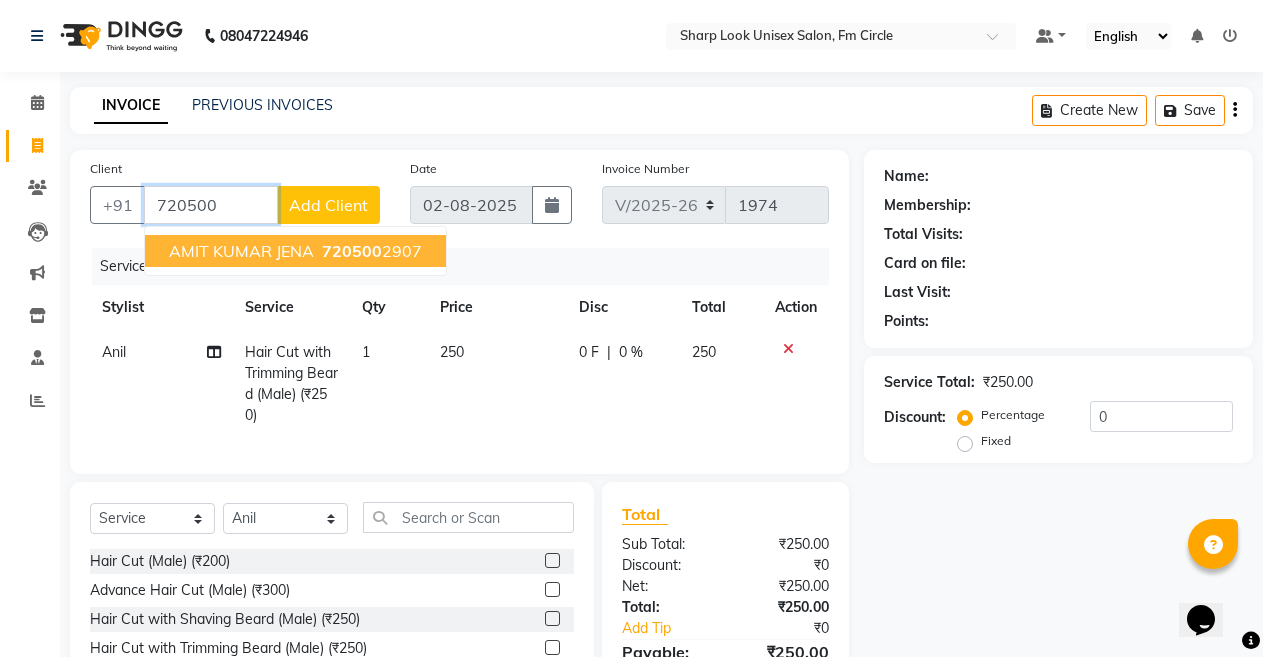 click on "[FIRST] [LAST] [PHONE]" at bounding box center (295, 251) 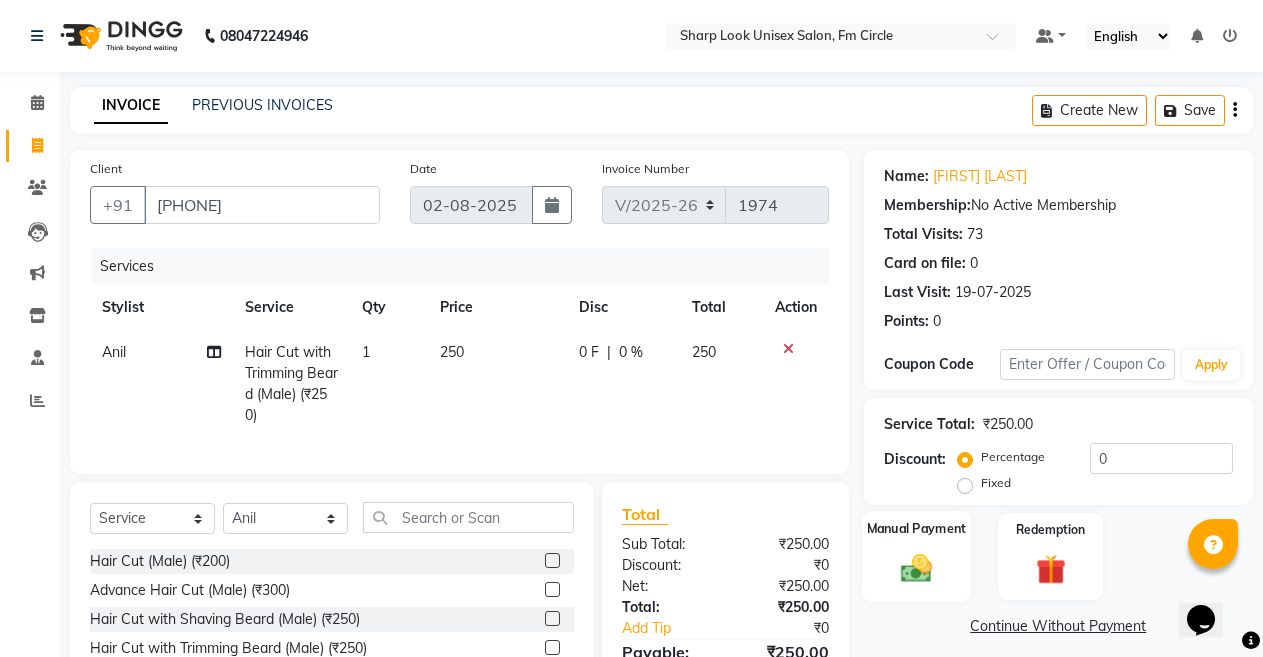 click on "Manual Payment" 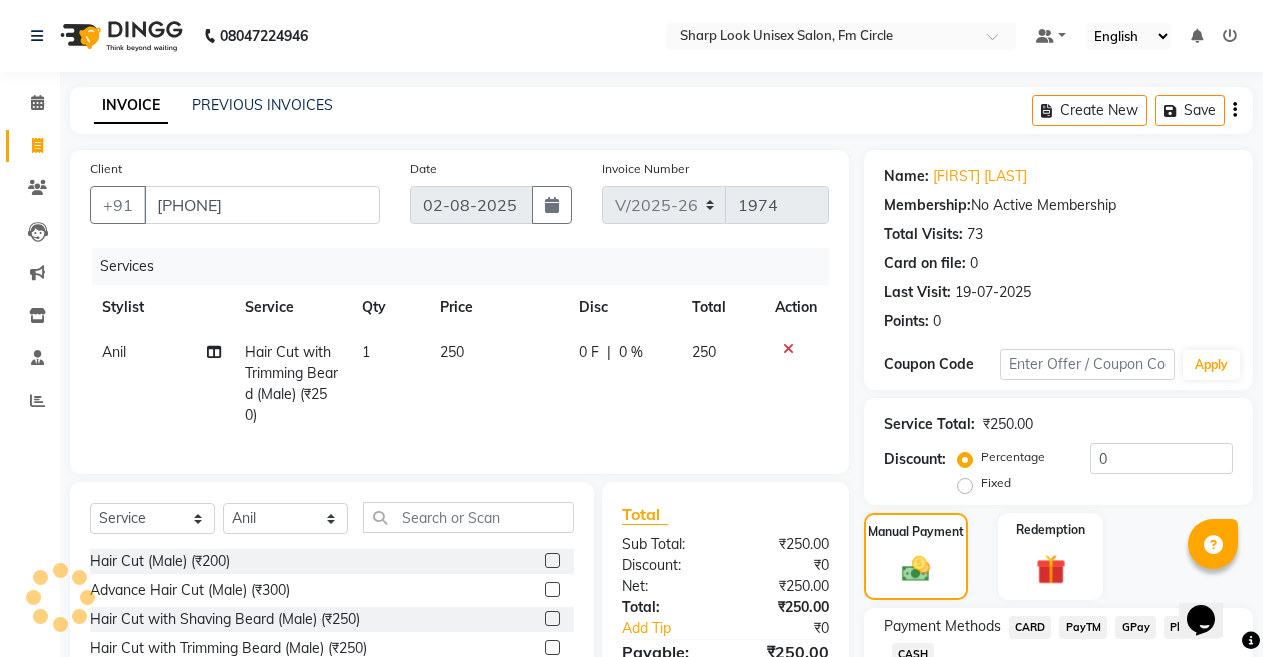 scroll, scrollTop: 167, scrollLeft: 0, axis: vertical 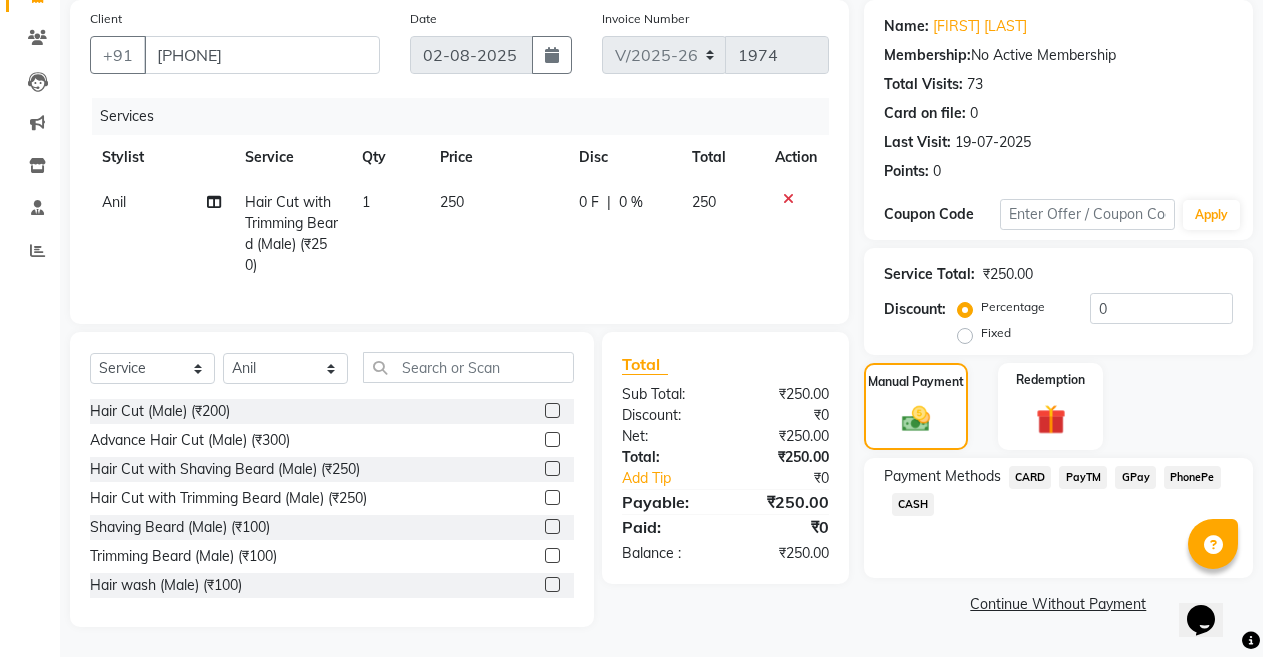 click on "PayTM" 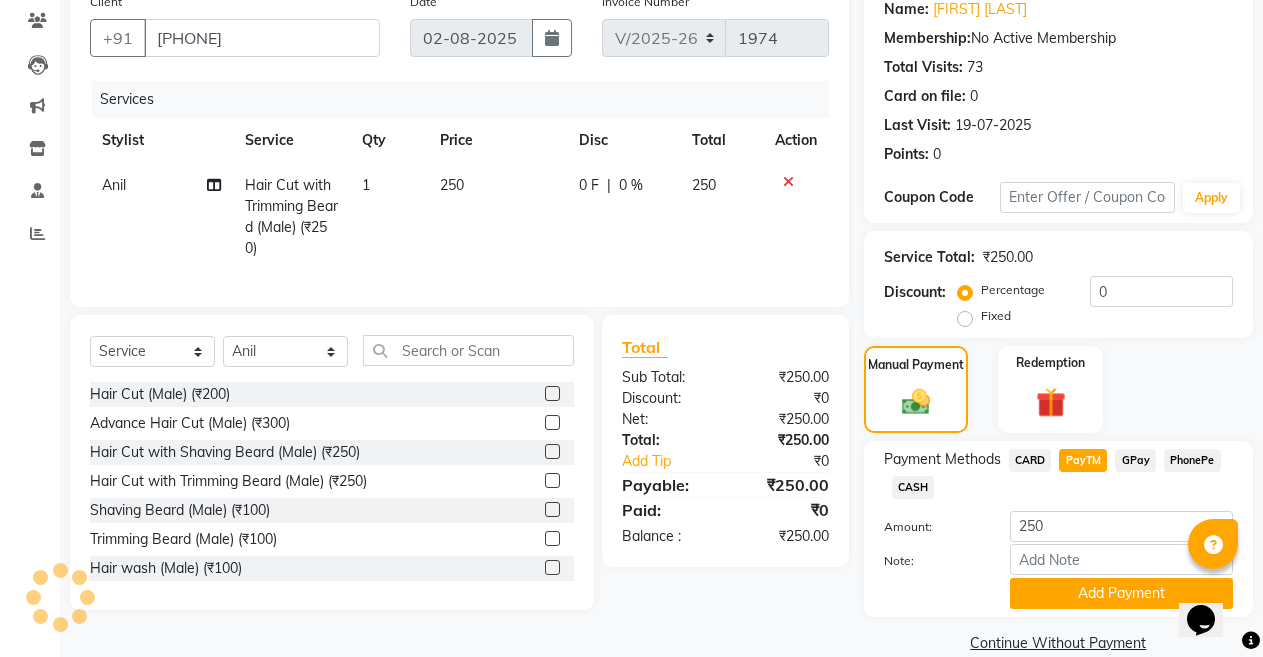 scroll, scrollTop: 198, scrollLeft: 0, axis: vertical 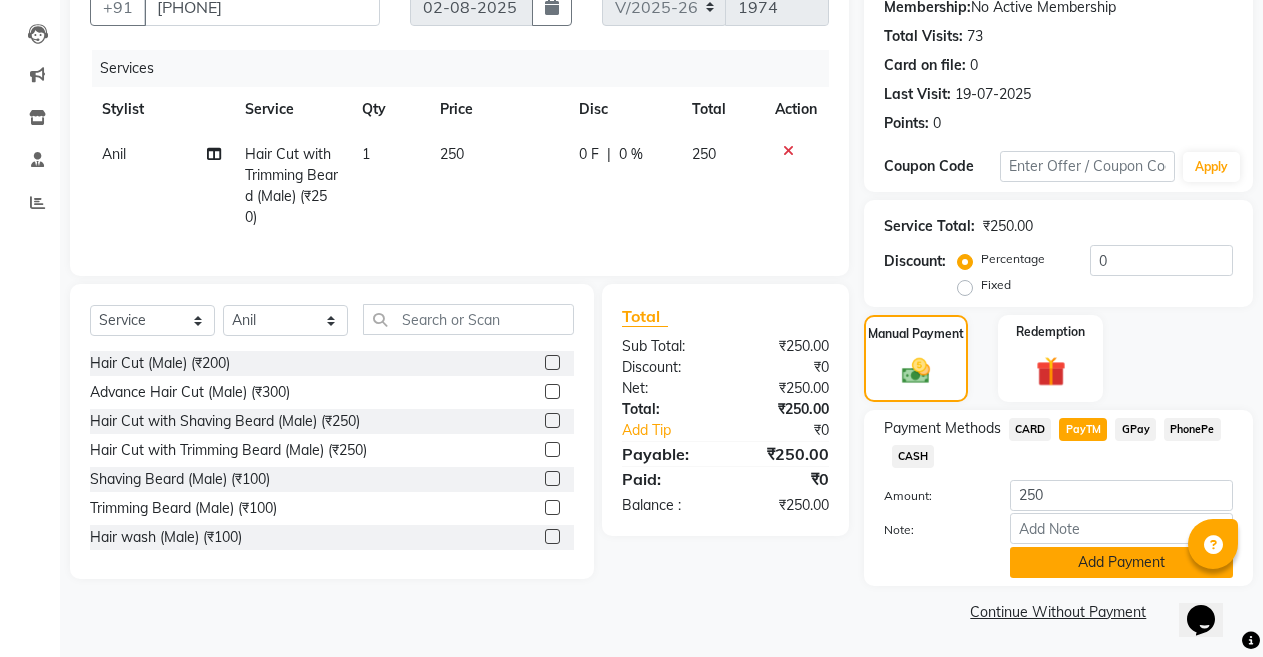 click on "Add Payment" 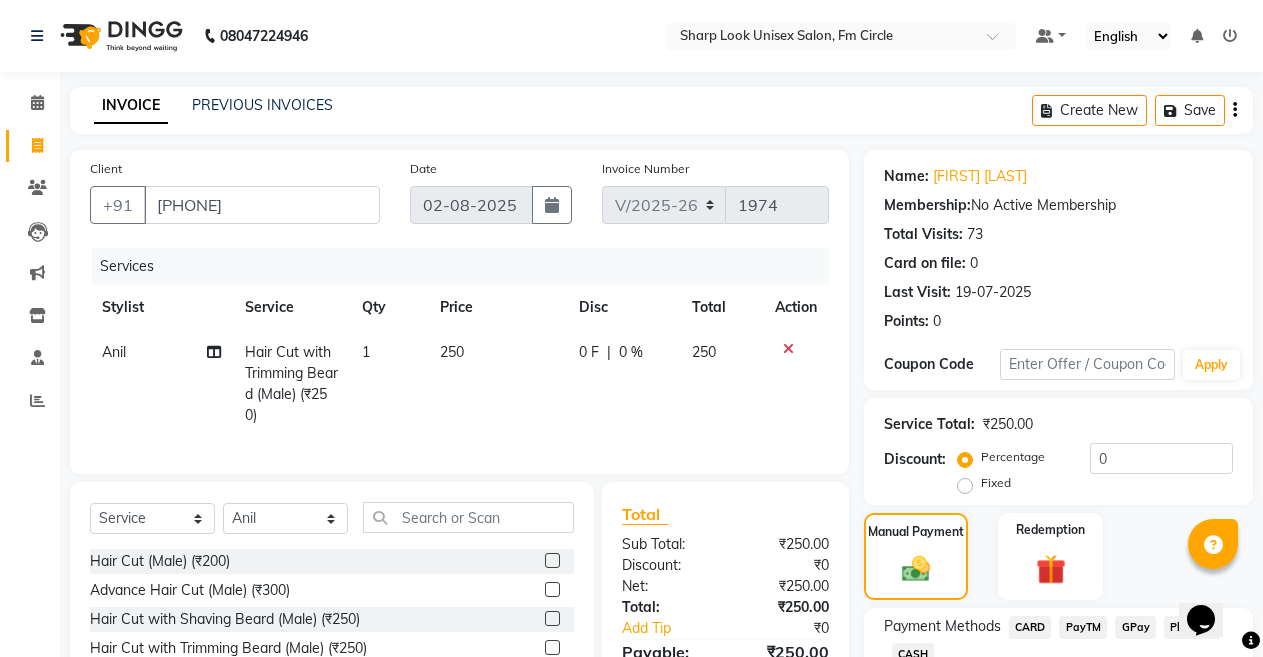 scroll, scrollTop: 255, scrollLeft: 0, axis: vertical 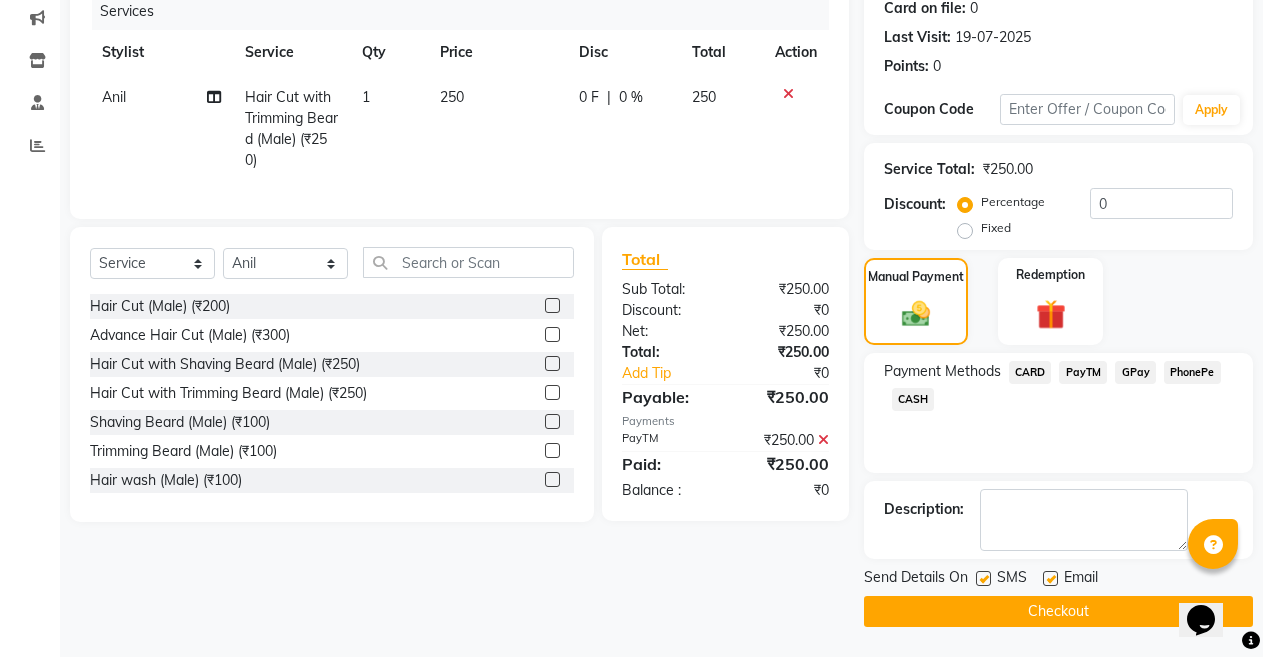 click 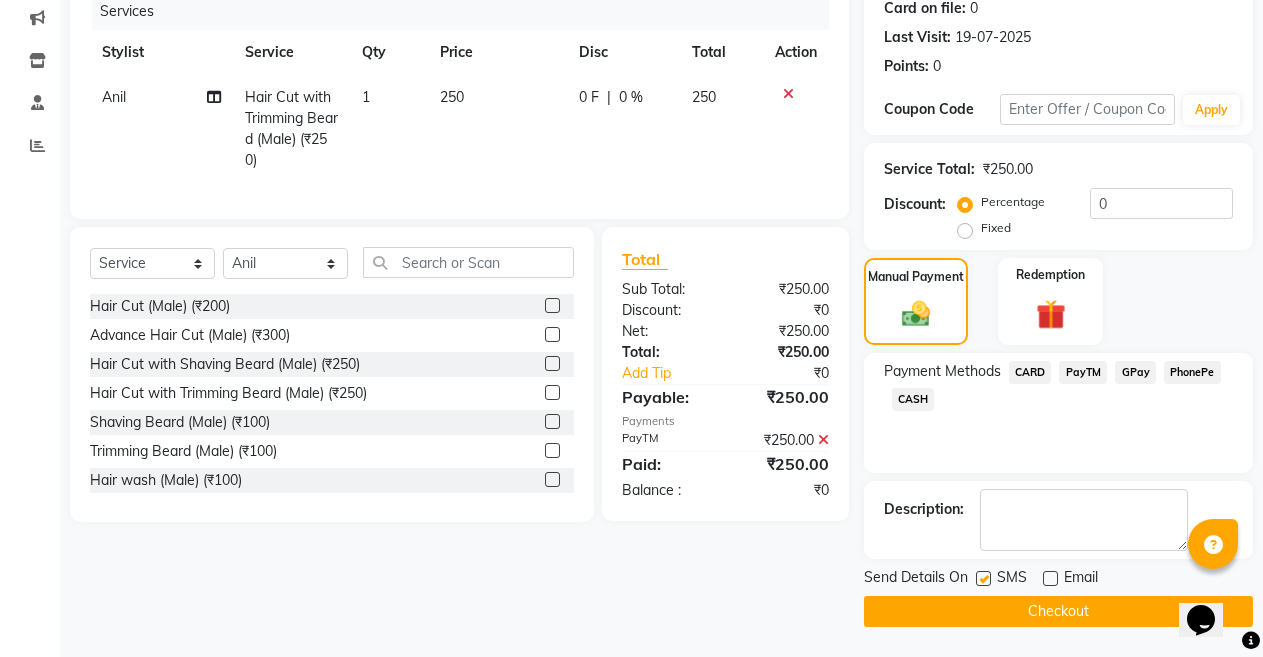 click on "Checkout" 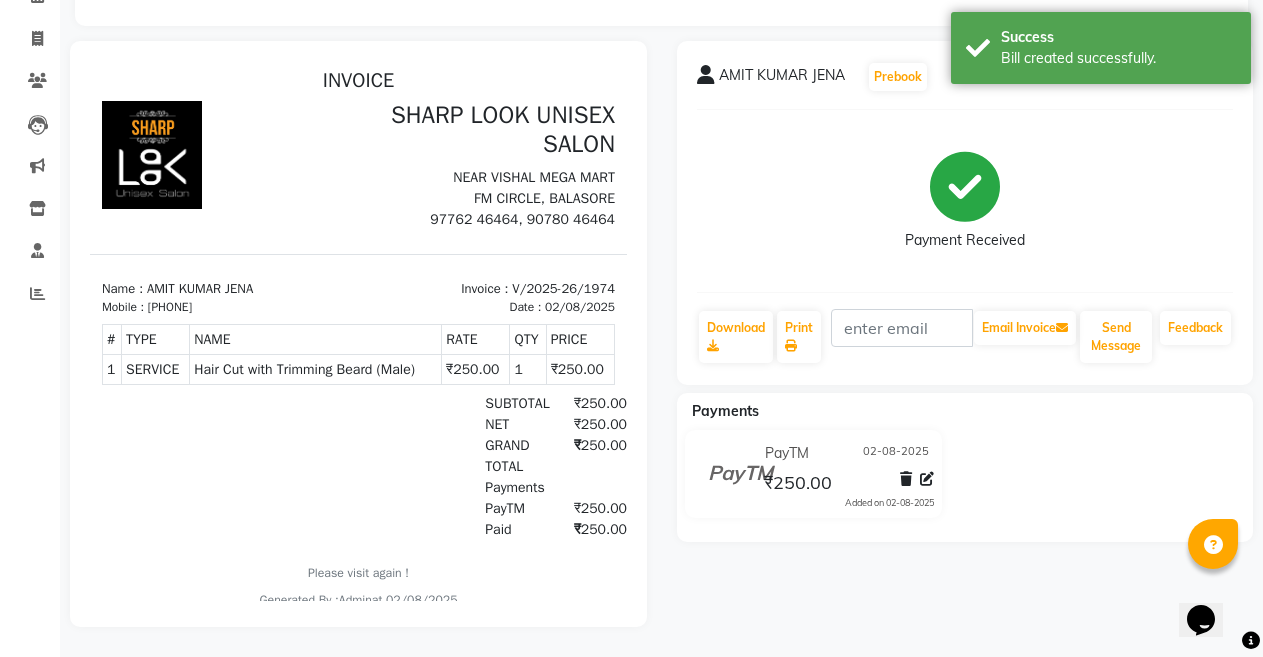 scroll, scrollTop: 0, scrollLeft: 0, axis: both 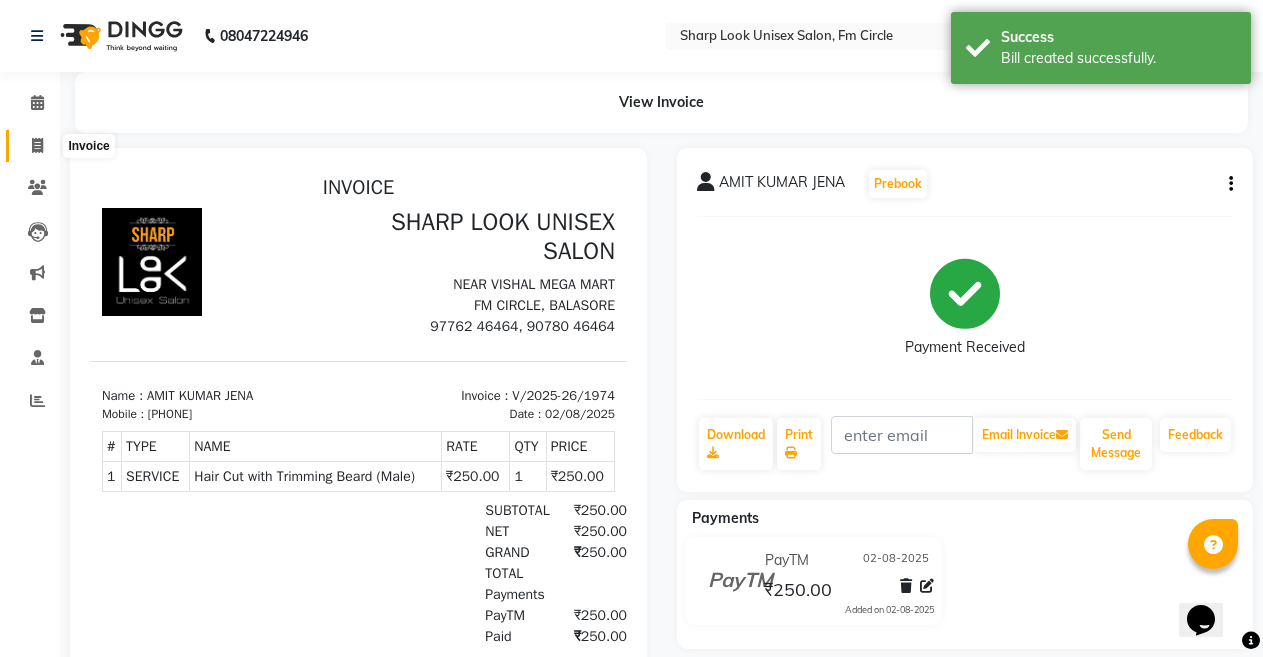 click 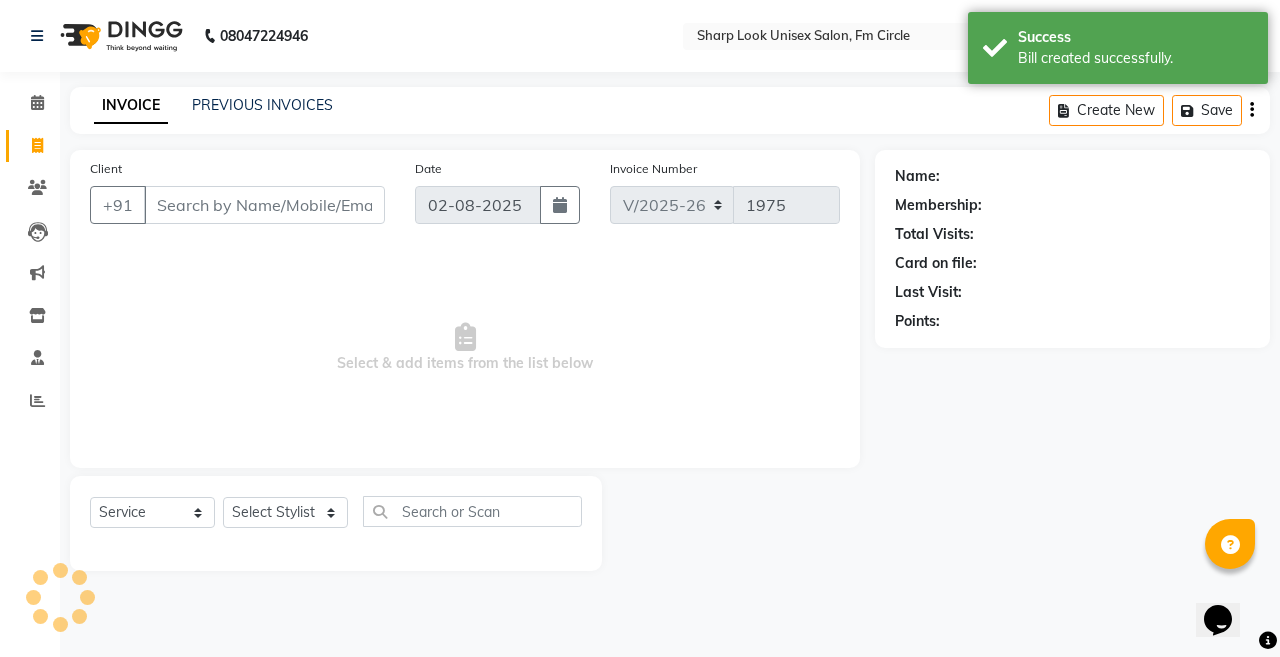 click on "Client" at bounding box center (264, 205) 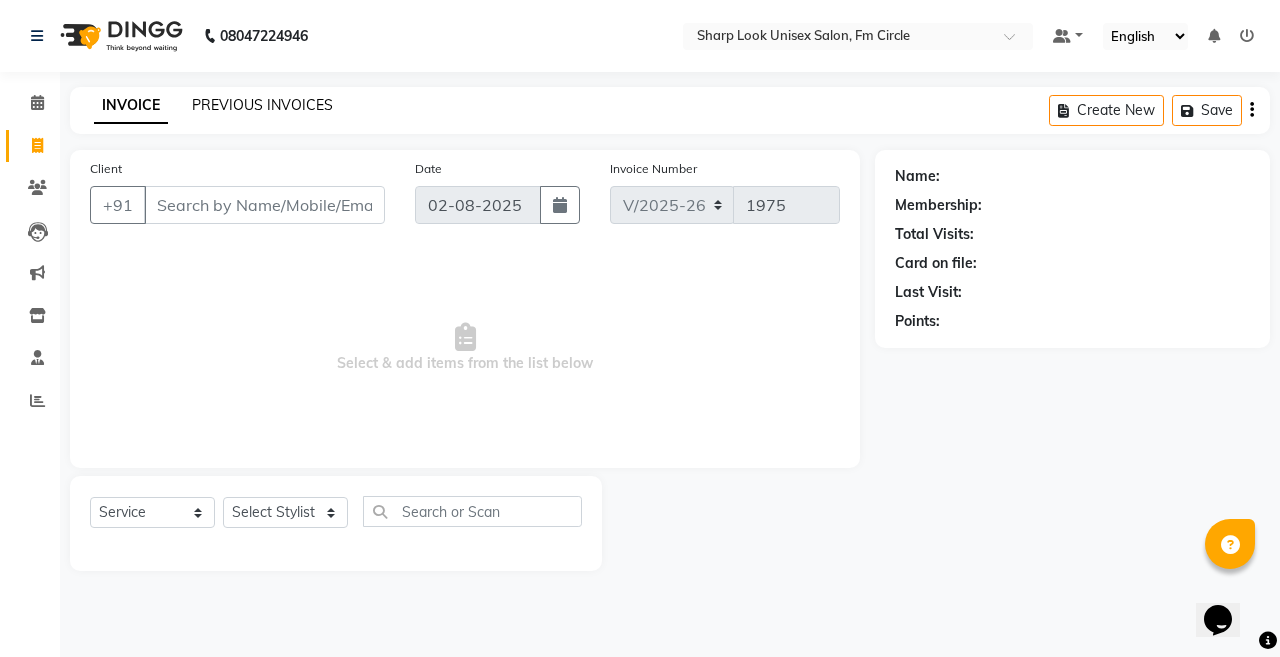 click on "PREVIOUS INVOICES" 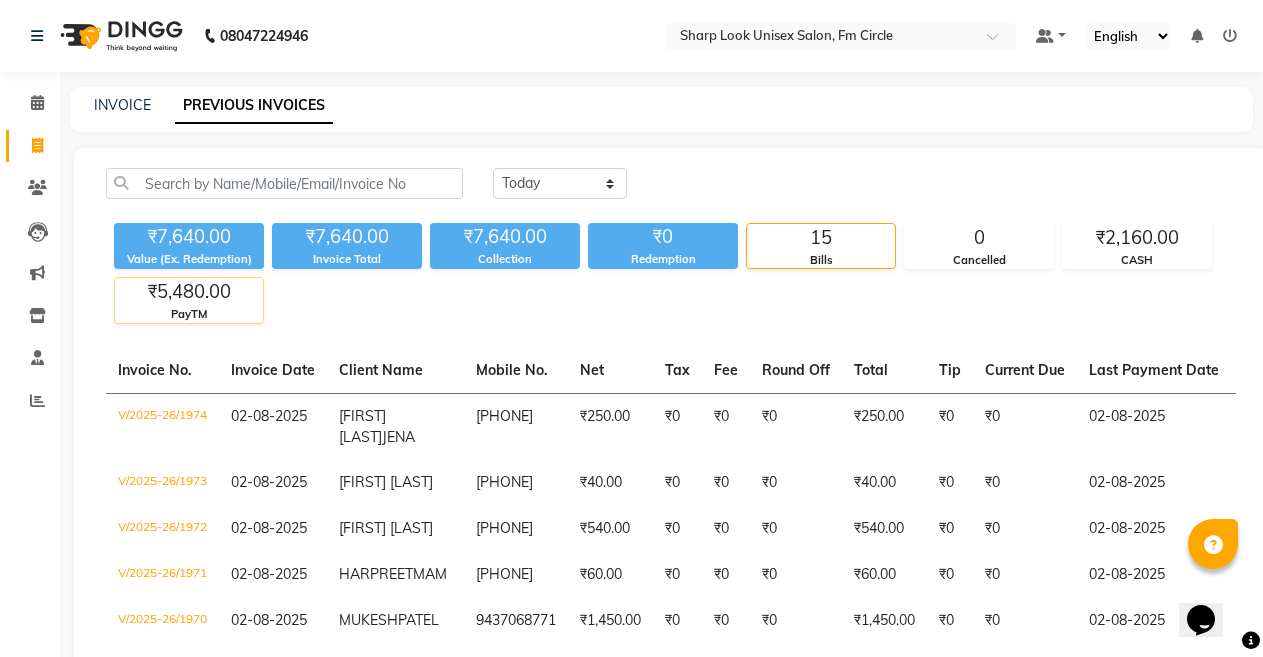 click on "PayTM" 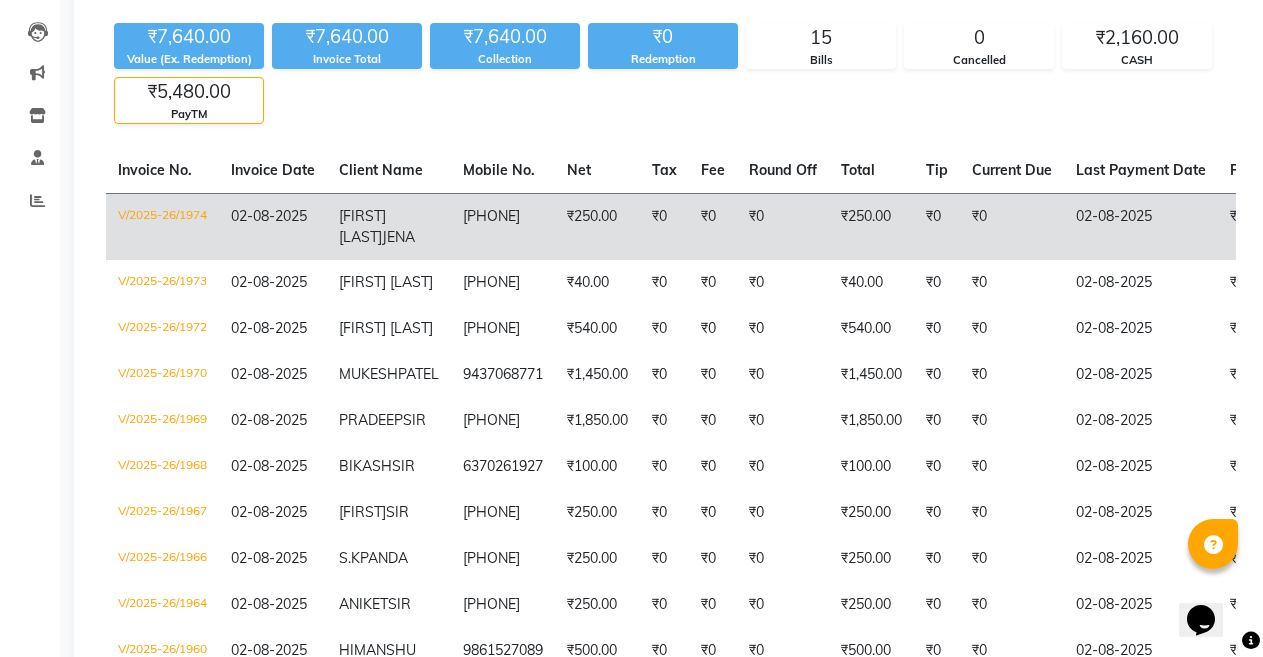 scroll, scrollTop: 0, scrollLeft: 0, axis: both 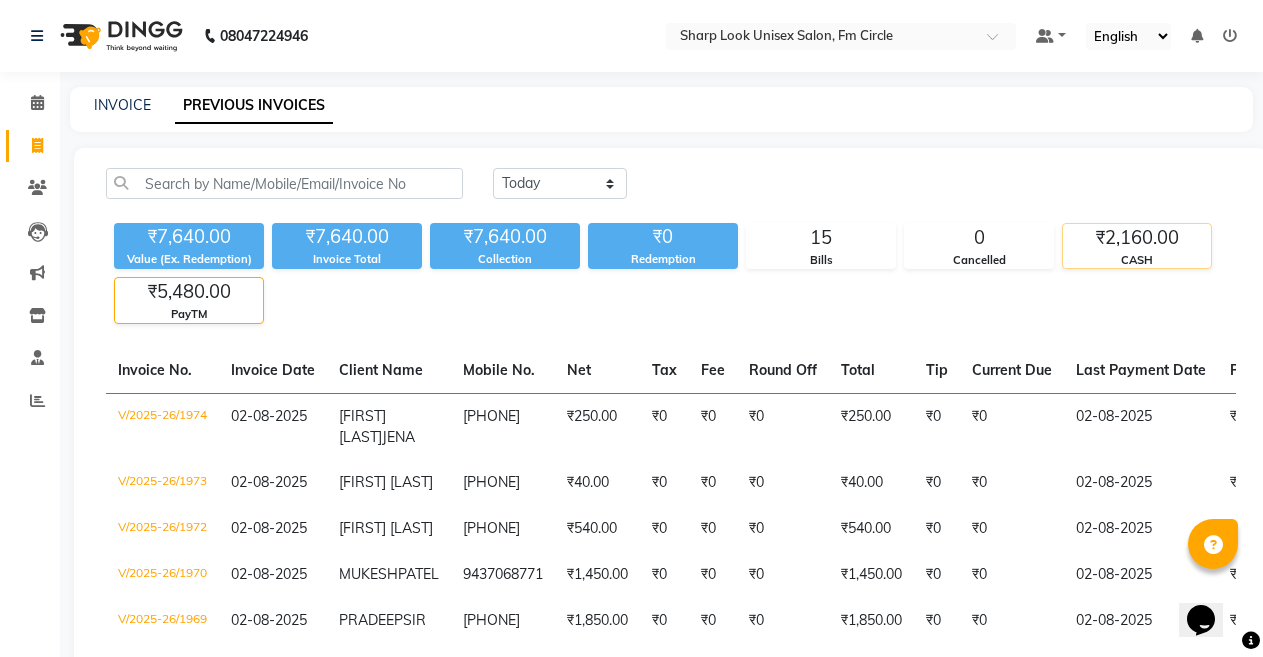 click on "CASH" 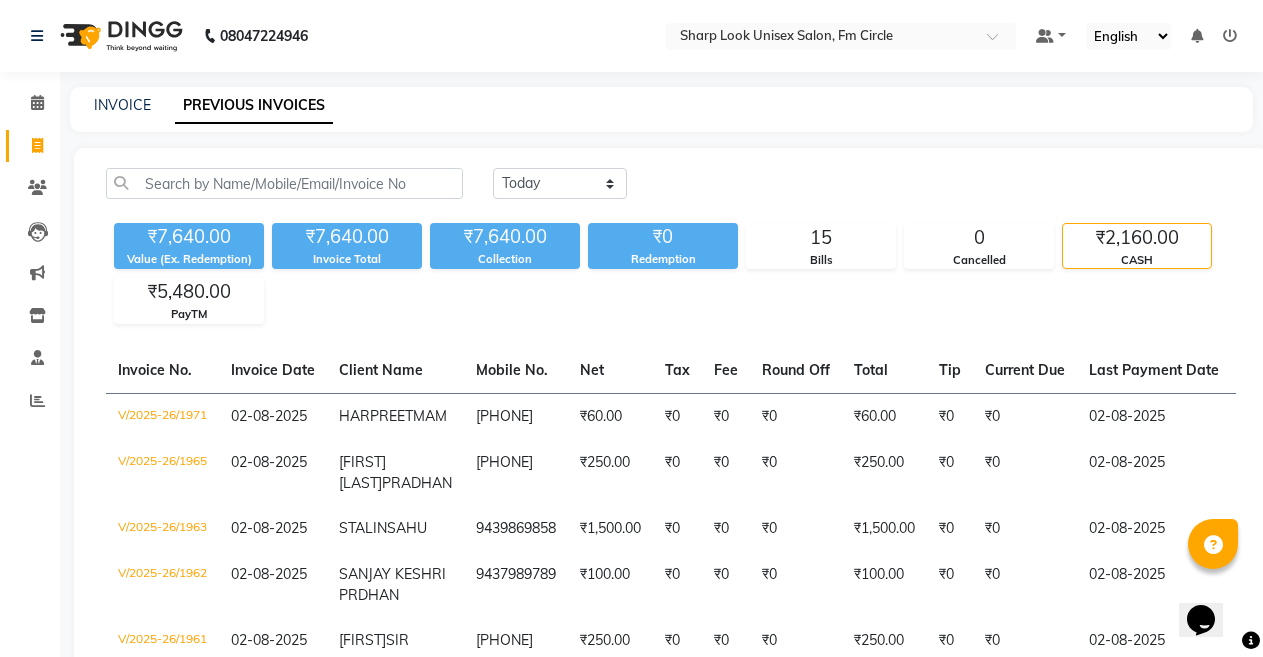 click on "₹2,160.00" 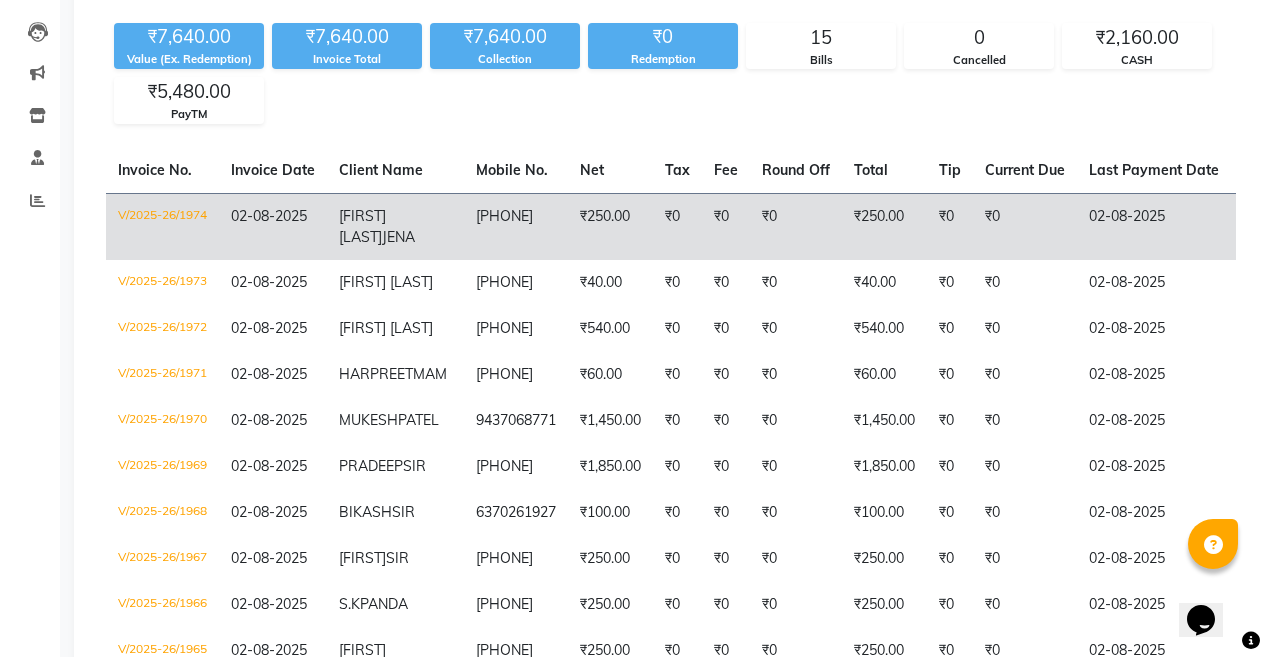 scroll, scrollTop: 0, scrollLeft: 0, axis: both 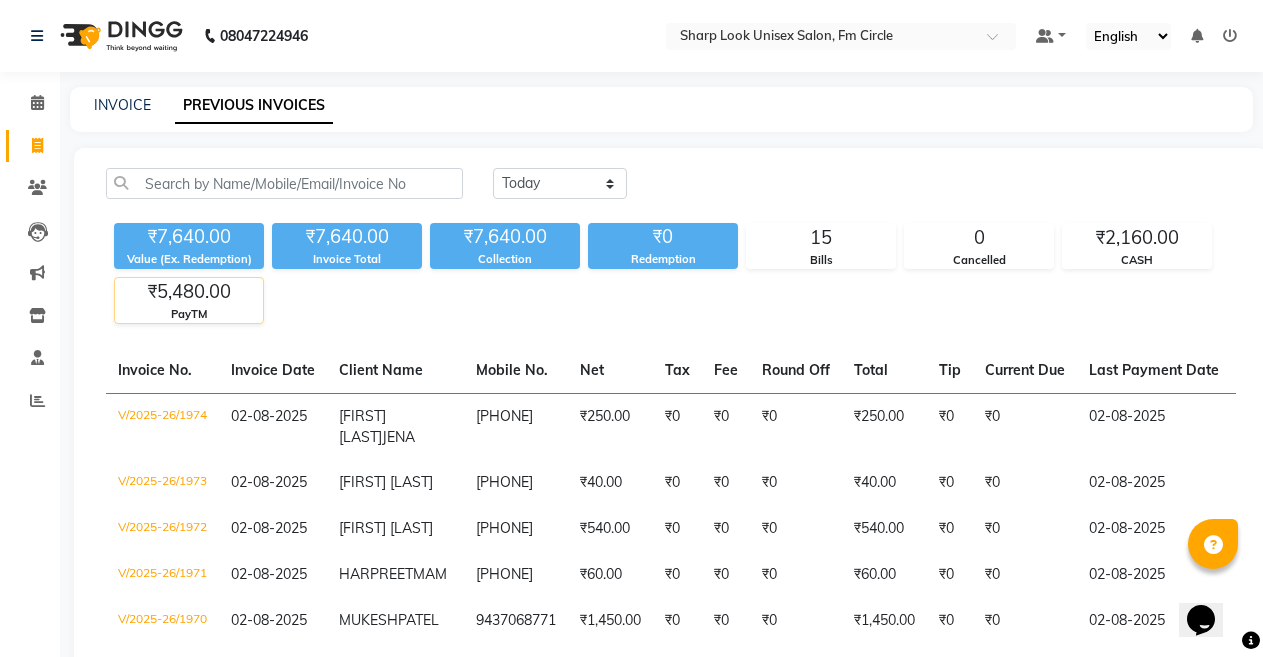 click on "₹5,480.00" 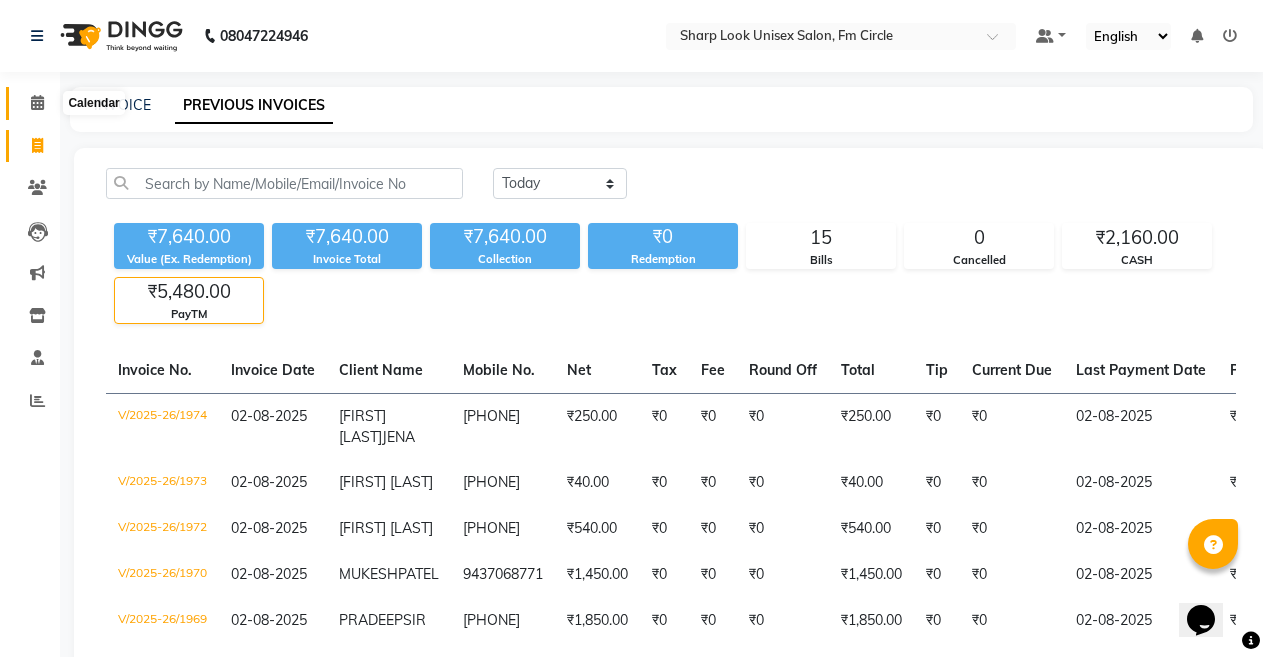 click 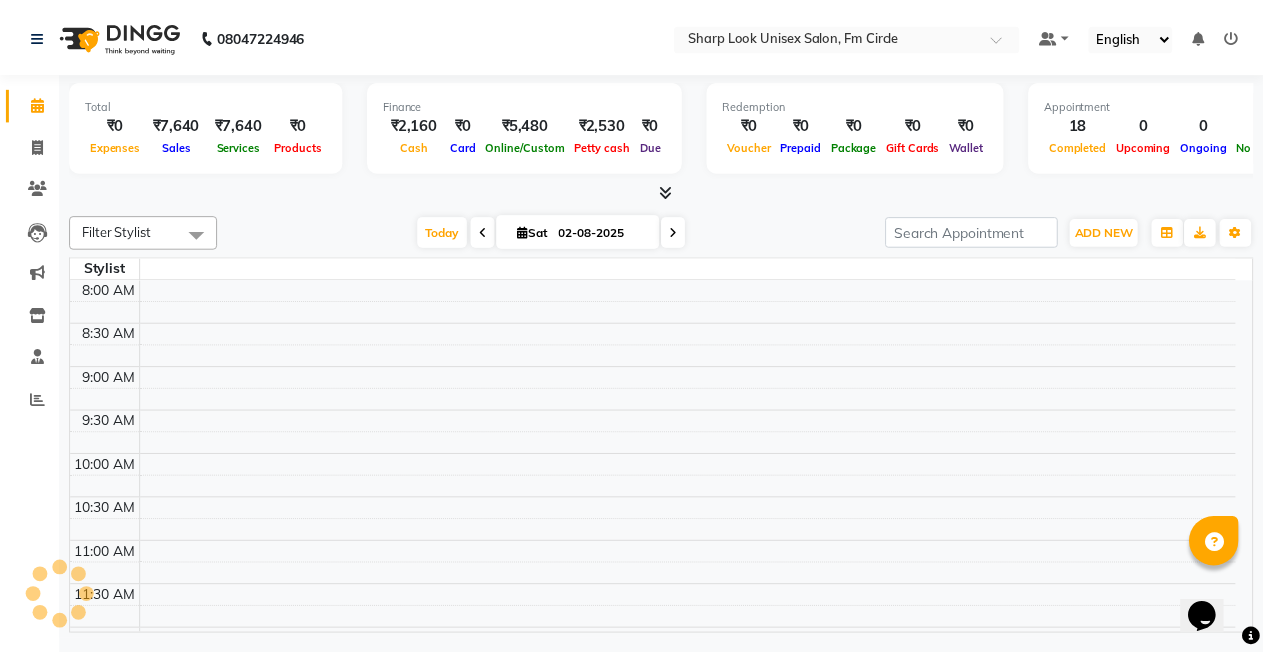 scroll, scrollTop: 0, scrollLeft: 0, axis: both 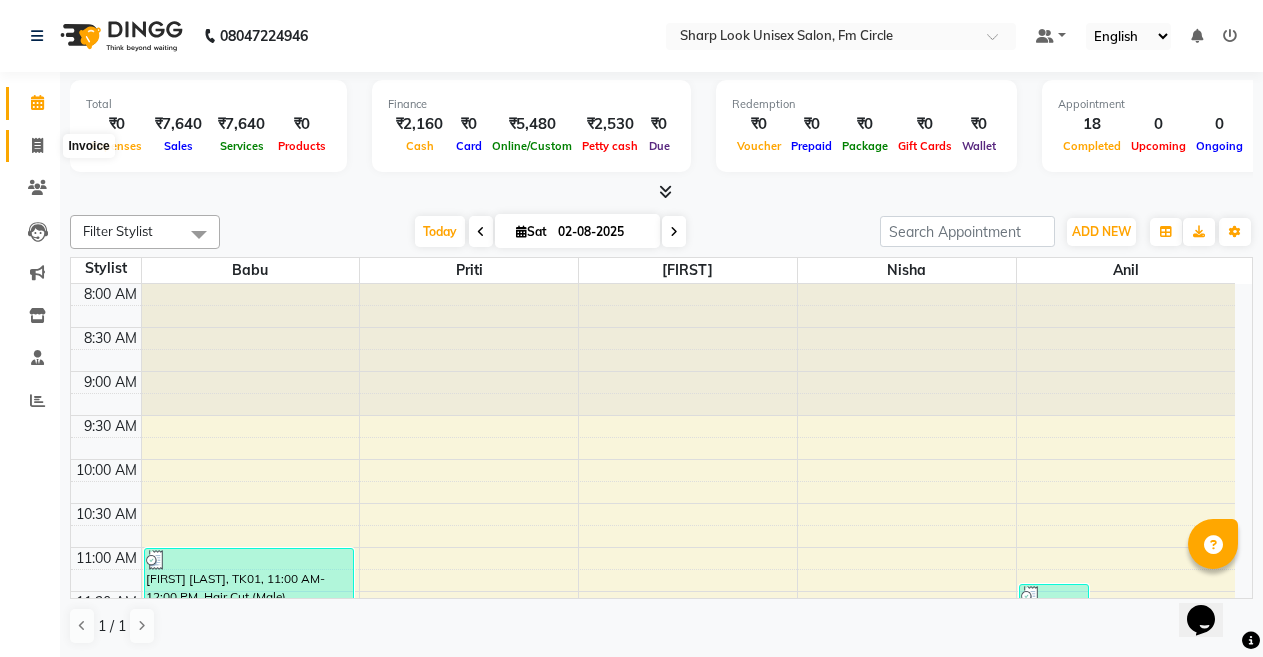 click 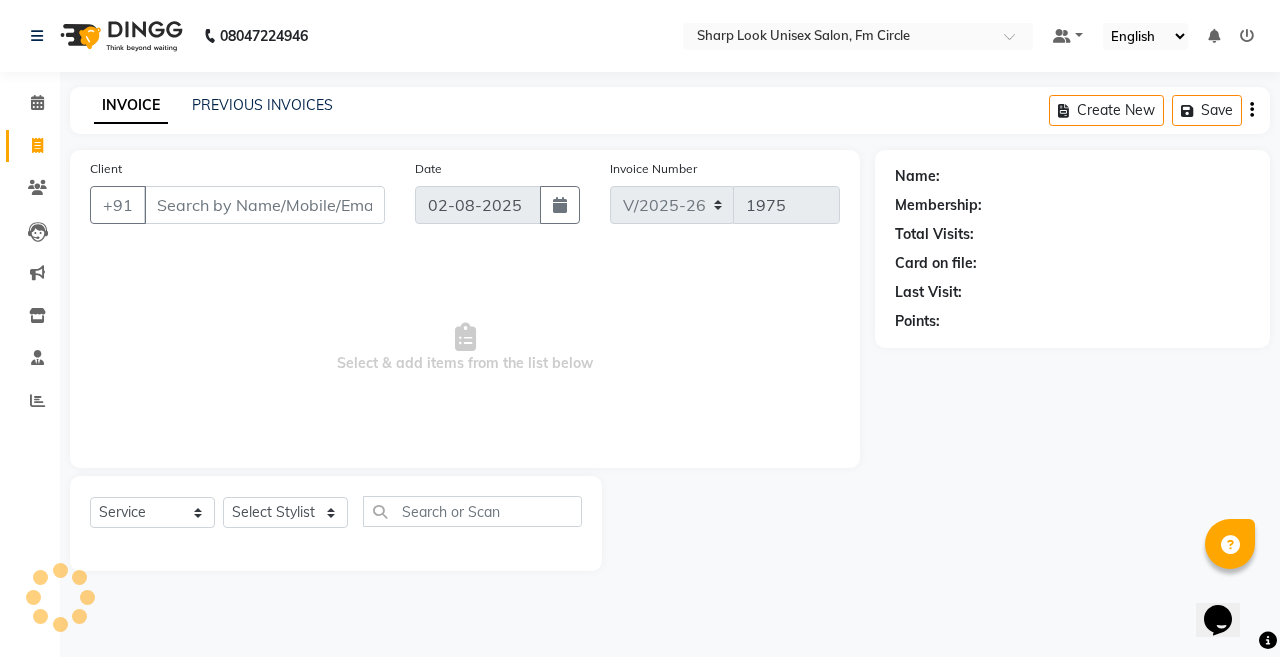 click on "Client" at bounding box center (264, 205) 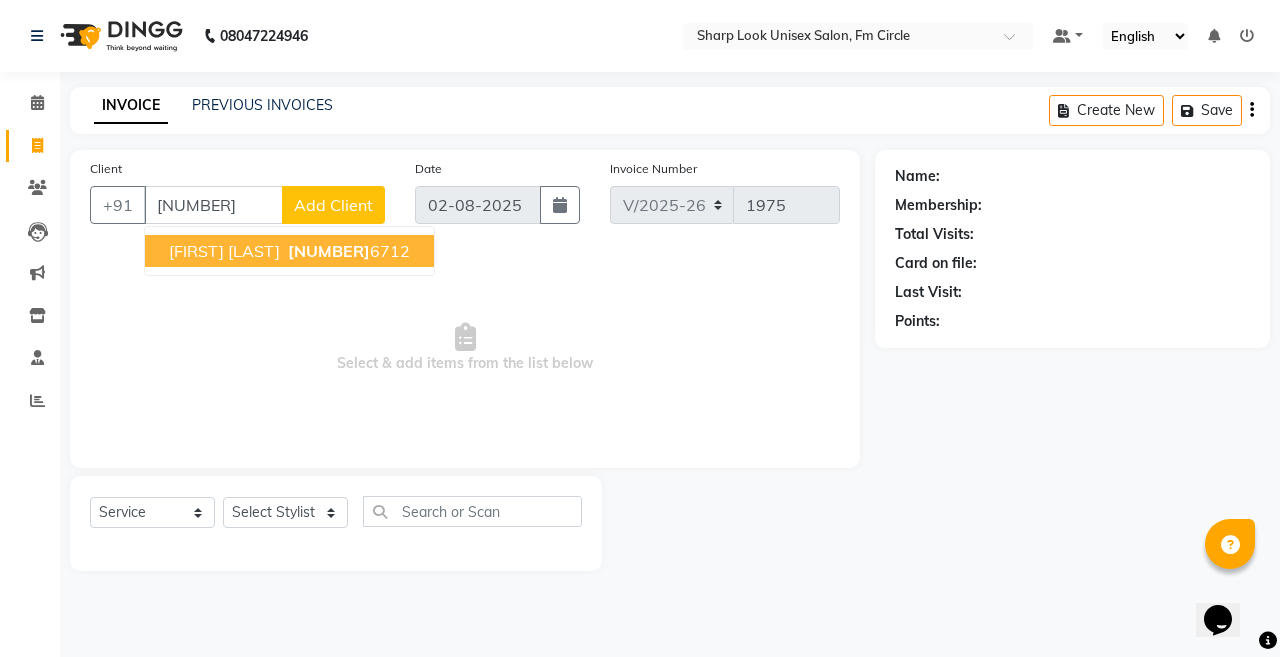 click on "[FIRST] [LAST]" at bounding box center (224, 251) 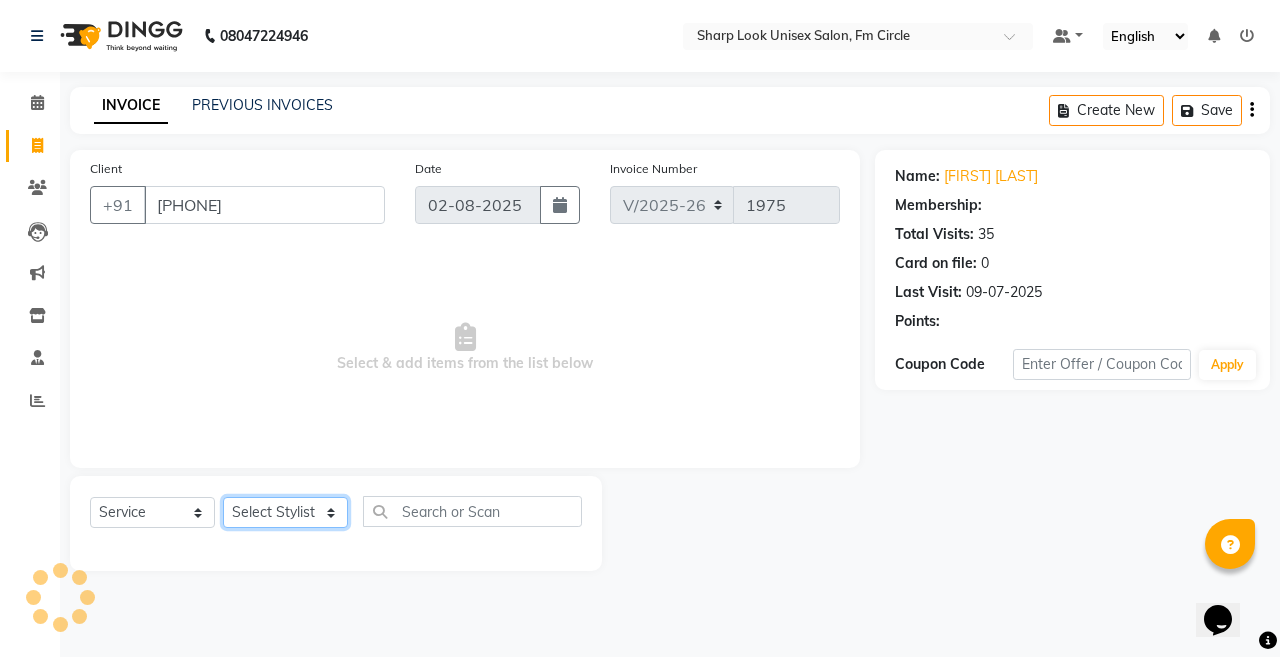 click on "Select Stylist Admin Anil Babu Budhia Monalisa  Nisha Priti" 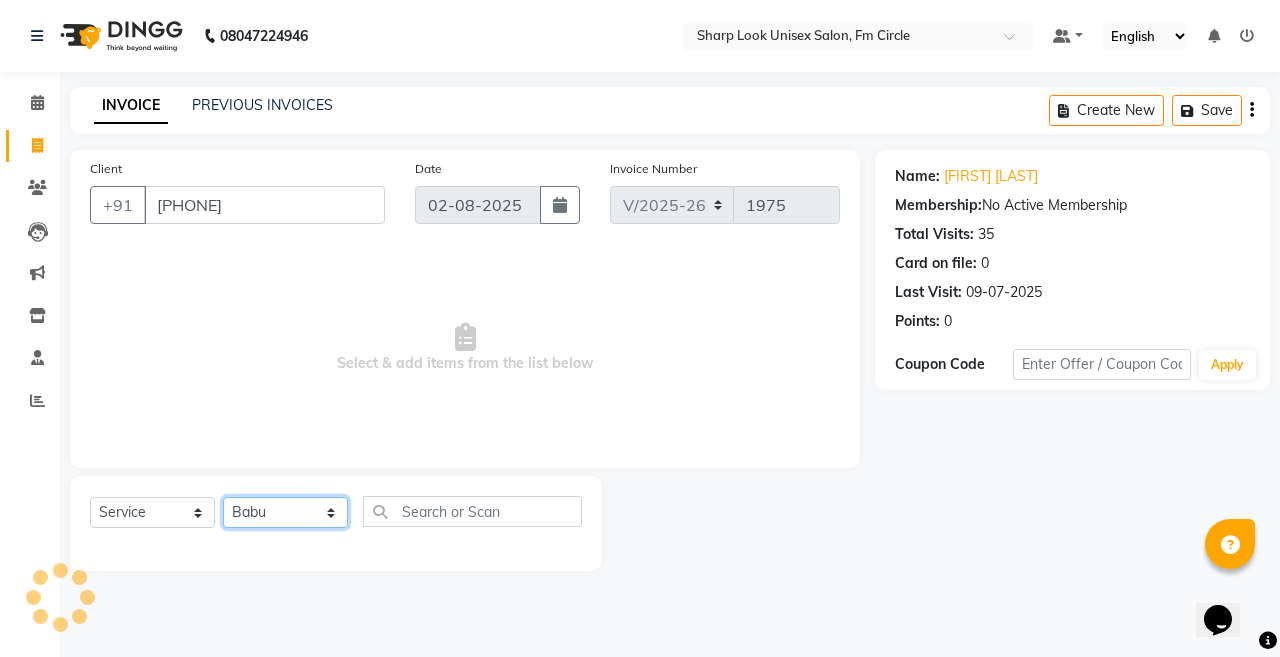 click on "Select Stylist Admin Anil Babu Budhia Monalisa  Nisha Priti" 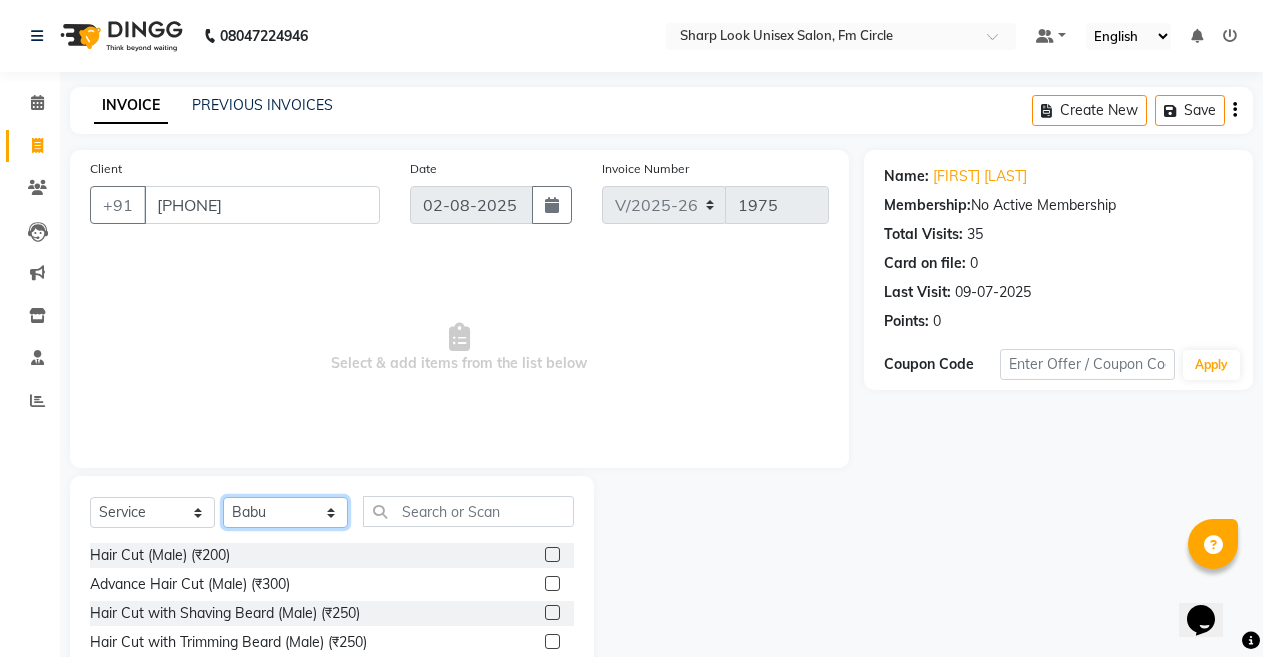 scroll, scrollTop: 144, scrollLeft: 0, axis: vertical 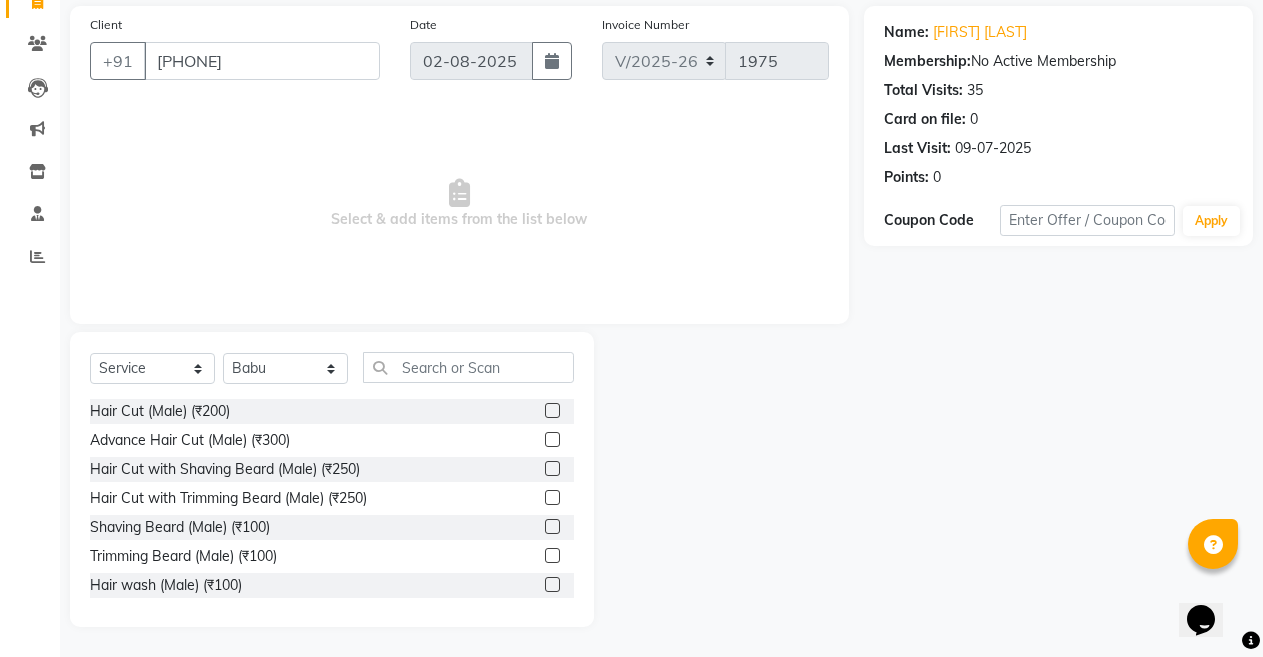 click on "Hair Cut (Male) (₹200)  Advance Hair Cut  (Male) (₹300)  Hair Cut with Shaving Beard (Male) (₹250)  Hair Cut with Trimming Beard (Male) (₹250)  Shaving Beard (Male) (₹100)  Trimming Beard (Male) (₹100)  Hair wash (Male) (₹100)  Hair wash (Keratin Shampoo) (Male) (₹200)  Hair Set (Male) (₹100)  Hair wash (shampoo with conditioner)(Male) (₹150)  Hair Cut (Below 8 Years) (₹200)  Adv Hair Cut (Below 8 Years) (Female) (₹400)  Spritens Hair Cut (Female) (₹200)  Hair Trimming (Female) (₹300)  Hair Cut With shampoo & Blow Dry (₹500)  Hair Wash (Female) (₹250)  Hair Wash With Blow Dry (Female) (₹300)  Hair Wash with Keratin Shampoo (Female) (₹400)  Advance Haircut (₹600)  Color - Moustache (Male) (₹150)  Color - Beard (Male) (₹300)  Color - Global (Majirel) (Male) (₹800)  Color - Global (inoa) (Male) (₹1000)  Color - Root Touch Up (Majirel) (Female) (₹1500)  Color - Root Touch Up (Inoa) (Female) (₹2000)  Color - Global (Majirel) (Female) (₹2500)  Chin waxing (₹40)" 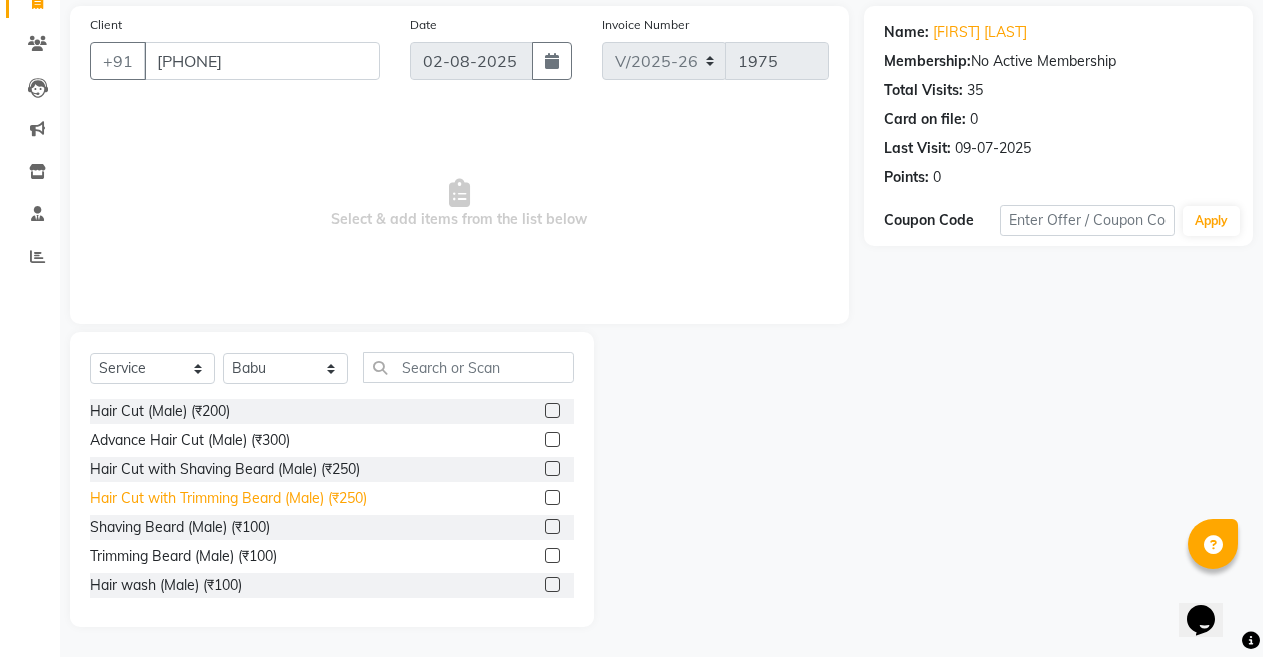 click on "Hair Cut with Trimming Beard (Male) (₹250)" 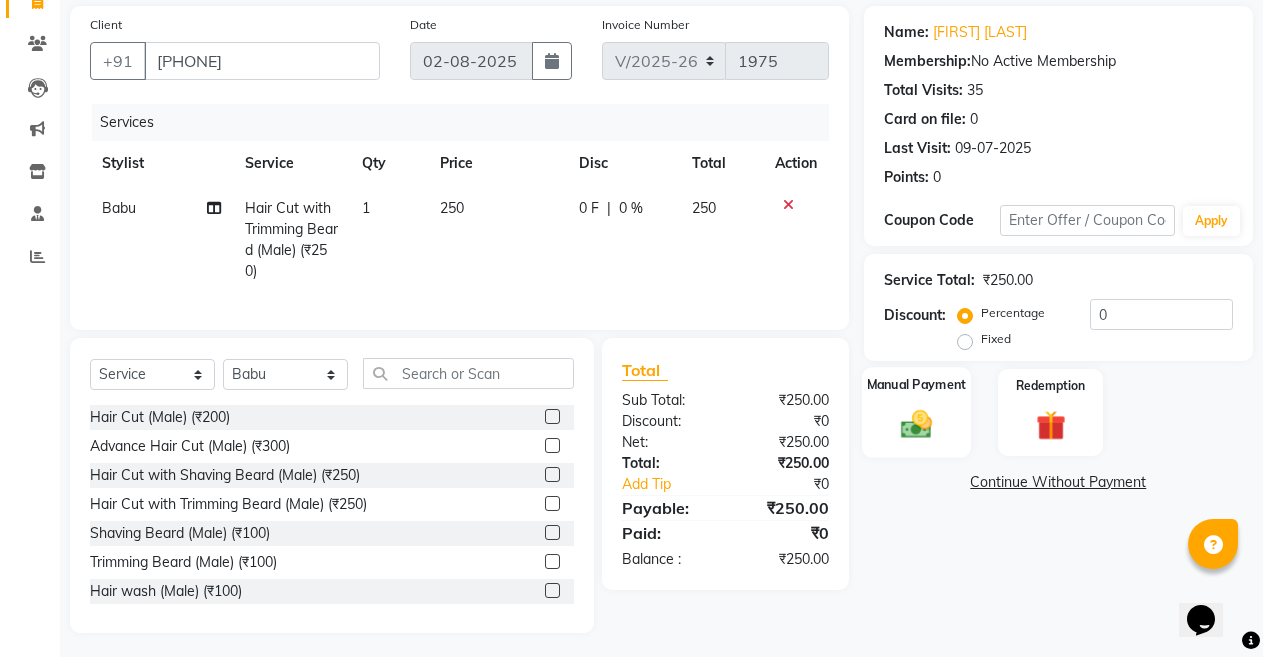 click 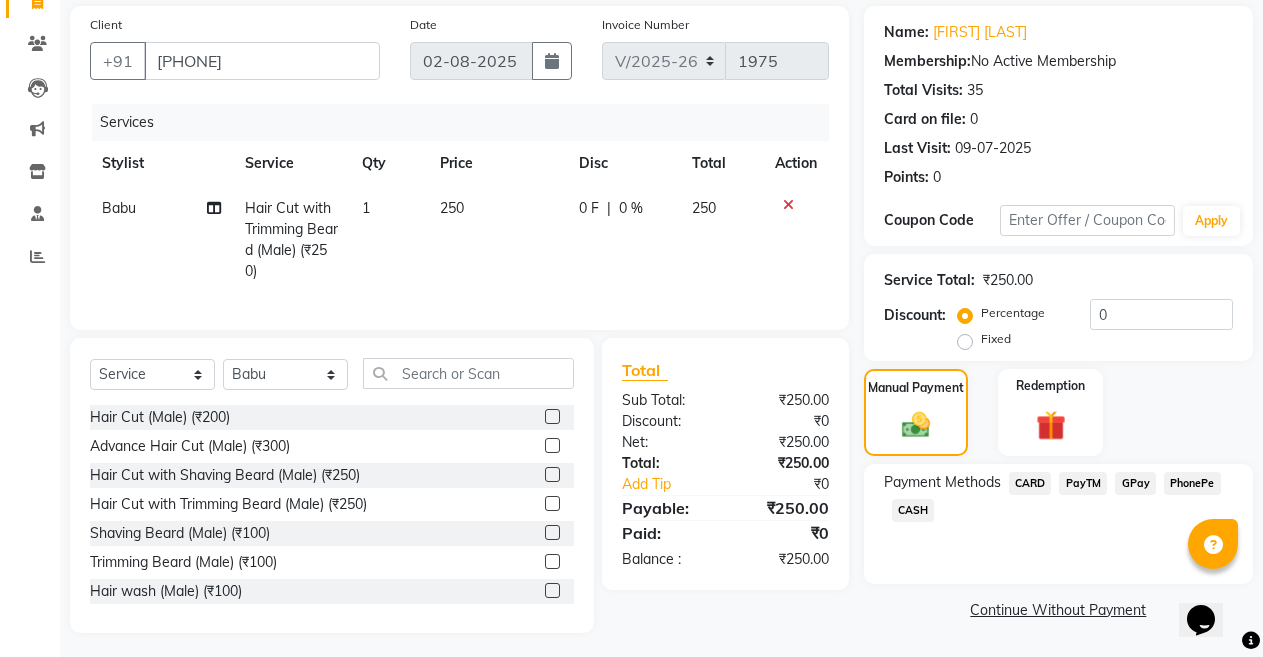 click on "PayTM" 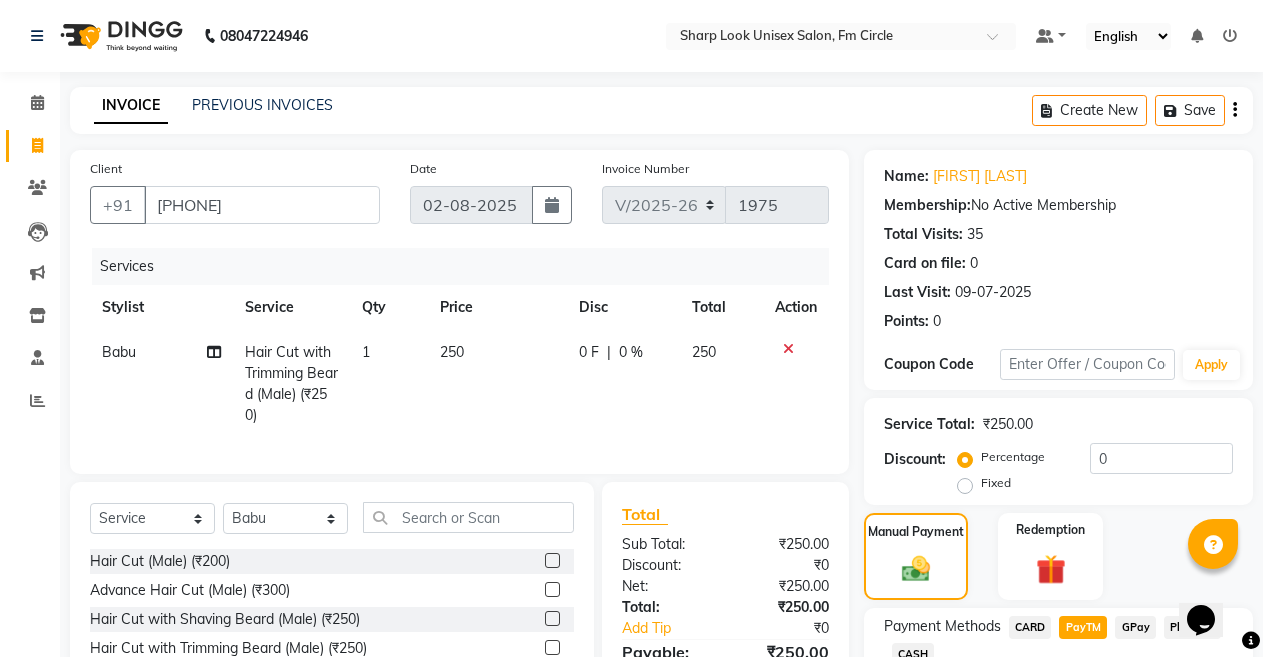 scroll, scrollTop: 198, scrollLeft: 0, axis: vertical 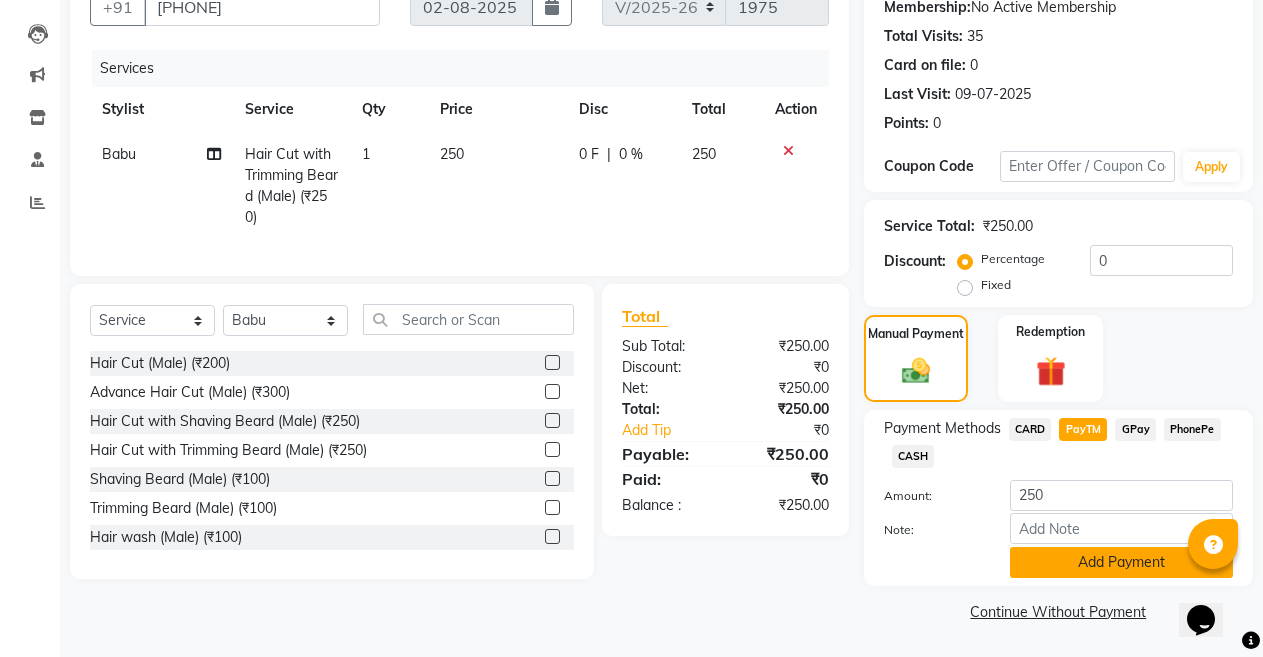 click on "Add Payment" 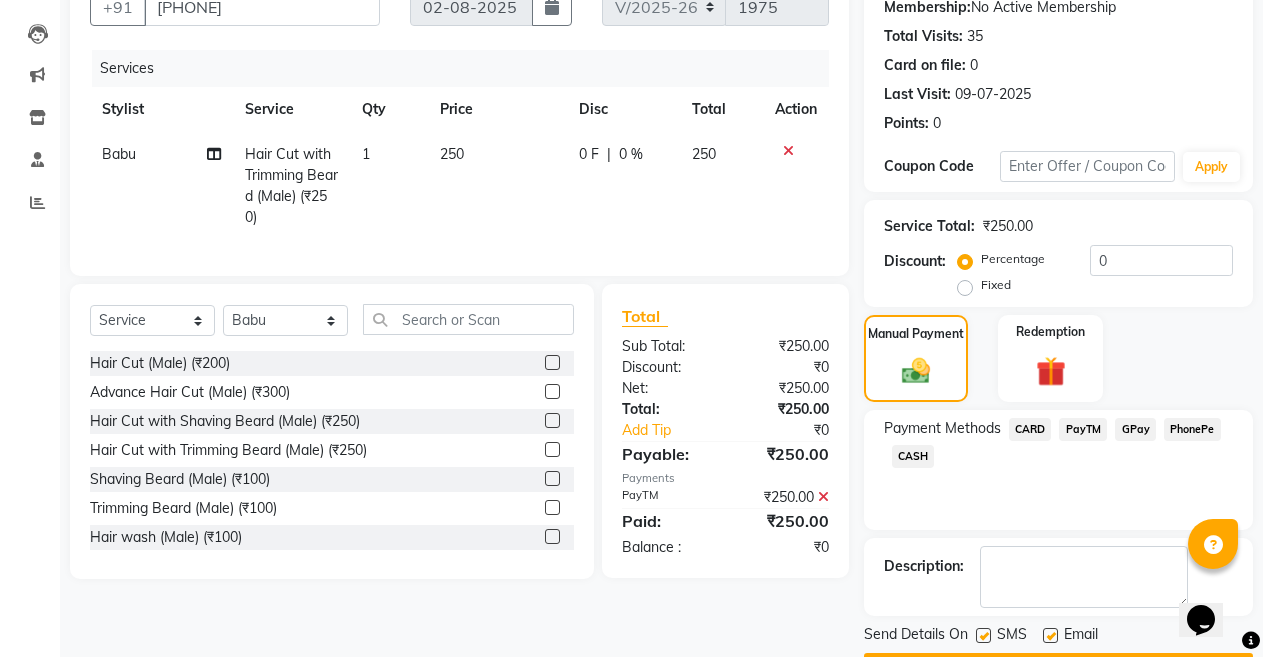 scroll, scrollTop: 255, scrollLeft: 0, axis: vertical 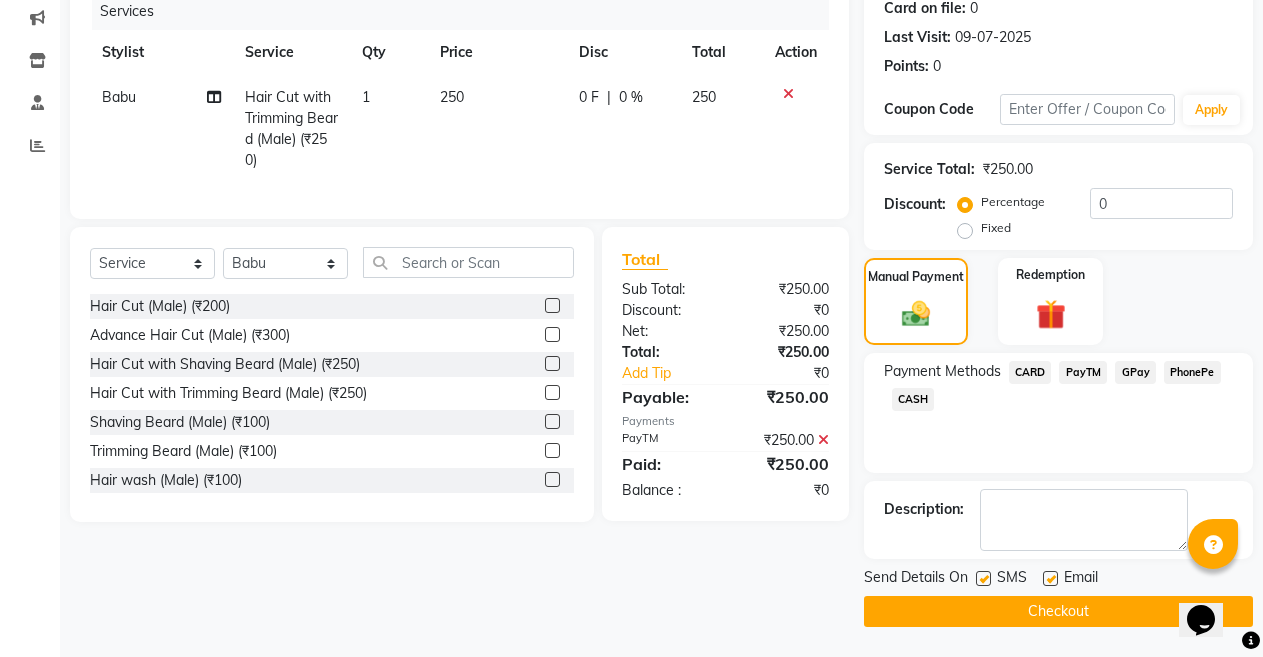 click 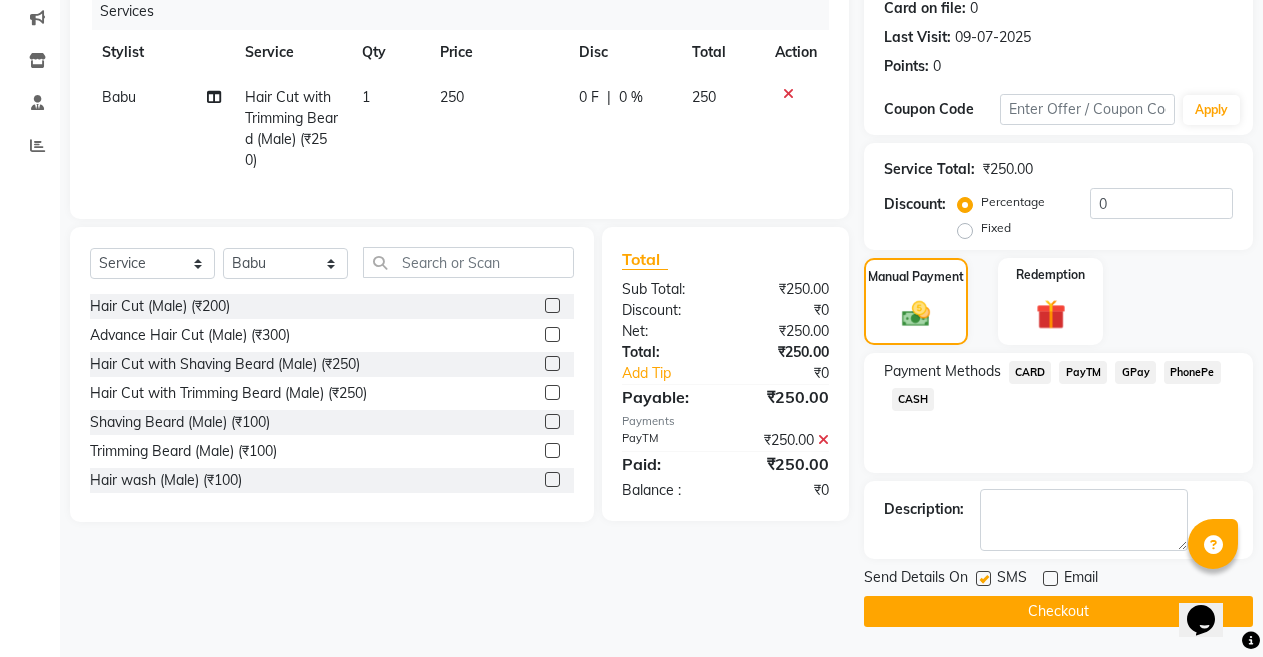 click on "Checkout" 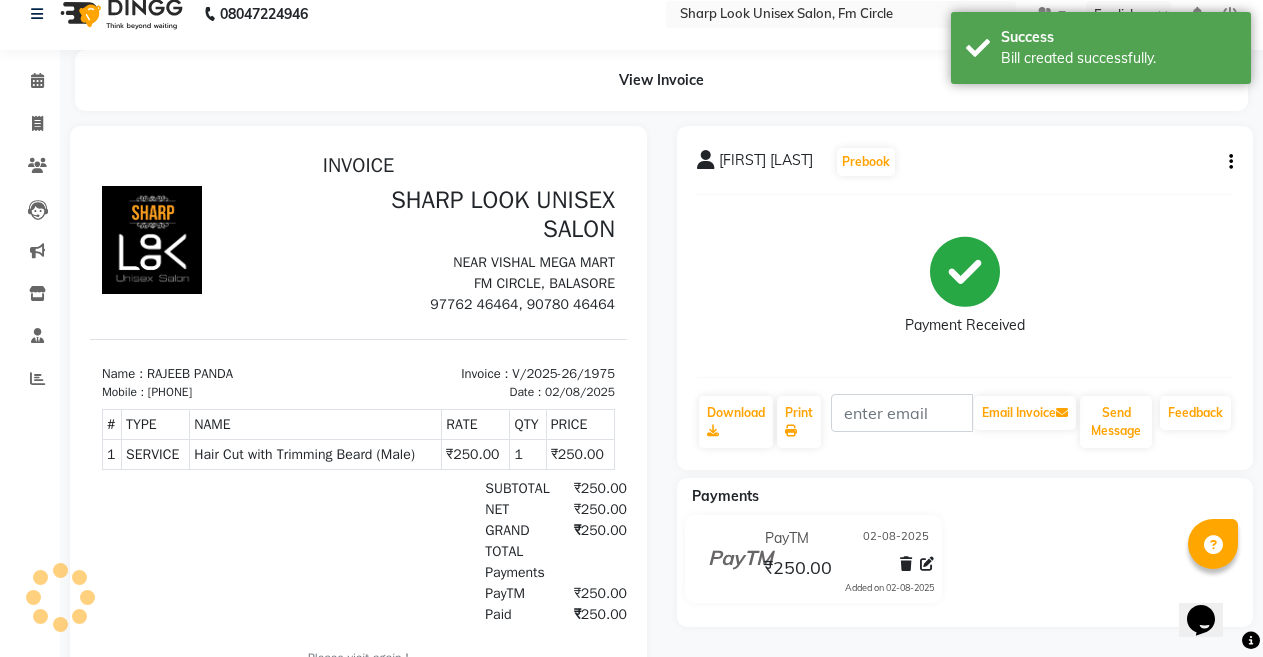 scroll, scrollTop: 0, scrollLeft: 0, axis: both 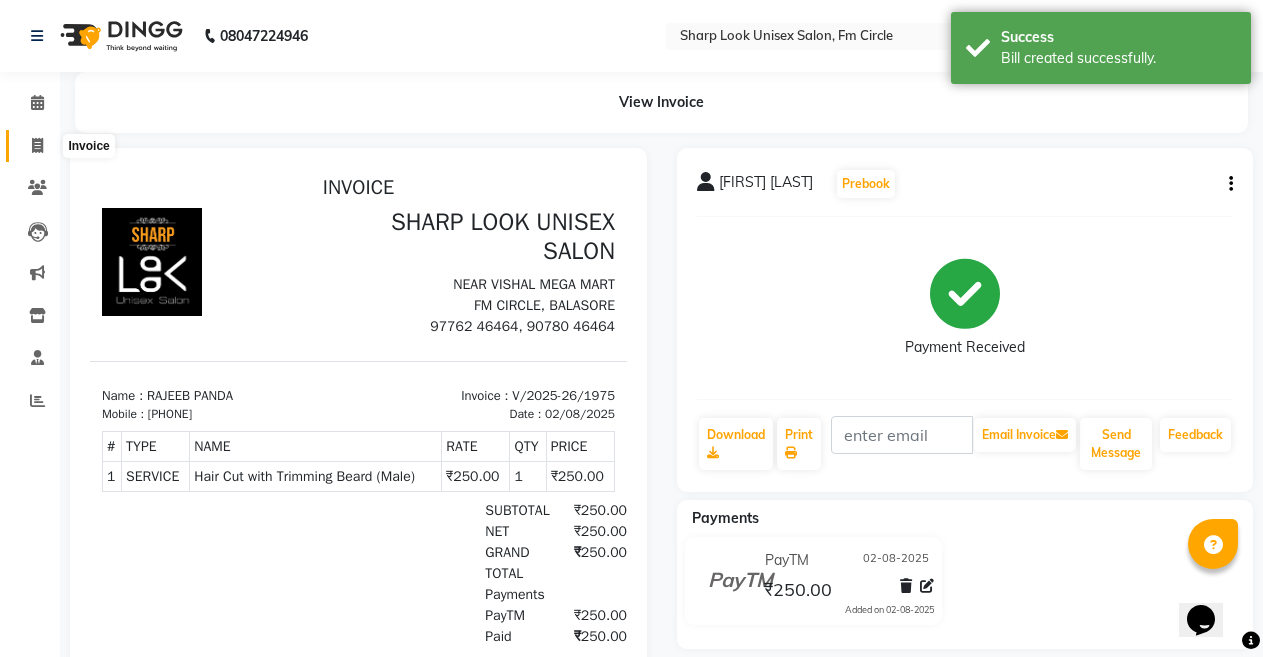 click 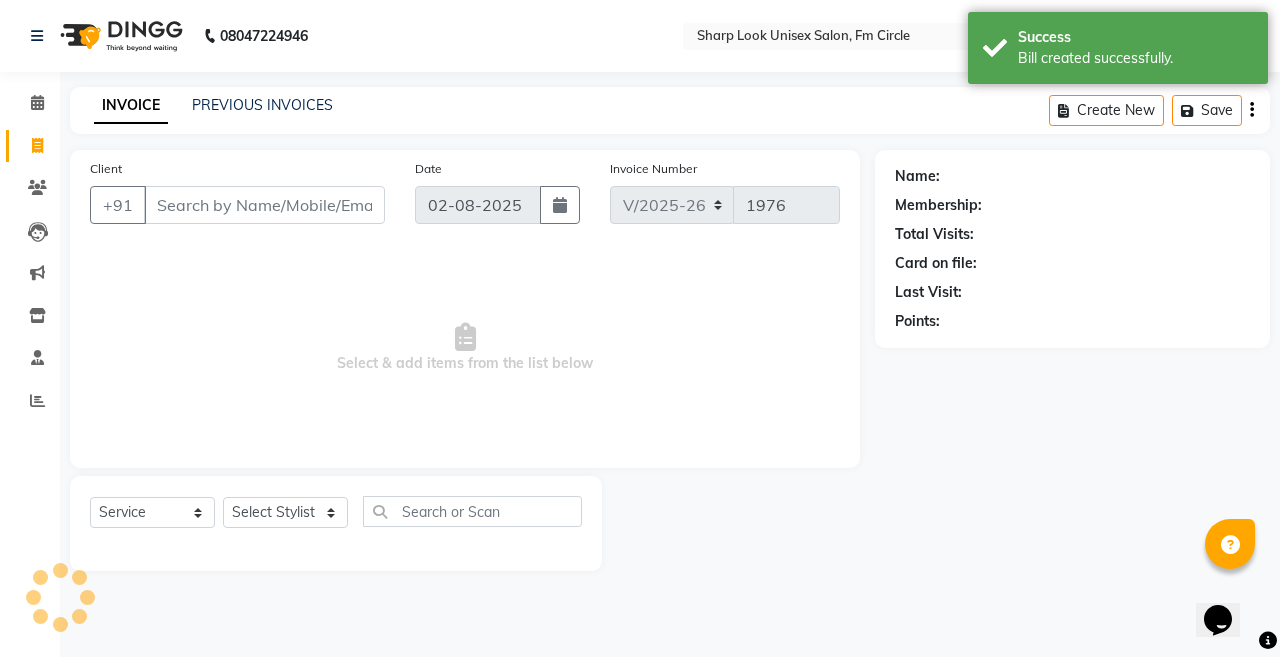 click on "Client" at bounding box center [264, 205] 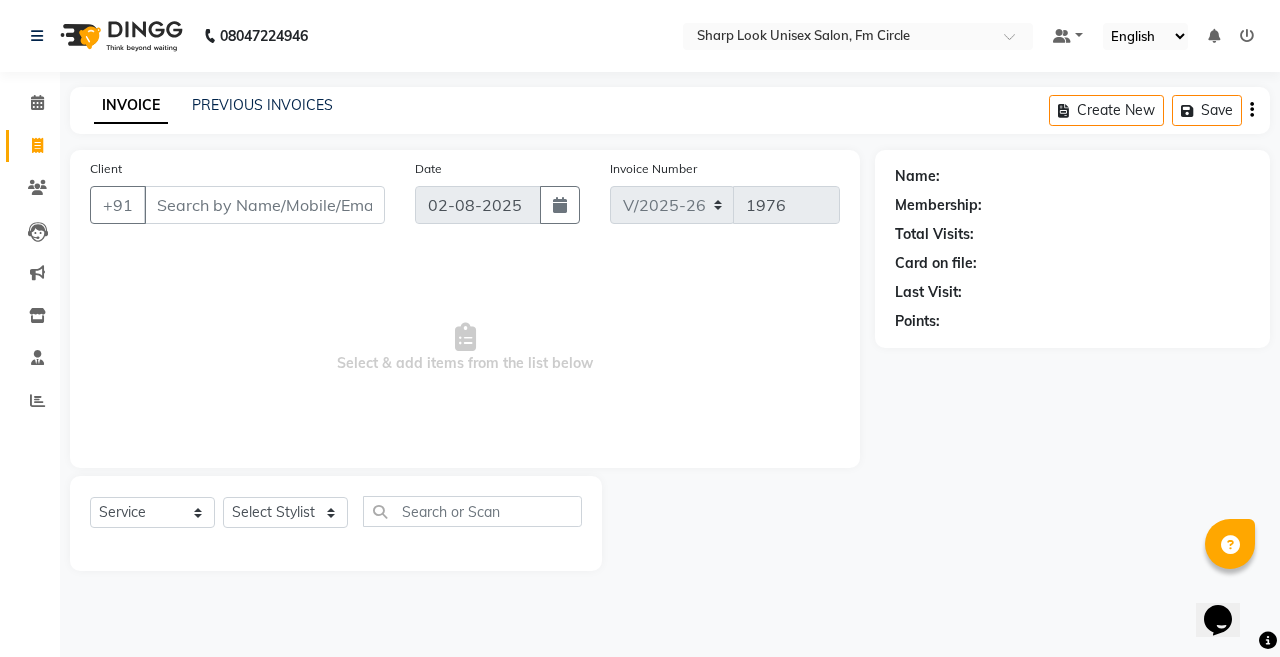 click on "Client" at bounding box center (264, 205) 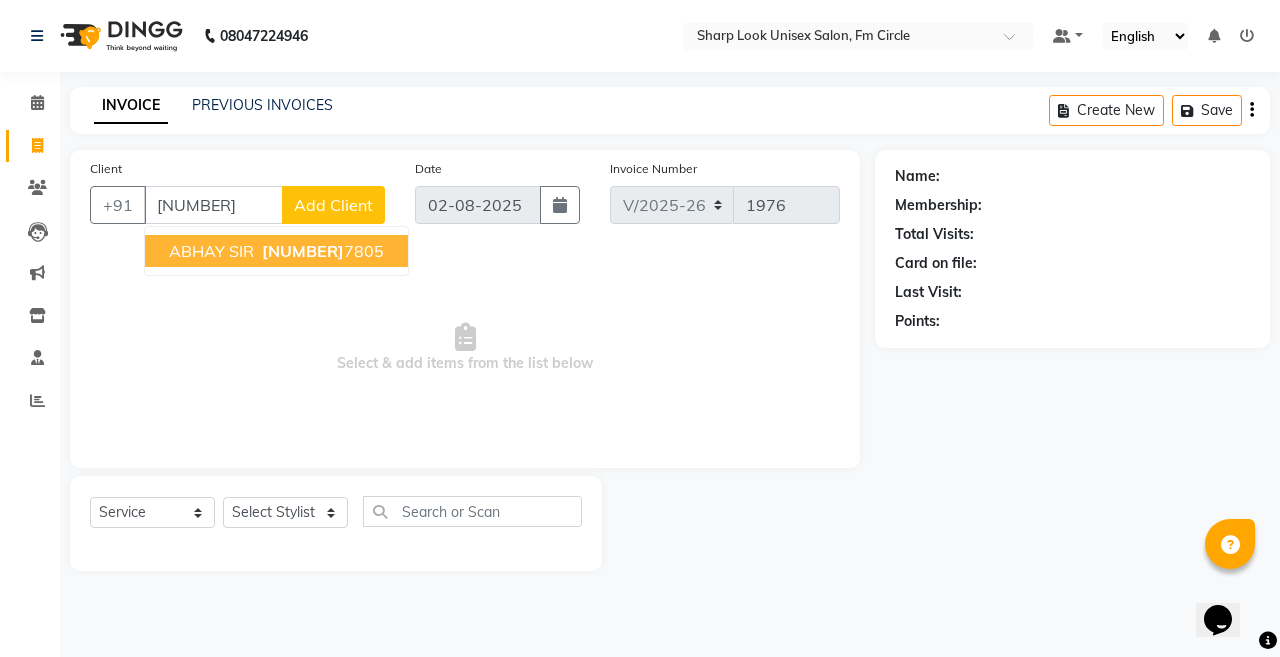 click on "[NUMBER]" at bounding box center [303, 251] 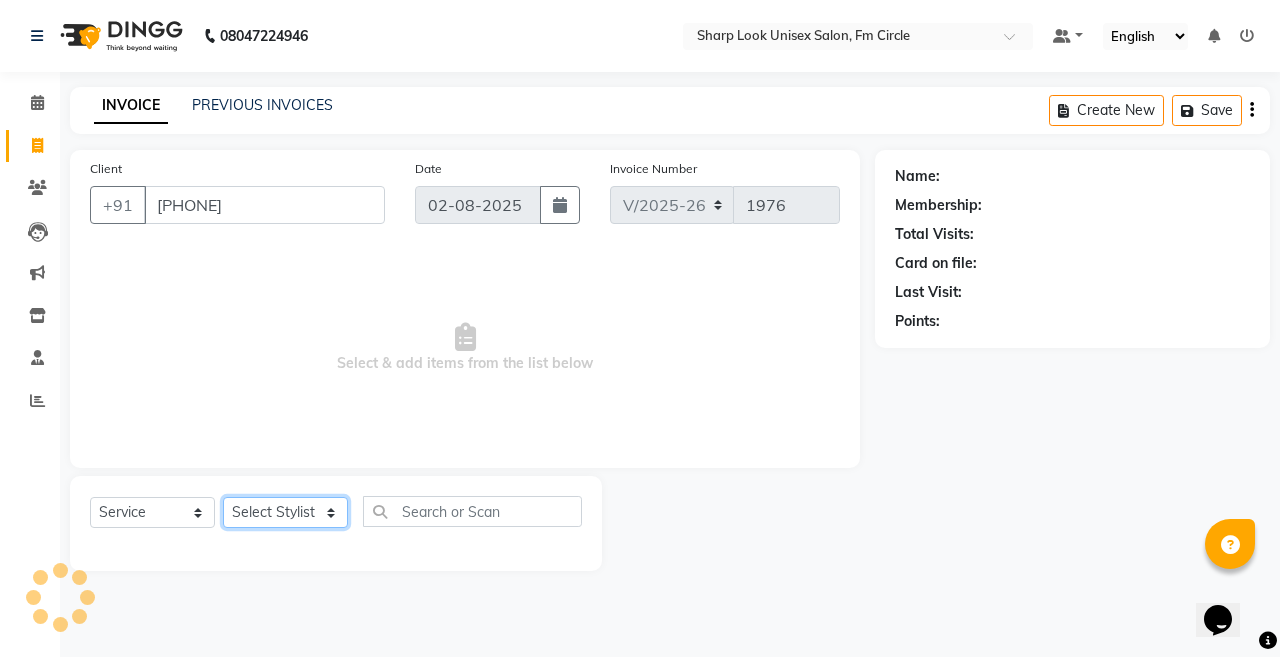 click on "Select Stylist Admin Anil Babu Budhia Monalisa  Nisha Priti" 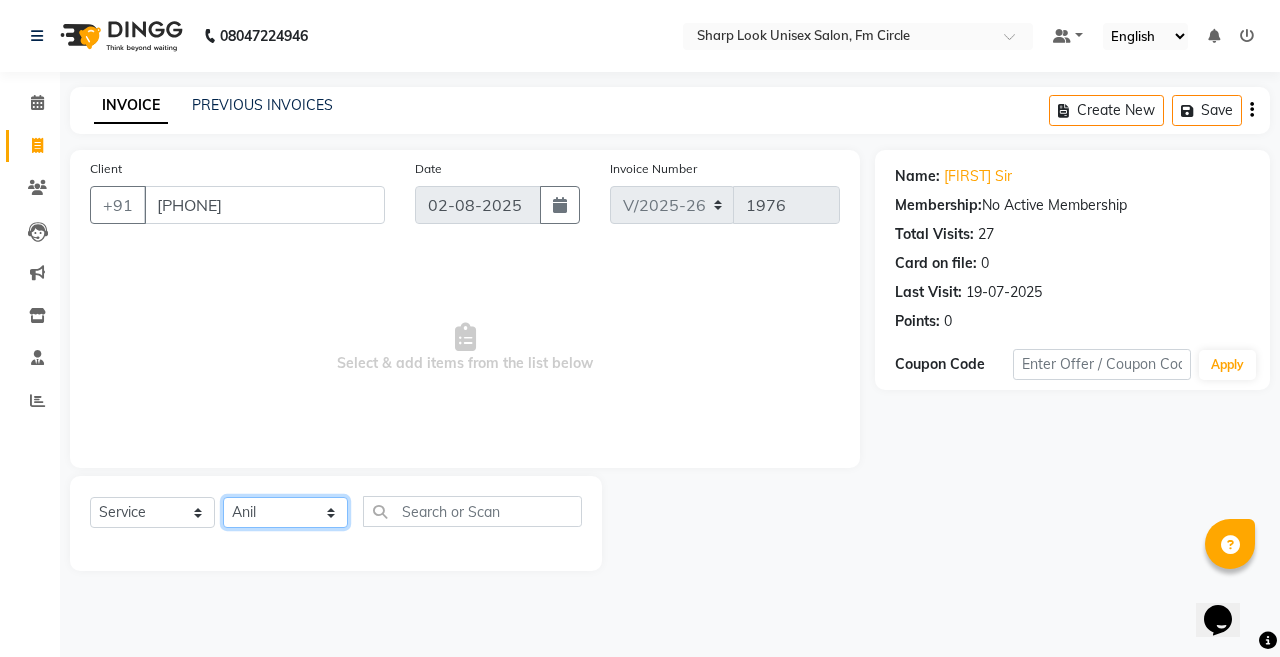 click on "Select Stylist Admin Anil Babu Budhia Monalisa  Nisha Priti" 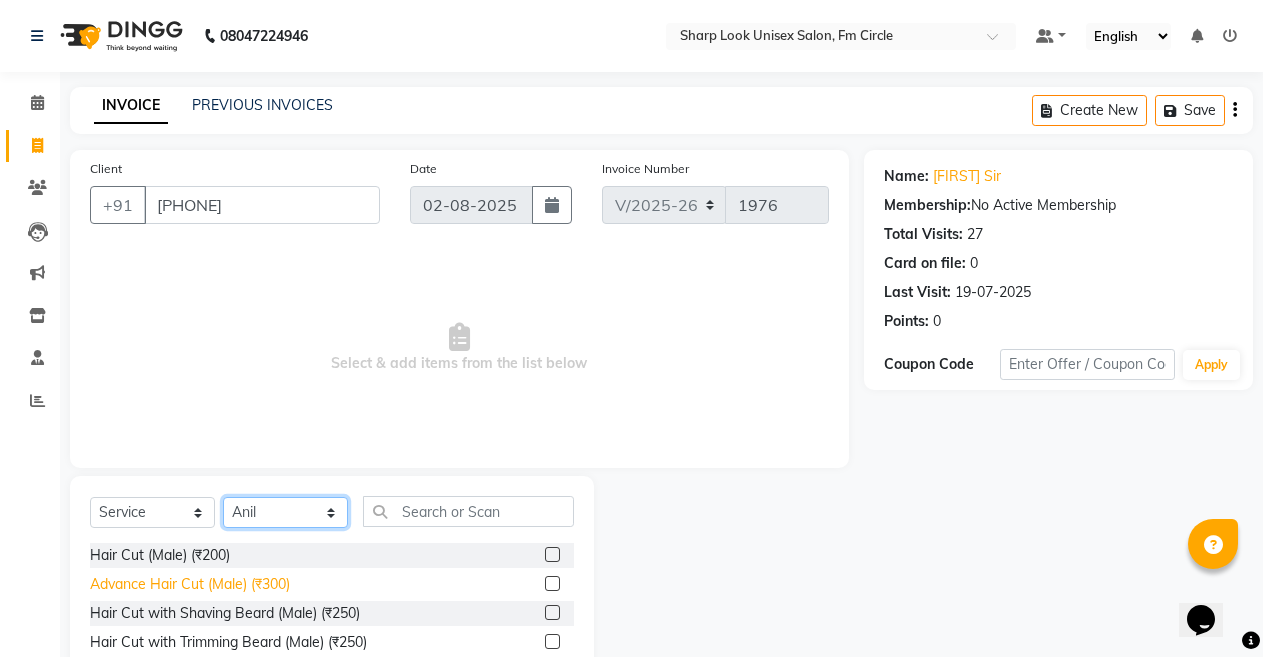 scroll, scrollTop: 144, scrollLeft: 0, axis: vertical 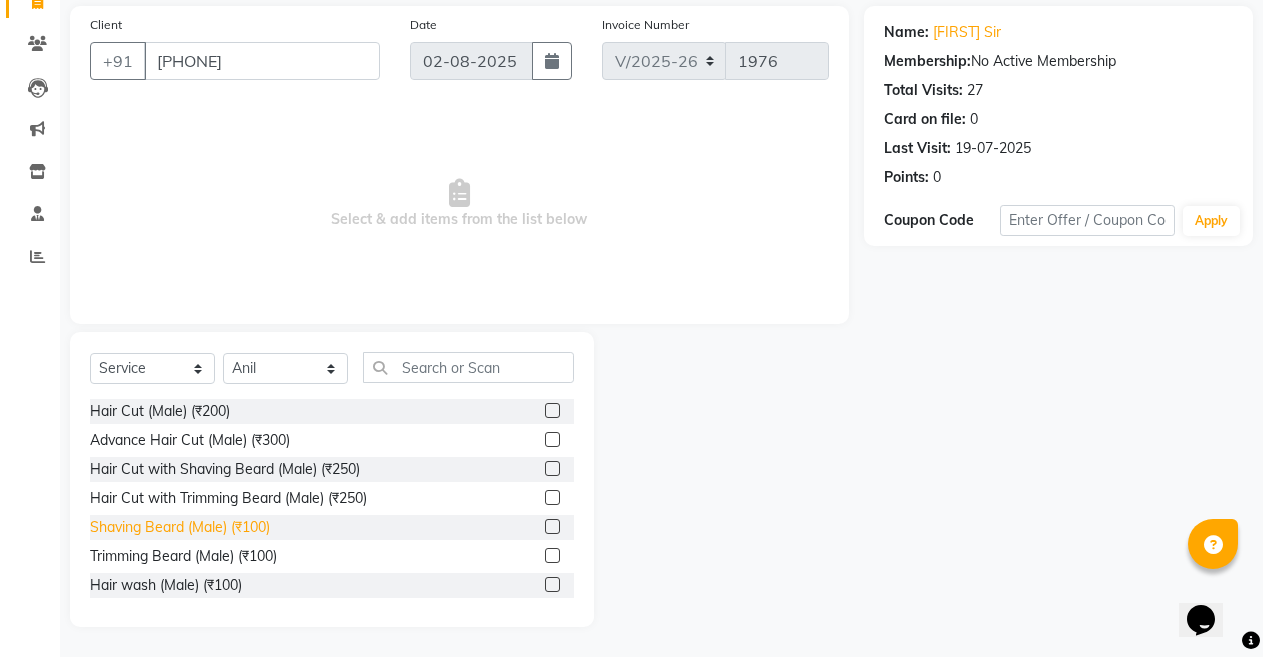 click on "Shaving Beard (Male) (₹100)" 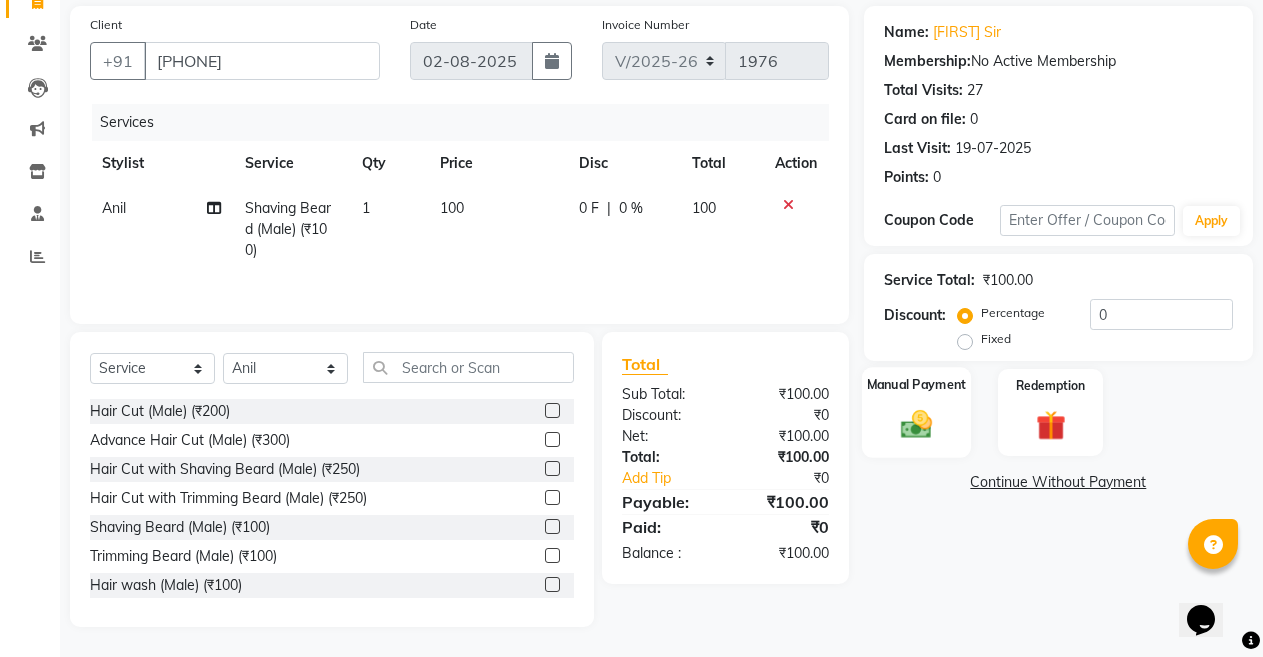 click on "Manual Payment" 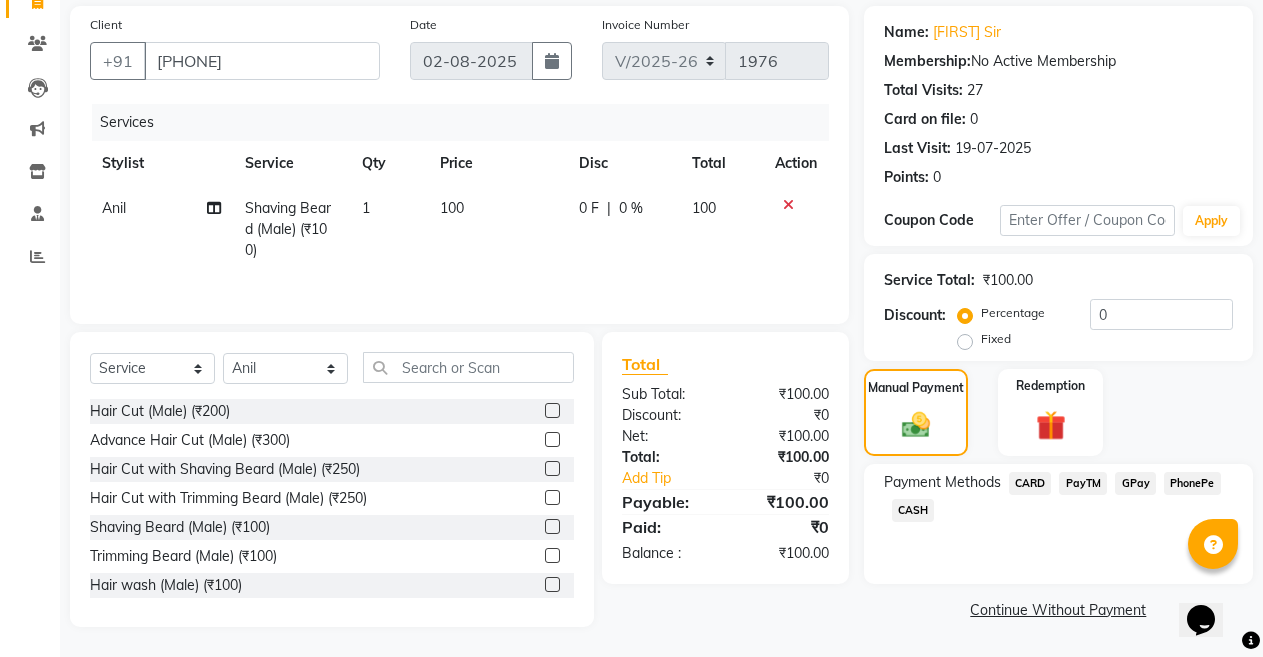 click on "PayTM" 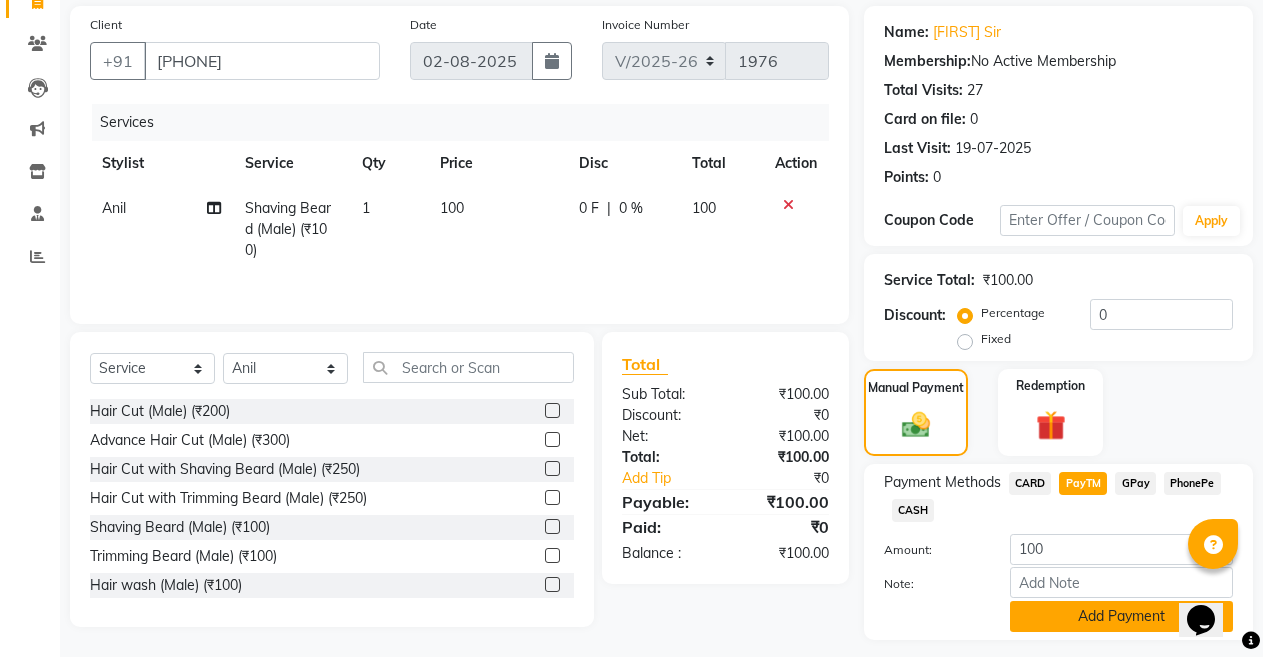 scroll, scrollTop: 198, scrollLeft: 0, axis: vertical 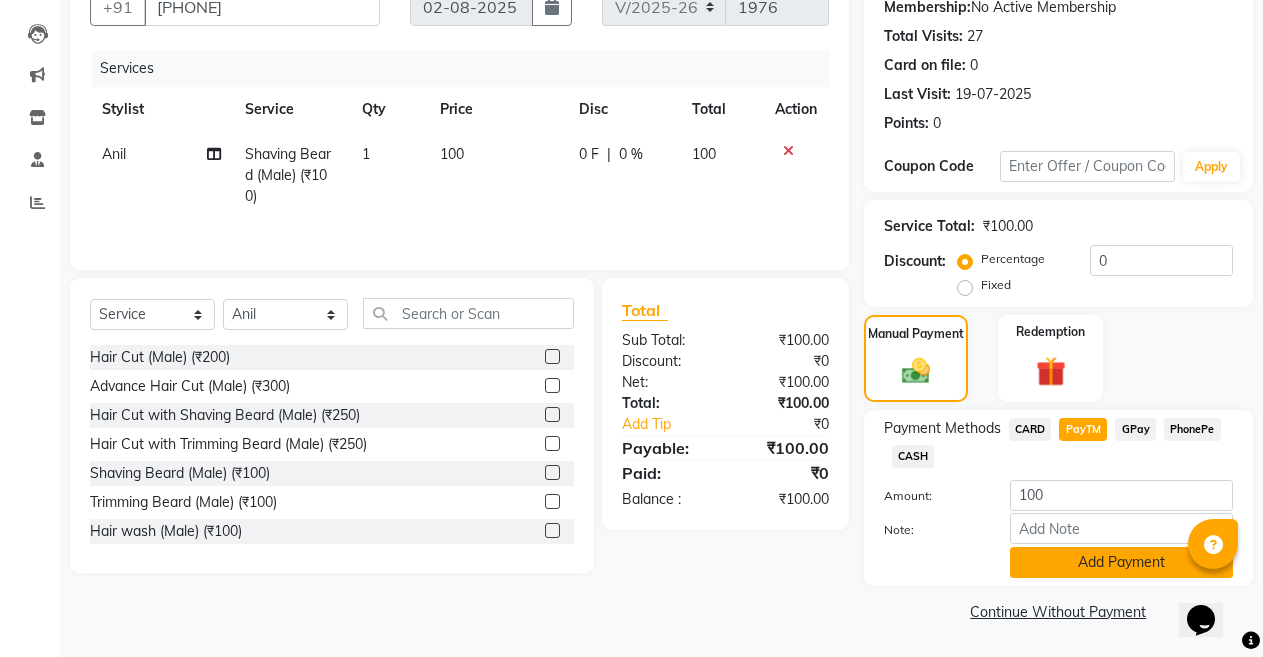 click on "Add Payment" 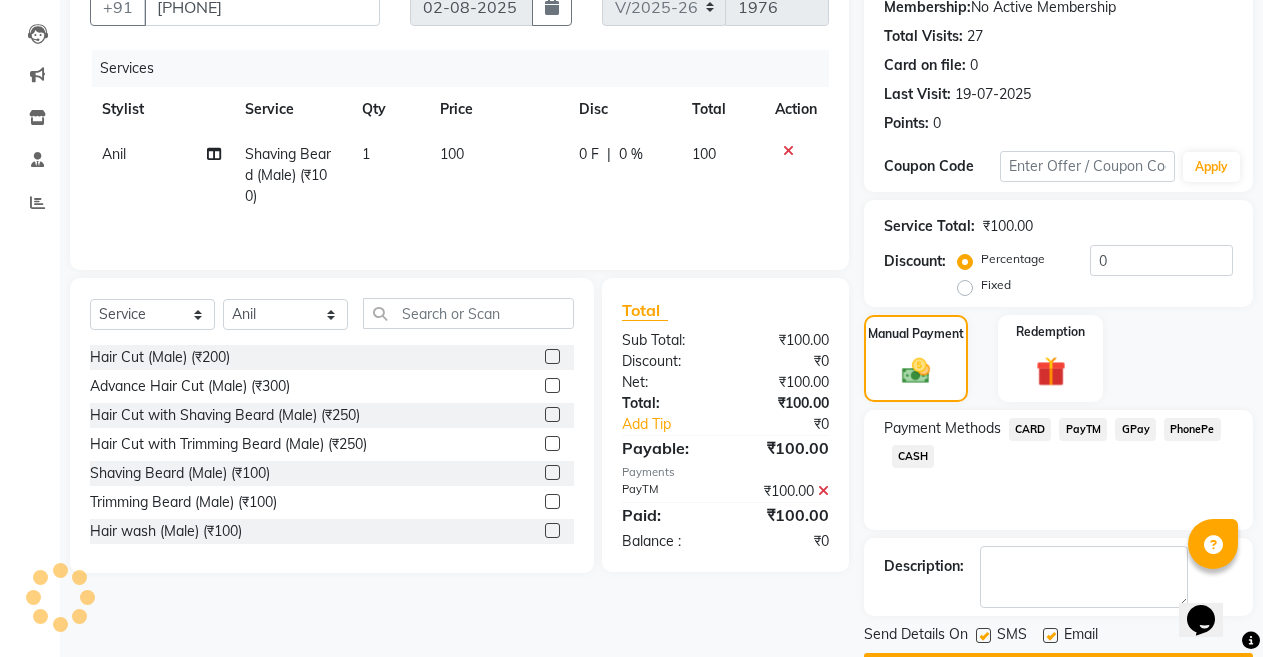 scroll, scrollTop: 255, scrollLeft: 0, axis: vertical 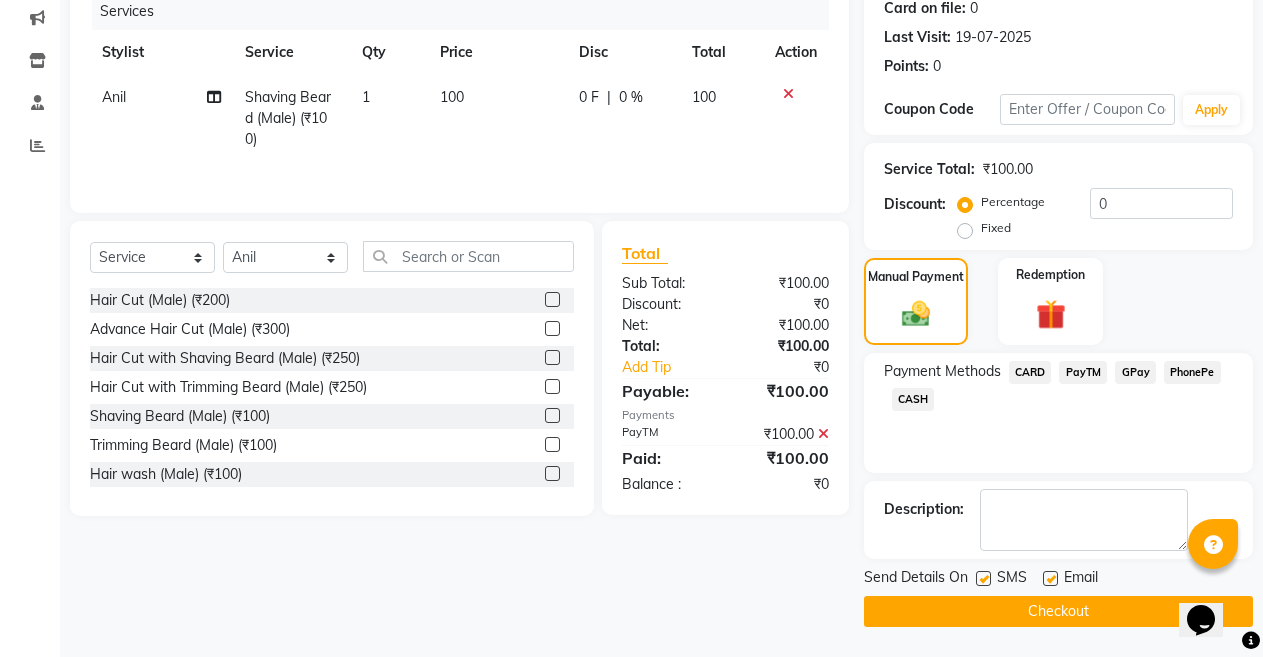 click 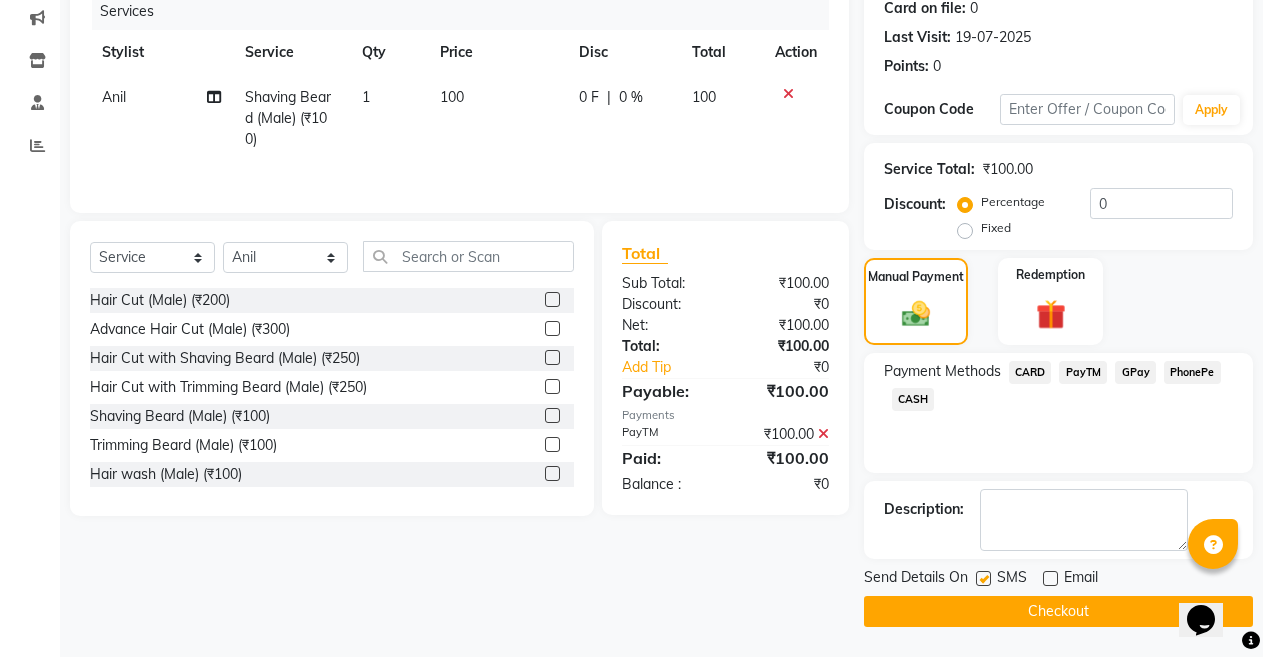 click on "Checkout" 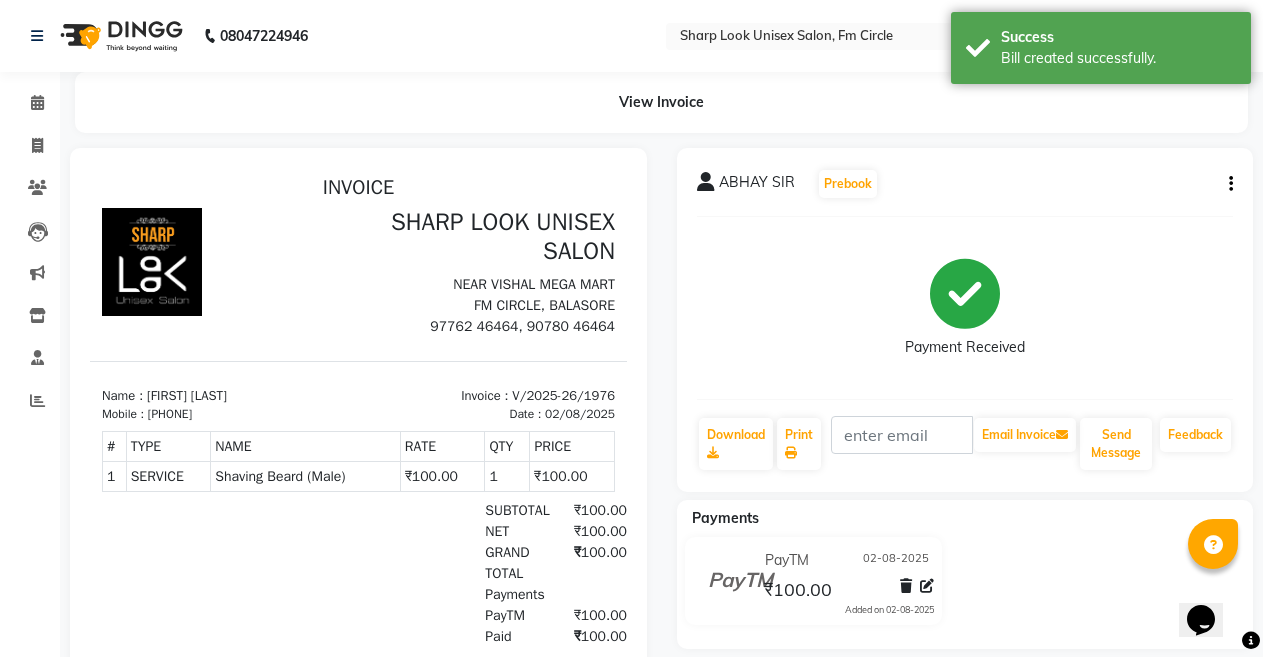 scroll, scrollTop: 0, scrollLeft: 0, axis: both 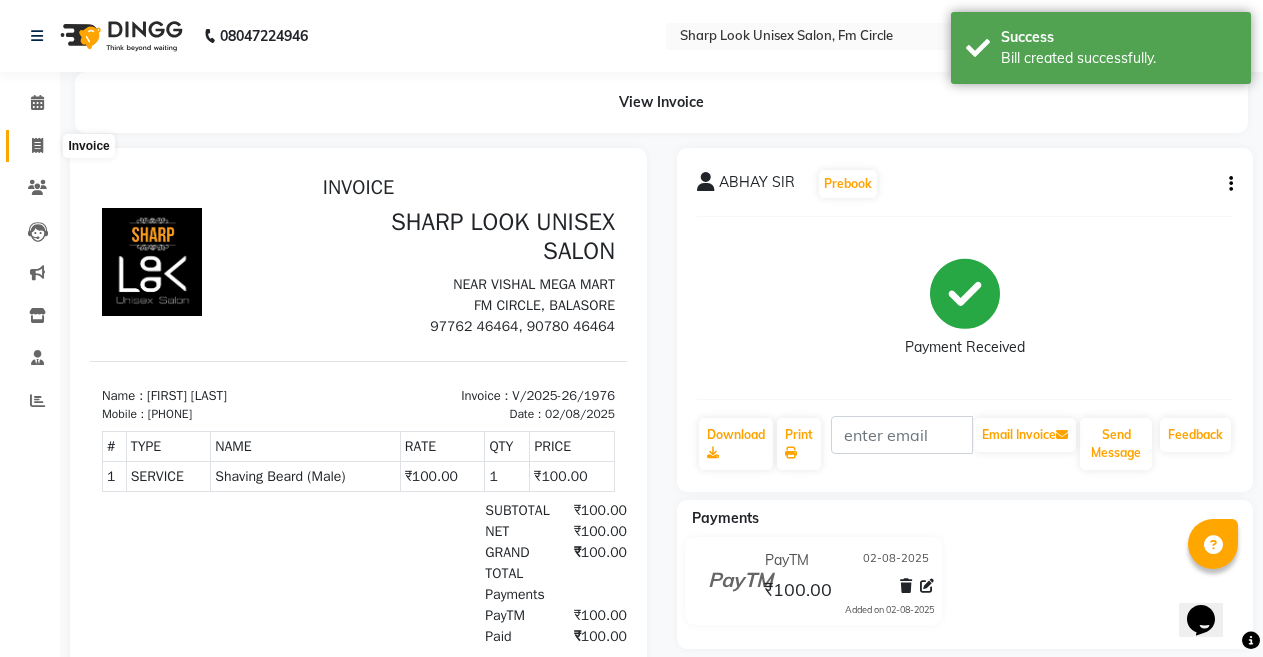 click 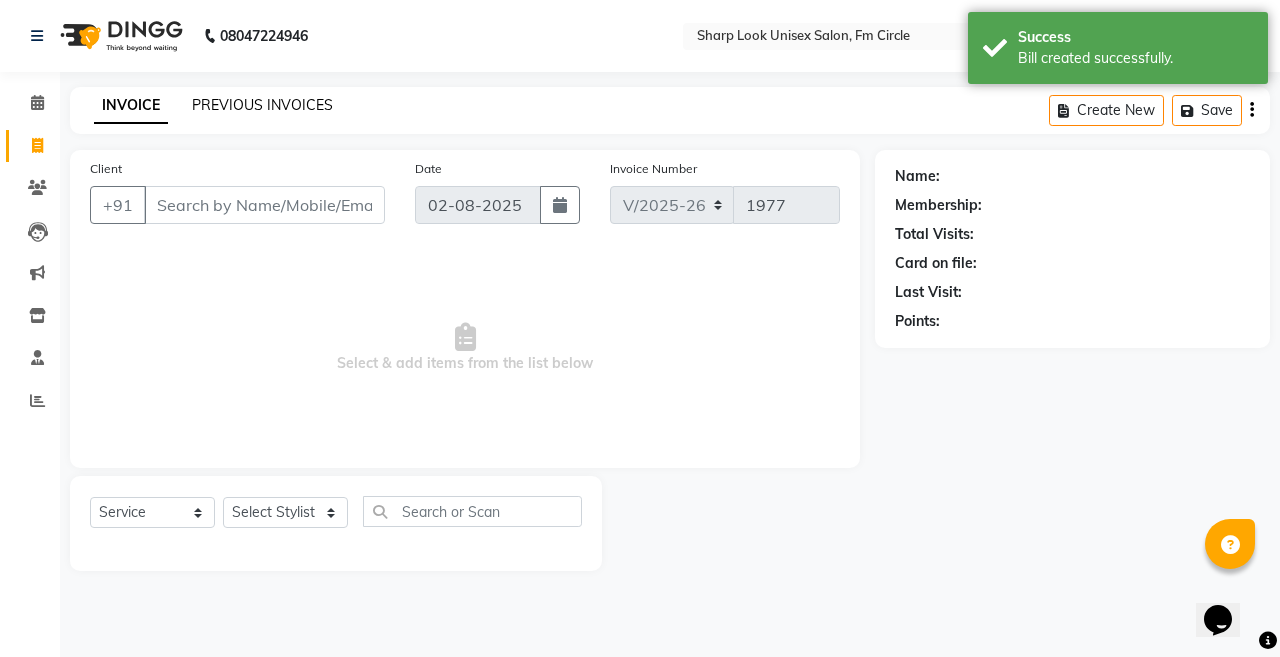 click on "PREVIOUS INVOICES" 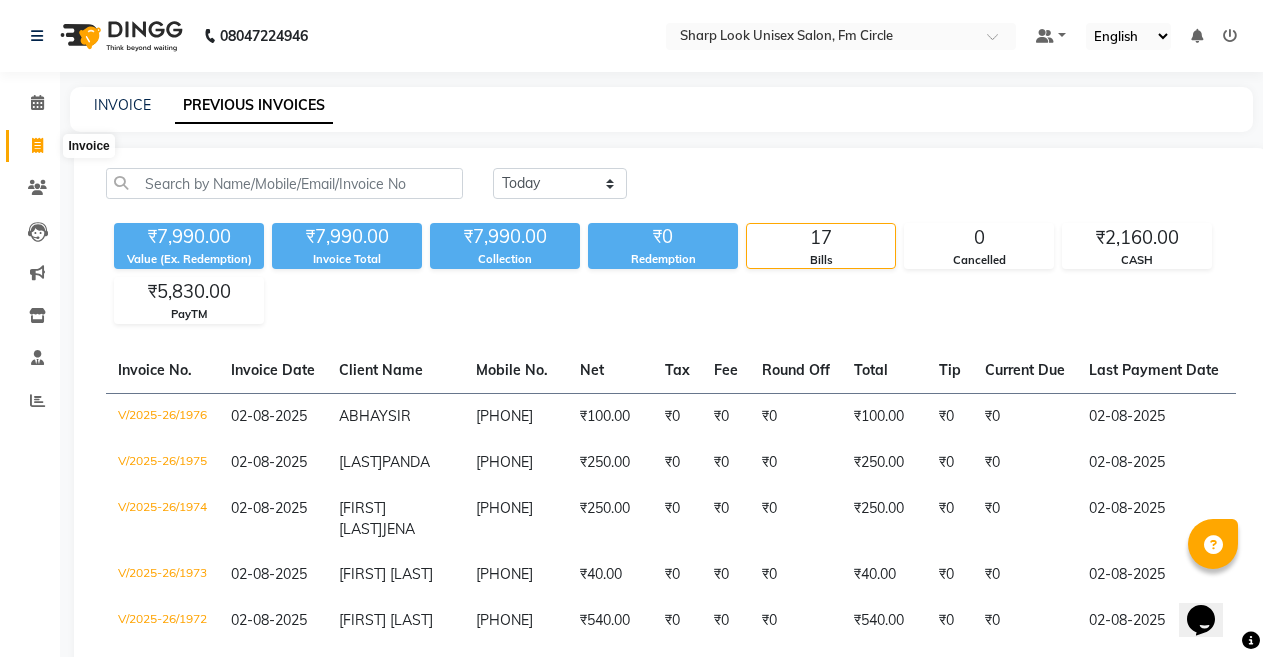 click 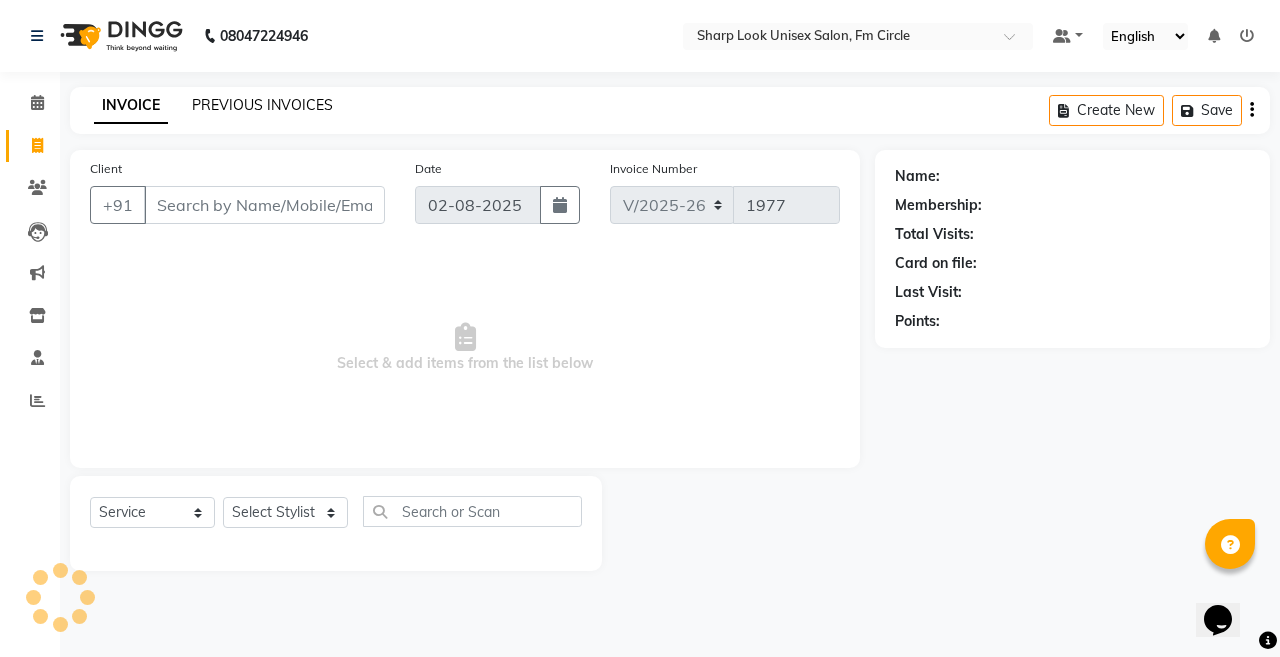 click on "PREVIOUS INVOICES" 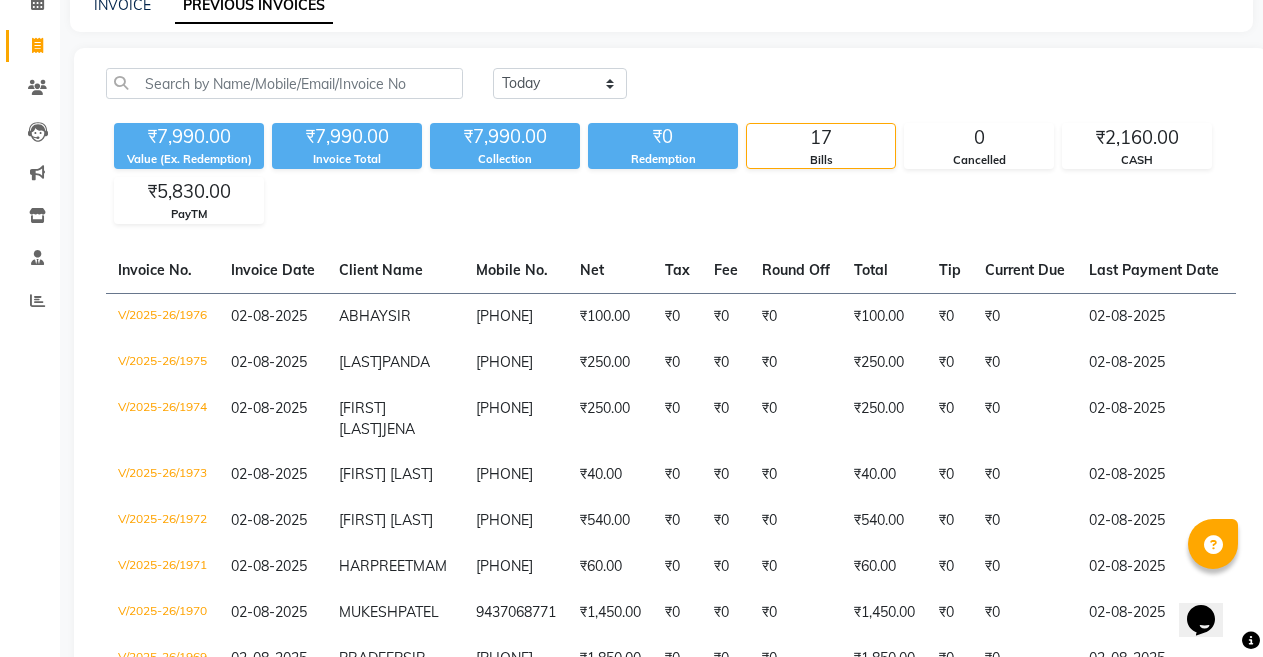 scroll, scrollTop: 0, scrollLeft: 0, axis: both 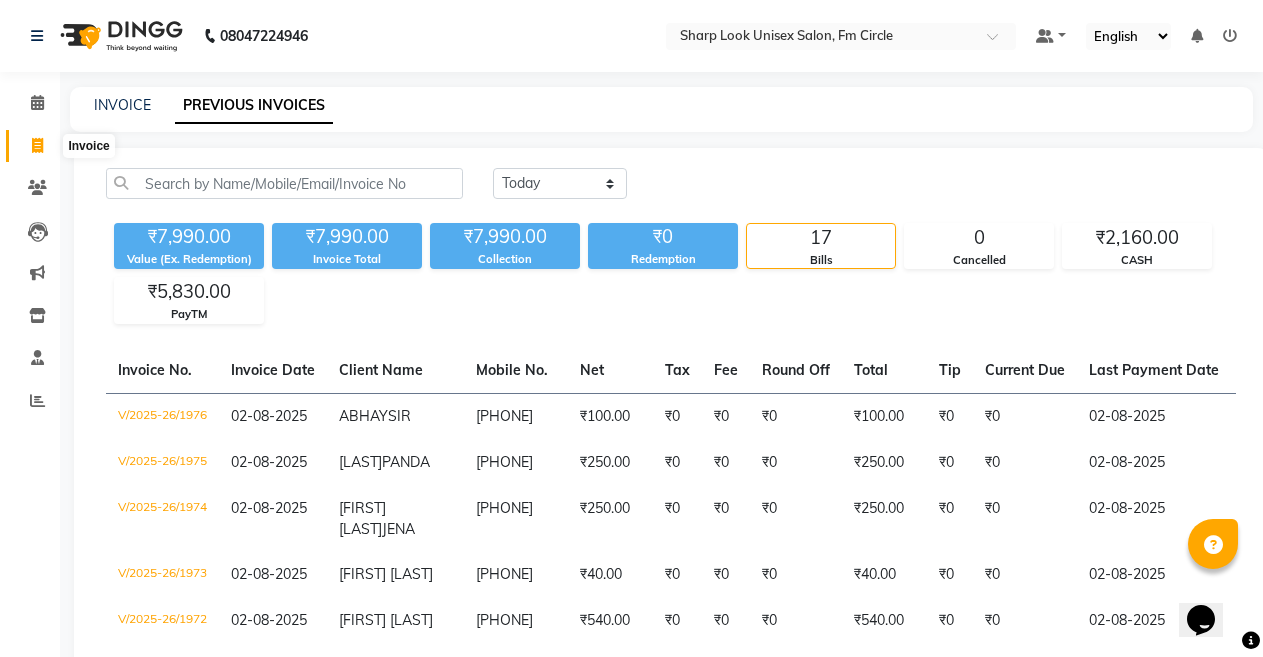 click 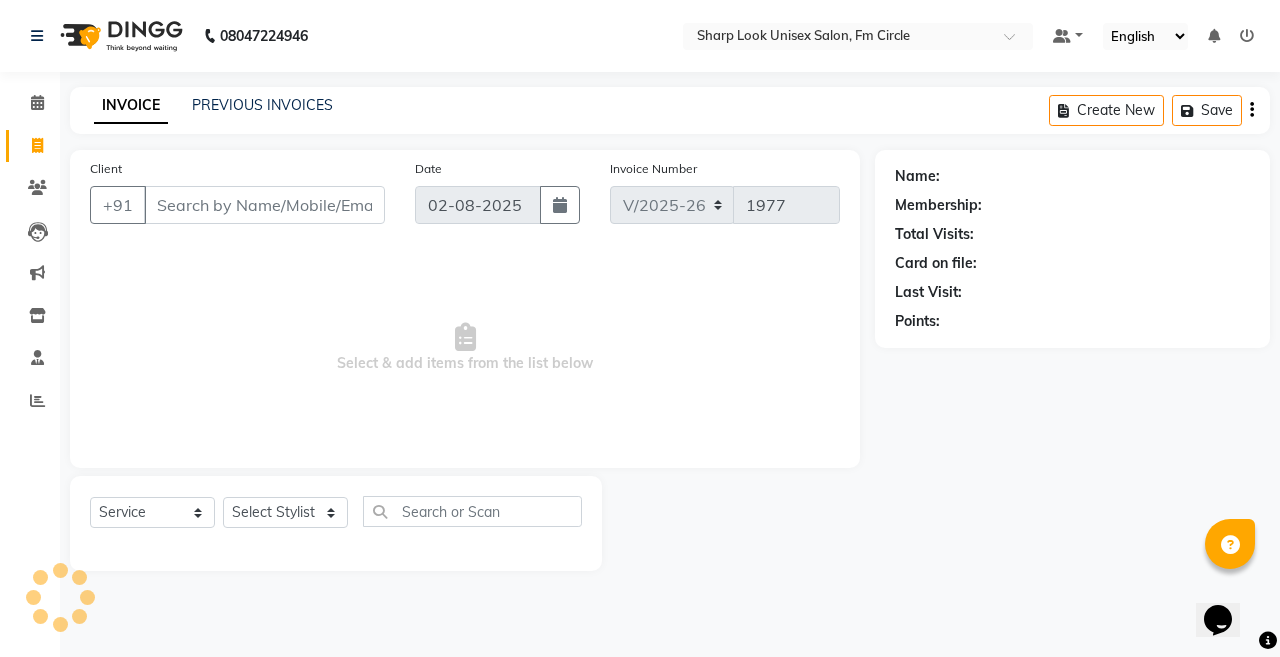 click on "Client" at bounding box center [264, 205] 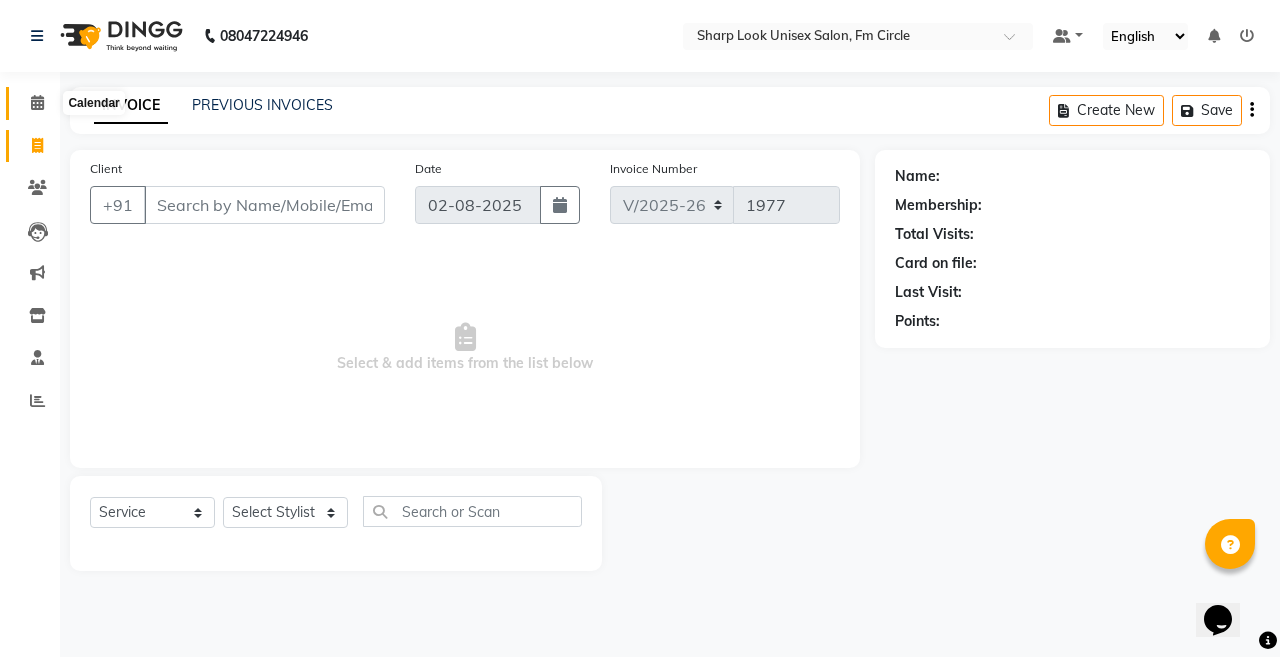 click 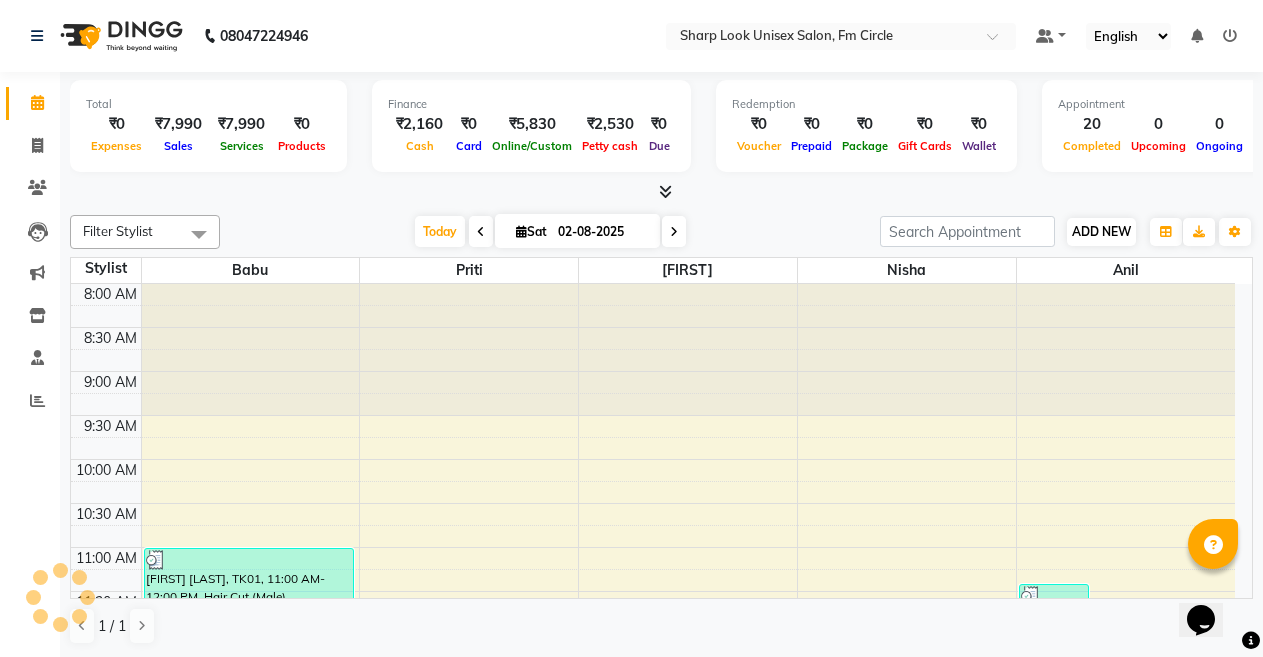 scroll, scrollTop: 969, scrollLeft: 0, axis: vertical 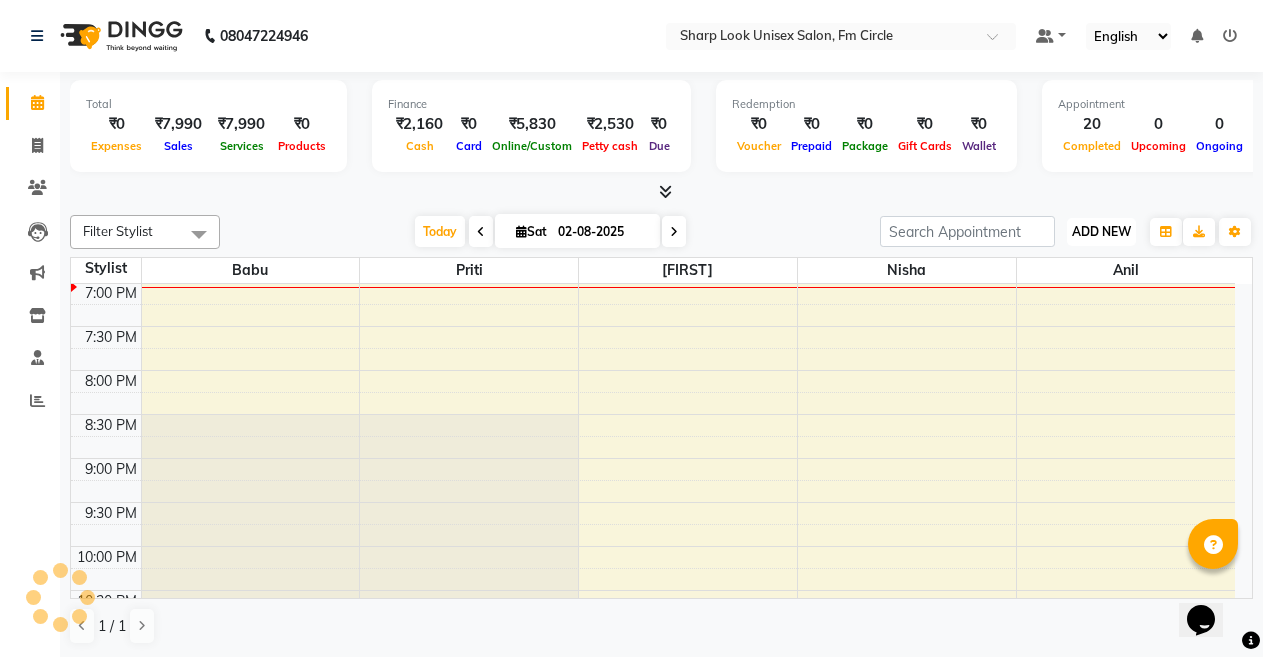 click on "ADD NEW" at bounding box center [1101, 231] 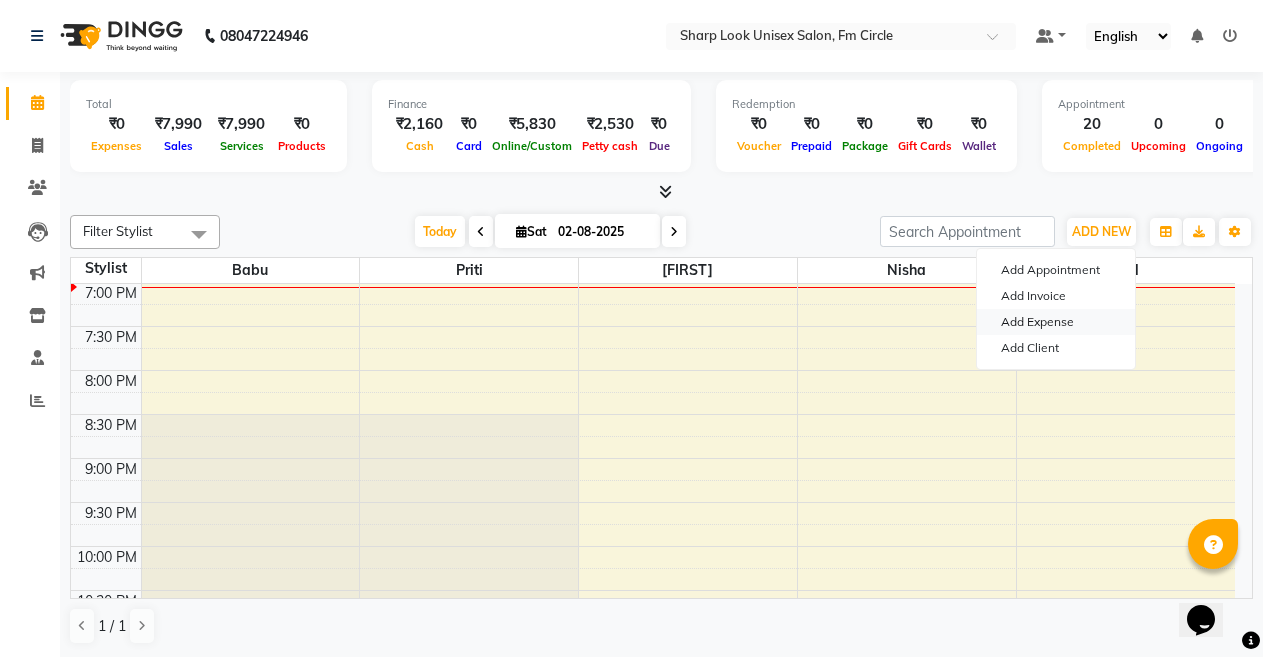 click on "Add Expense" at bounding box center (1056, 322) 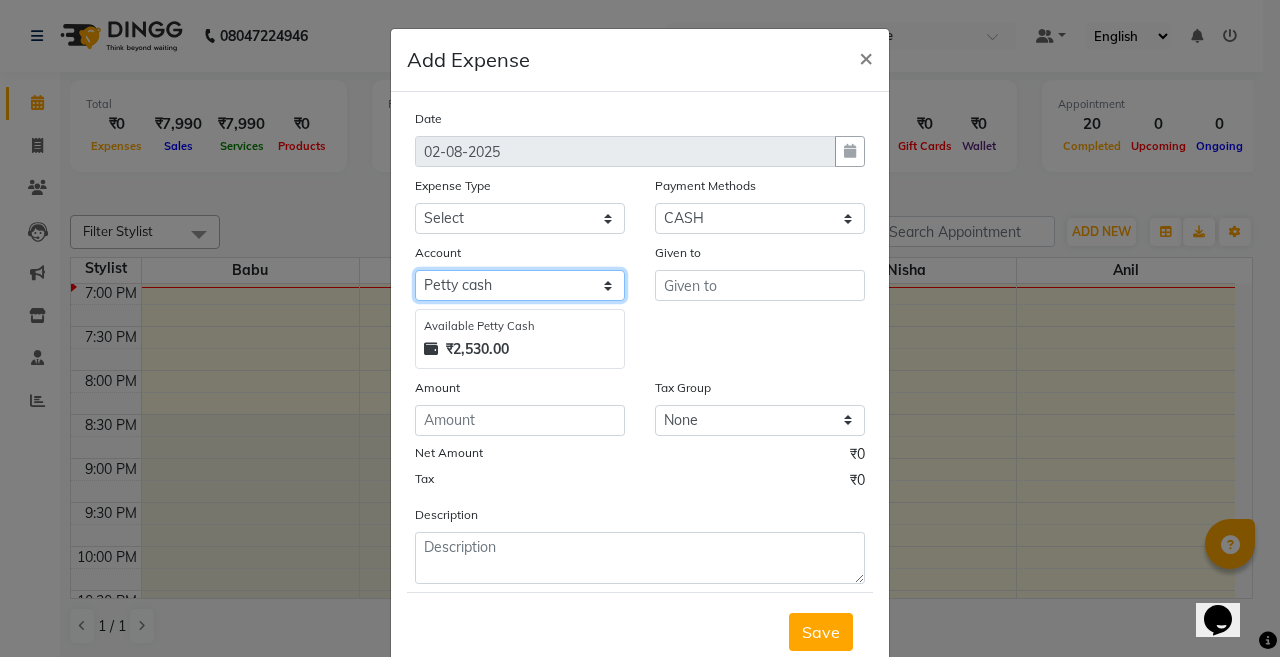 click on "Select Default Petty cash" 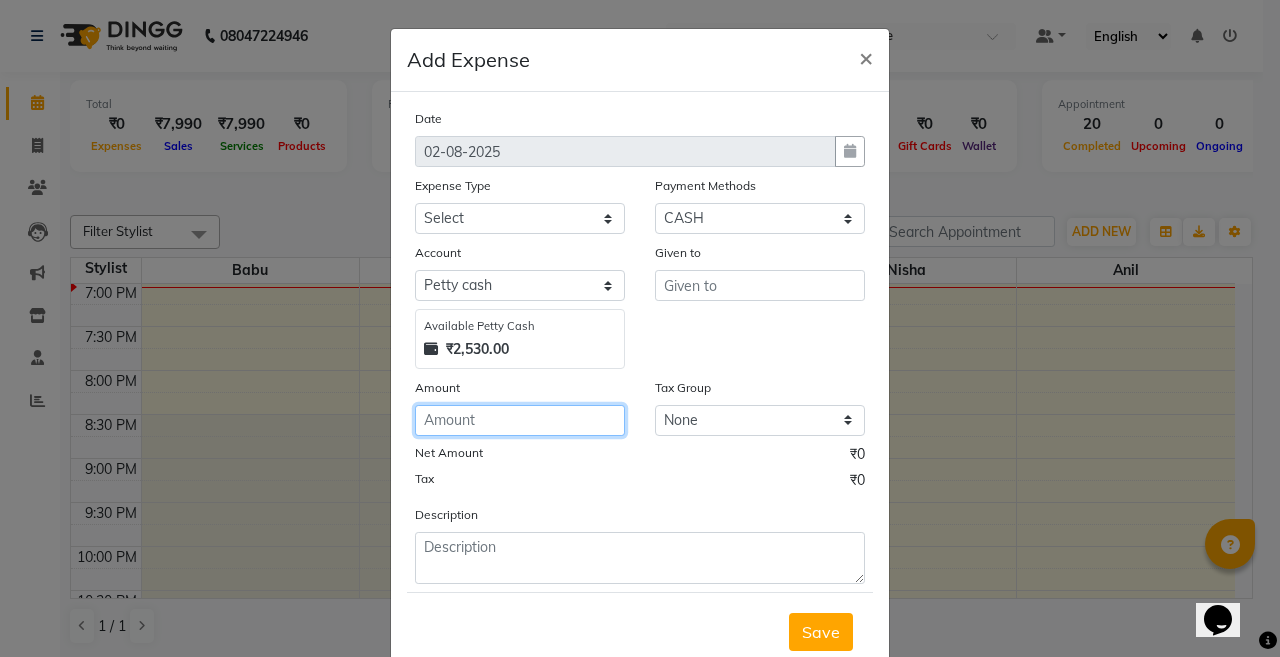 click 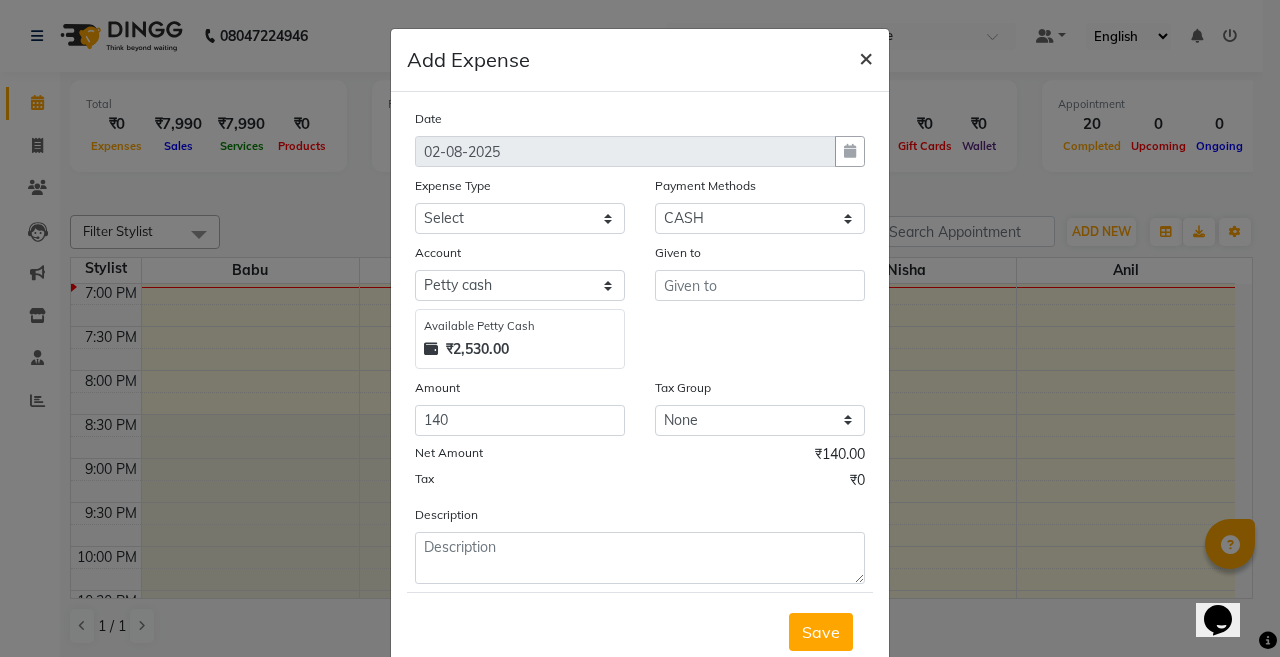 click on "×" 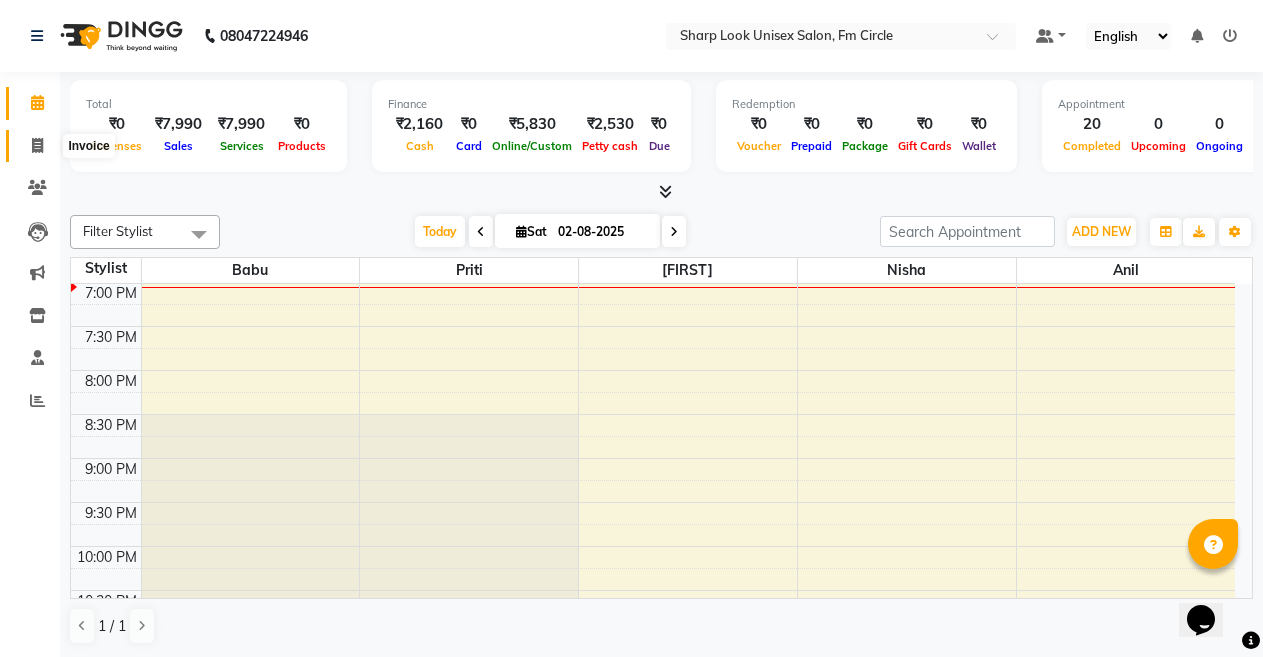 click 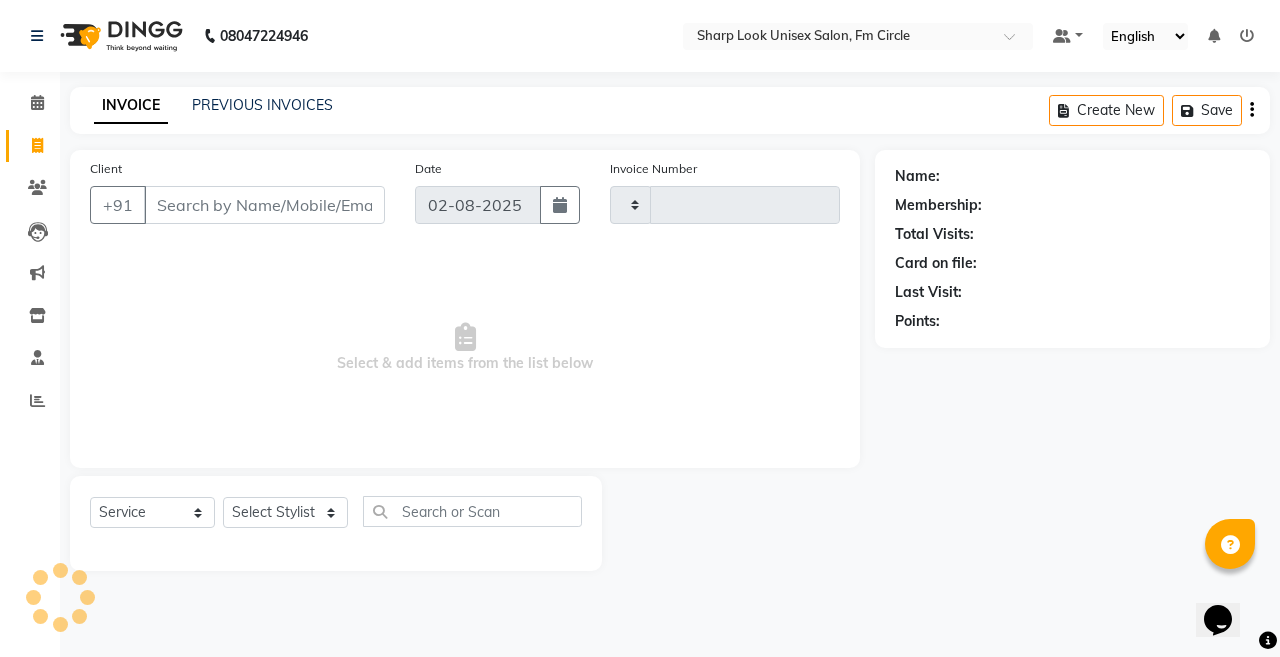 click on "Client" at bounding box center [264, 205] 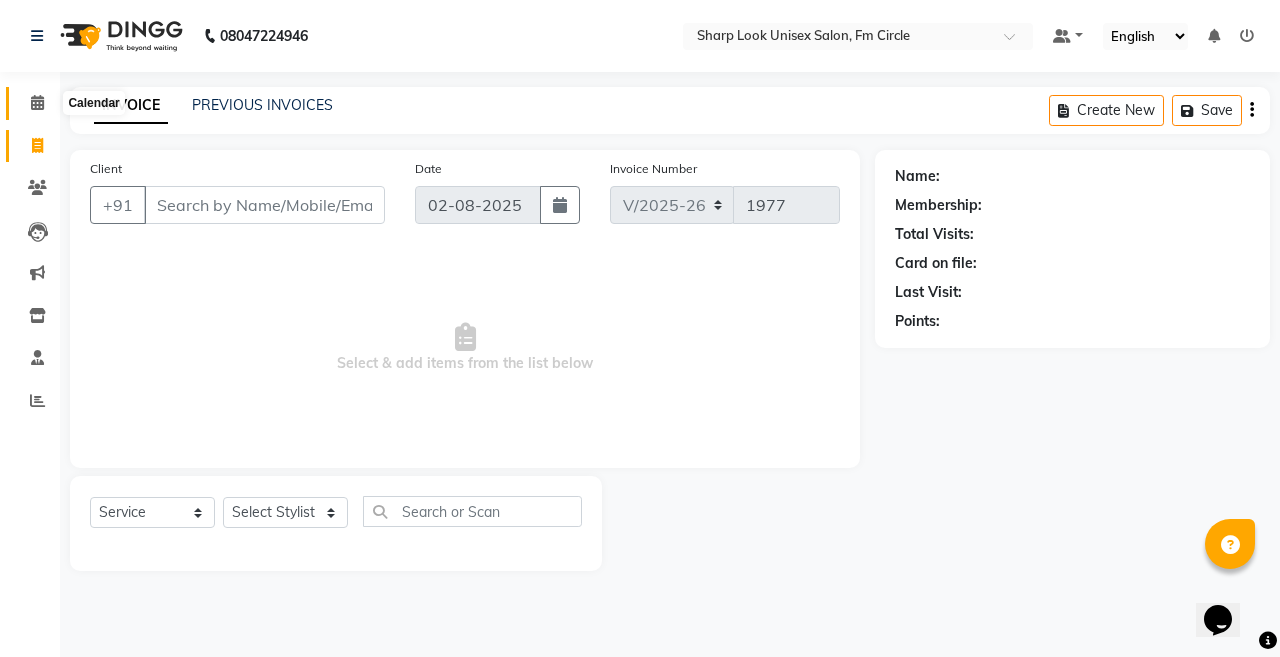 click 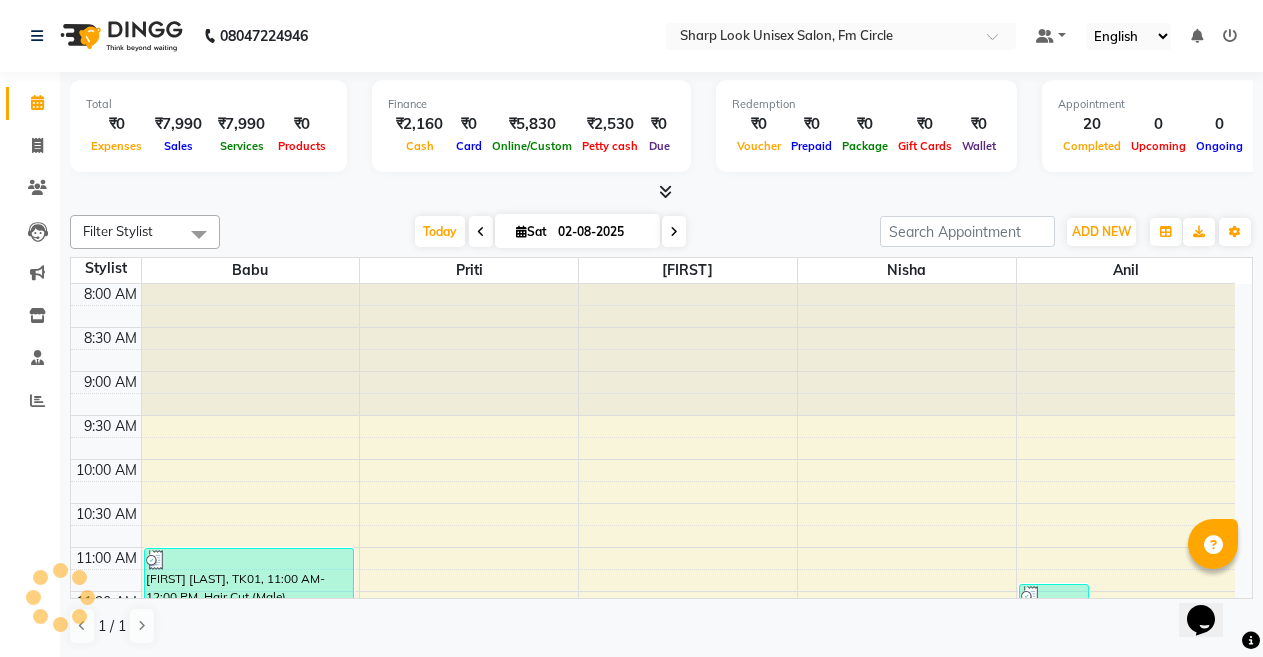 scroll, scrollTop: 0, scrollLeft: 0, axis: both 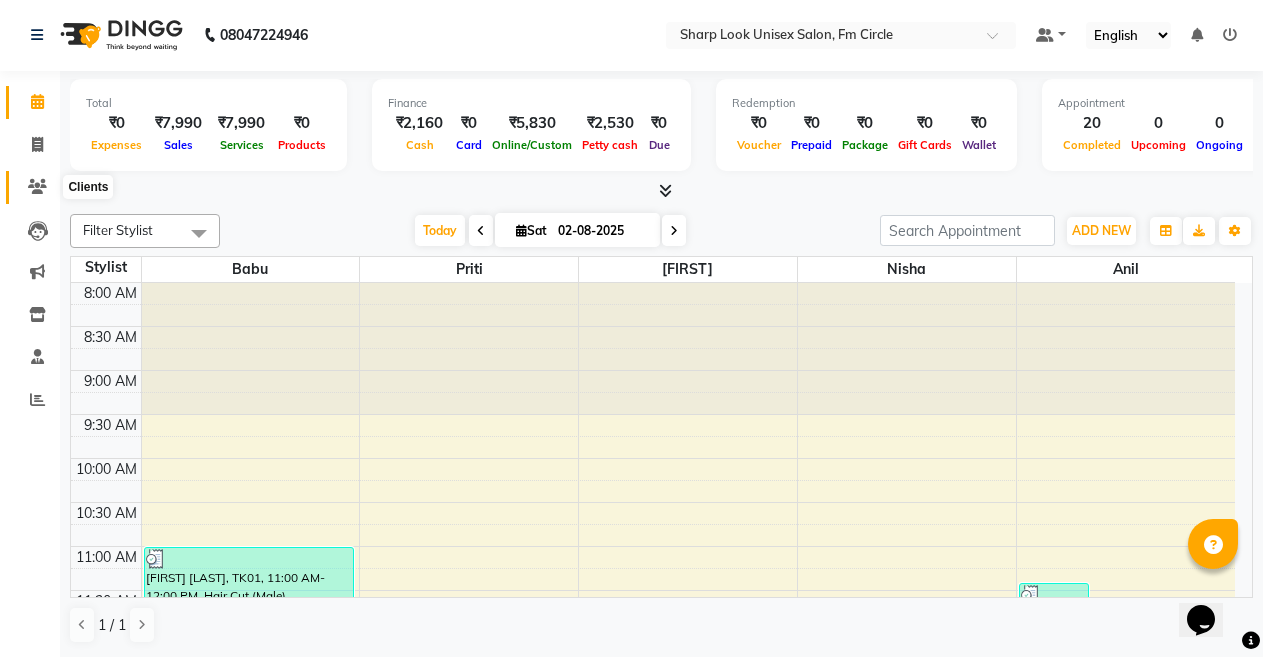 click 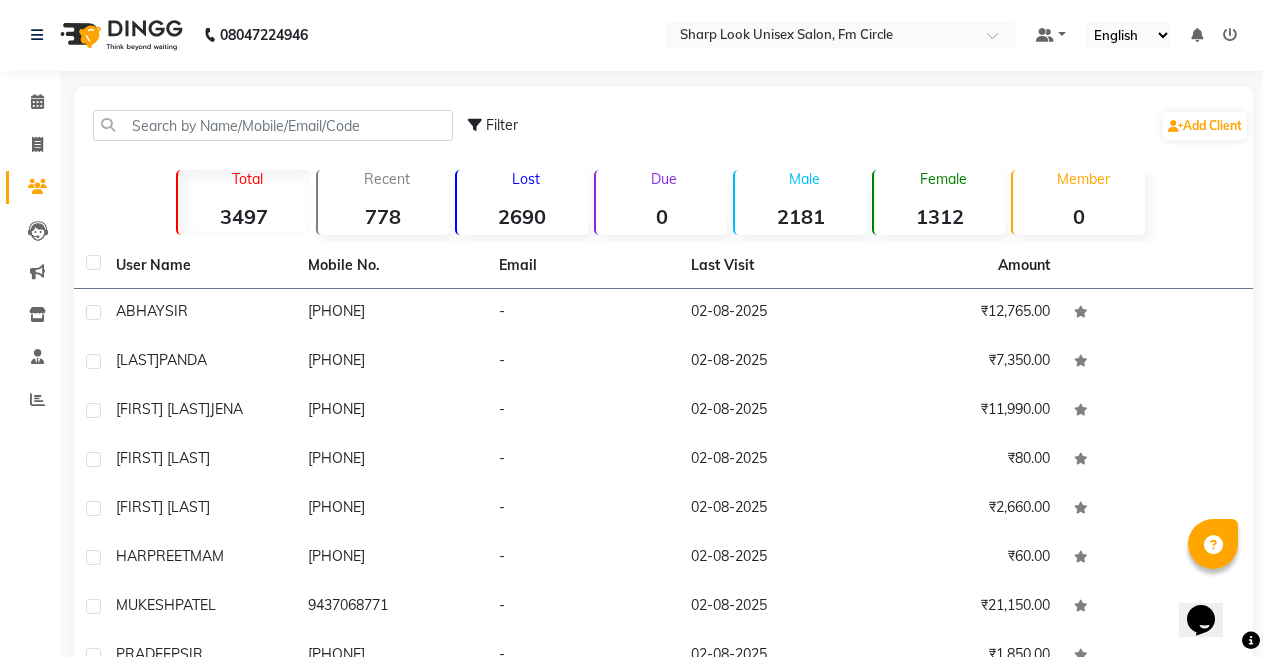 click on "0" 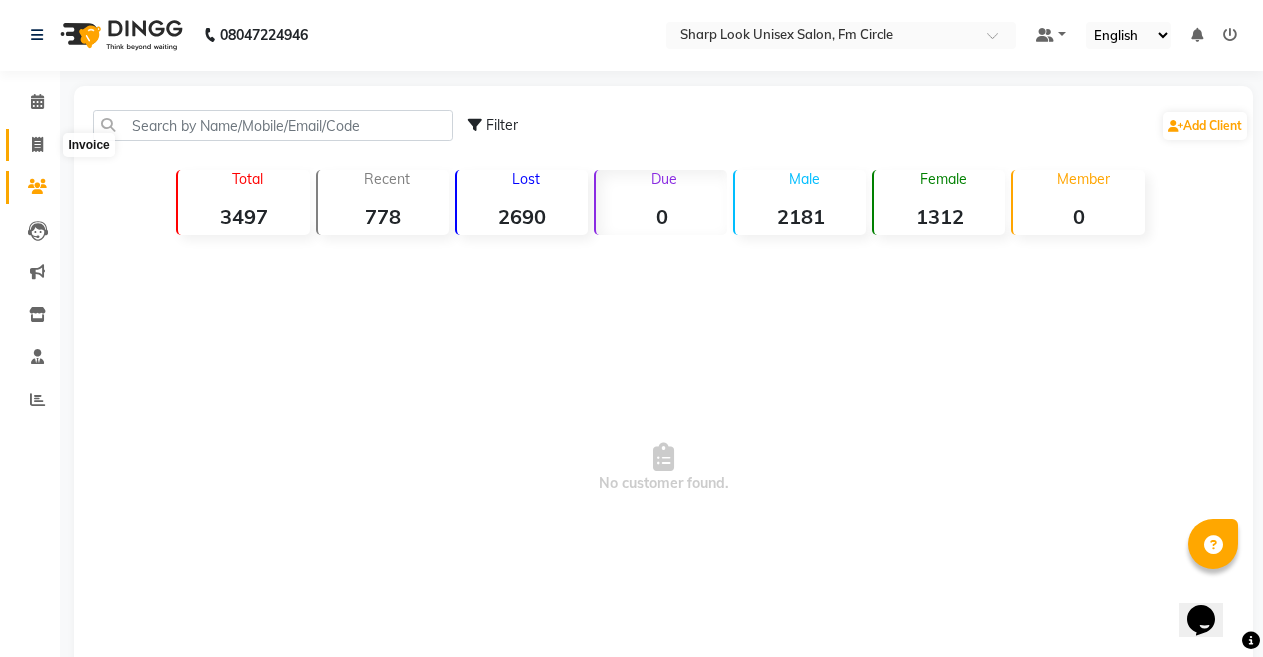 click 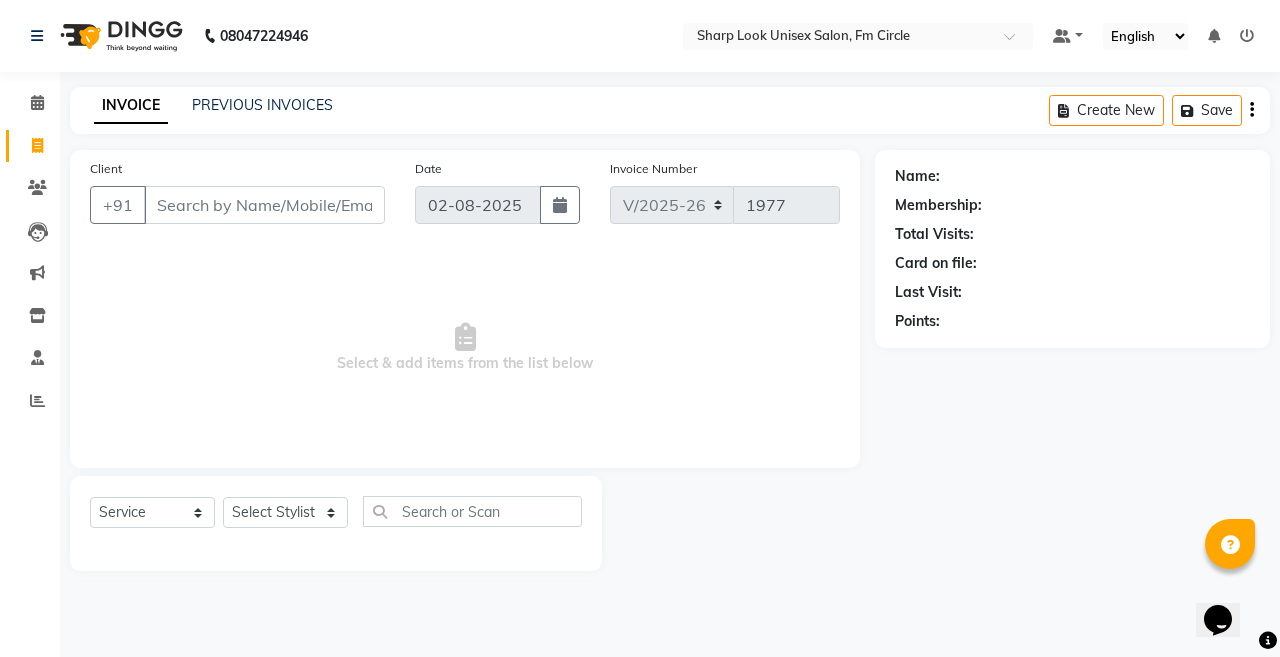 click on "Client" at bounding box center (264, 205) 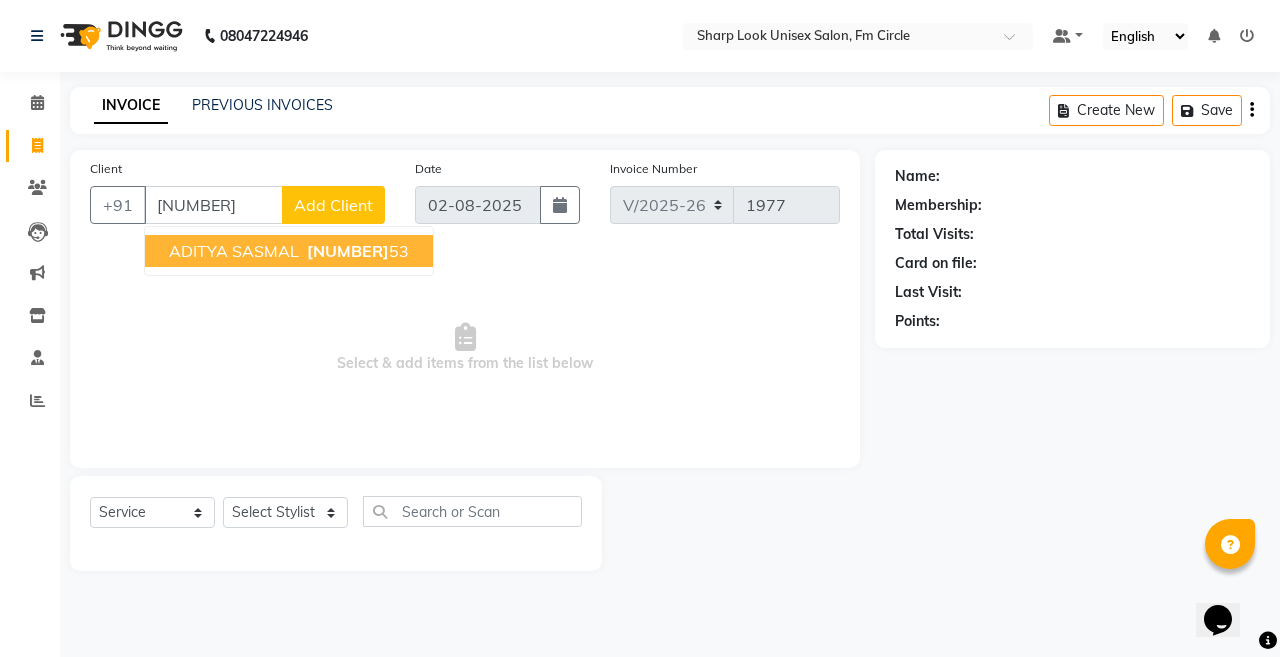 click on "[FIRST] [LAST] [PHONE]" at bounding box center (289, 251) 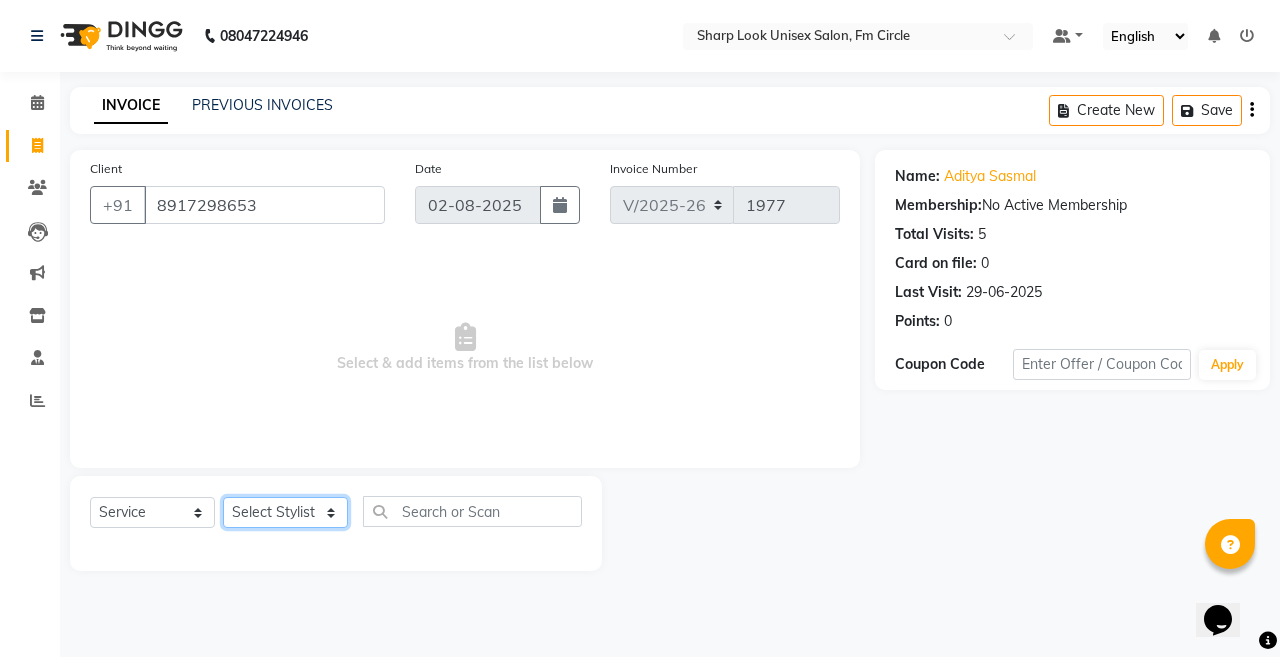 click on "Select Stylist Admin Anil Babu Budhia Monalisa  Nisha Priti" 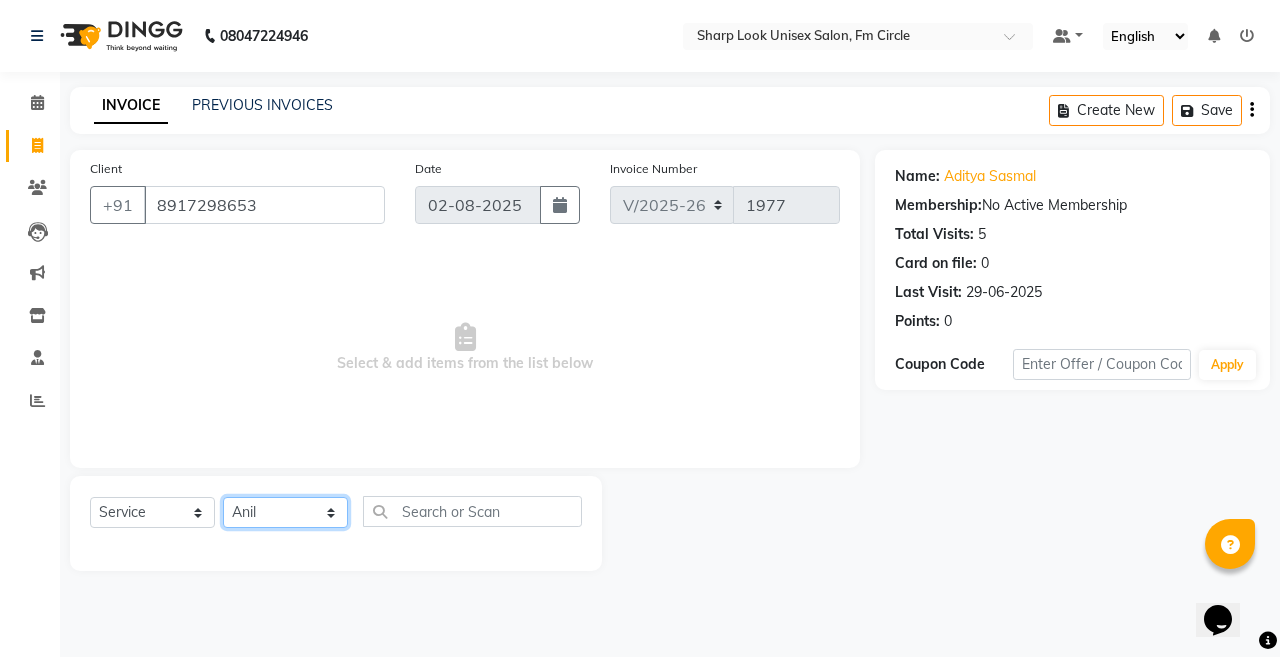 click on "Select Stylist Admin Anil Babu Budhia Monalisa  Nisha Priti" 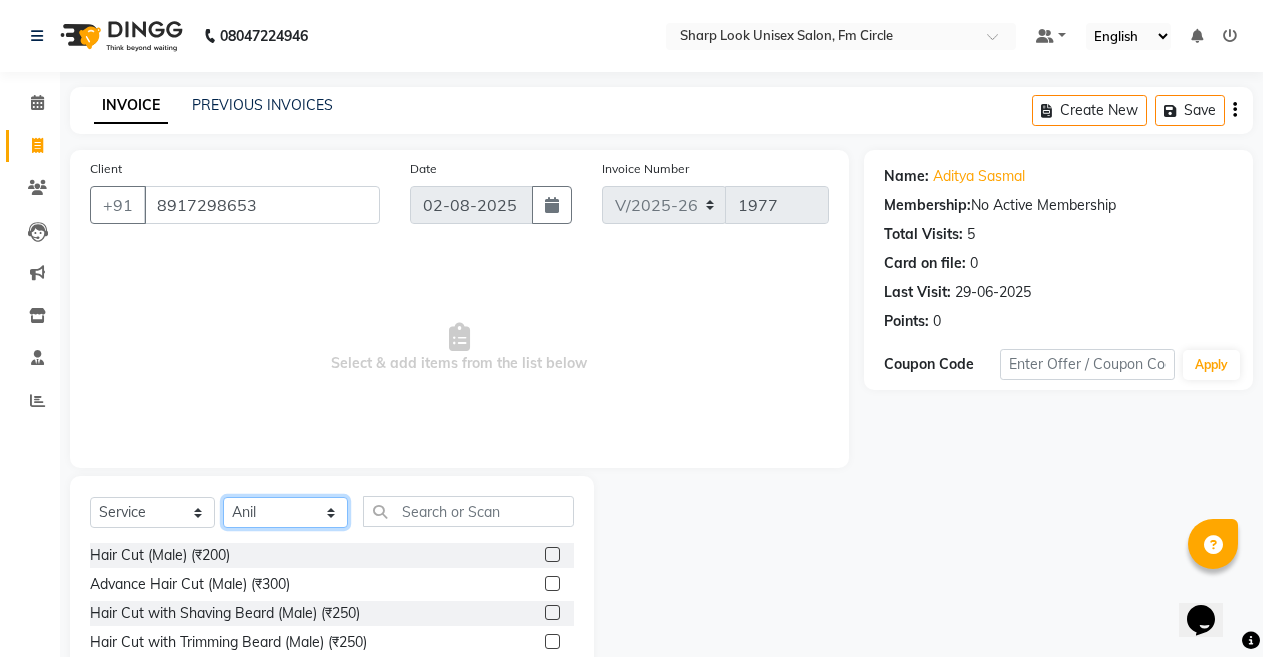 scroll, scrollTop: 144, scrollLeft: 0, axis: vertical 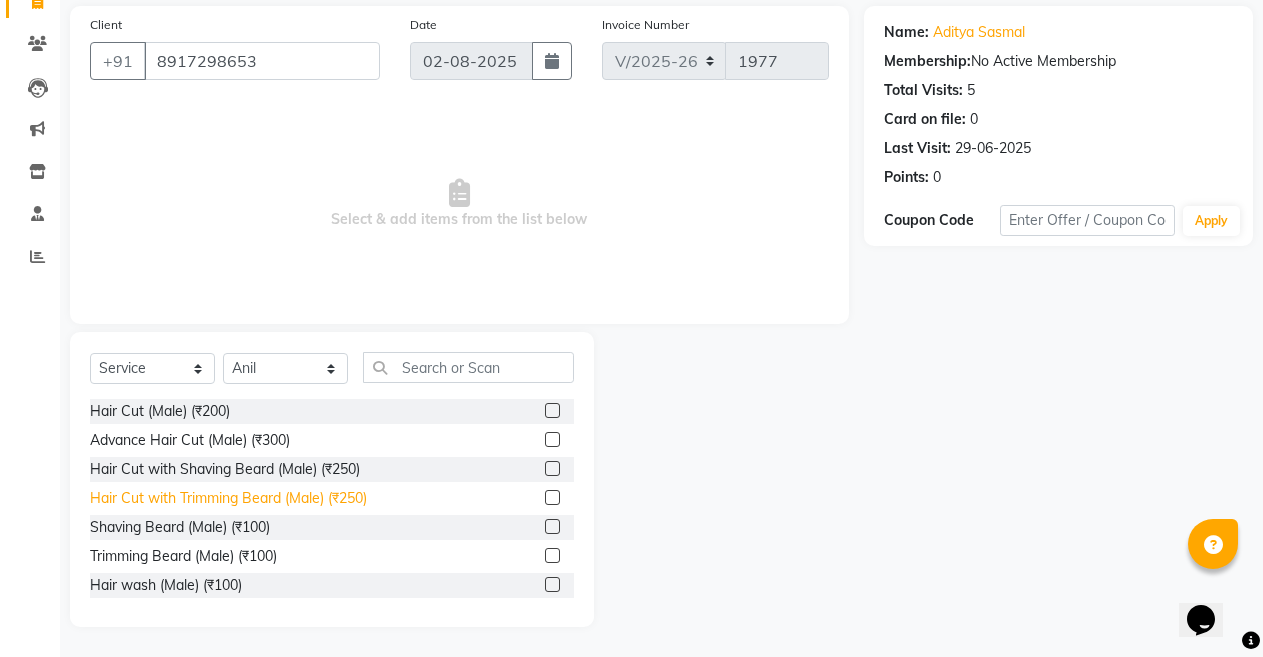 click on "Hair Cut with Trimming Beard (Male) (₹250)" 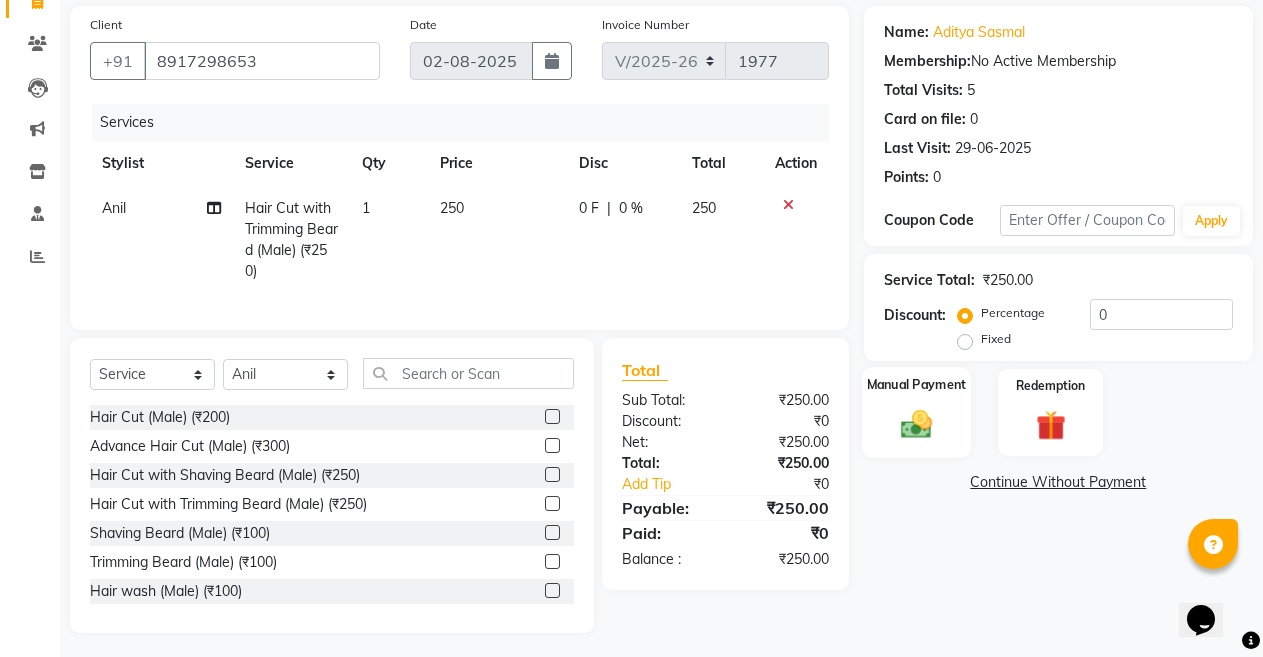 click on "Manual Payment" 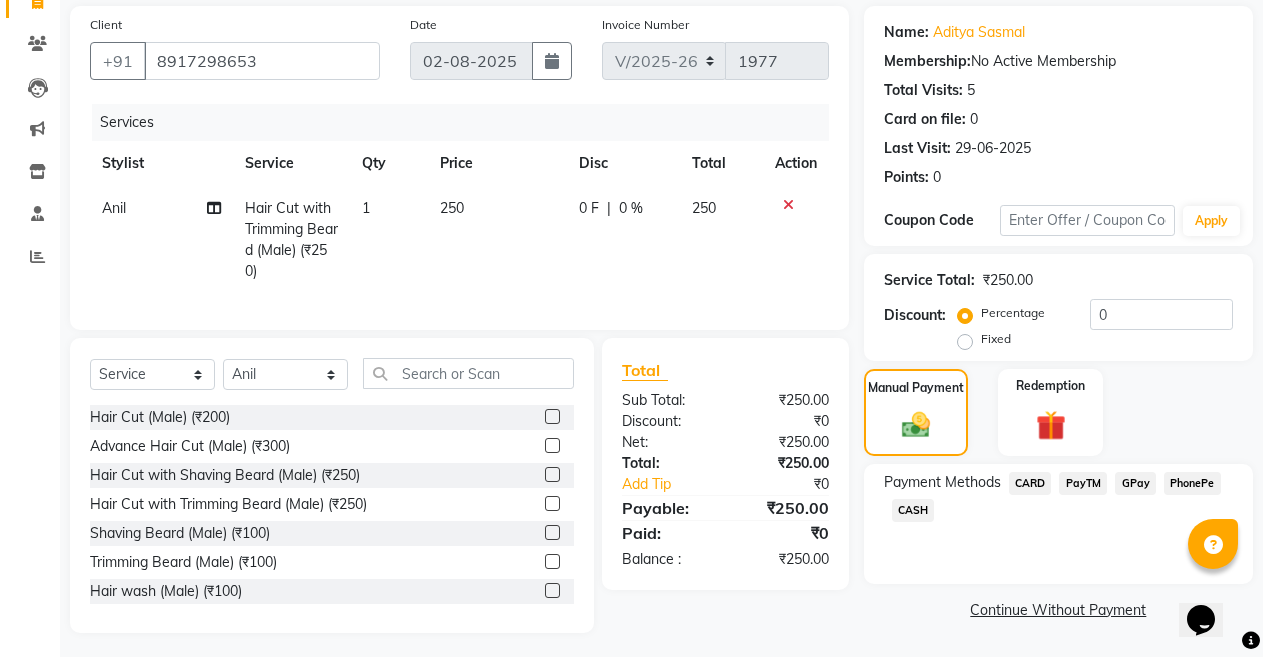 click on "PayTM" 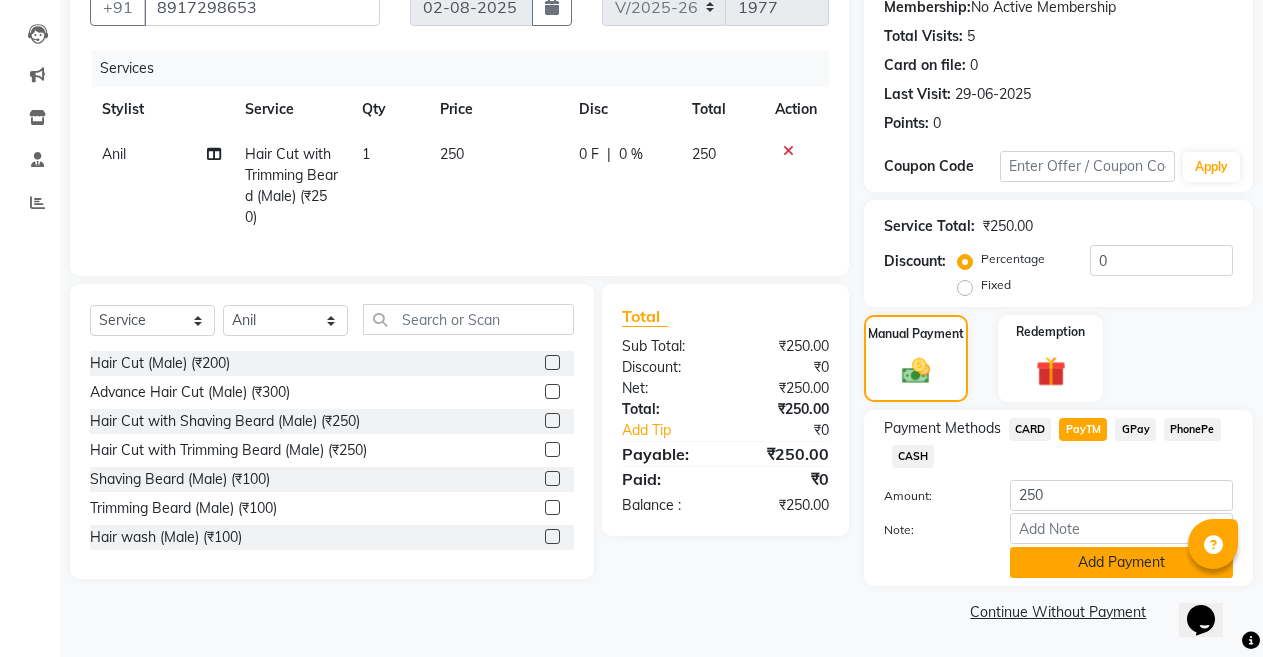 click on "Add Payment" 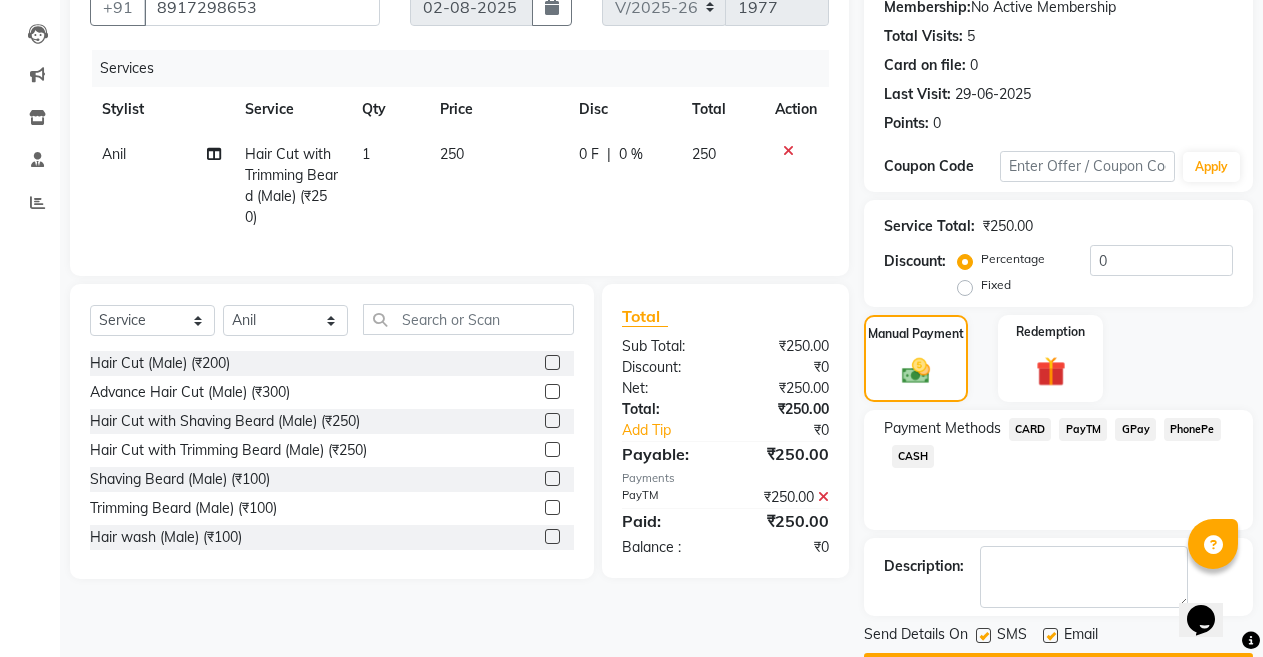 scroll, scrollTop: 255, scrollLeft: 0, axis: vertical 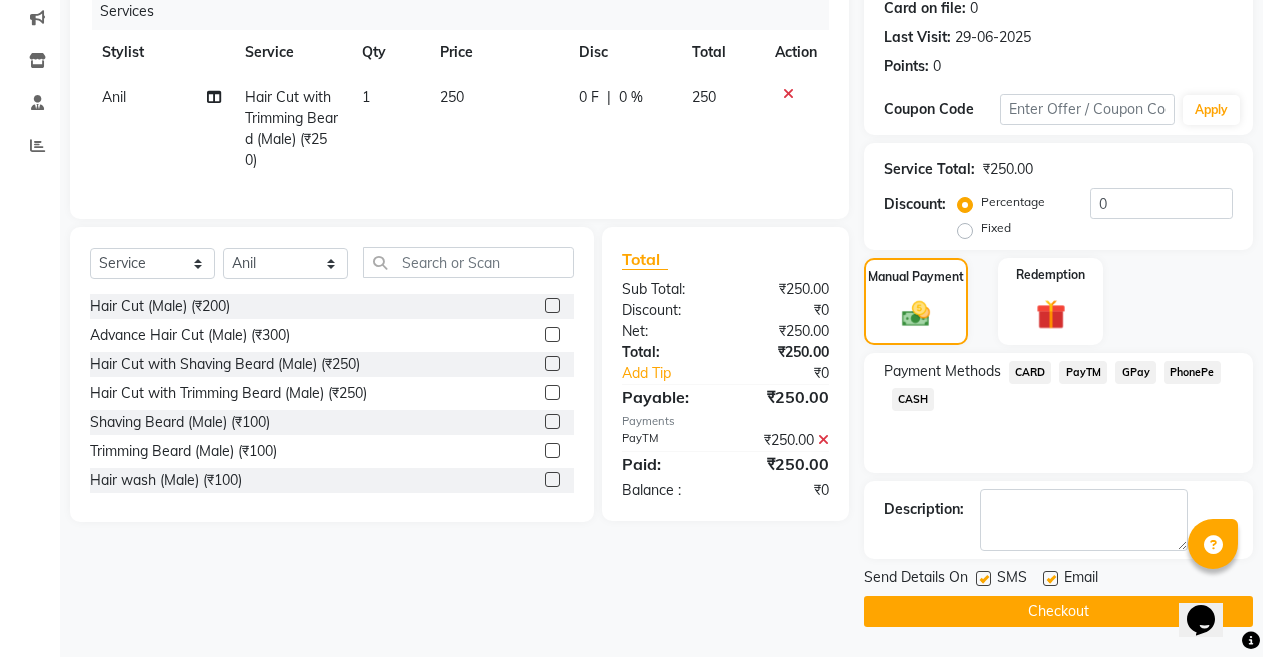 click 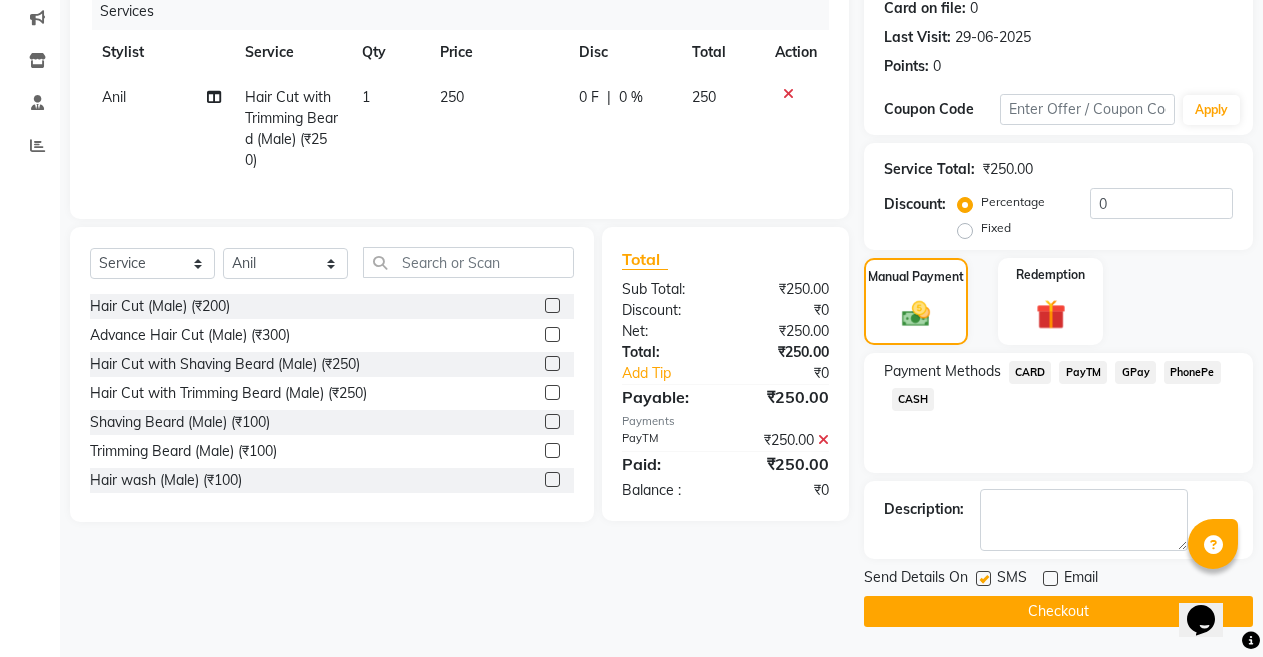 click on "Checkout" 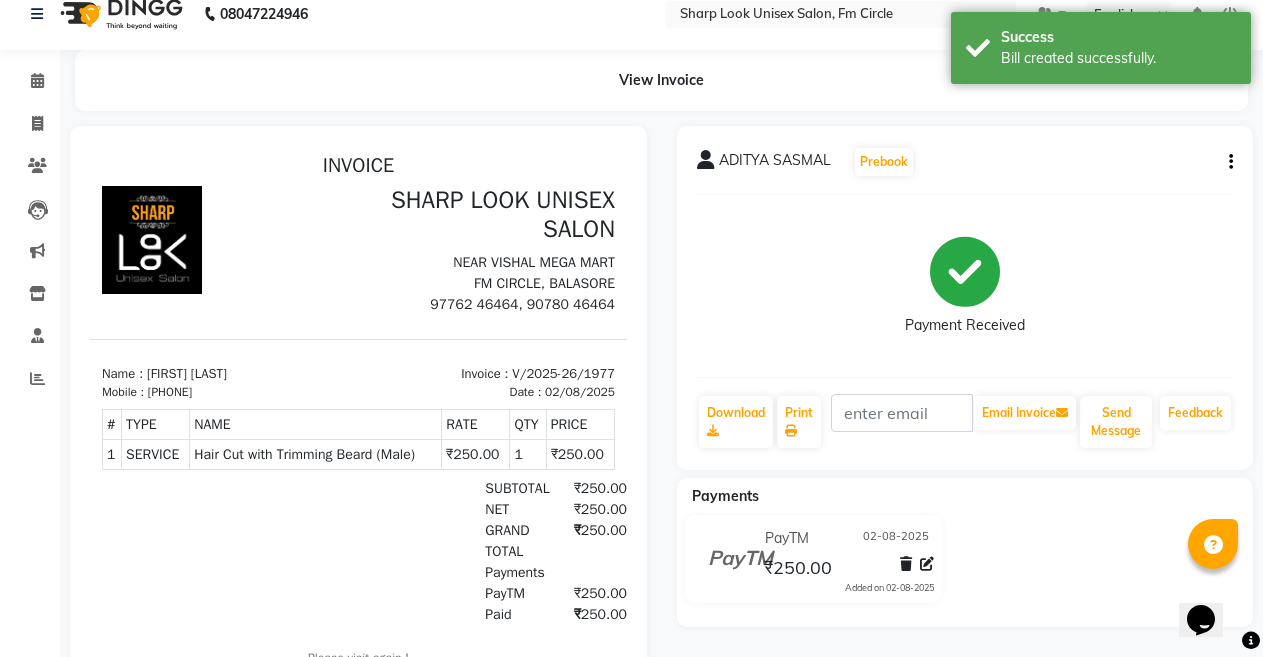 scroll, scrollTop: 0, scrollLeft: 0, axis: both 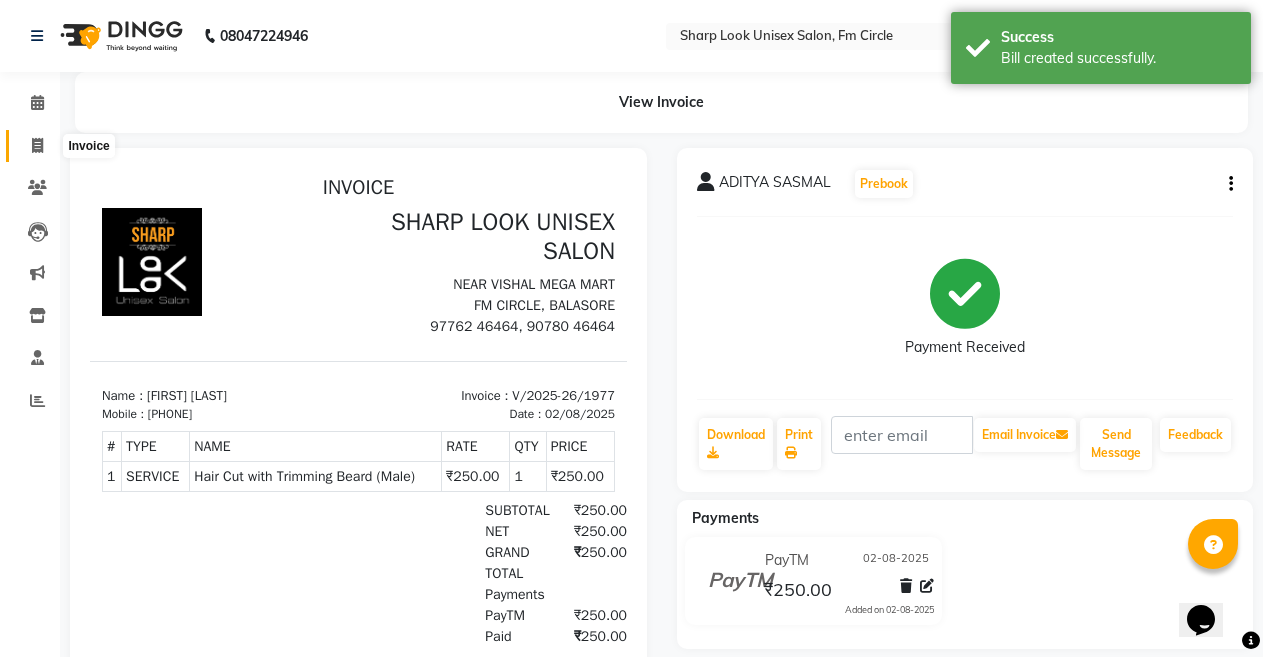 click 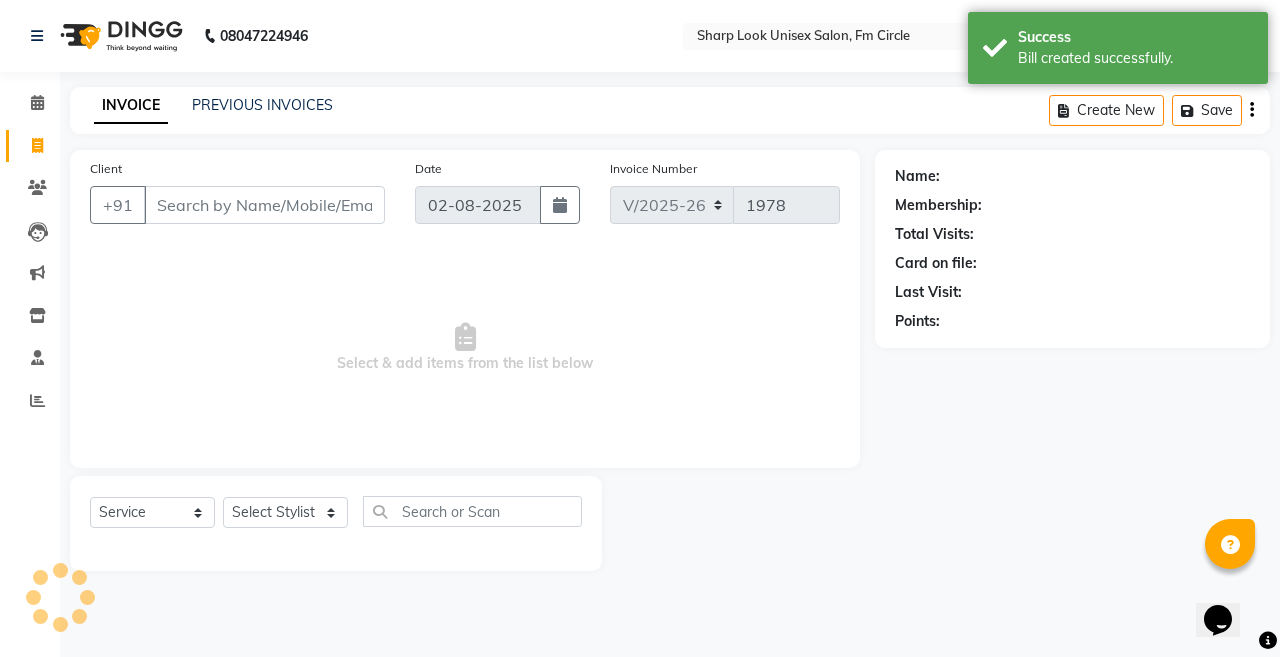 click on "Client" at bounding box center [264, 205] 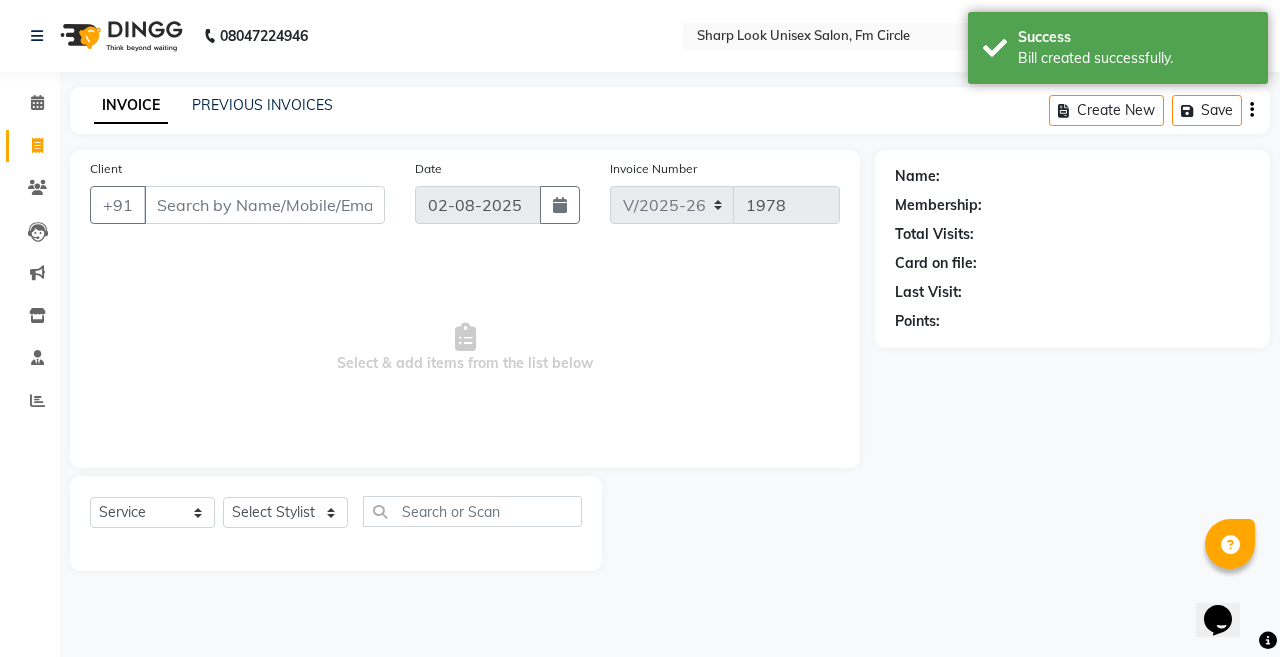 click on "Client" at bounding box center (264, 205) 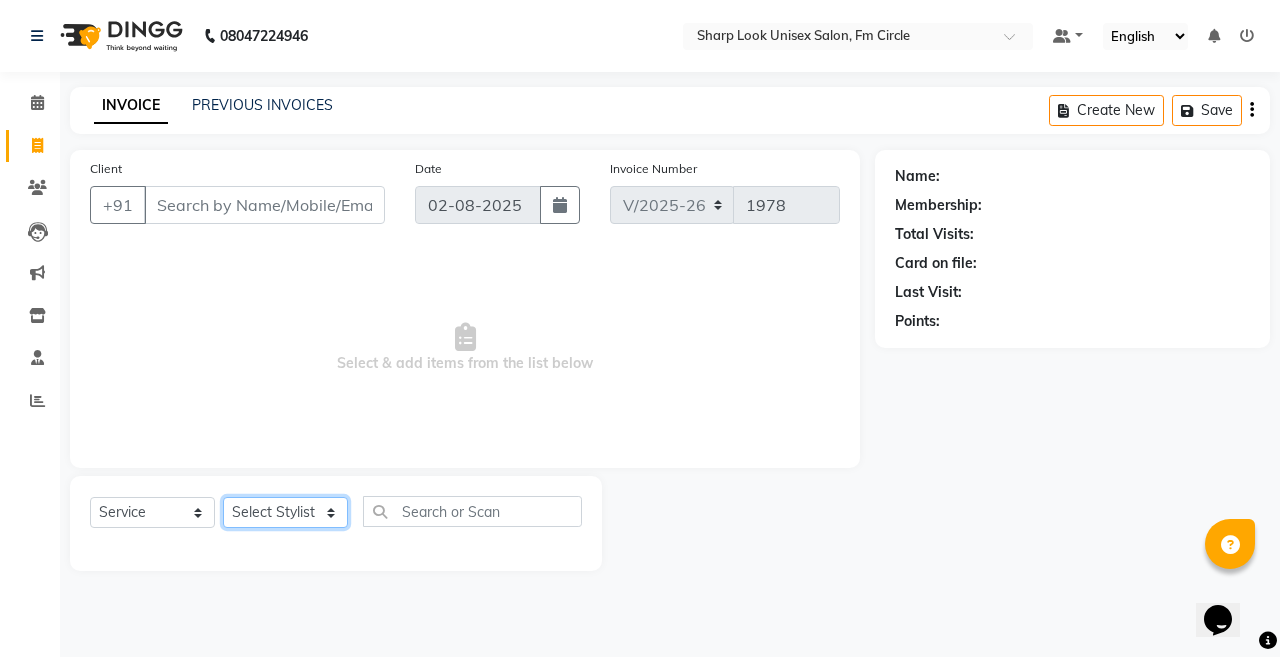 click on "Select Stylist Admin Anil Babu Budhia Monalisa  Nisha Priti" 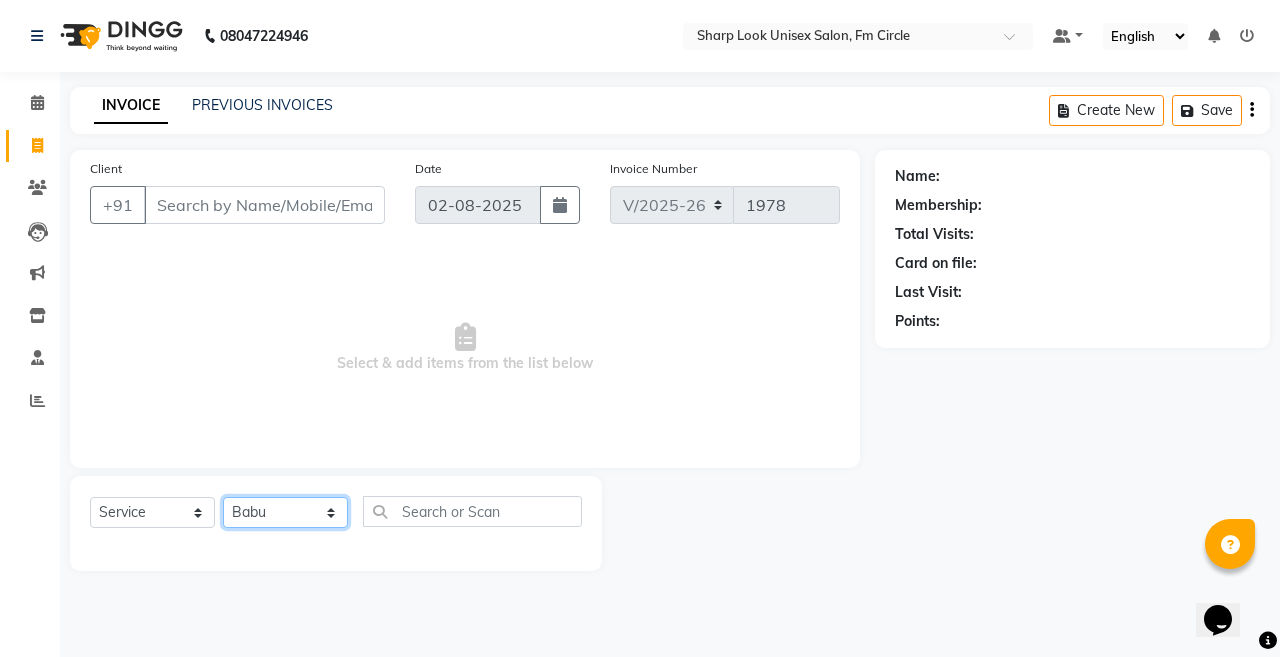 click on "Select Stylist Admin Anil Babu Budhia Monalisa  Nisha Priti" 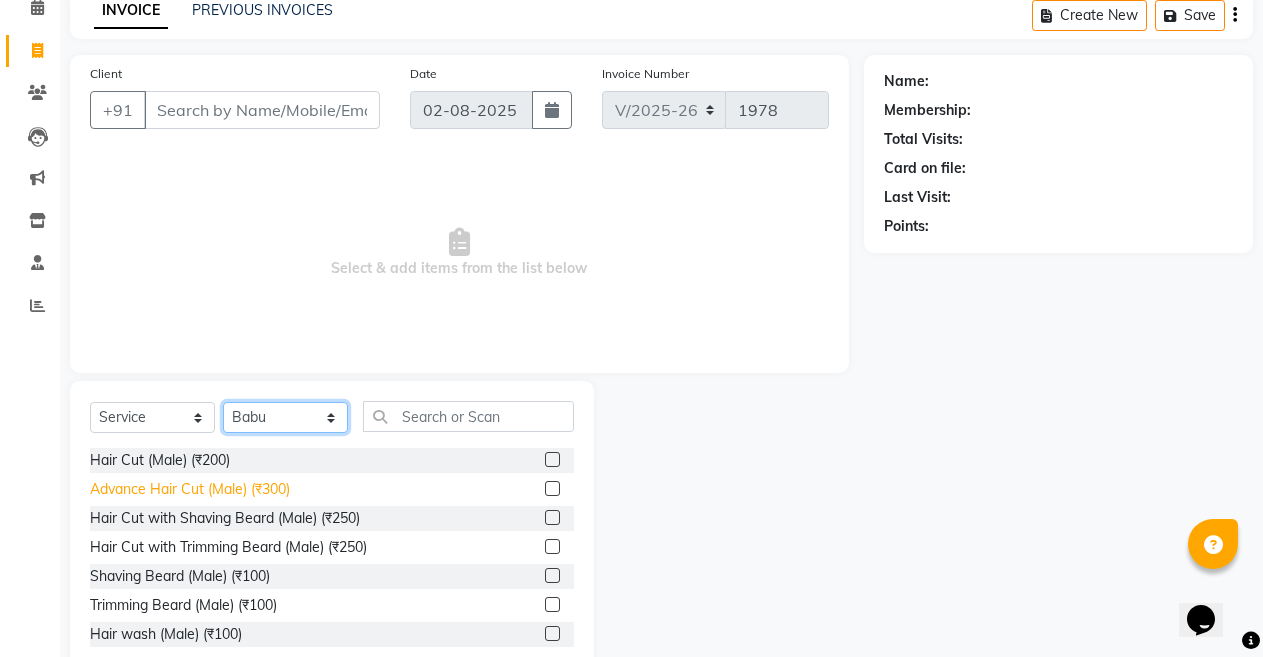 scroll, scrollTop: 100, scrollLeft: 0, axis: vertical 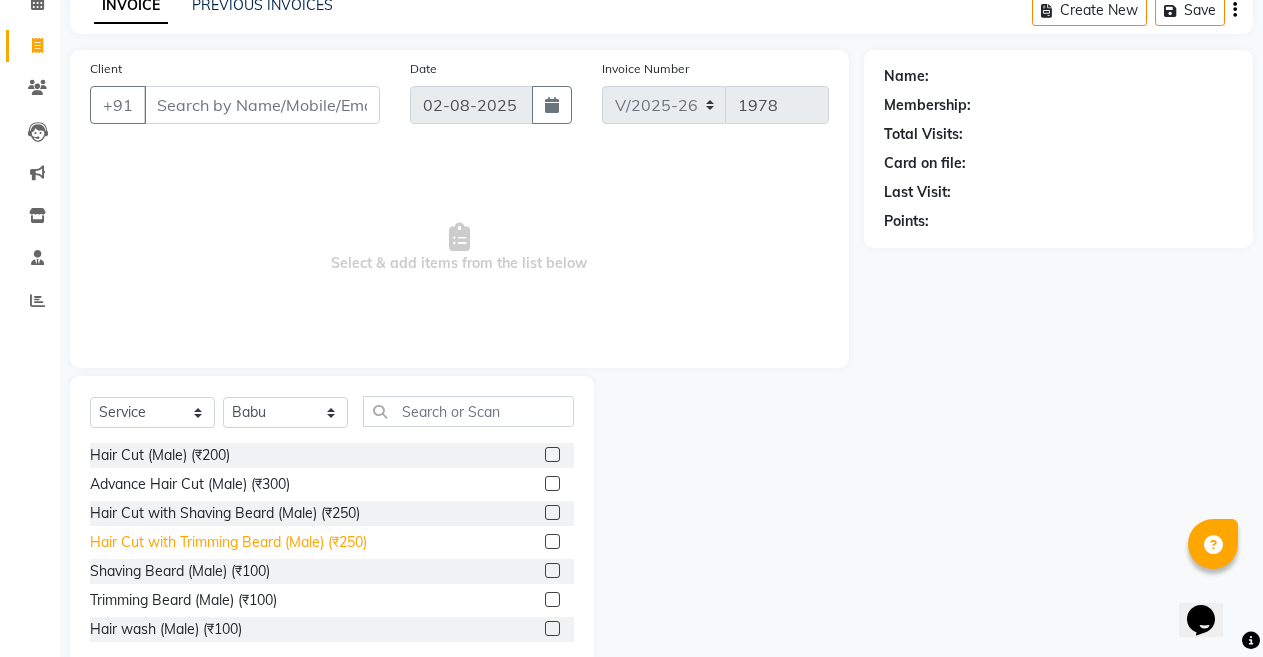click on "Hair Cut with Trimming Beard (Male) (₹250)" 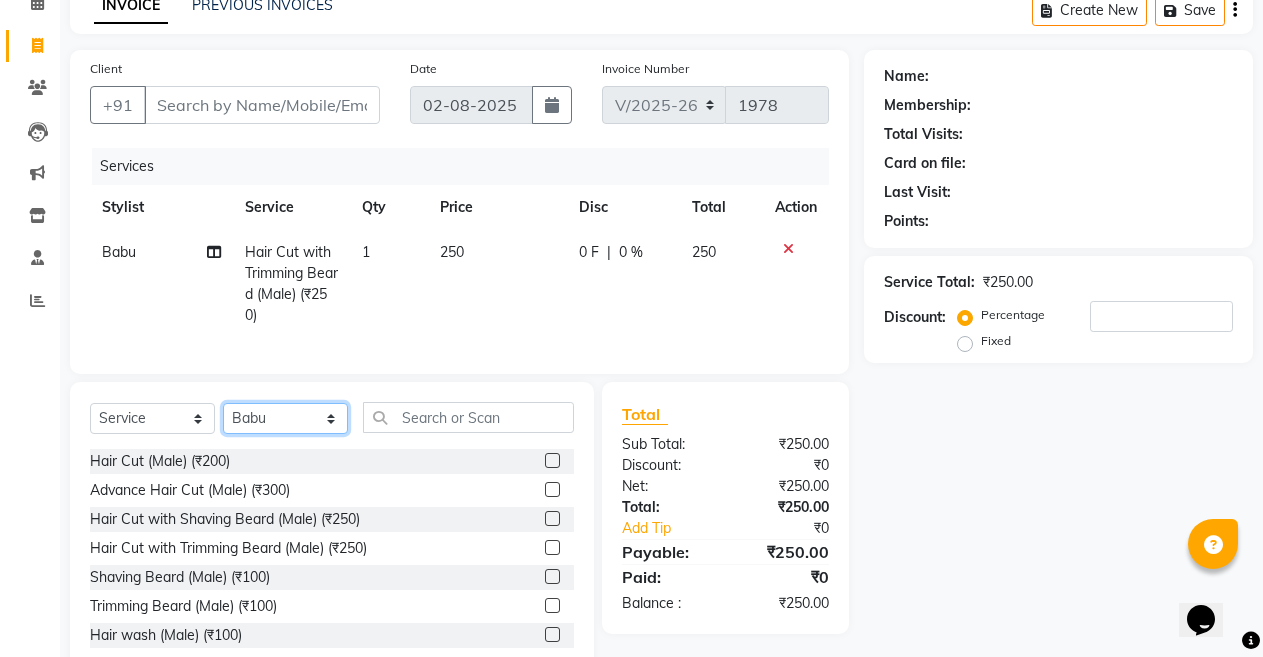 click on "Select Stylist Admin Anil Babu Budhia Monalisa  Nisha Priti" 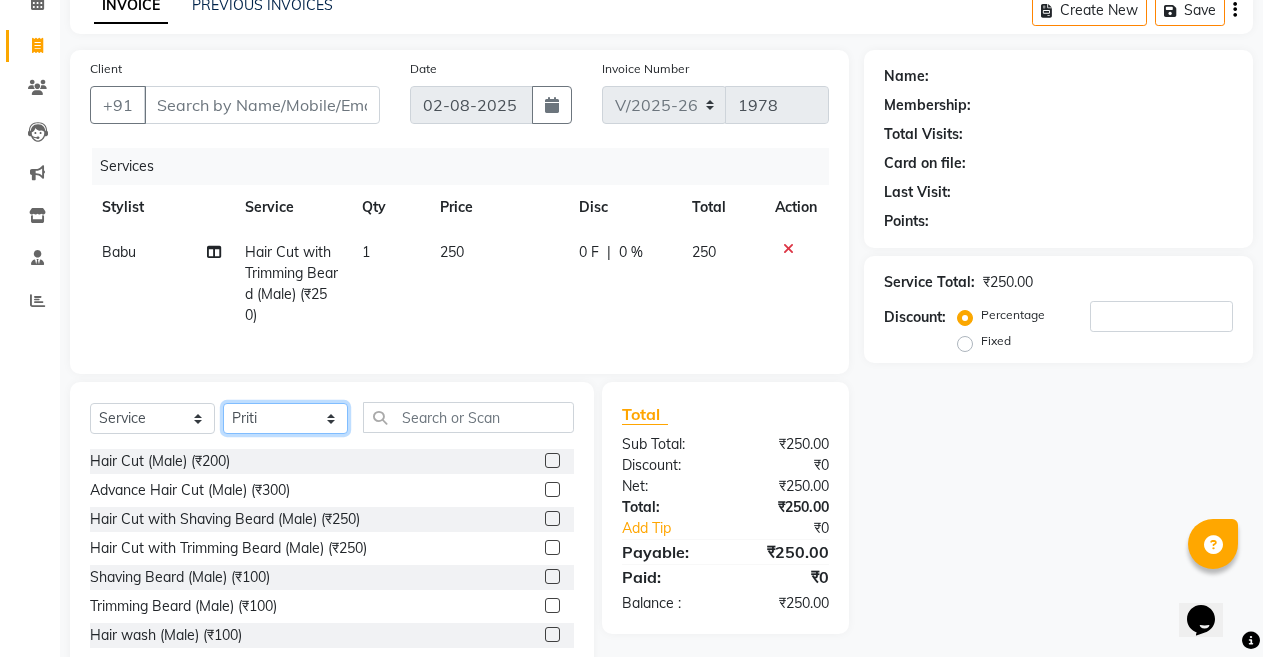 click on "Select Stylist Admin Anil Babu Budhia Monalisa  Nisha Priti" 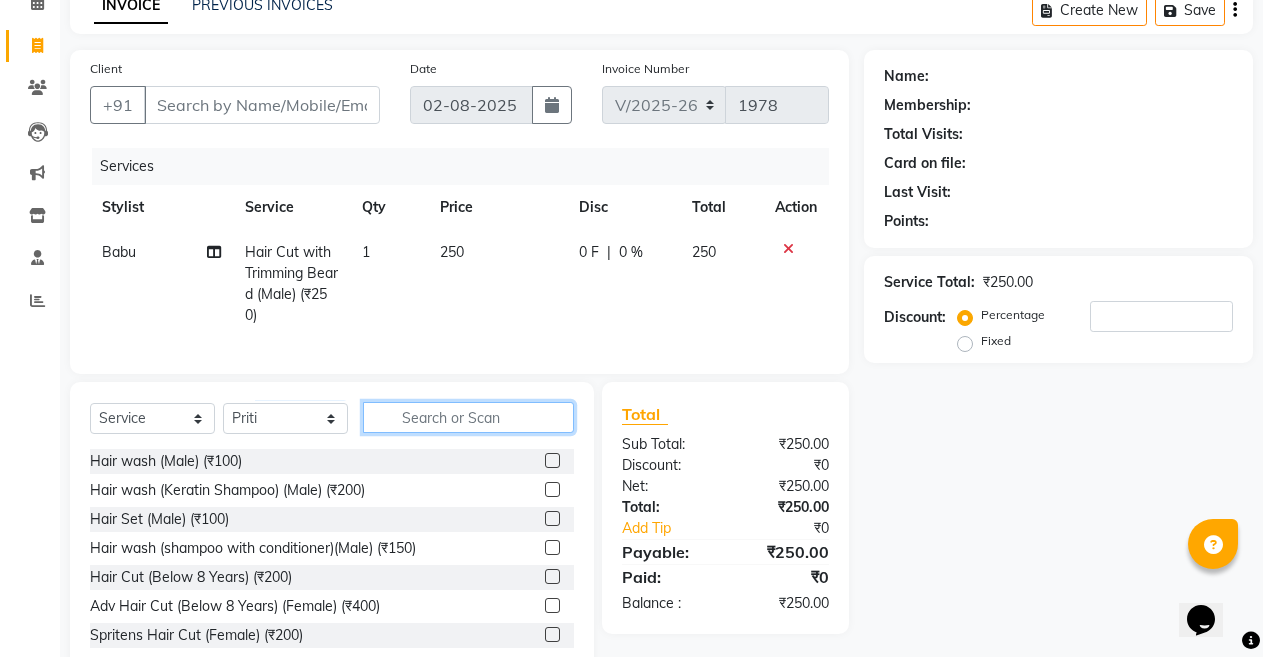 click 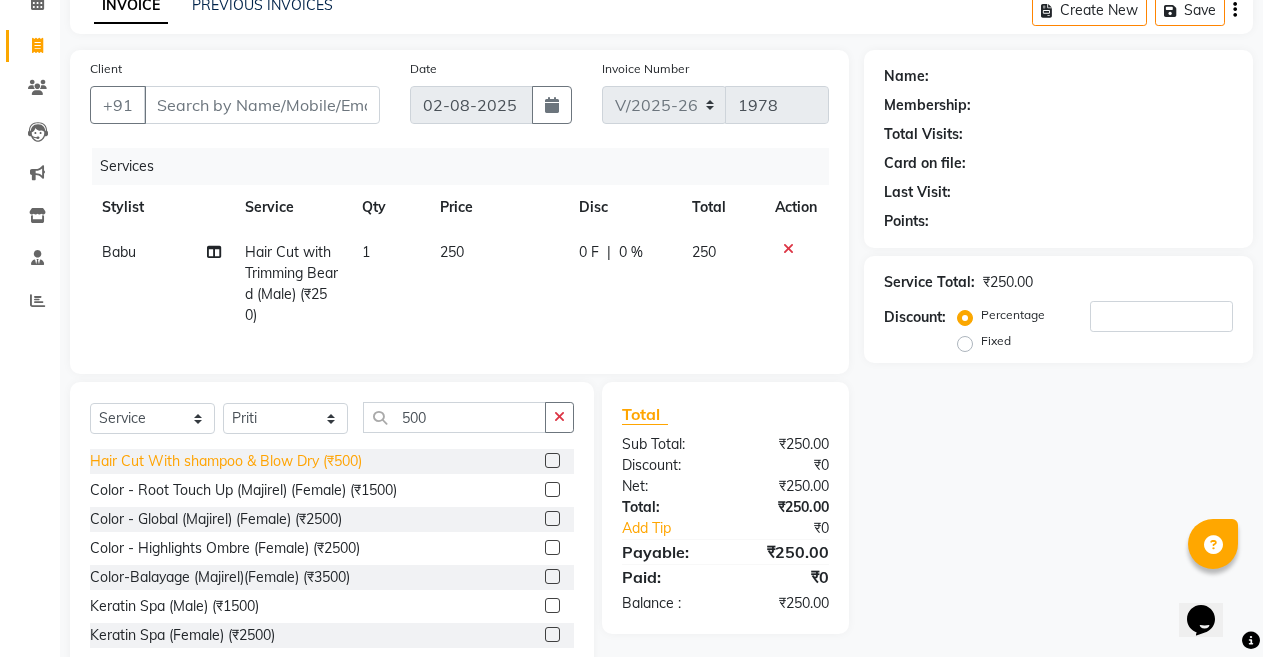 click on "Hair Cut With shampoo & Blow Dry (₹500)" 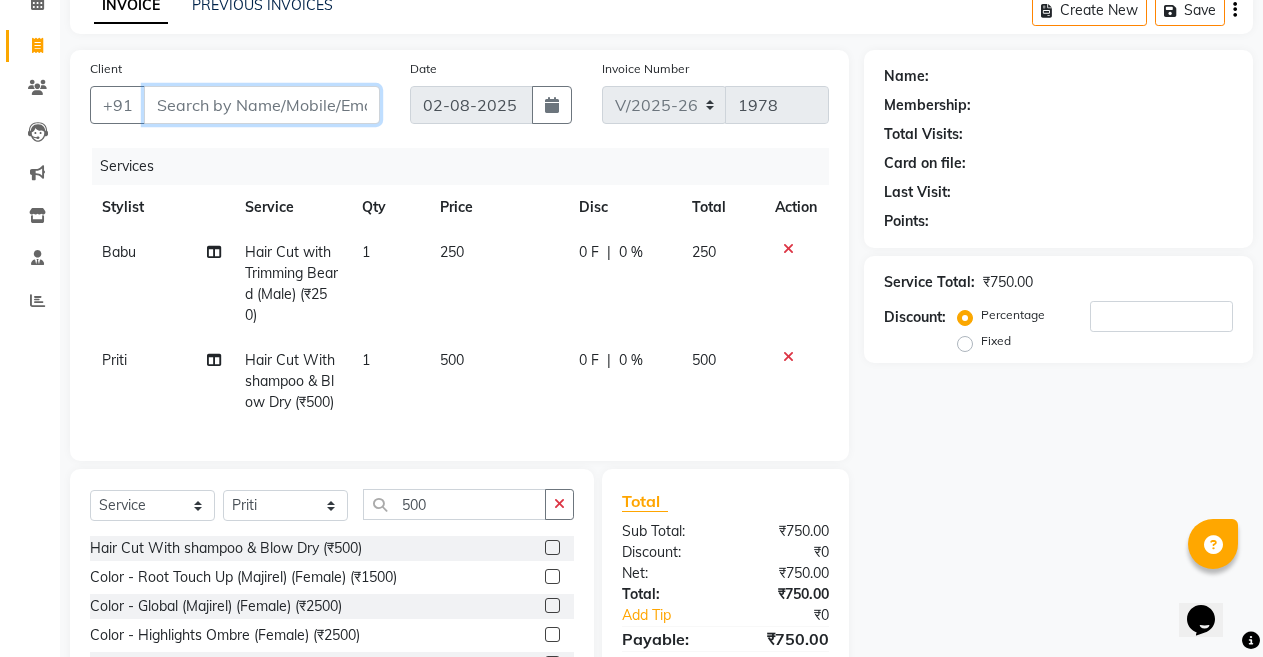 click on "Client" at bounding box center (262, 105) 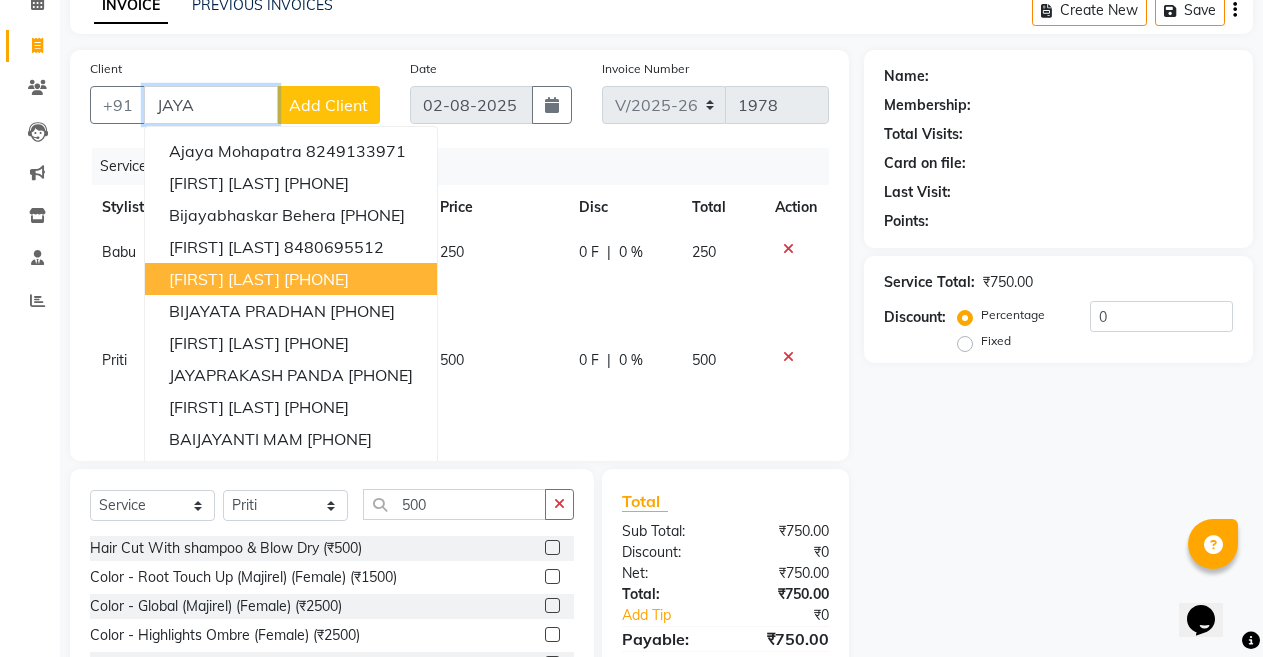 click on "[FIRST] [LAST] [PHONE]" at bounding box center (291, 279) 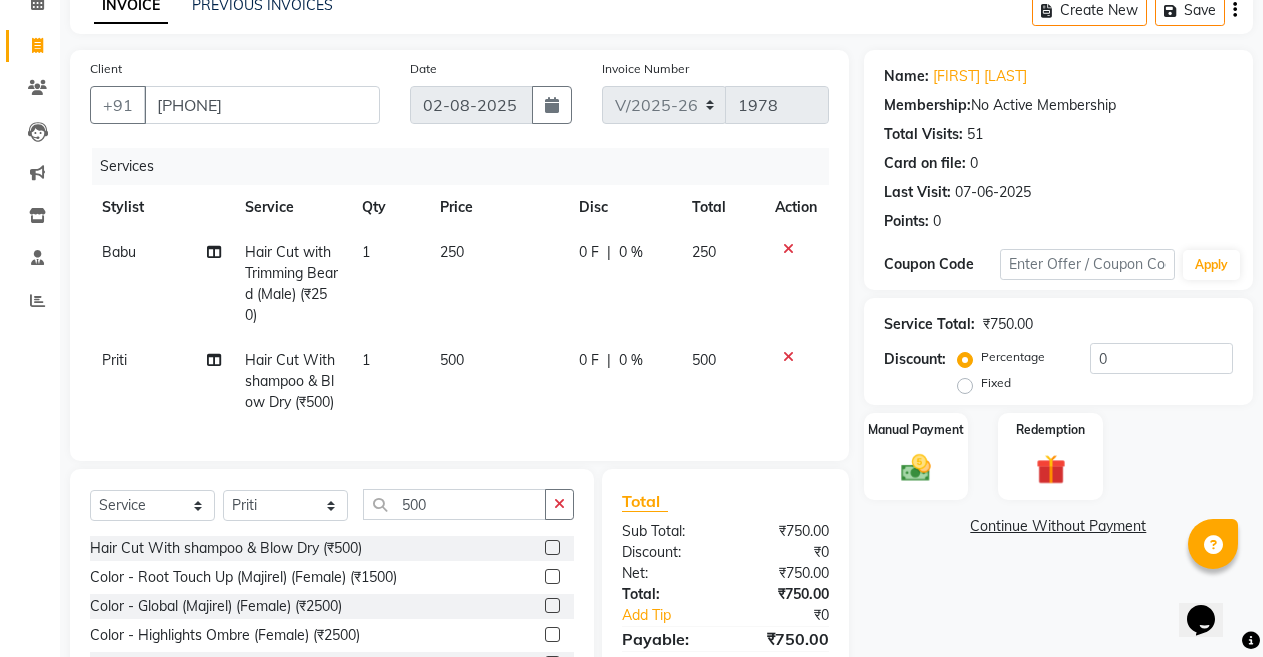 click on "Sub Total: ₹[PRICE].00 Discount: ₹0 Net: ₹[PRICE].00 Total: ₹[PRICE].00 Add Tip ₹0 Payable: ₹[PRICE].00 Paid: ₹0 Balance   : ₹[PRICE].00" 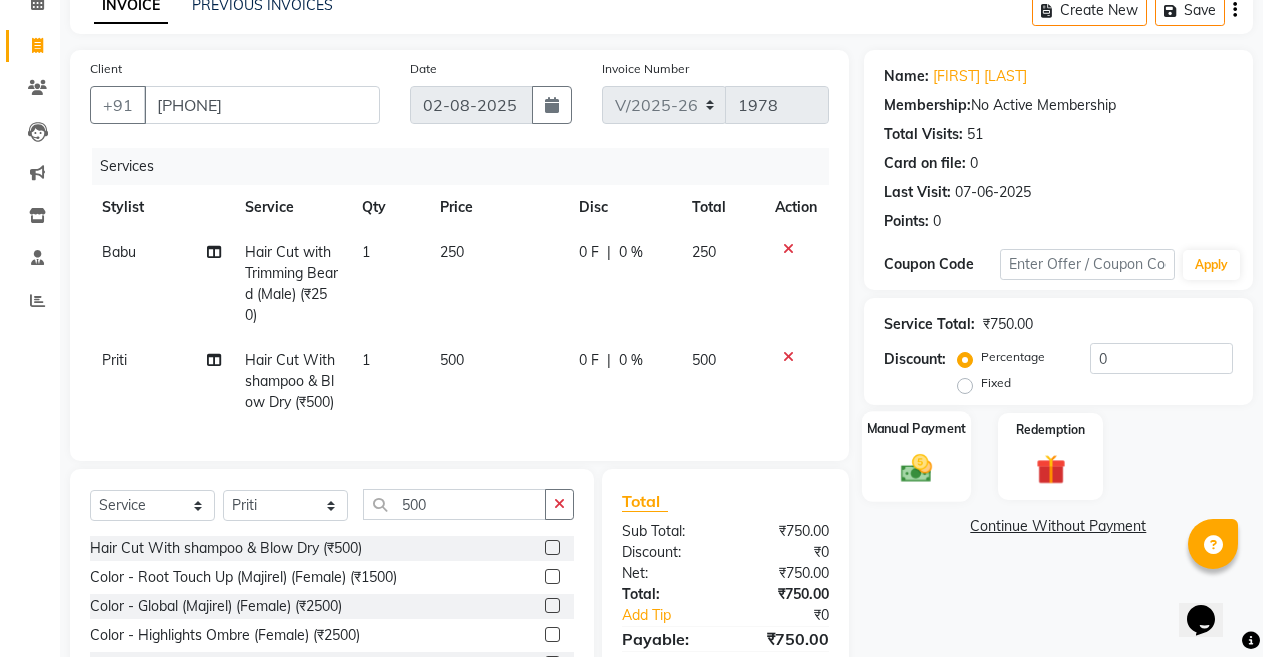 click 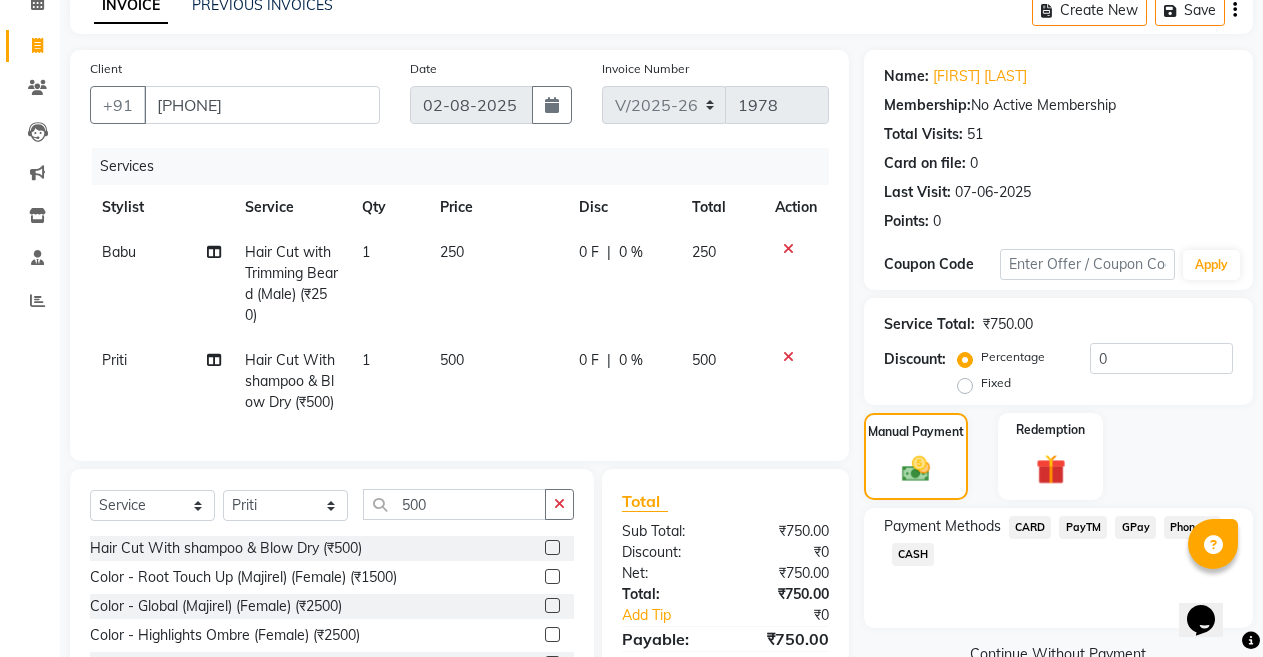 click on "PayTM" 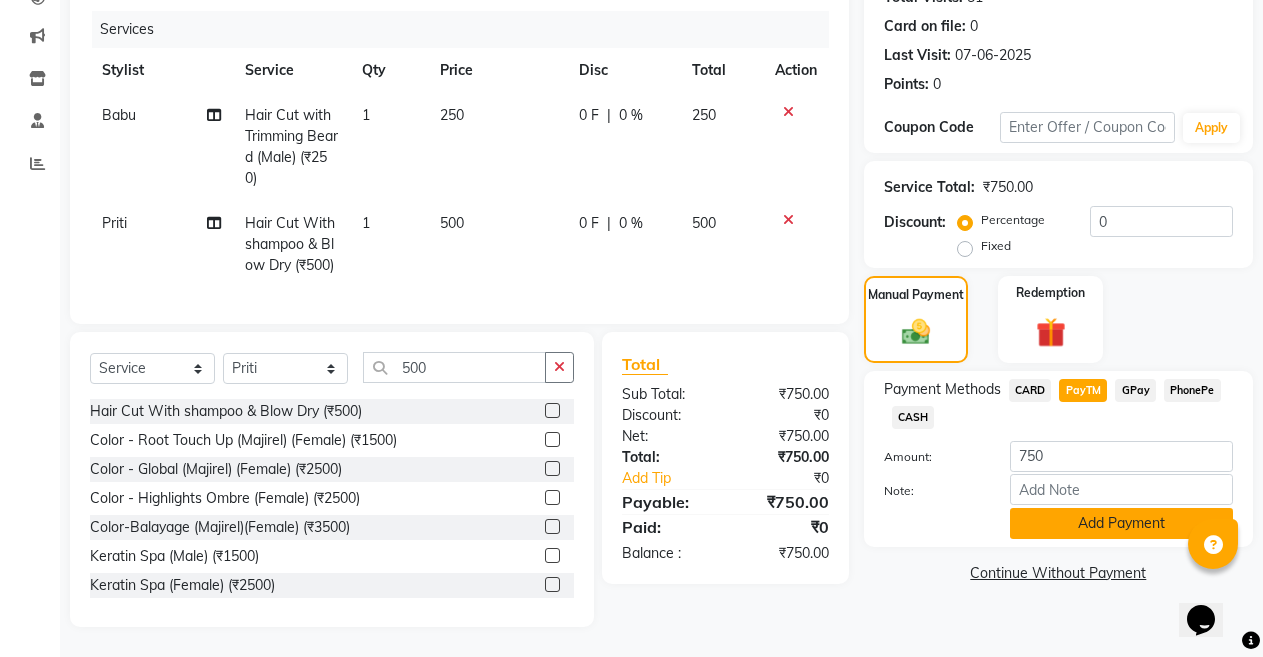 click on "Add Payment" 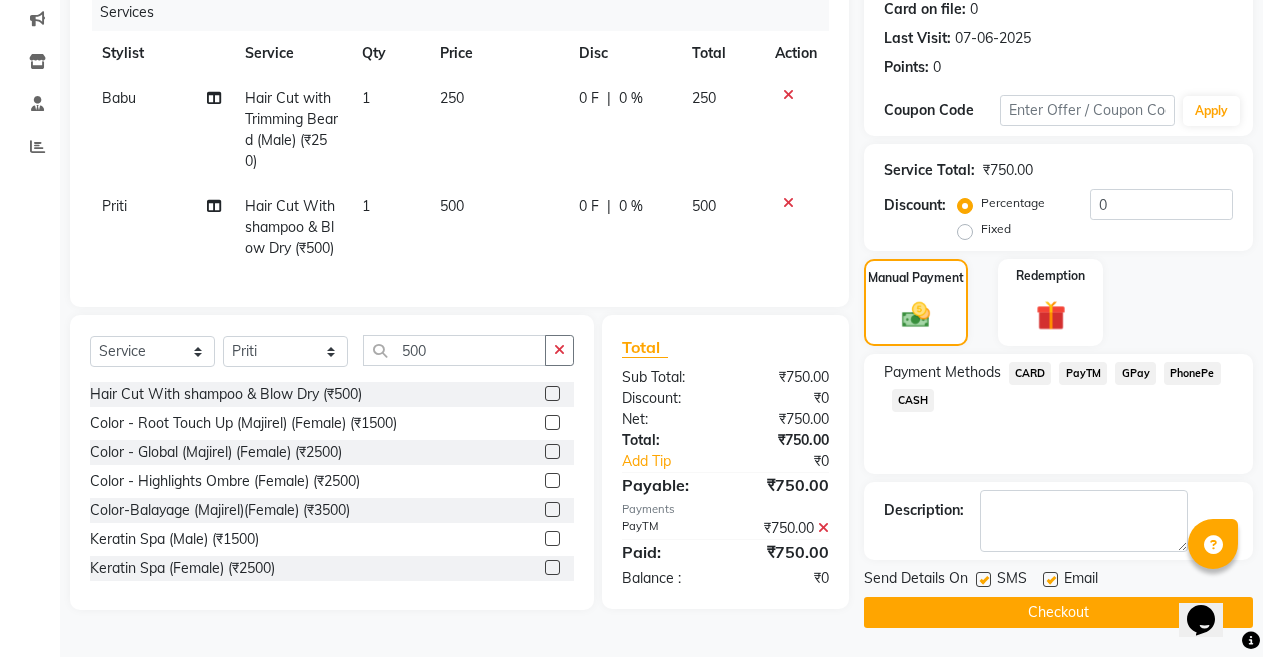 scroll, scrollTop: 255, scrollLeft: 0, axis: vertical 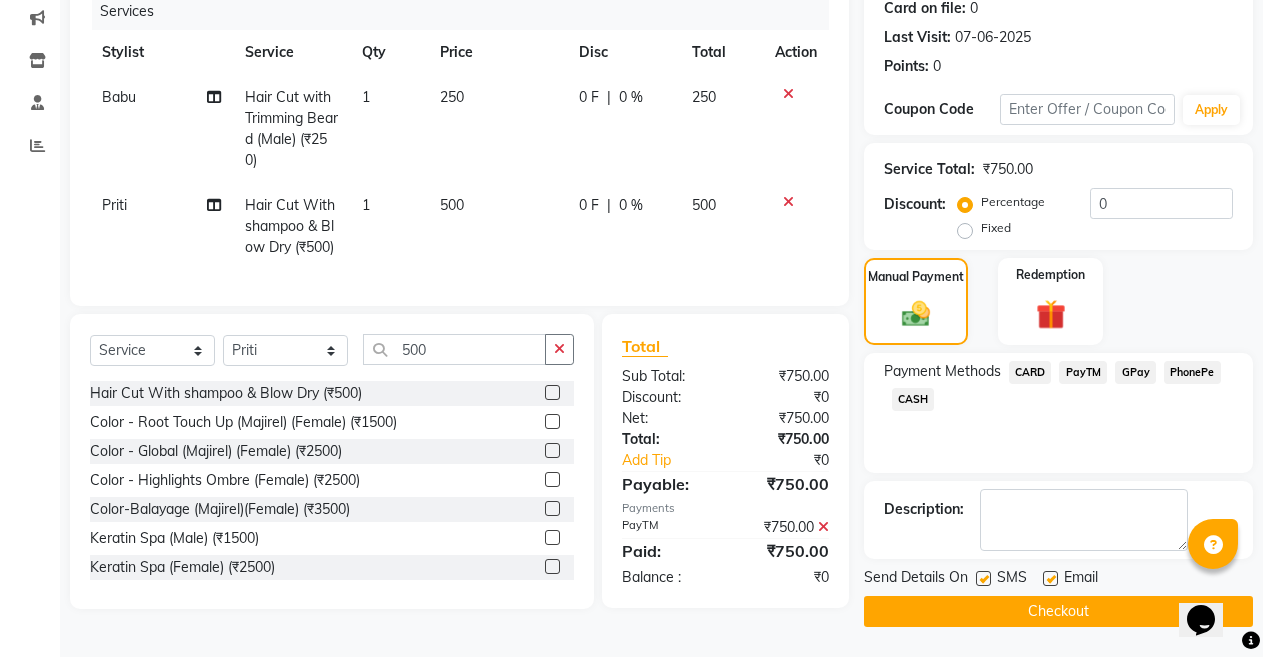 click 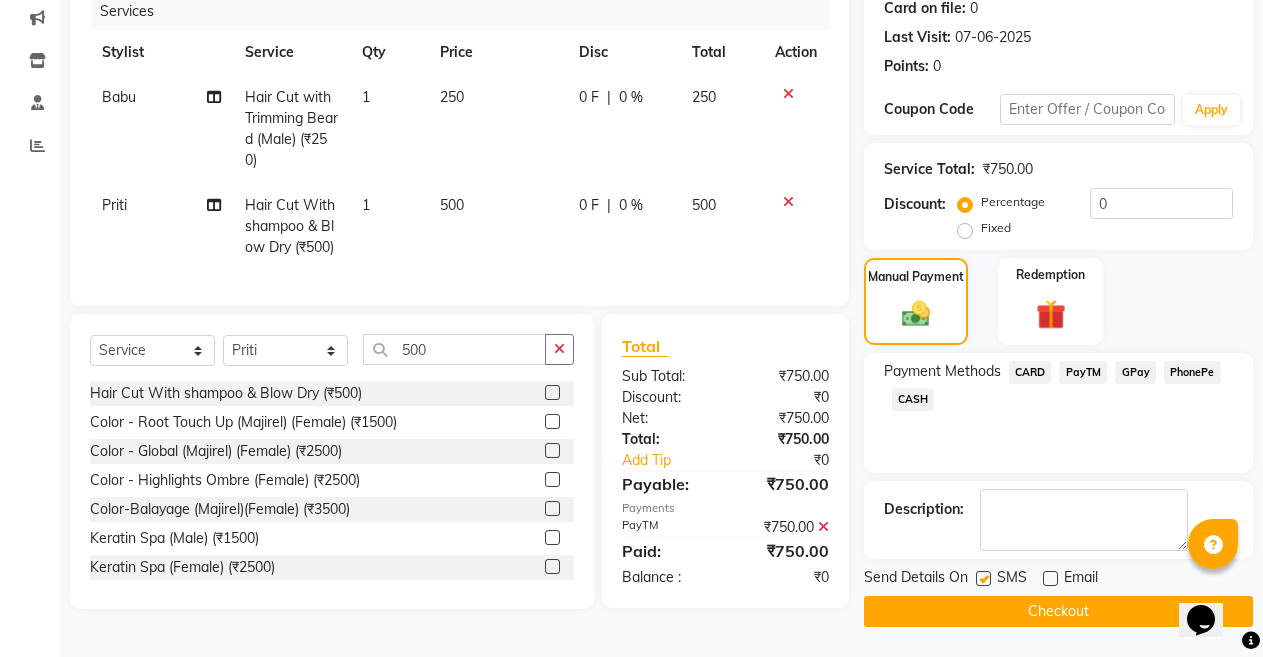 click on "Checkout" 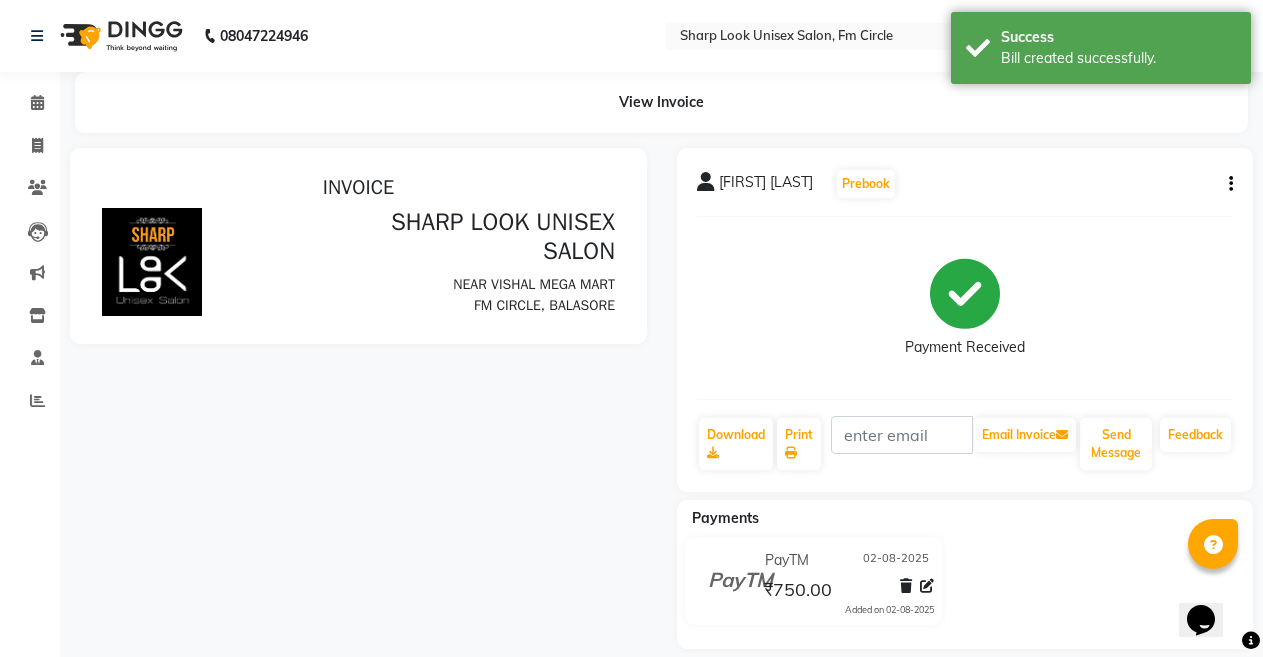 scroll, scrollTop: 0, scrollLeft: 0, axis: both 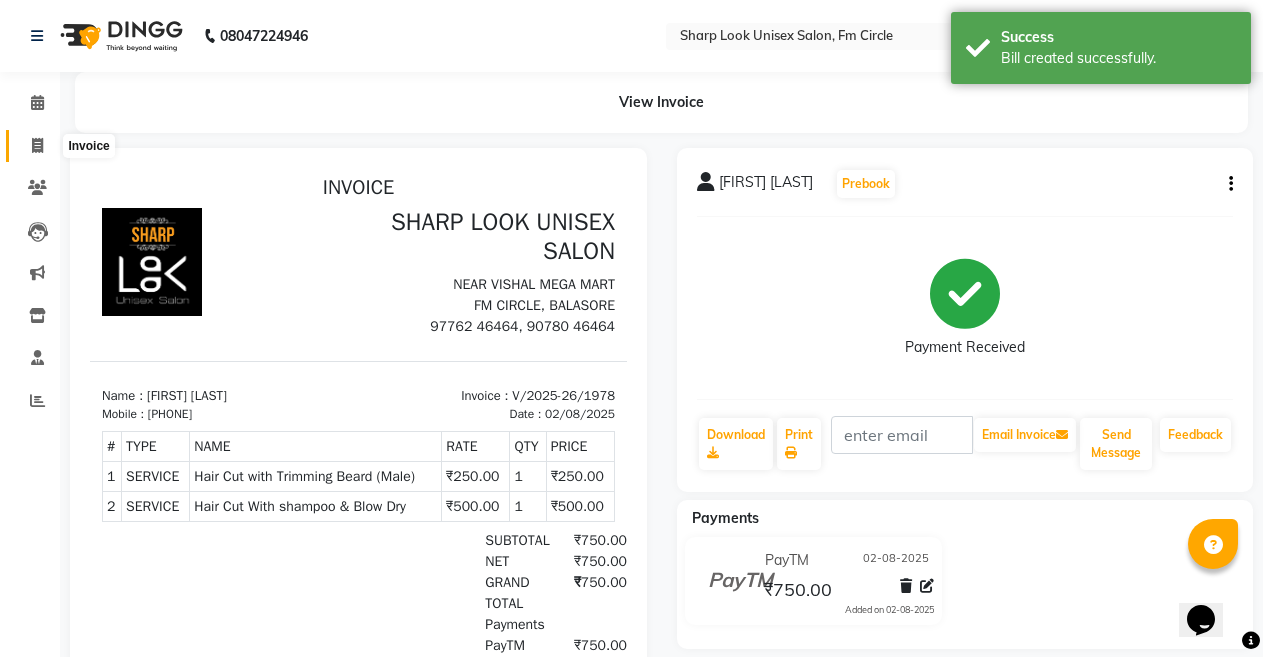 click 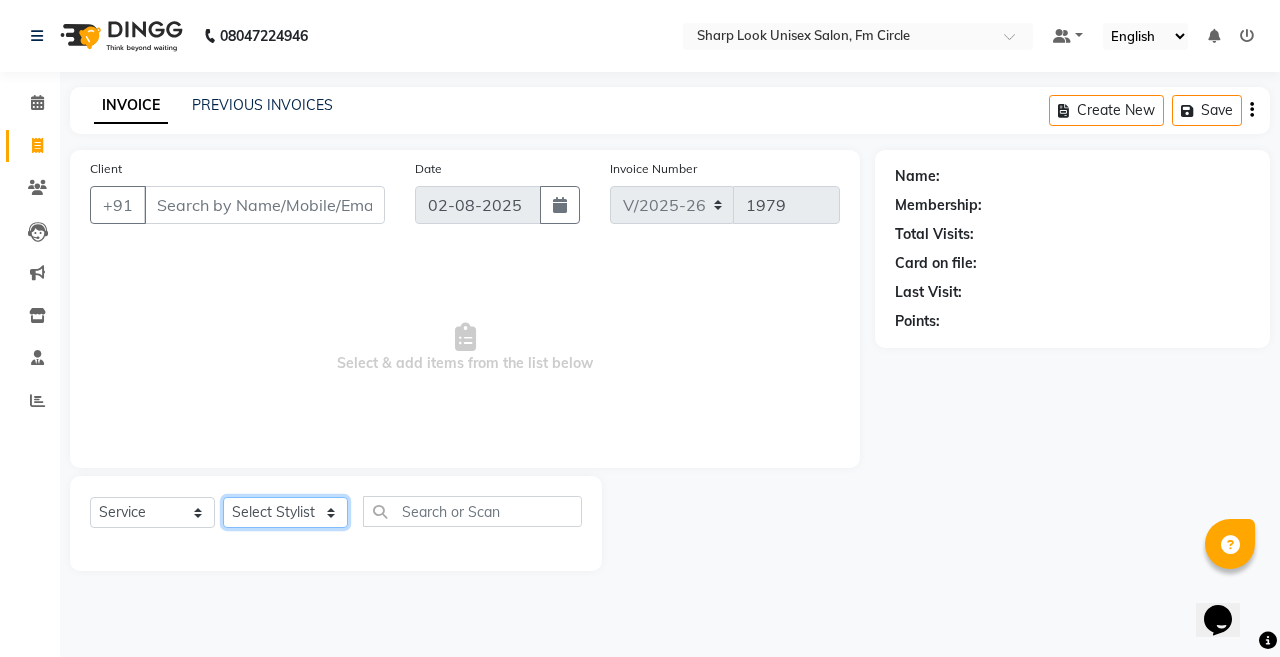 click on "Select Stylist Admin Anil Babu Budhia Monalisa  Nisha Priti" 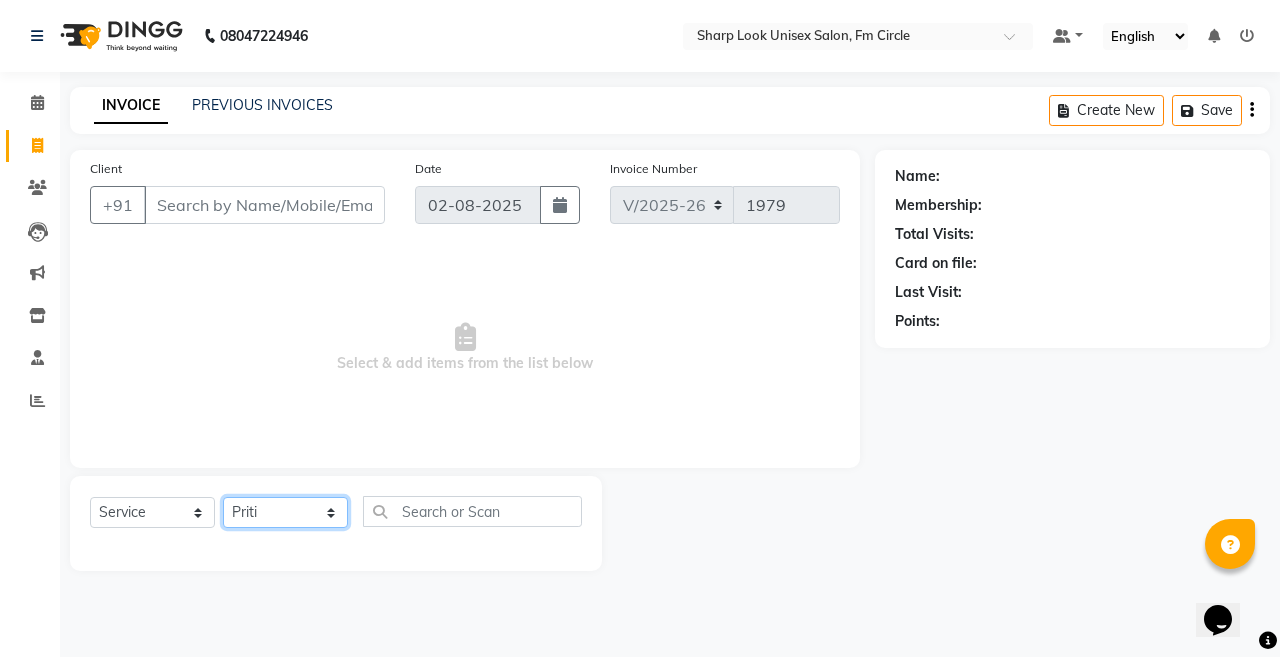 click on "Select Stylist Admin Anil Babu Budhia Monalisa  Nisha Priti" 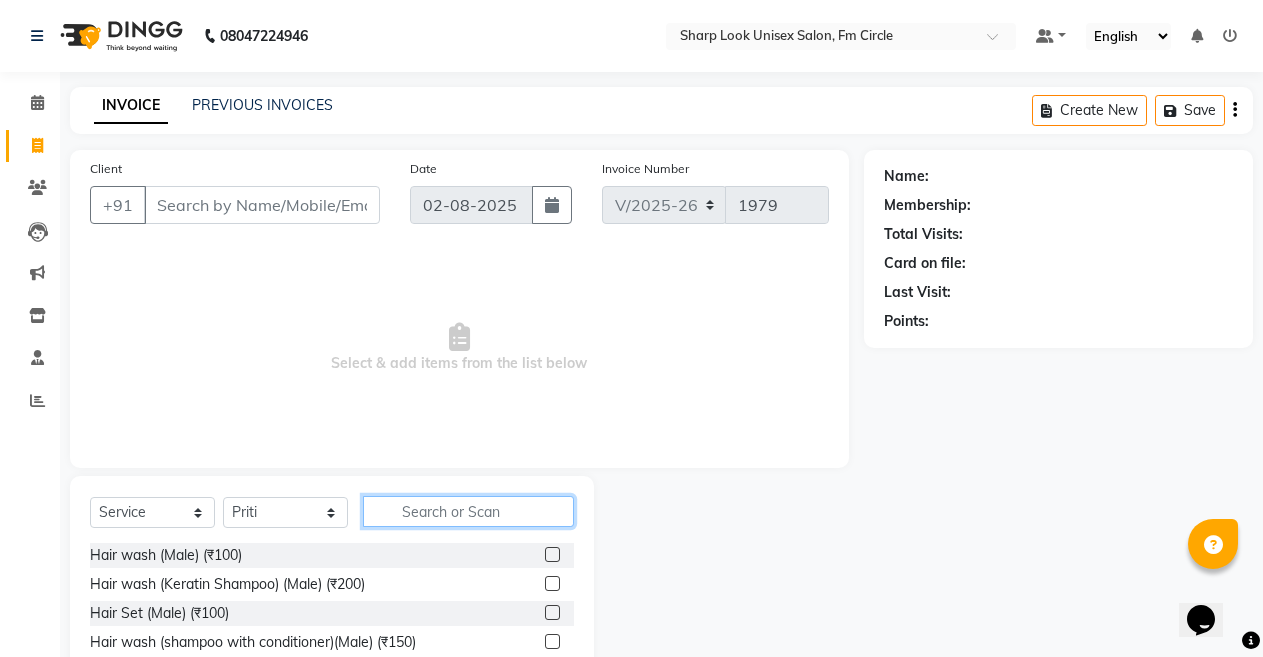 click 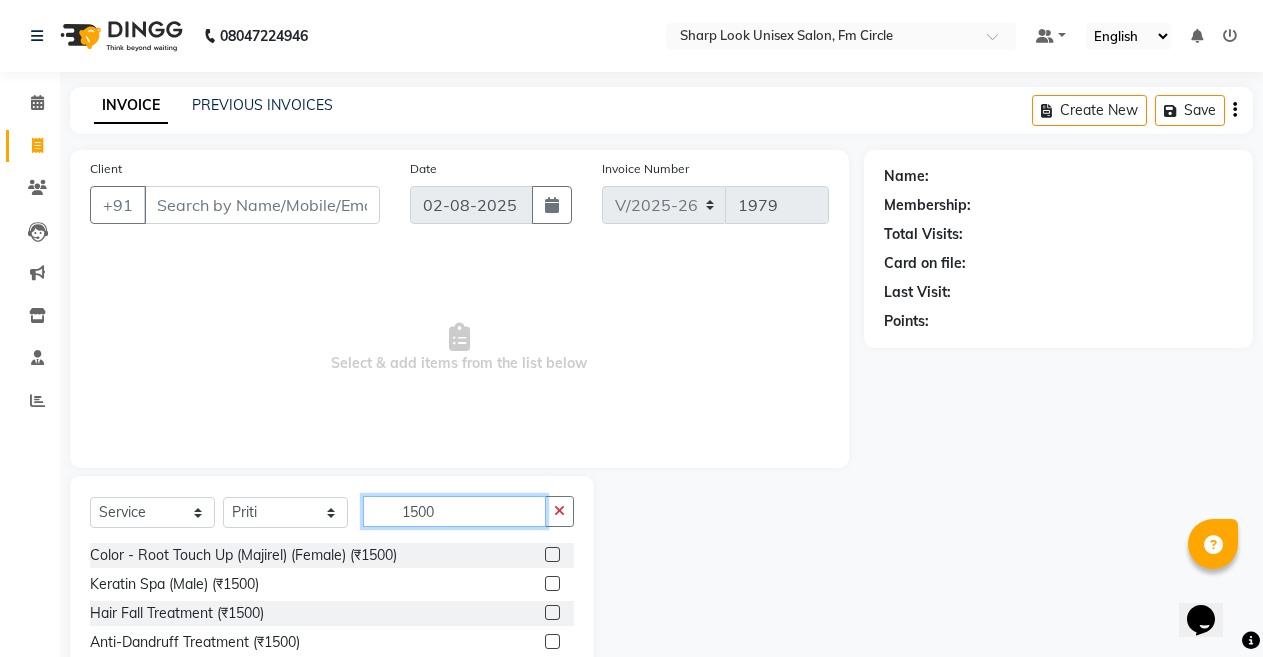 scroll, scrollTop: 144, scrollLeft: 0, axis: vertical 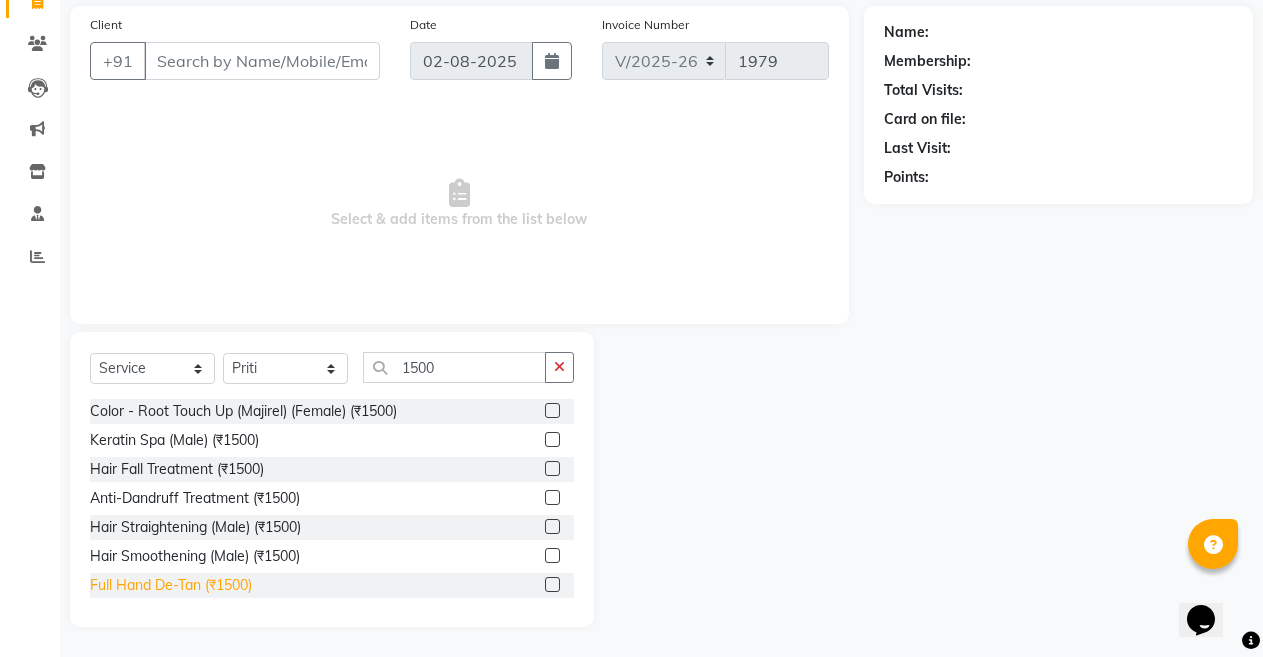 click on "Full Hand De-Tan (₹1500)" 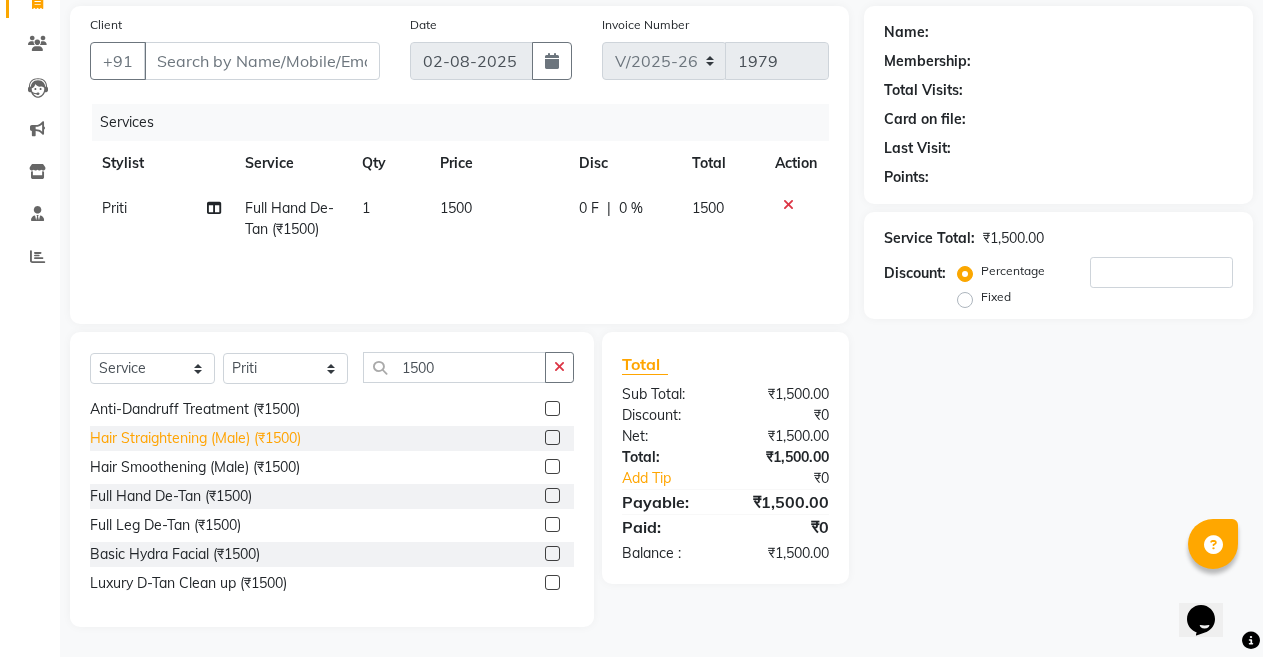scroll, scrollTop: 177, scrollLeft: 0, axis: vertical 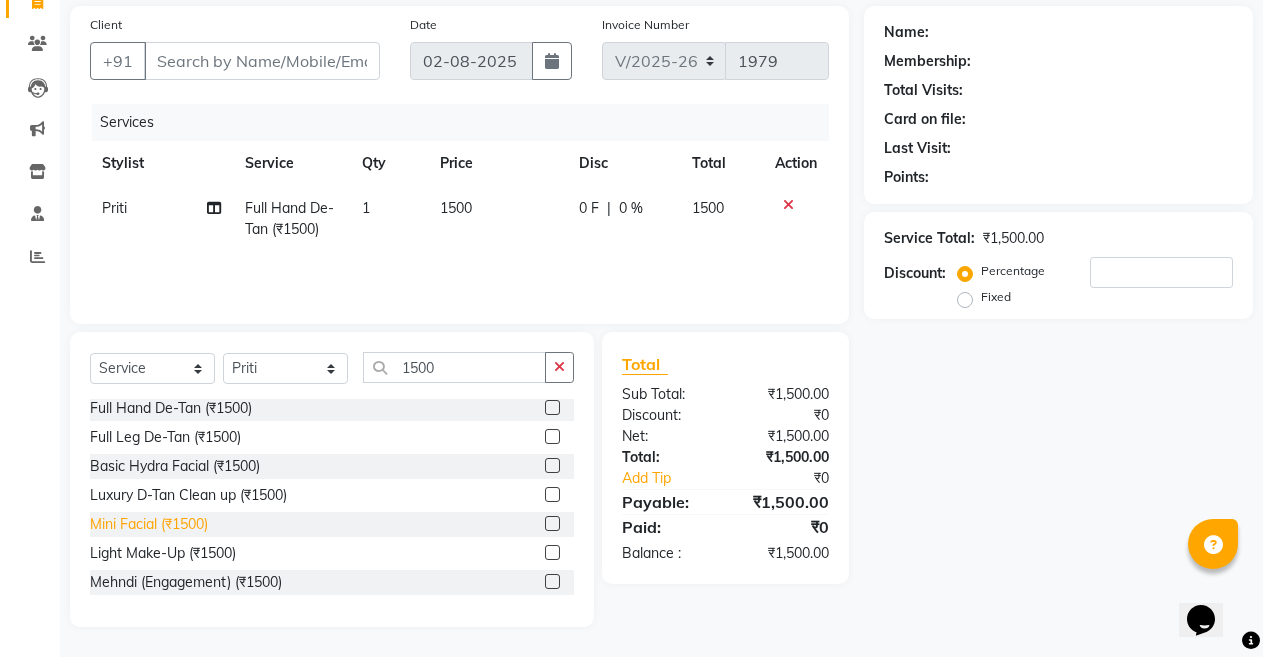 click on "Mini Facial  (₹1500)" 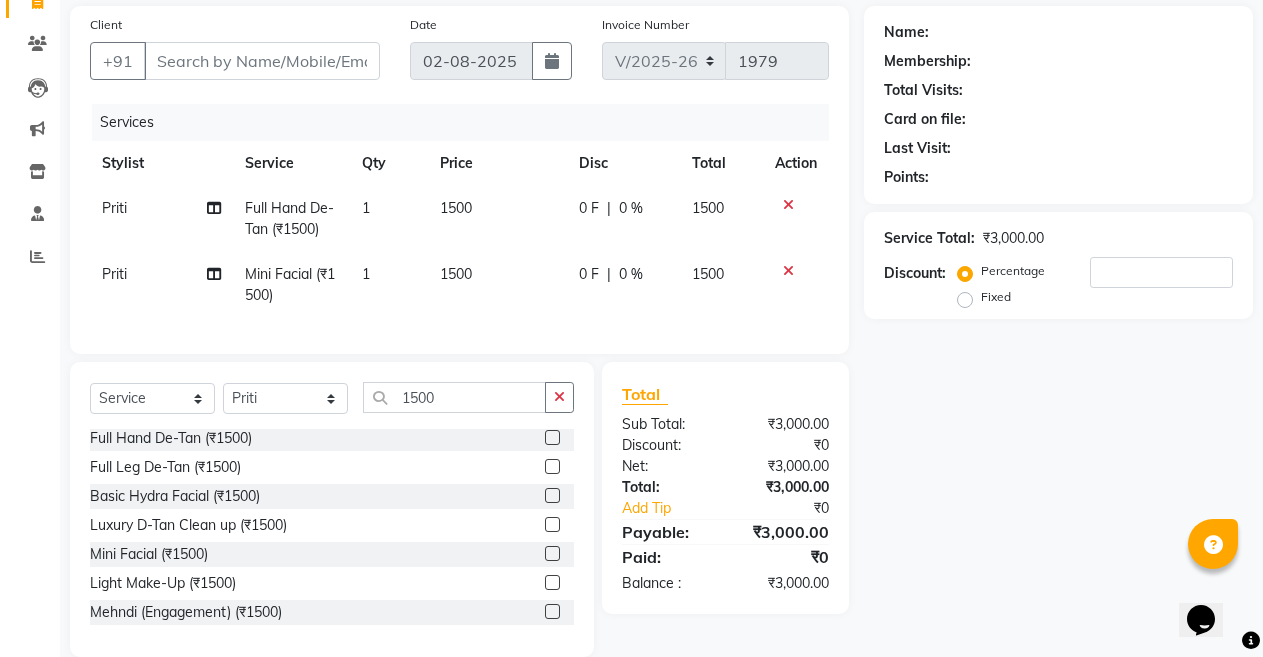 click 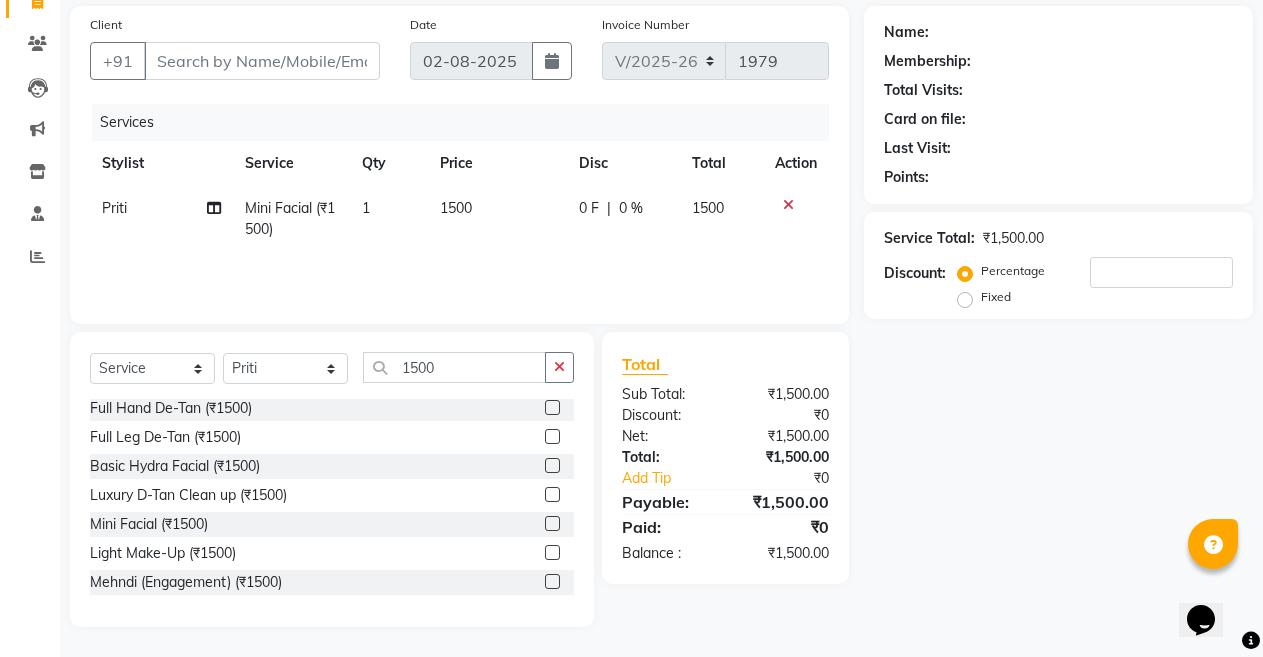 click on "1500" 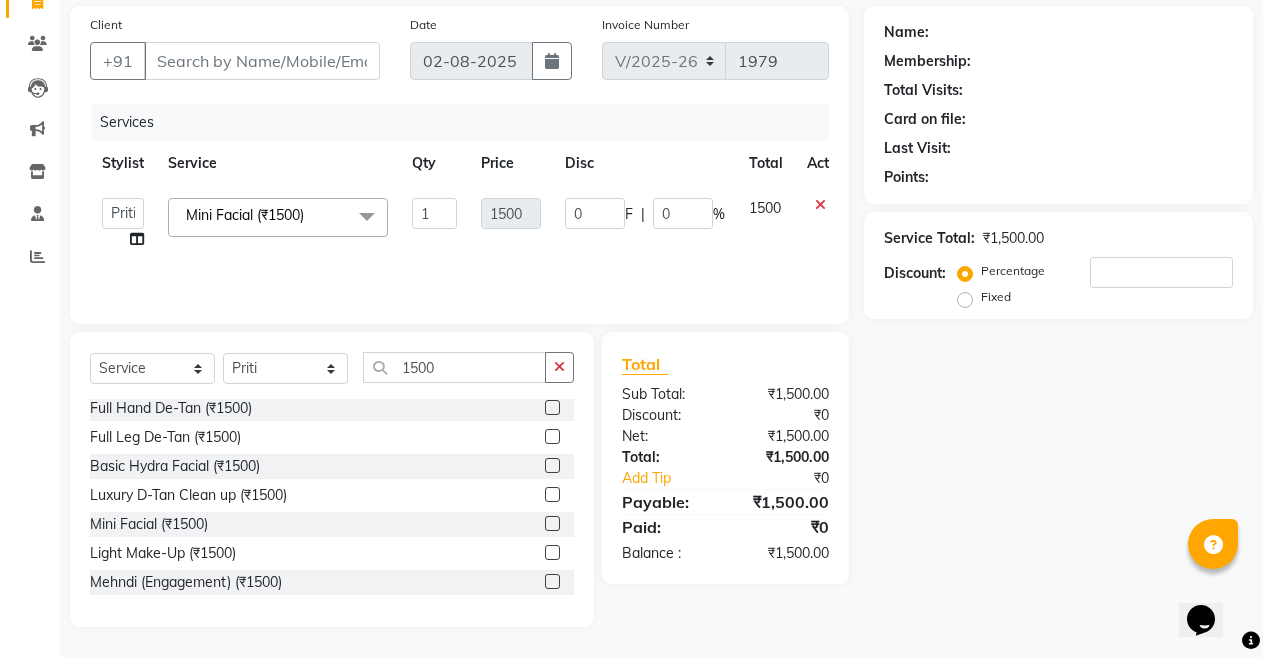 click on "1500" 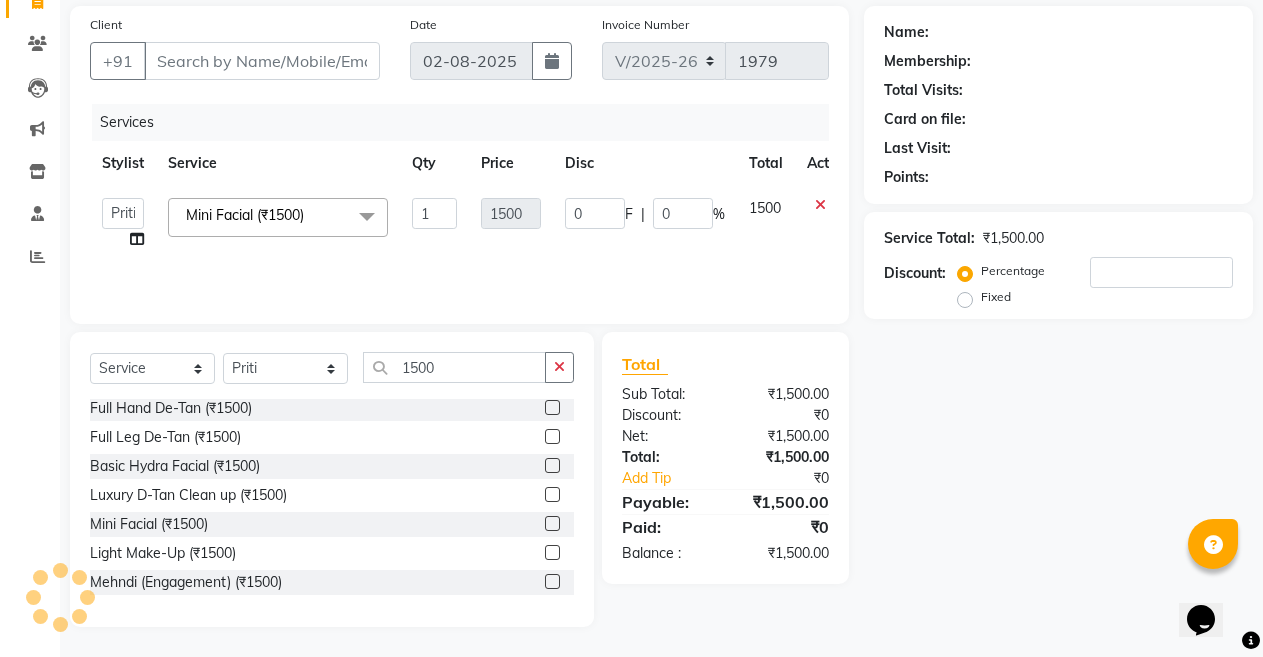 click on "Services Stylist Service Qty Price Disc Total Action  Admin   Anil   Babu   Budhia   Monalisa    Nisha   Priti  Mini Facial  (₹1500)  x Hair wash (Male) (₹100) Hair wash (Keratin Shampoo) (Male) (₹200) Hair Set (Male) (₹100) Hair wash (shampoo with conditioner)(Male) (₹150) Hair Cut (Below 8 Years) (₹200) Adv Hair Cut (Below 8 Years) (Female) (₹400) Spritens Hair Cut (Female) (₹200) Hair Trimming (Female) (₹300) Hair Cut With shampoo & Blow Dry (₹500) Hair Wash (Female) (₹250) Hair Wash With Blow Dry (Female) (₹300) Hair Wash with Keratin Shampoo (Female) (₹400) Advance Haircut (₹600) Color - Moustache (Male) (₹150) Color - Beard (Male) (₹300) Color - Global (Majirel) (Male) (₹800) Color - Global (inoa) (Male) (₹1000) Color - Root Touch Up (Majirel) (Female) (₹1500) Color - Root Touch Up (Inoa) (Female) (₹2000) Color - Global (Majirel) (Female) (₹2500) Color - Global (Inoa) (Female) (₹3000) Color - Highlights Per Streak (Majirel) (Female) (₹250) 1 1500 0 F | 0 %" 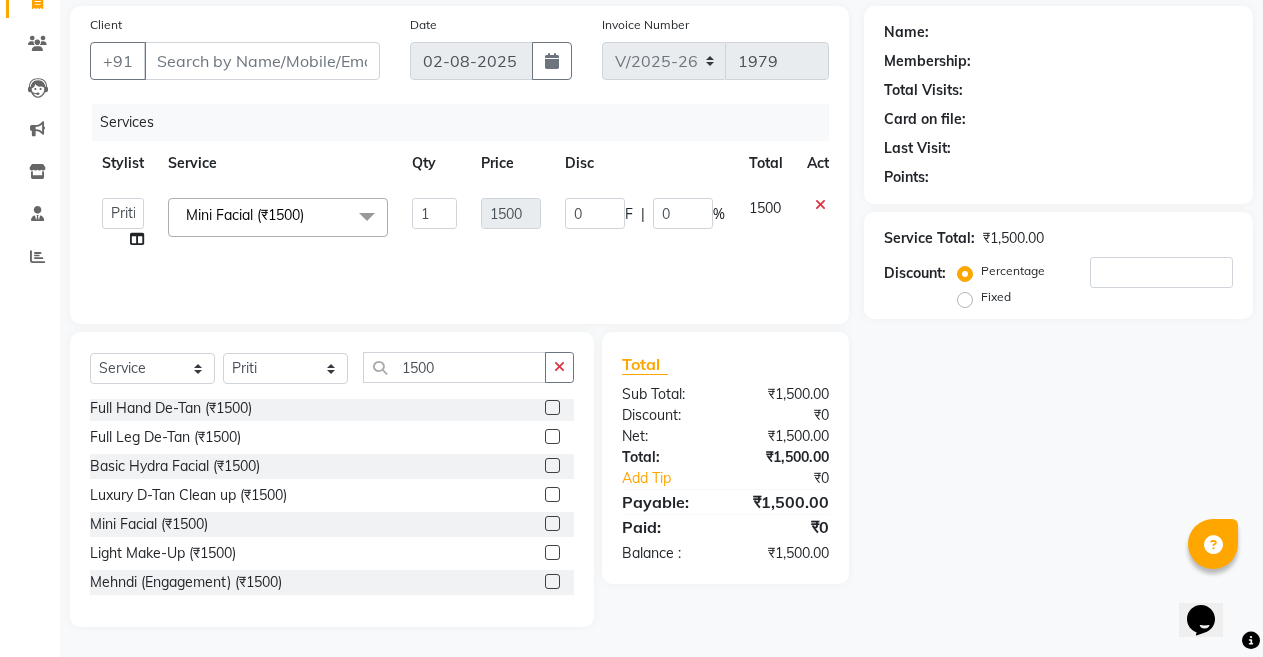 click on "1500" 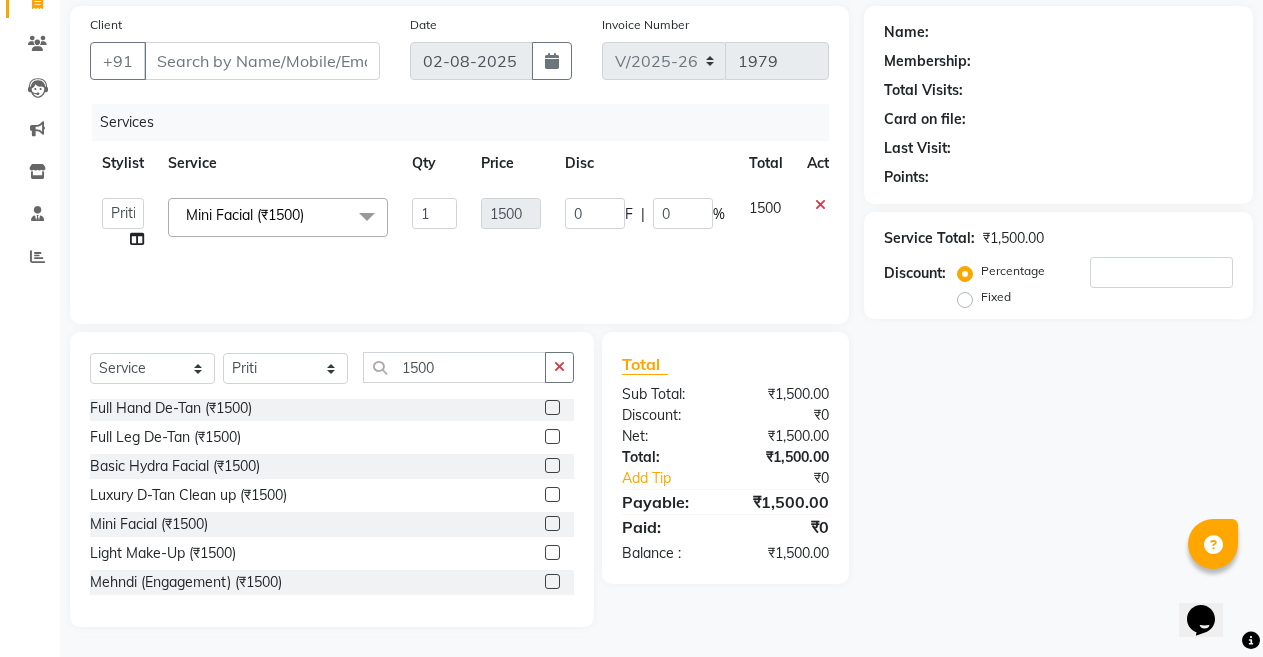 click on "1500" 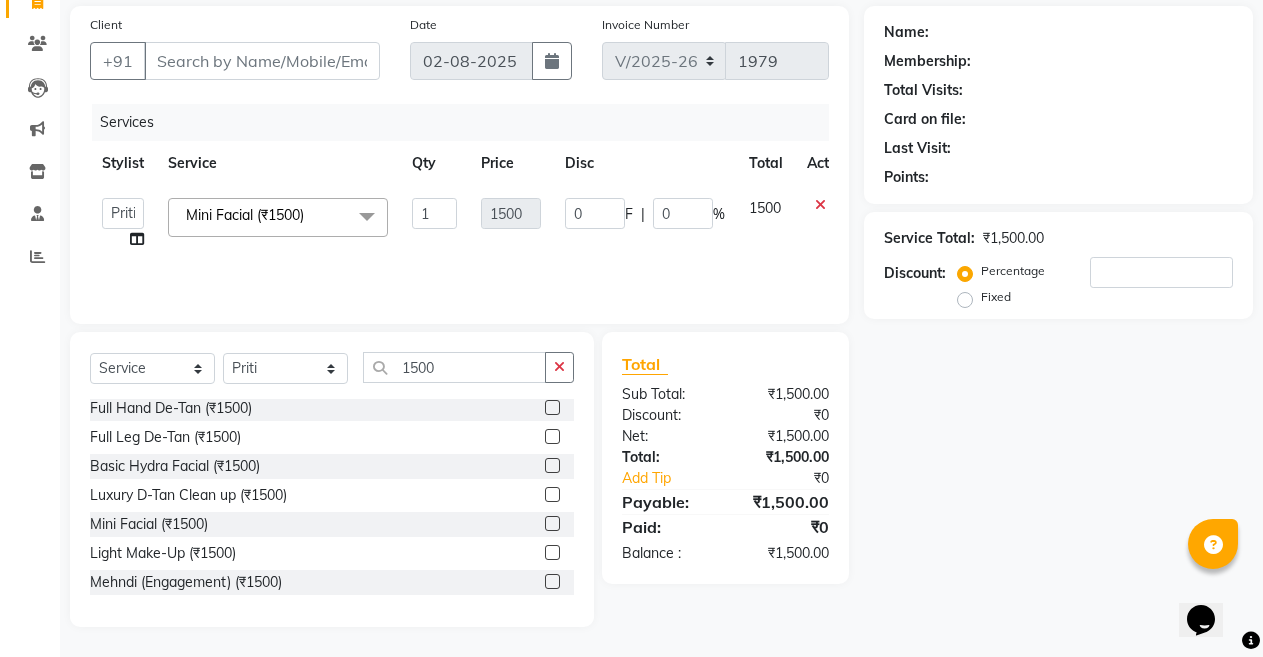 click on "1500" 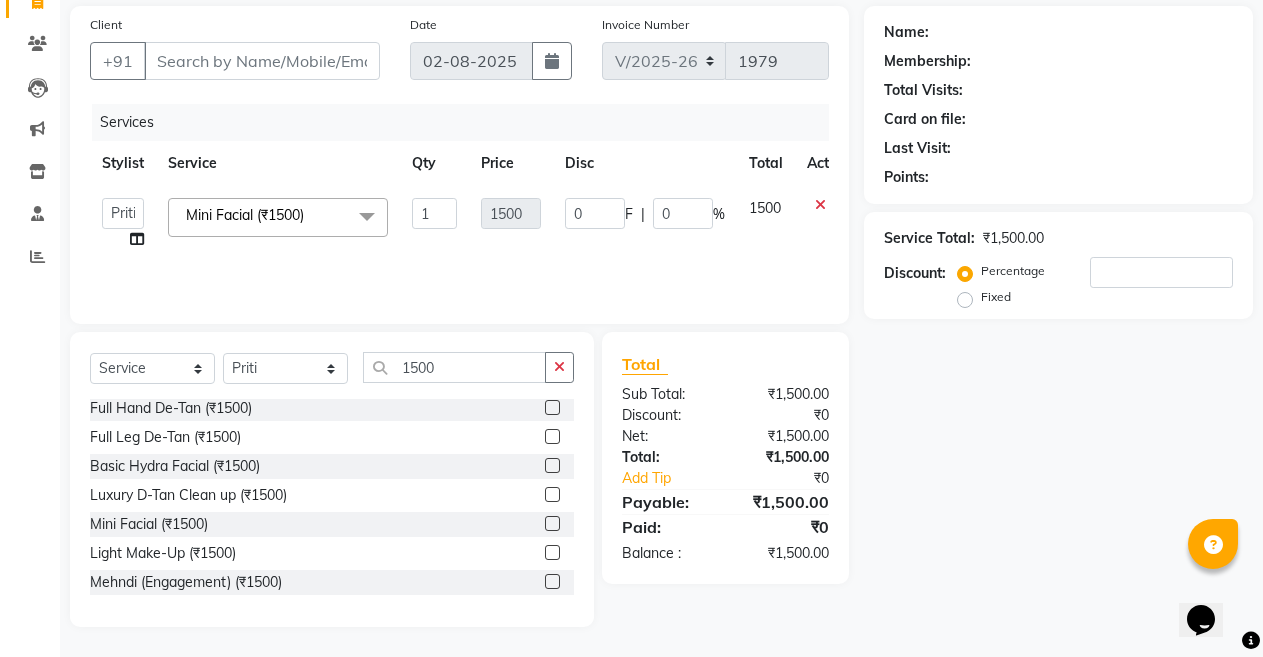 click 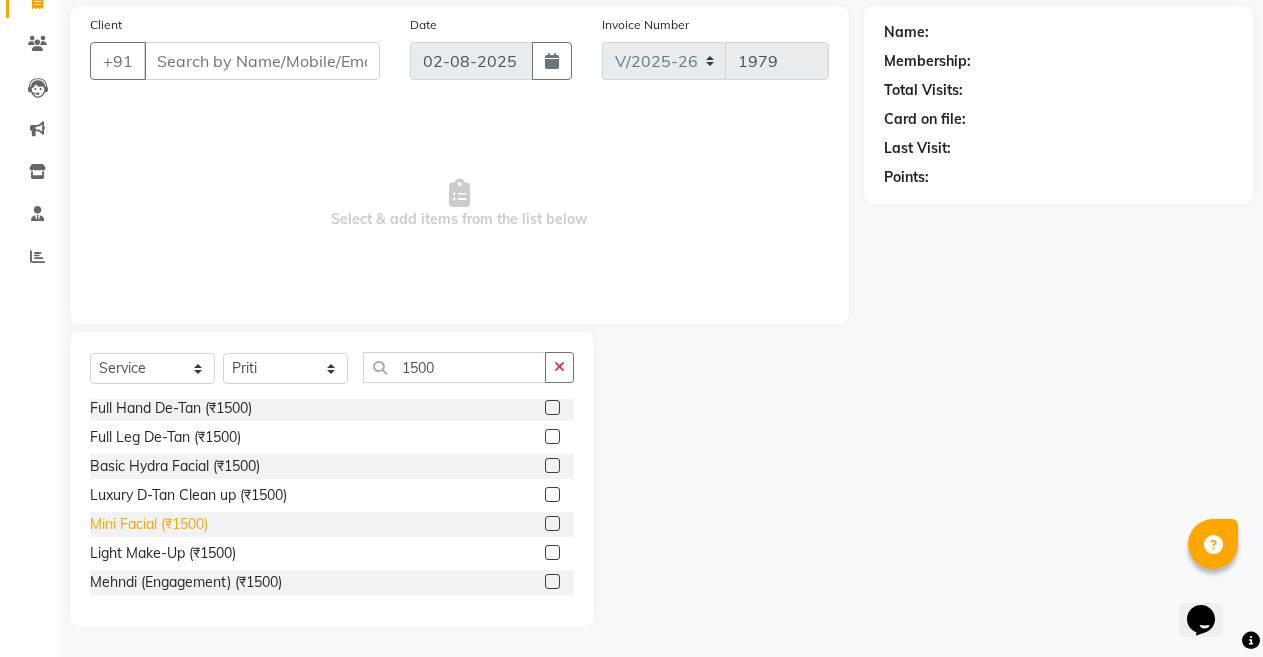 click on "Mini Facial  (₹1500)" 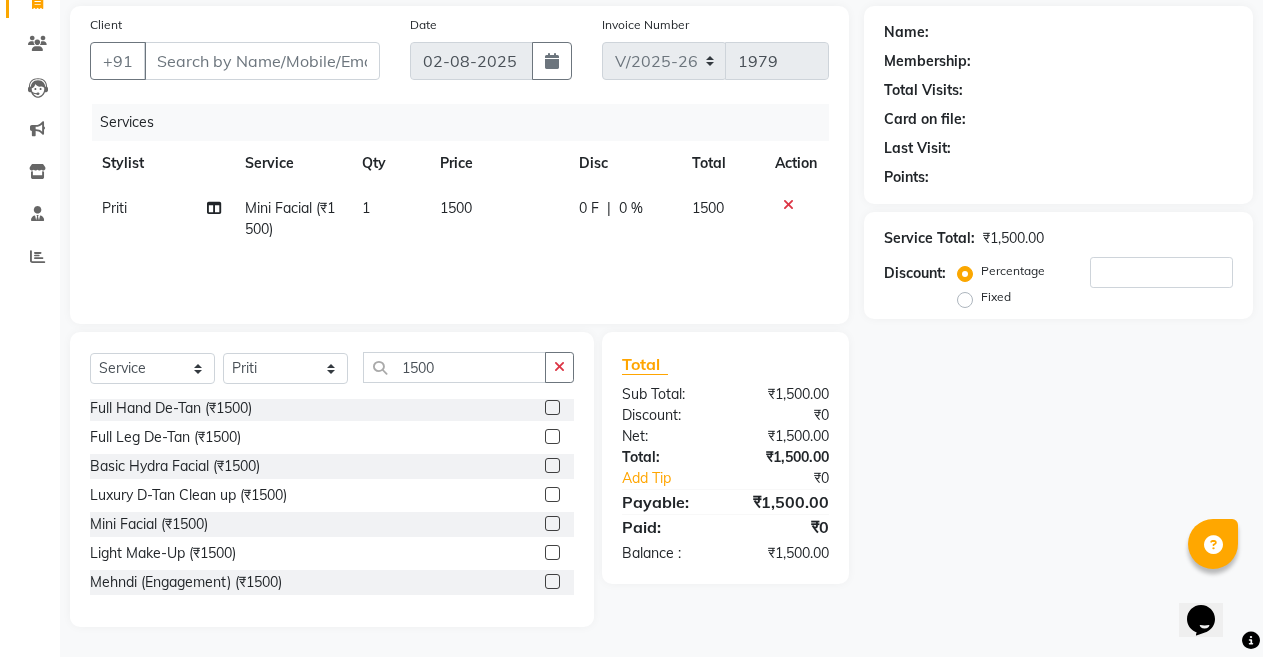 click on "1500" 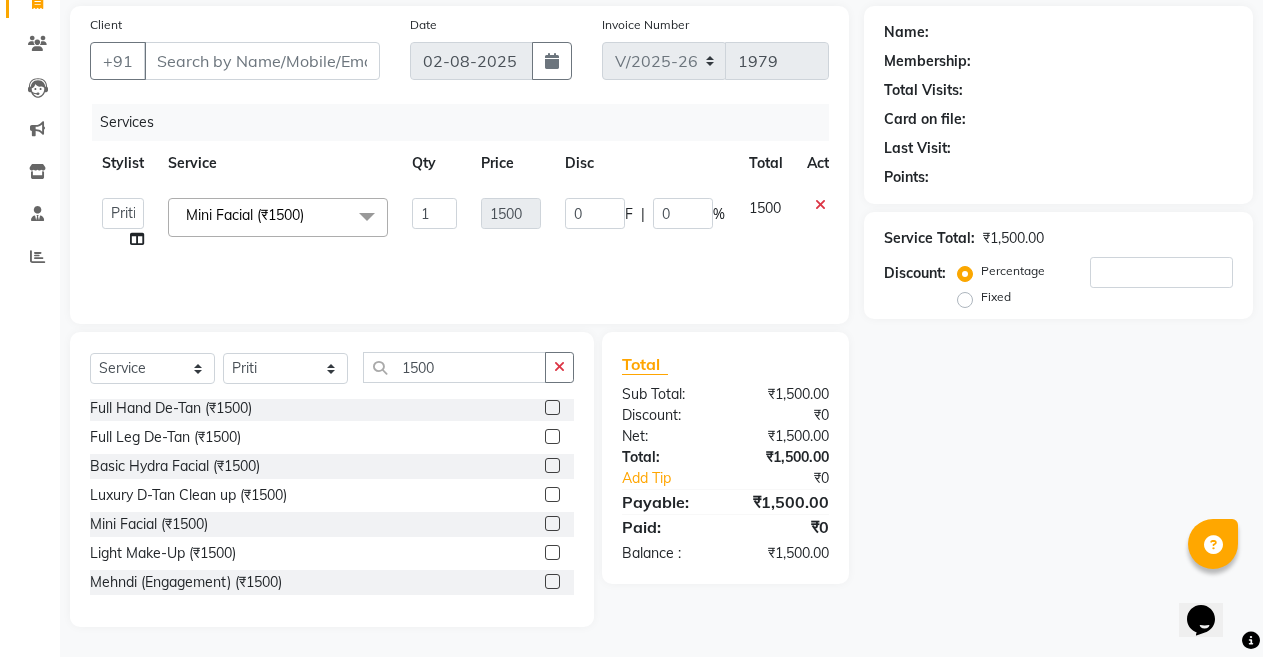 click on "1500" 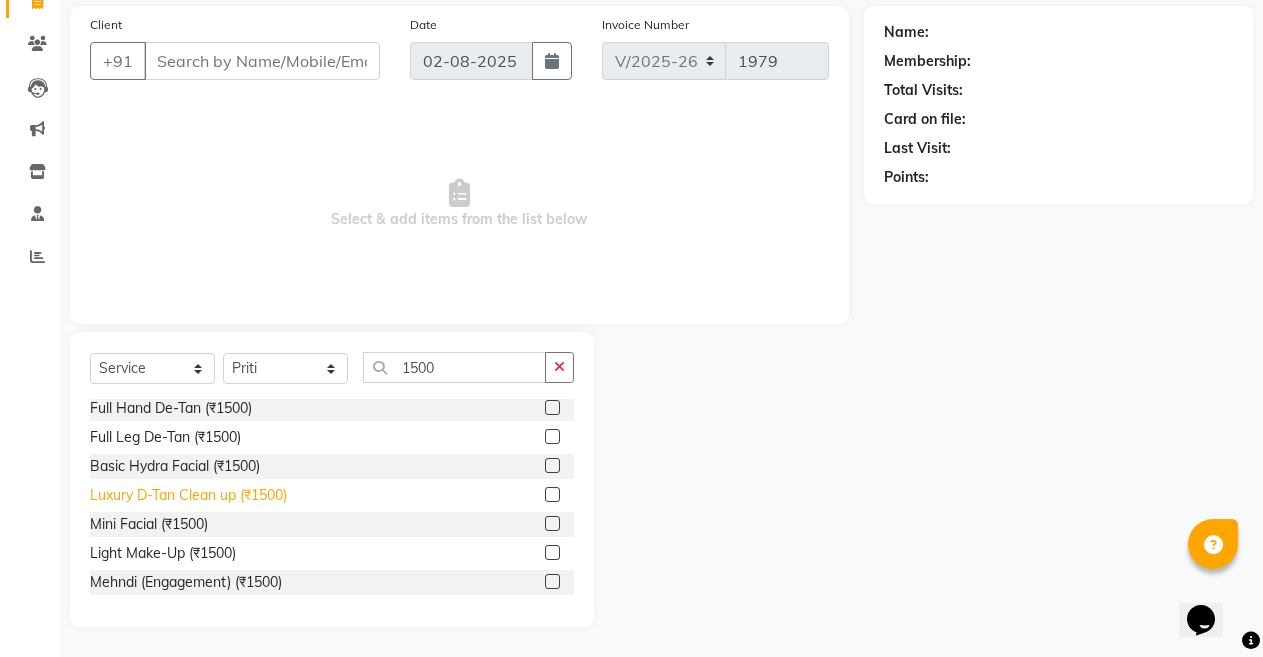 click on "Luxury D-Tan Clean up  (₹1500)" 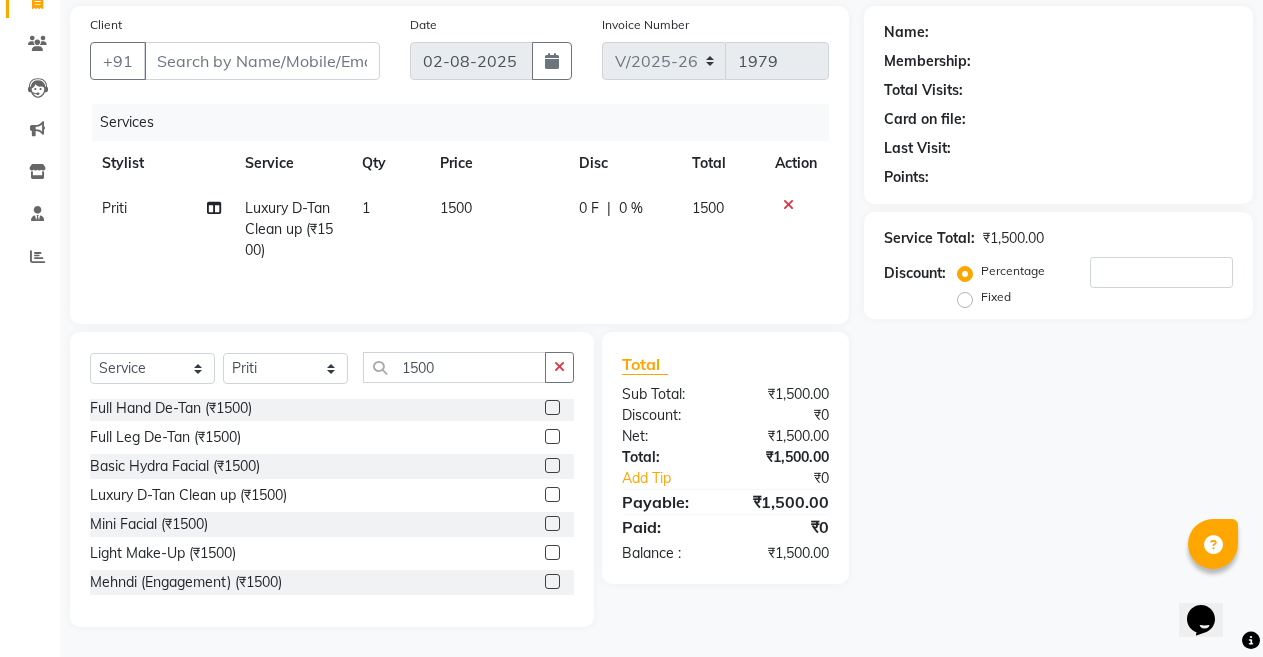 click on "1500" 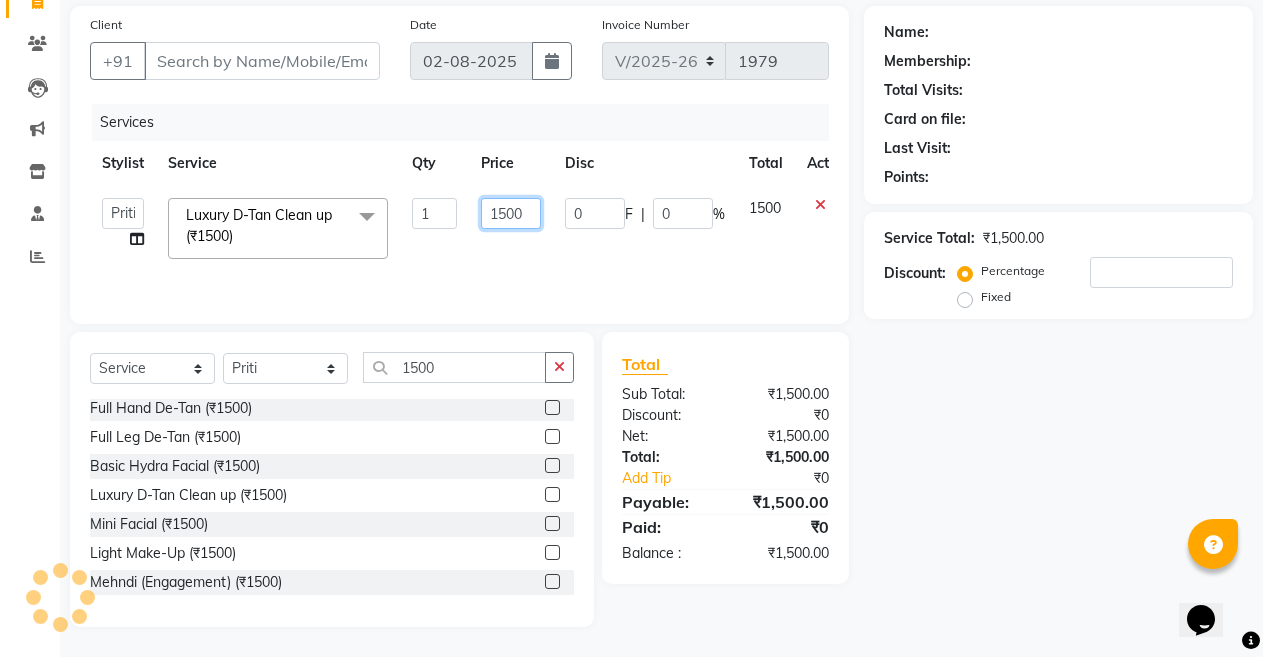 click on "1500" 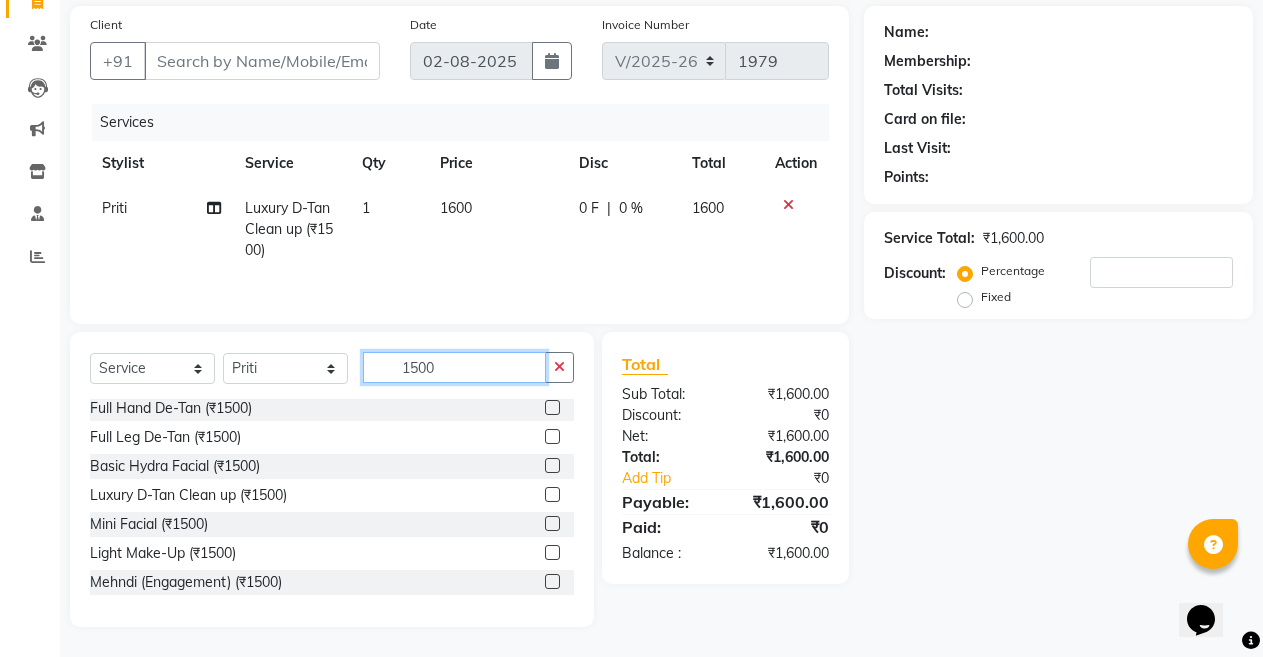 click on "1500" 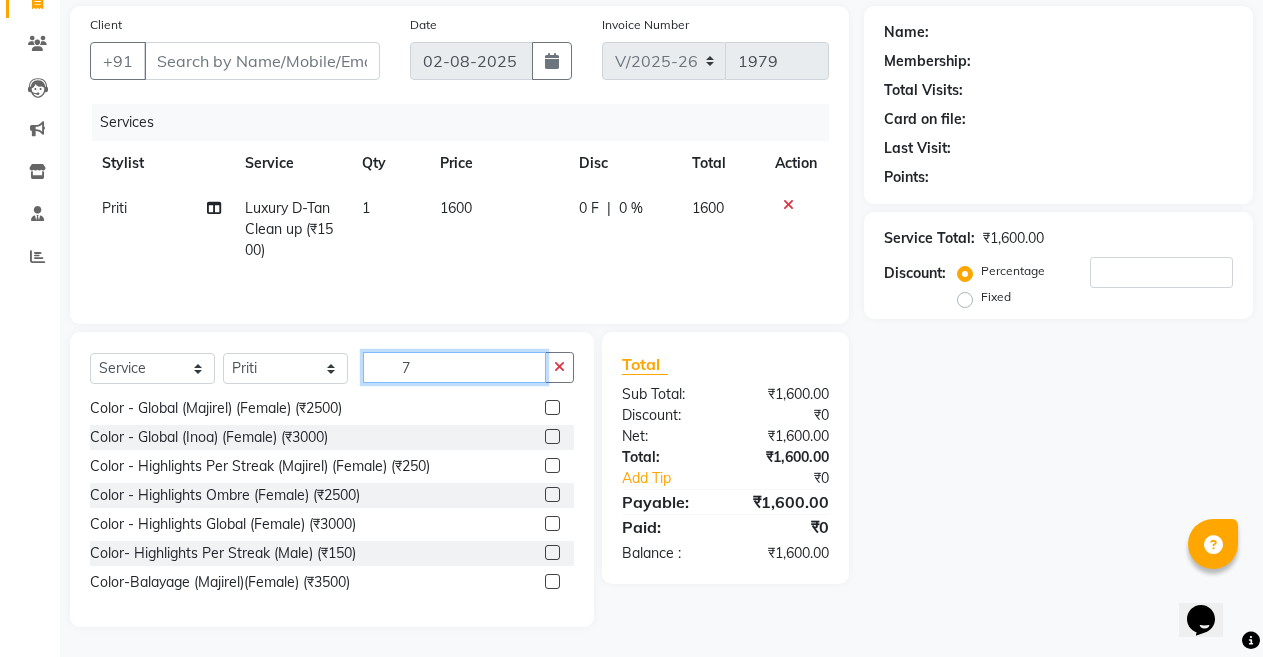 scroll, scrollTop: 90, scrollLeft: 0, axis: vertical 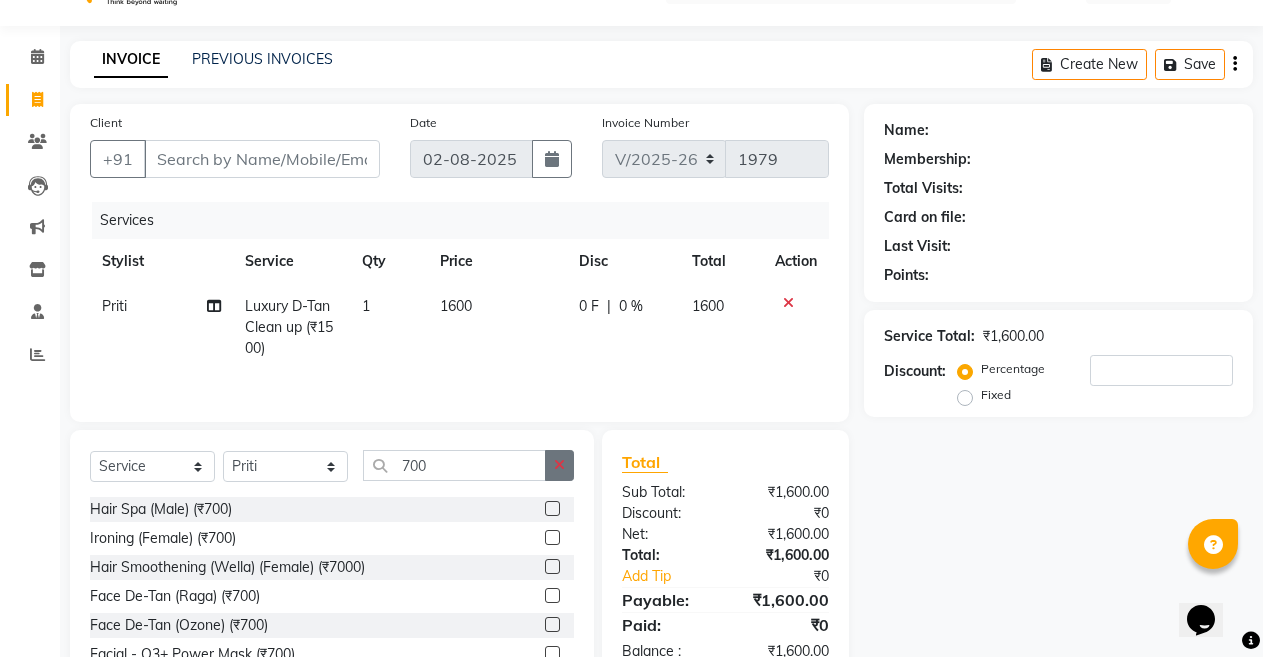 click 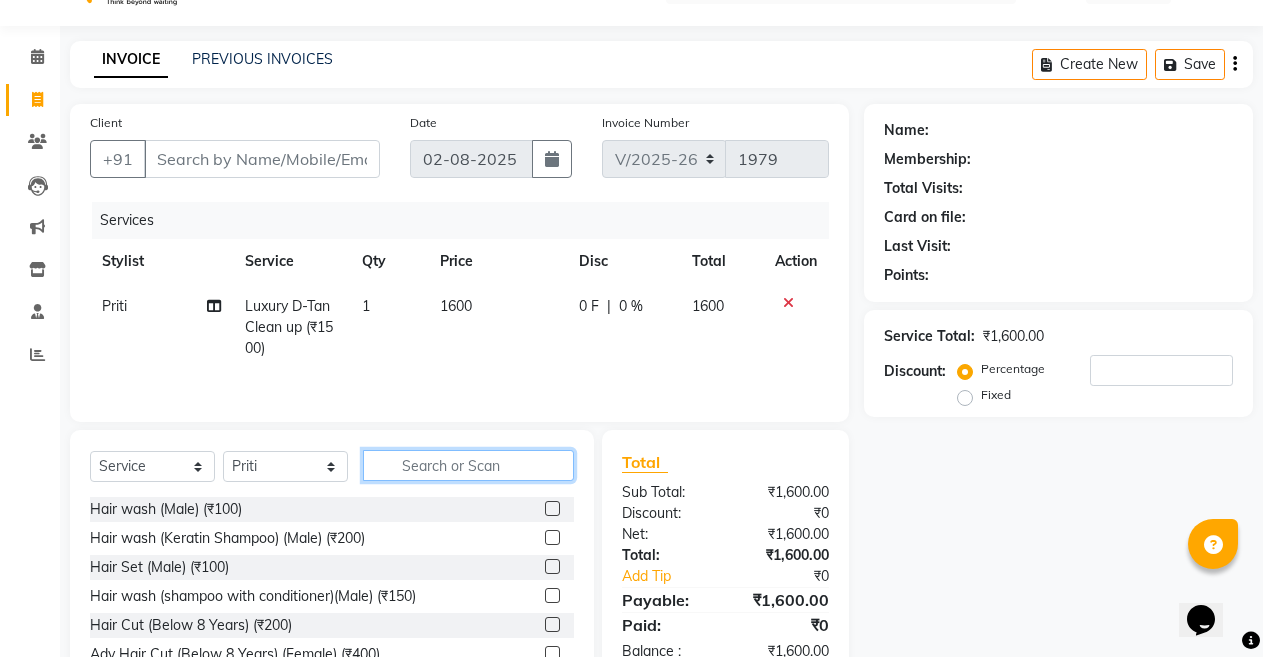 click 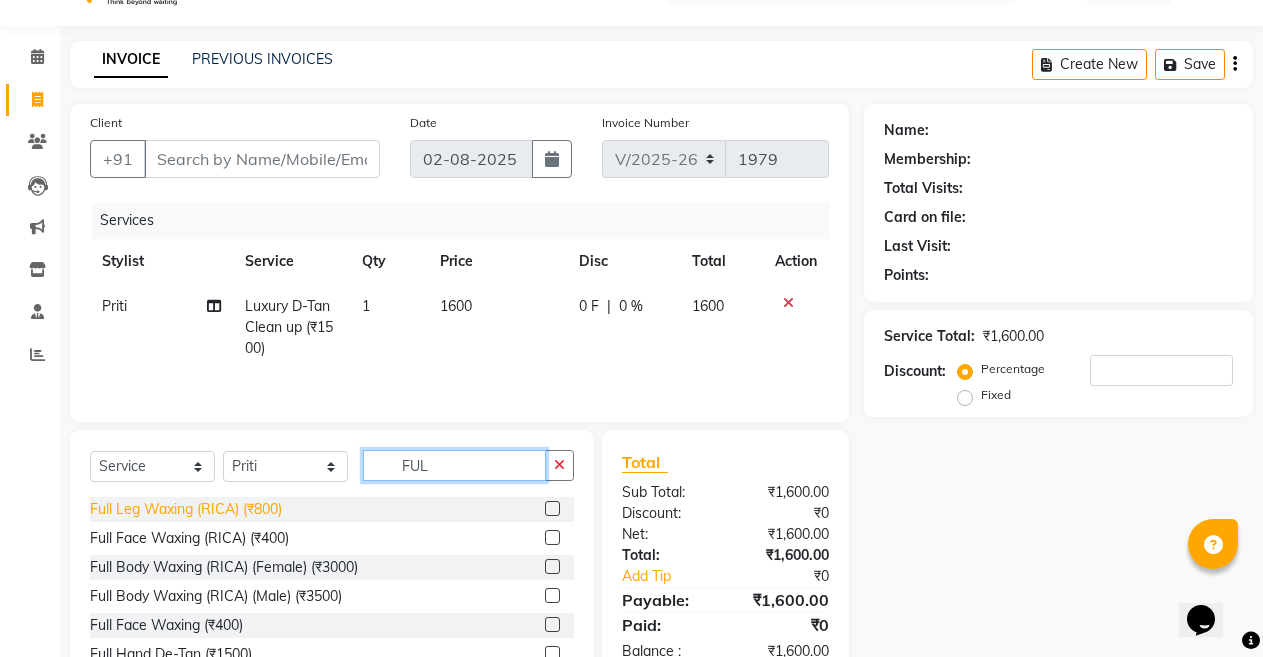 scroll, scrollTop: 90, scrollLeft: 0, axis: vertical 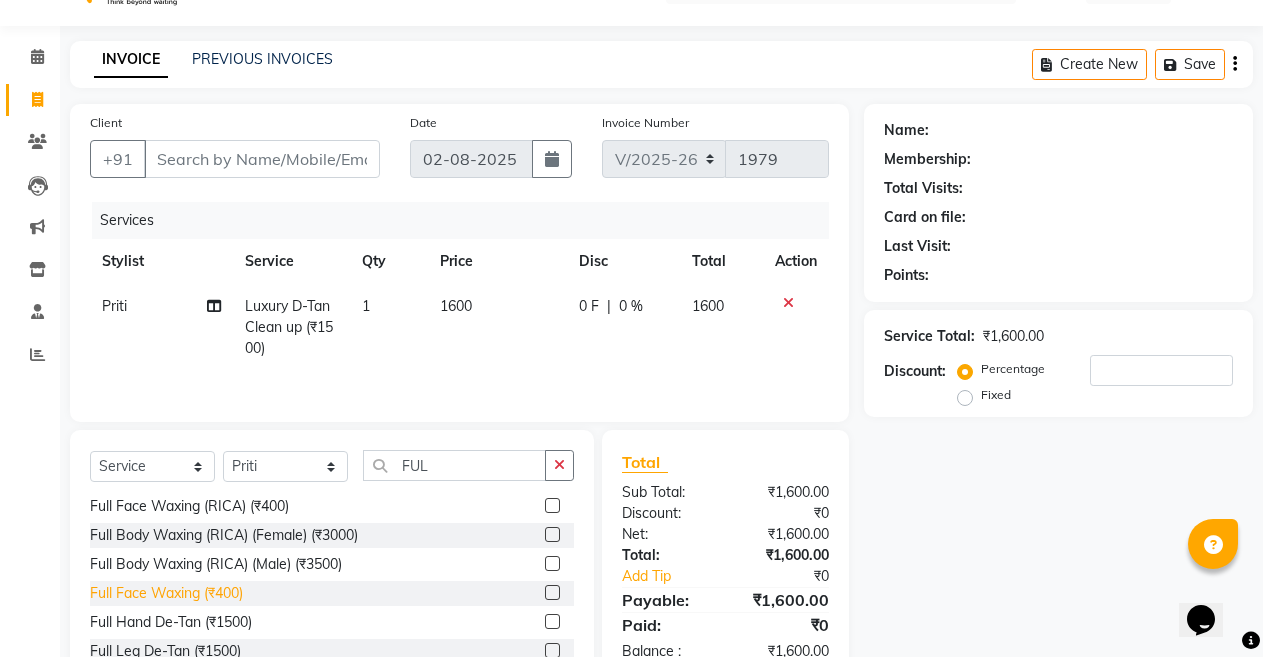 click on "Full Face Waxing (₹400)" 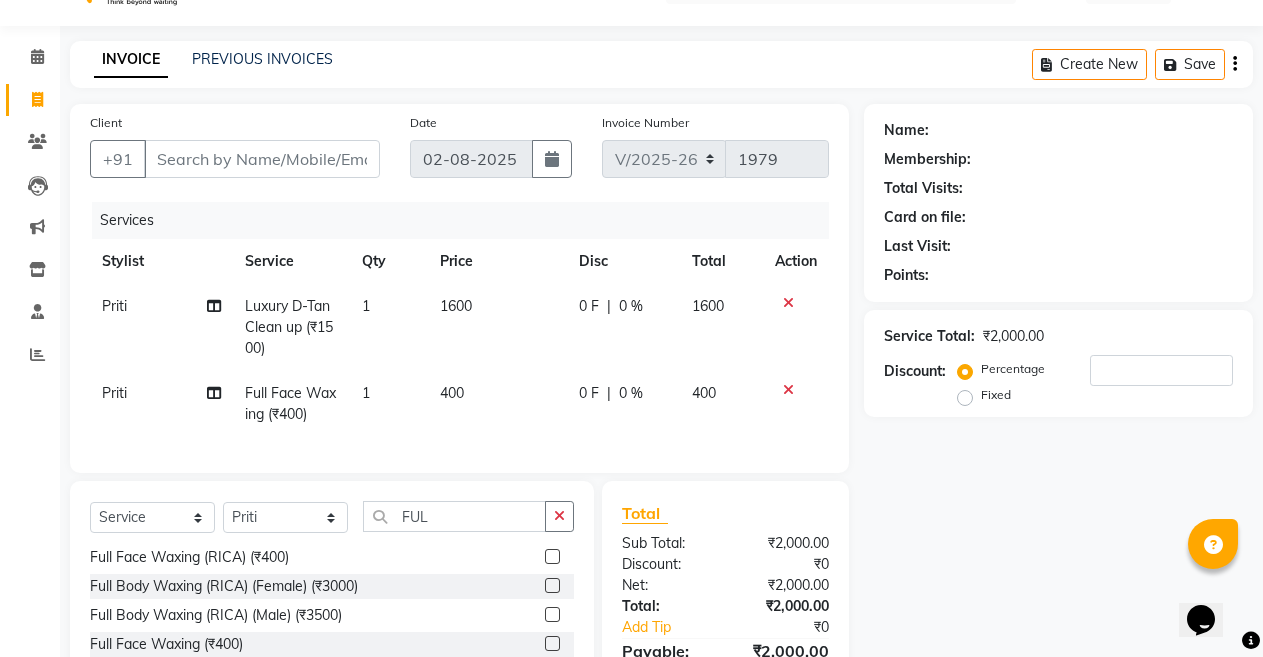 click on "400" 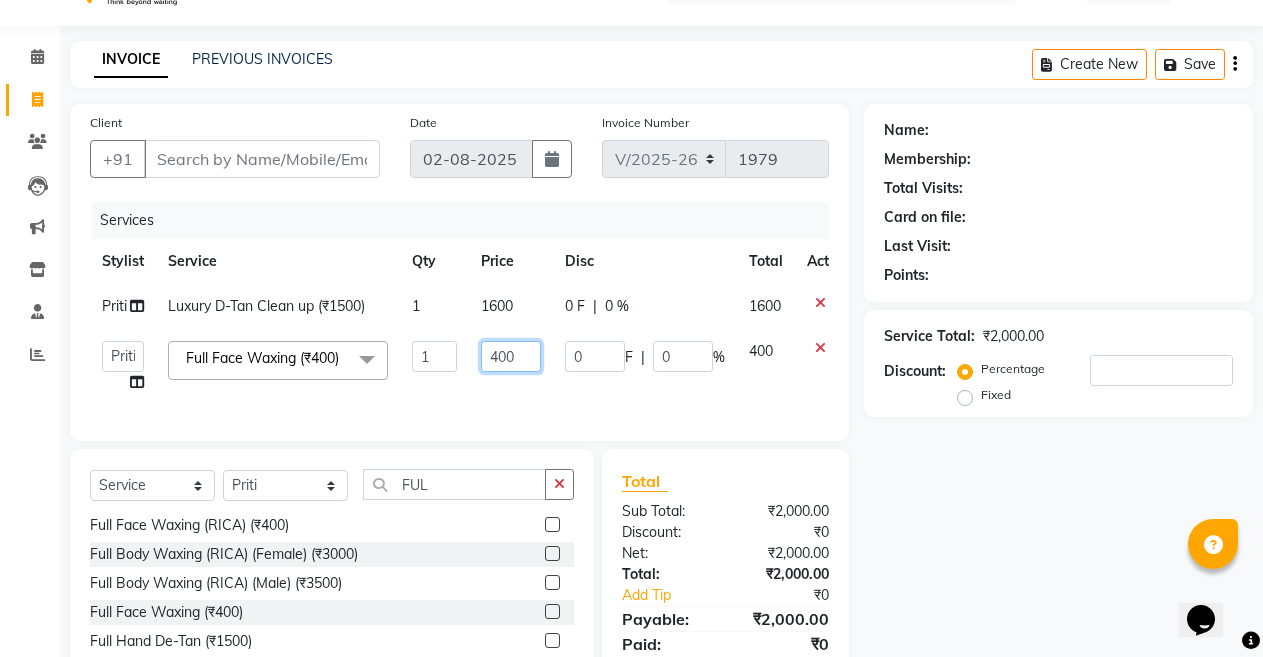 click on "400" 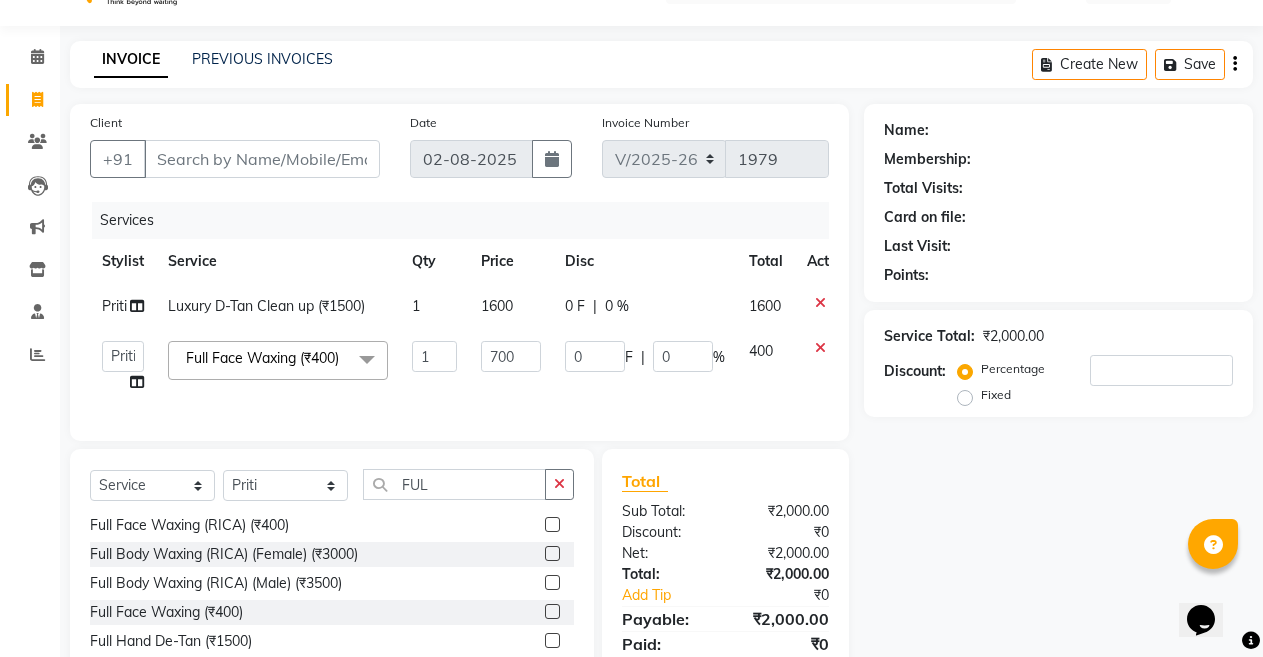 click on "[FIRST] [LAST] [FIRST] [FIRST] [FIRST] [FIRST] [FIRST] [FIRST] [SERVICE] (₹[PRICE]) x [SERVICE] (Male) (₹[PRICE]) [SERVICE] (Male) (₹[PRICE]) [SERVICE] (Male) (₹[PRICE]) [SERVICE] (Male) (₹[PRICE]) [SERVICE] (Below [AGE]) (₹[PRICE]) [SERVICE] (Below [AGE]) (Female) (₹[PRICE]) [SERVICE] (Female) (₹[PRICE]) [SERVICE] (Female) (₹[PRICE]) [SERVICE] (₹[PRICE]) [SERVICE] (Female) (₹[PRICE]) [SERVICE] (Female) (₹[PRICE]) [SERVICE] (Female) (₹[PRICE]) [SERVICE] (₹[PRICE]) [SERVICE] (Male) (₹[PRICE]) [SERVICE] (Male) (₹[PRICE]) [SERVICE] (Majirel) (Male) (₹[PRICE]) [SERVICE] (Inoa) (Male) (₹[PRICE]) [SERVICE] (Majirel) (Female) (₹[PRICE]) [SERVICE] (Inoa) (Female) (₹[PRICE]) [SERVICE] (Majirel) (Female) (₹[PRICE]) [SERVICE] (Inoa) (Female) (₹[PRICE]) [SERVICE] (Majirel) (Female) (₹[PRICE]) [SERVICE] (Female) (₹[PRICE]) [SERVICE] (₹[PRICE]) 1" 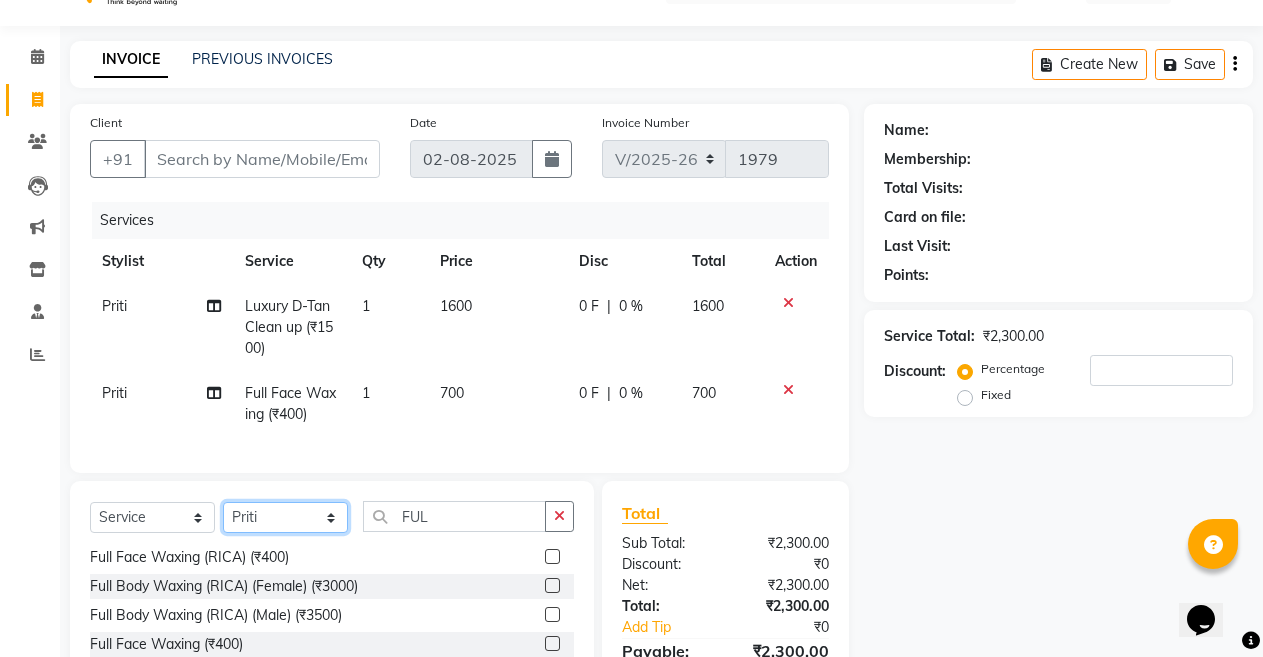 click on "Select Stylist Admin Anil Babu Budhia Monalisa  Nisha Priti" 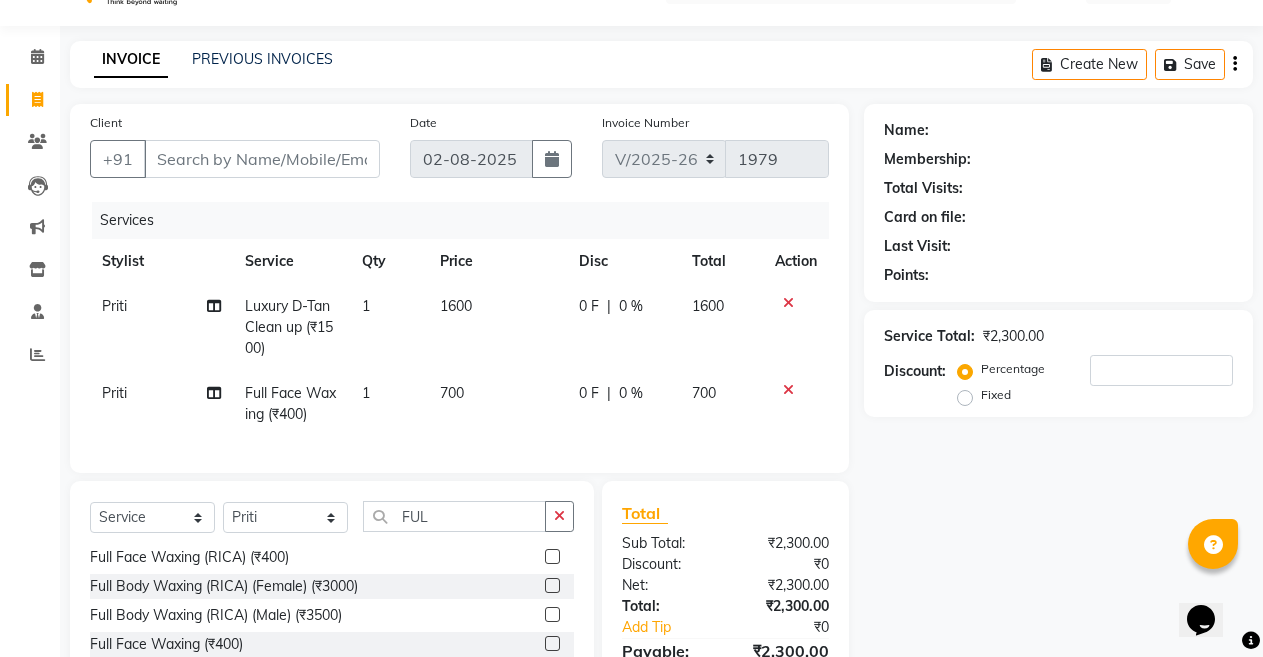 drag, startPoint x: 403, startPoint y: 516, endPoint x: 445, endPoint y: 523, distance: 42.579338 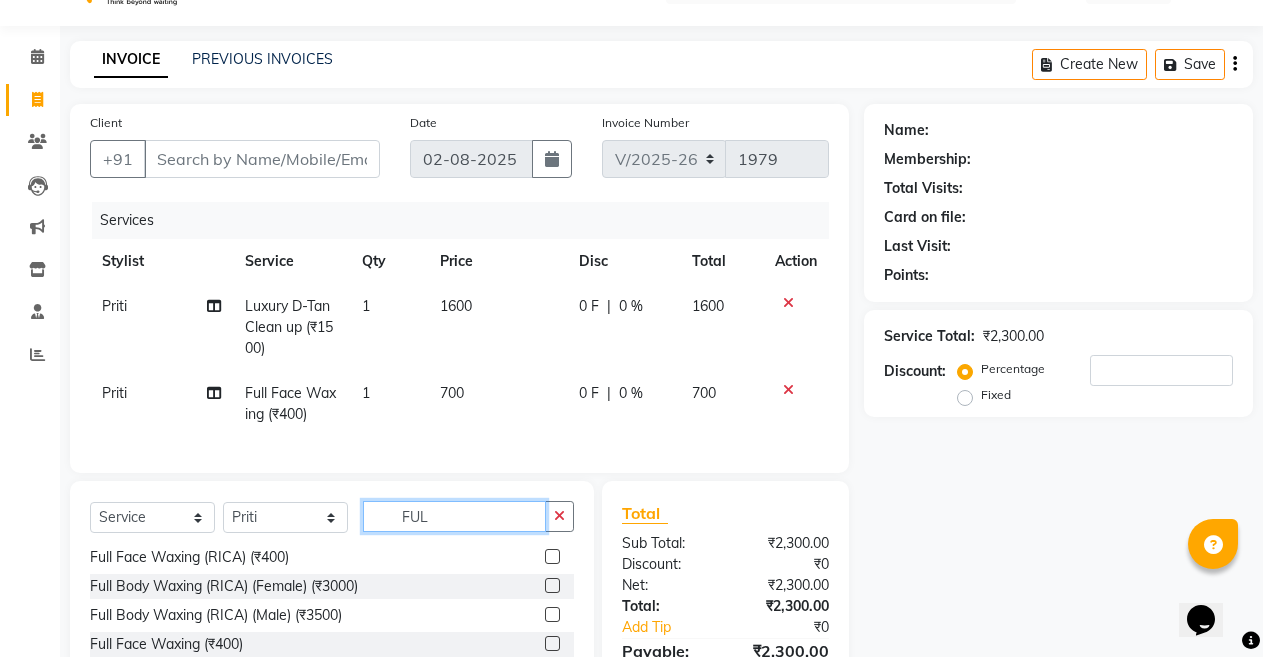 click on "FUL" 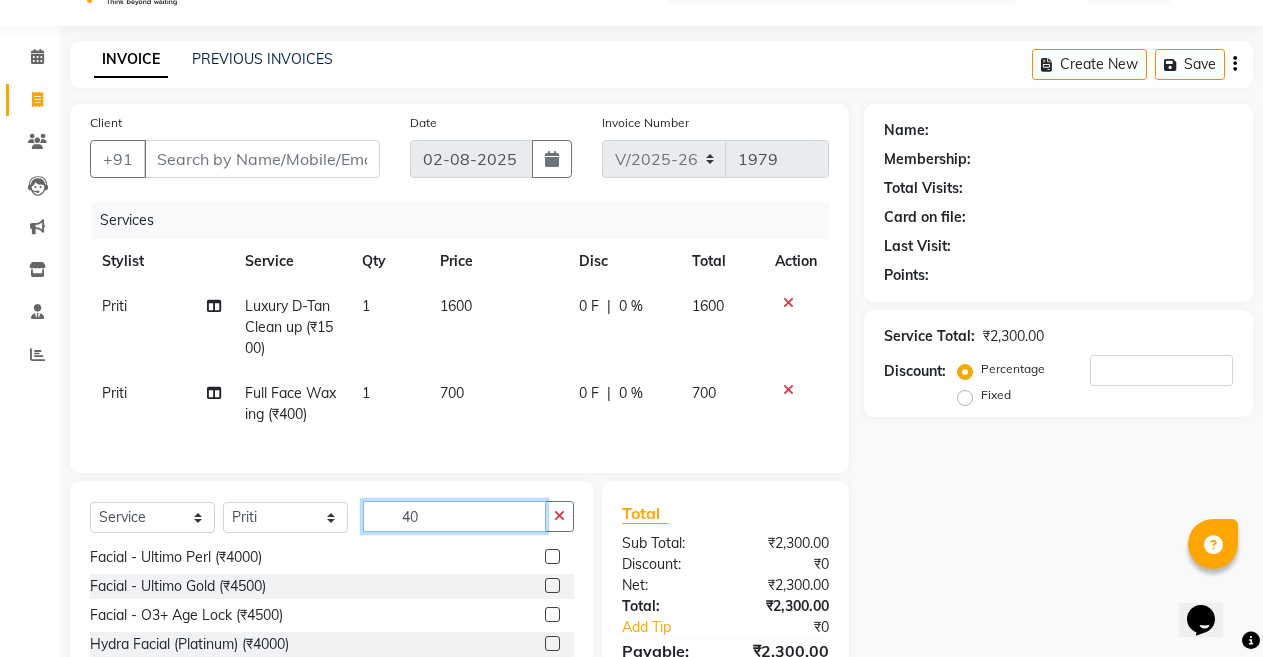 scroll, scrollTop: 293, scrollLeft: 0, axis: vertical 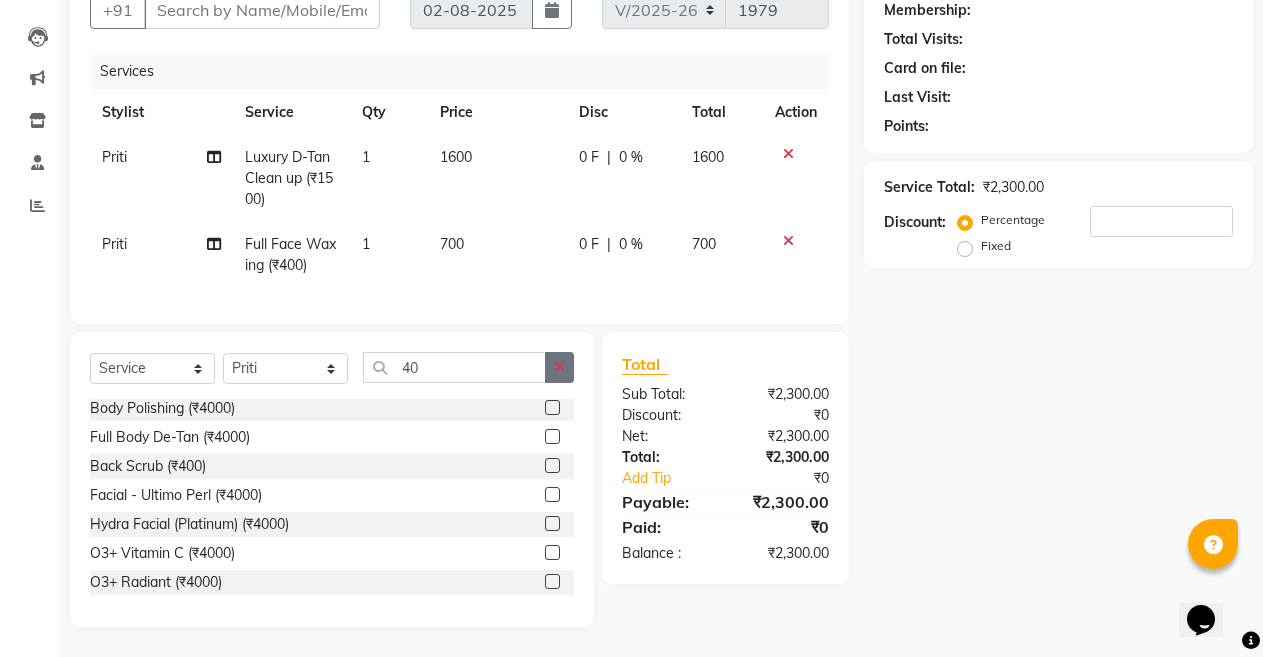 click 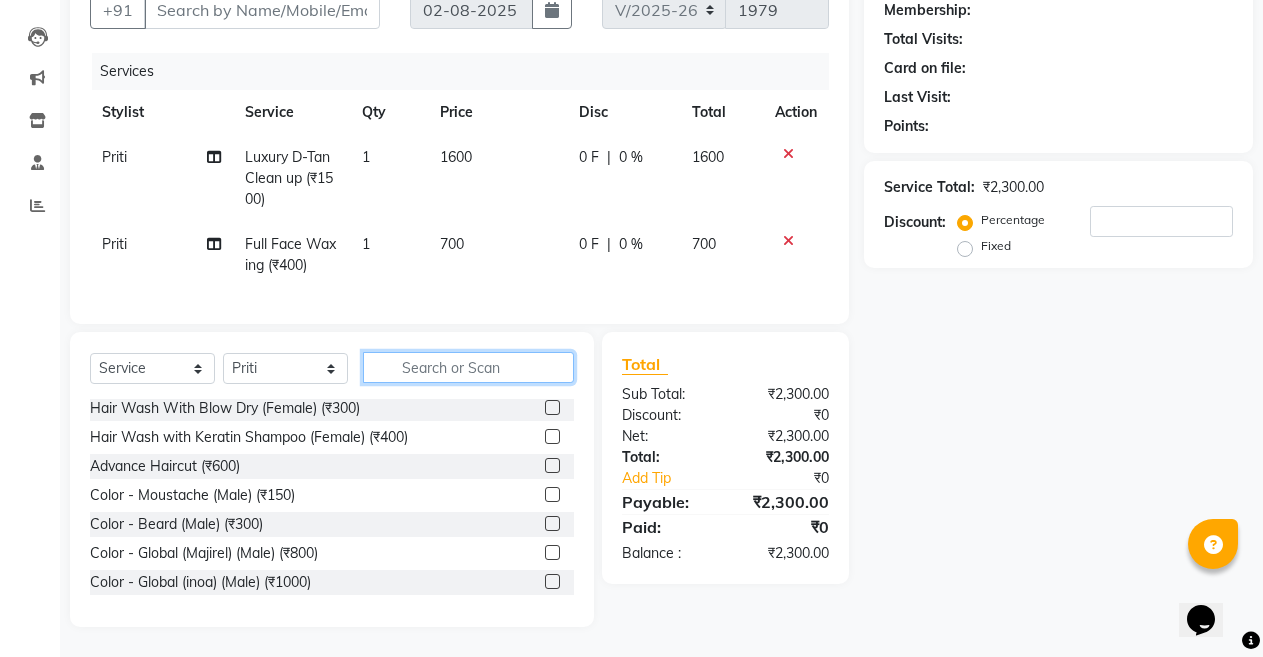 click 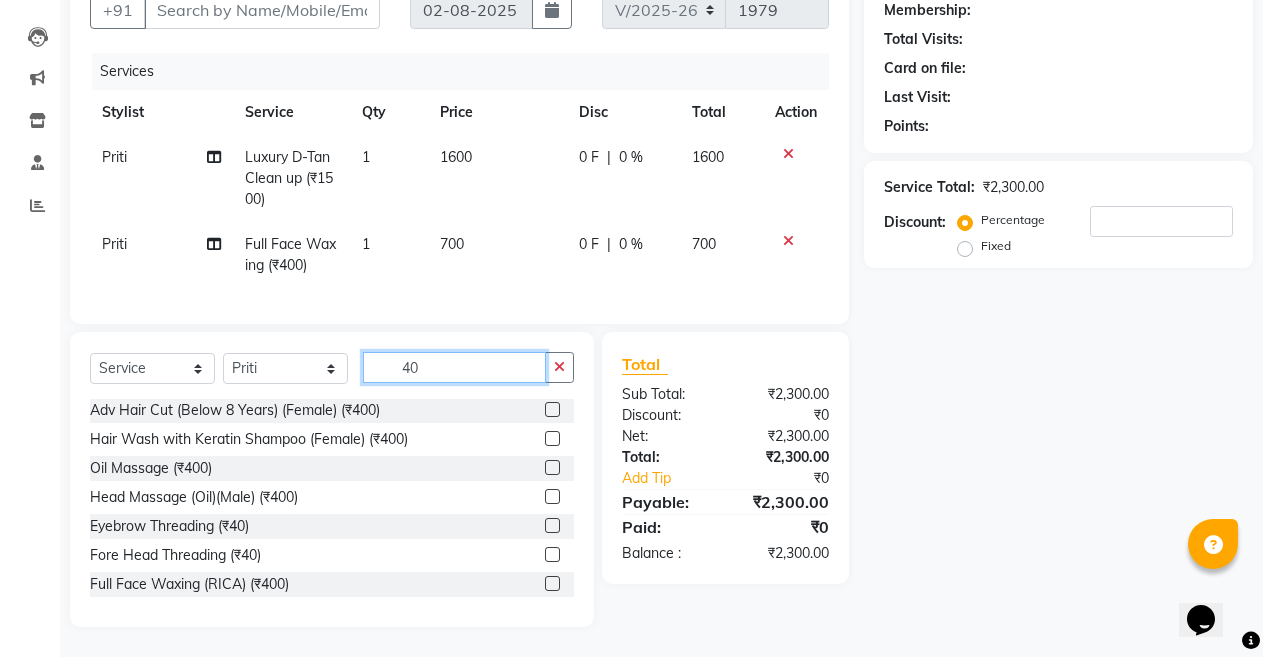 scroll, scrollTop: 0, scrollLeft: 0, axis: both 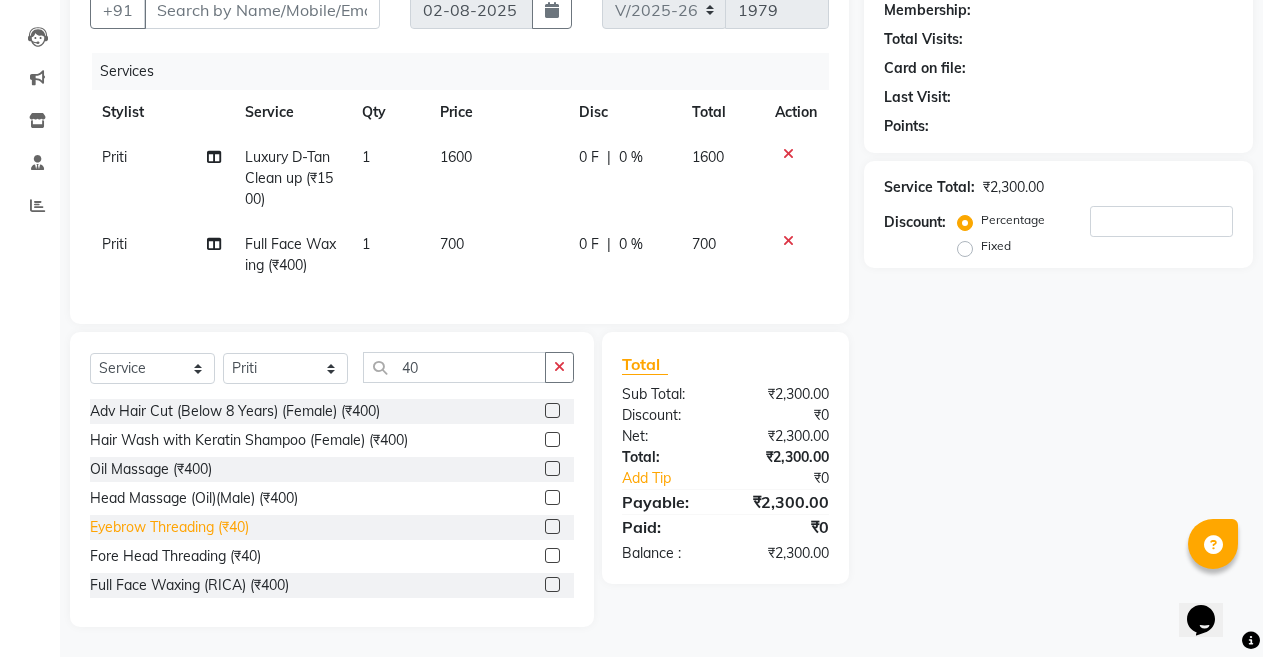 click on "Eyebrow Threading (₹40)" 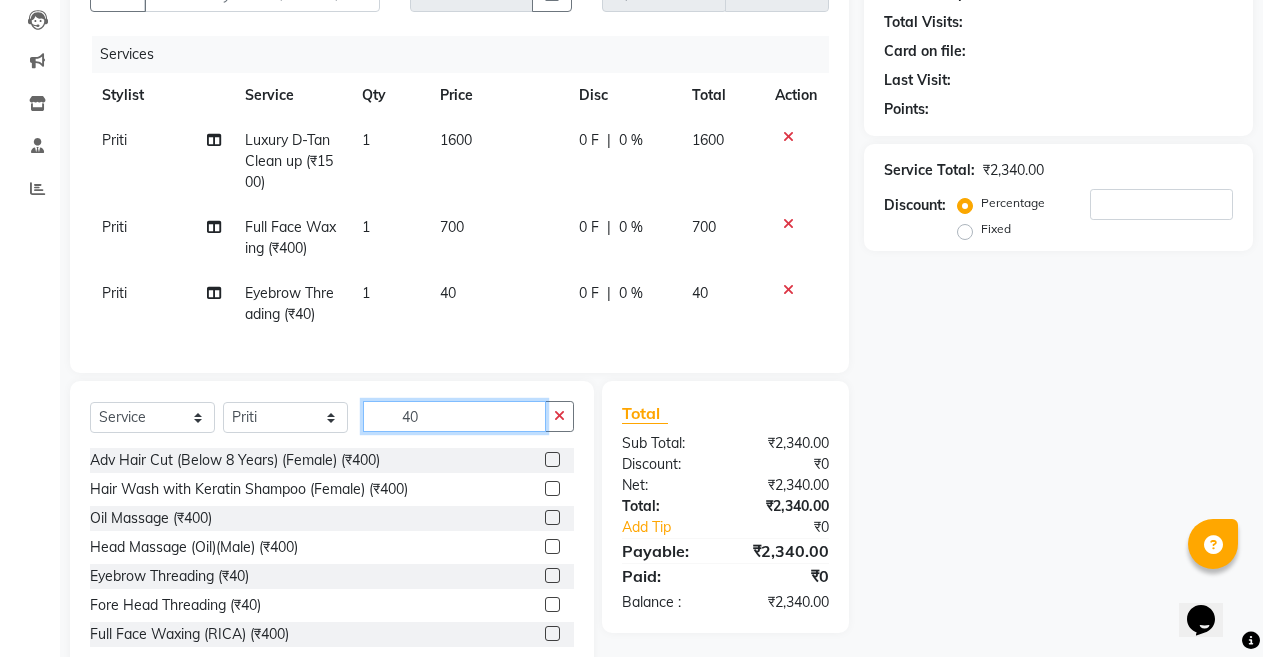 click on "40" 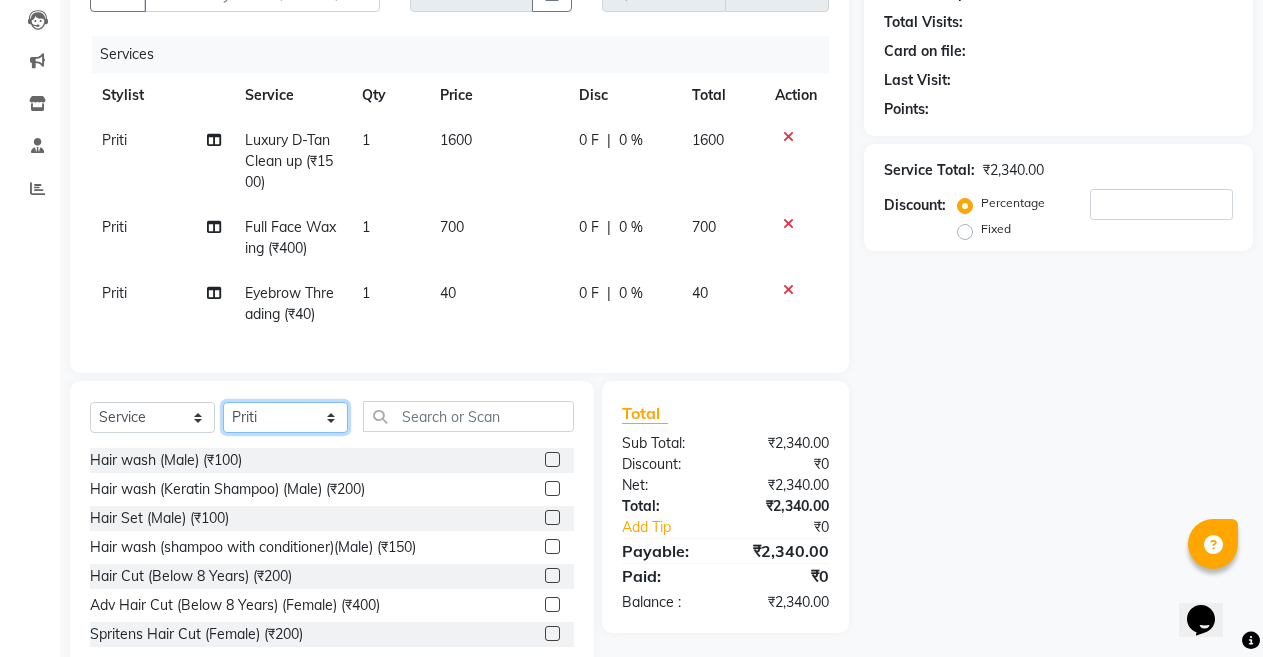 drag, startPoint x: 282, startPoint y: 431, endPoint x: 256, endPoint y: 403, distance: 38.209946 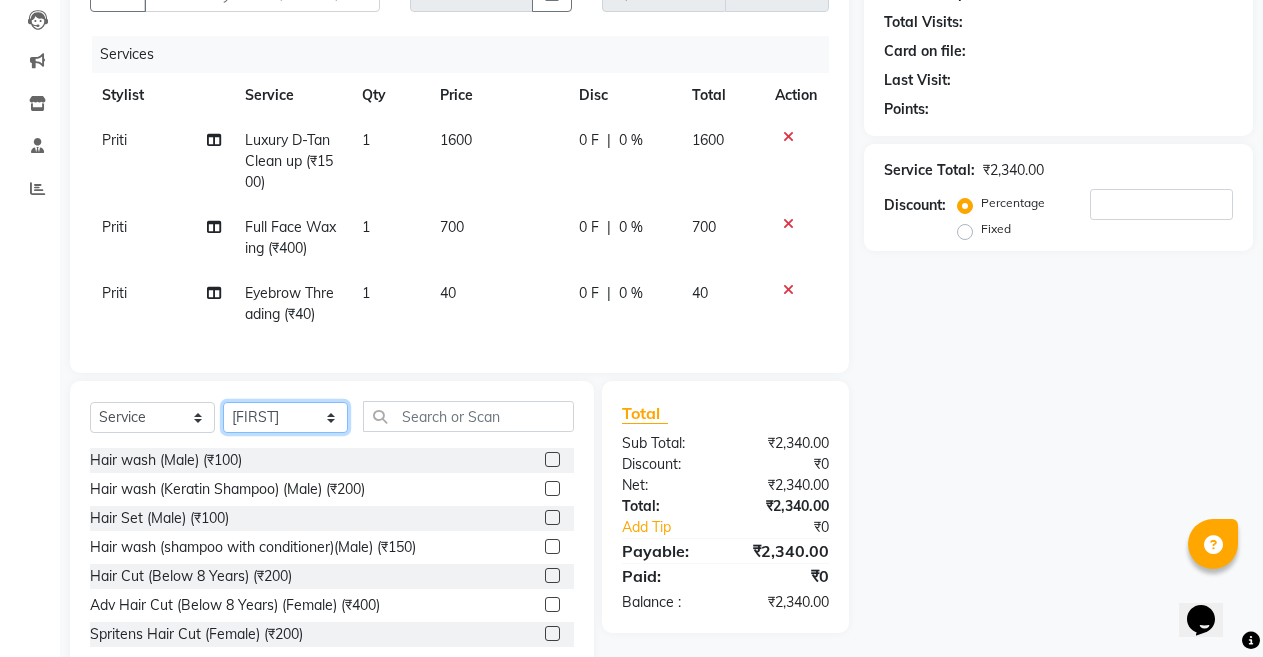 click on "Select Stylist Admin Anil Babu Budhia Monalisa  Nisha Priti" 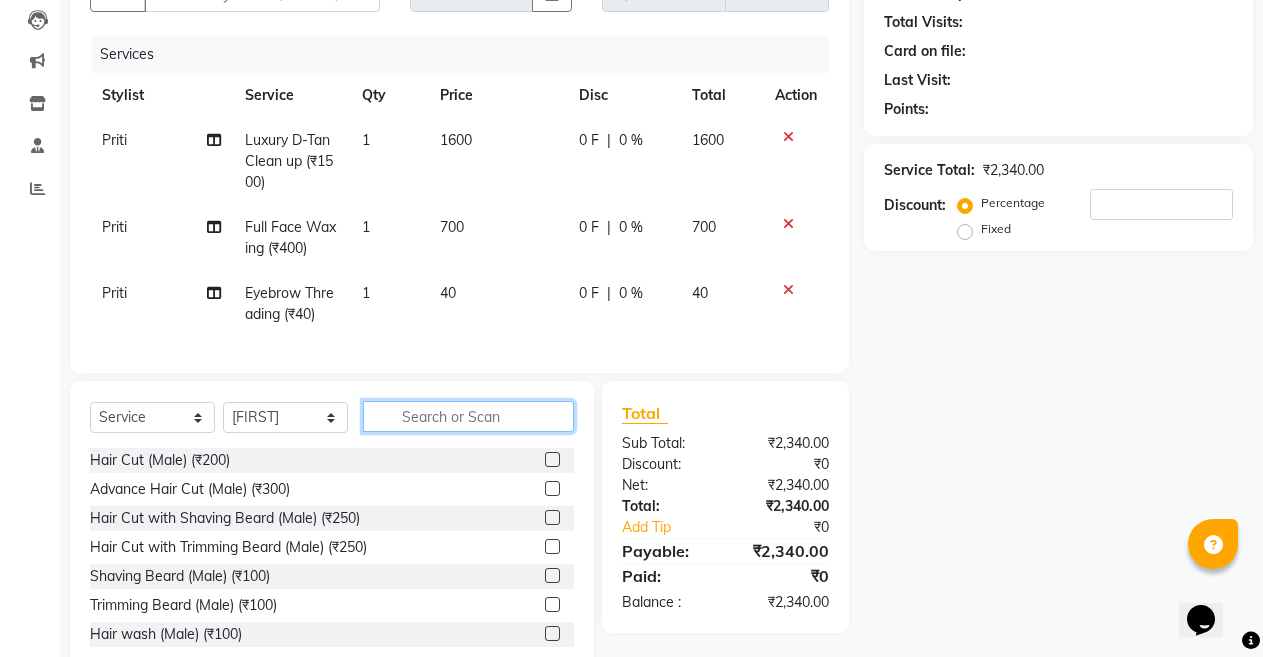 click 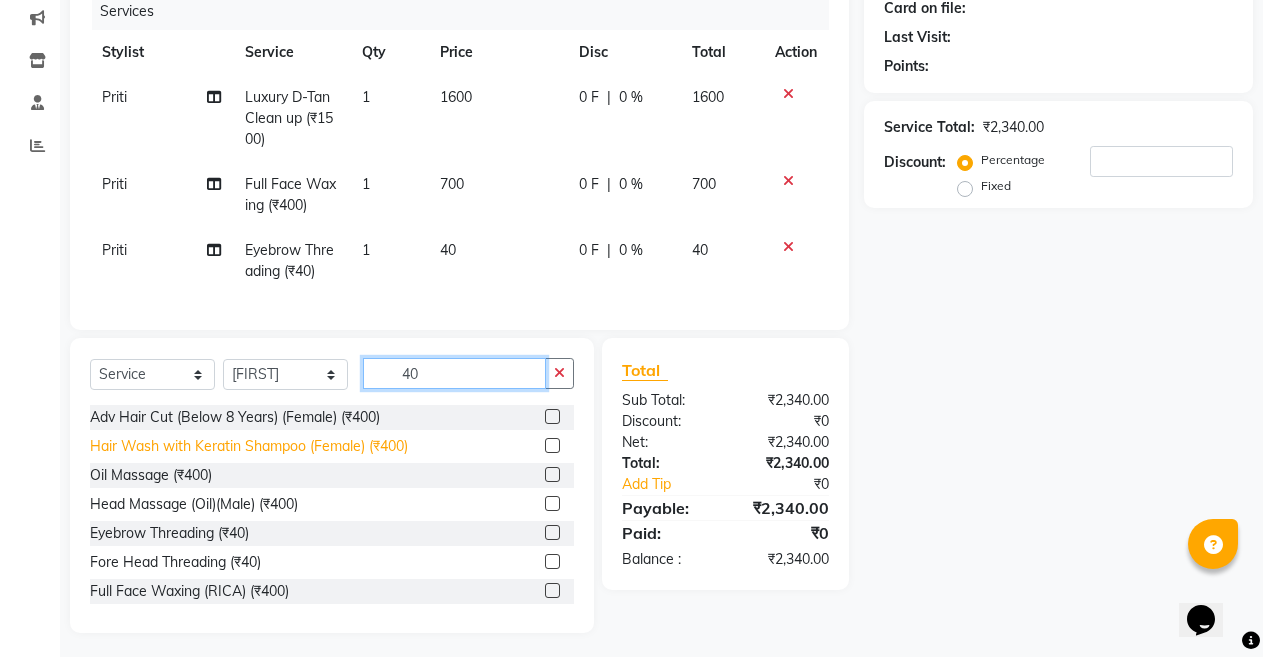 scroll, scrollTop: 278, scrollLeft: 0, axis: vertical 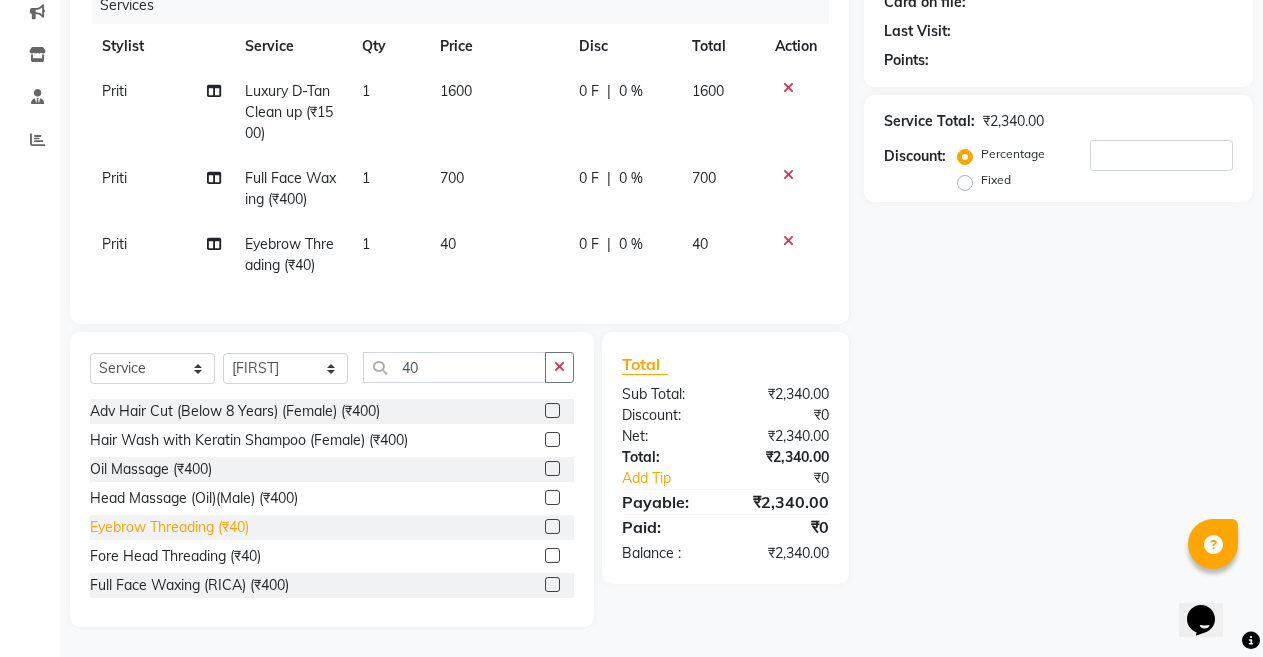 click on "Eyebrow Threading (₹40)" 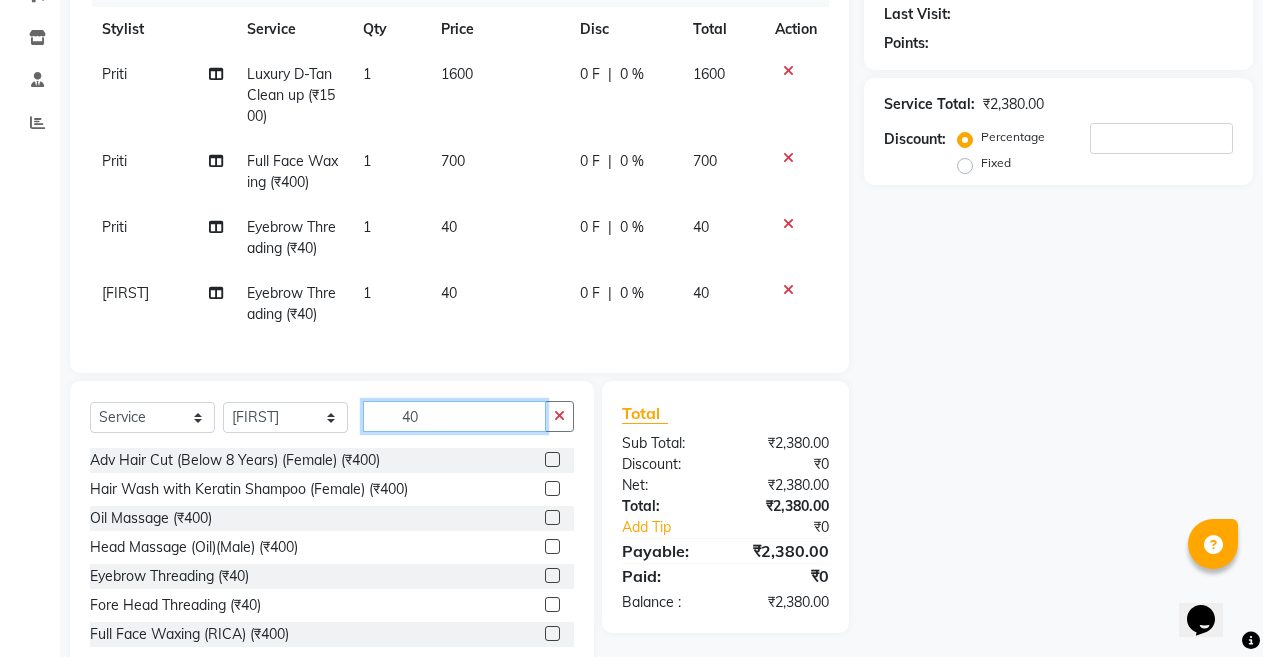 click on "40" 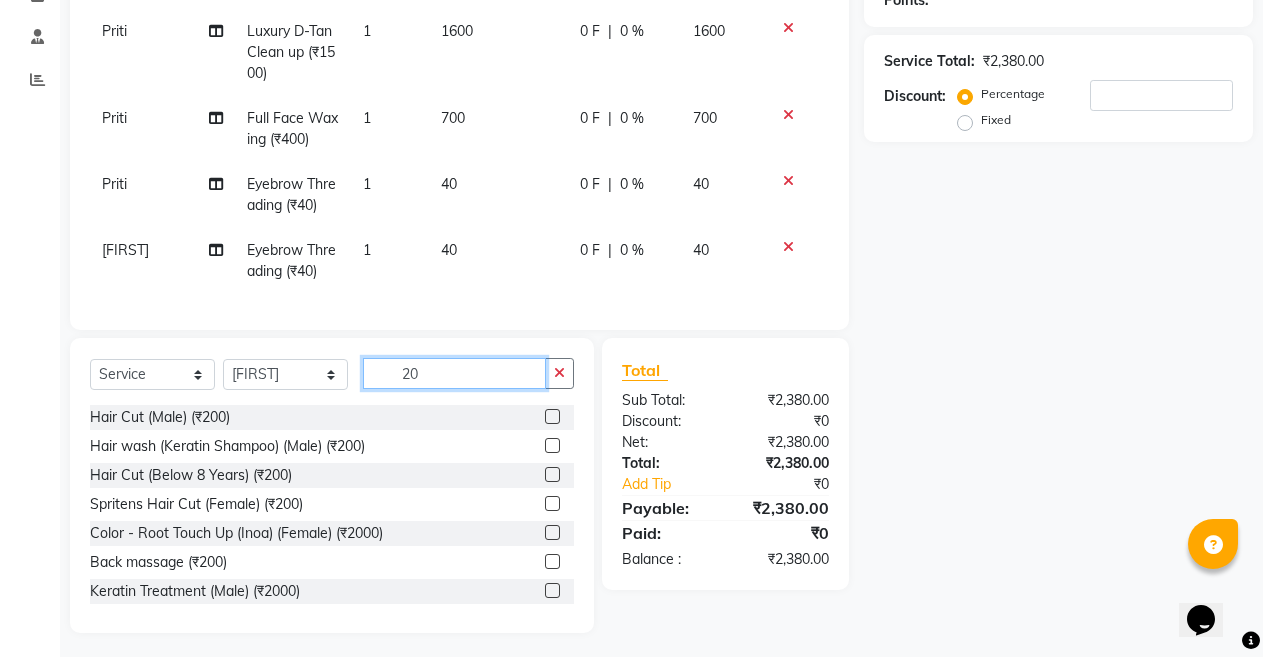 scroll, scrollTop: 344, scrollLeft: 0, axis: vertical 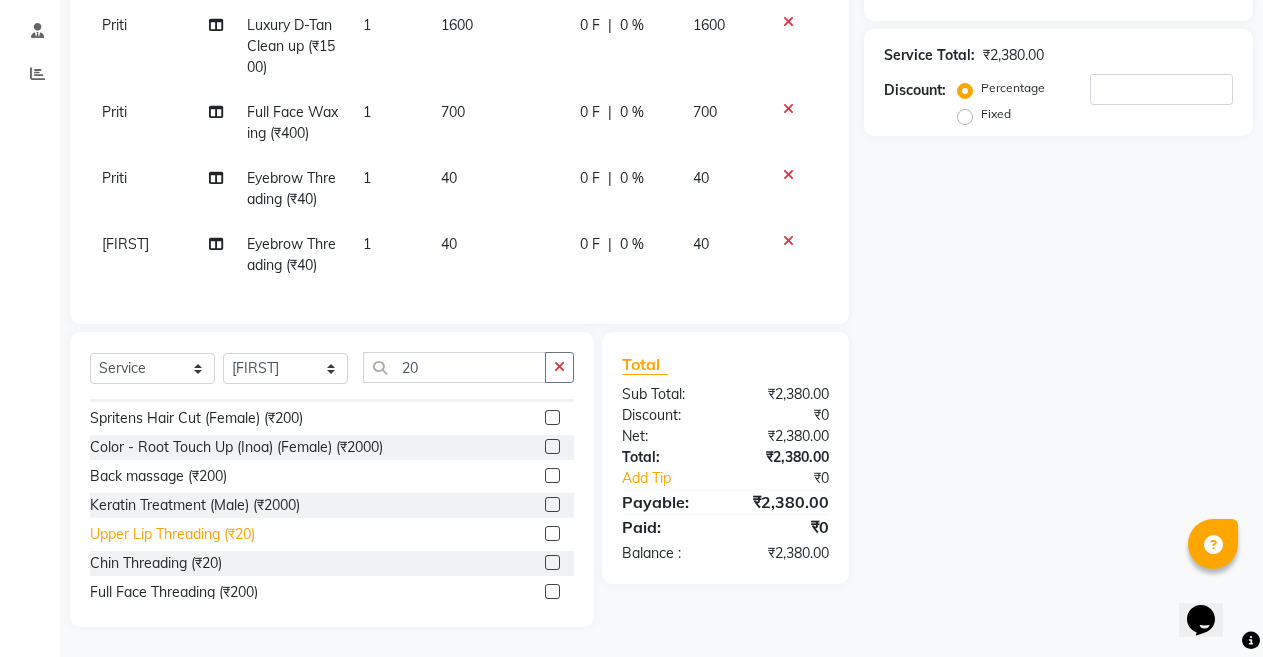 click on "Upper Lip Threading (₹20)" 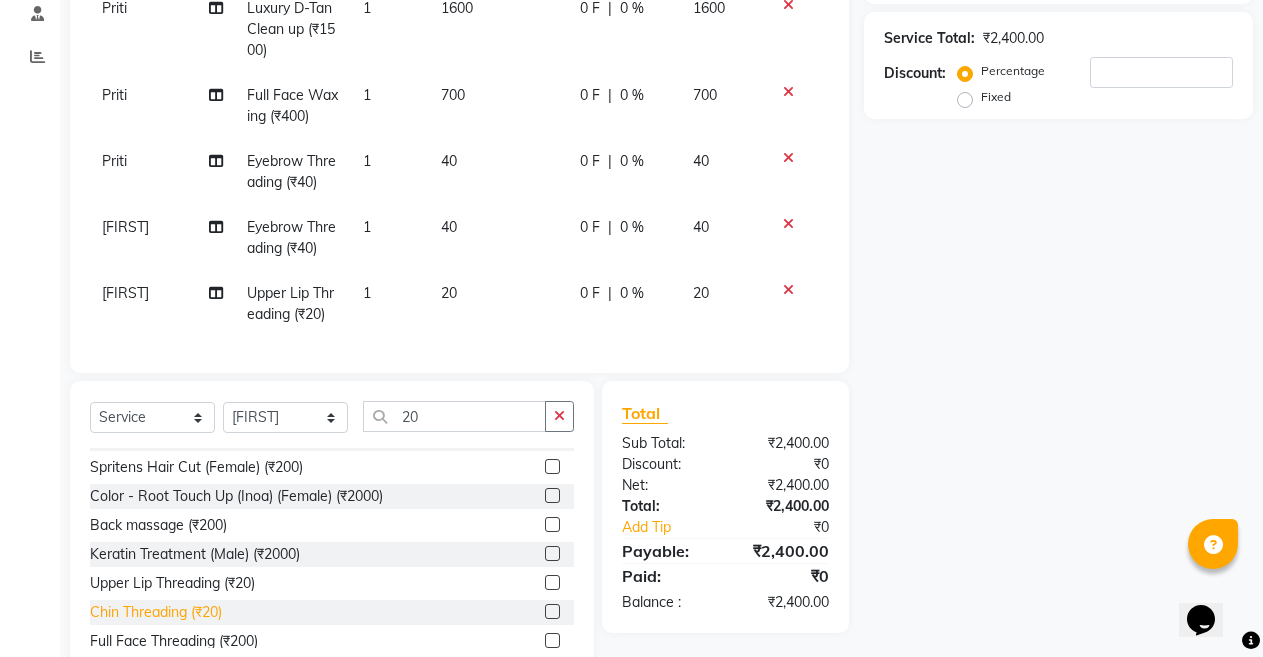 click on "Chin Threading (₹20)" 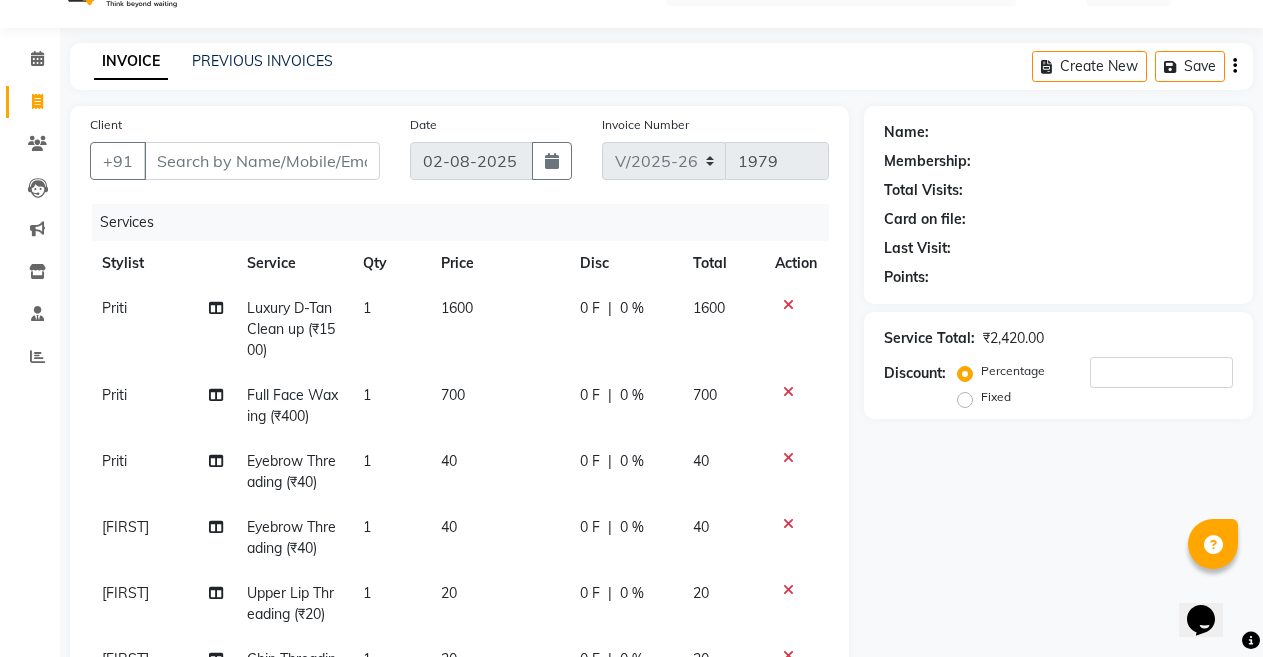scroll, scrollTop: 244, scrollLeft: 0, axis: vertical 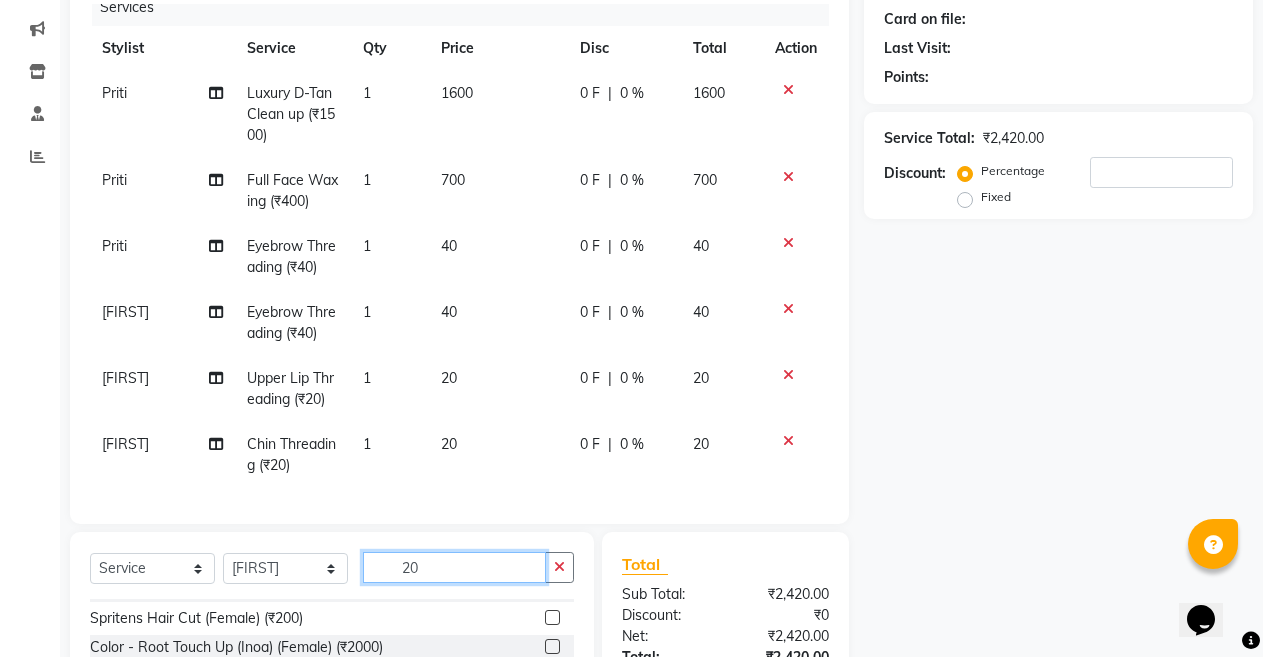 click on "20" 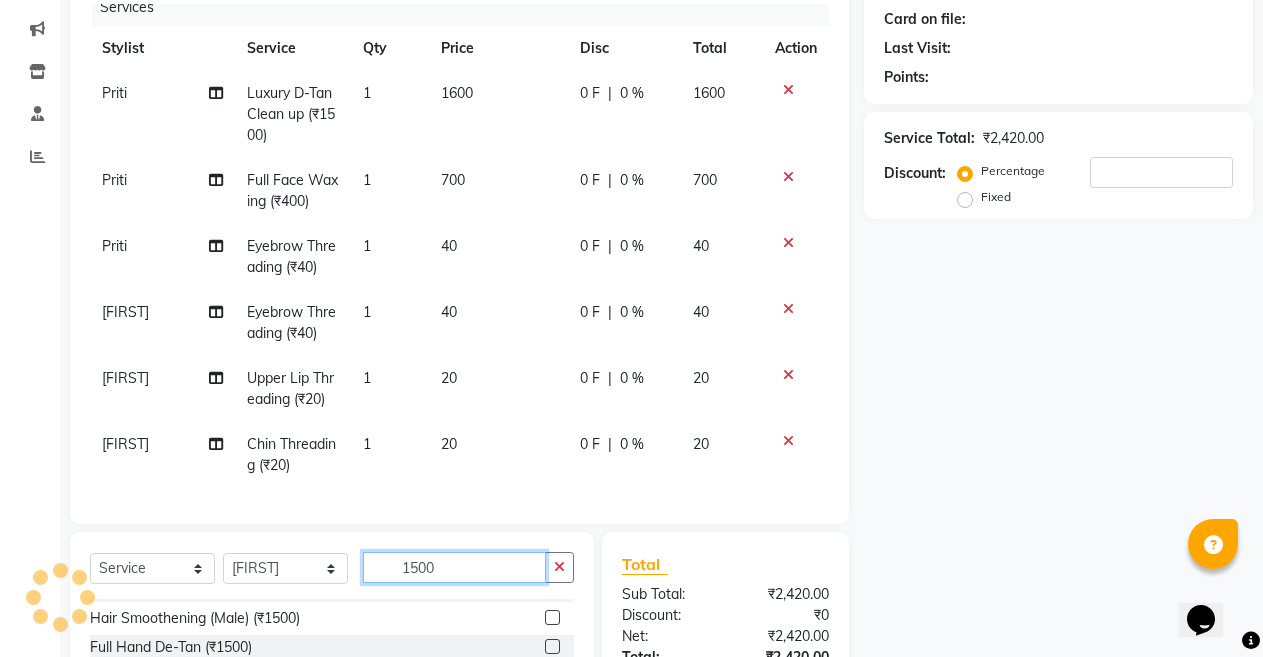 scroll, scrollTop: 51, scrollLeft: 0, axis: vertical 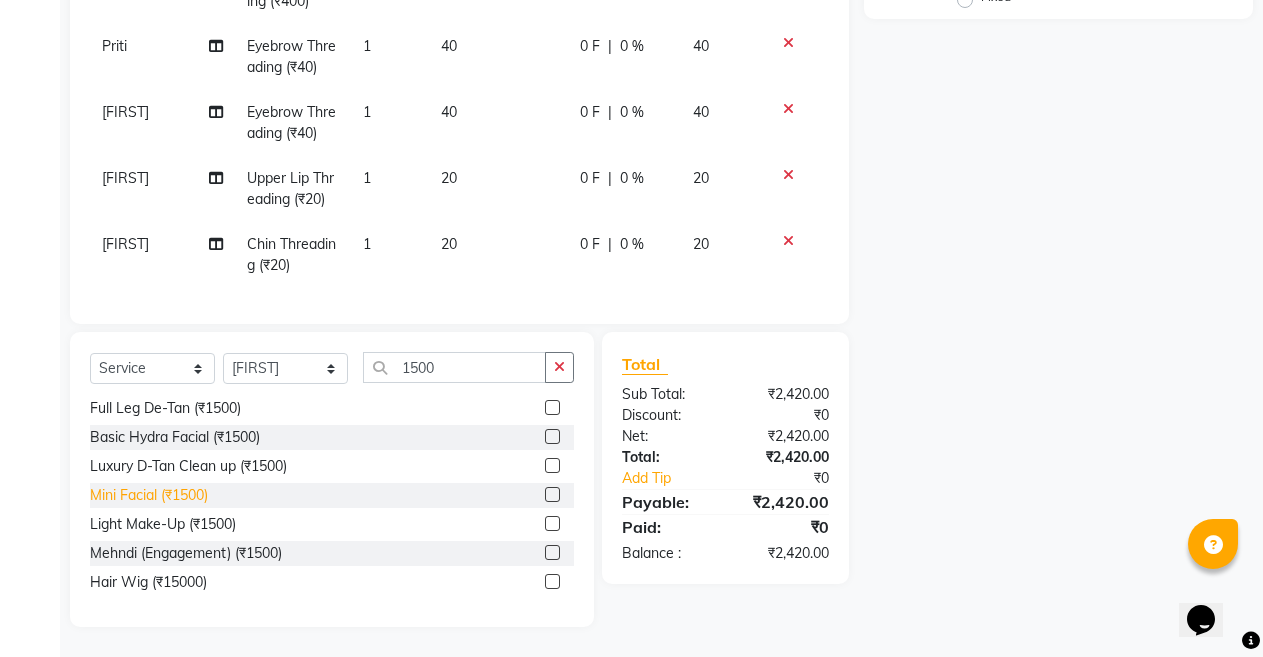 click on "Mini Facial  (₹1500)" 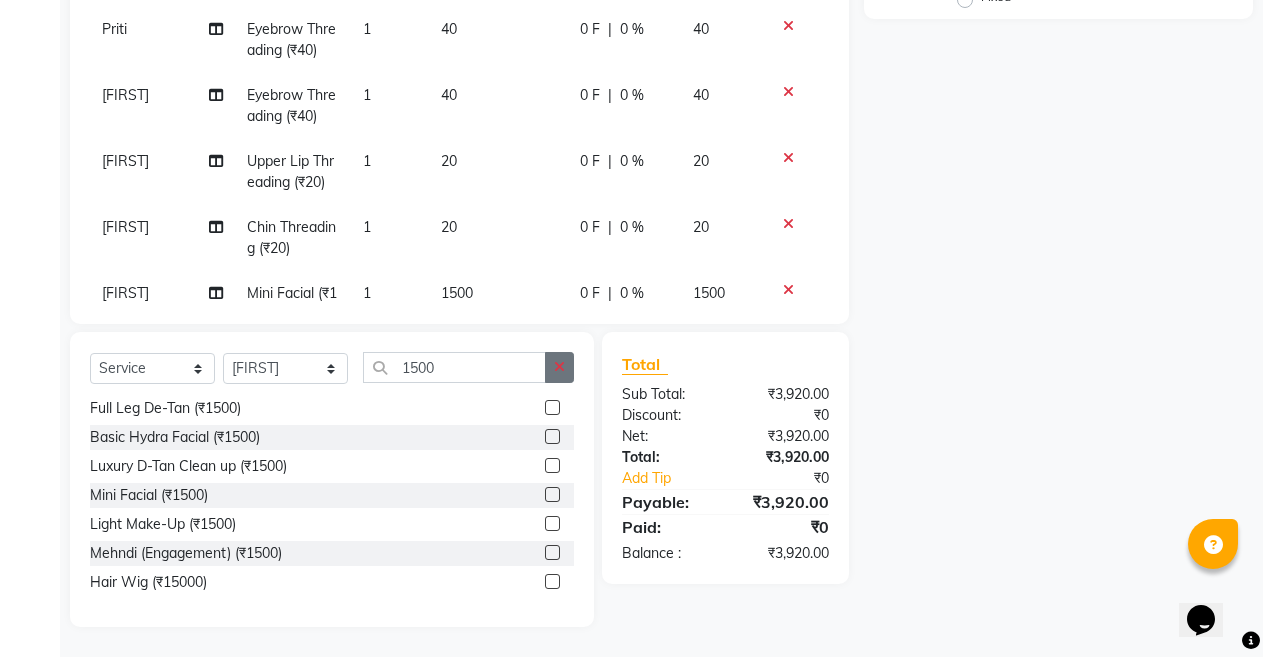 click 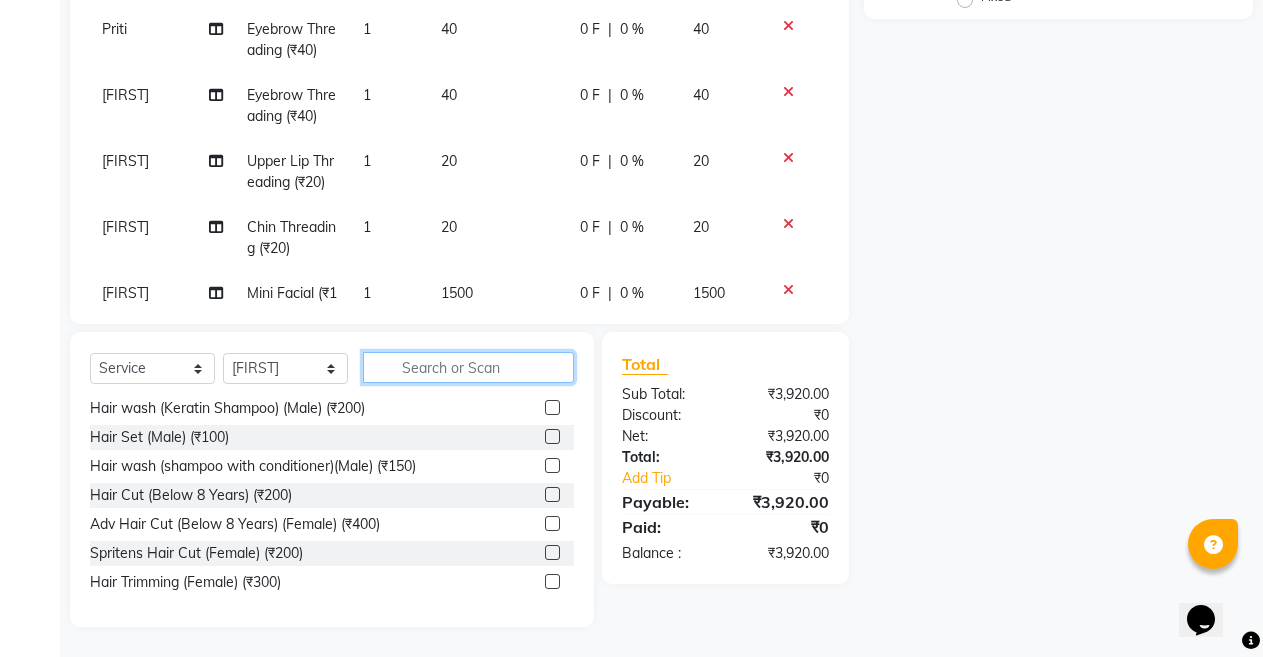 click 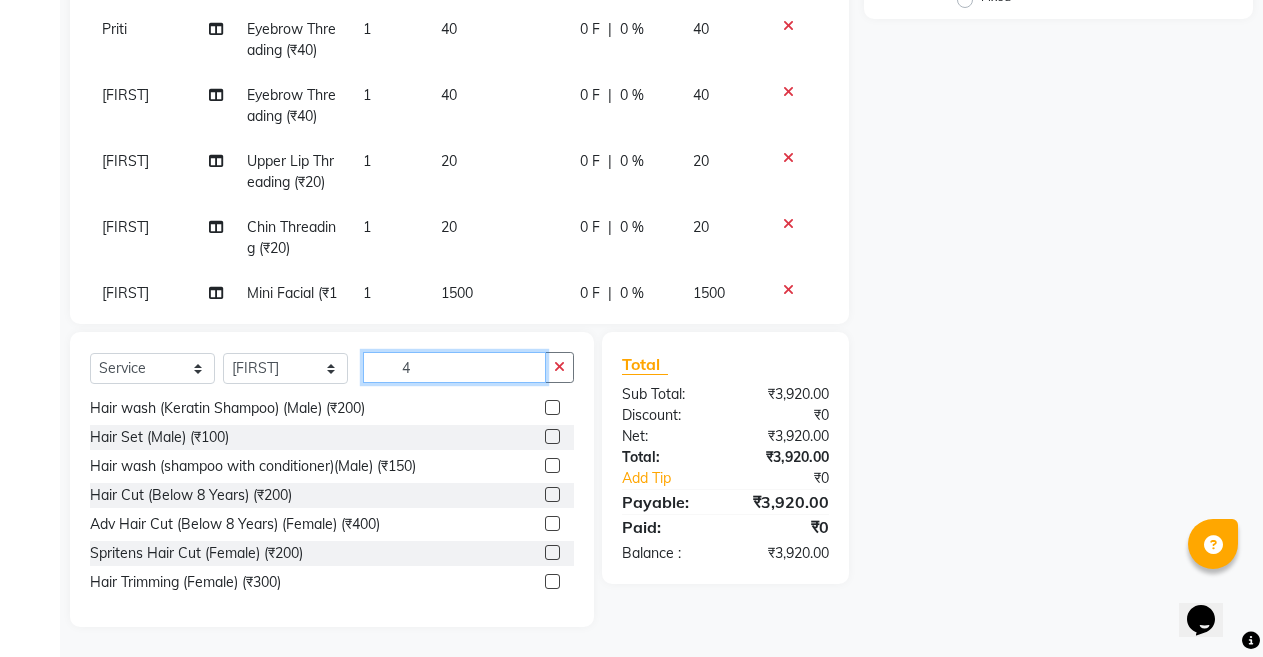 scroll, scrollTop: 0, scrollLeft: 0, axis: both 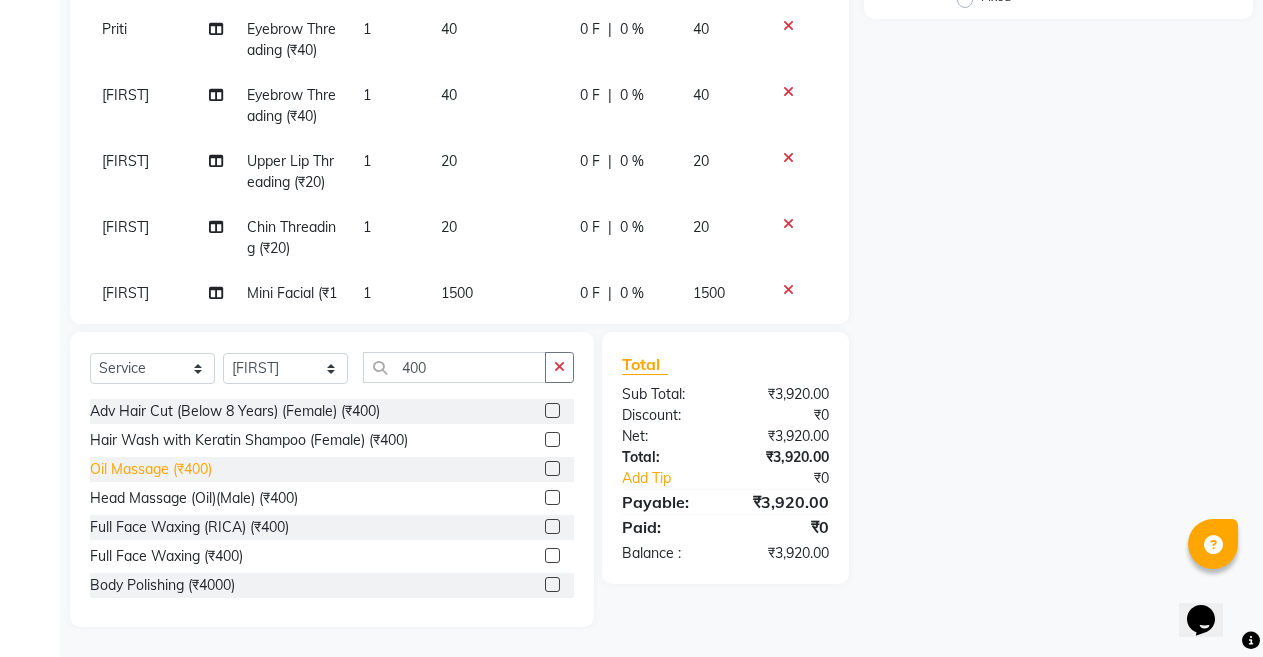 click on "Oil Massage (₹400)" 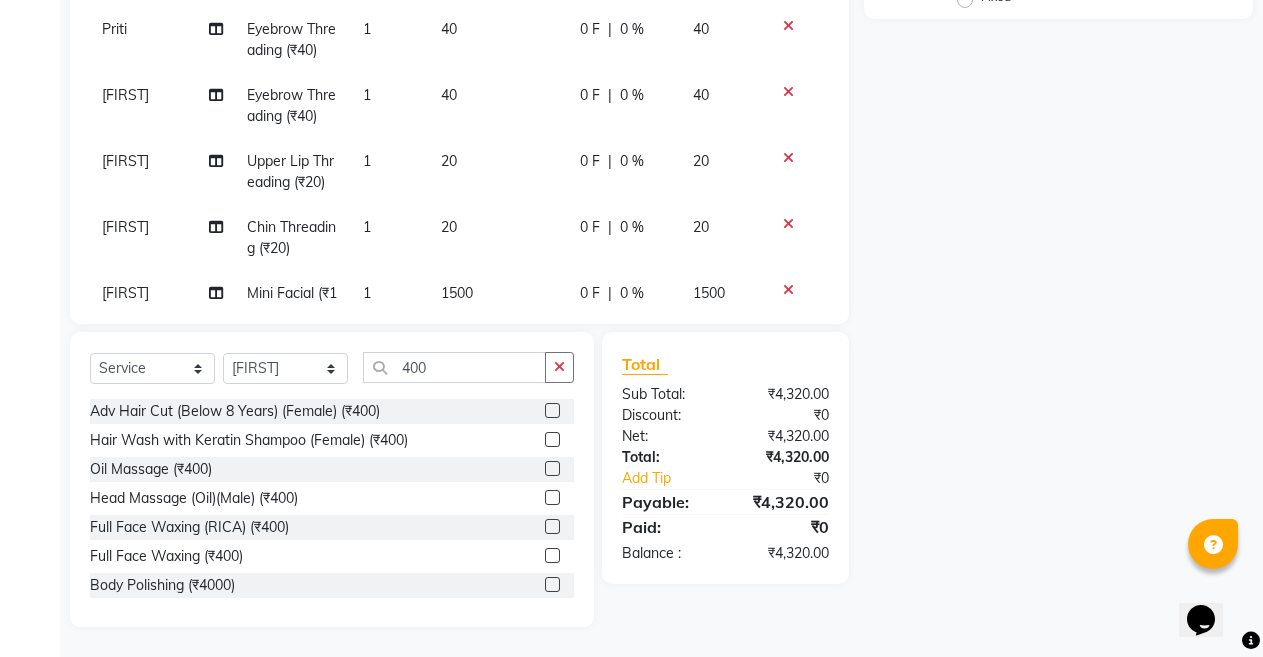 scroll, scrollTop: 144, scrollLeft: 0, axis: vertical 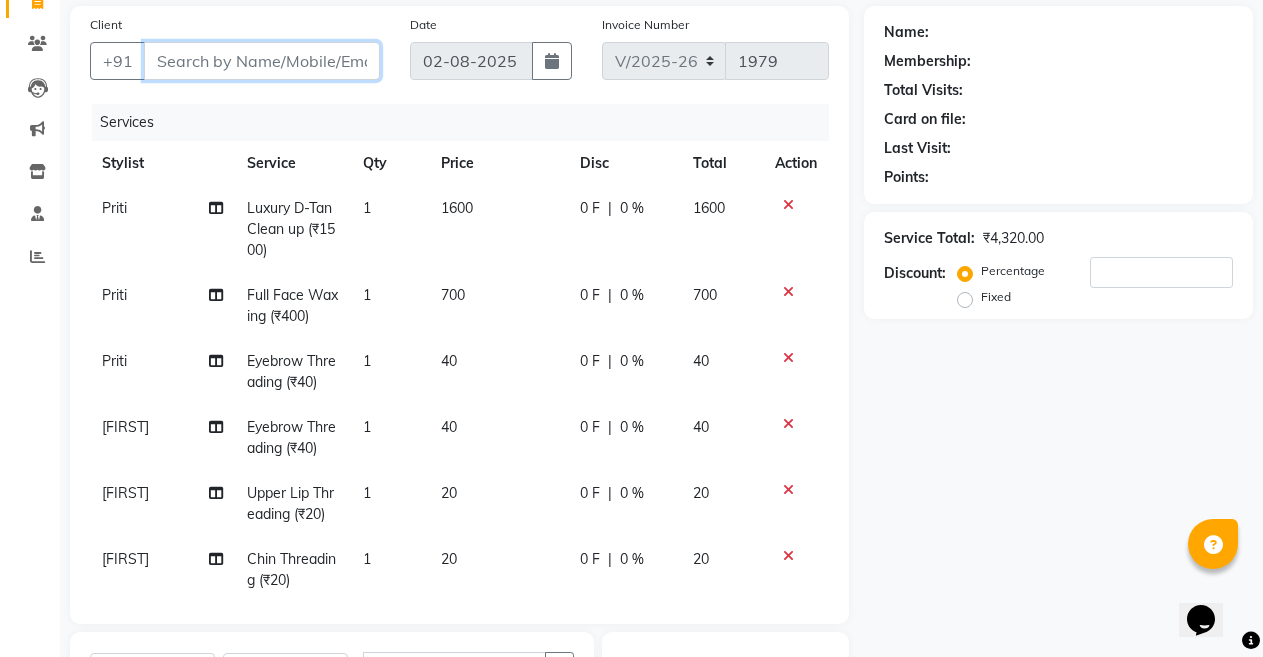 click on "Client" at bounding box center [262, 61] 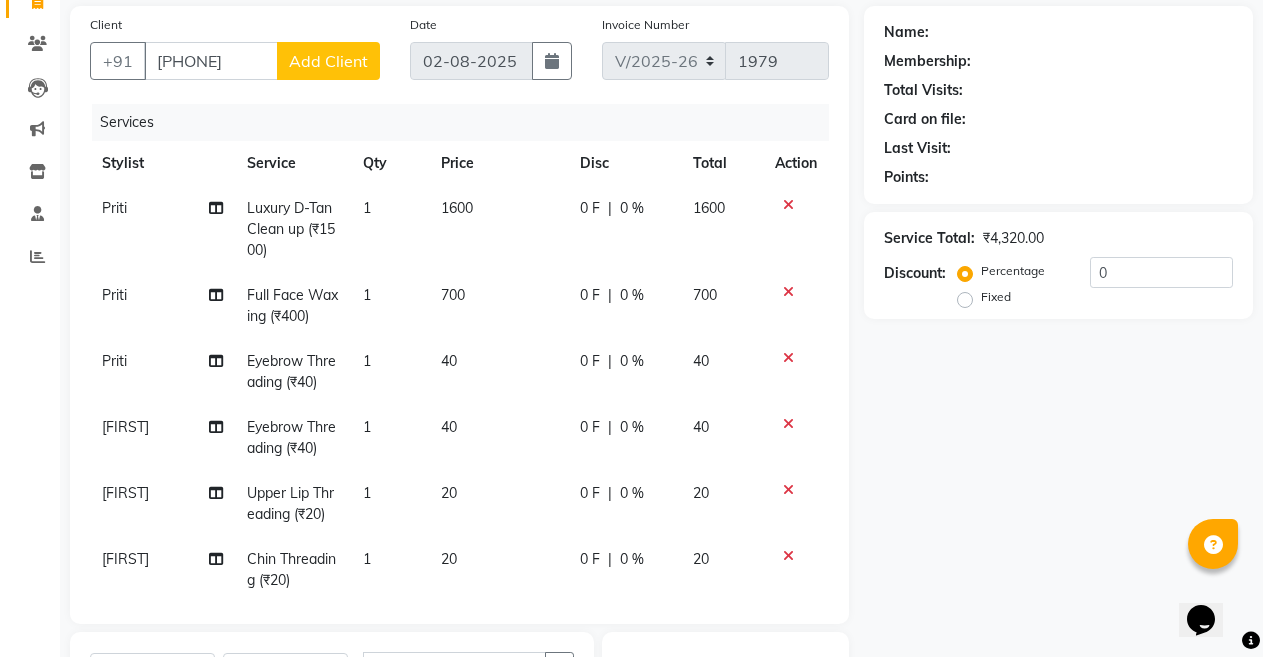 click on "Add Client" 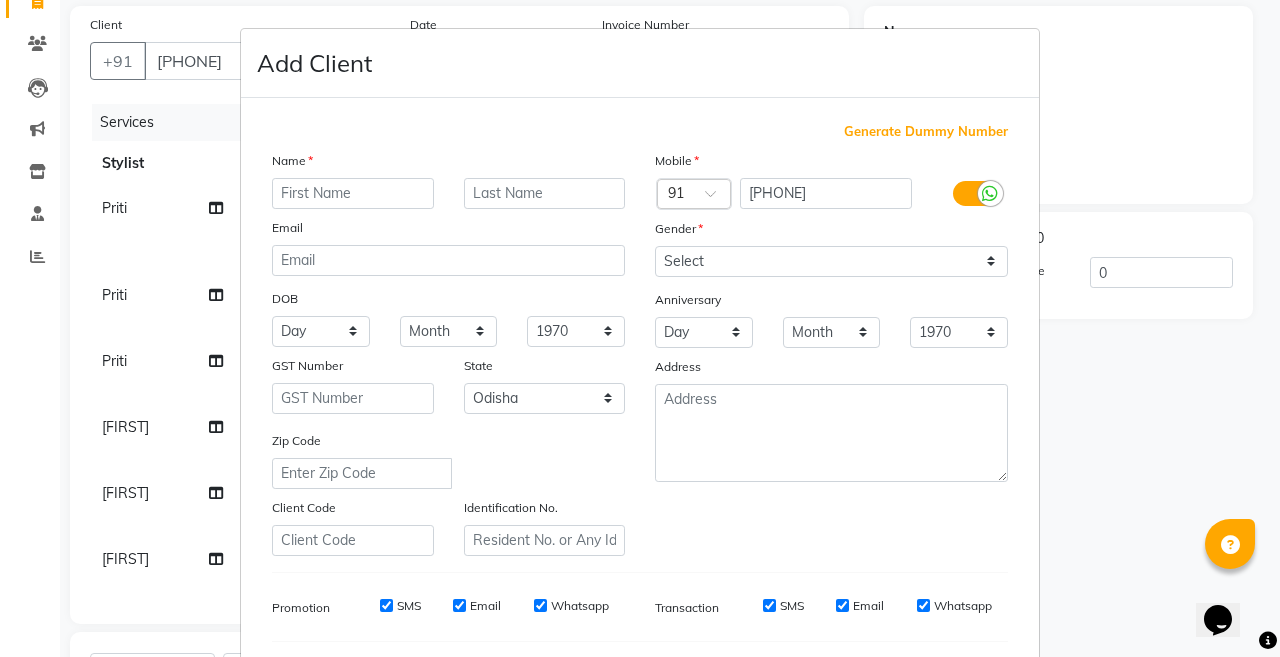 click at bounding box center [353, 193] 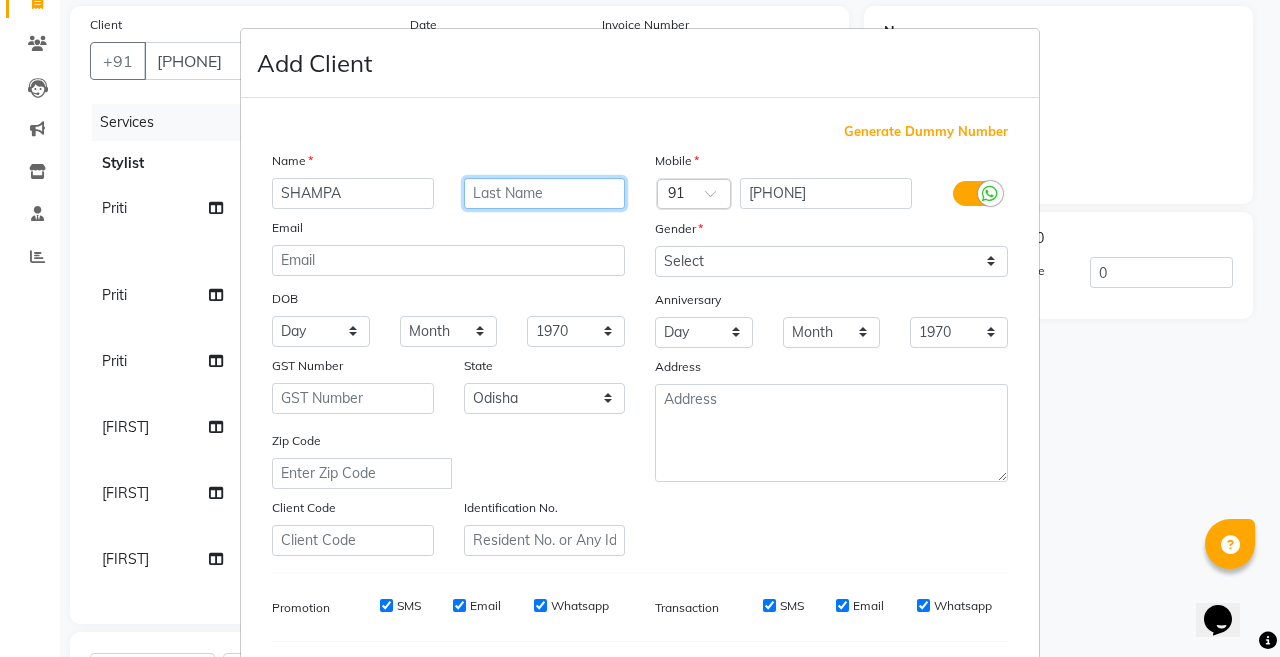 click at bounding box center (545, 193) 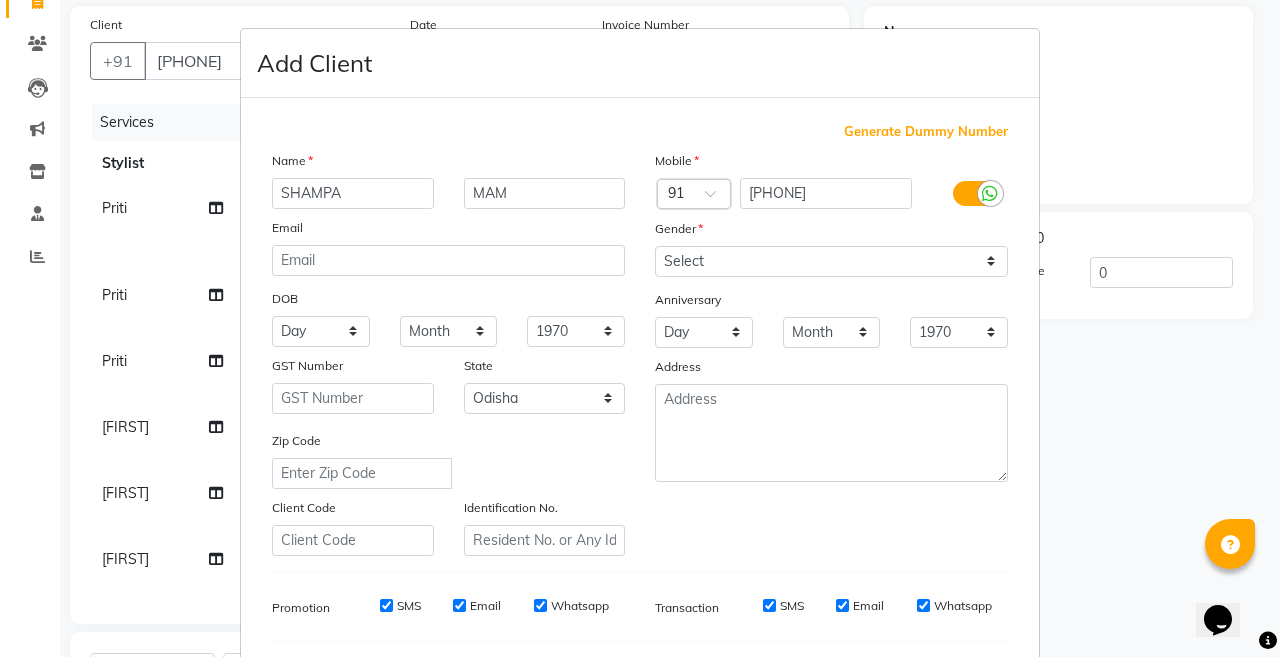 click on "Mobile Country Code × 91 [PHONE] Gender Select Male Female Other Prefer Not To Say Anniversary Day 01 02 03 04 05 06 07 08 09 10 11 12 13 14 15 16 17 18 19 20 21 22 23 24 25 26 27 28 29 30 31 Month January February March April May June July August September October November December 1970 1971 1972 1973 1974 1975 1976 1977 1978 1979 1980 1981 1982 1983 1984 1985 1986 1987 1988 1989 1990 1991 1992 1993 1994 1995 1996 1997 1998 1999 2000 2001 2002 2003 2004 2005 2006 2007 2008 2009 2010 2011 2012 2013 2014 2015 2016 2017 2018 2019 2020 2021 2022 2023 2024 2025 Address" at bounding box center [831, 353] 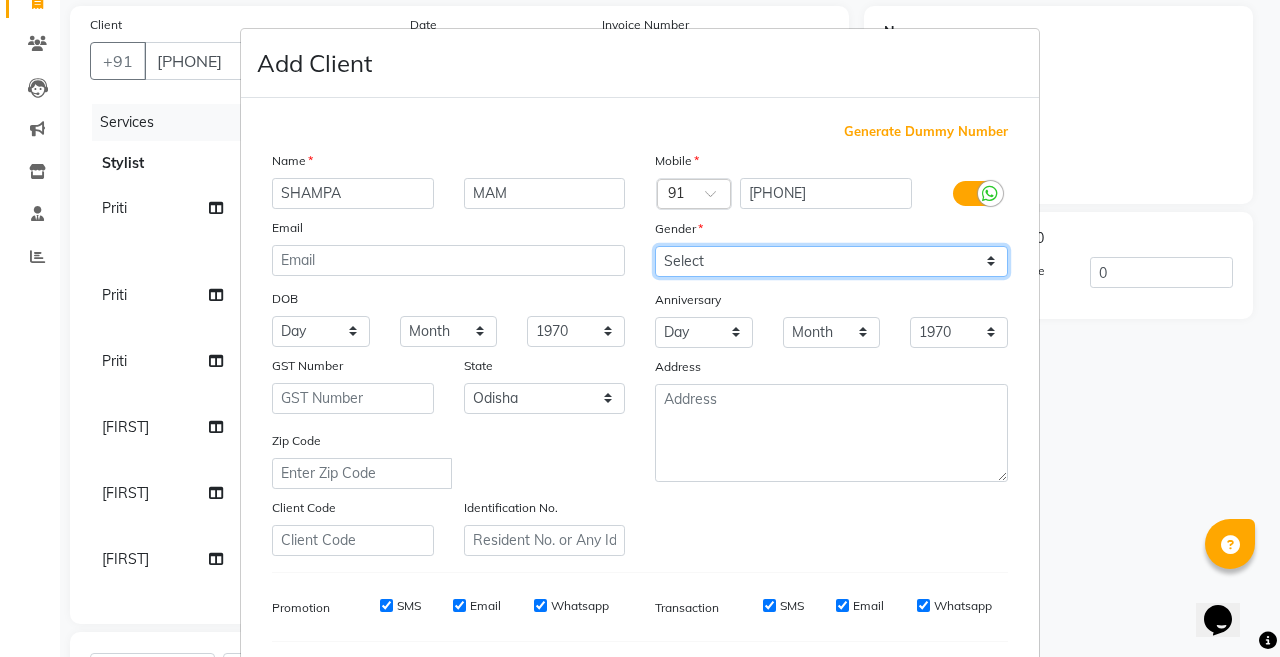 click on "Select Male Female Other Prefer Not To Say" at bounding box center [831, 261] 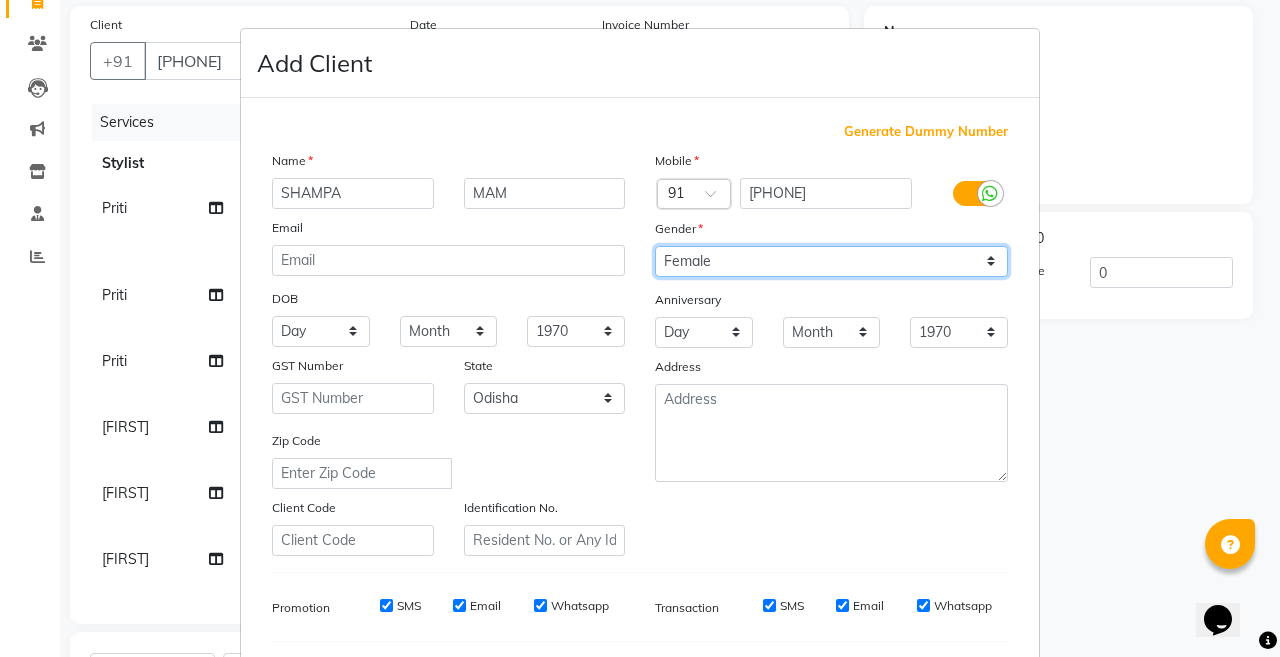 click on "Select Male Female Other Prefer Not To Say" at bounding box center [831, 261] 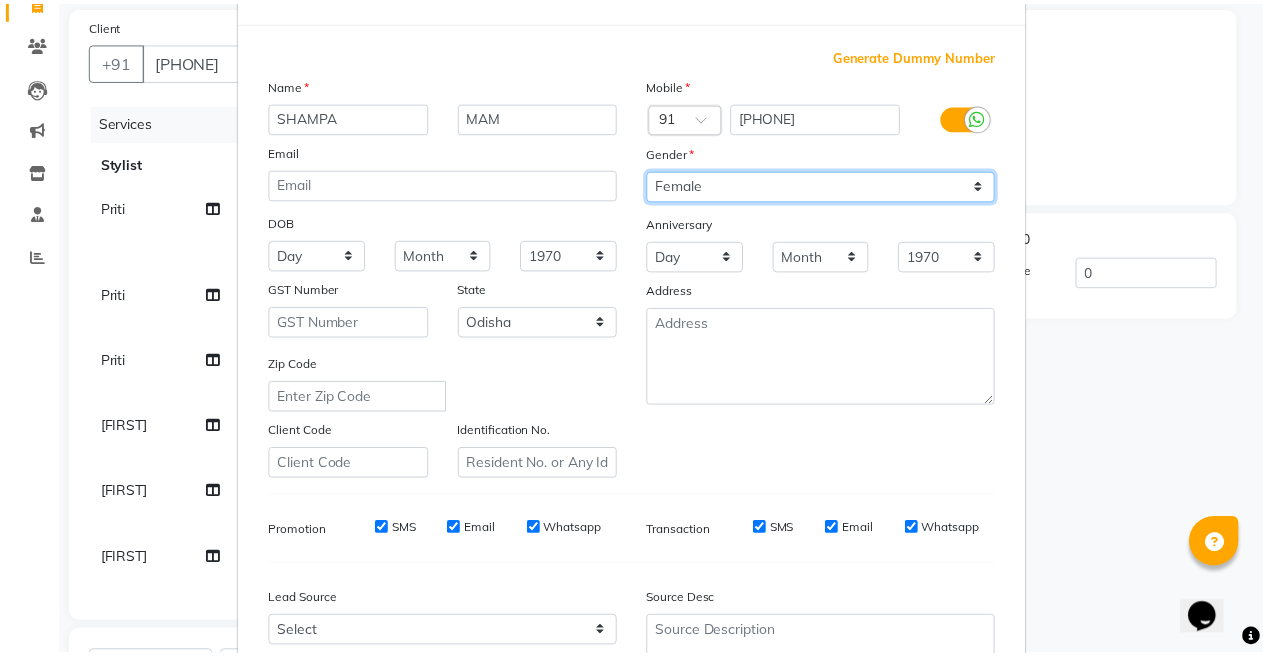 scroll, scrollTop: 266, scrollLeft: 0, axis: vertical 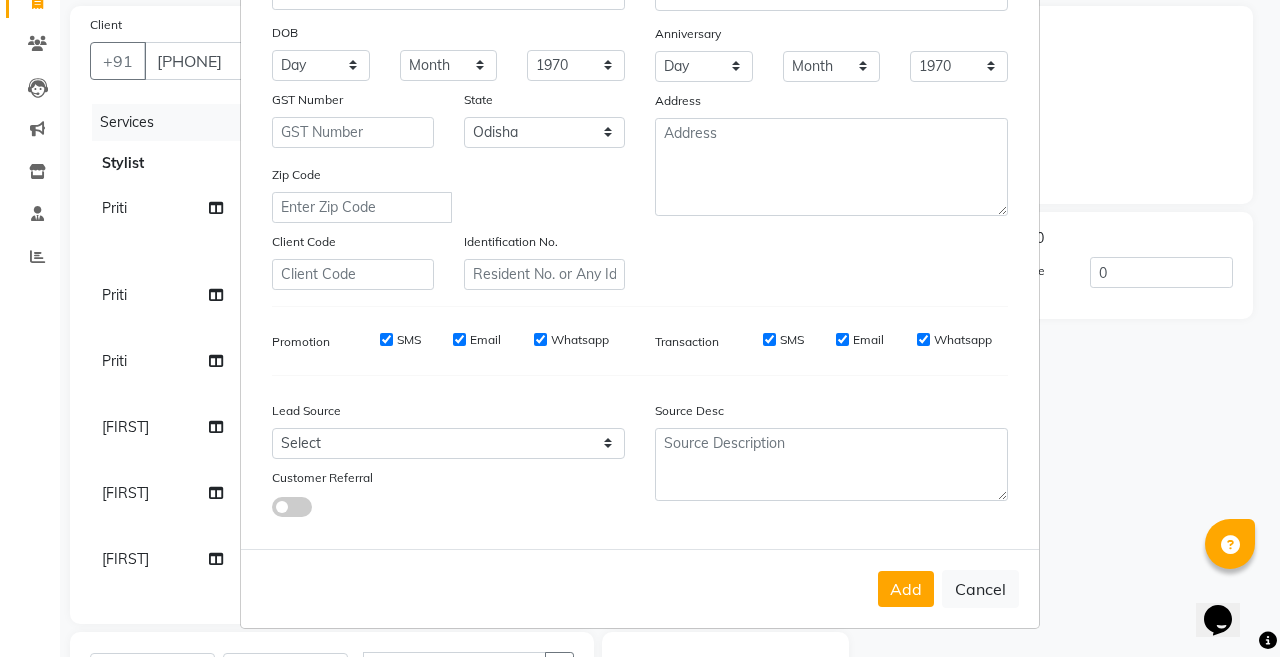 click on "Add   Cancel" at bounding box center (640, 588) 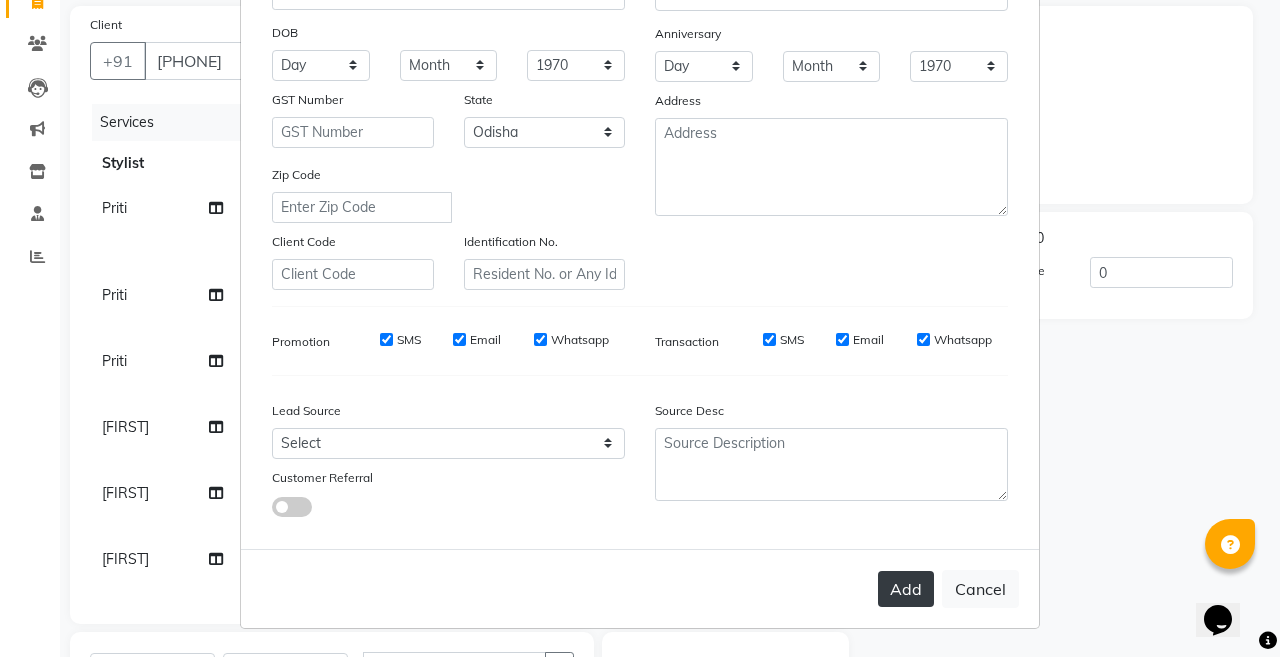 click on "Add" at bounding box center [906, 589] 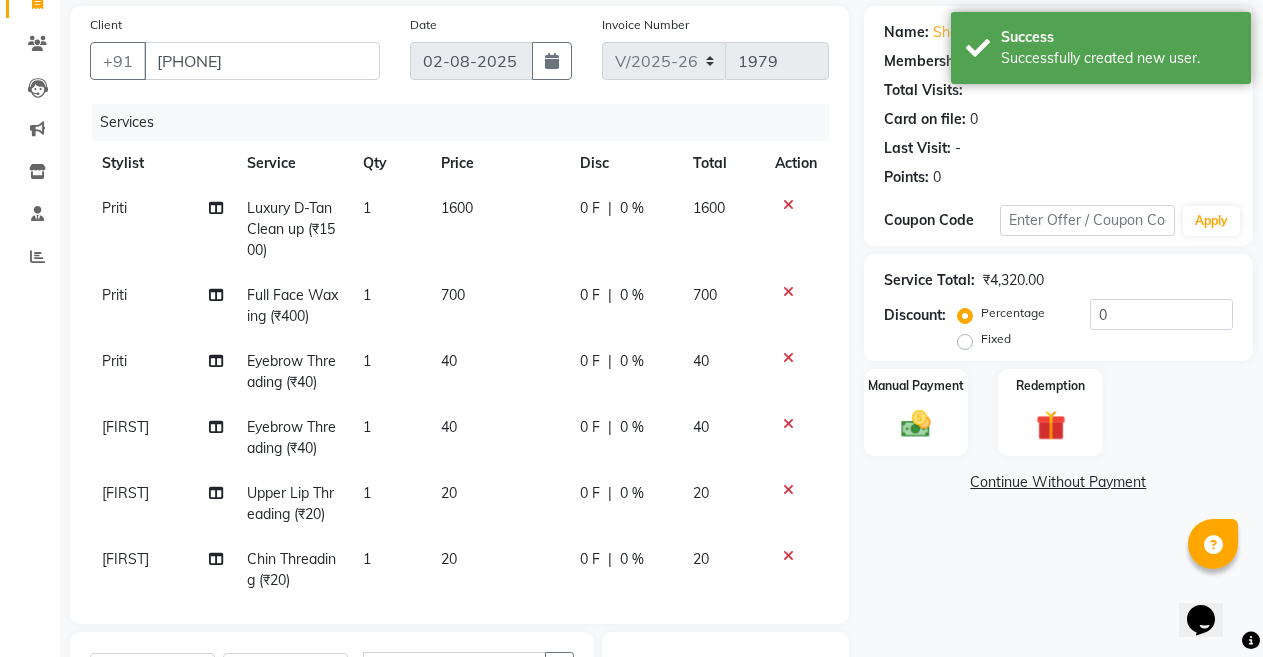 scroll, scrollTop: 0, scrollLeft: 0, axis: both 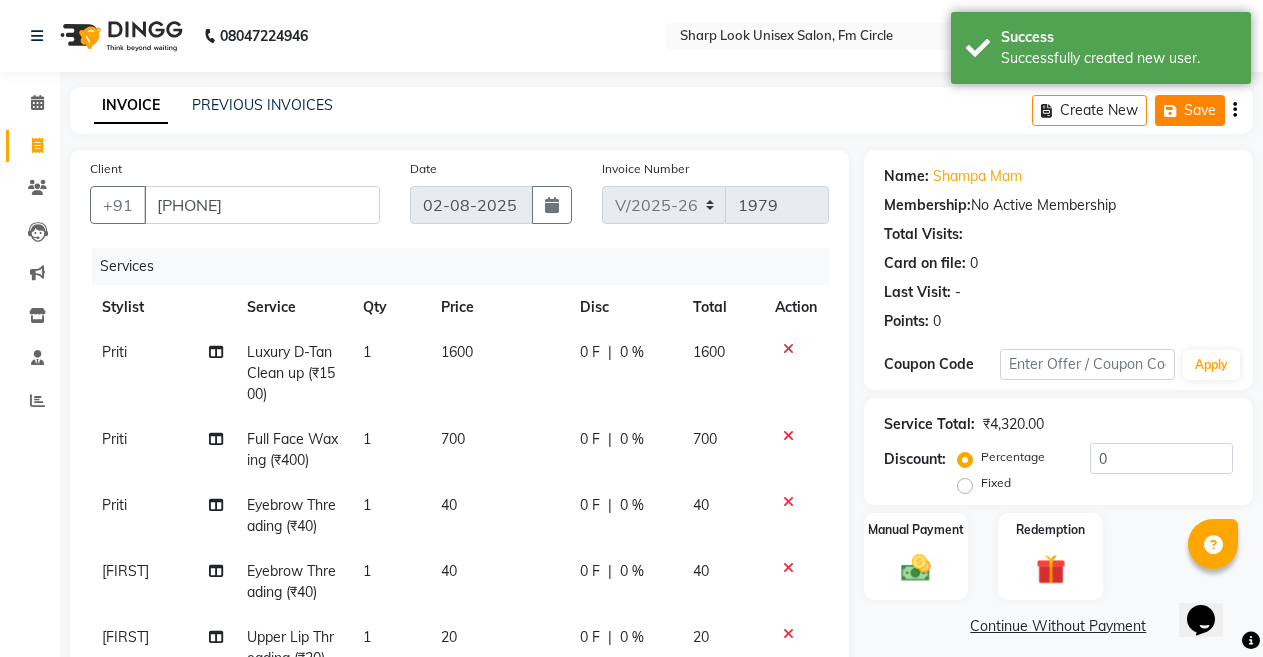 click on "Save" 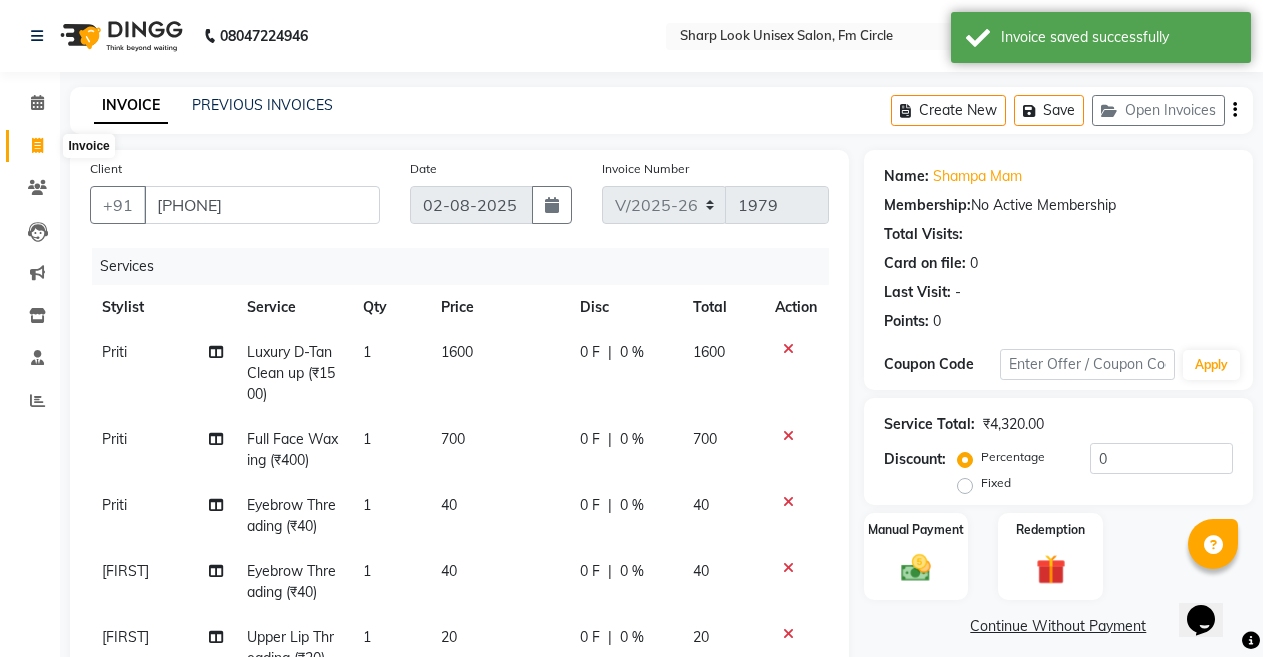 click 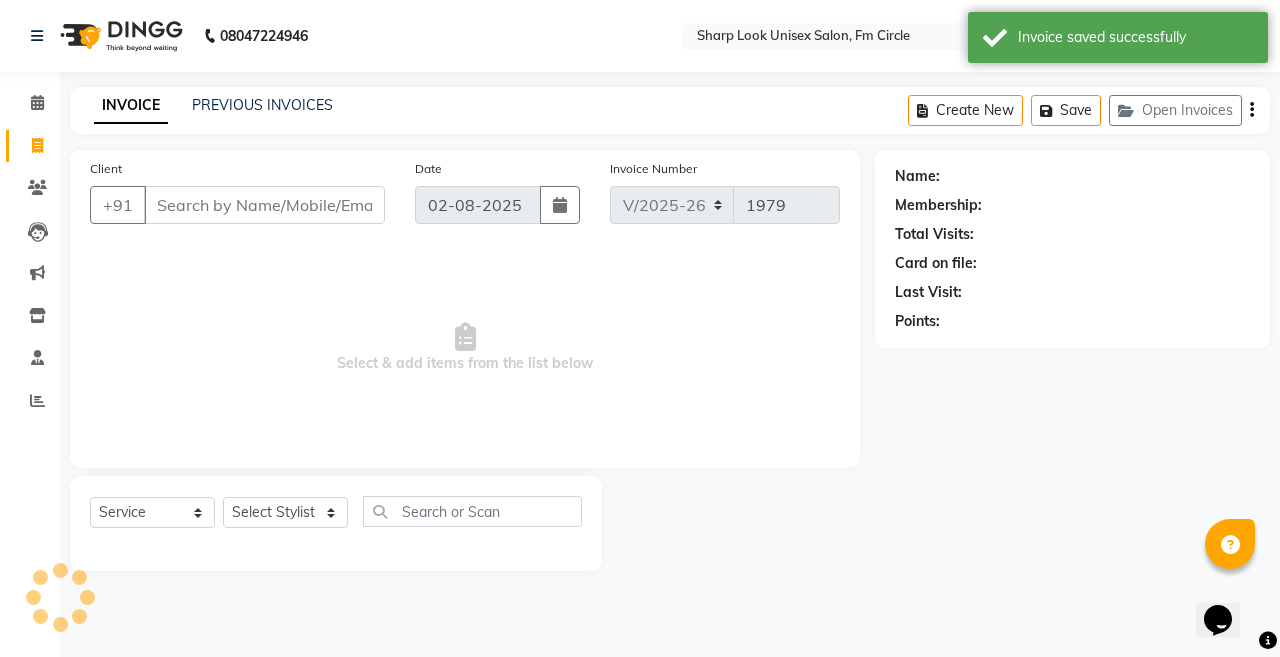 click on "Client" at bounding box center [264, 205] 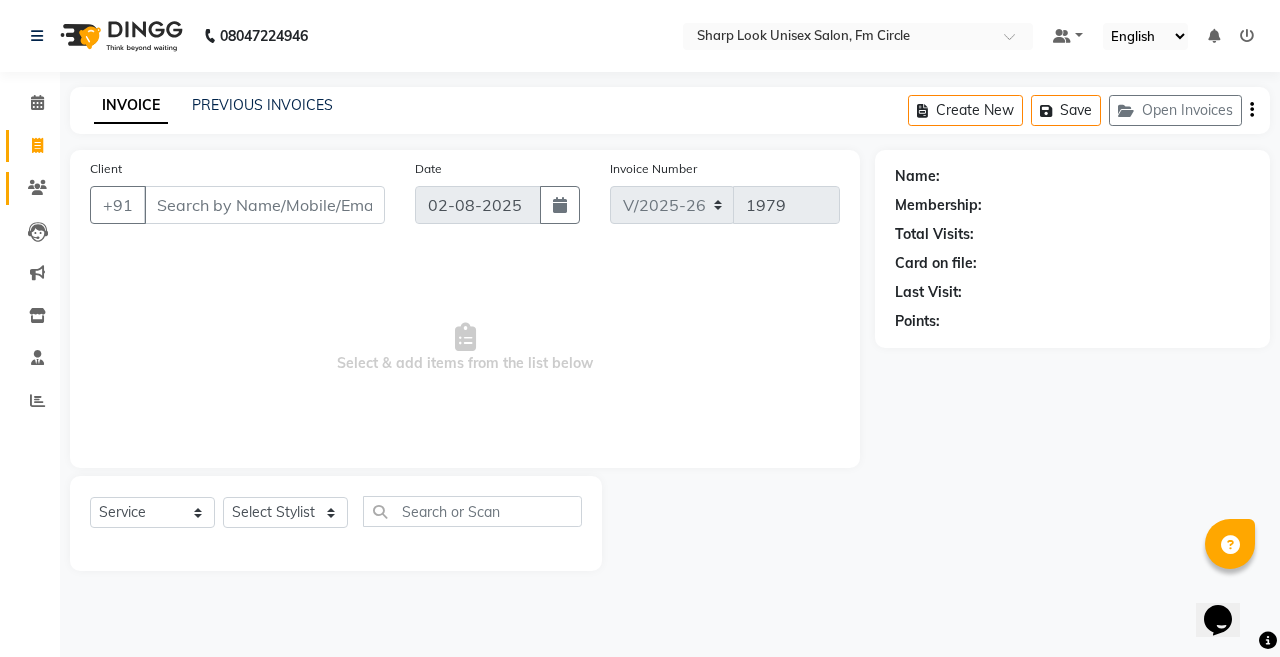 click 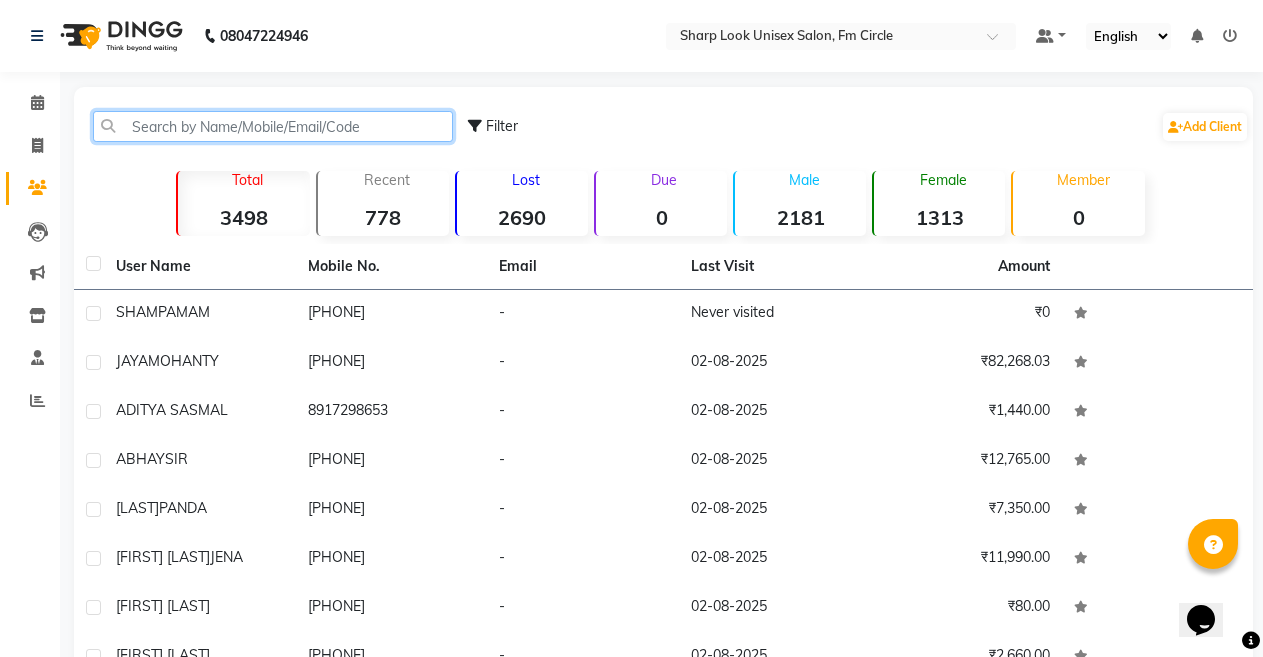 click 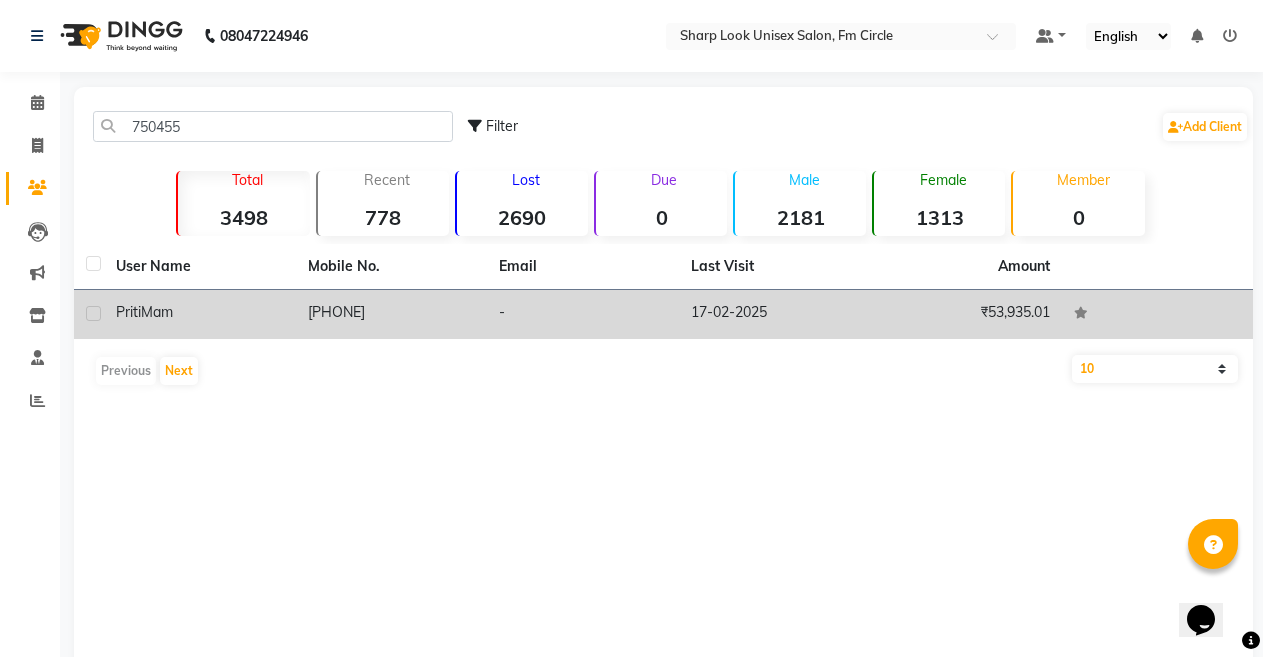 click on "[PHONE]" 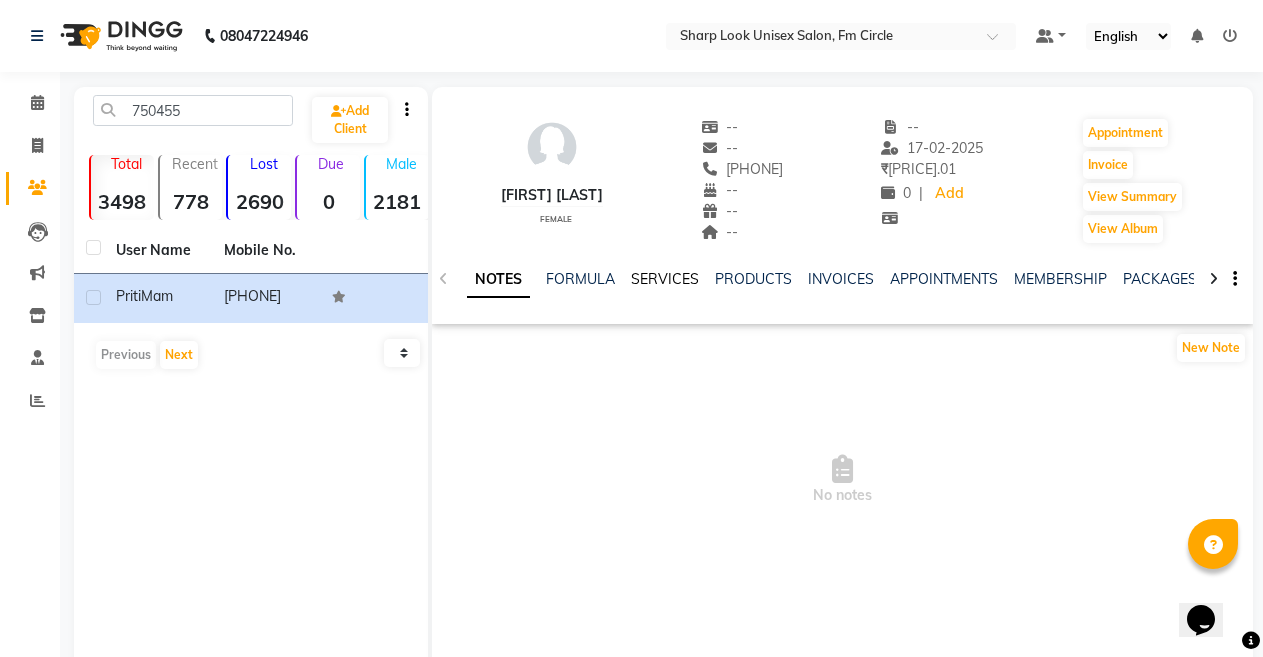 drag, startPoint x: 675, startPoint y: 290, endPoint x: 672, endPoint y: 279, distance: 11.401754 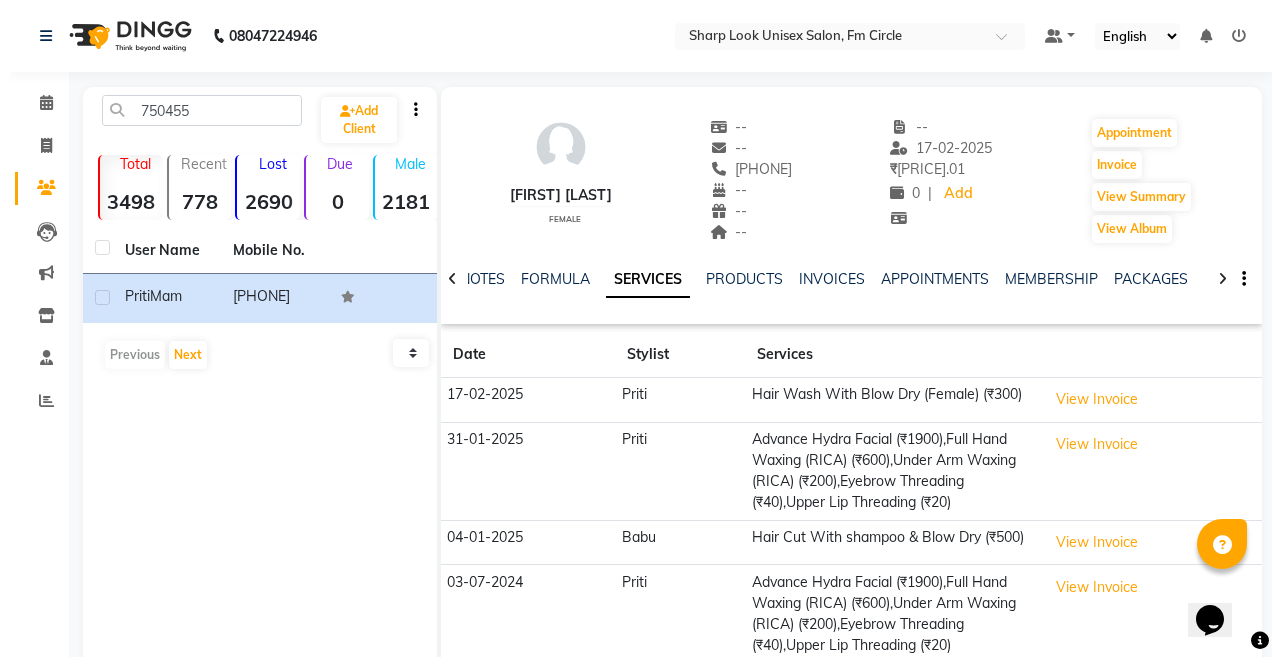 scroll, scrollTop: 169, scrollLeft: 0, axis: vertical 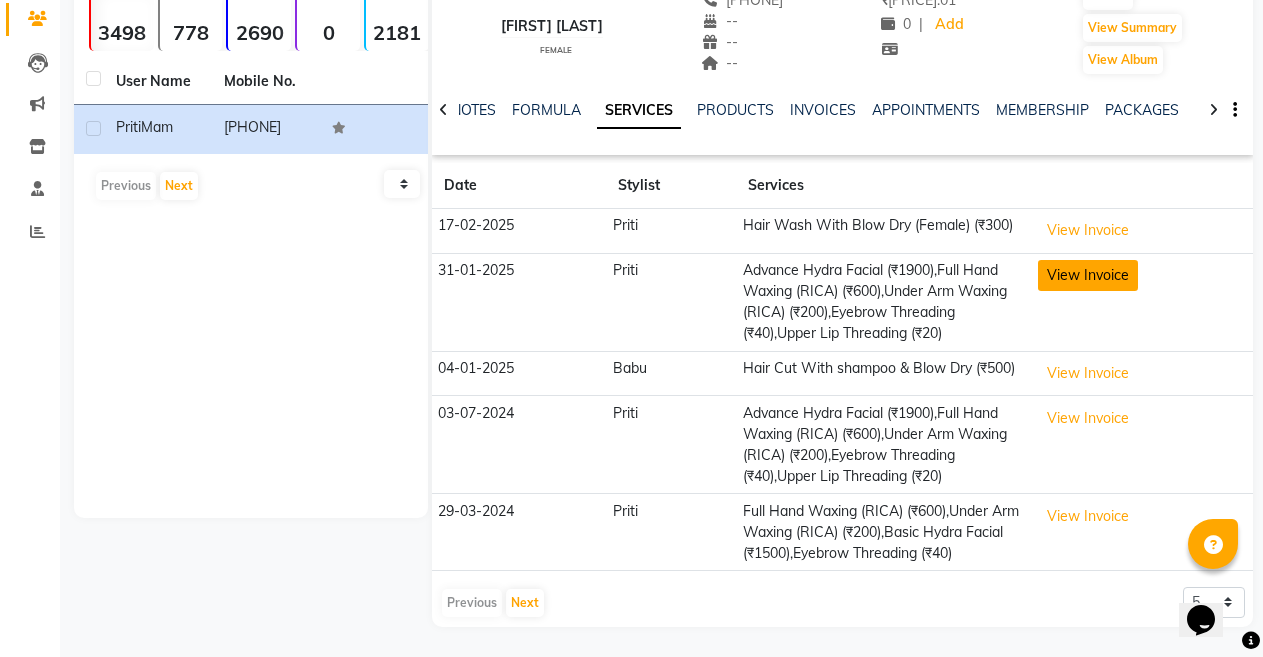 click on "View Invoice" 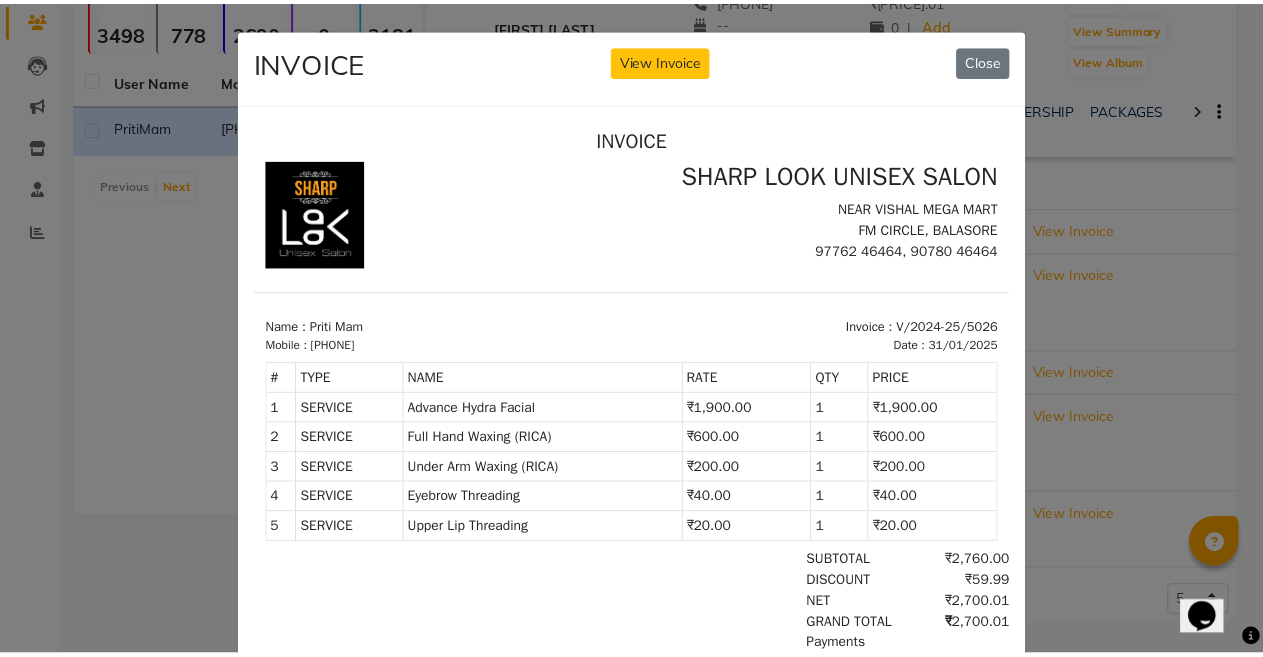 scroll, scrollTop: 0, scrollLeft: 0, axis: both 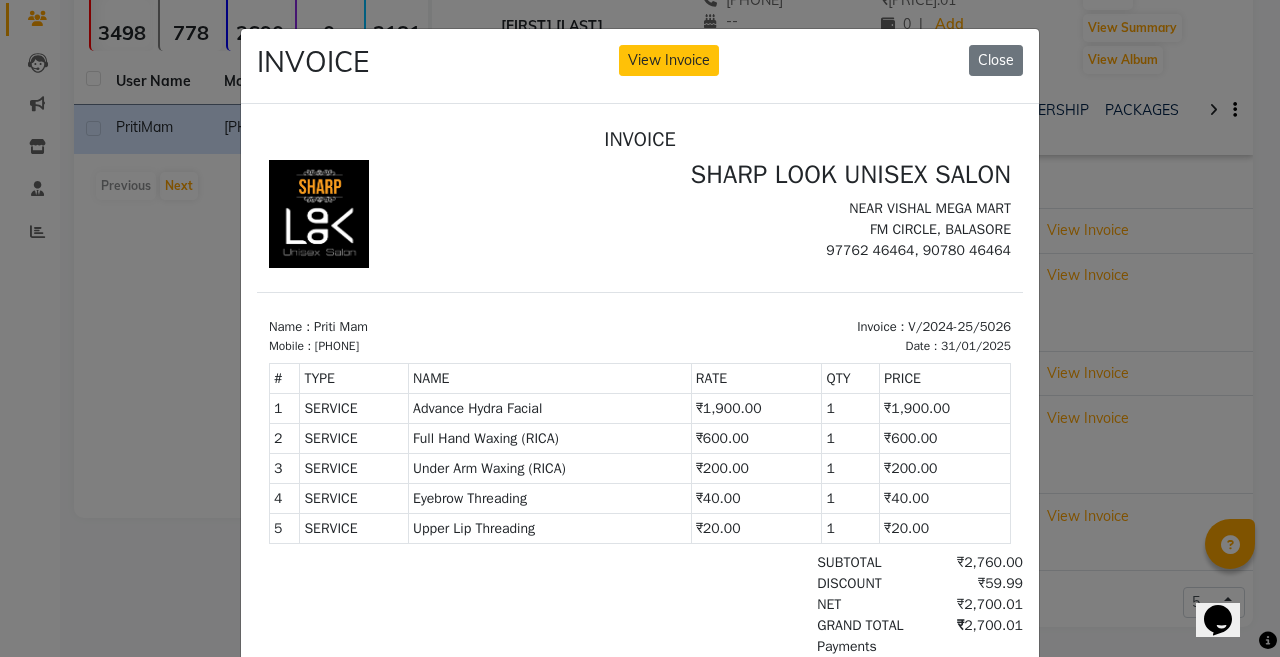 click on "INVOICE View Invoice Close" 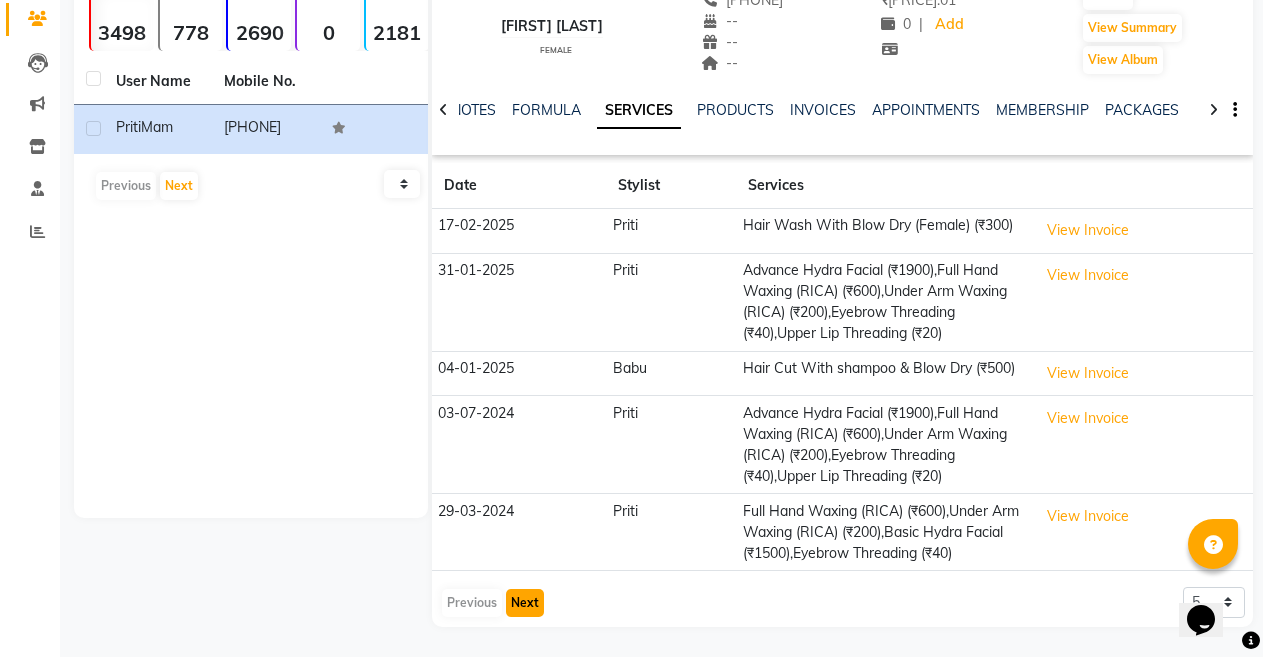 click on "Next" 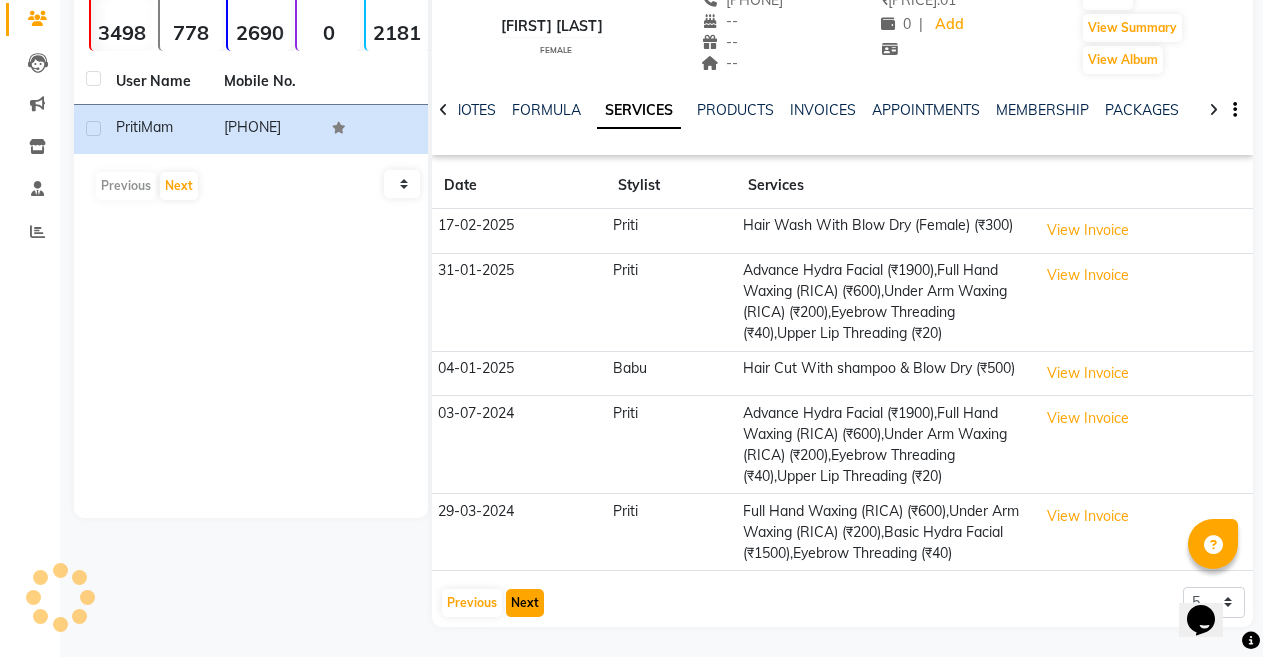 scroll, scrollTop: 64, scrollLeft: 0, axis: vertical 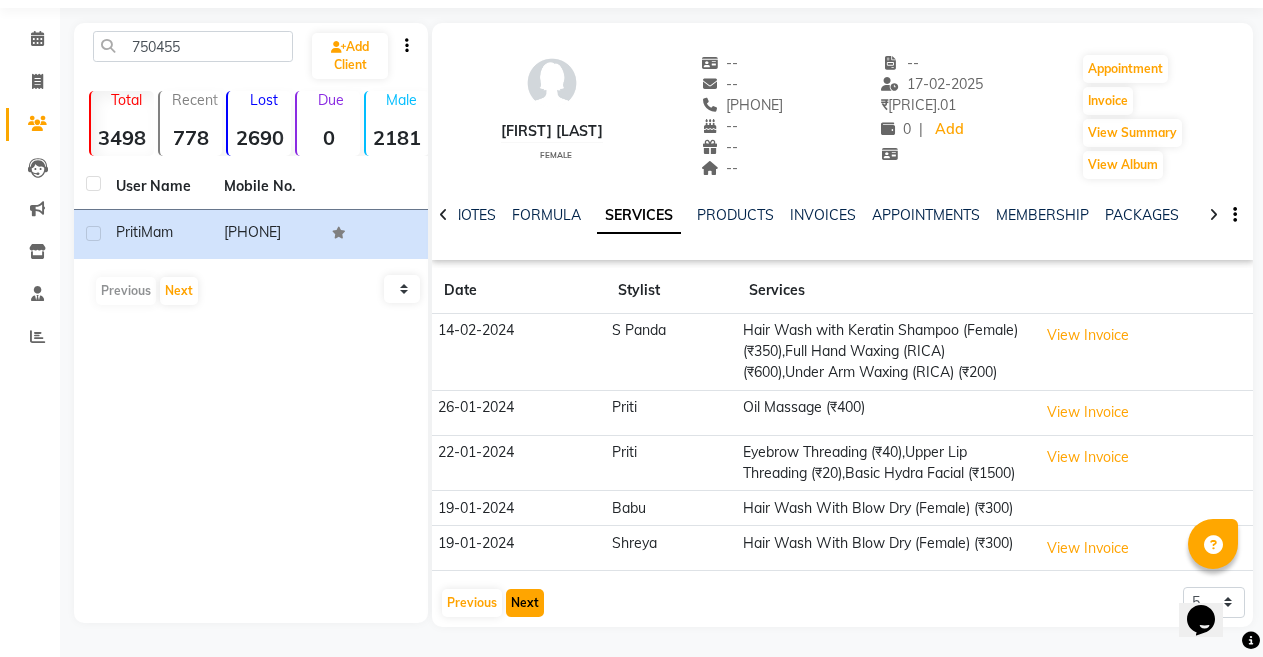 click on "Next" 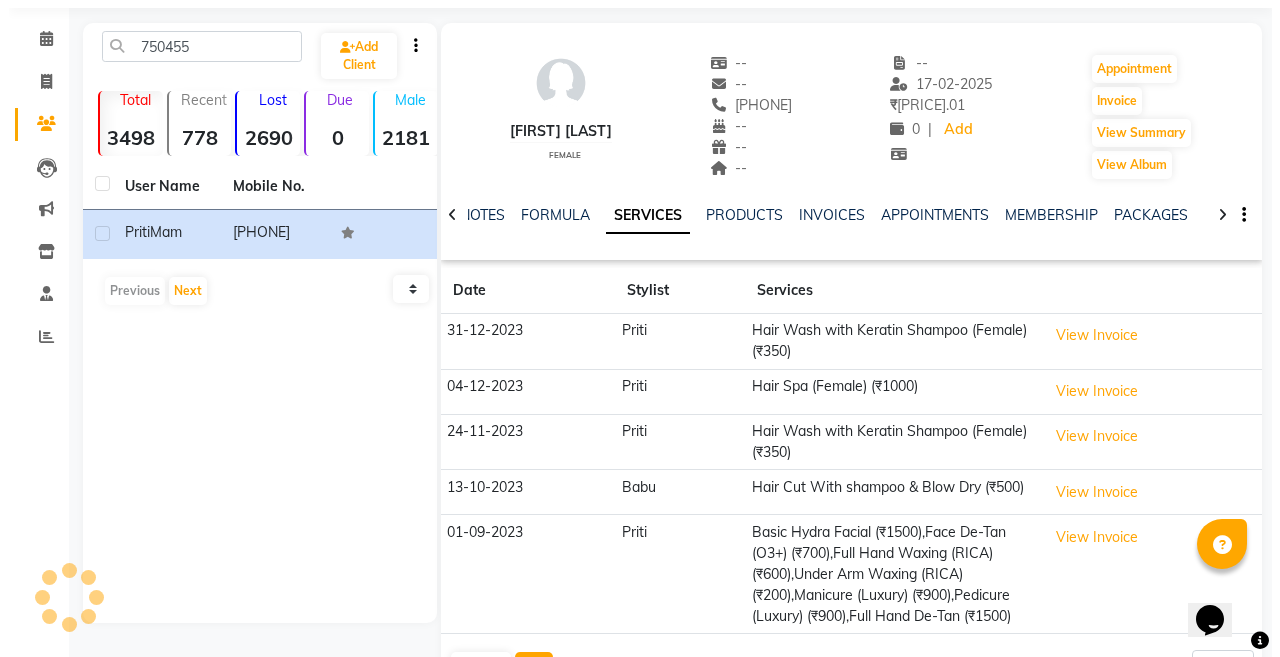 scroll, scrollTop: 127, scrollLeft: 0, axis: vertical 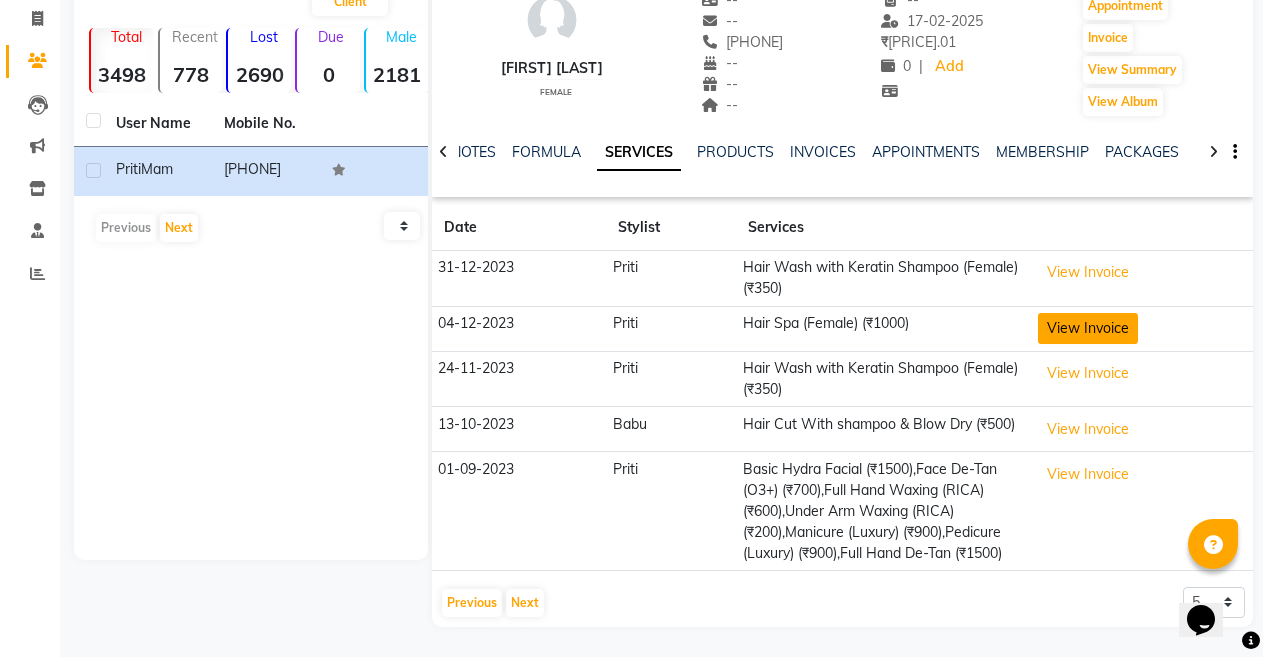 click on "View Invoice" 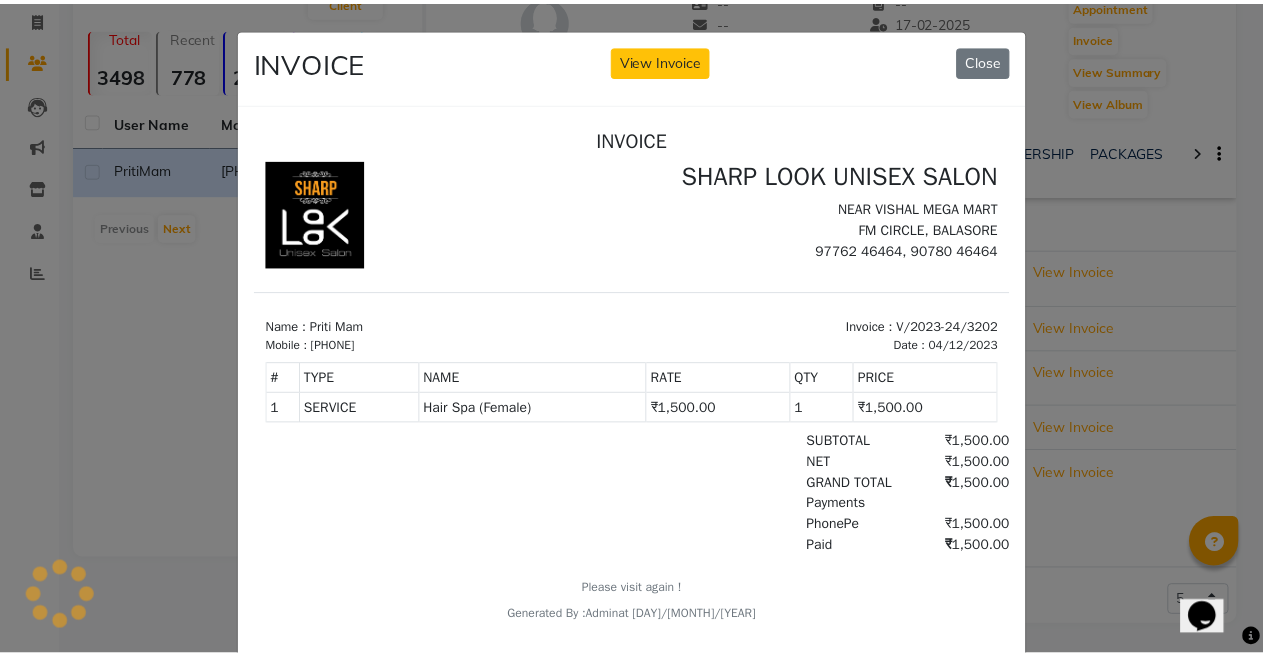 scroll, scrollTop: 0, scrollLeft: 0, axis: both 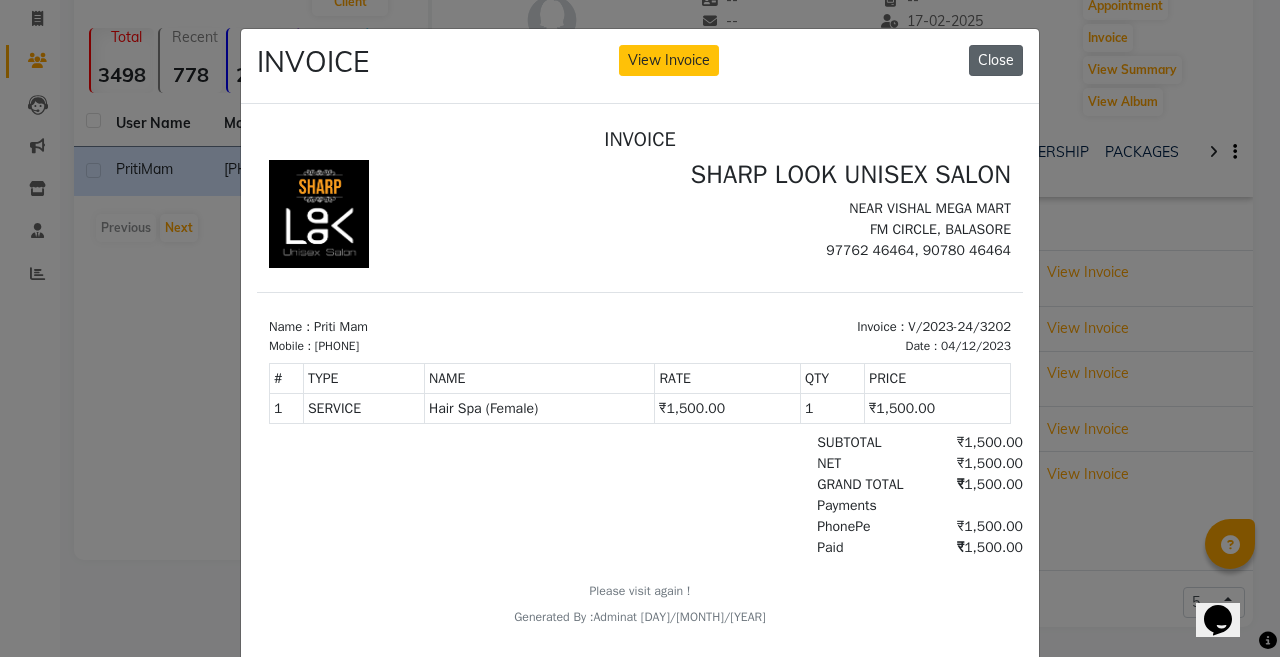 click on "Close" 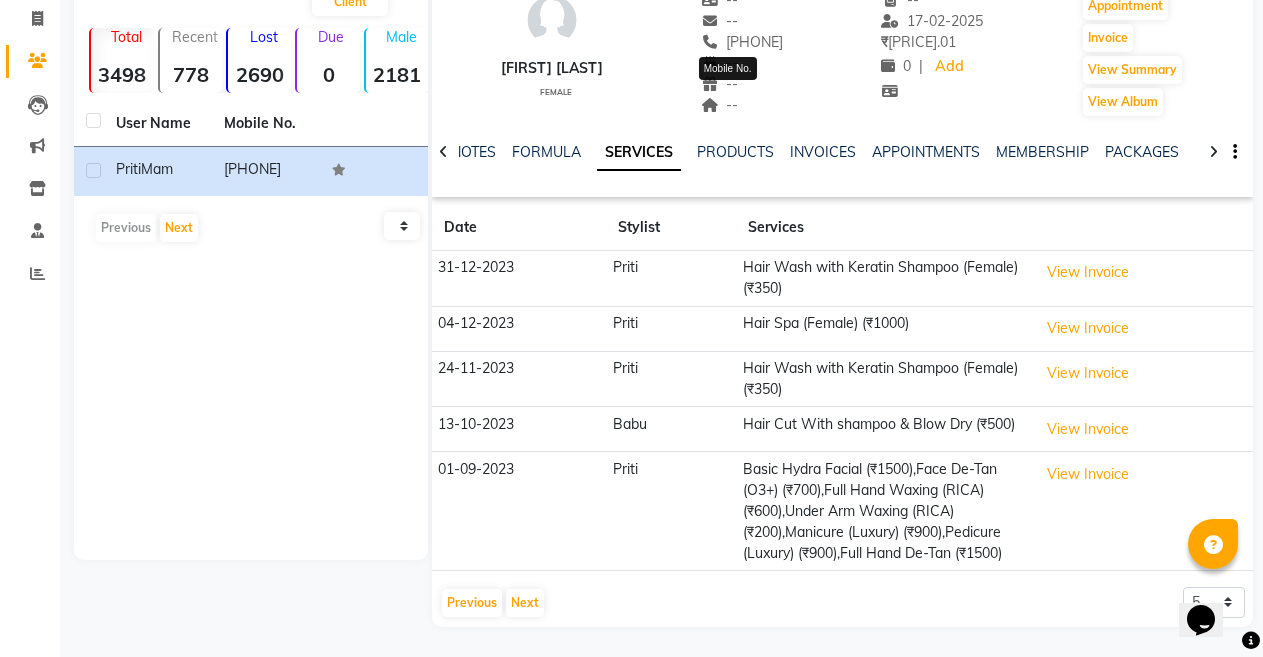 drag, startPoint x: 698, startPoint y: 42, endPoint x: 751, endPoint y: 44, distance: 53.037724 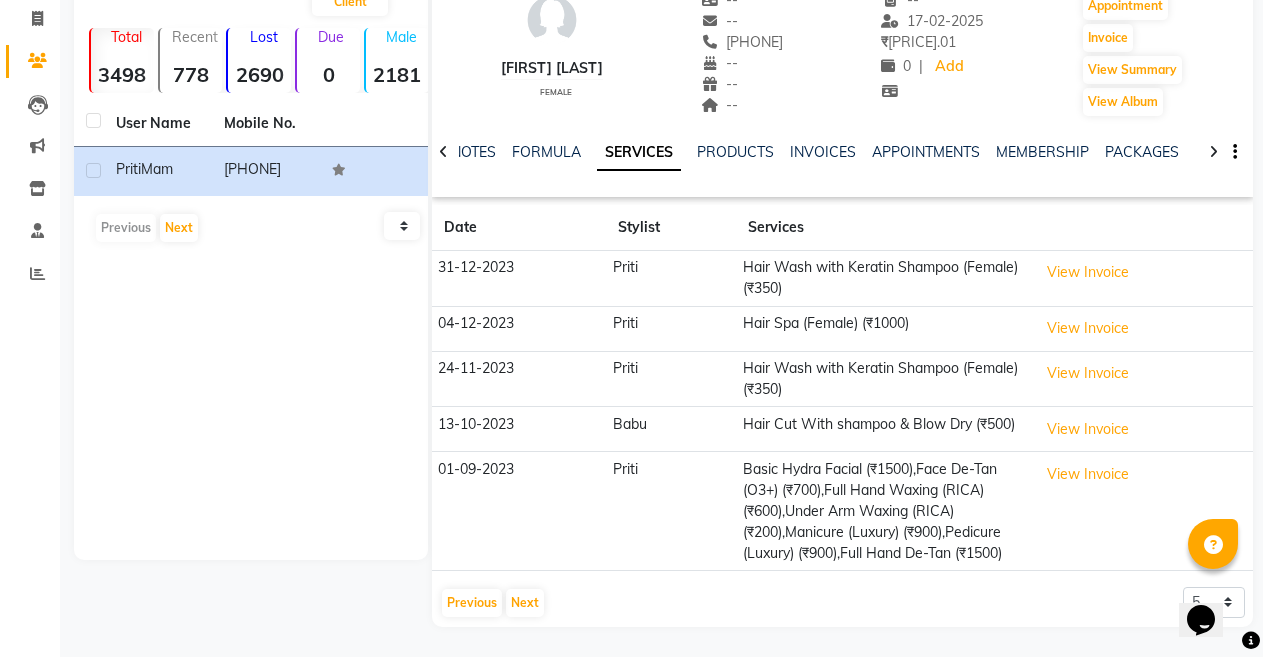 drag, startPoint x: 698, startPoint y: 38, endPoint x: 787, endPoint y: 43, distance: 89.140335 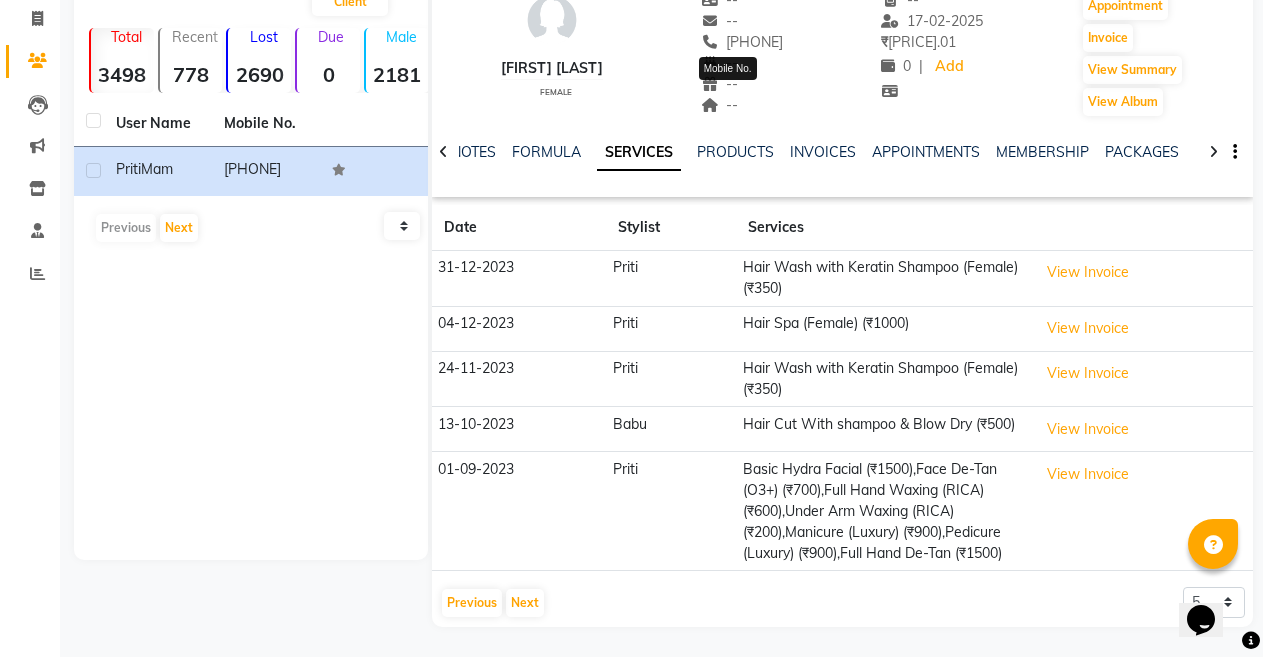 copy on "[PHONE]" 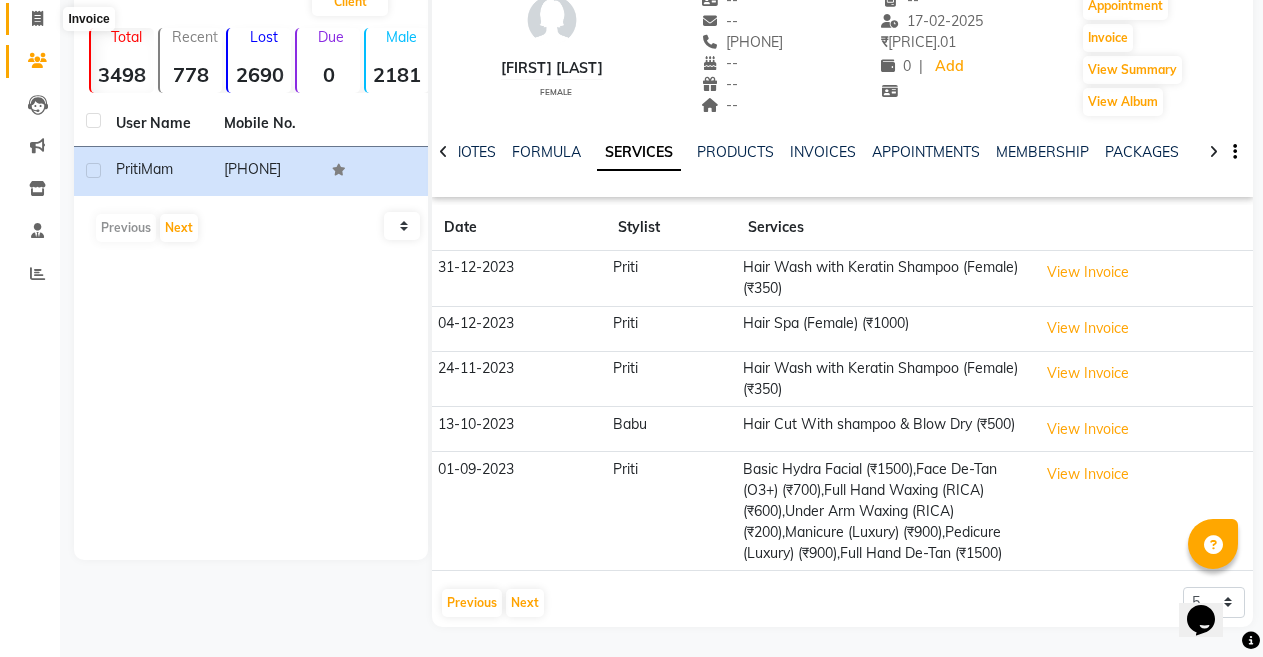 click 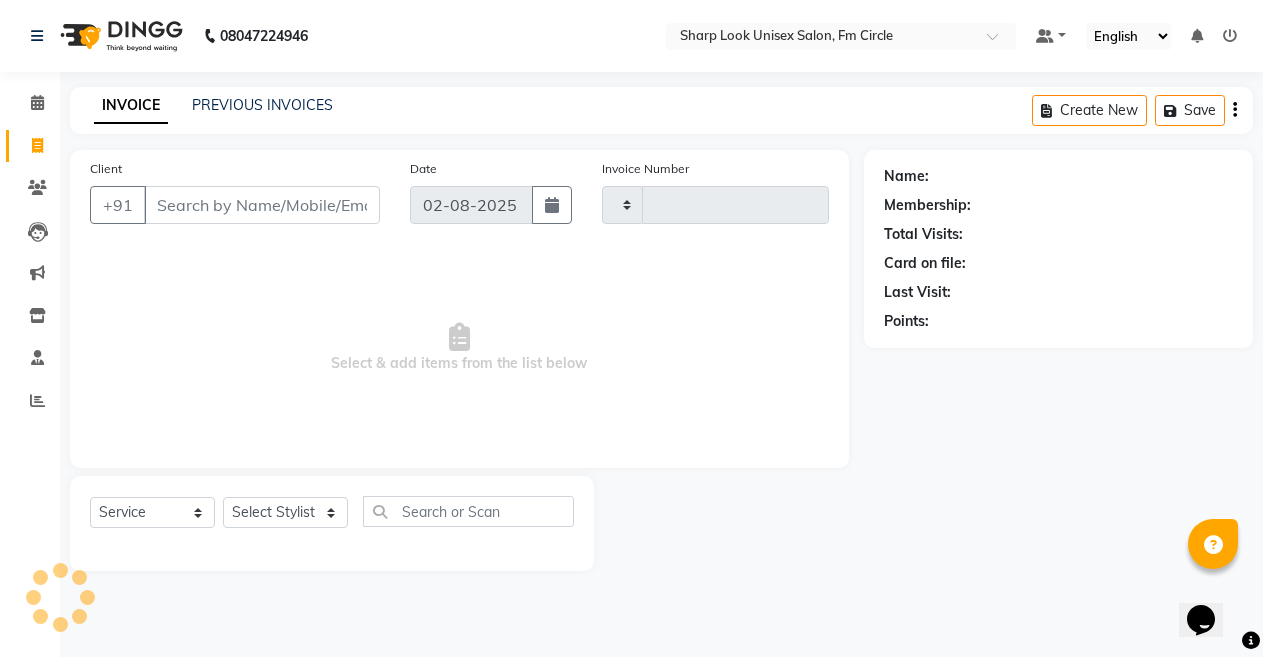 scroll, scrollTop: 0, scrollLeft: 0, axis: both 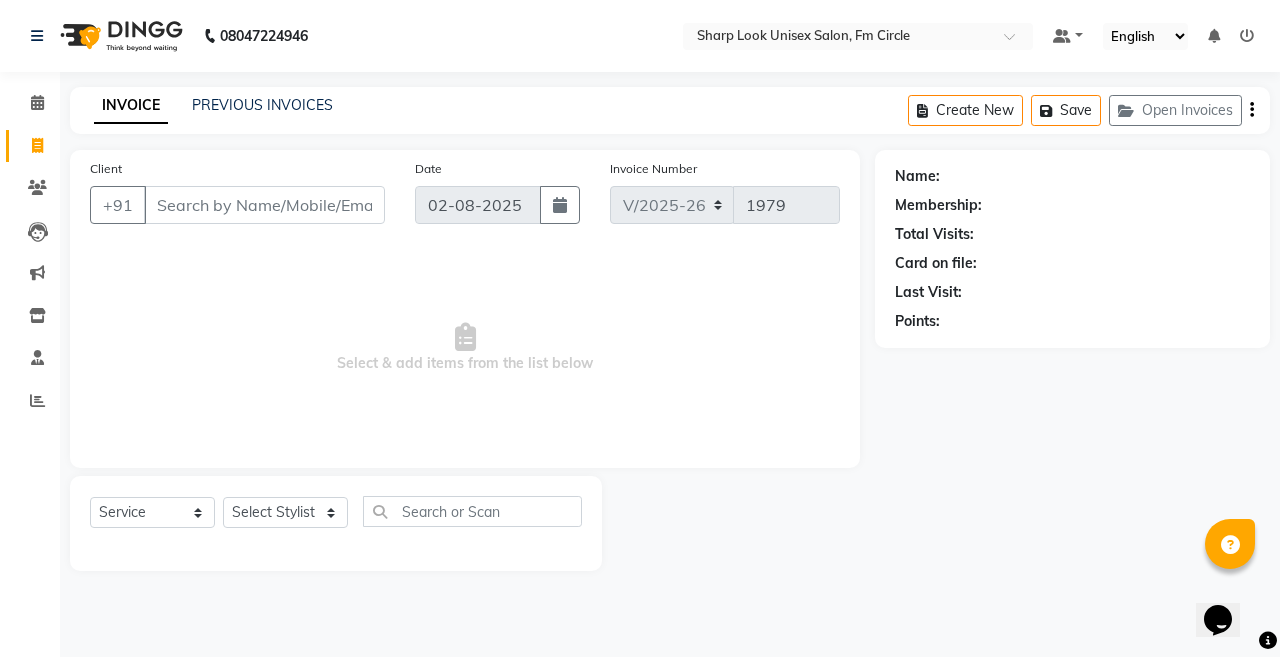 click on "Client" at bounding box center (264, 205) 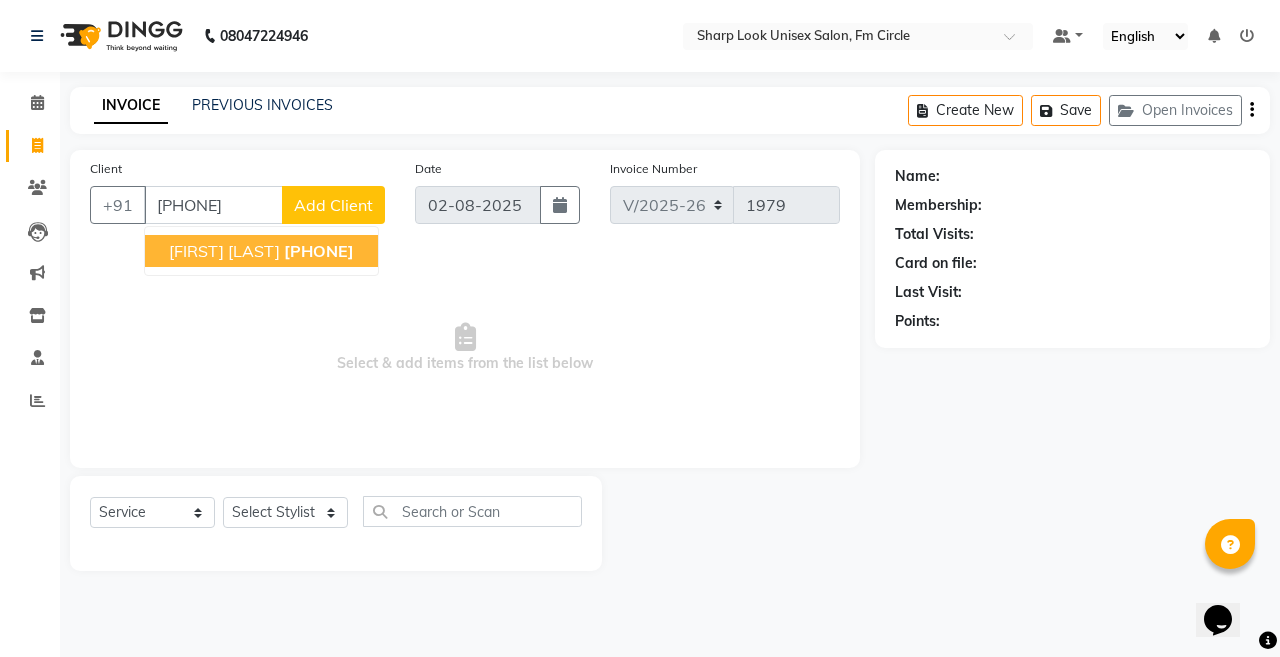 click on "[PHONE]" 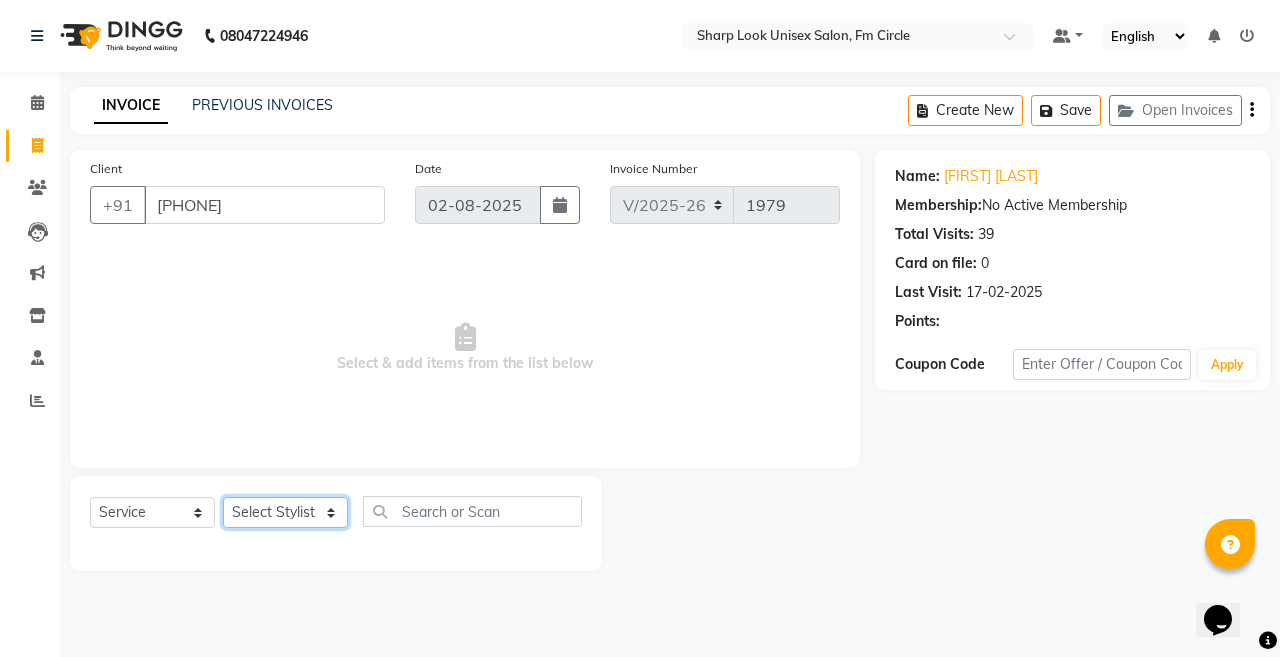 click on "Select Stylist Admin Anil Babu Budhia Monalisa  Nisha Priti" 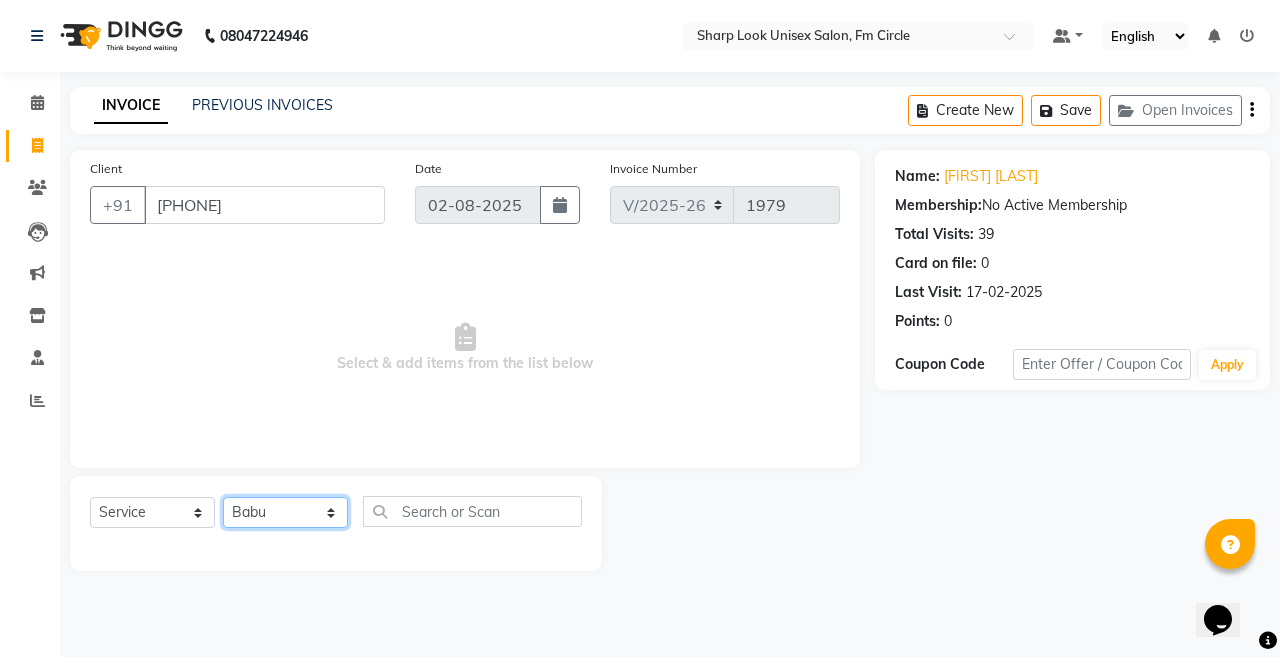 click on "Select Stylist Admin Anil Babu Budhia Monalisa  Nisha Priti" 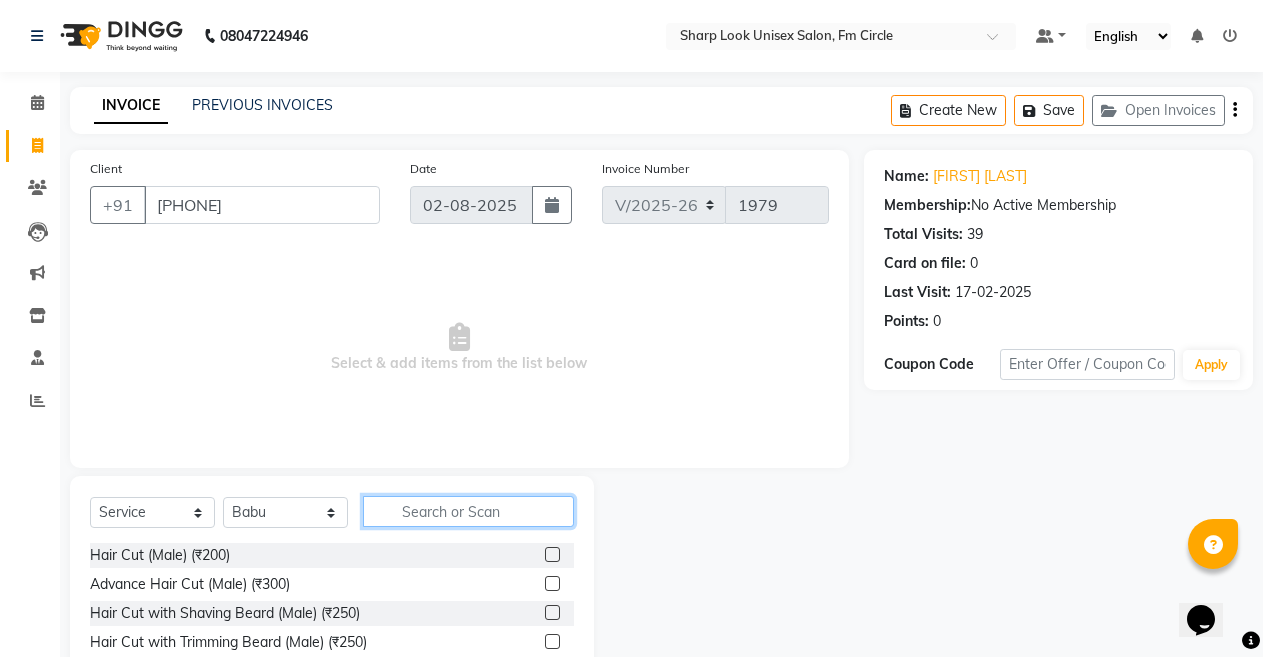 click 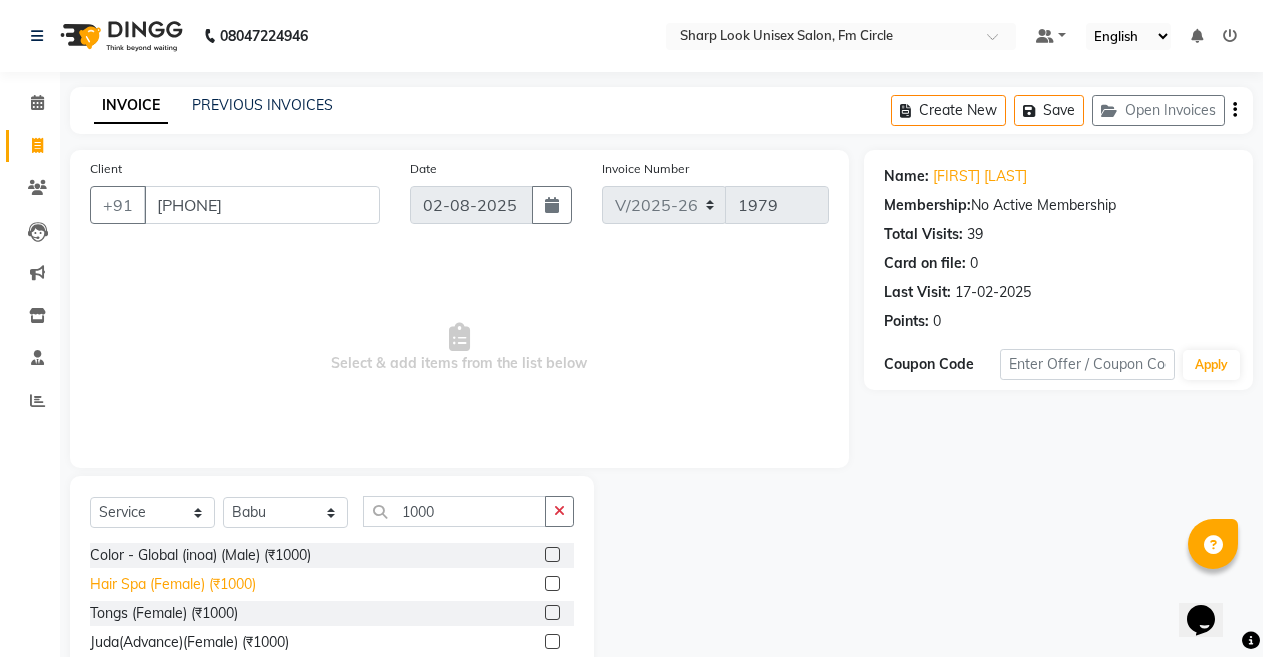 click on "Hair Spa (Female) (₹1000)" 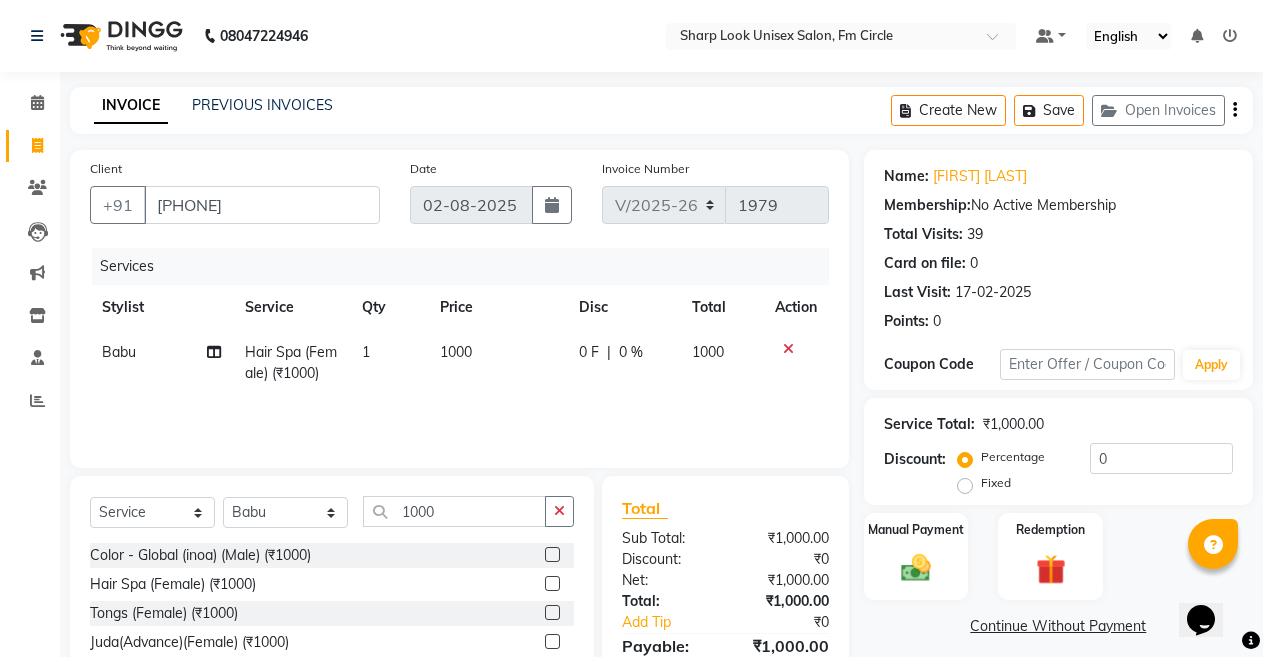 click on "1000" 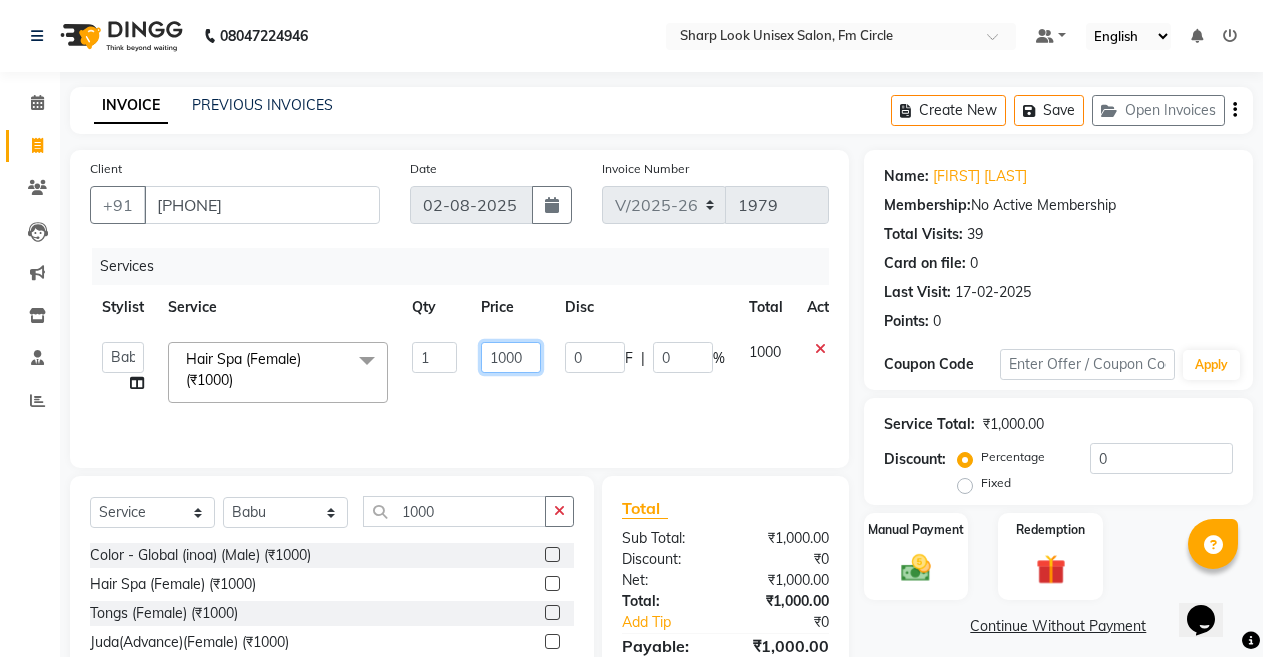 click on "1000" 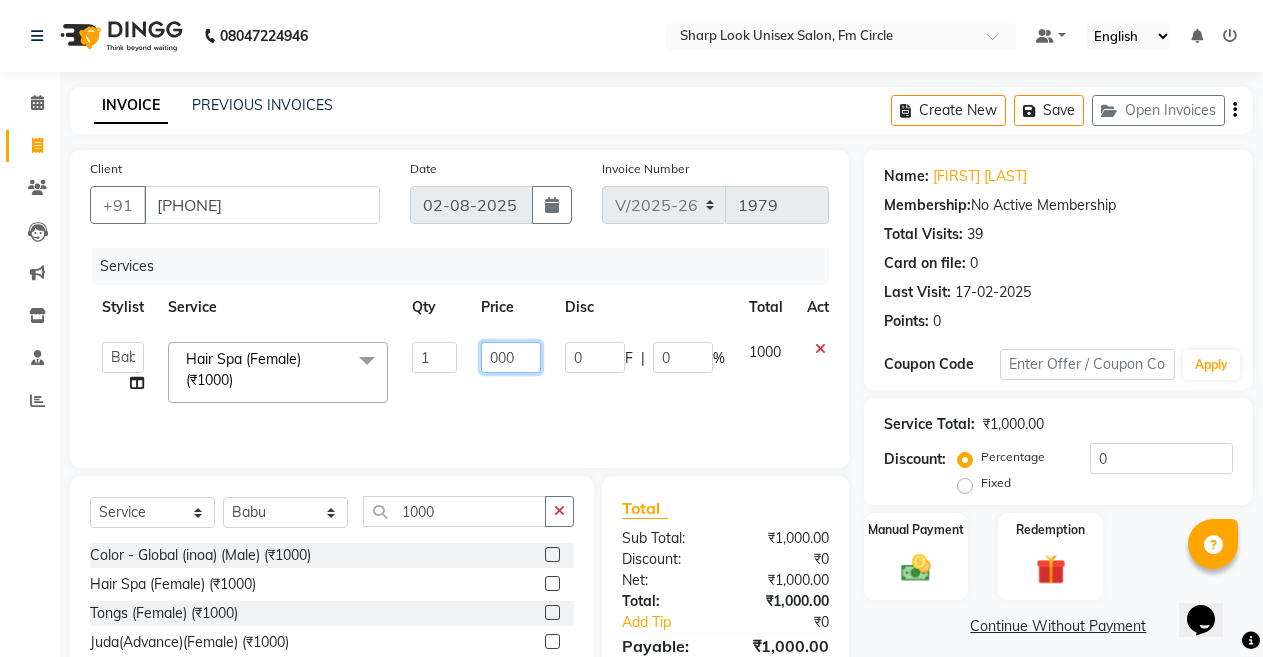 click on "000" 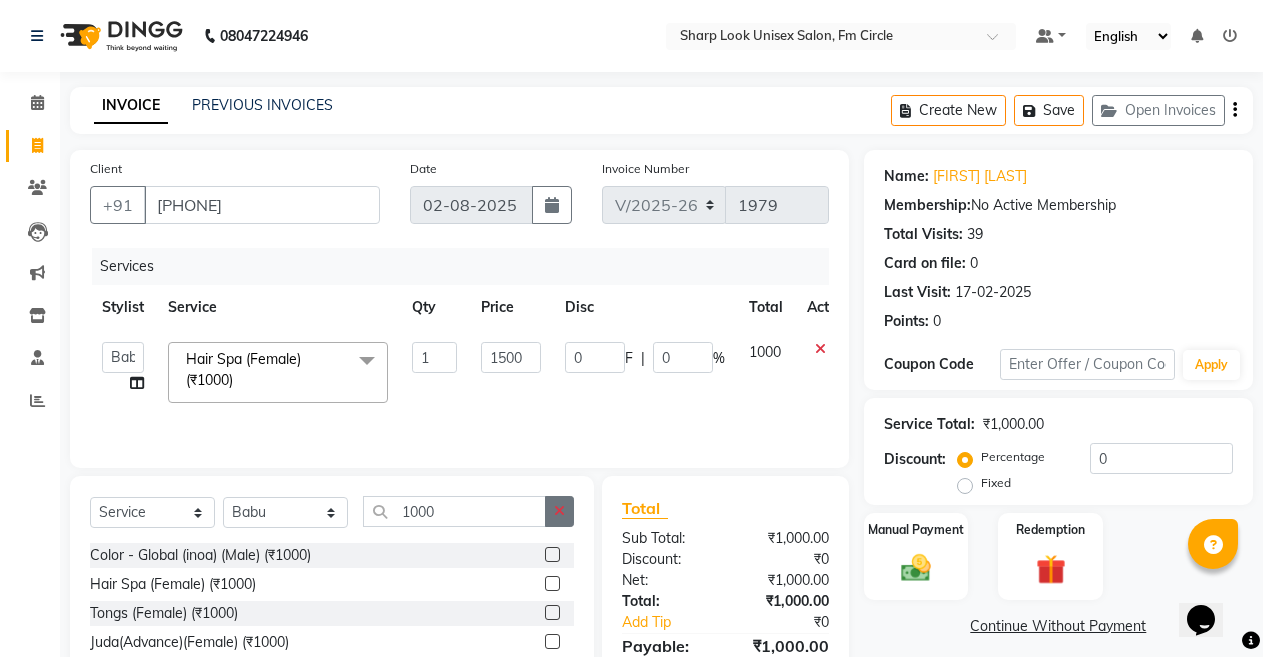 click 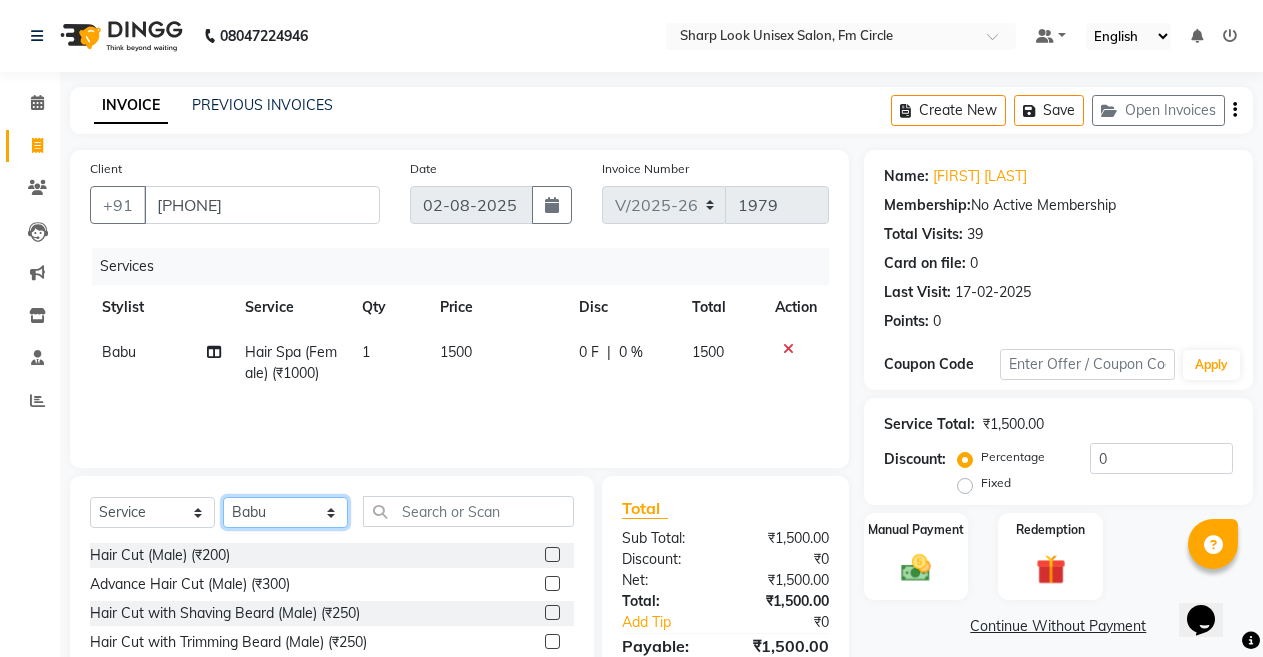 click on "Select Stylist Admin Anil Babu Budhia Monalisa  Nisha Priti" 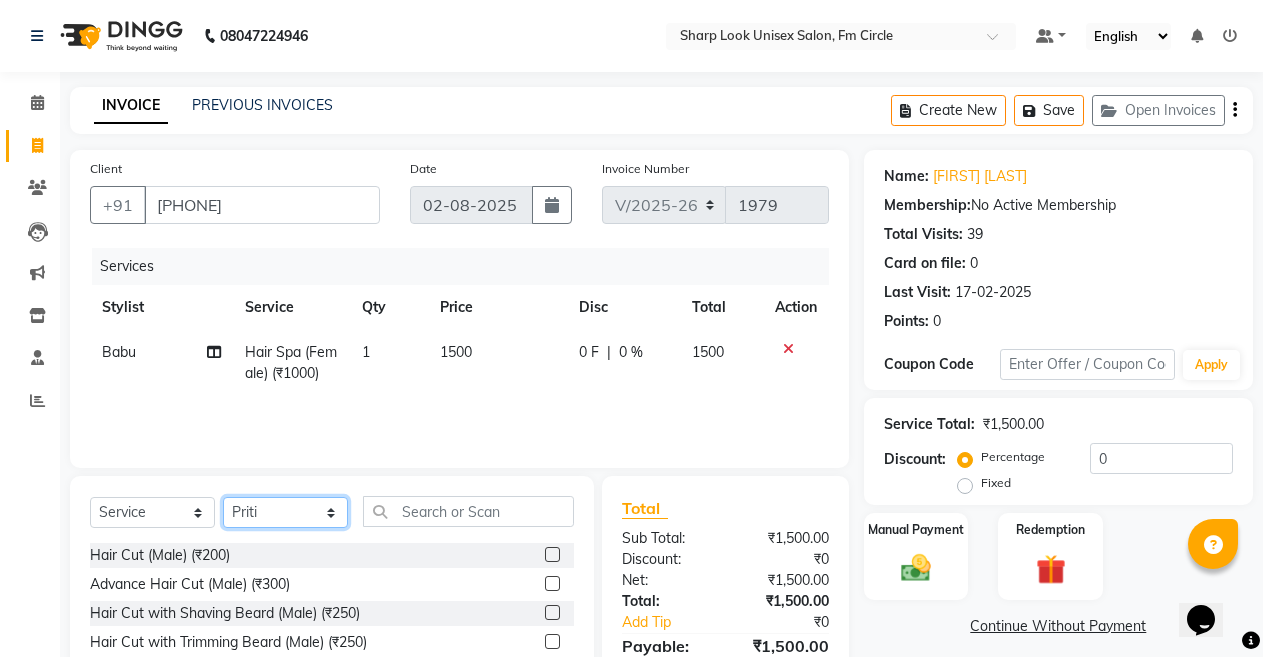 click on "Select Stylist Admin Anil Babu Budhia Monalisa  Nisha Priti" 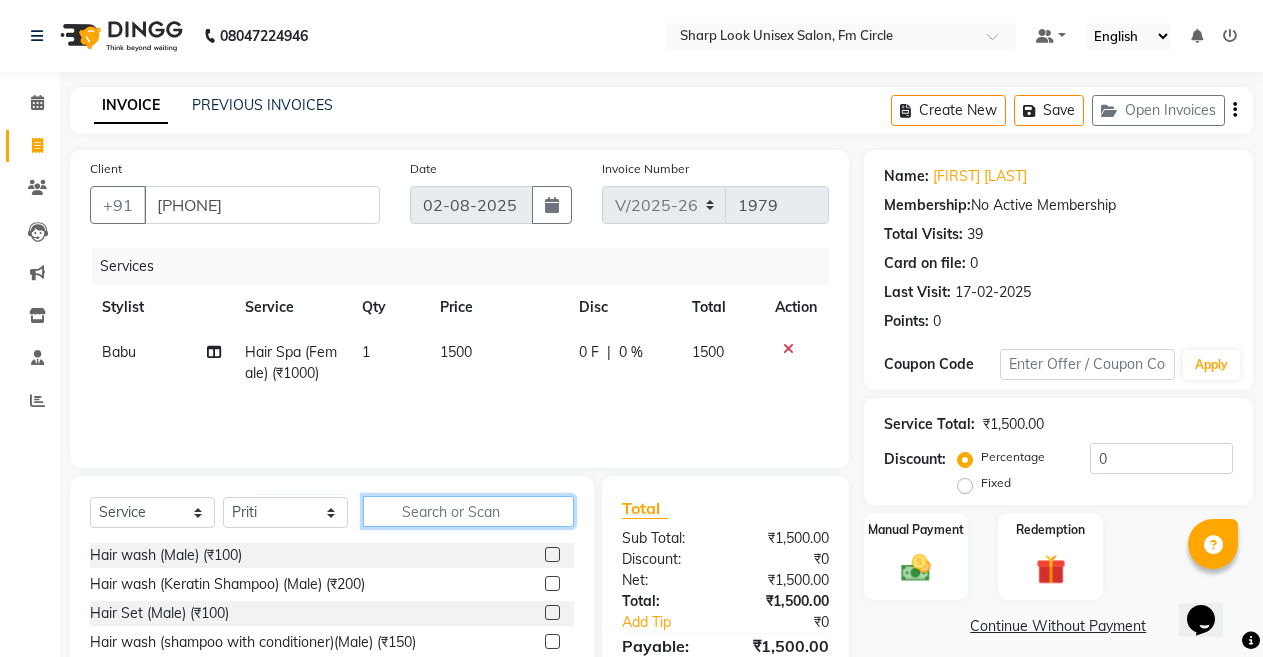 click 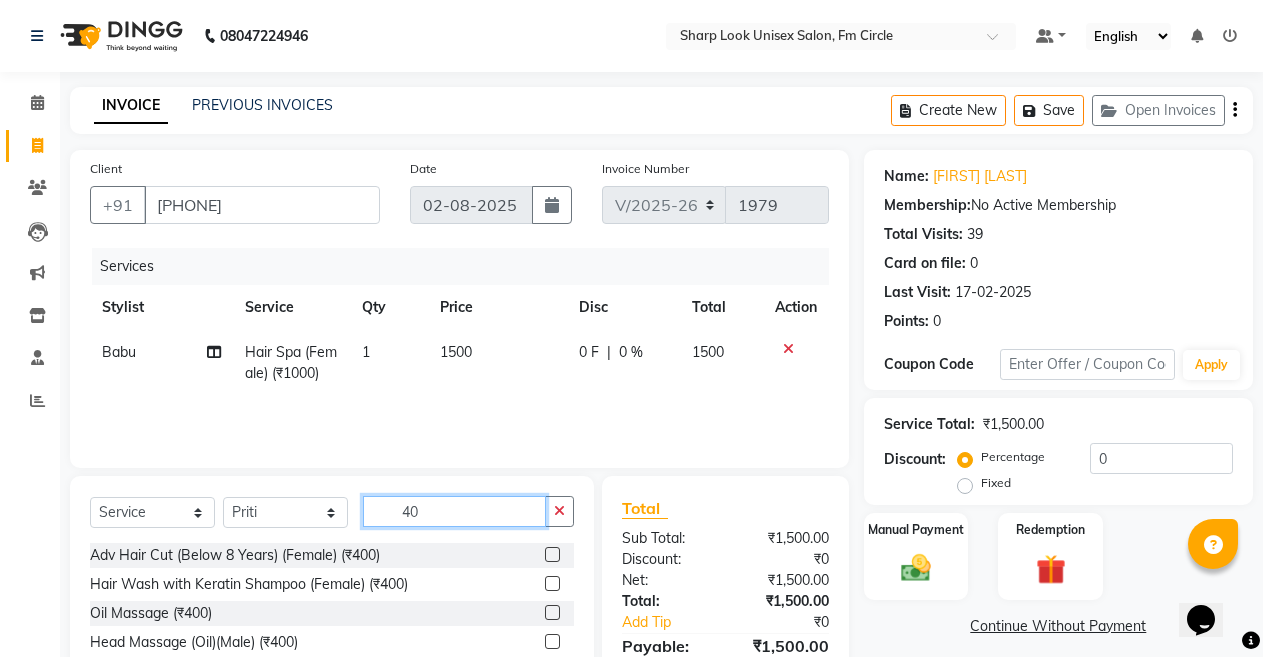 scroll, scrollTop: 144, scrollLeft: 0, axis: vertical 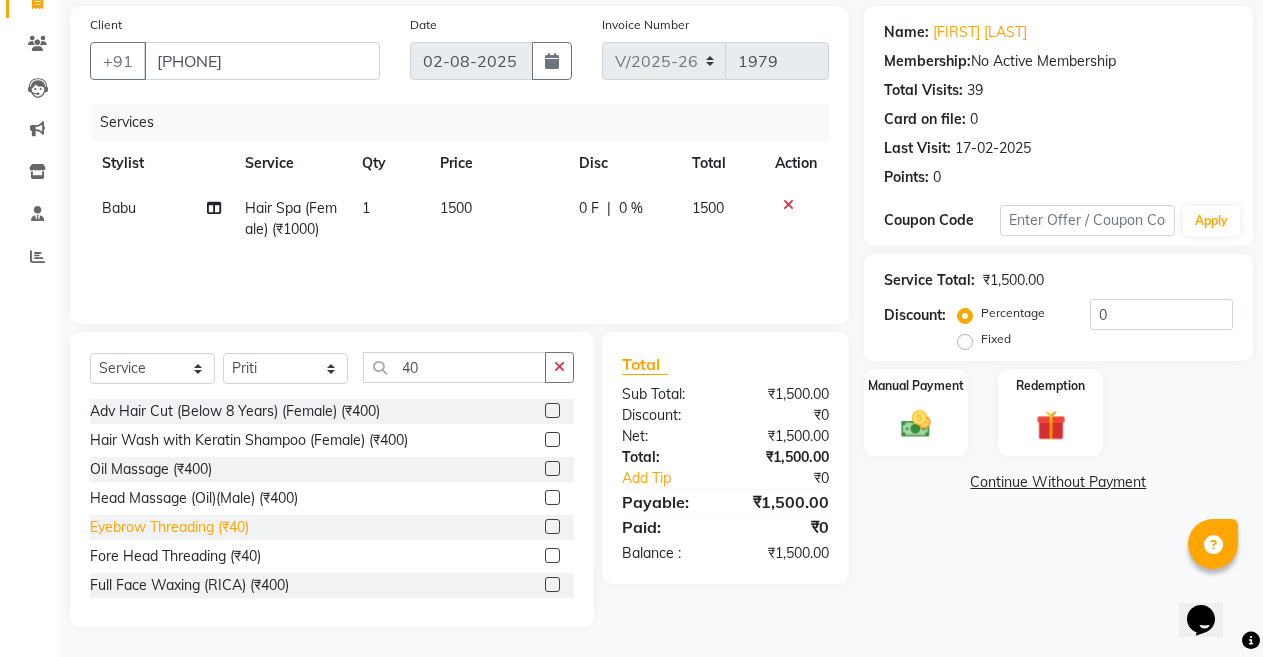 click on "Eyebrow Threading (₹40)" 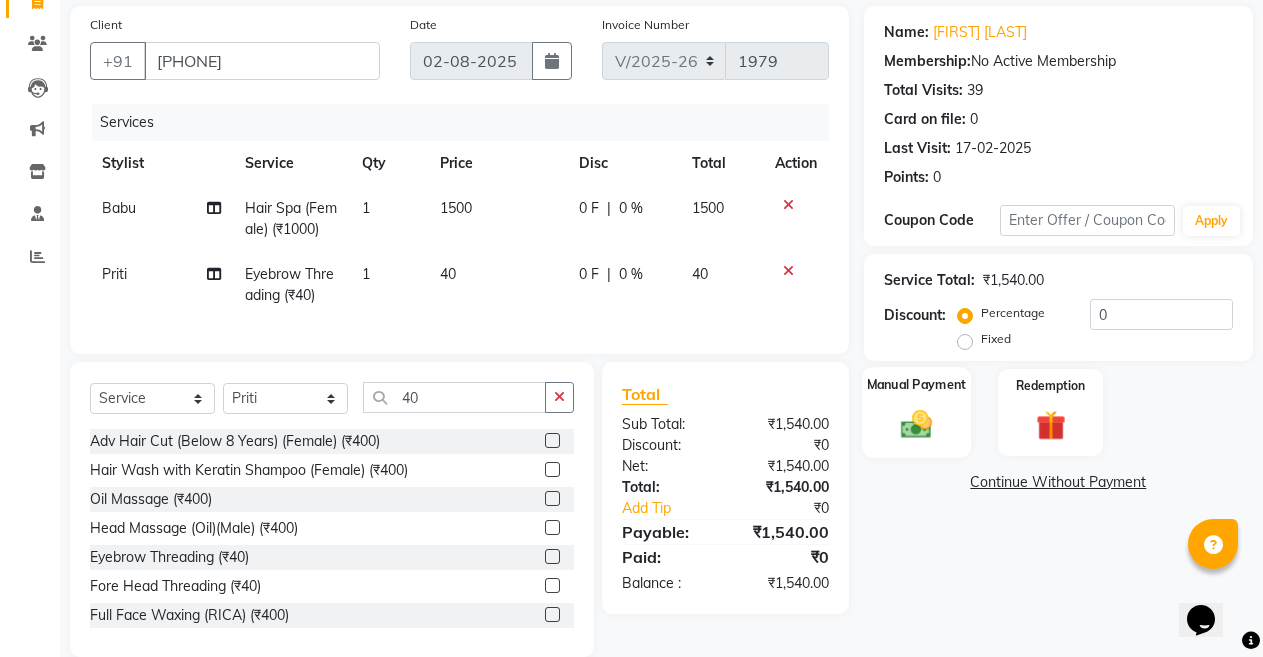 click 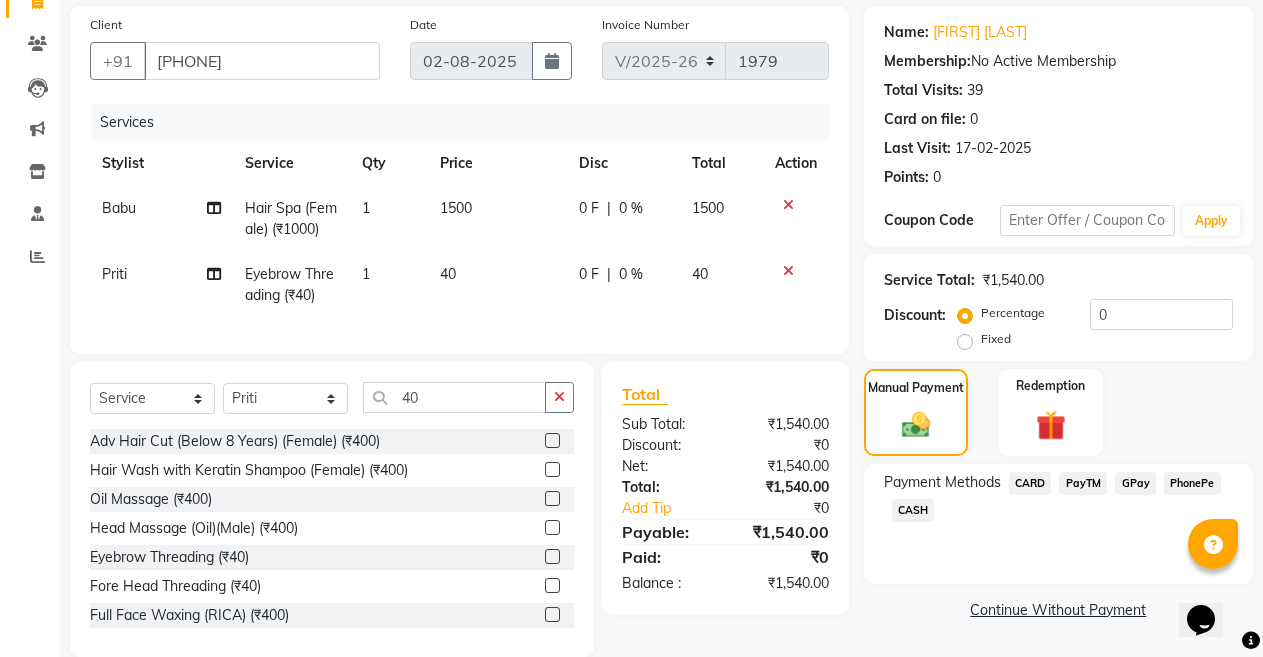 click on "PayTM" 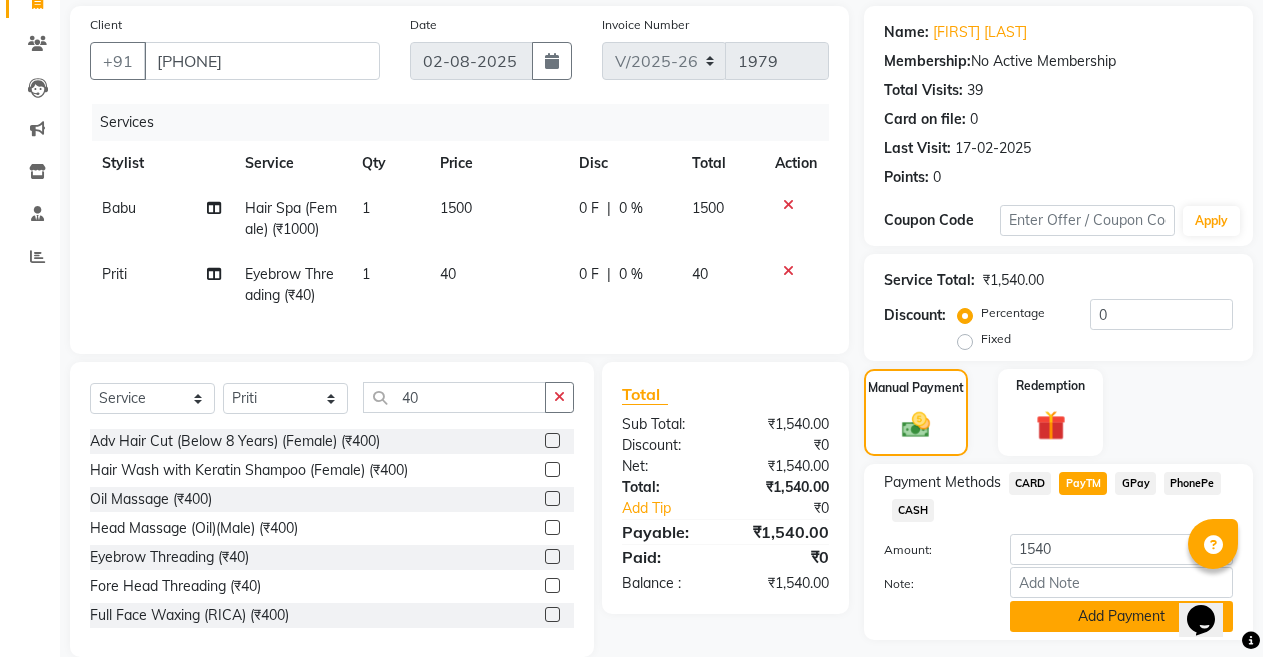 scroll, scrollTop: 198, scrollLeft: 0, axis: vertical 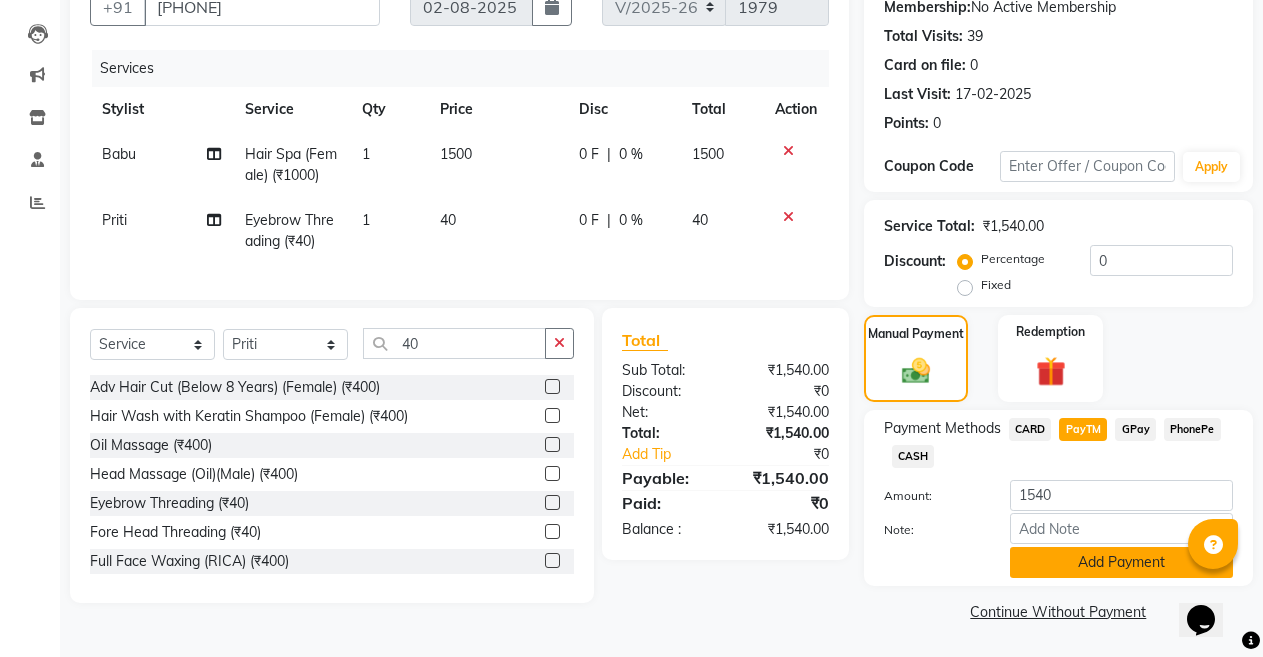 click on "Add Payment" 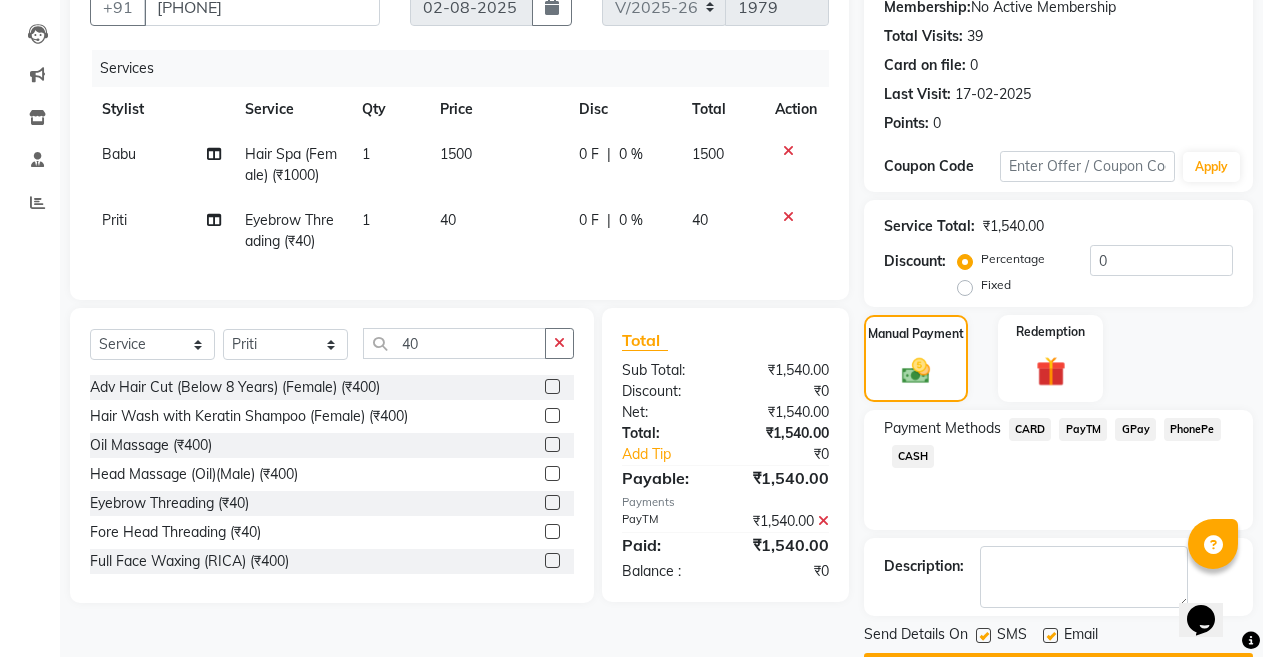 scroll, scrollTop: 255, scrollLeft: 0, axis: vertical 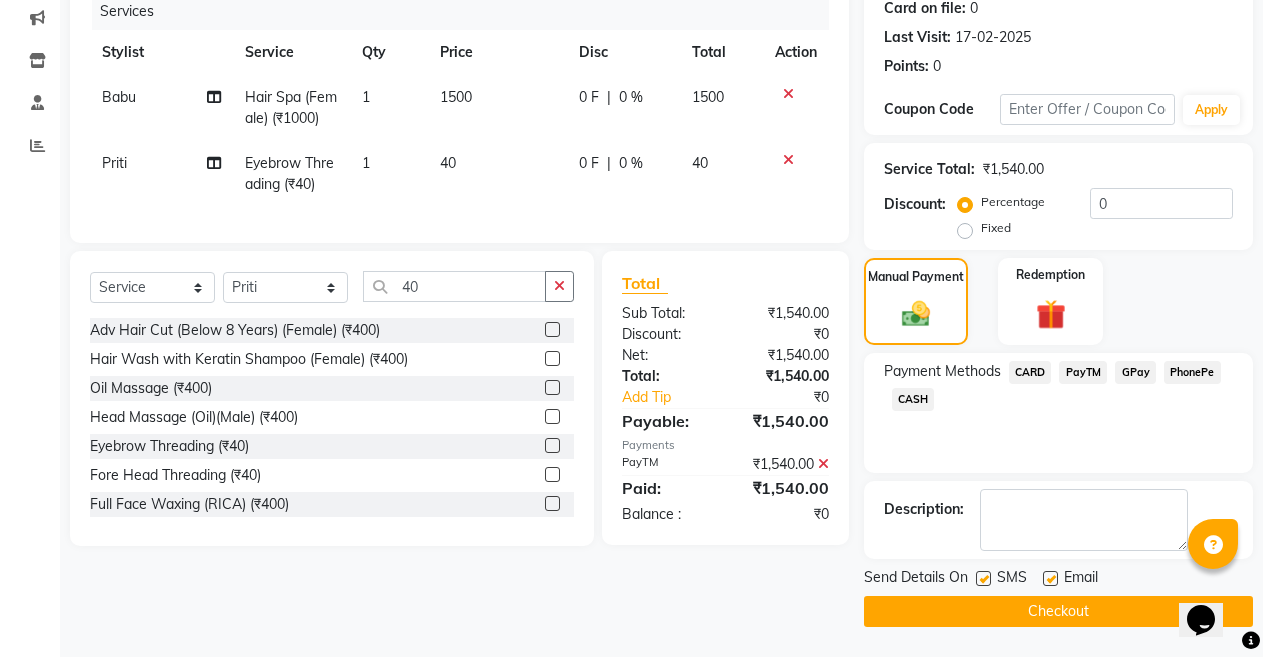 click 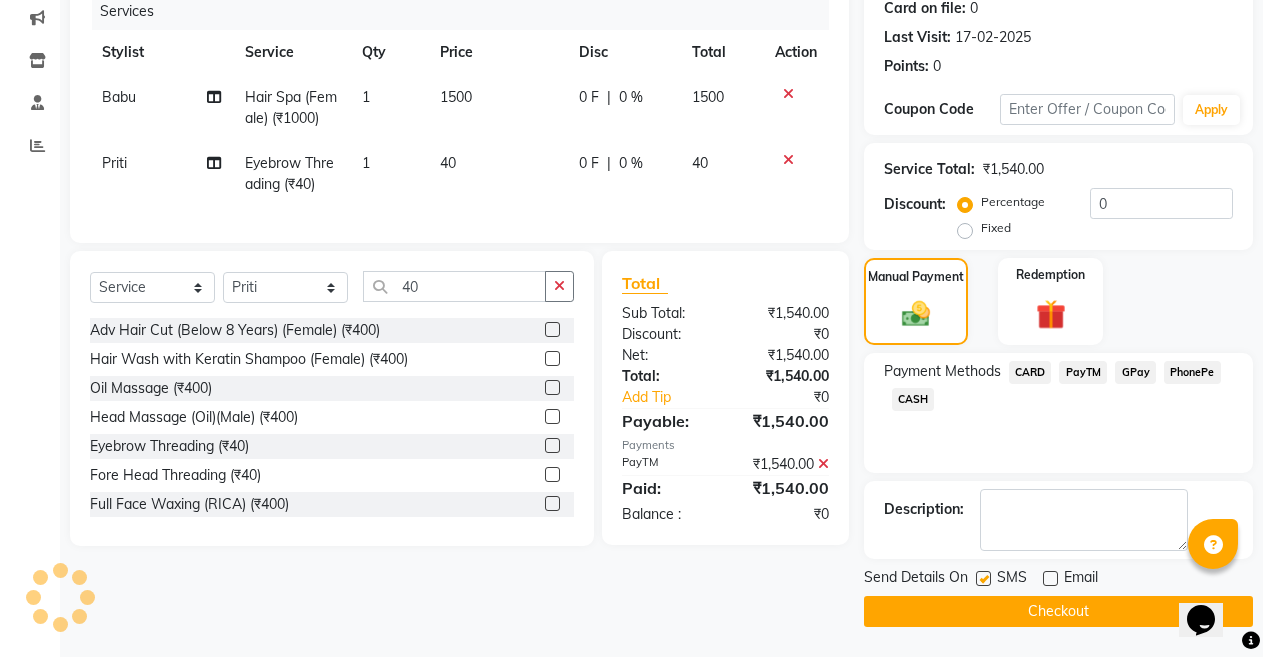 click on "Checkout" 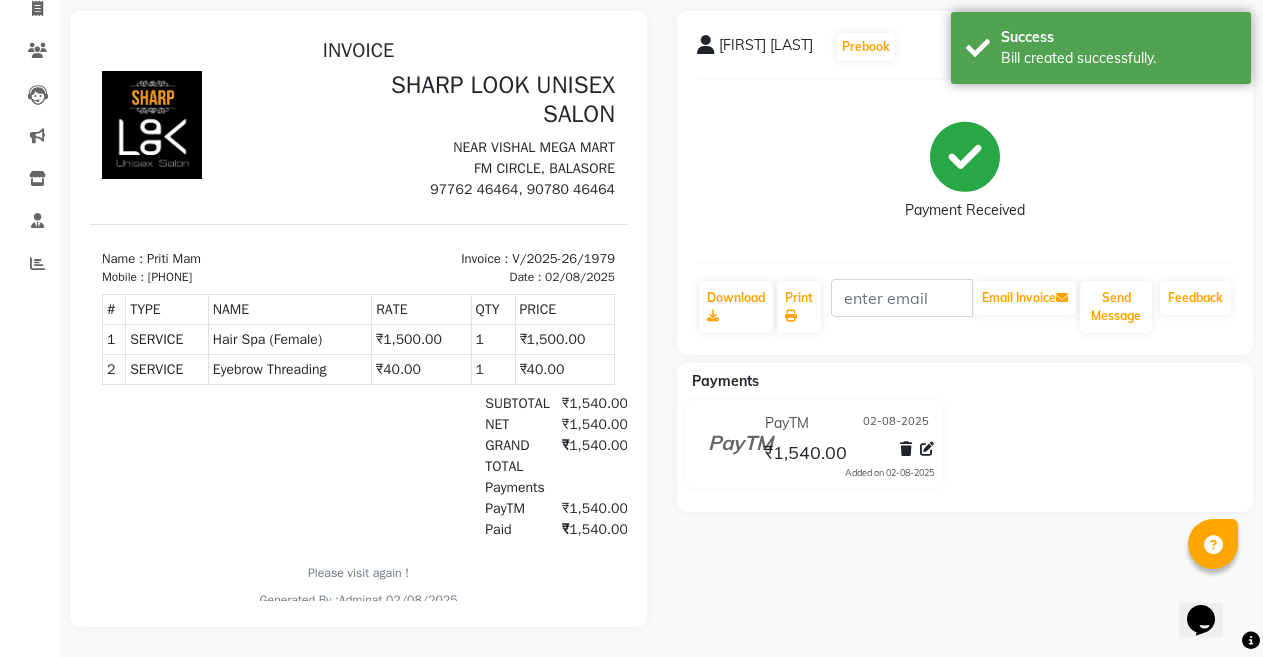 scroll, scrollTop: 0, scrollLeft: 0, axis: both 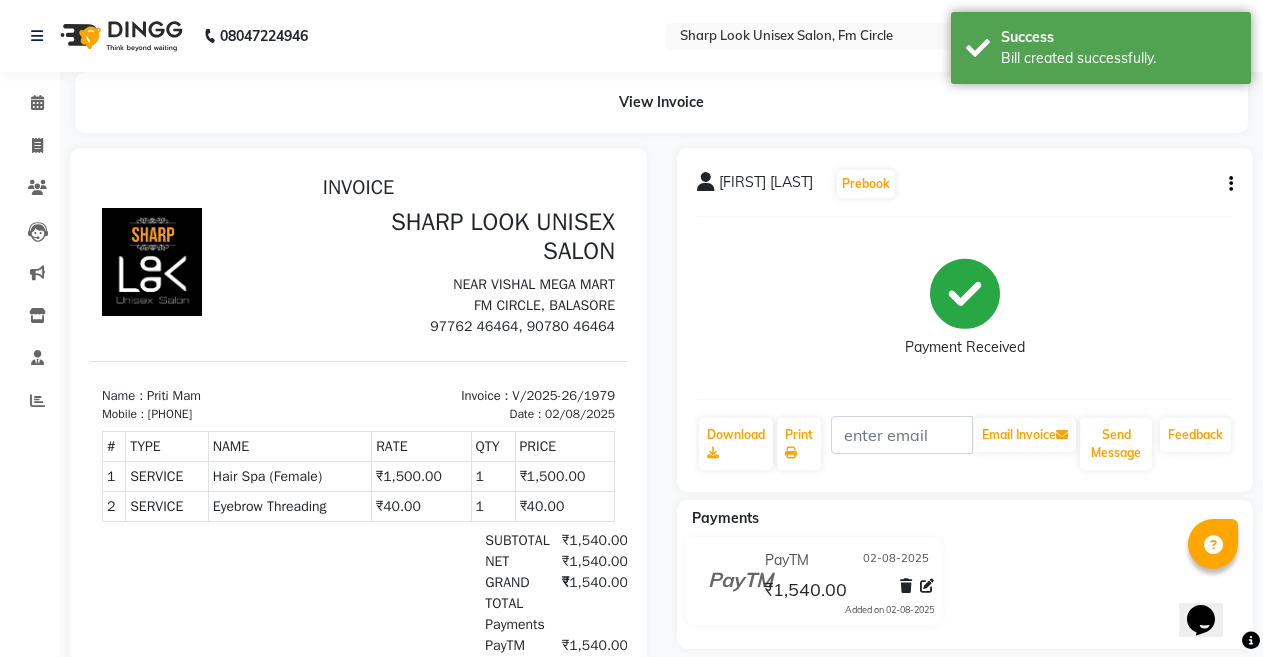 click on "Invoice" 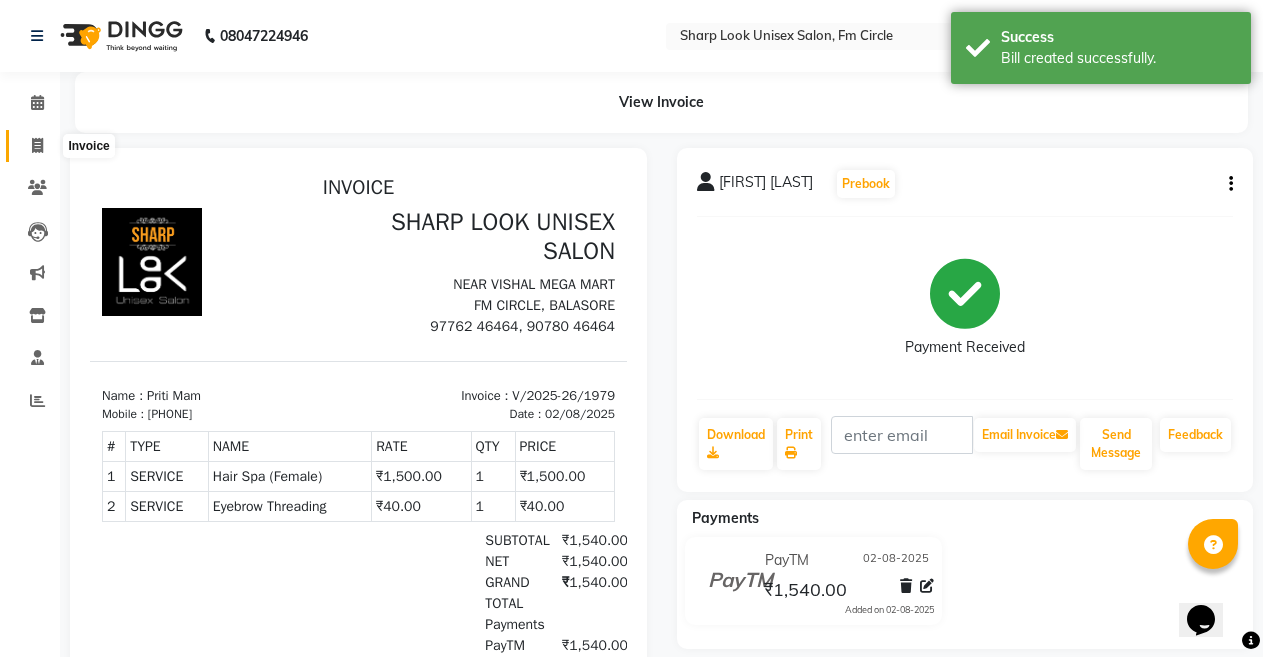 click 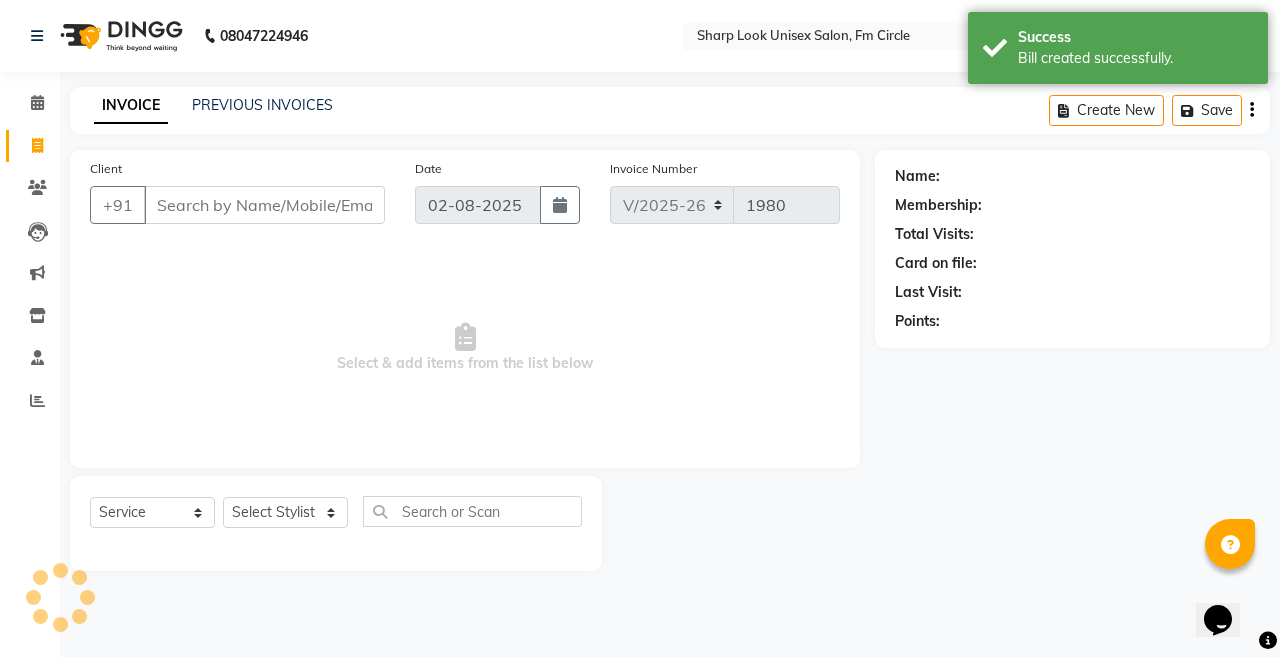 click on "Client" at bounding box center [264, 205] 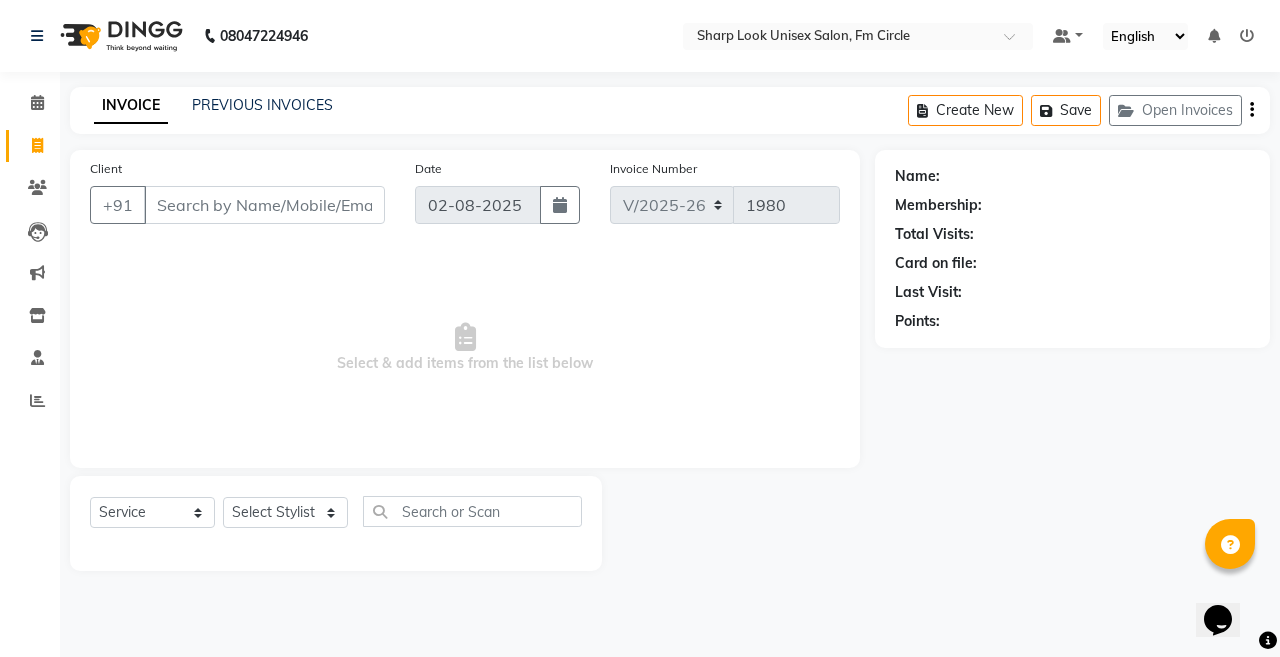 click on "PREVIOUS INVOICES" 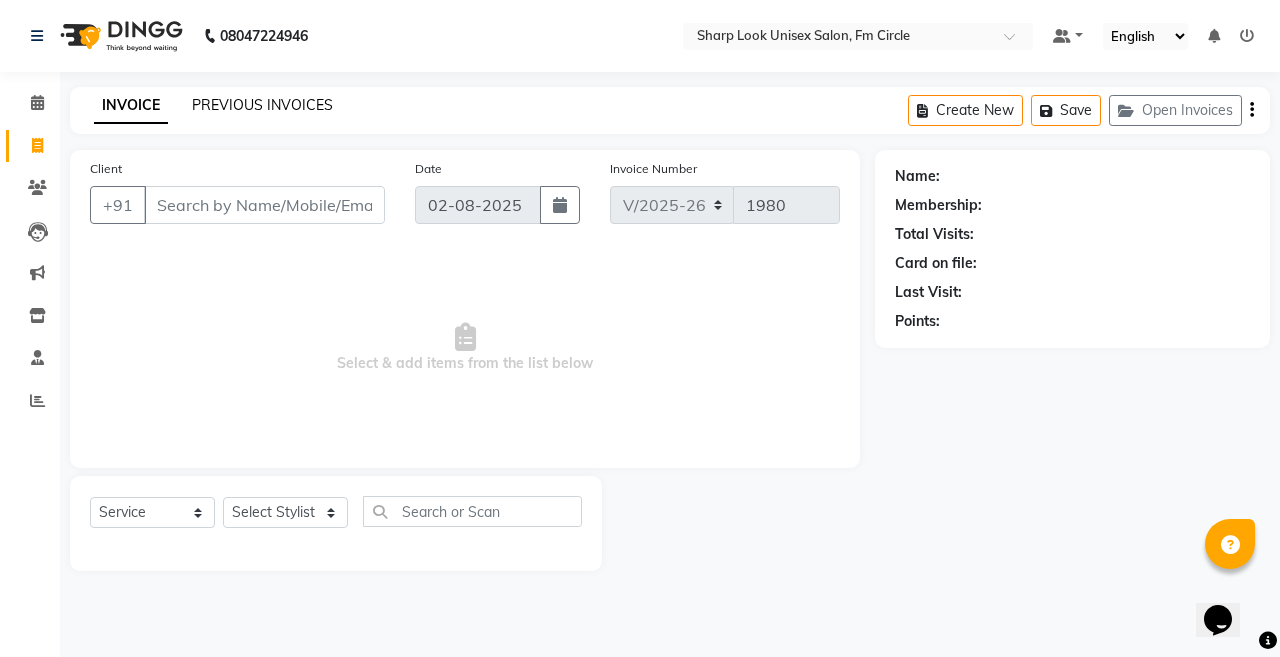 click on "PREVIOUS INVOICES" 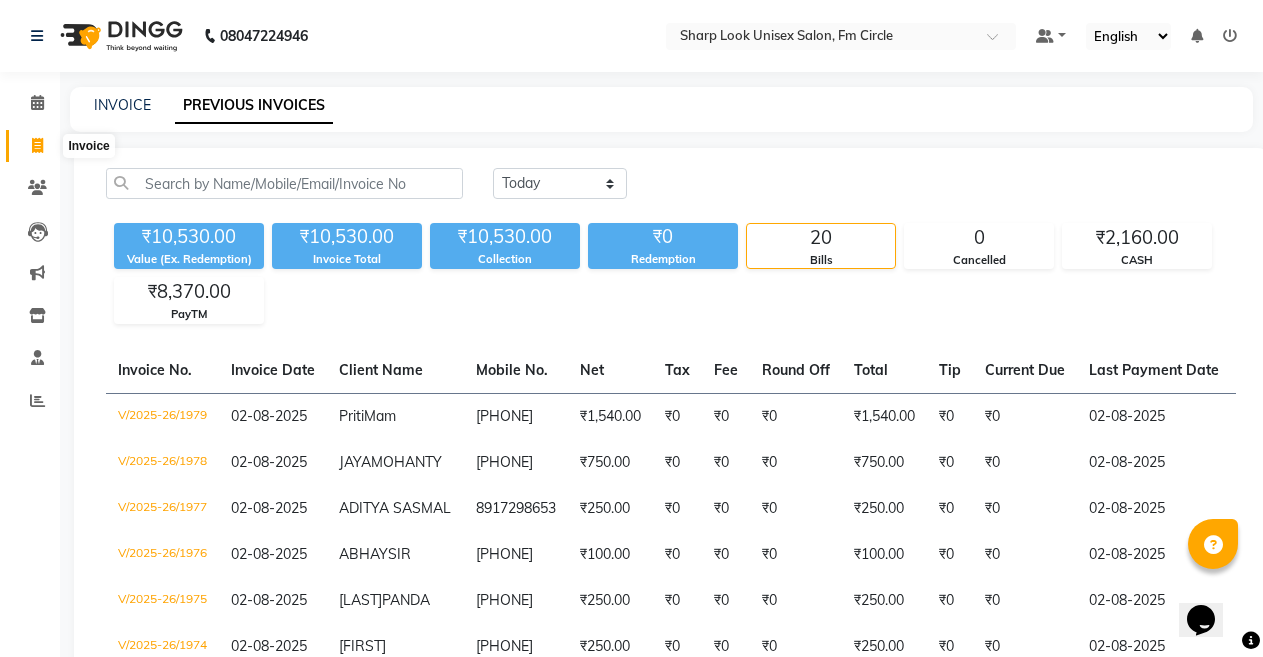 click 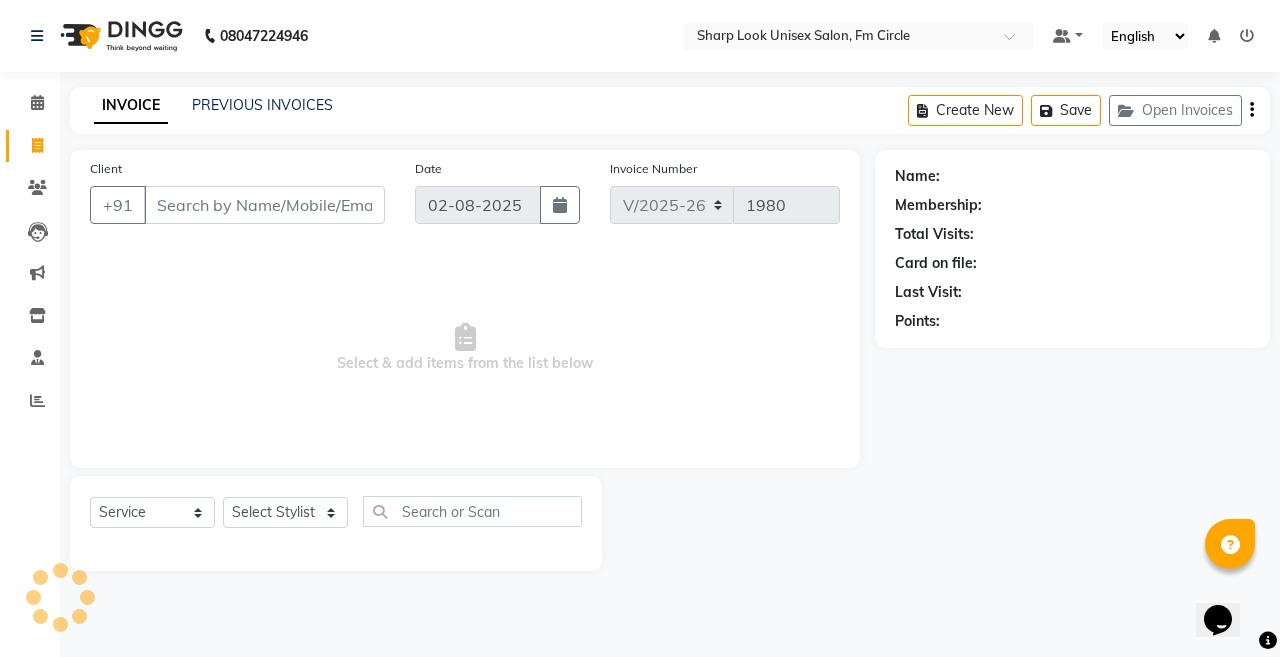 click on "Client" at bounding box center (264, 205) 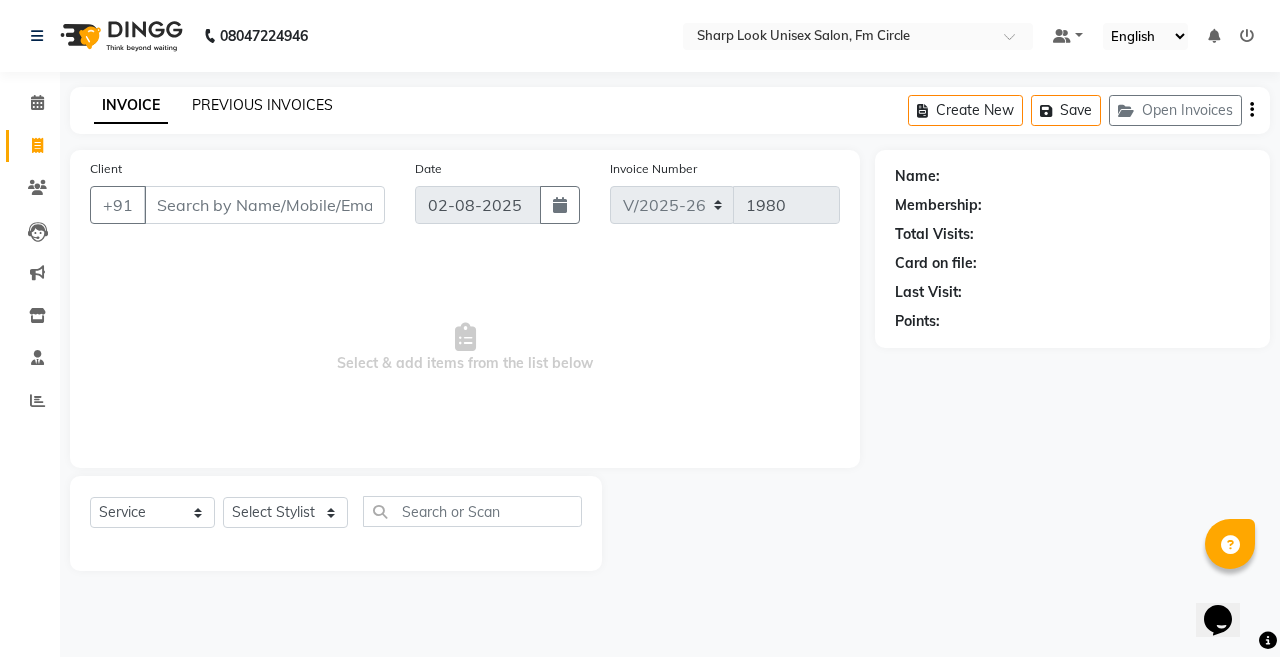 click on "PREVIOUS INVOICES" 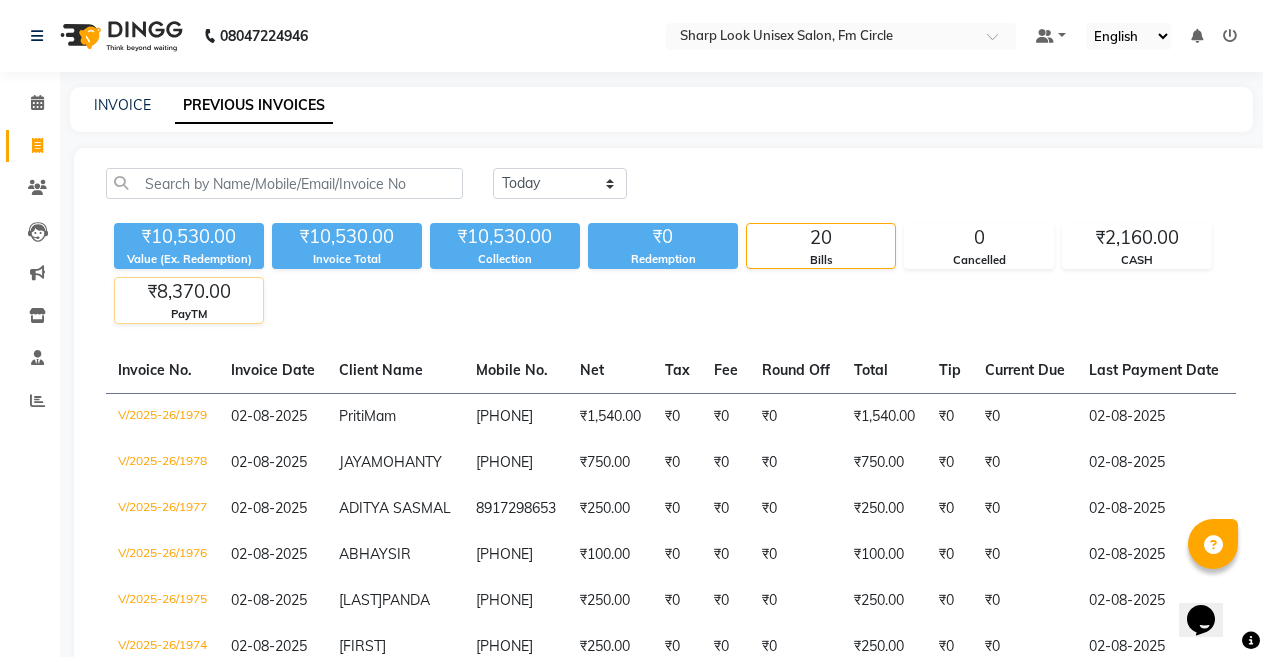 click on "₹8,370.00" 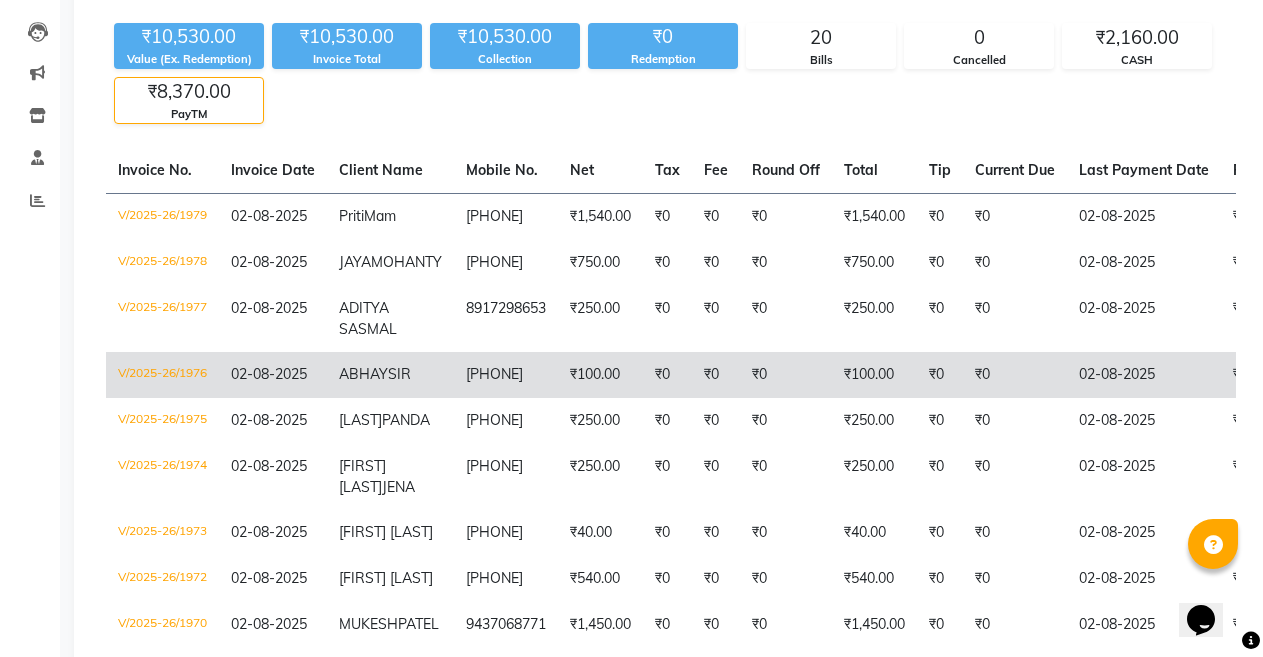 scroll, scrollTop: 0, scrollLeft: 0, axis: both 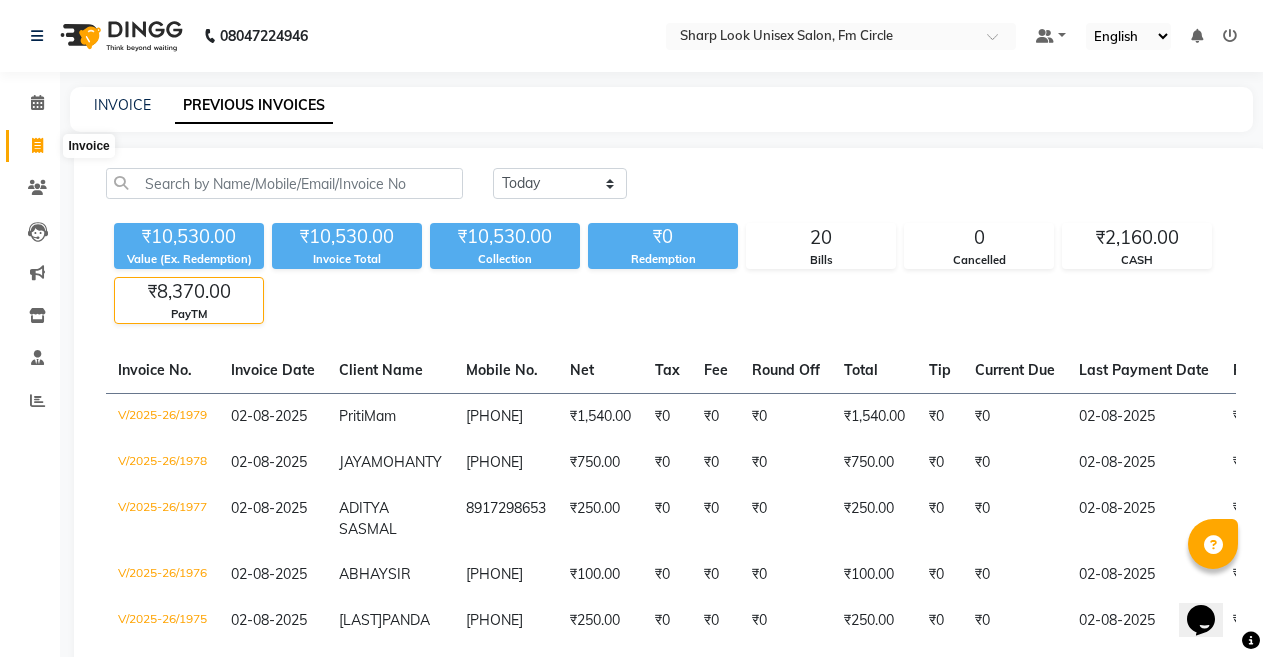click 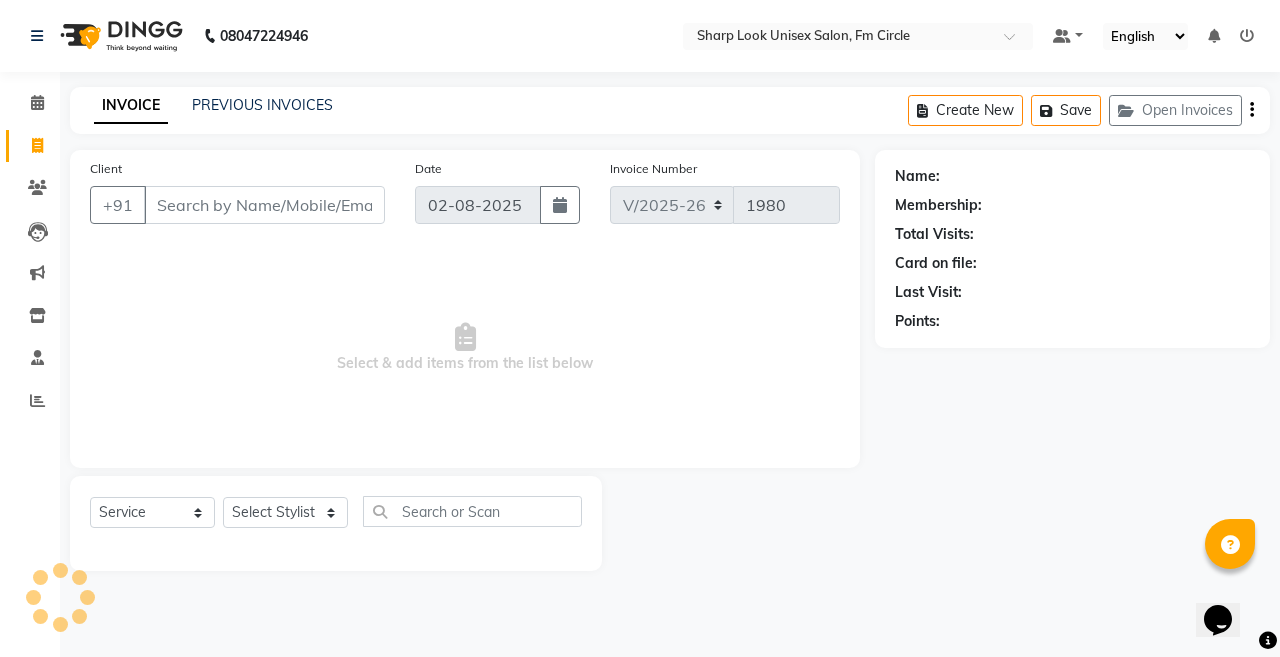 click on "Client" at bounding box center [264, 205] 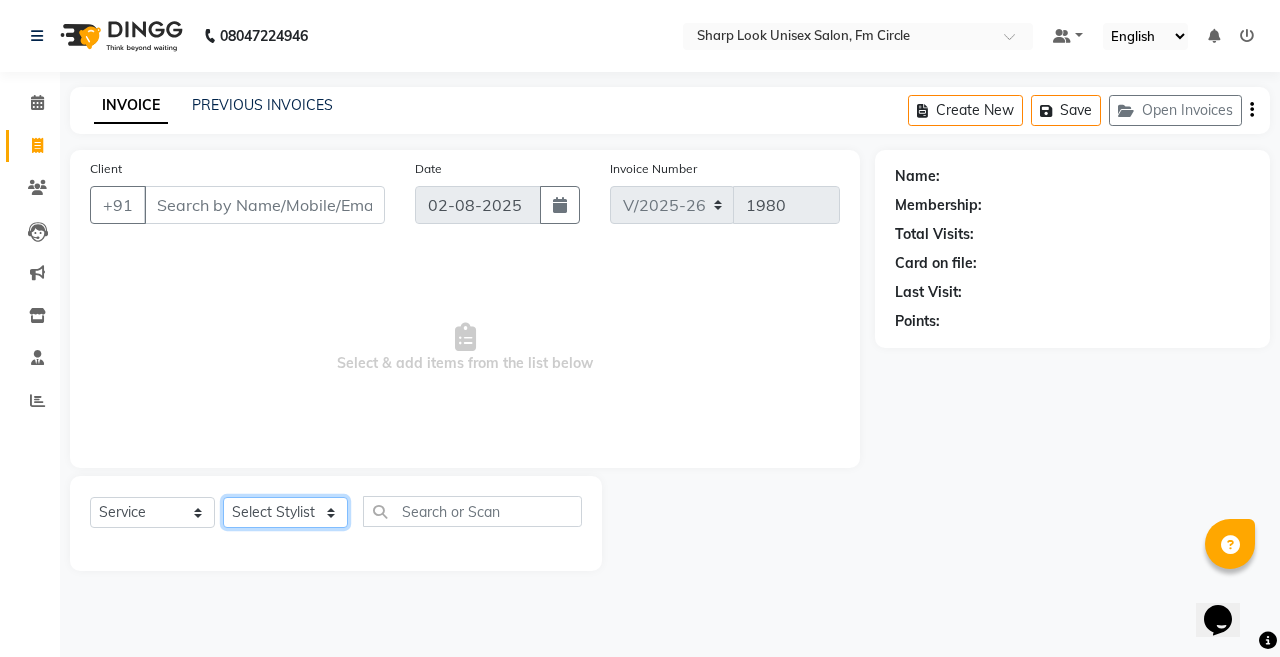 click on "Select Stylist Admin Anil Babu Budhia Monalisa  Nisha Priti" 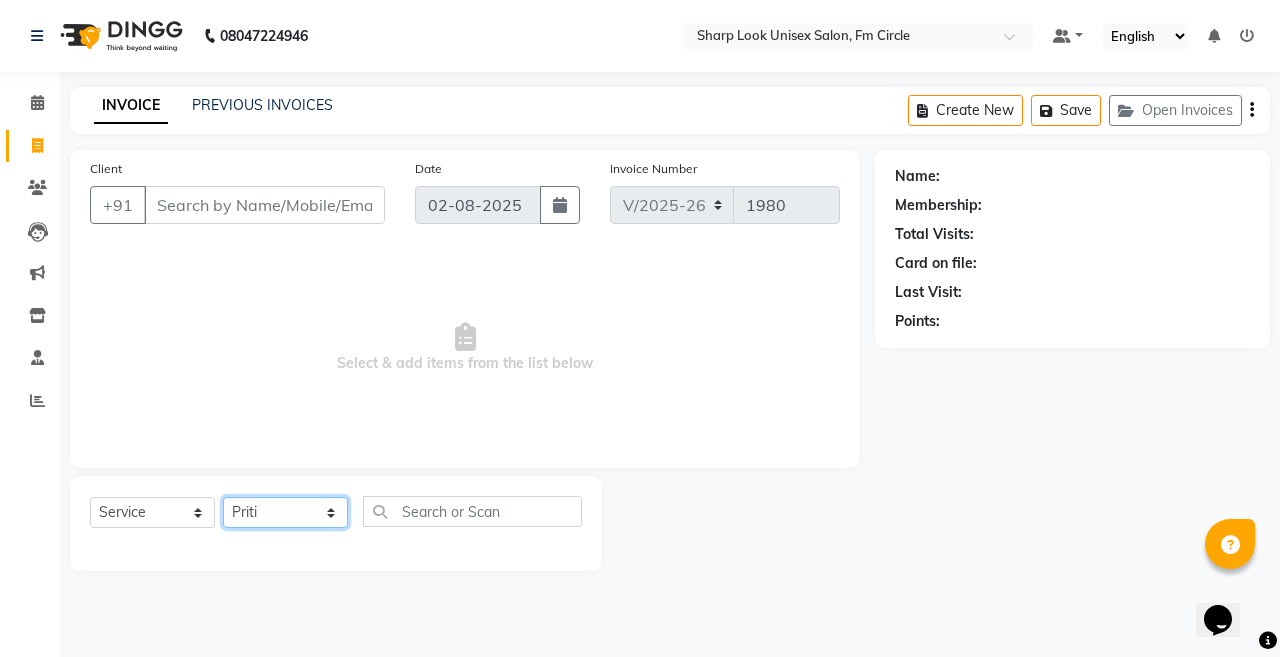 click on "Select Stylist Admin Anil Babu Budhia Monalisa  Nisha Priti" 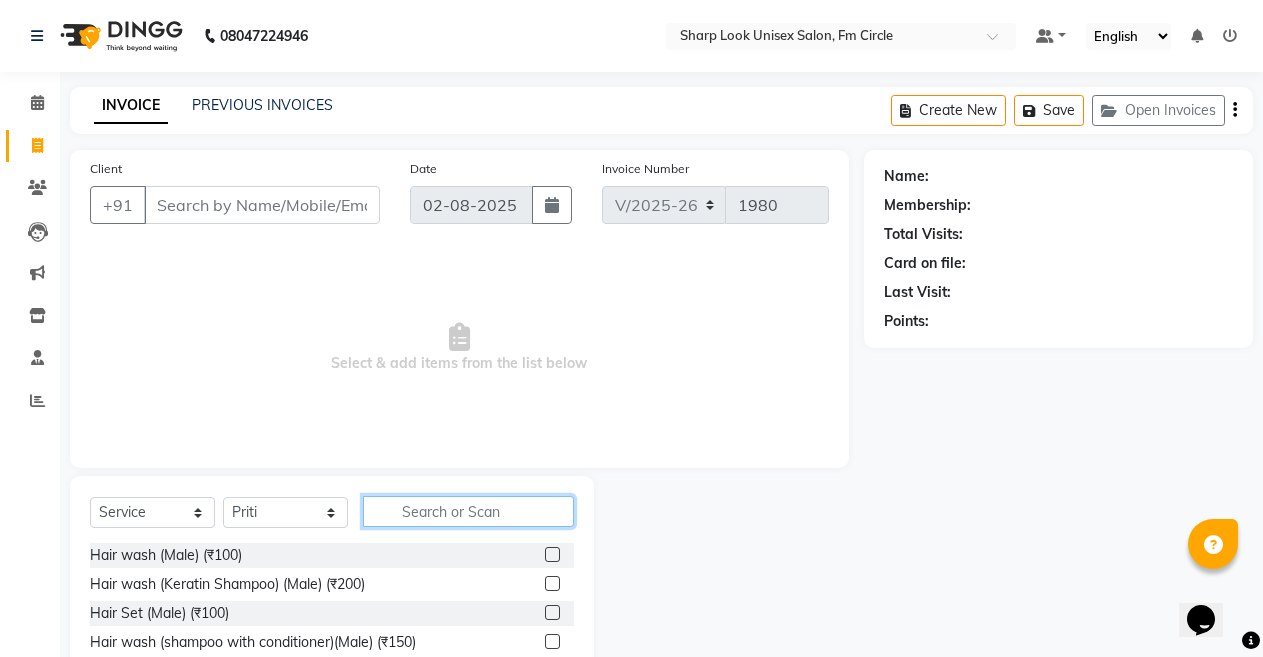 click 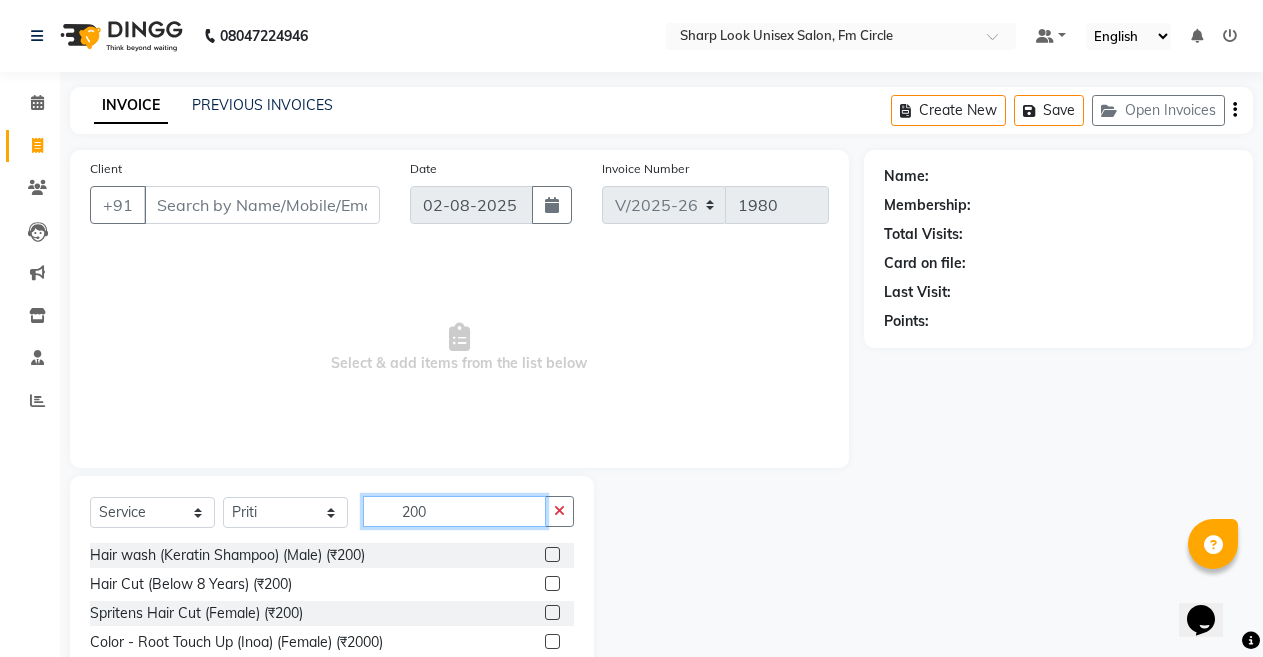 scroll, scrollTop: 144, scrollLeft: 0, axis: vertical 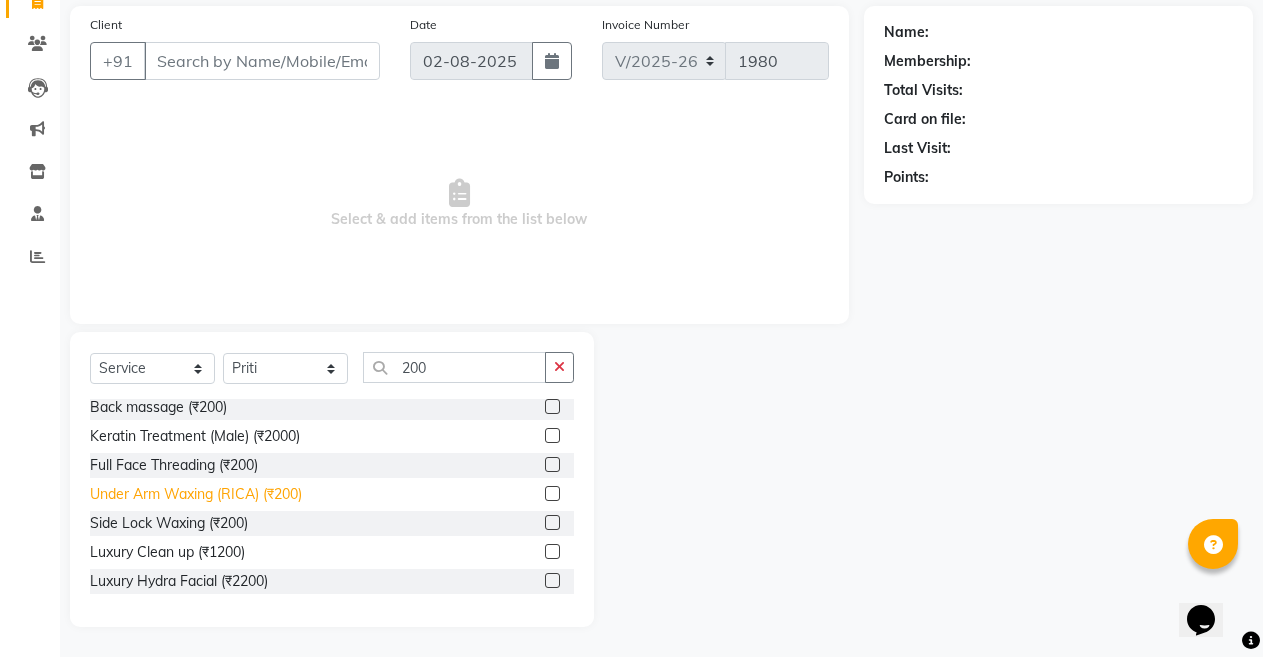 click on "Under Arm Waxing (RICA) (₹200)" 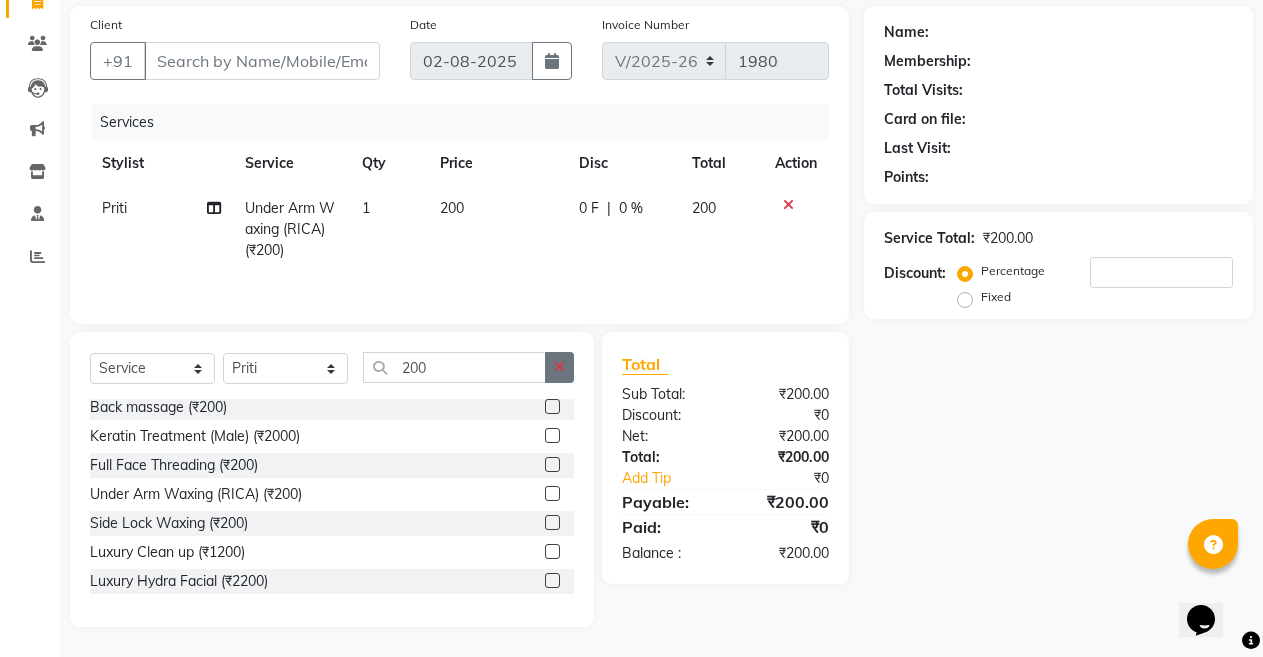 click 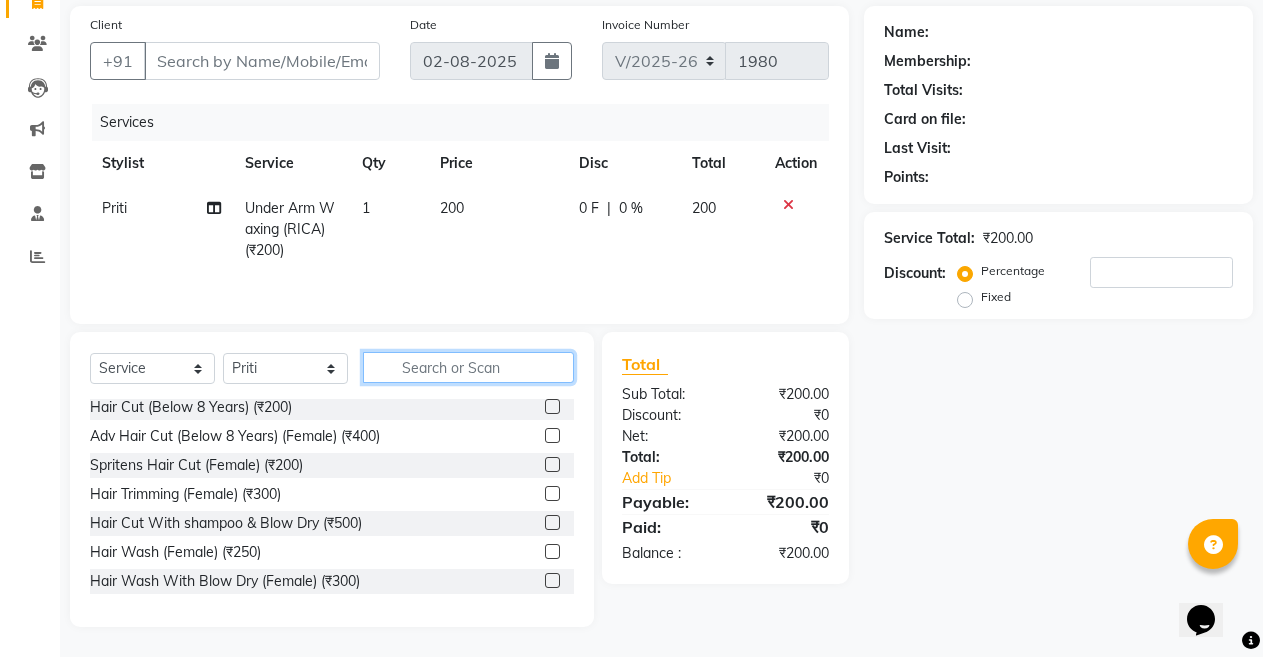 scroll, scrollTop: 961, scrollLeft: 0, axis: vertical 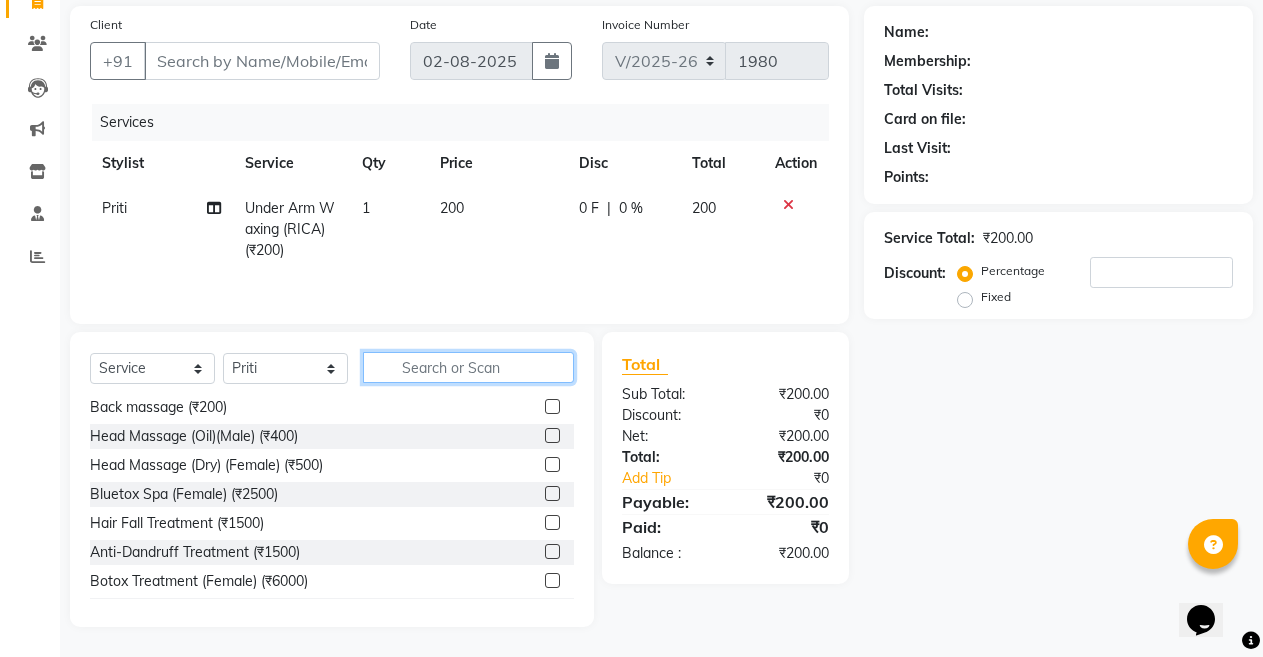 click 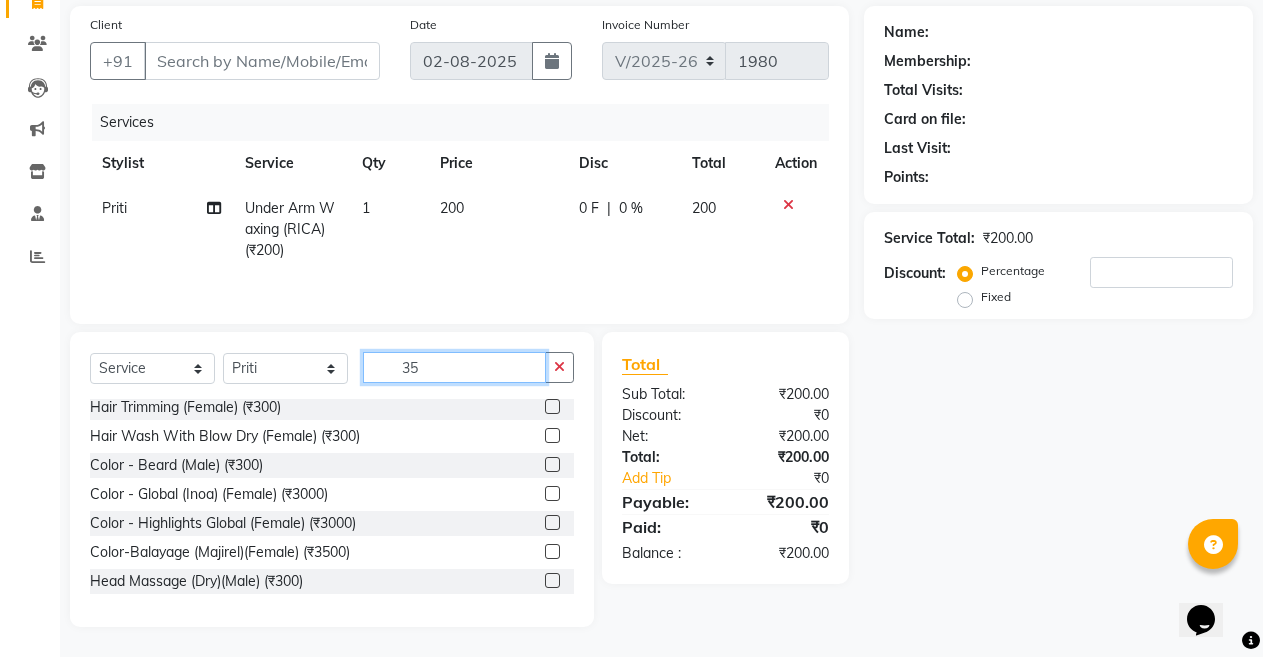 scroll, scrollTop: 0, scrollLeft: 0, axis: both 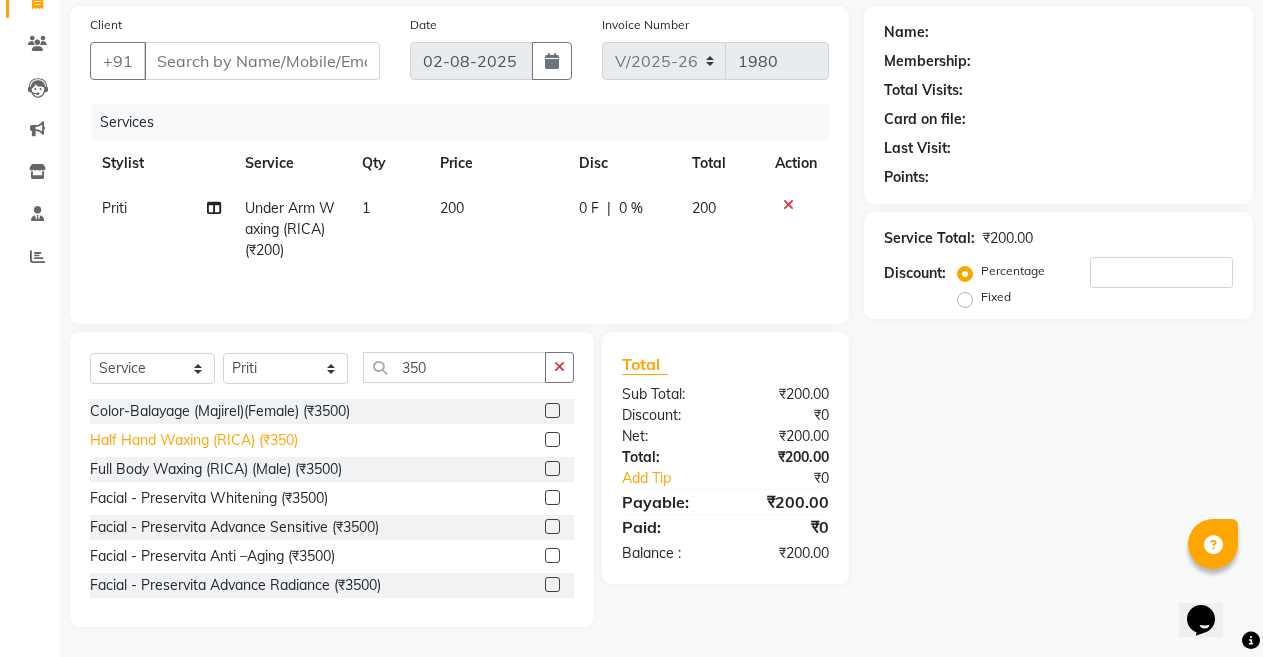click on "Half Hand Waxing (RICA) (₹350)" 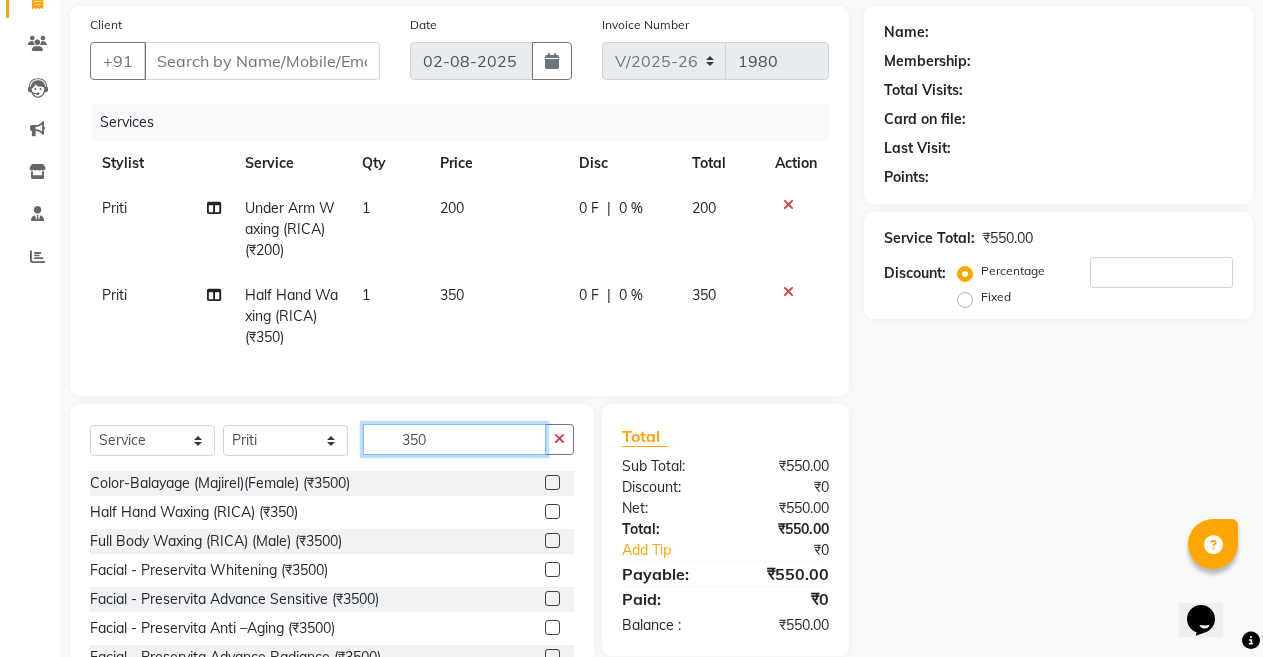 click on "350" 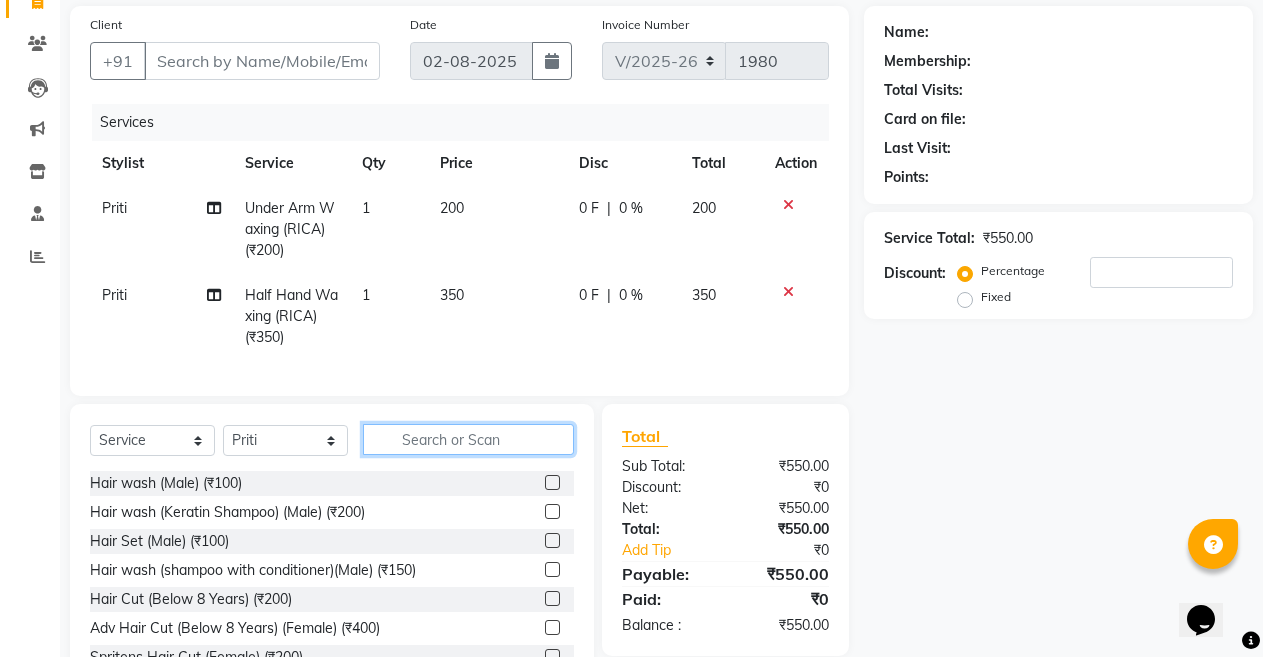 click 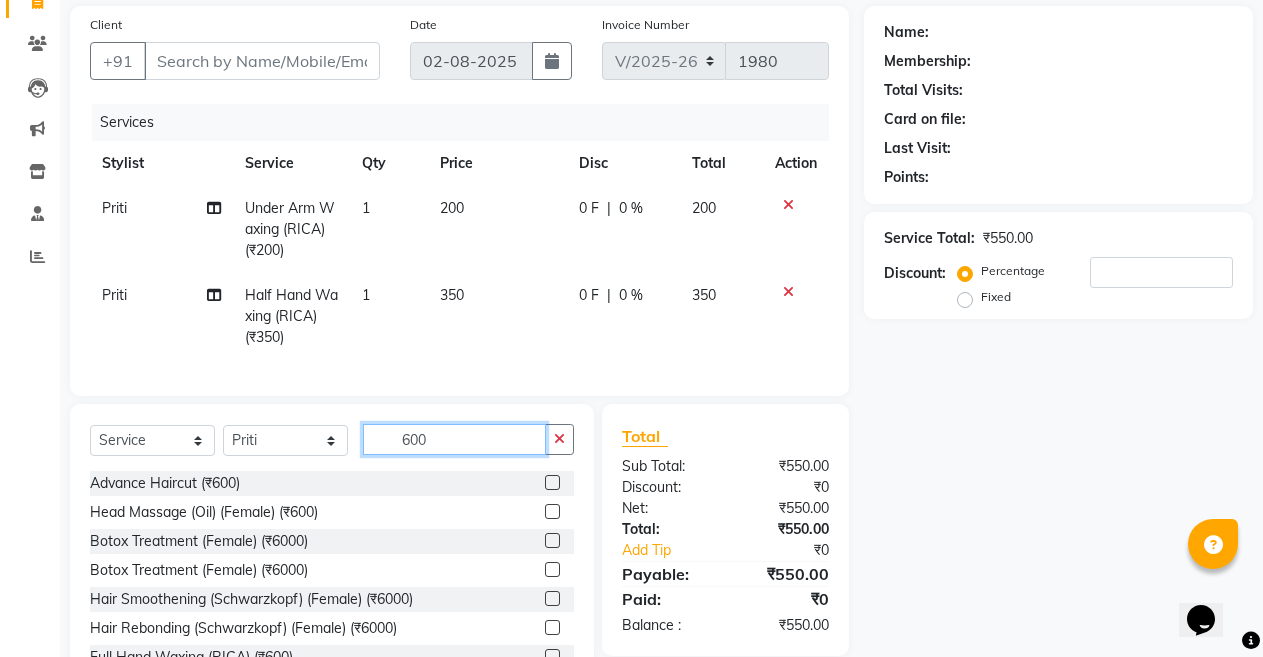 scroll, scrollTop: 177, scrollLeft: 0, axis: vertical 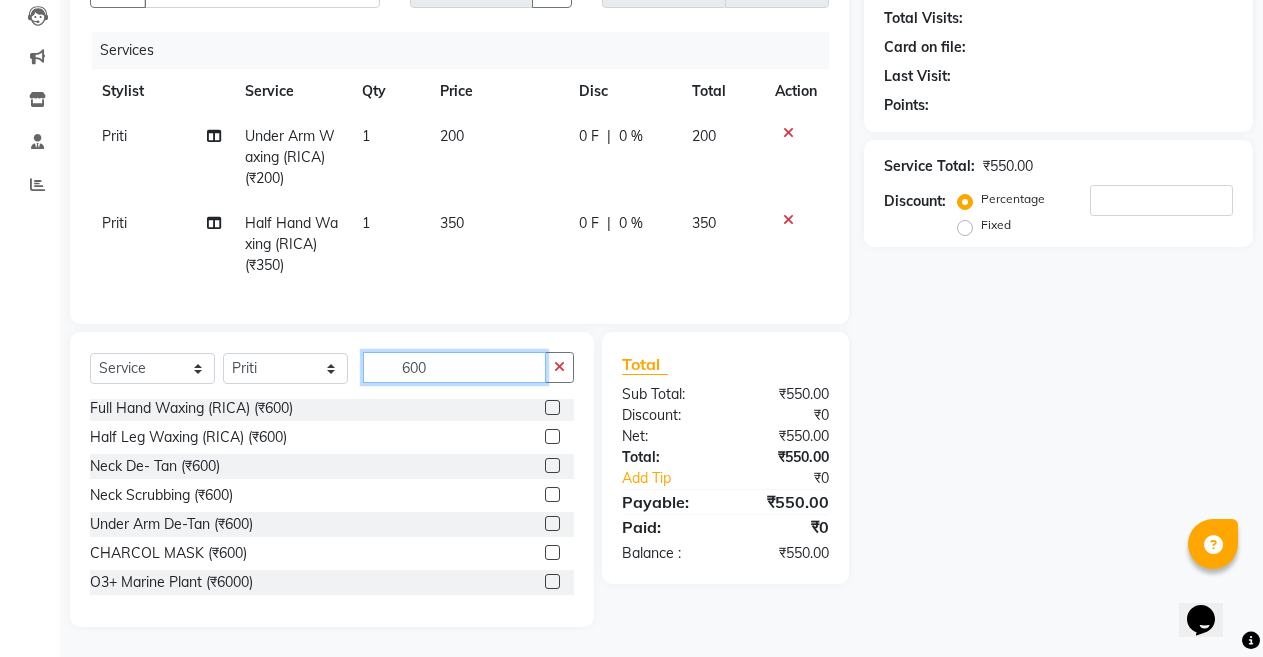 click on "600" 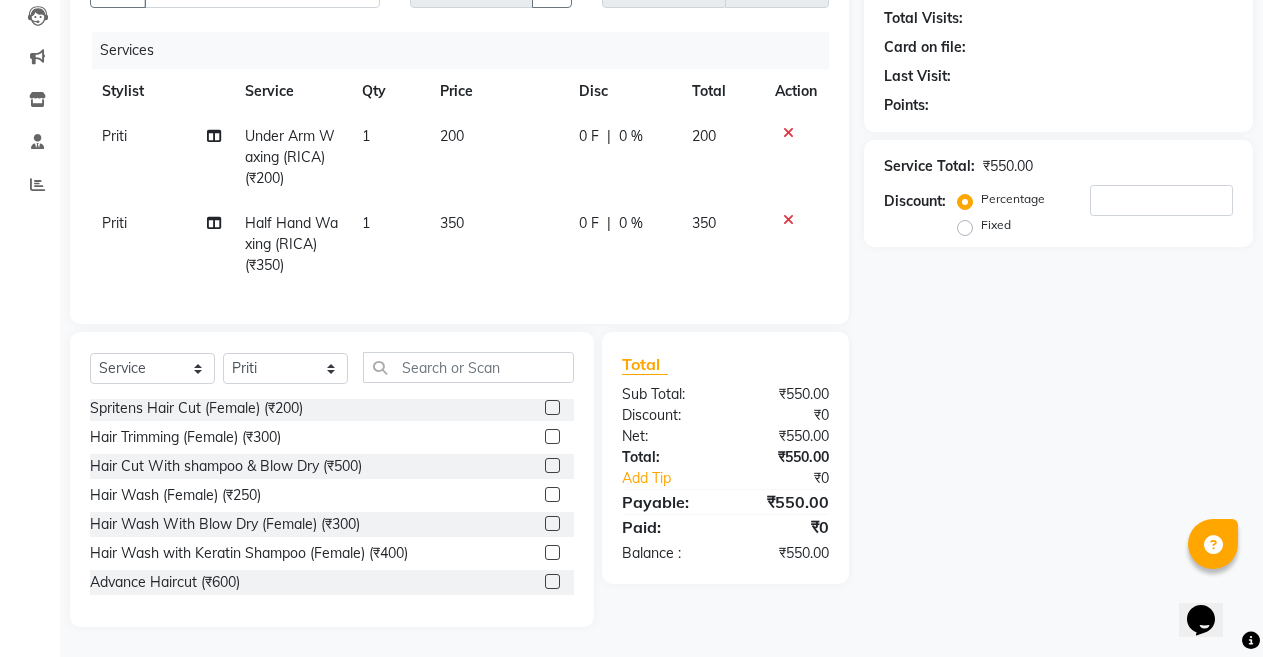 click 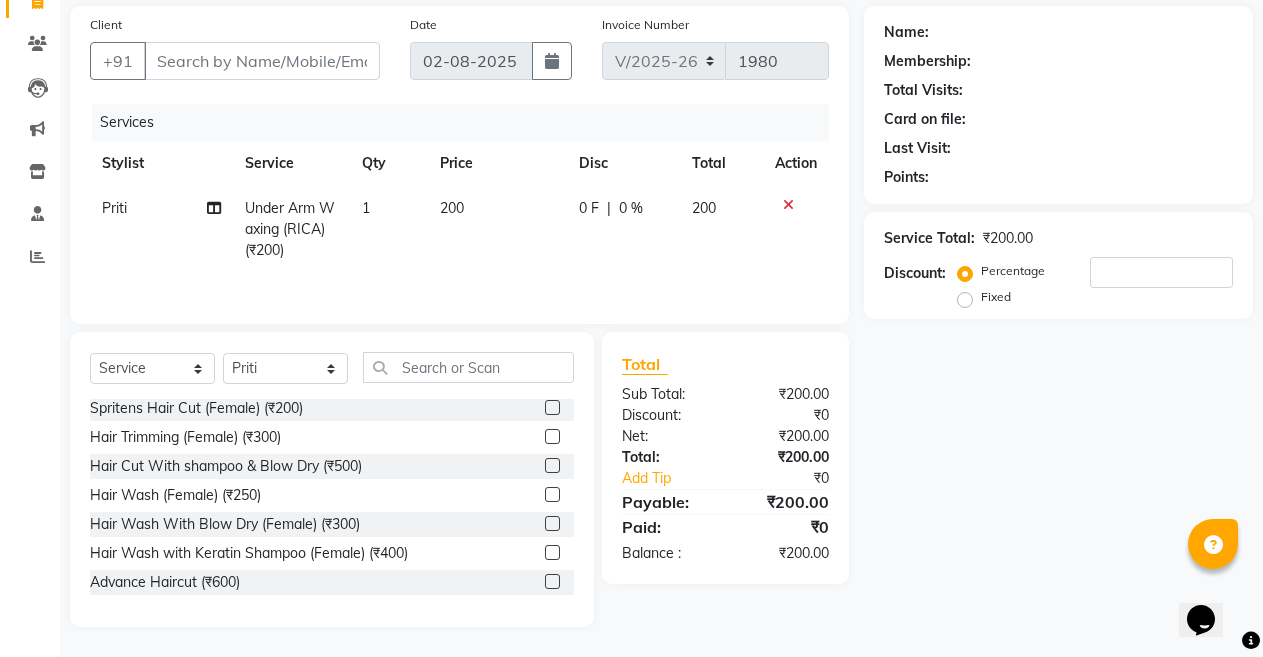 scroll, scrollTop: 146, scrollLeft: 0, axis: vertical 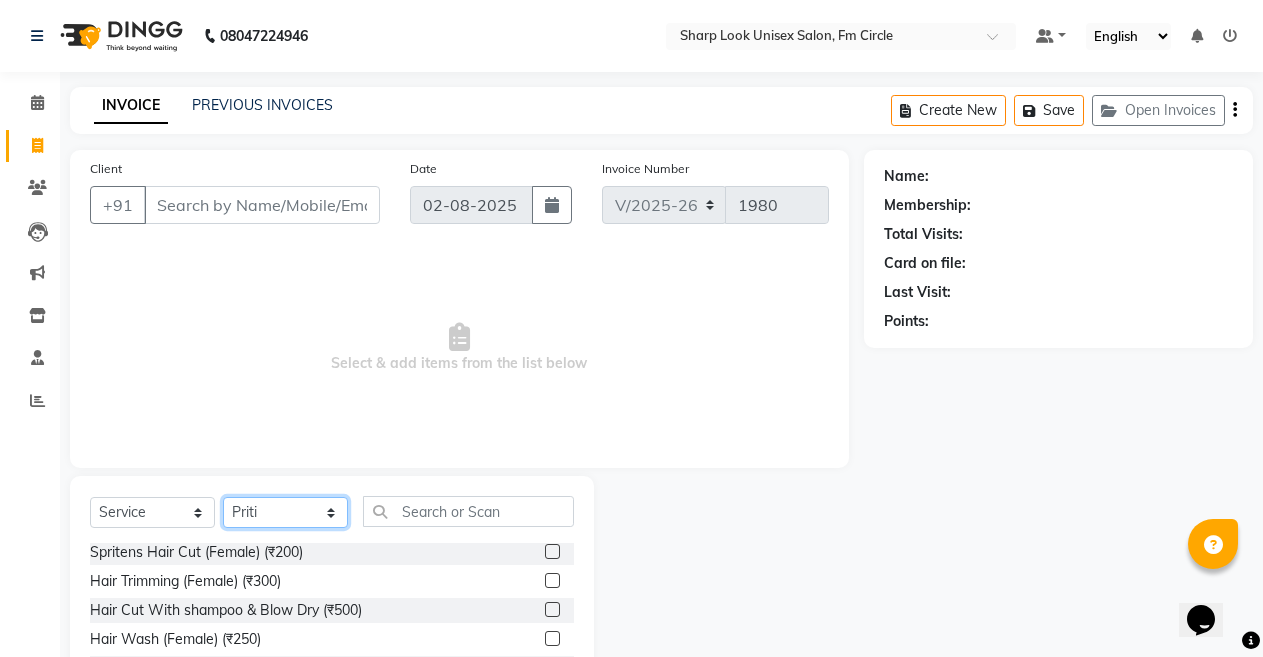 click on "Select Stylist Admin Anil Babu Budhia Monalisa  Nisha Priti" 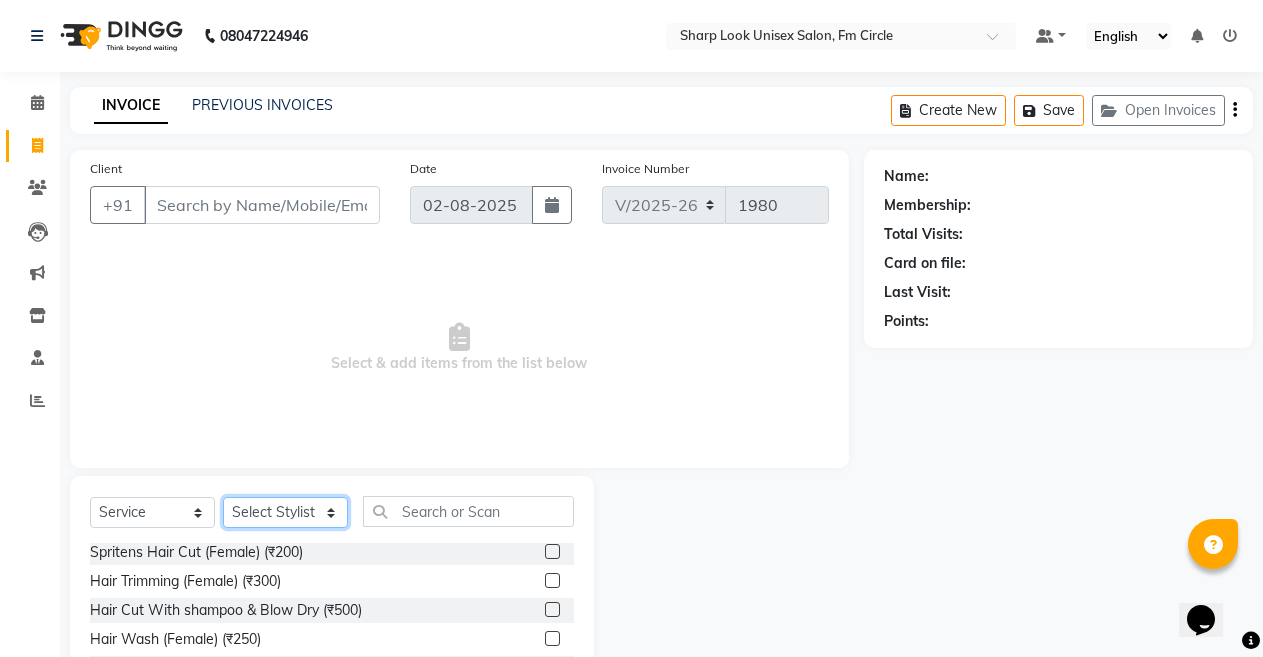 click on "Select Stylist Admin Anil Babu Budhia Monalisa  Nisha Priti" 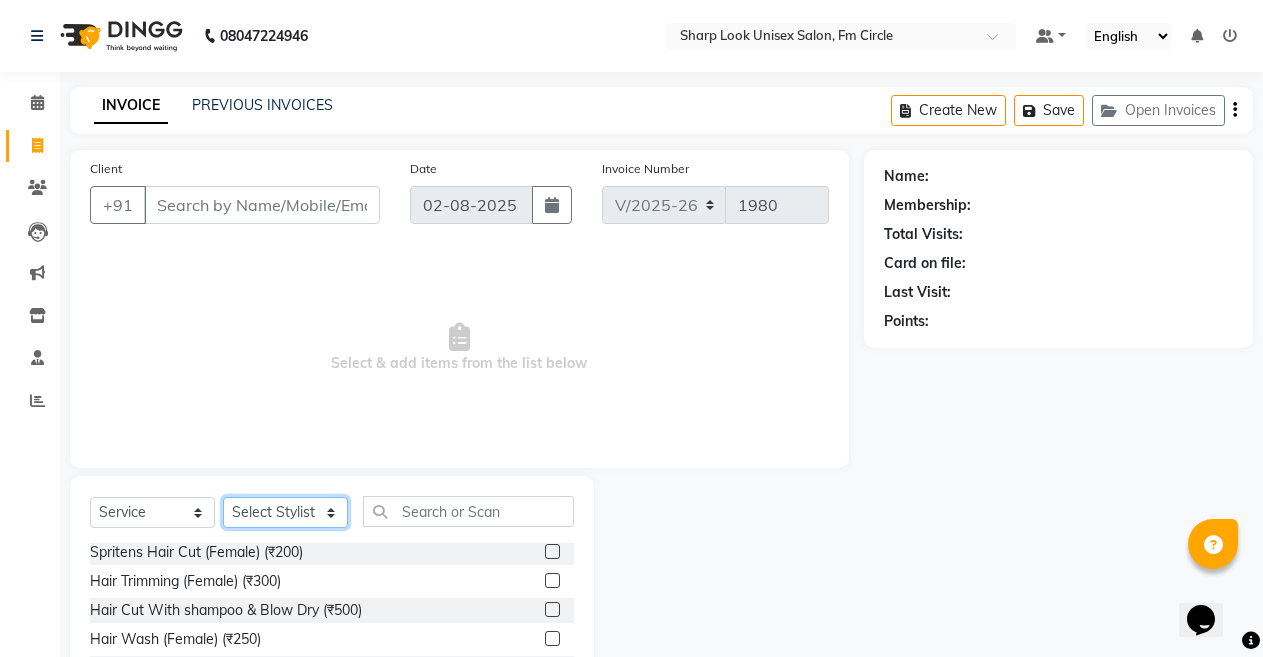 scroll, scrollTop: 0, scrollLeft: 0, axis: both 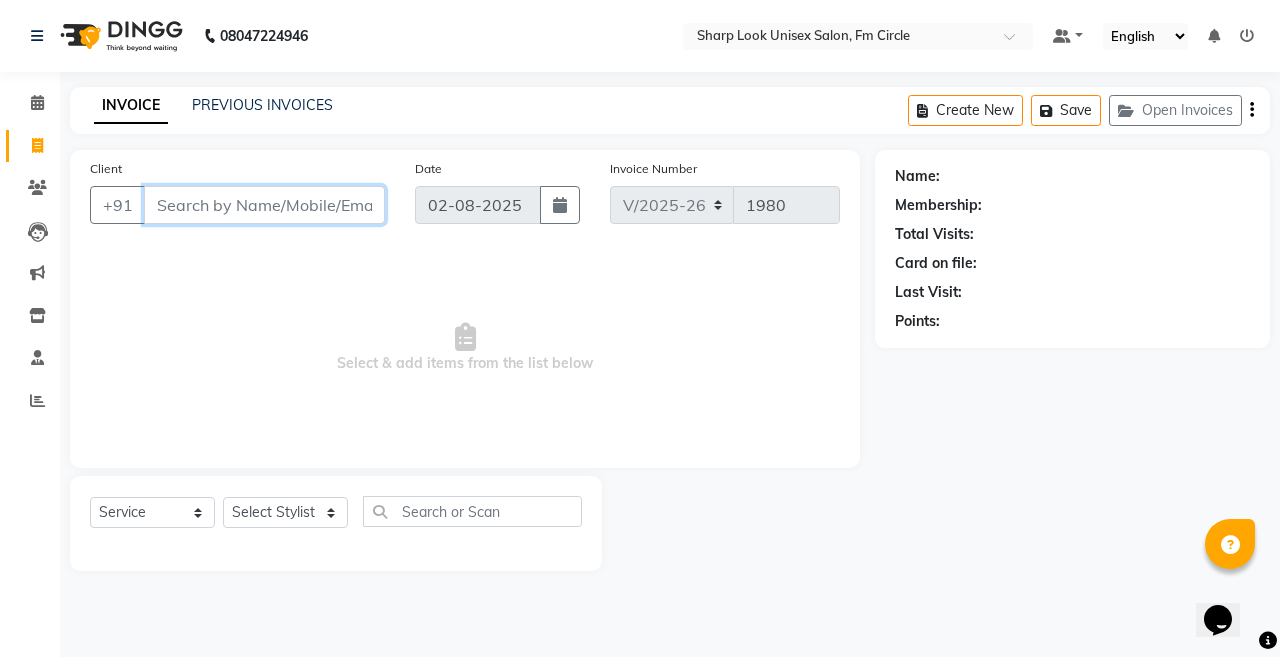 click on "Client" at bounding box center [264, 205] 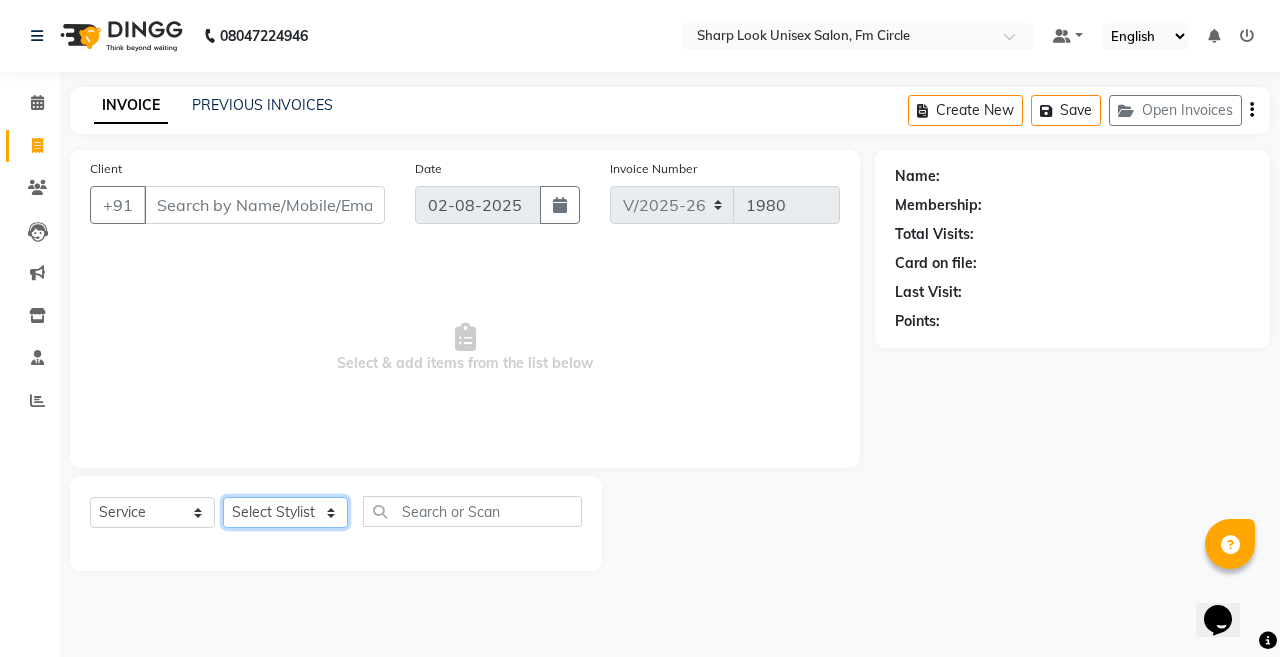 click on "Select Stylist Admin Anil Babu Budhia Monalisa  Nisha Priti" 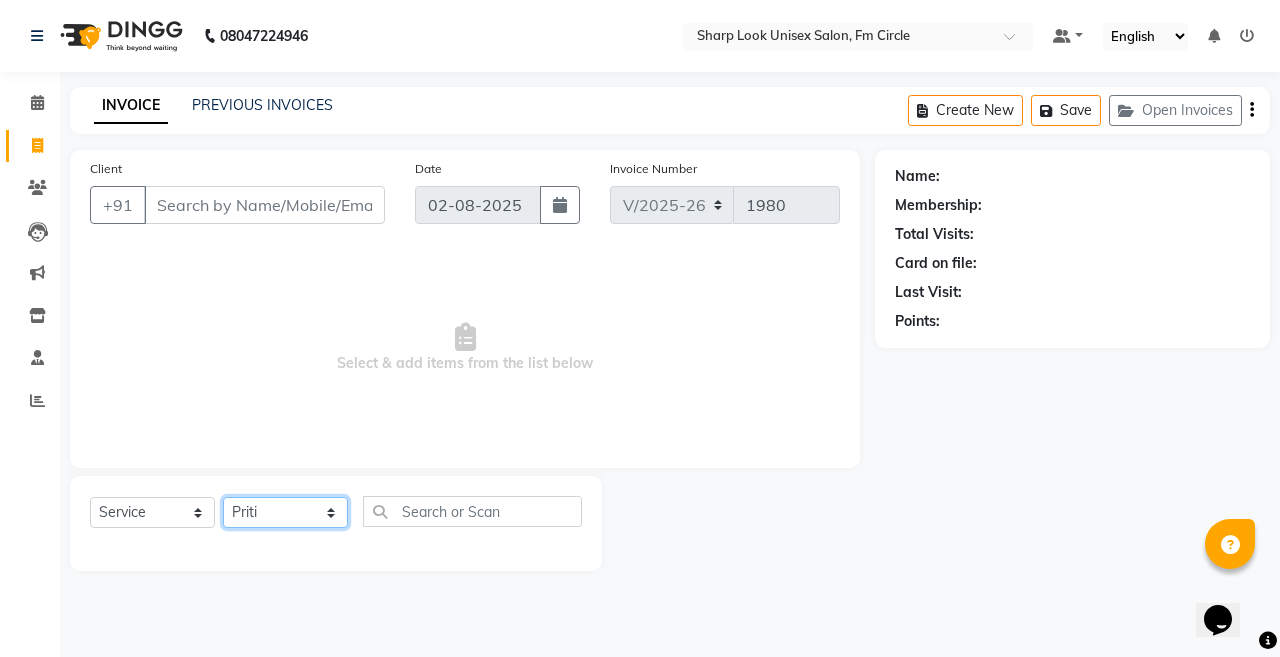 click on "Select Stylist Admin Anil Babu Budhia Monalisa  Nisha Priti" 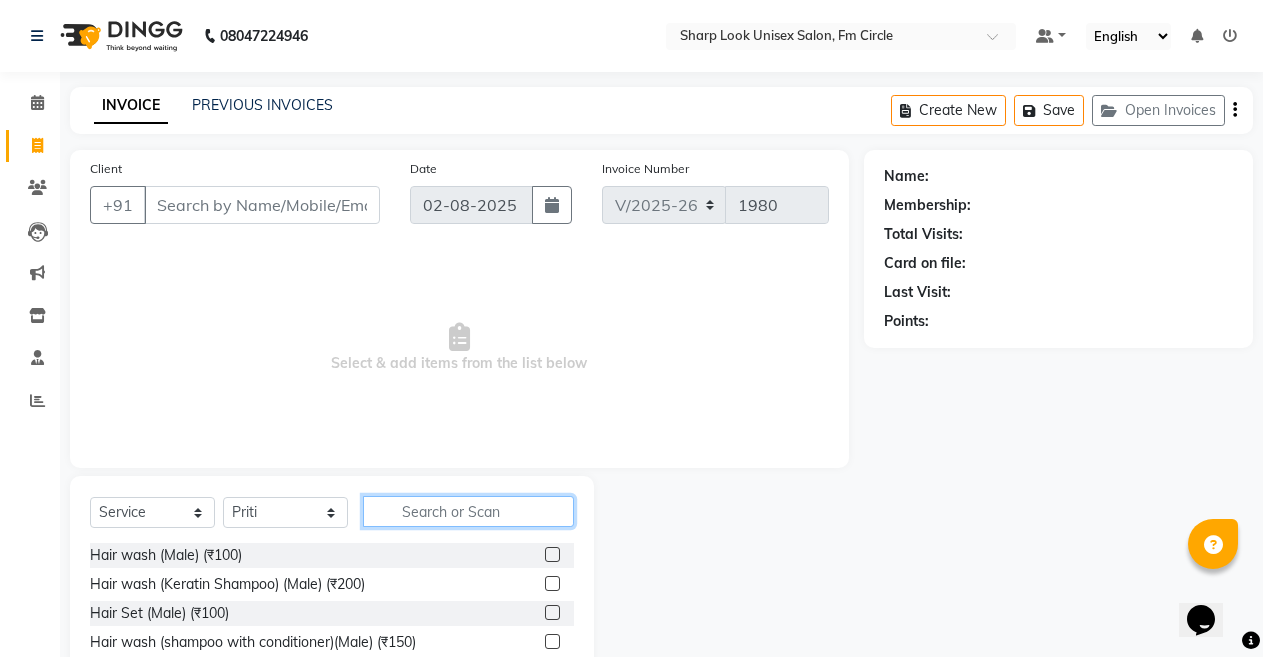 click 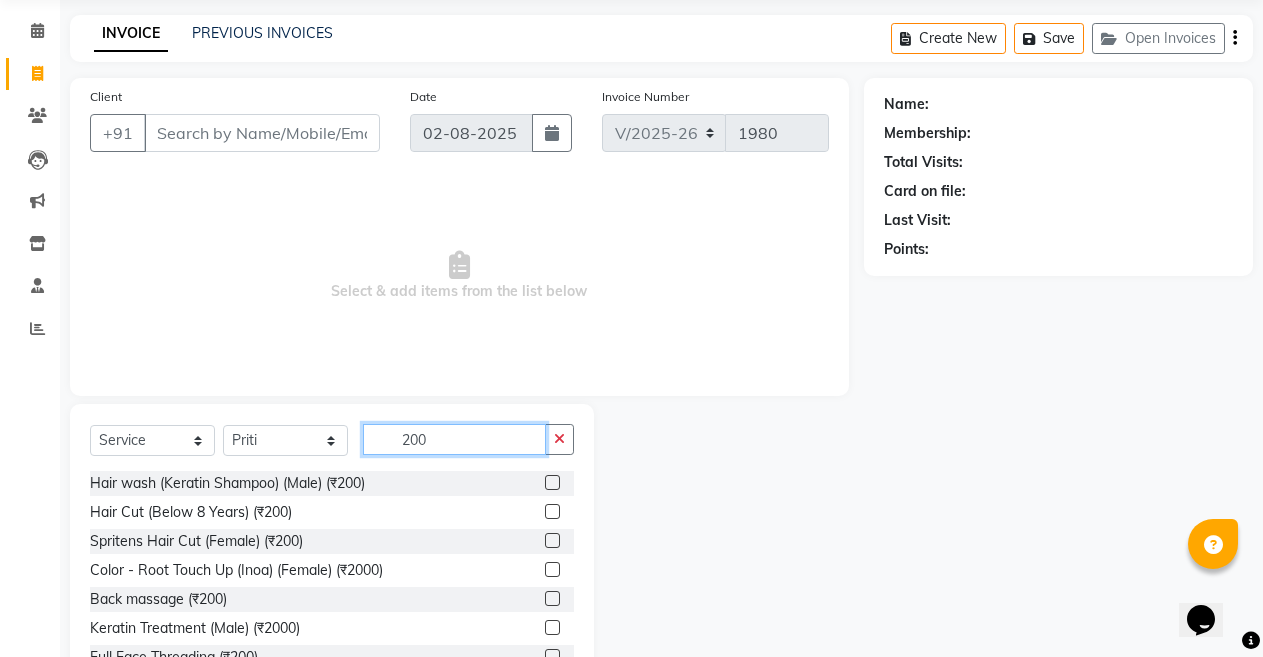 scroll, scrollTop: 144, scrollLeft: 0, axis: vertical 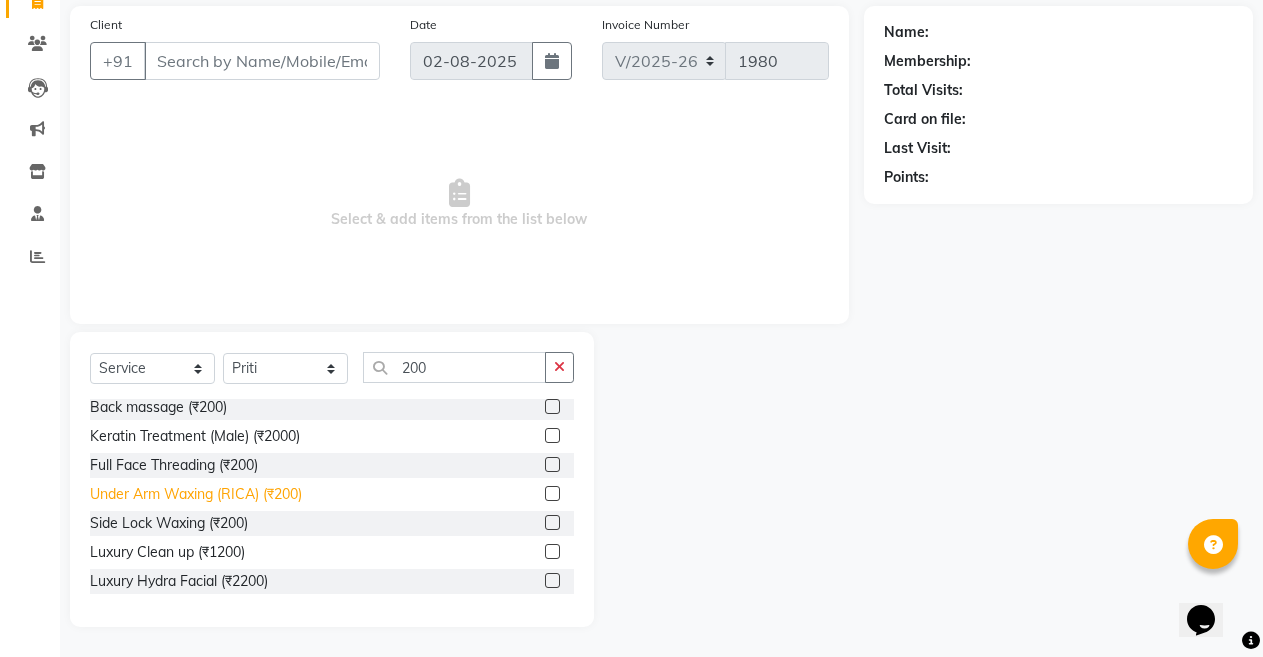 click on "Under Arm Waxing (RICA) (₹200)" 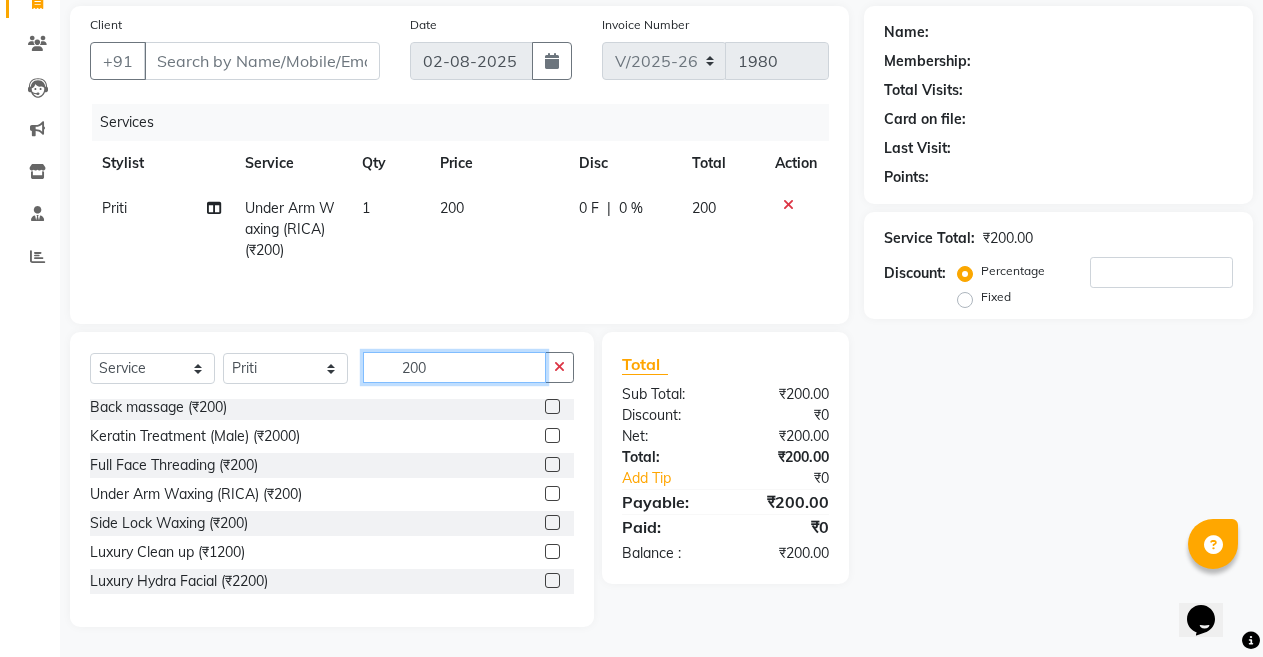 click on "200" 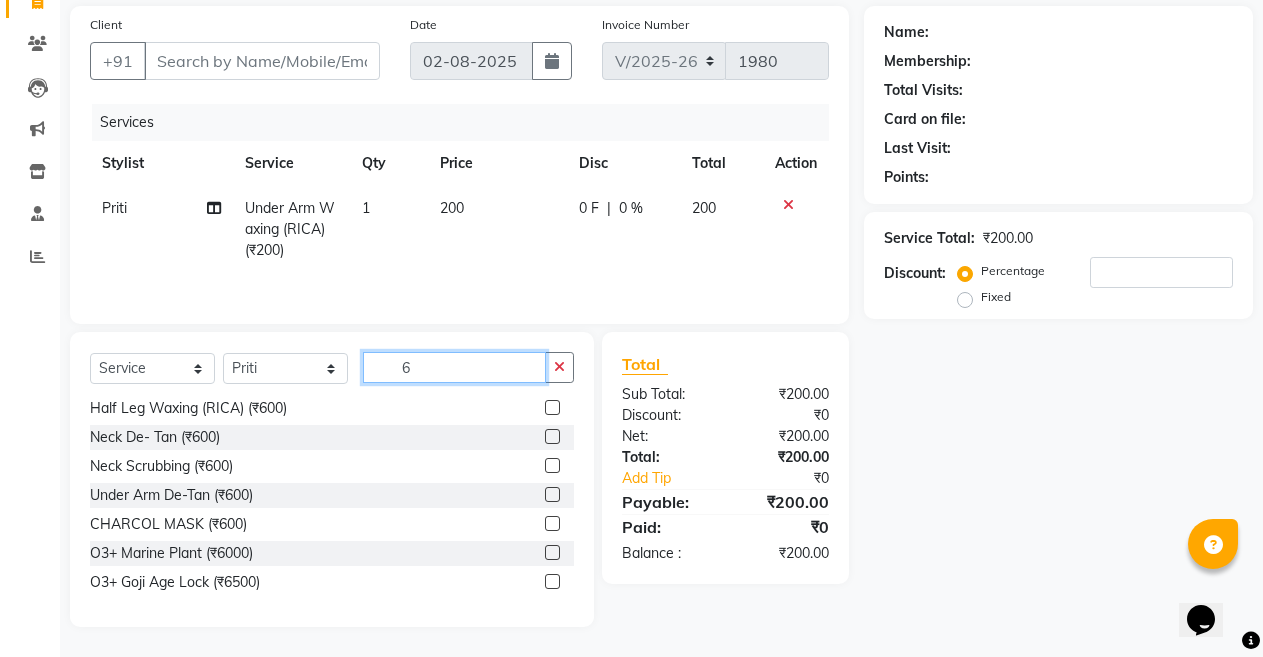 scroll, scrollTop: 0, scrollLeft: 0, axis: both 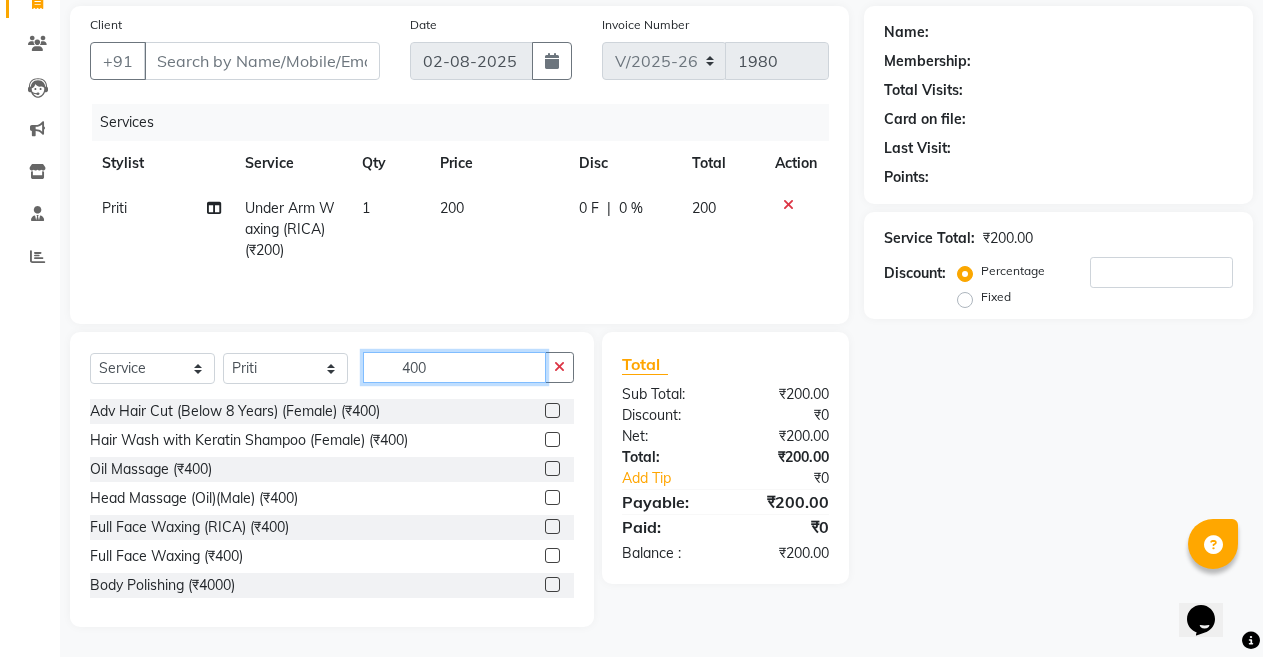 click on "400" 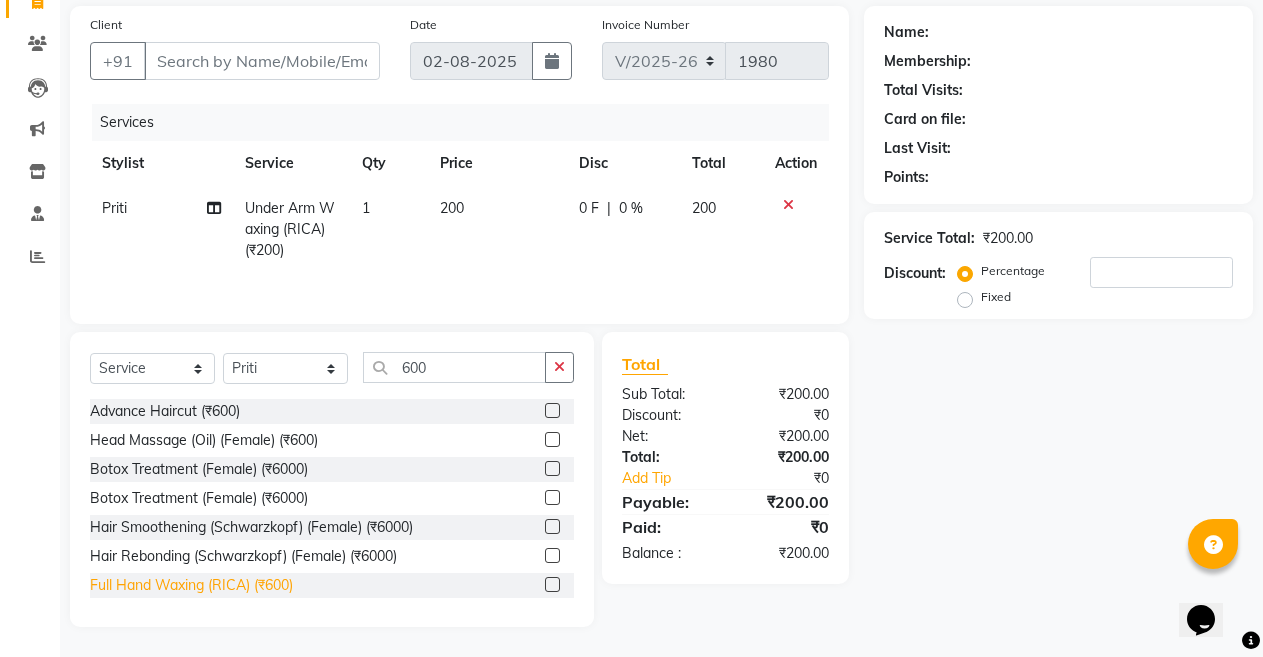 click on "Full Hand Waxing (RICA) (₹600)" 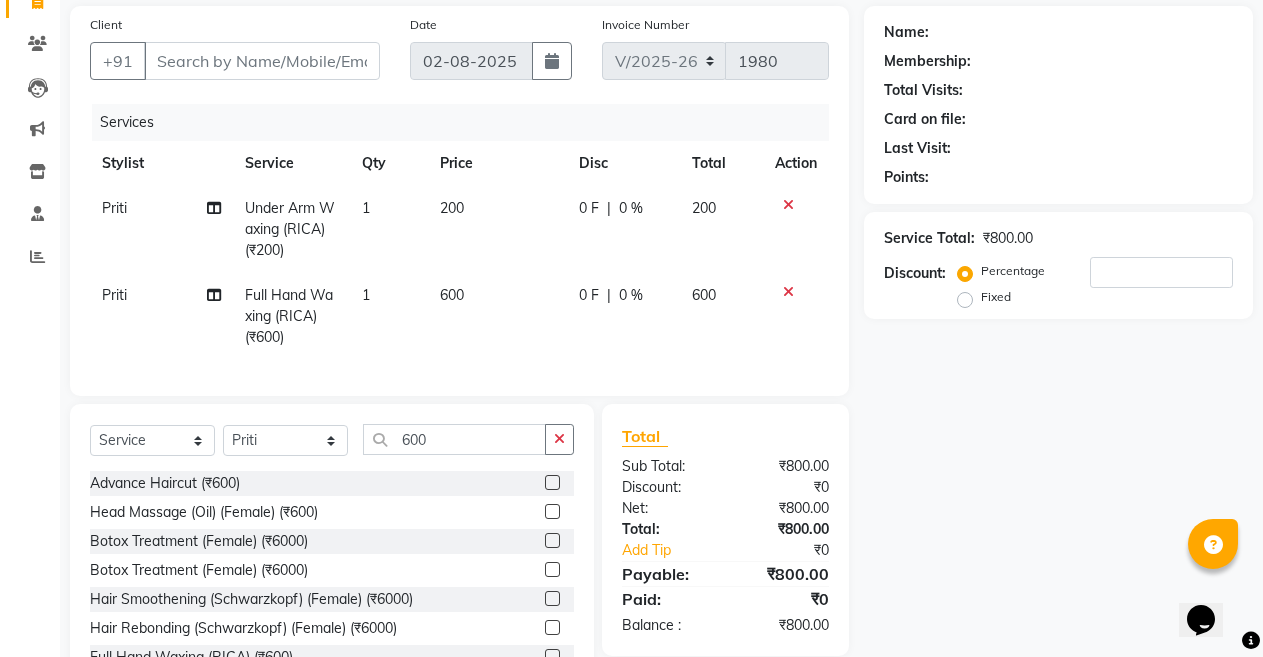 scroll, scrollTop: 0, scrollLeft: 0, axis: both 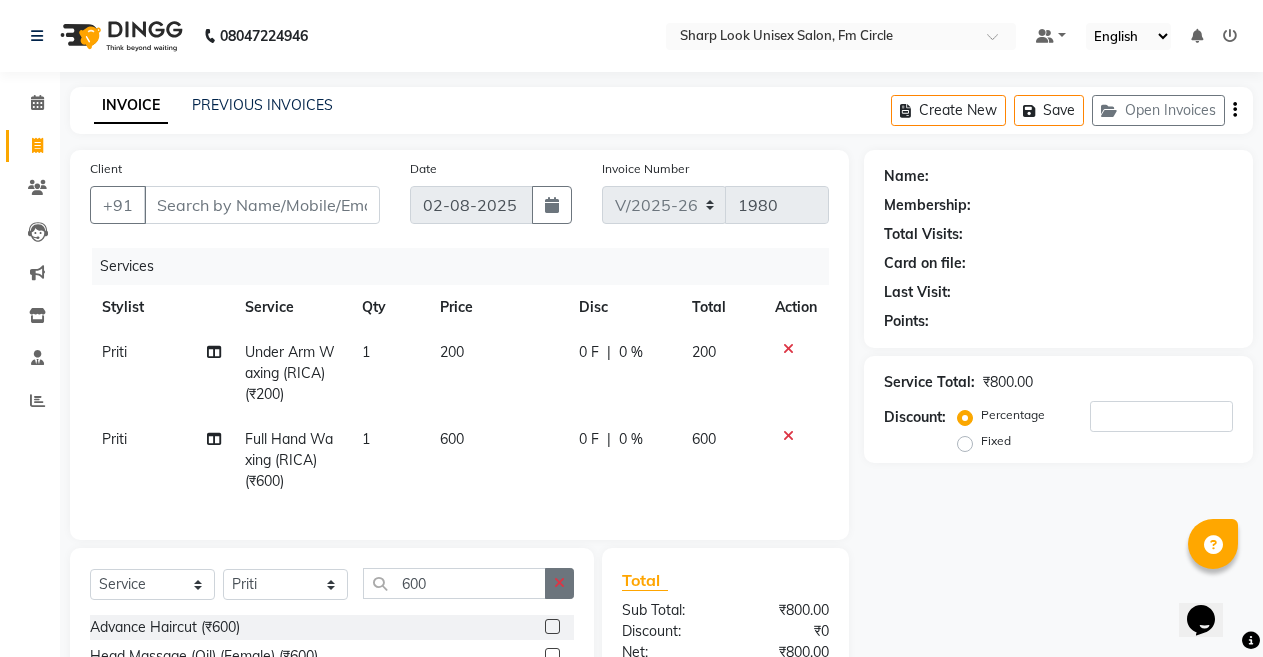 click 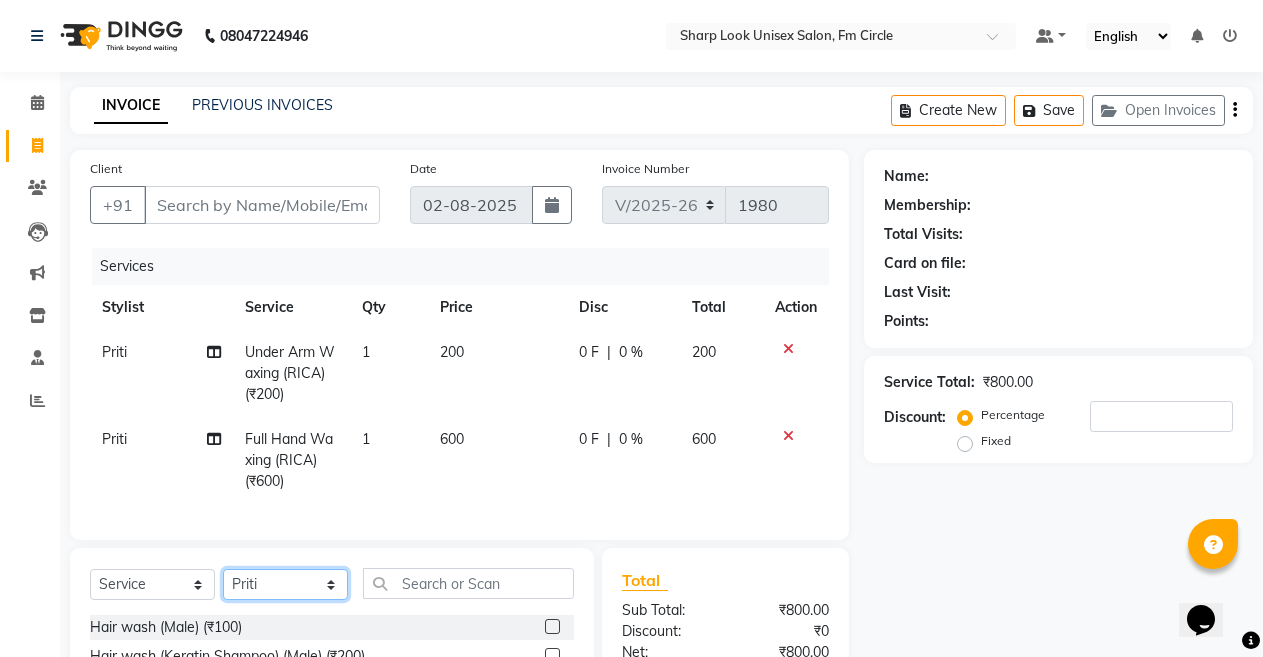 click on "Select Stylist Admin Anil Babu Budhia Monalisa  Nisha Priti" 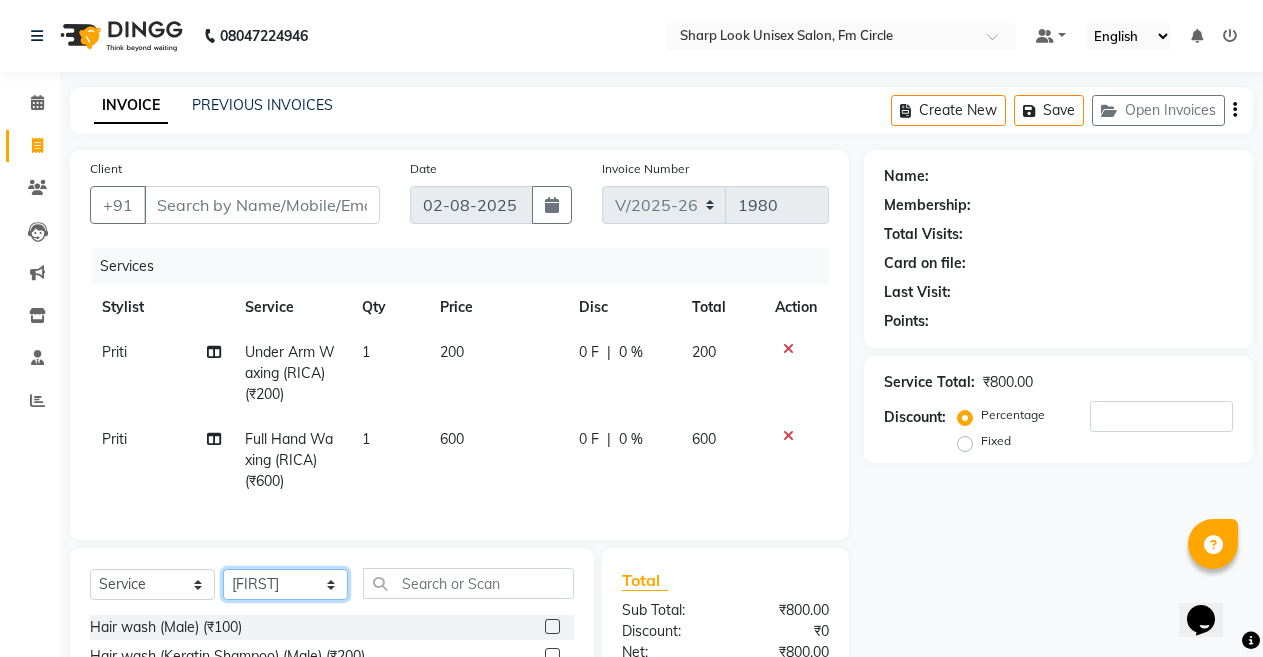 click on "Select Stylist Admin Anil Babu Budhia Monalisa  Nisha Priti" 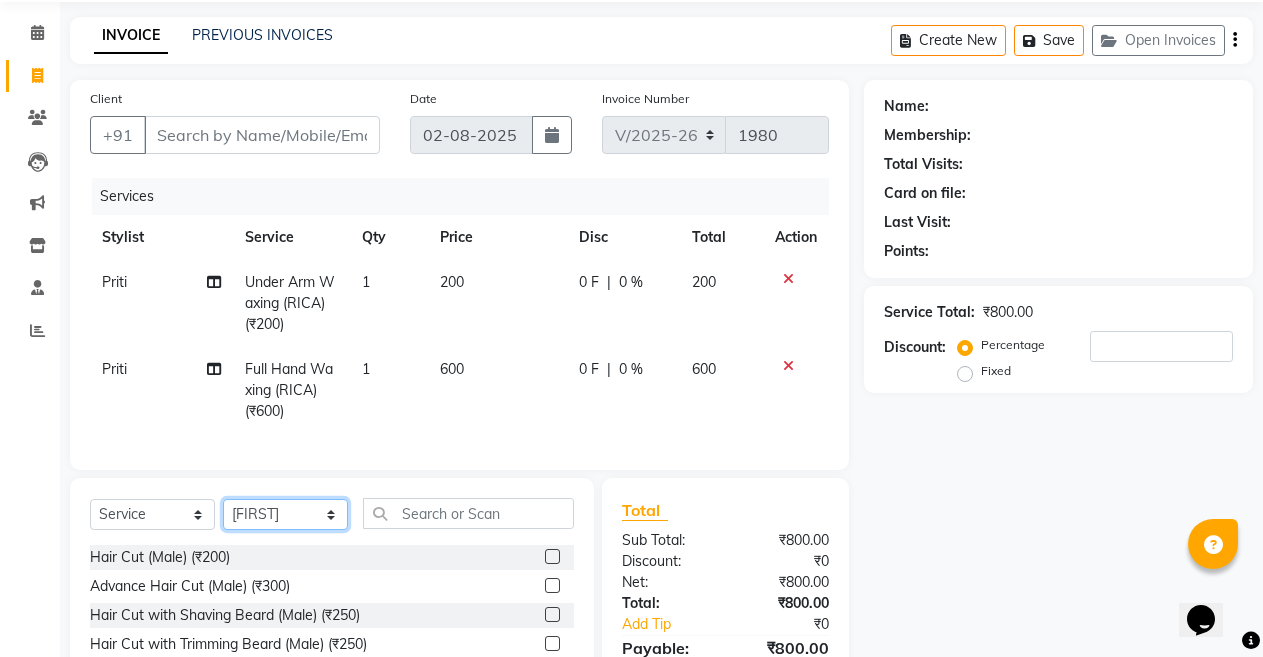scroll, scrollTop: 100, scrollLeft: 0, axis: vertical 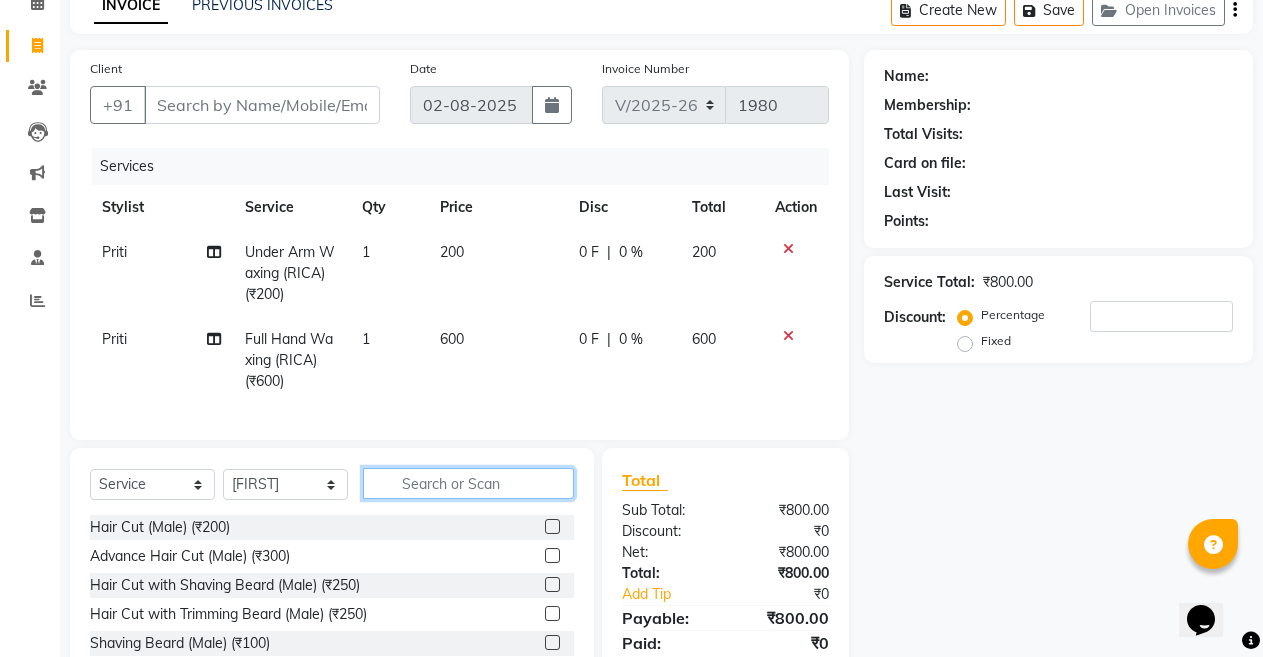 click 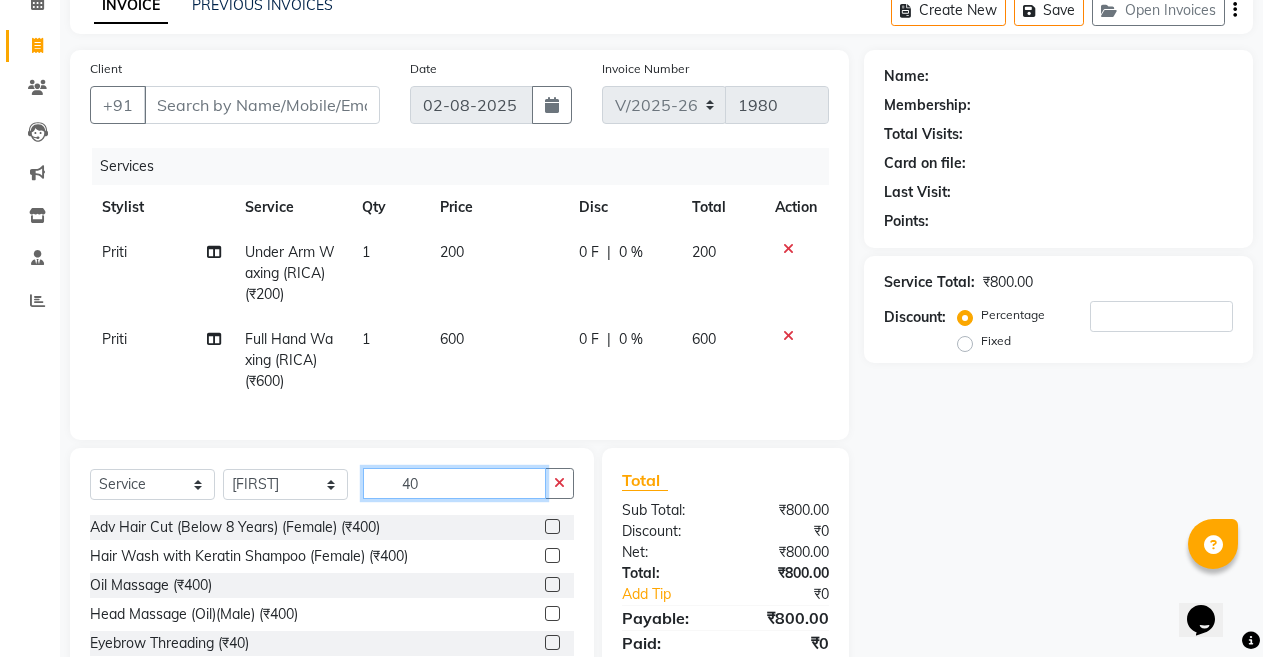 scroll, scrollTop: 233, scrollLeft: 0, axis: vertical 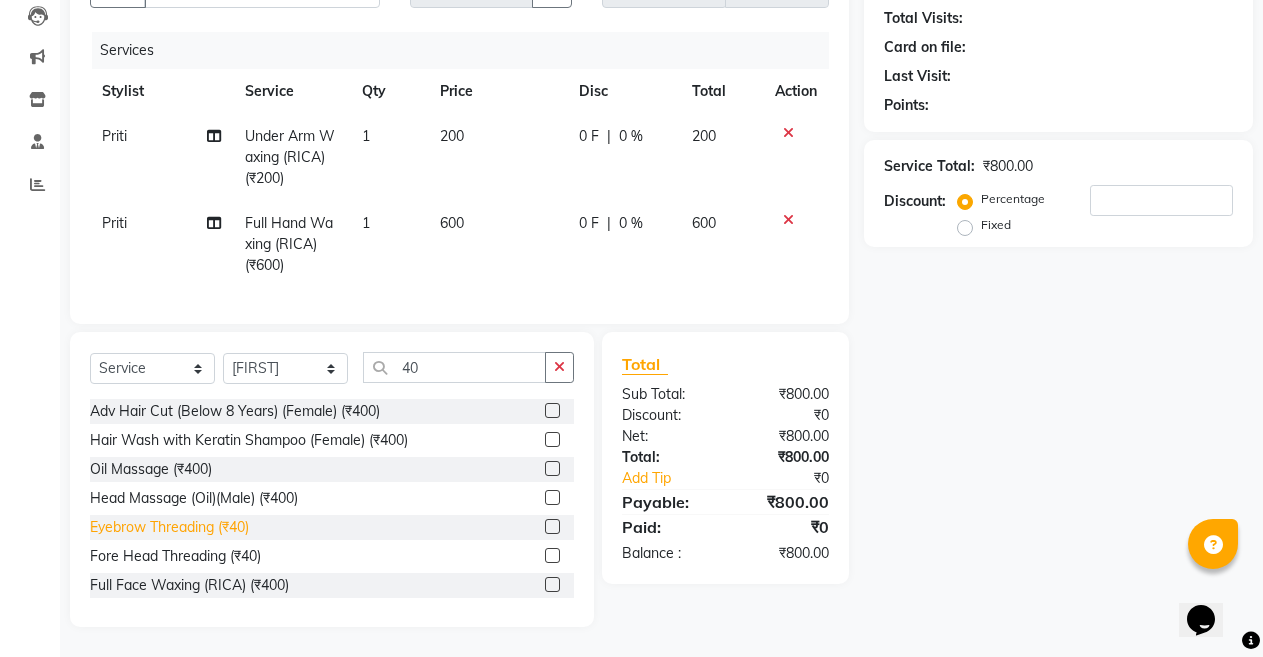 click on "Eyebrow Threading (₹40)" 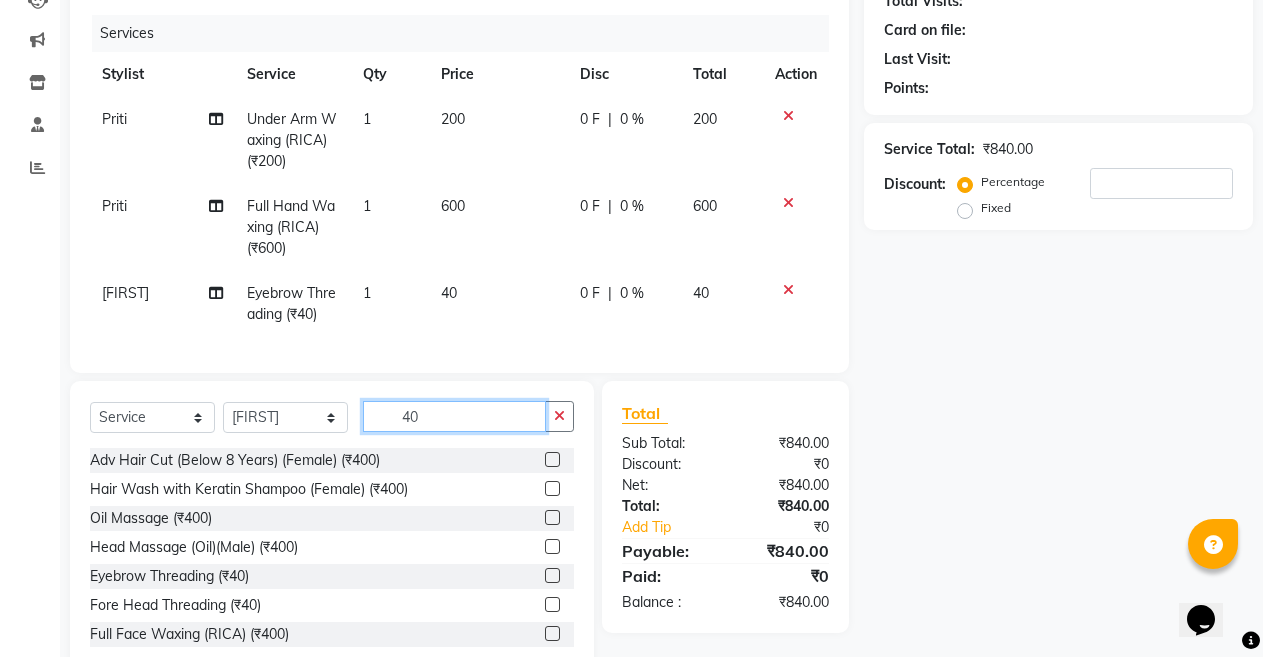 click on "40" 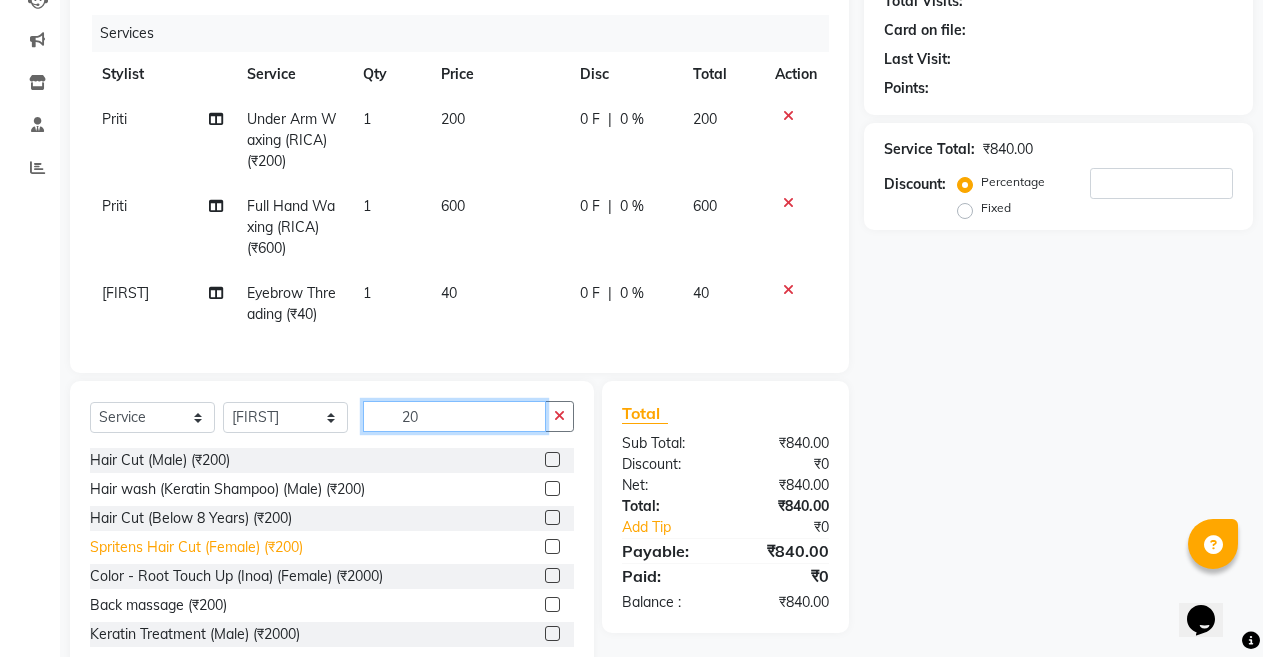 scroll, scrollTop: 299, scrollLeft: 0, axis: vertical 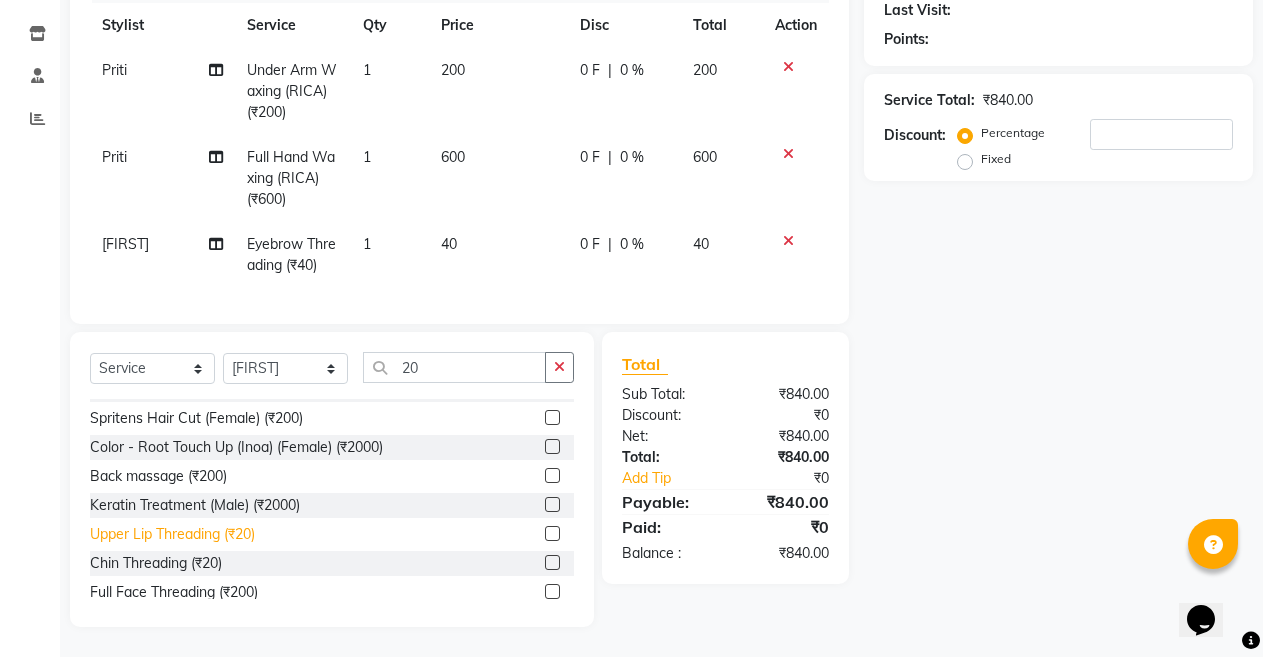 click on "Upper Lip Threading (₹20)" 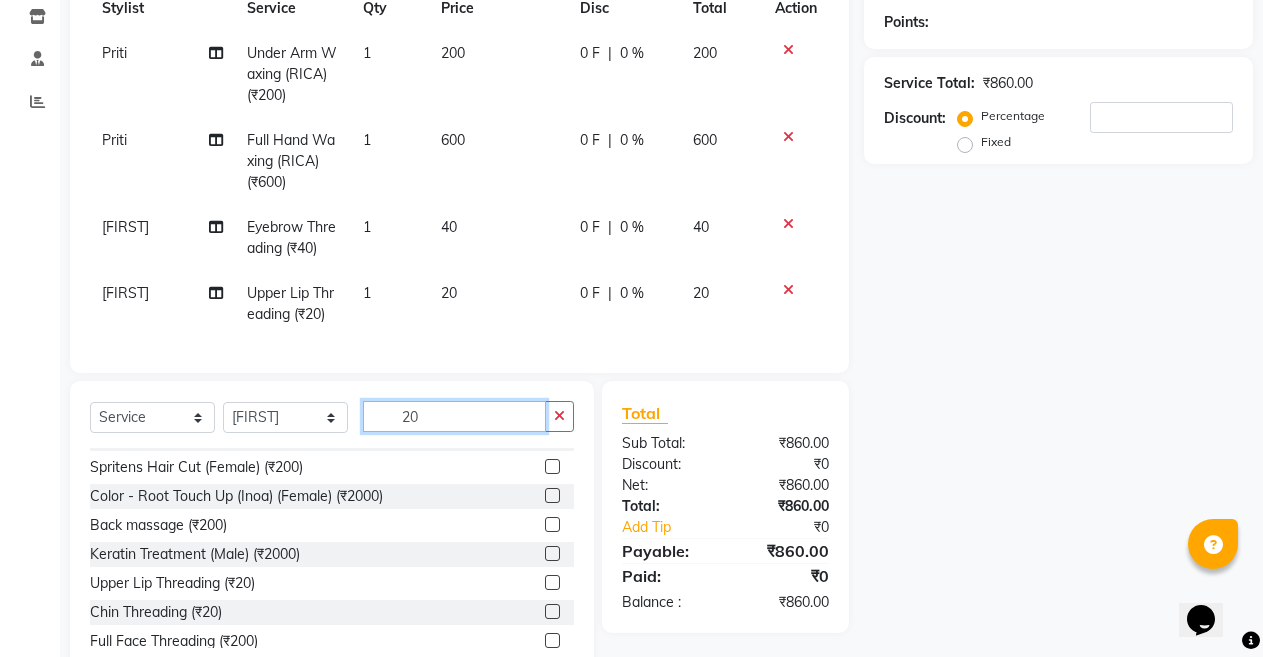 click on "20" 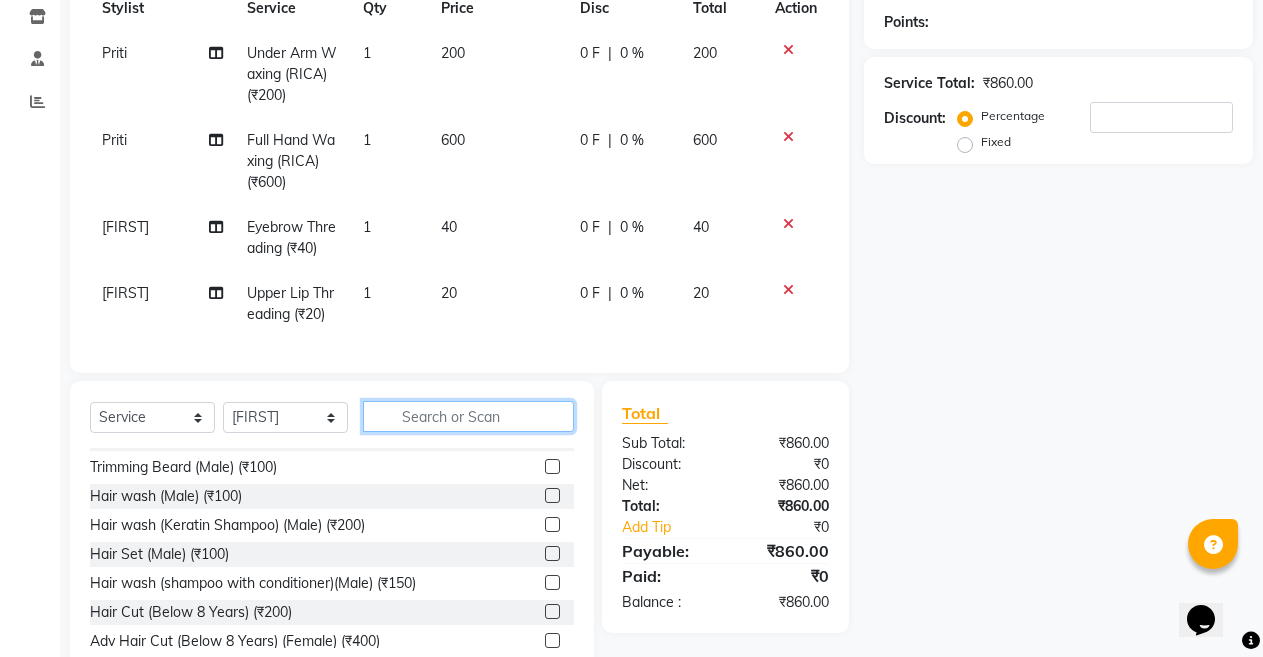 scroll, scrollTop: 312, scrollLeft: 0, axis: vertical 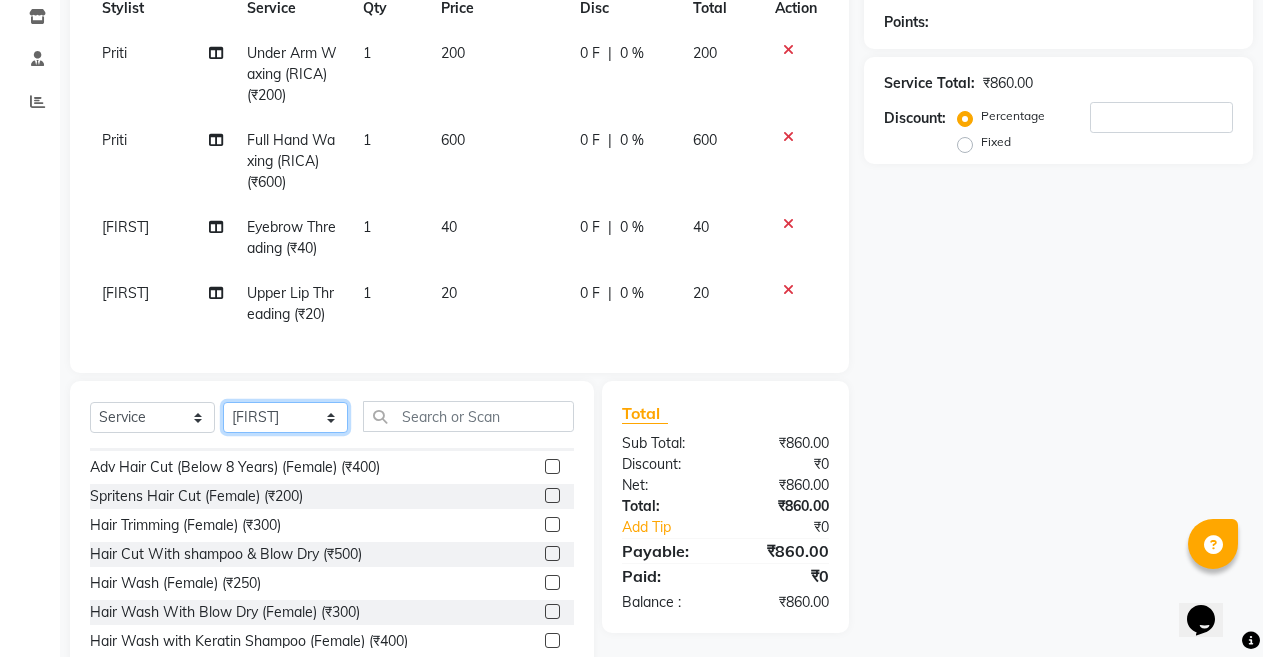 click on "Select Stylist Admin Anil Babu Budhia Monalisa  Nisha Priti" 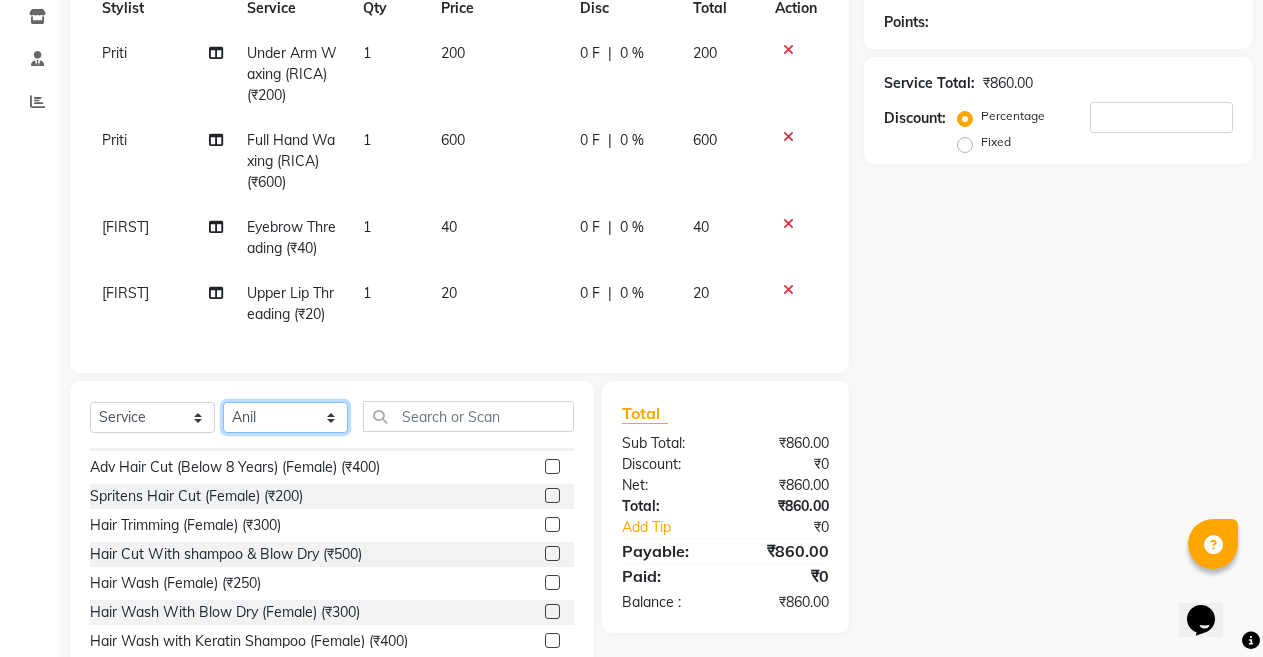 click on "Select Stylist Admin Anil Babu Budhia Monalisa  Nisha Priti" 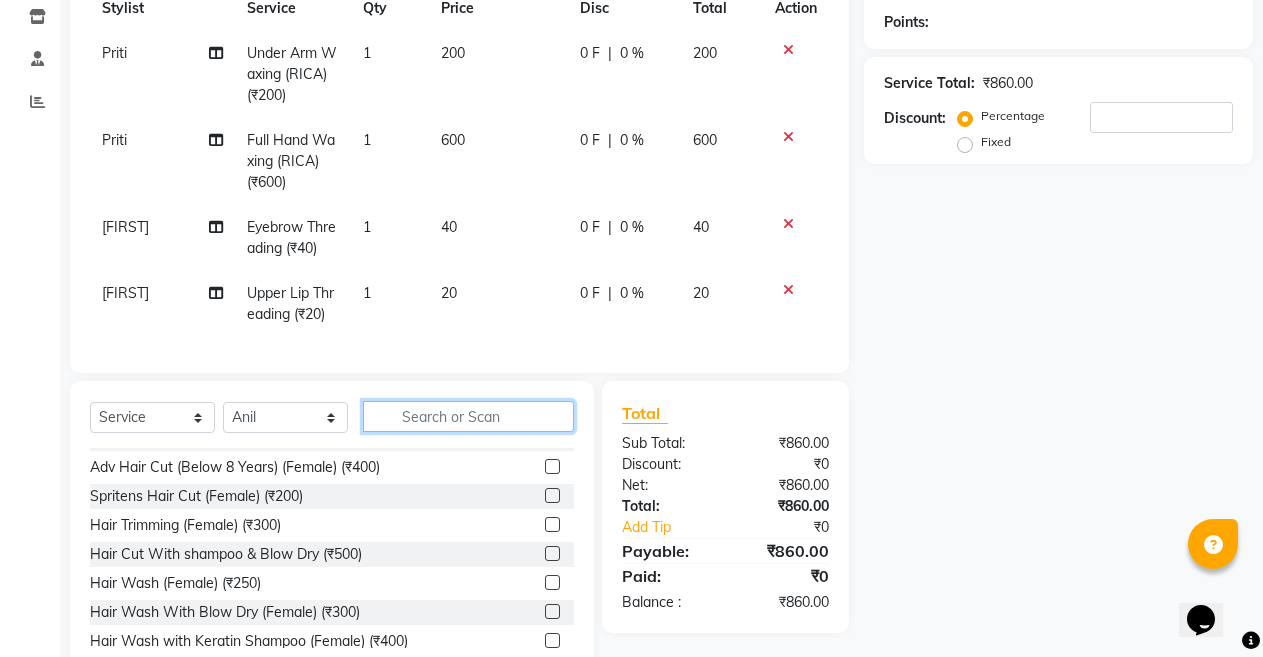 click 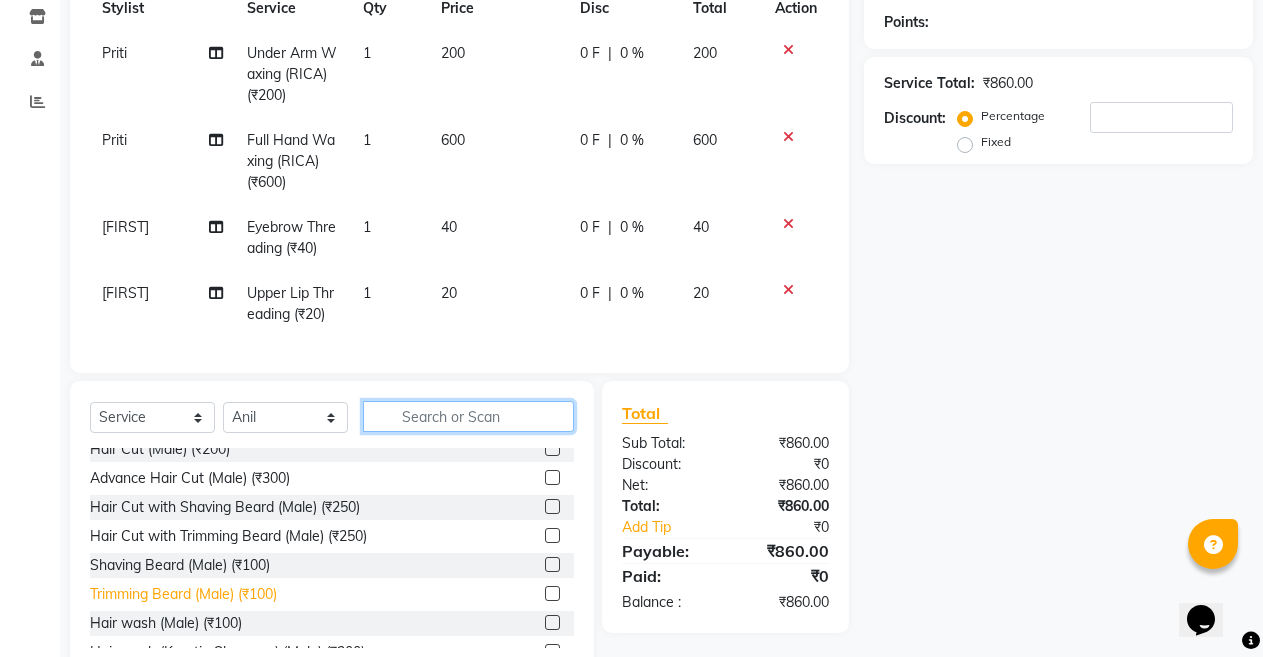 scroll, scrollTop: 0, scrollLeft: 0, axis: both 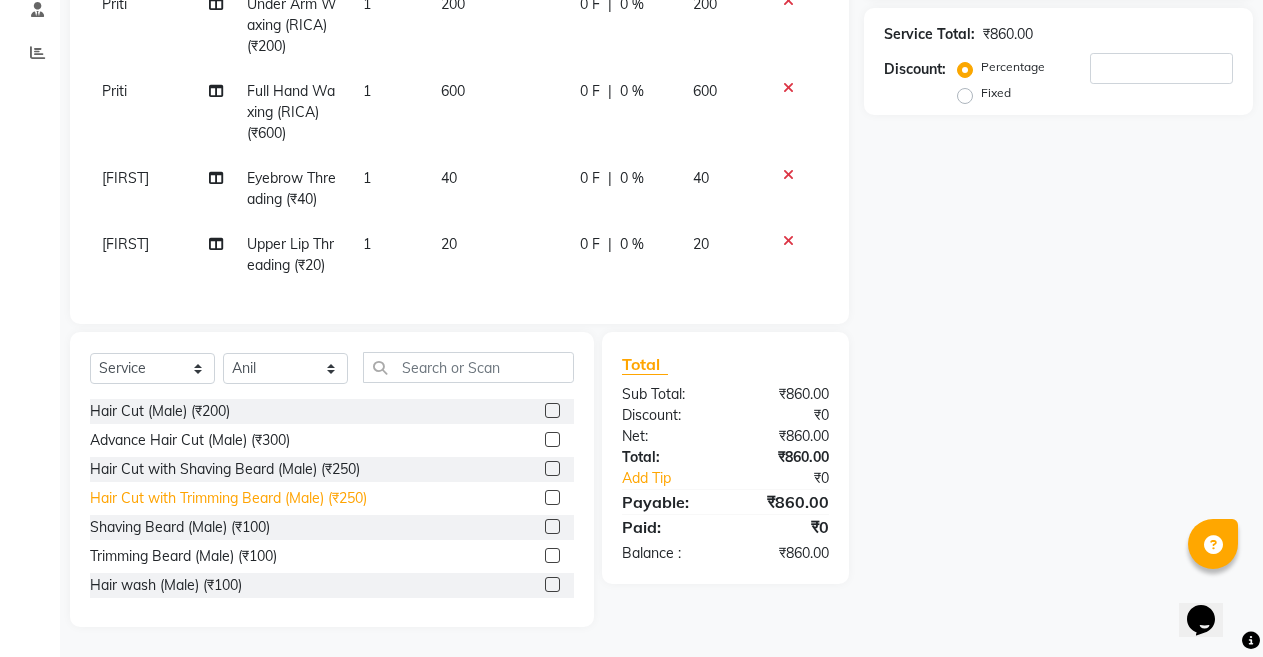 click on "Hair Cut with Trimming Beard (Male) (₹250)" 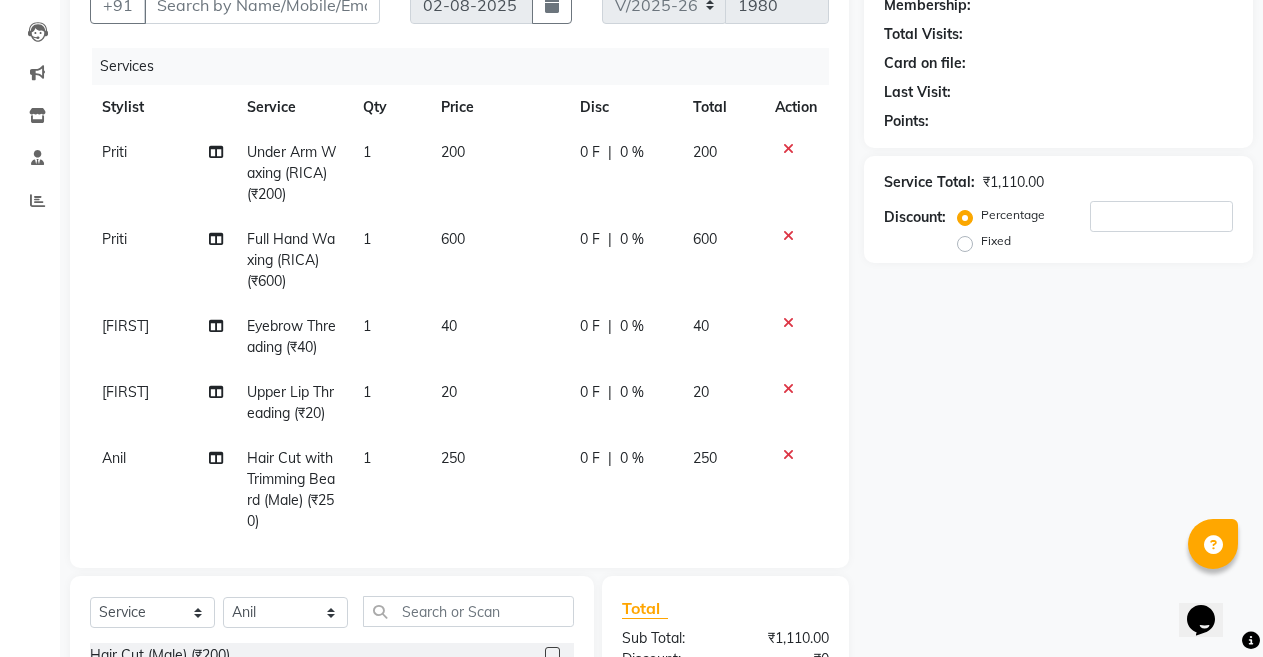 scroll, scrollTop: 100, scrollLeft: 0, axis: vertical 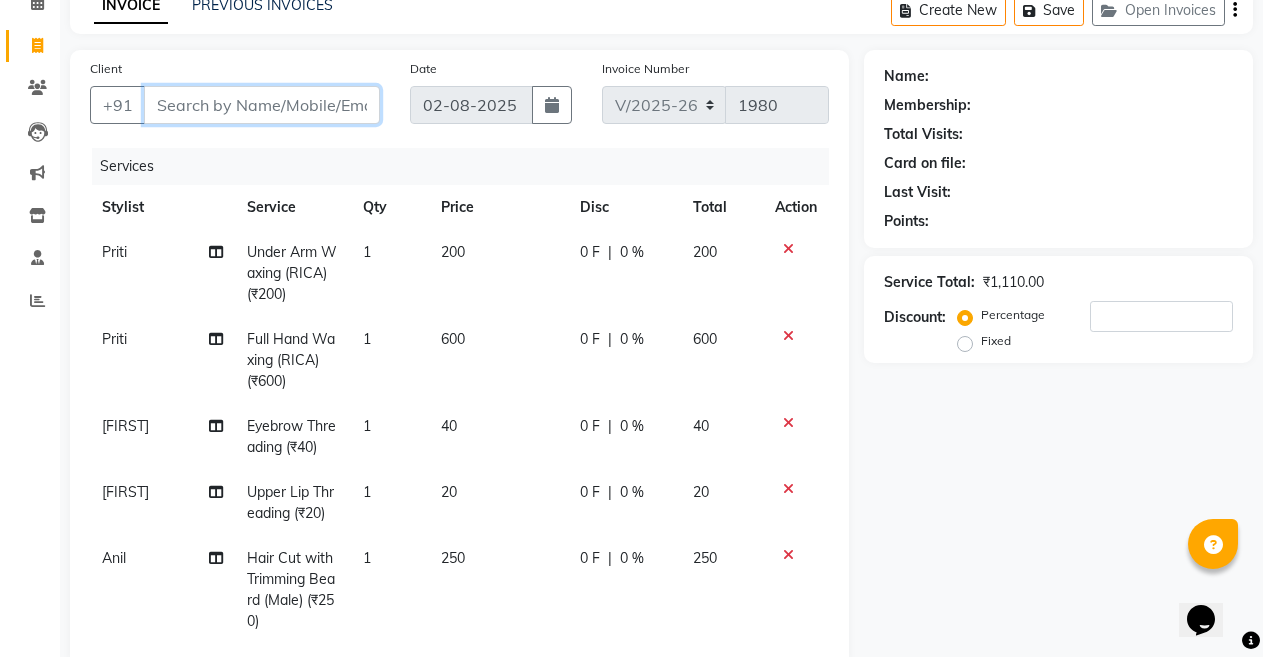 click on "Client" at bounding box center [262, 105] 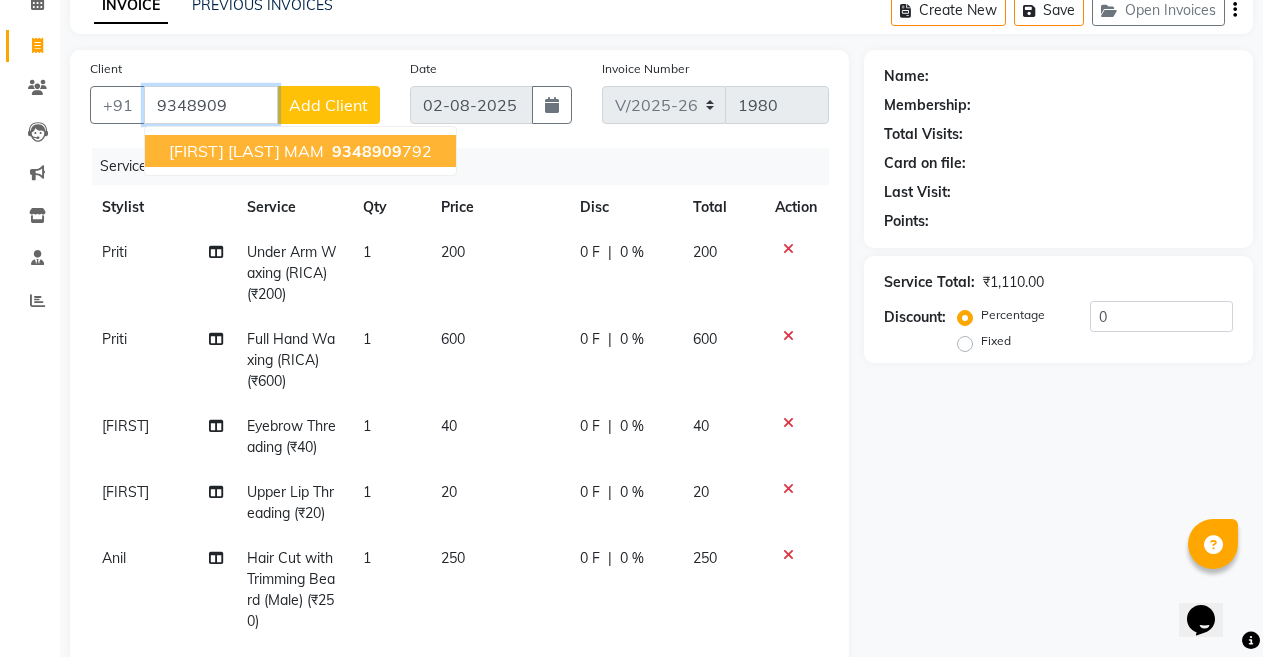 click on "[FIRST] [LAST] MAM" at bounding box center [246, 151] 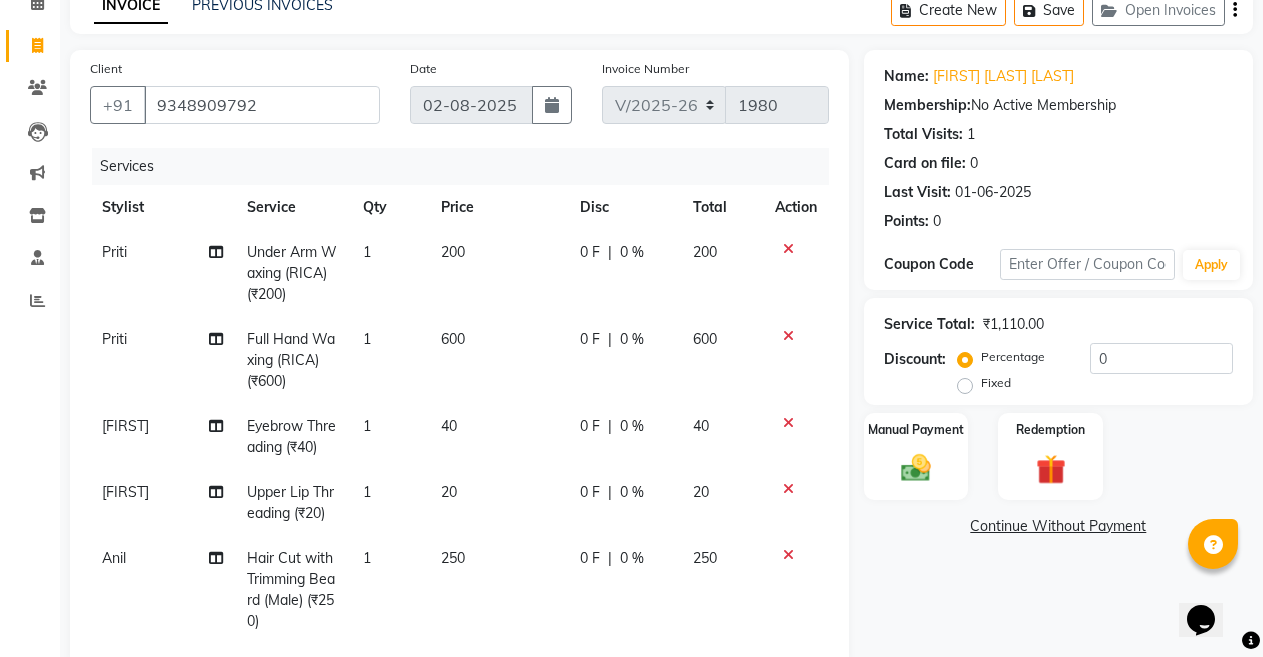 click on "Fixed" 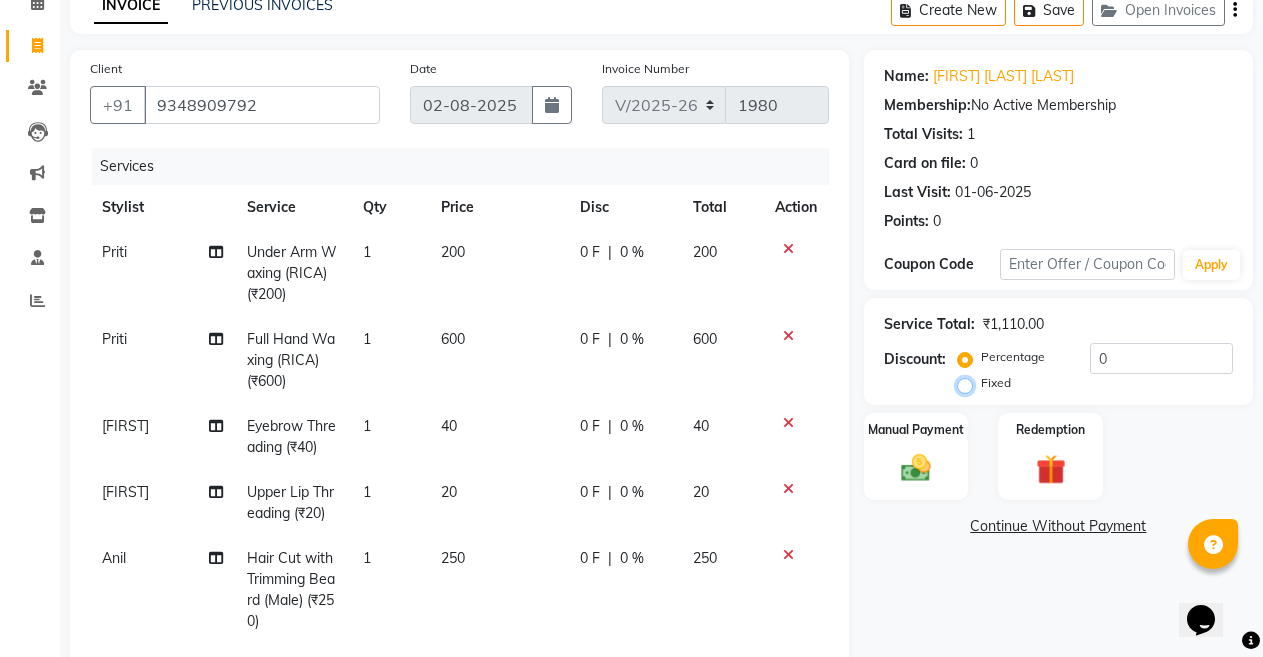 click on "Fixed" at bounding box center (969, 383) 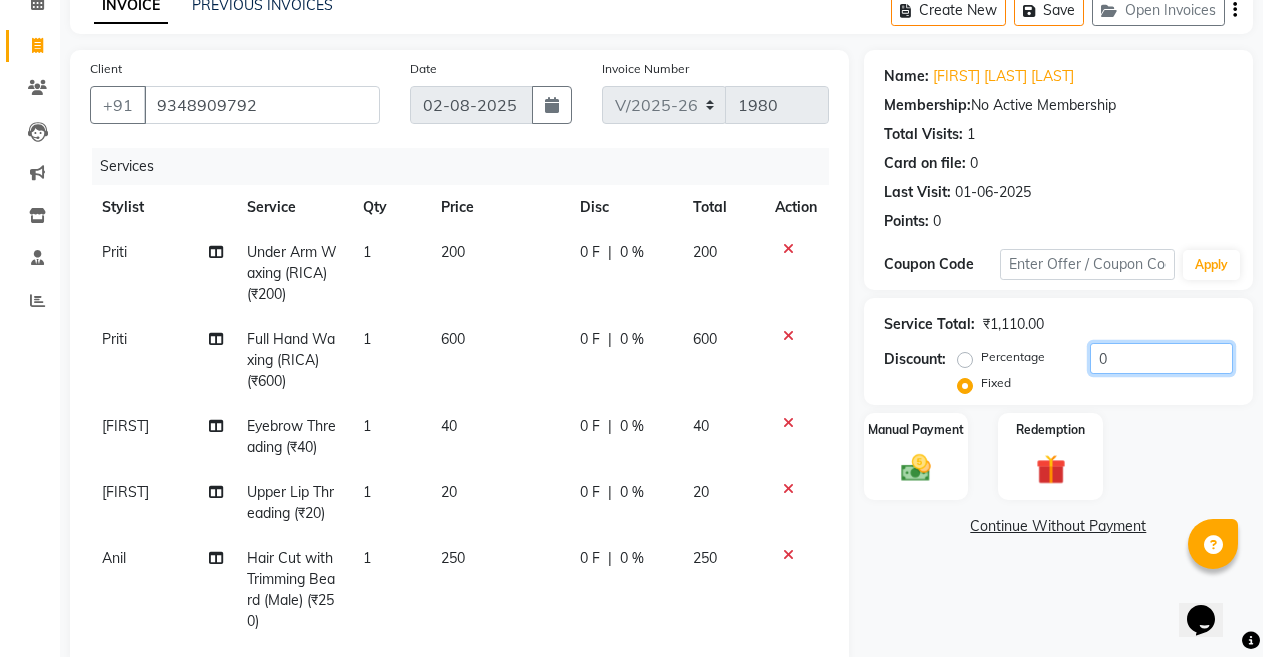 click on "0" 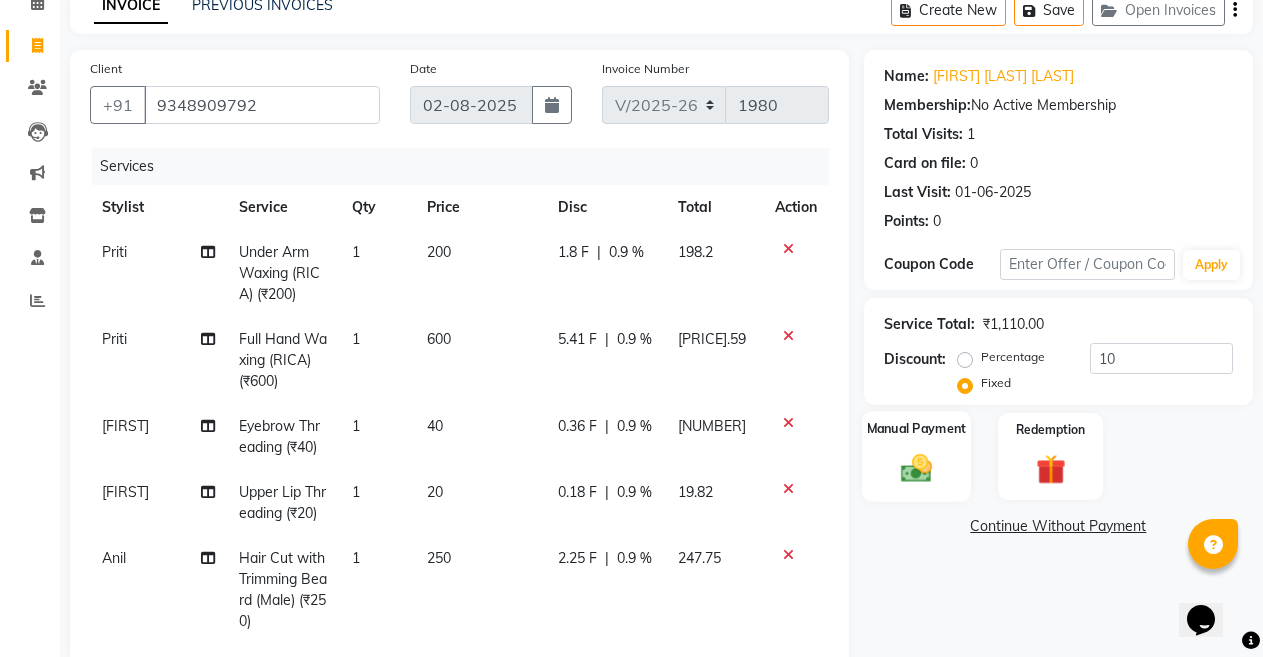 click on "Manual Payment" 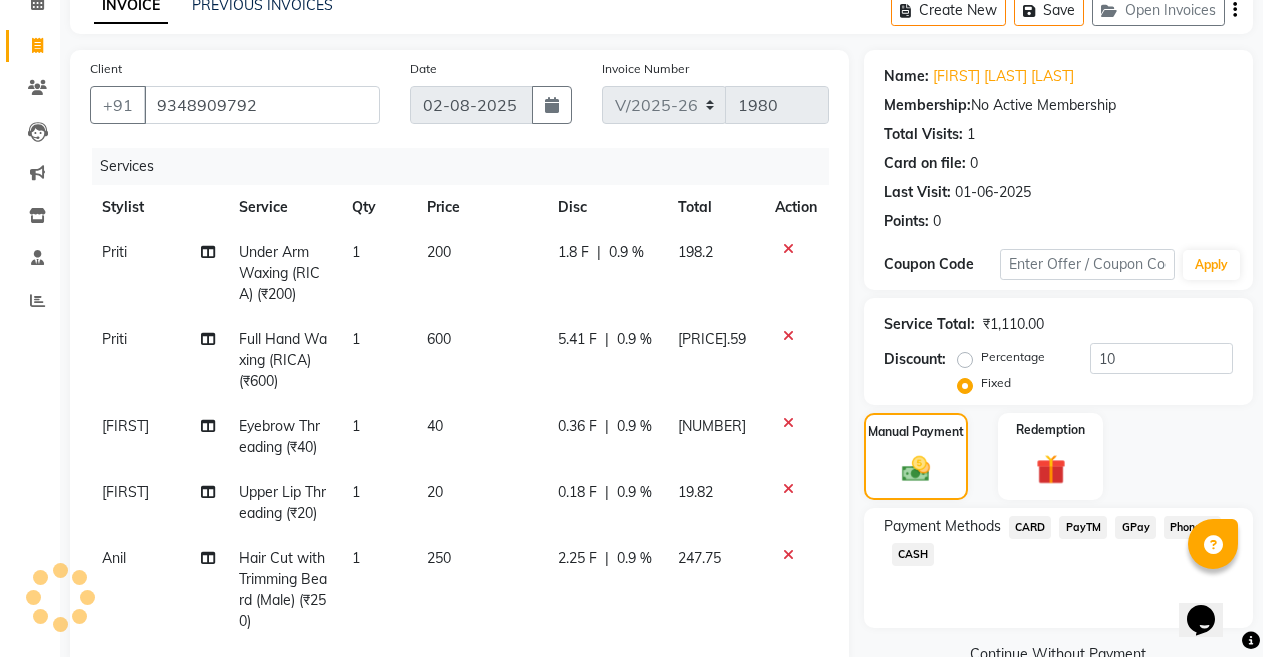 click on "CASH" 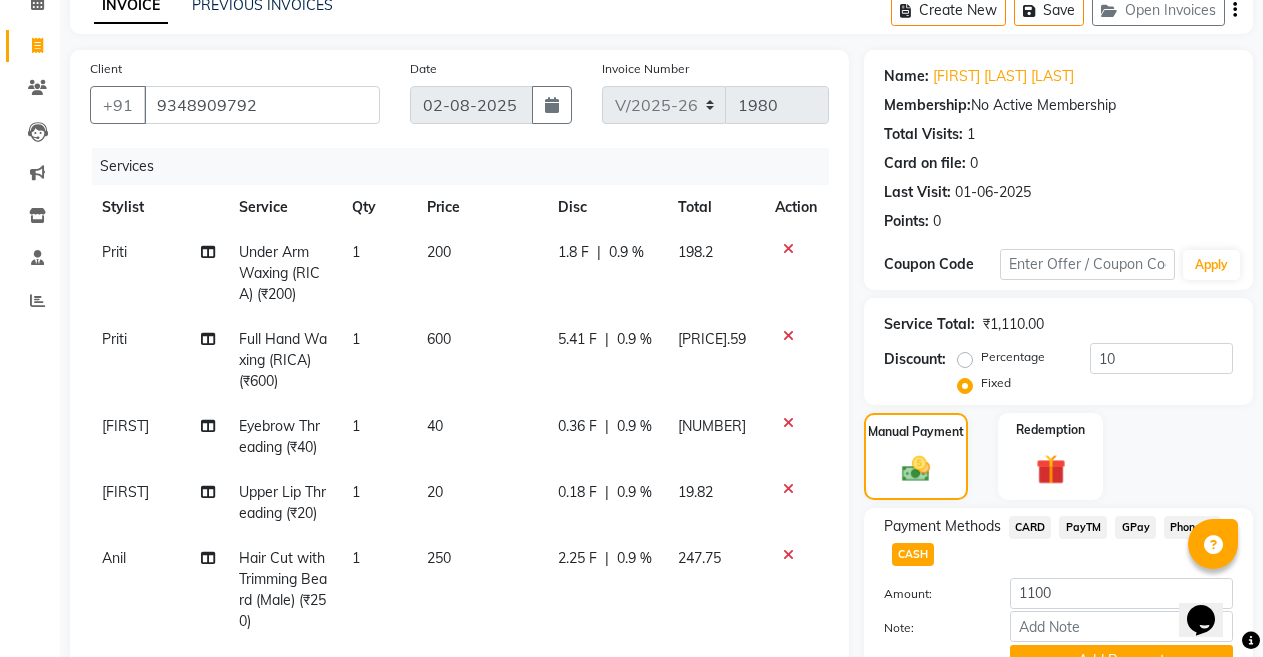 scroll, scrollTop: 400, scrollLeft: 0, axis: vertical 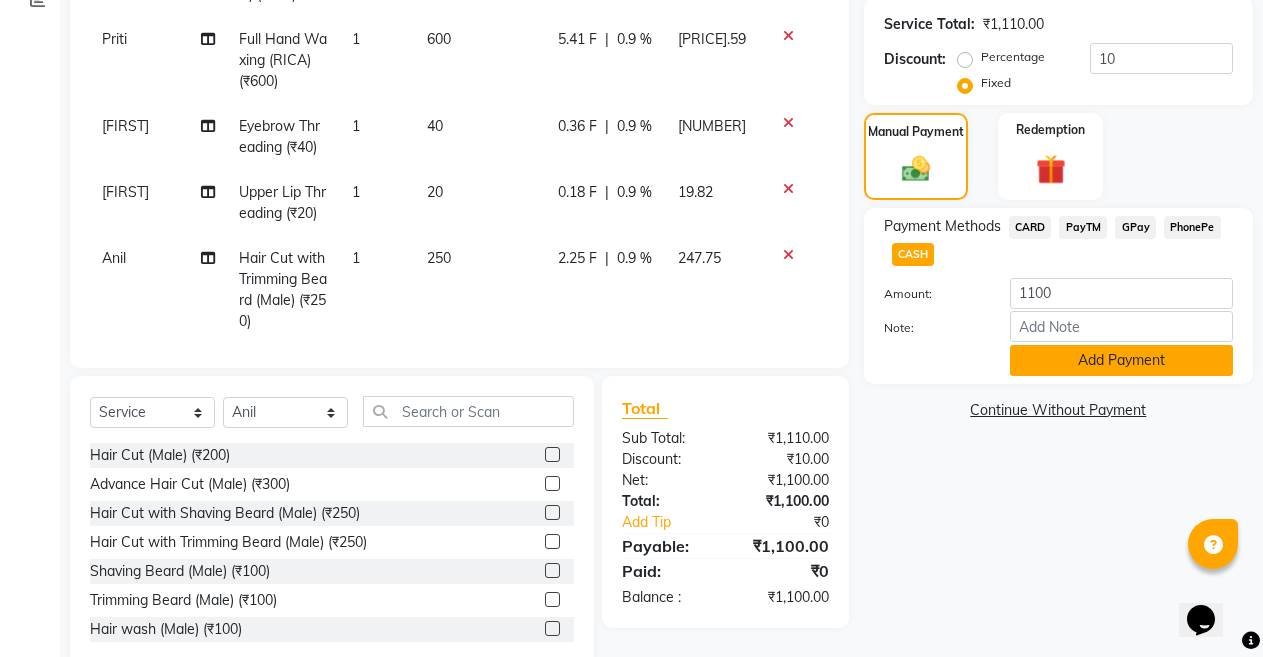 click on "Add Payment" 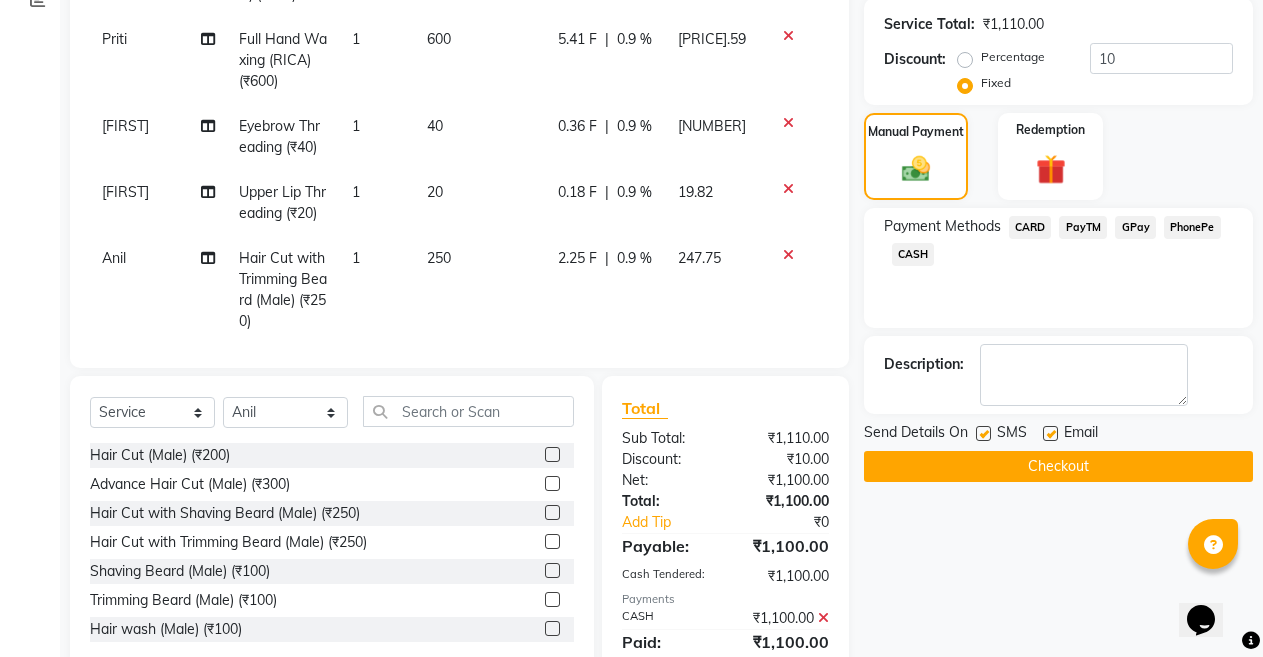 scroll, scrollTop: 472, scrollLeft: 0, axis: vertical 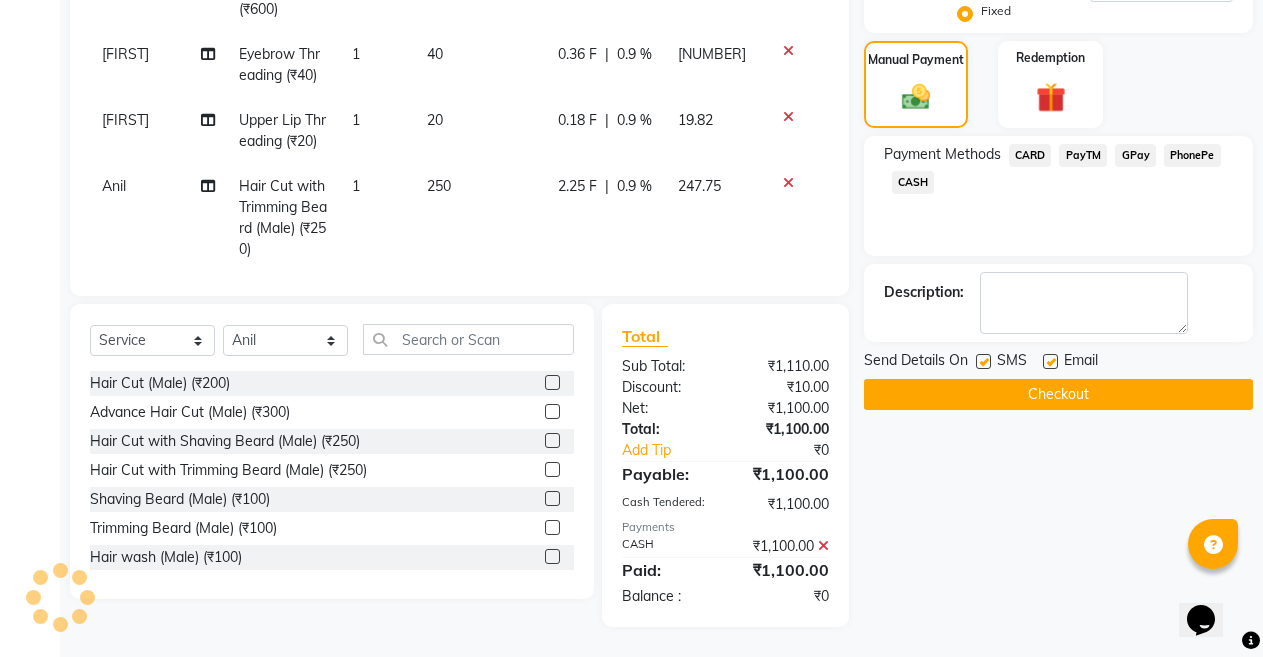click 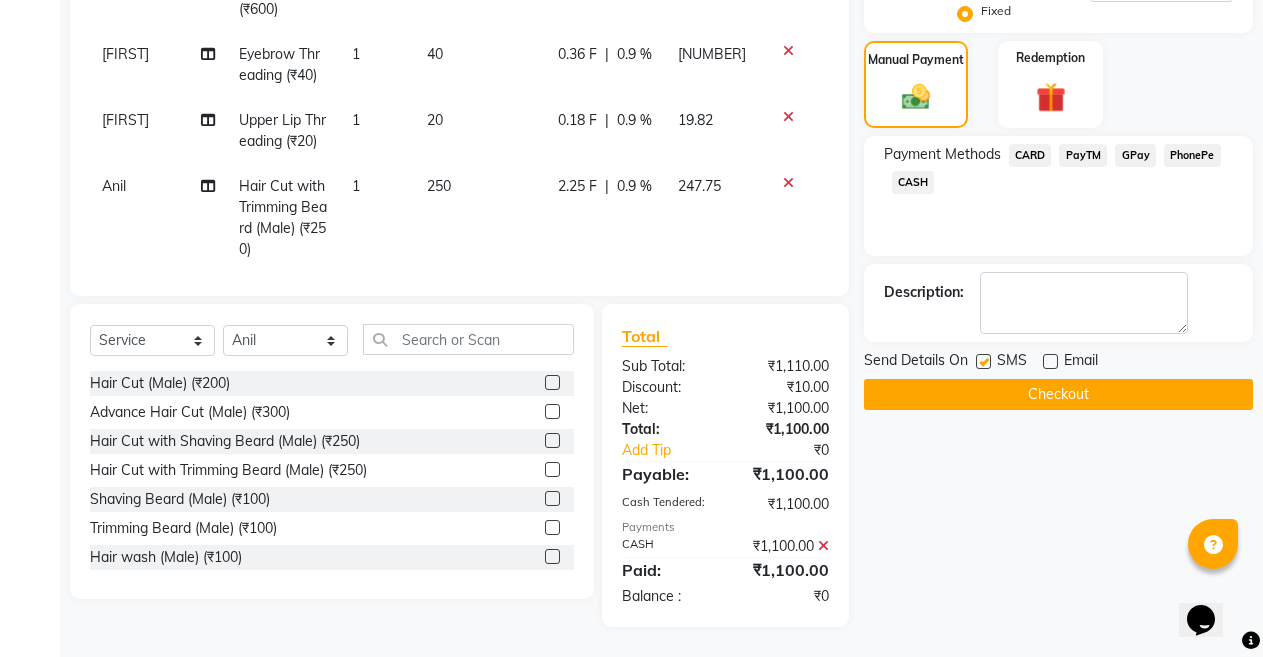 click on "Checkout" 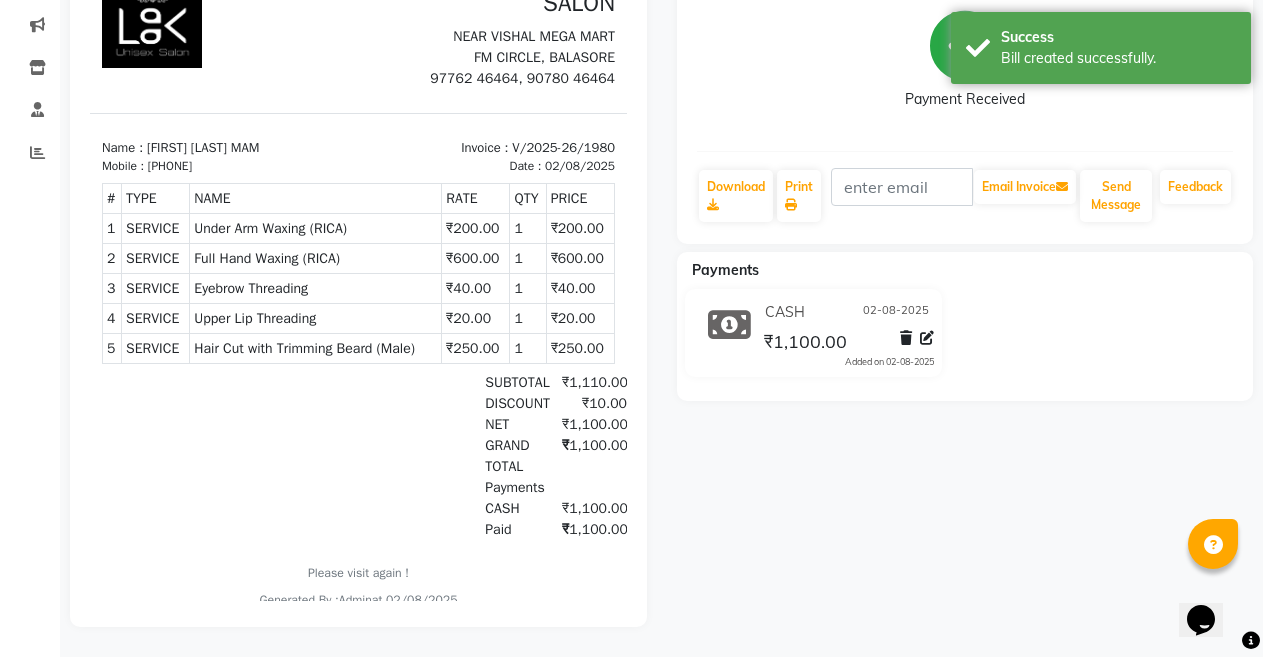 scroll, scrollTop: 0, scrollLeft: 0, axis: both 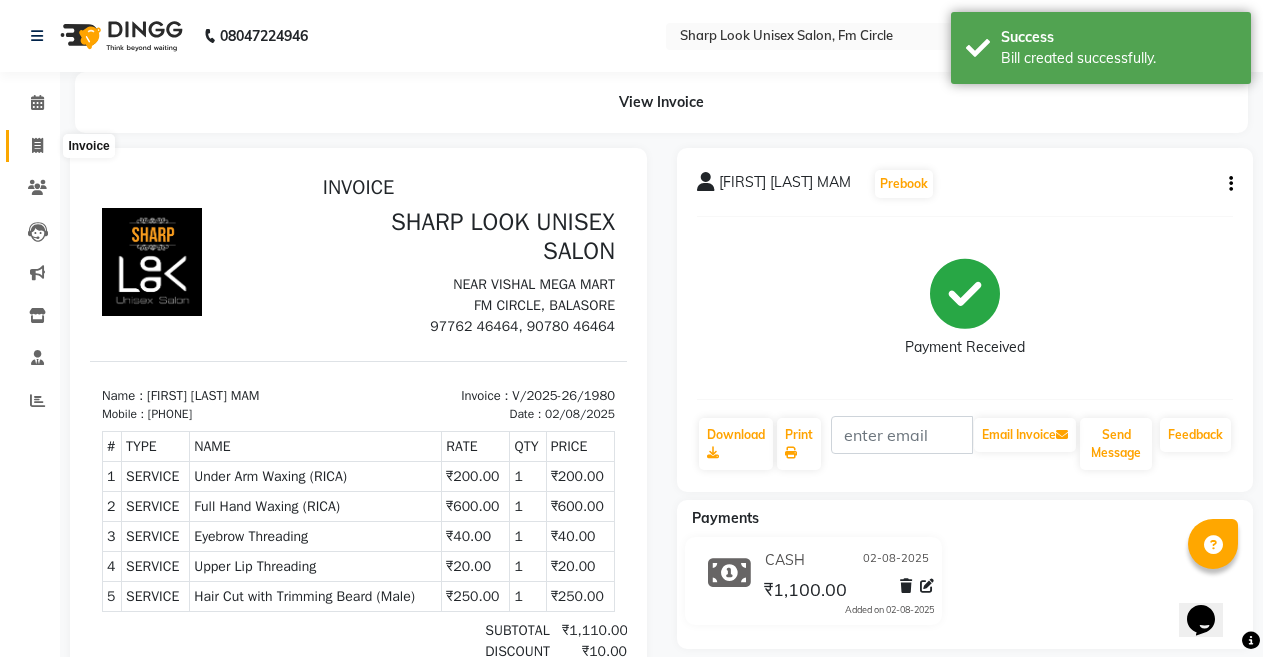 click 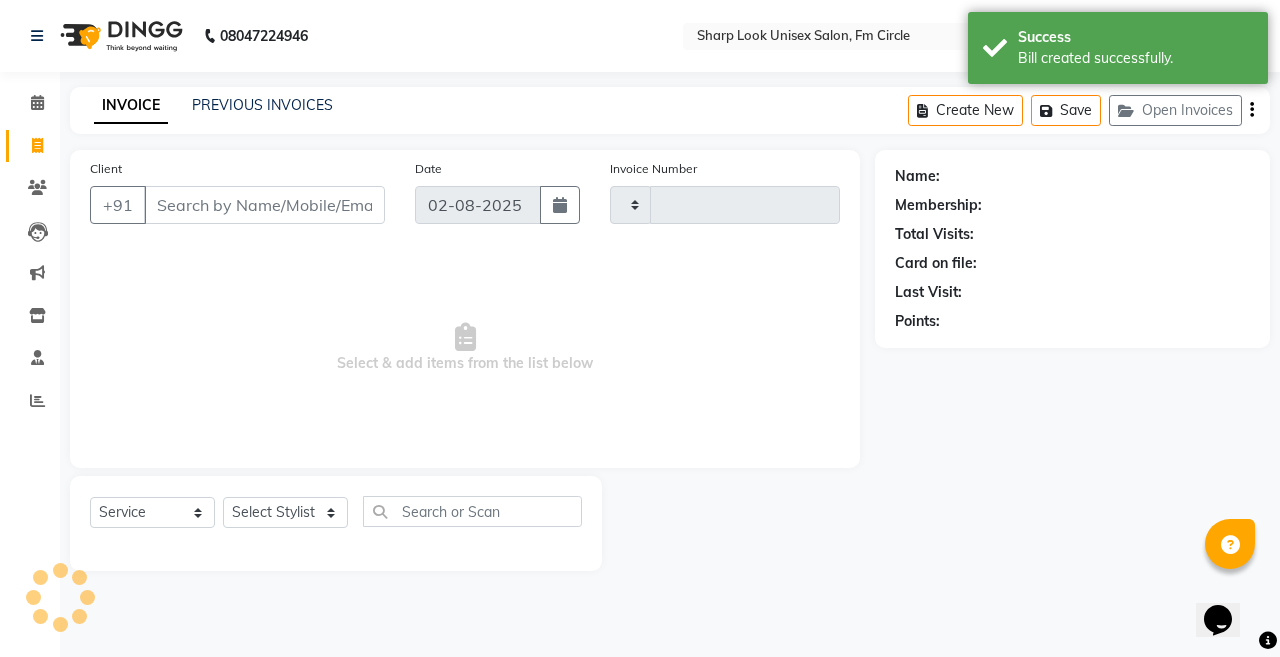 click on "Client" at bounding box center [264, 205] 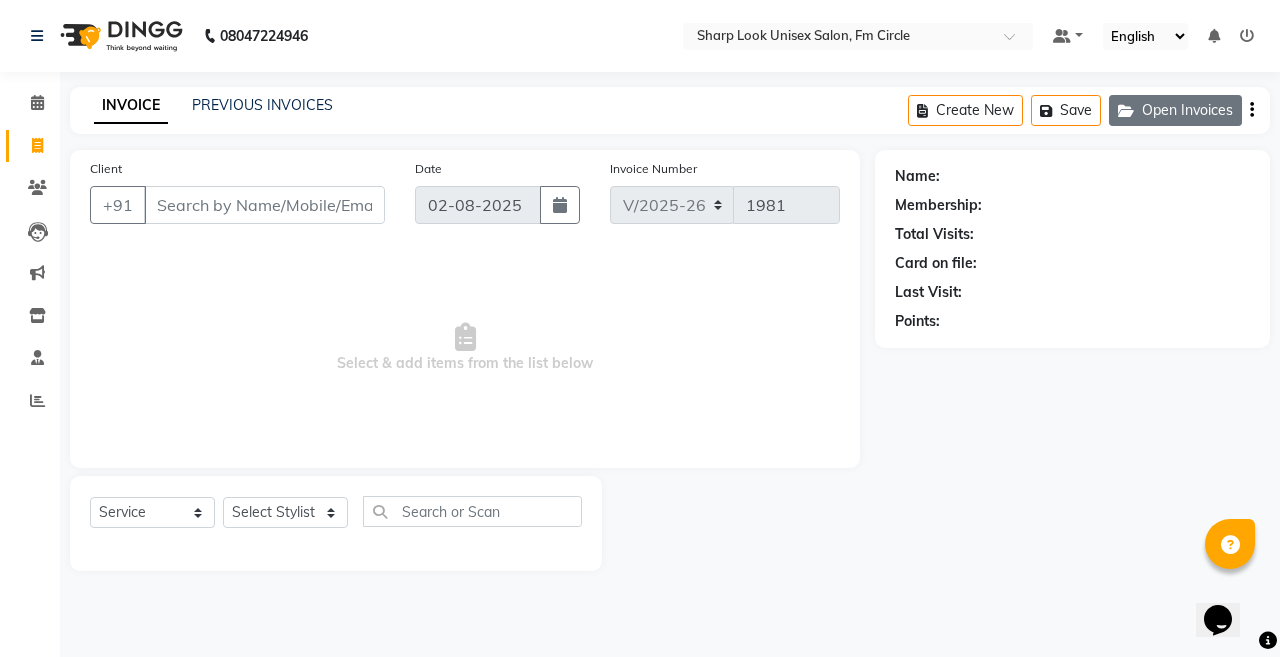 click on "Open Invoices" 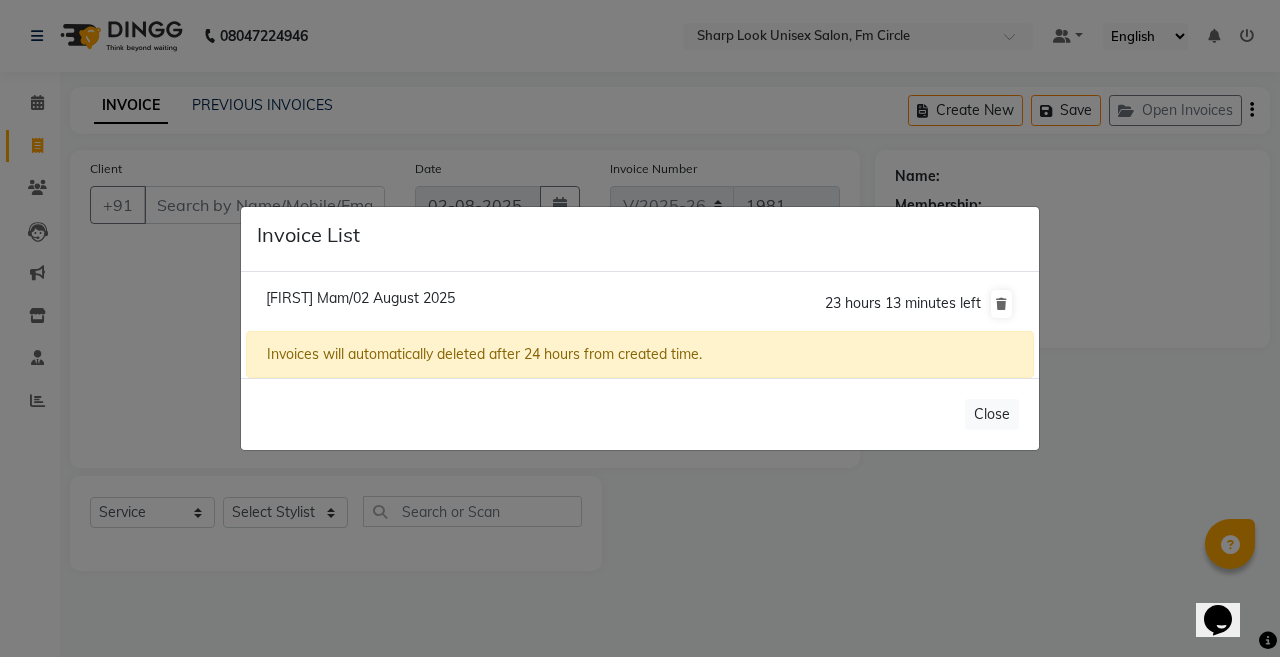 click on "[FIRST] Mam/02 August 2025" 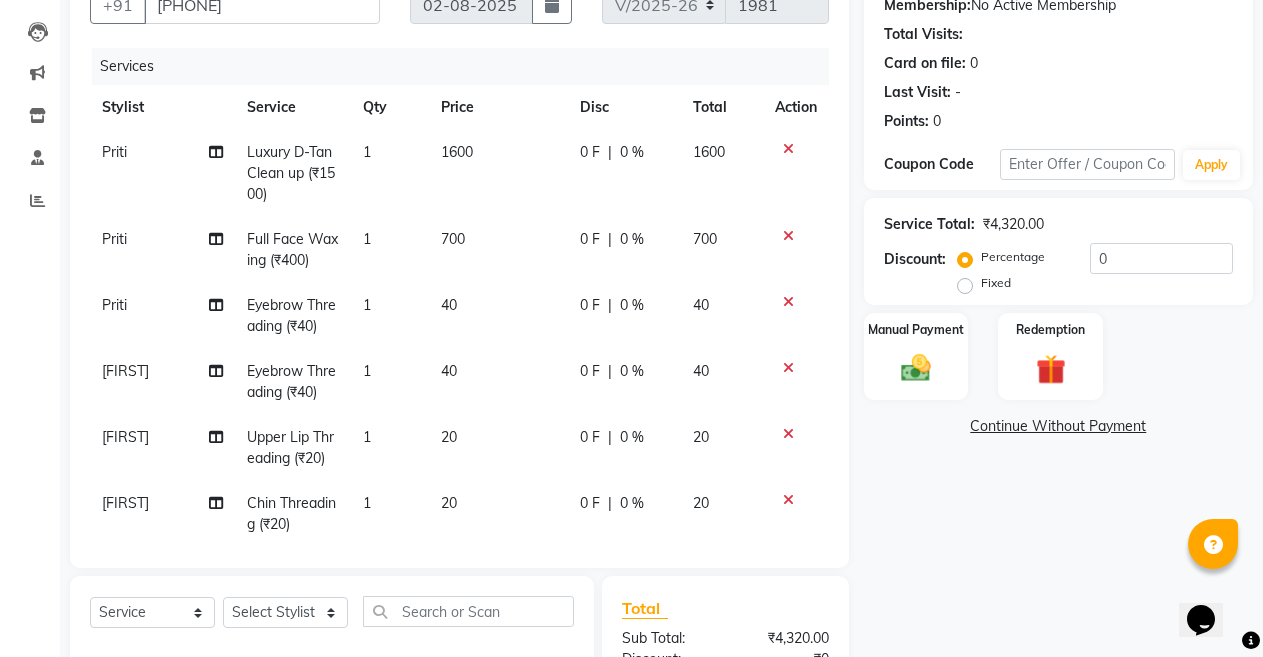 scroll, scrollTop: 0, scrollLeft: 0, axis: both 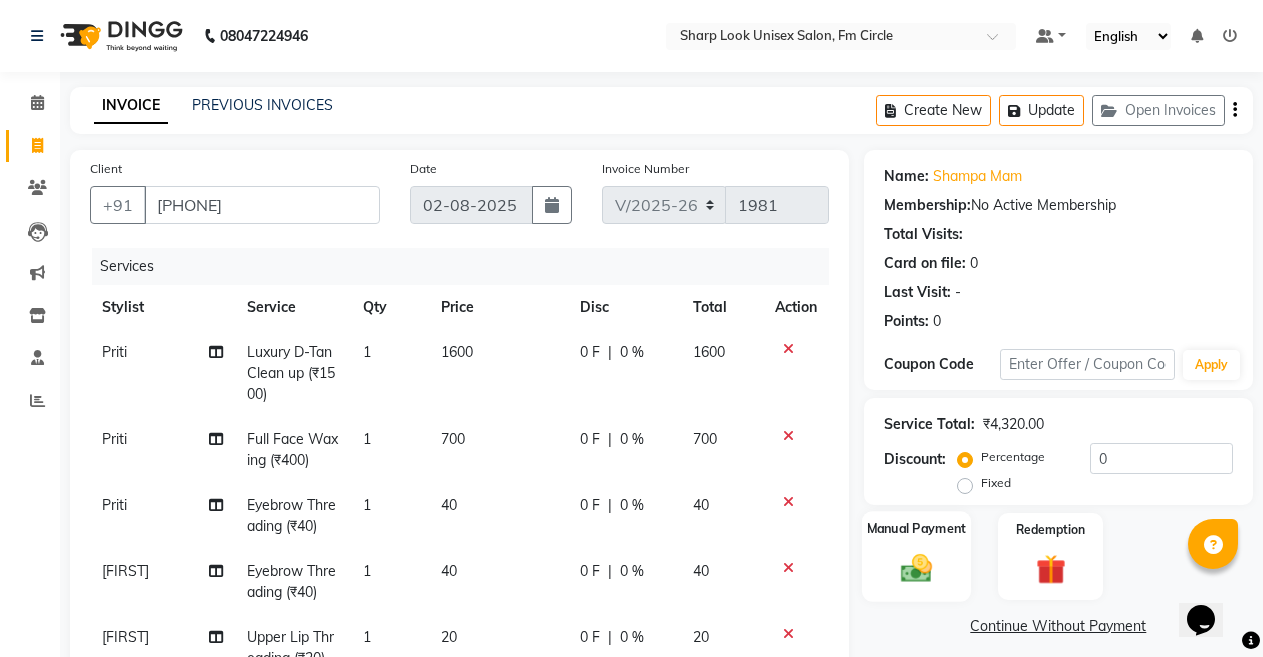 click on "Manual Payment" 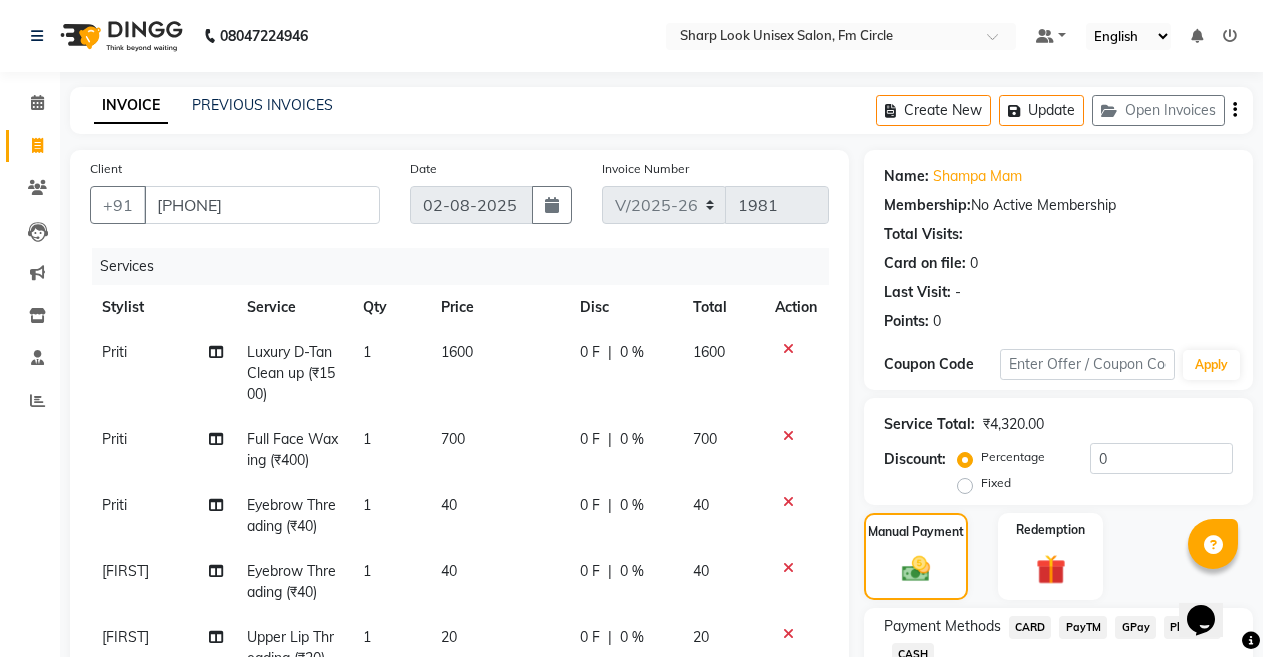 scroll, scrollTop: 300, scrollLeft: 0, axis: vertical 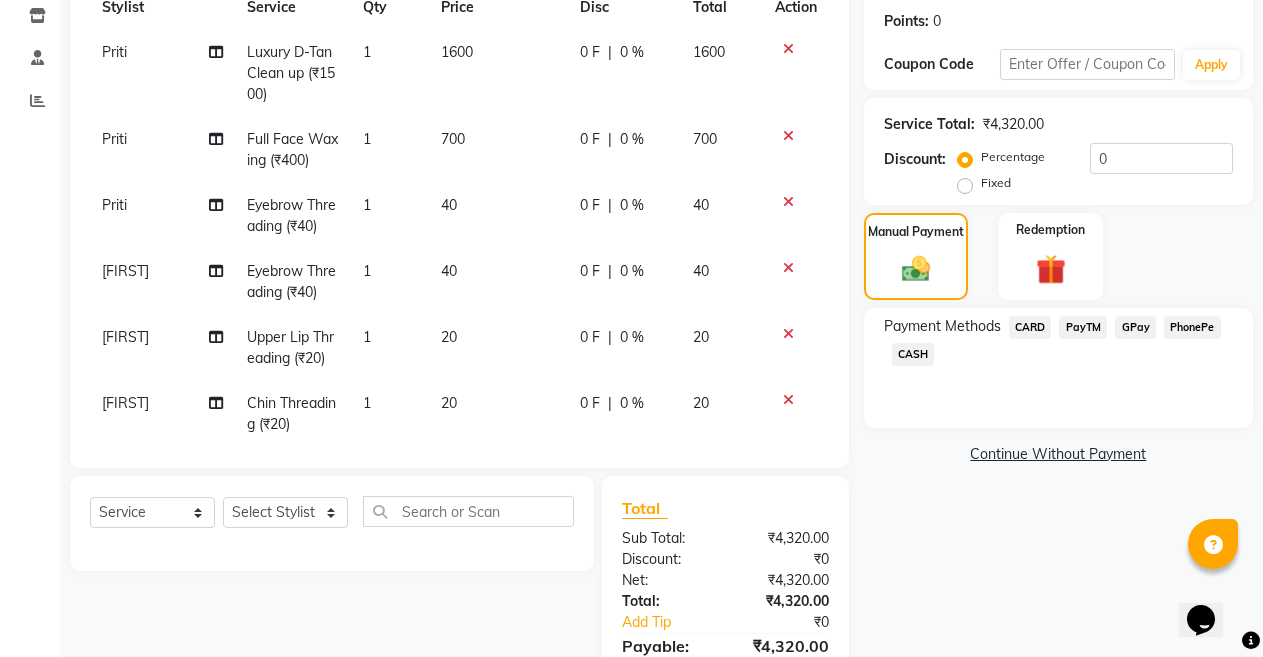click on "PayTM" 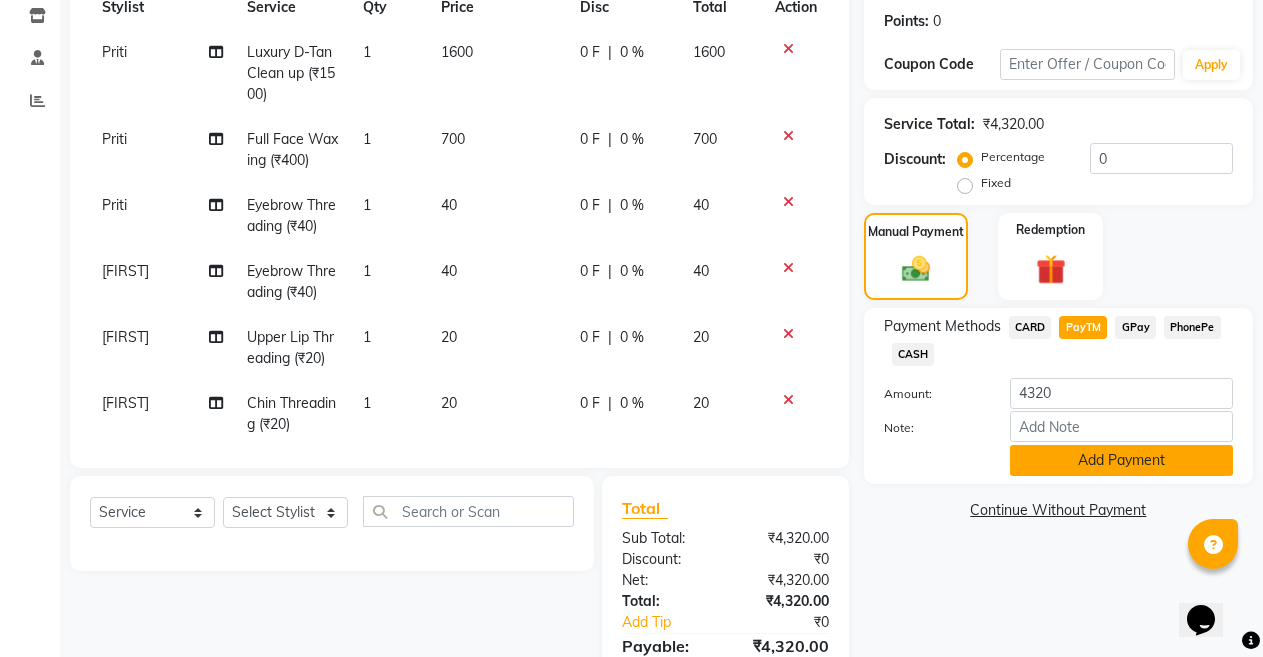click on "Add Payment" 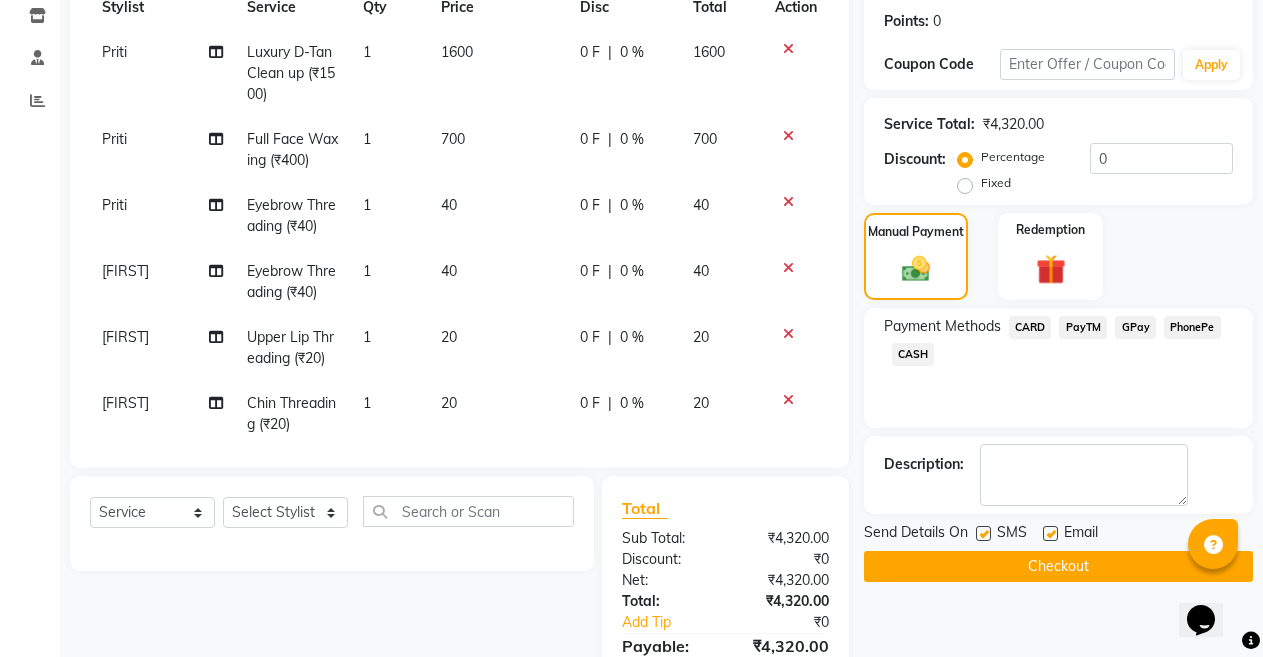 scroll, scrollTop: 443, scrollLeft: 0, axis: vertical 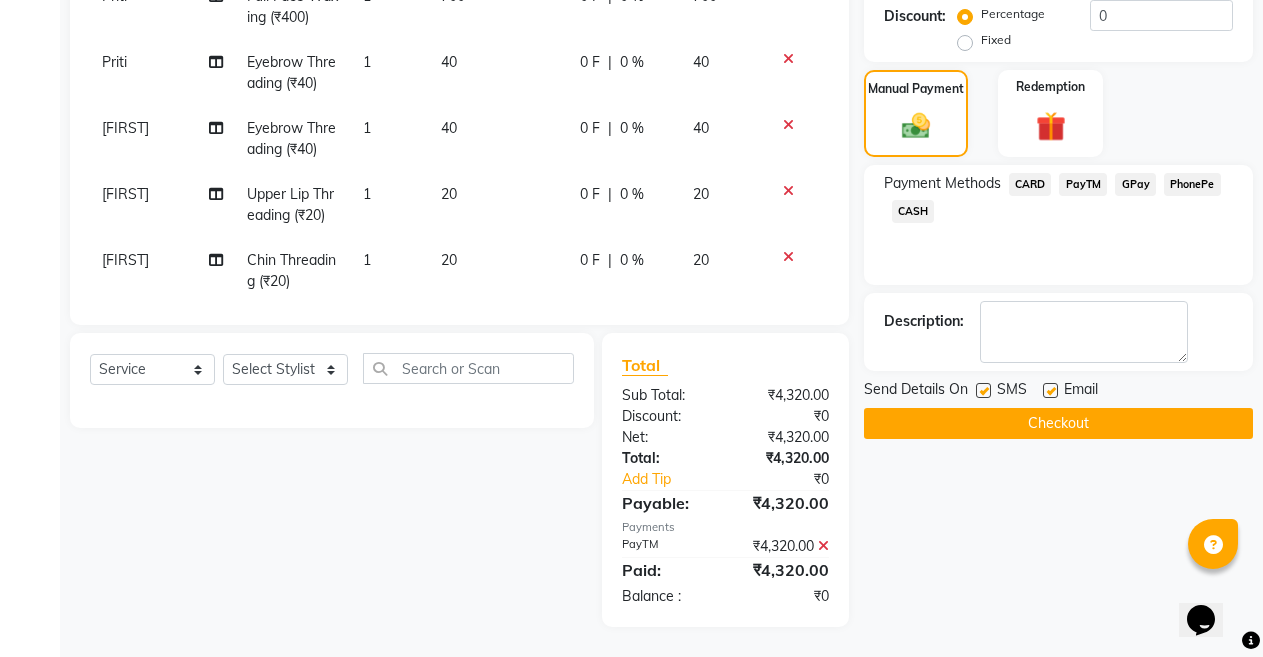 click 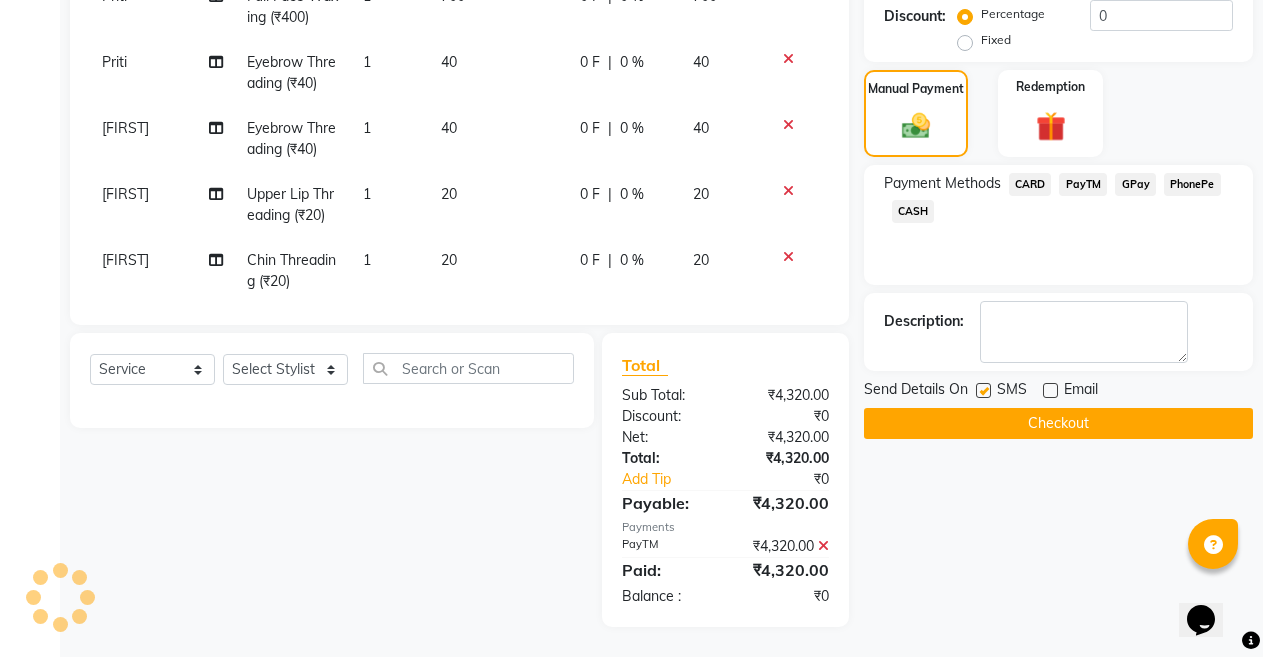 click on "Checkout" 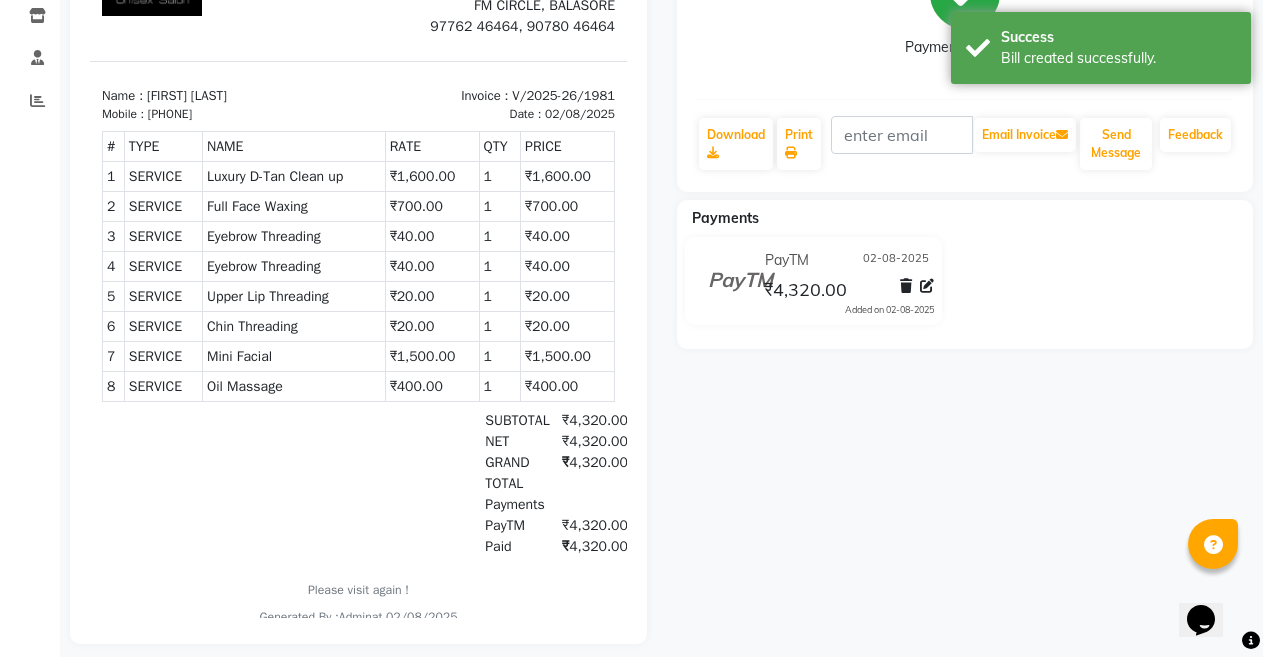 scroll, scrollTop: 0, scrollLeft: 0, axis: both 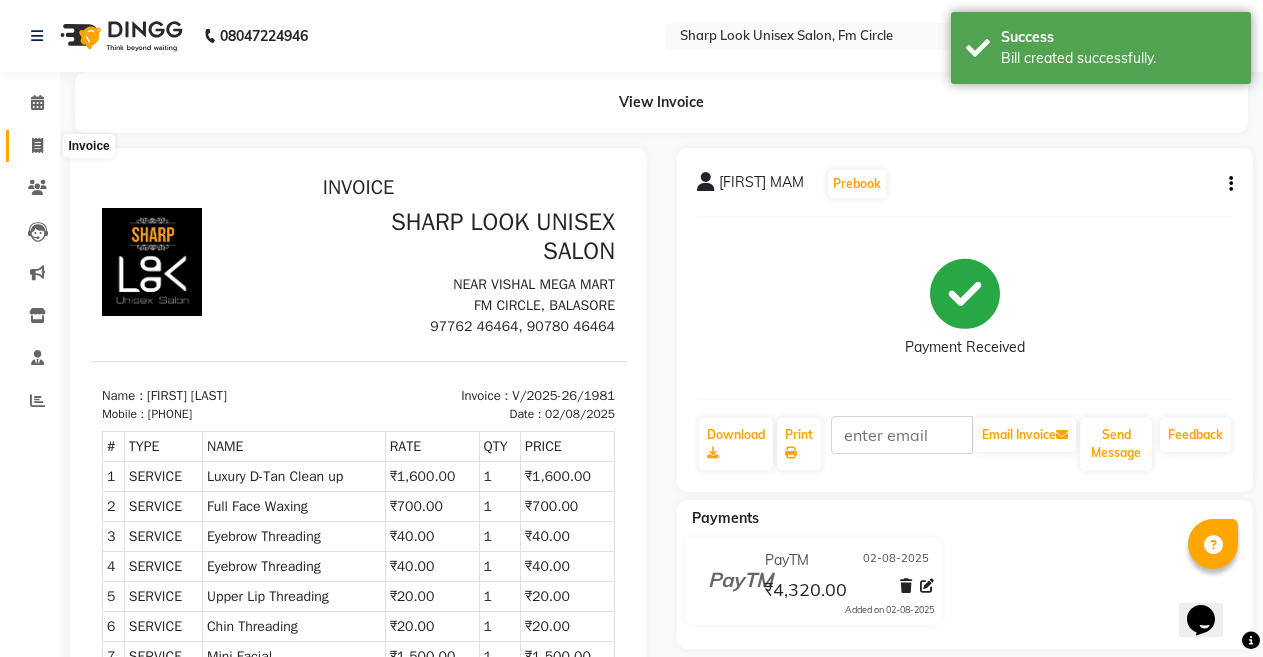 click 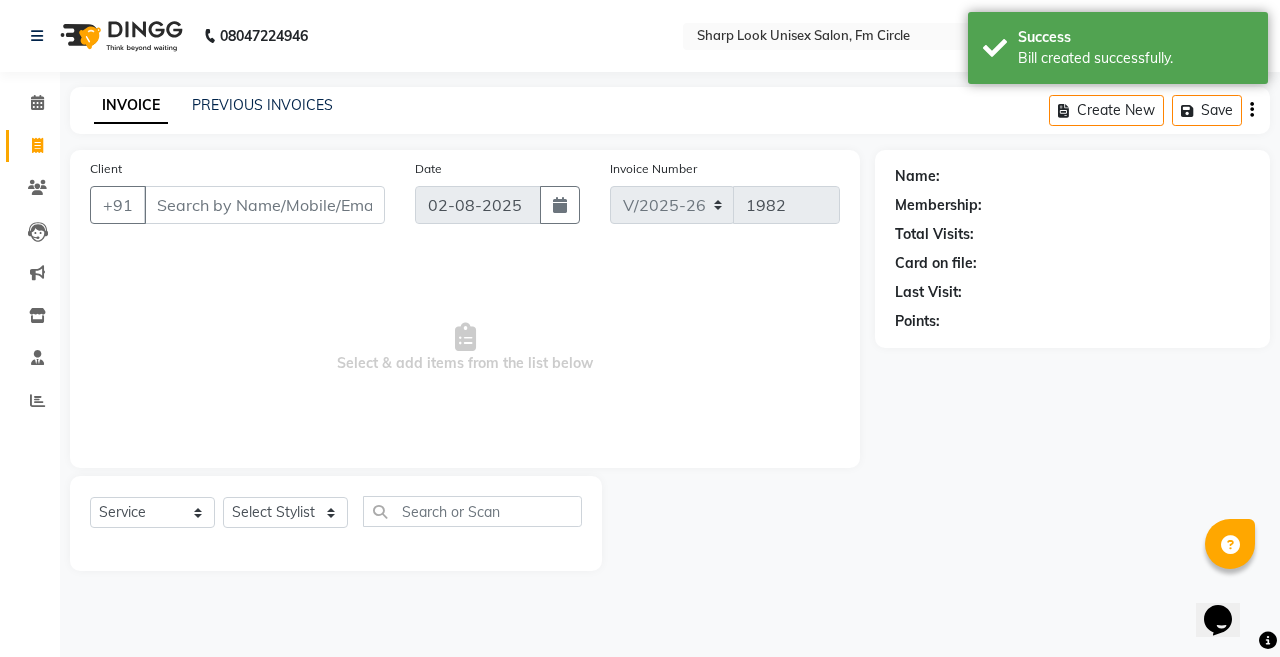 click on "Client" at bounding box center (264, 205) 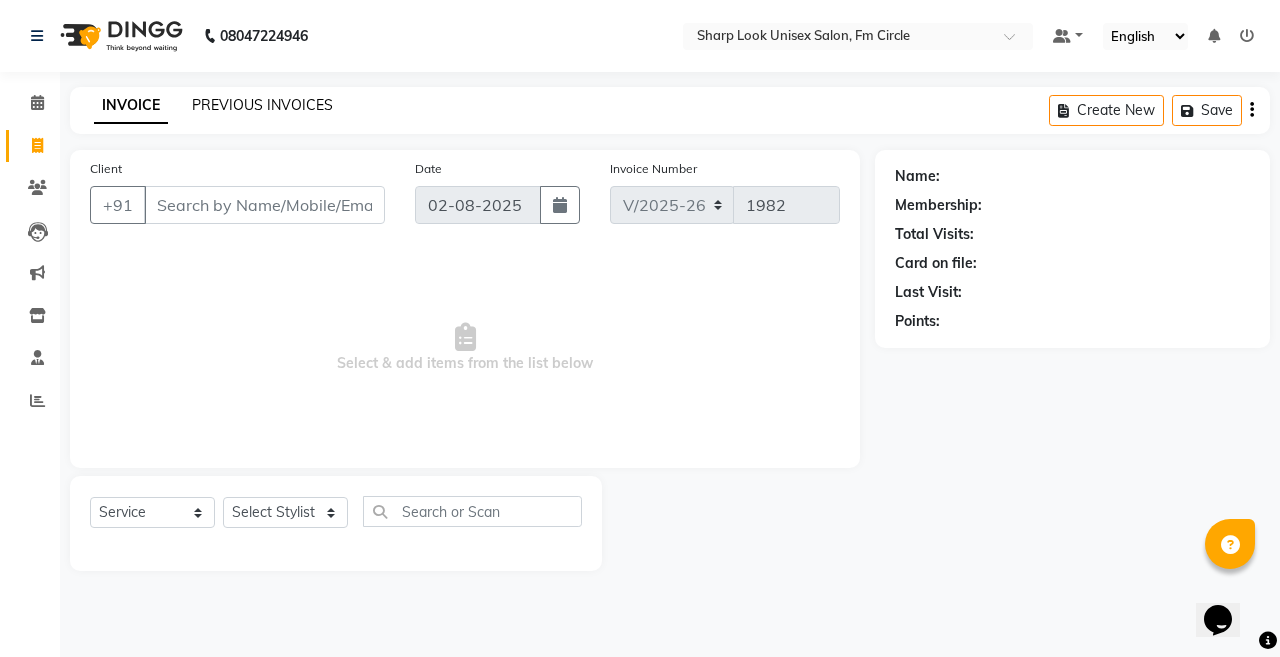 click on "PREVIOUS INVOICES" 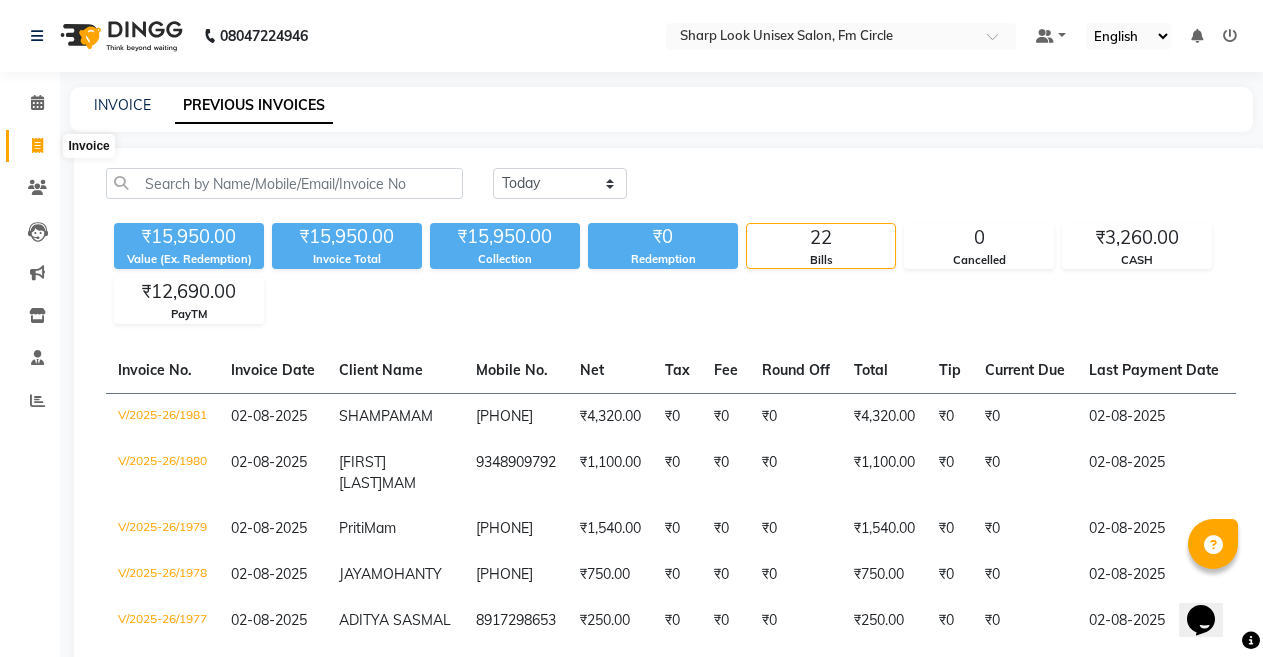 click 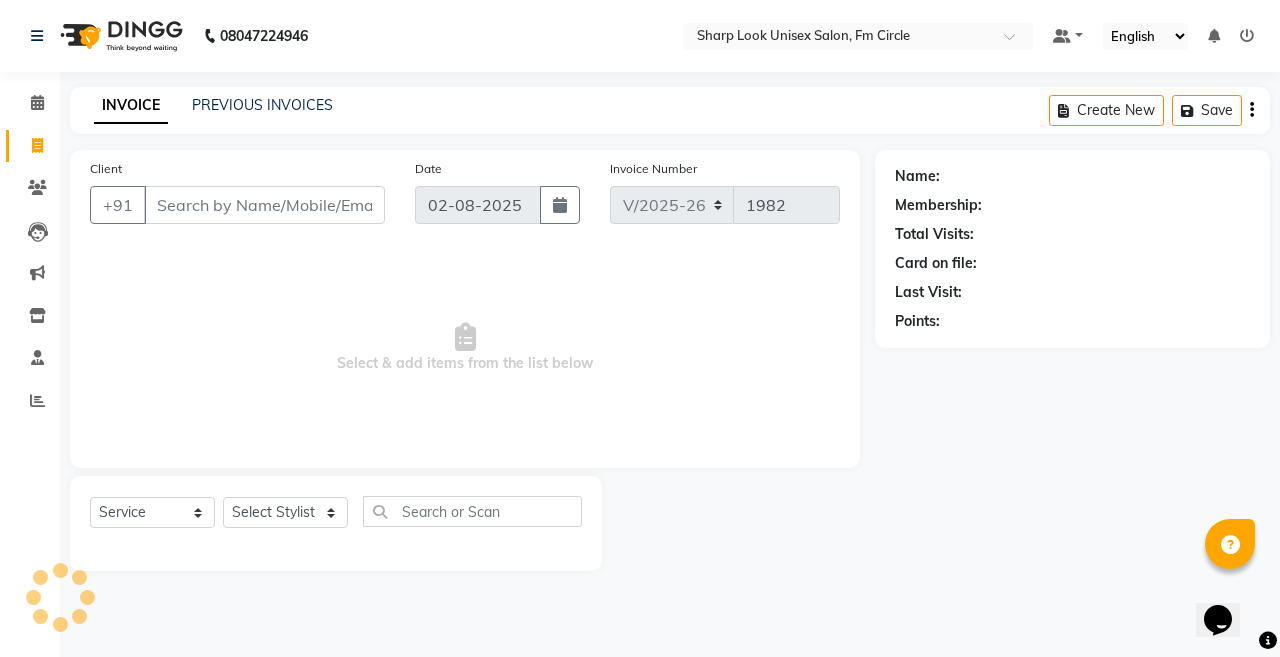click on "Client" at bounding box center (264, 205) 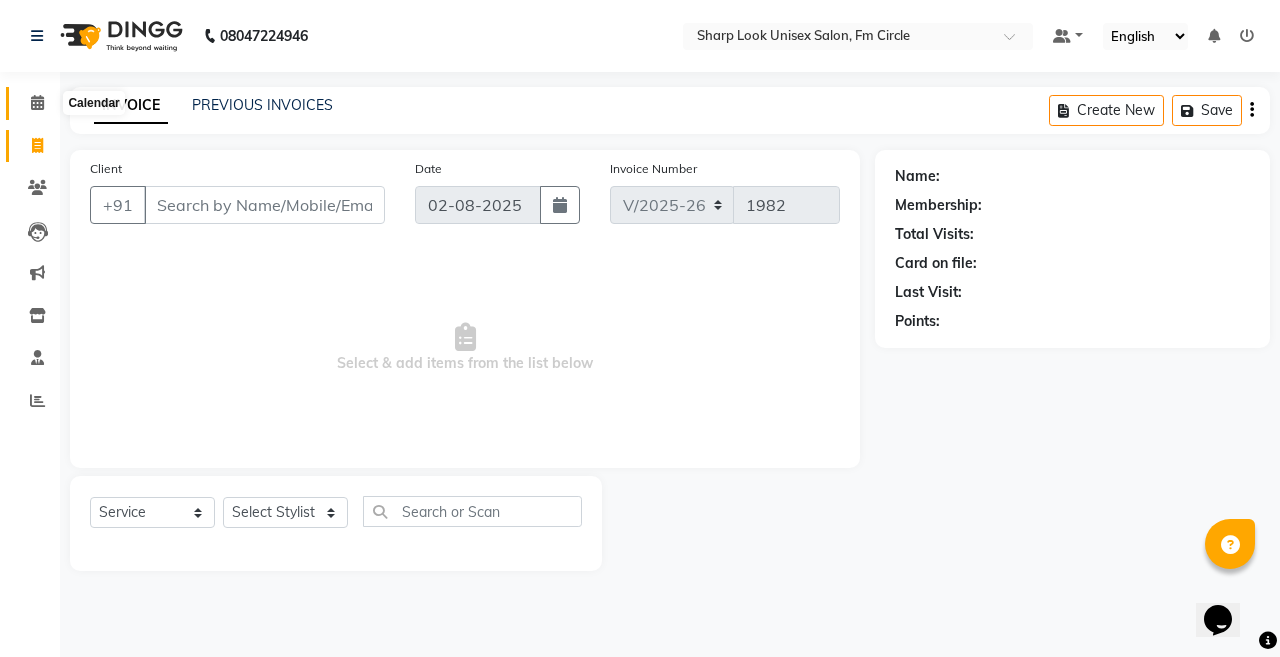 click 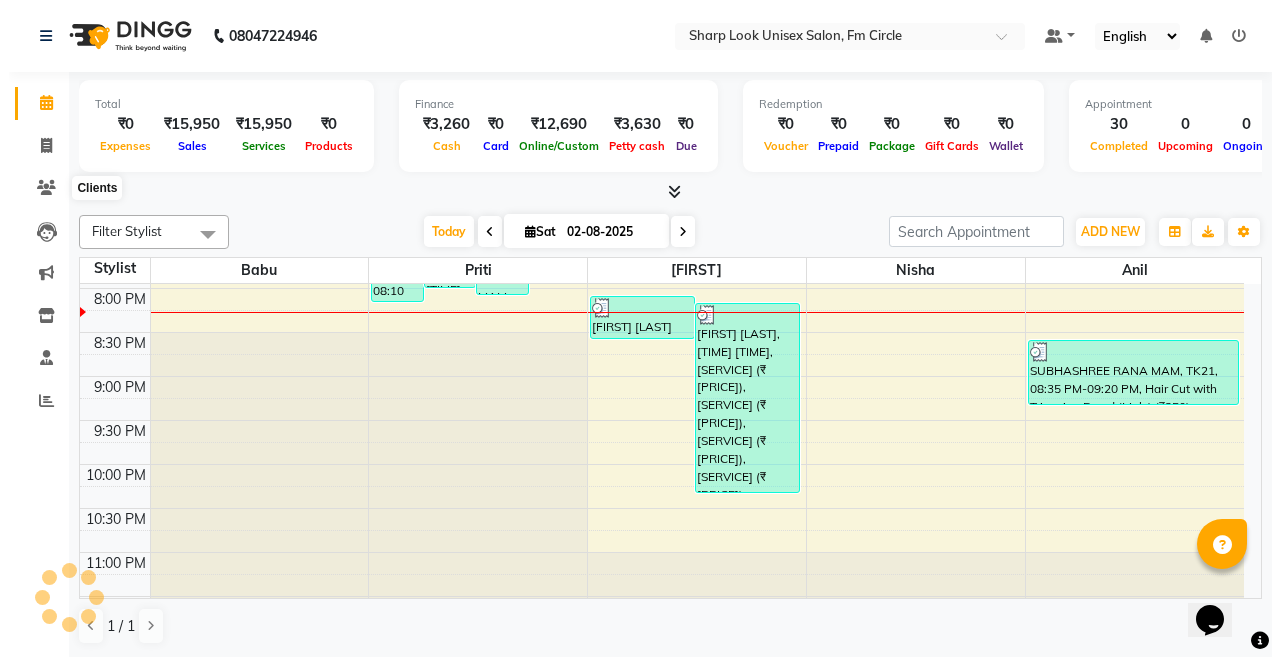 scroll, scrollTop: 0, scrollLeft: 0, axis: both 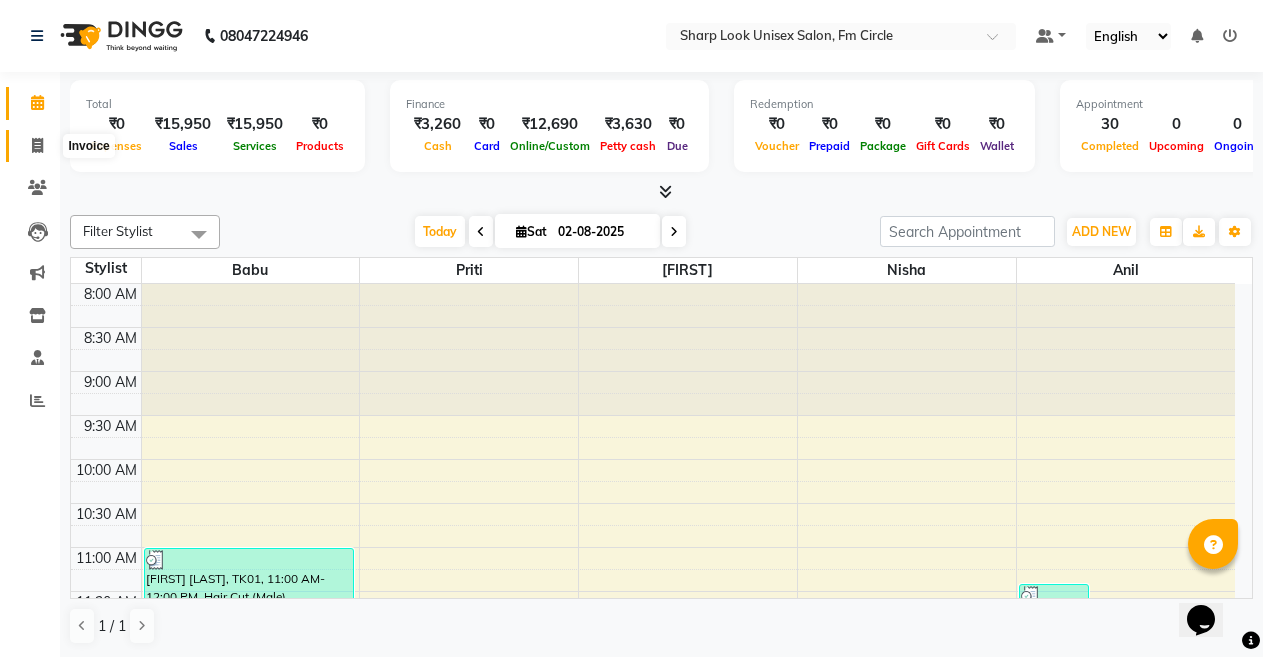 click 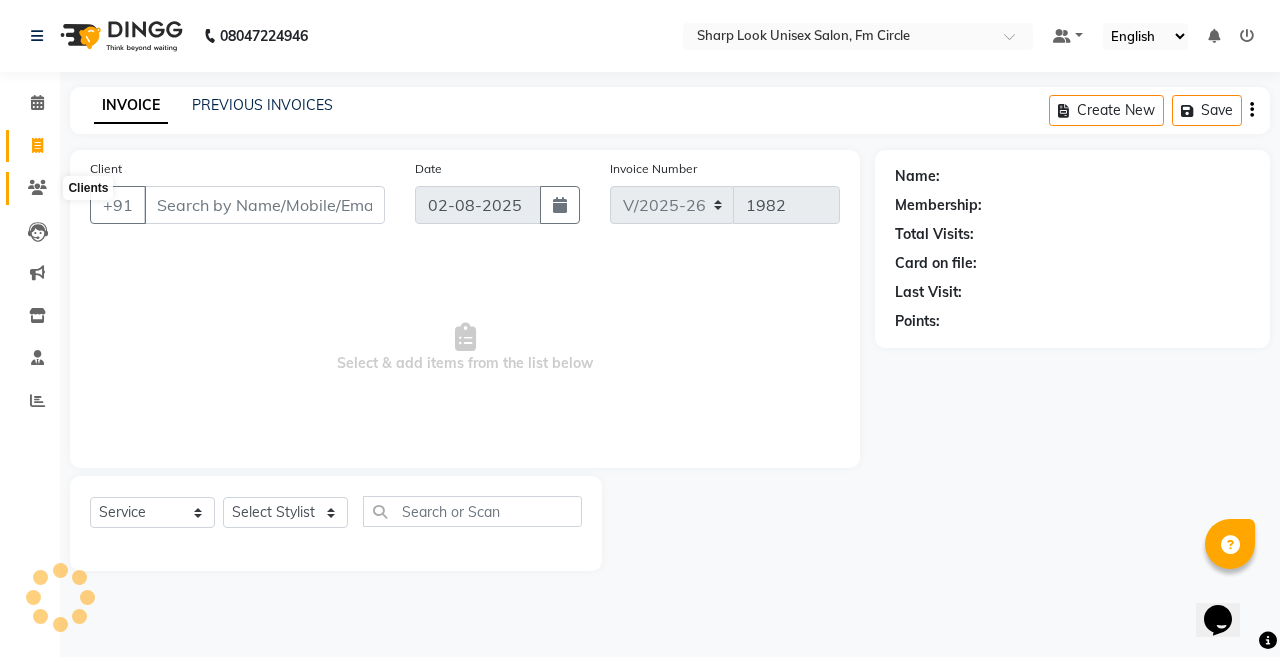 click 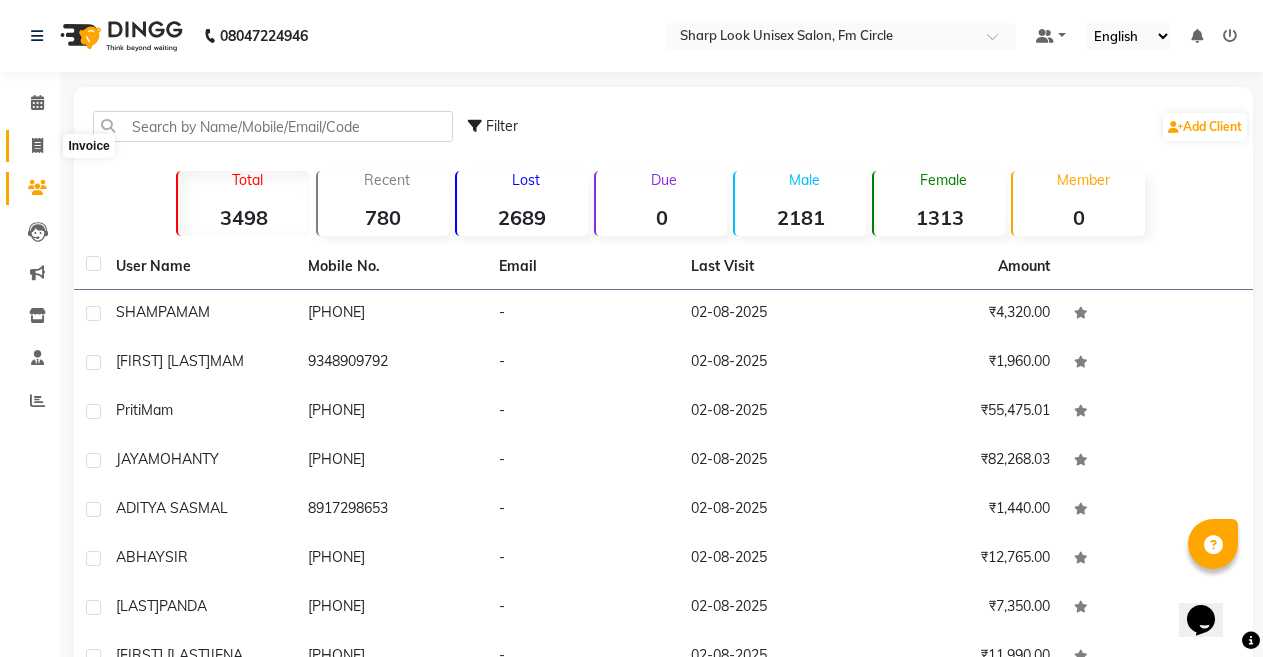 click 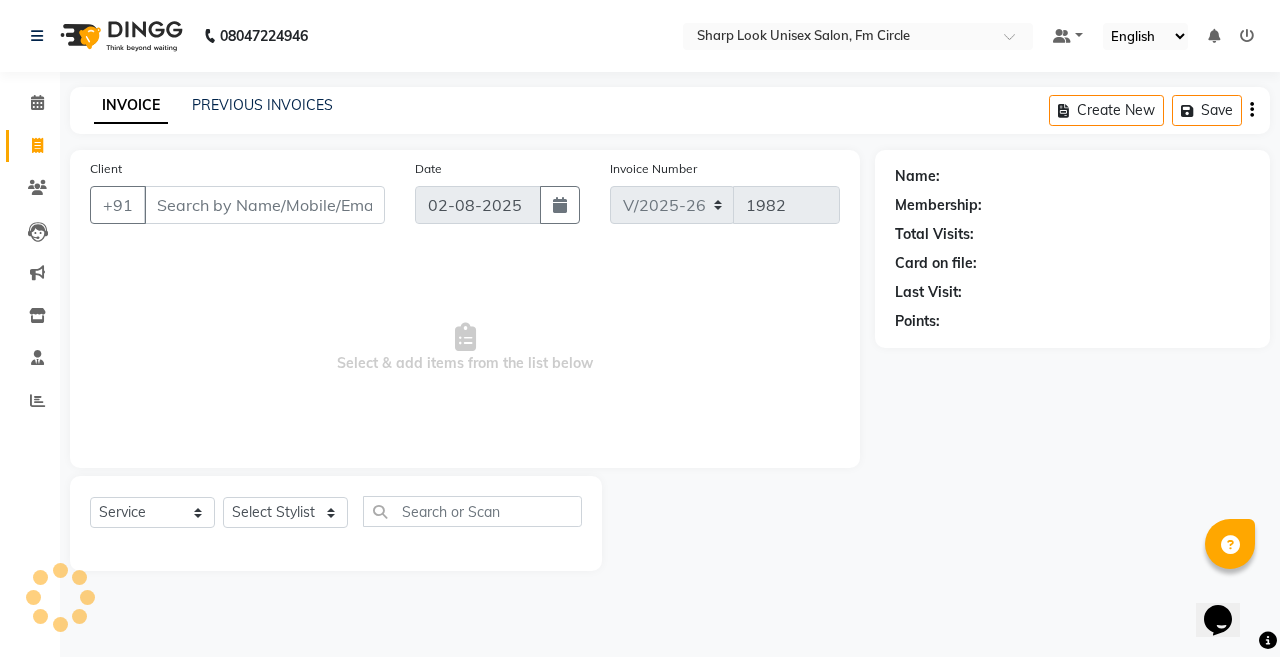 click on "Client" at bounding box center (264, 205) 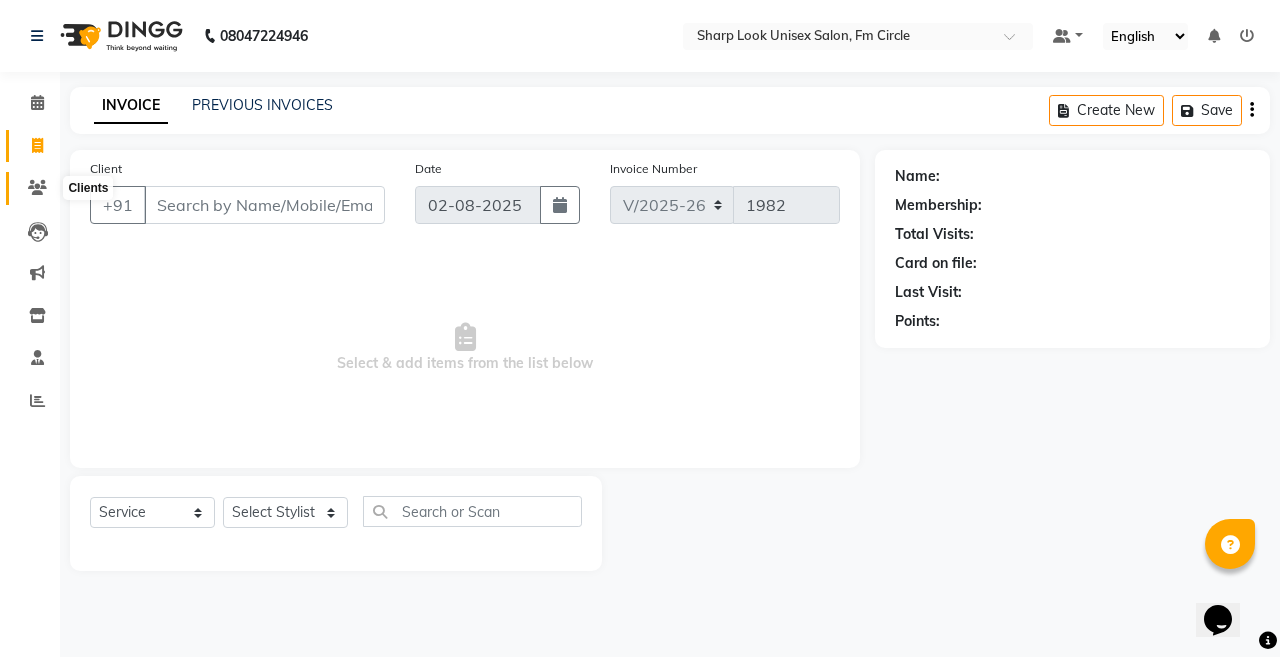 click 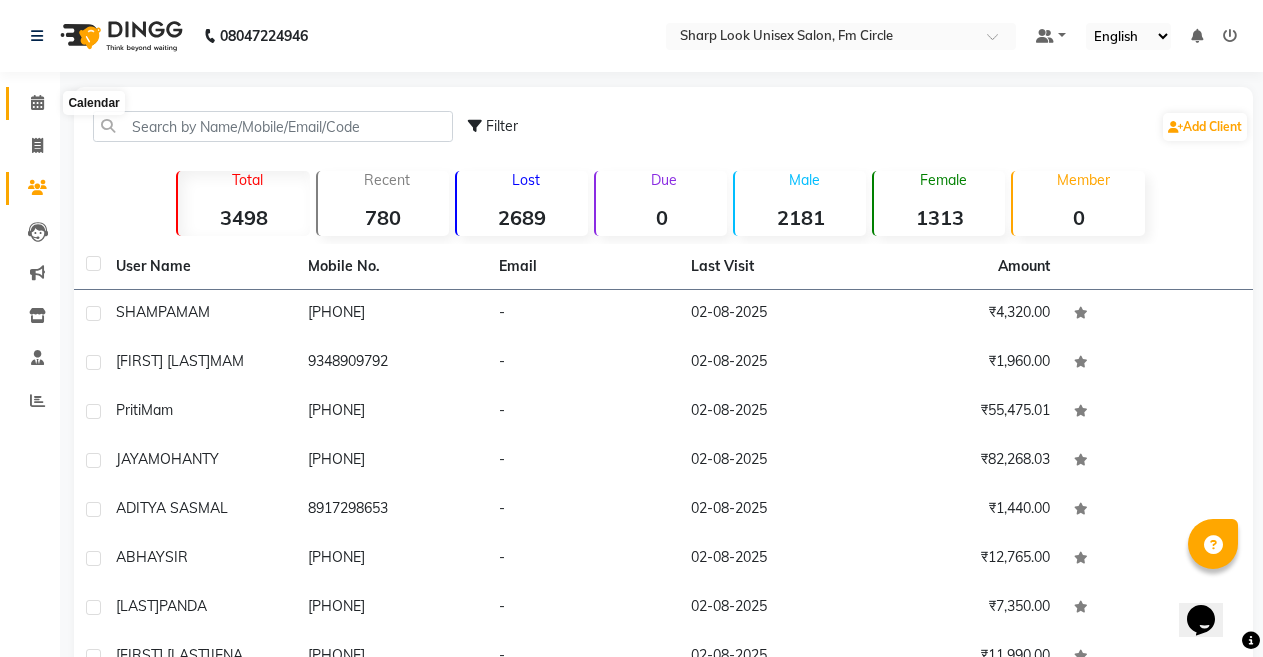 click 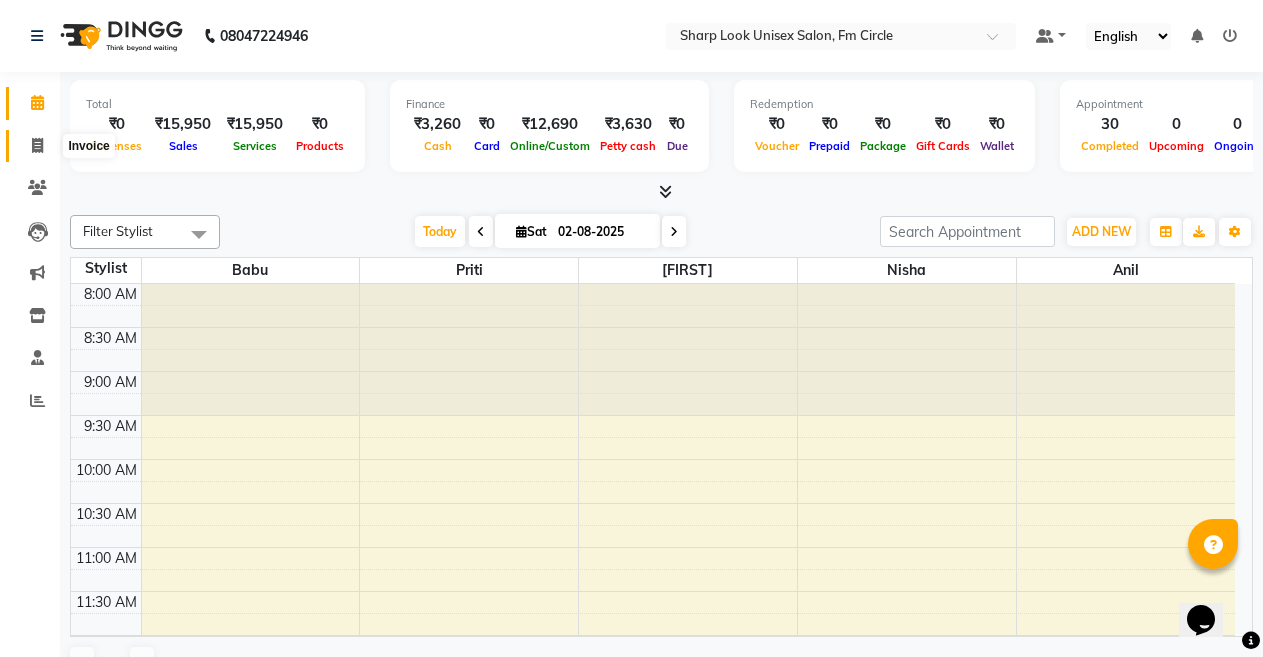 click 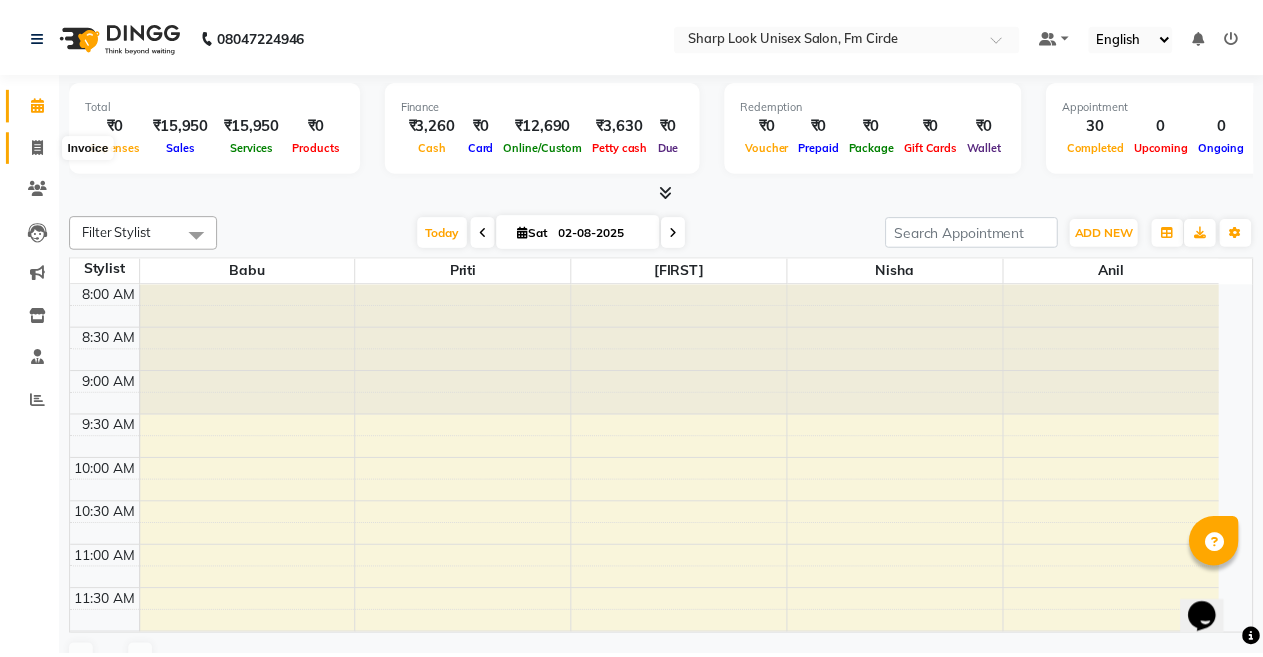 scroll, scrollTop: 0, scrollLeft: 0, axis: both 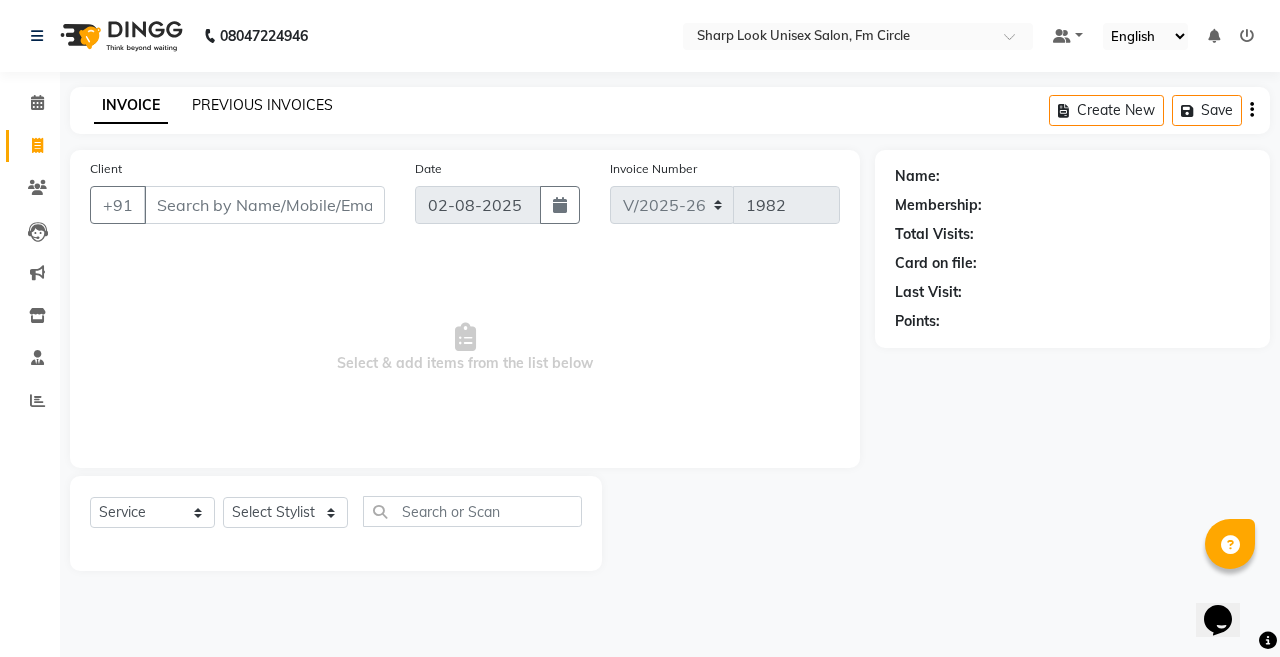 click on "PREVIOUS INVOICES" 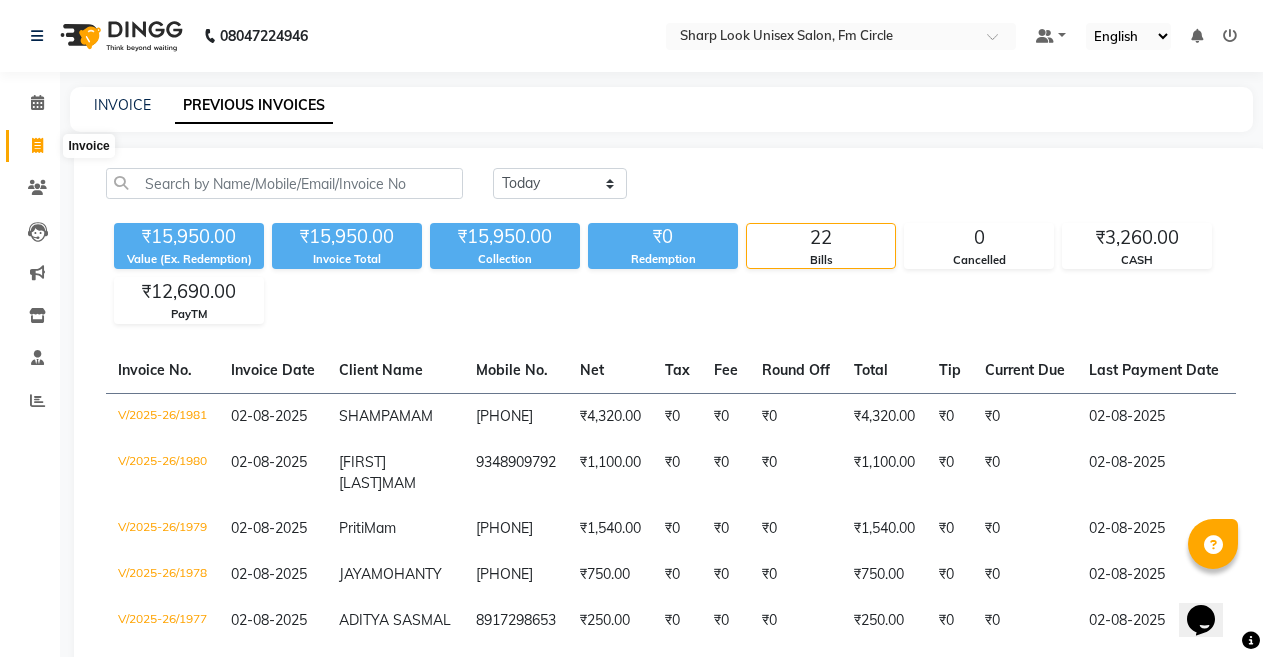 click 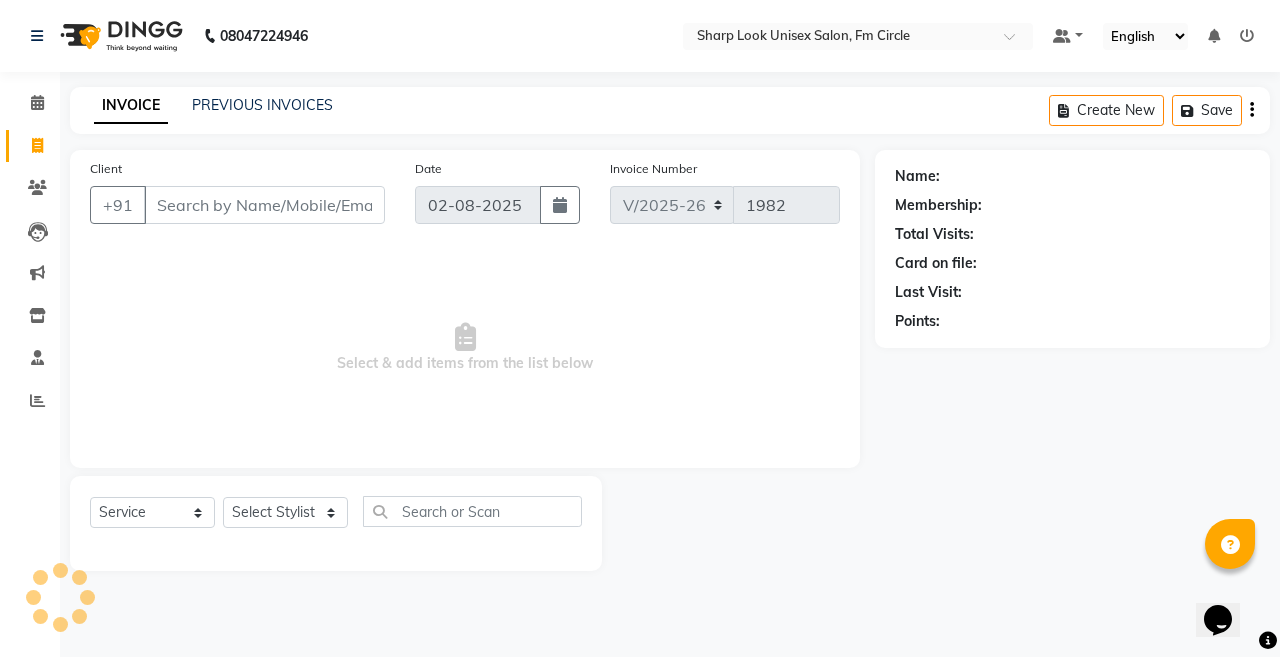click on "Client" at bounding box center [264, 205] 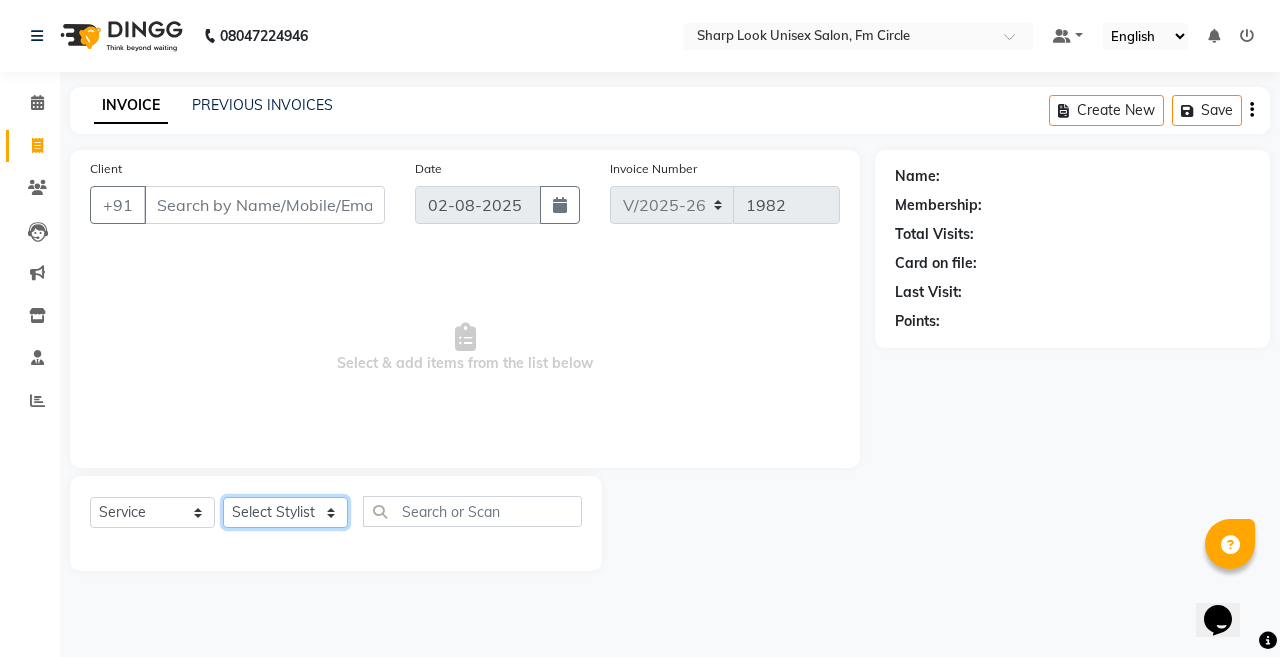 click on "Select Stylist Admin Anil Babu Budhia Monalisa  Nisha Priti" 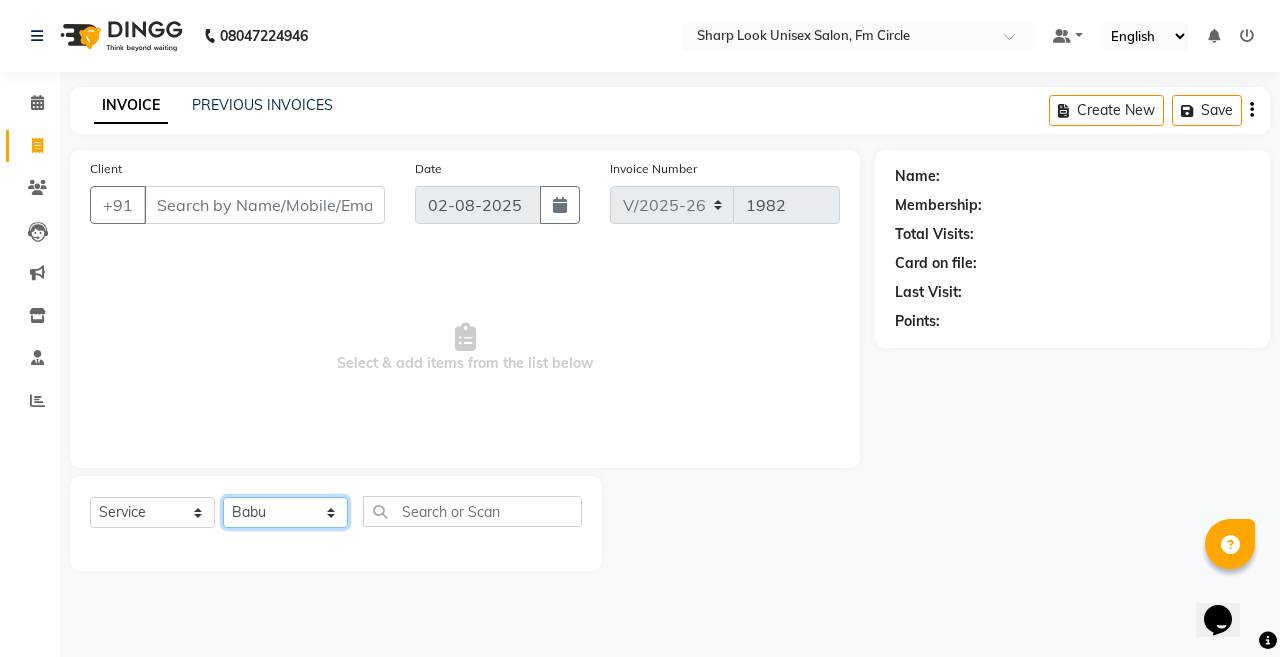 click on "Select Stylist Admin Anil Babu Budhia Monalisa  Nisha Priti" 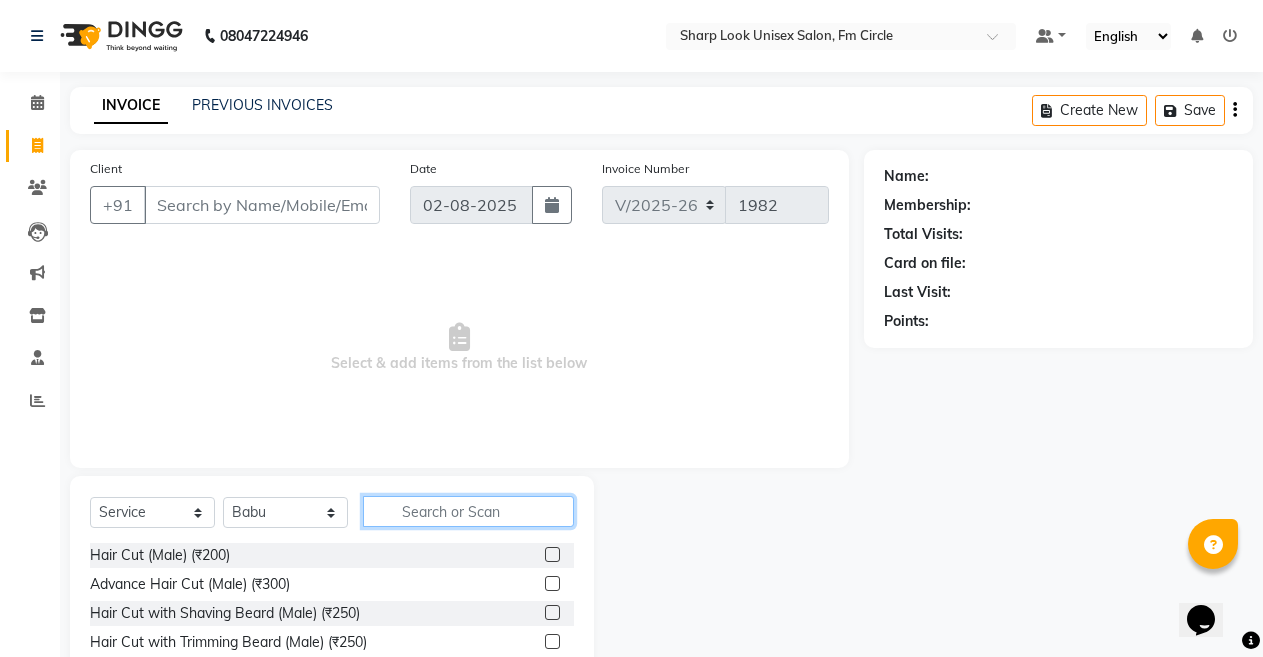click 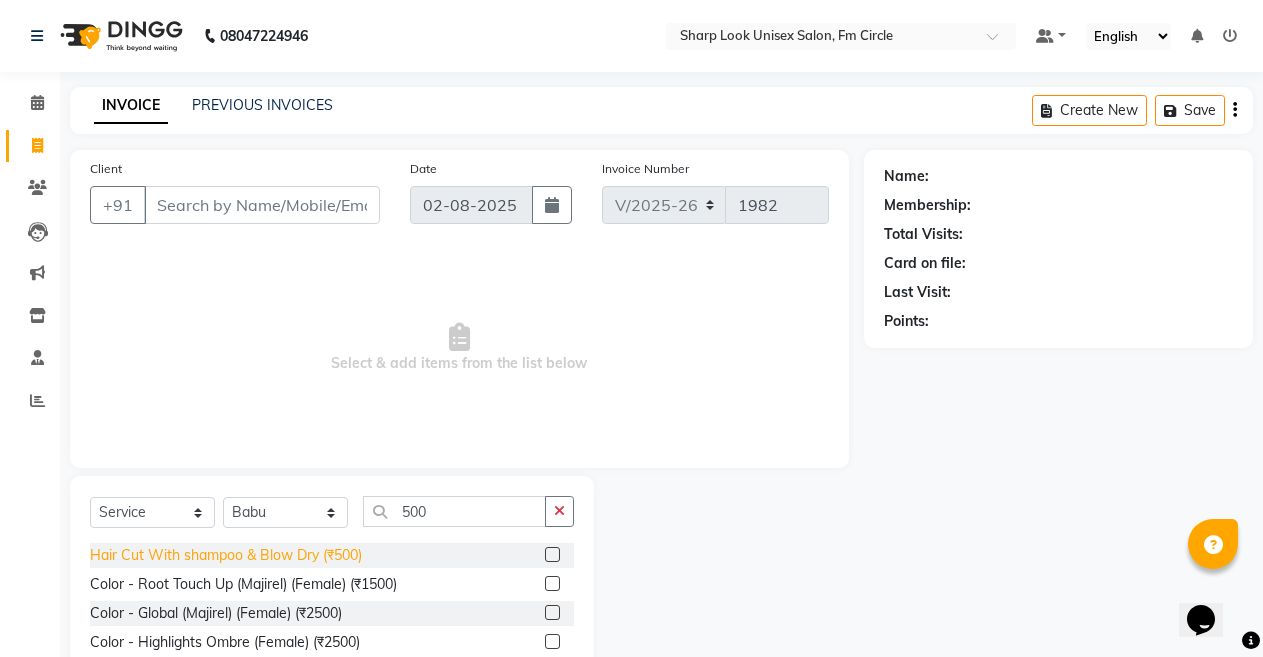 click on "Hair Cut With shampoo & Blow Dry (₹500)" 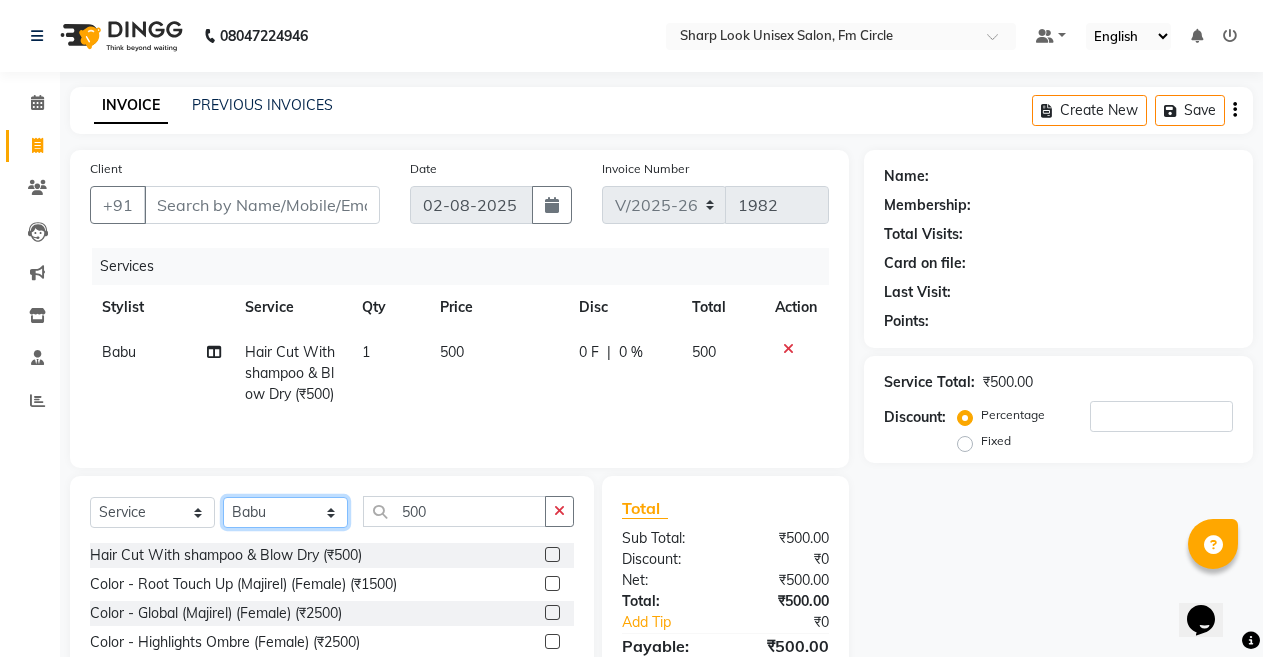 click on "Select Stylist Admin Anil Babu Budhia Monalisa  Nisha Priti" 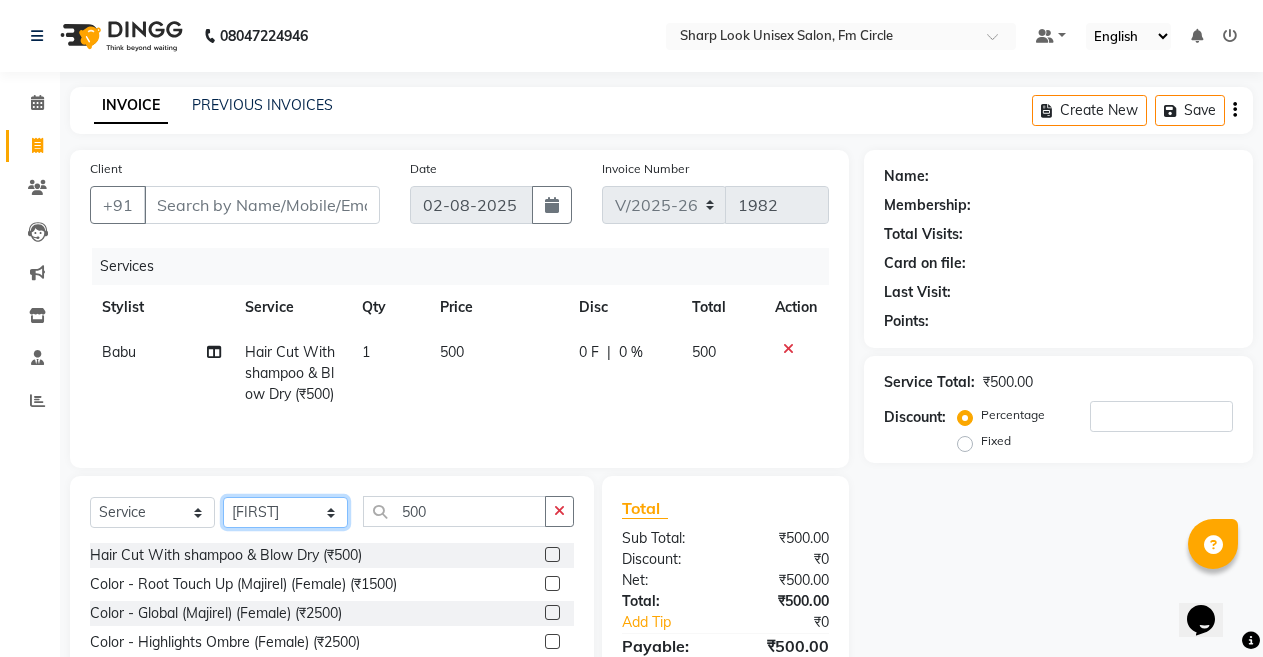 click on "Select Stylist Admin Anil Babu Budhia Monalisa  Nisha Priti" 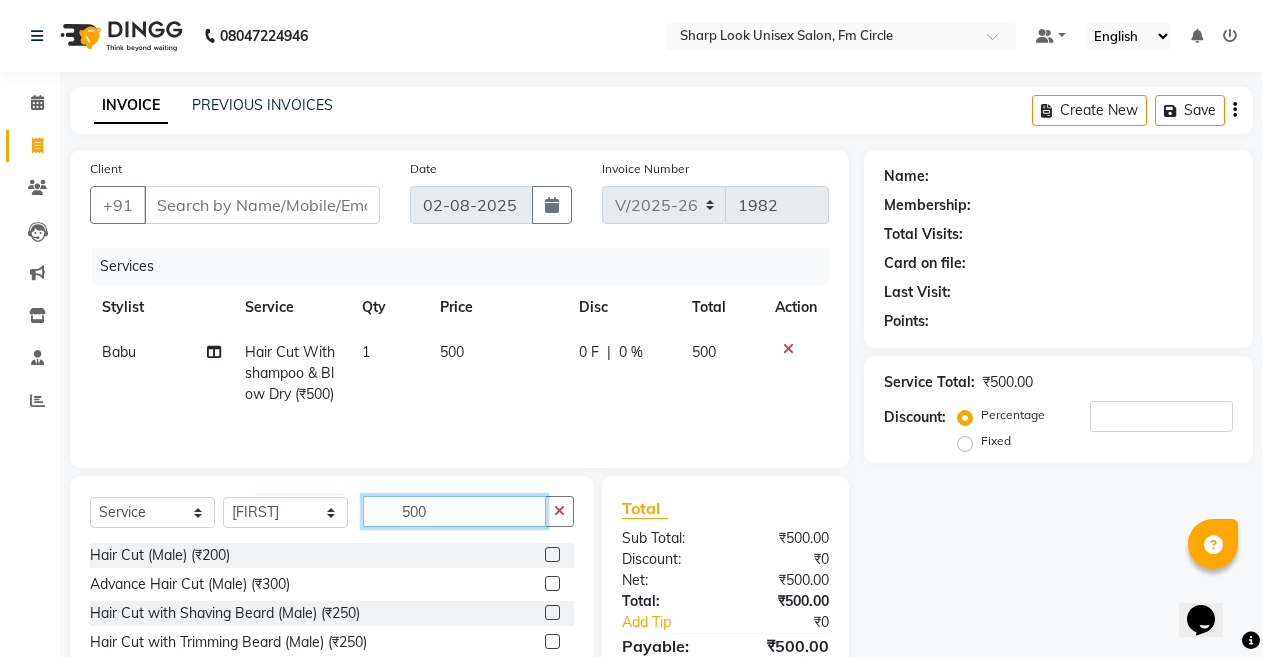 click on "500" 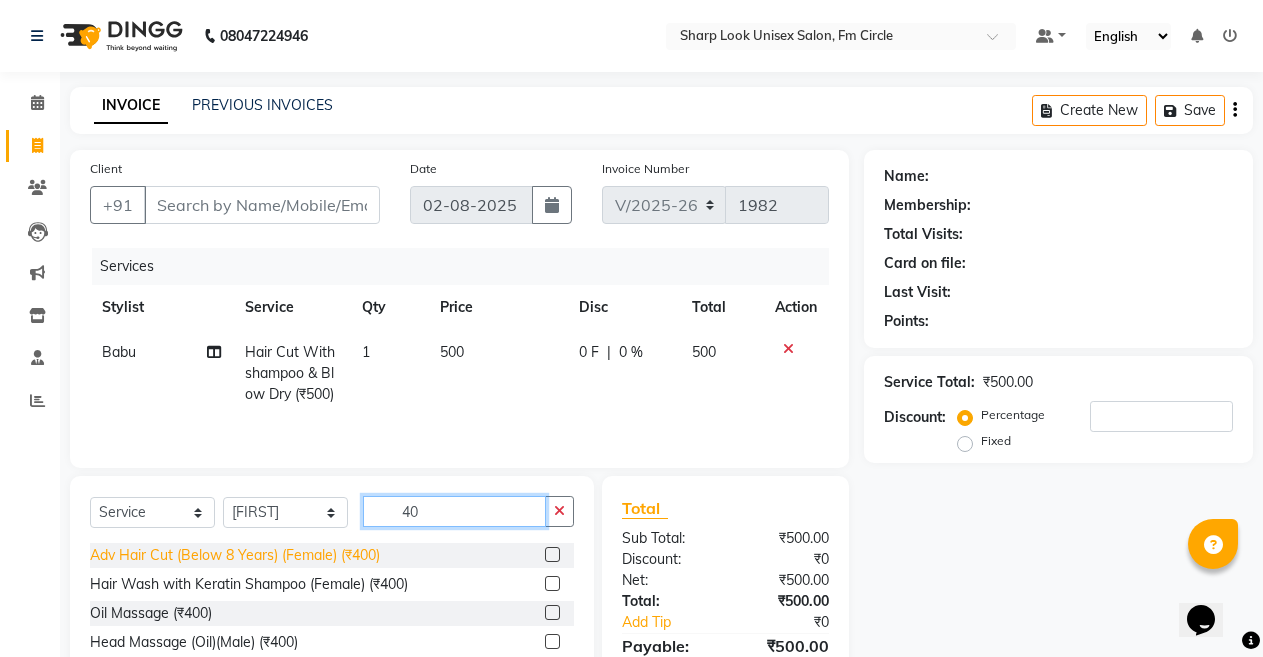 scroll, scrollTop: 146, scrollLeft: 0, axis: vertical 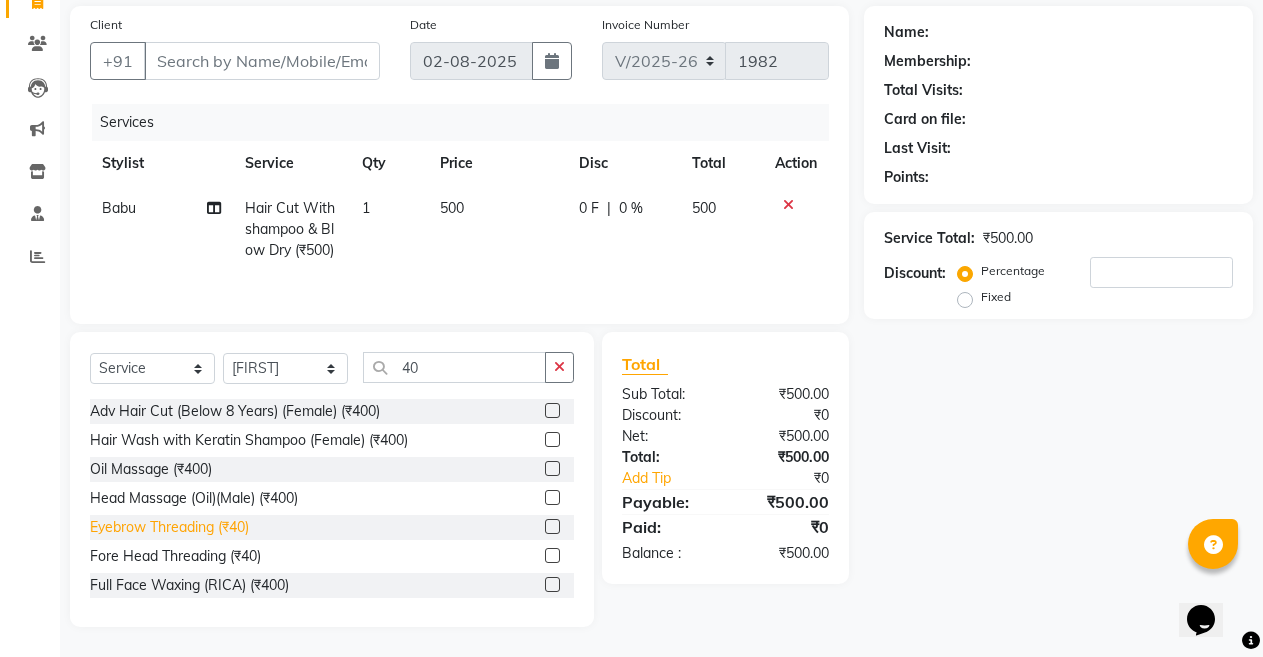 click on "Eyebrow Threading (₹40)" 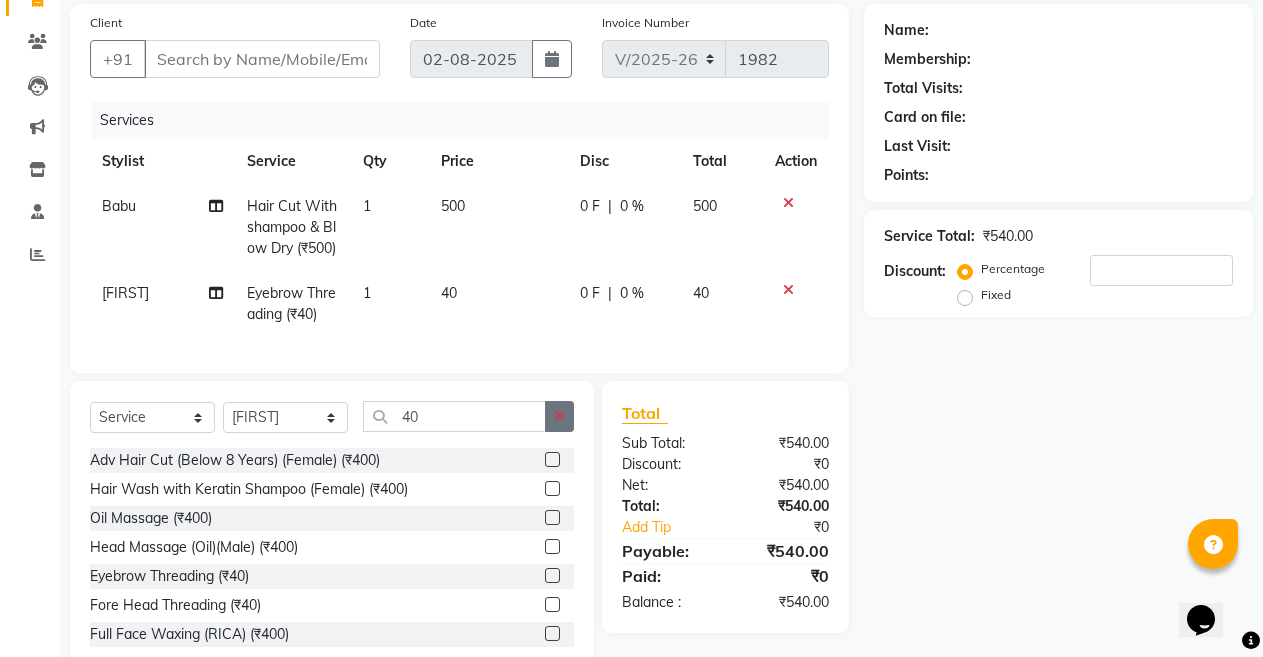 click 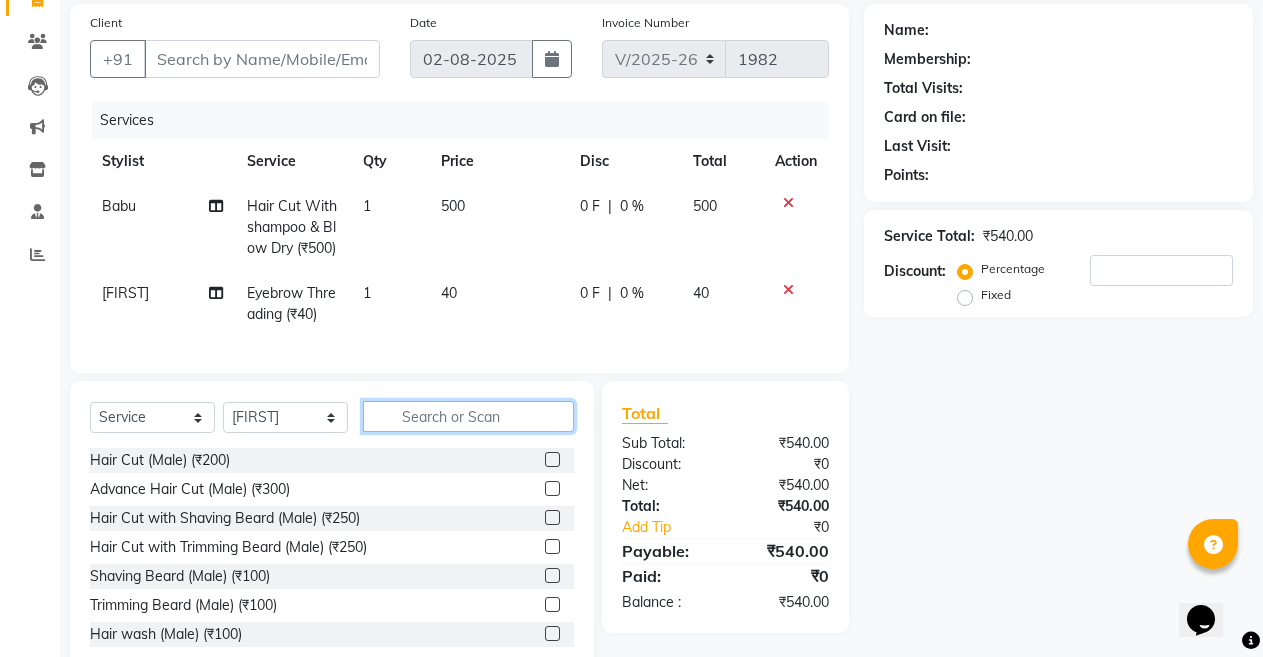scroll, scrollTop: 0, scrollLeft: 0, axis: both 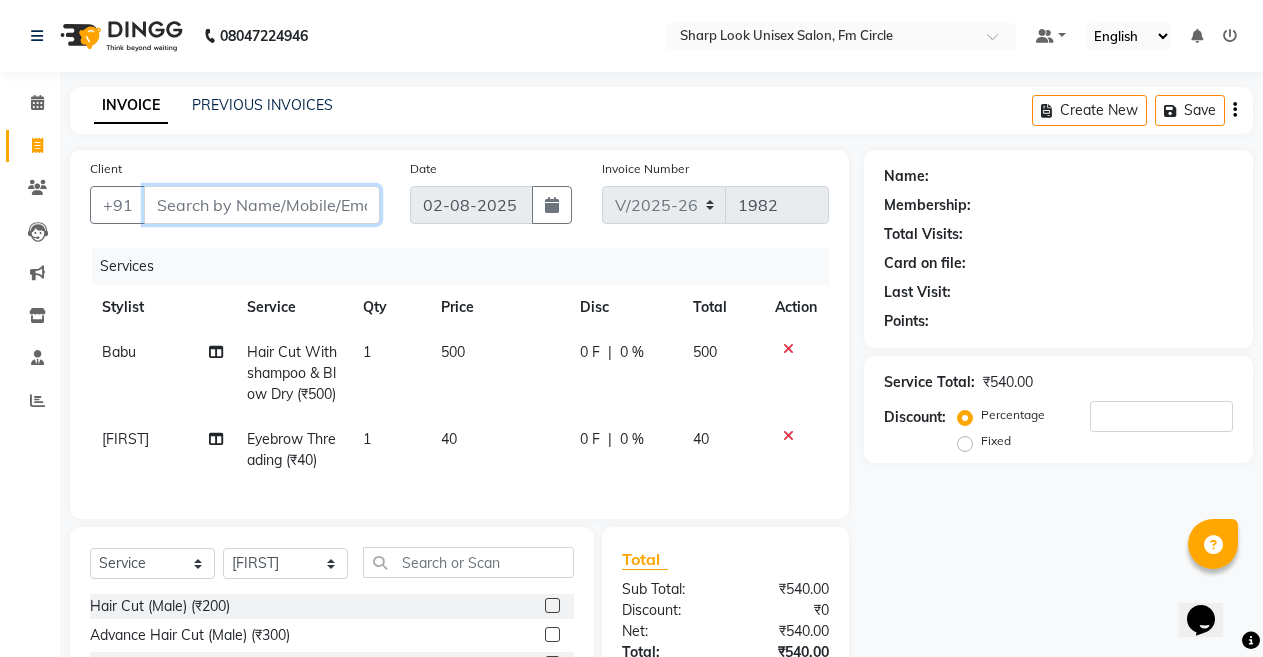click on "Client" at bounding box center [262, 205] 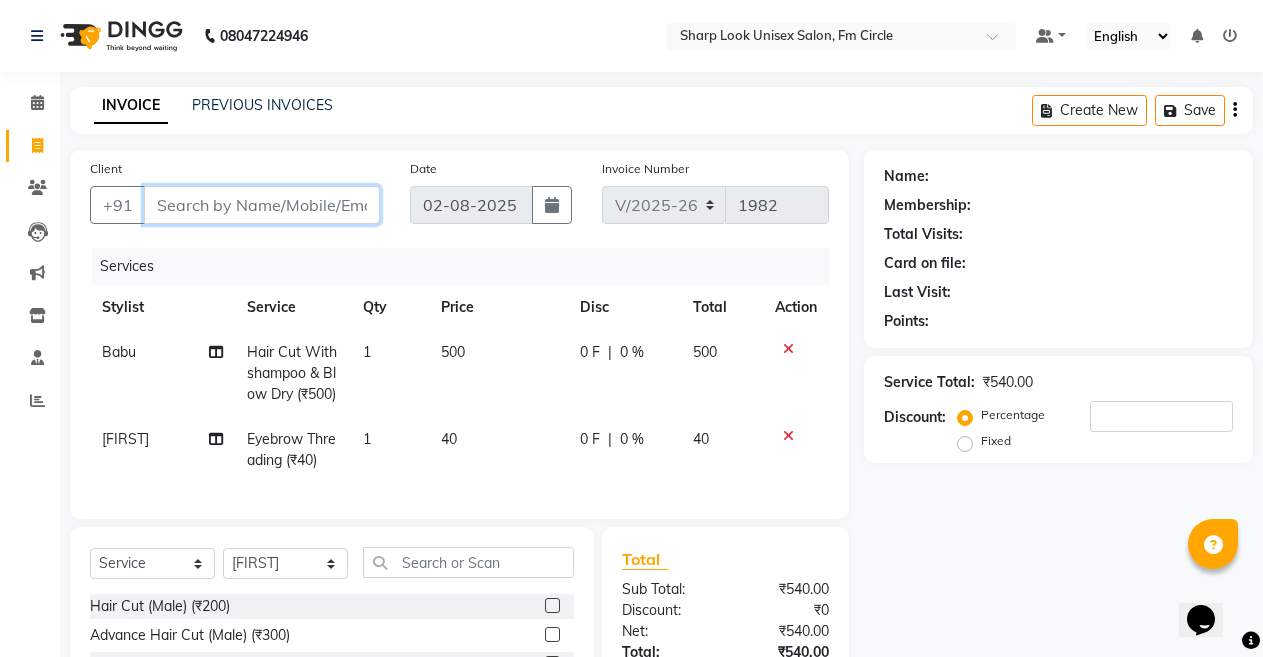 click on "Client" at bounding box center (262, 205) 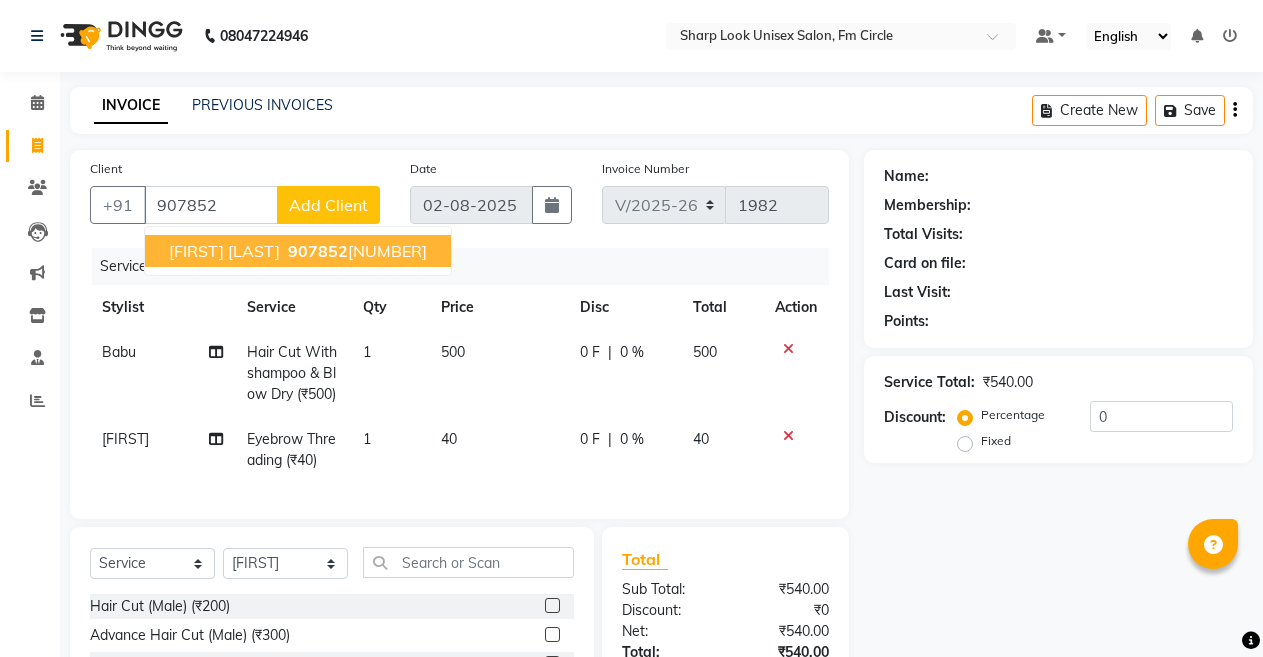 select on "804" 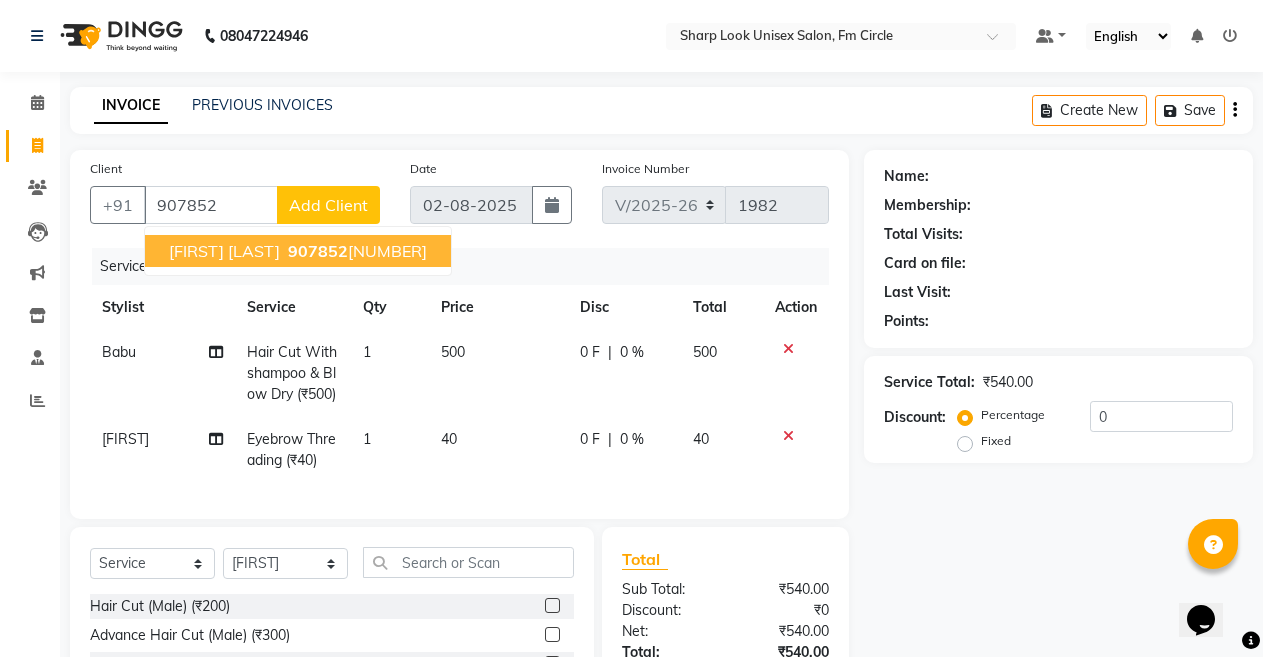 scroll, scrollTop: 0, scrollLeft: 0, axis: both 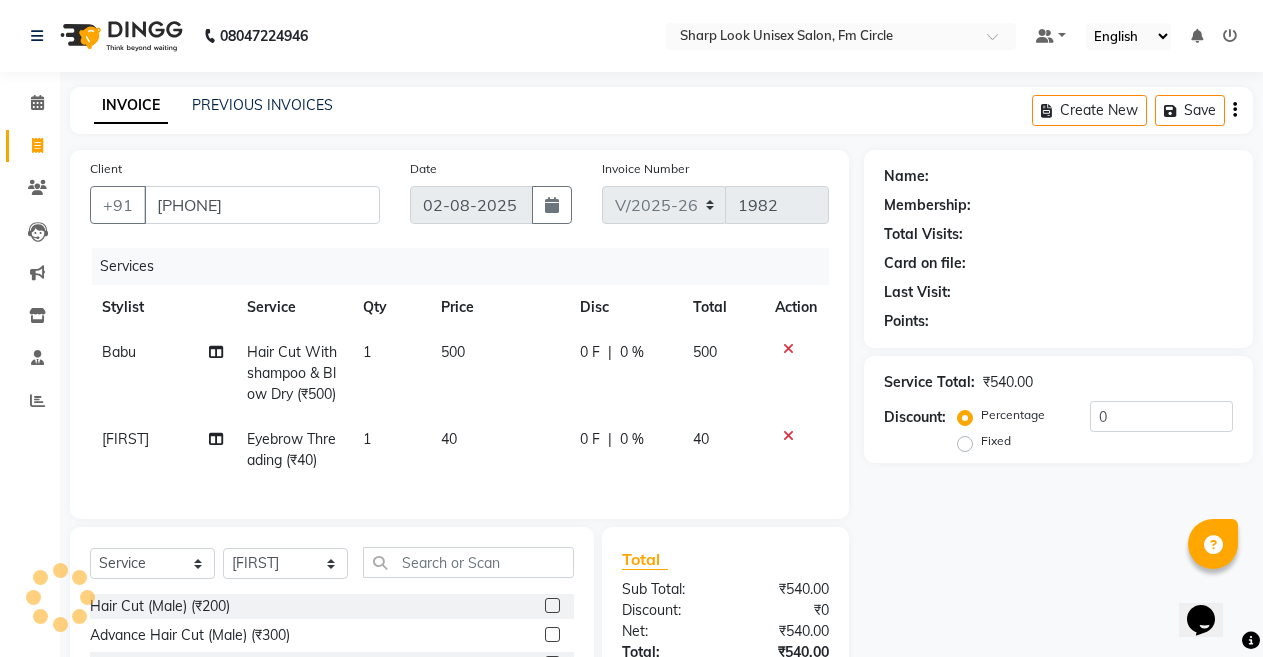 type on "[PHONE]" 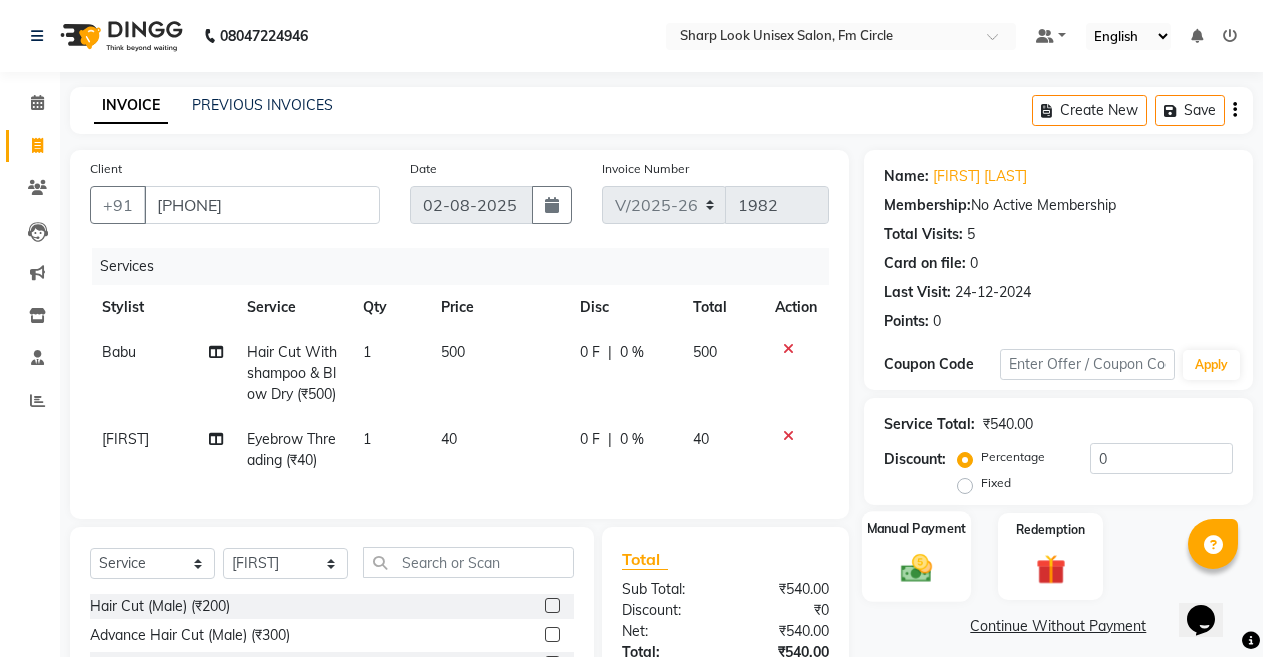 click on "Manual Payment" 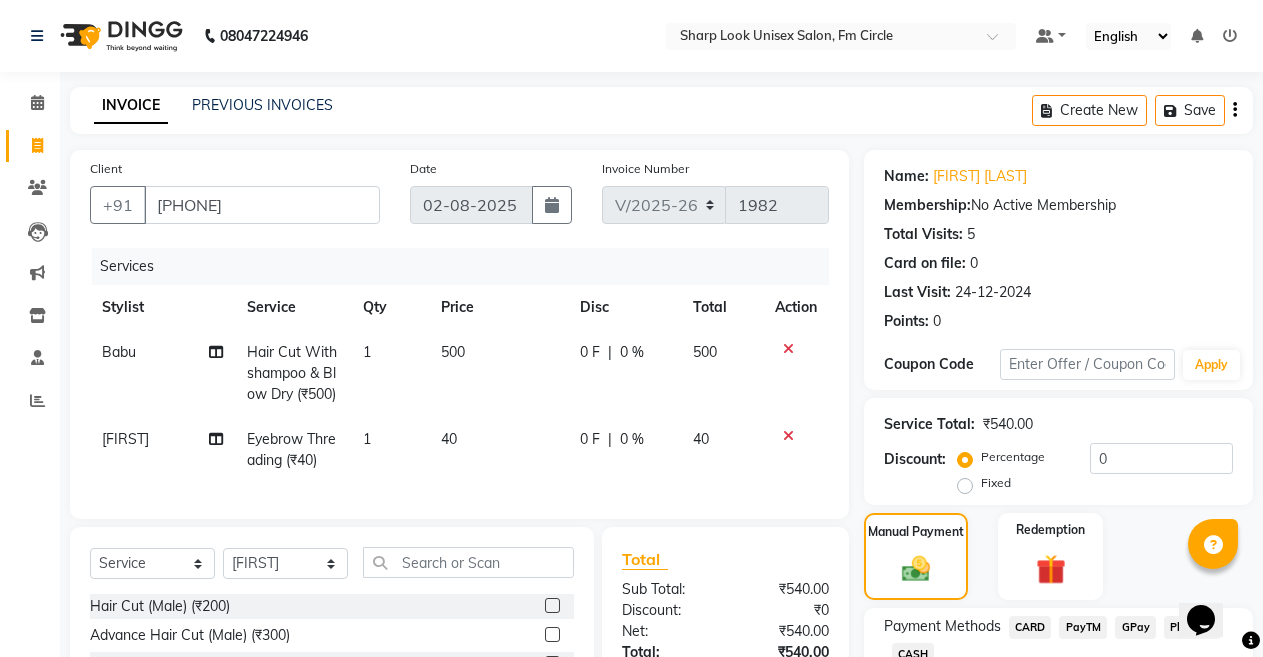 scroll, scrollTop: 212, scrollLeft: 0, axis: vertical 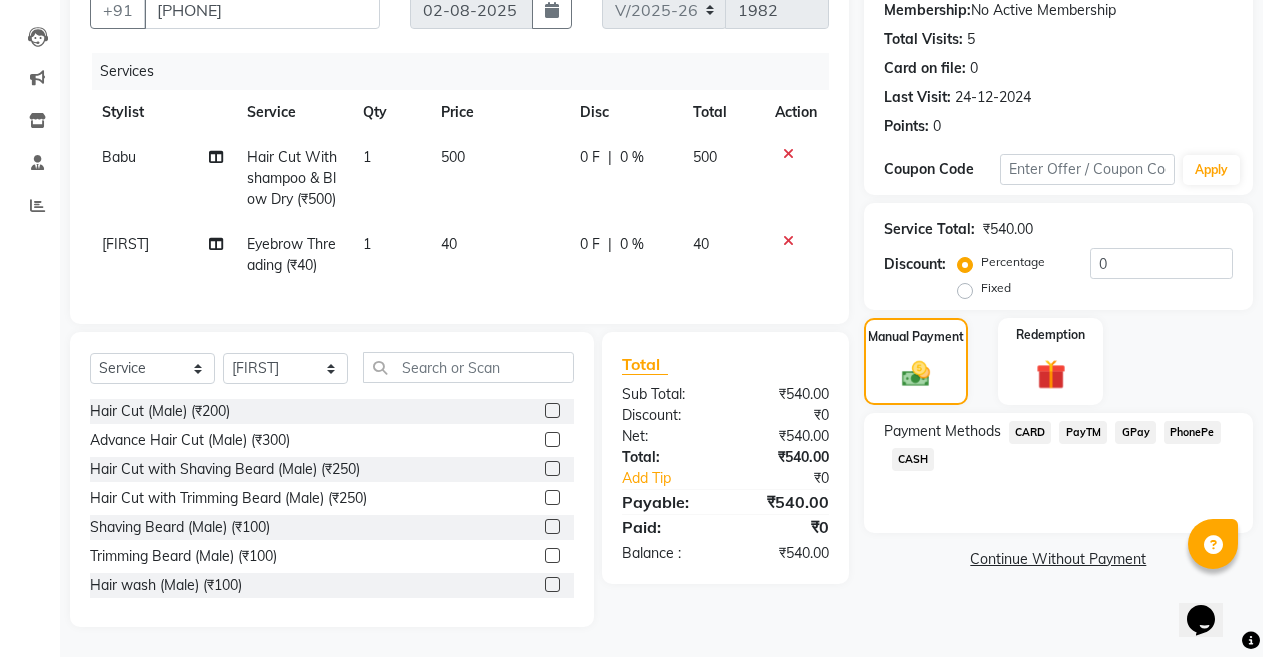 click on "Fixed" 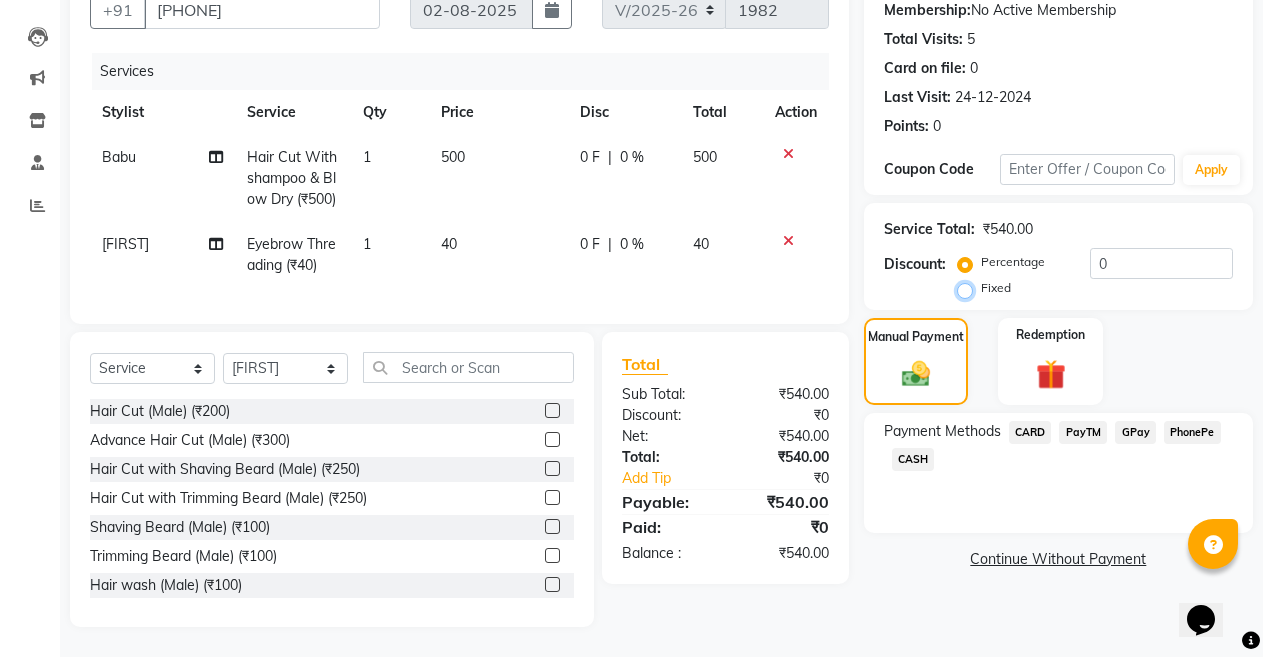 click on "Fixed" at bounding box center (969, 288) 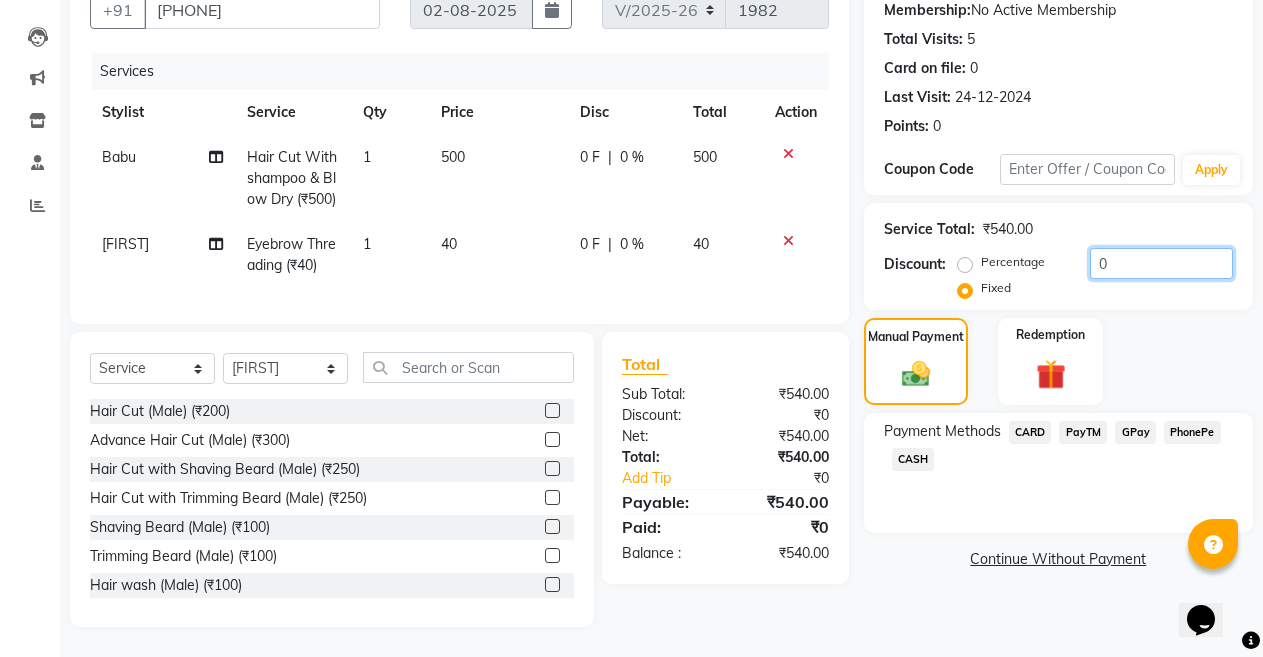 click on "0" 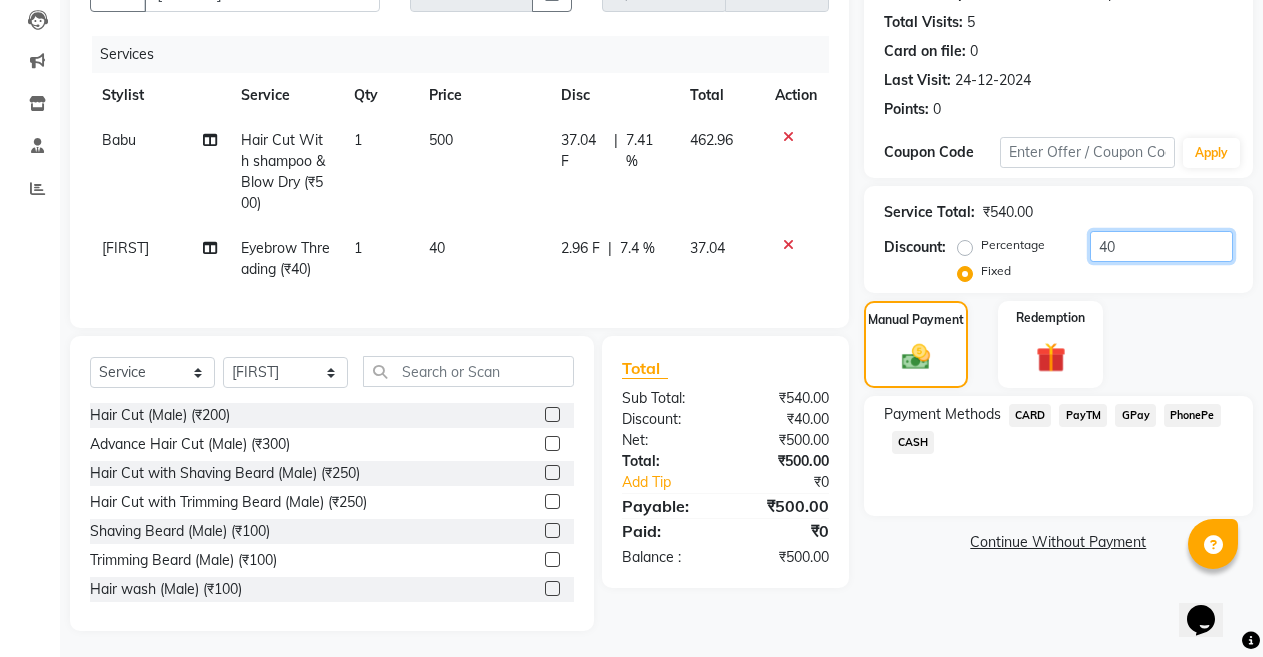 type on "40" 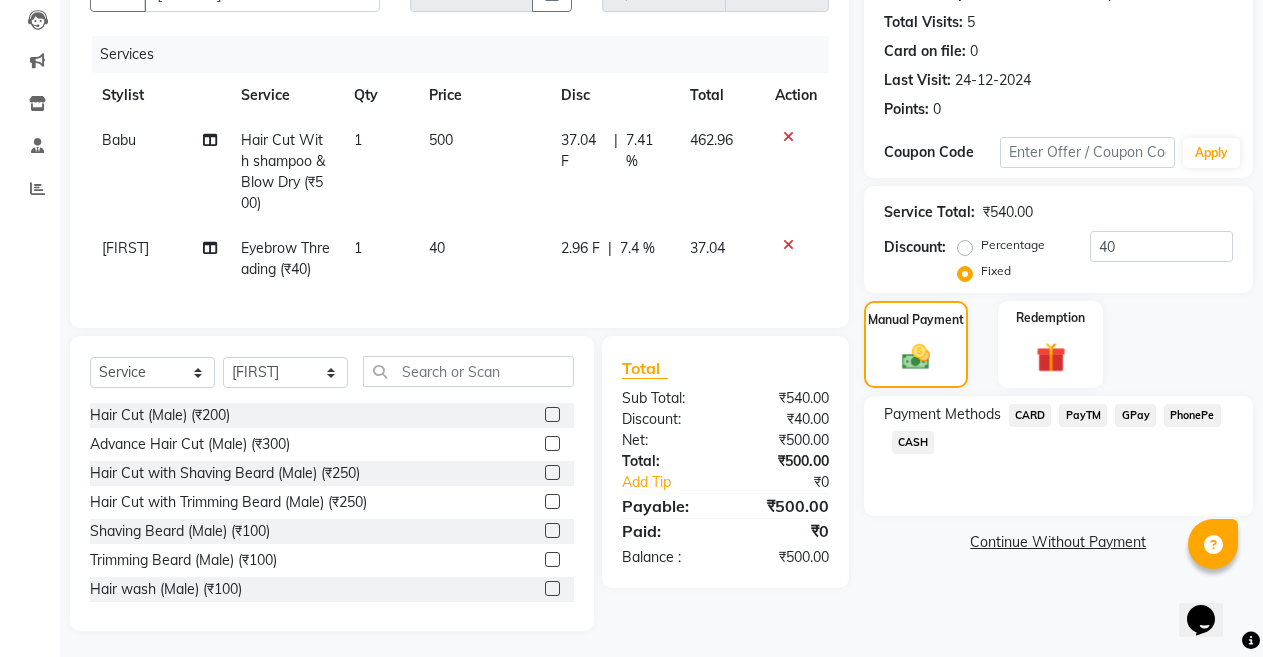 click on "PayTM" 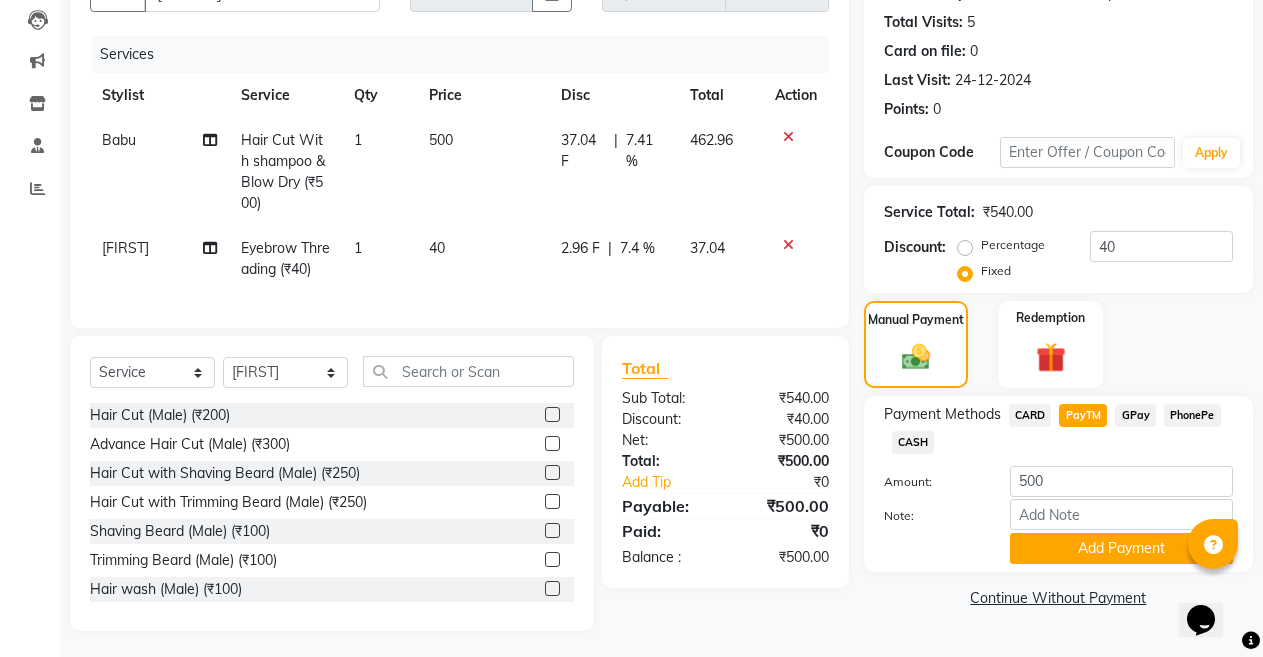 scroll, scrollTop: 233, scrollLeft: 0, axis: vertical 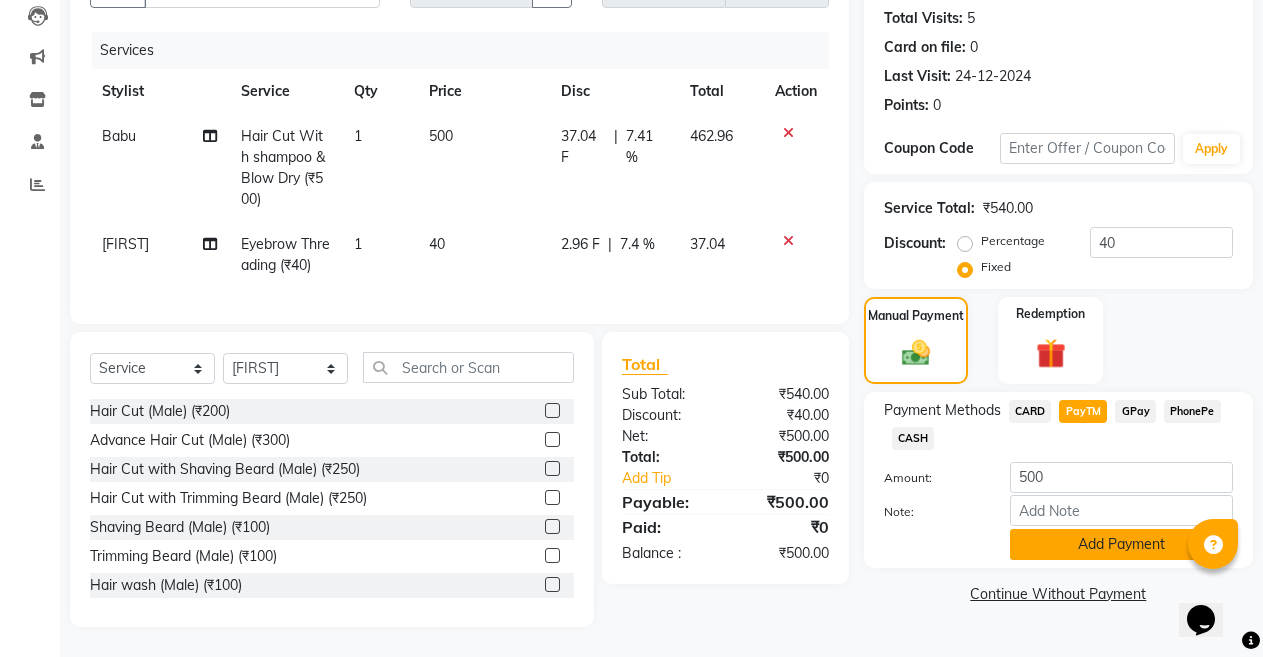 click on "Add Payment" 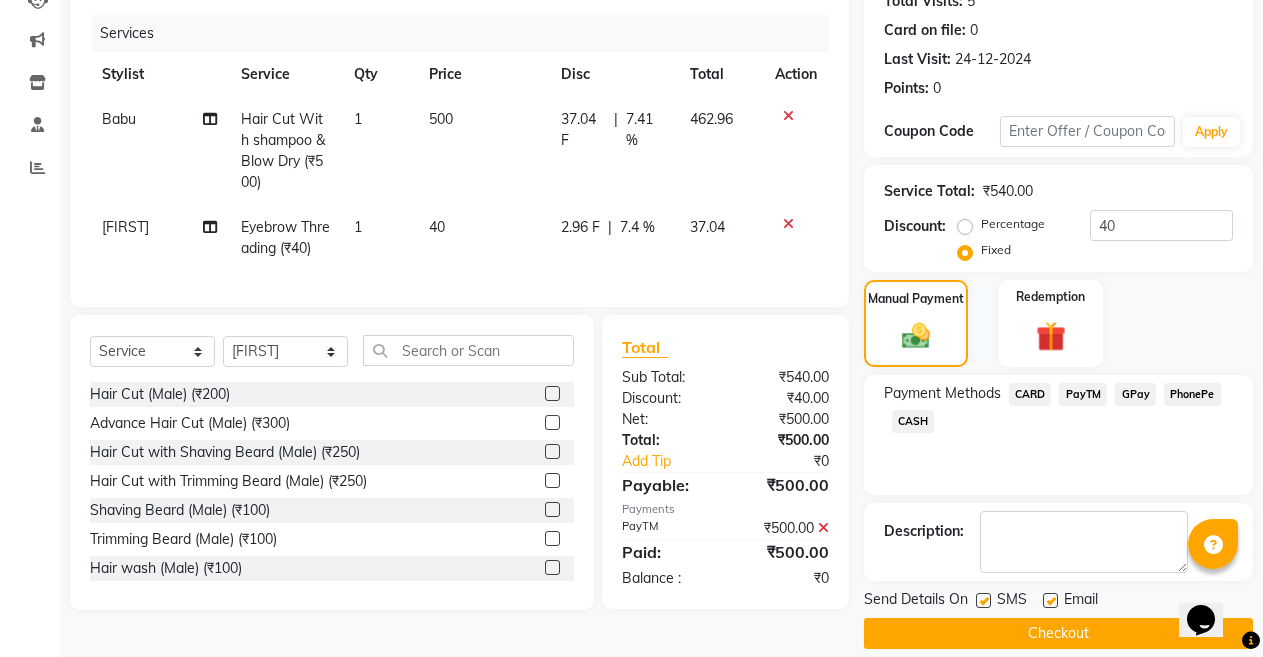 scroll, scrollTop: 255, scrollLeft: 0, axis: vertical 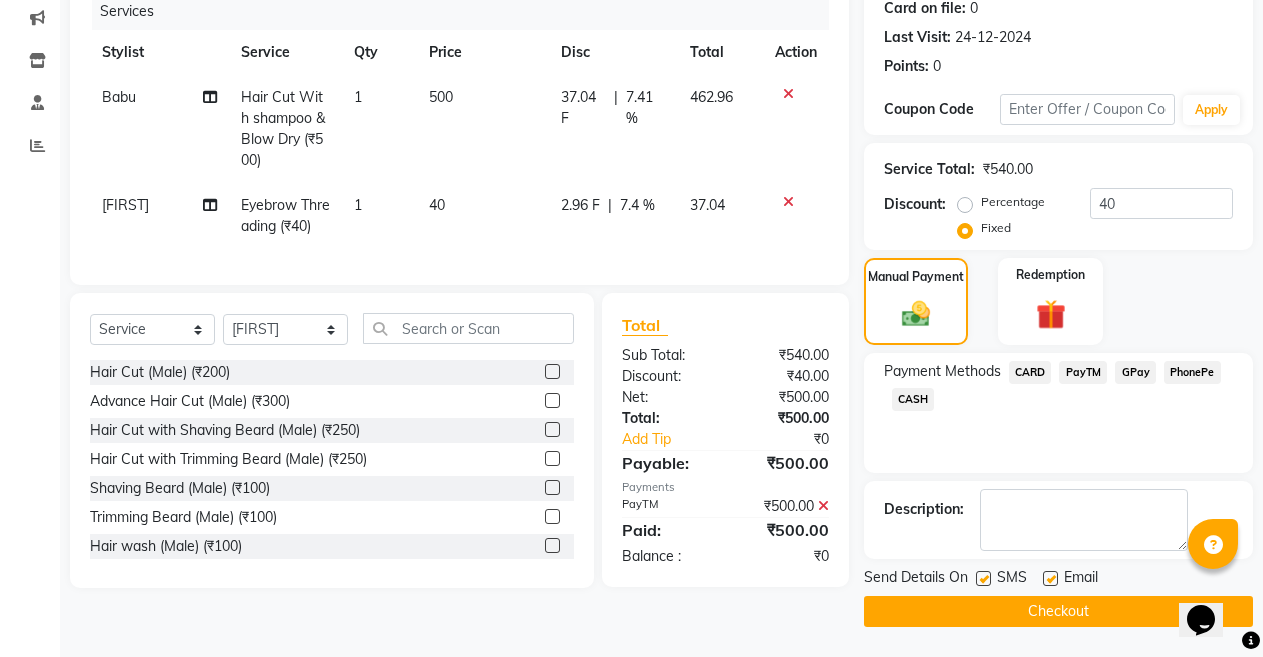 click 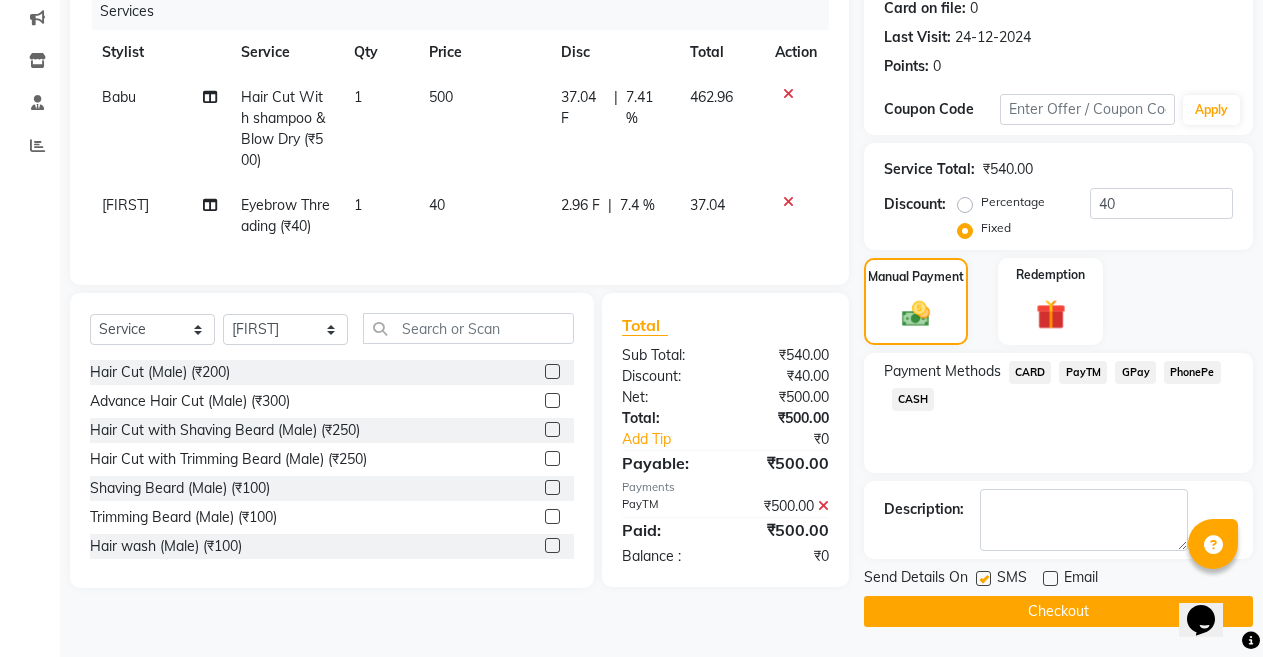 click on "Checkout" 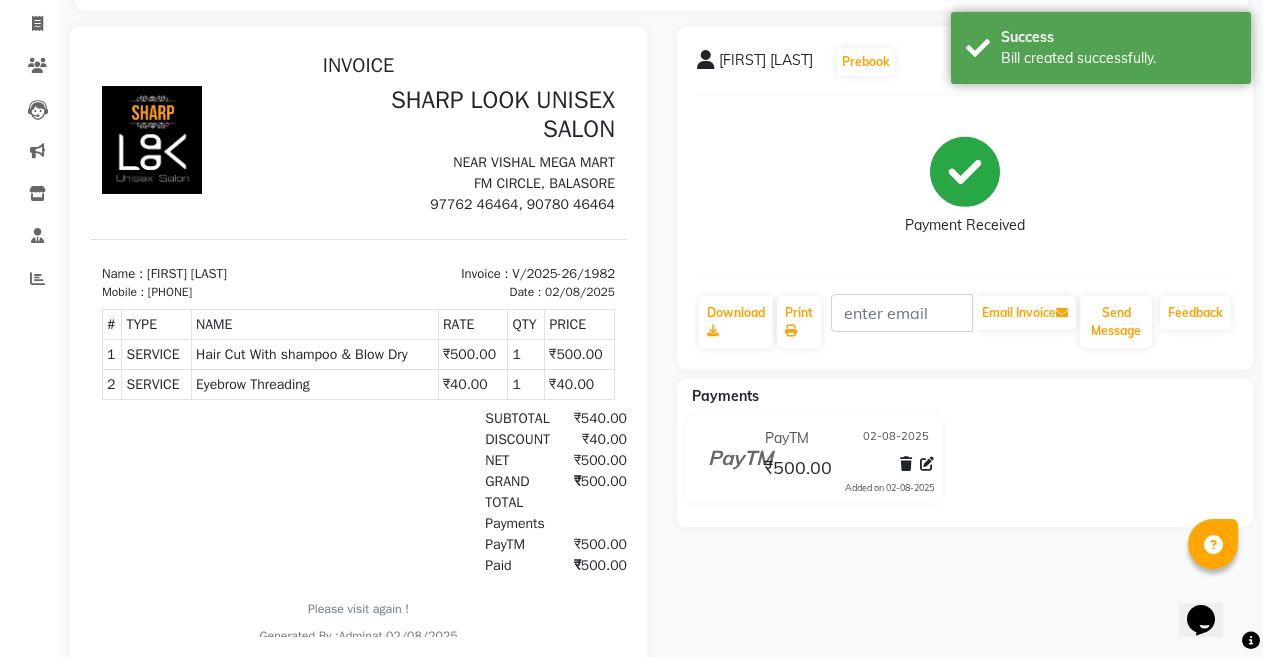 scroll, scrollTop: 0, scrollLeft: 0, axis: both 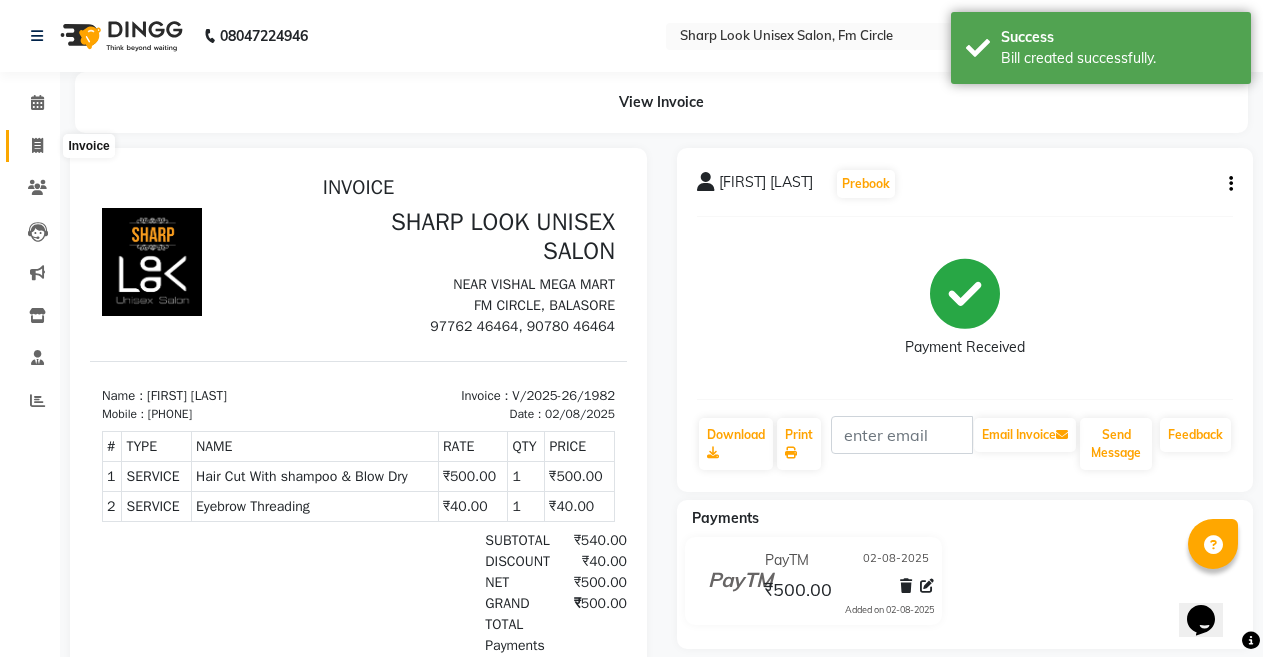 click 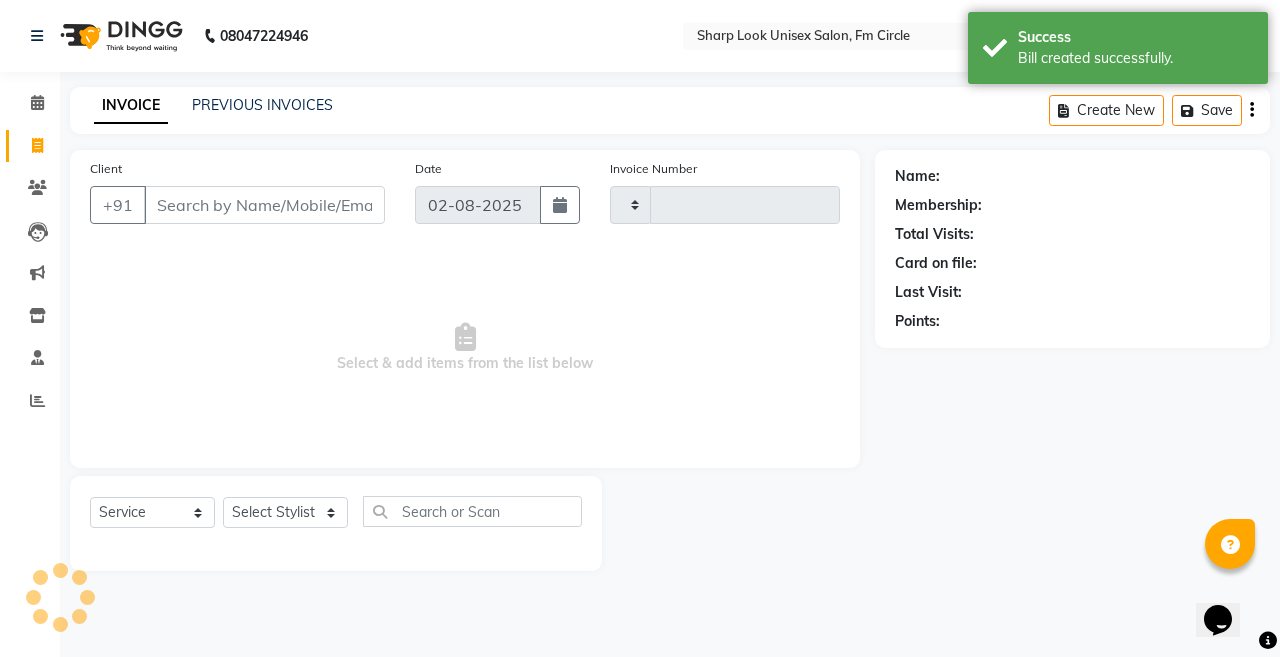 type on "1983" 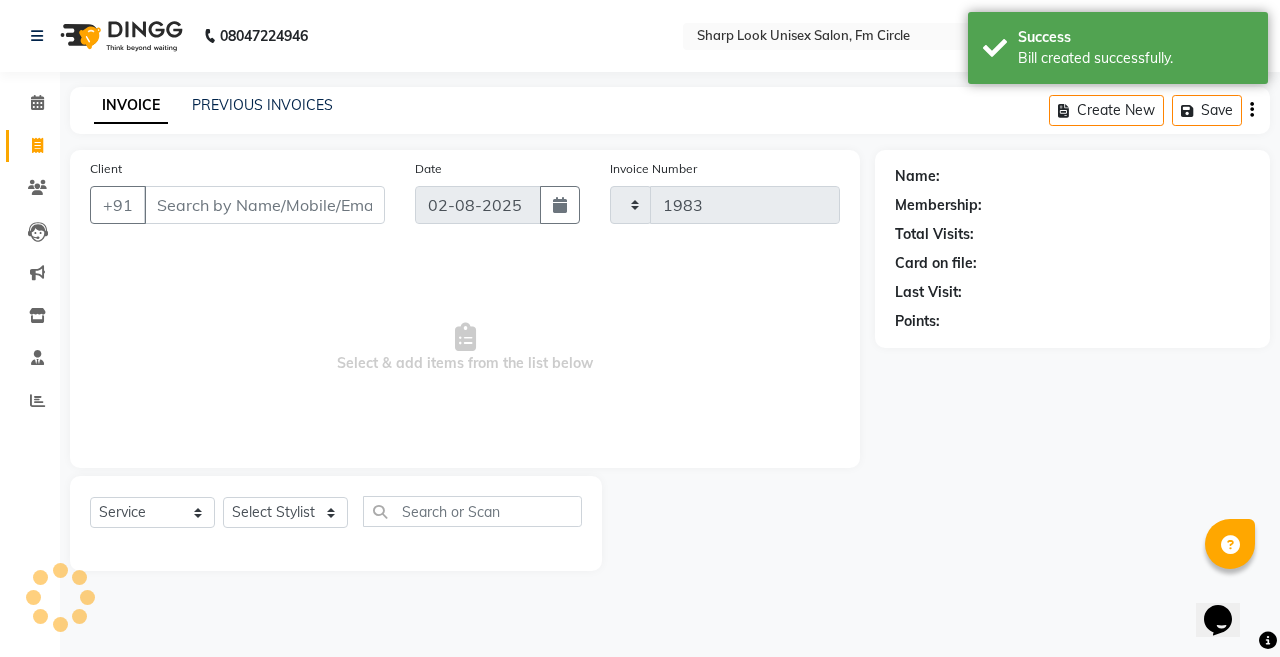 select on "804" 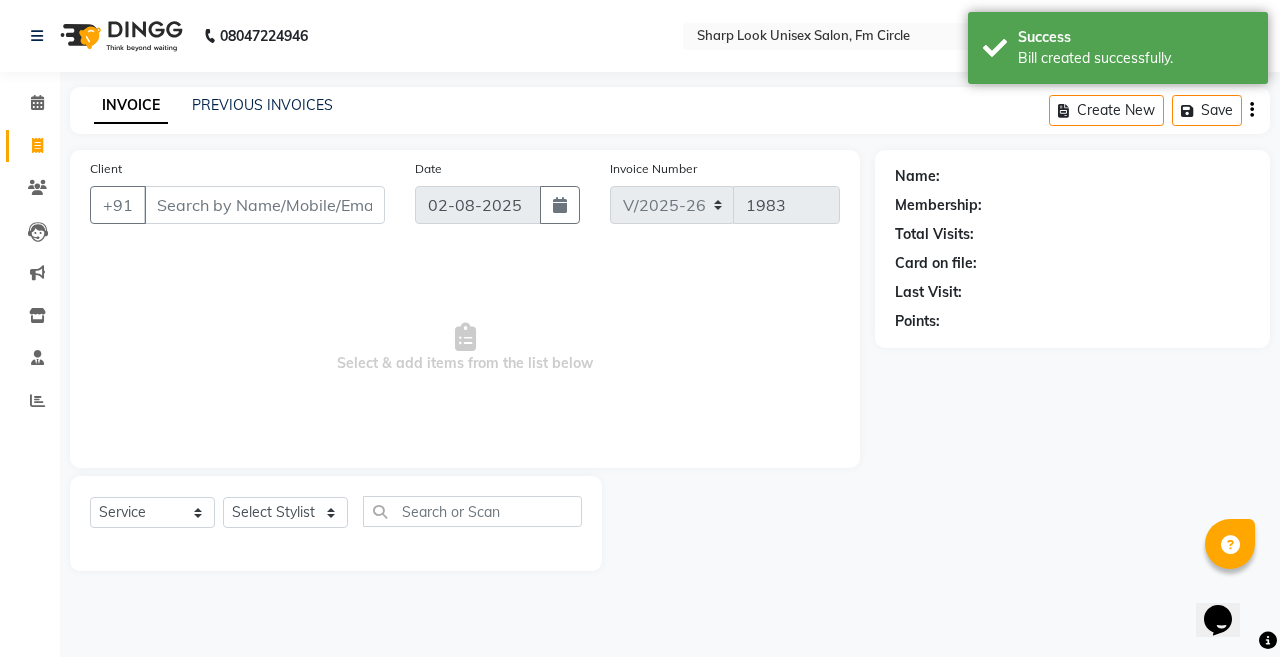 click on "Client" at bounding box center (264, 205) 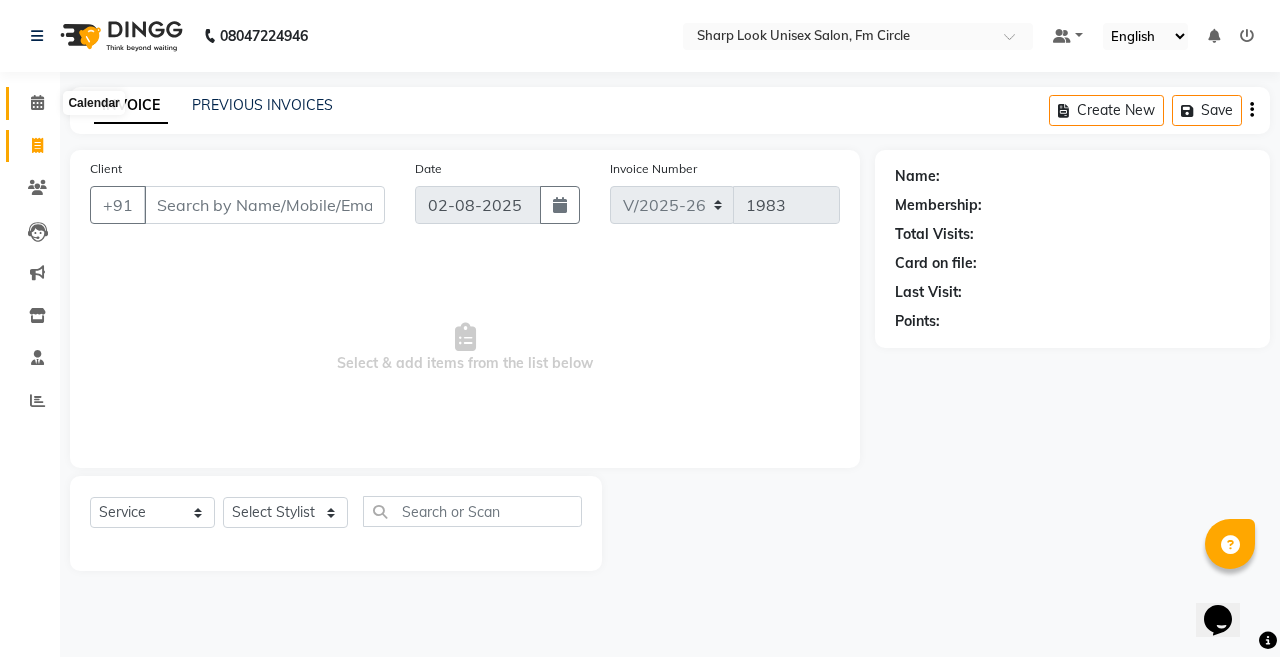 click 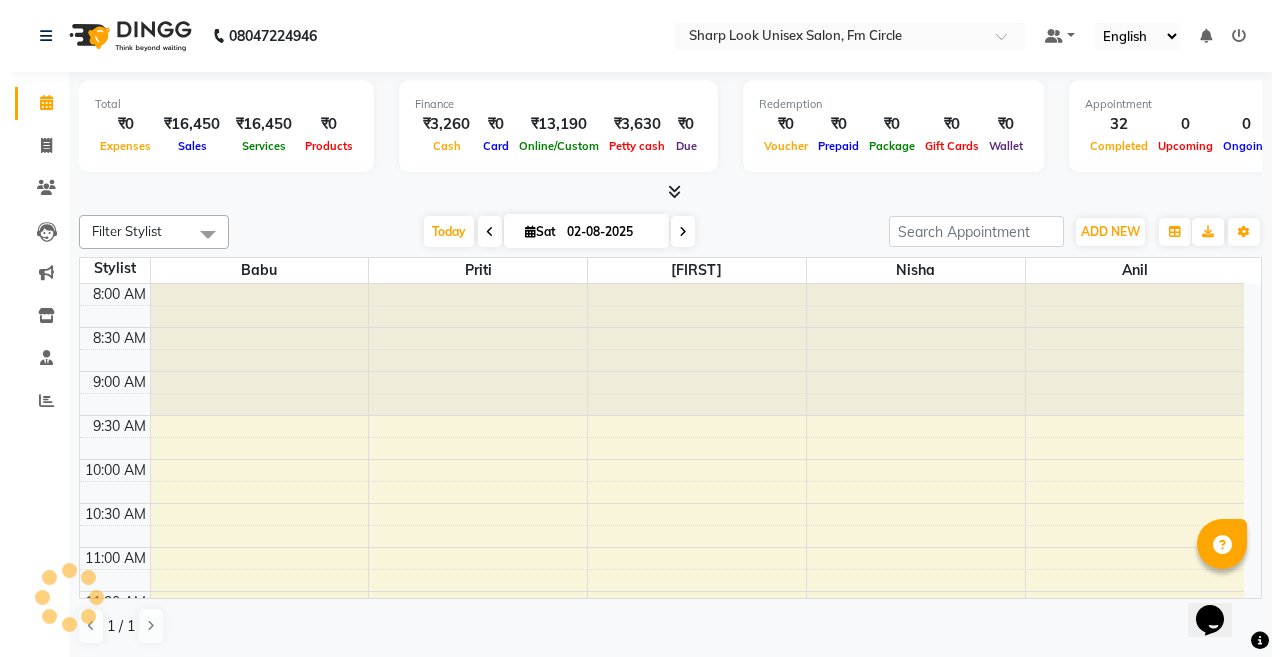 scroll, scrollTop: 0, scrollLeft: 0, axis: both 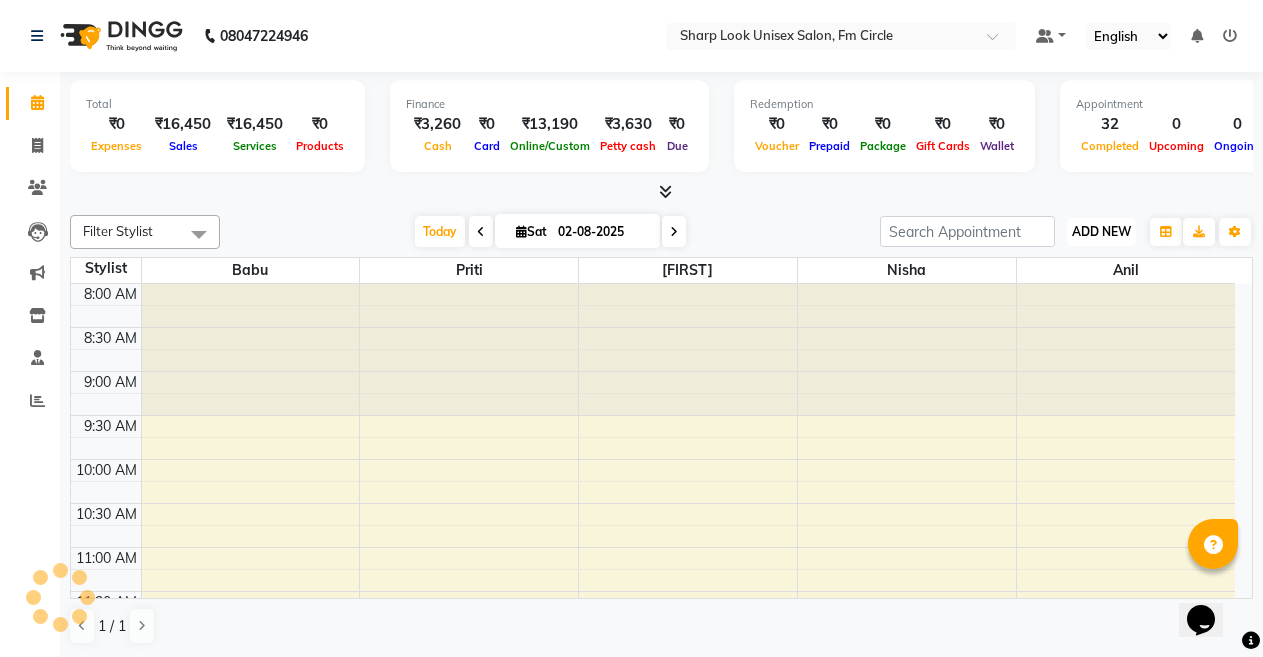 click on "ADD NEW" at bounding box center [1101, 231] 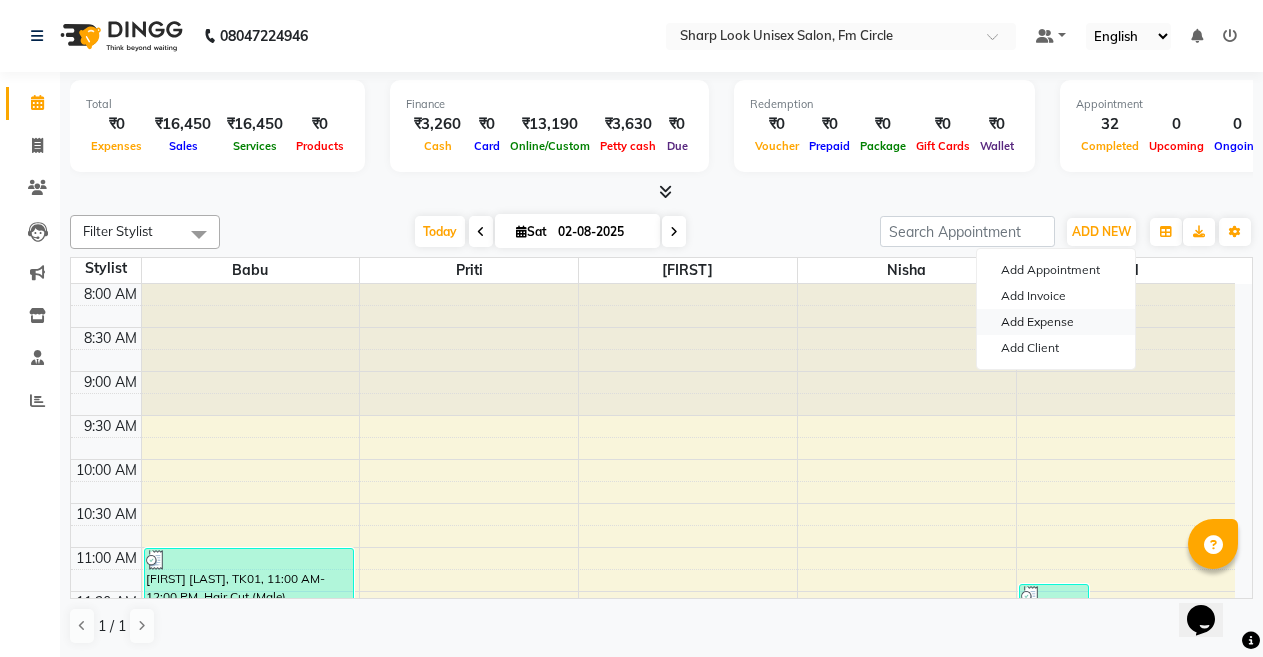 click on "Add Expense" at bounding box center (1056, 322) 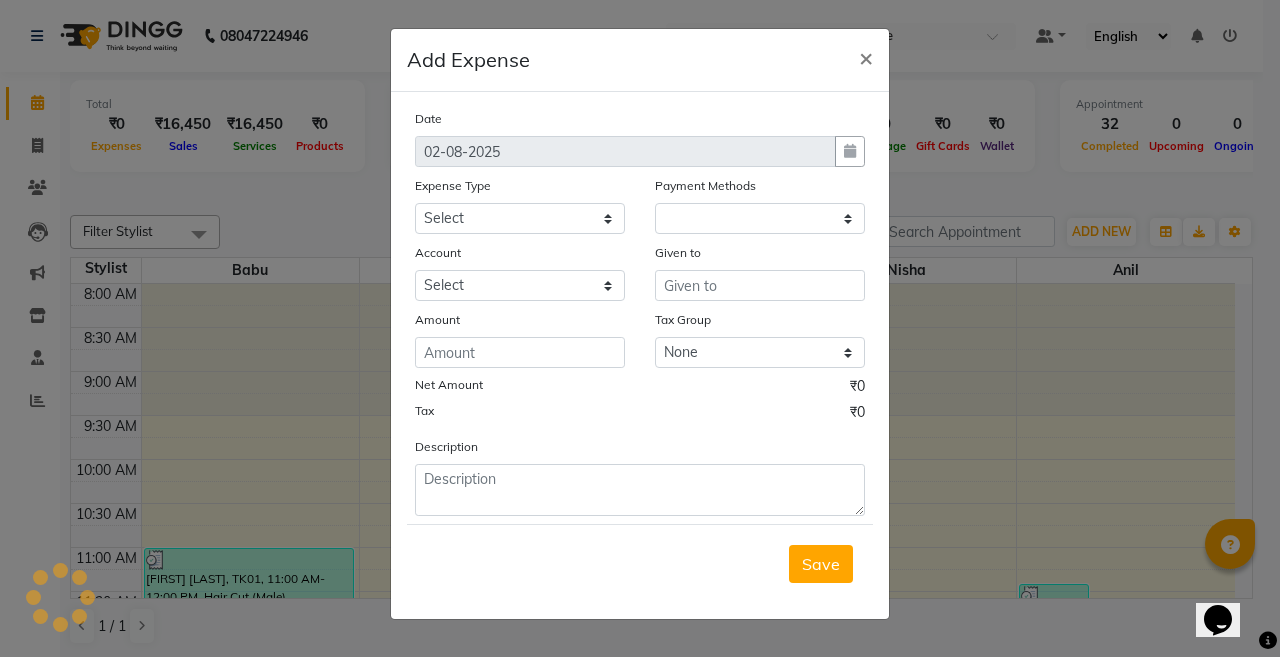 select on "829" 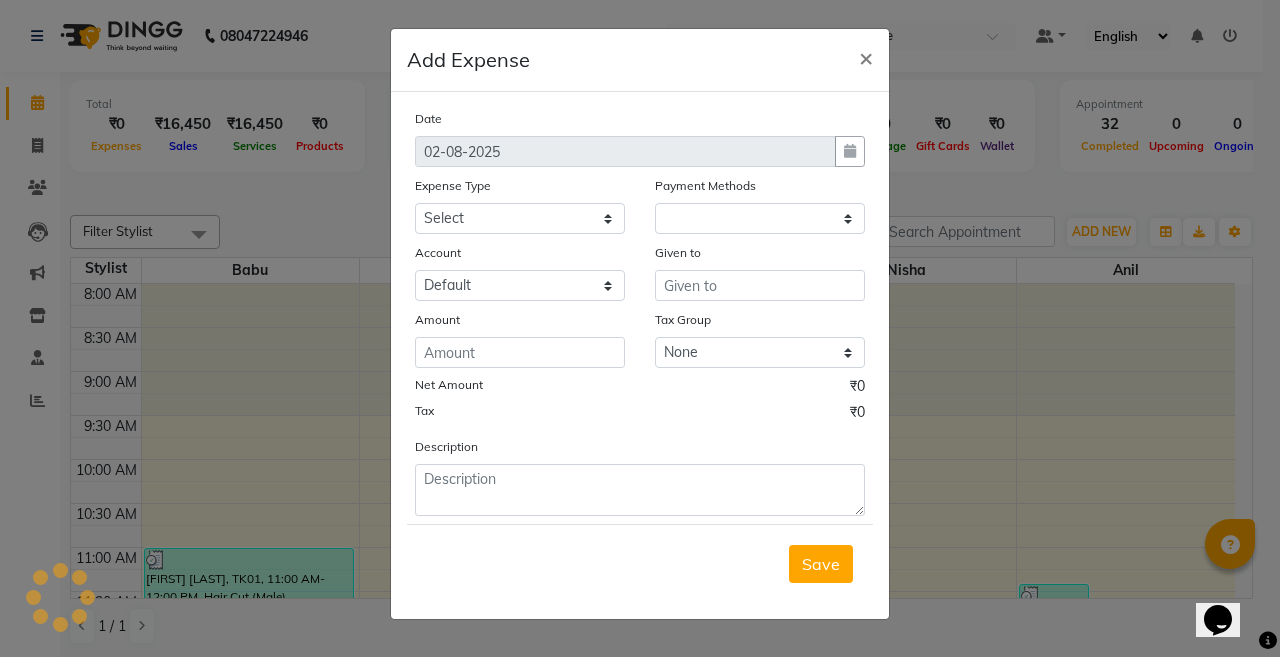 select on "1" 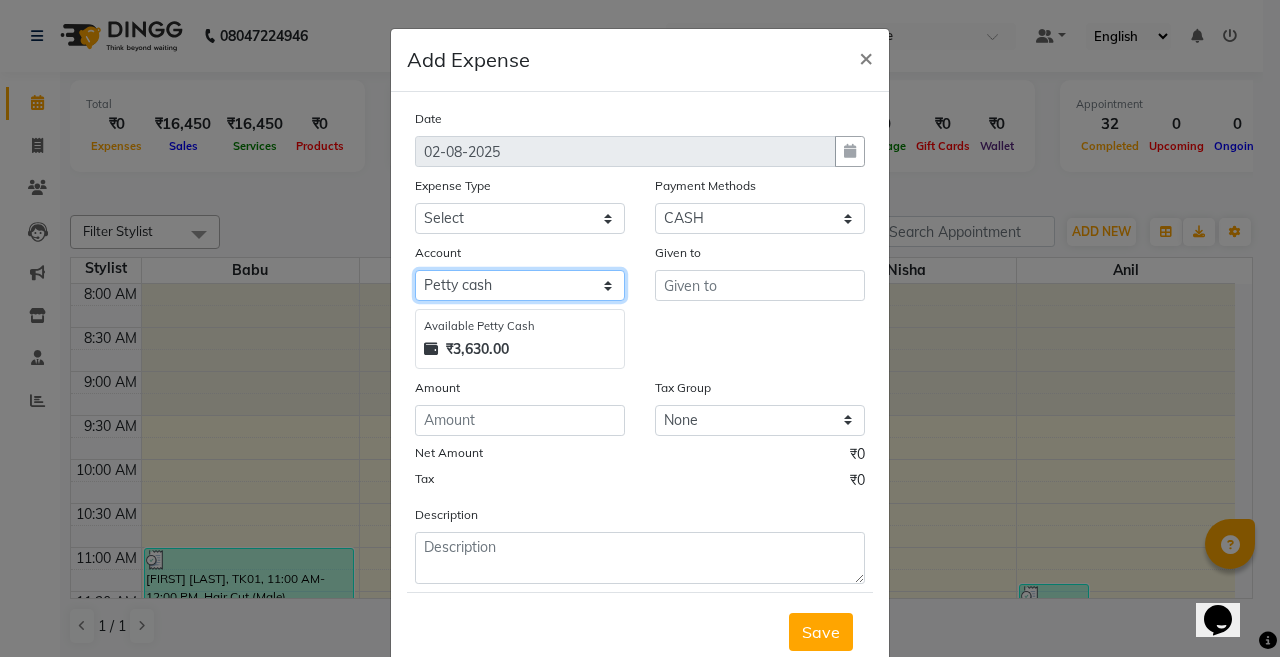 click on "Select Default Petty cash" 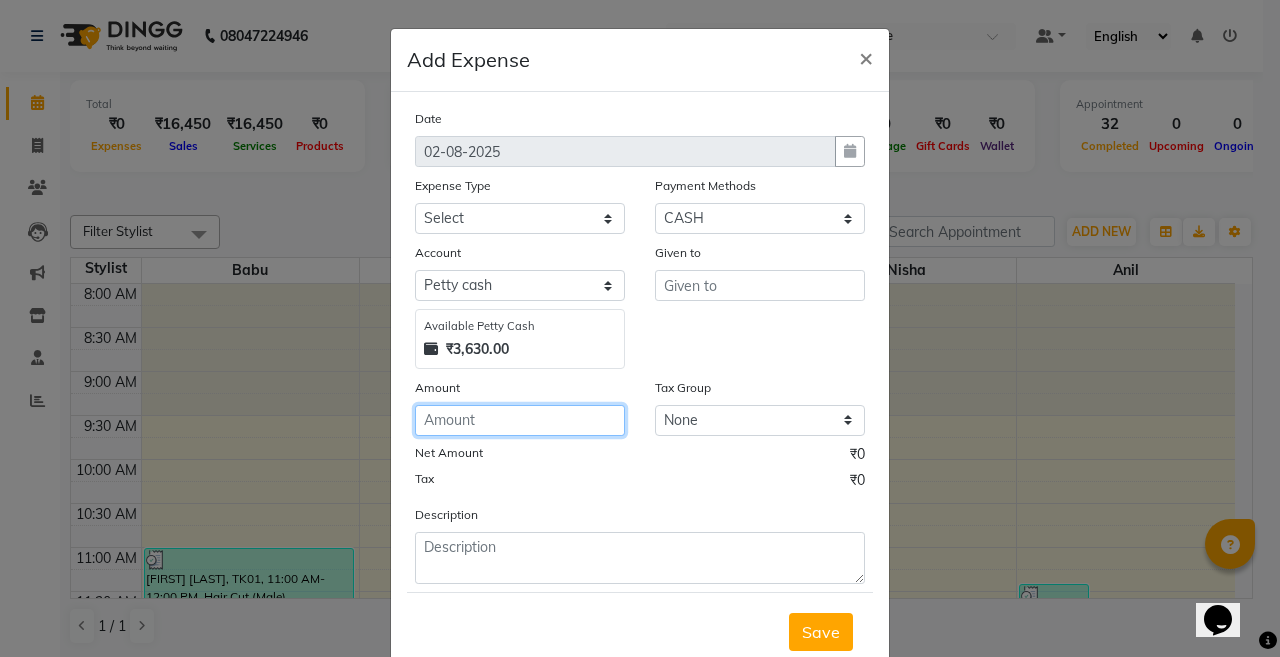 click 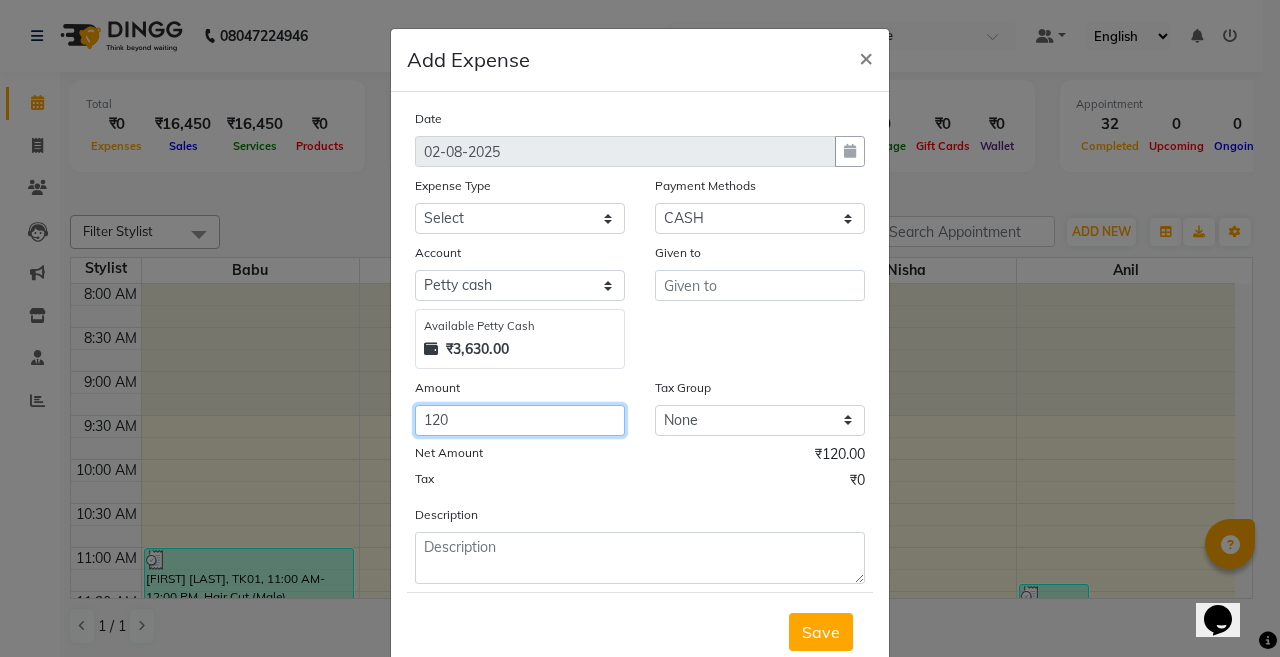 type on "120" 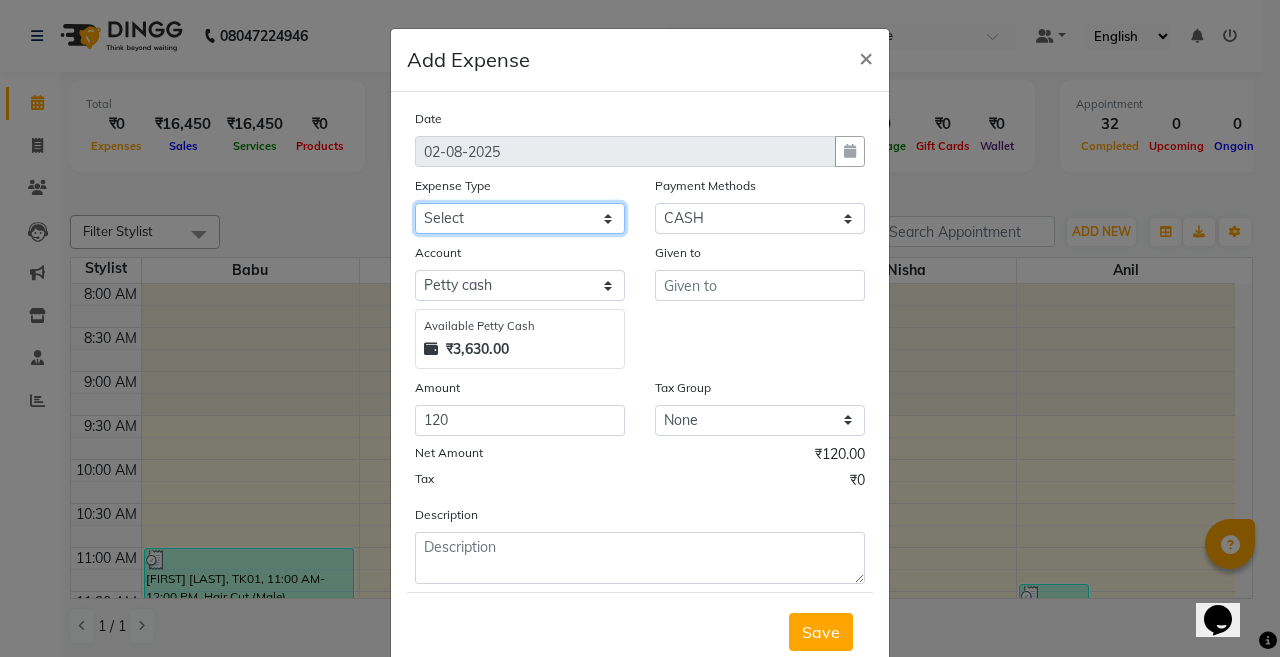click on "Select Cash transfer to bank Client Snacks Client Tea or Refreshment Diesel Purchase Drinking water for clients Drinking Water for Salon Internet Charges Laundry Payment LPG For Staff Maintenance Miscellaneous Other Pandit Payment Petrol Allowance for staff Product Puja Chanda Rent Salary Advance Salon Electricity Bill Salon Electricity Charges Salon Mobile Bill Salon Utilities Staff fooding Staff Room Electricity Bill Staff Snacks Staff Tea & Refreshment" 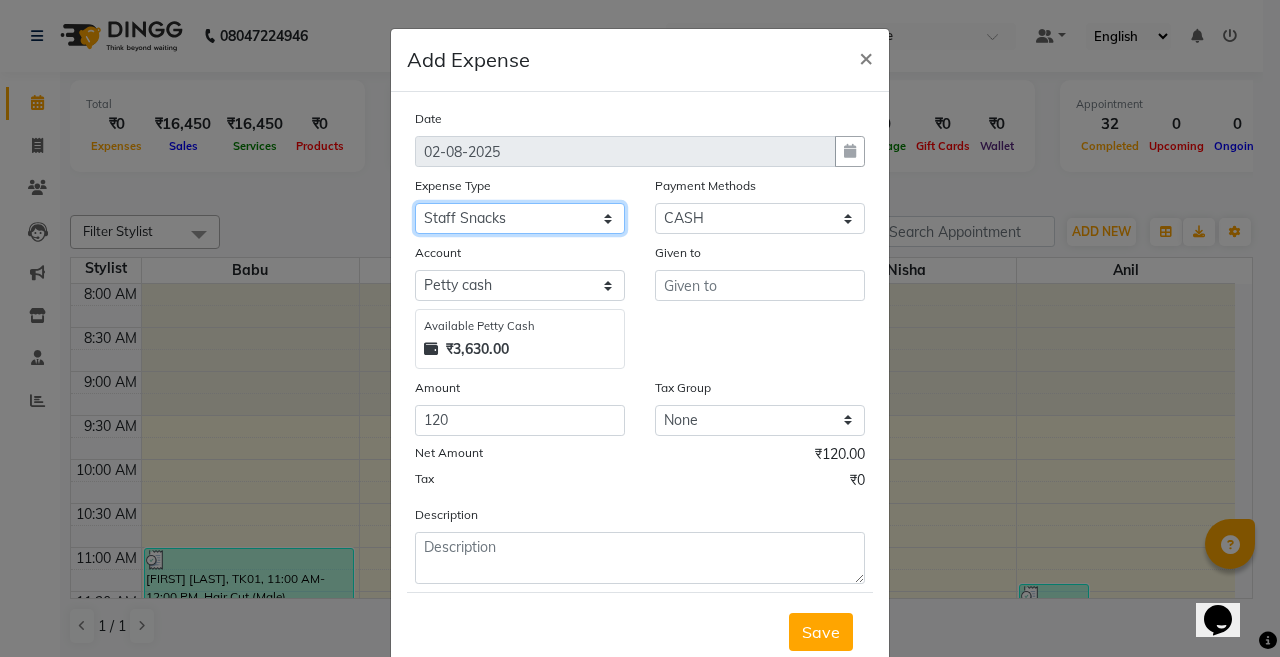 click on "Select Cash transfer to bank Client Snacks Client Tea or Refreshment Diesel Purchase Drinking water for clients Drinking Water for Salon Internet Charges Laundry Payment LPG For Staff Maintenance Miscellaneous Other Pandit Payment Petrol Allowance for staff Product Puja Chanda Rent Salary Advance Salon Electricity Bill Salon Electricity Charges Salon Mobile Bill Salon Utilities Staff fooding Staff Room Electricity Bill Staff Snacks Staff Tea & Refreshment" 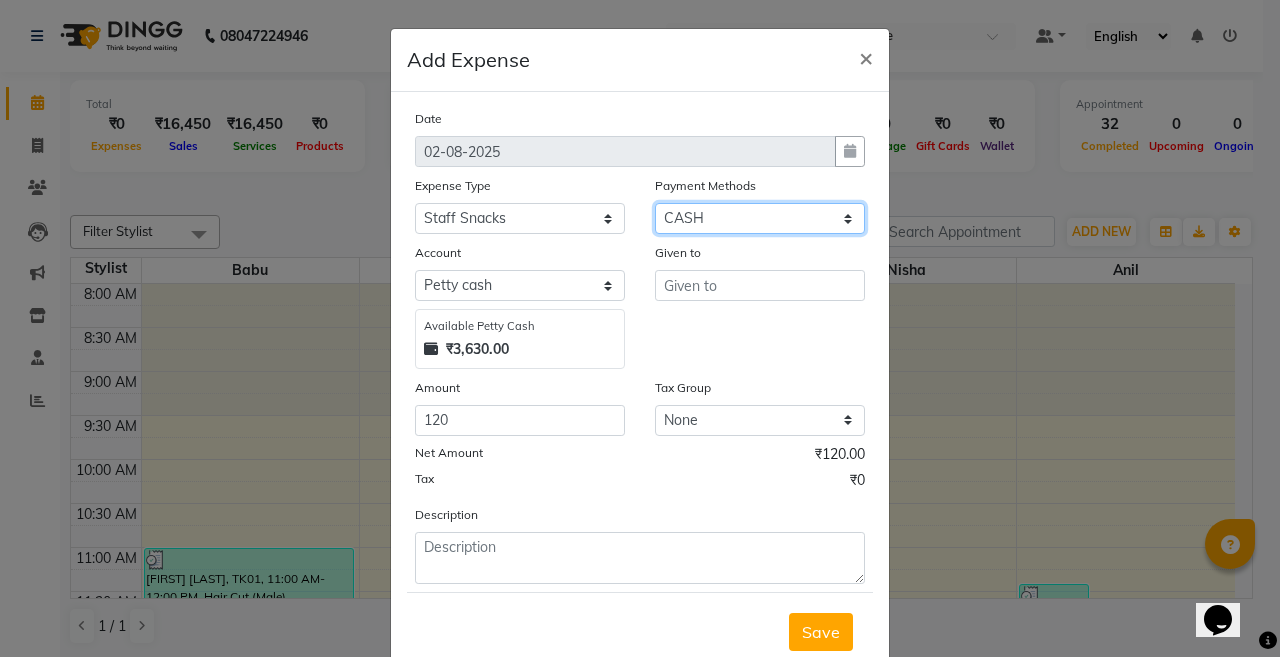 click on "Select CARD PayTM GPay PhonePe CASH" 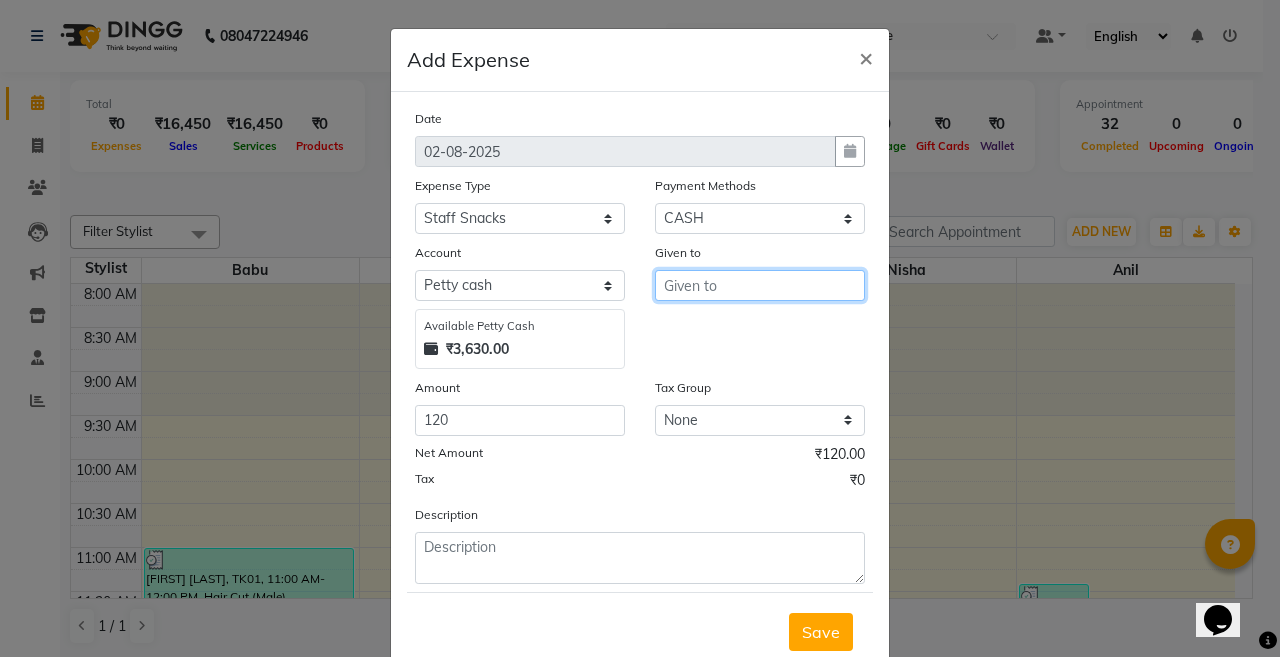 click at bounding box center (760, 285) 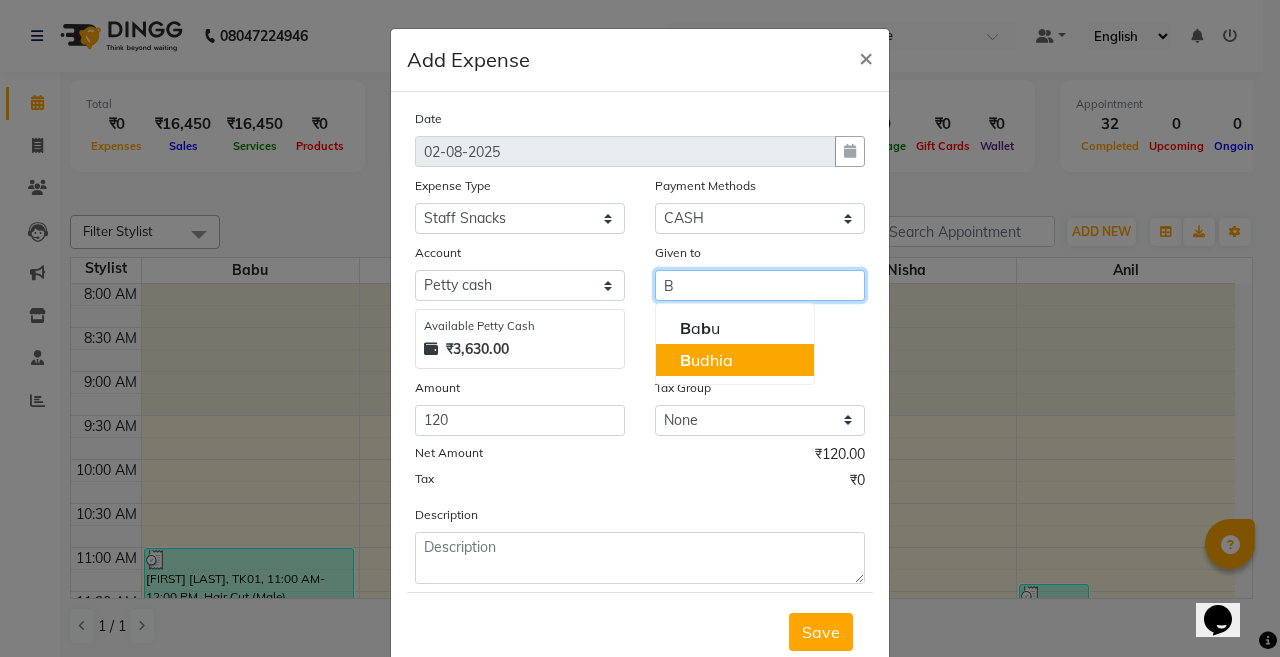 click on "B udhia" at bounding box center [706, 360] 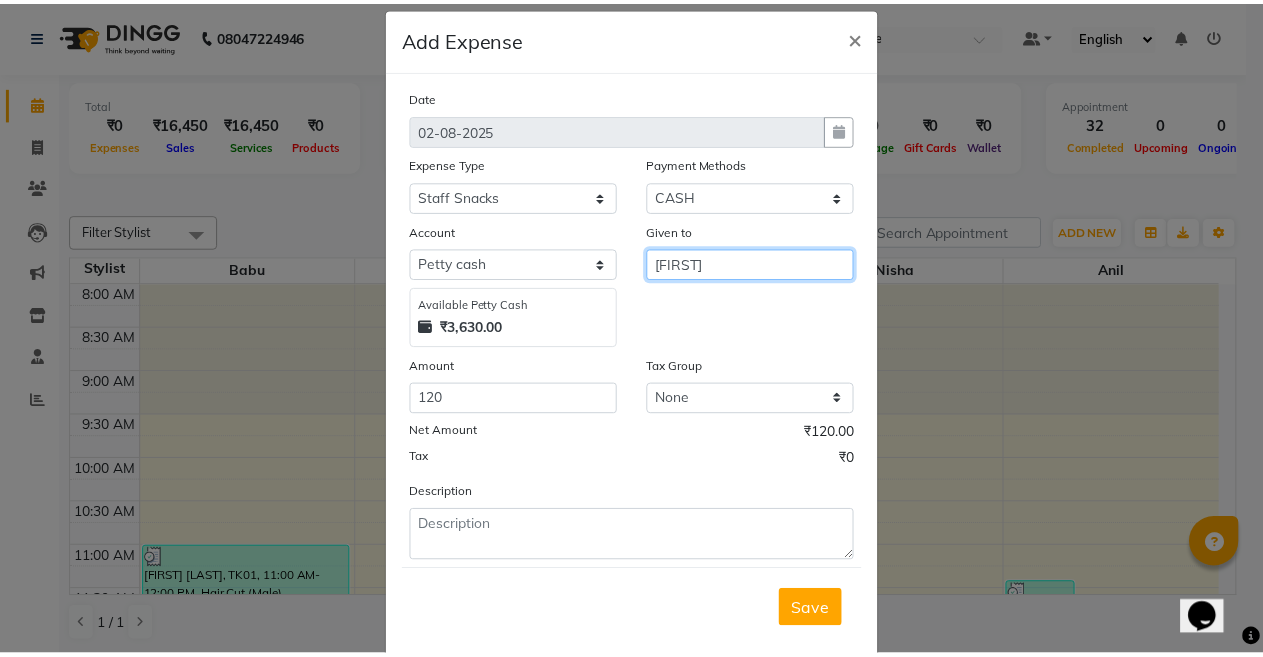 scroll, scrollTop: 59, scrollLeft: 0, axis: vertical 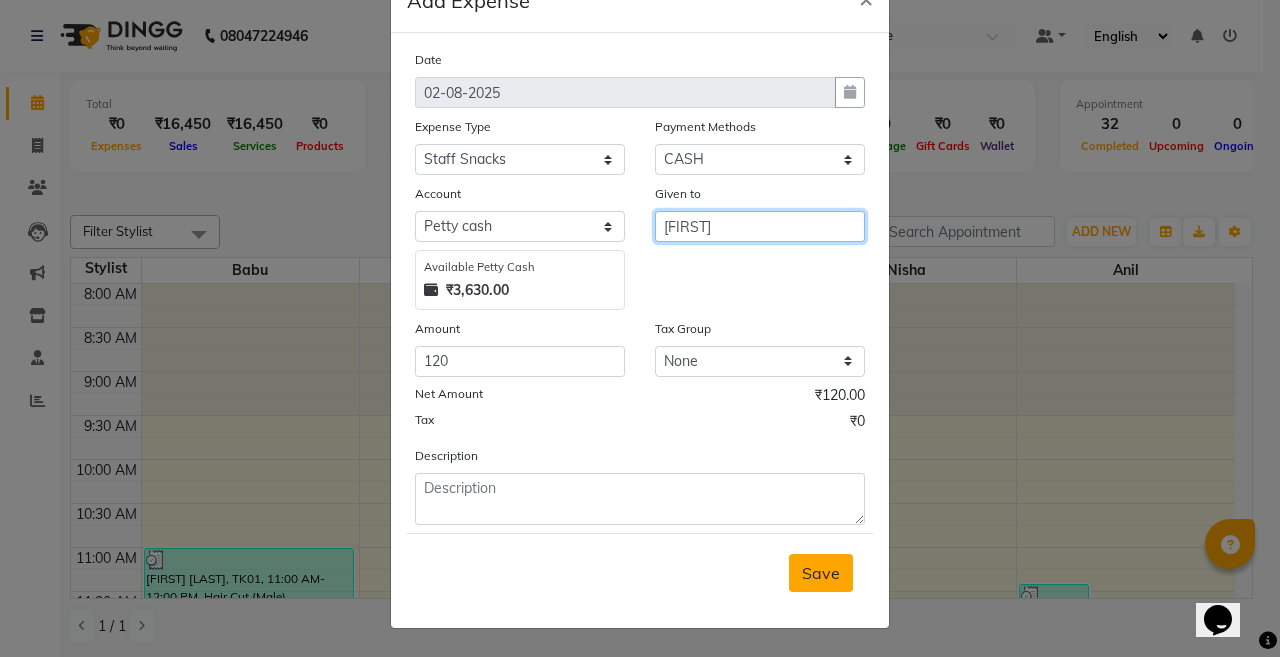 type on "[FIRST]" 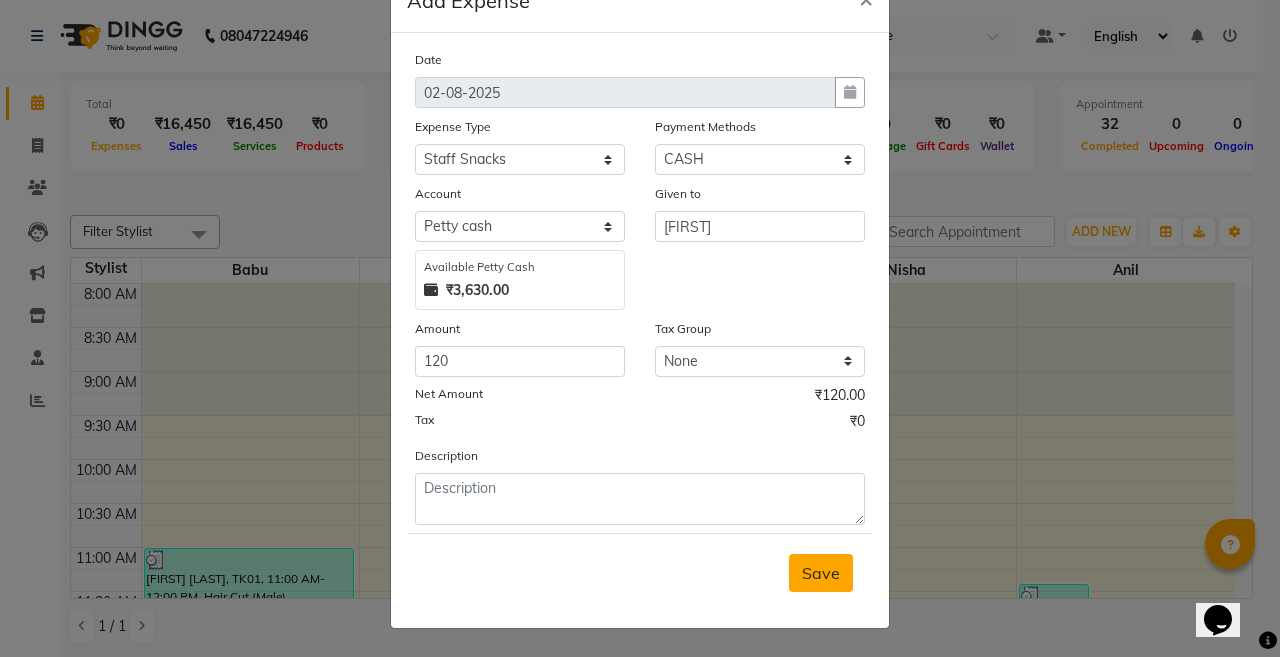 click on "Save" at bounding box center [821, 573] 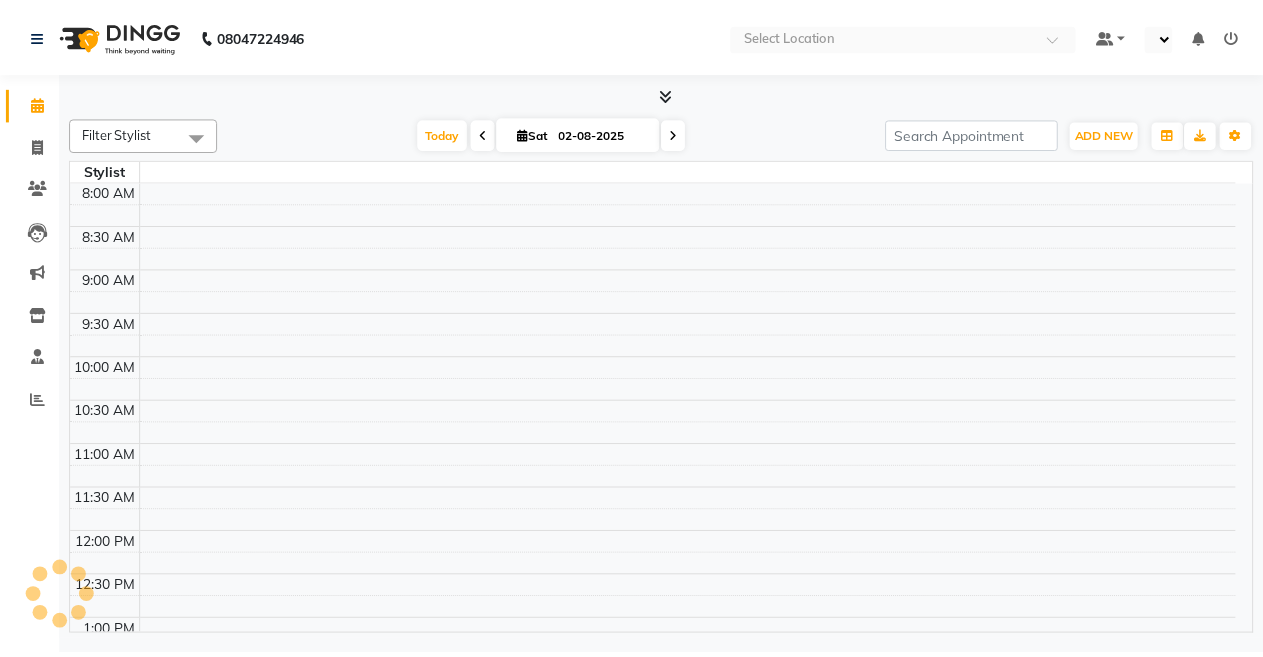 scroll, scrollTop: 0, scrollLeft: 0, axis: both 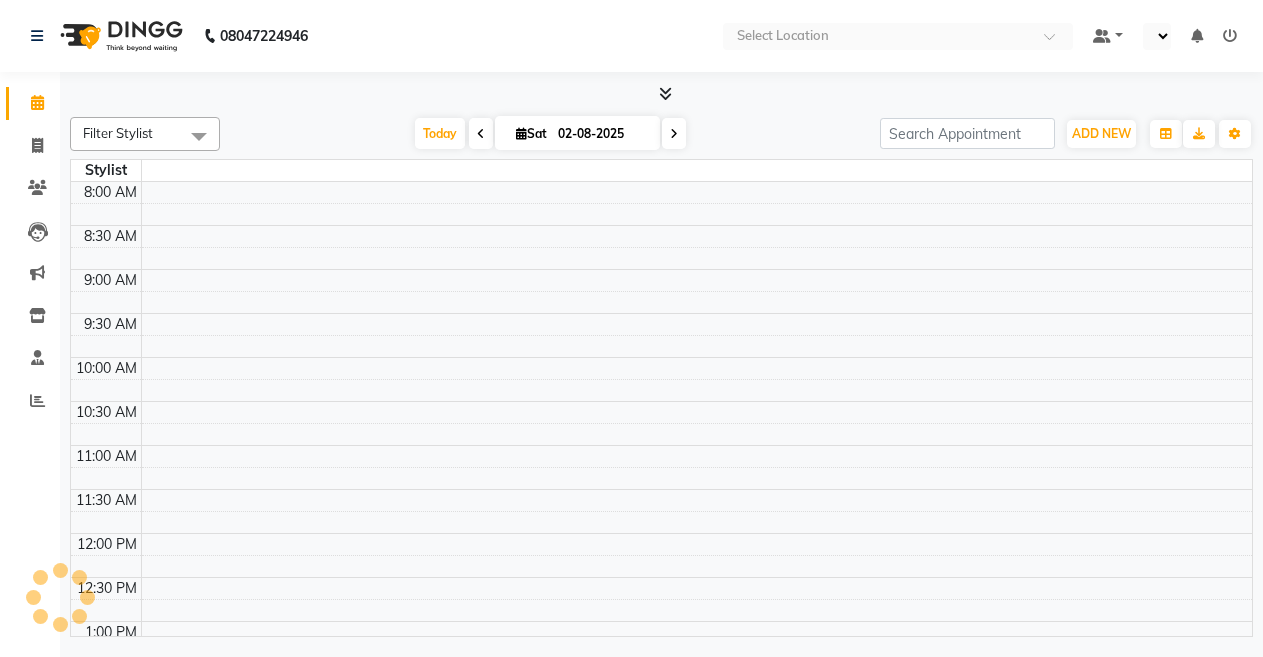 select on "en" 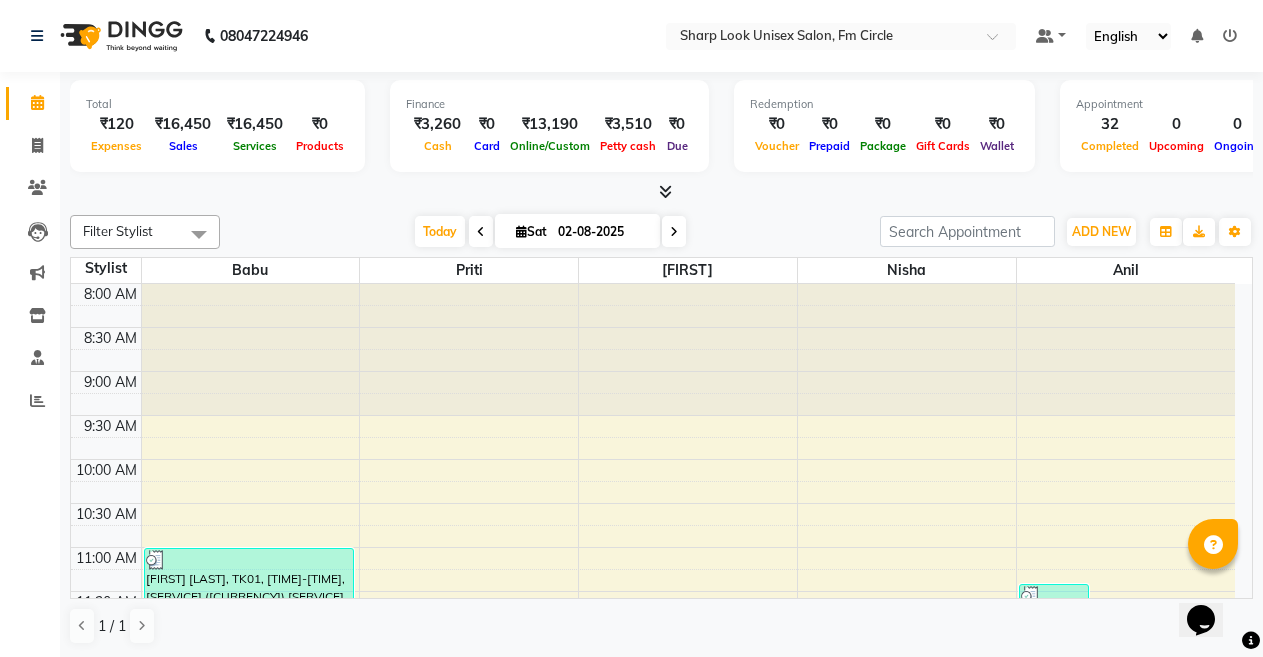 scroll, scrollTop: 0, scrollLeft: 0, axis: both 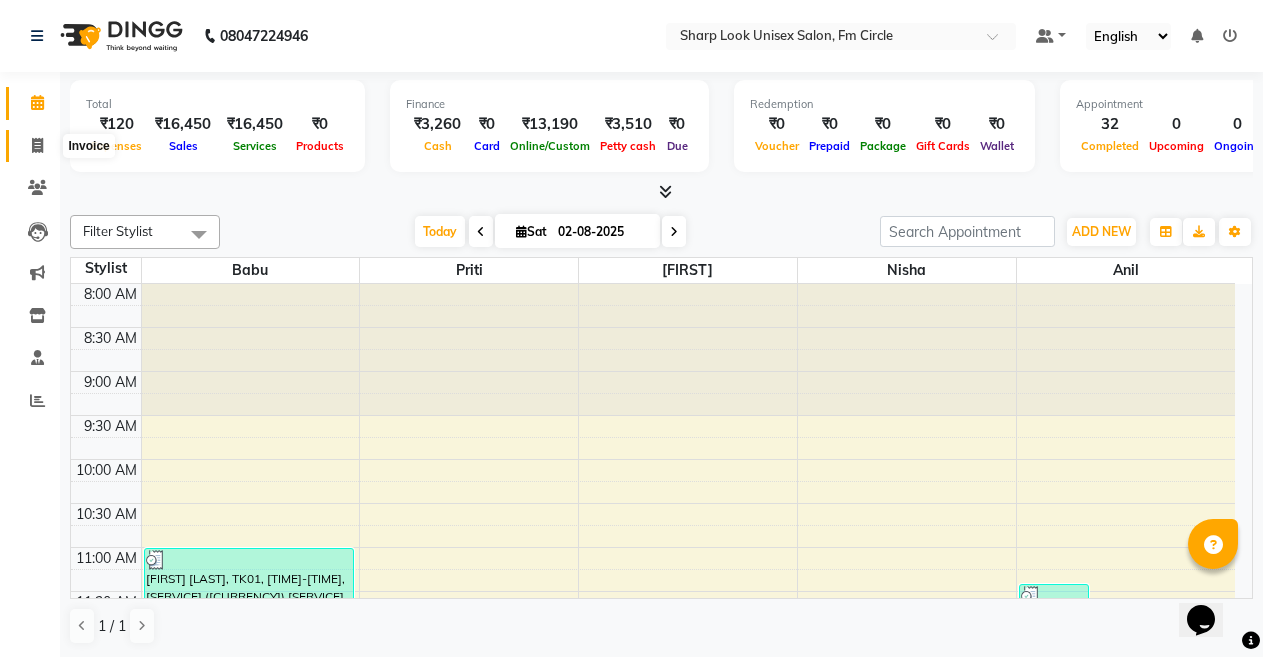 click 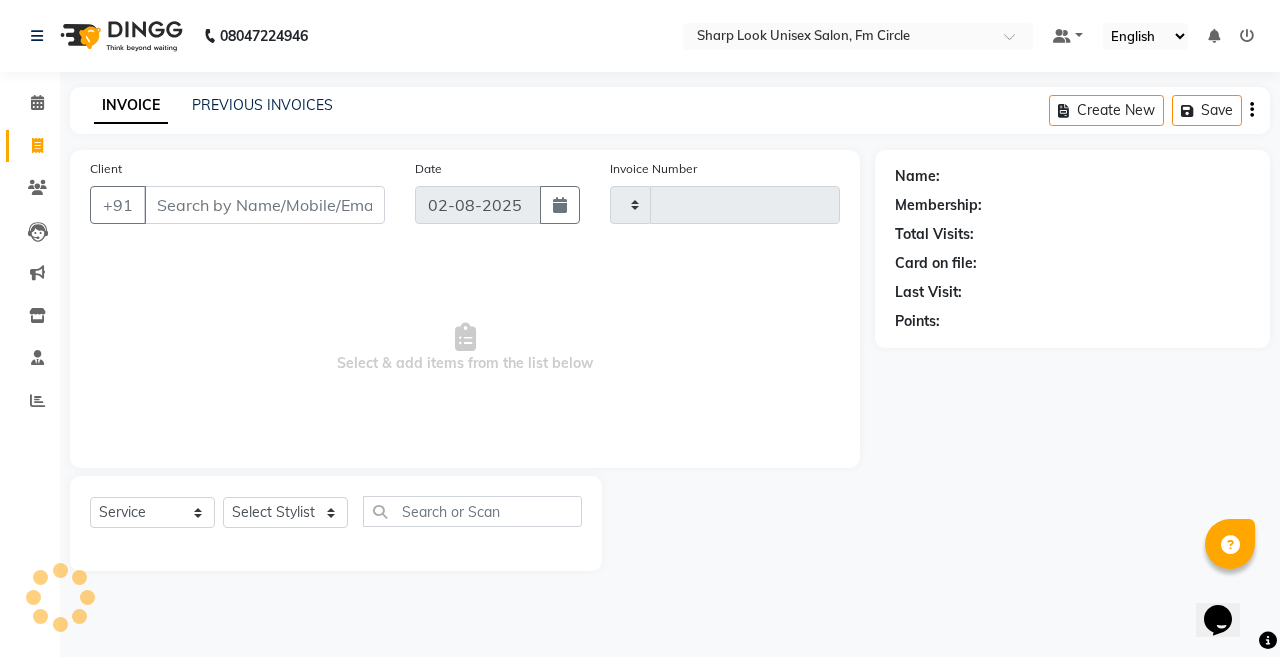 type on "1983" 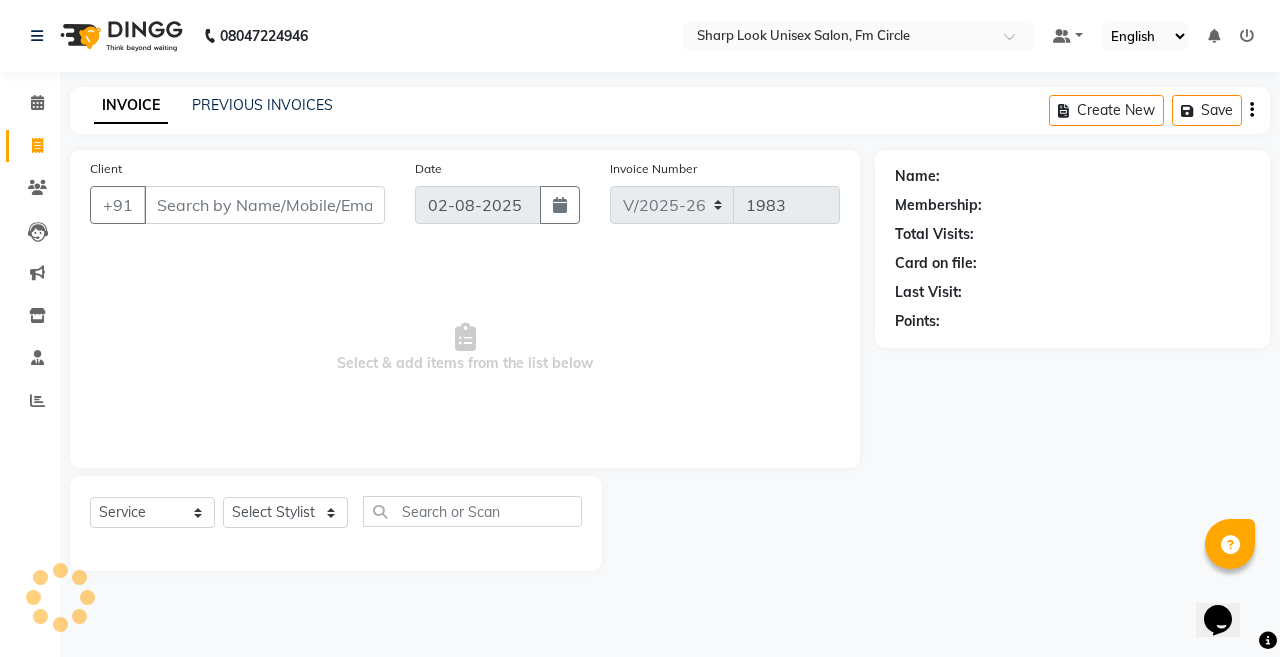 click on "Client" at bounding box center [264, 205] 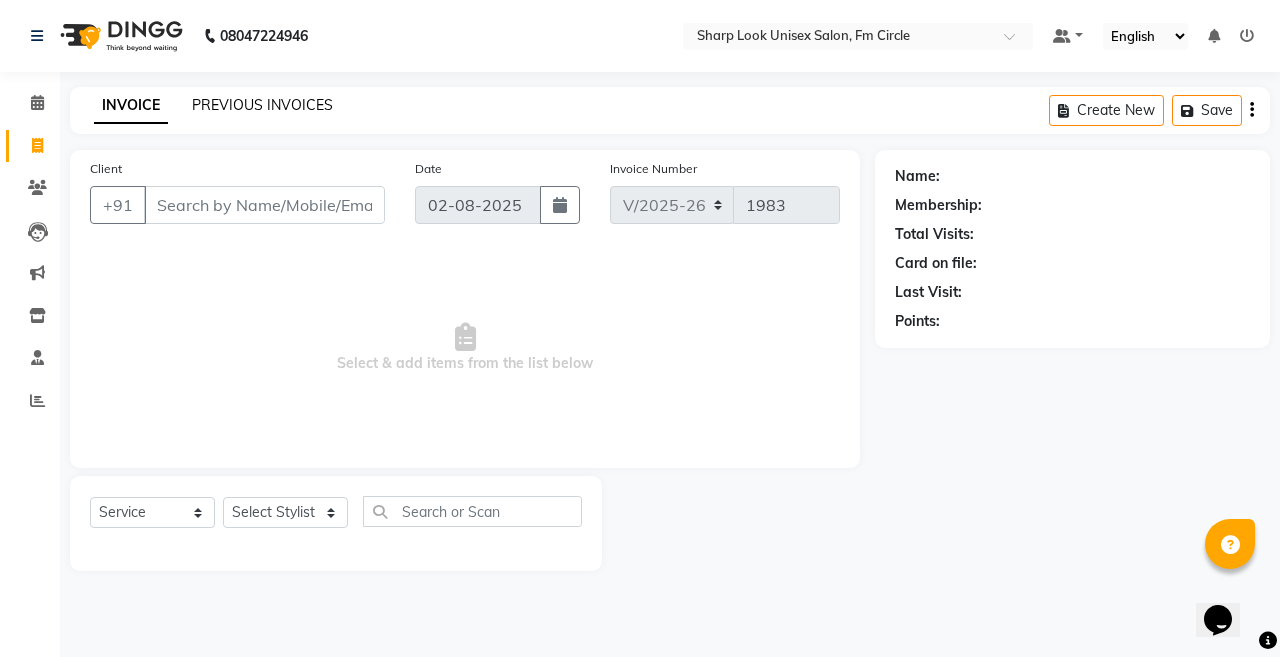 click on "PREVIOUS INVOICES" 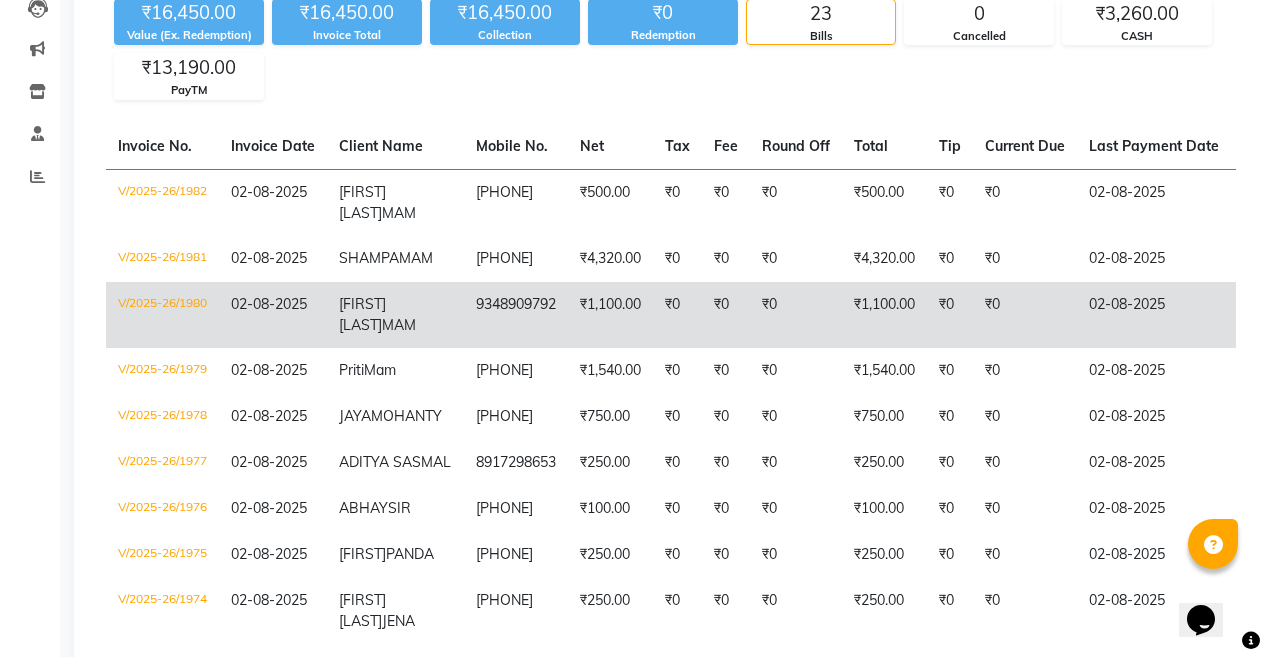 scroll, scrollTop: 300, scrollLeft: 0, axis: vertical 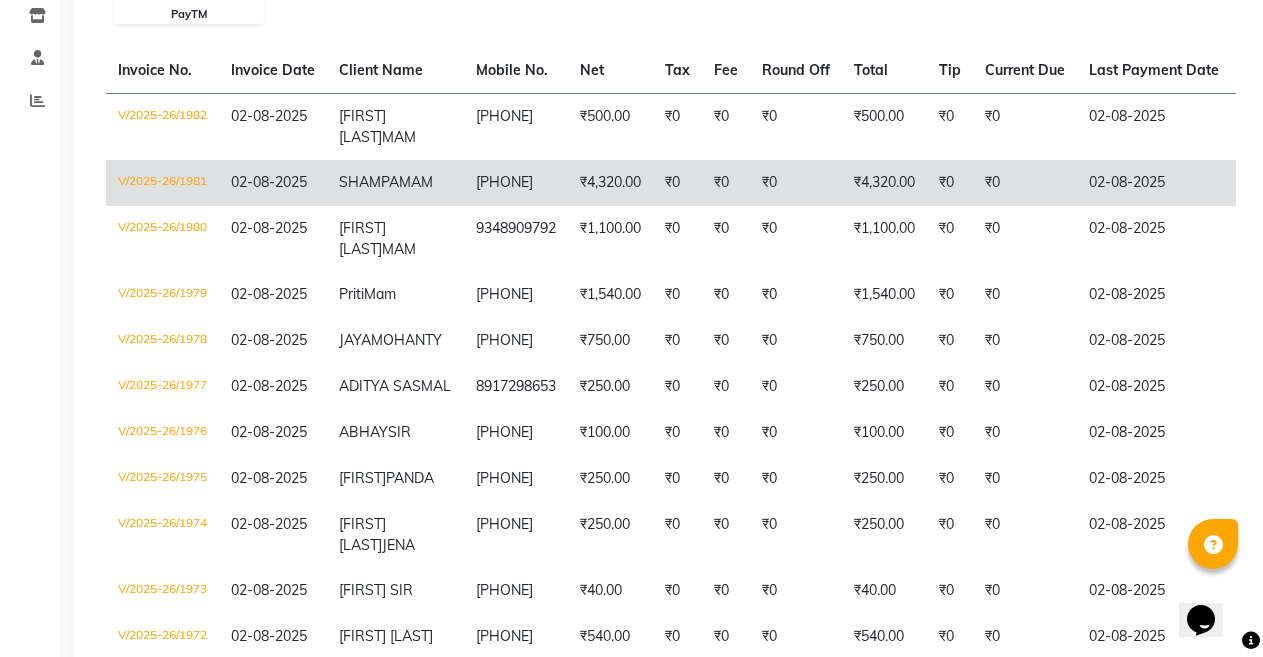 click on "₹0" 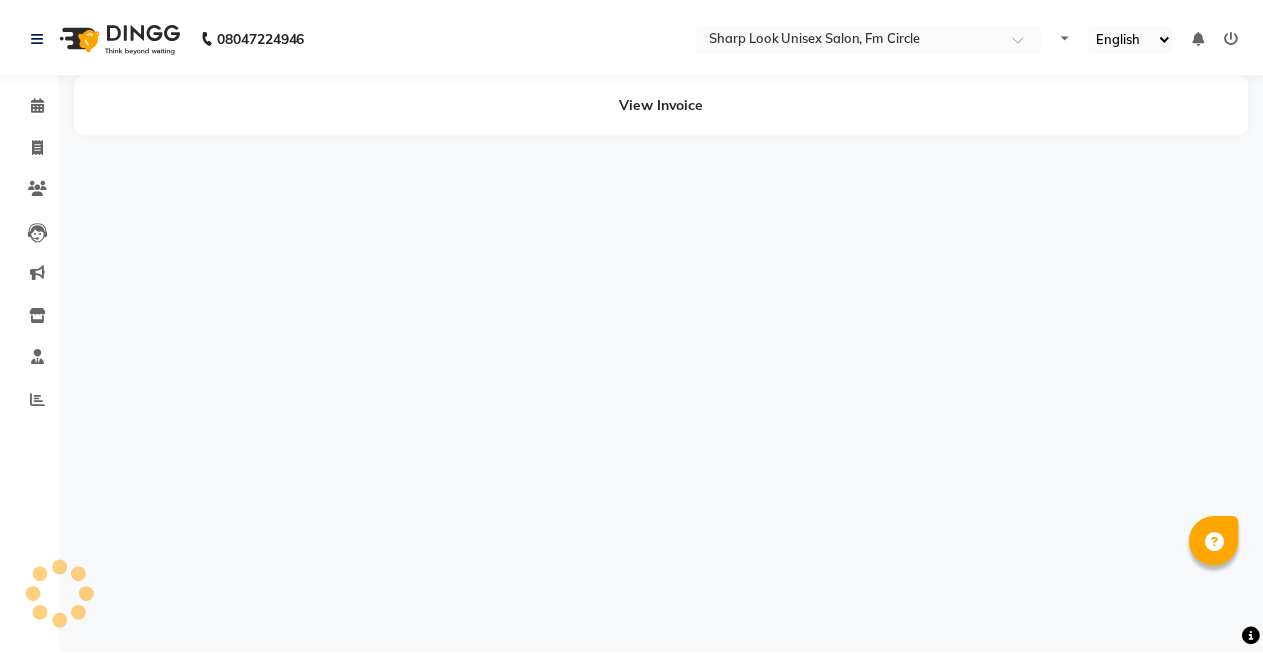 scroll, scrollTop: 0, scrollLeft: 0, axis: both 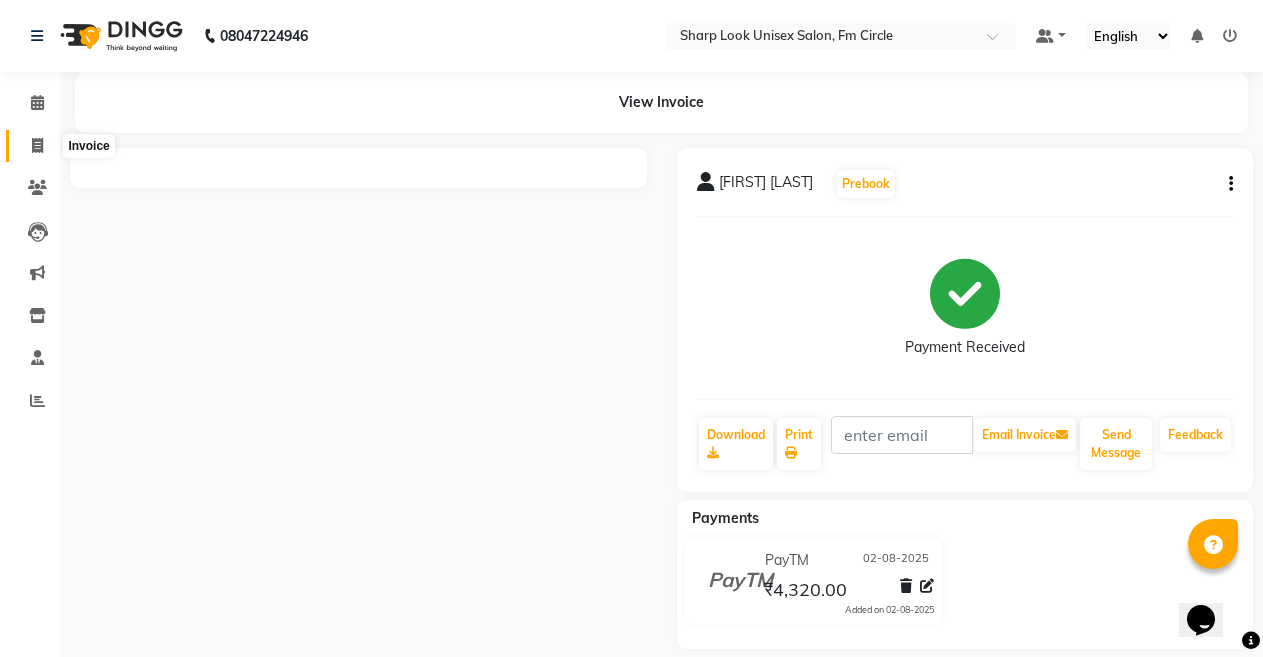 click 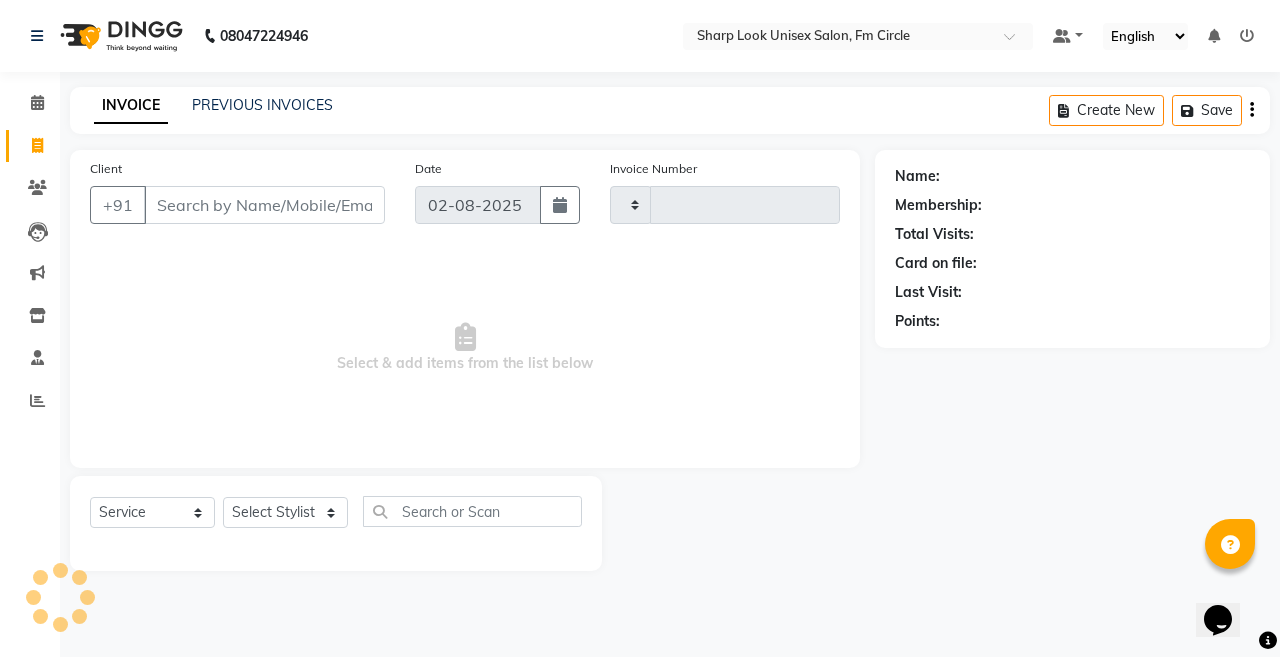 type on "1983" 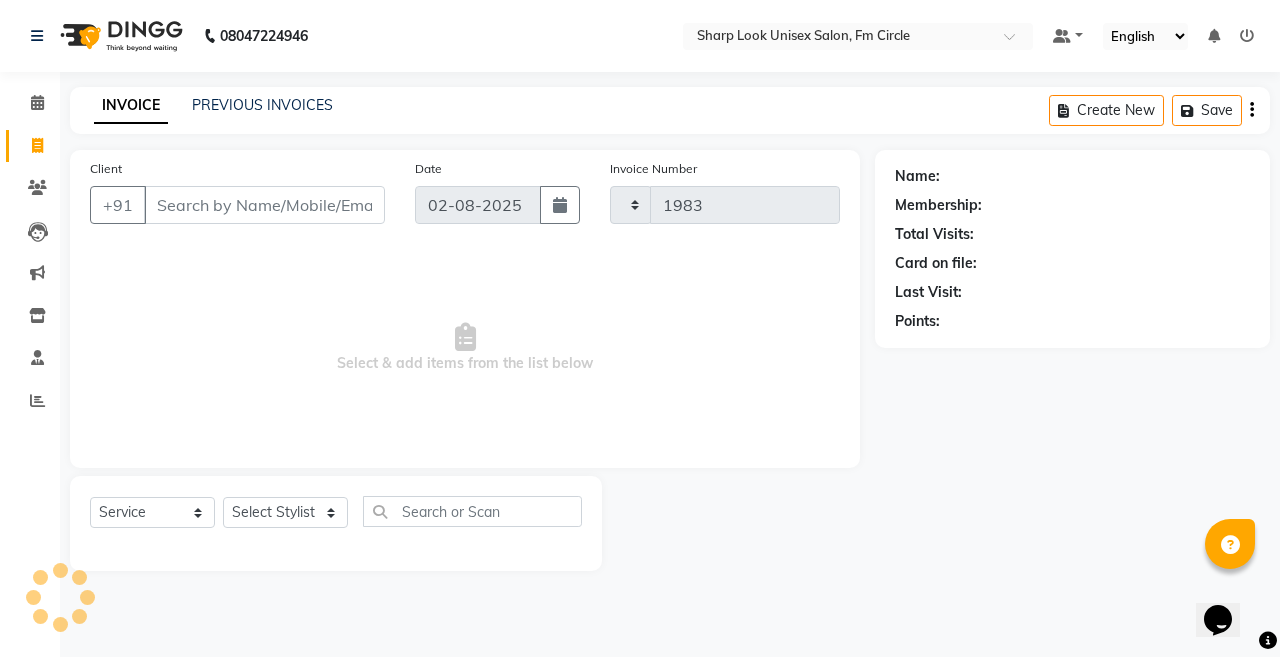 select on "804" 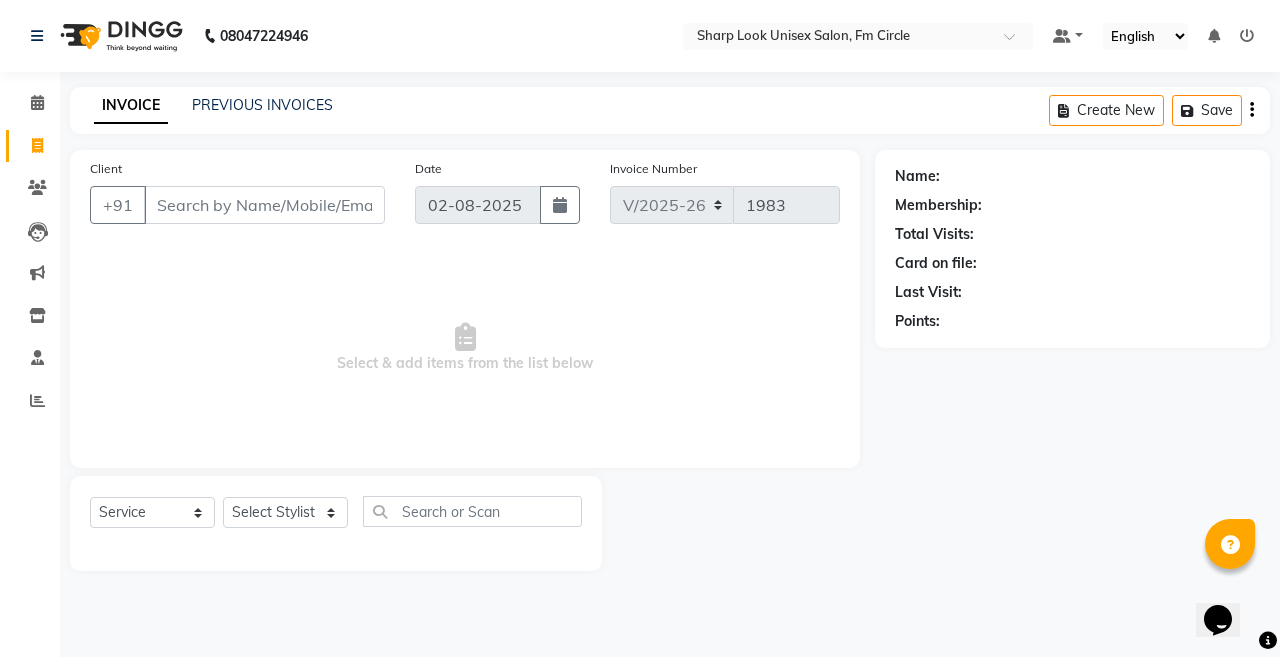 click on "Client" at bounding box center [264, 205] 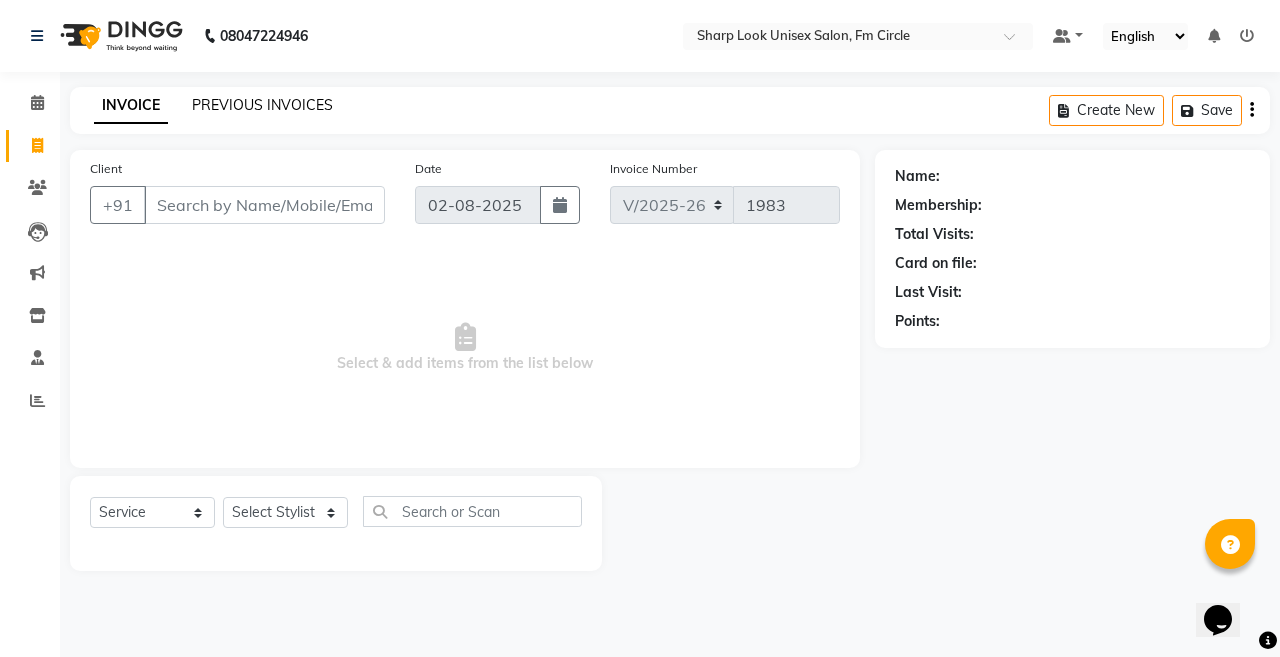 click on "PREVIOUS INVOICES" 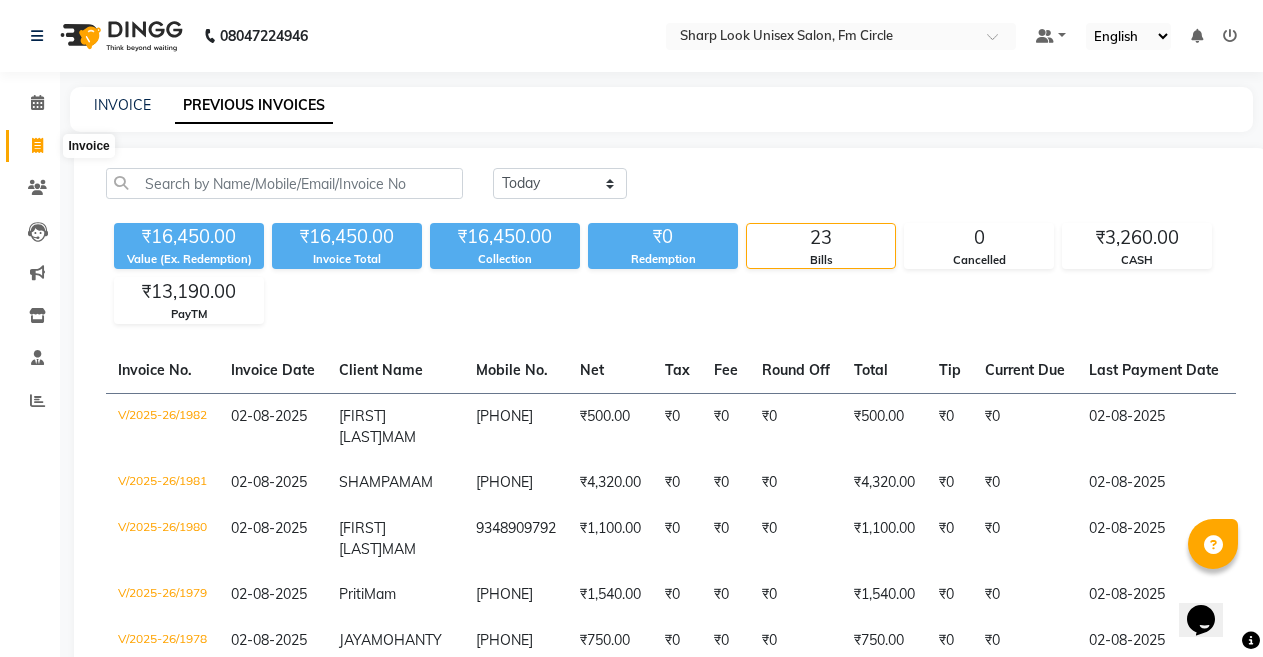 click 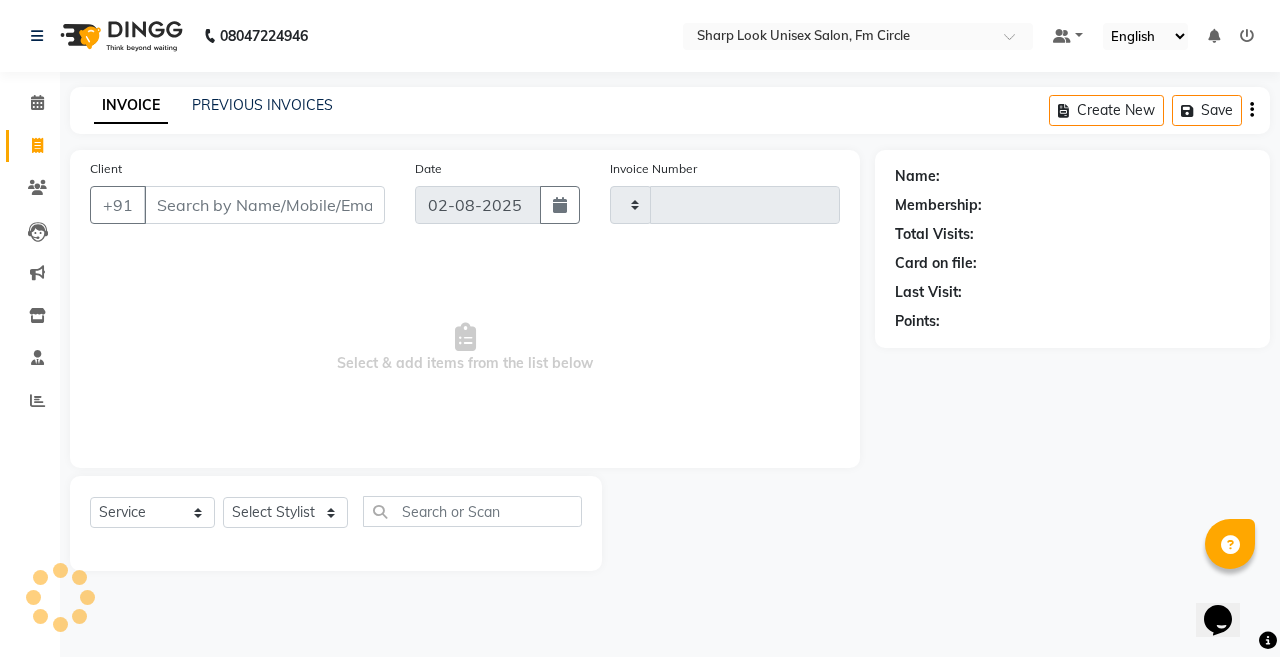 type on "1983" 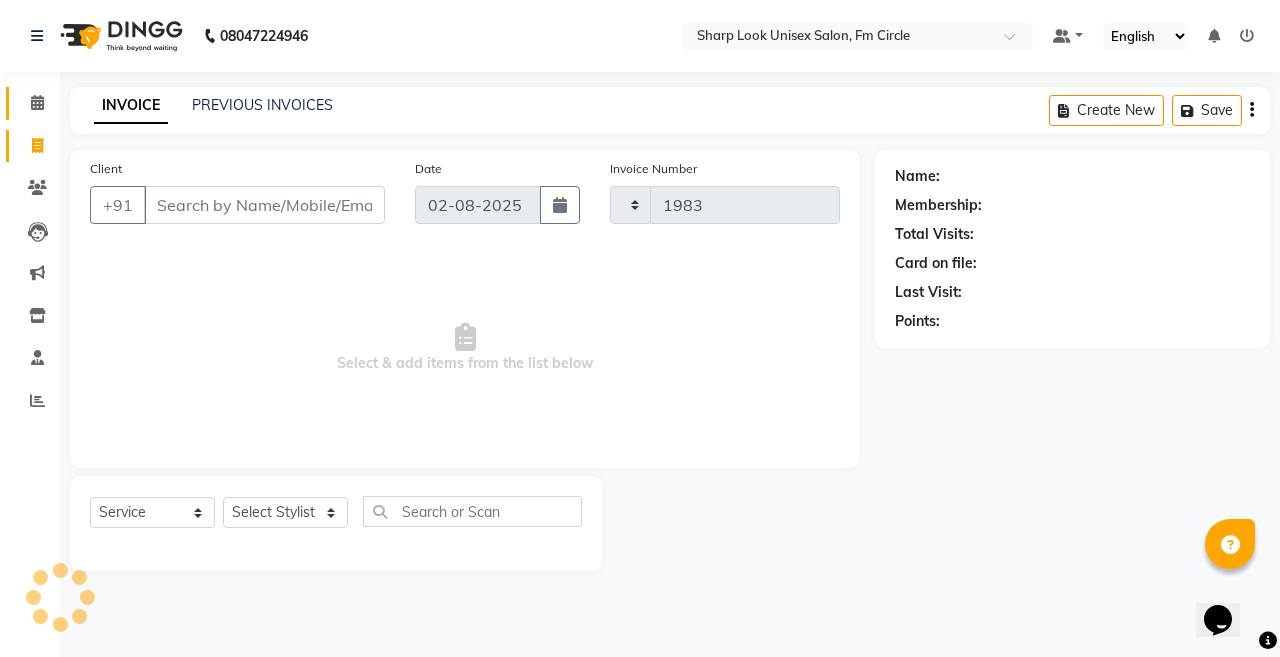 select on "804" 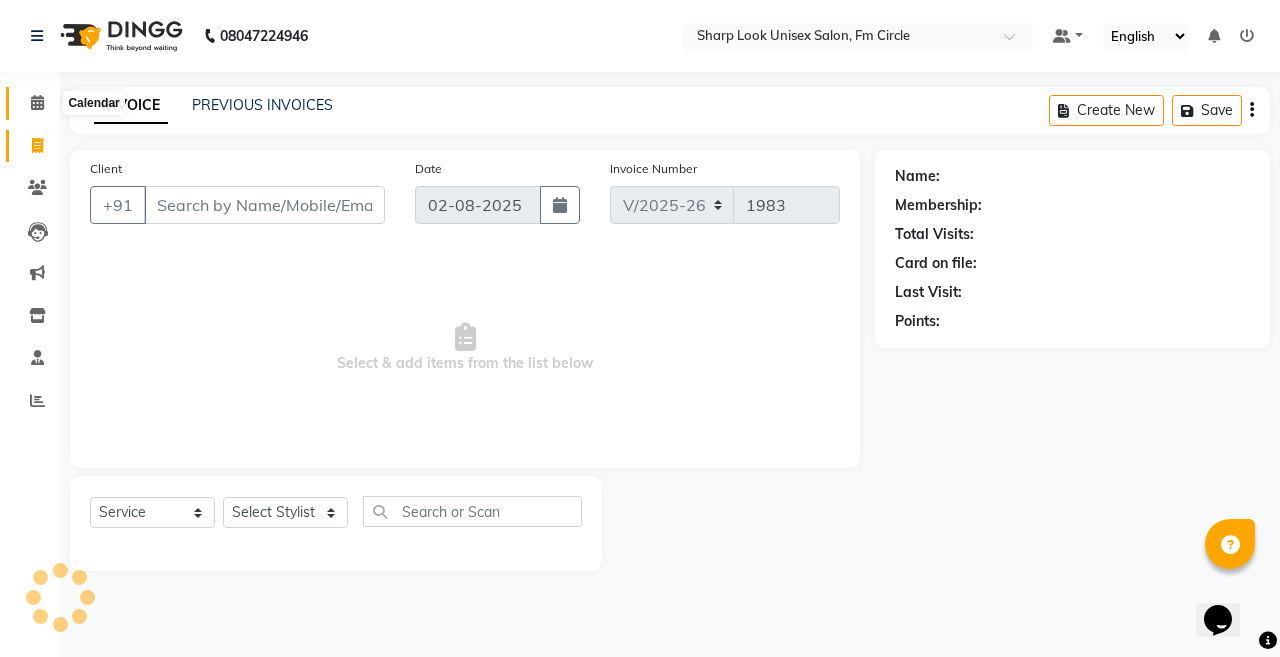 click 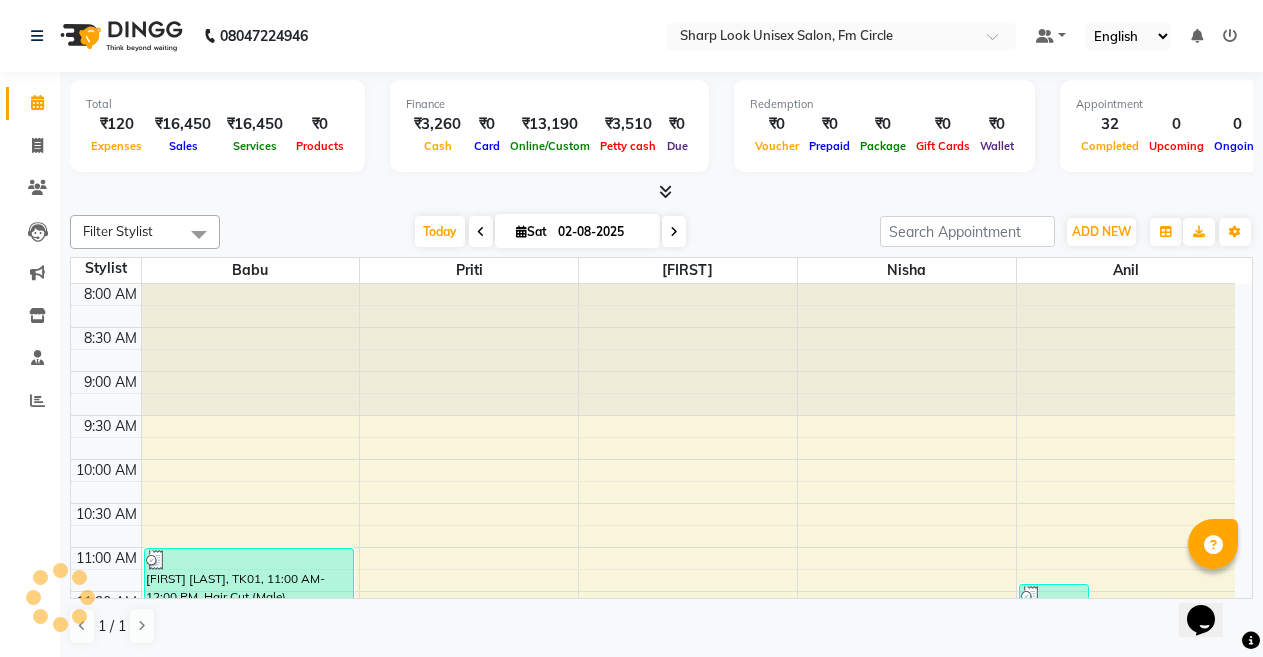 scroll, scrollTop: 0, scrollLeft: 0, axis: both 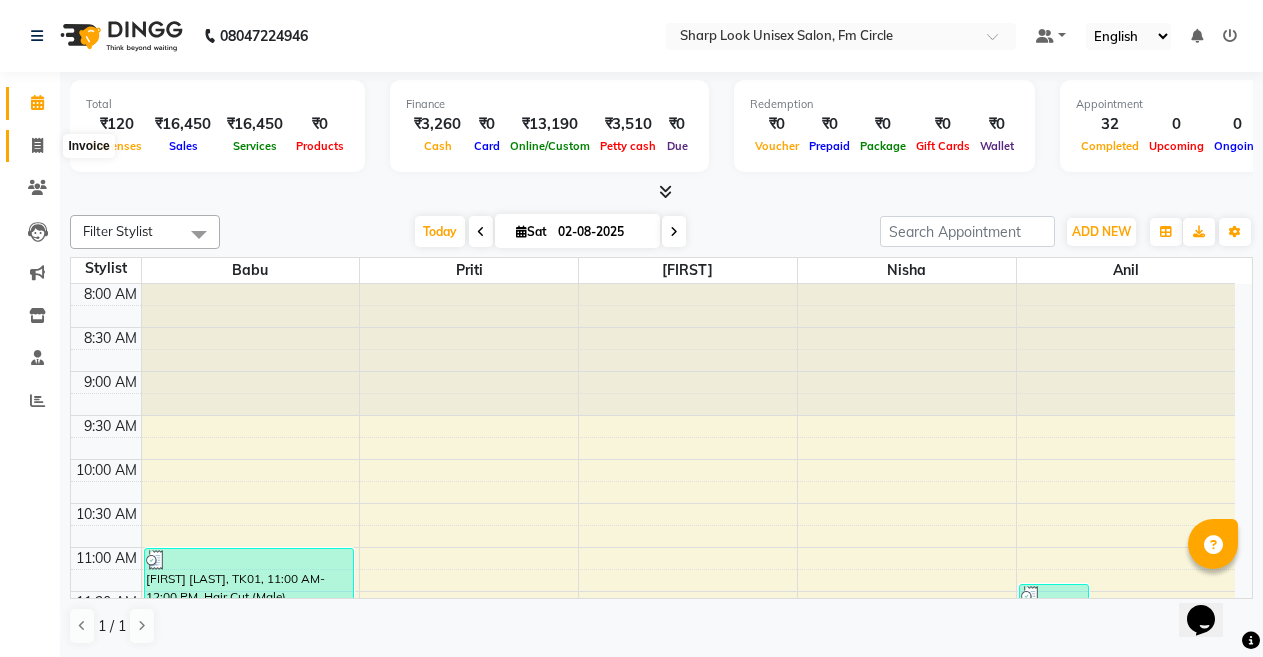 drag, startPoint x: 29, startPoint y: 146, endPoint x: 68, endPoint y: 156, distance: 40.261642 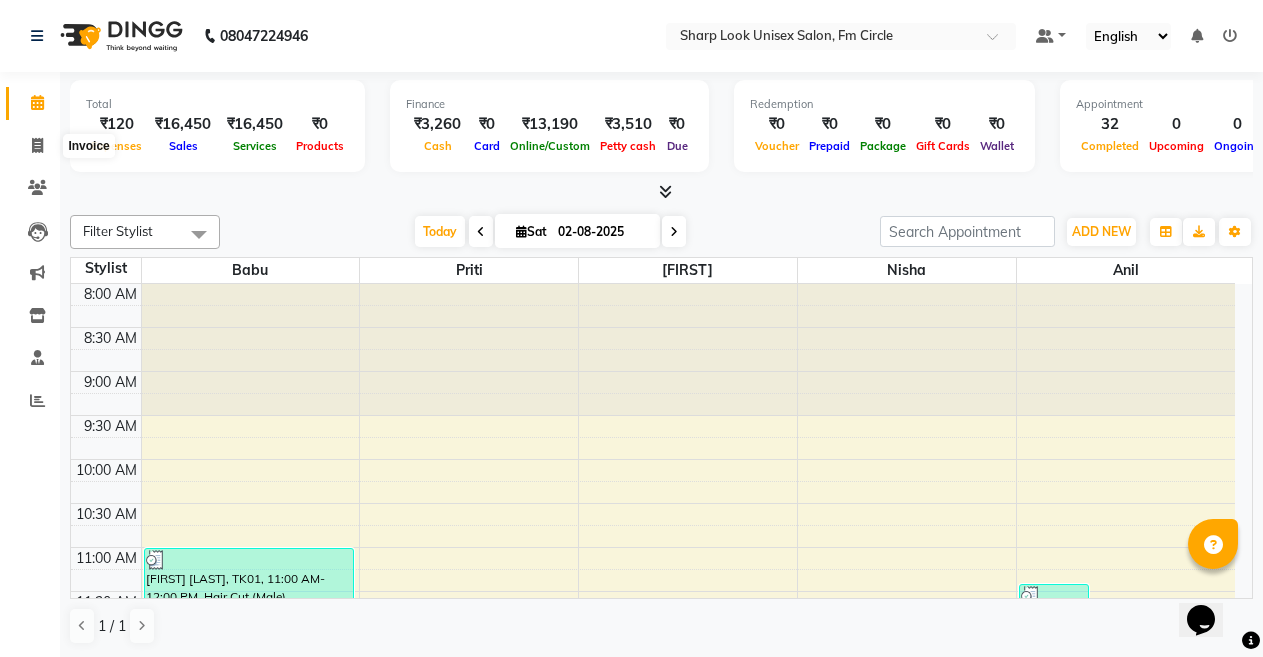 select on "service" 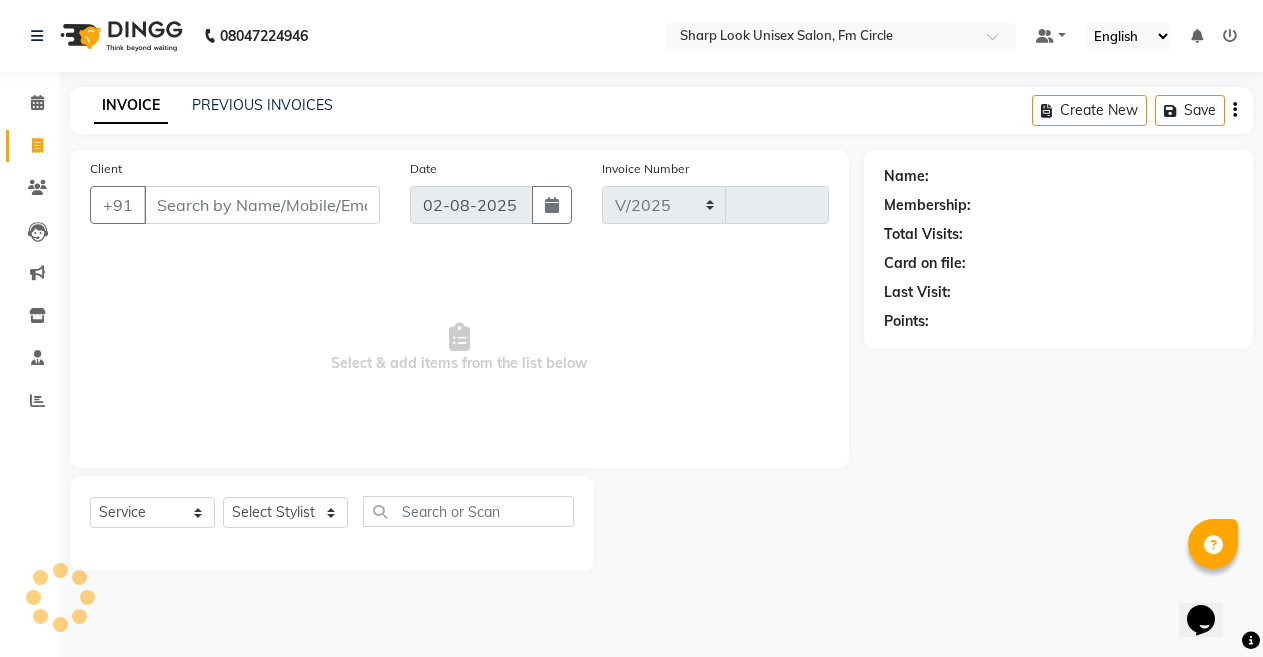 select on "804" 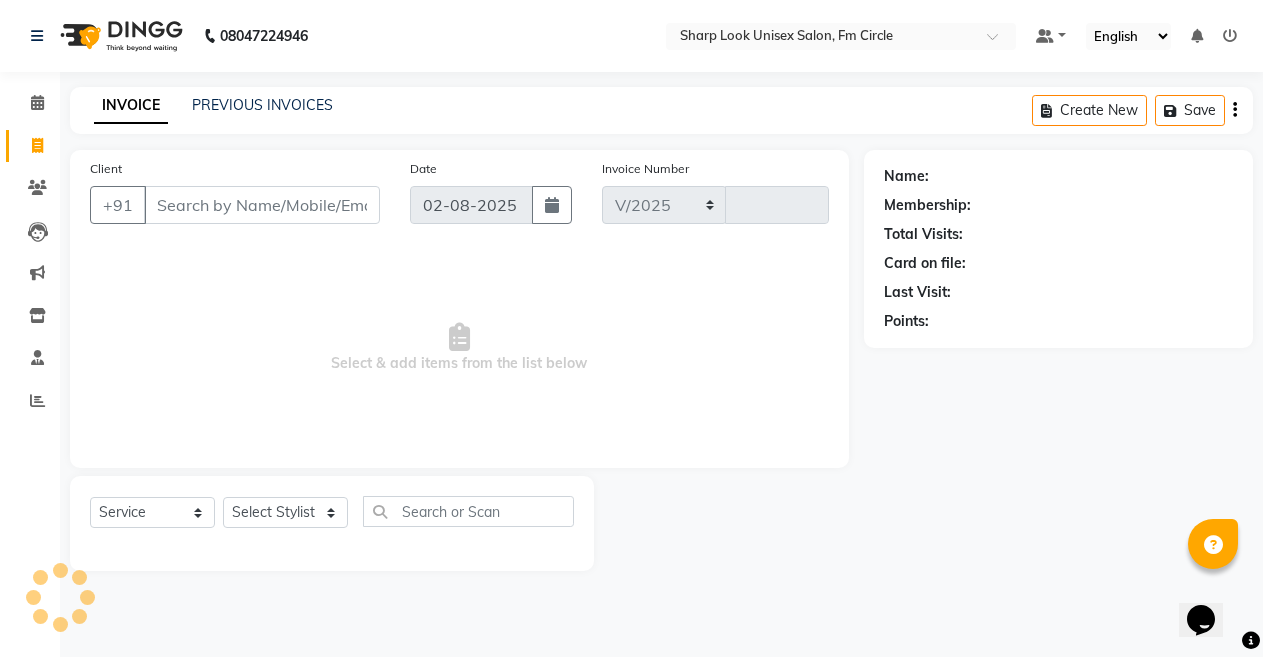 type on "1983" 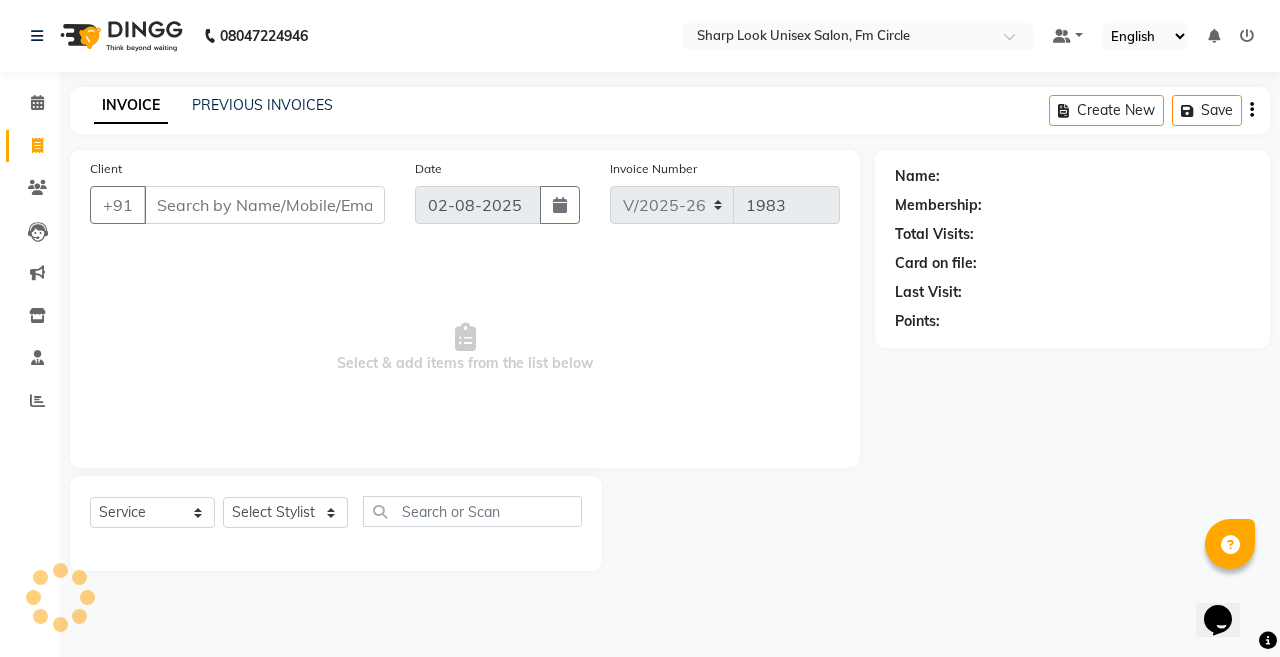 click on "Client" at bounding box center [264, 205] 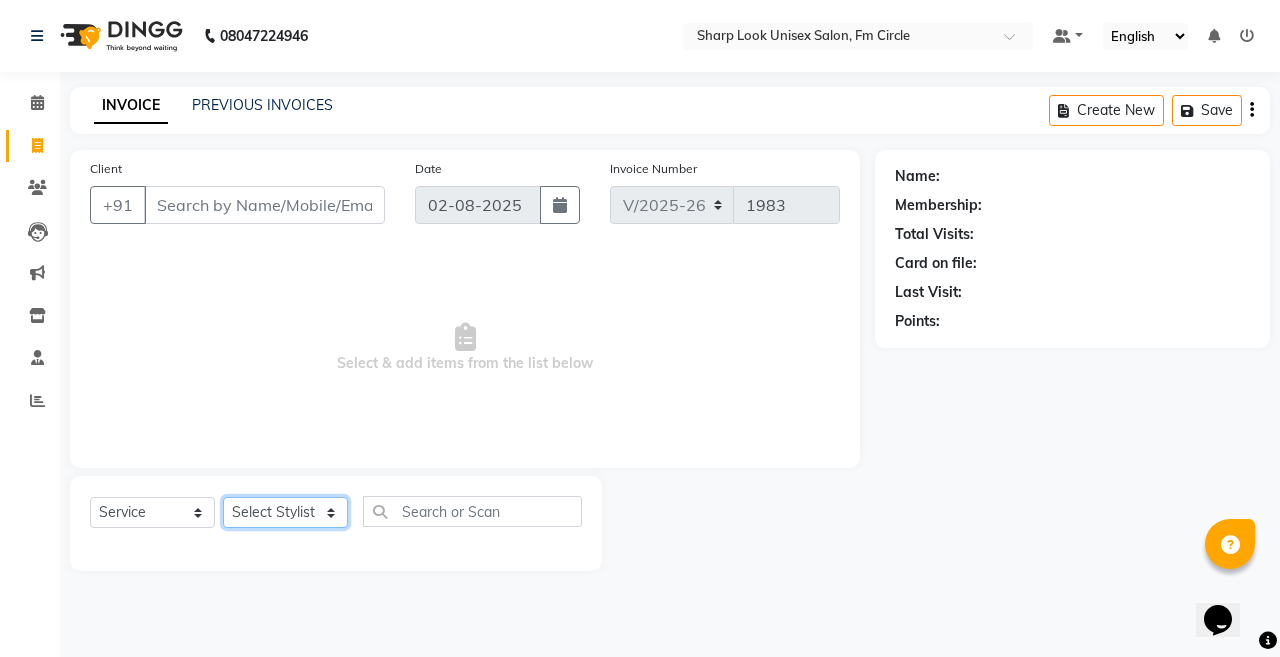 click on "Select Stylist Admin Anil Babu Budhia Monalisa  Nisha Priti" 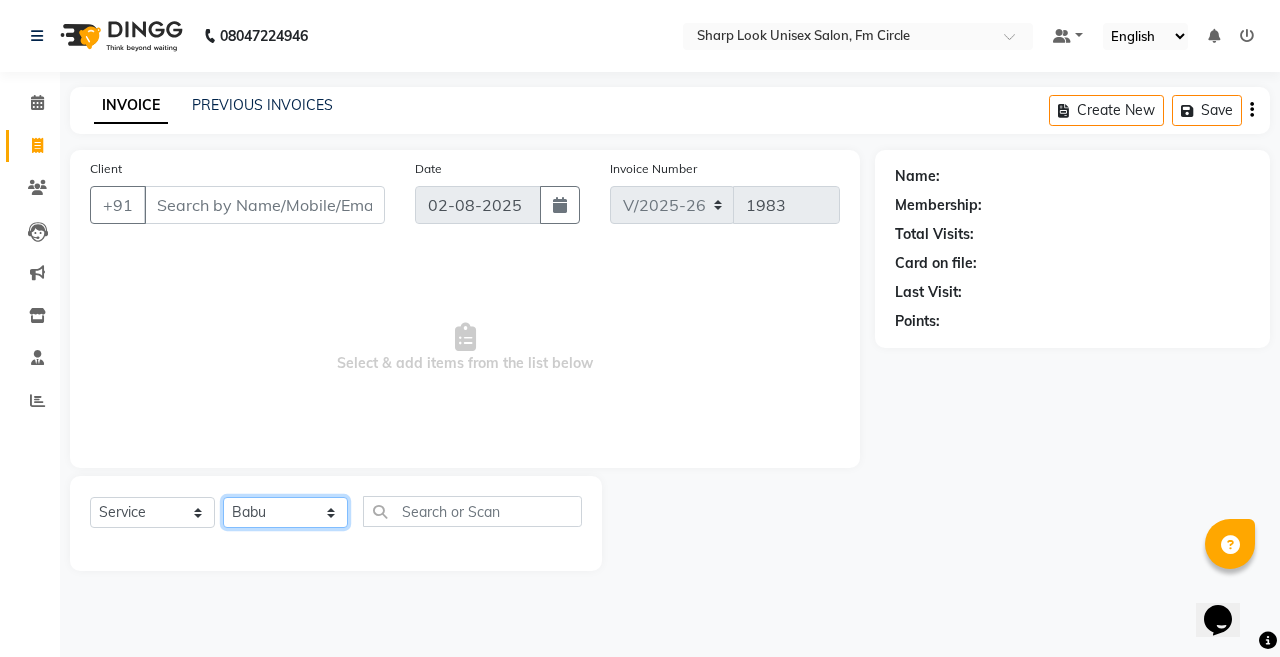 click on "Select Stylist Admin Anil Babu Budhia Monalisa  Nisha Priti" 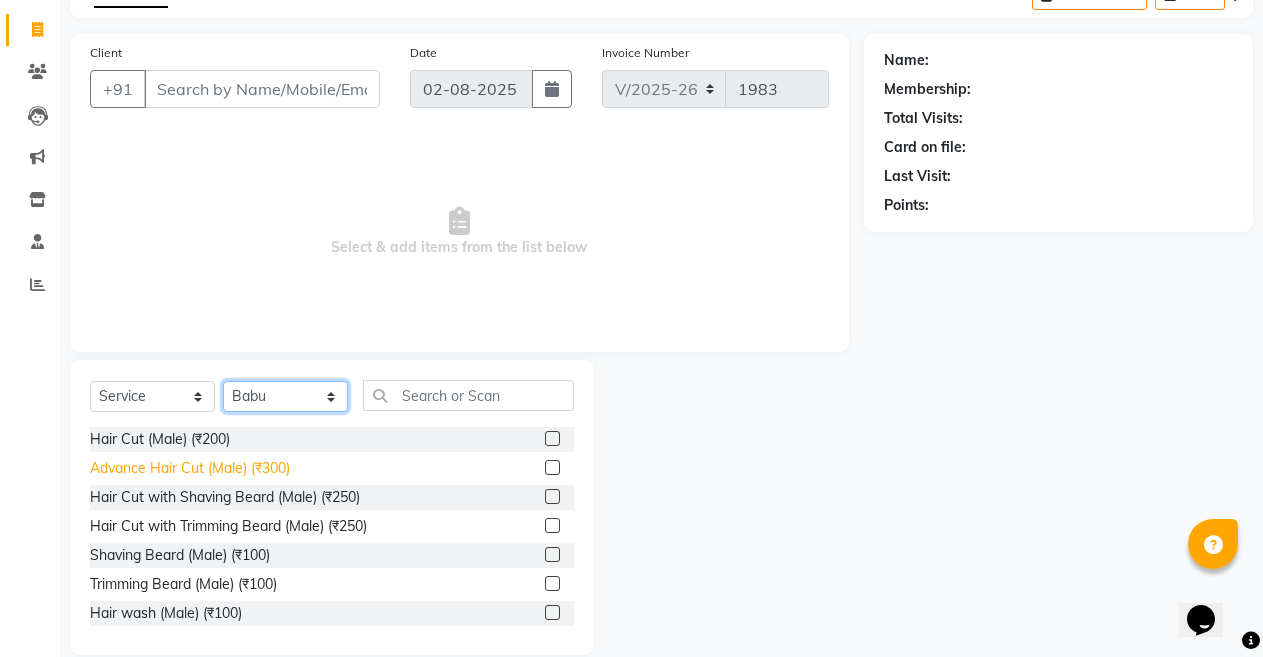 scroll, scrollTop: 144, scrollLeft: 0, axis: vertical 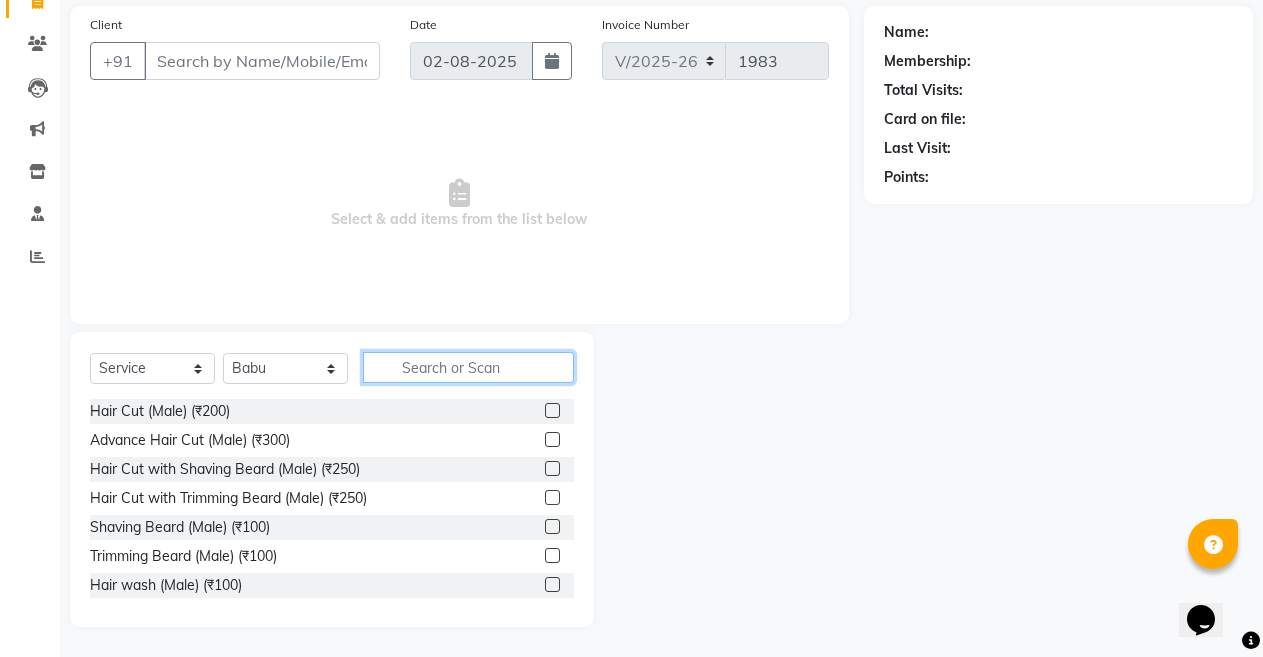 click 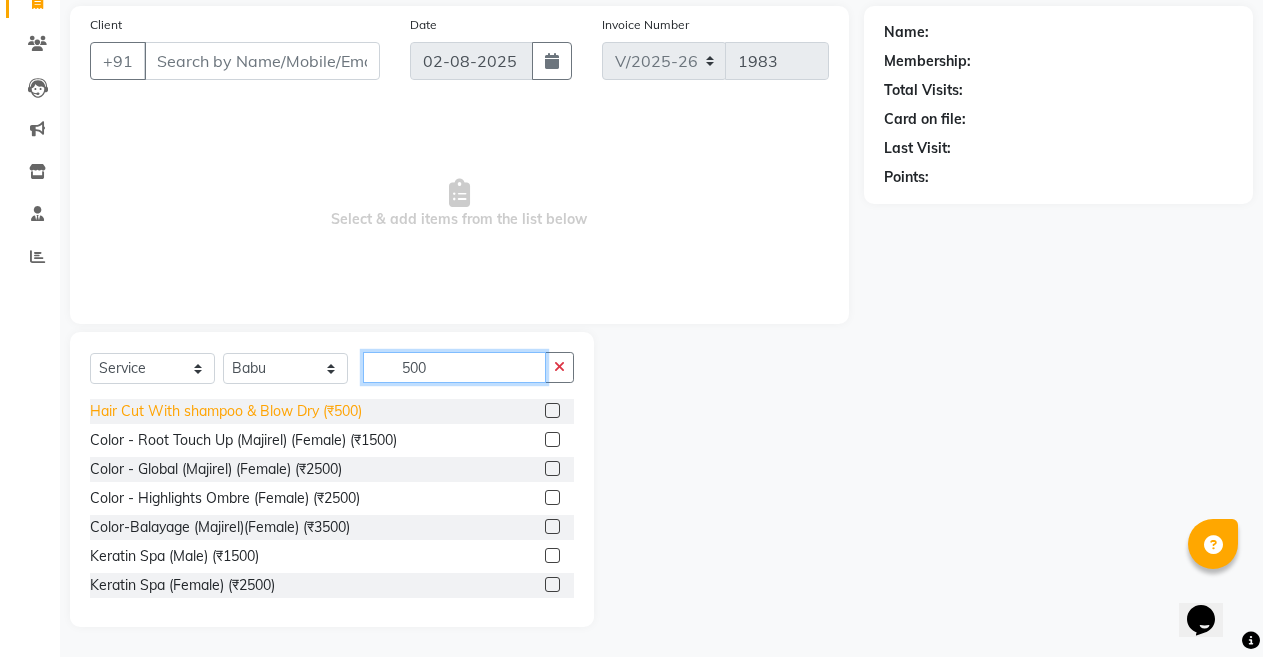 type on "500" 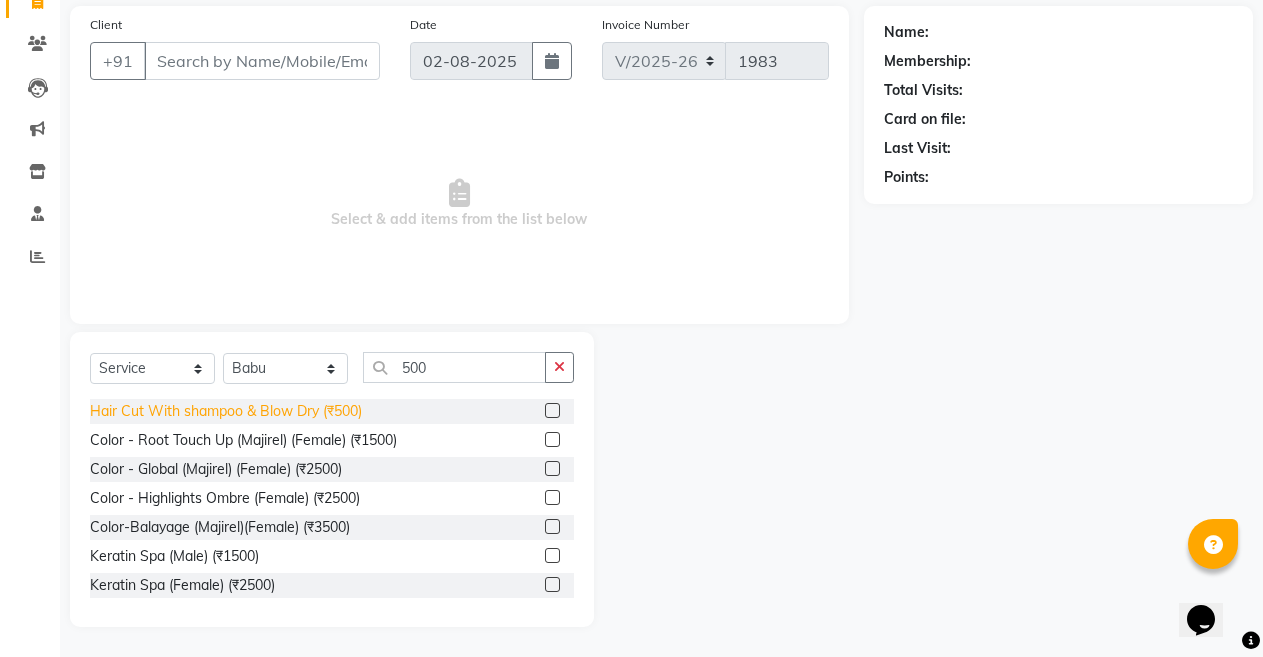 click on "Hair Cut With shampoo & Blow Dry (₹500)" 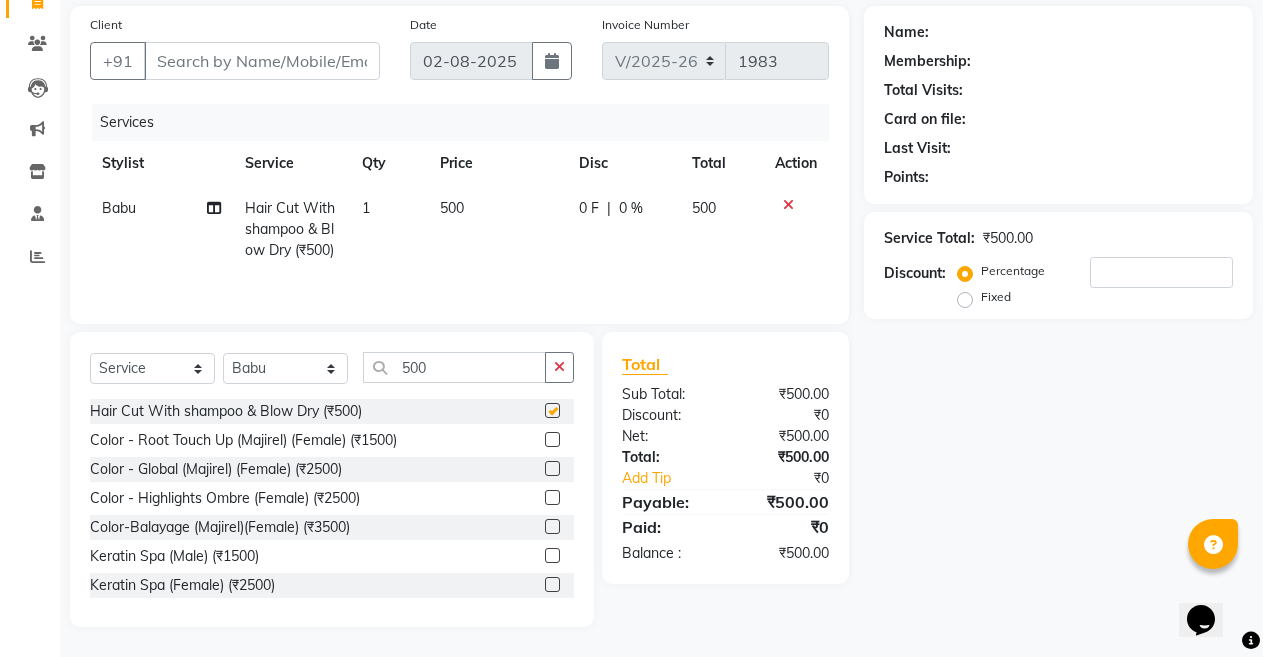 checkbox on "false" 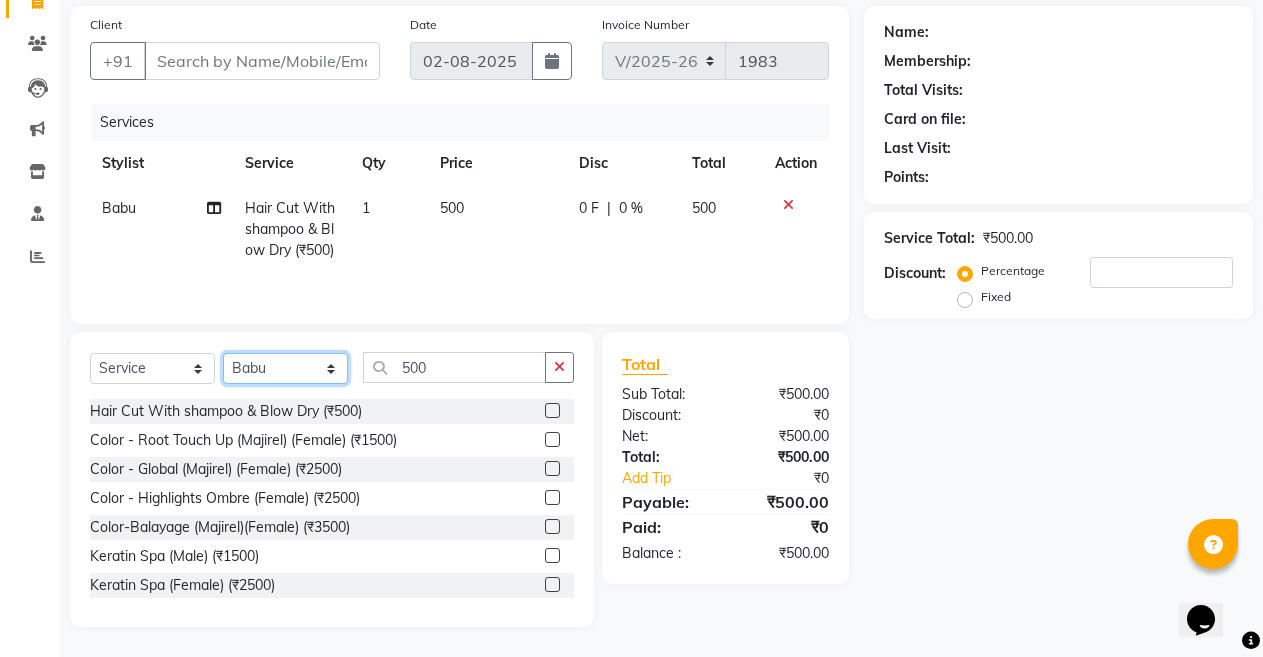 click on "Select Stylist Admin Anil Babu Budhia Monalisa  Nisha Priti" 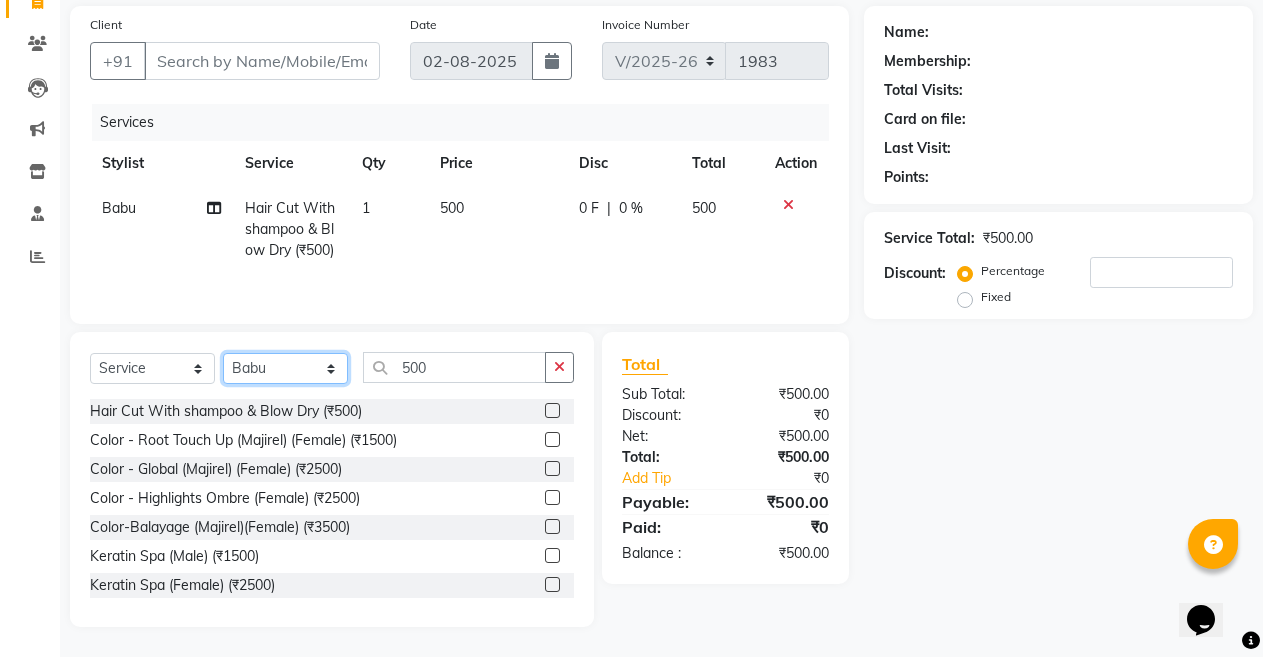 select on "21228" 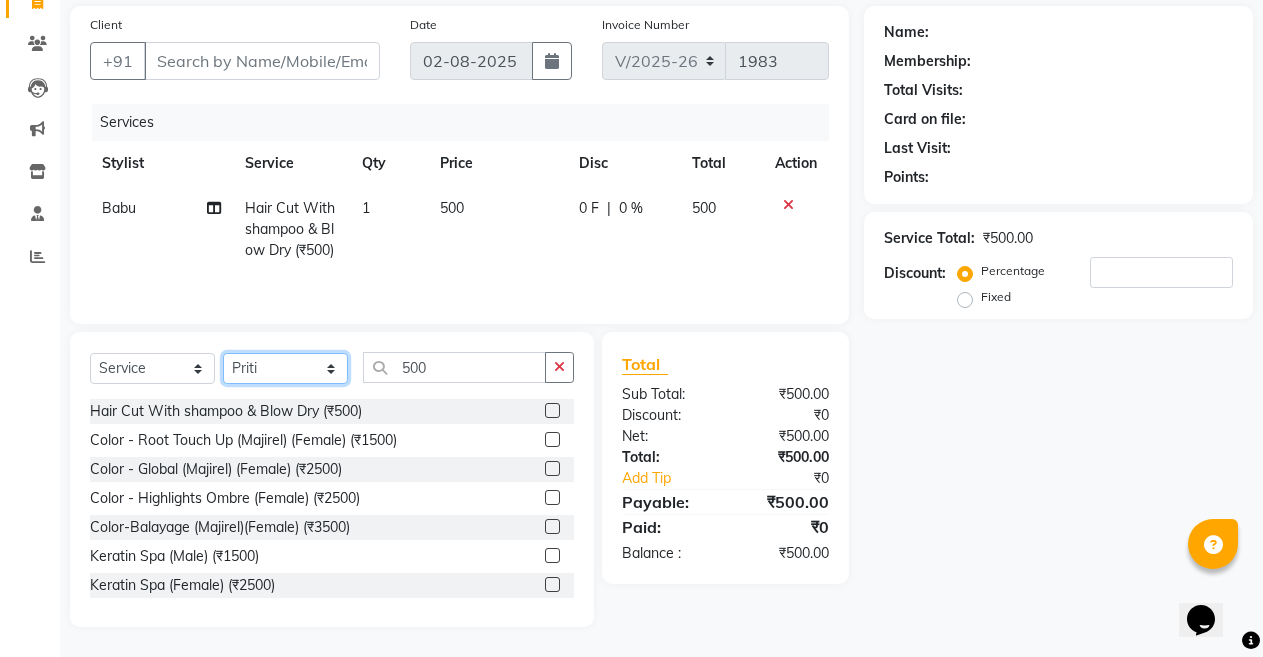 click on "Select Stylist Admin Anil Babu Budhia Monalisa  Nisha Priti" 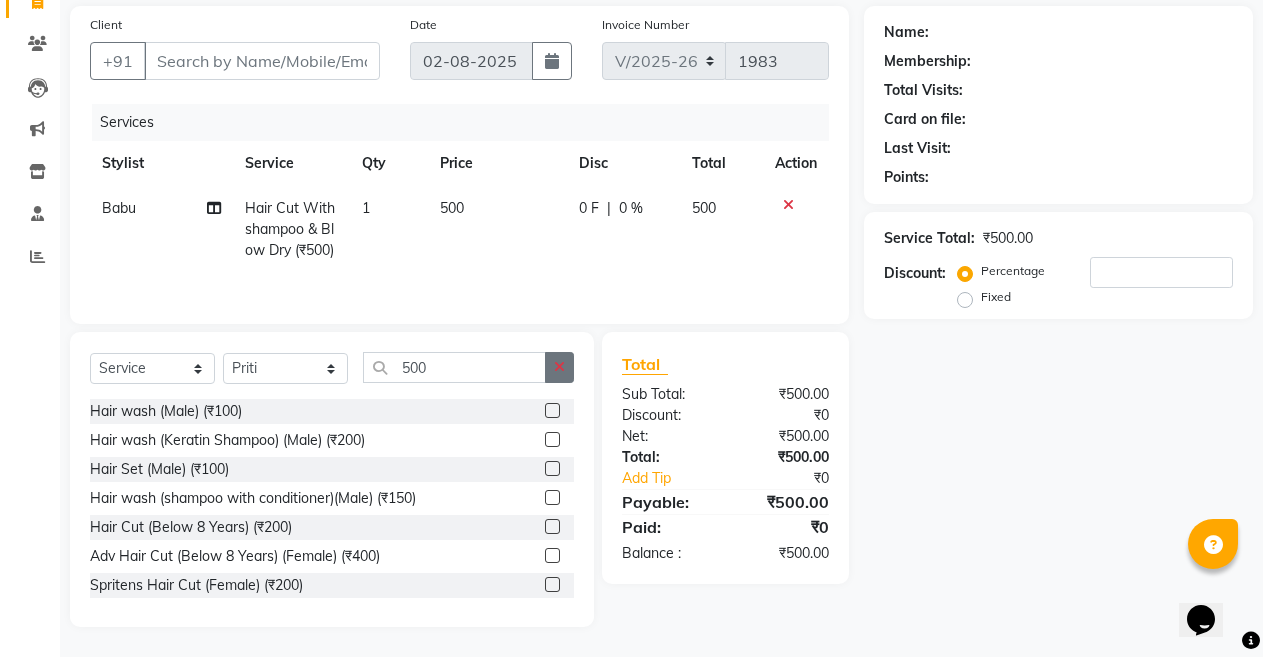 click 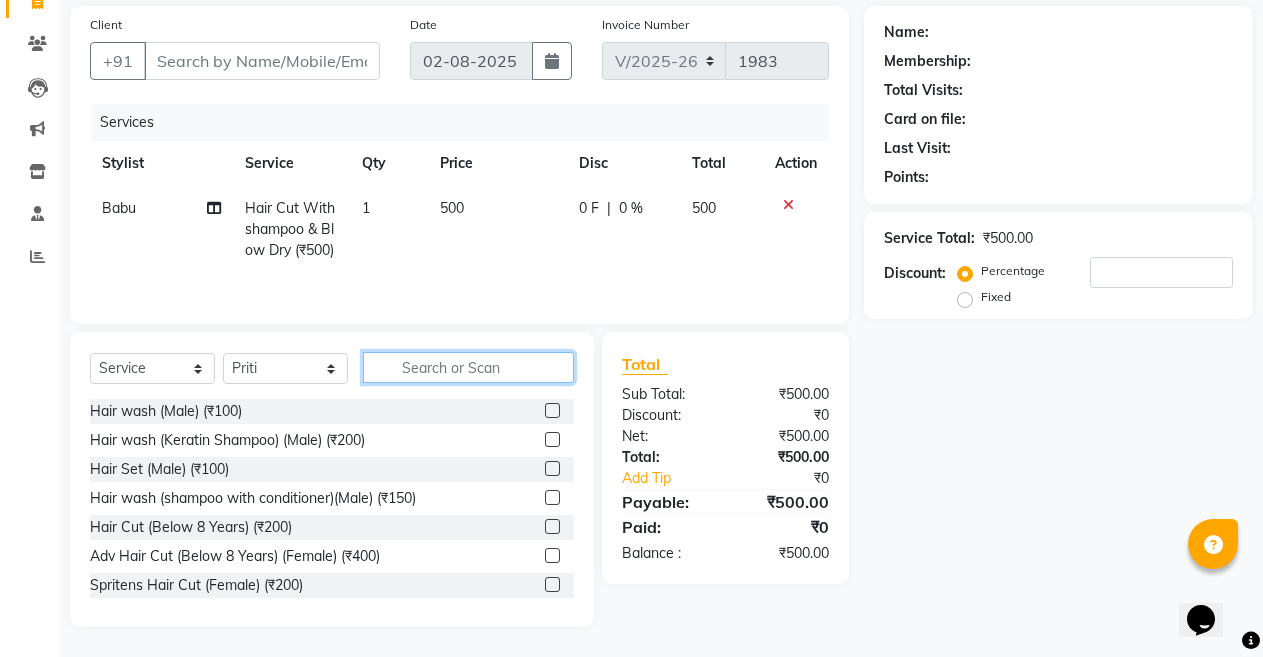 click 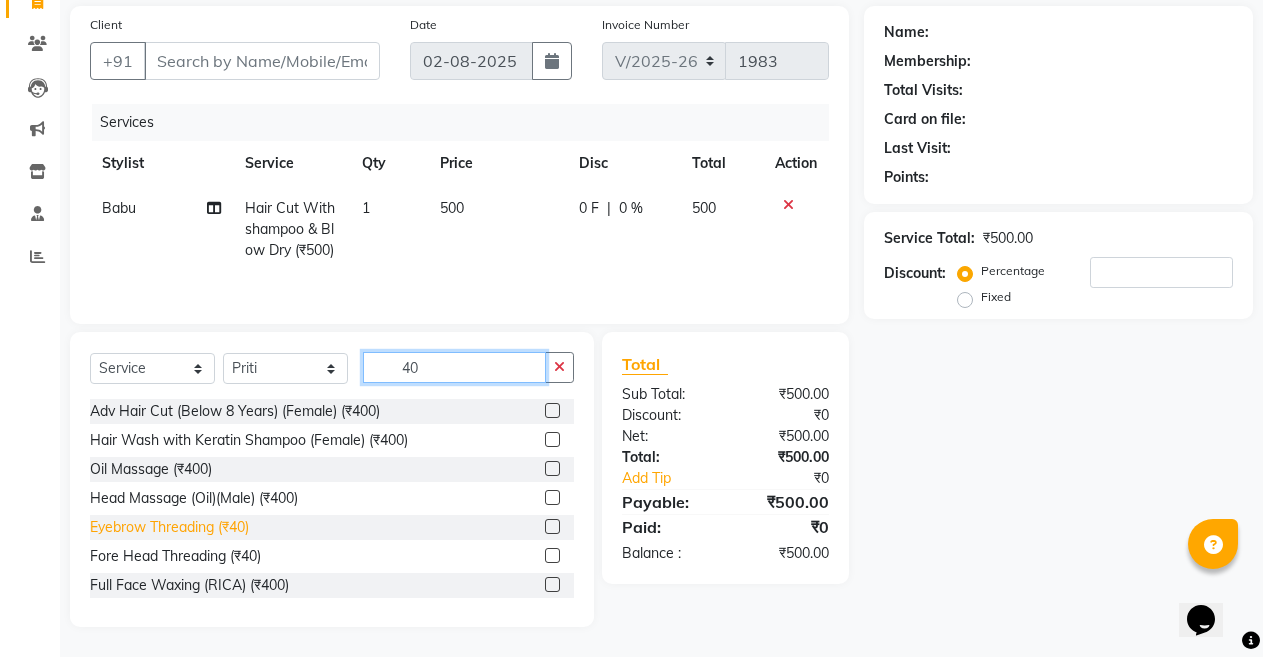 type on "40" 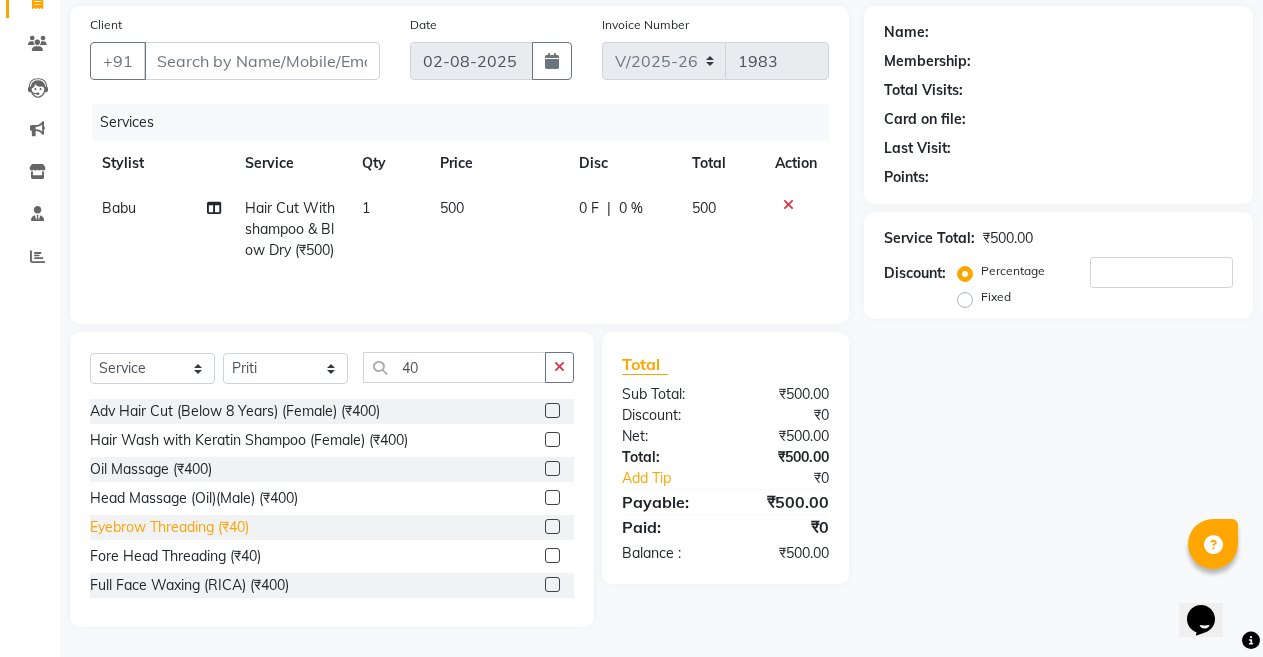 click on "Eyebrow Threading (₹40)" 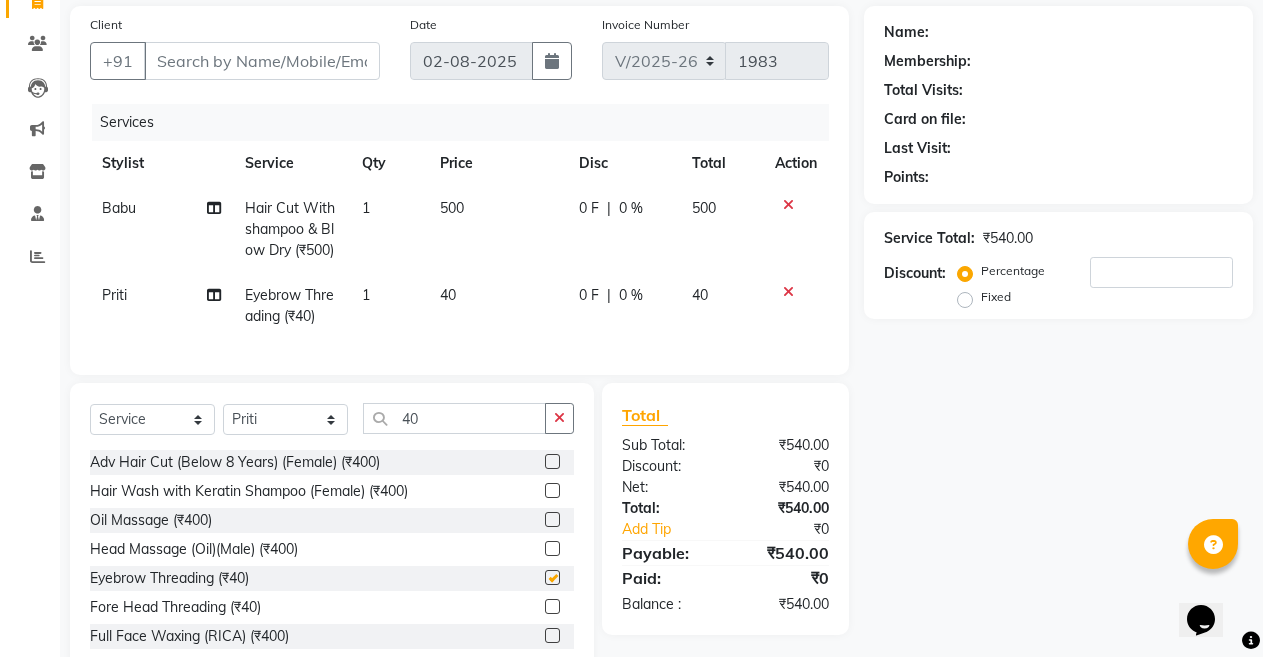 checkbox on "false" 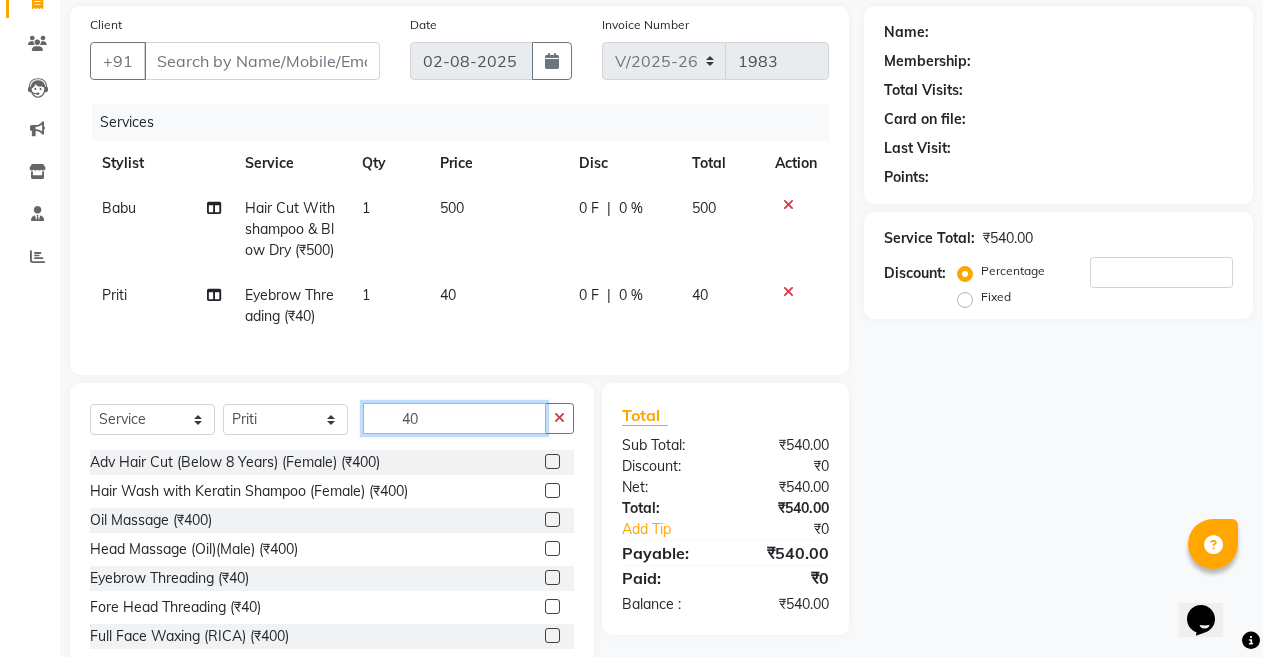 click on "40" 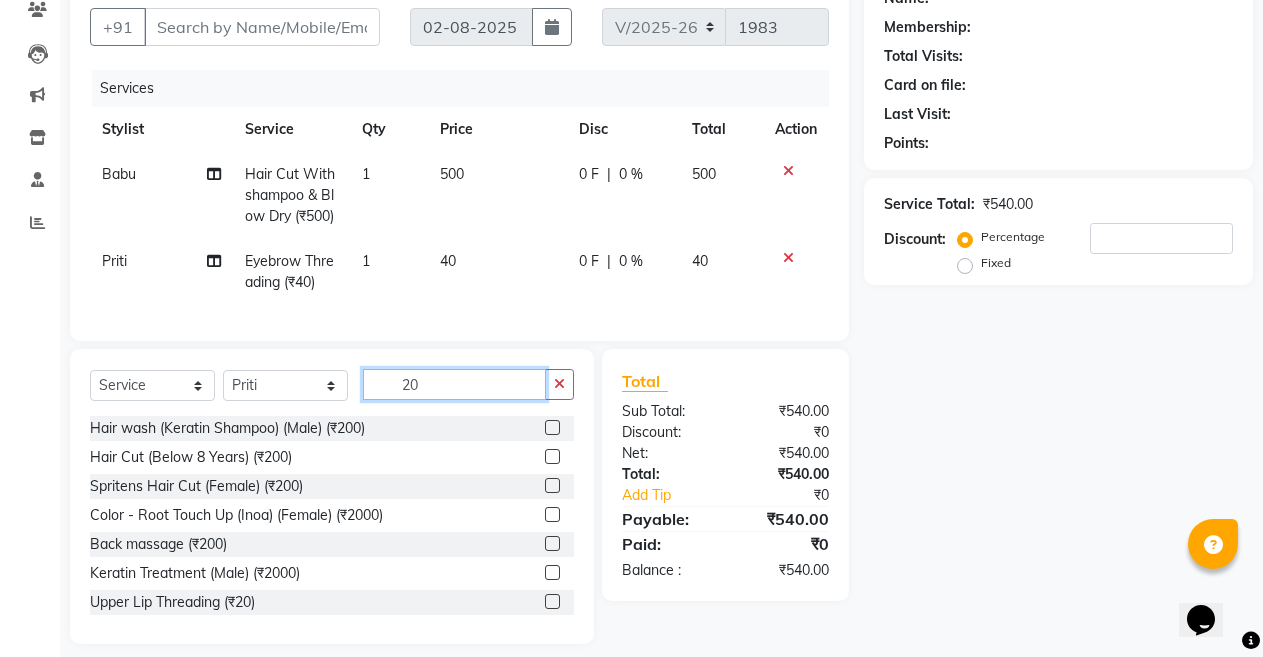 scroll, scrollTop: 212, scrollLeft: 0, axis: vertical 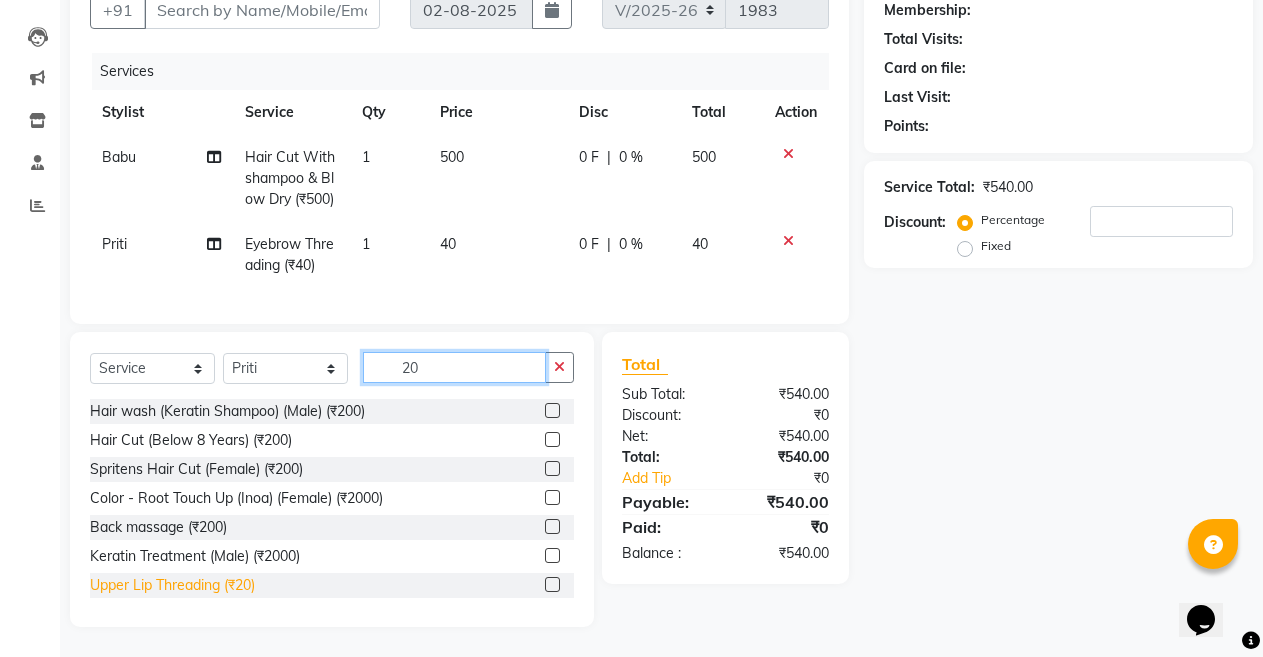 type on "20" 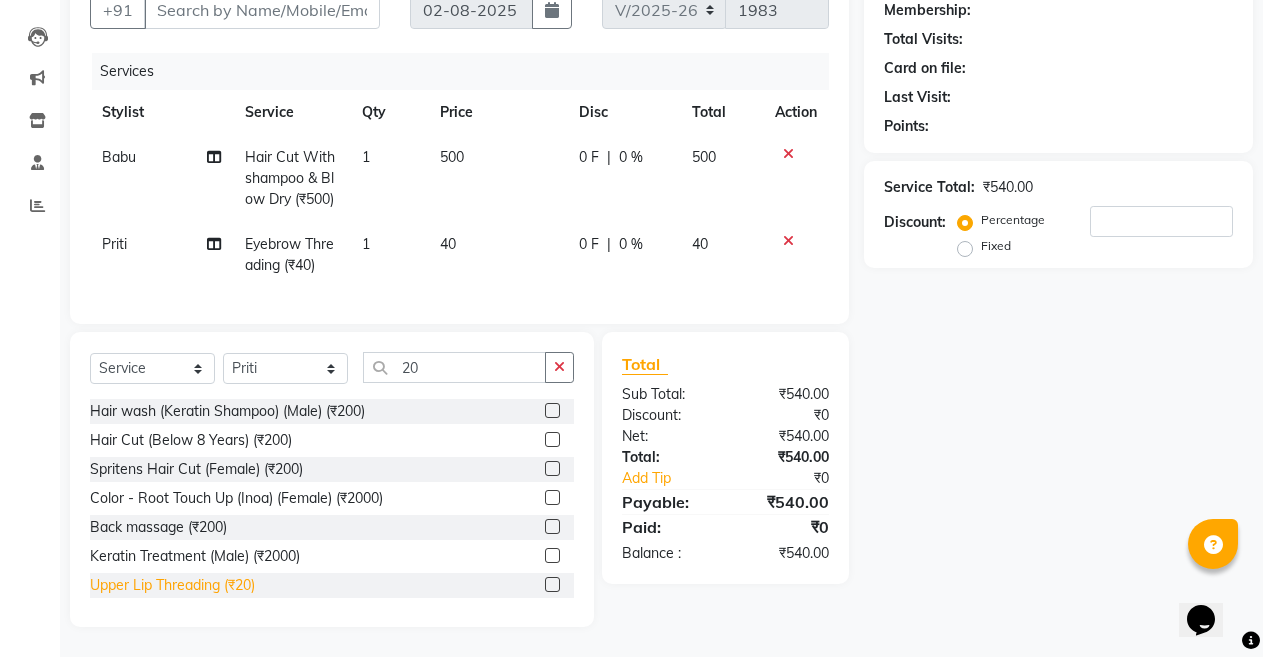 click on "Upper Lip Threading (₹20)" 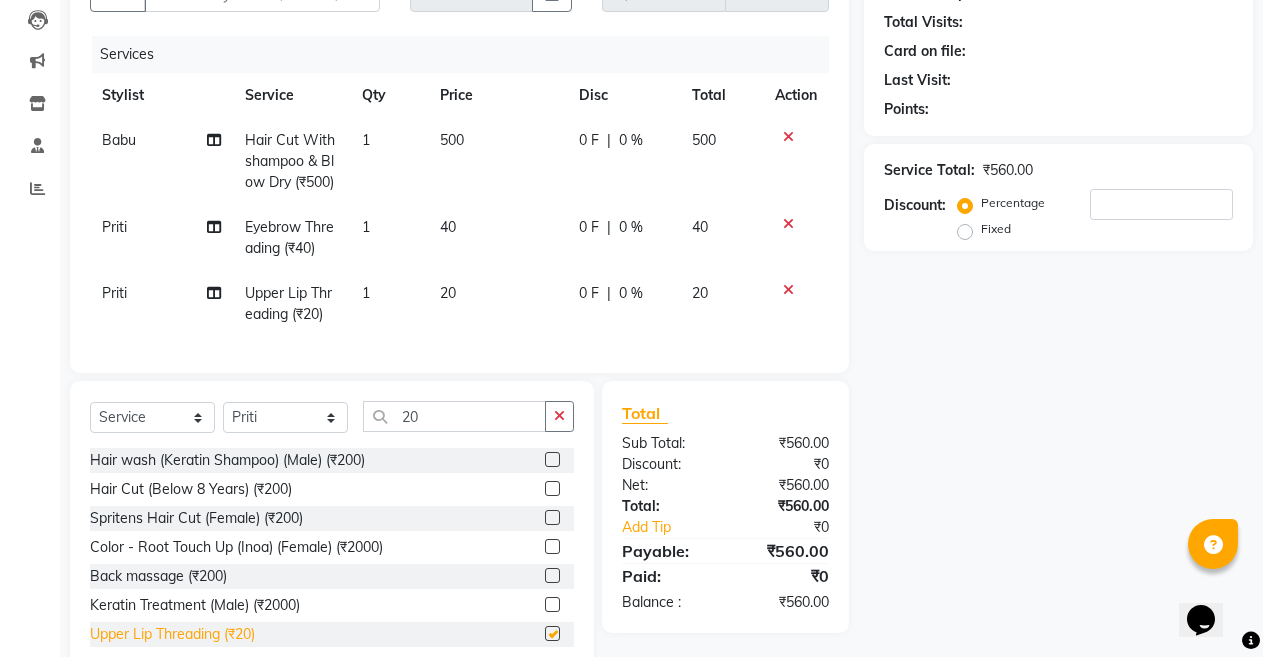 checkbox on "false" 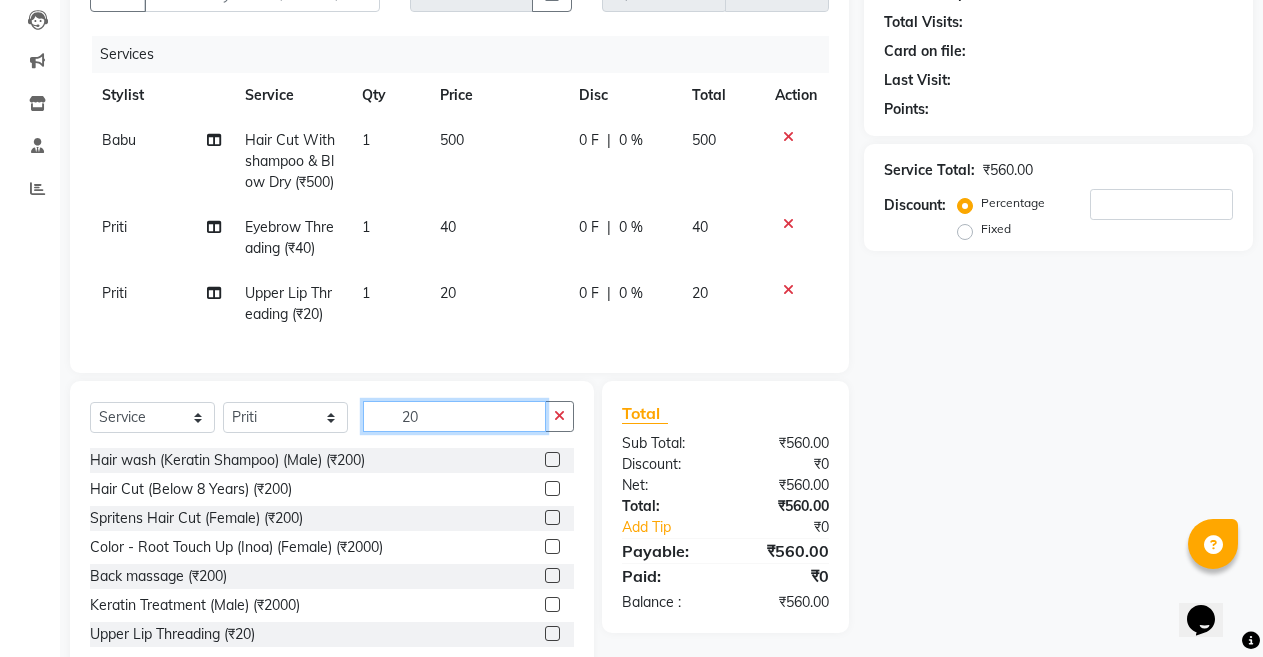 click on "20" 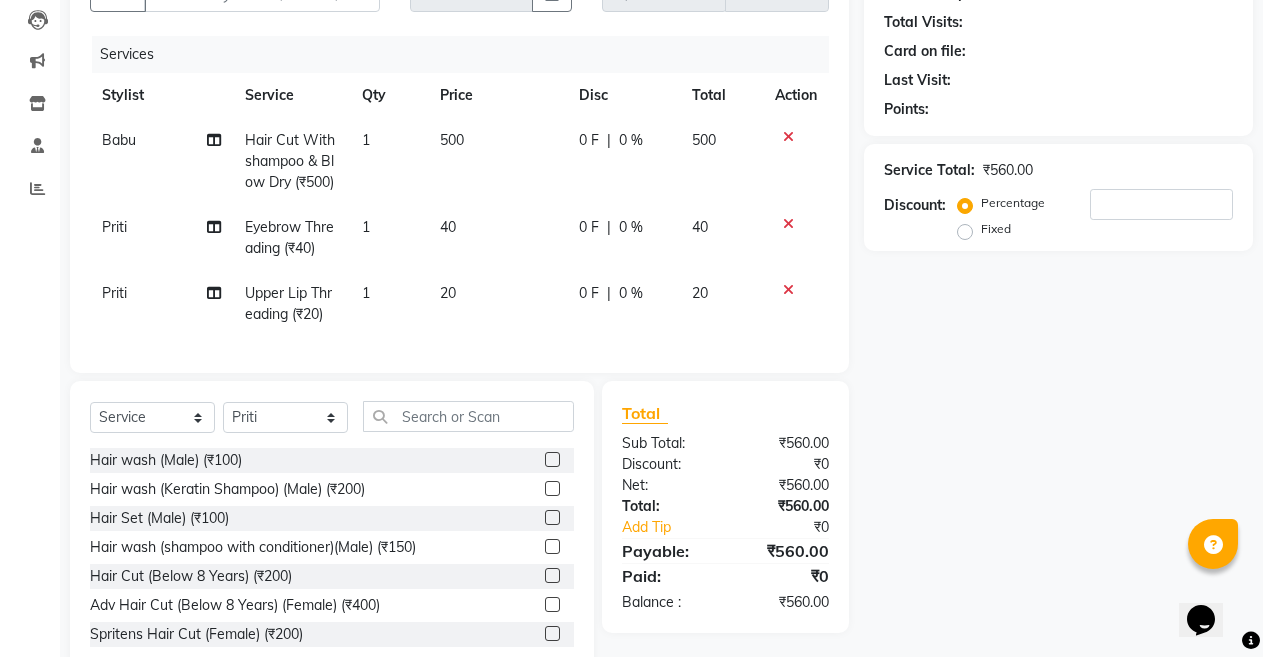 click 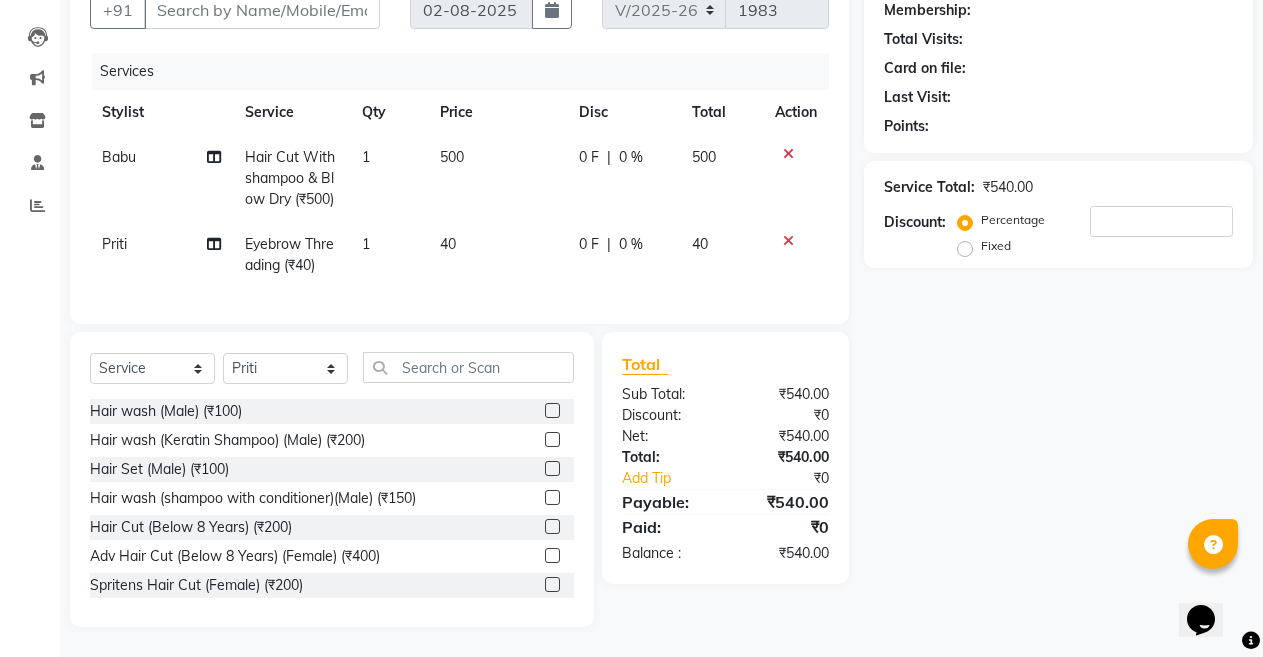click 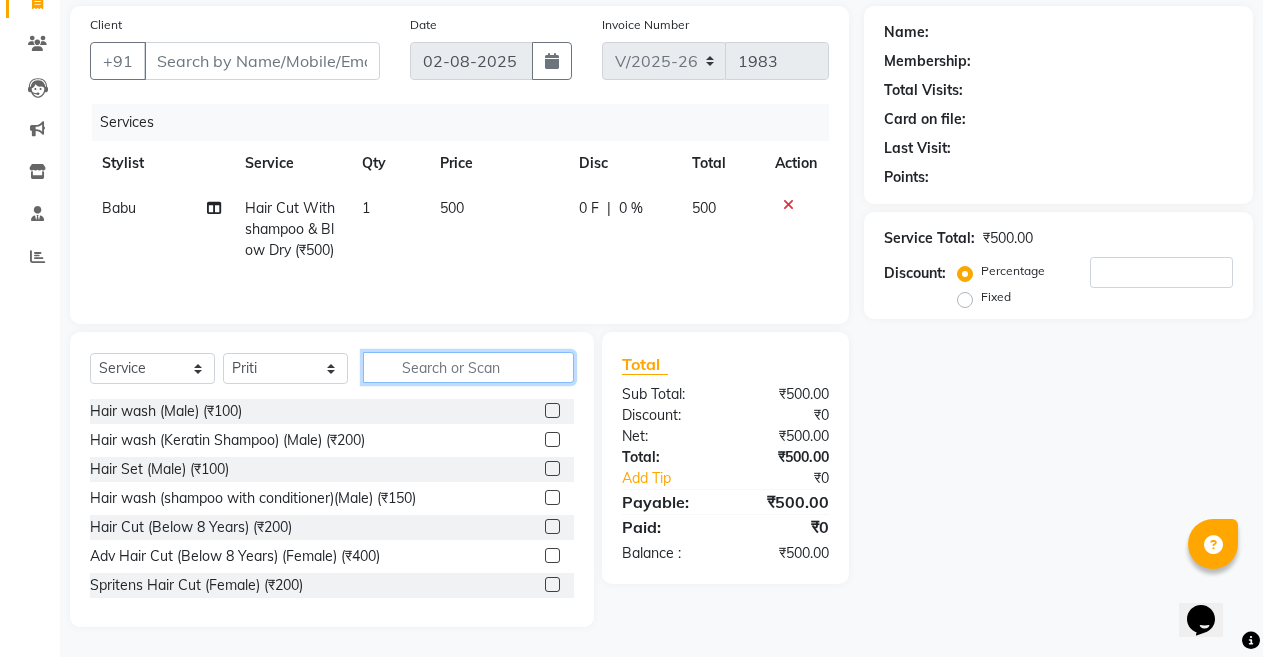 click 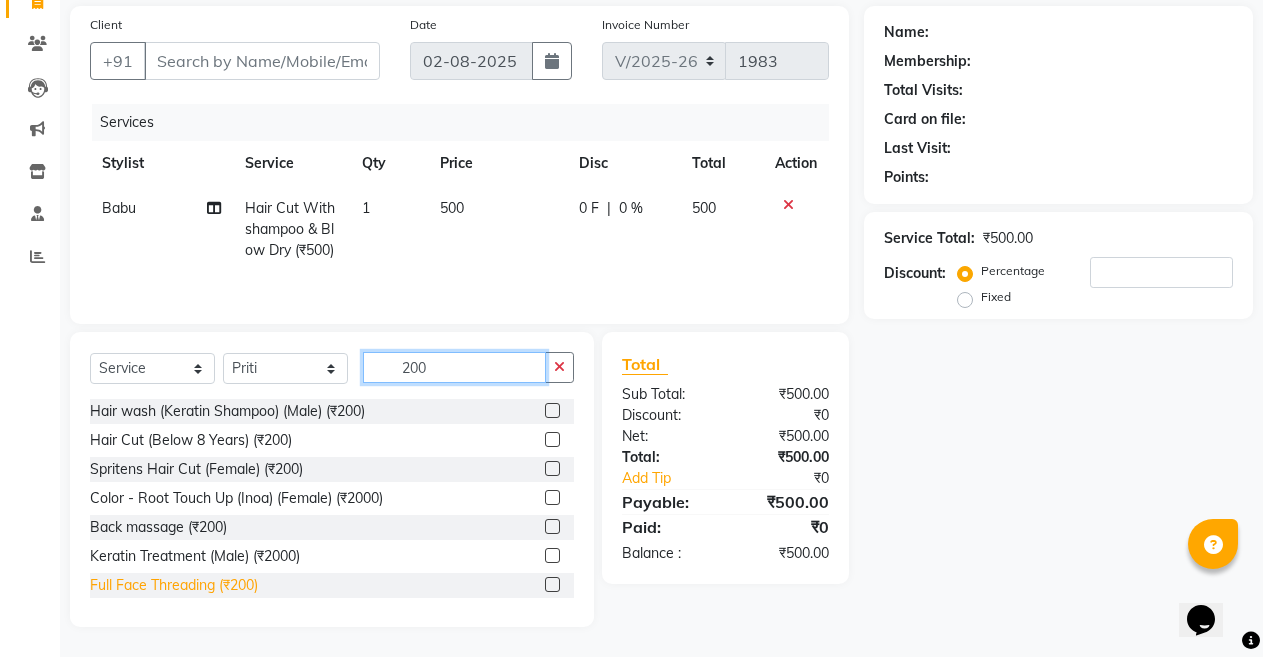 type on "200" 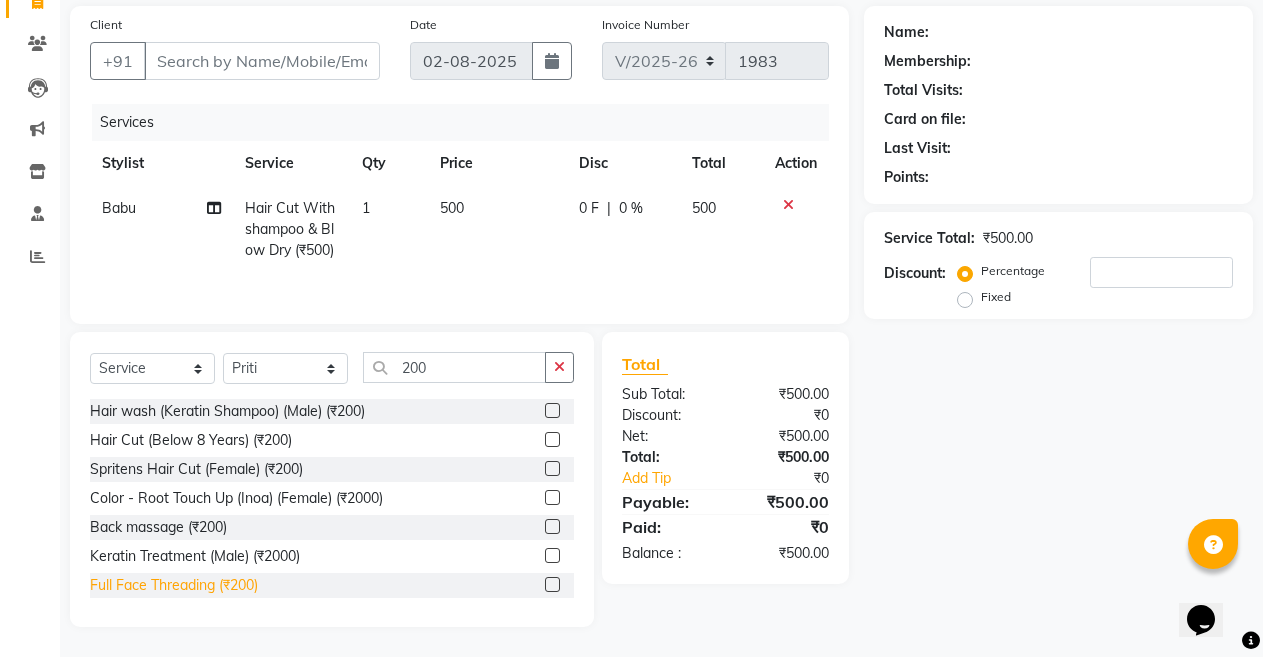 click on "Full Face Threading (₹200)" 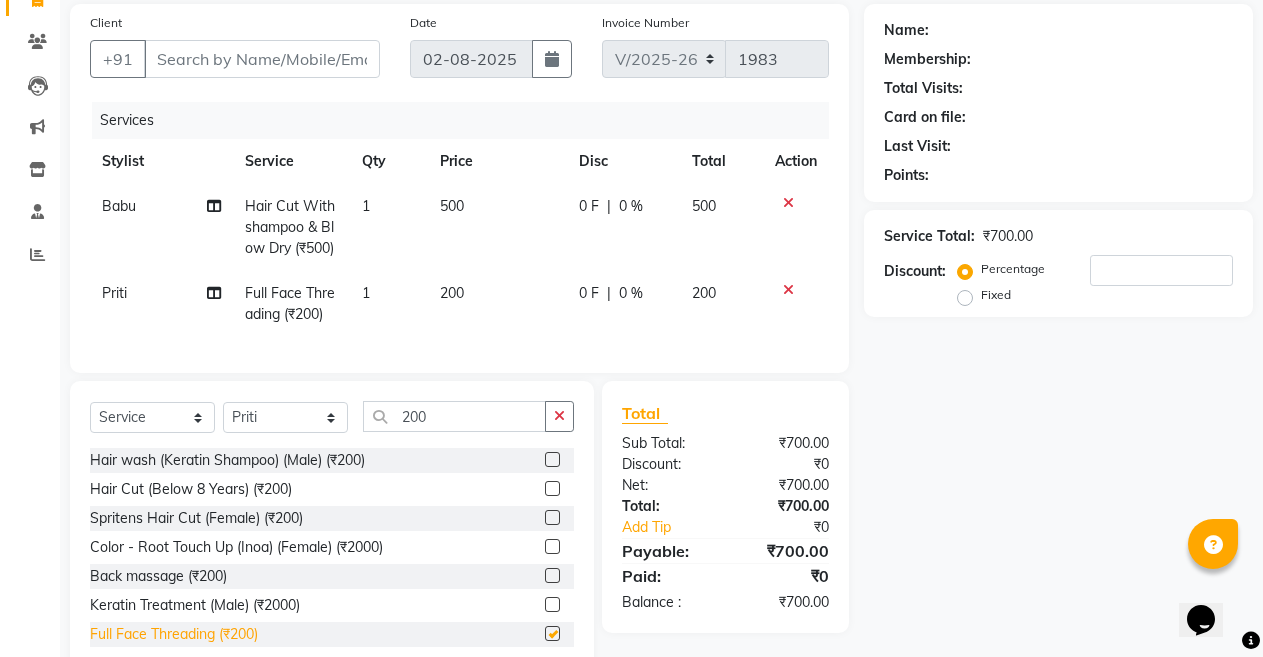 checkbox on "false" 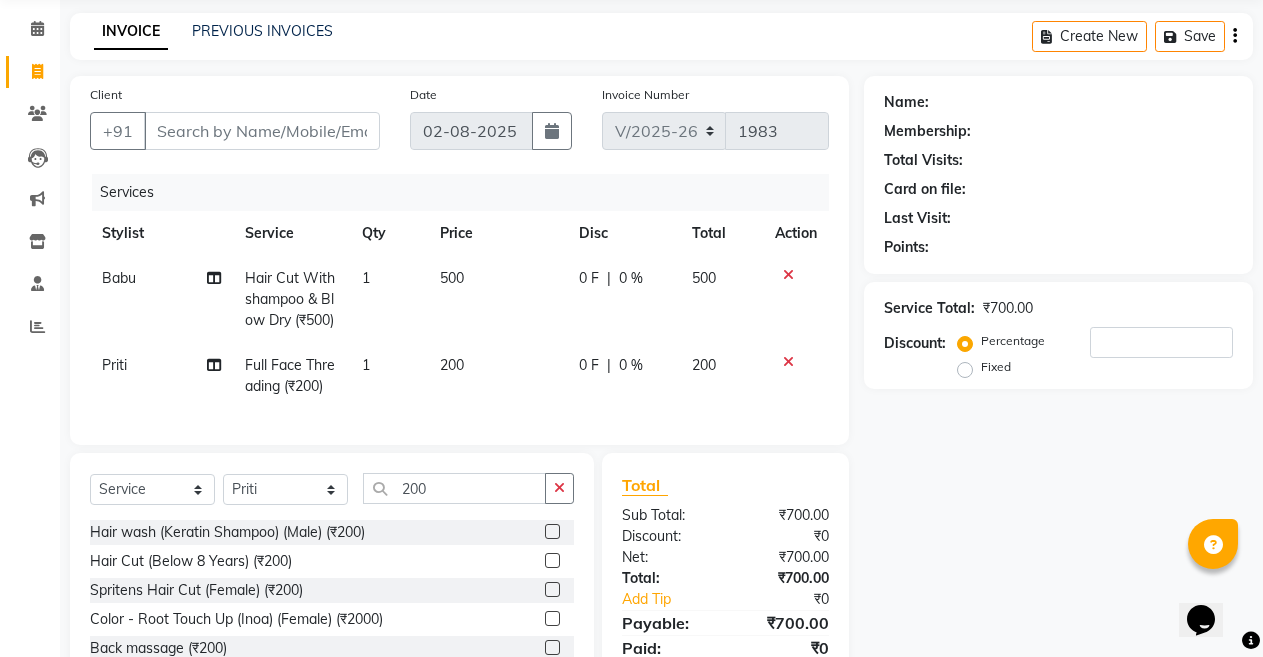 scroll, scrollTop: 0, scrollLeft: 0, axis: both 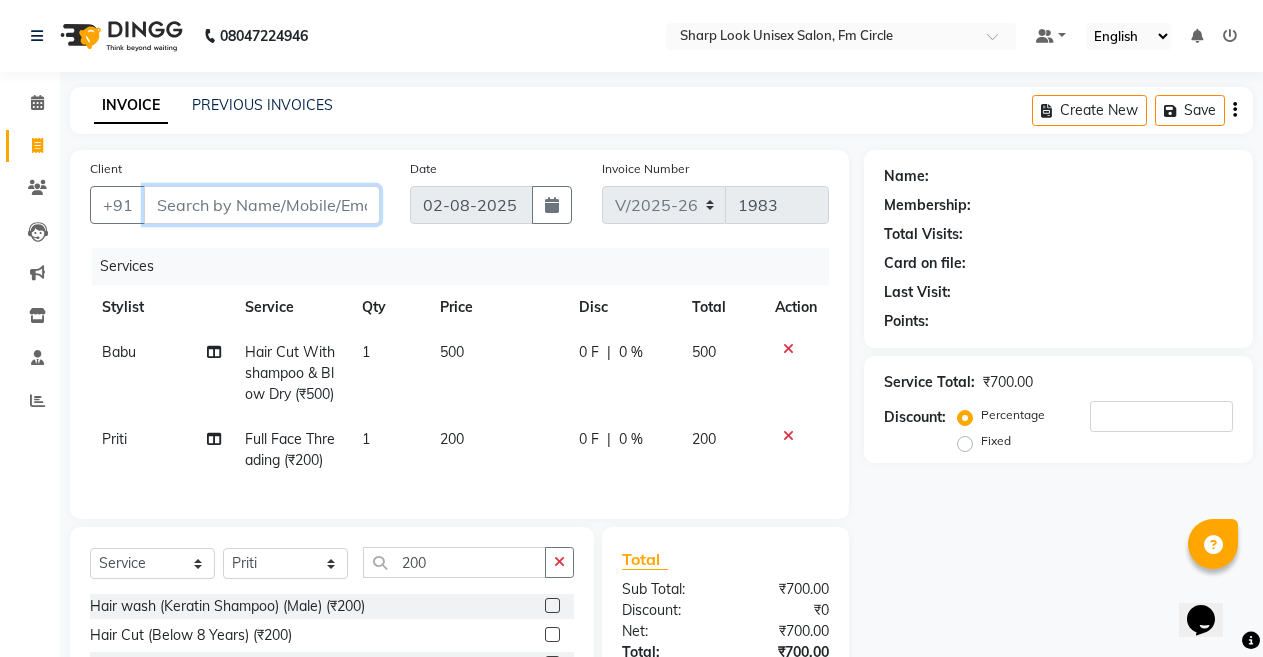 click on "Client" at bounding box center [262, 205] 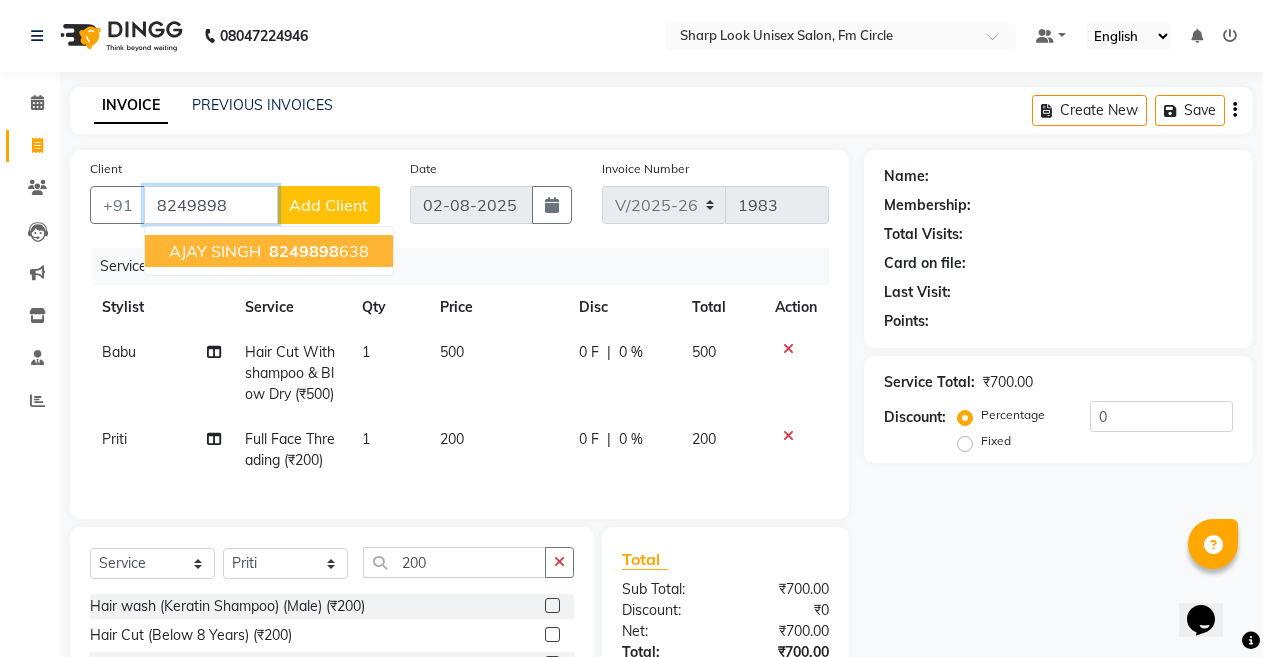 click on "AJAY SINGH" at bounding box center [215, 251] 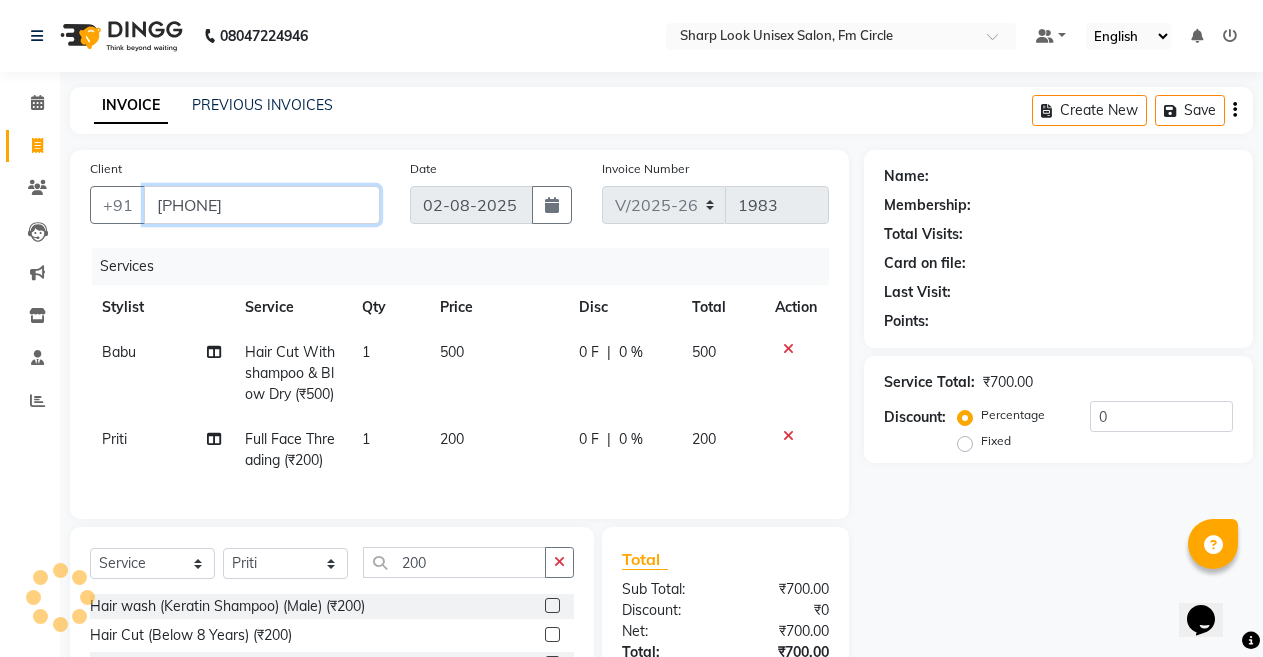 type on "8249898638" 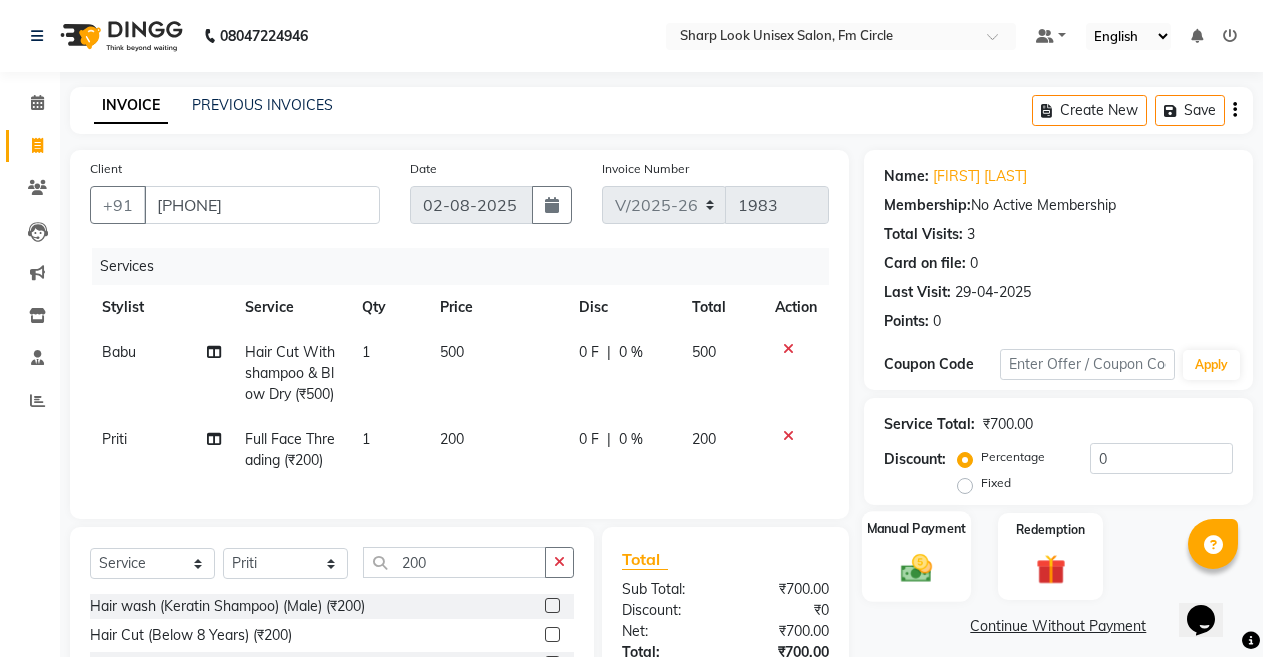 click 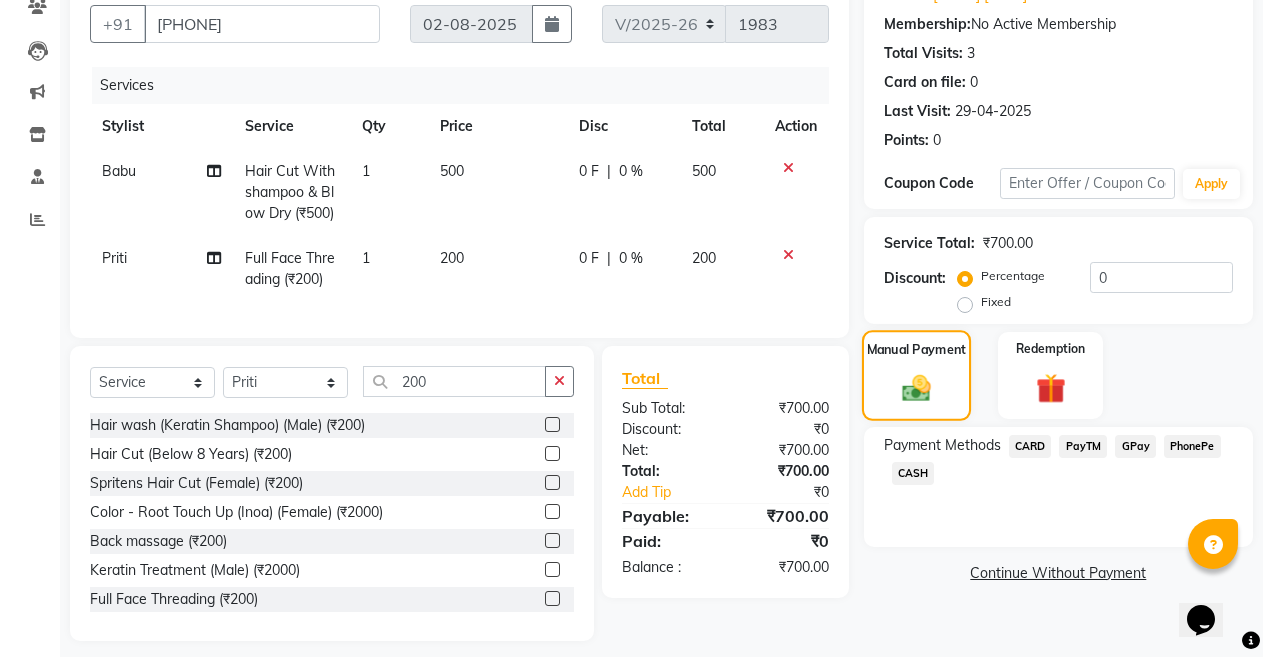 scroll, scrollTop: 212, scrollLeft: 0, axis: vertical 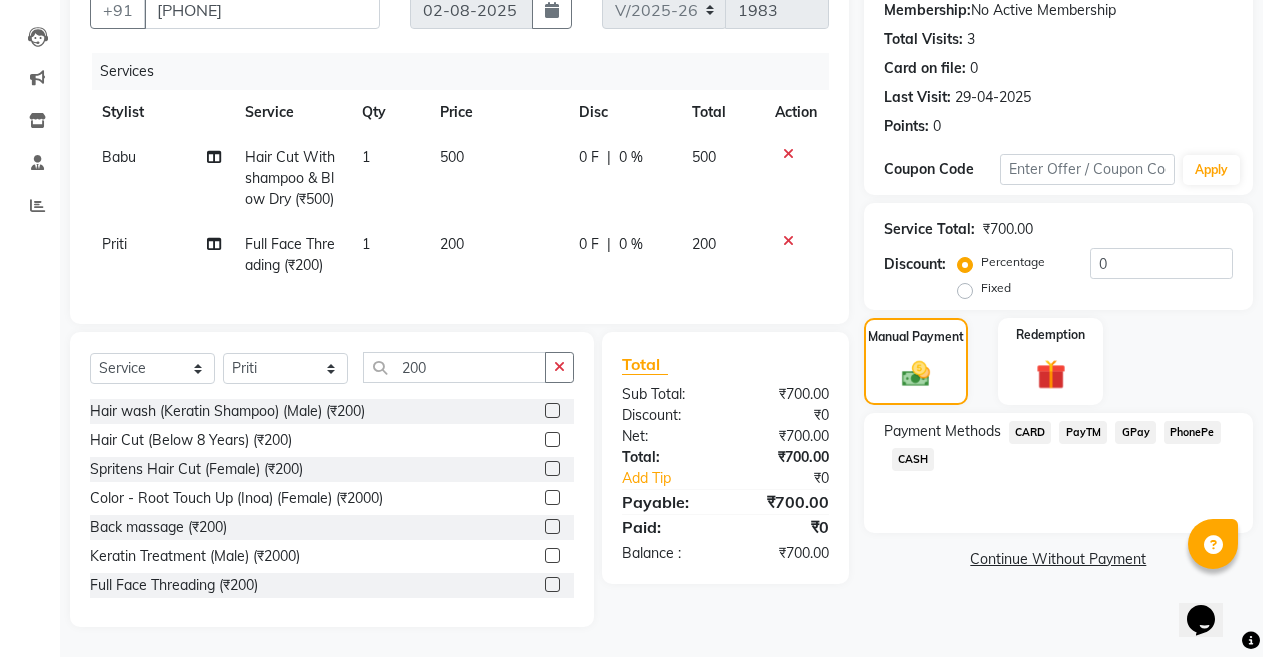click on "CASH" 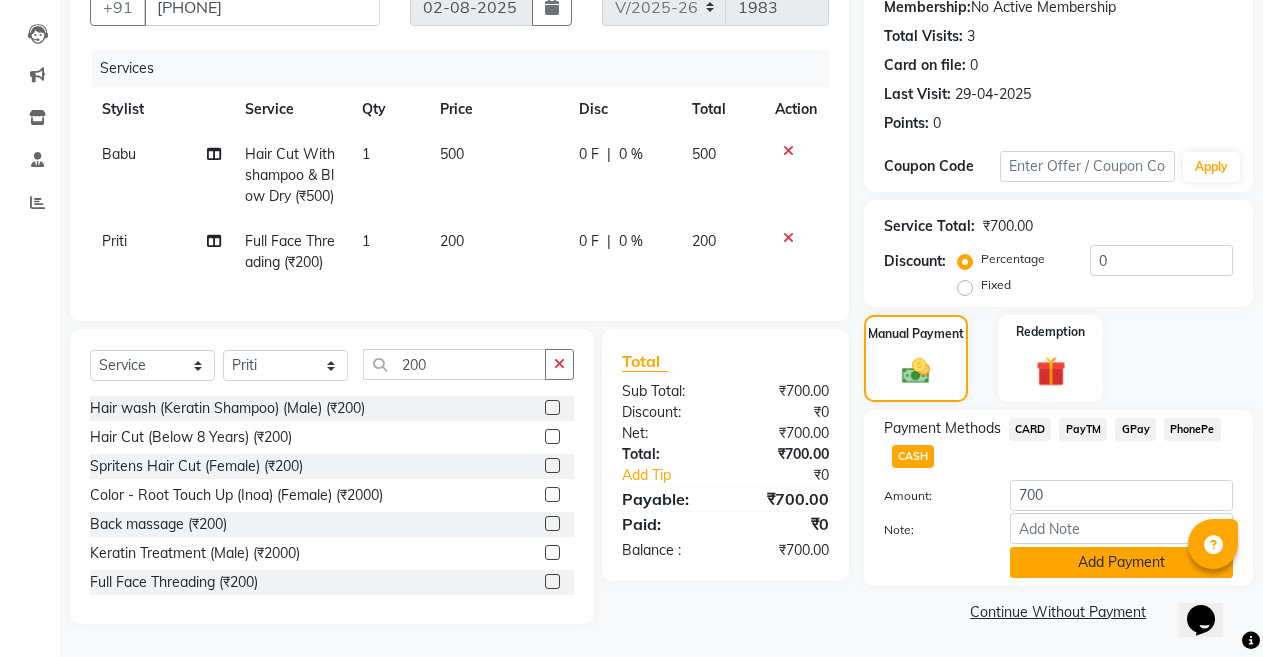 click on "Add Payment" 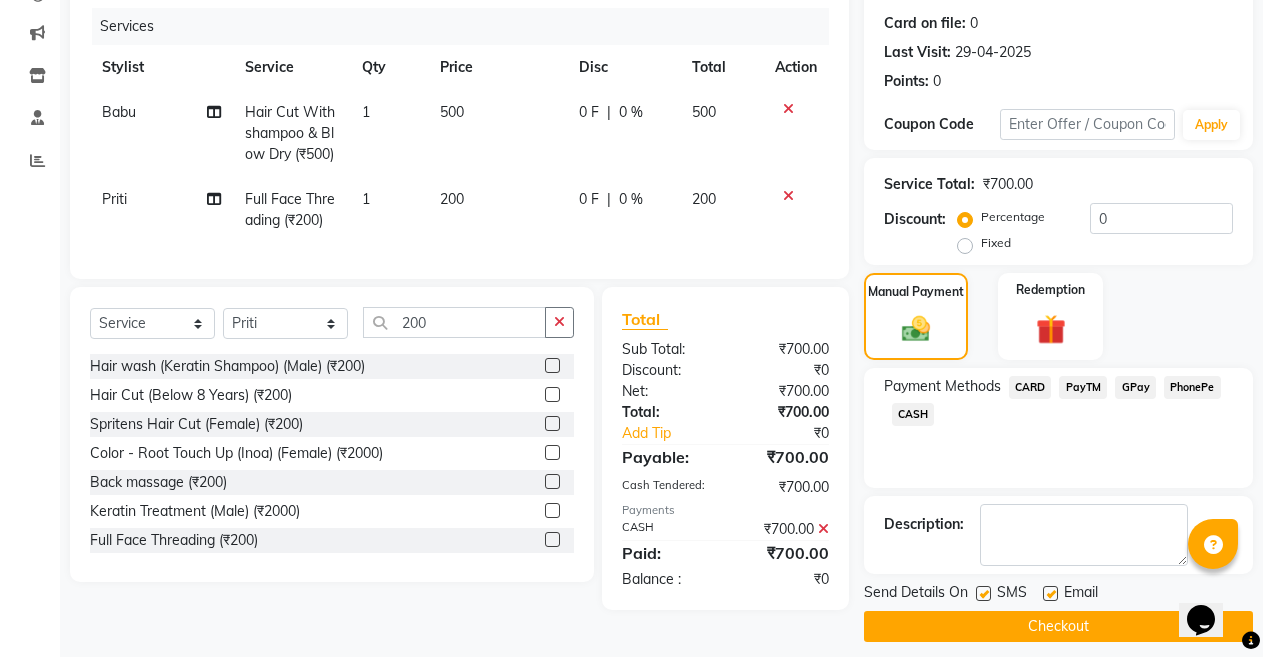 scroll, scrollTop: 255, scrollLeft: 0, axis: vertical 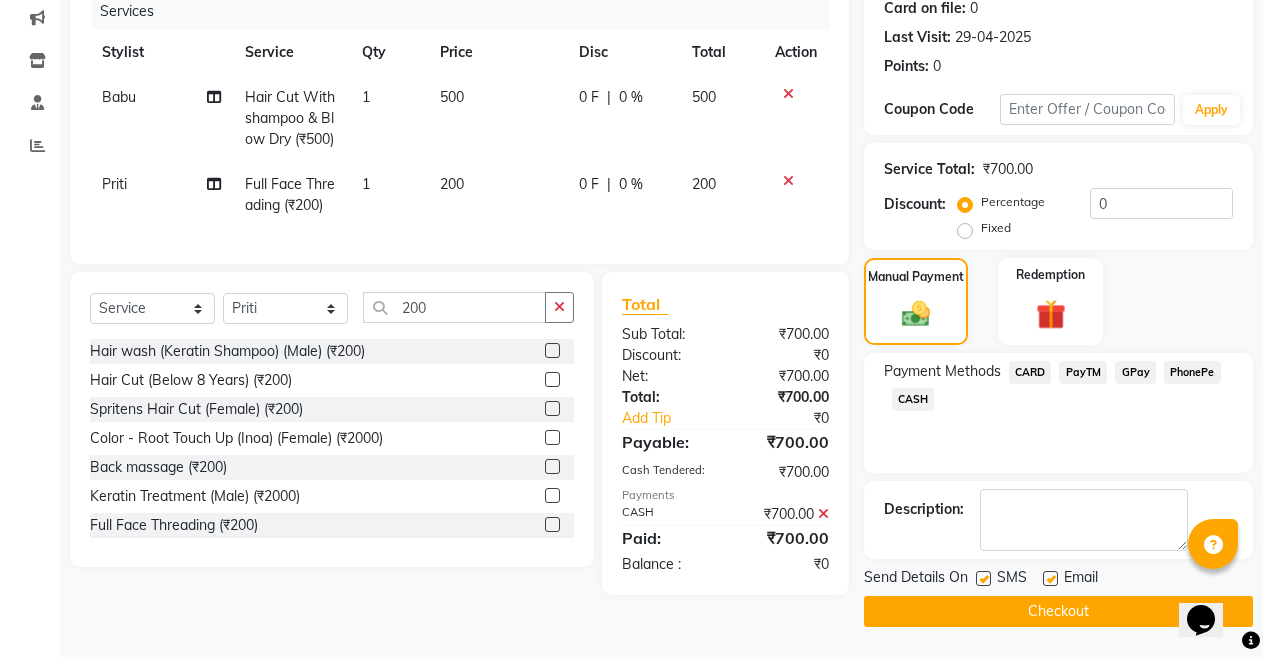 drag, startPoint x: 1050, startPoint y: 580, endPoint x: 1050, endPoint y: 594, distance: 14 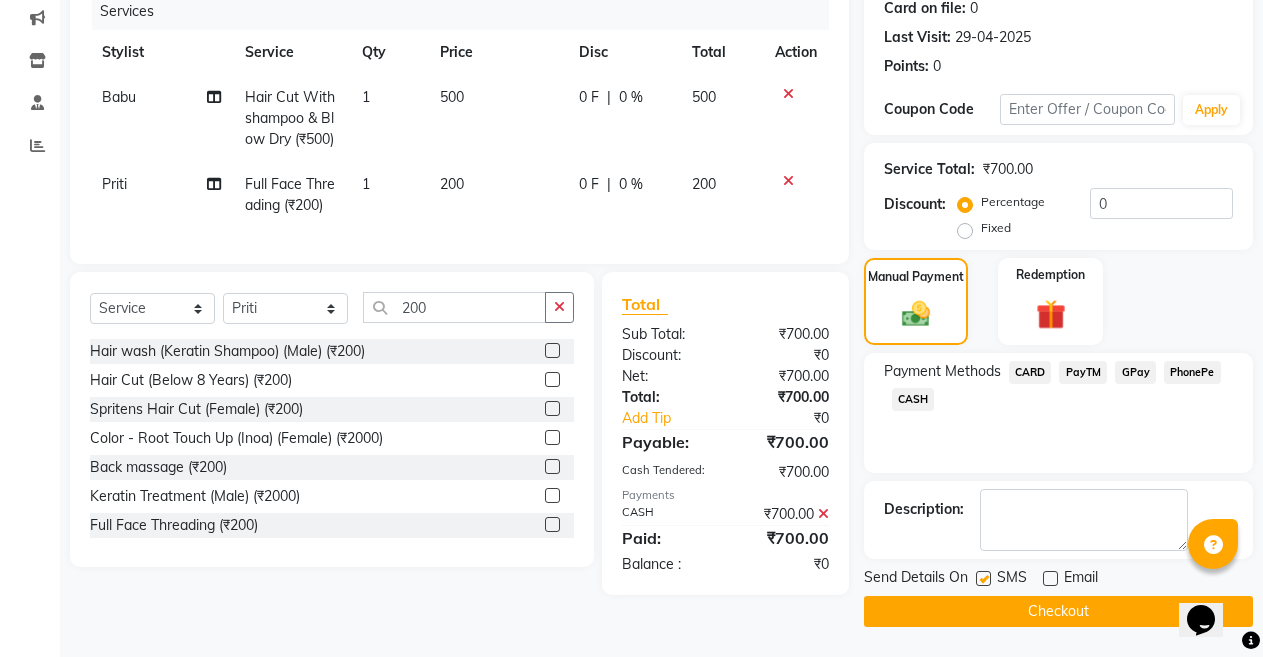 click on "Checkout" 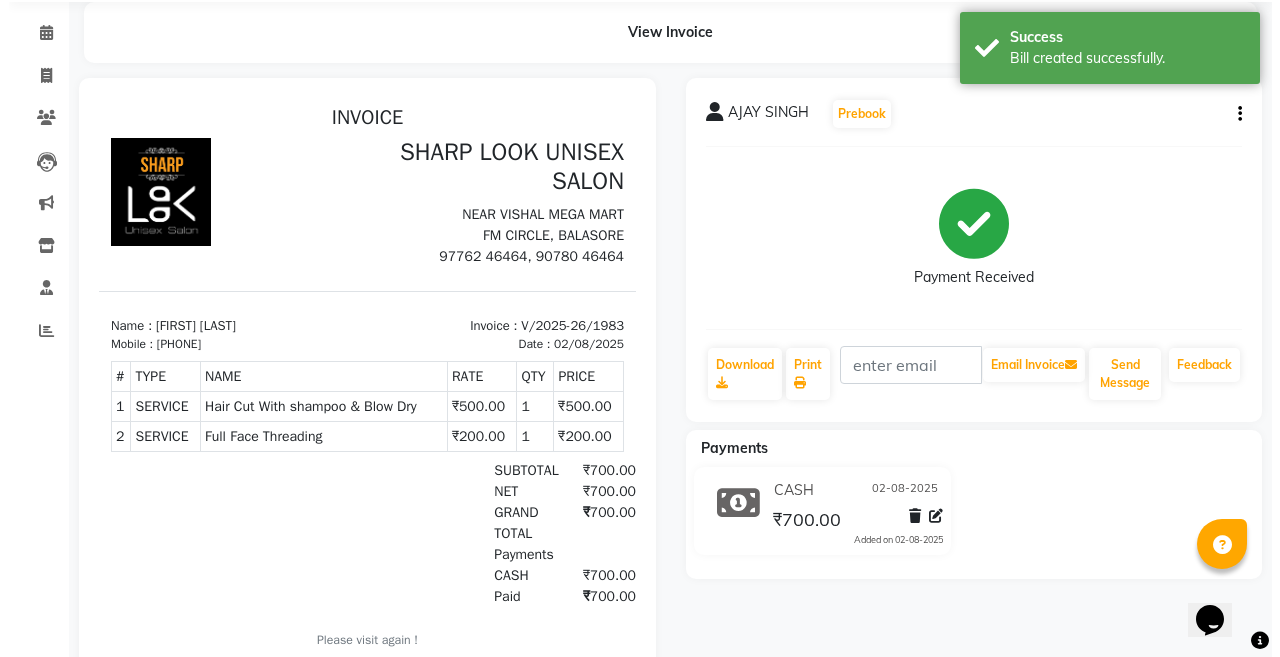 scroll, scrollTop: 0, scrollLeft: 0, axis: both 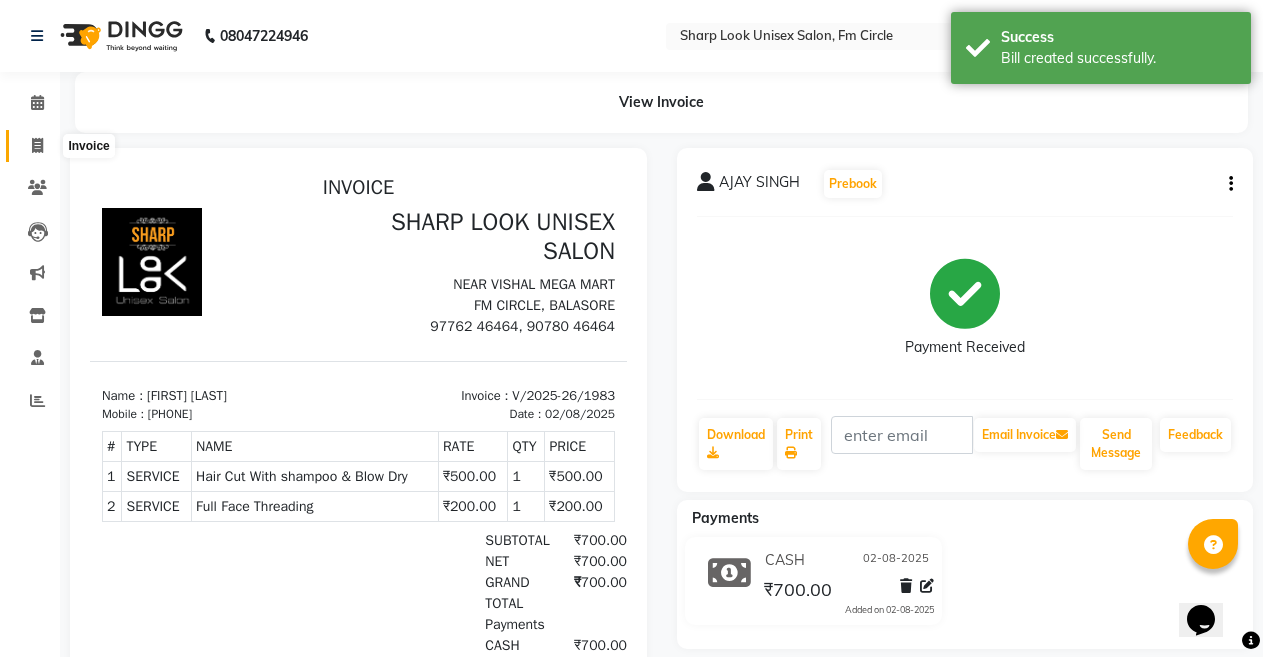 click 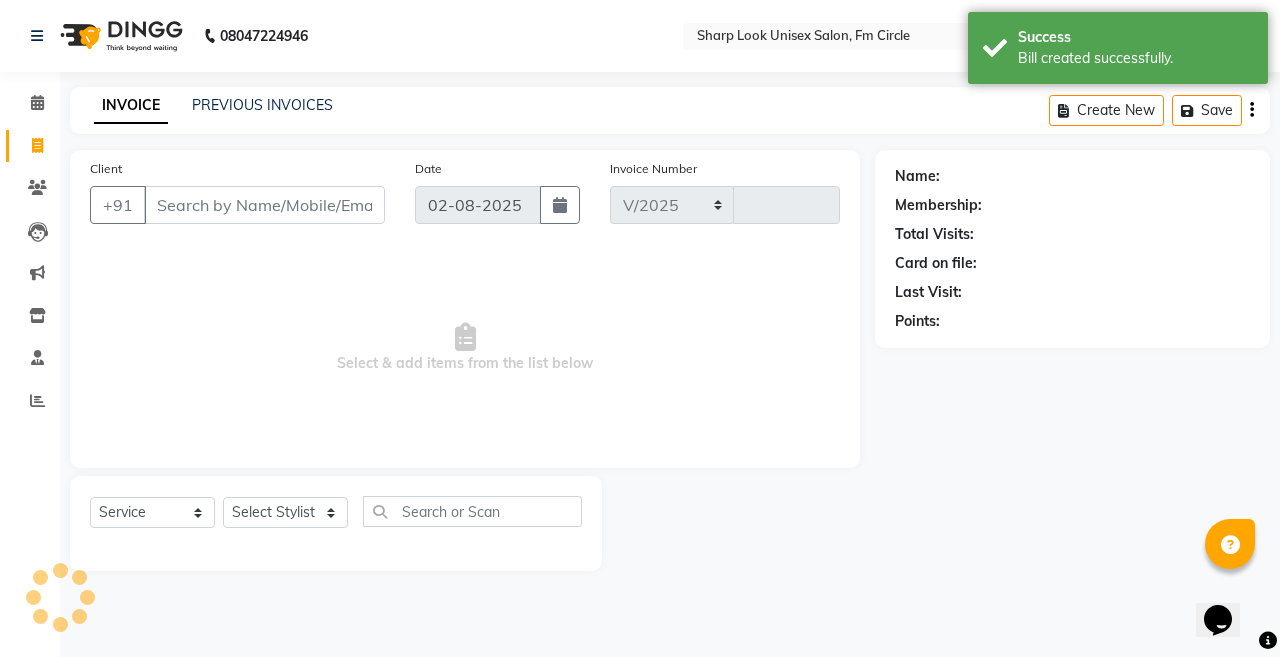 select on "804" 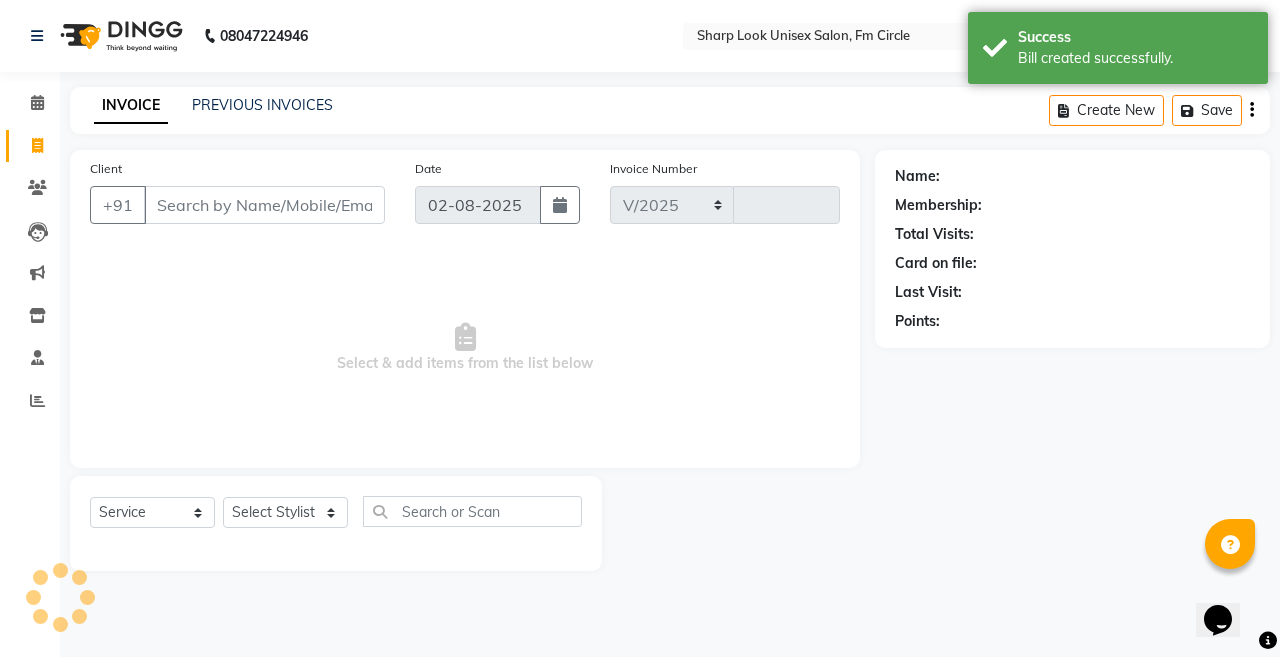 type on "1984" 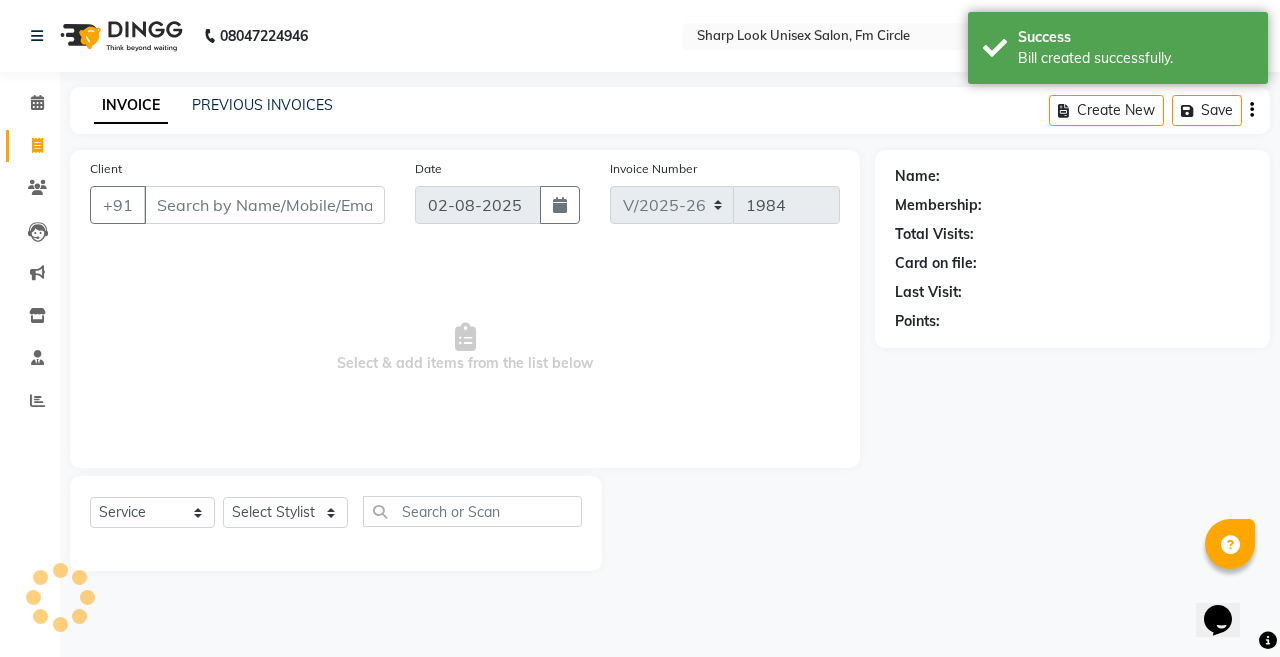 click on "Client" at bounding box center (264, 205) 